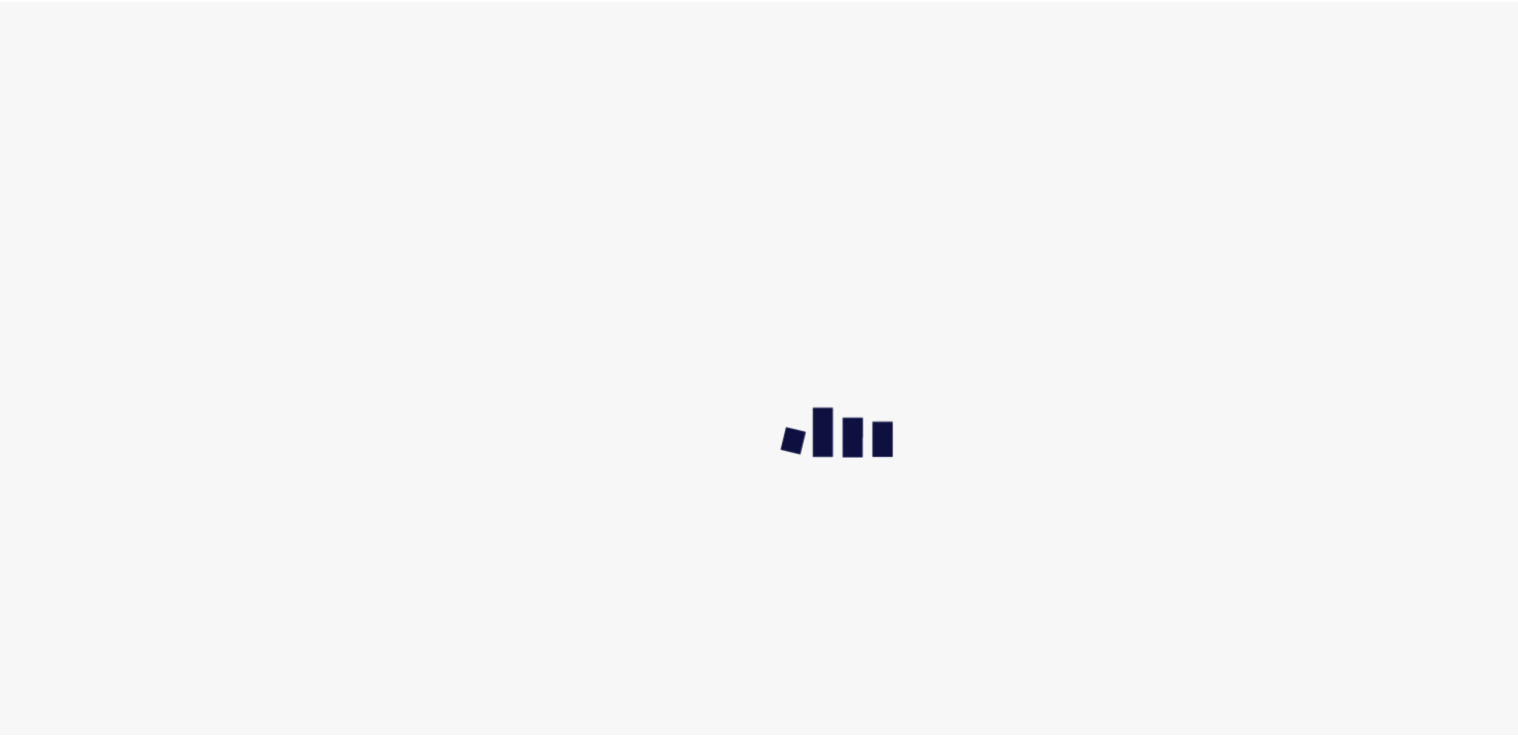 scroll, scrollTop: 0, scrollLeft: 0, axis: both 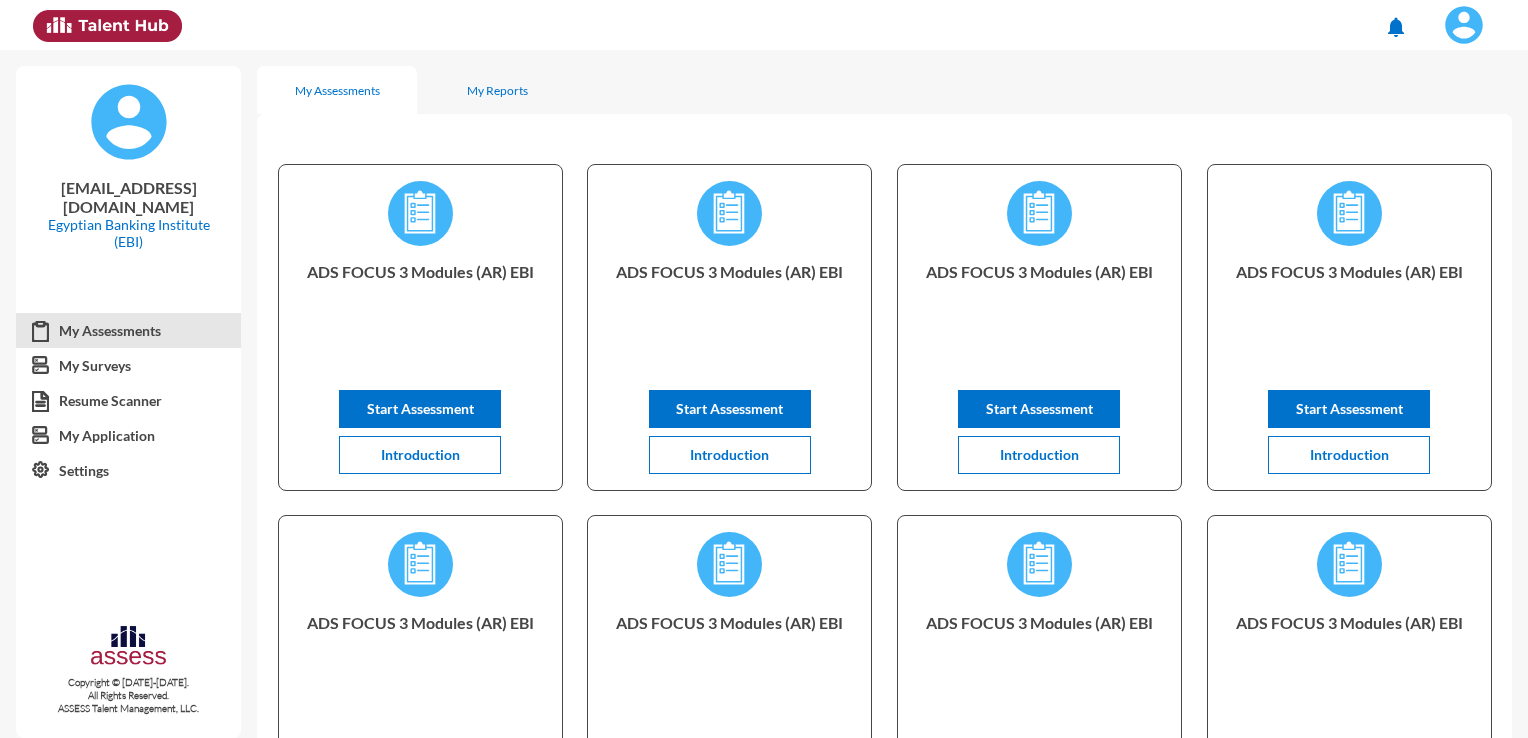 click 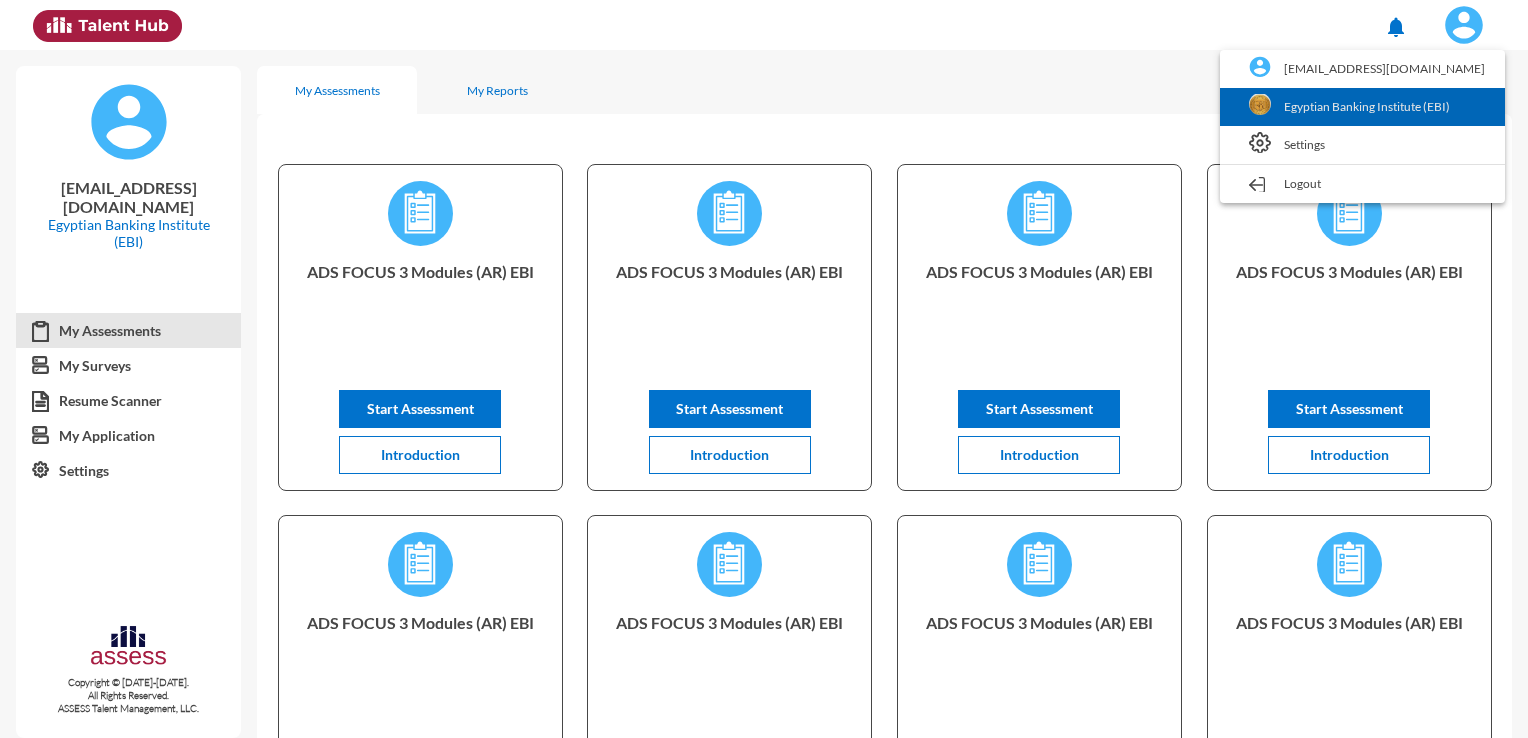click on "Egyptian Banking Institute (EBI)" at bounding box center [1362, 107] 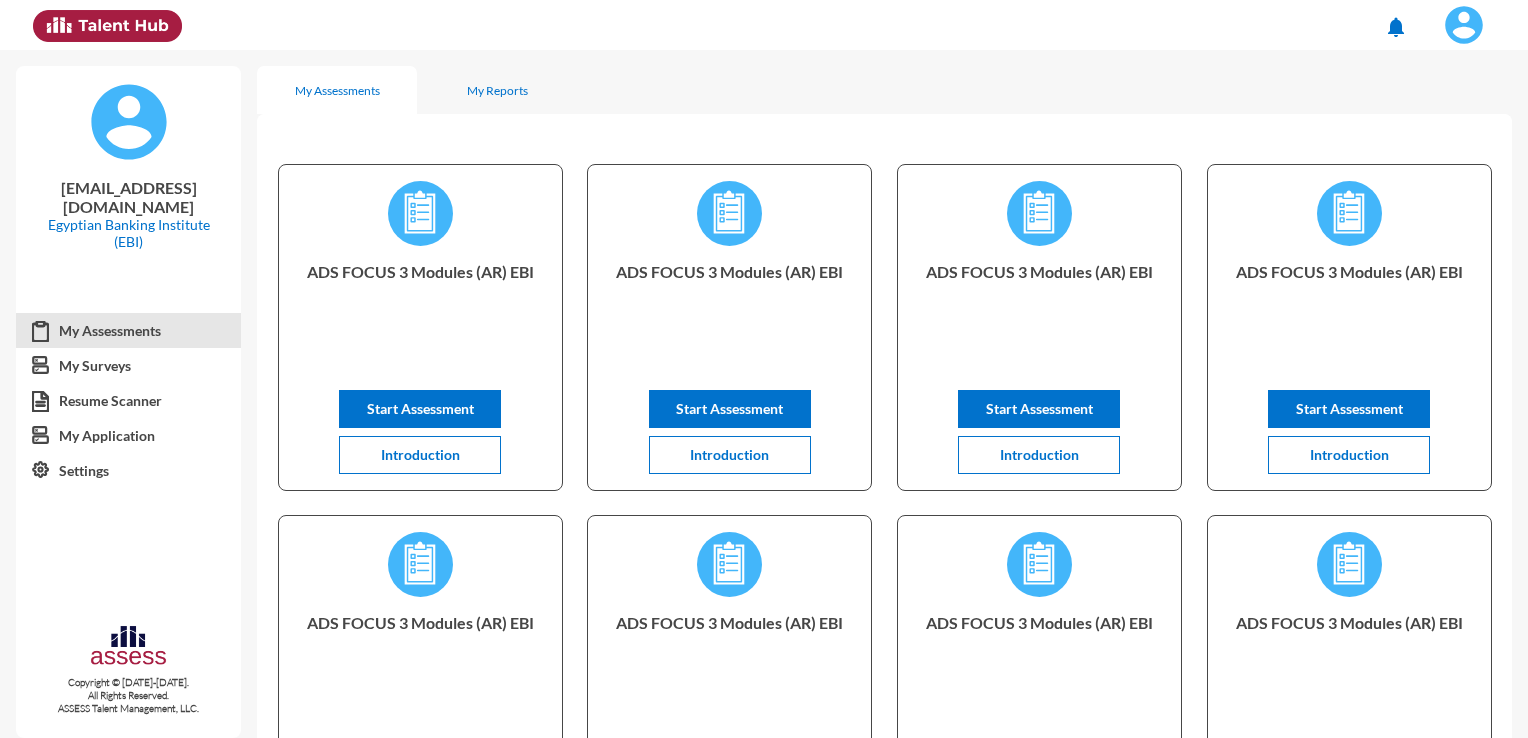 click on "ADS FOCUS 3 Modules (AR) EBI   Start Assessment   Introduction   ADS FOCUS 3 Modules (AR) EBI   Start Assessment   Introduction   ADS FOCUS 3 Modules (AR) EBI   Start Assessment   Introduction   ADS FOCUS 3 Modules (AR) EBI   Start Assessment   Introduction   ADS FOCUS 3 Modules (AR) EBI   Start Assessment   Introduction   ADS FOCUS 3 Modules (AR) EBI   Start Assessment   Introduction   ADS FOCUS 3 Modules (AR) EBI   Start Assessment   Introduction   ADS FOCUS 3 Modules (AR) EBI   Start Assessment   Introduction   Items per page:  8  1 – 8 of 855" at bounding box center (884, 531) 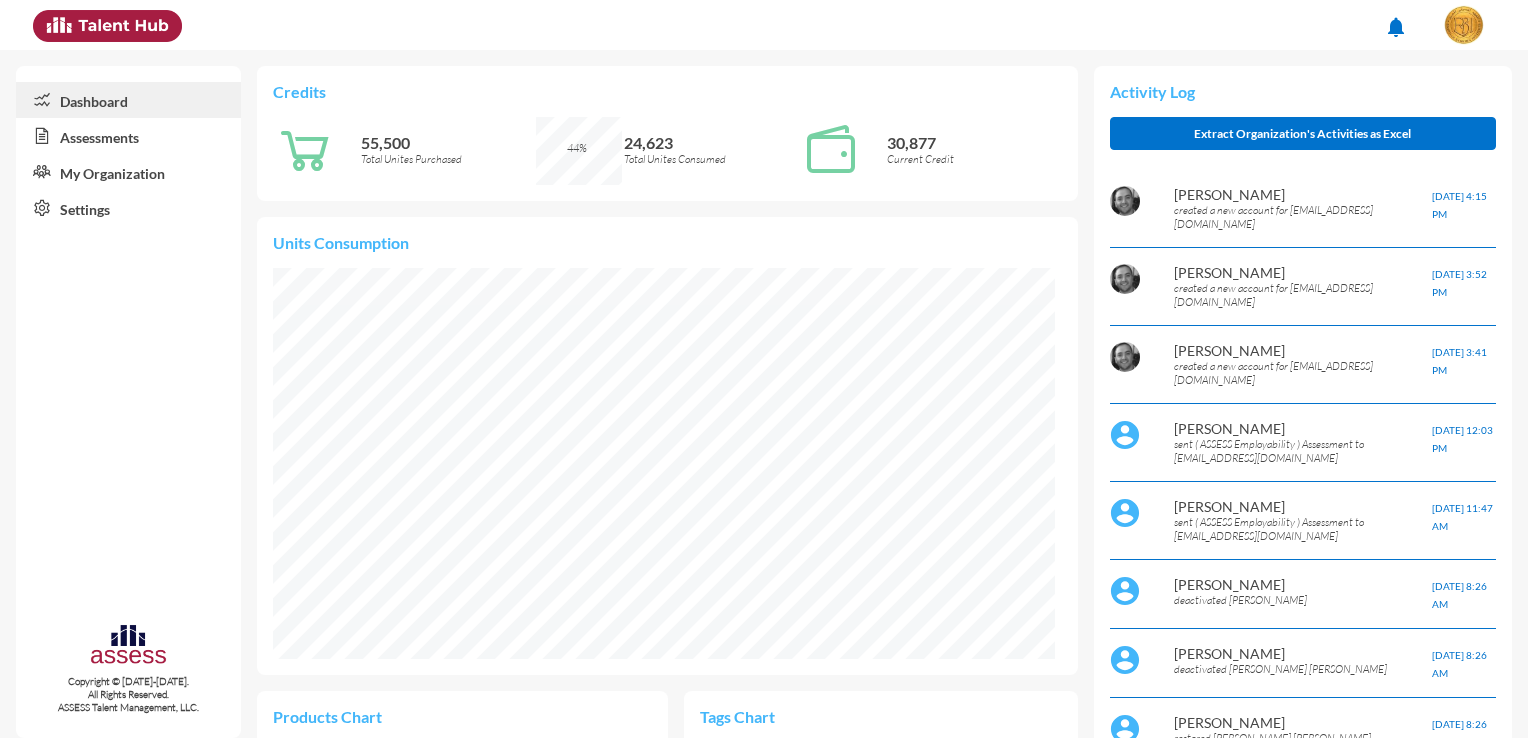 scroll, scrollTop: 999932, scrollLeft: 999912, axis: both 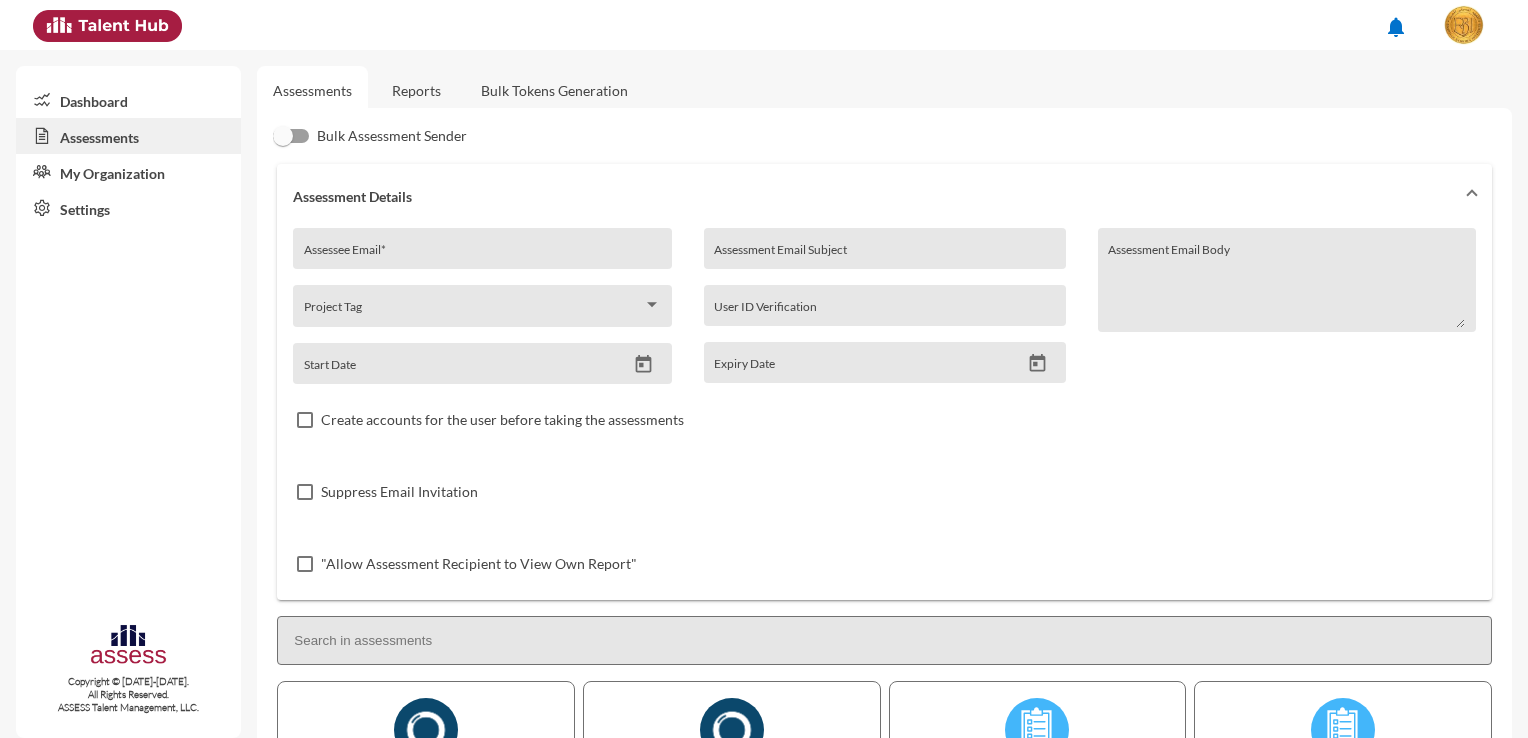 click on "Reports" 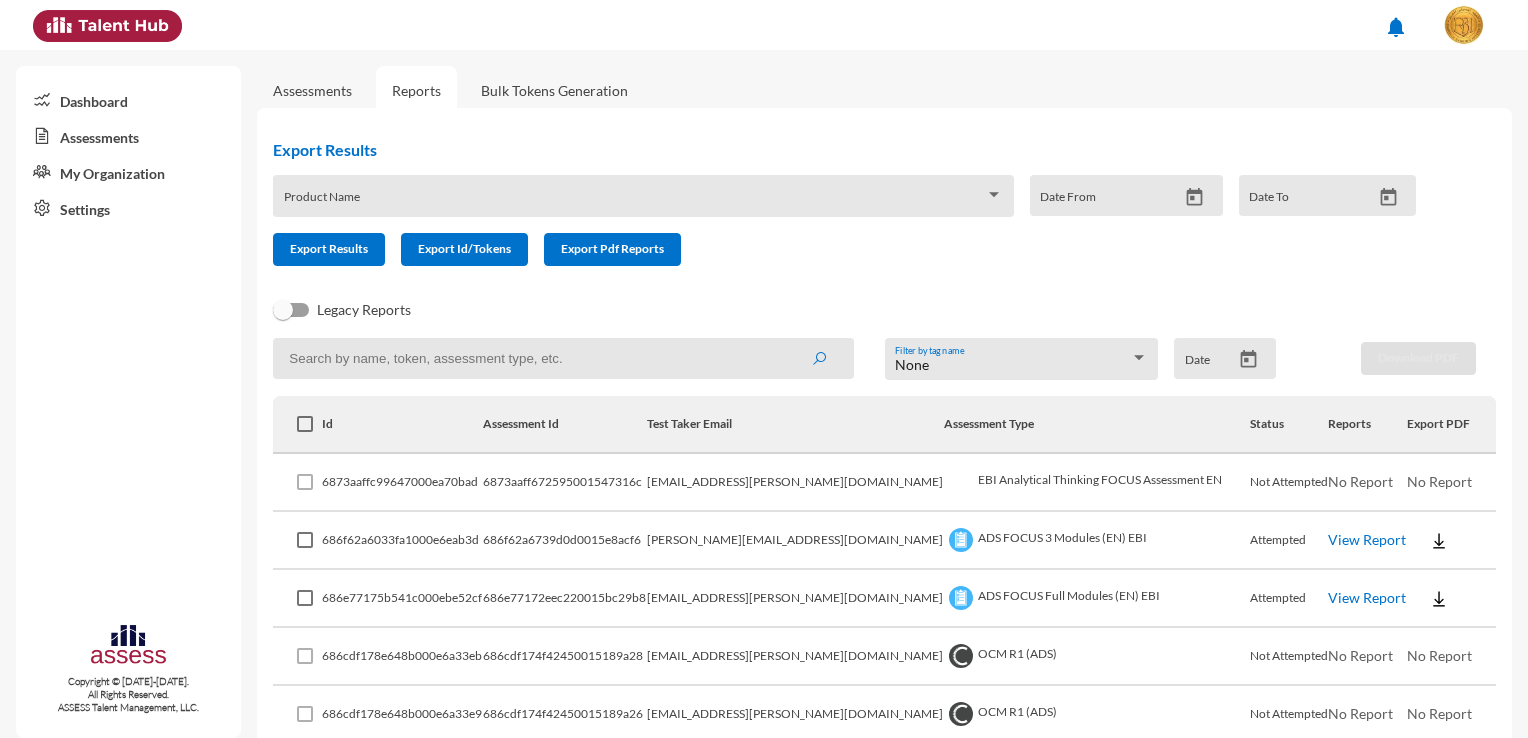 click on "Export Results" 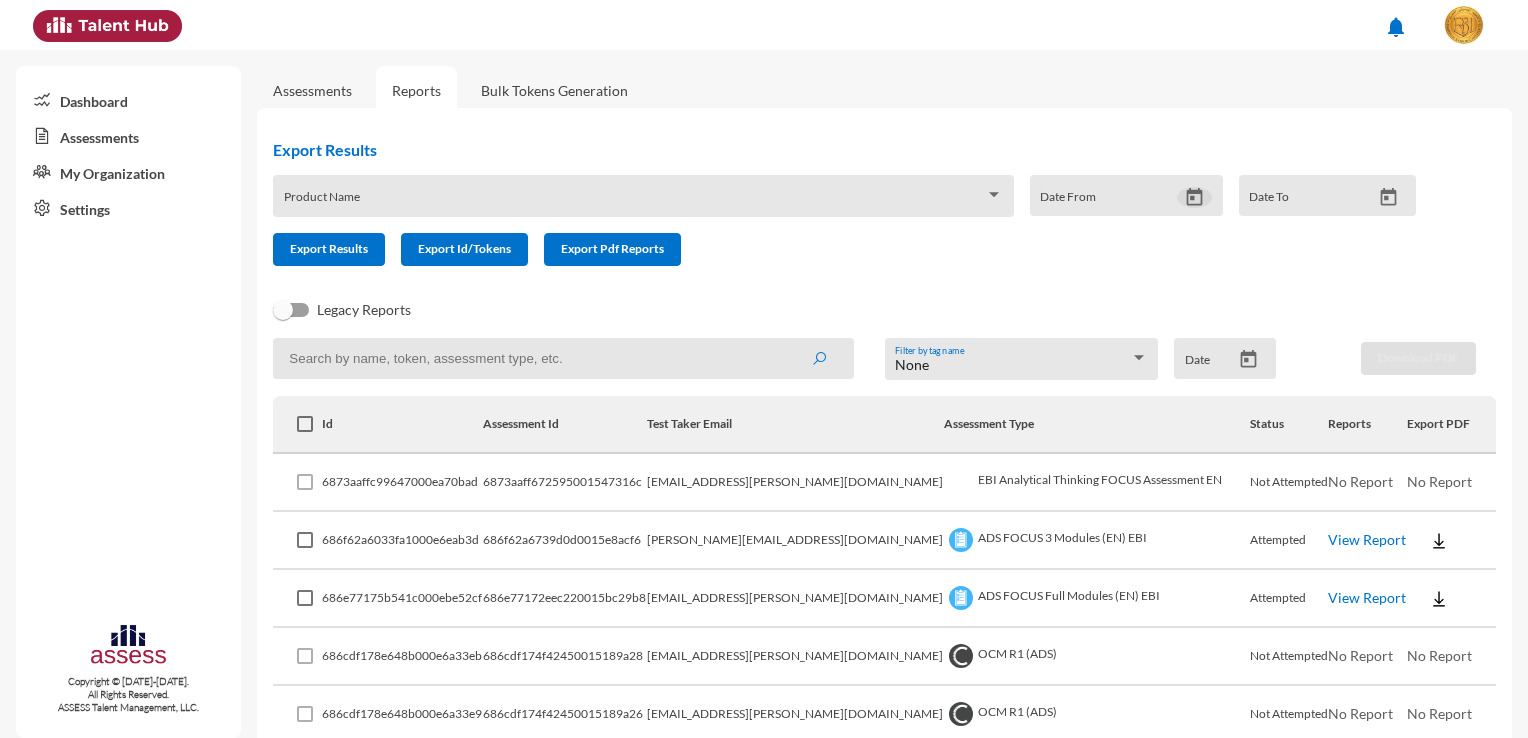 click 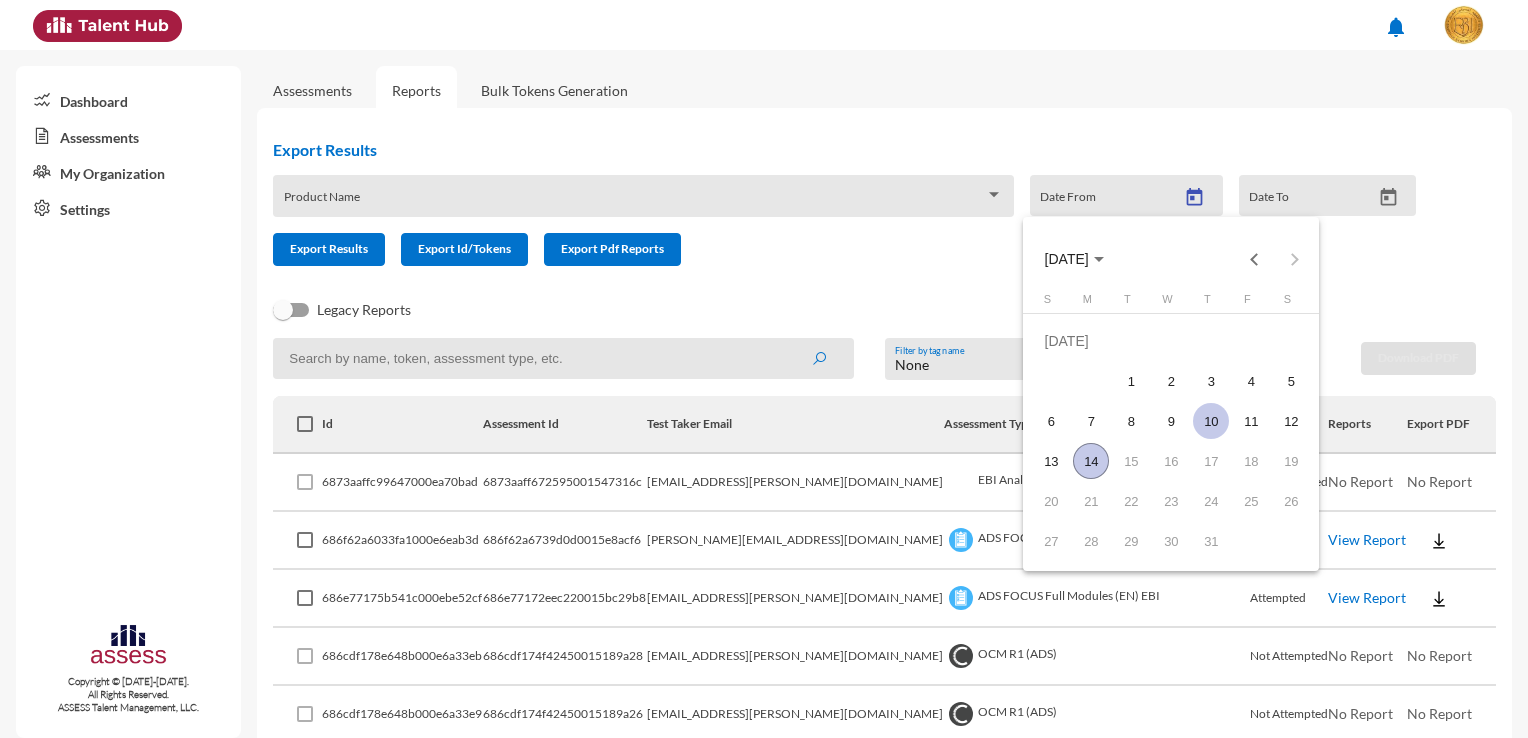 click on "10" at bounding box center [1211, 421] 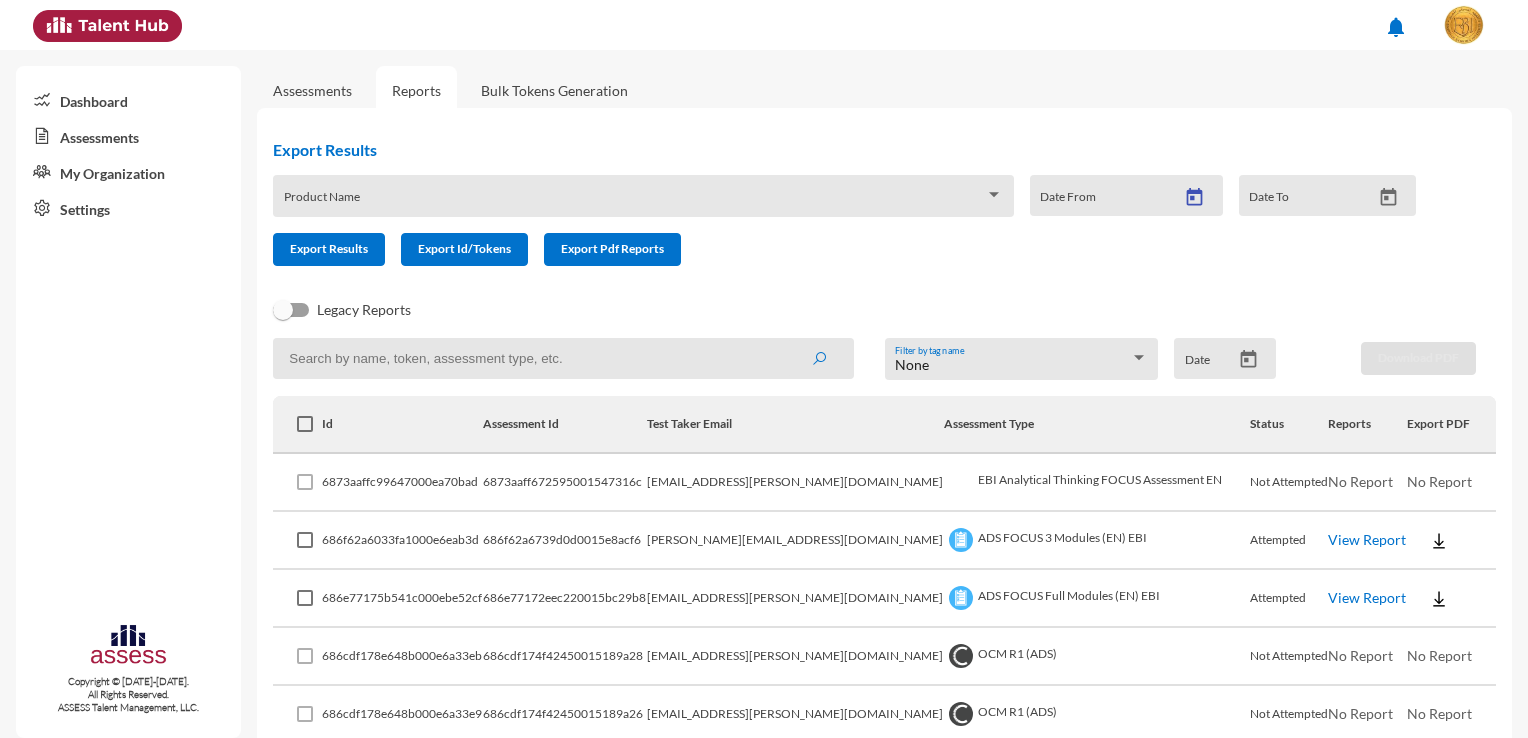 type on "[DATE]" 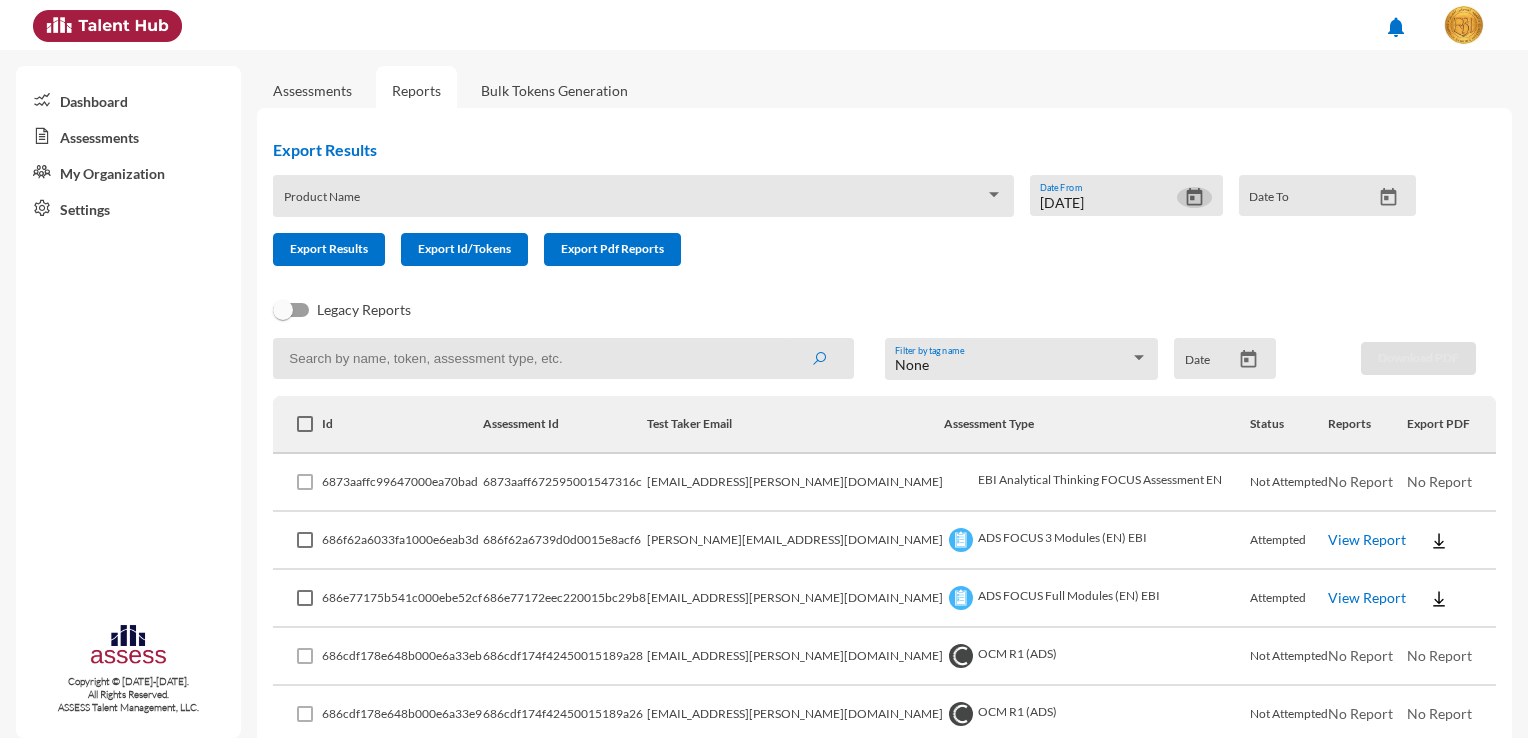 click 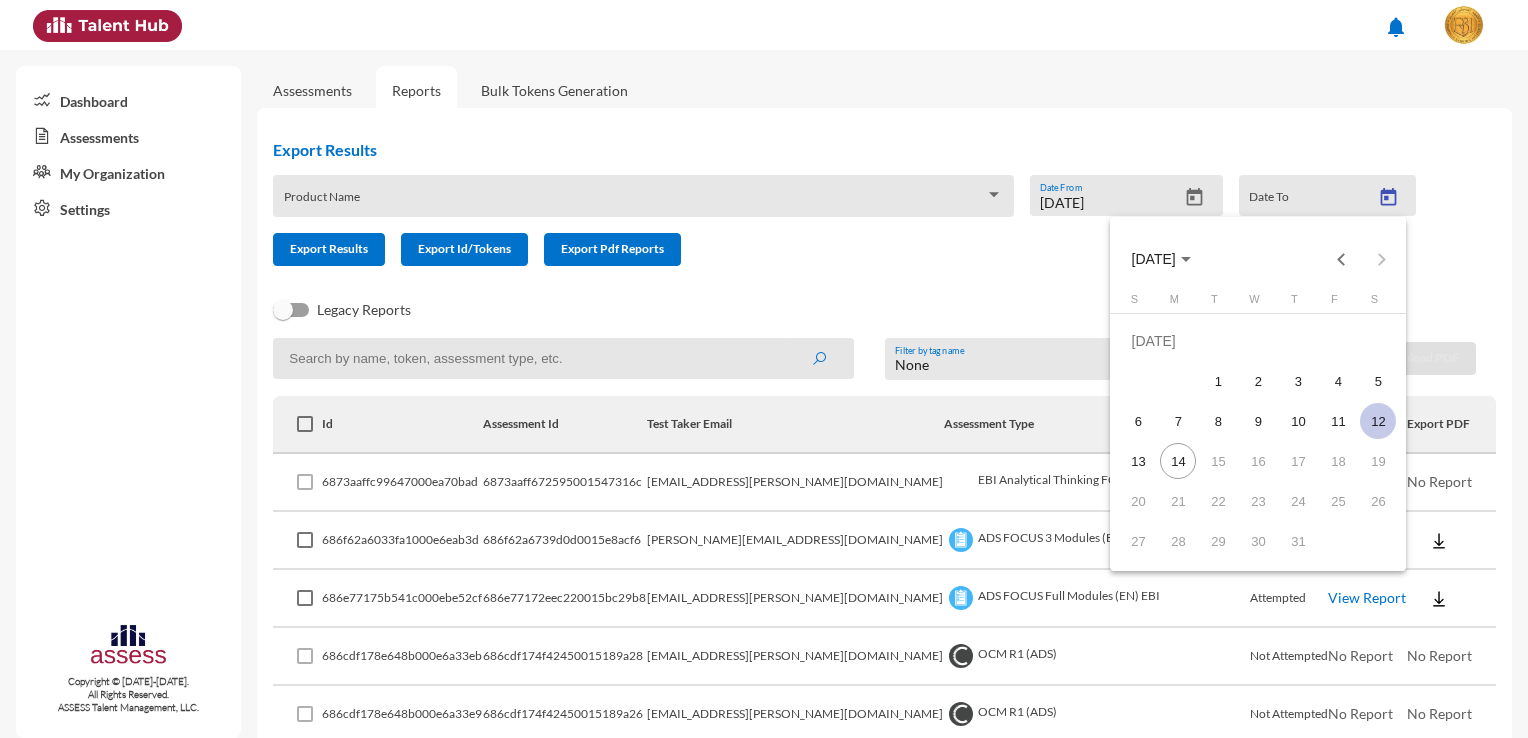click on "12" at bounding box center [1378, 421] 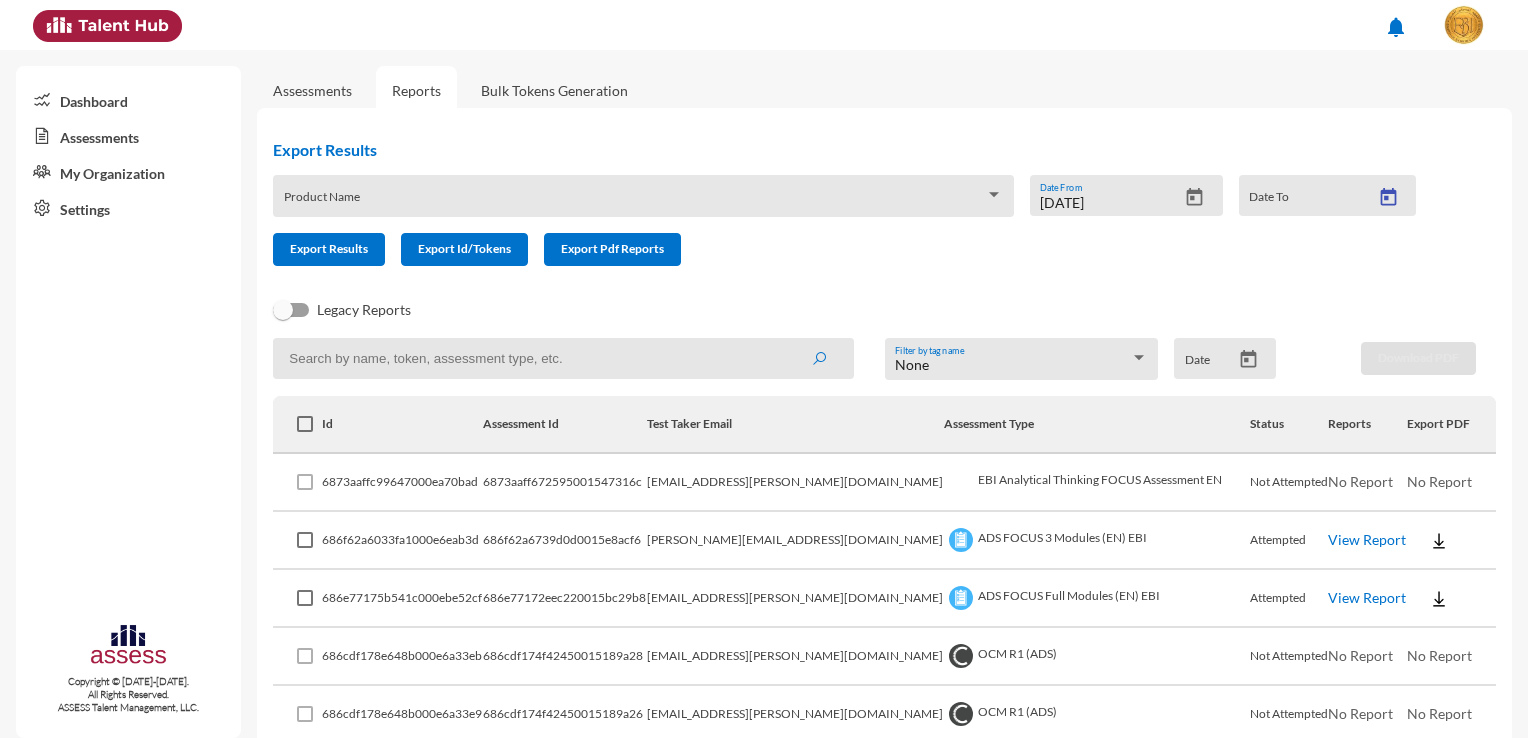 type on "[DATE]" 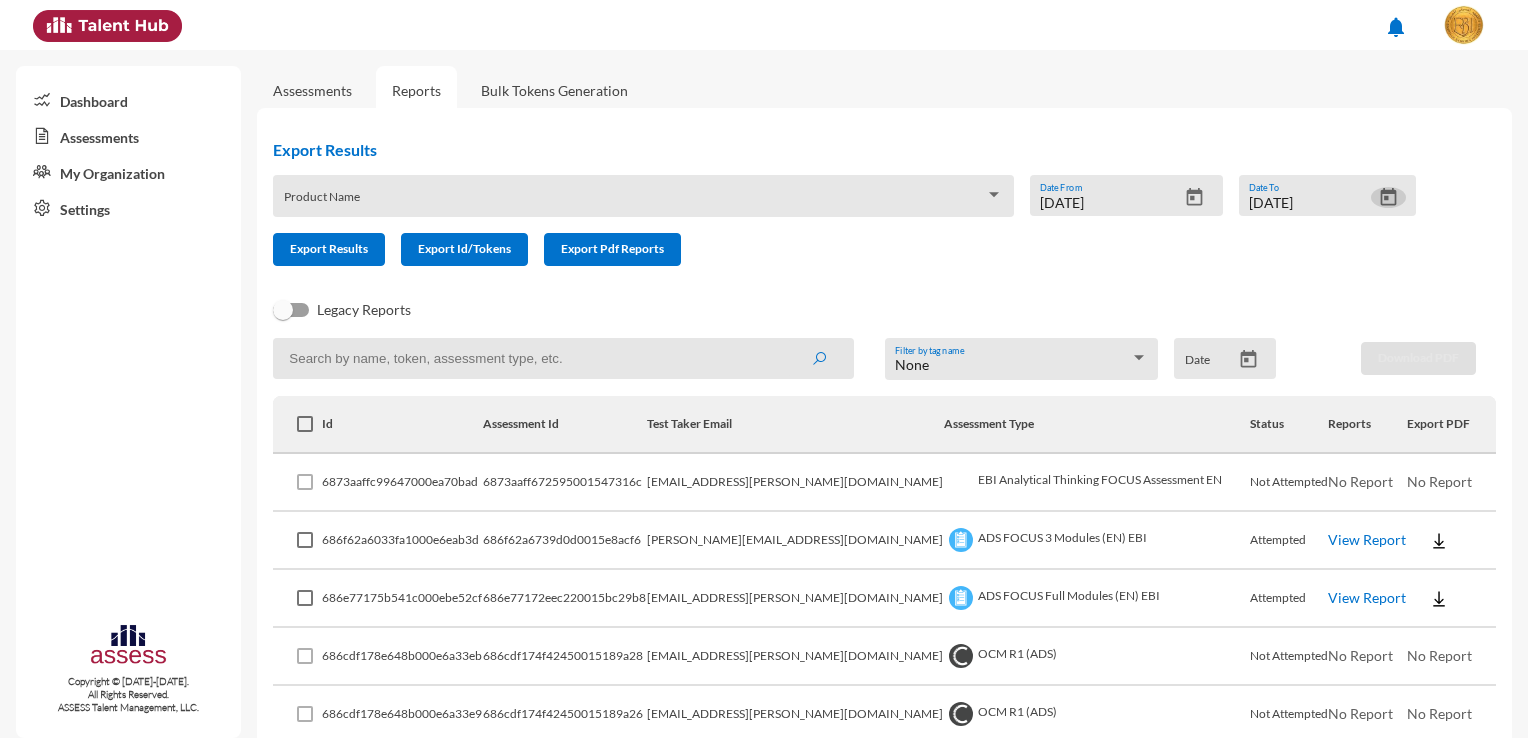 click on "Export Results   Product Name  [DATE]  Date From [DATE]  Date To   Export Results   Export Id/Tokens   Export Pdf Reports" 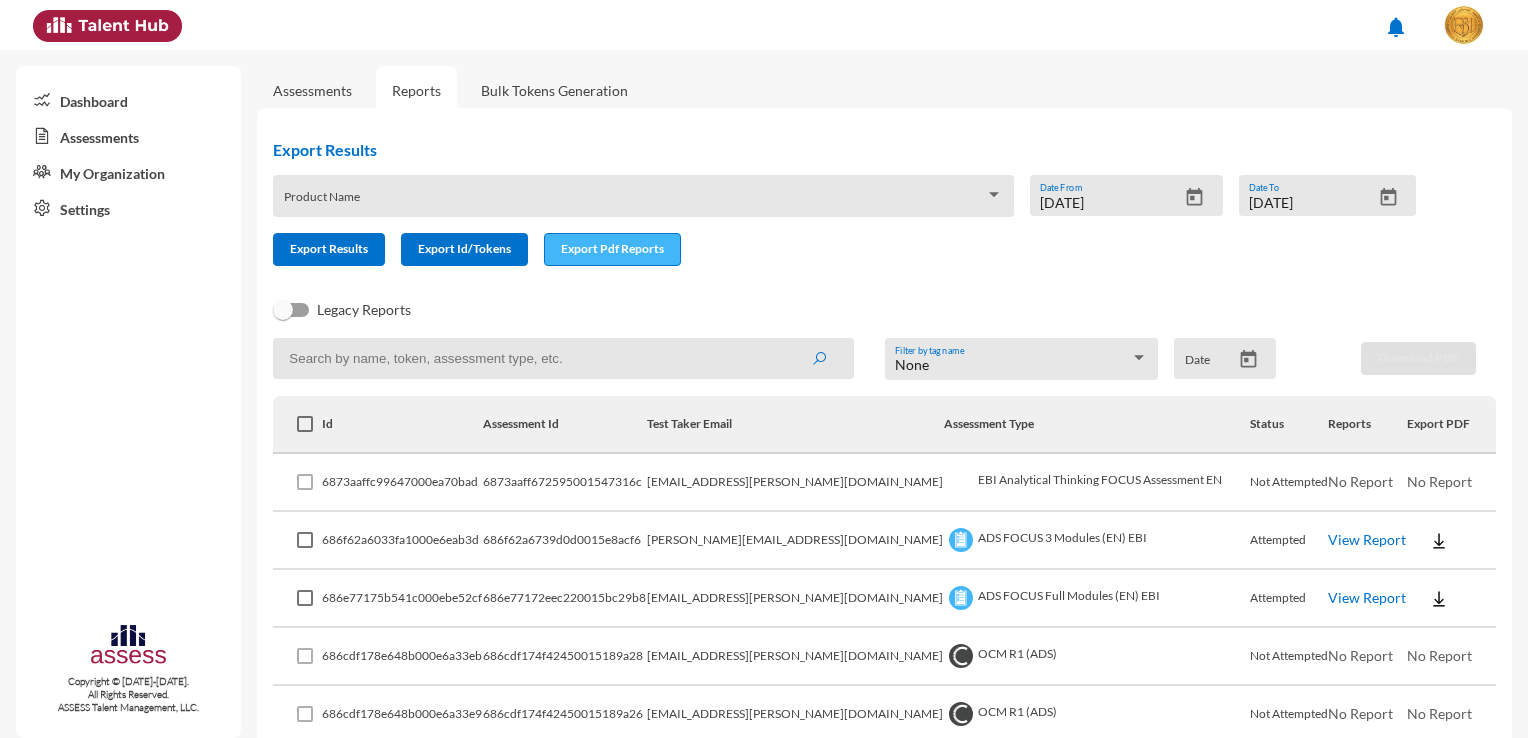 click on "Export Pdf Reports" 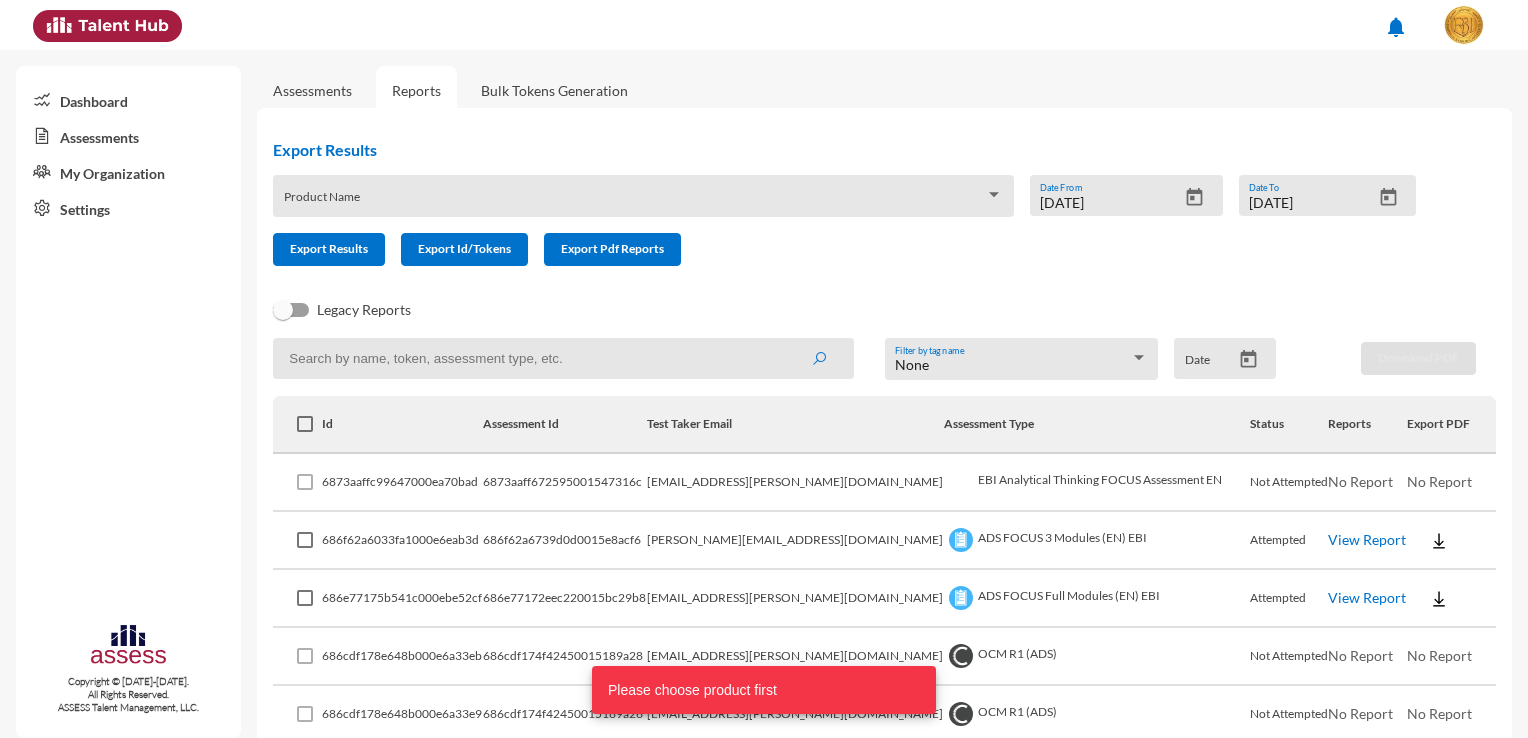 click on "Product Name" 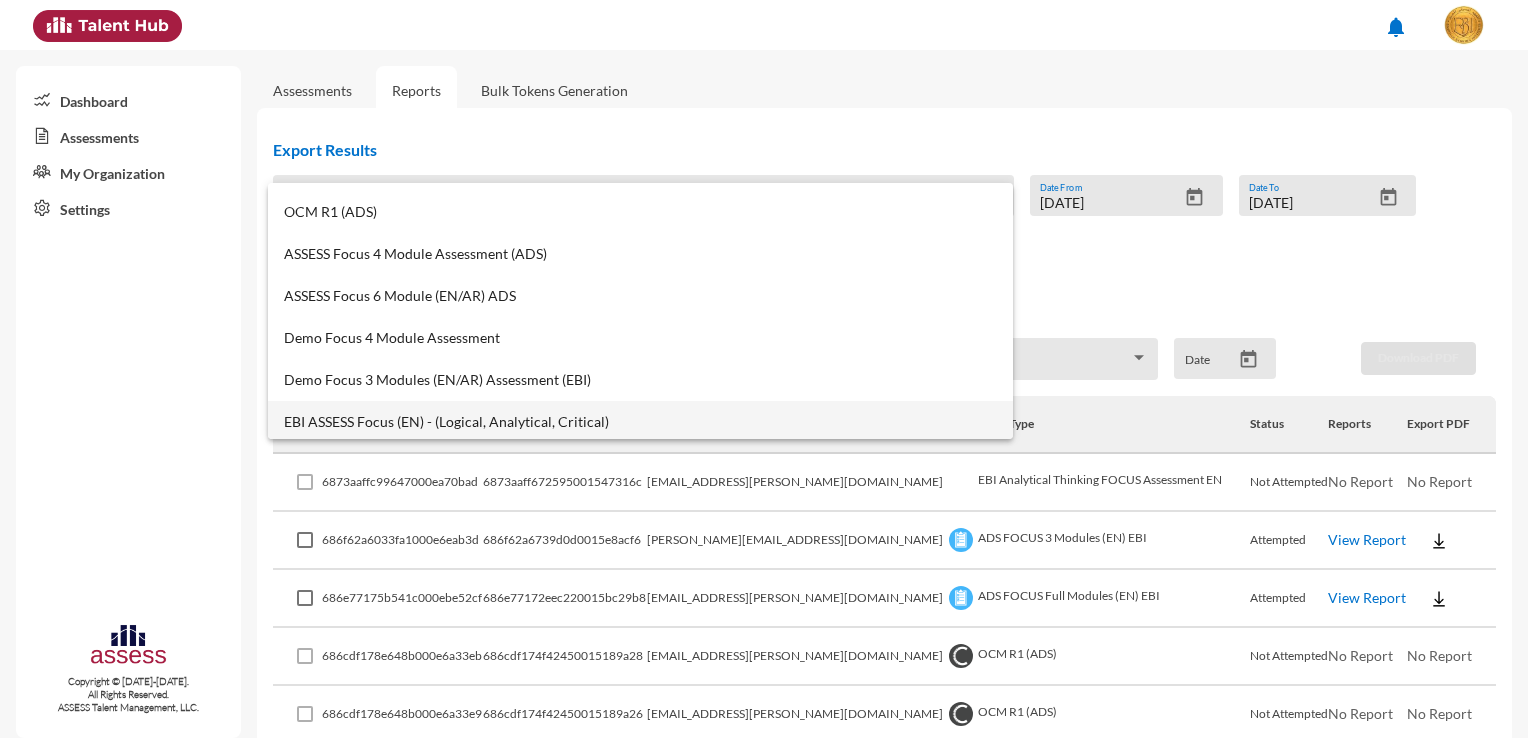 scroll, scrollTop: 500, scrollLeft: 0, axis: vertical 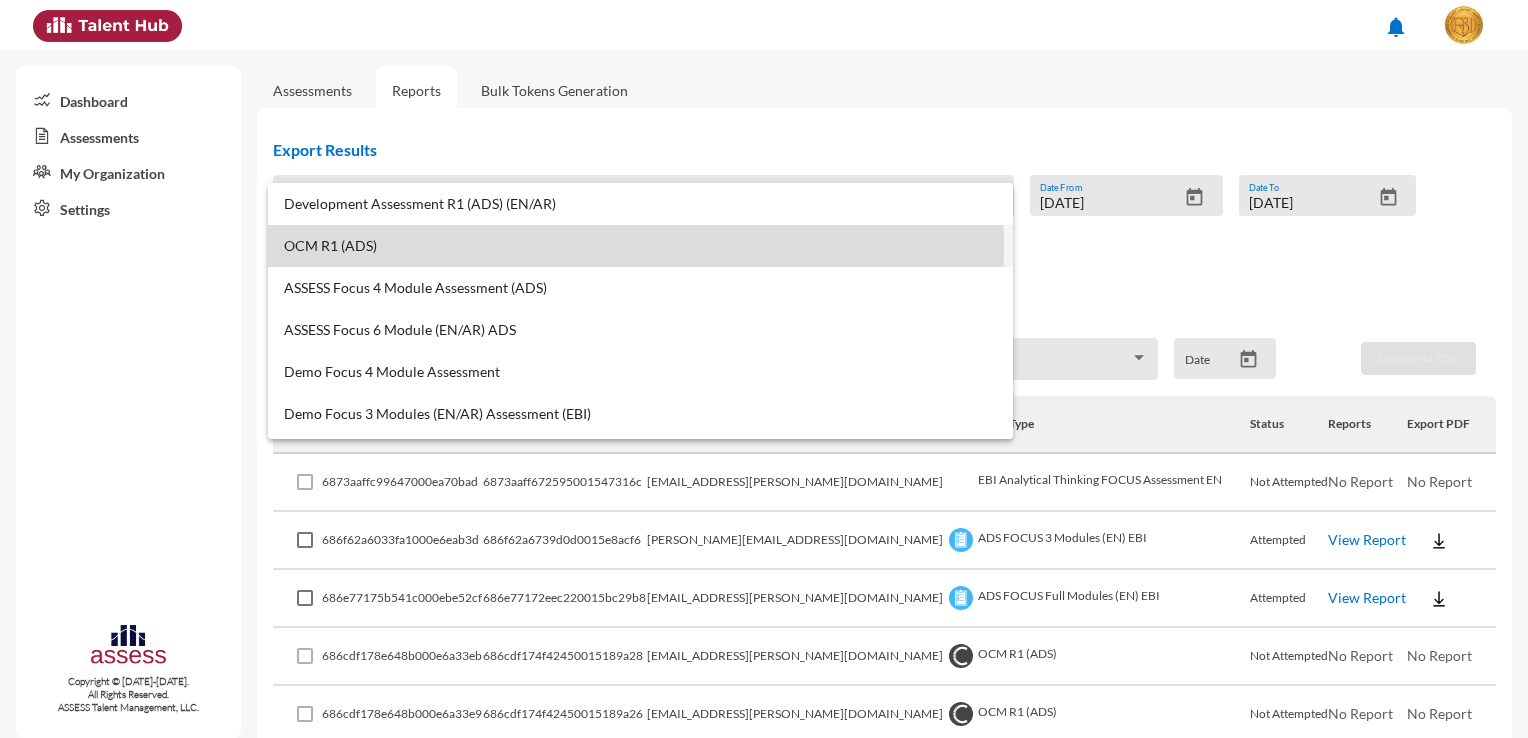 click on "OCM R1 (ADS)" at bounding box center (640, 246) 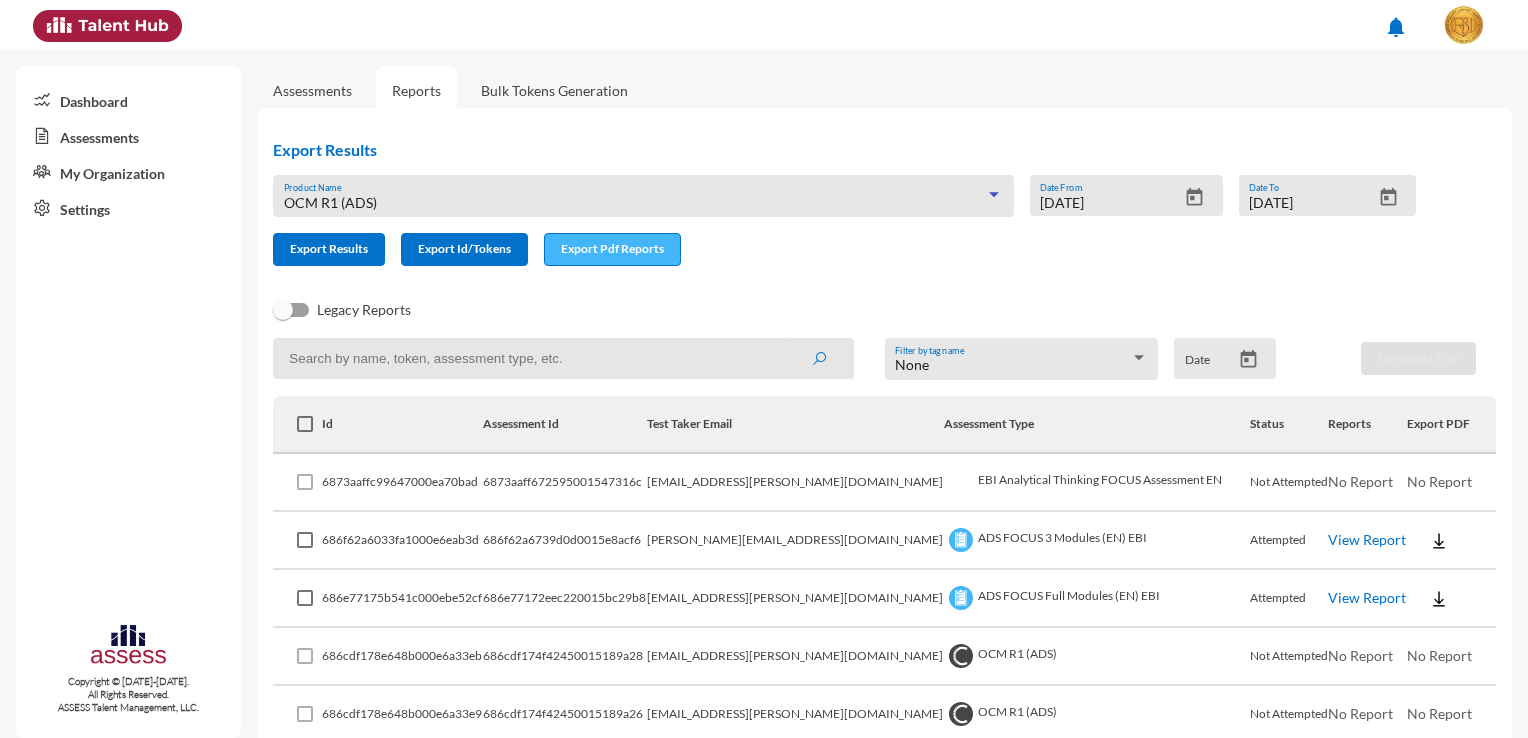 click on "Export Pdf Reports" 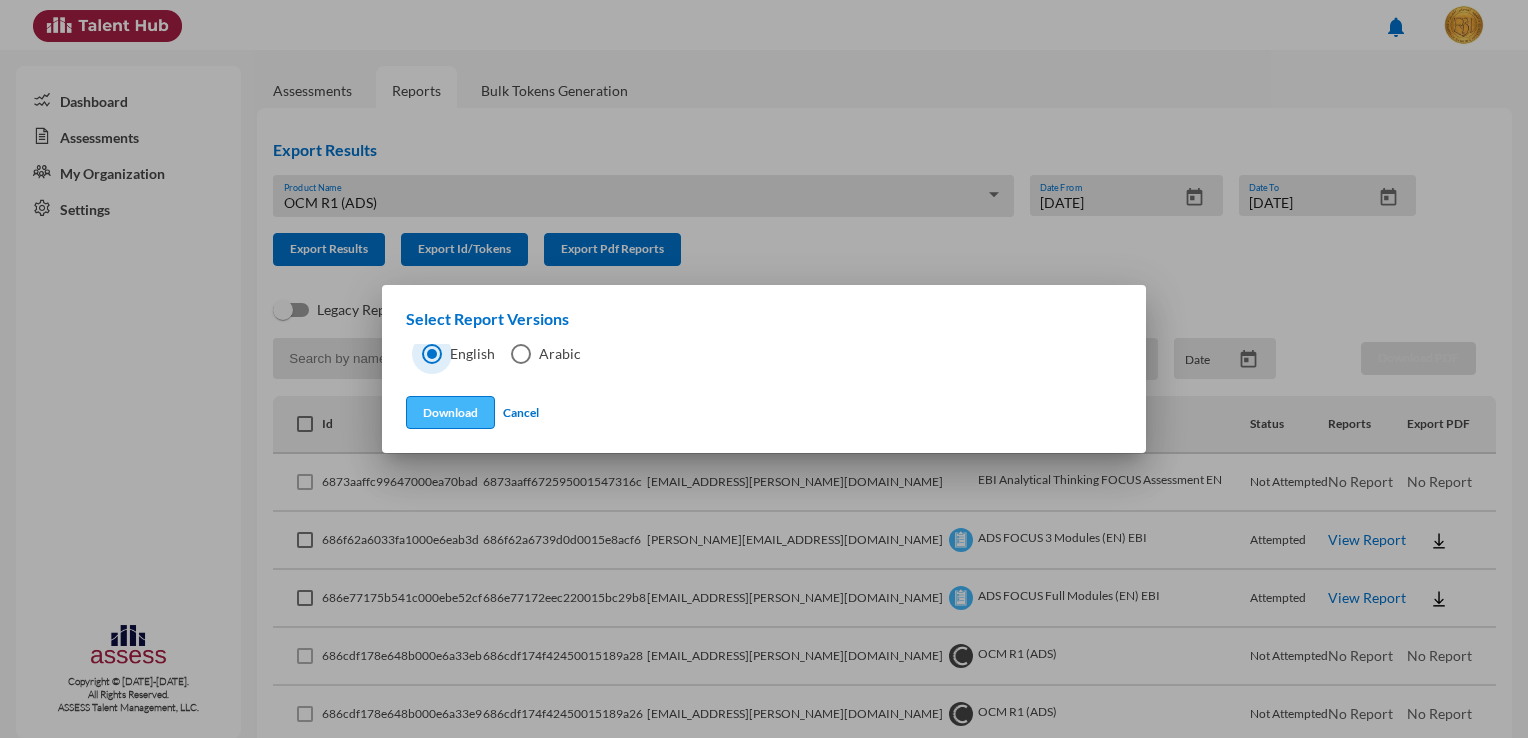 click on "Download" at bounding box center (450, 412) 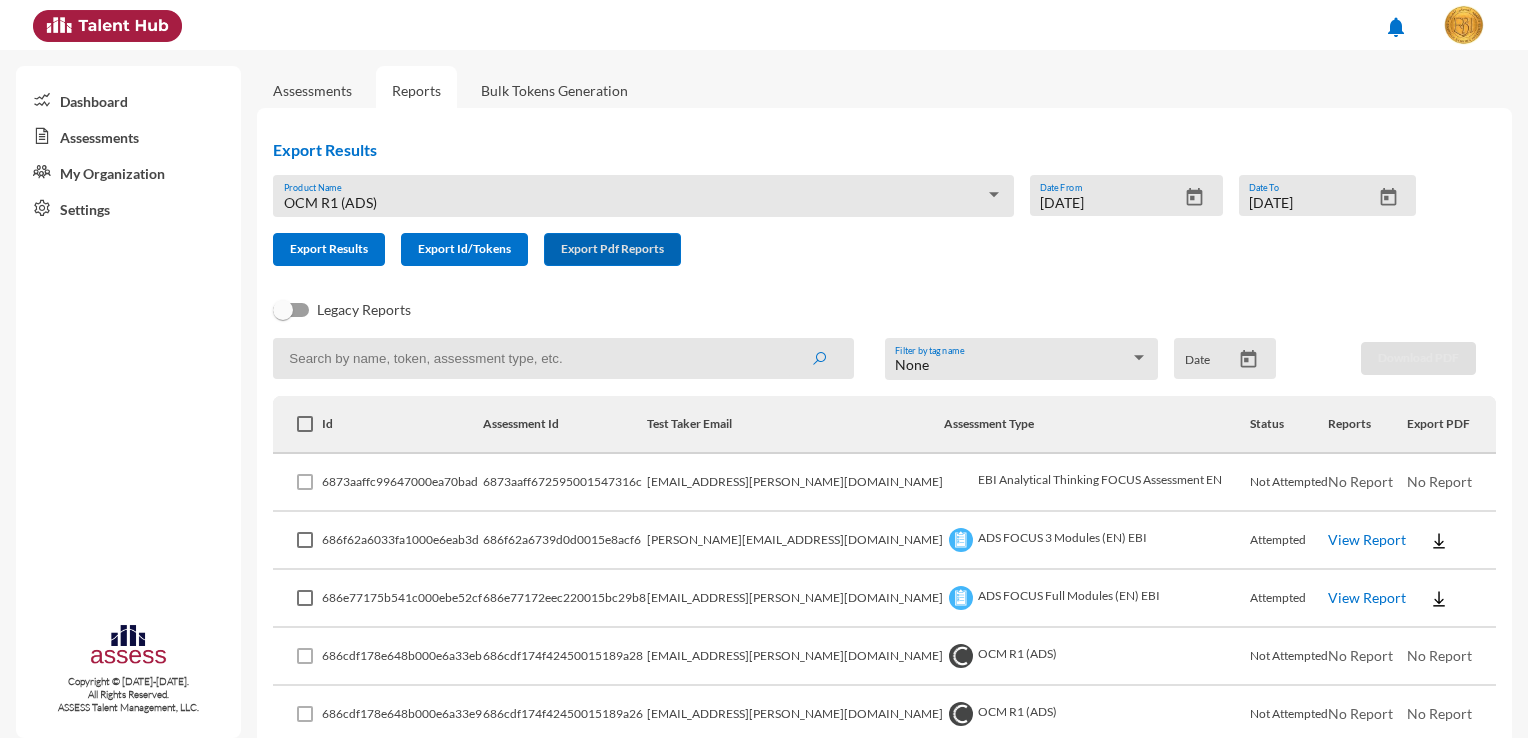 click on "OCM R1 (ADS) Product Name  [DATE]  Date From [DATE]  Date To   Export Results   Export Id/Tokens   Export Pdf Reports" 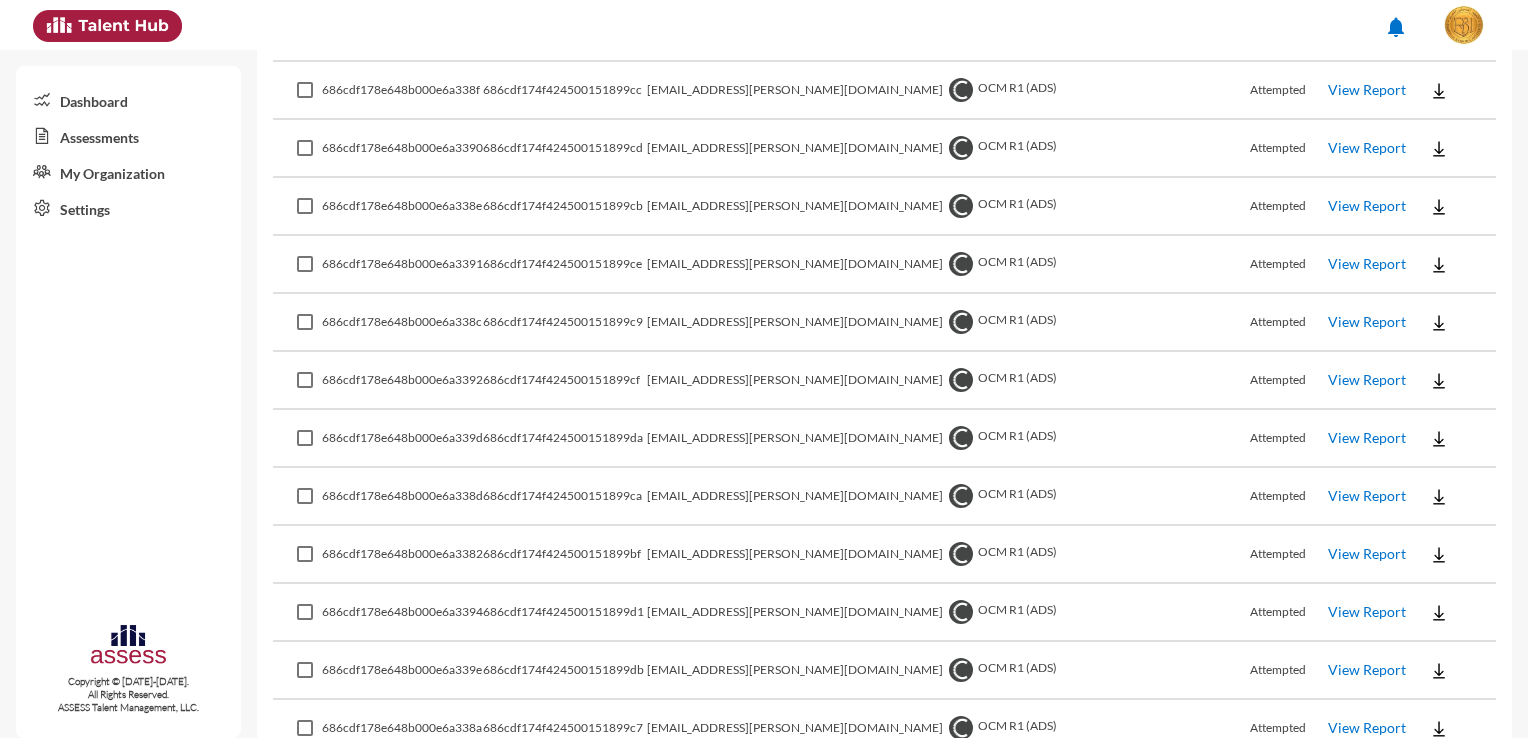 scroll, scrollTop: 5563, scrollLeft: 0, axis: vertical 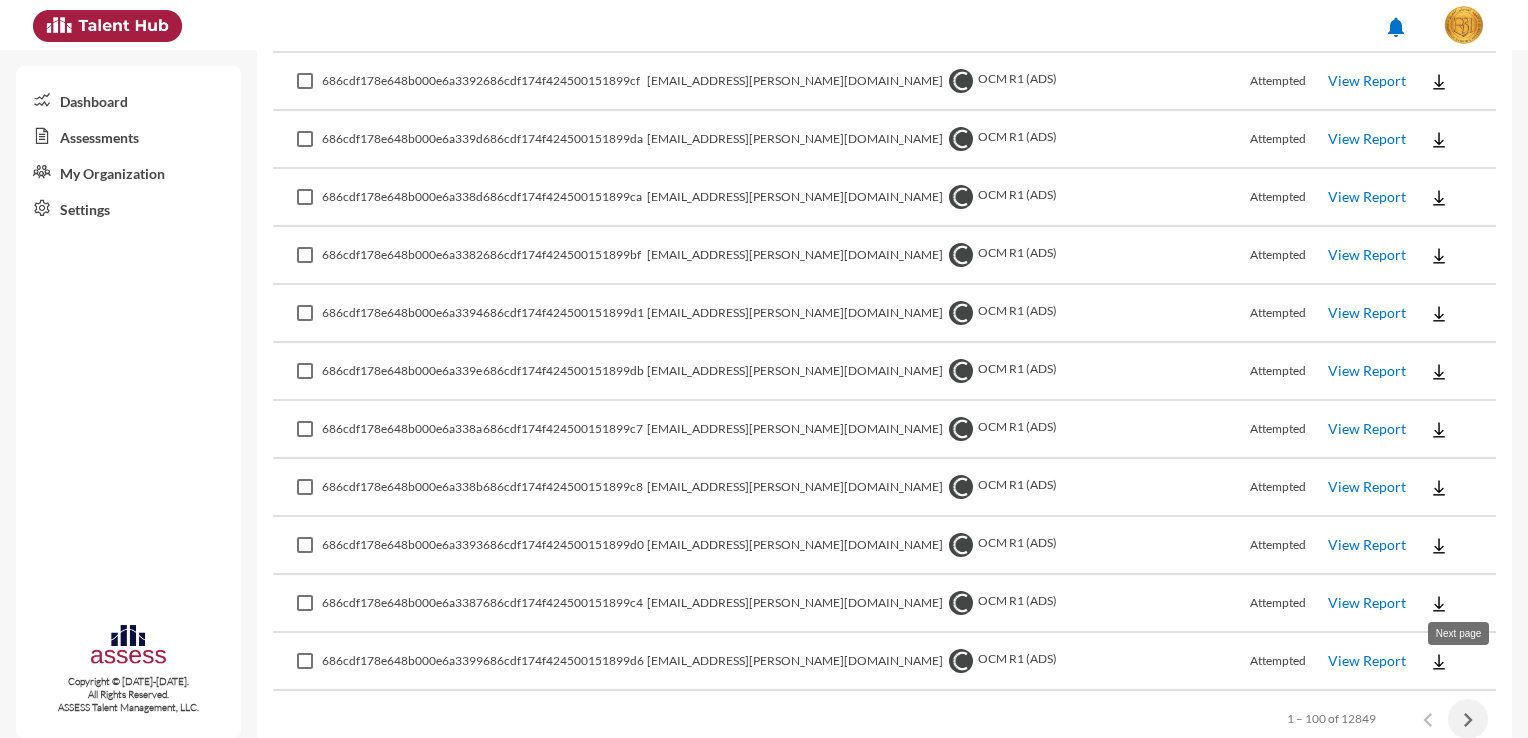 click 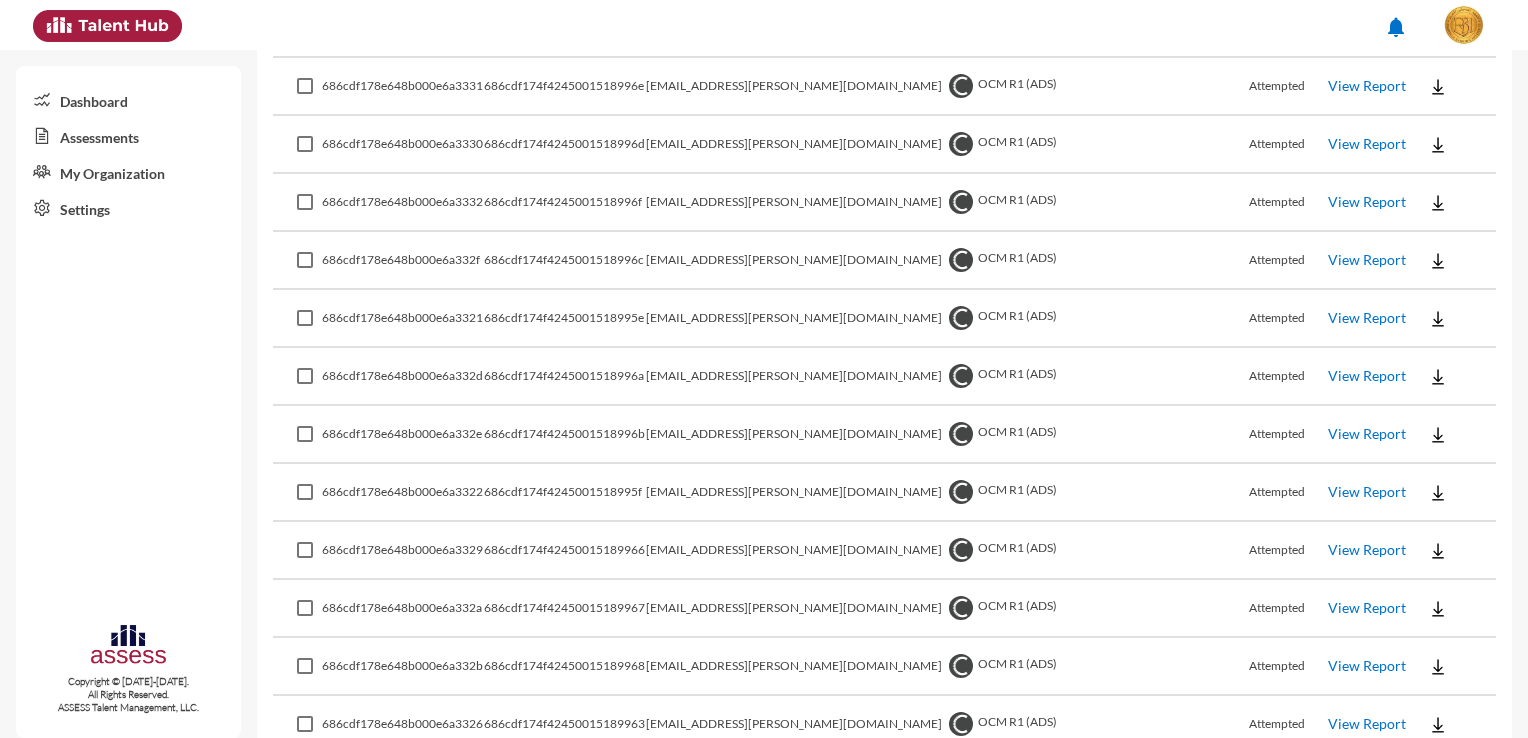 scroll, scrollTop: 5563, scrollLeft: 0, axis: vertical 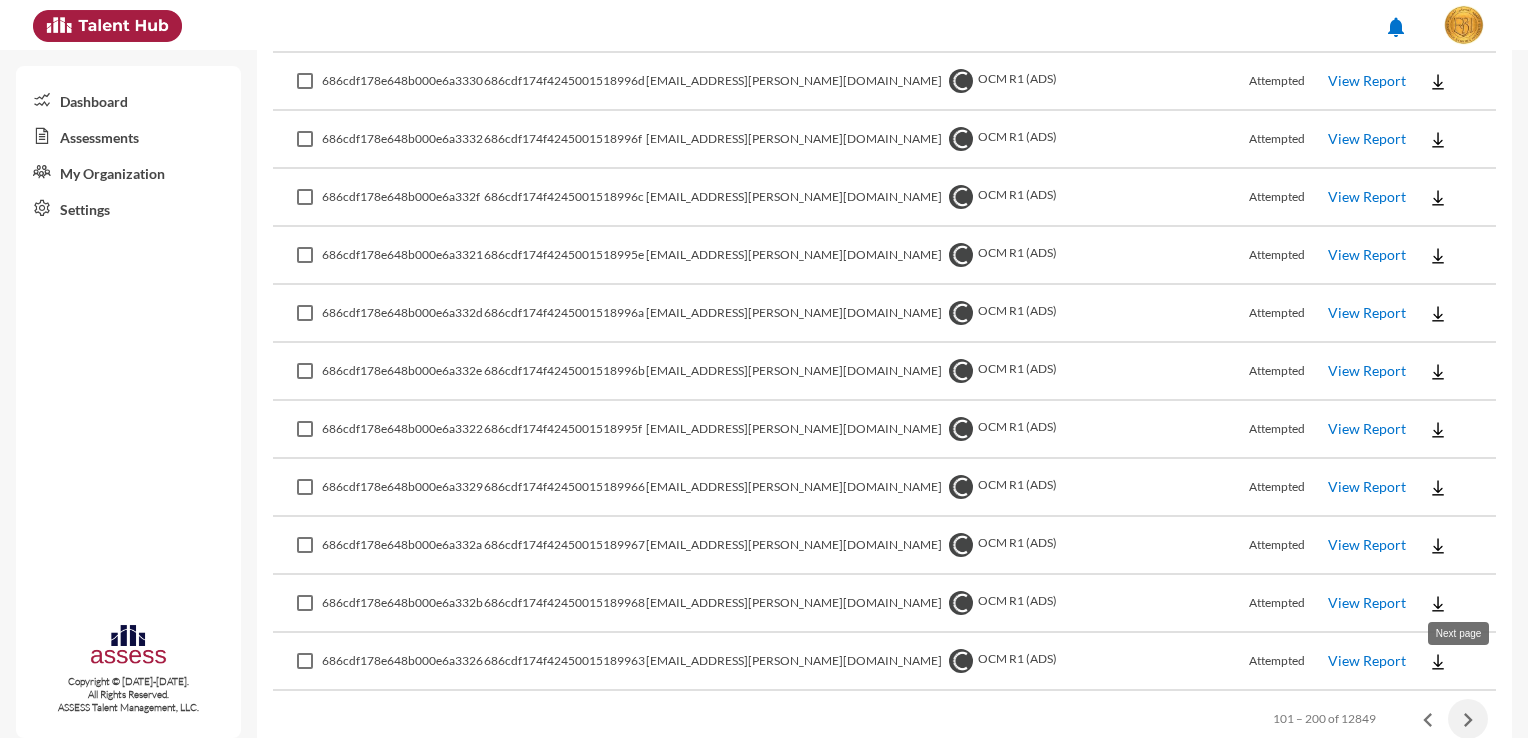 click 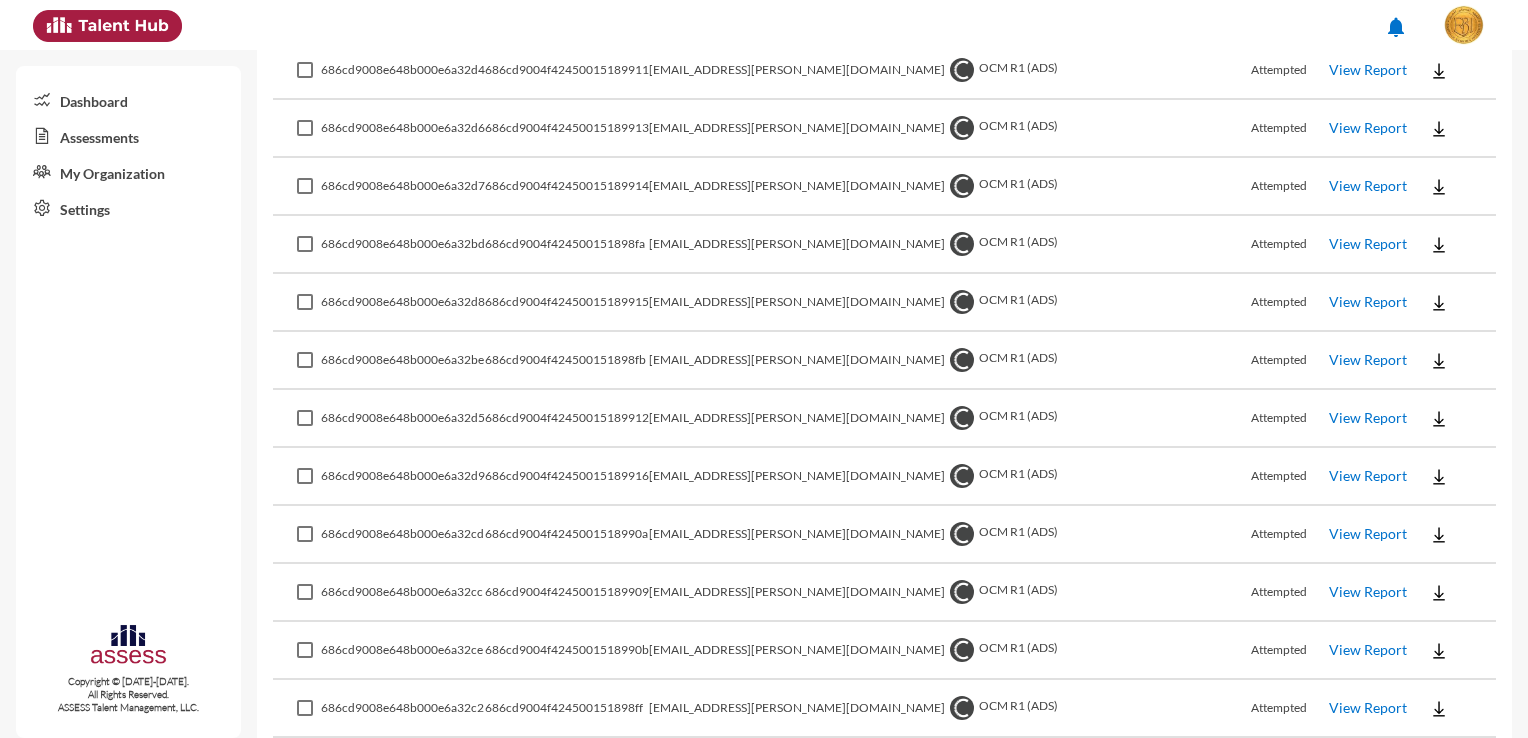 scroll, scrollTop: 5563, scrollLeft: 0, axis: vertical 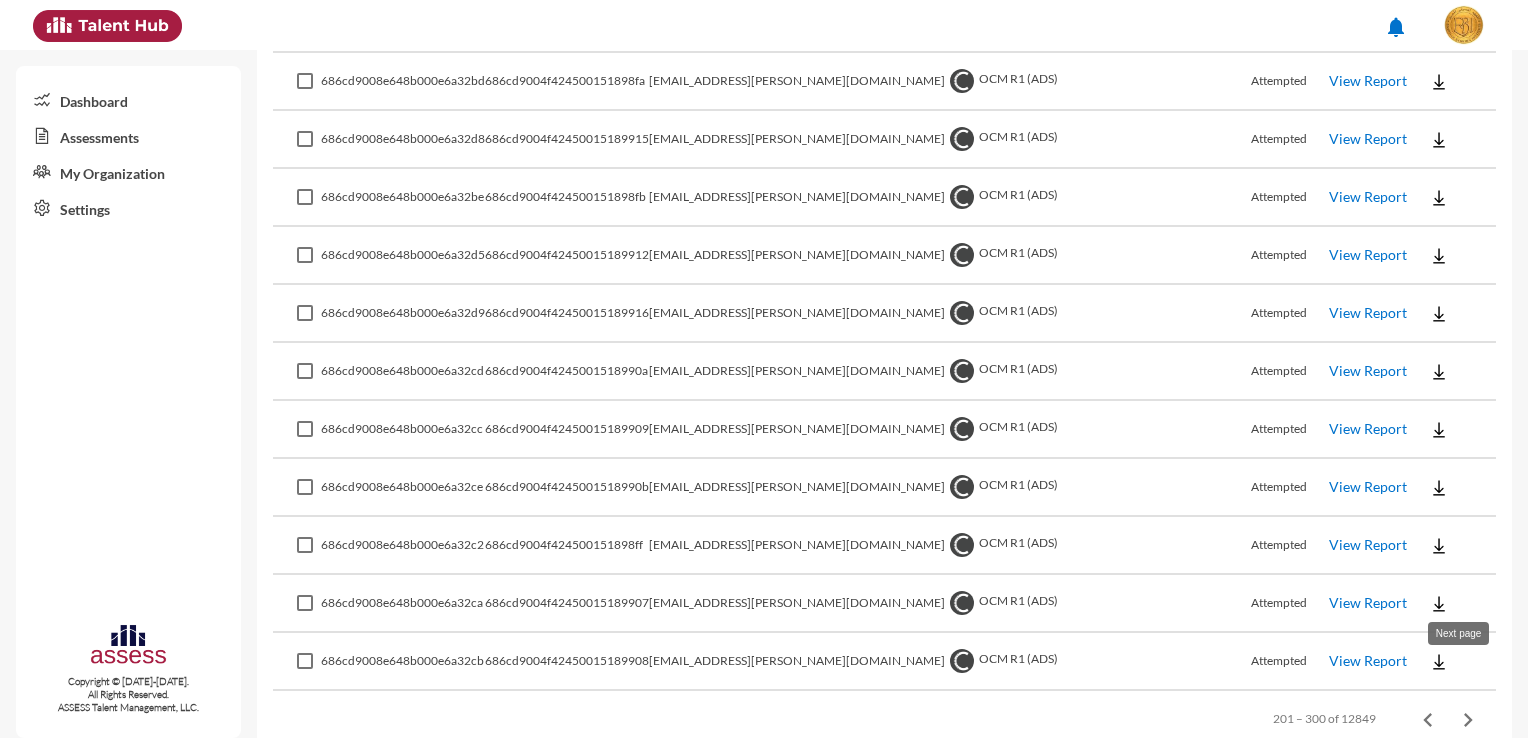 click 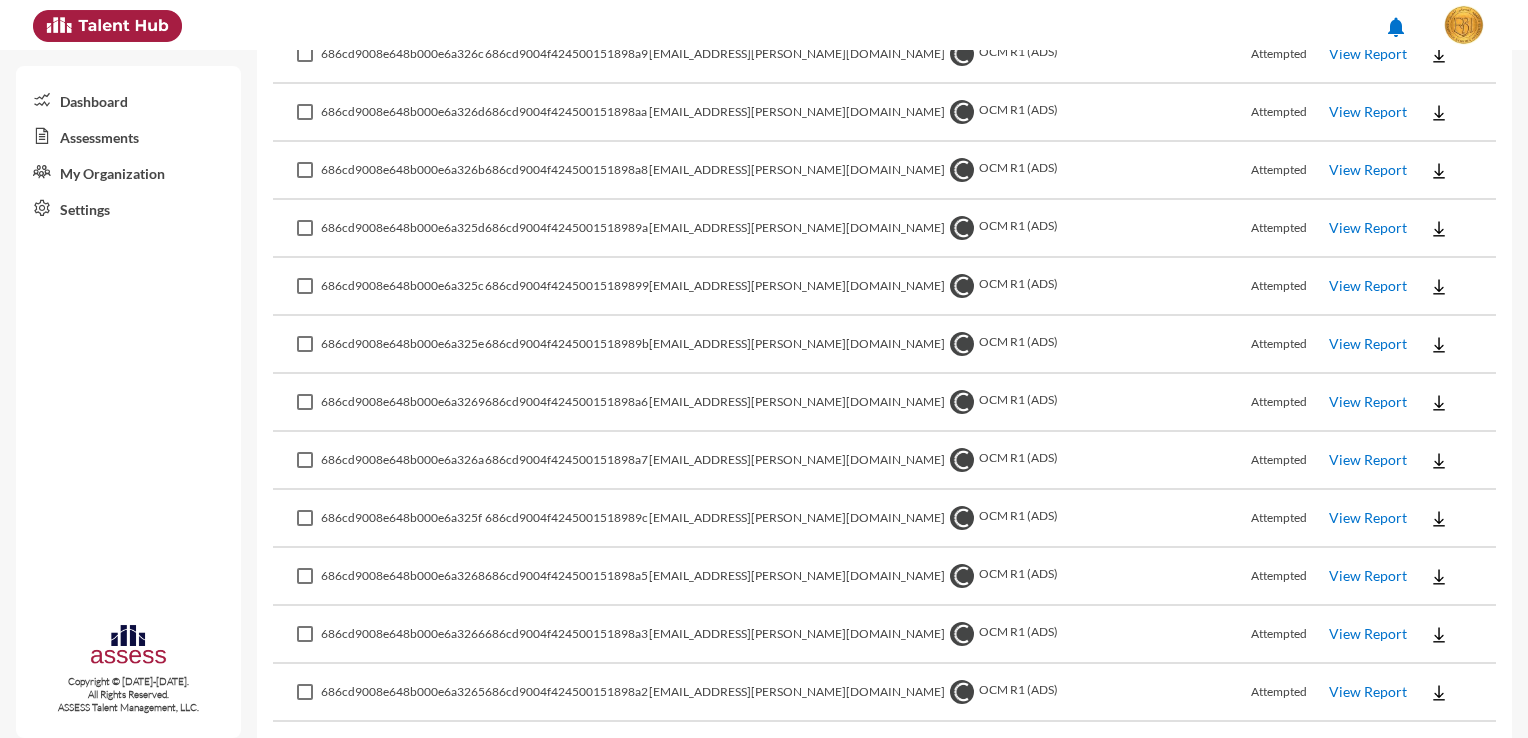 scroll, scrollTop: 5563, scrollLeft: 0, axis: vertical 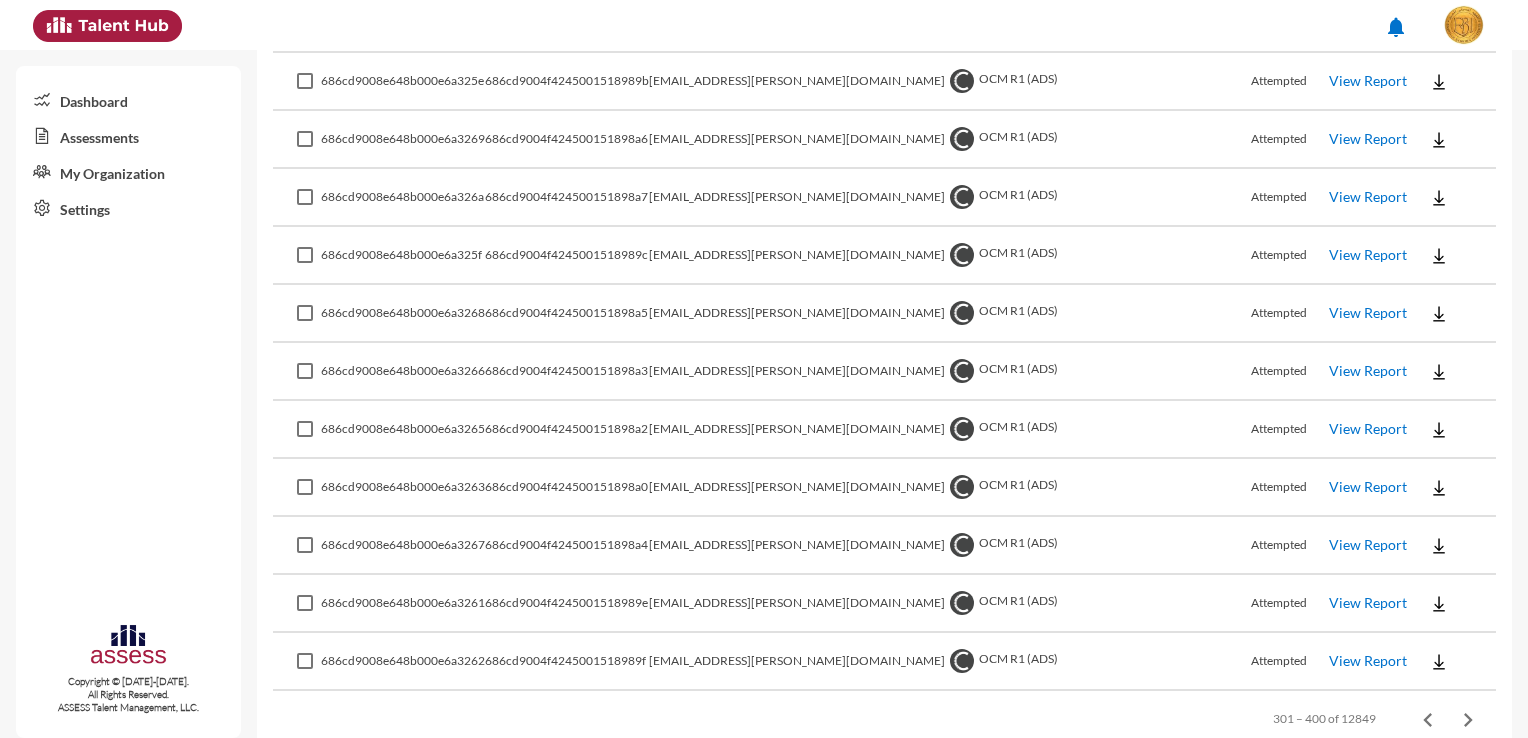 drag, startPoint x: 1244, startPoint y: 682, endPoint x: 1285, endPoint y: 671, distance: 42.44997 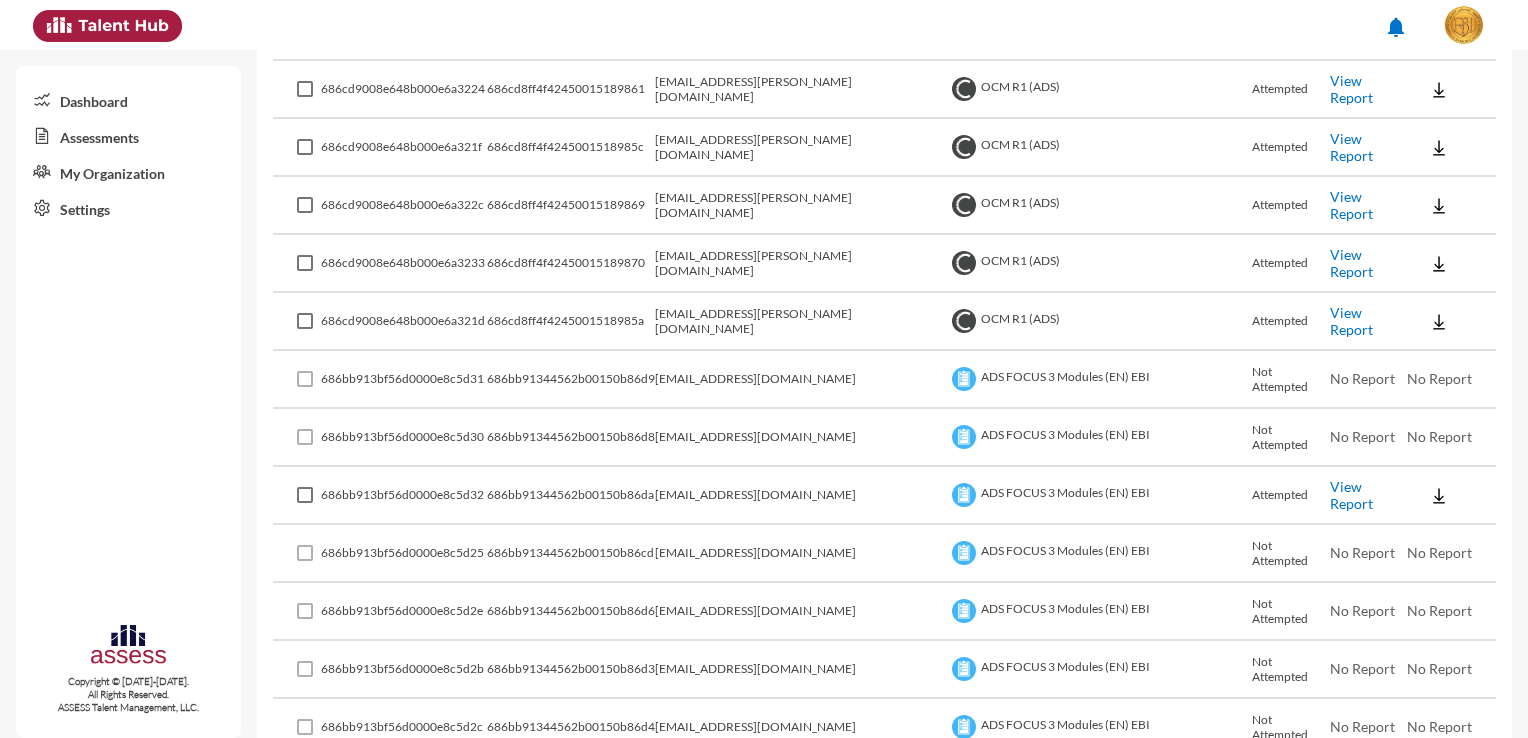 scroll, scrollTop: 3900, scrollLeft: 0, axis: vertical 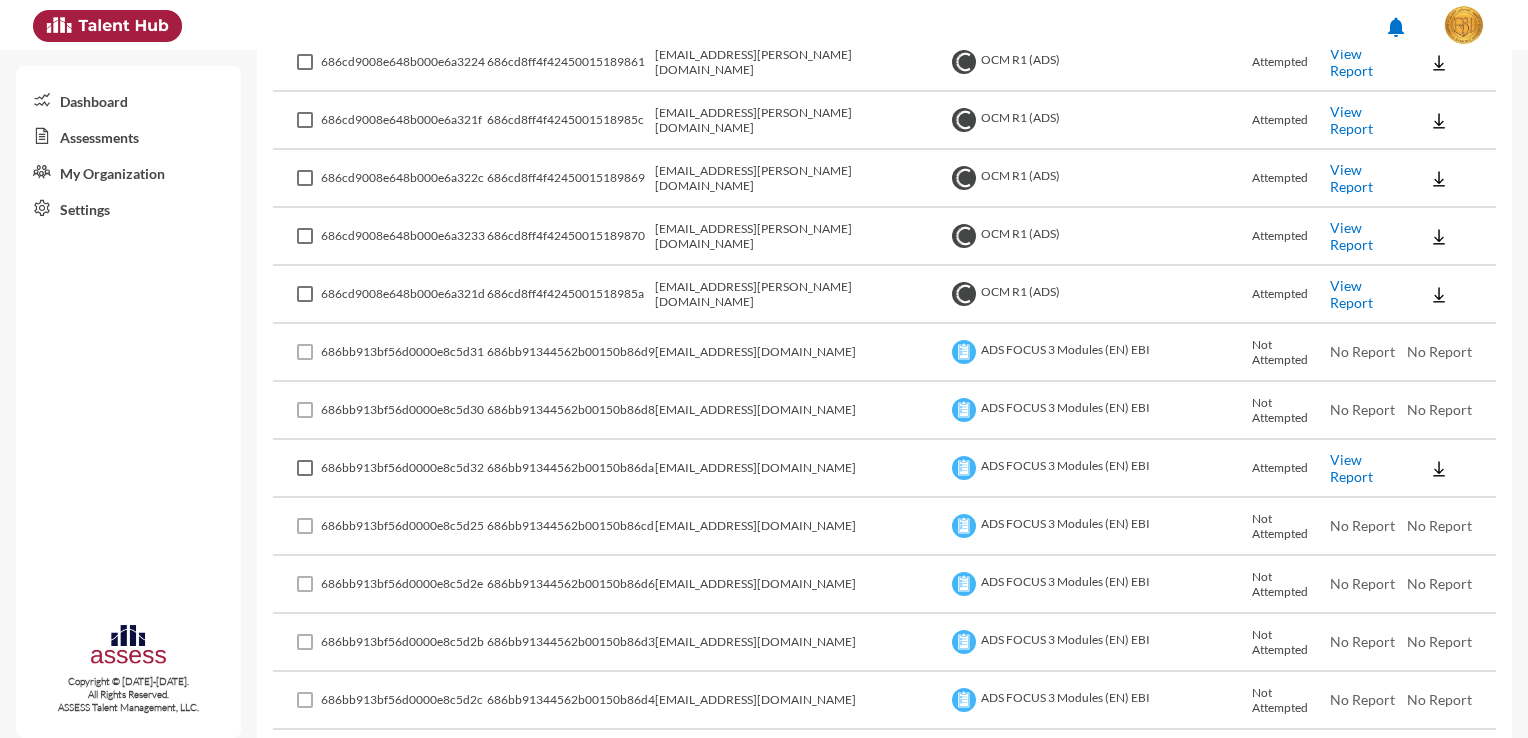 click on "View Report" 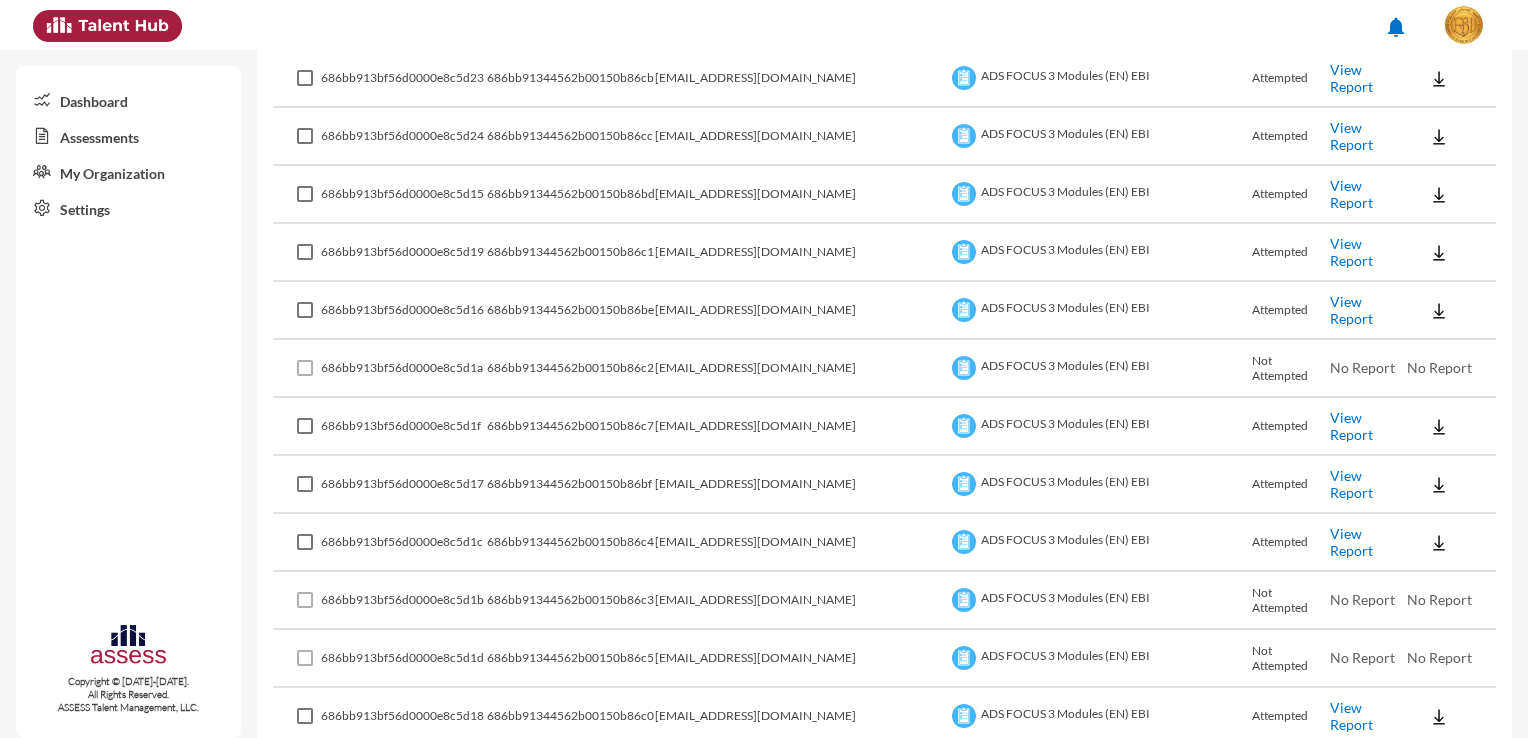 scroll, scrollTop: 5563, scrollLeft: 0, axis: vertical 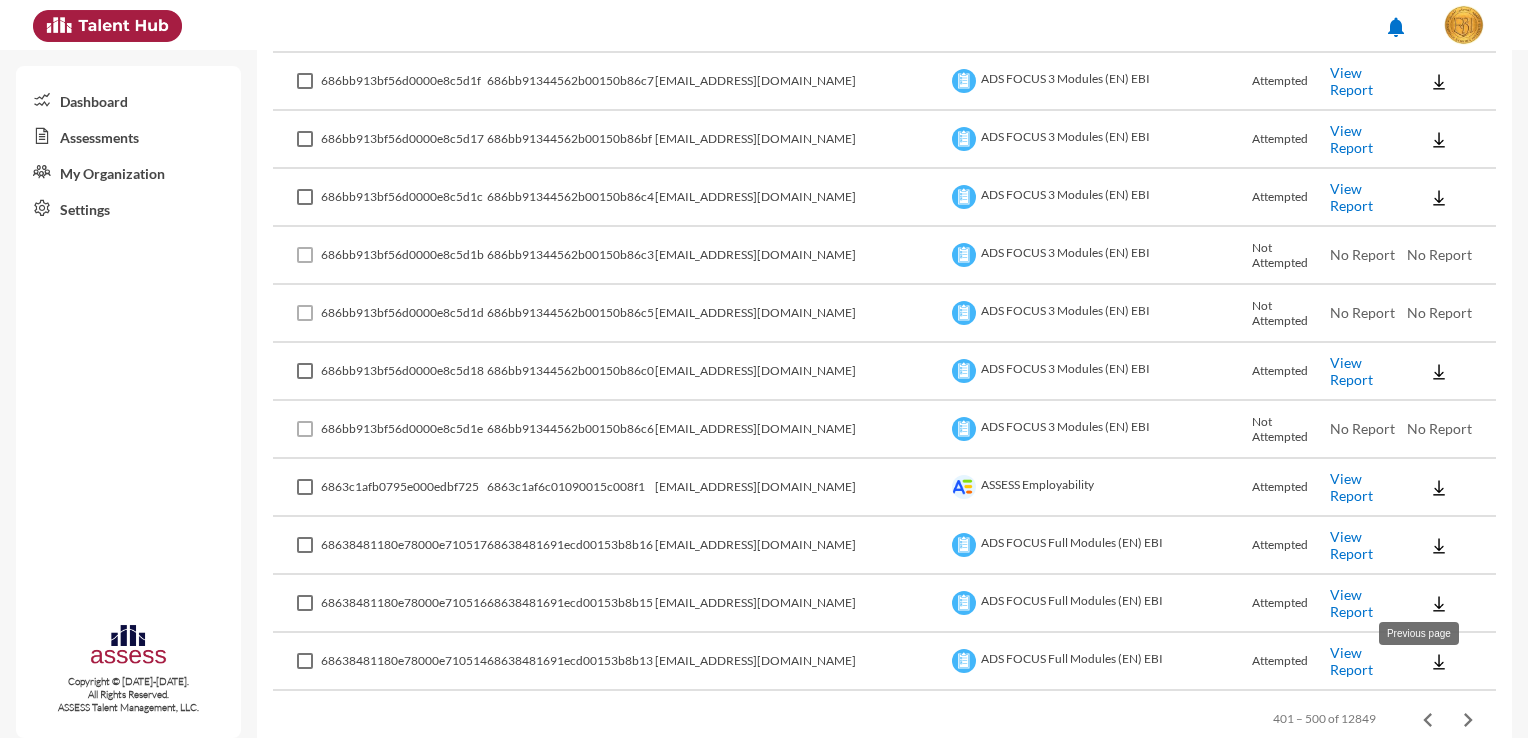click 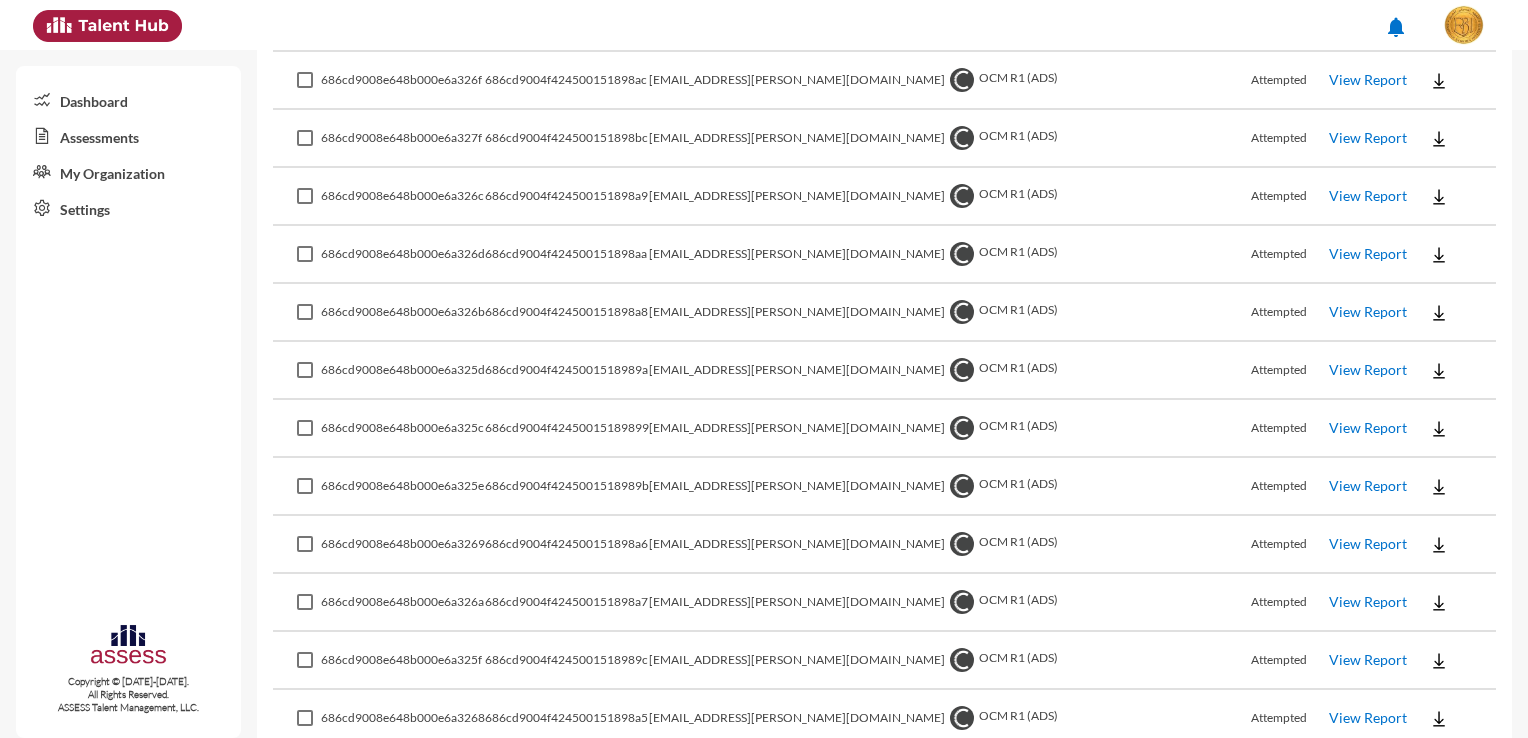 scroll, scrollTop: 5563, scrollLeft: 0, axis: vertical 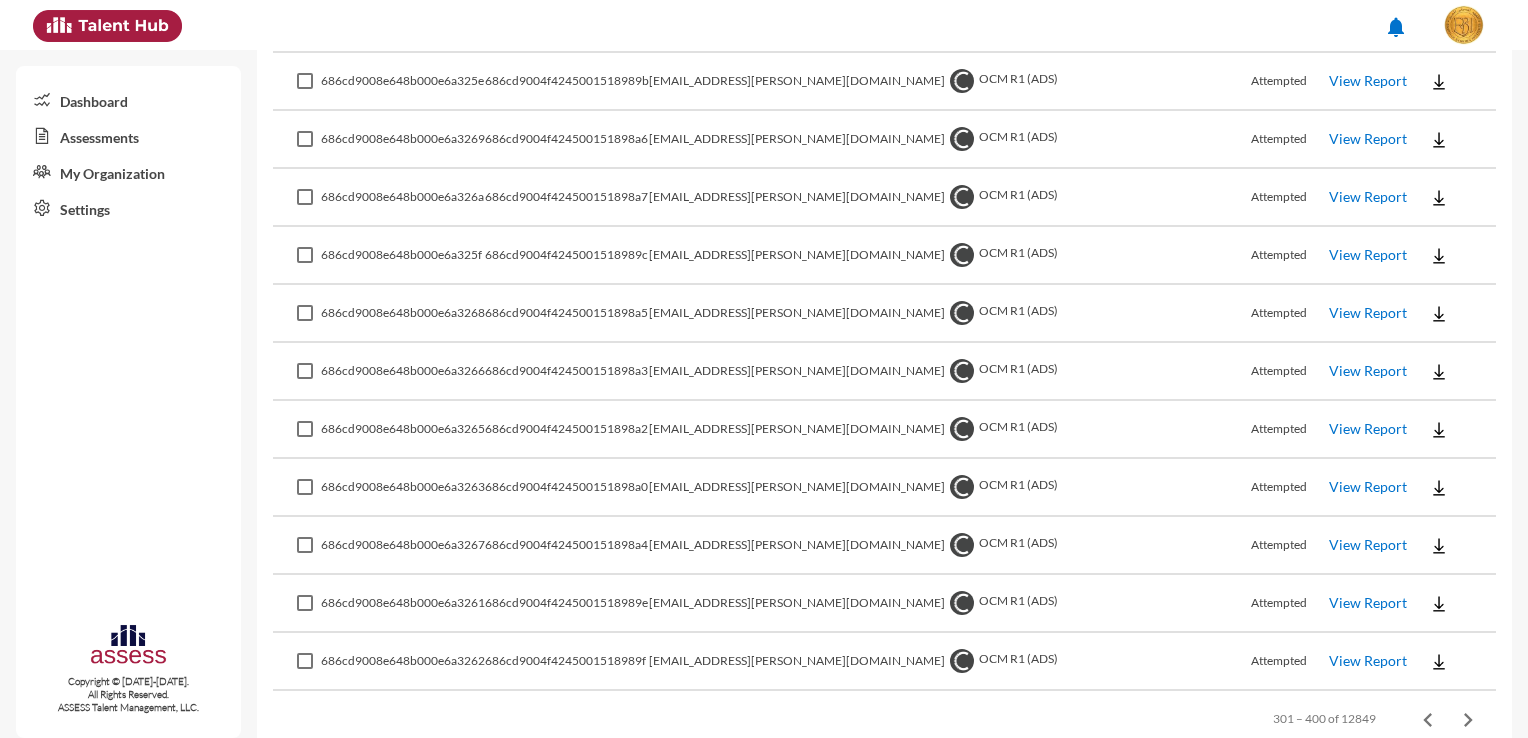 drag, startPoint x: 1531, startPoint y: 533, endPoint x: 1510, endPoint y: 34, distance: 499.44168 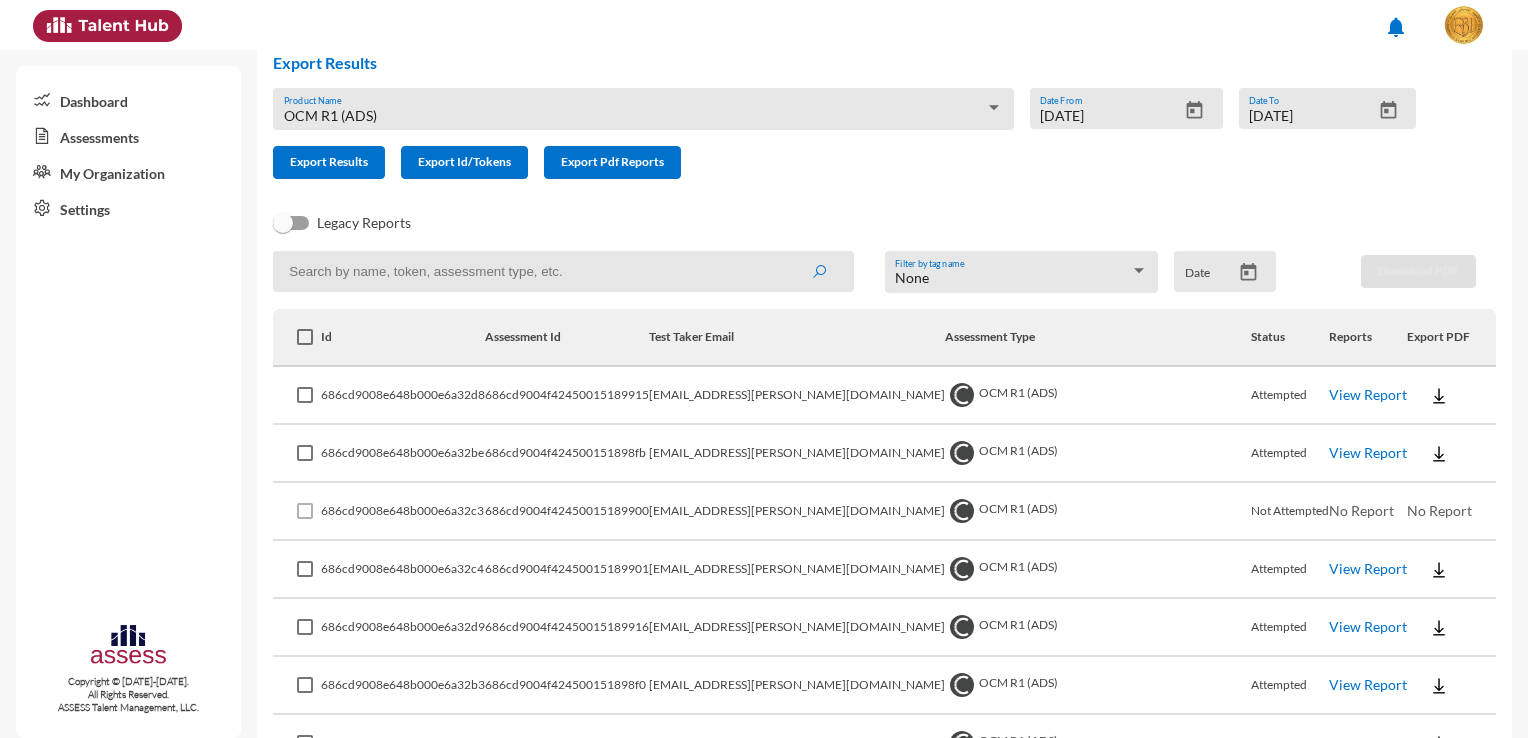scroll, scrollTop: 0, scrollLeft: 0, axis: both 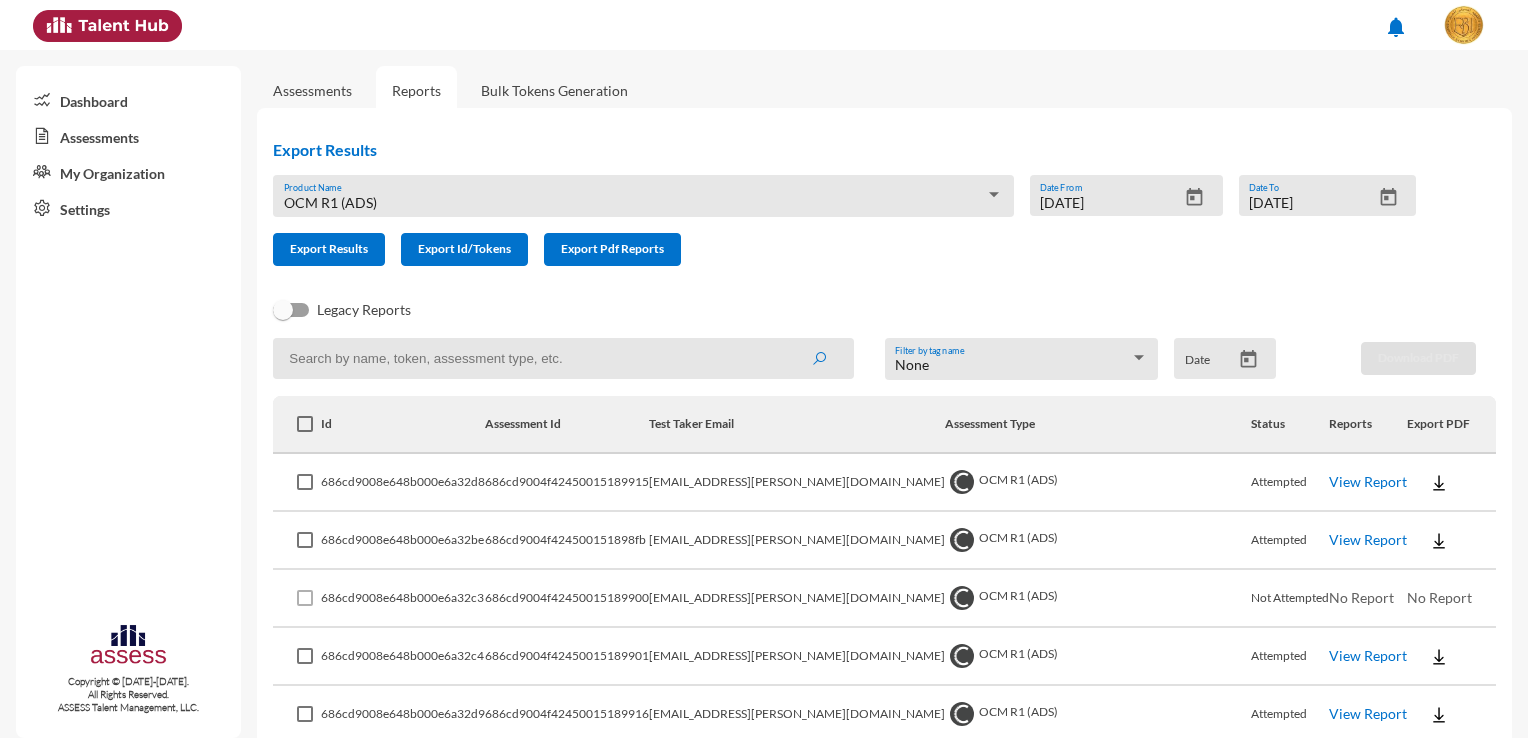 click on "Export Results OCM R1 (ADS) Product Name  [DATE]  Date From [DATE]  Date To   Export Results   Export Id/Tokens   Export Pdf Reports" 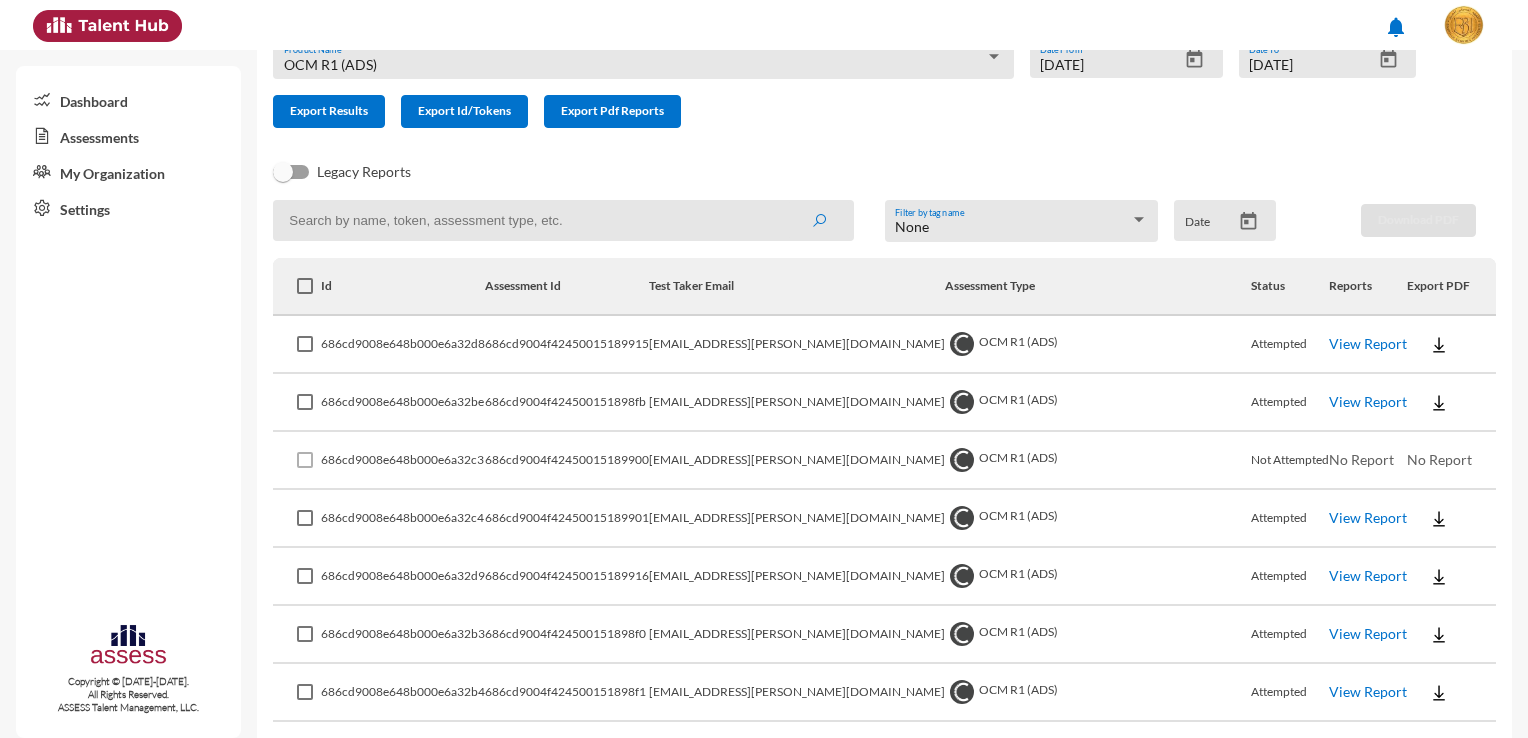 scroll, scrollTop: 300, scrollLeft: 0, axis: vertical 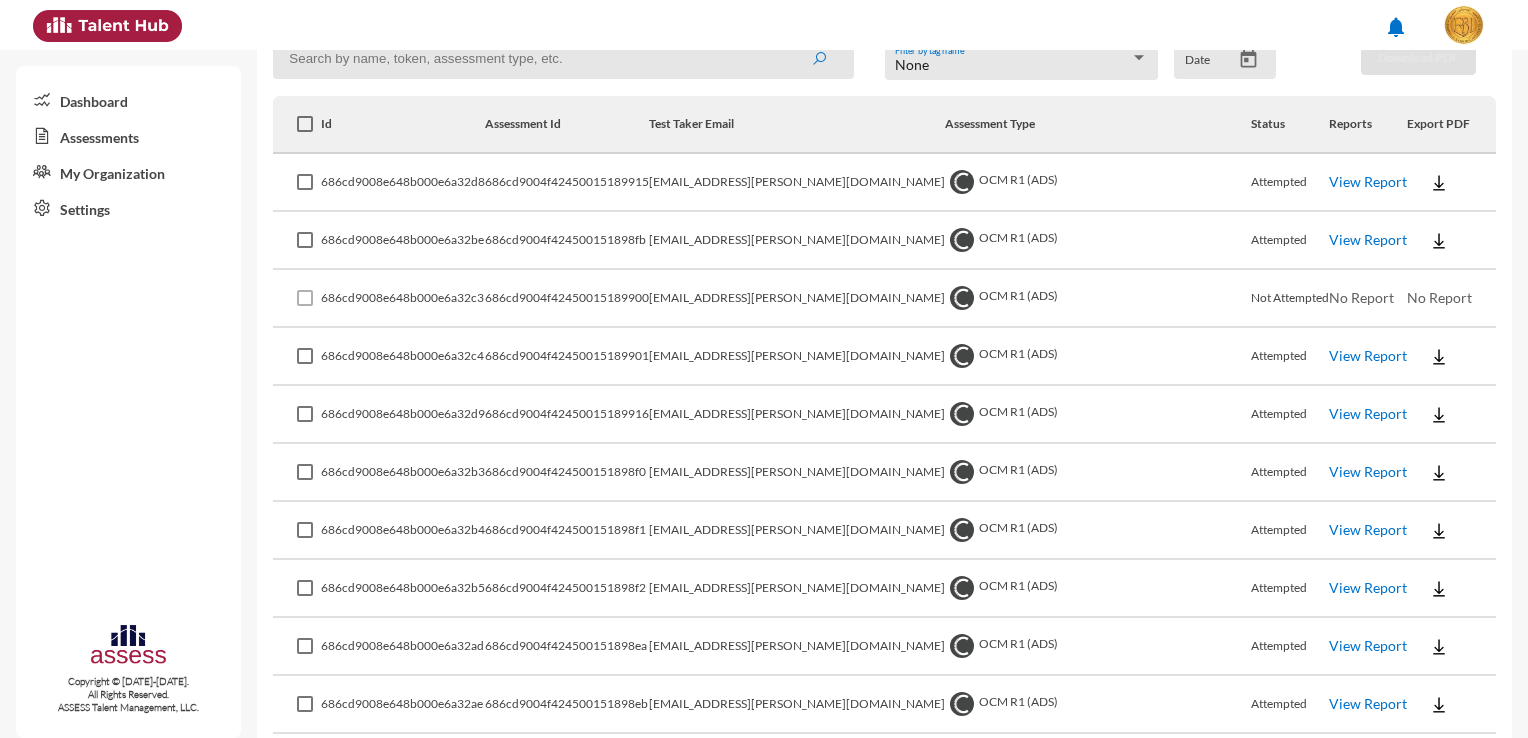 click 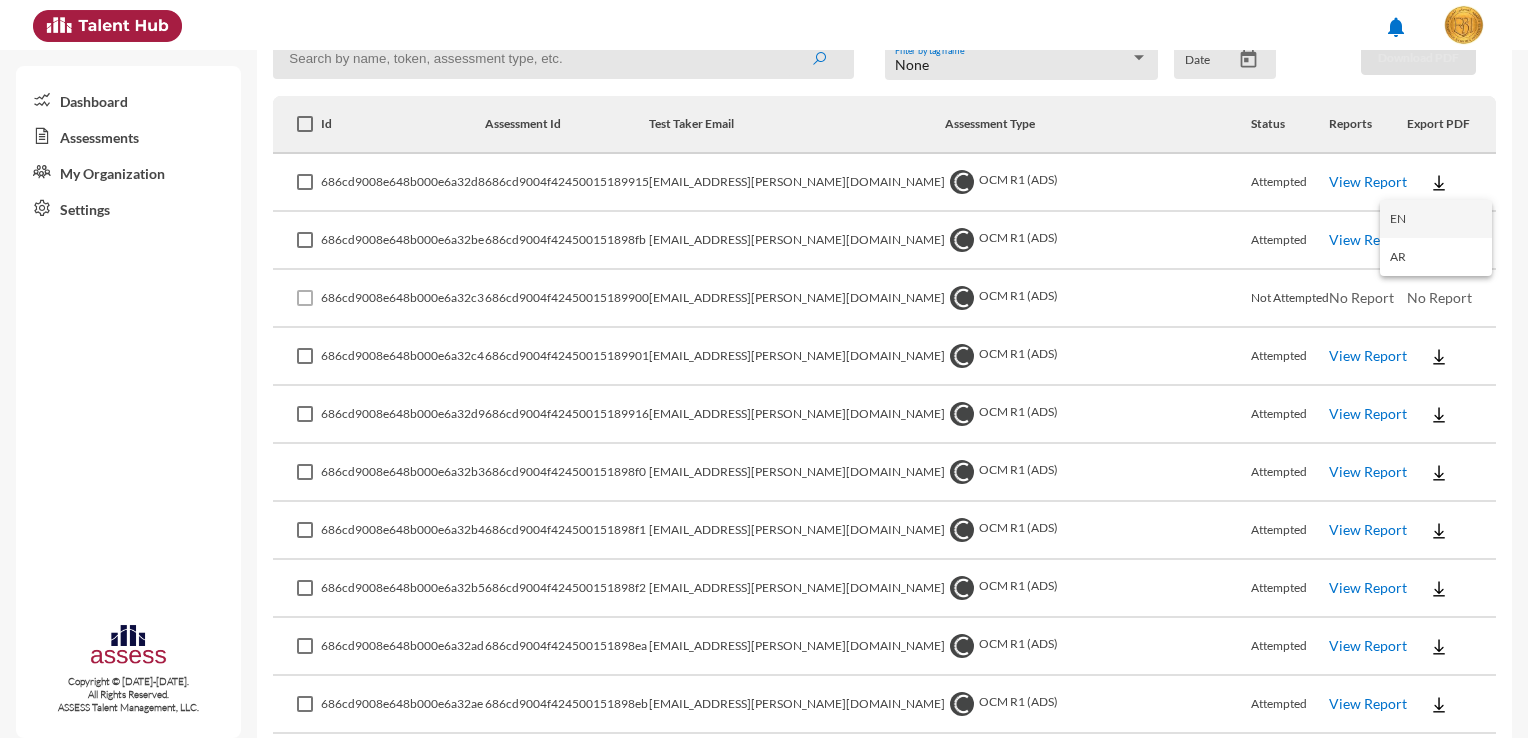 click on "EN" at bounding box center [1436, 219] 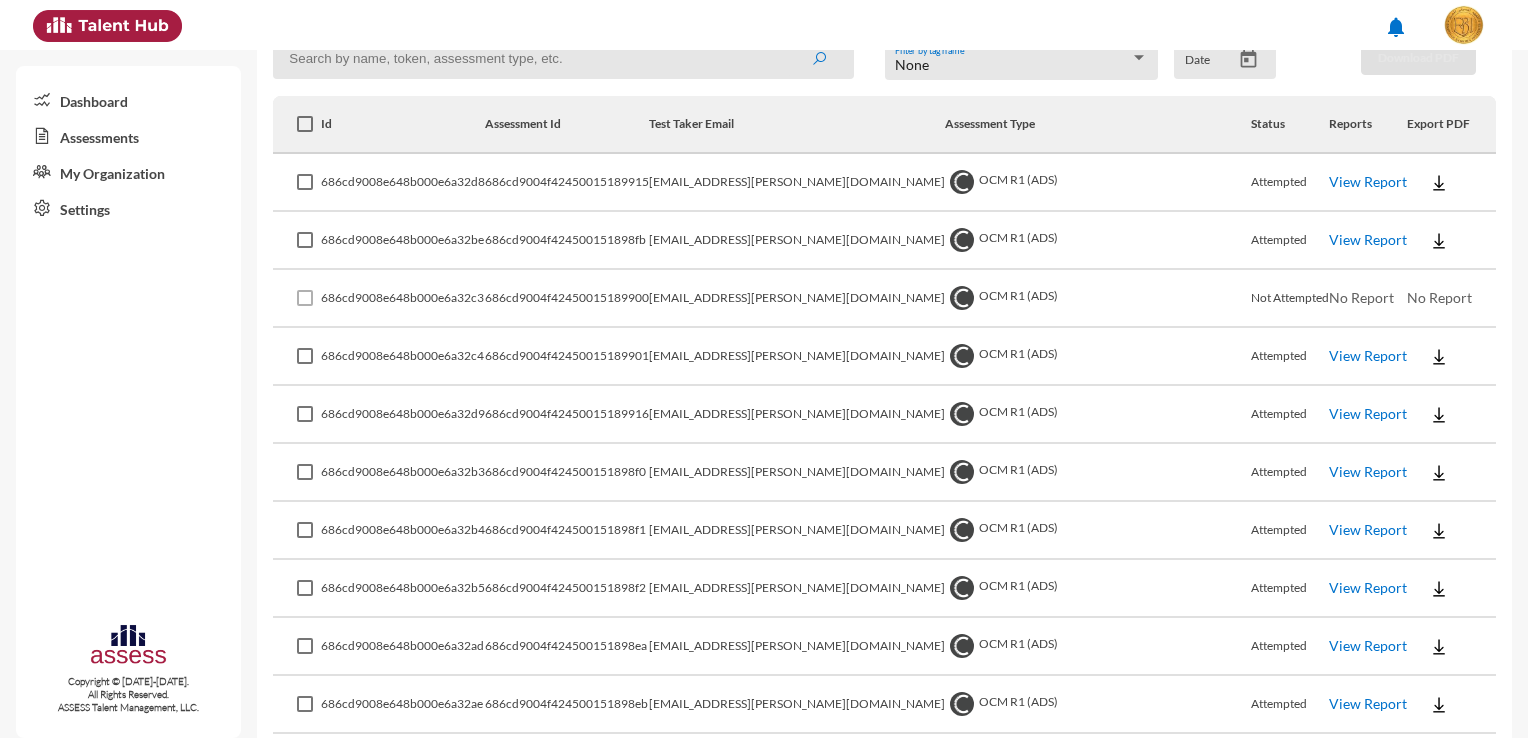 click 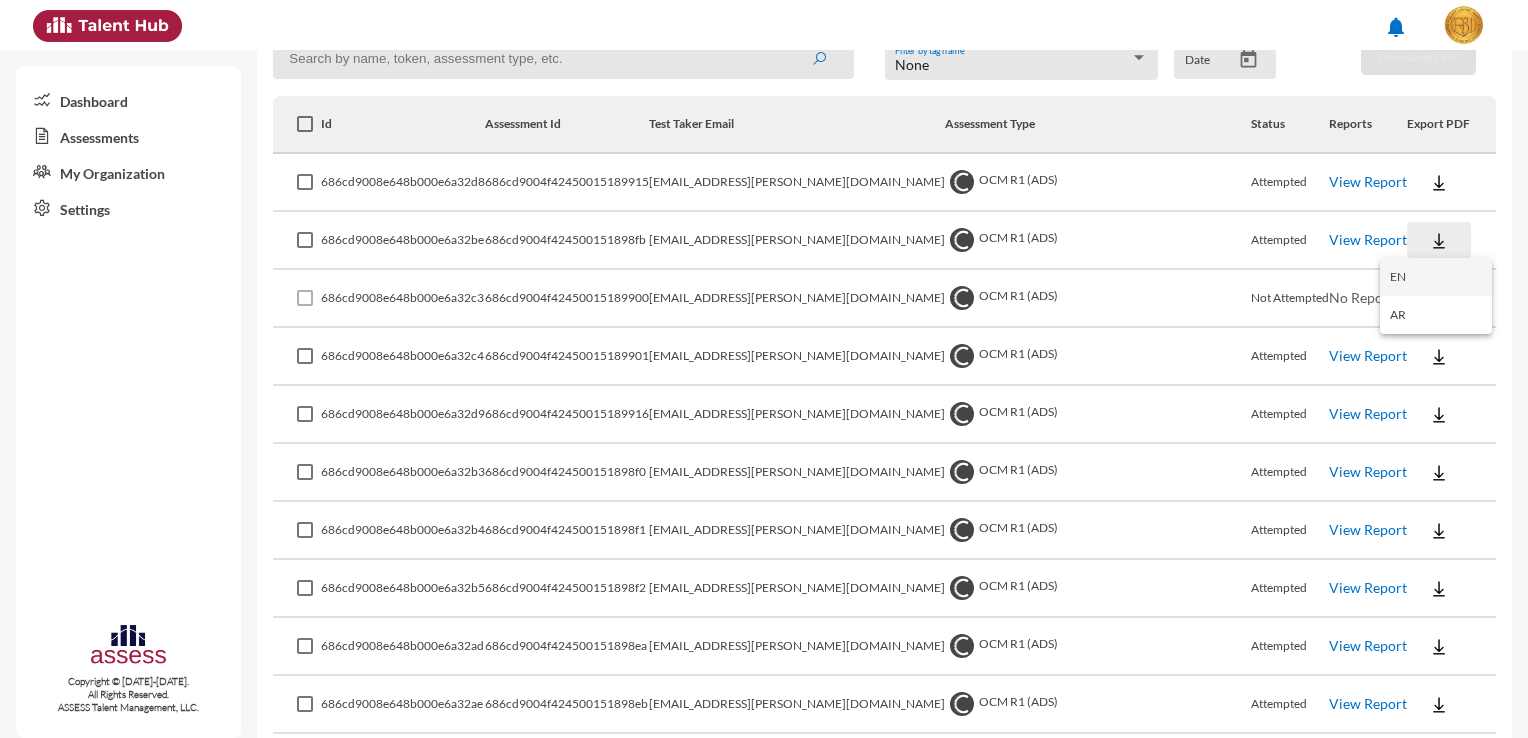 click on "EN" at bounding box center [1436, 277] 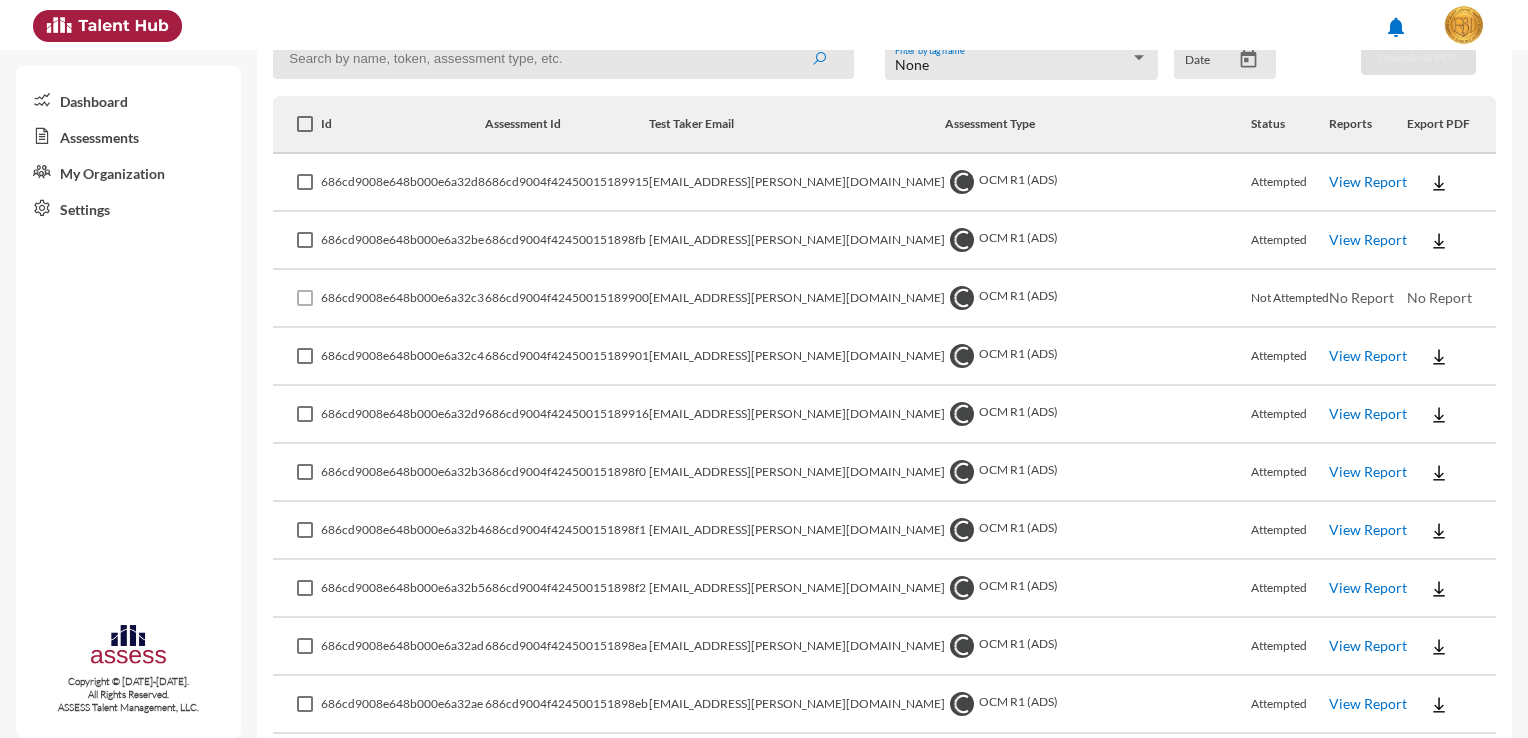 click 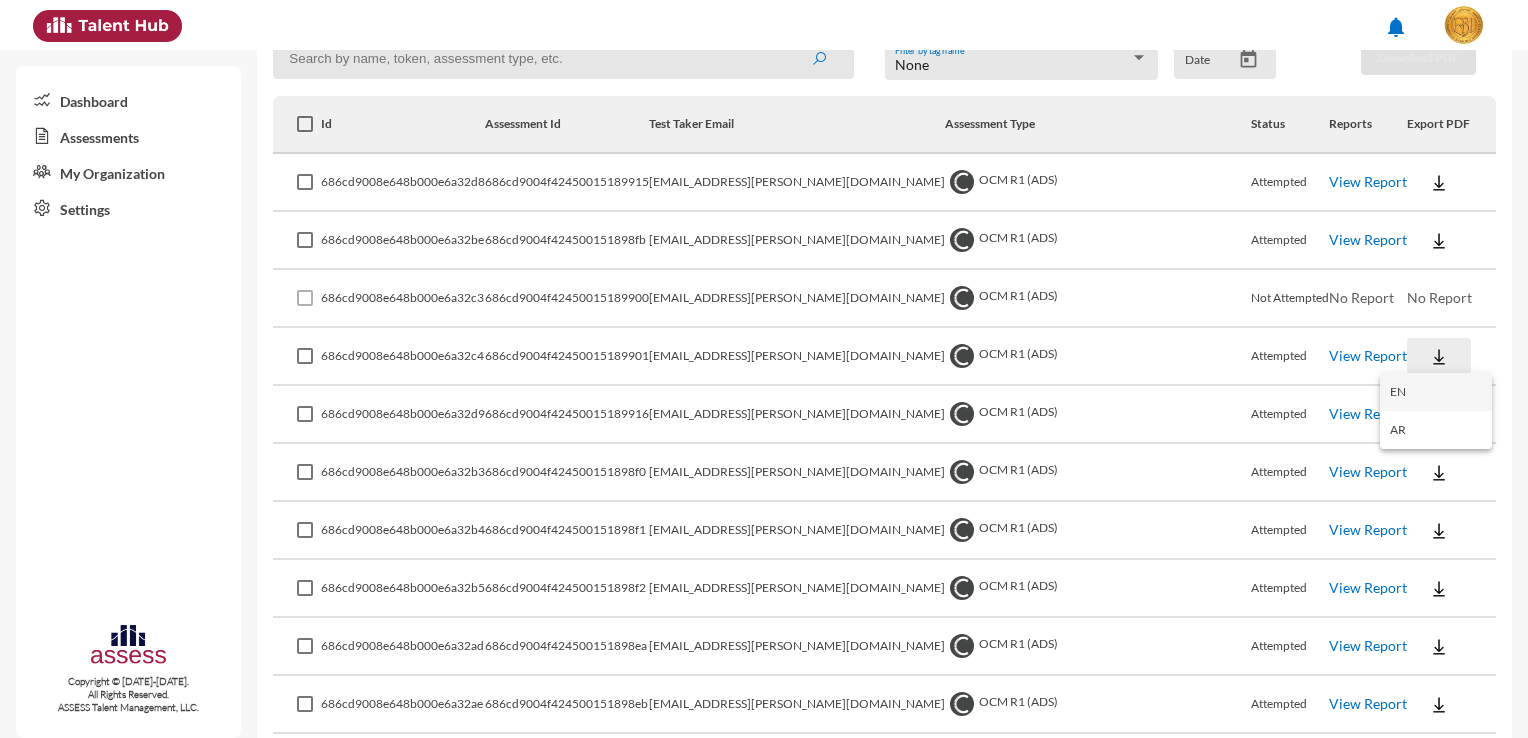 click on "EN" at bounding box center [1436, 392] 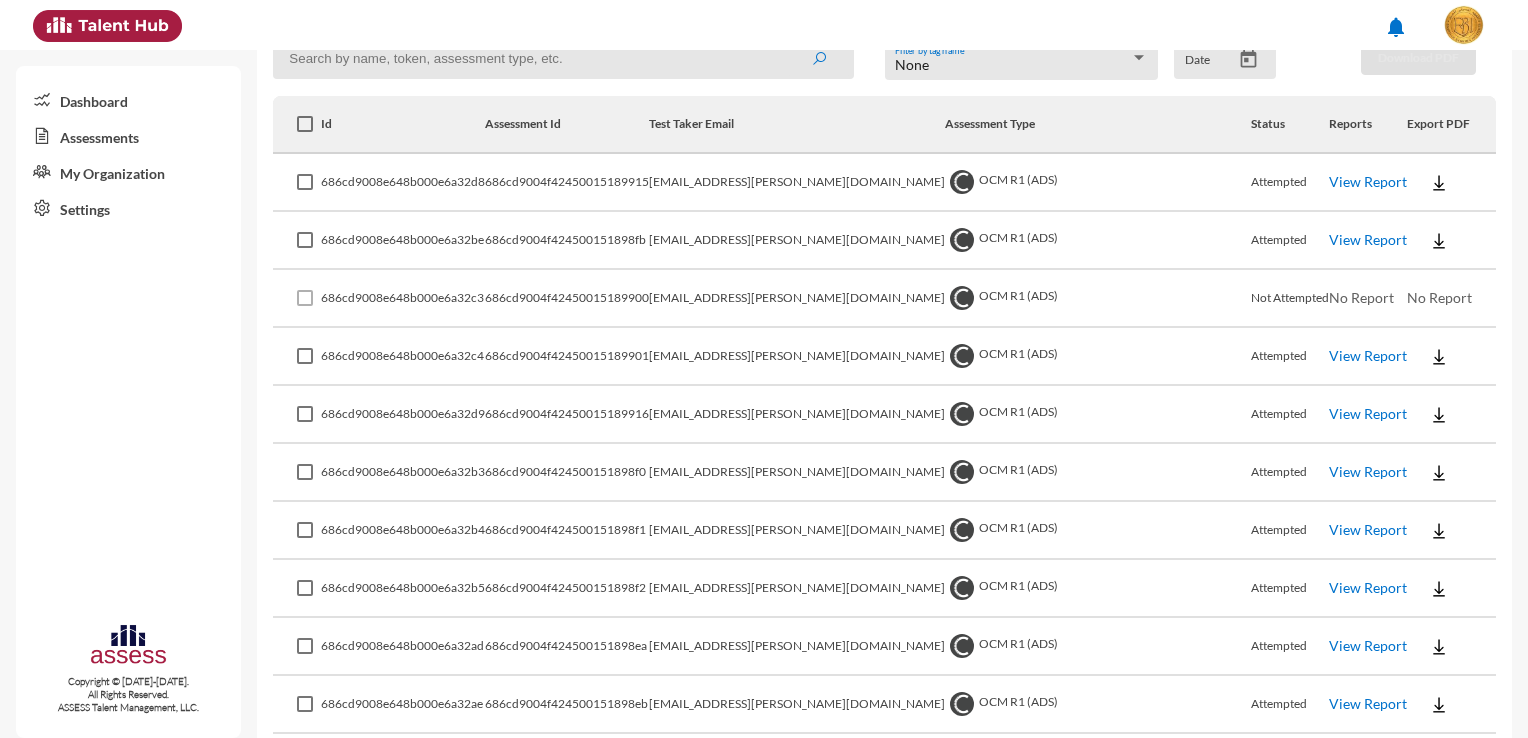 click 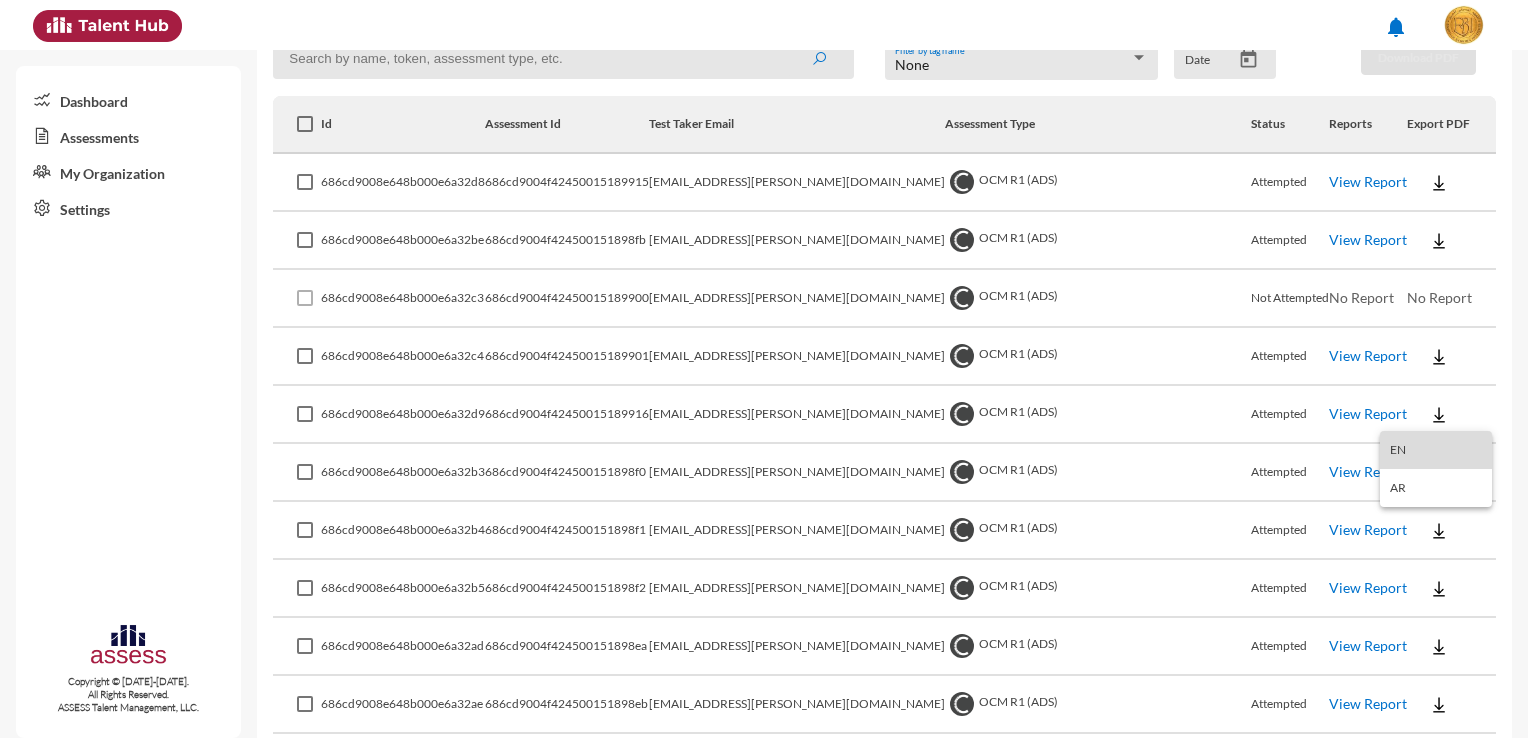 click on "EN" at bounding box center [1436, 450] 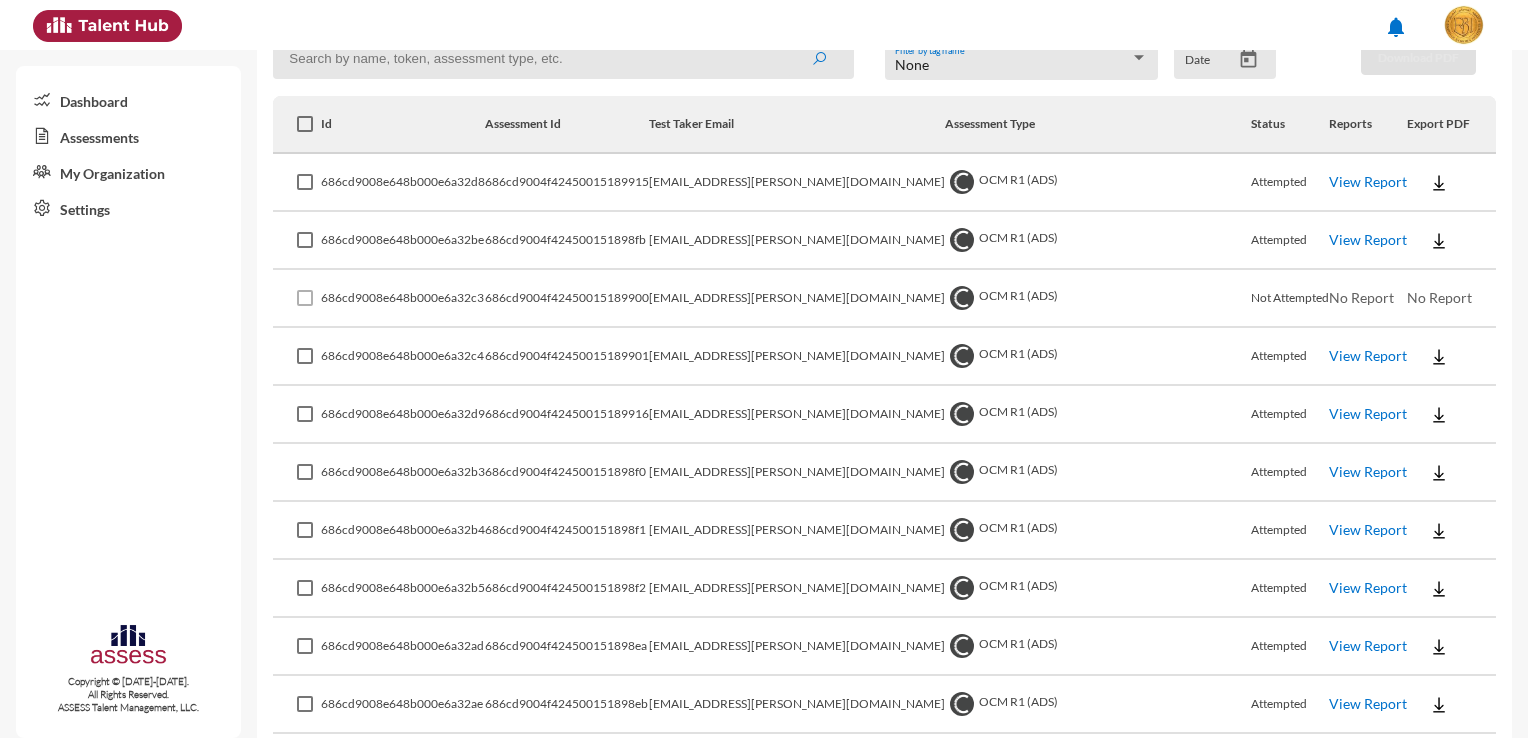 click 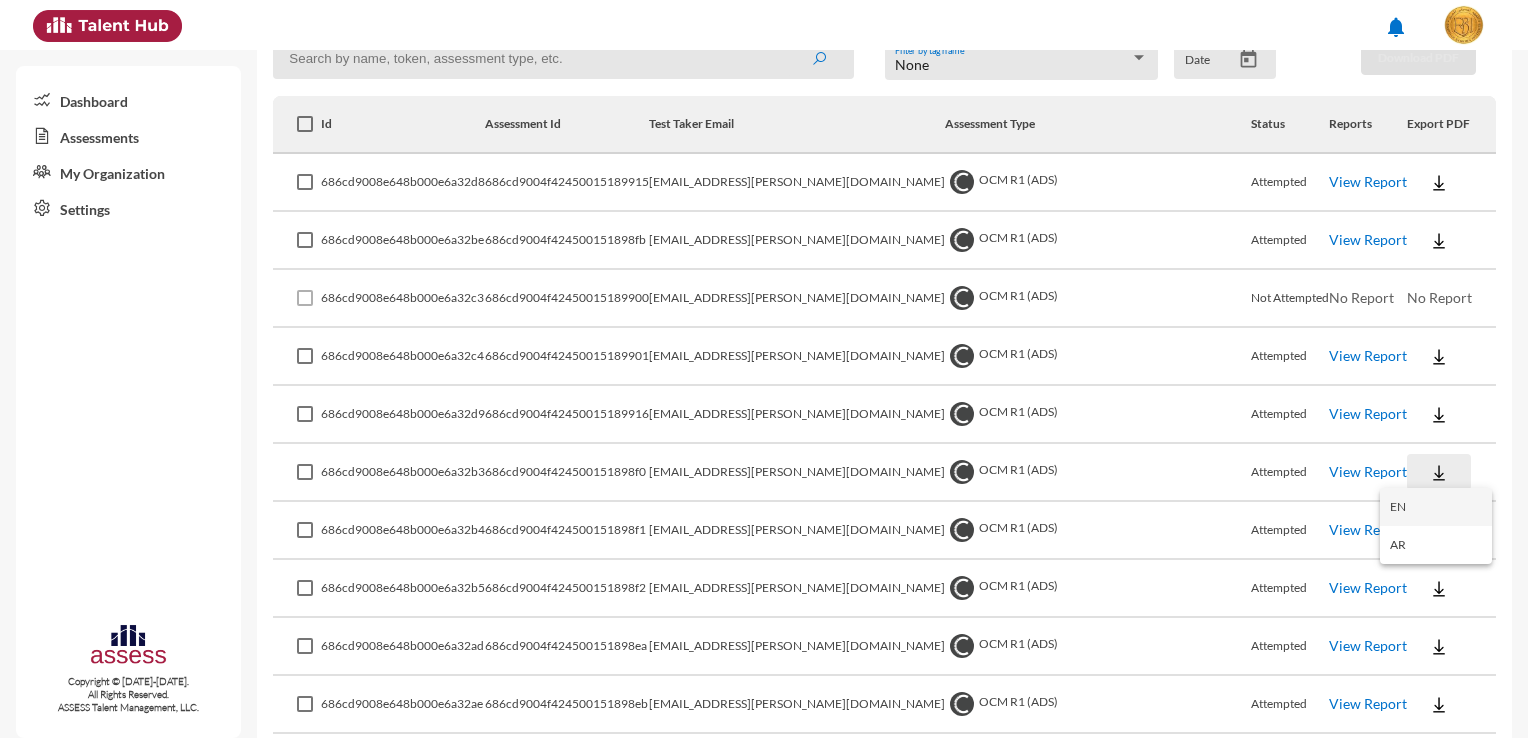 click on "EN" at bounding box center [1436, 507] 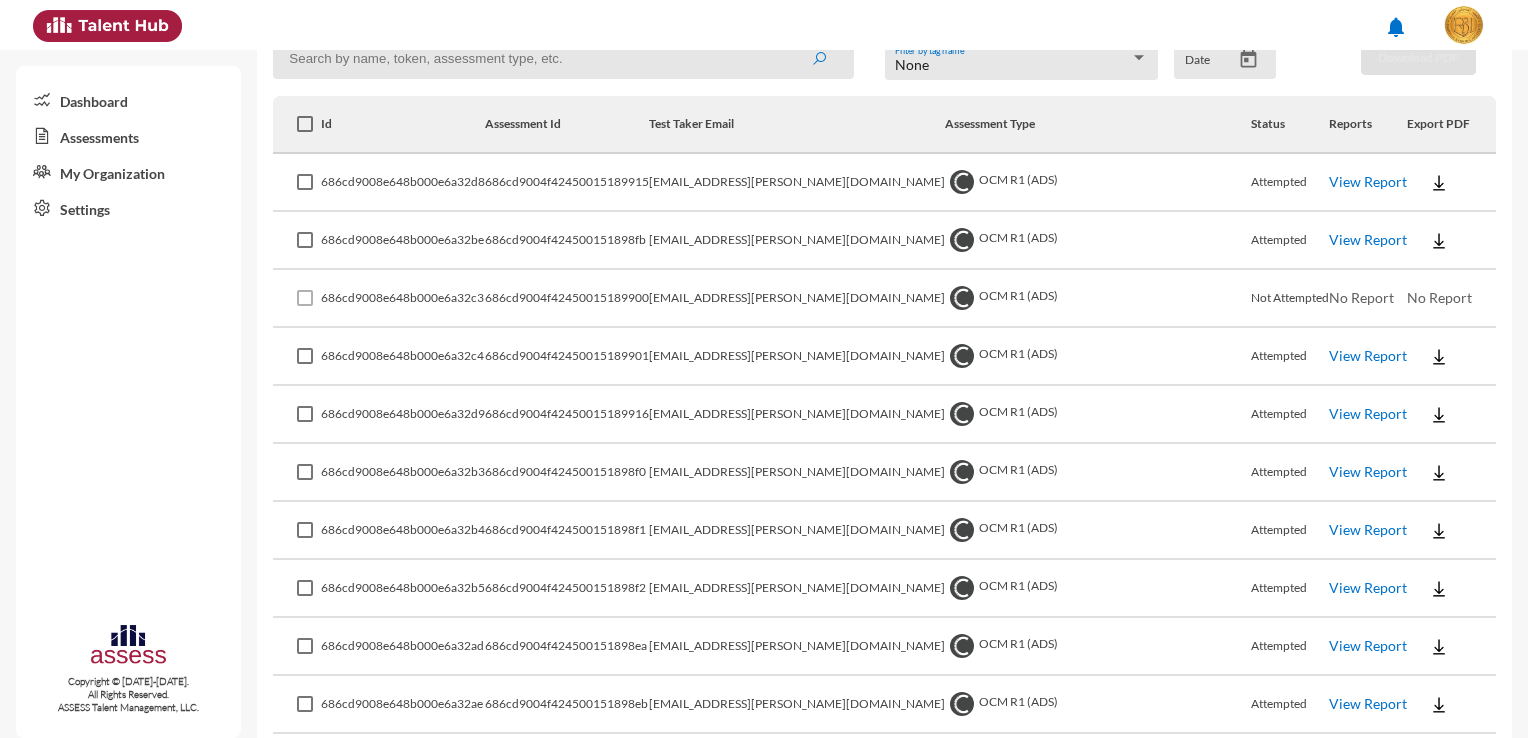 click 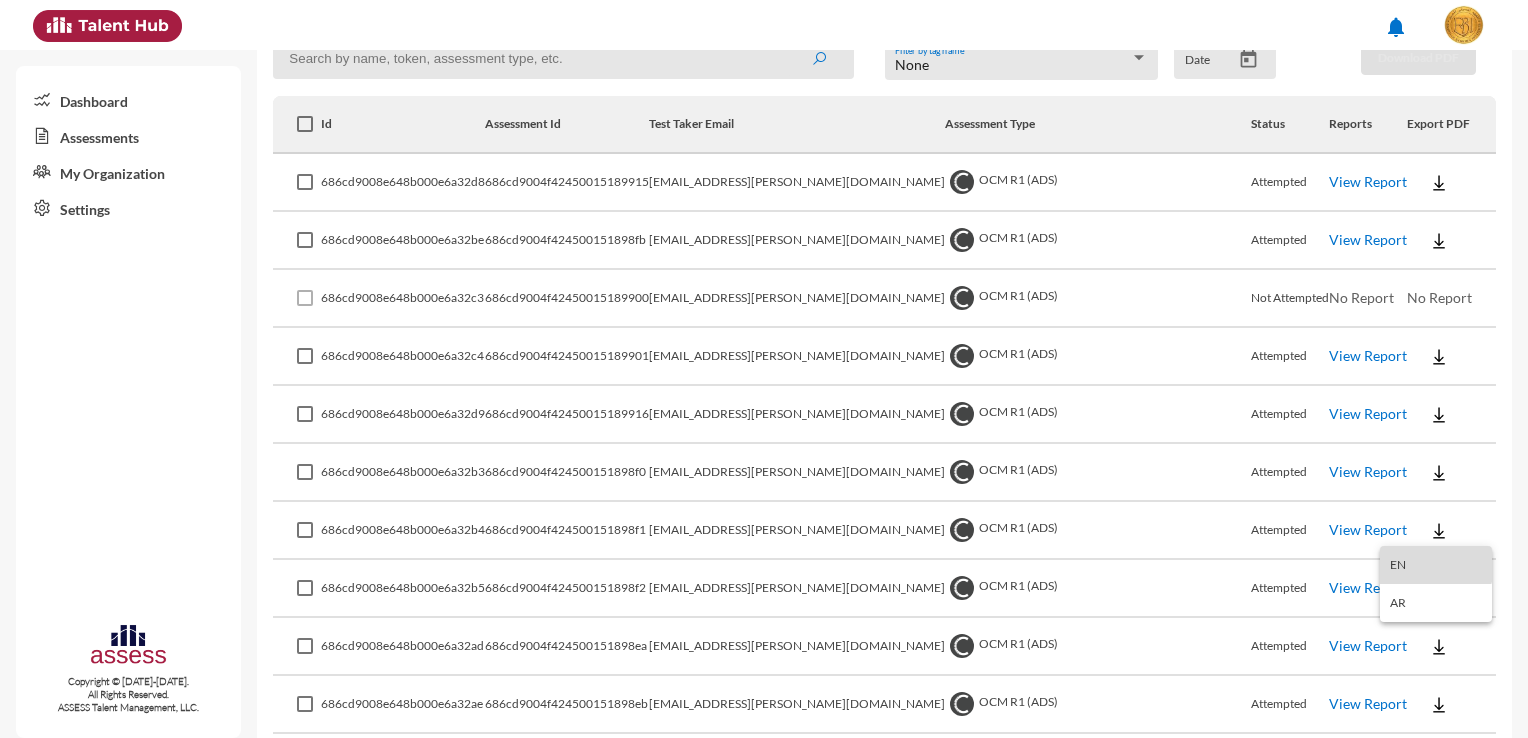 click on "EN" at bounding box center (1436, 565) 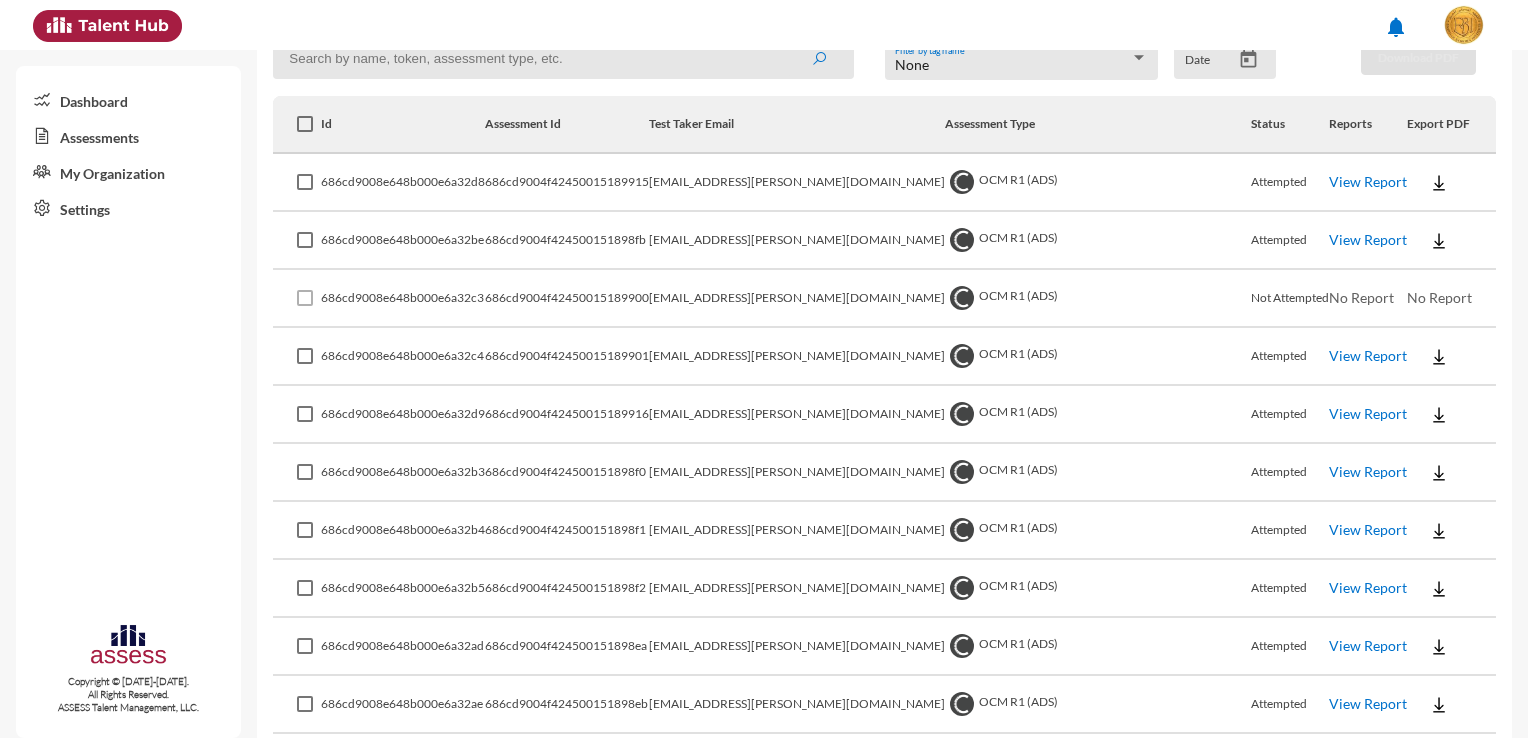 click 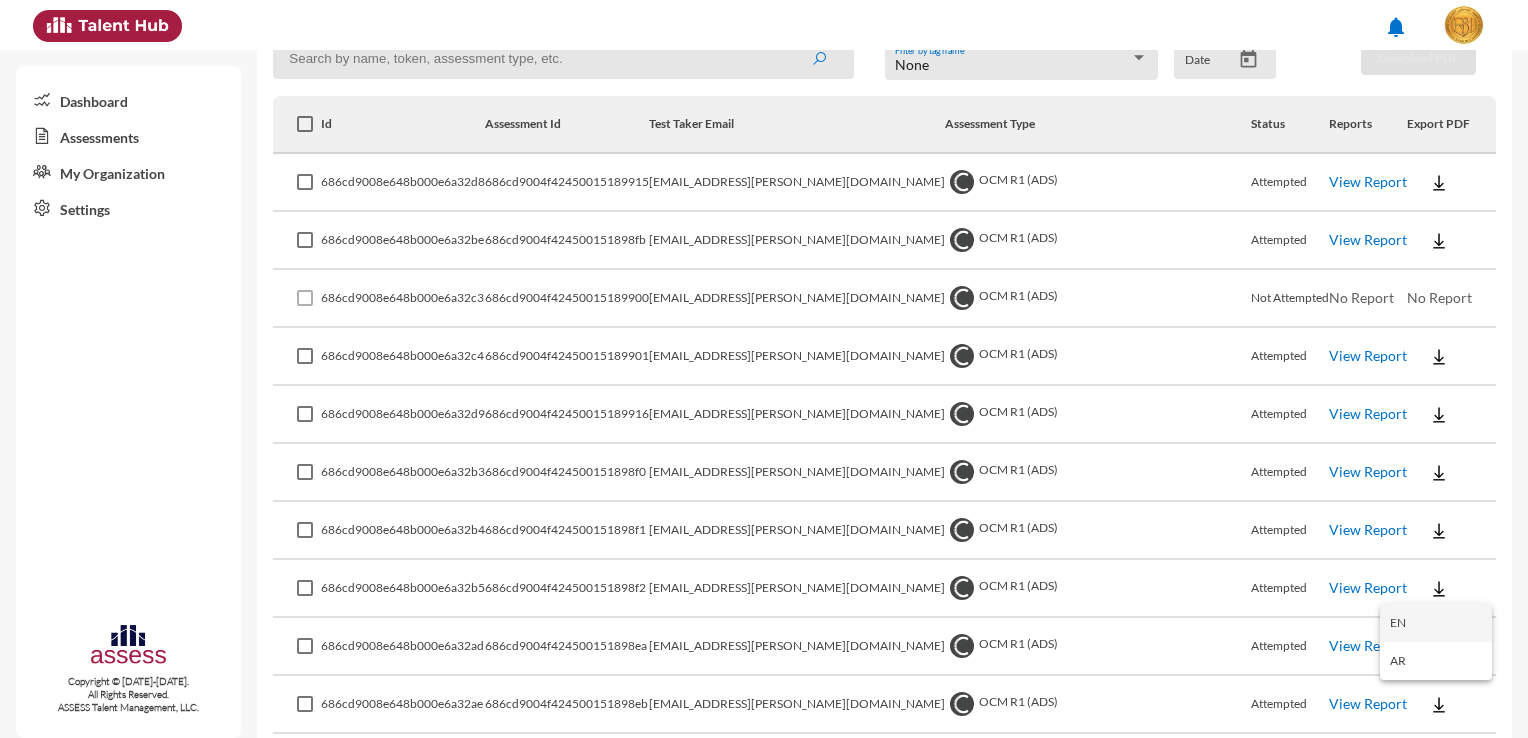 click on "EN" at bounding box center [1436, 623] 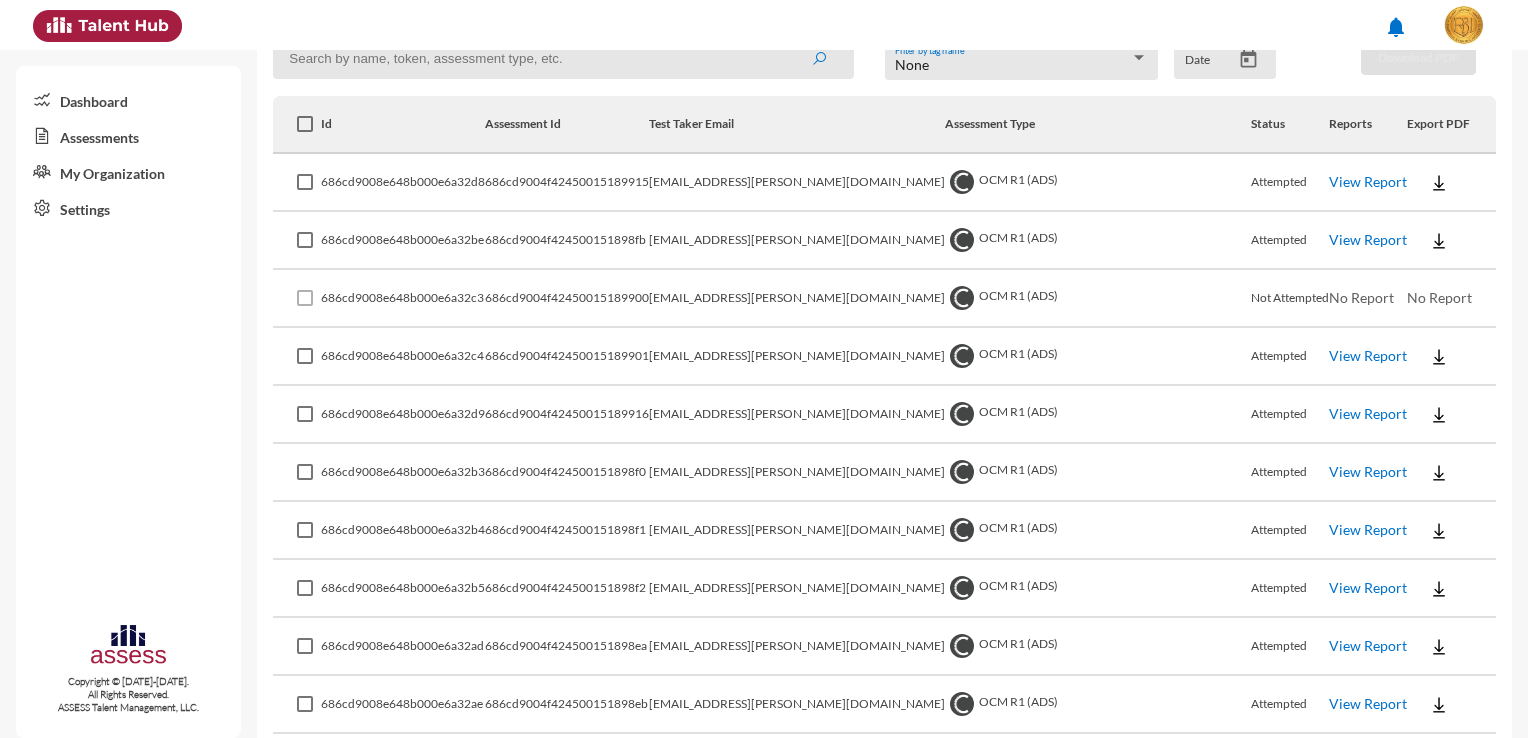 click 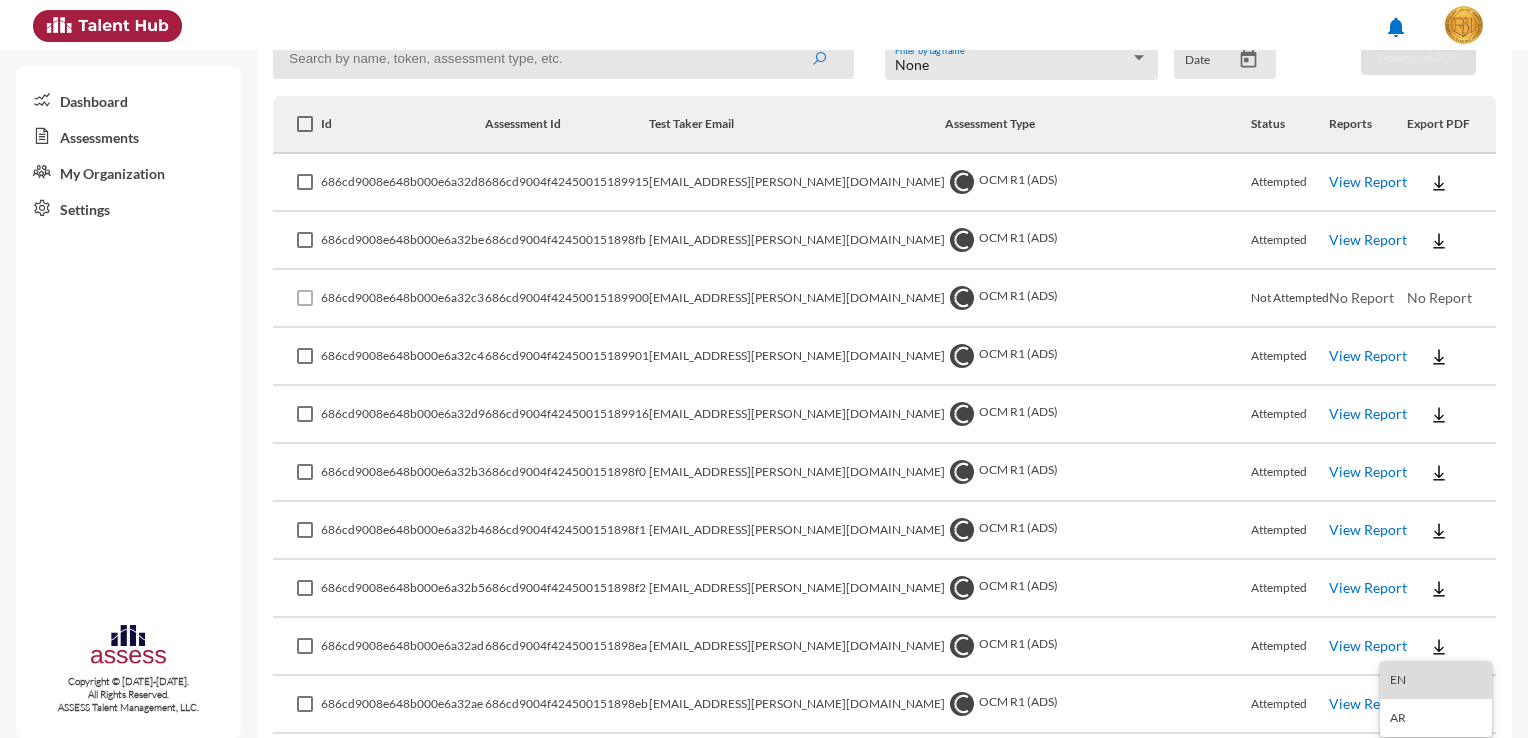 click on "EN" at bounding box center (1436, 680) 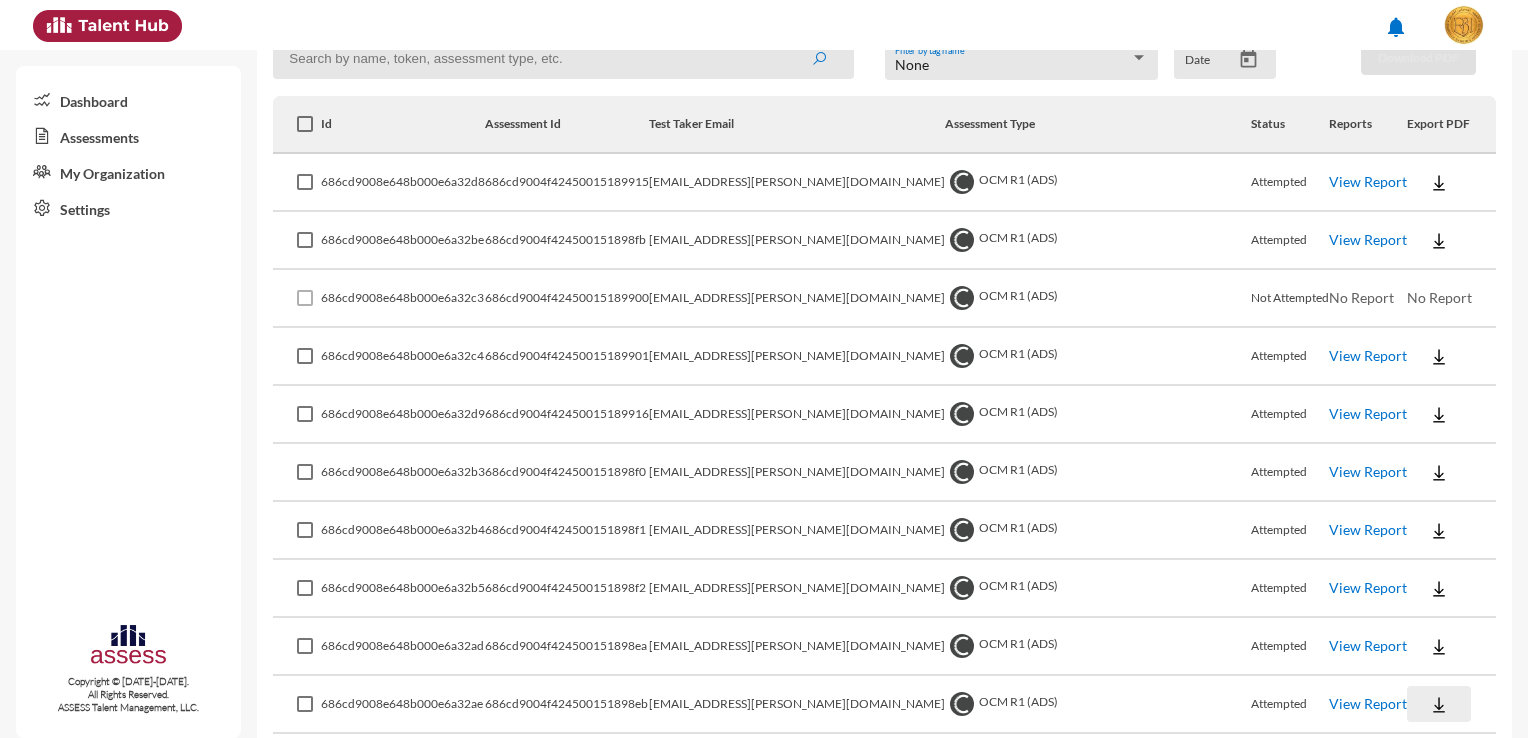 click 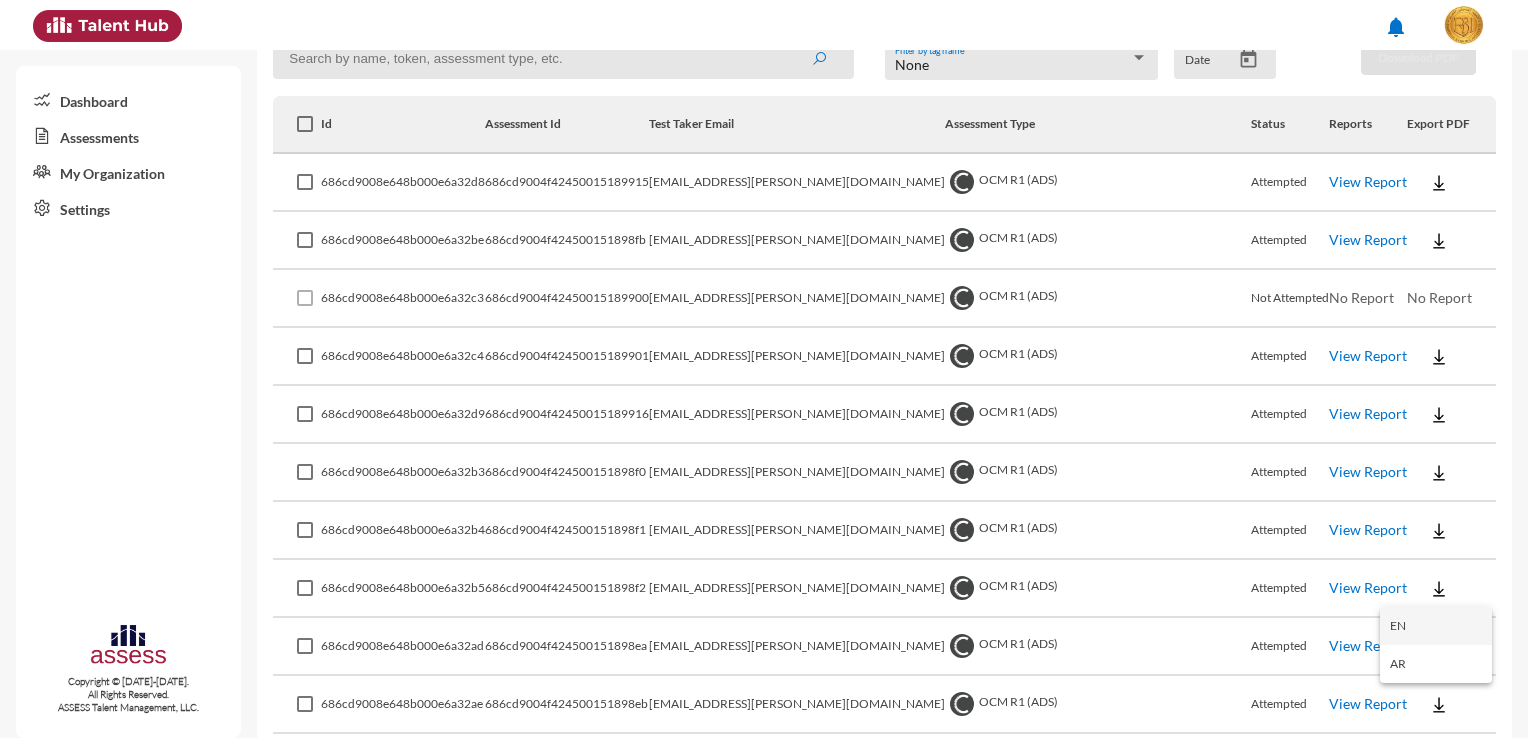 click on "EN" at bounding box center (1436, 626) 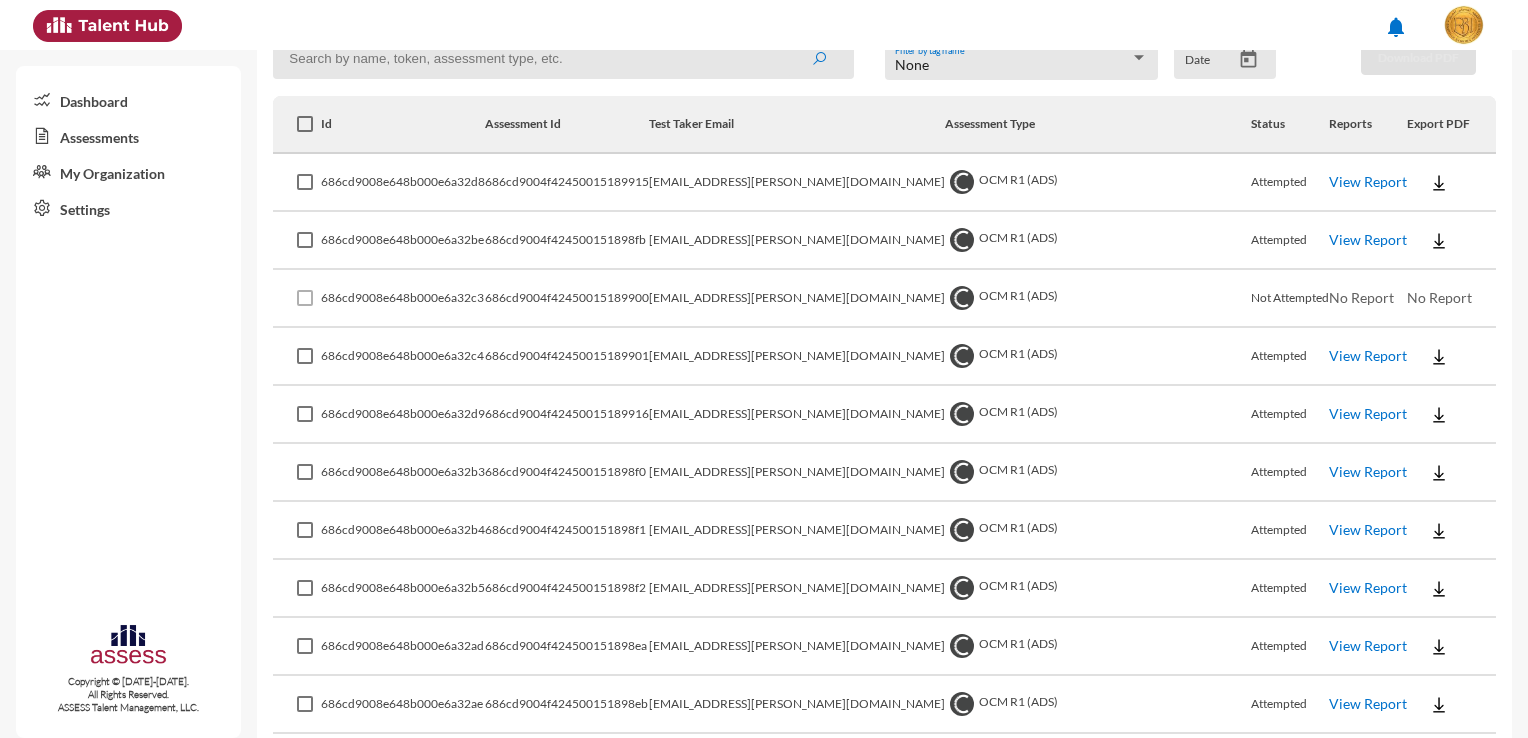click on "686cd9004f424500151898eb" 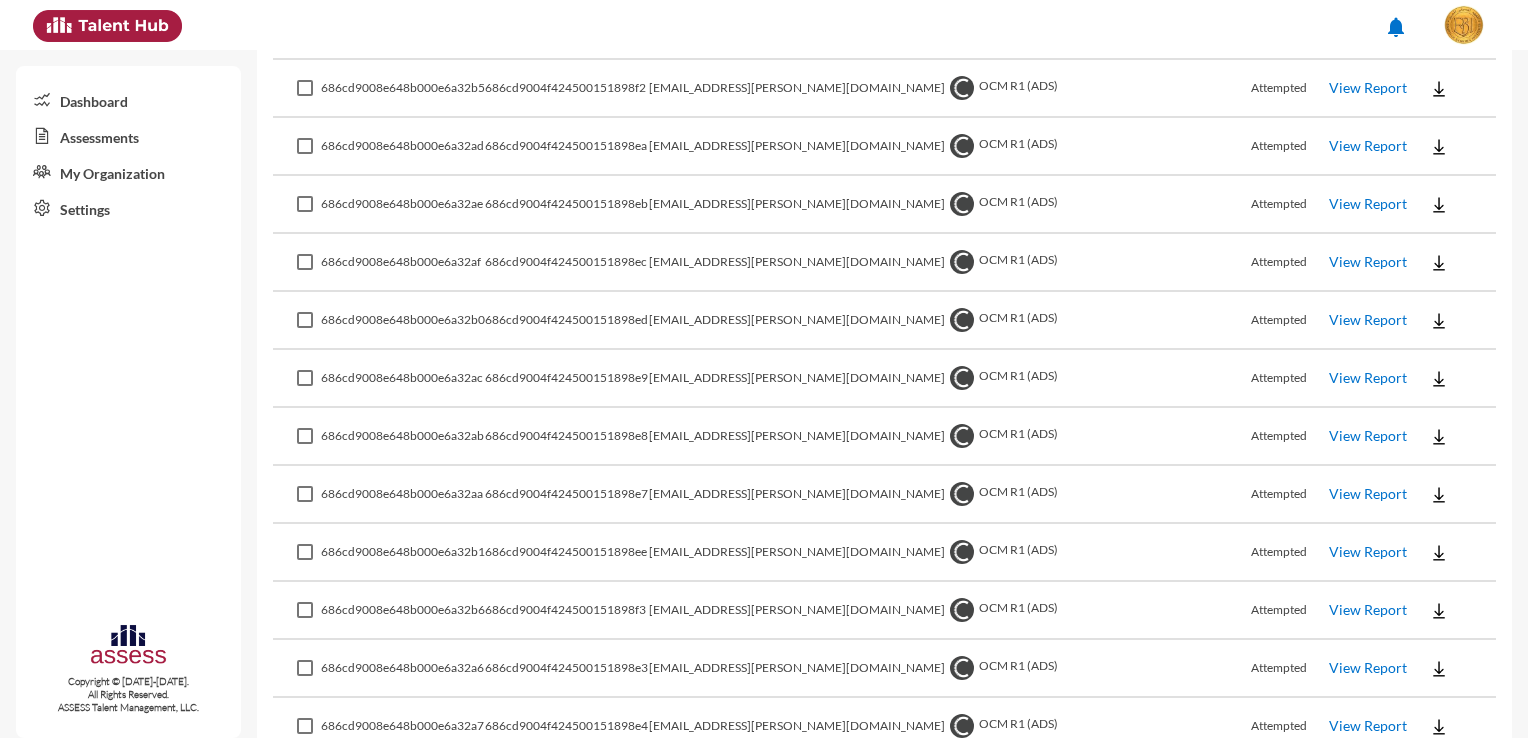 scroll, scrollTop: 700, scrollLeft: 0, axis: vertical 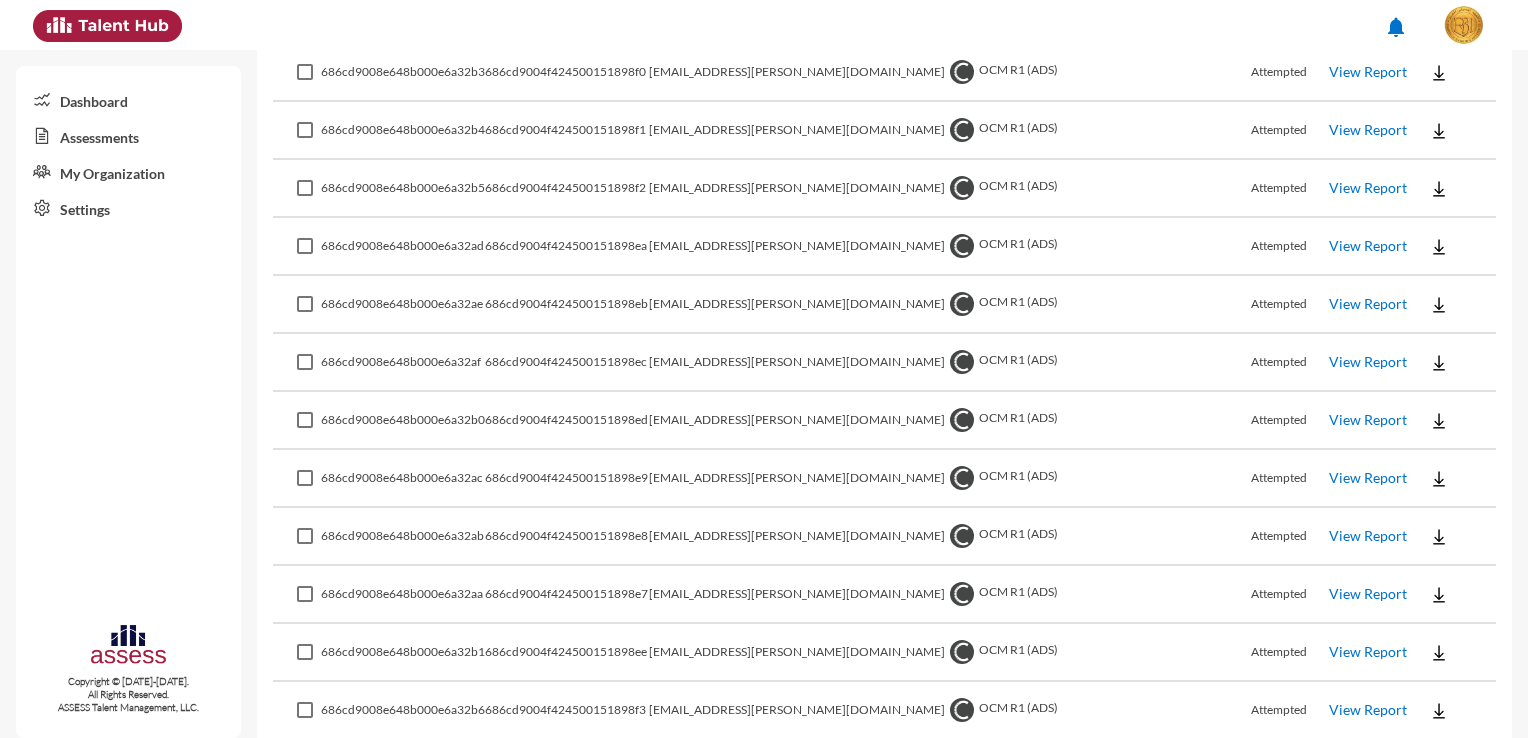 click 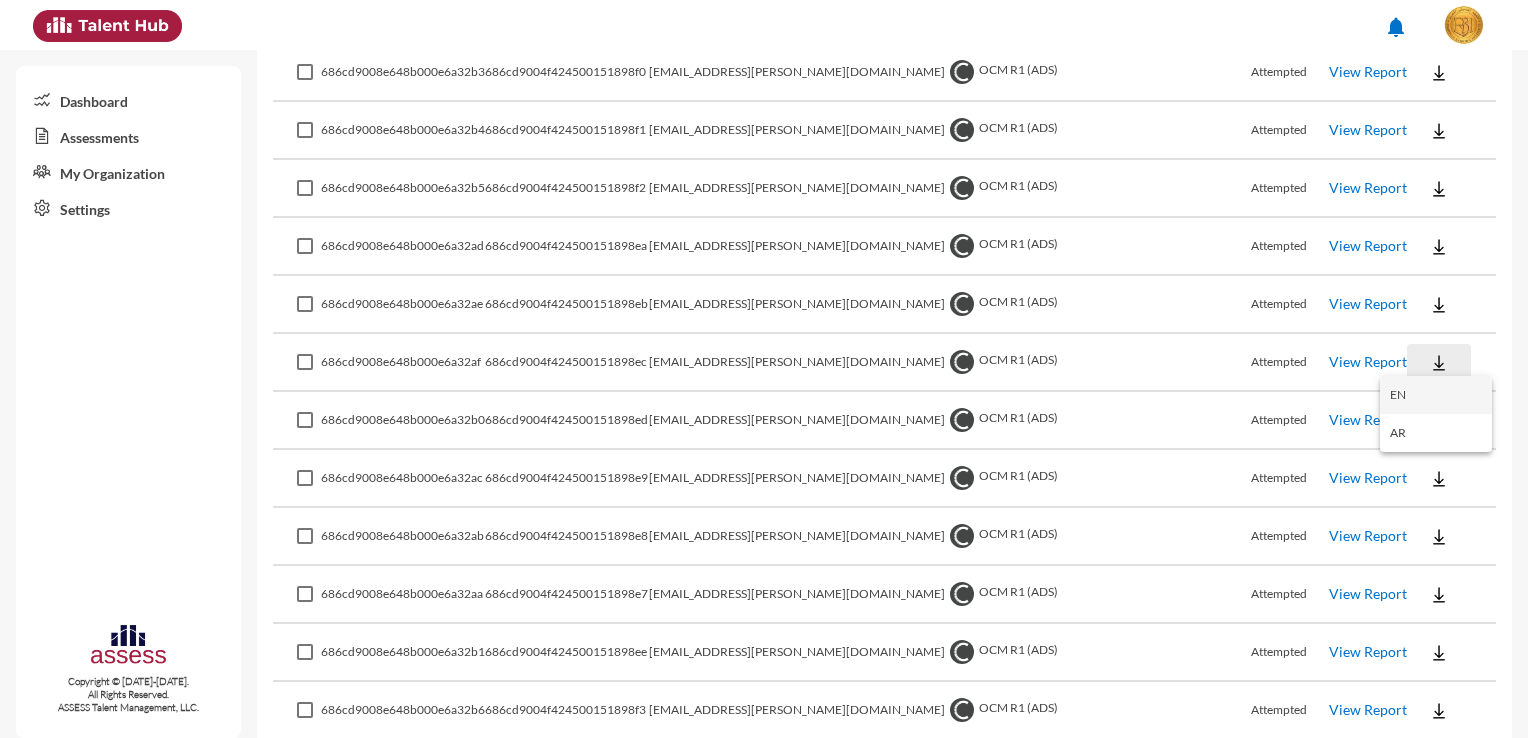 click on "EN" at bounding box center [1436, 395] 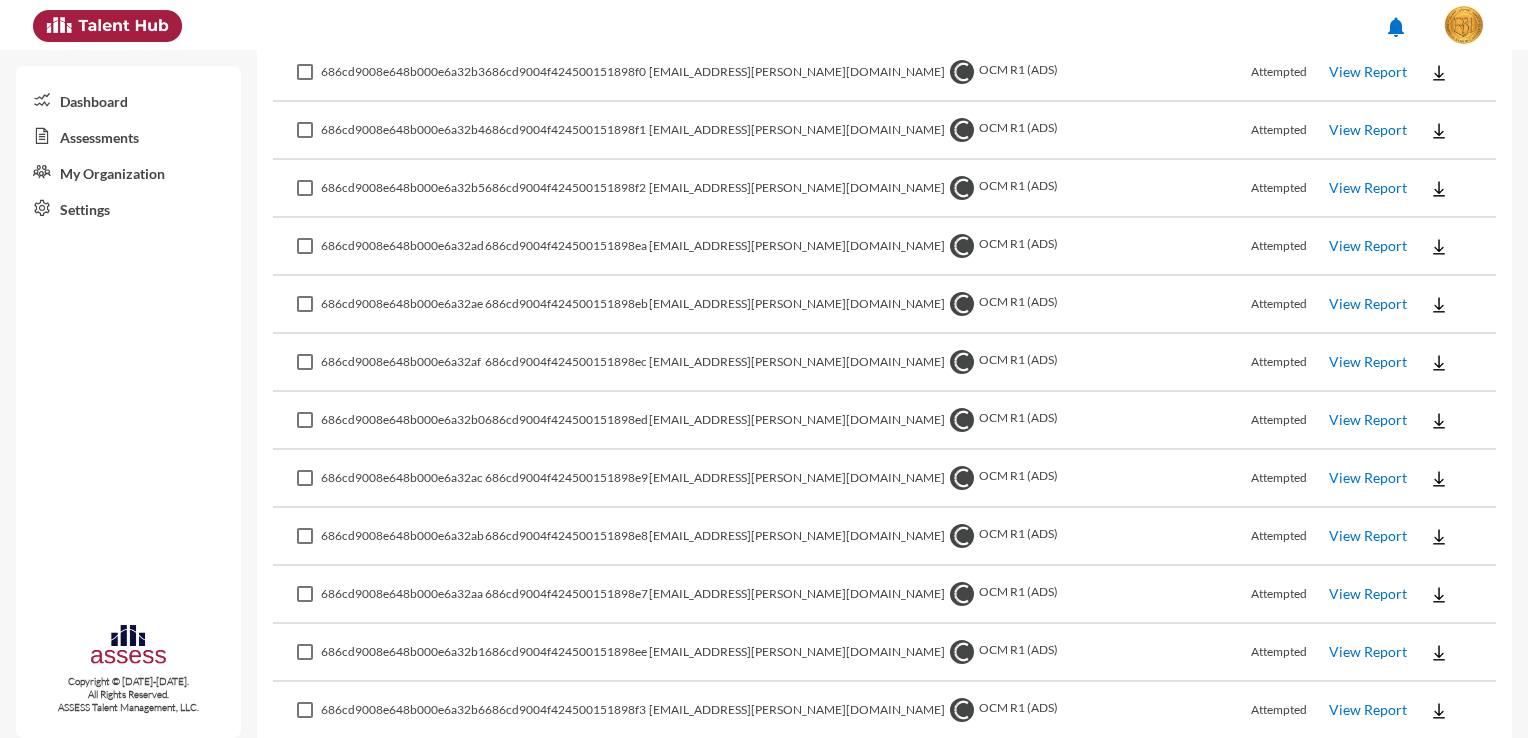 click 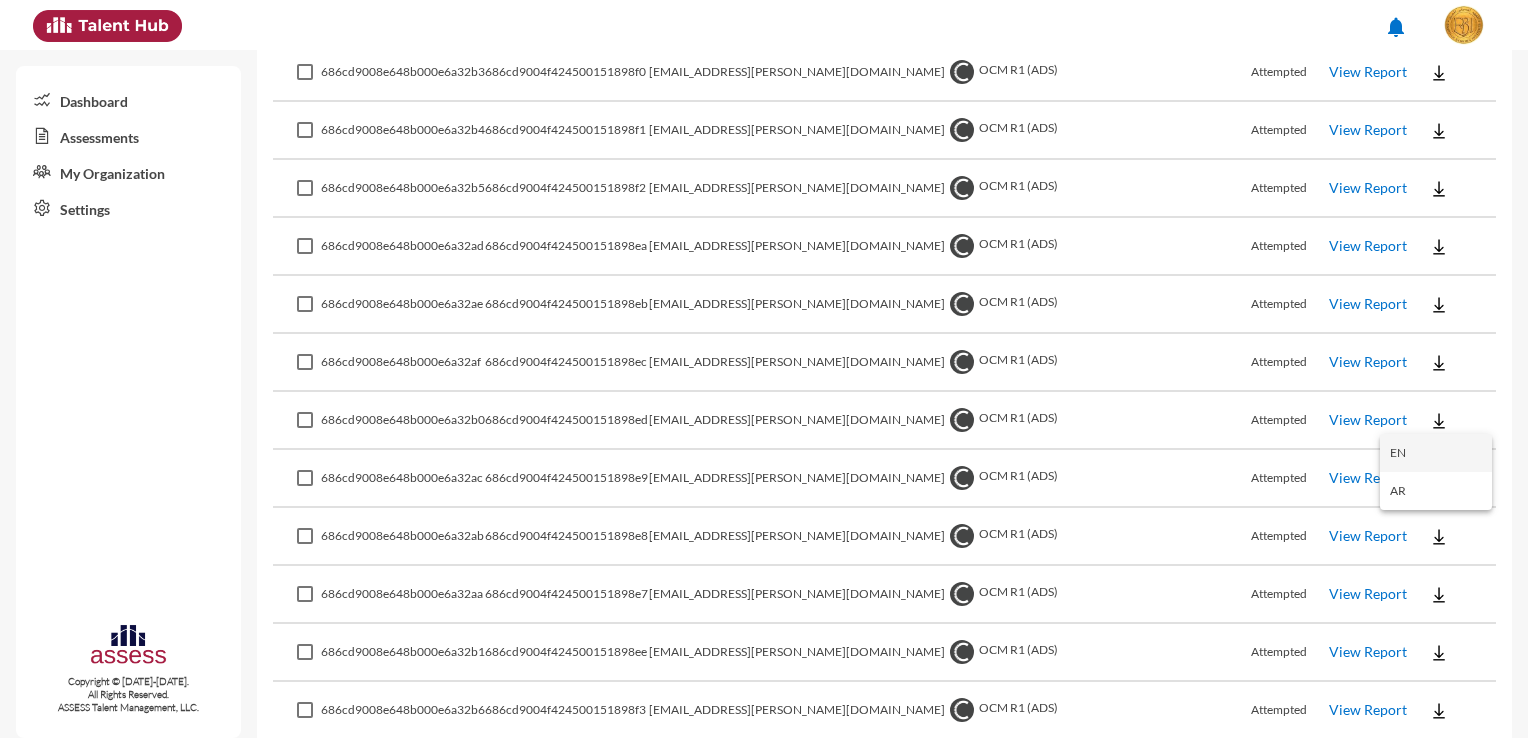 click on "EN" at bounding box center (1436, 453) 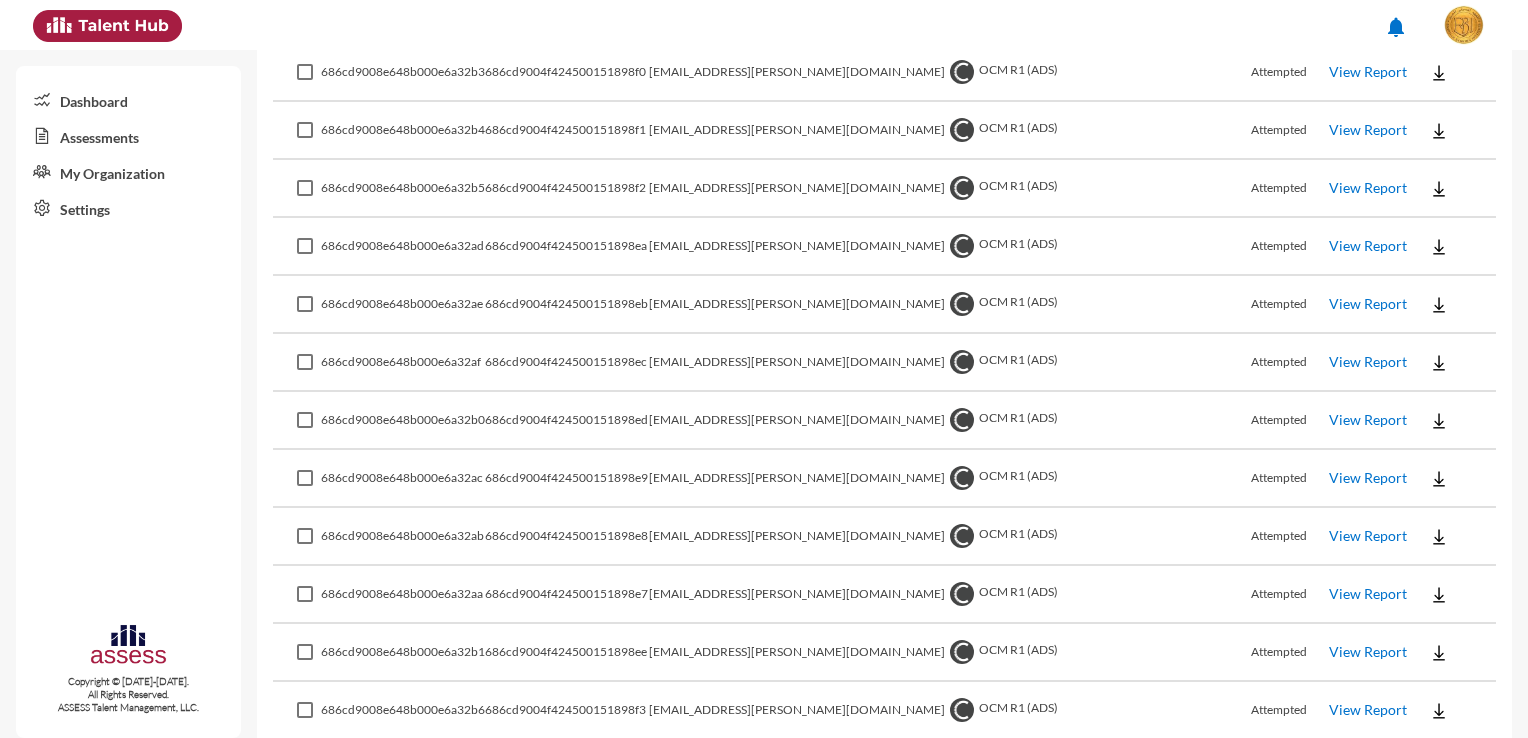 click 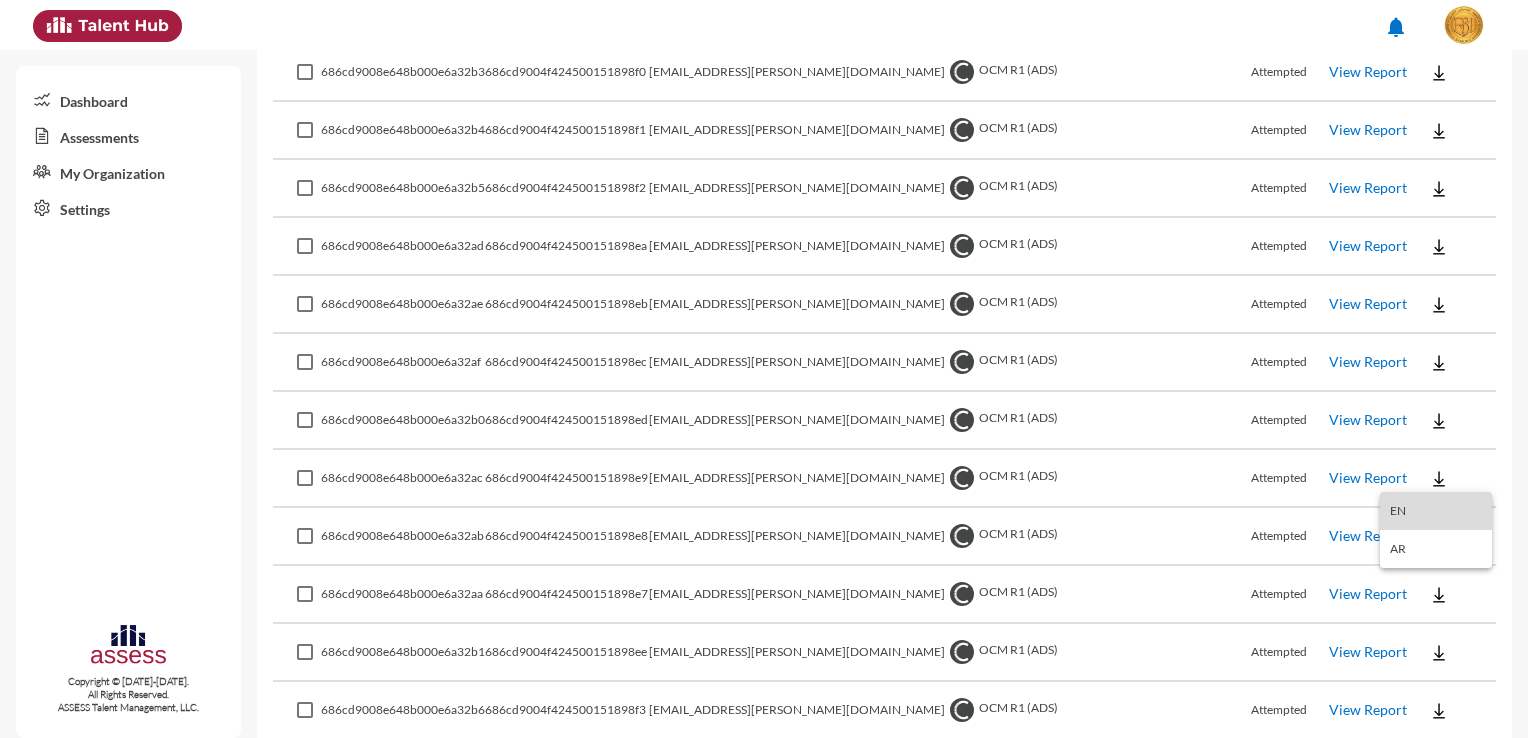 click on "EN" at bounding box center (1436, 511) 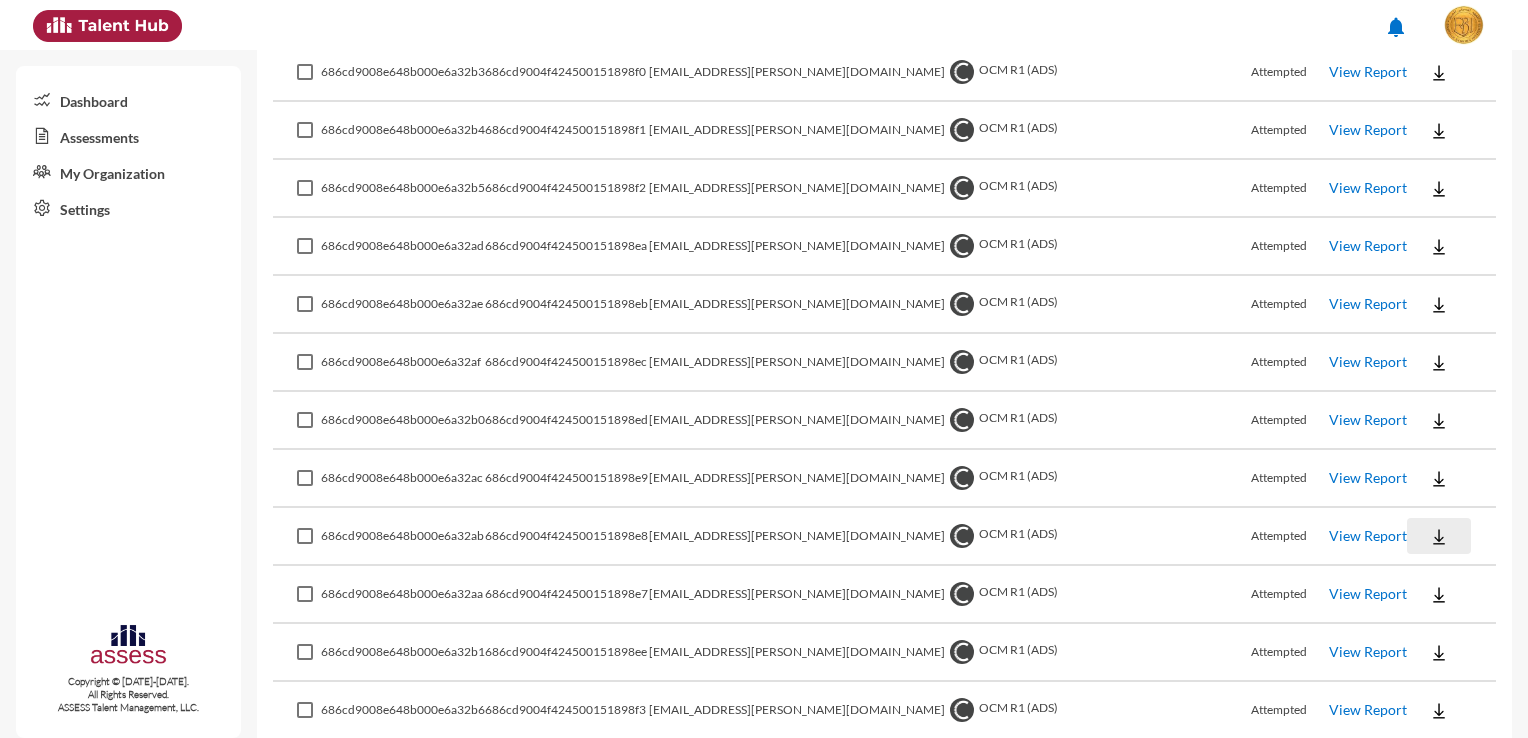 click 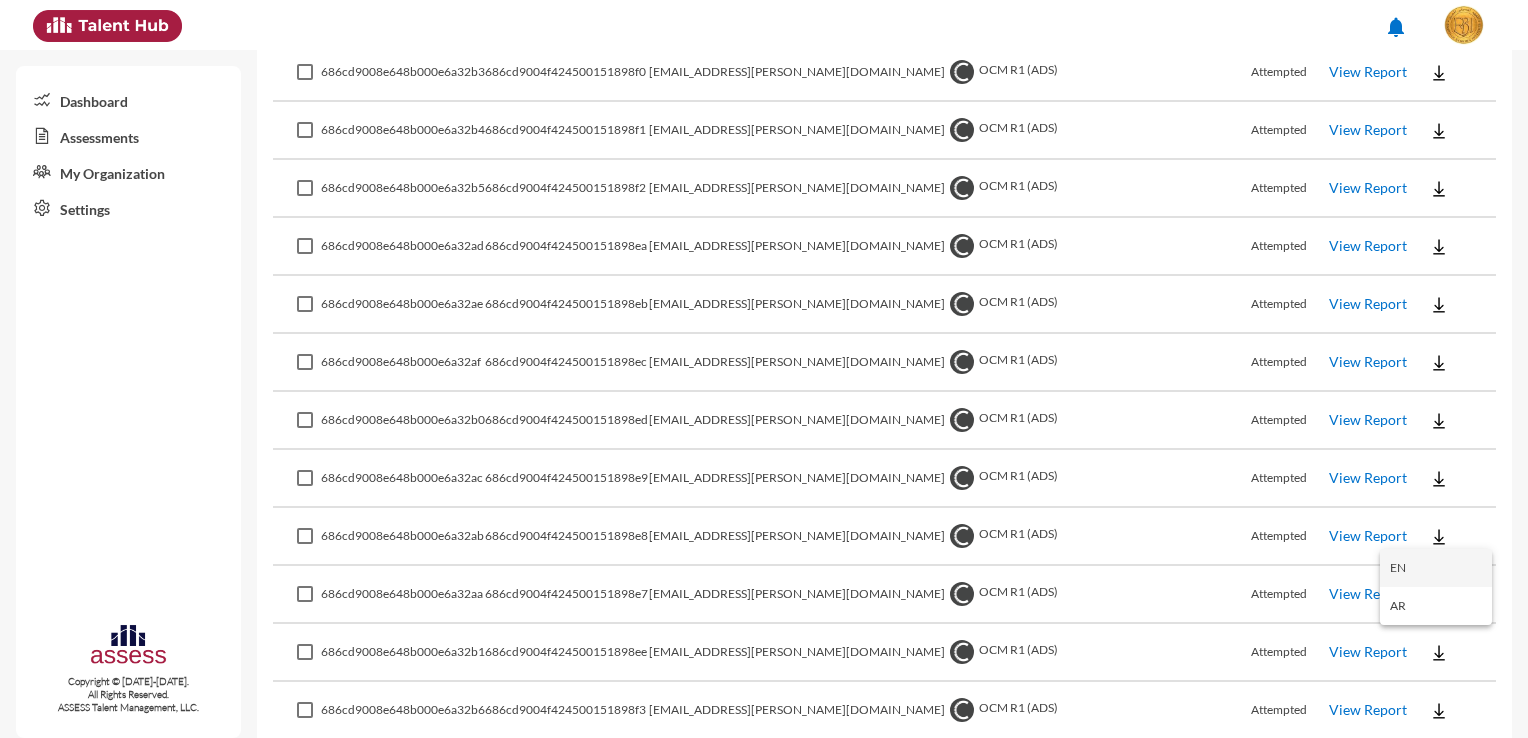 click on "EN" at bounding box center (1436, 568) 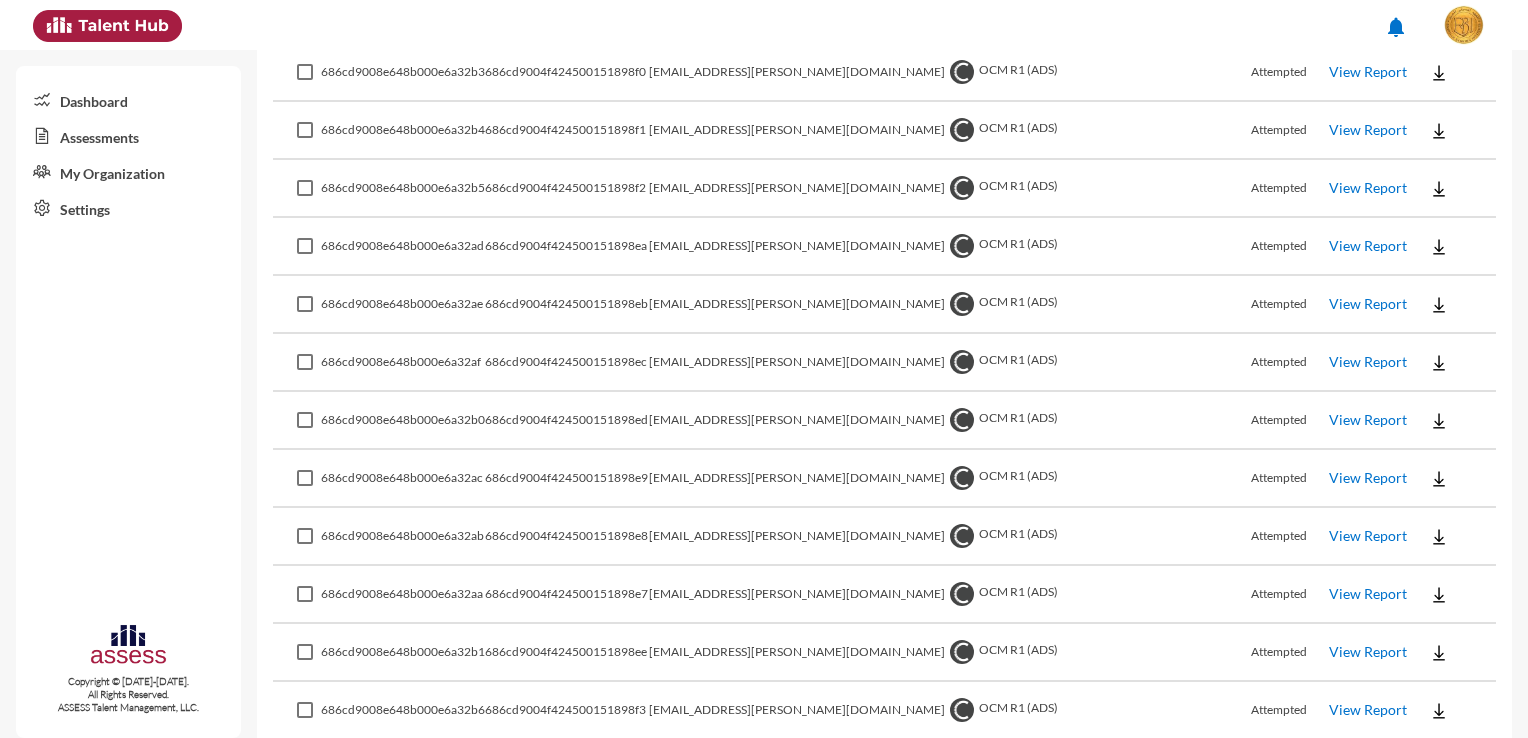 click 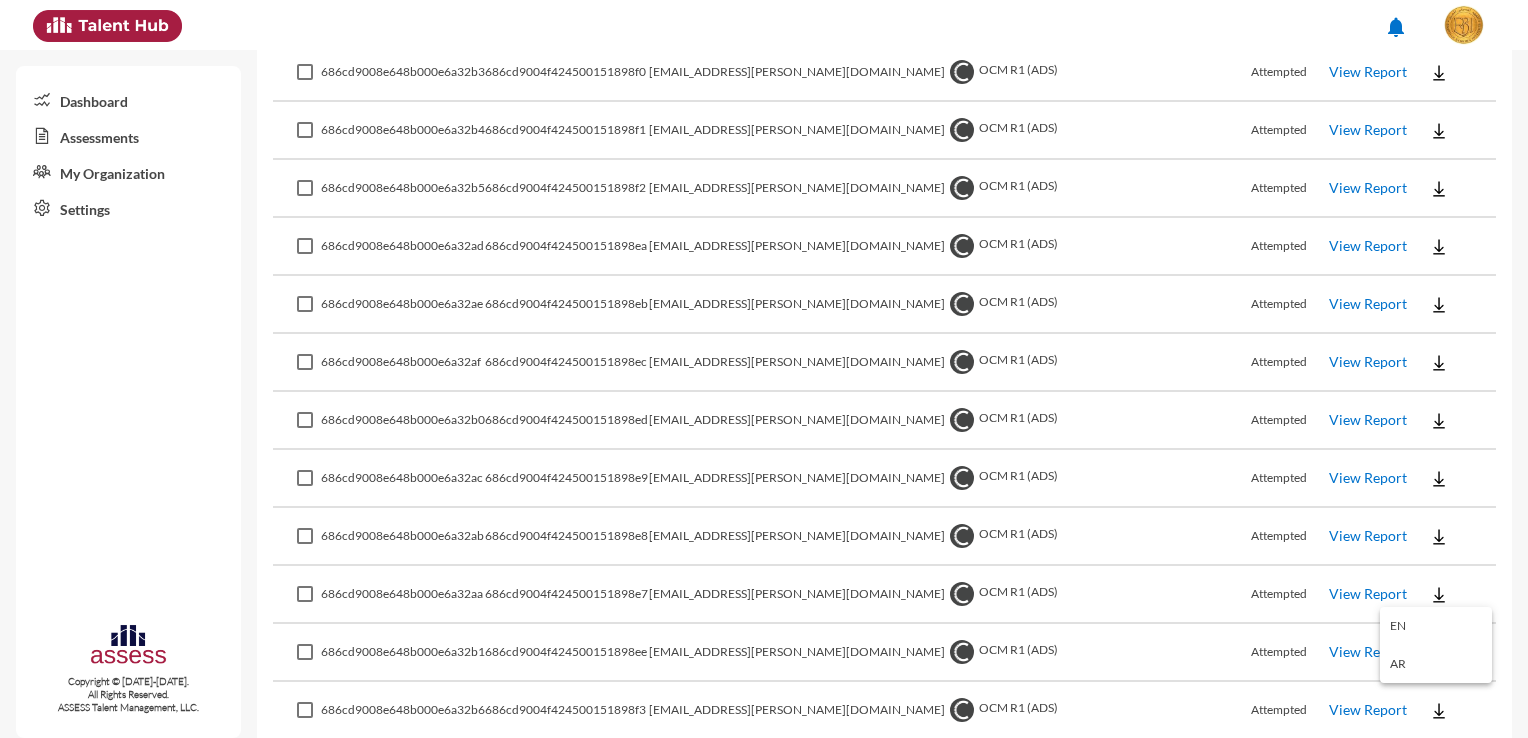 click on "EN" at bounding box center (1436, 626) 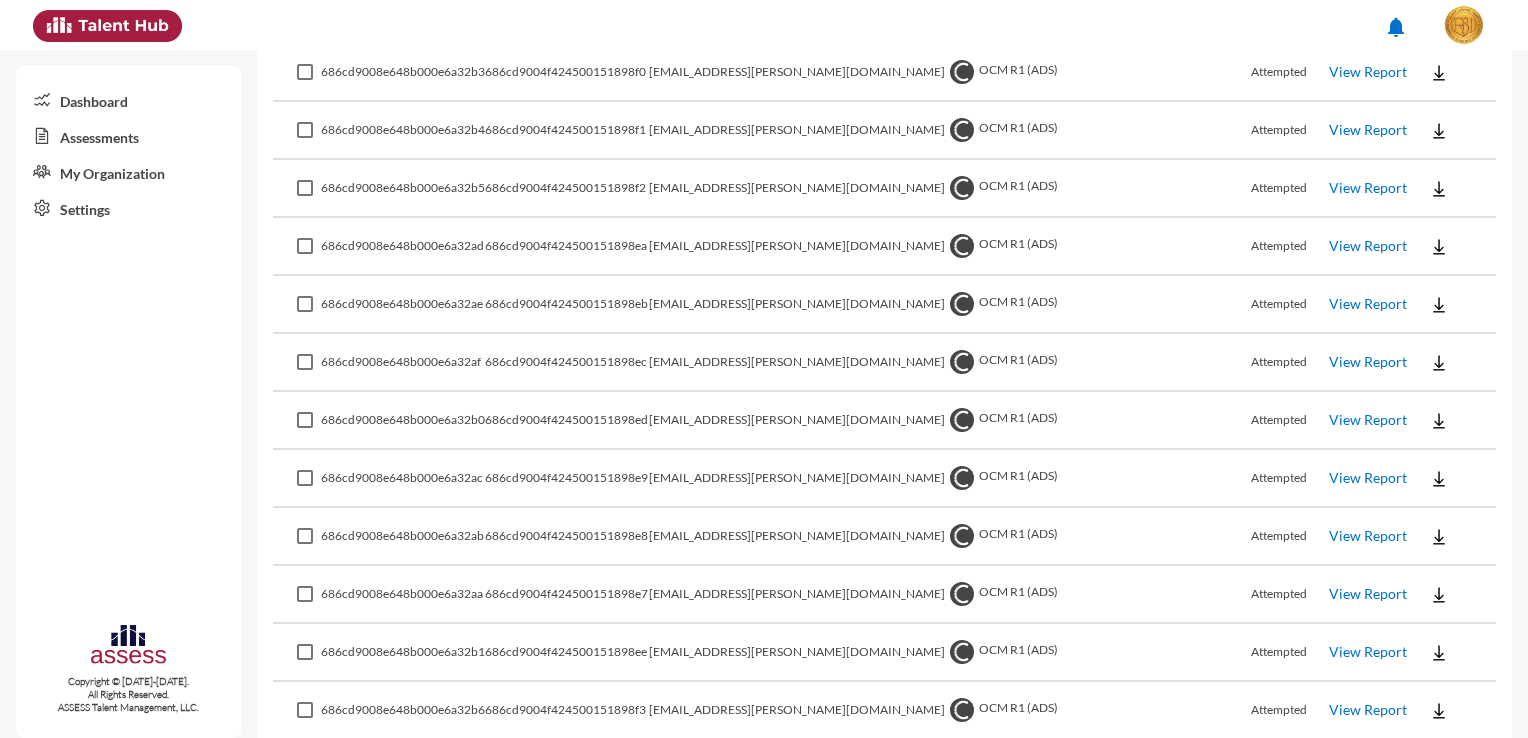click 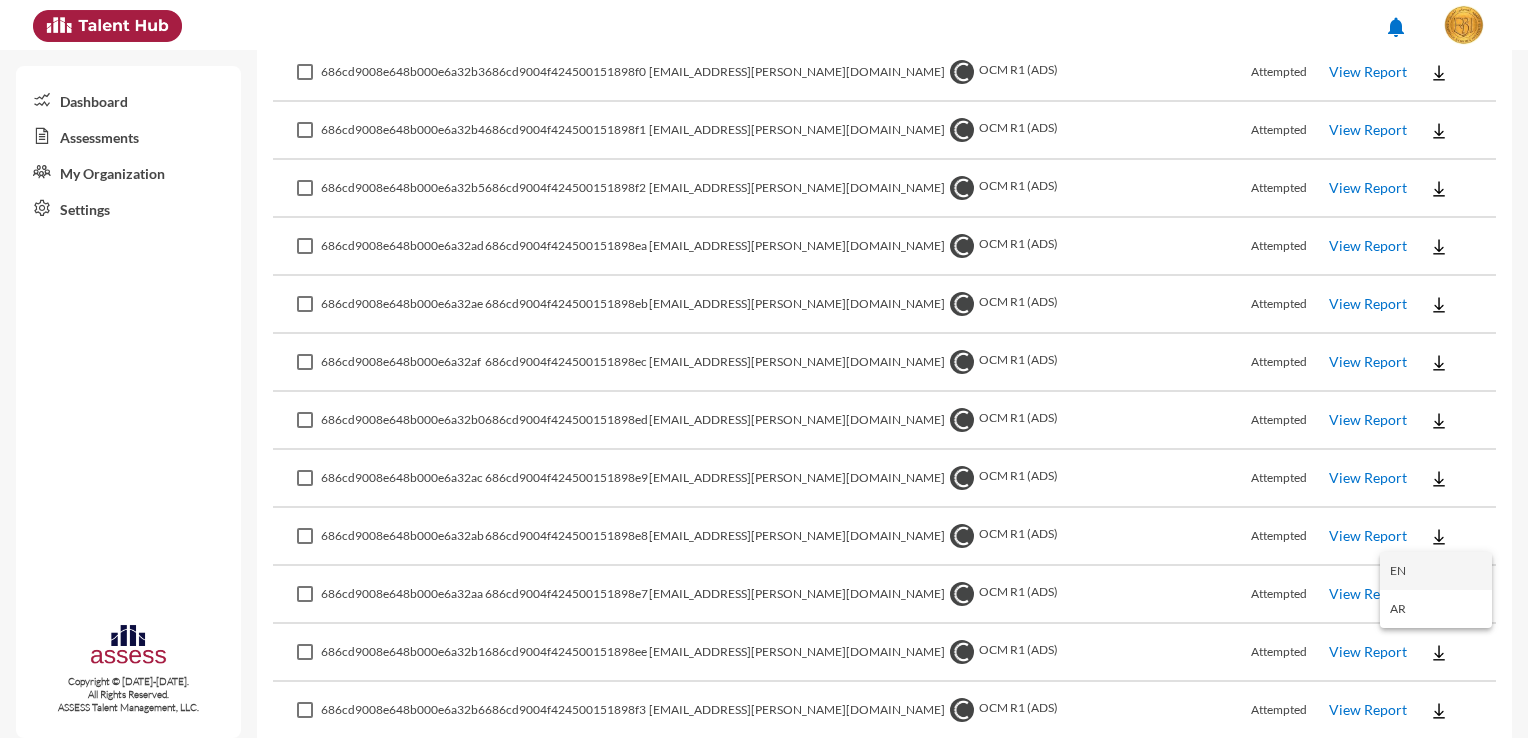 click on "EN" at bounding box center (1436, 571) 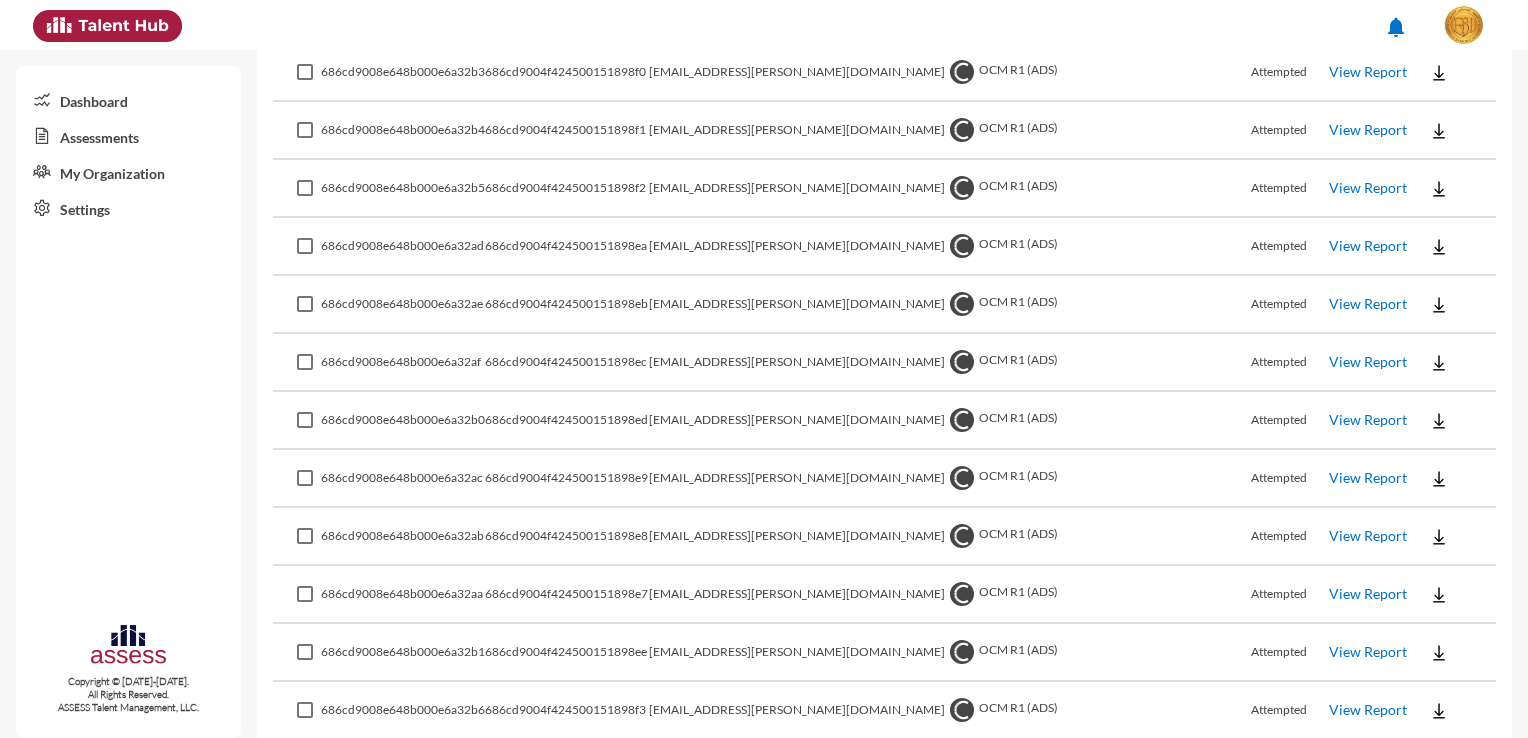 click 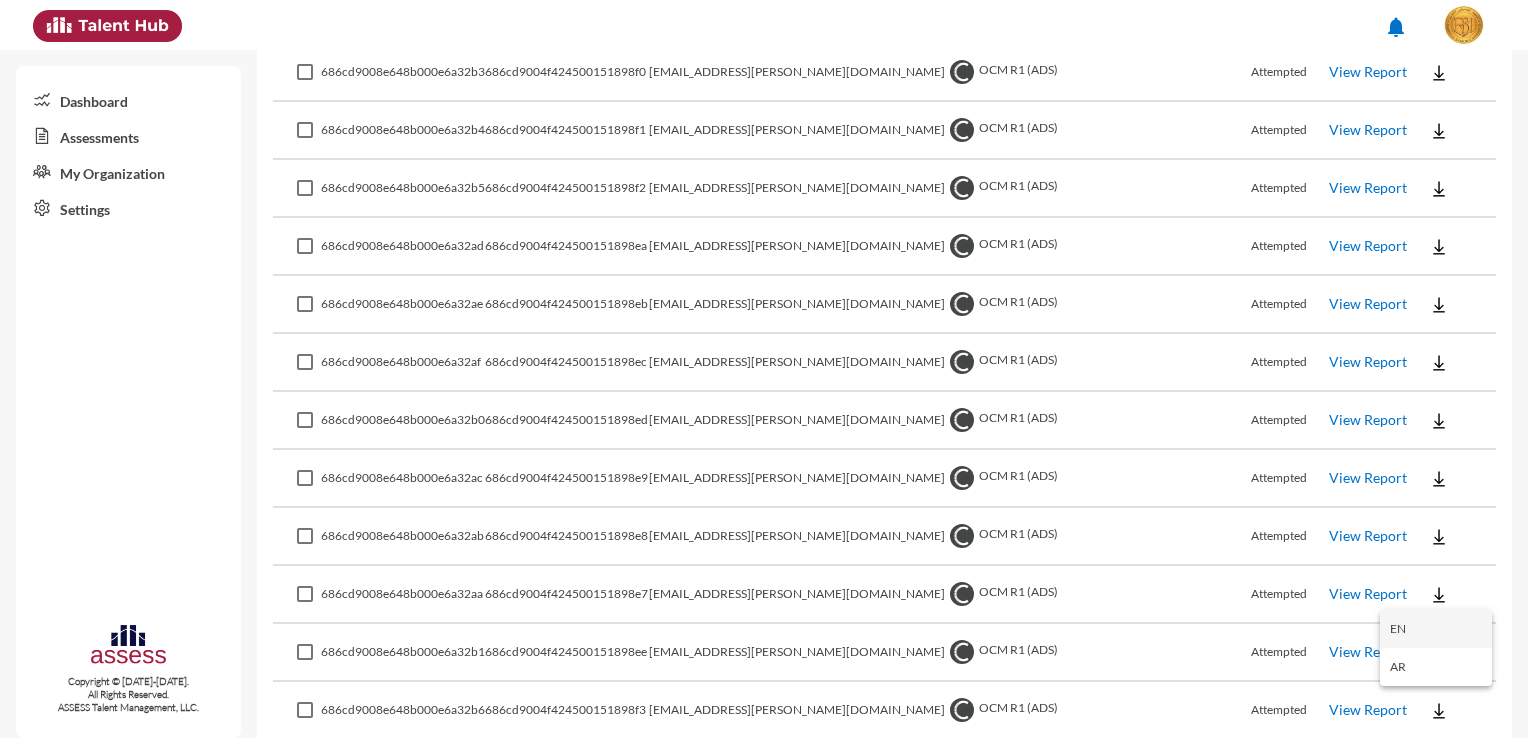 click on "EN" at bounding box center [1436, 629] 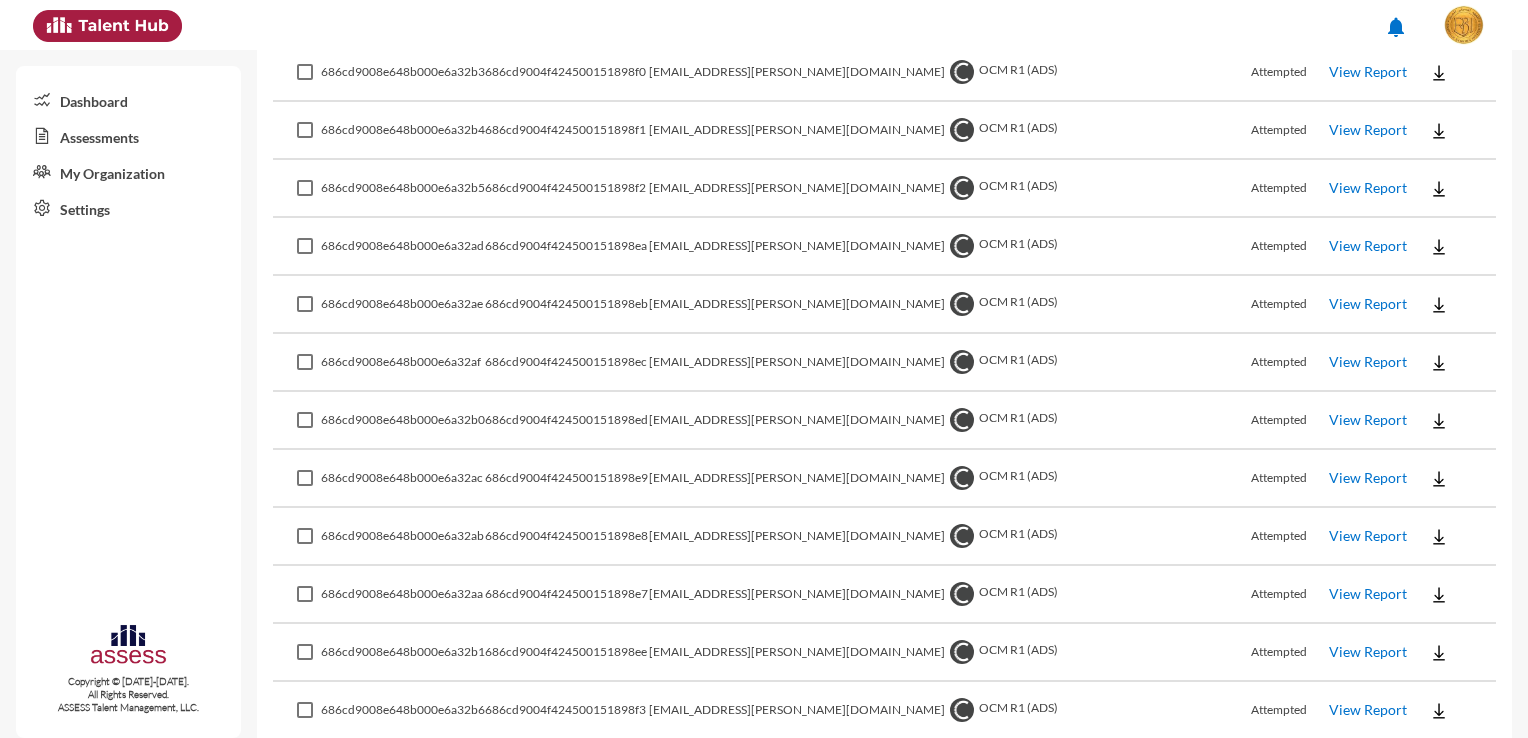 drag, startPoint x: 663, startPoint y: 708, endPoint x: 566, endPoint y: 710, distance: 97.020615 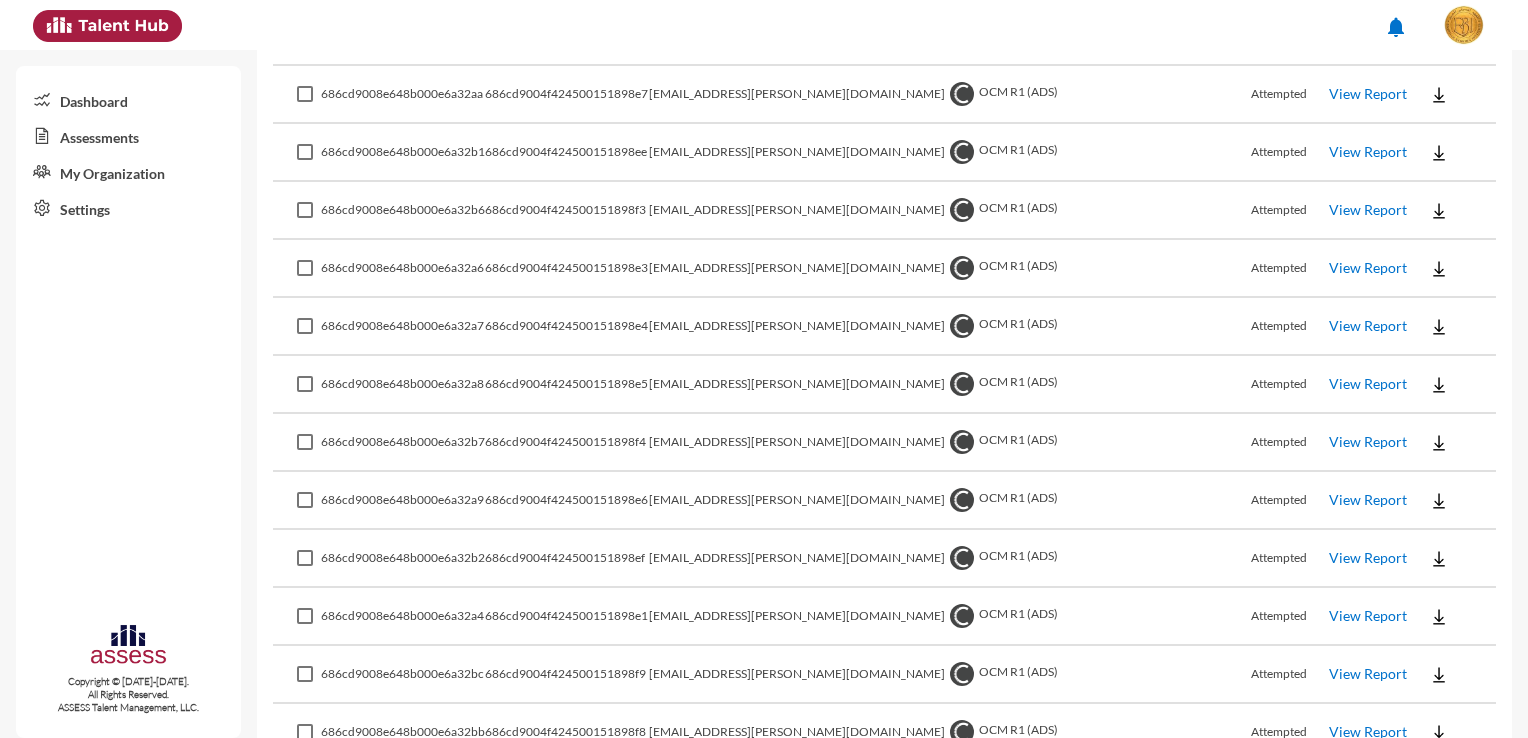 scroll, scrollTop: 1300, scrollLeft: 0, axis: vertical 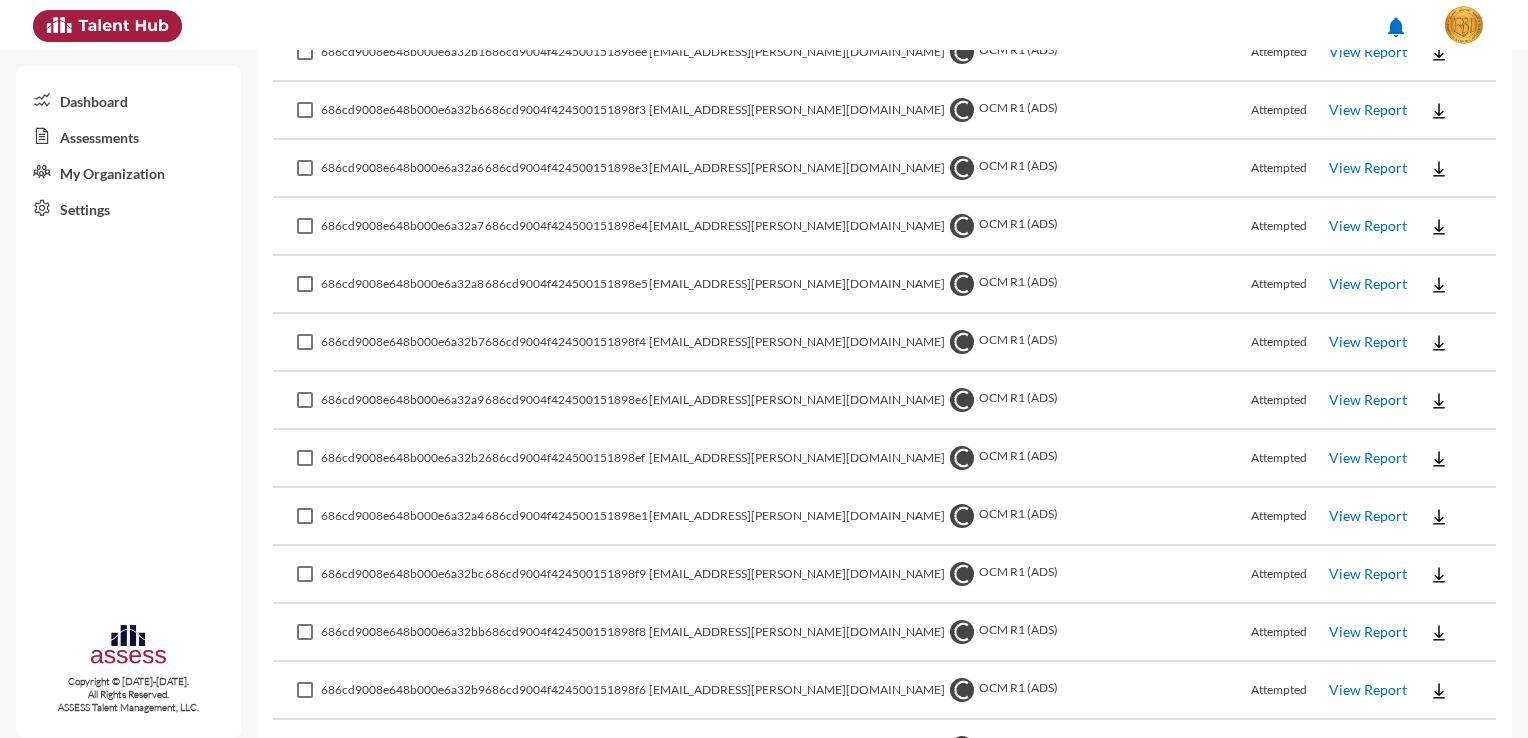 click 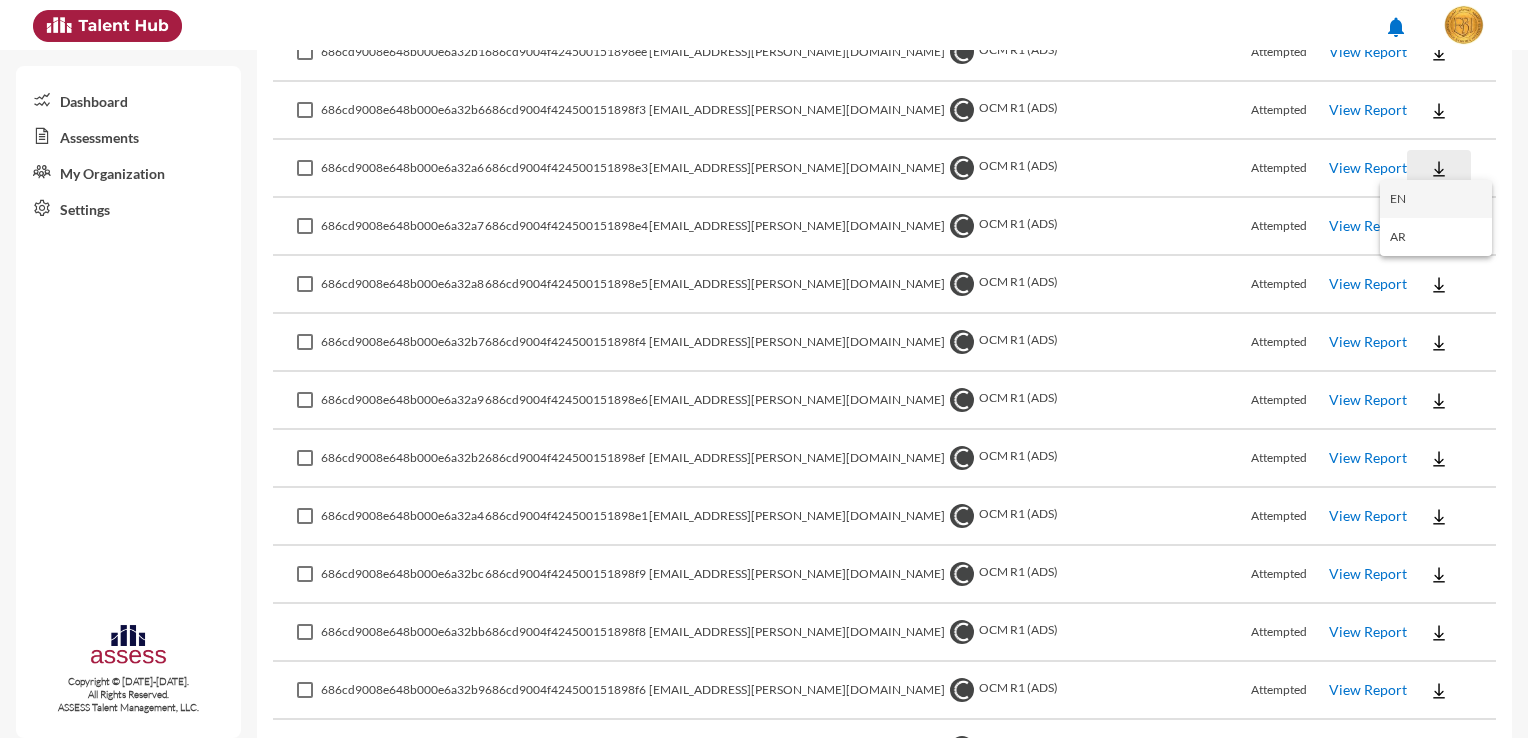 click on "EN" at bounding box center [1436, 199] 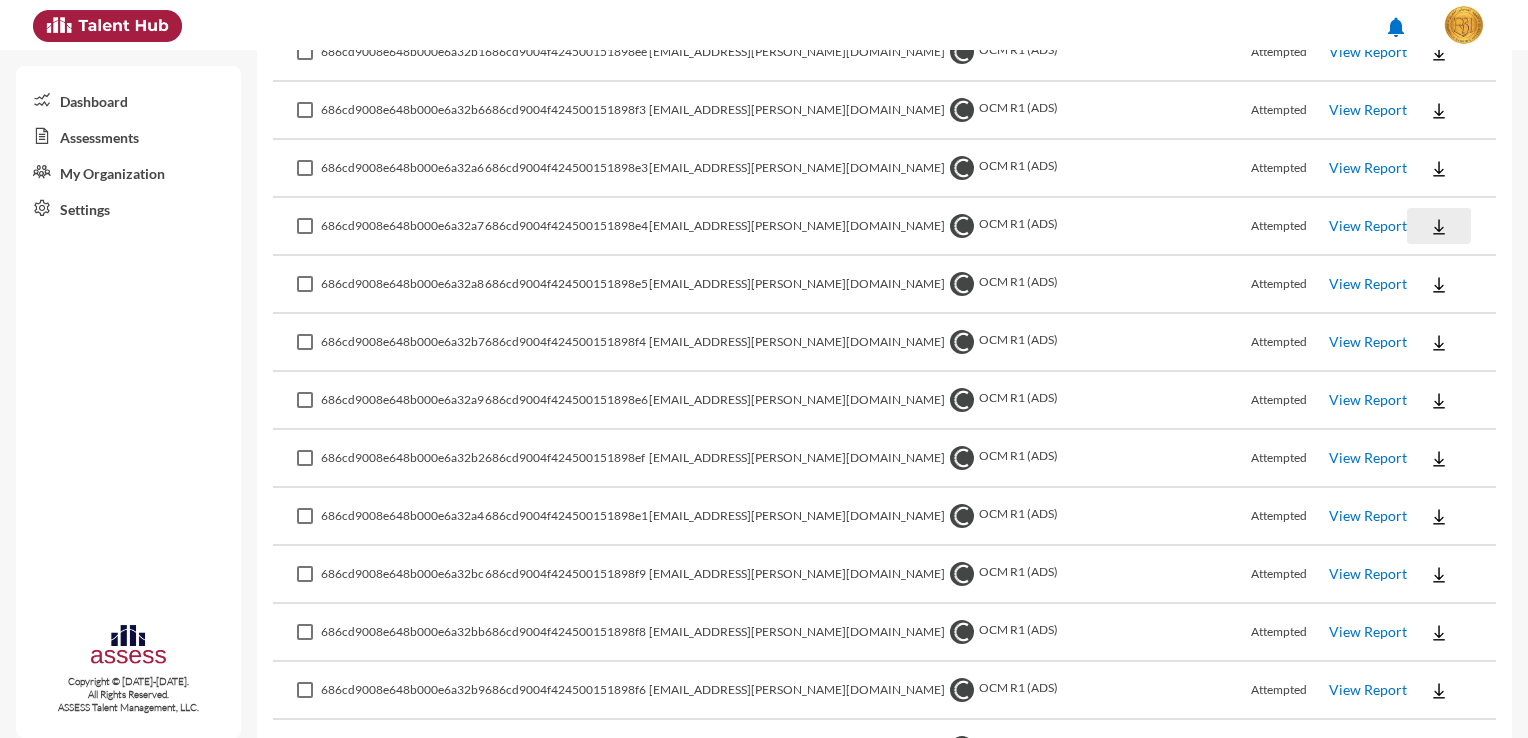 click 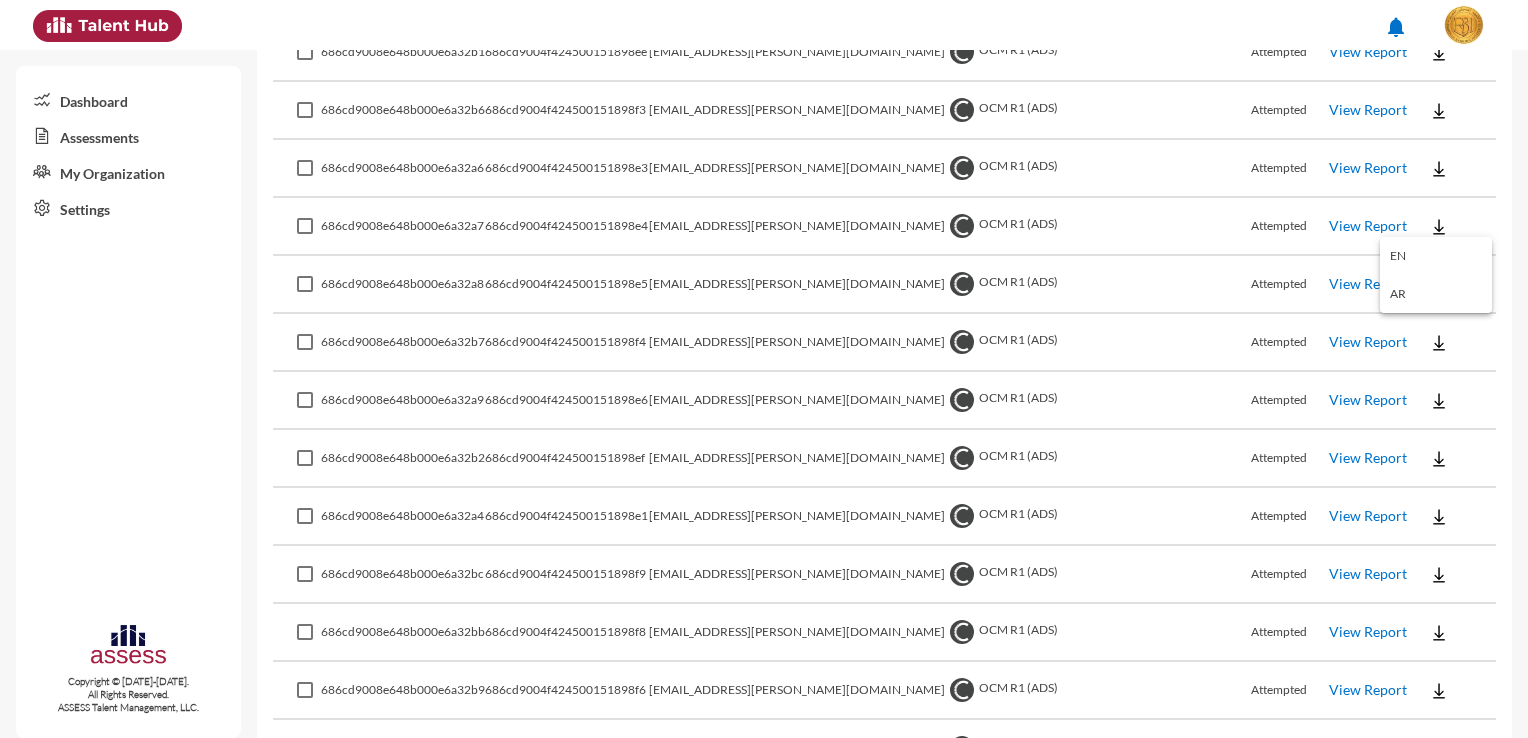 click on "EN" at bounding box center (1436, 256) 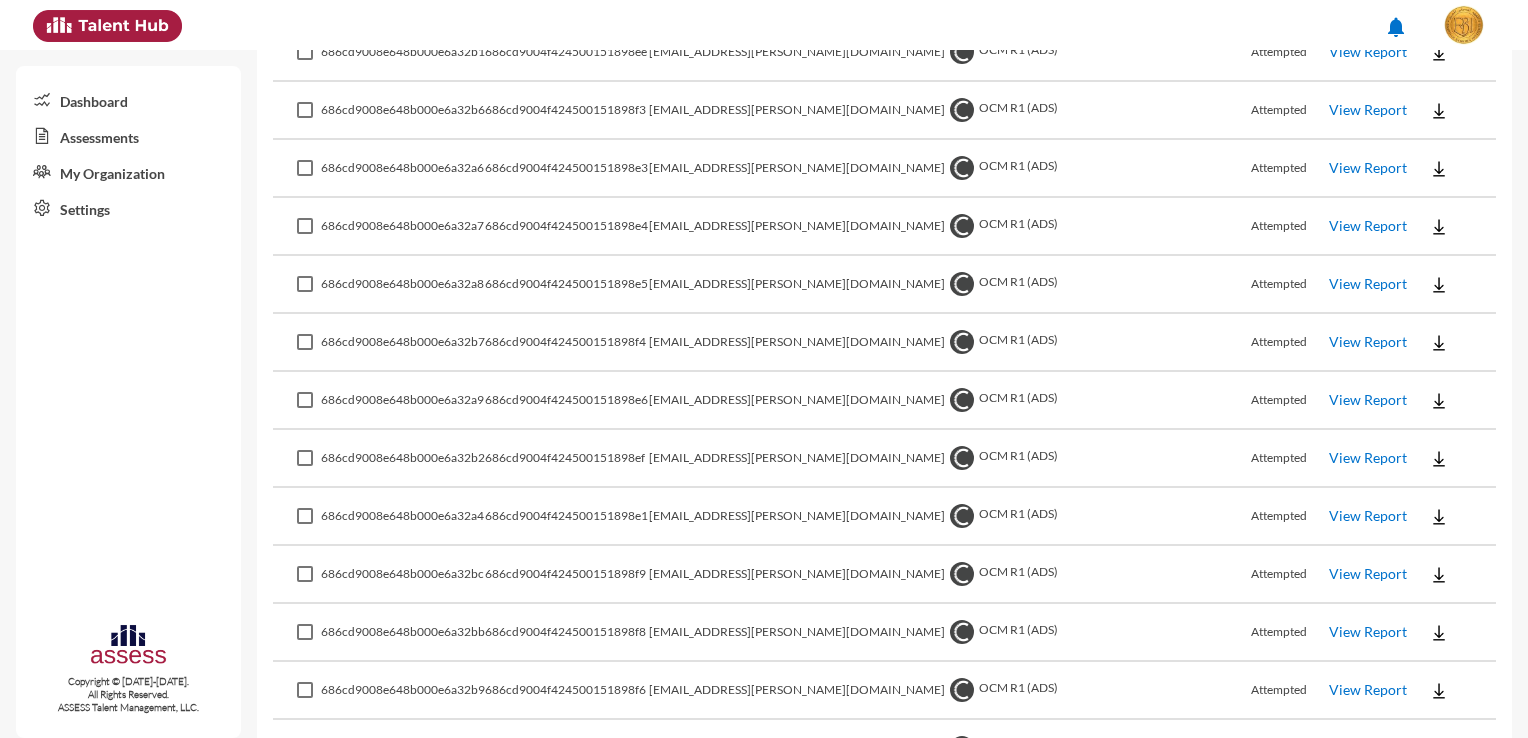 click 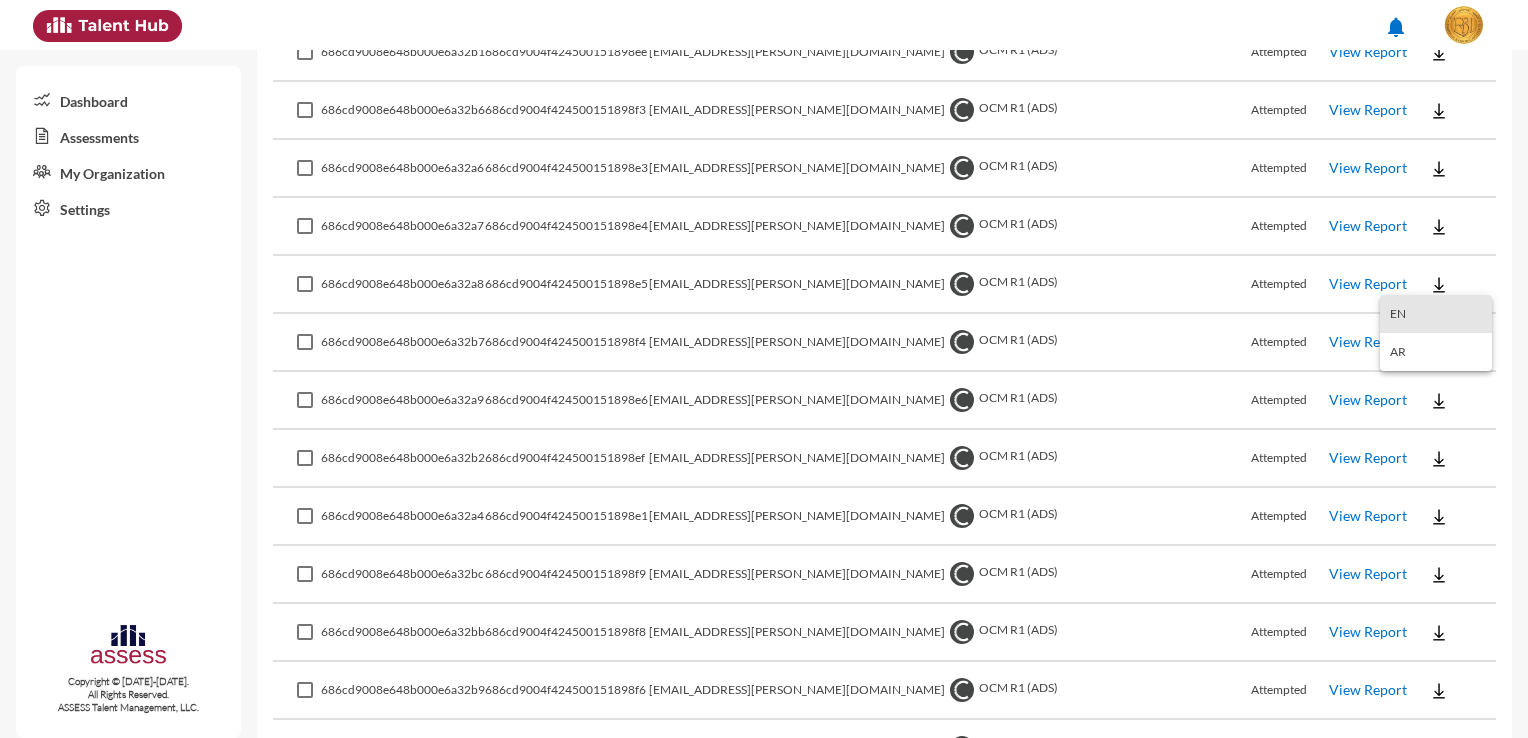 click on "EN" at bounding box center (1436, 314) 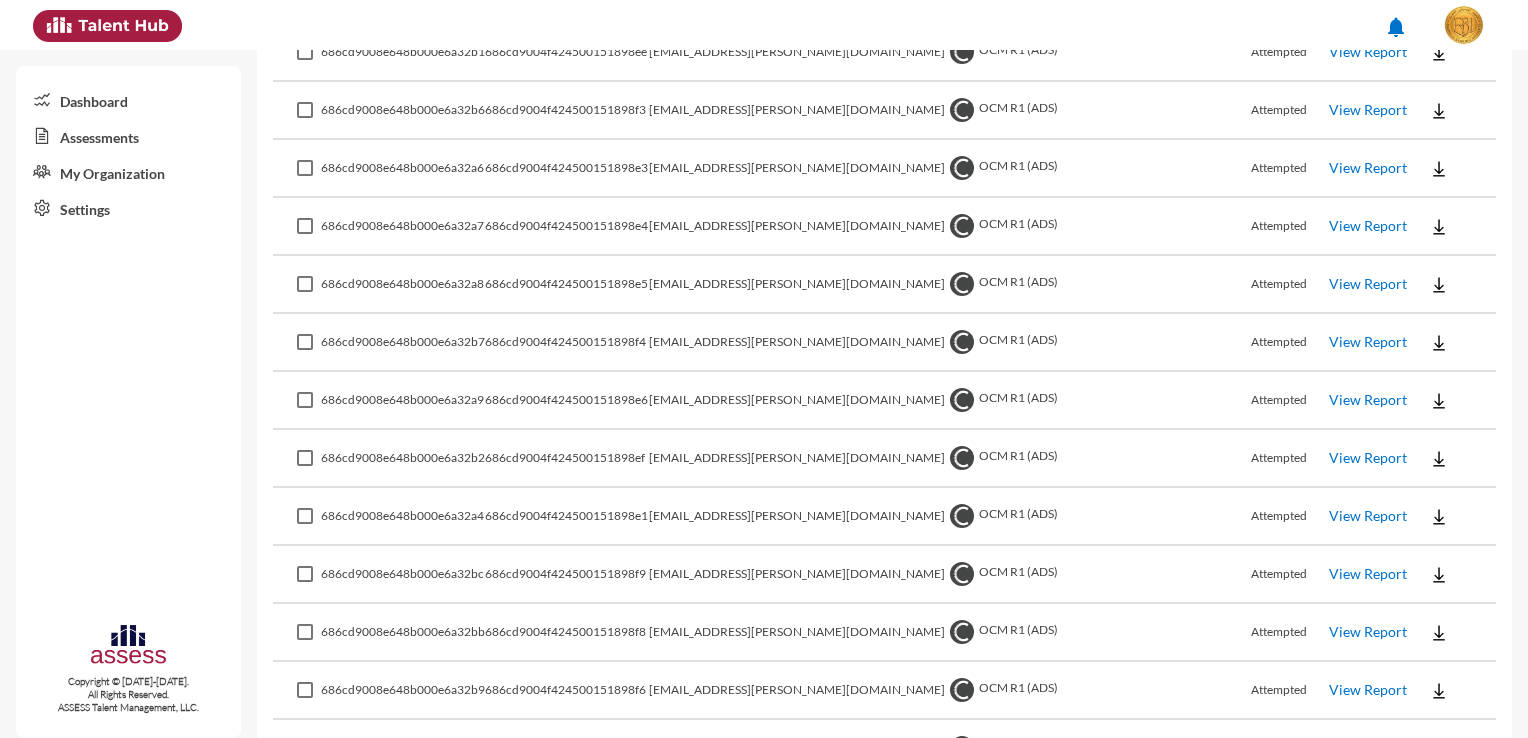 click 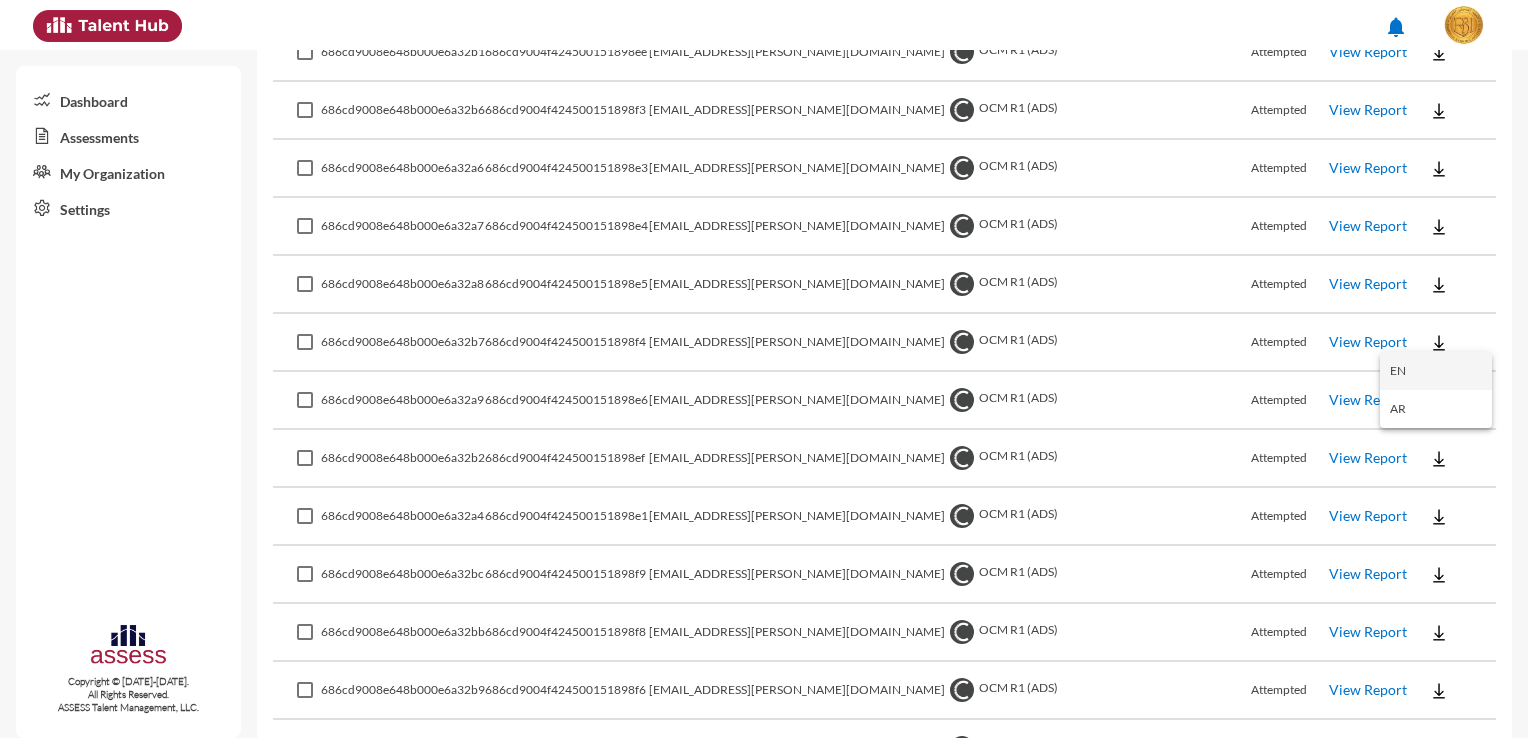 click on "EN" at bounding box center (1436, 371) 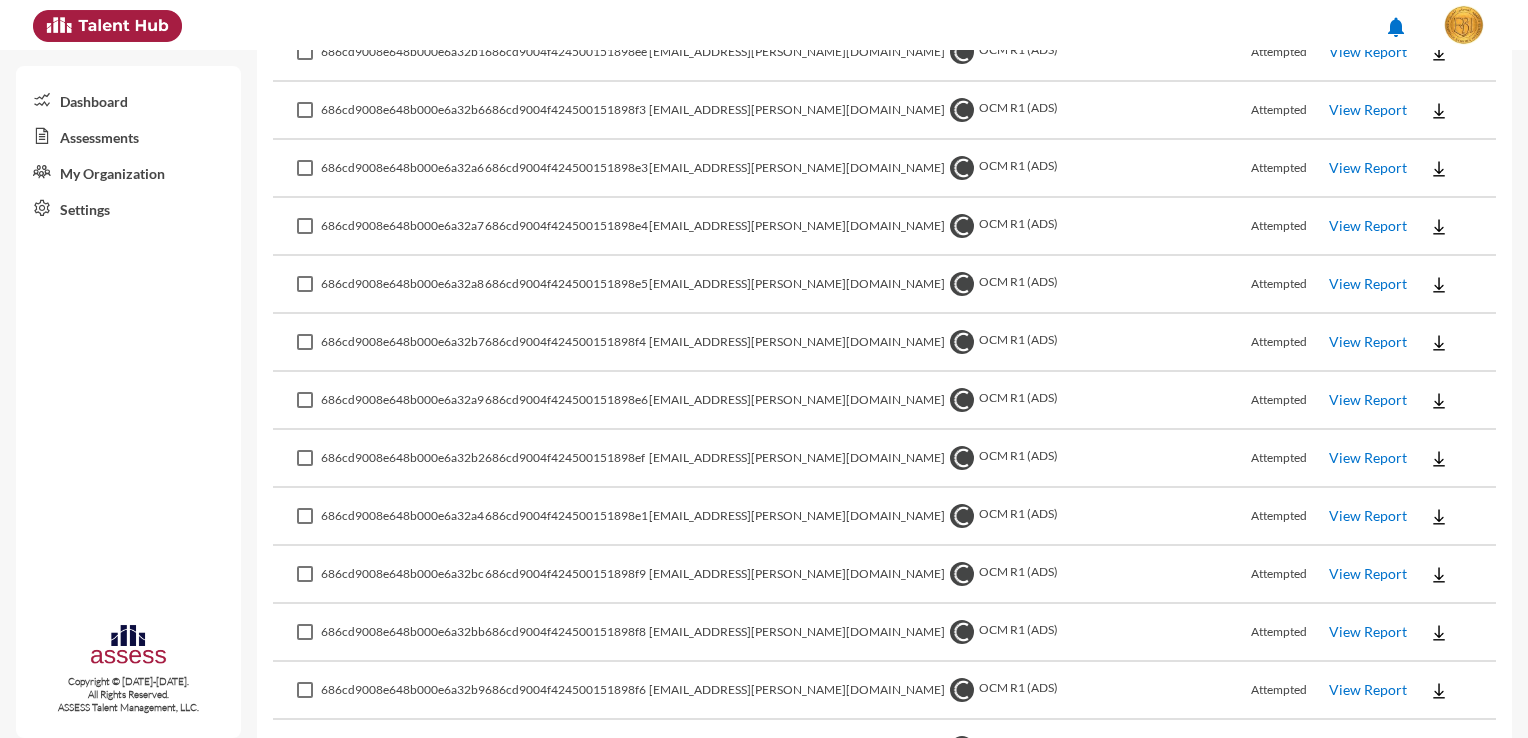 click 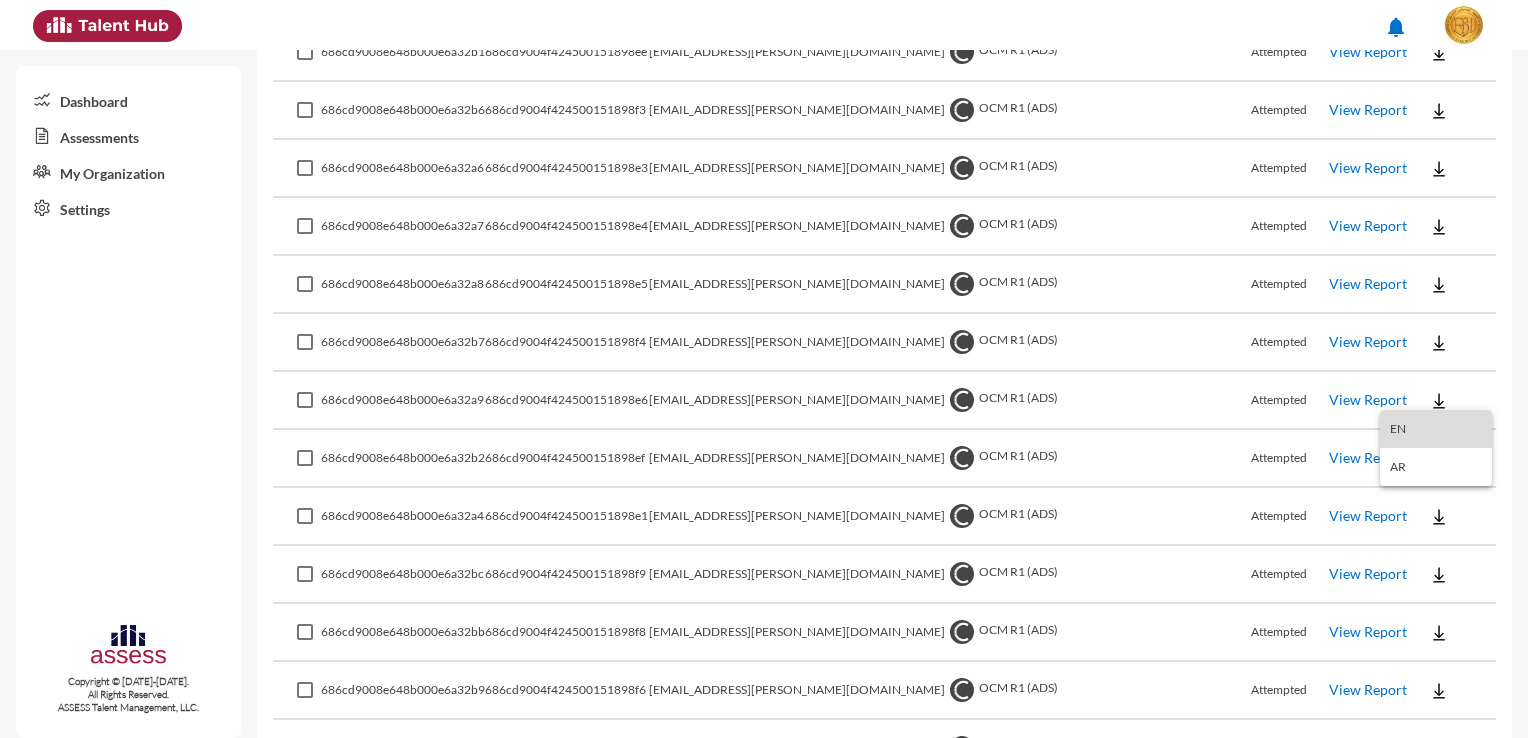 click on "EN" at bounding box center (1436, 429) 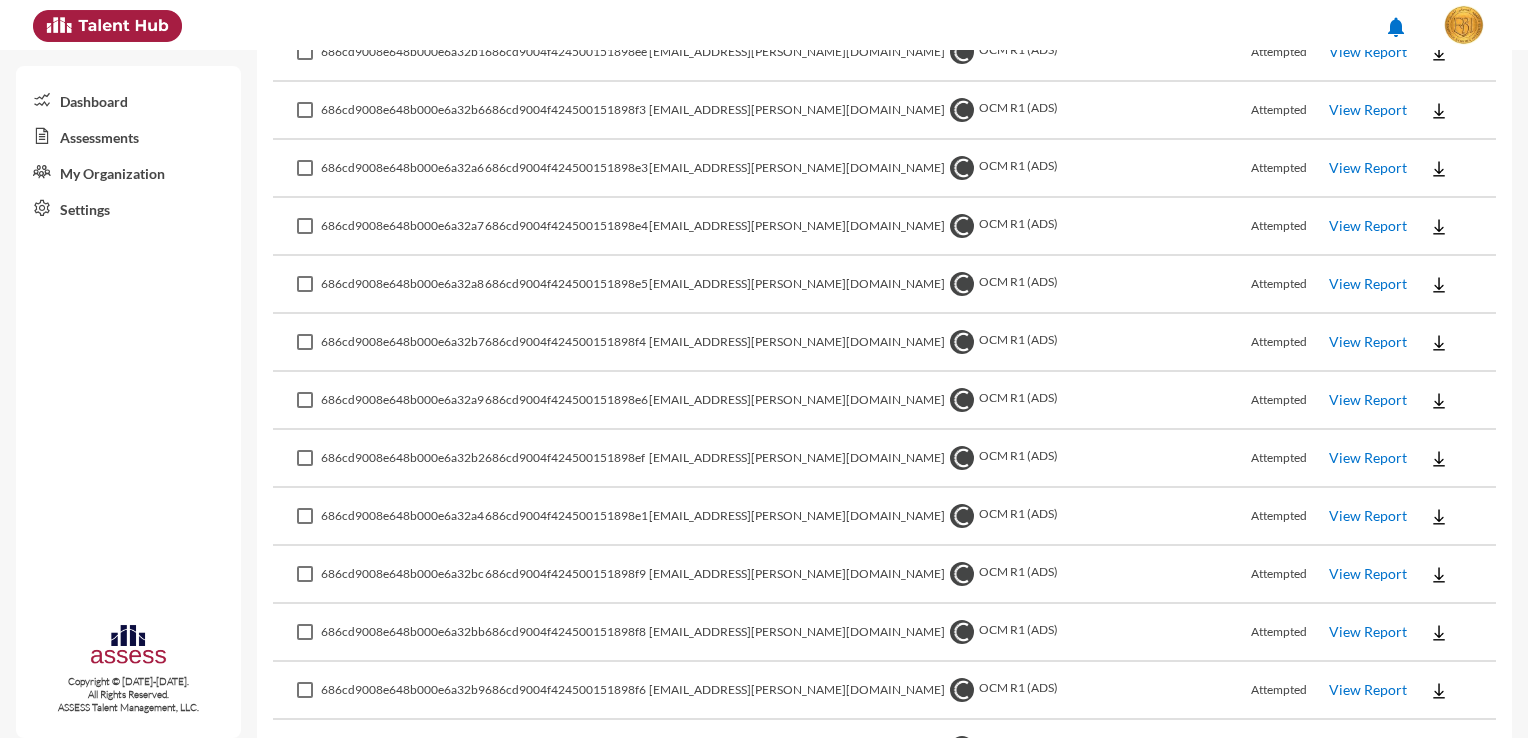 click 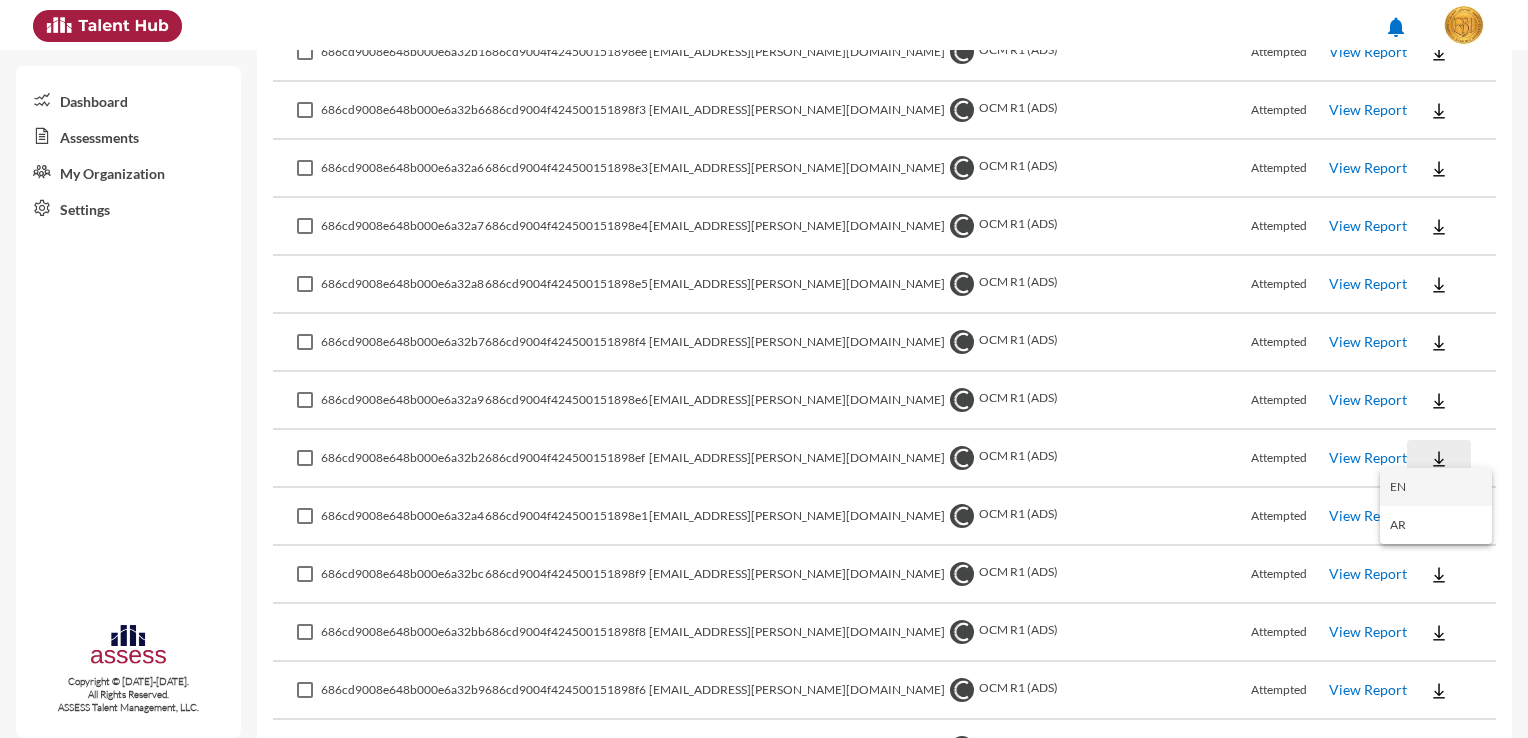 click on "EN" at bounding box center [1436, 487] 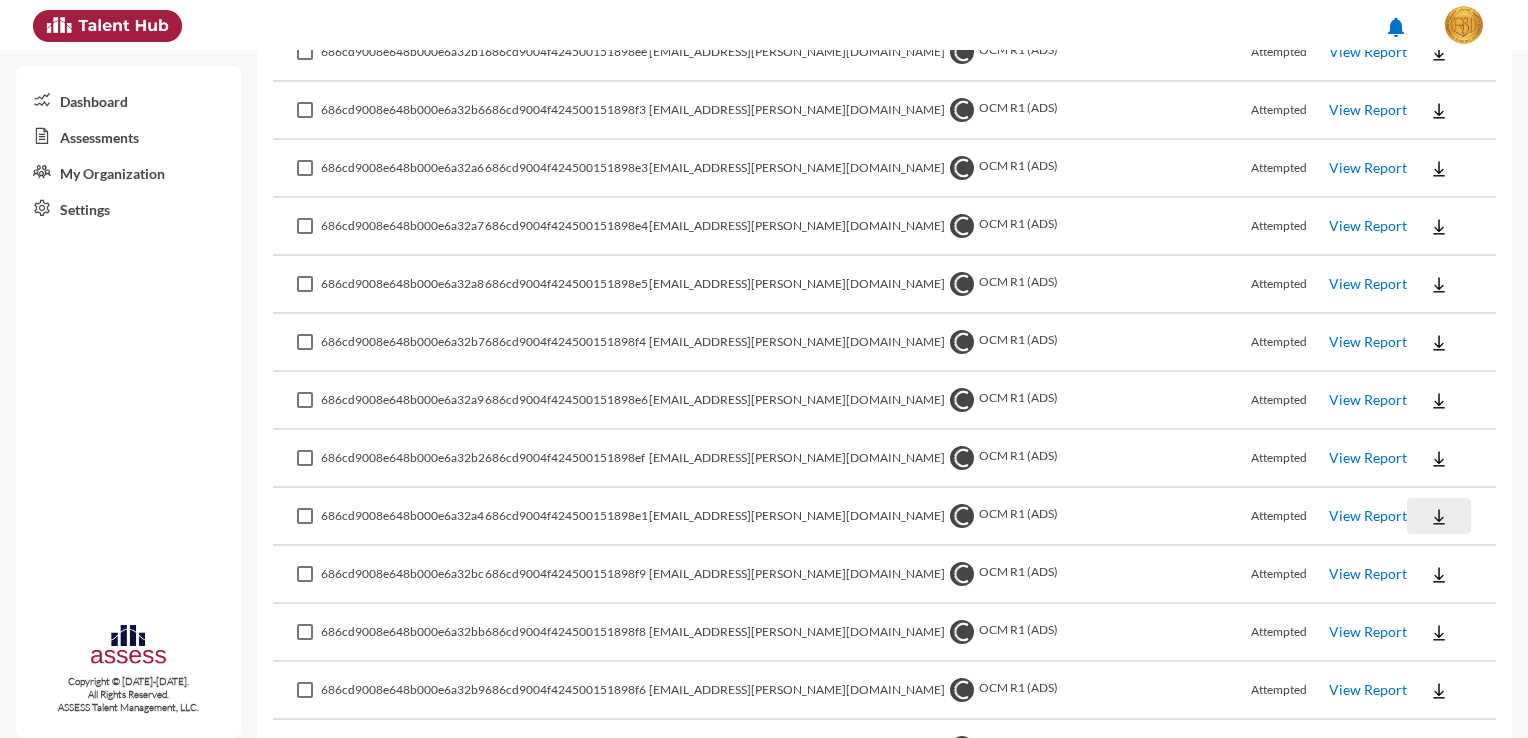 click 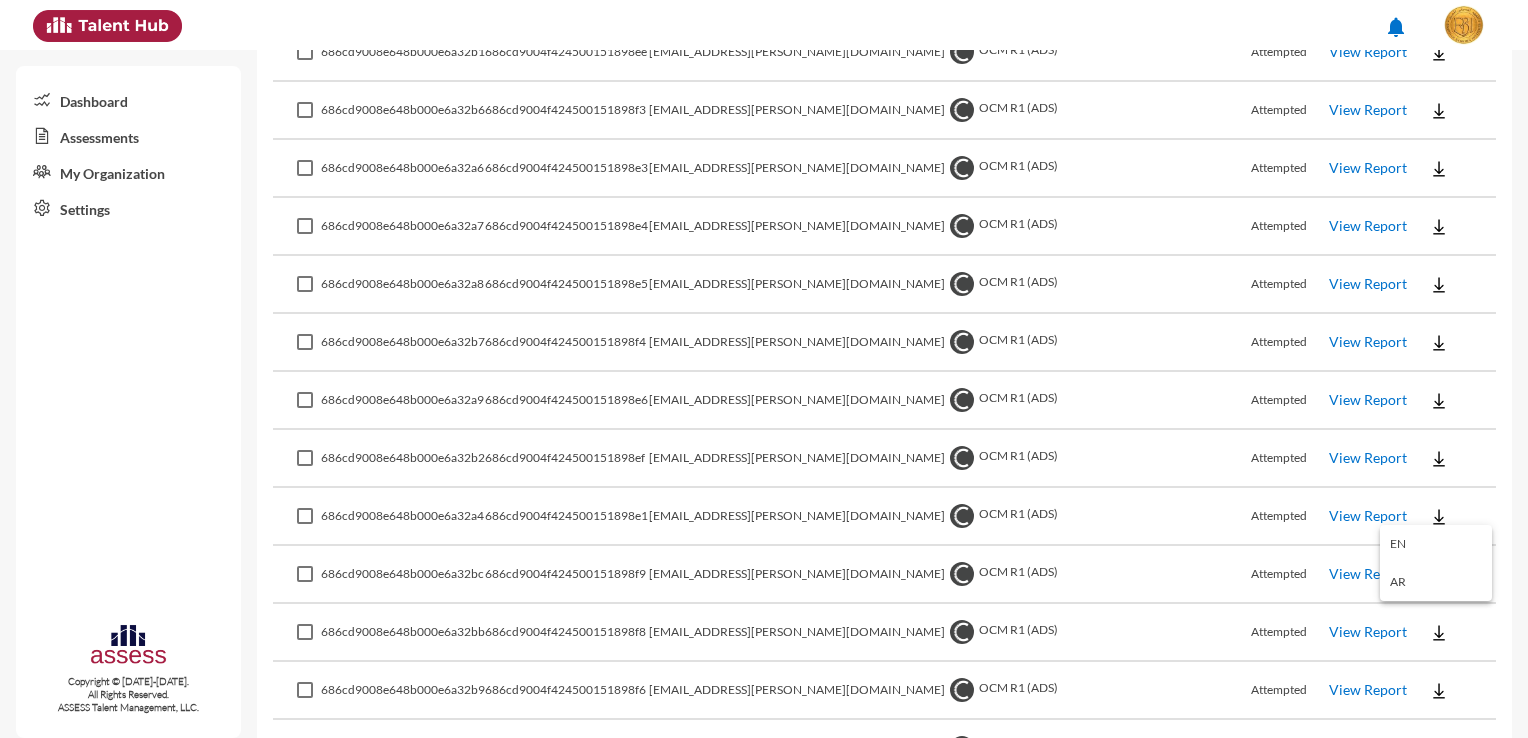 click on "EN" at bounding box center [1436, 544] 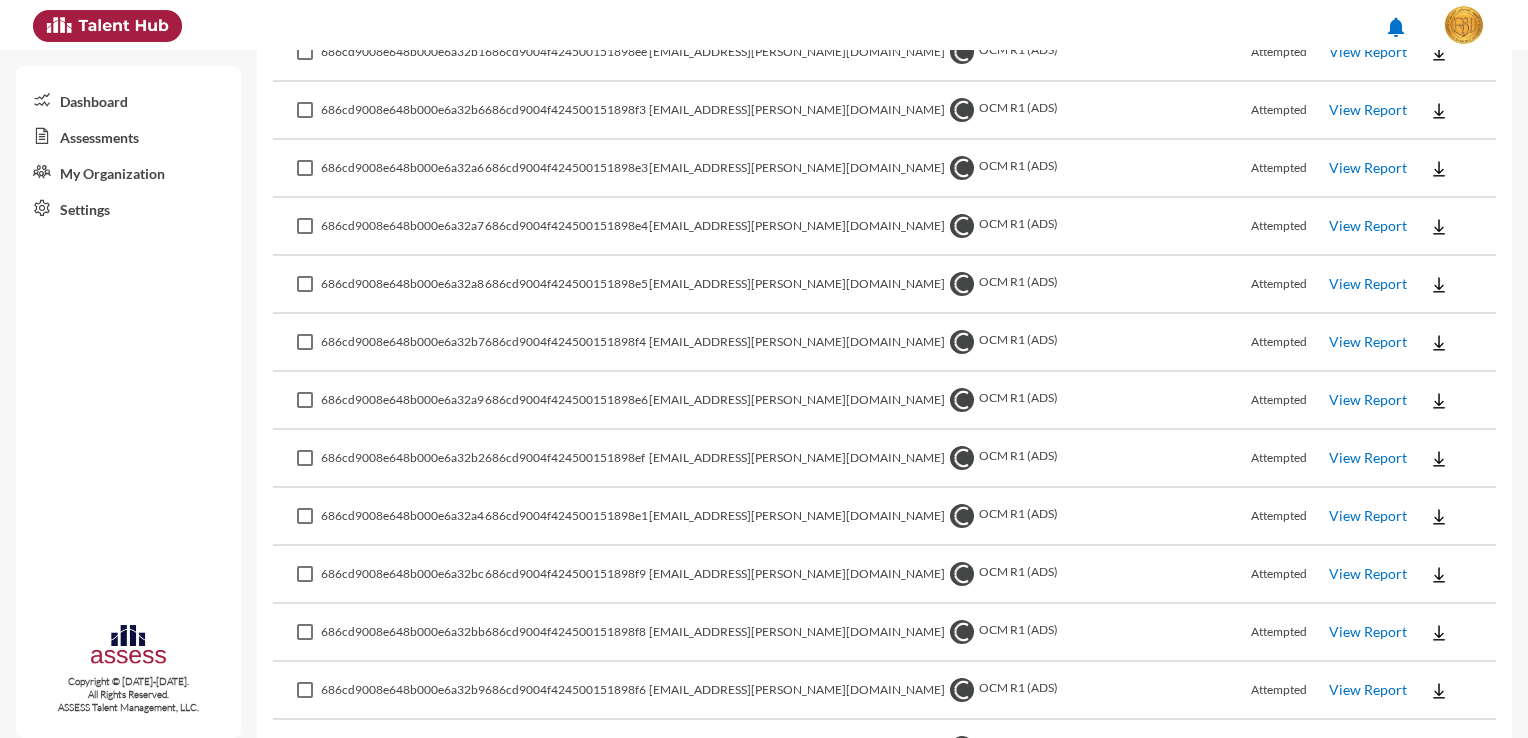 click 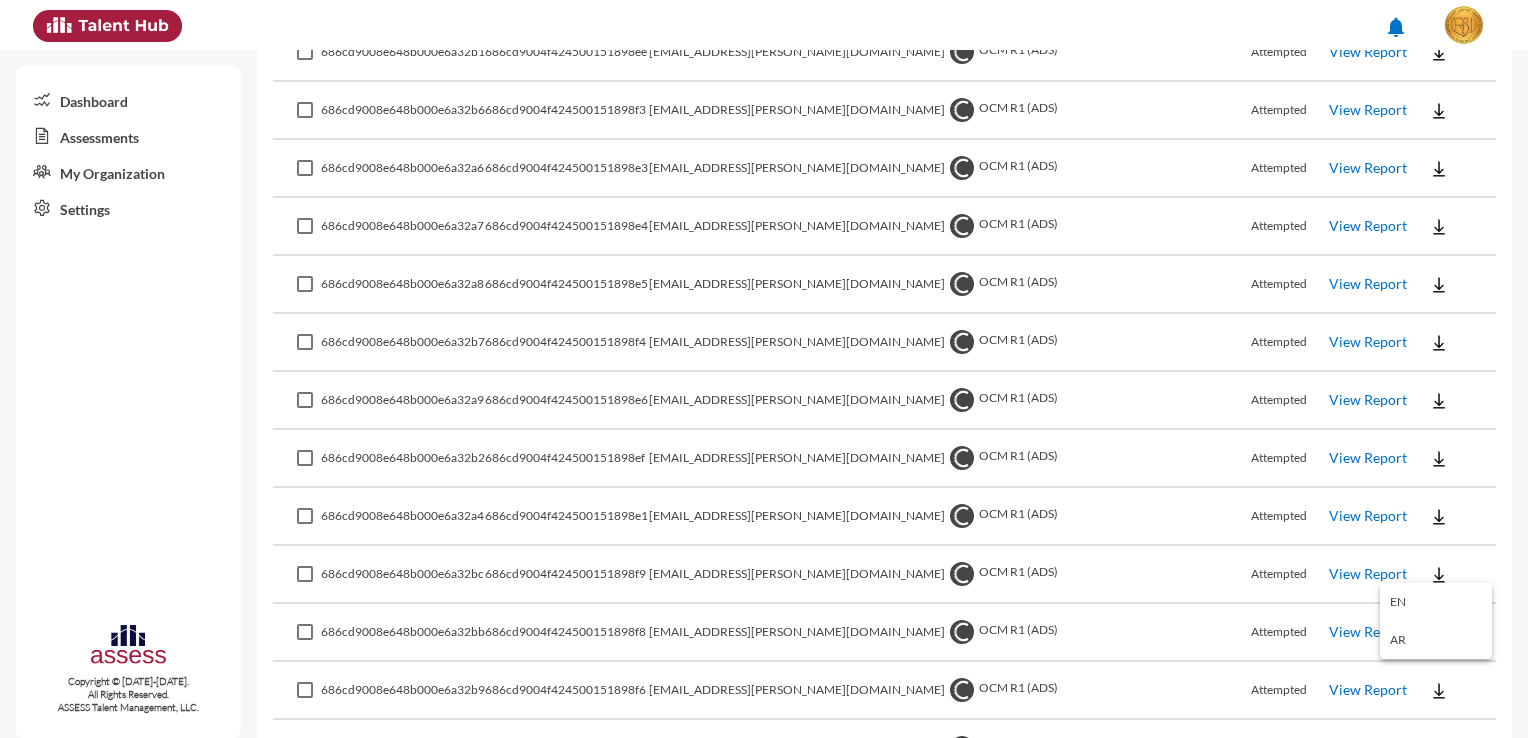 click on "EN" at bounding box center [1436, 602] 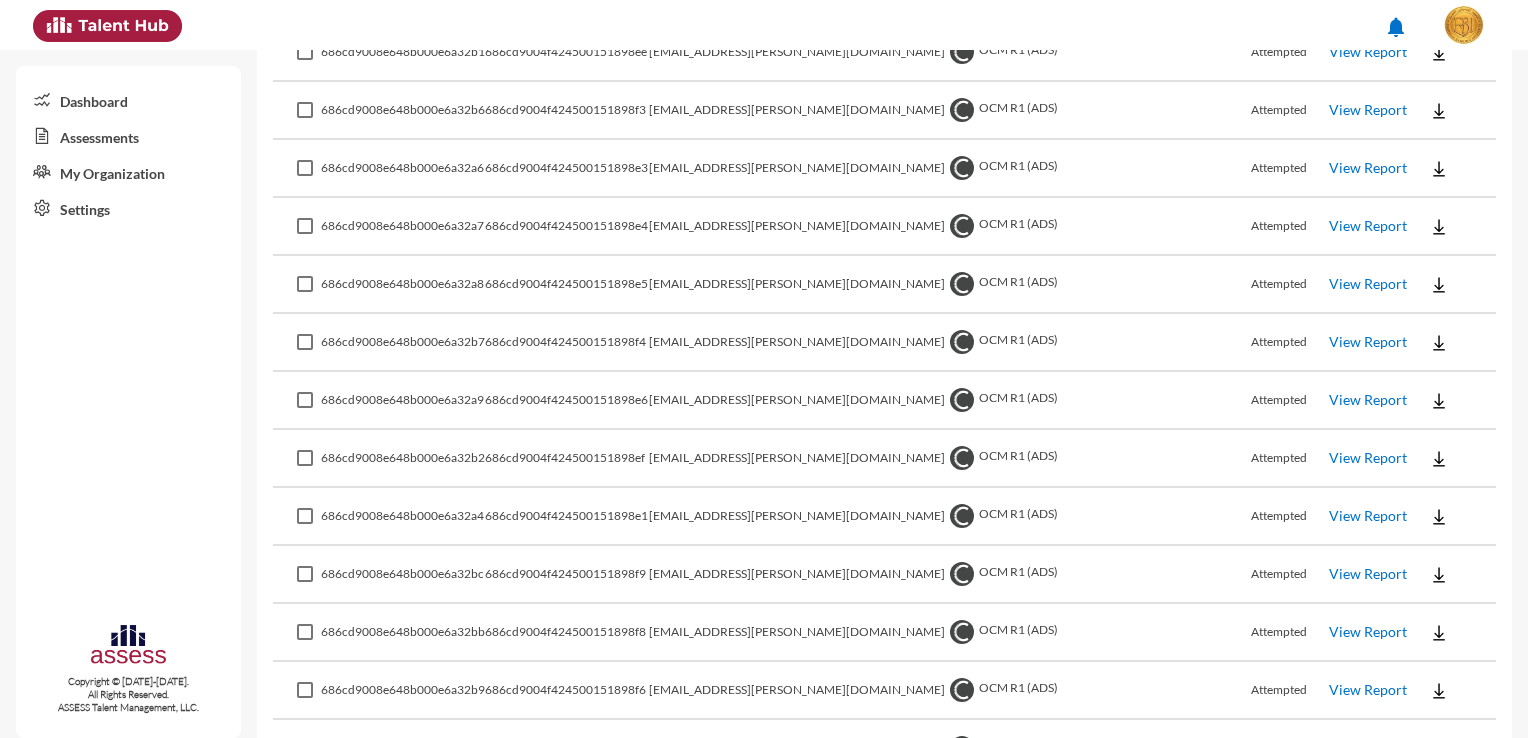 click 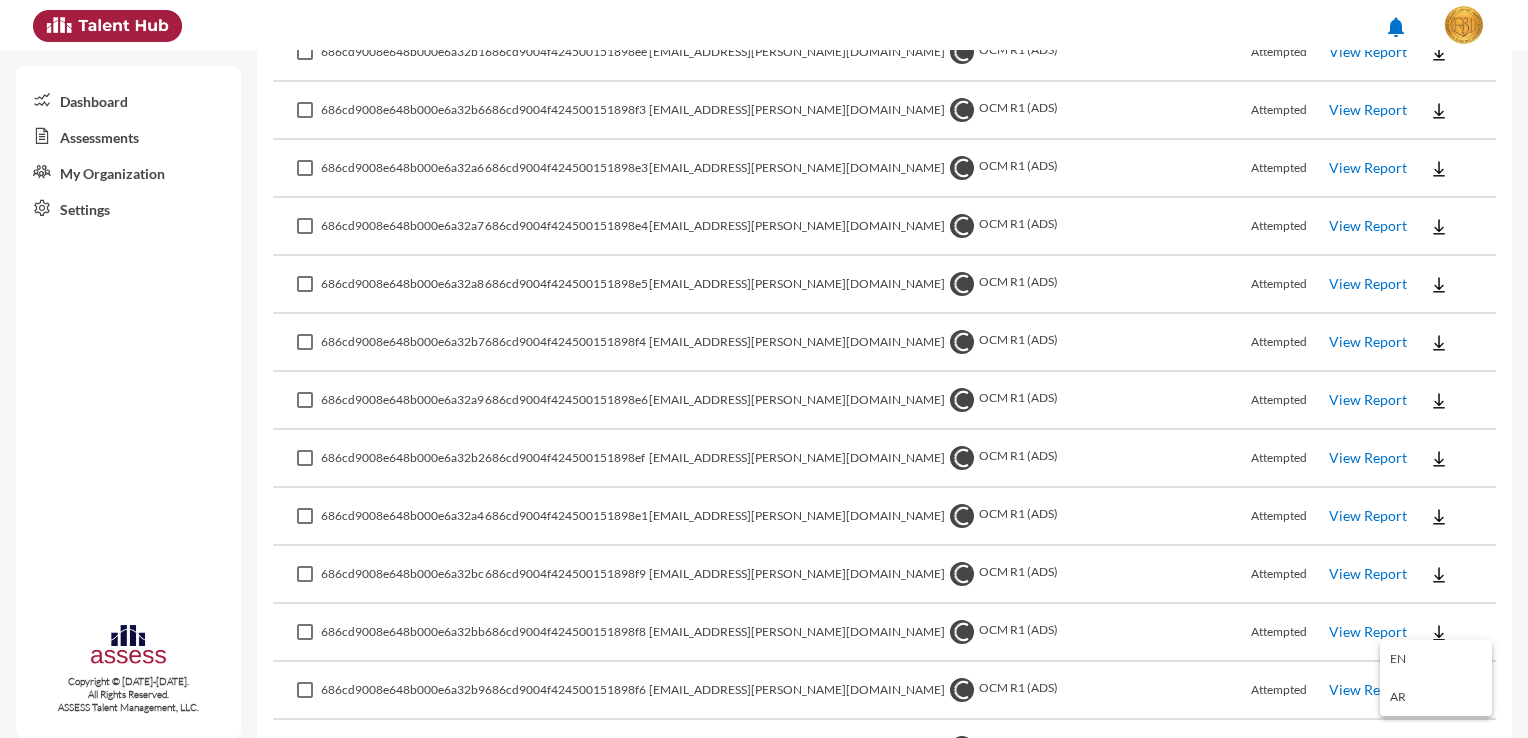 click on "EN" at bounding box center [1436, 659] 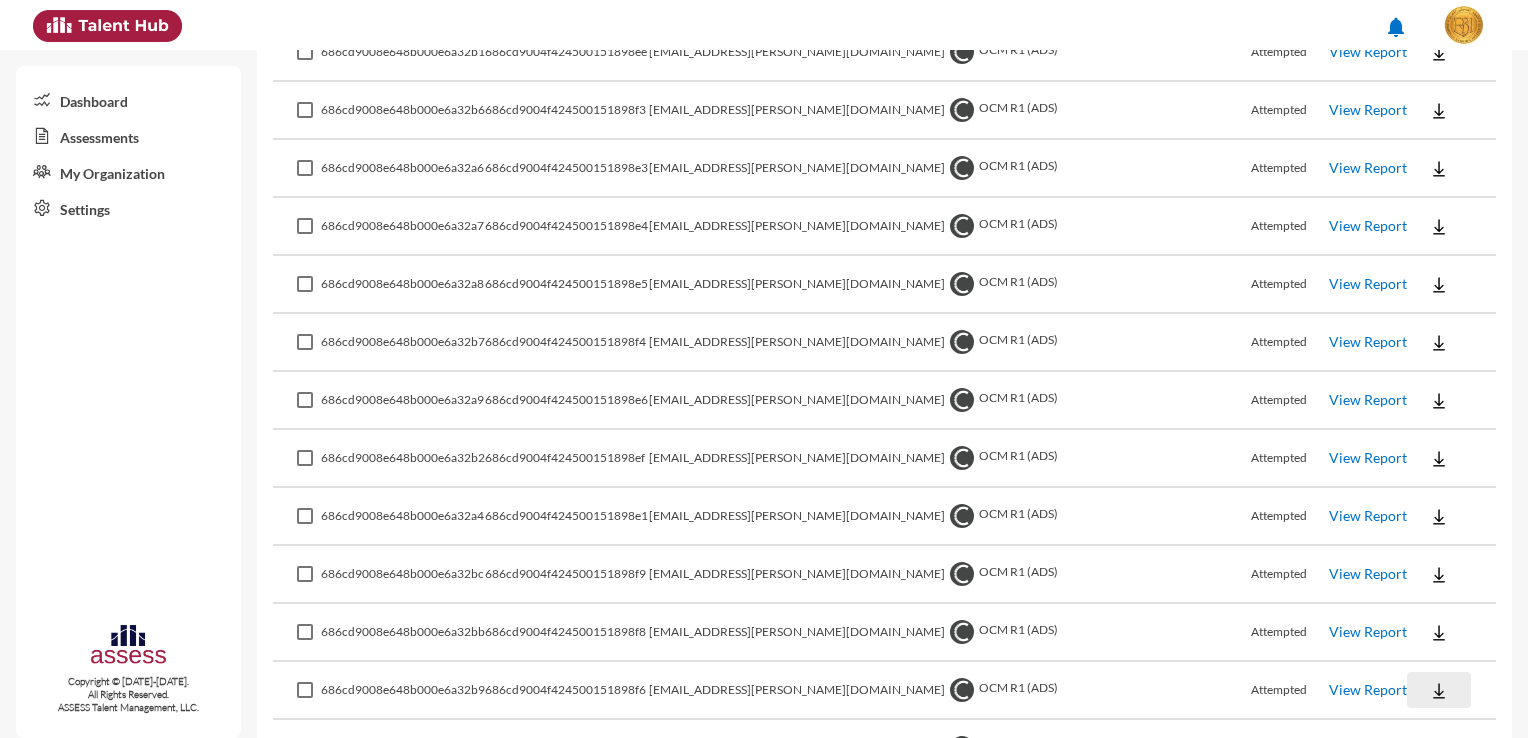 click 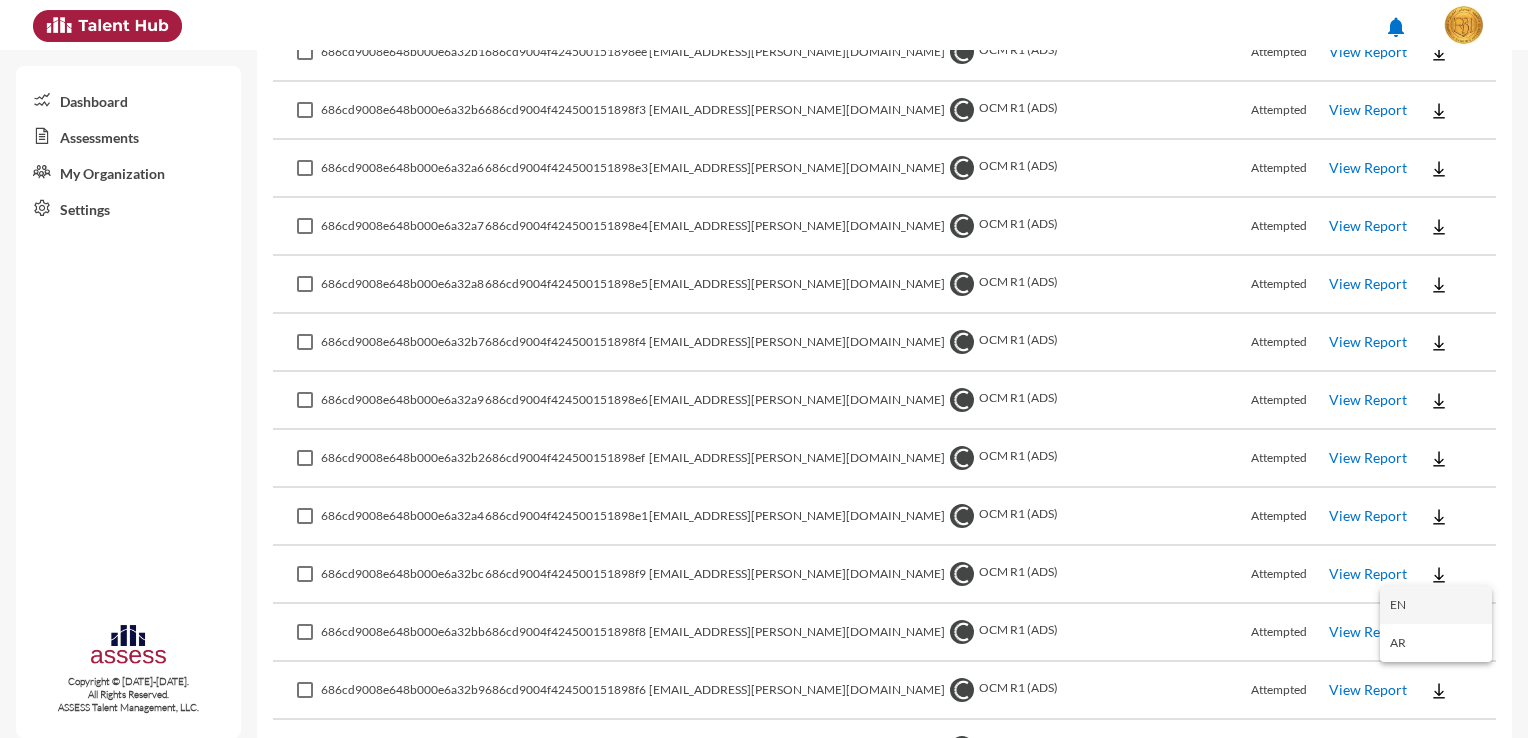 click on "EN" at bounding box center [1436, 605] 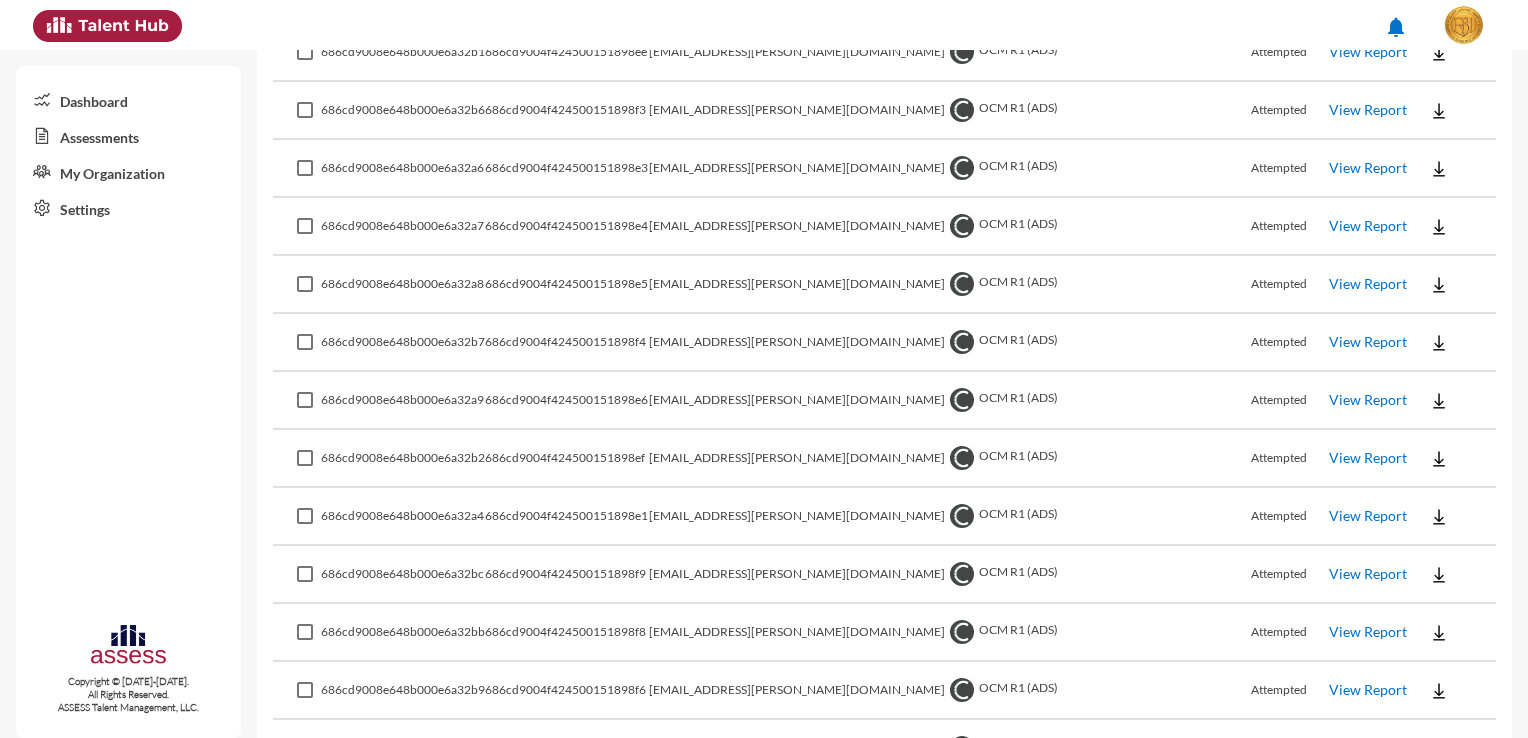click 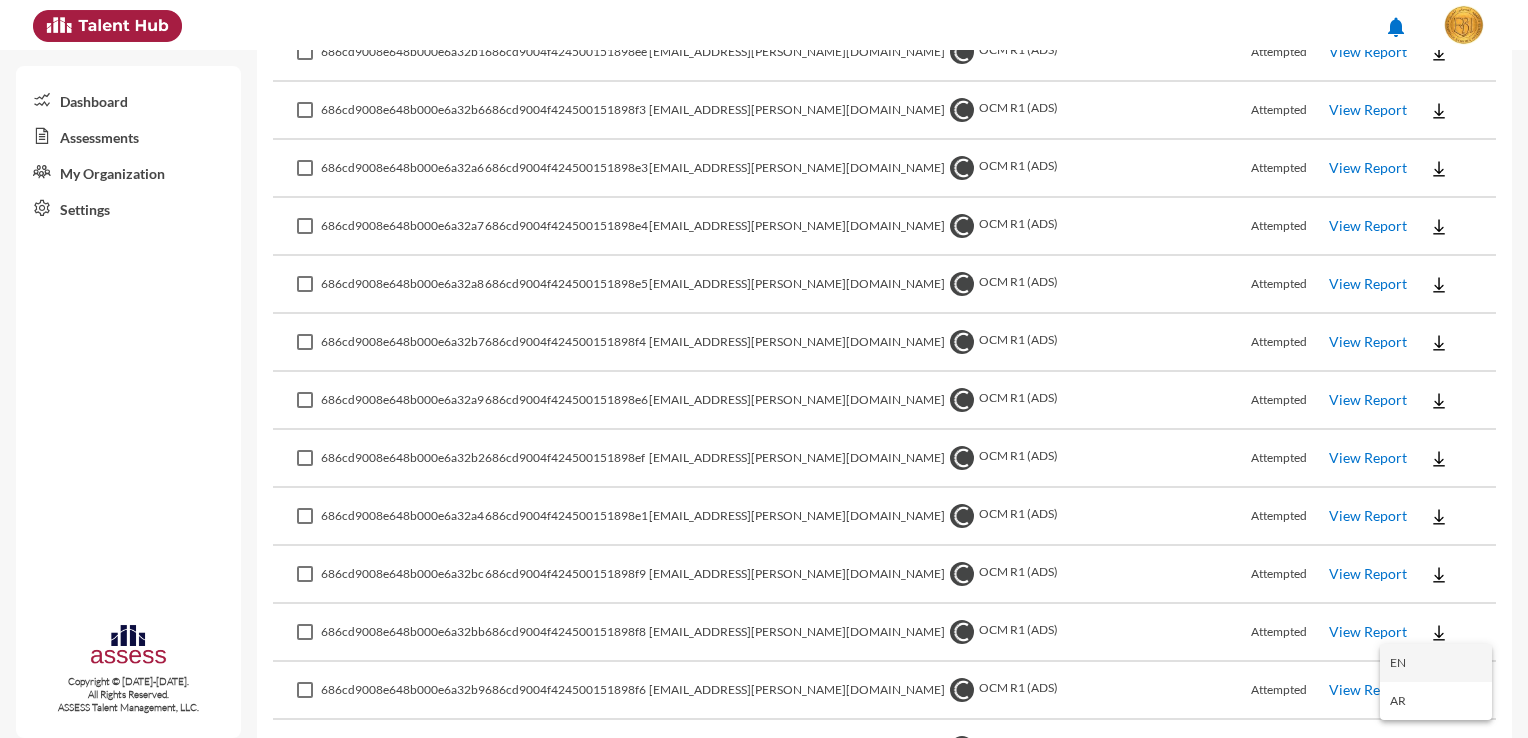 click on "EN" at bounding box center [1436, 663] 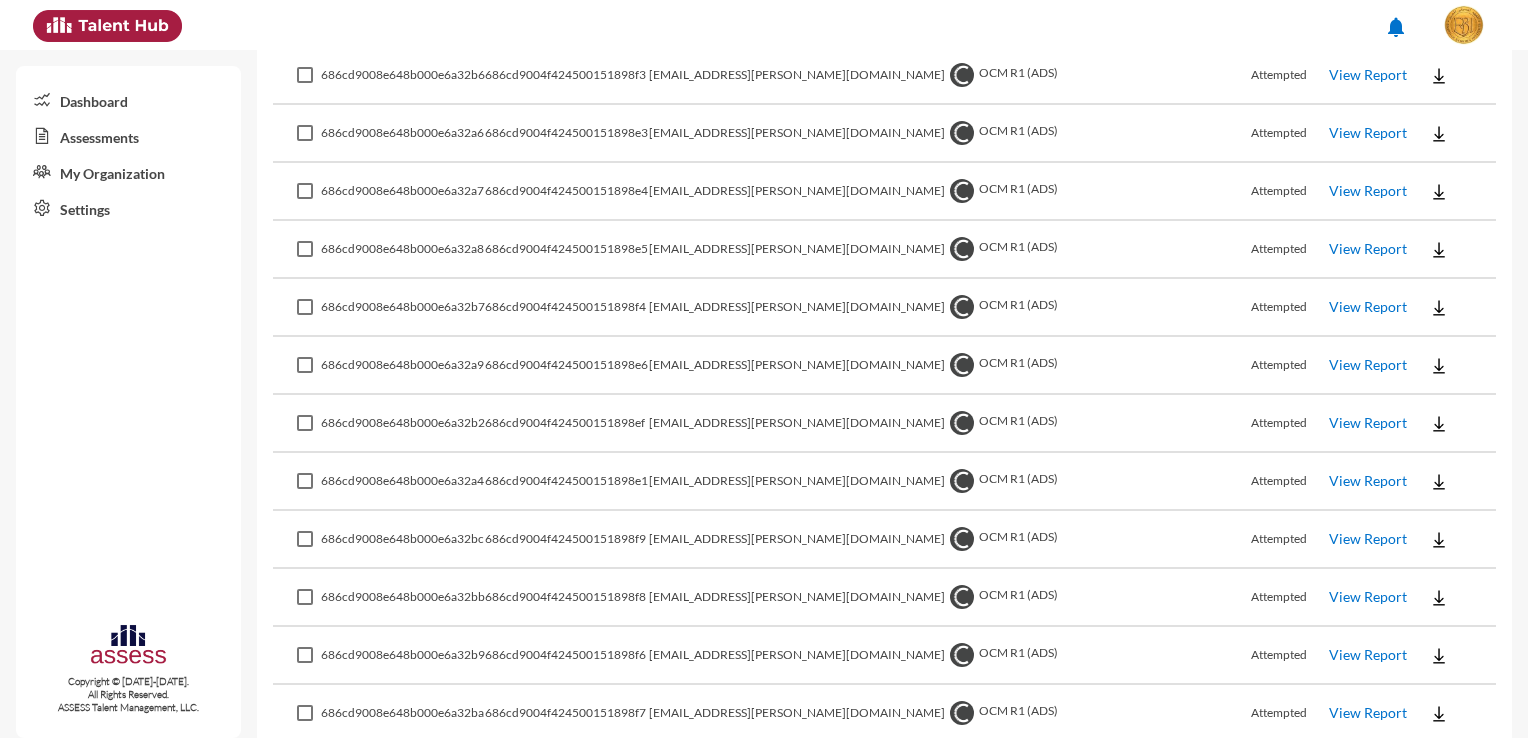 scroll, scrollTop: 1346, scrollLeft: 0, axis: vertical 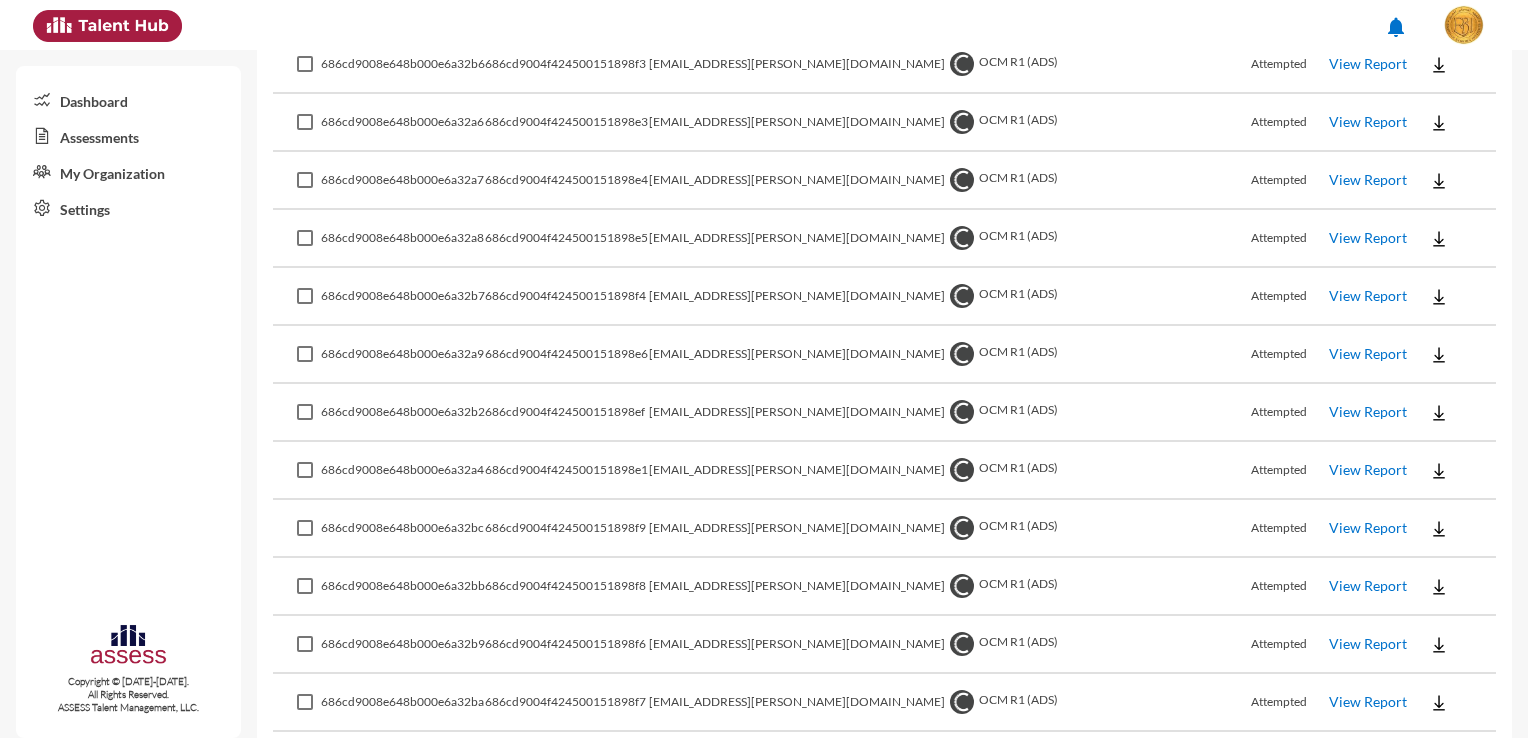 drag, startPoint x: 655, startPoint y: 724, endPoint x: 559, endPoint y: 693, distance: 100.88112 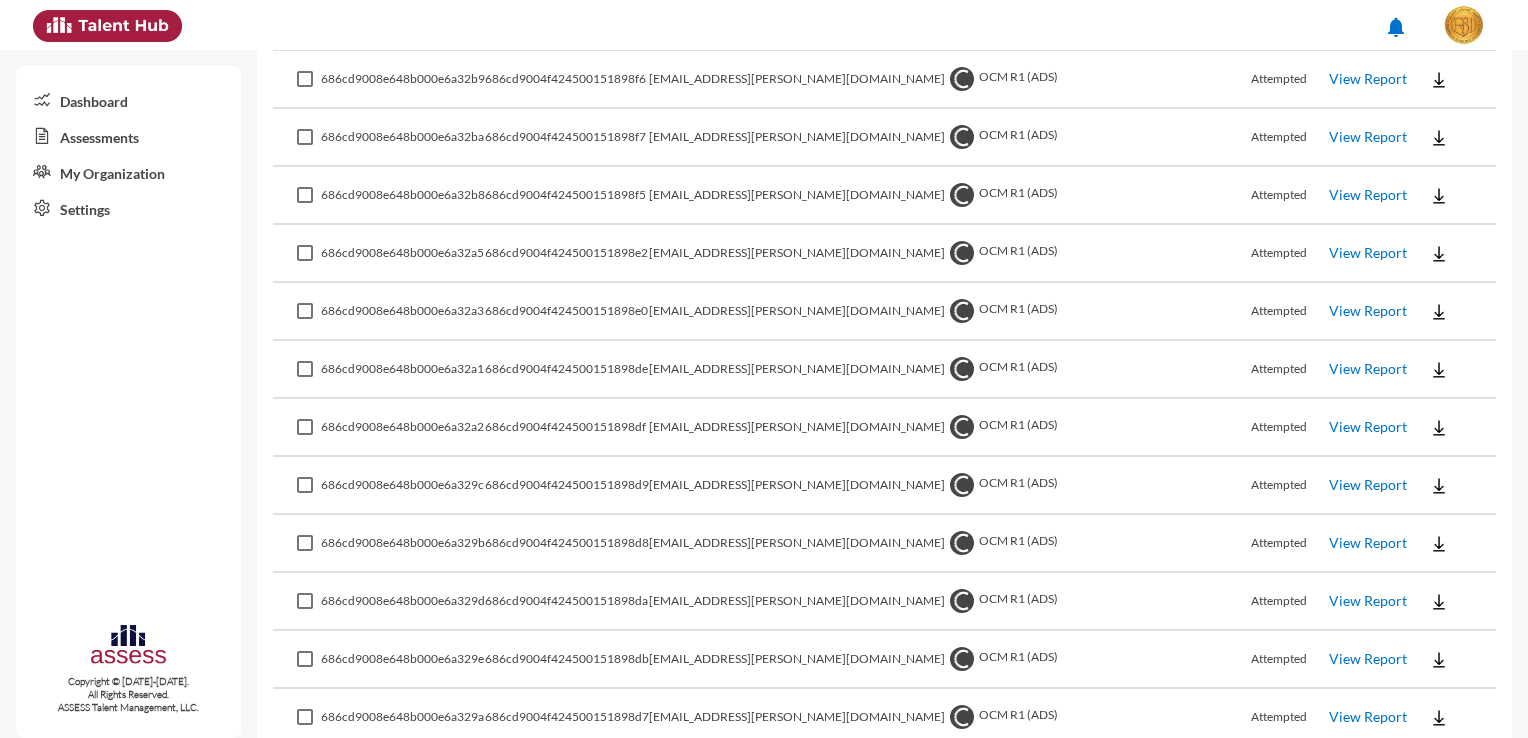scroll, scrollTop: 1946, scrollLeft: 0, axis: vertical 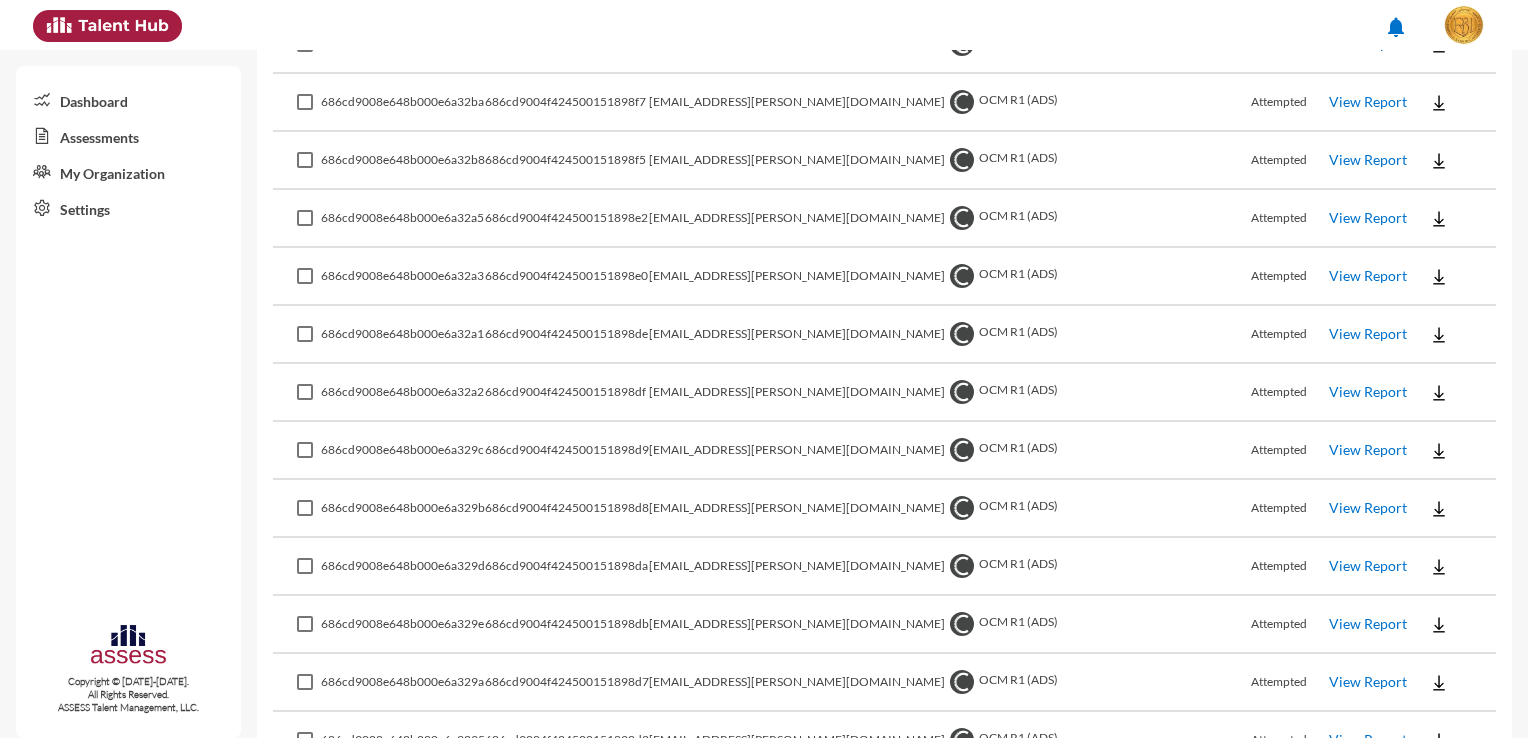 click 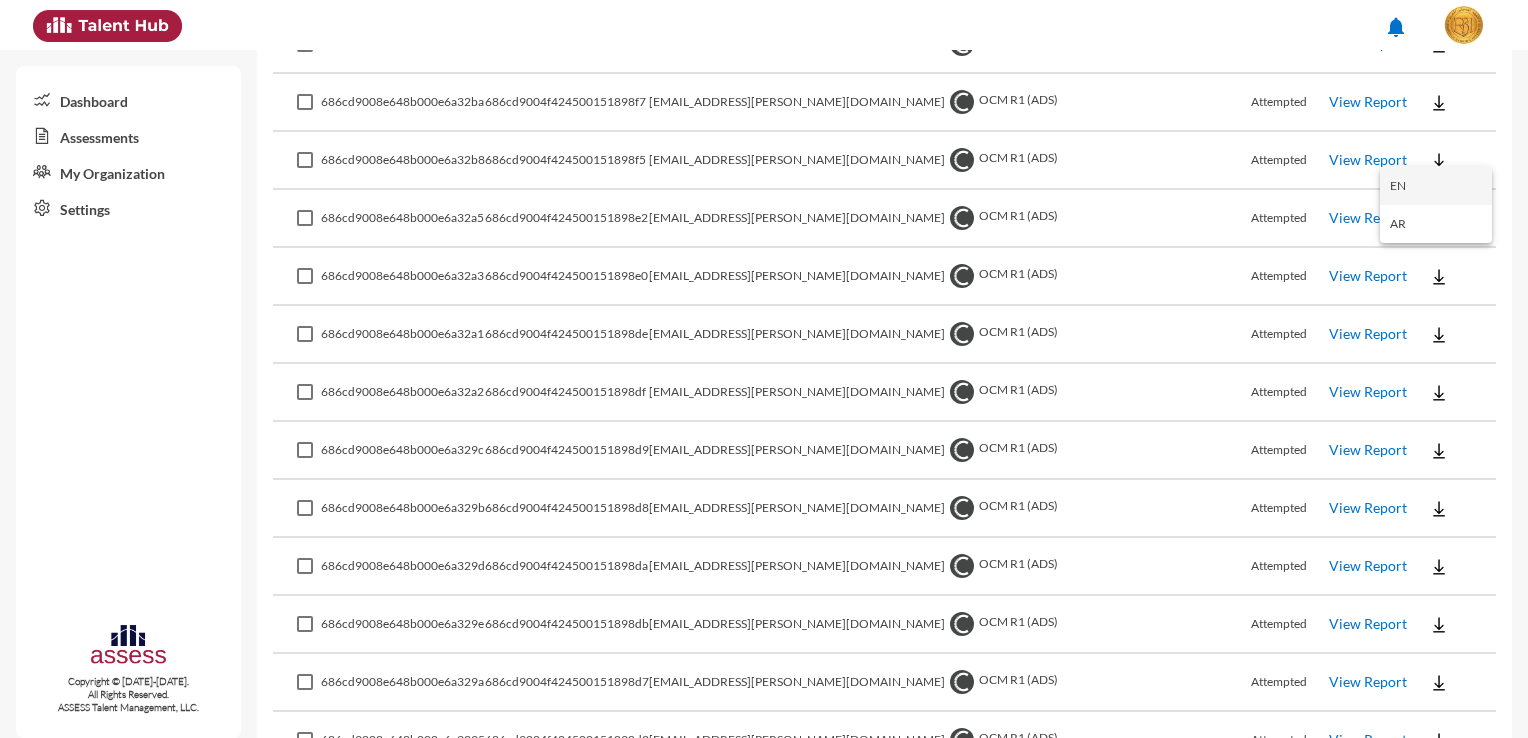 click on "EN" at bounding box center [1436, 186] 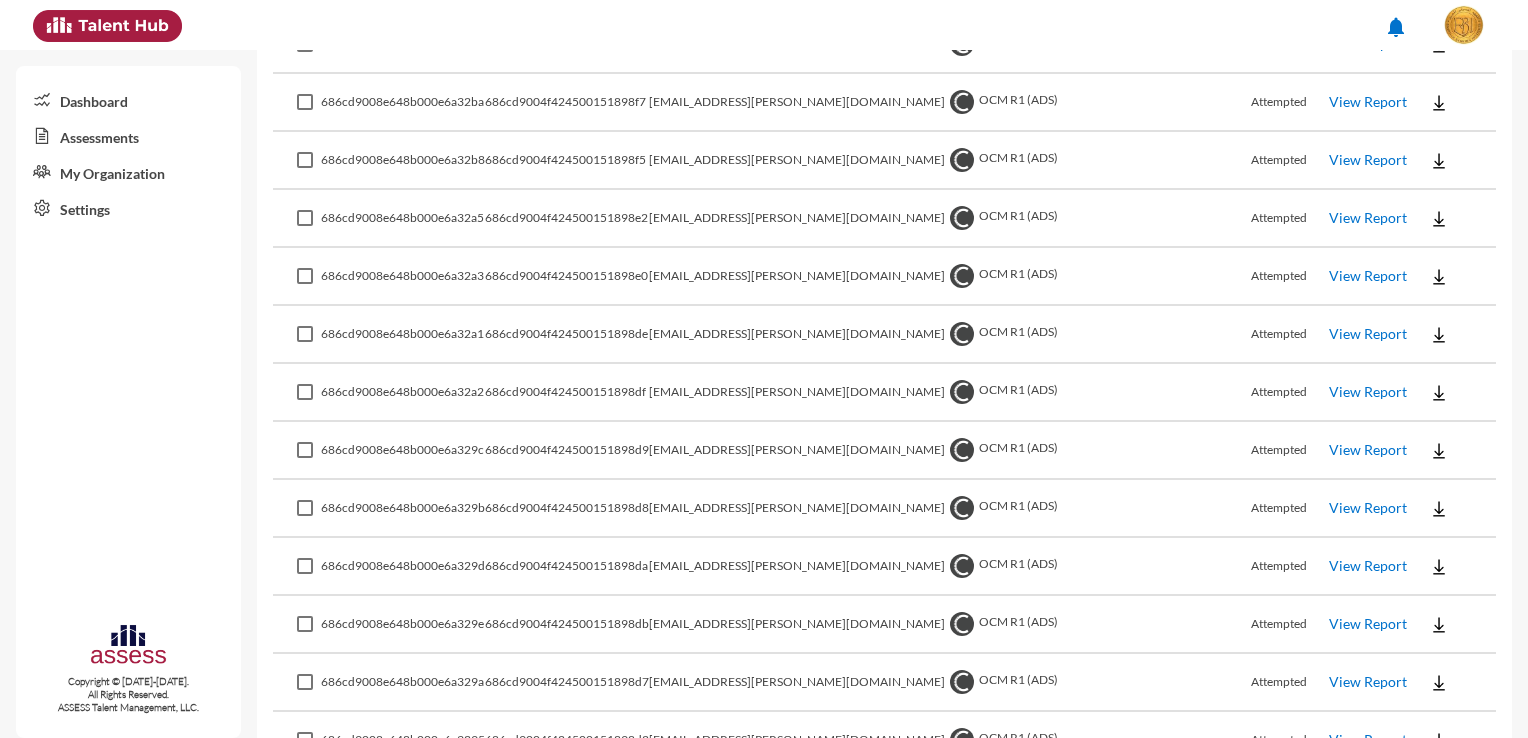 click 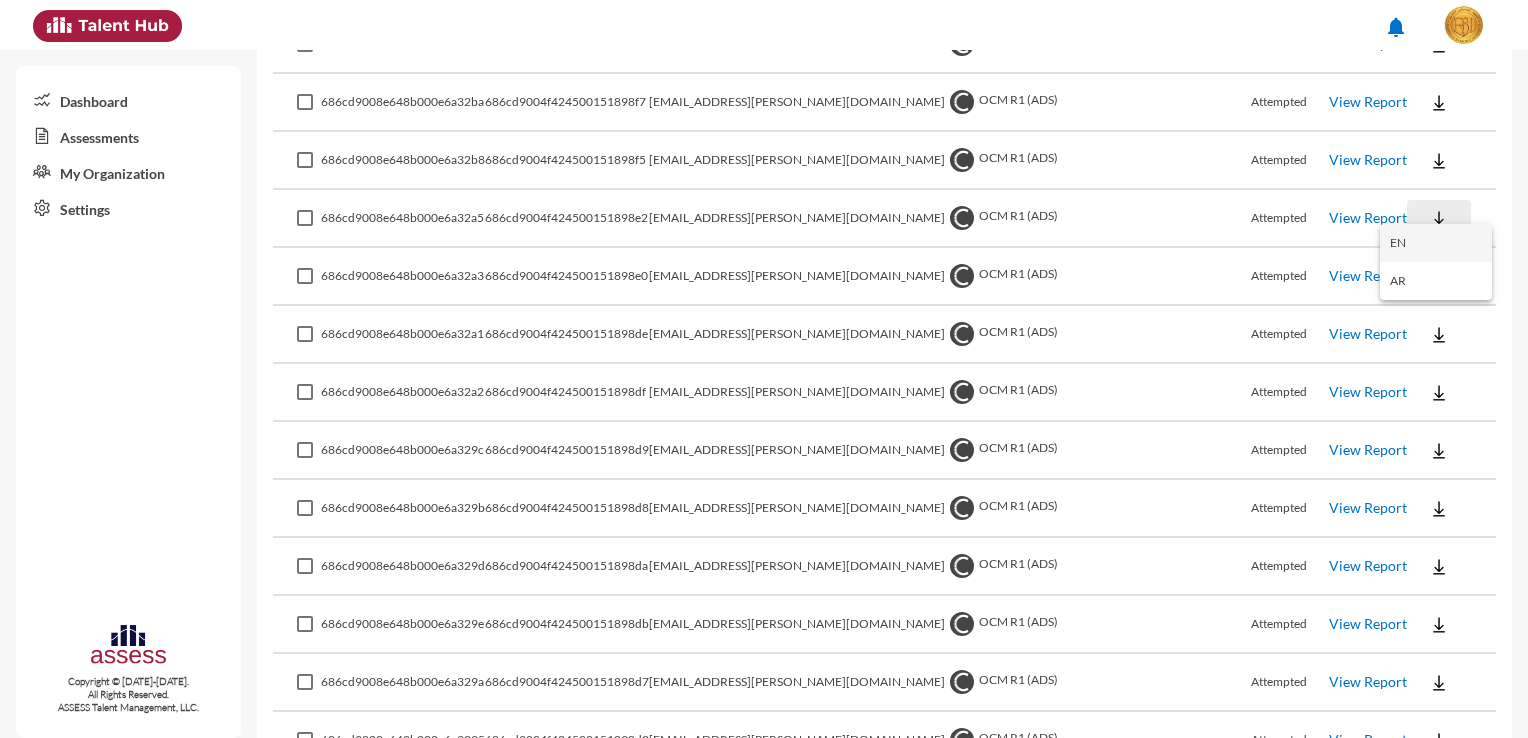 click on "EN" at bounding box center [1436, 243] 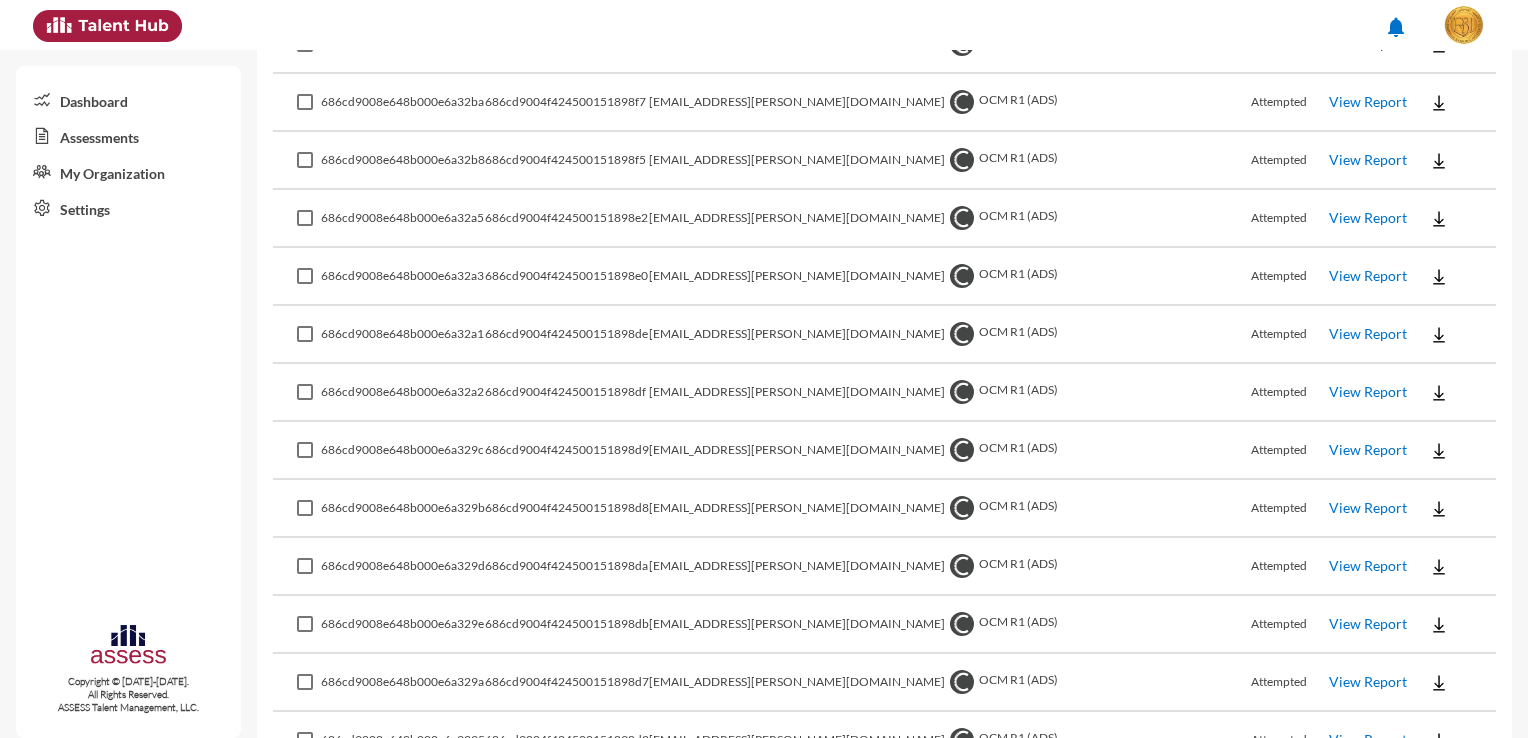 click 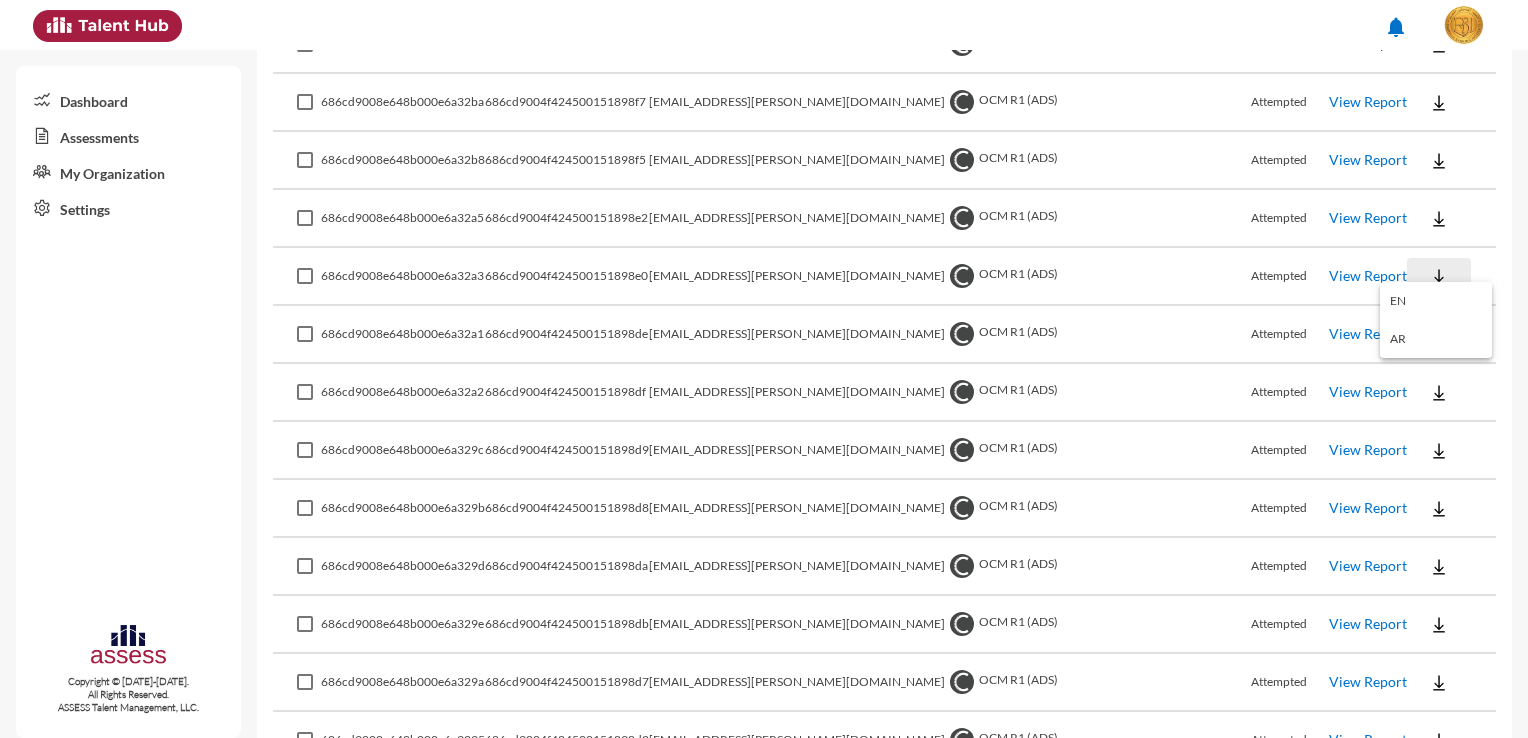 drag, startPoint x: 1430, startPoint y: 296, endPoint x: 1424, endPoint y: 322, distance: 26.683329 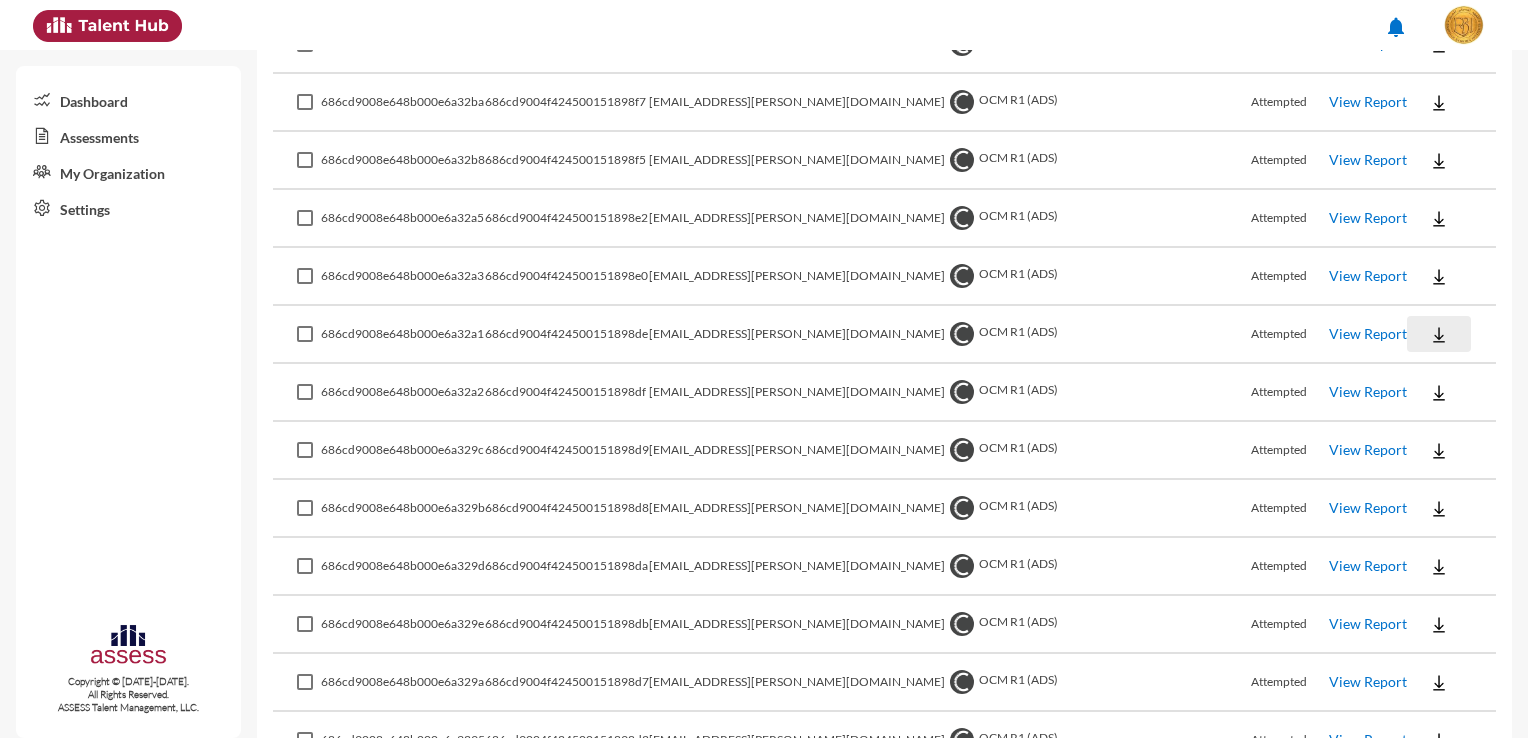 click 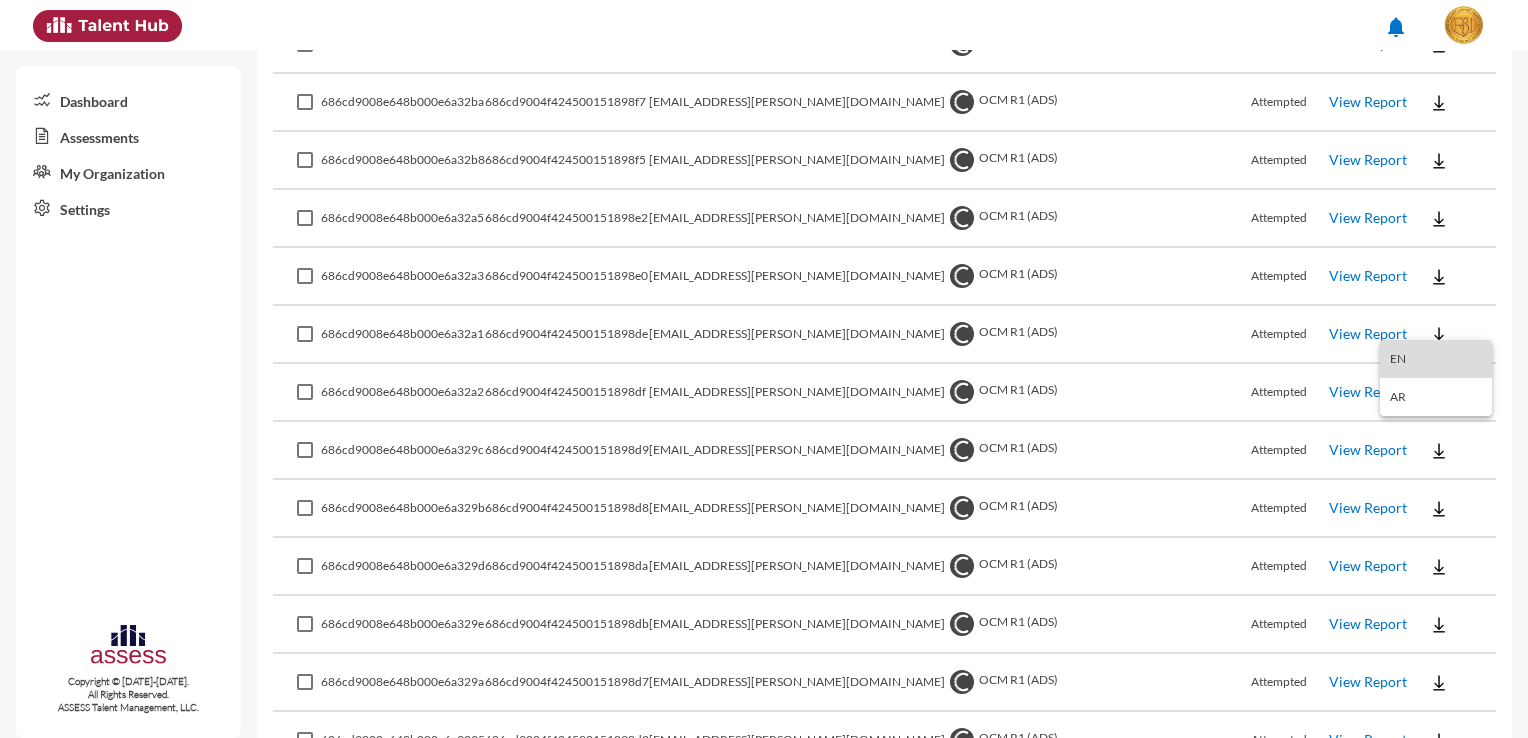 click on "EN" at bounding box center (1436, 359) 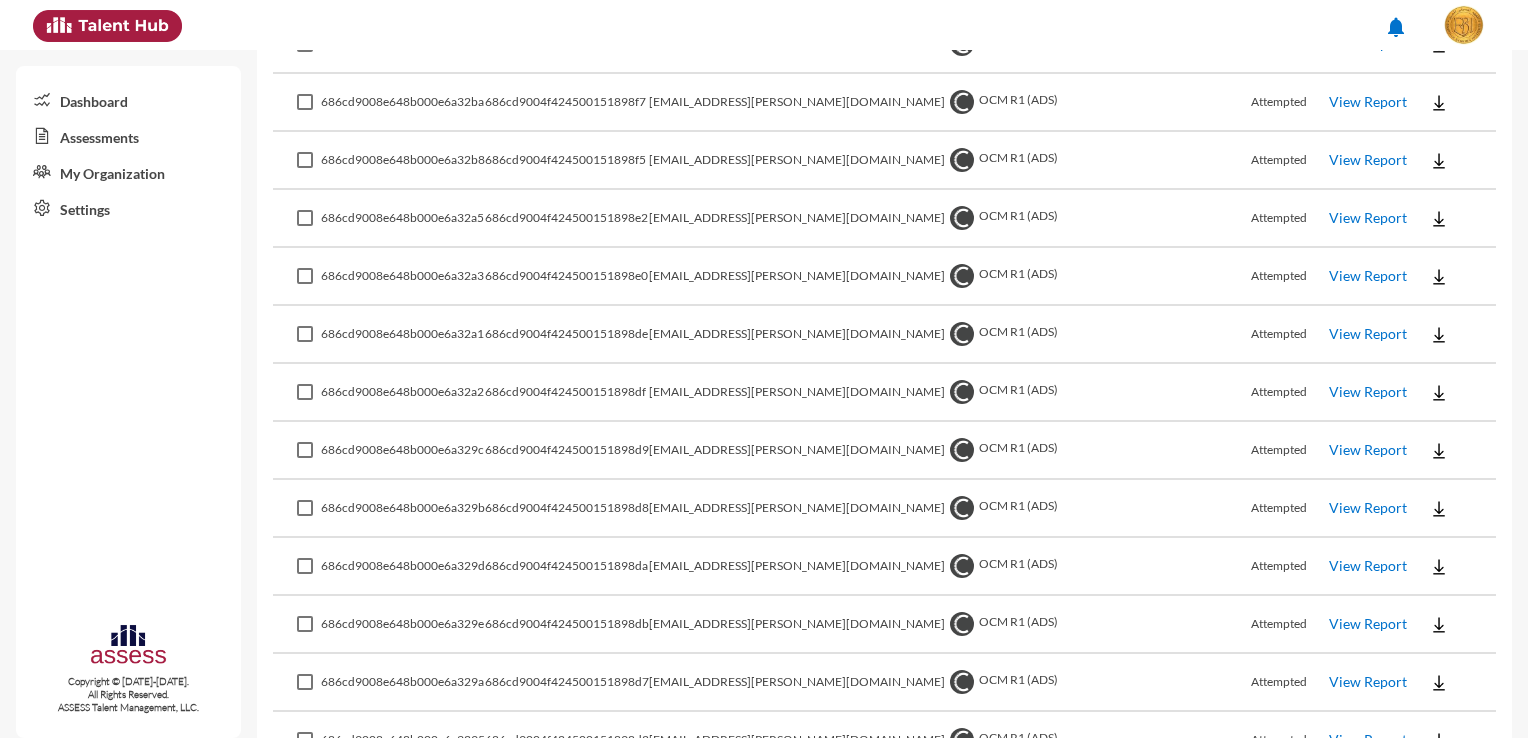 click 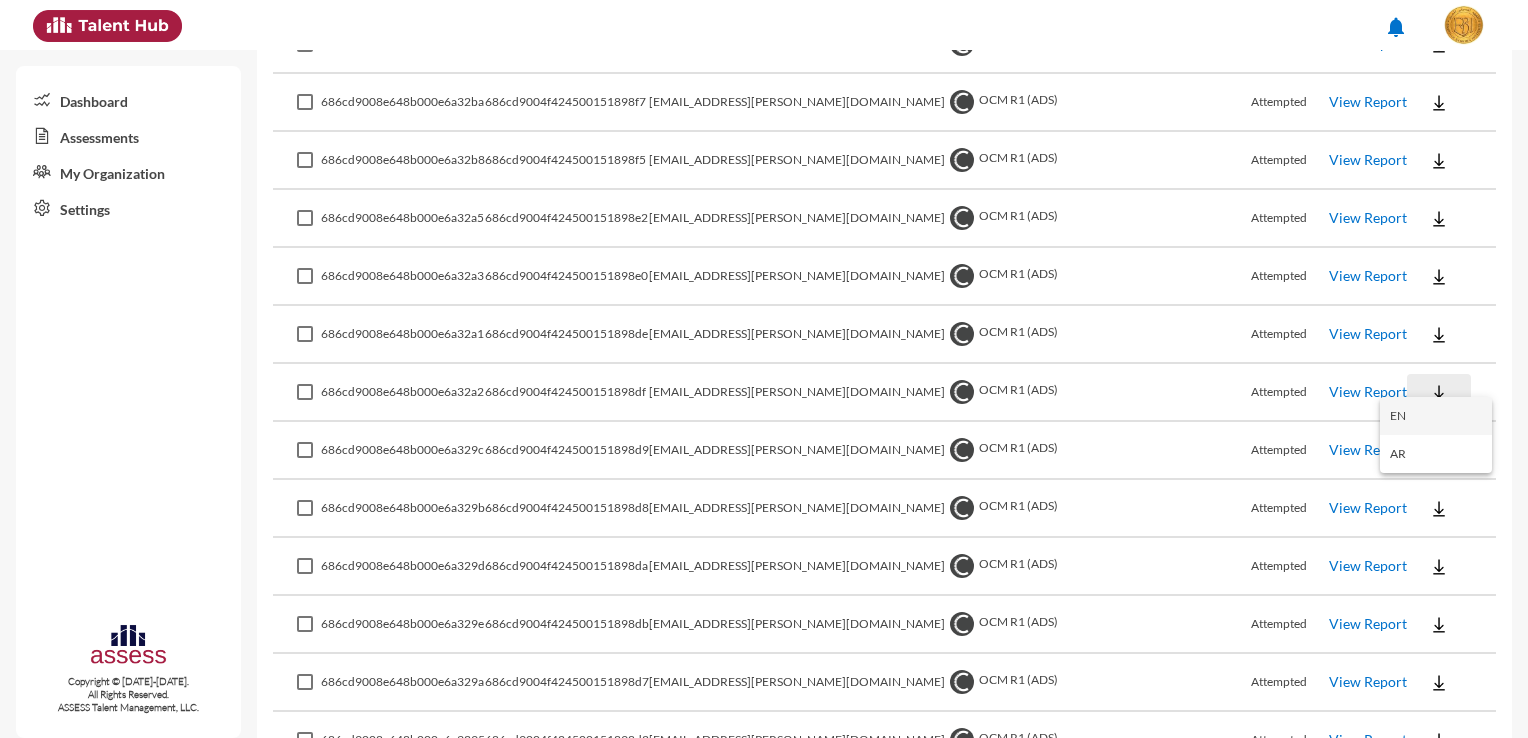 click on "EN" at bounding box center [1436, 416] 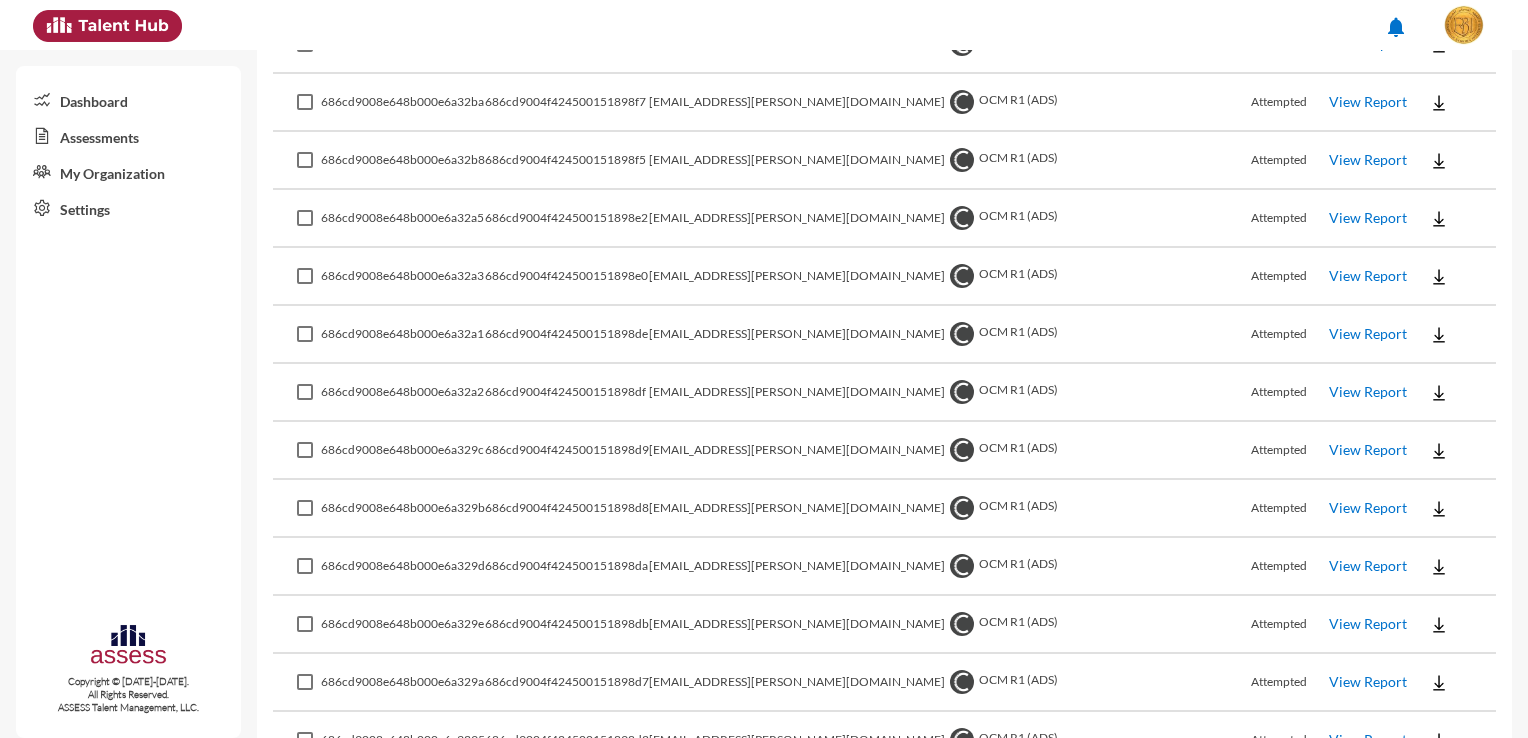 click 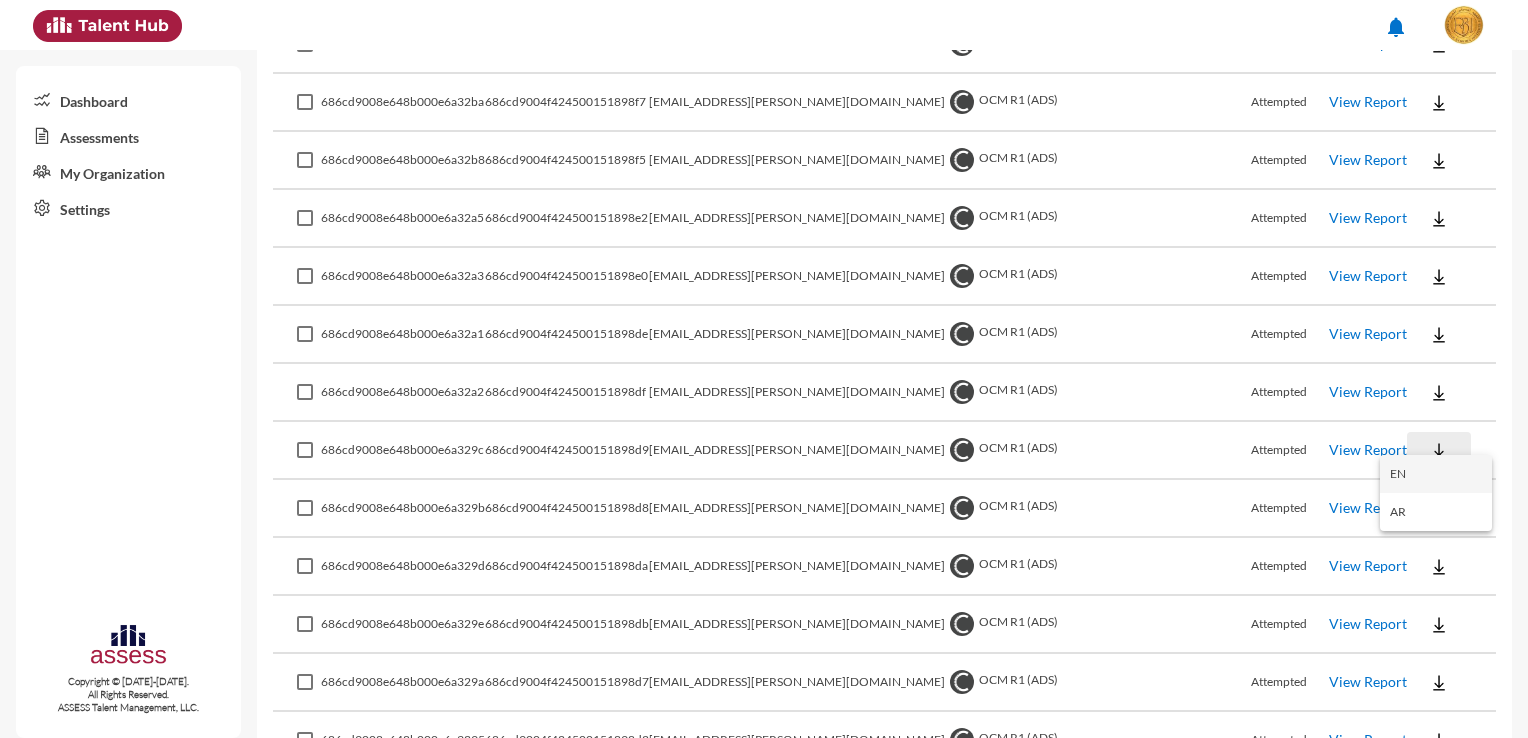 click on "EN" at bounding box center [1436, 474] 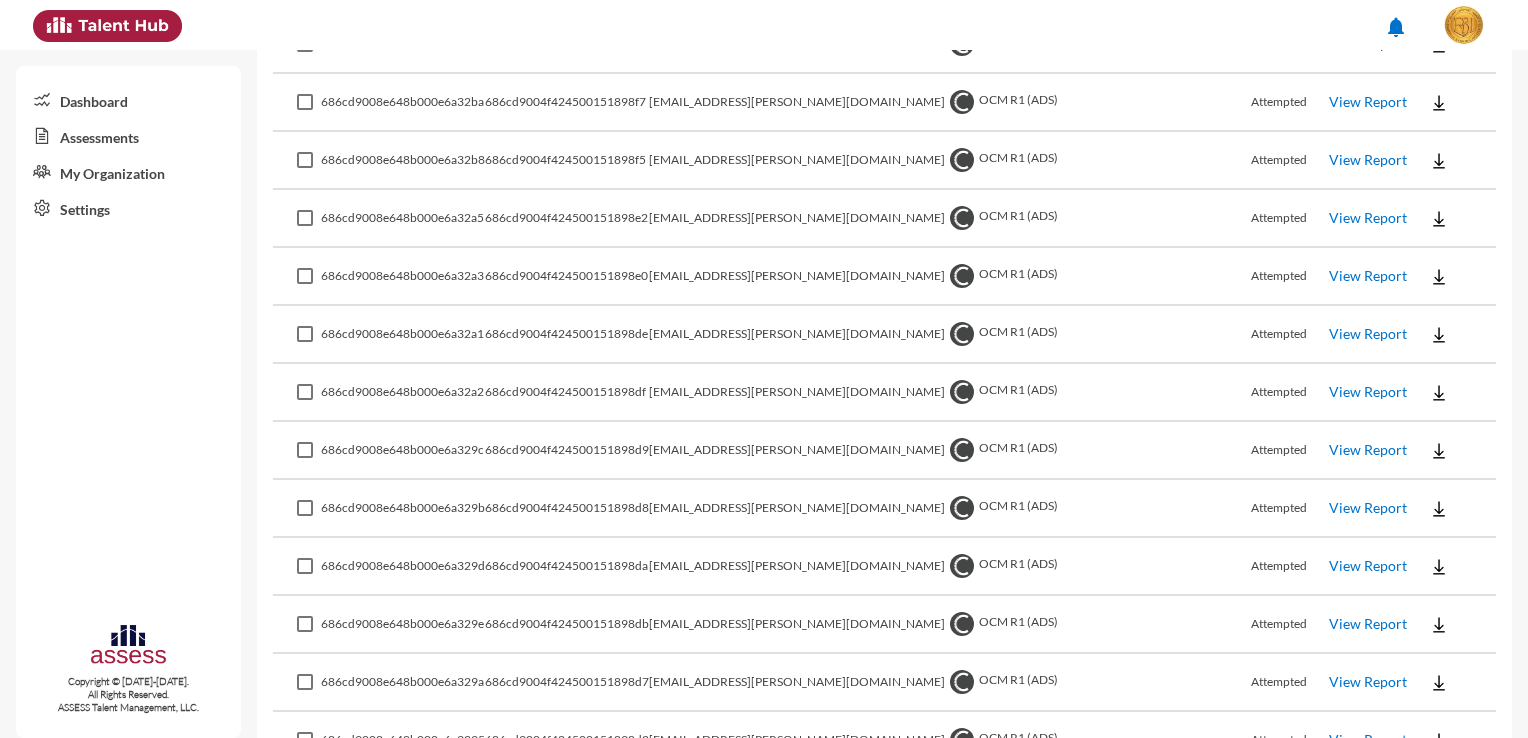 click 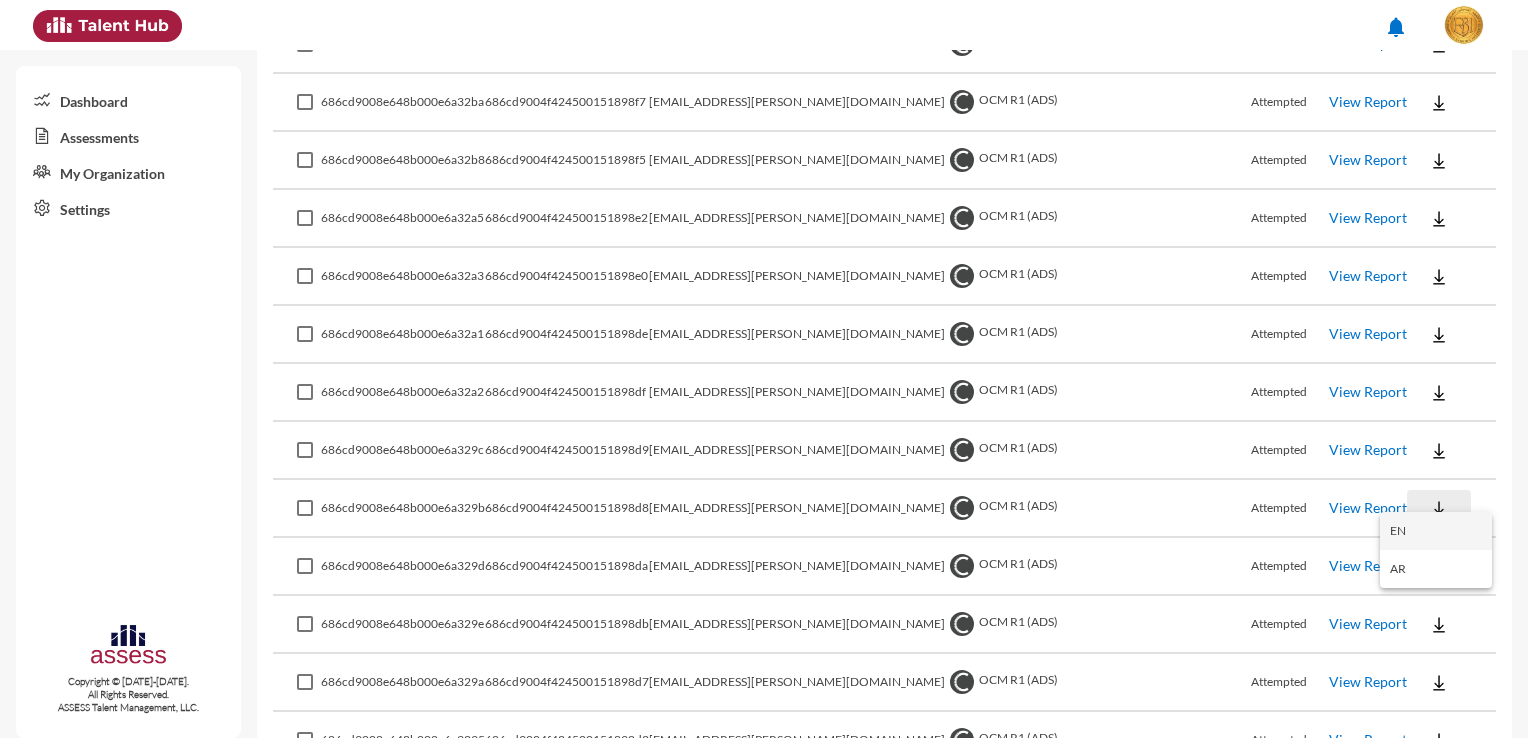 click on "EN" at bounding box center [1436, 531] 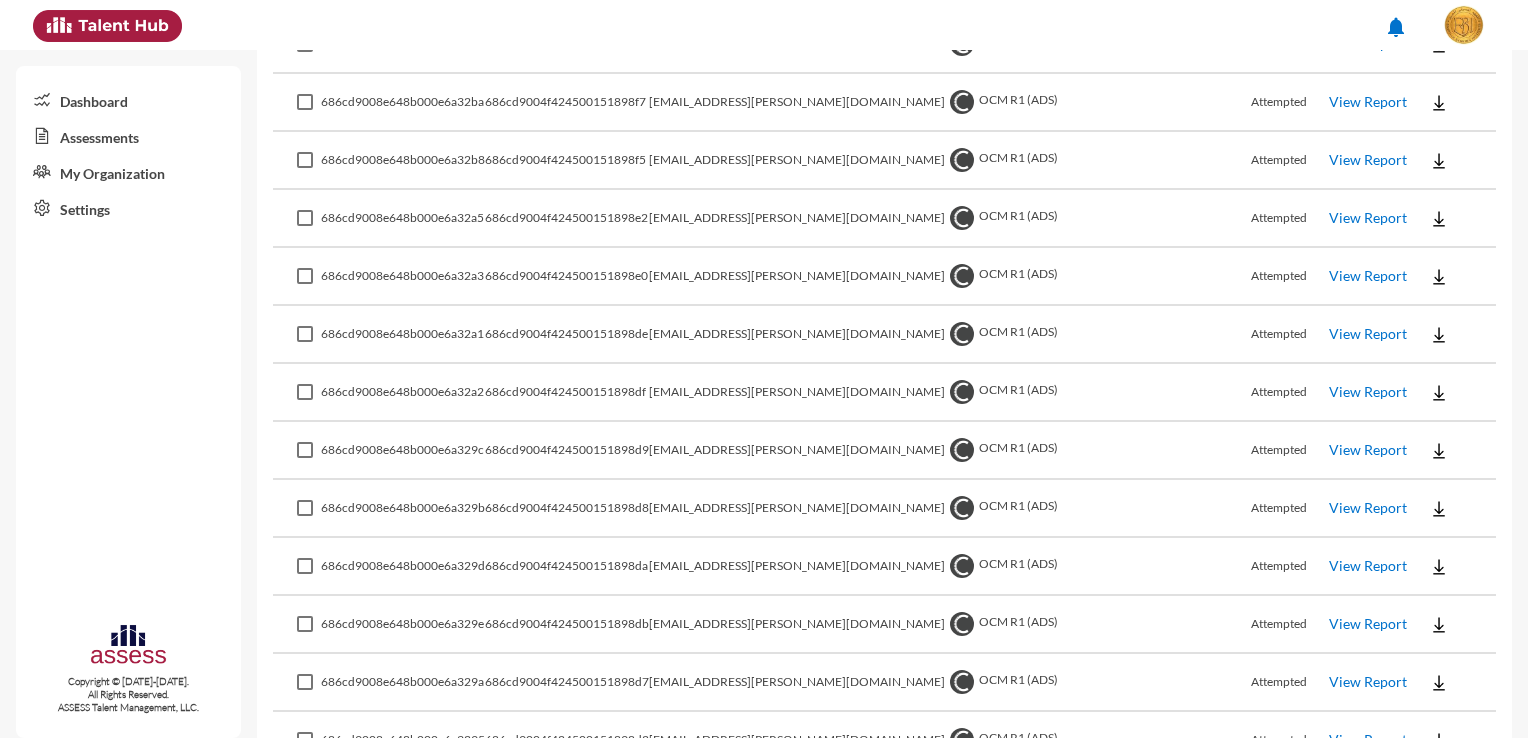 click 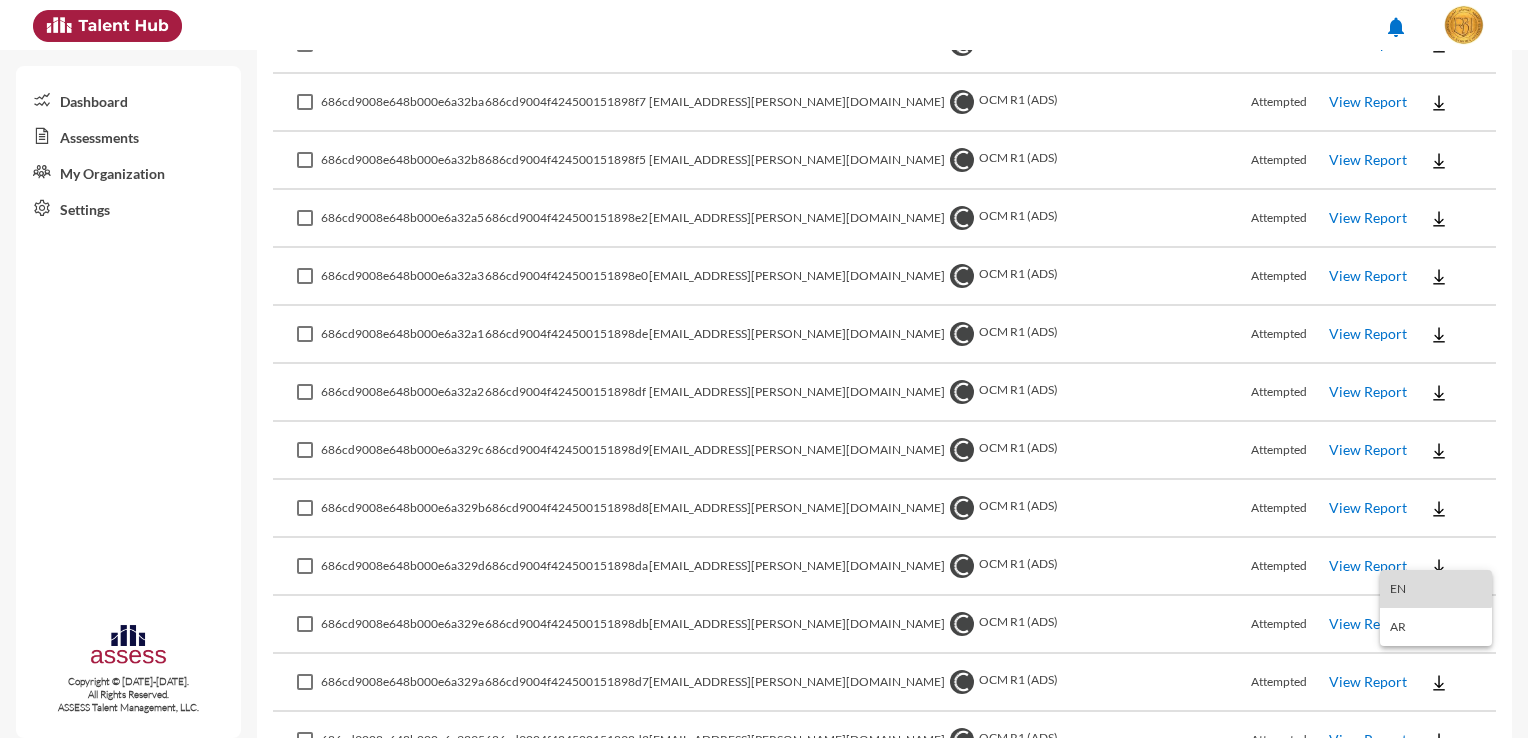 drag, startPoint x: 1431, startPoint y: 569, endPoint x: 1435, endPoint y: 582, distance: 13.601471 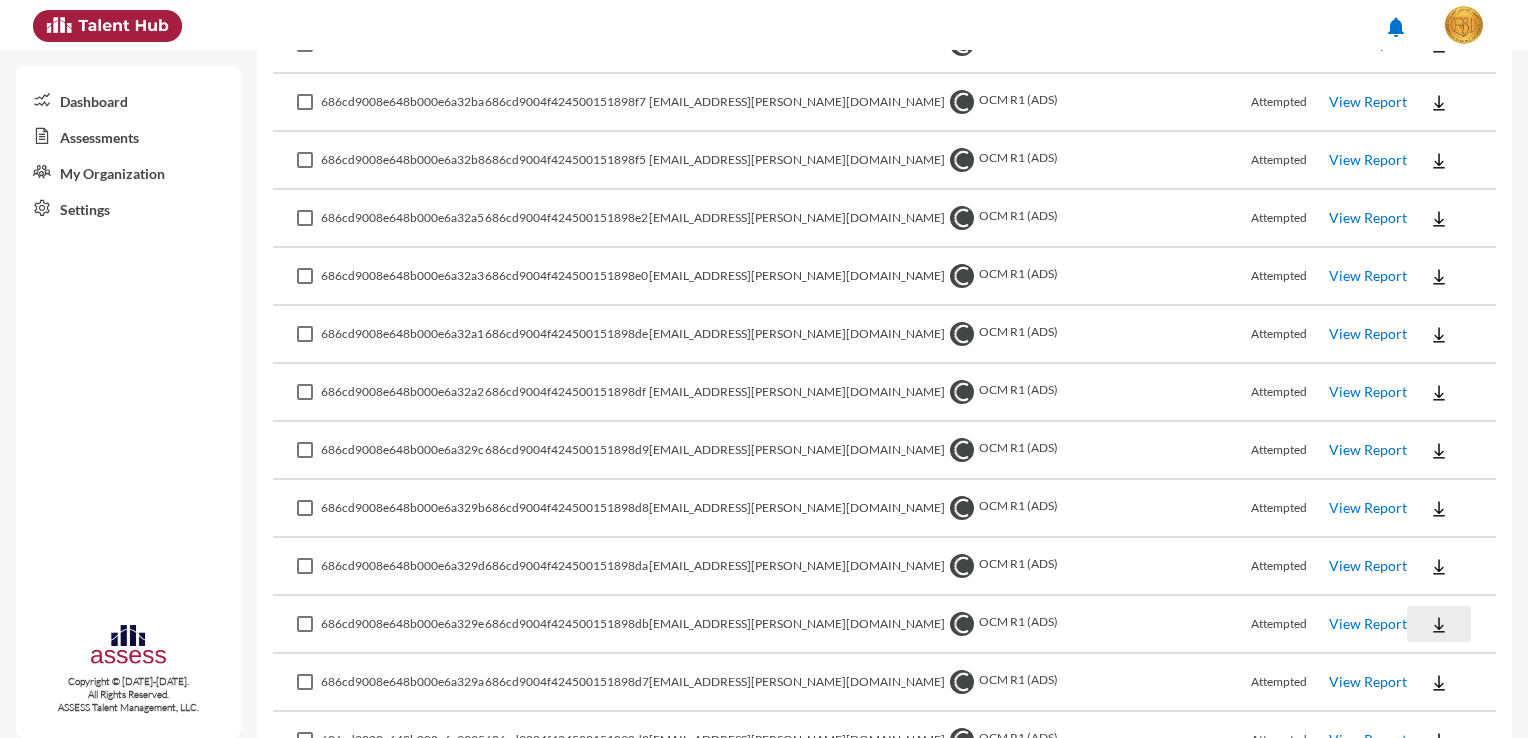 click 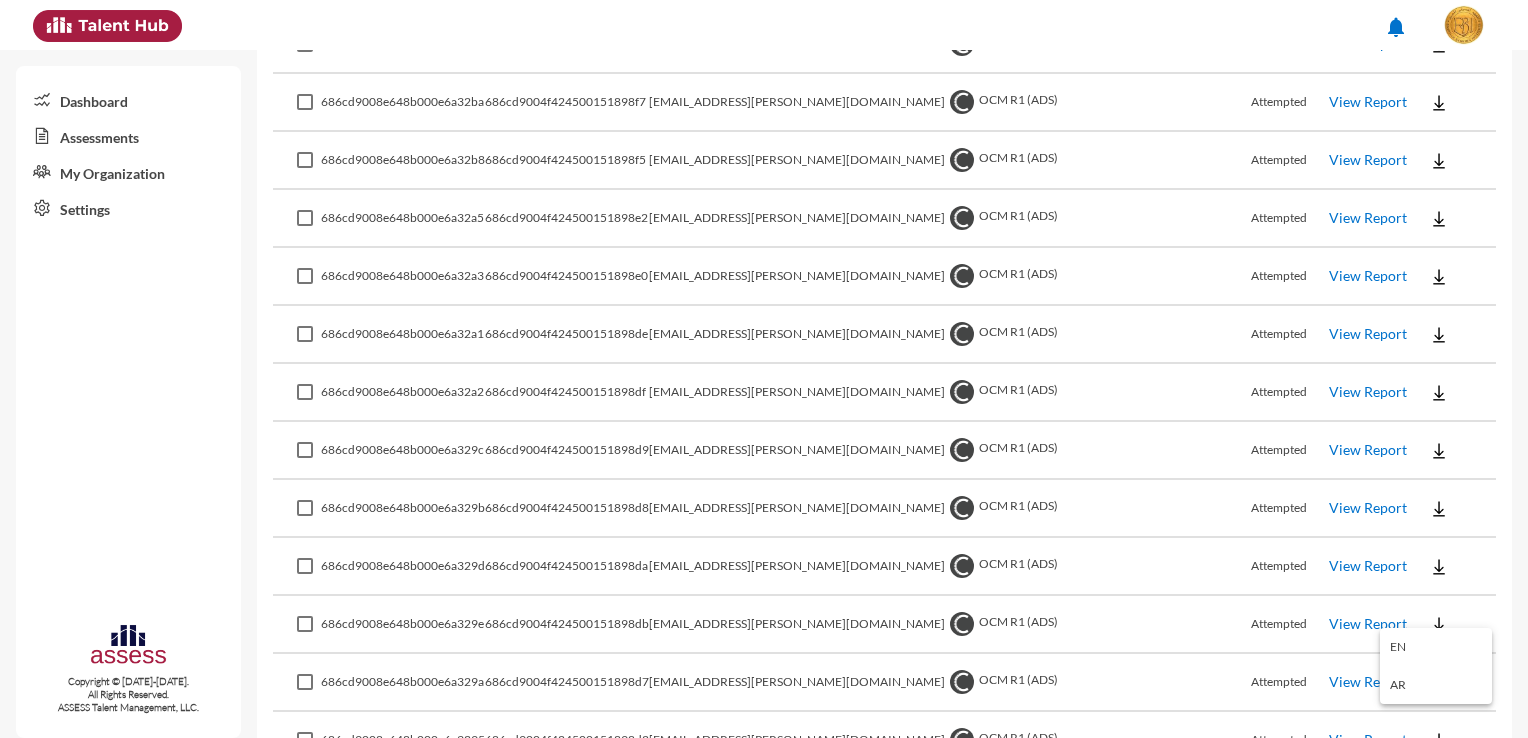 click on "EN" at bounding box center [1436, 647] 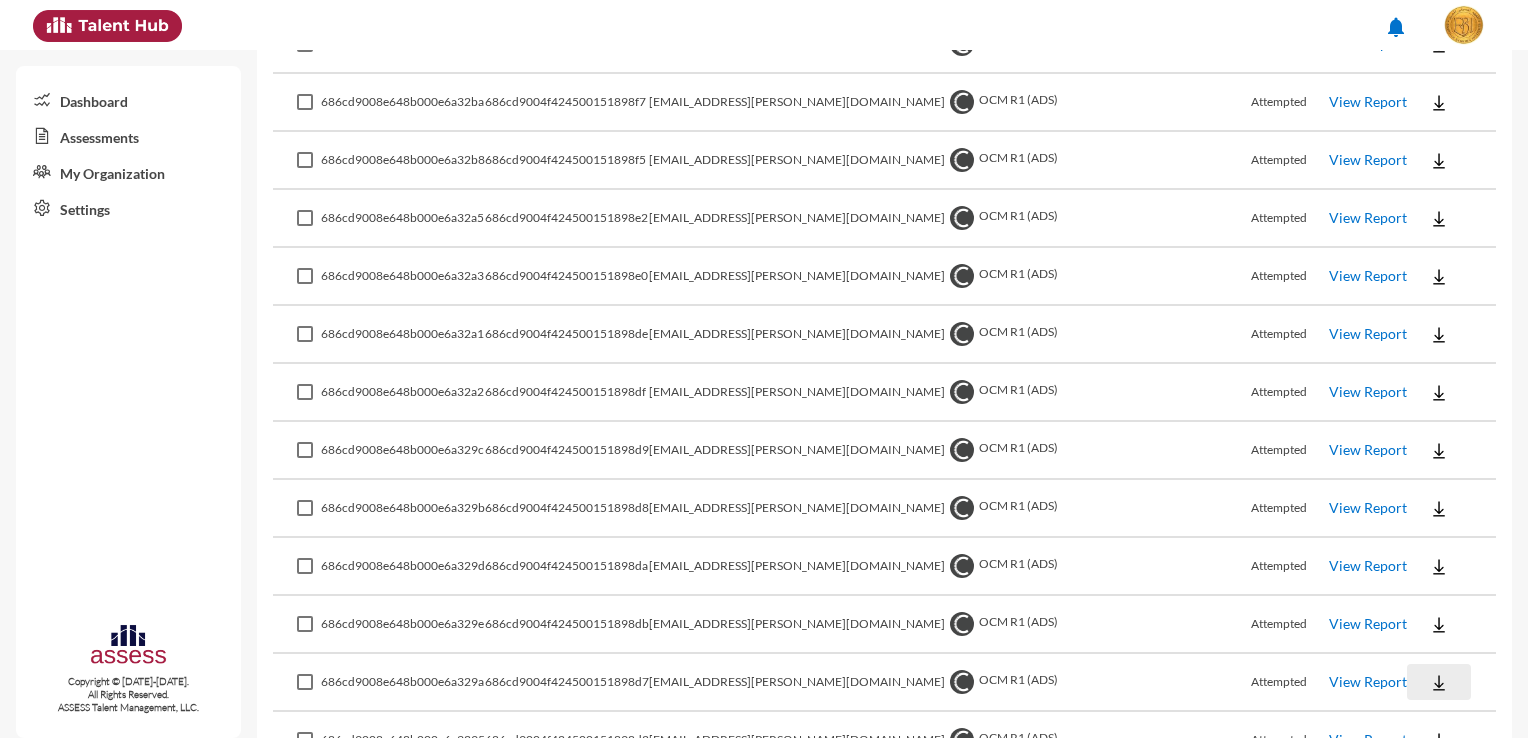 click 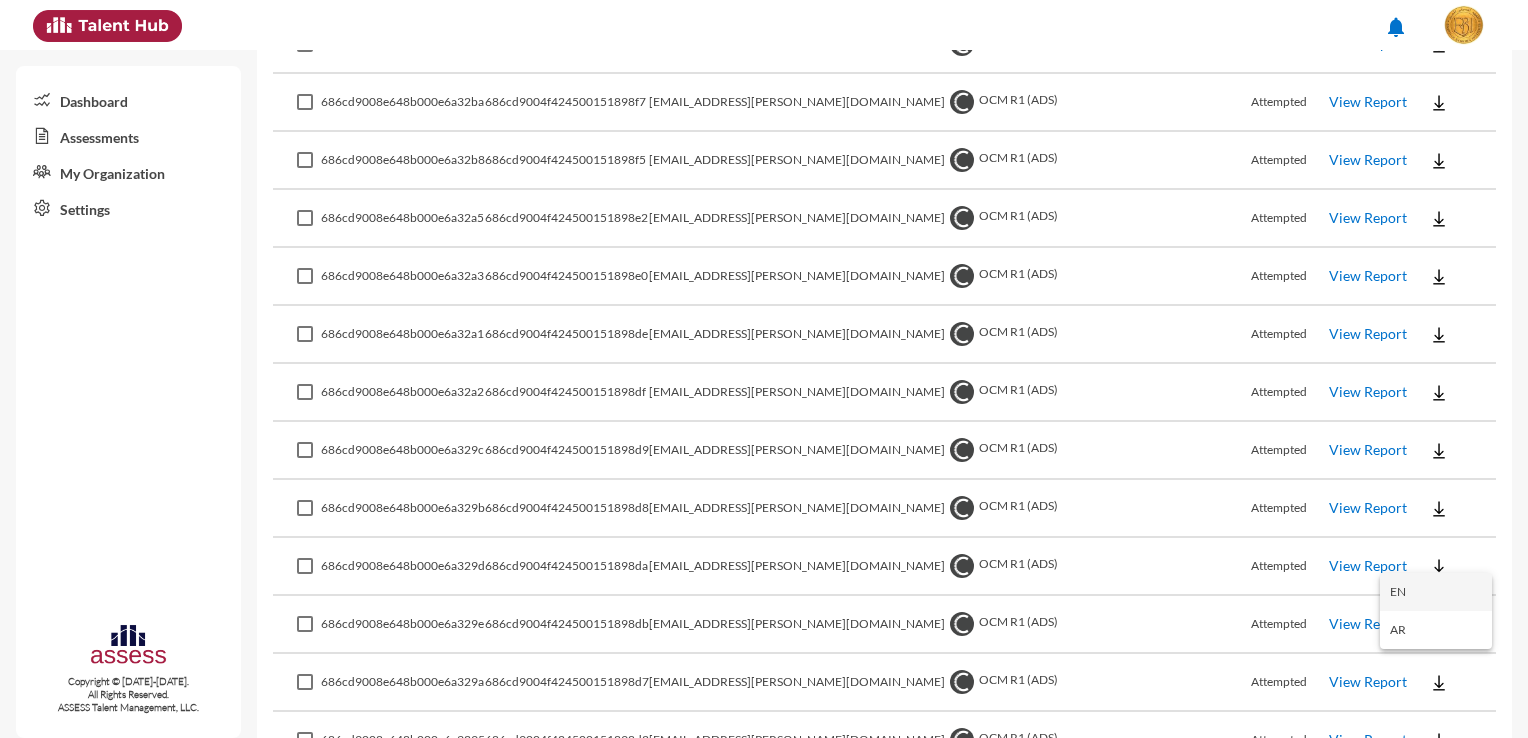click on "EN" at bounding box center [1436, 592] 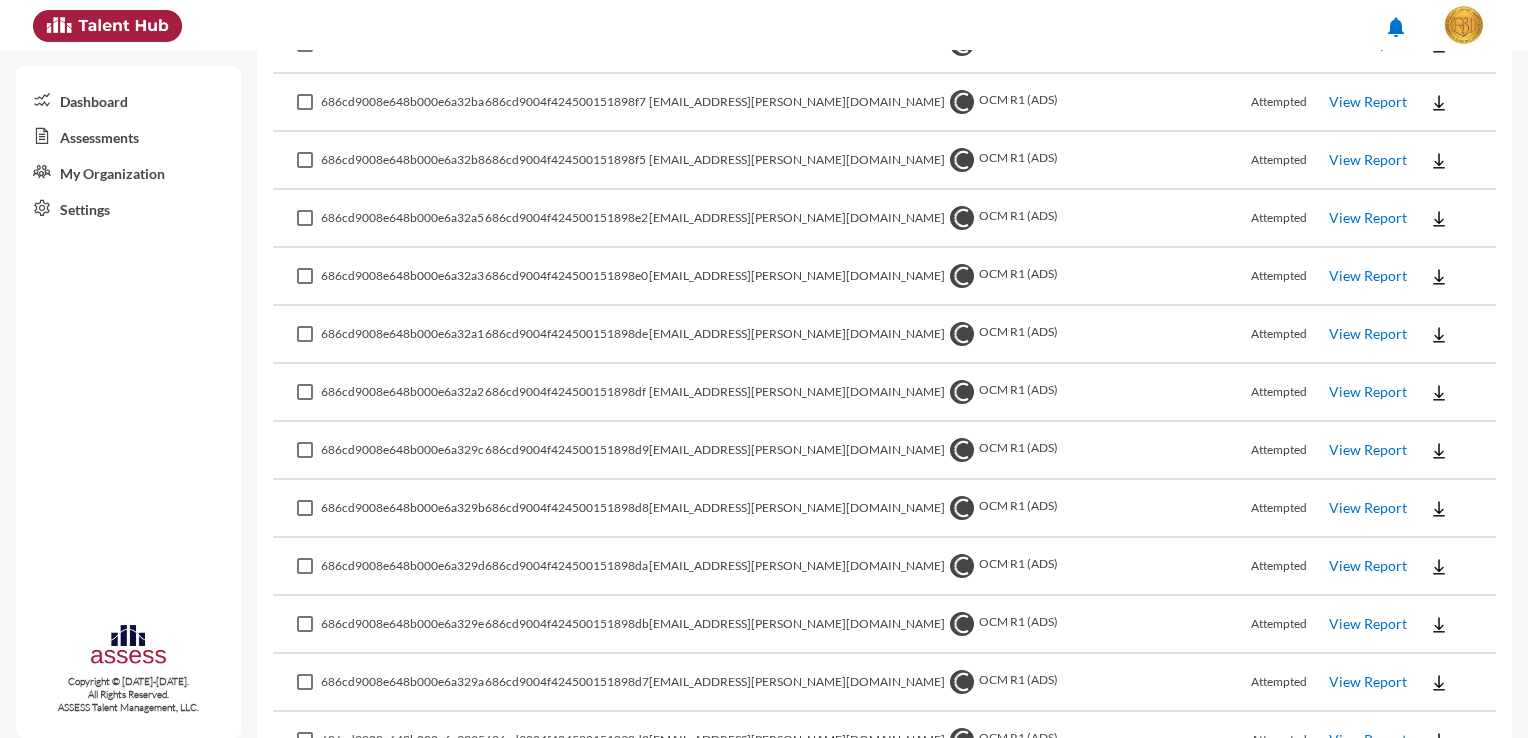 click 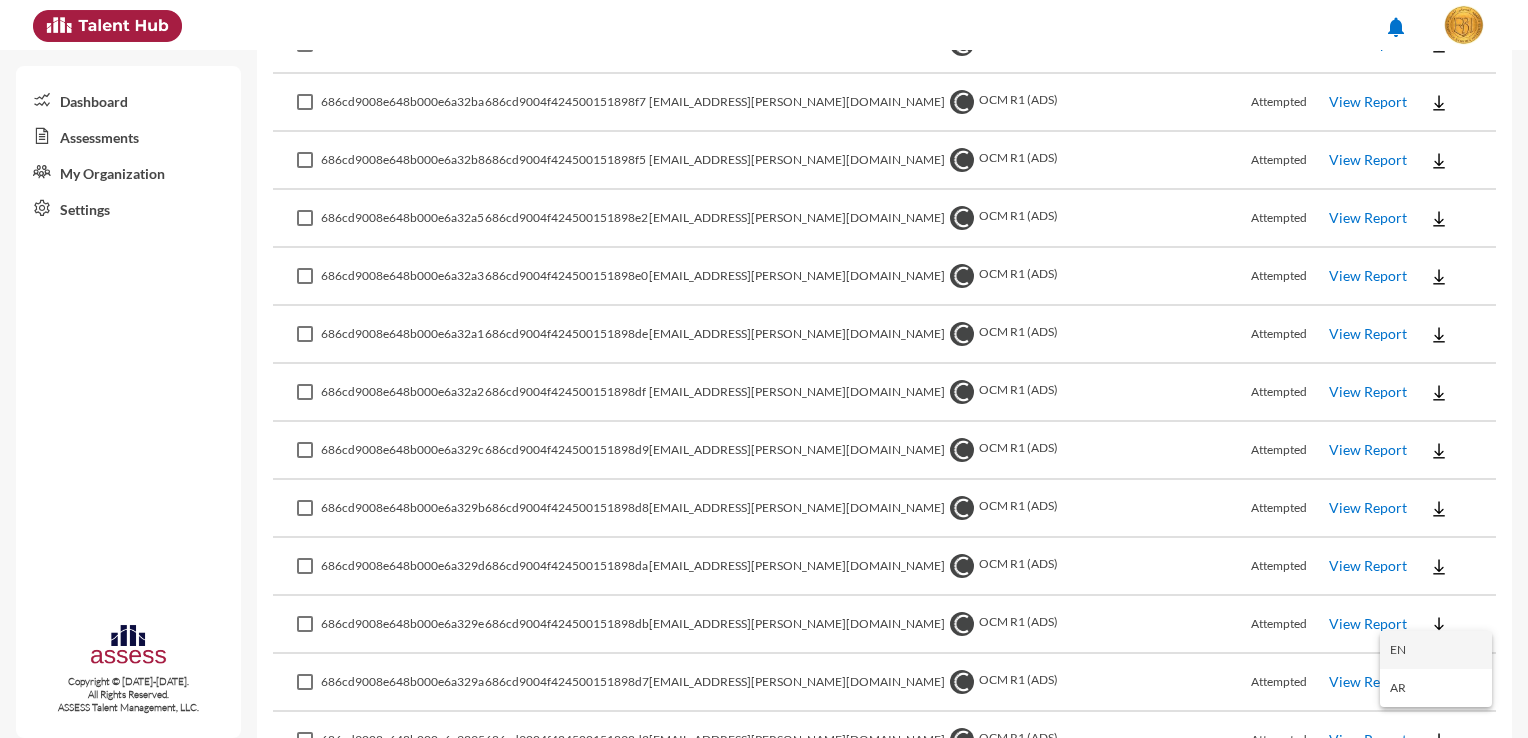 click on "EN" at bounding box center [1436, 650] 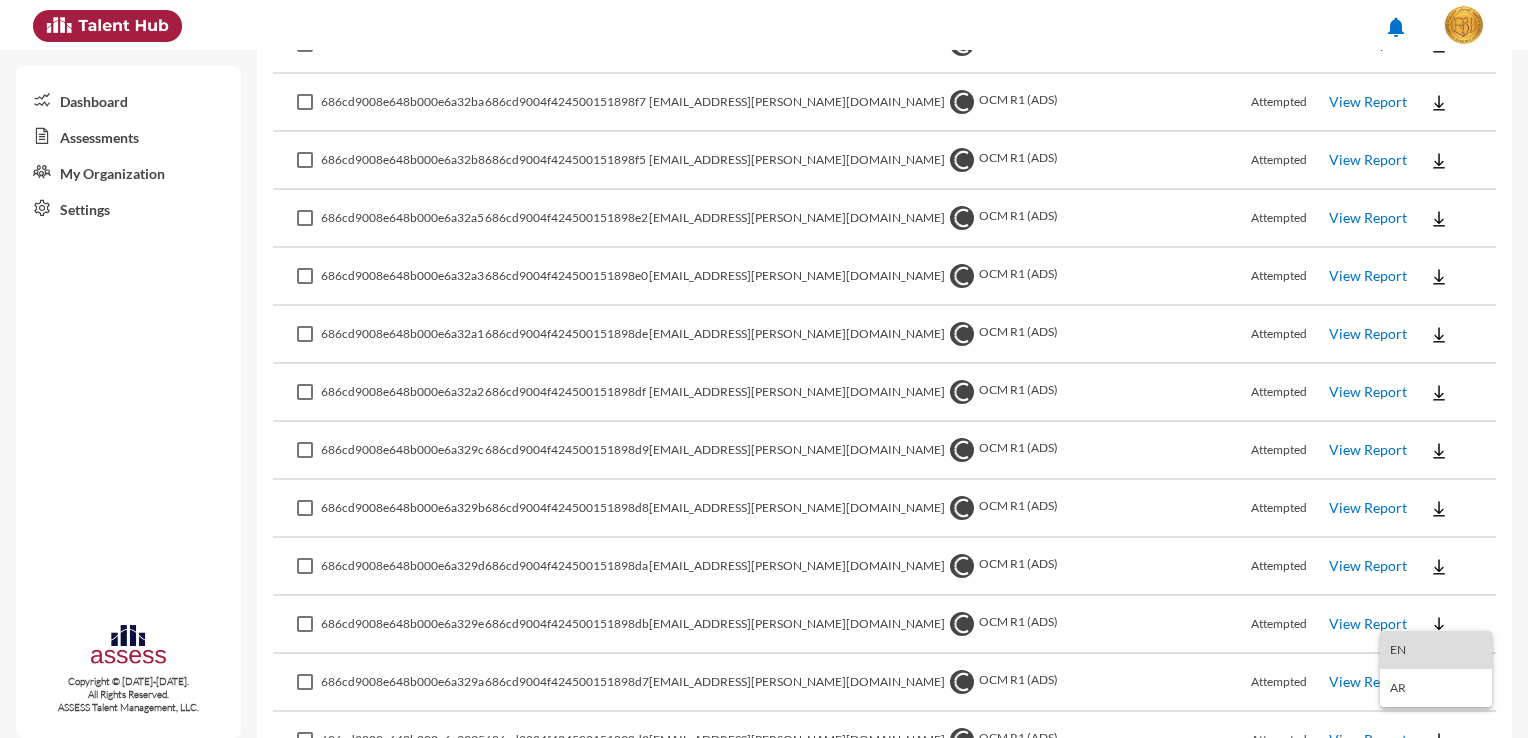 scroll, scrollTop: 1950, scrollLeft: 0, axis: vertical 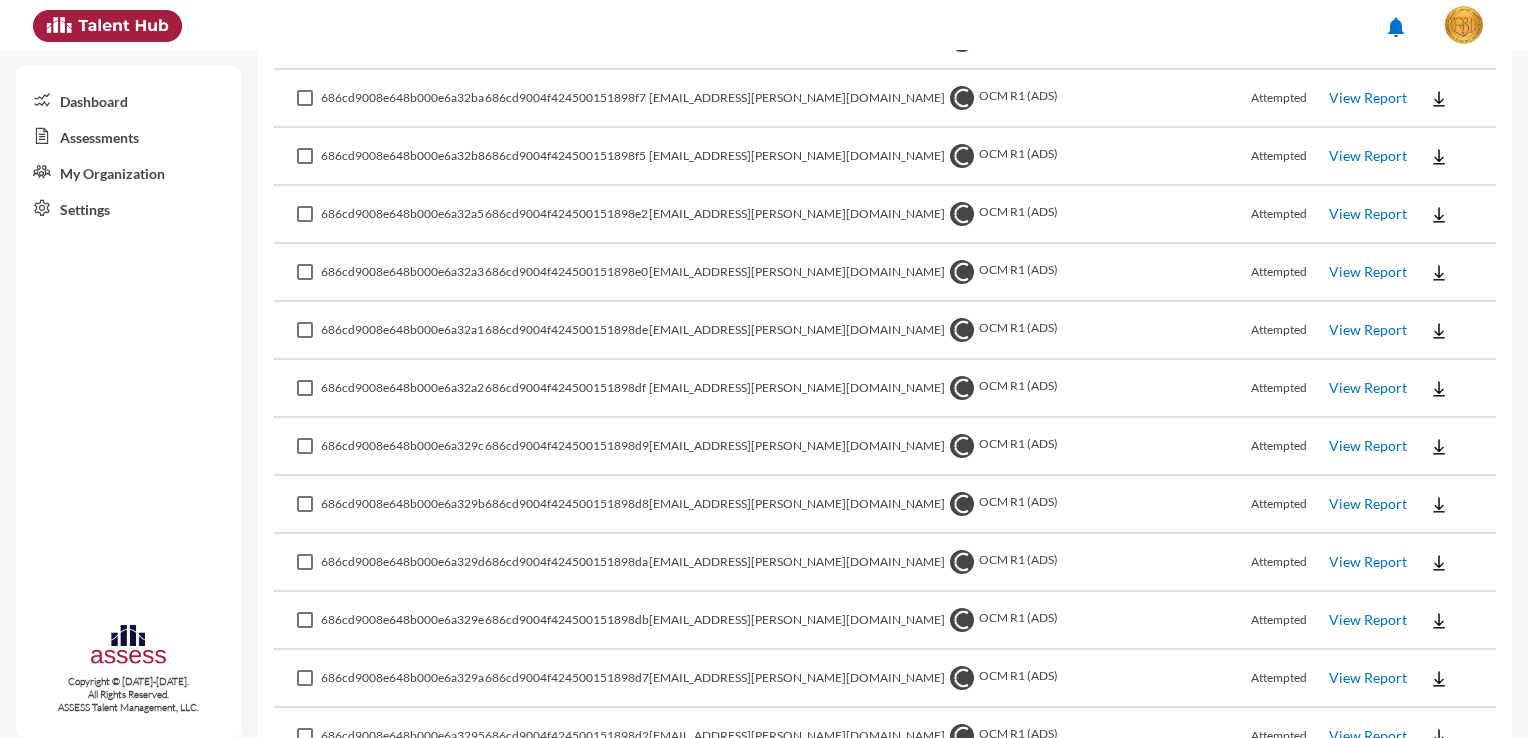 drag, startPoint x: 655, startPoint y: 720, endPoint x: 540, endPoint y: 702, distance: 116.40017 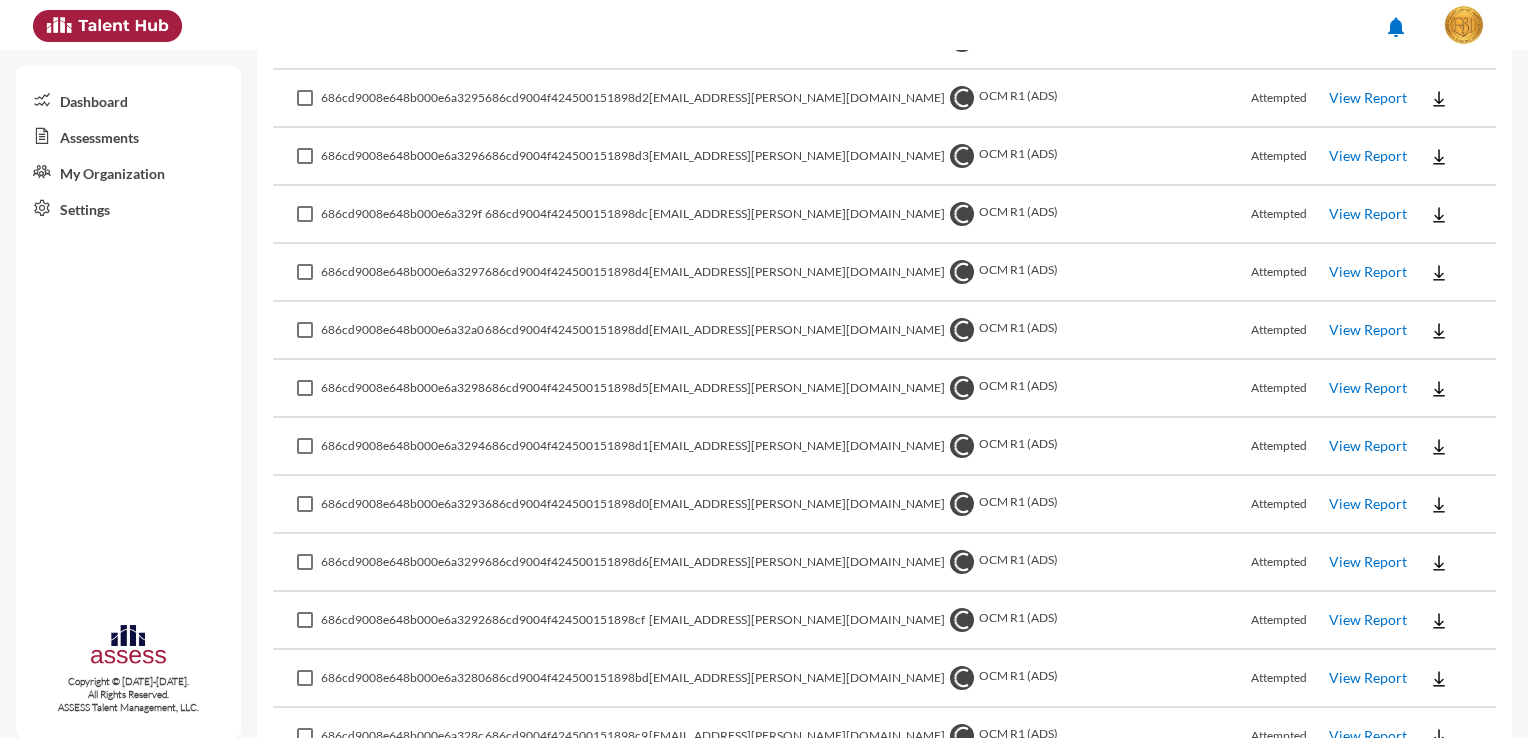 scroll, scrollTop: 2596, scrollLeft: 0, axis: vertical 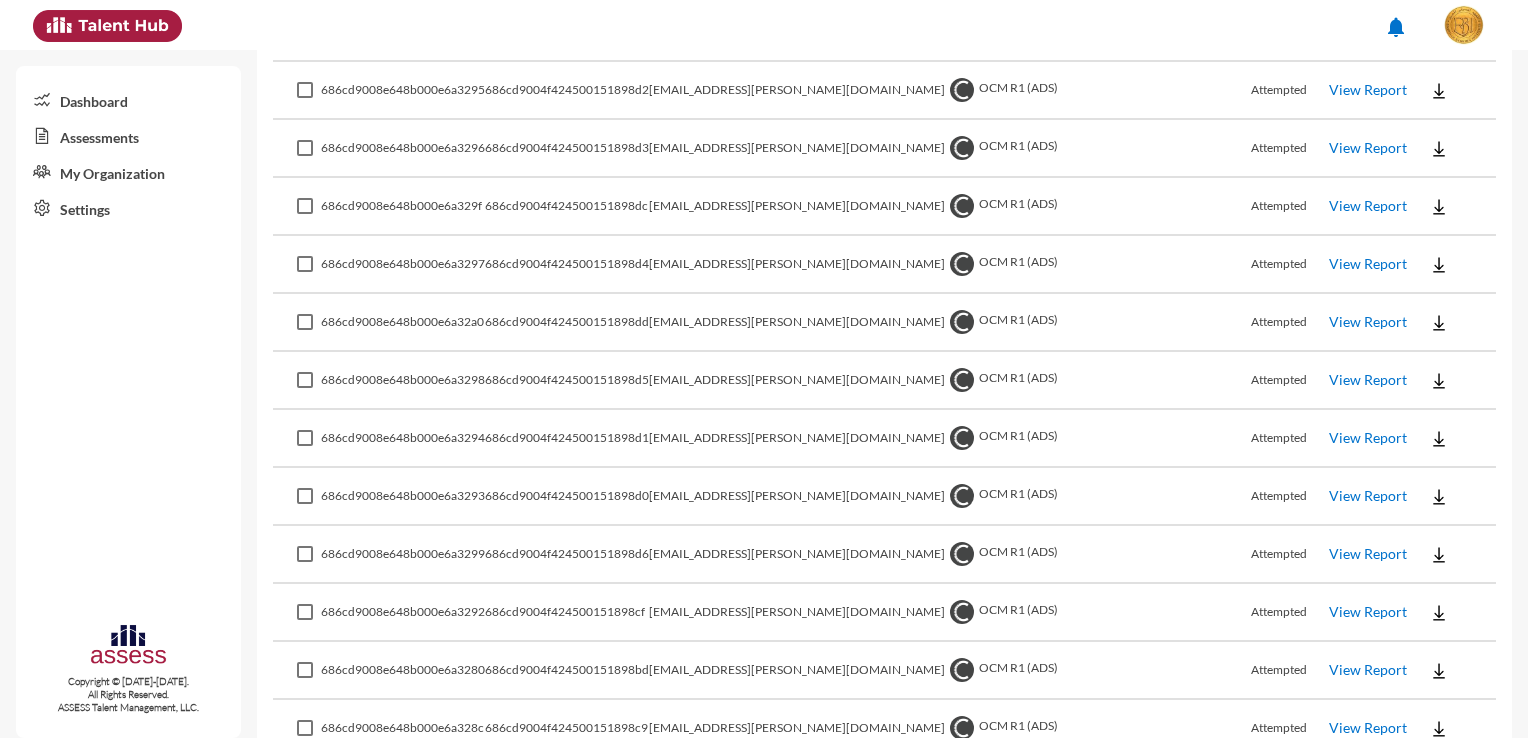 click 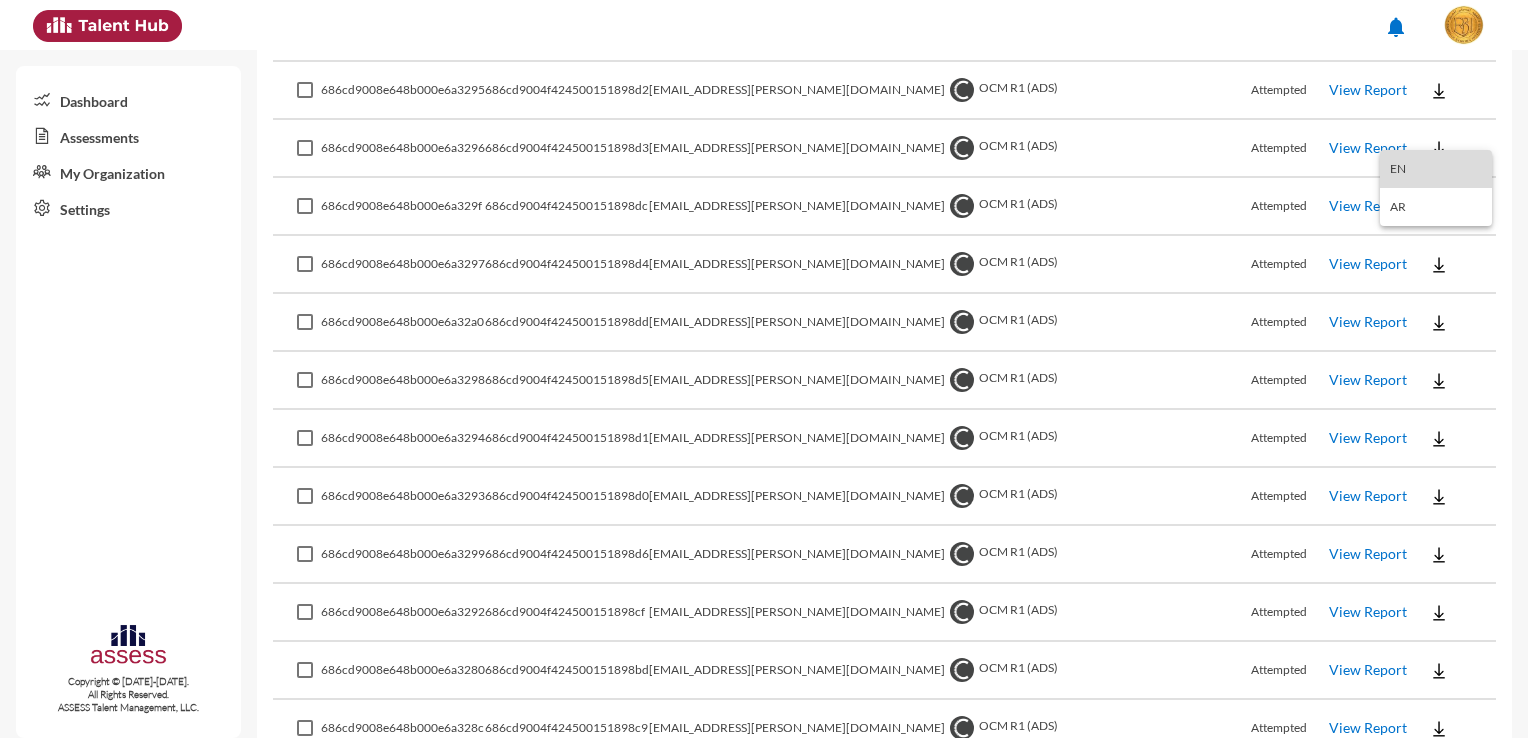 click on "EN" at bounding box center (1436, 169) 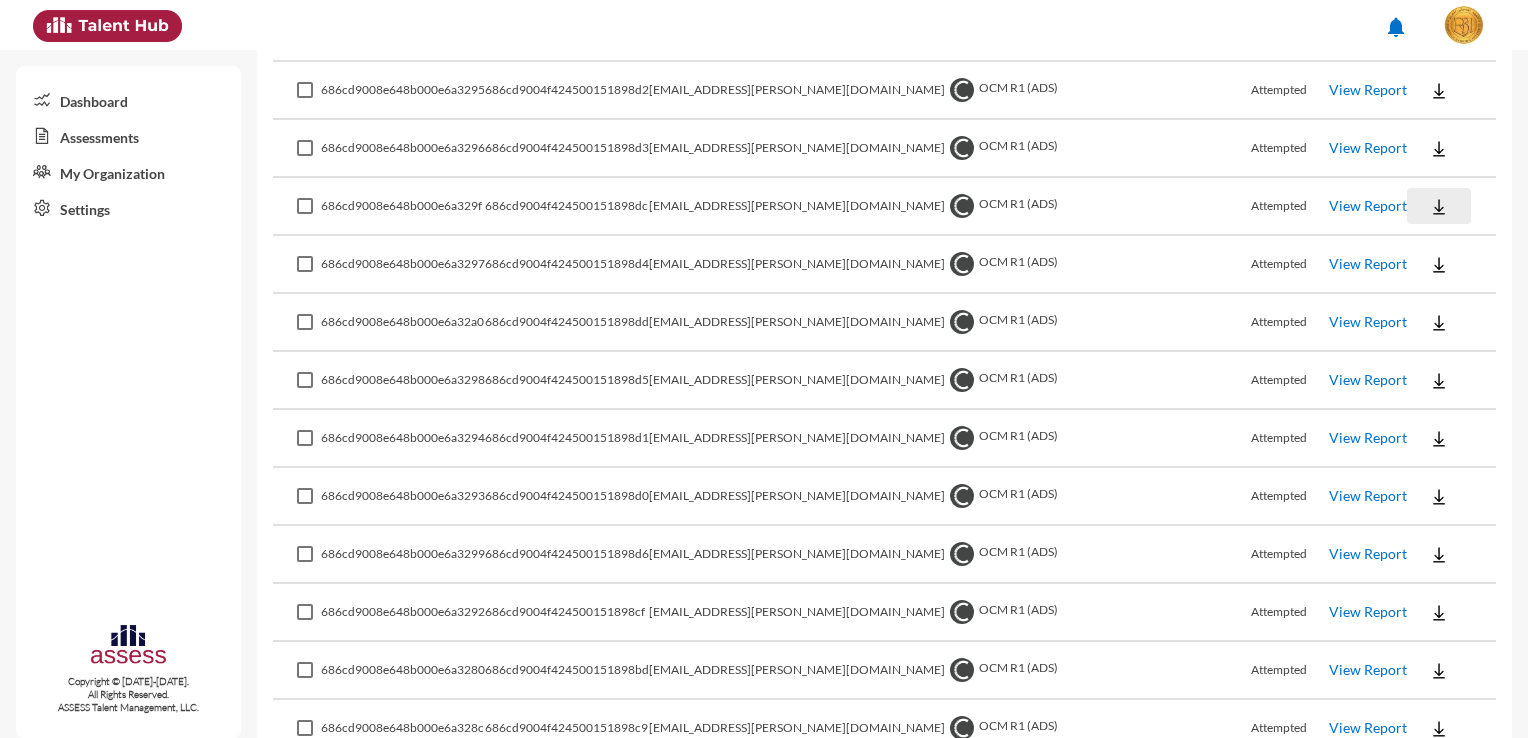click 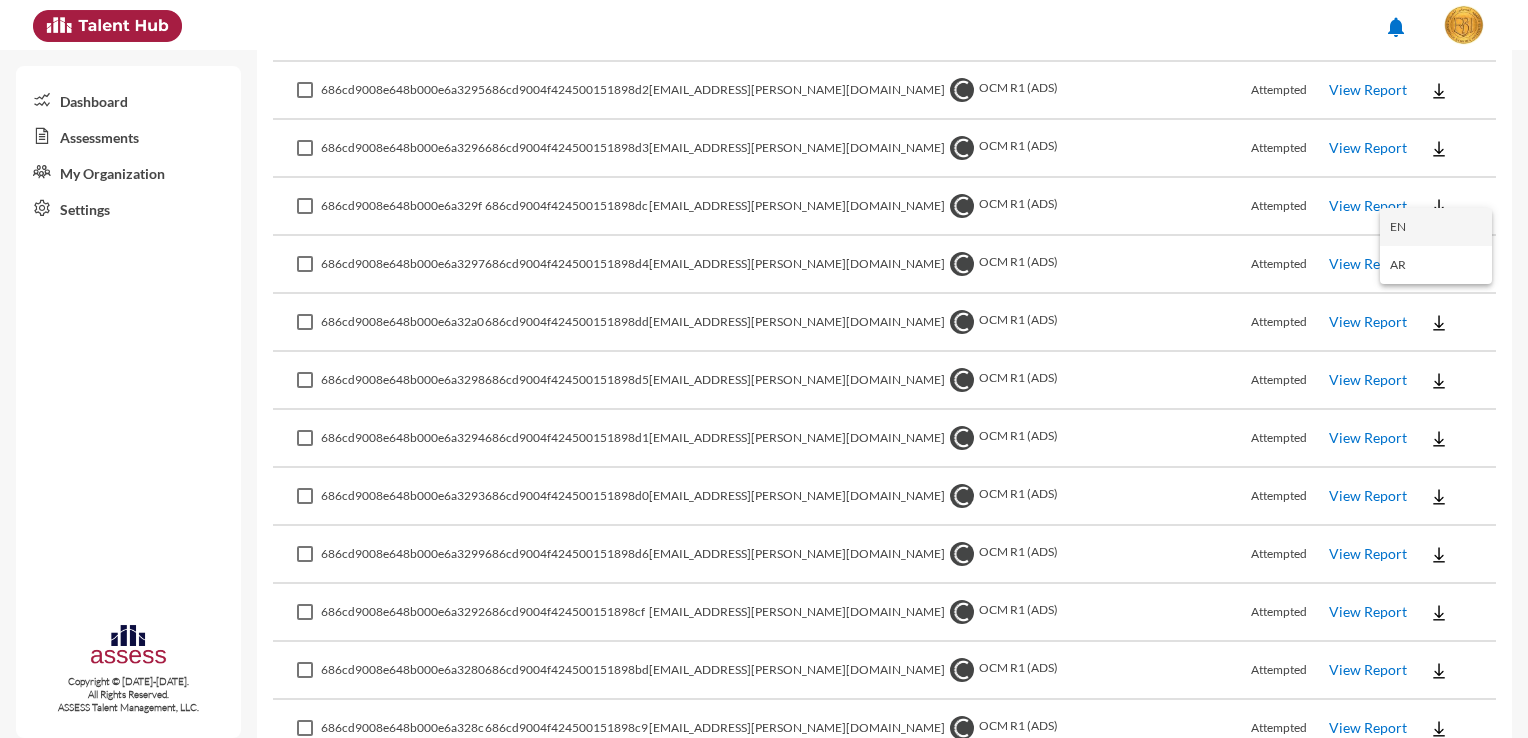 click on "EN" at bounding box center [1436, 227] 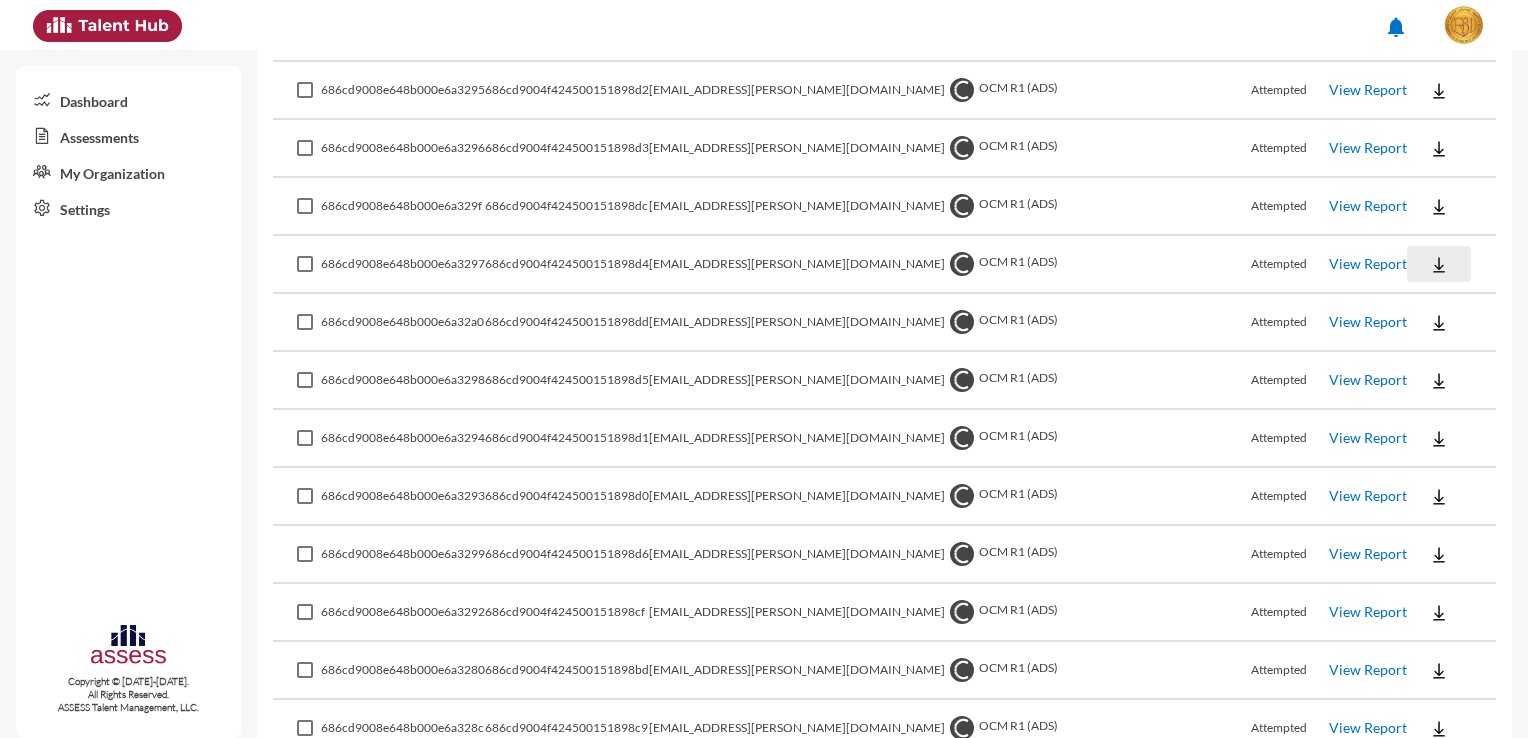 click 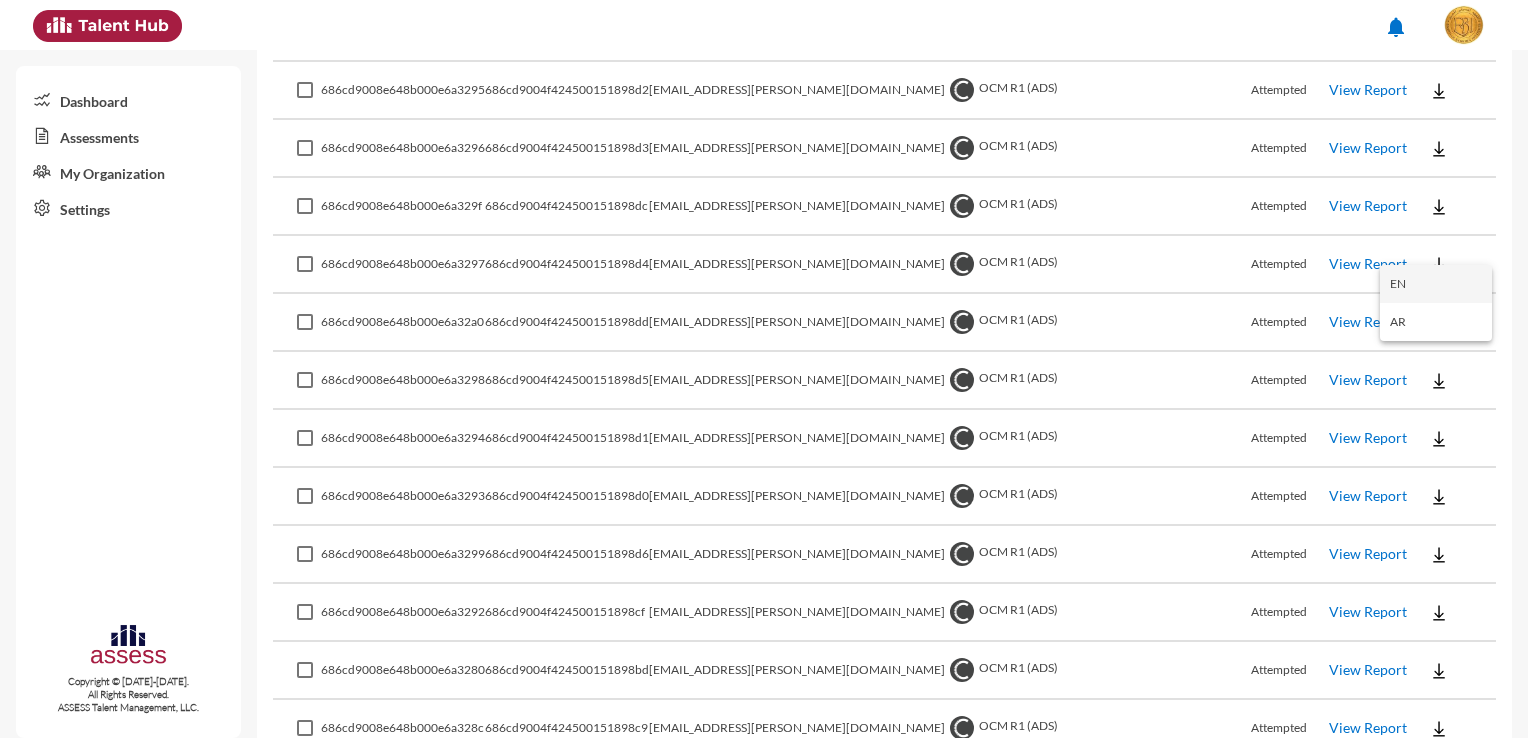 click on "EN" at bounding box center (1436, 284) 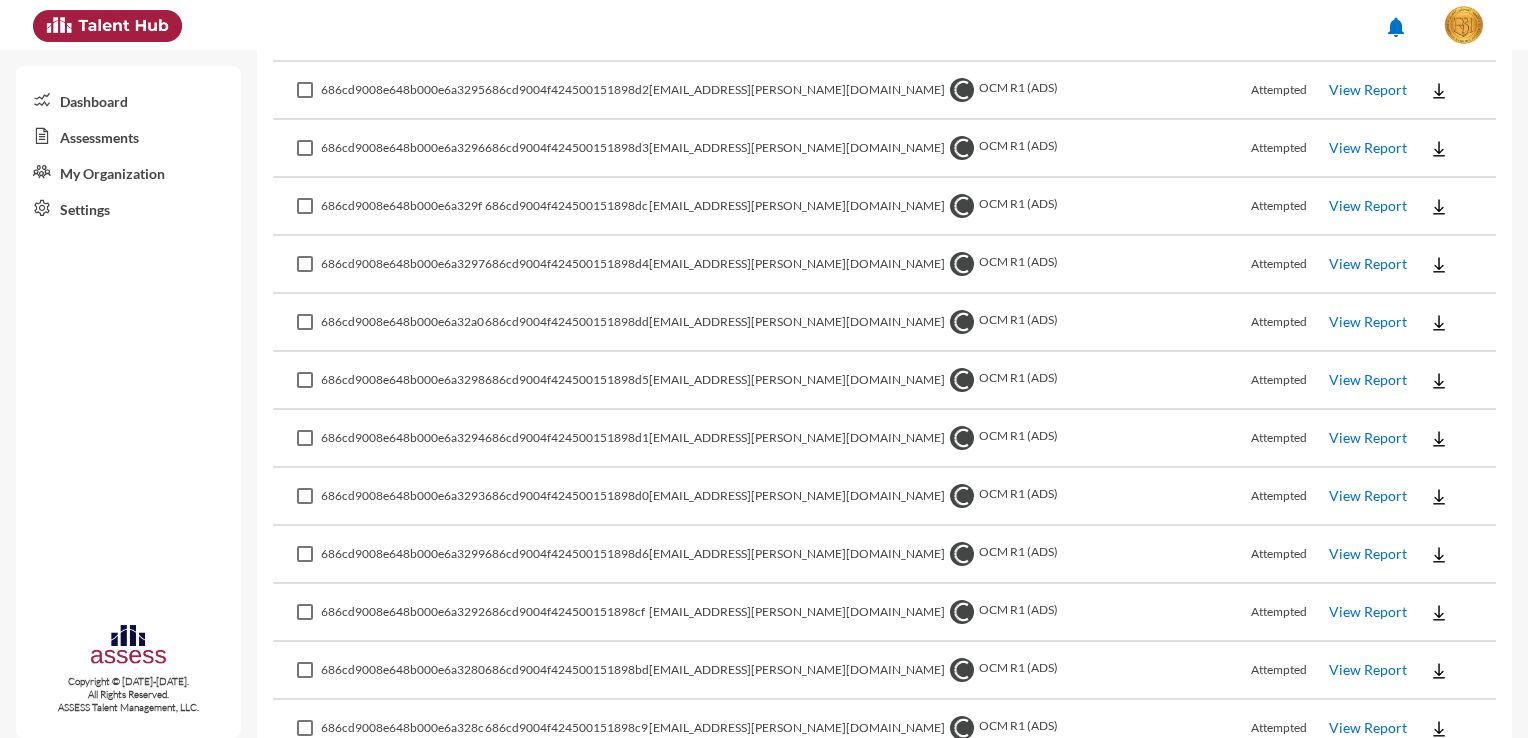 click 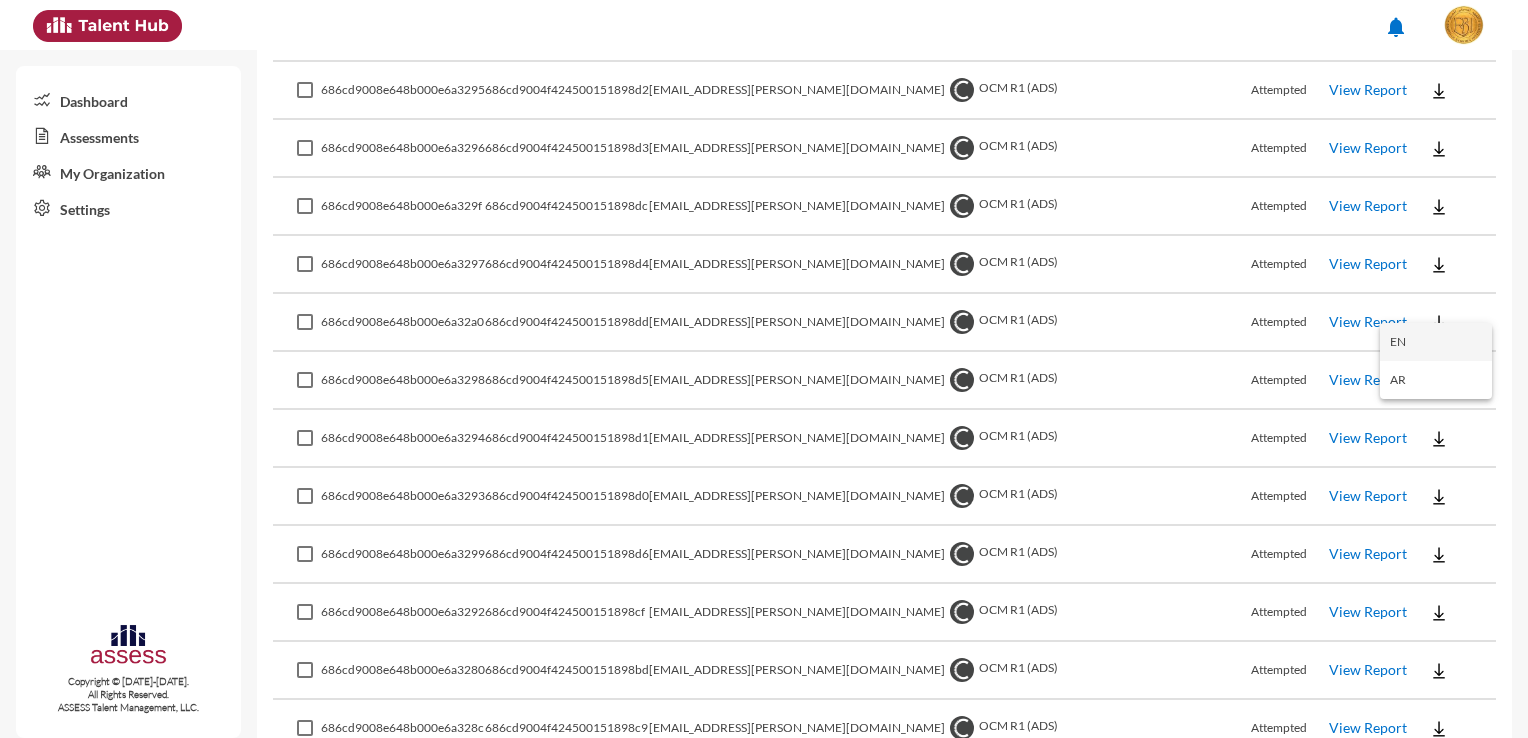 click on "EN" at bounding box center (1436, 342) 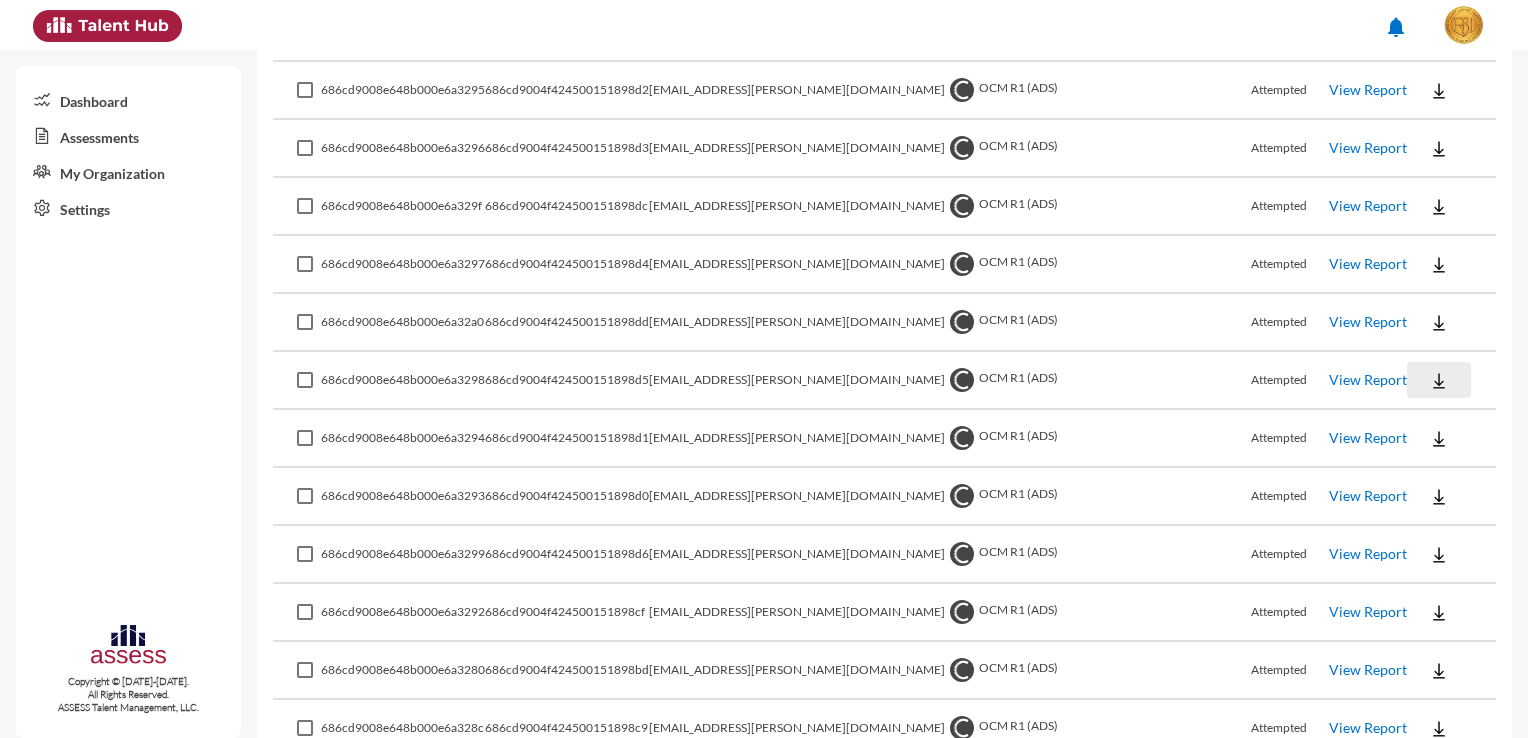 click 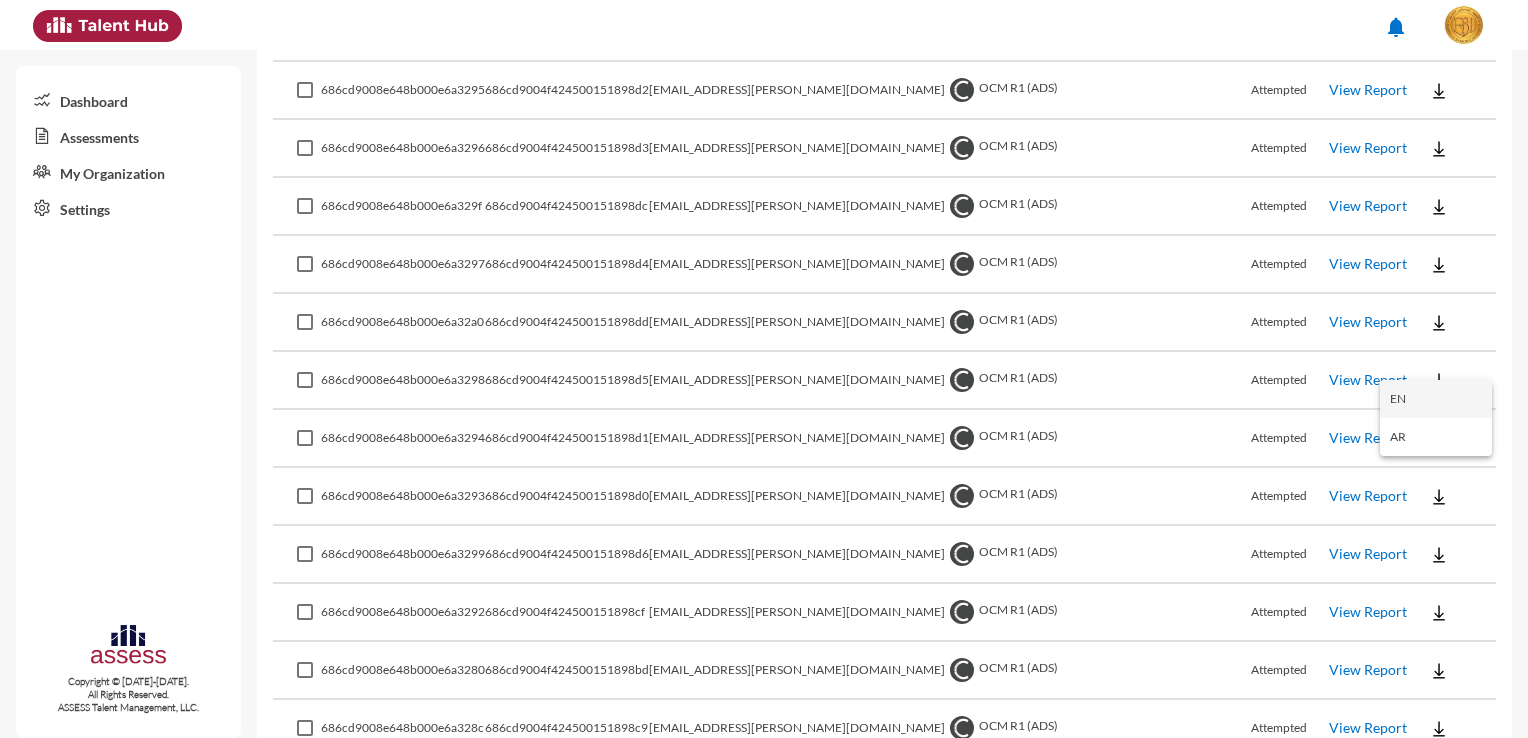 click on "EN" at bounding box center (1436, 399) 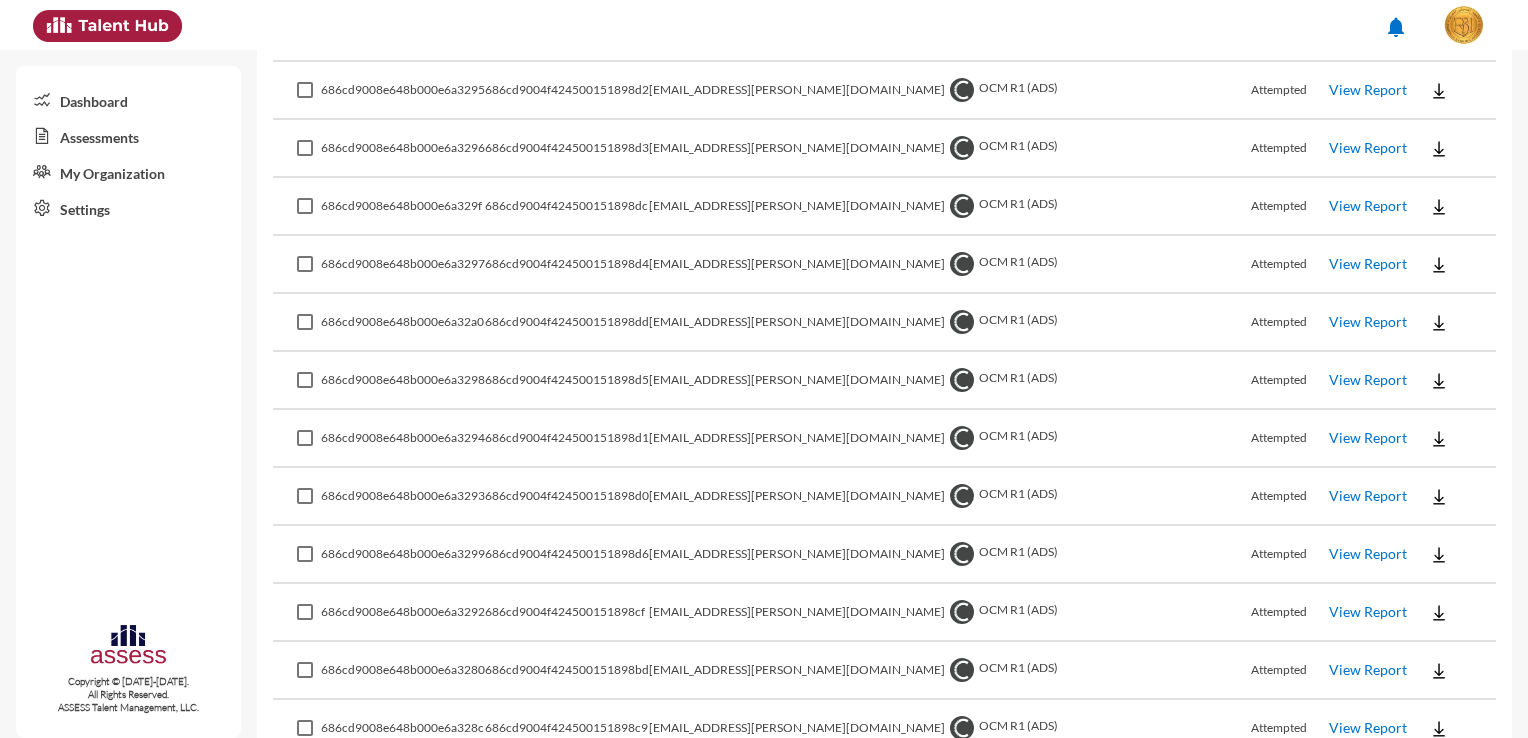 click 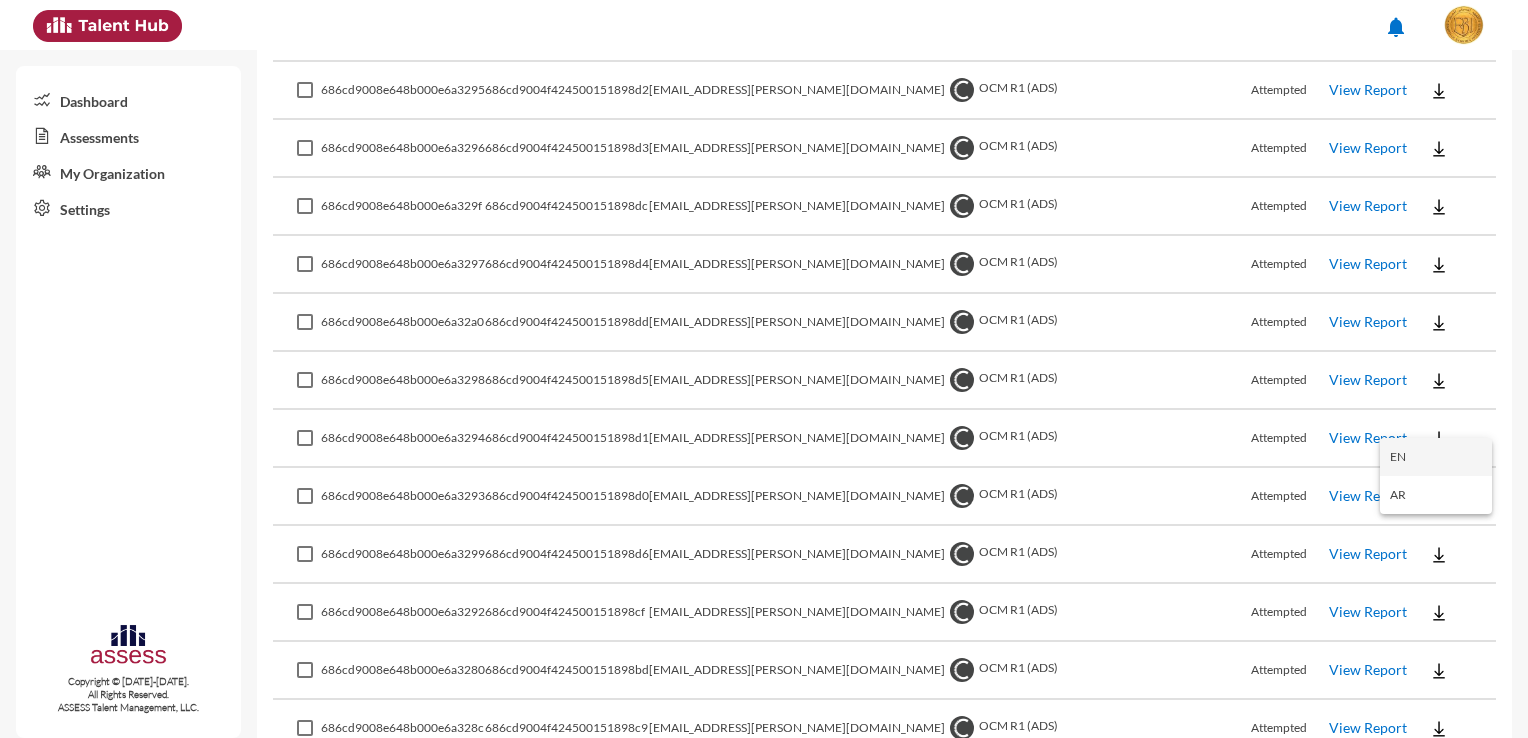 click on "EN" at bounding box center [1436, 457] 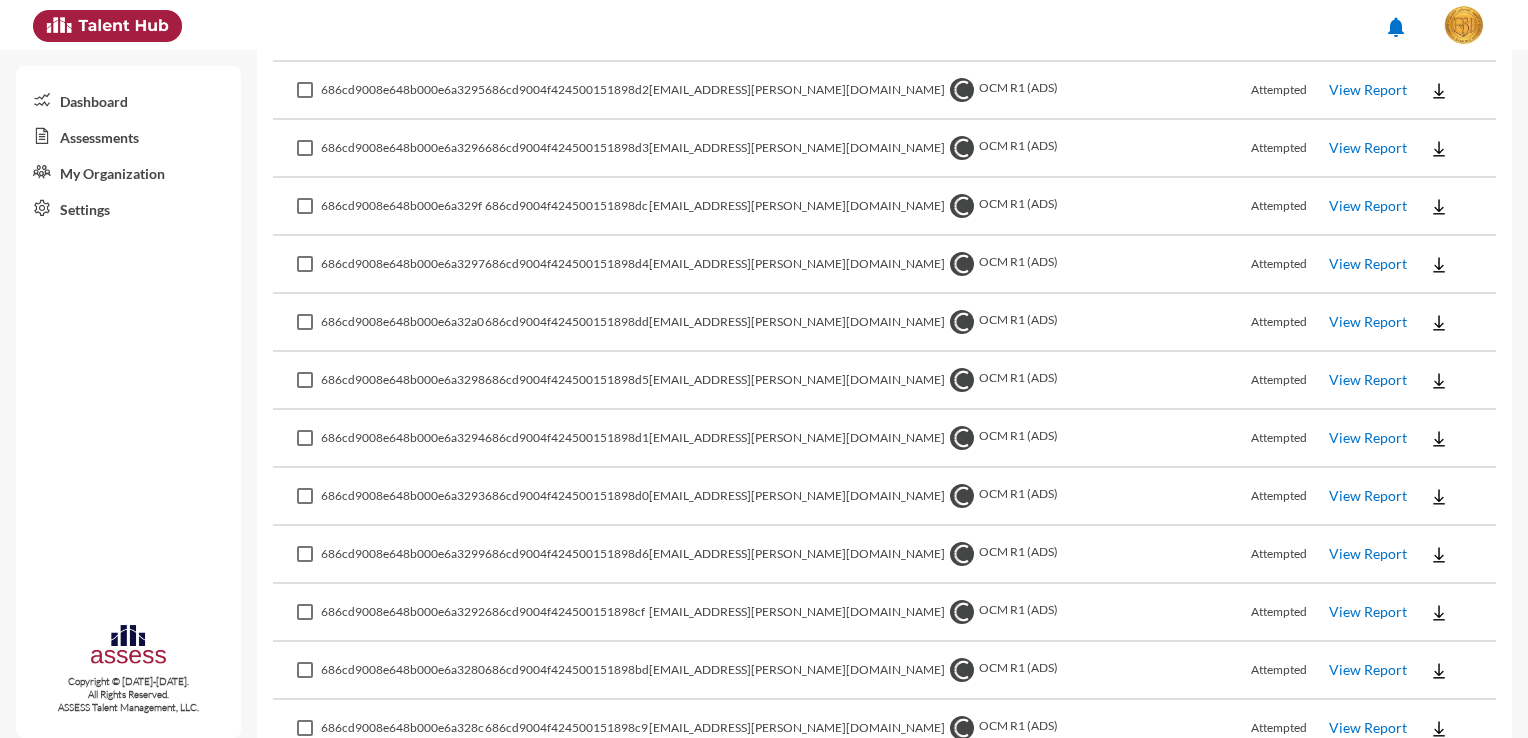 click 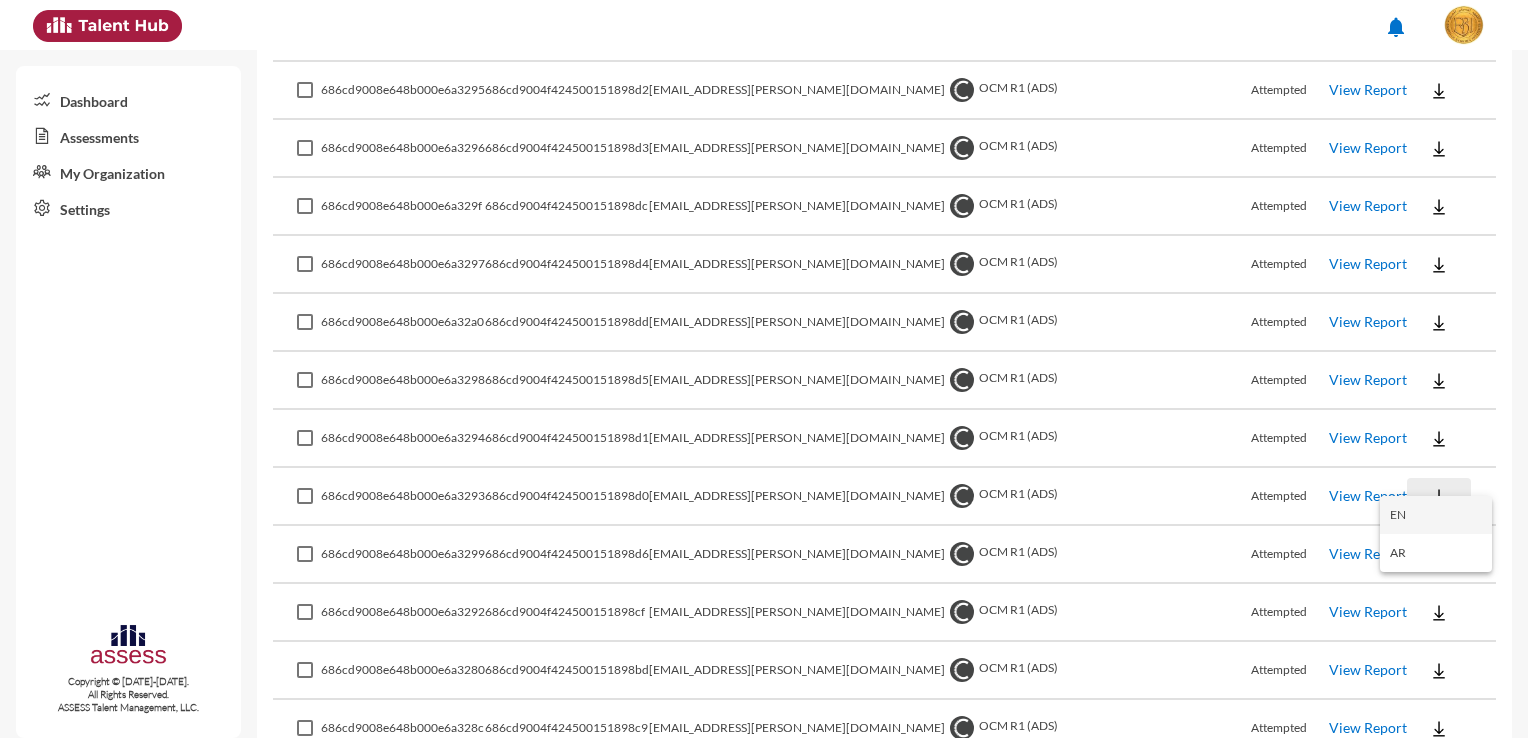 click on "EN" at bounding box center [1436, 515] 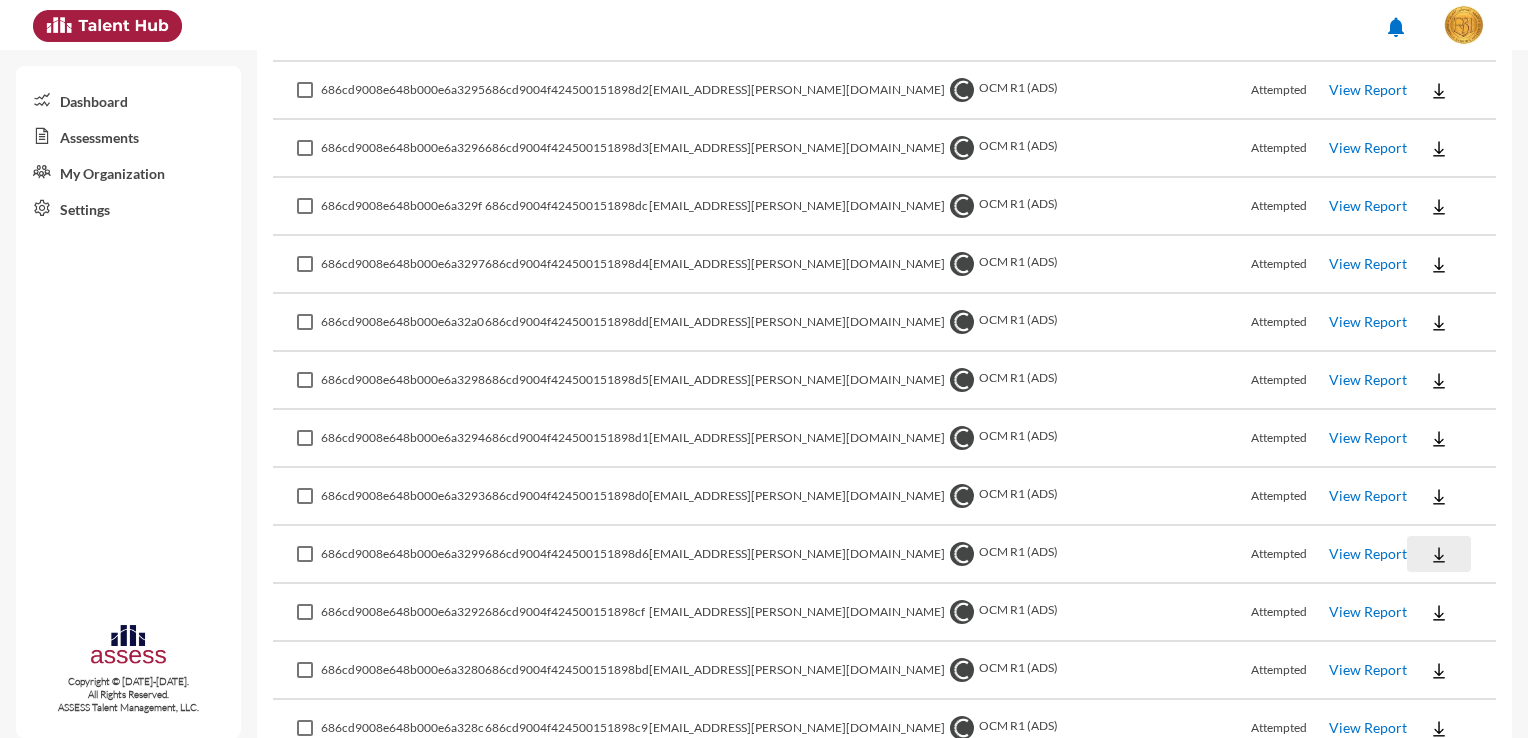click 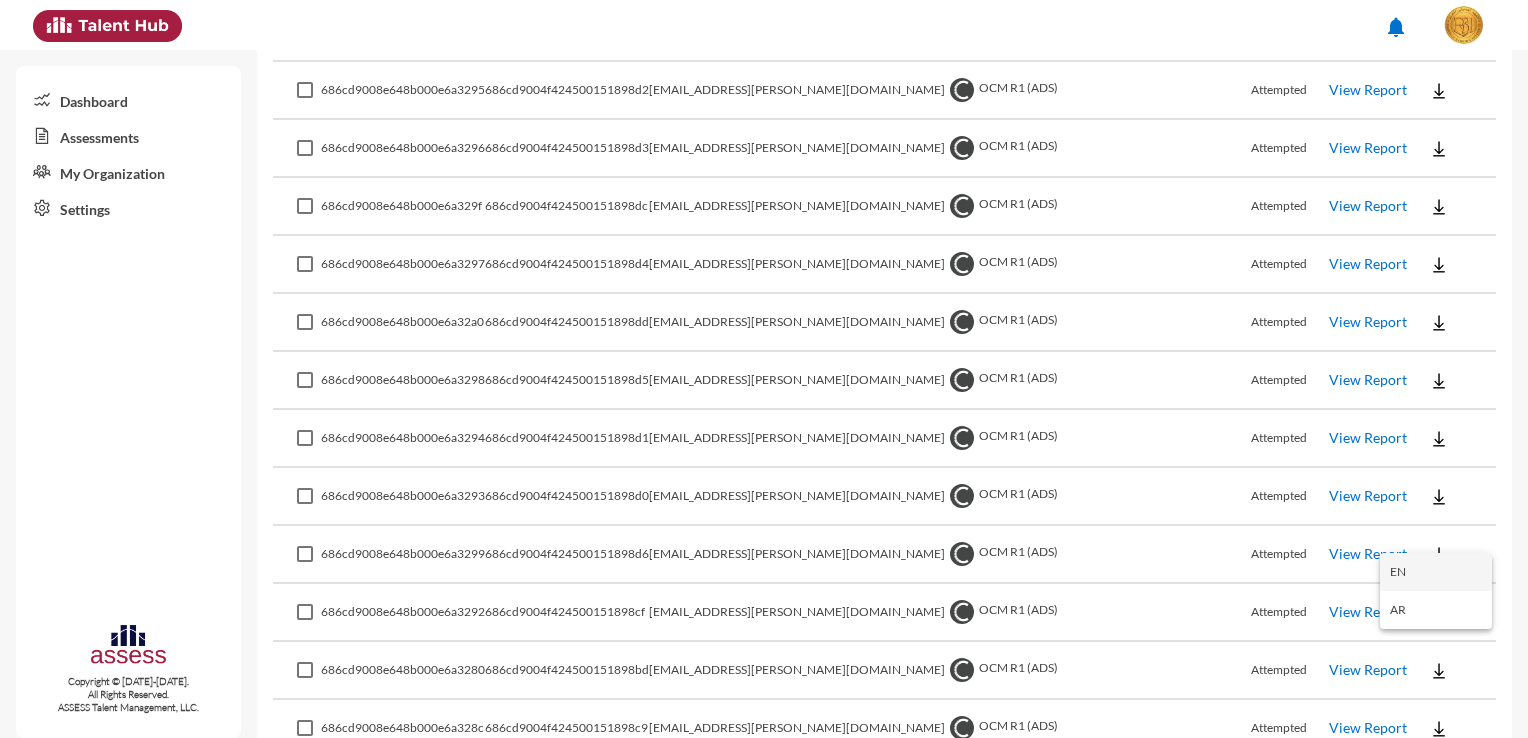 click on "EN" at bounding box center [1436, 572] 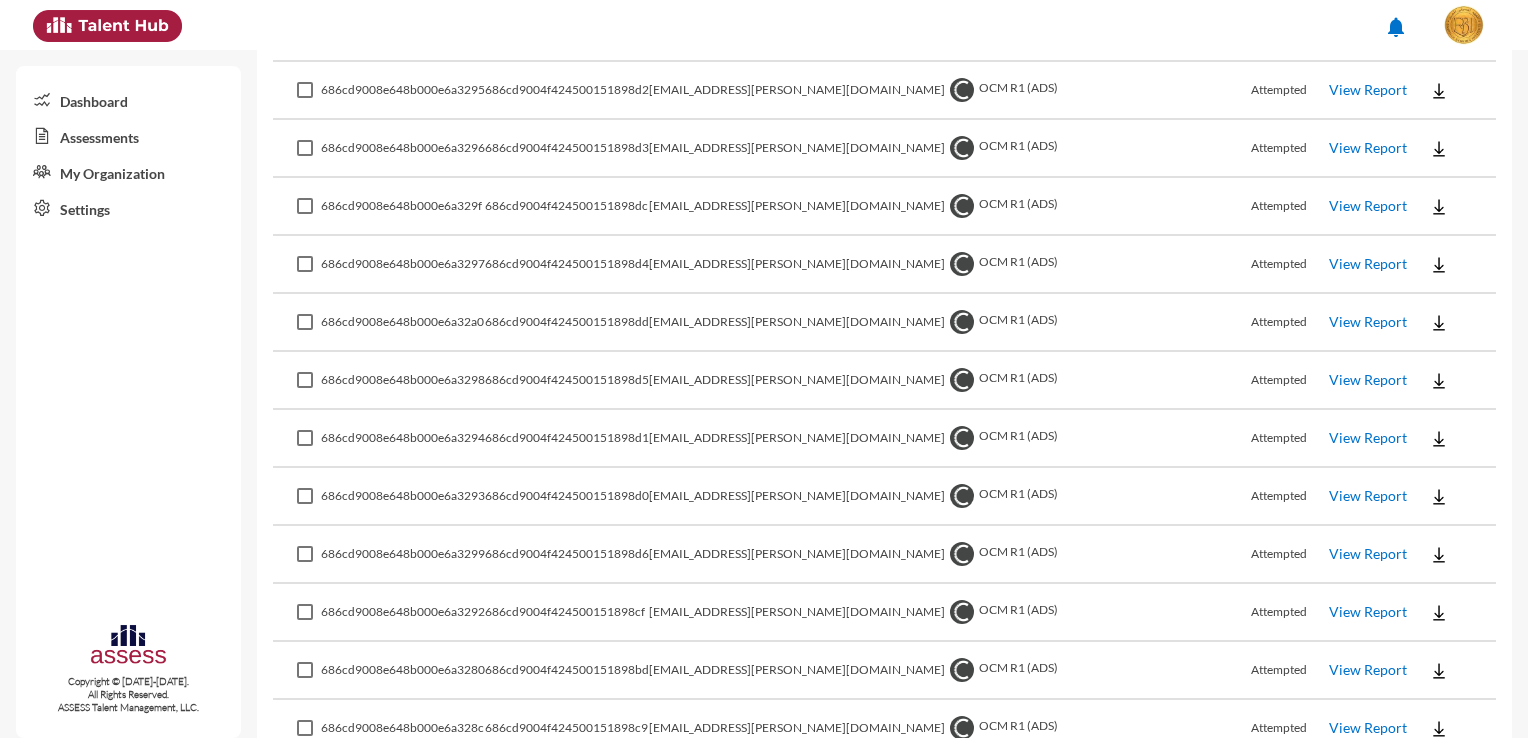 click 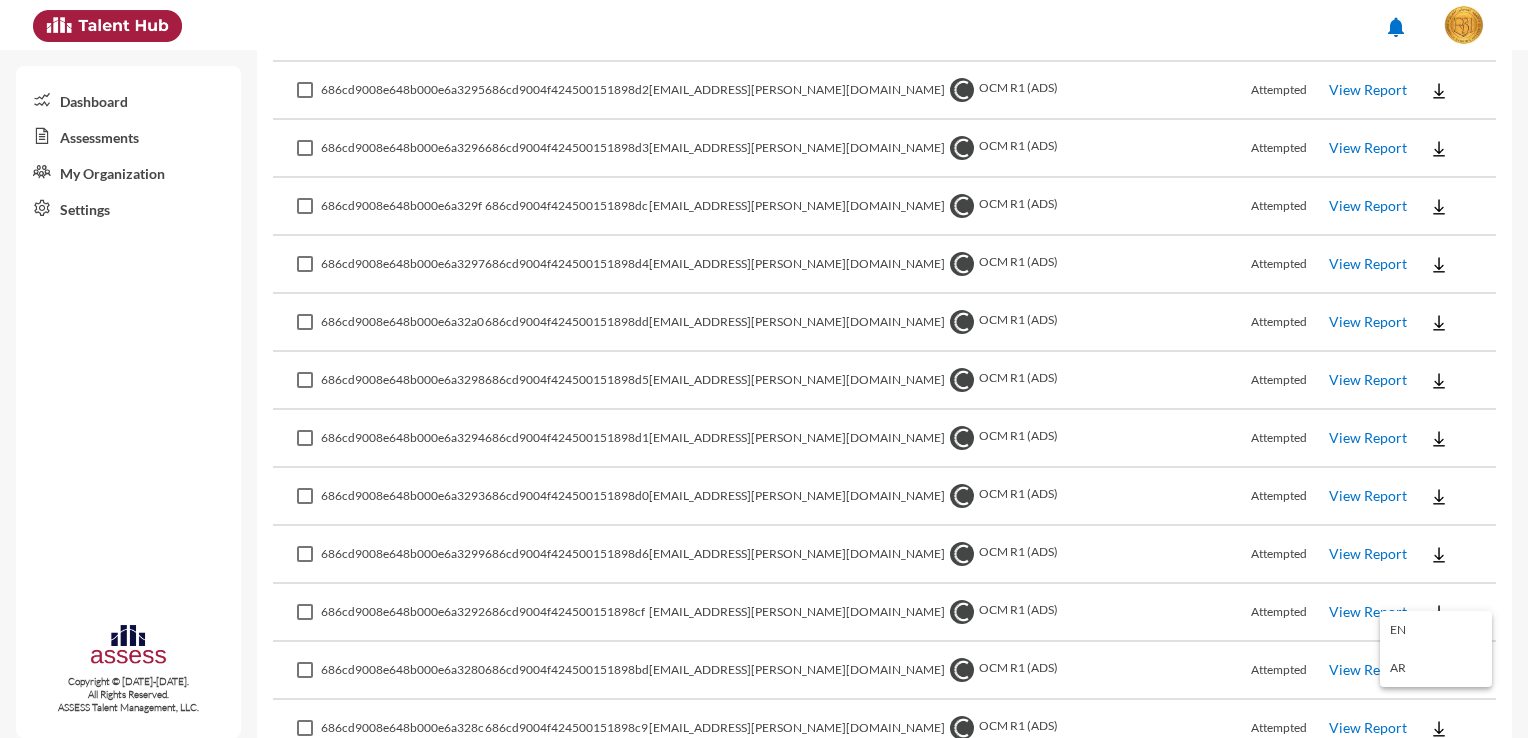 click on "EN" at bounding box center (1436, 630) 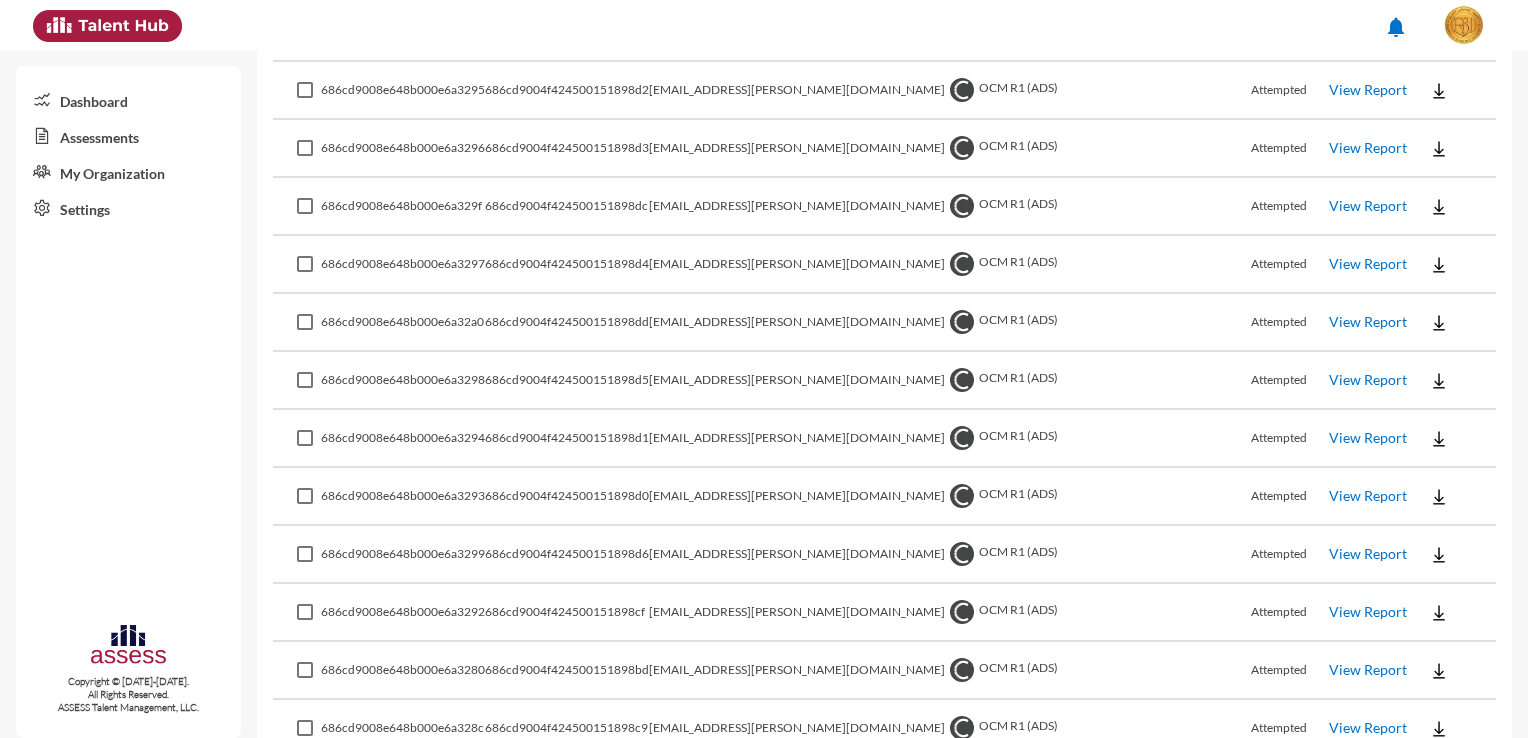 click 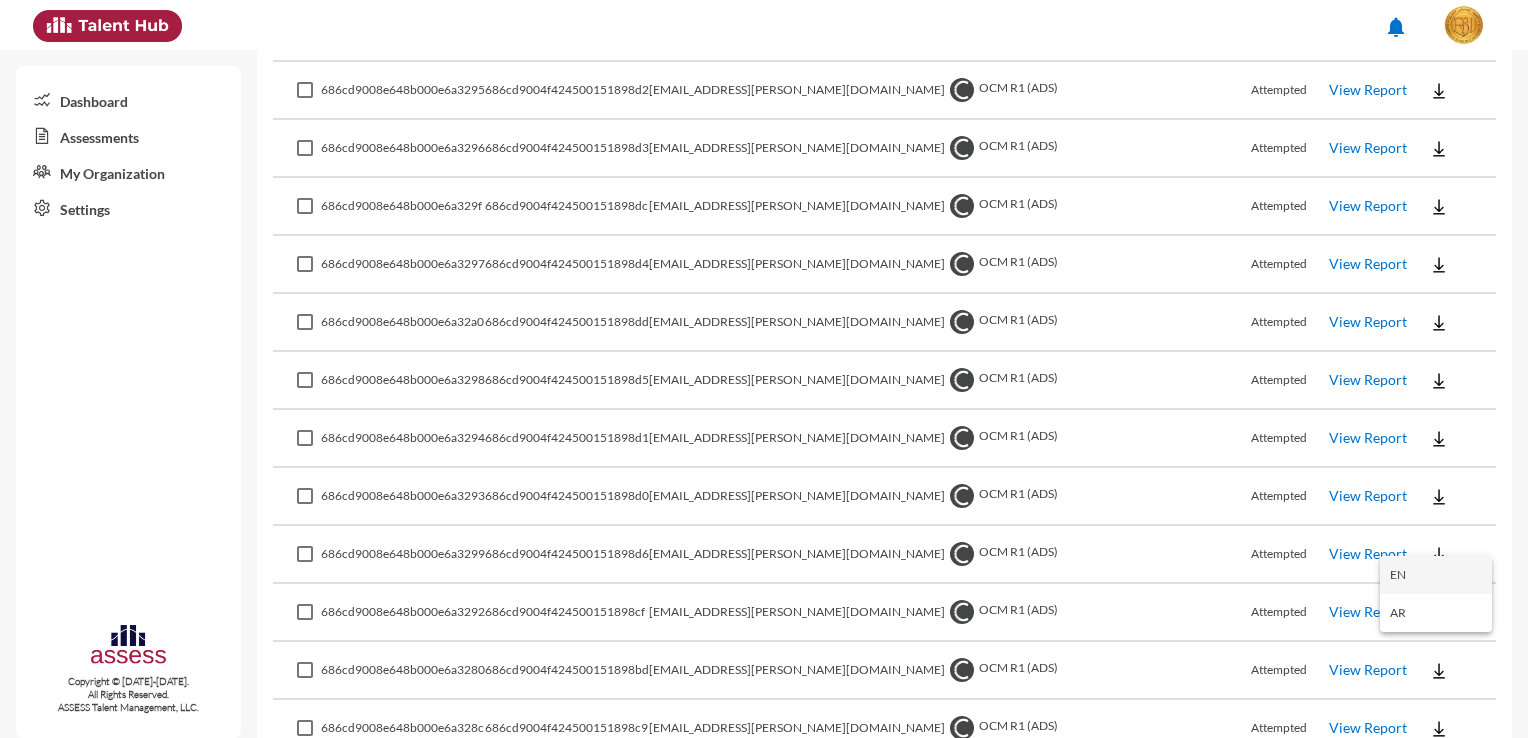 click on "EN" at bounding box center (1436, 575) 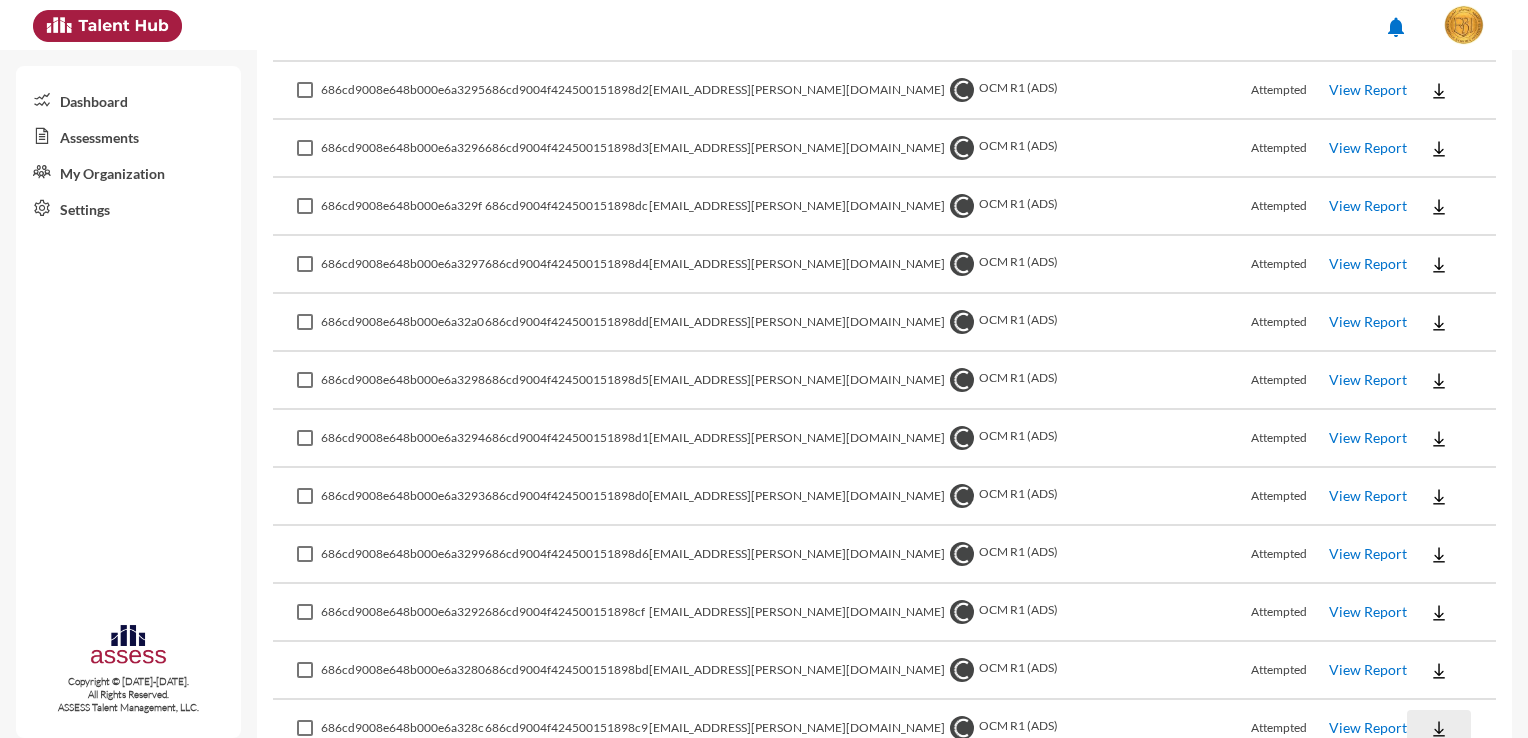 click 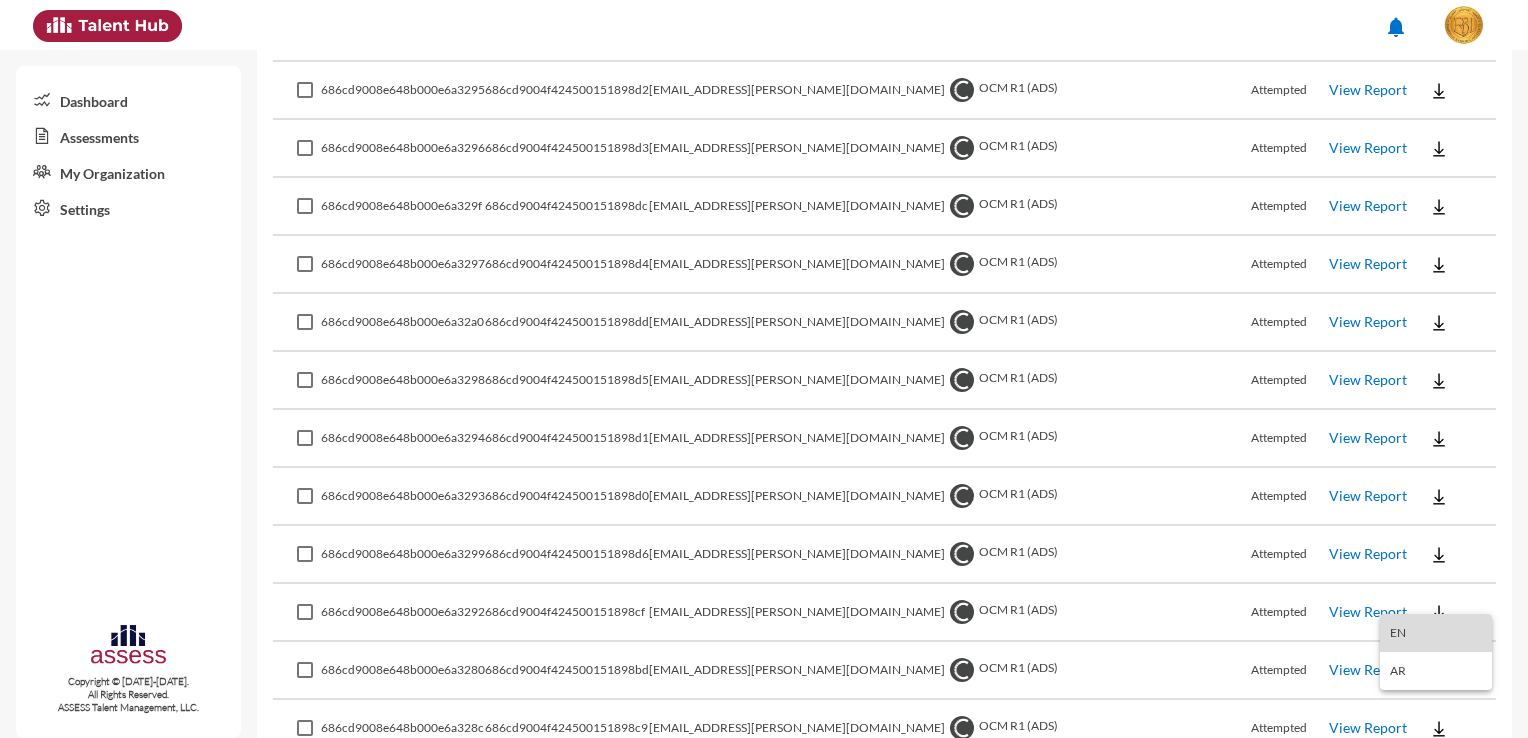 click on "EN" at bounding box center [1436, 633] 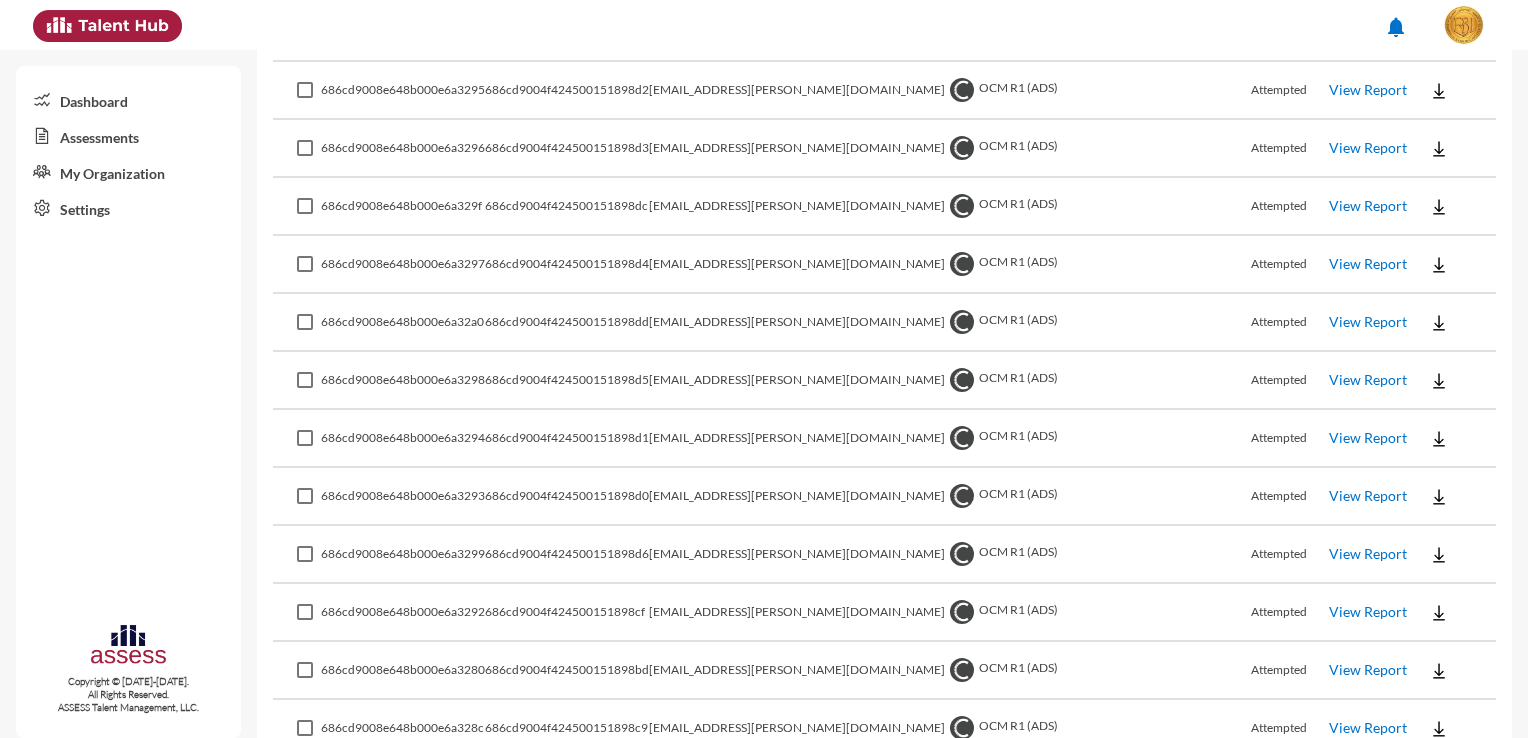 drag, startPoint x: 644, startPoint y: 703, endPoint x: 536, endPoint y: 706, distance: 108.04166 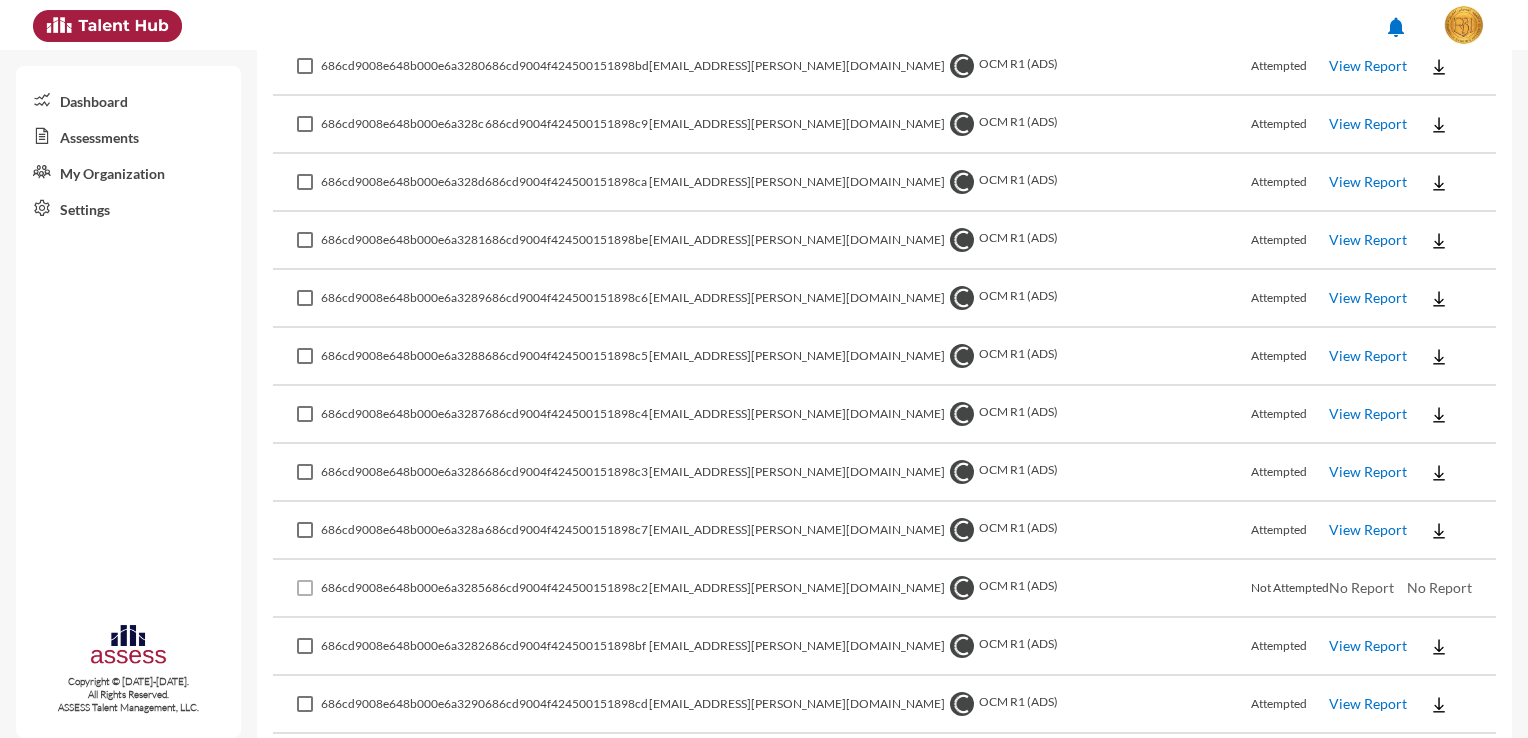 scroll, scrollTop: 3220, scrollLeft: 0, axis: vertical 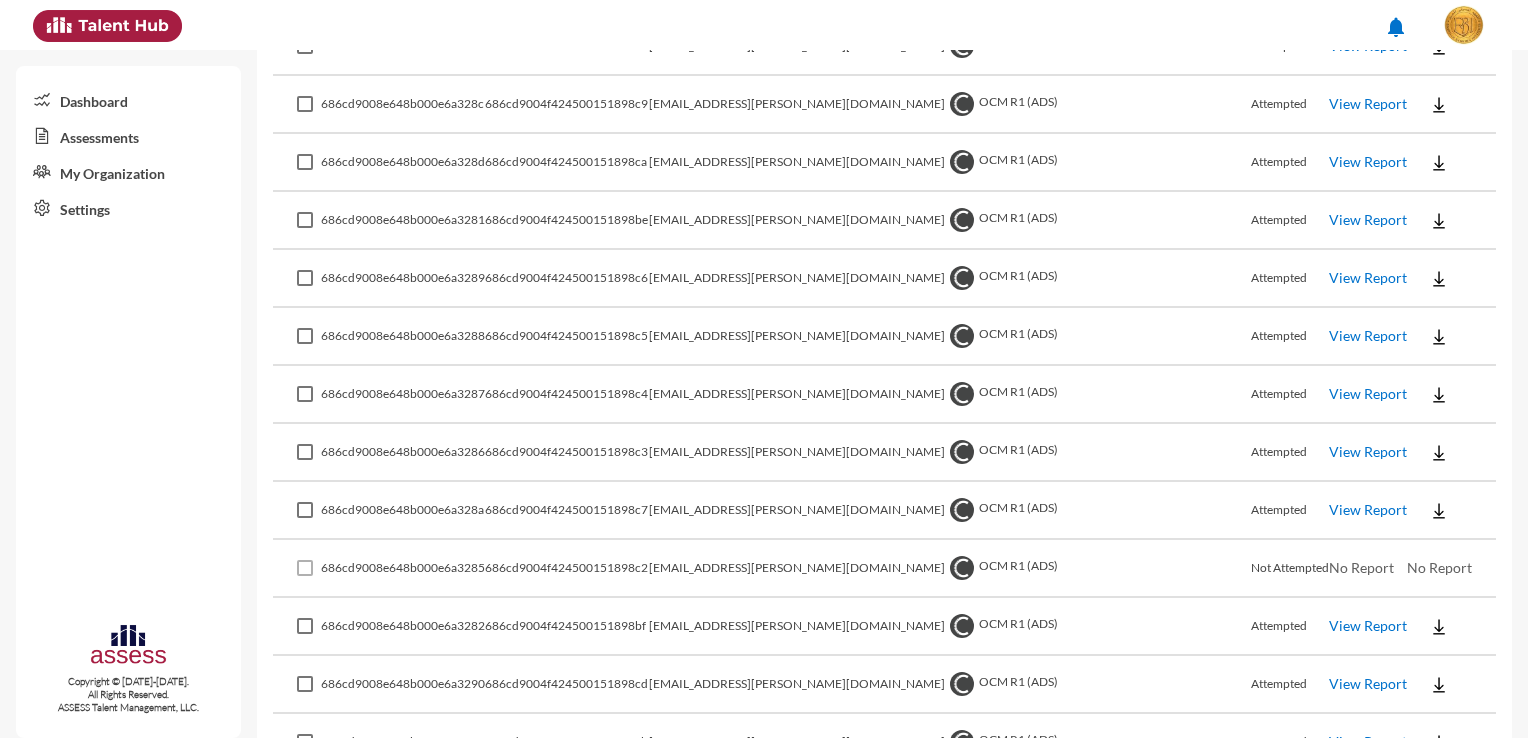 click 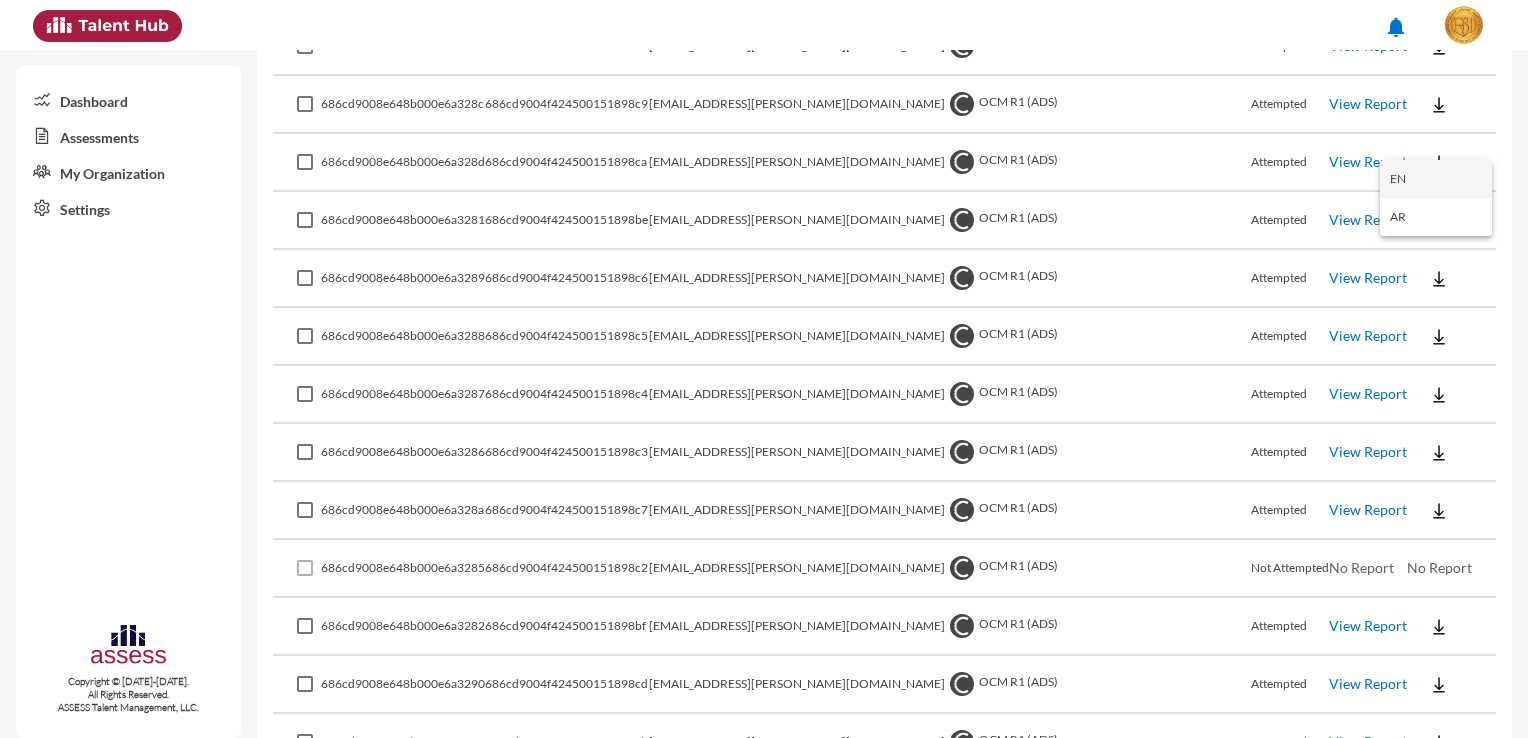 click on "EN" at bounding box center [1436, 179] 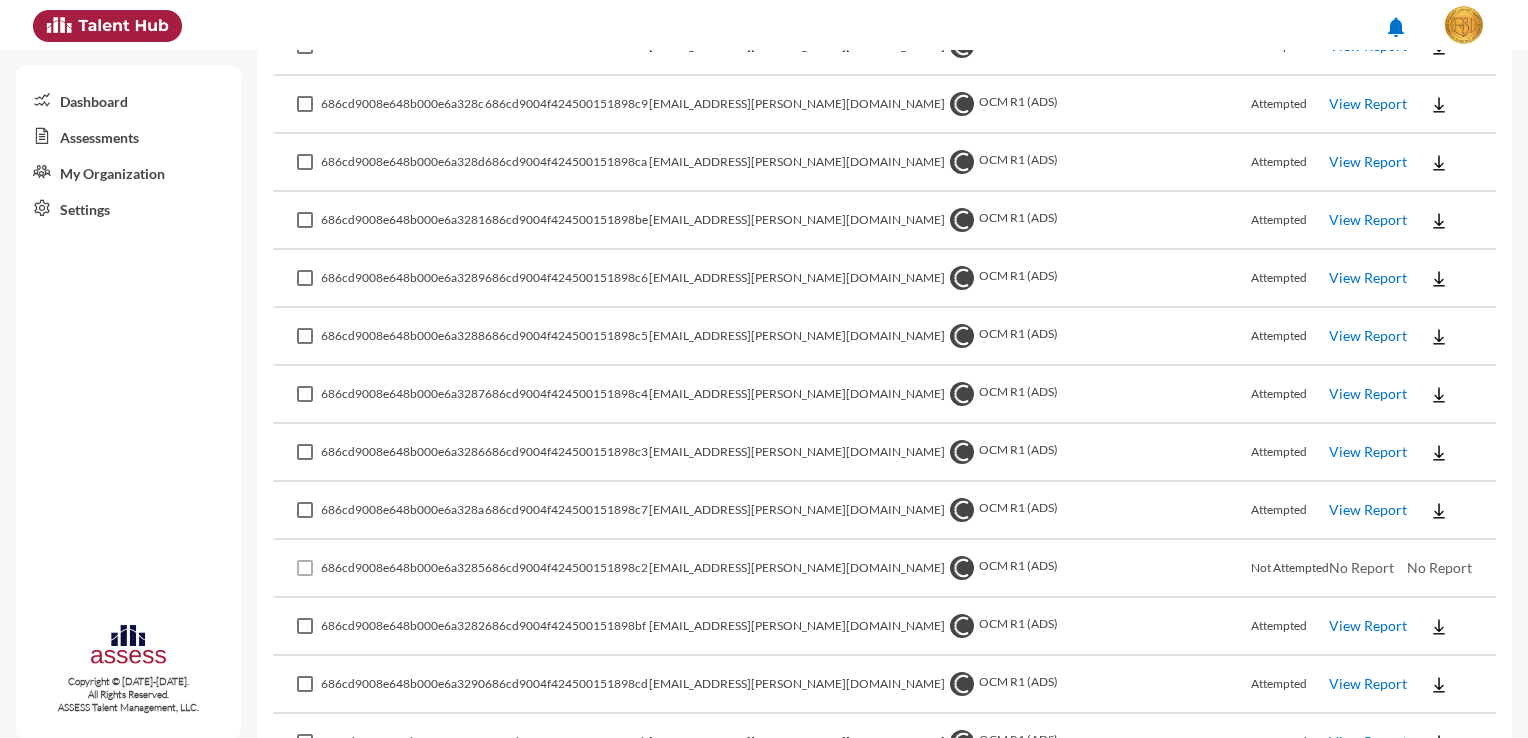 click 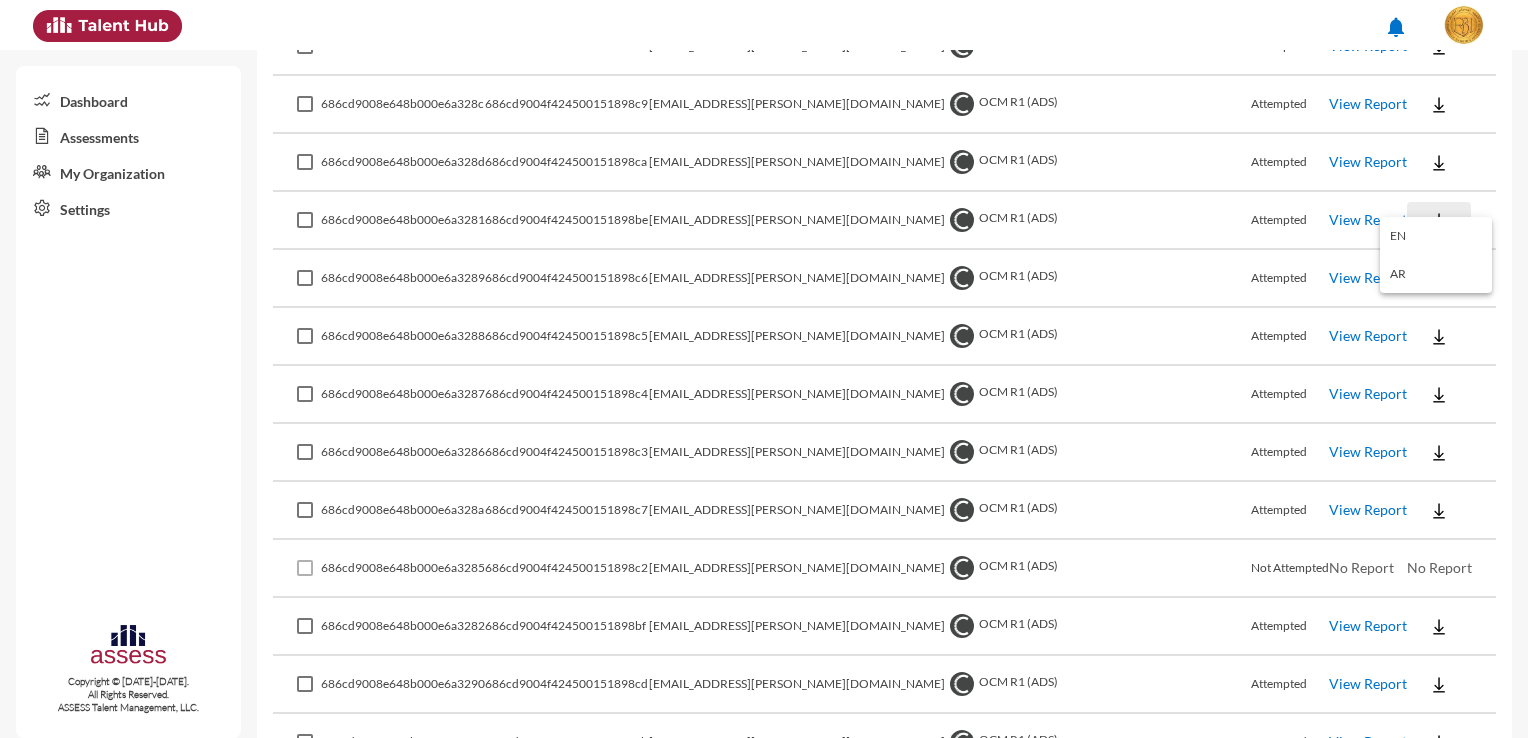click on "EN" at bounding box center [1436, 236] 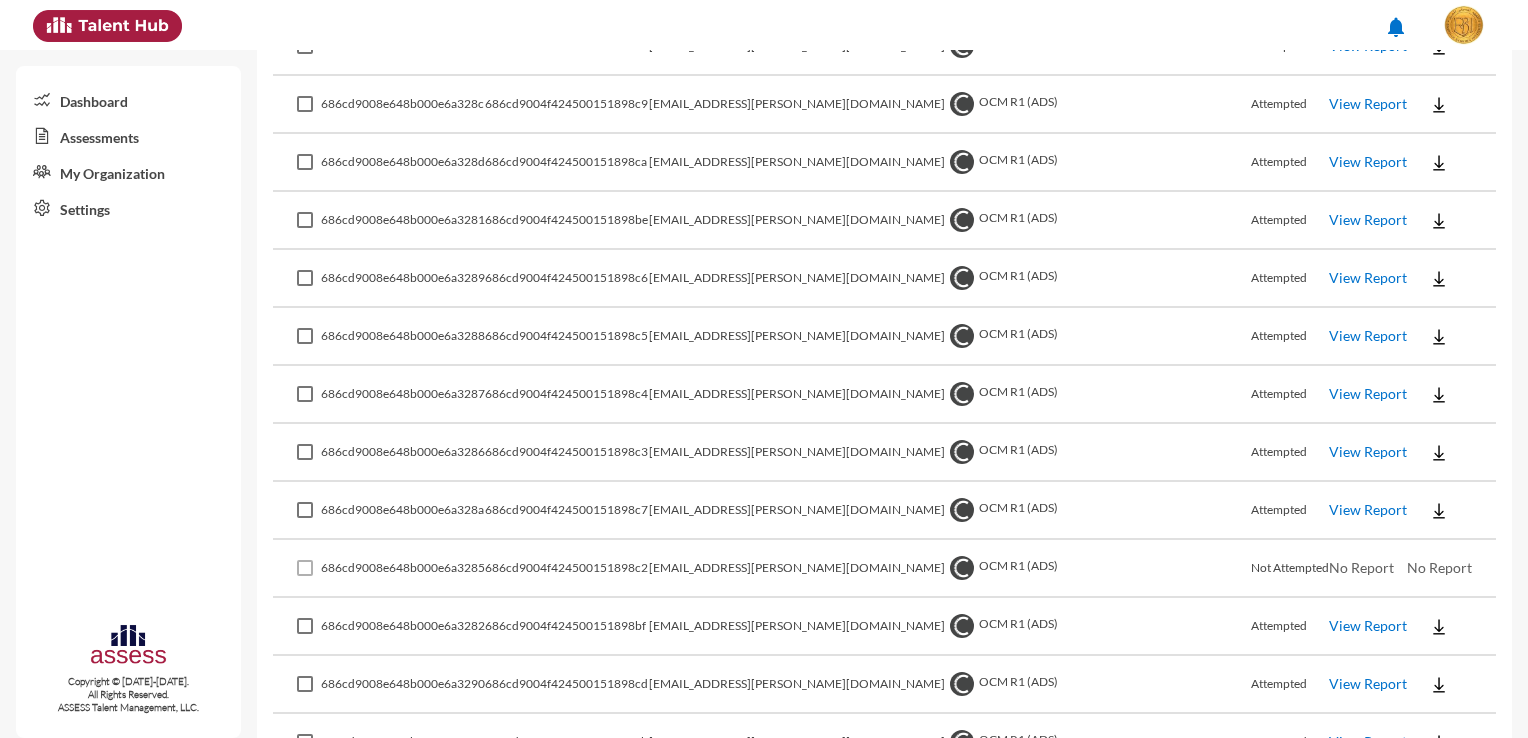 click 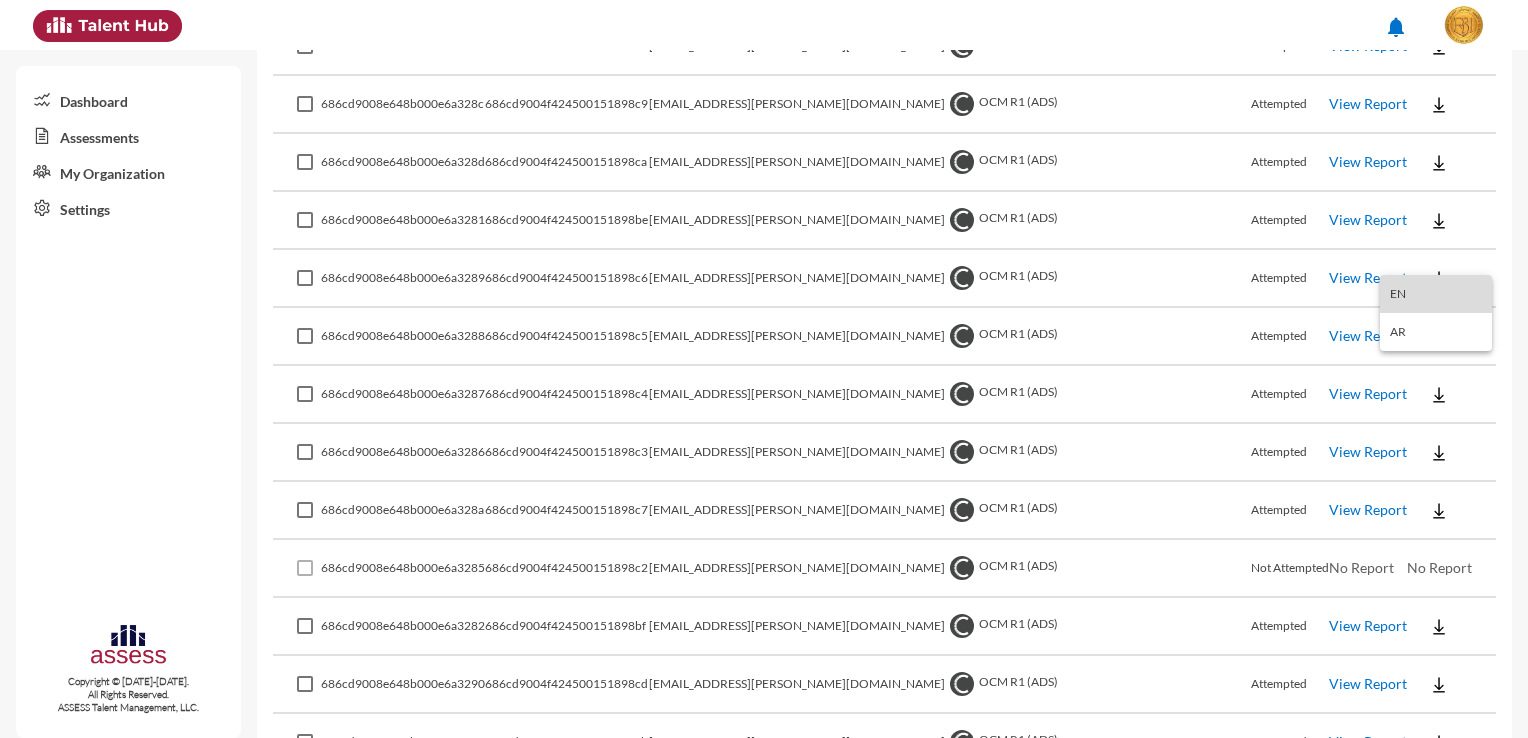 click on "EN" at bounding box center (1436, 294) 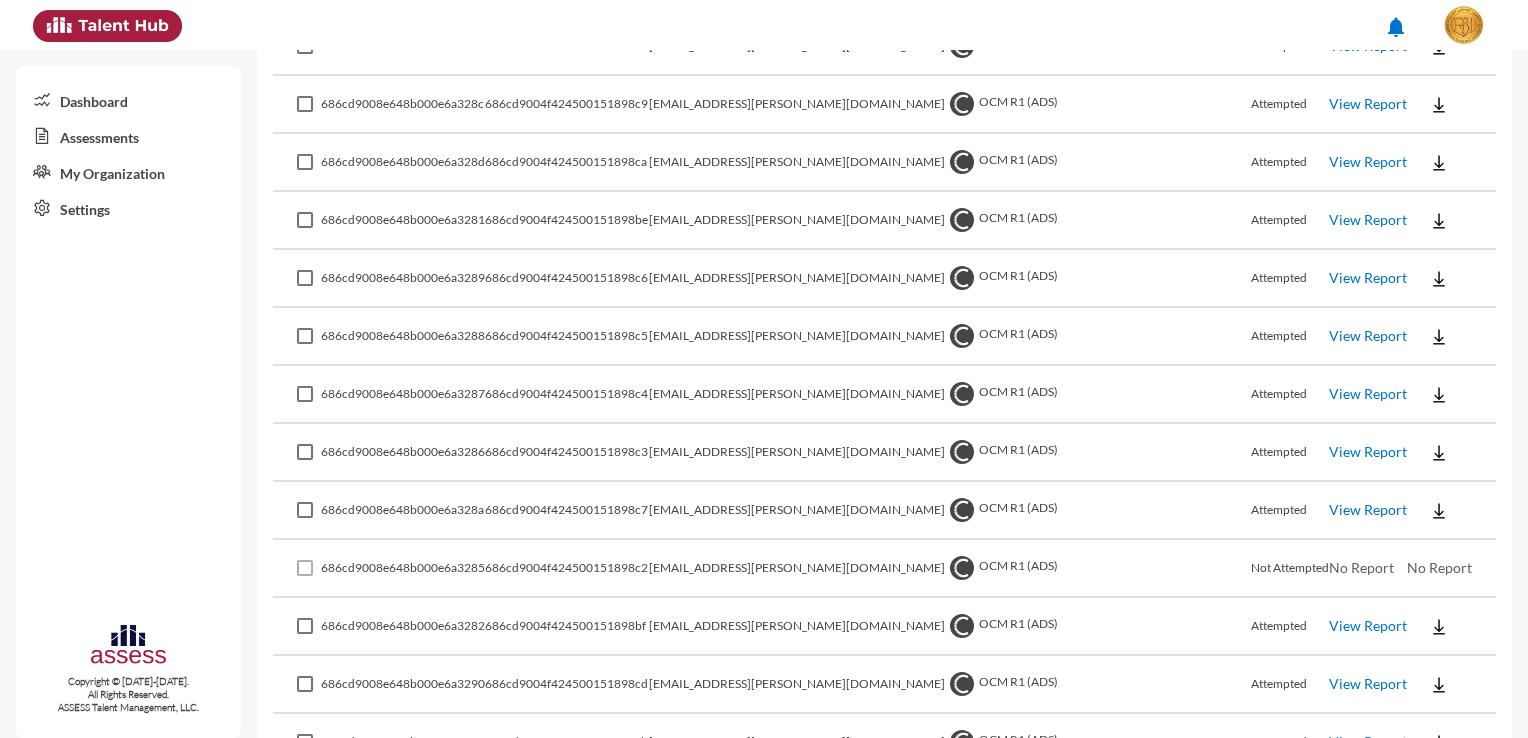 click 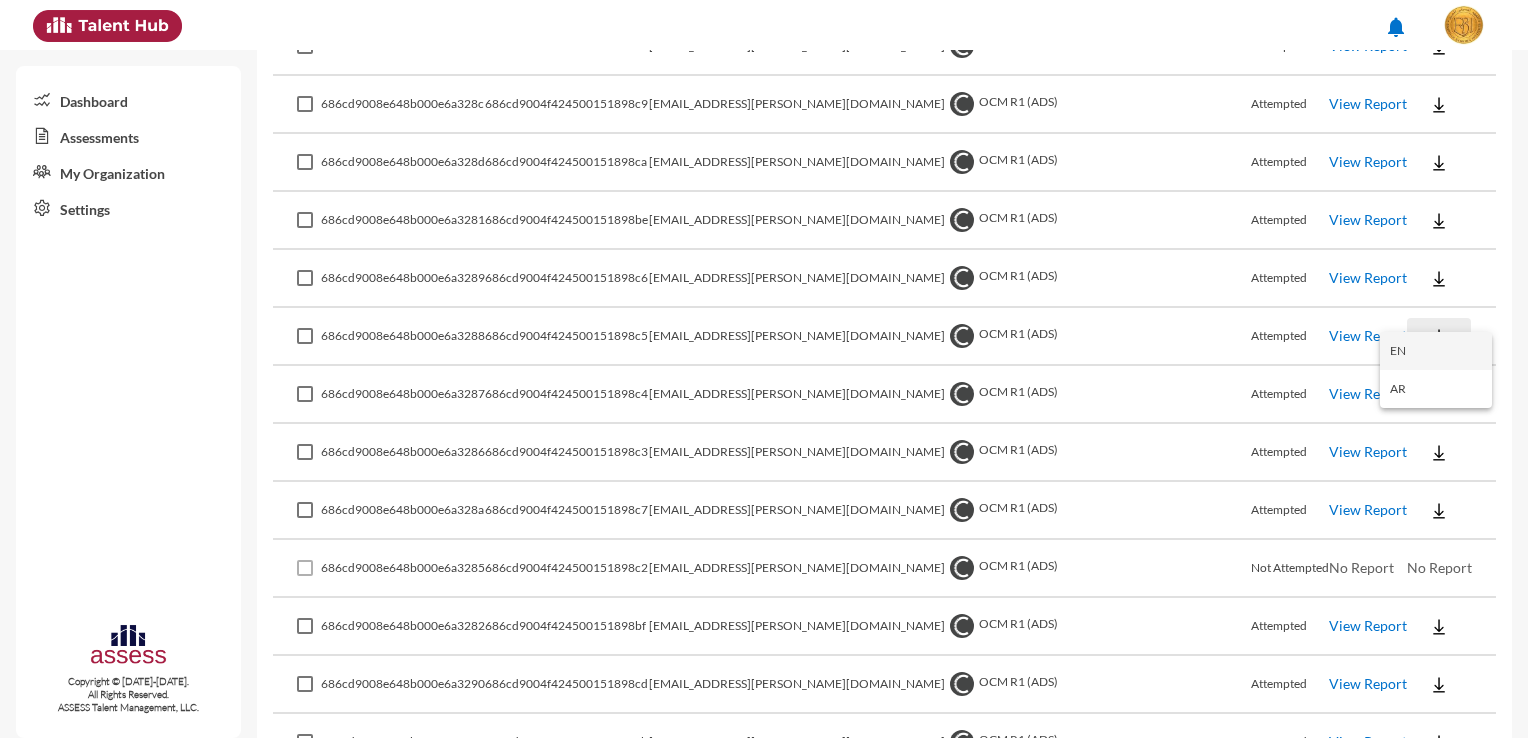 click on "EN" at bounding box center [1436, 351] 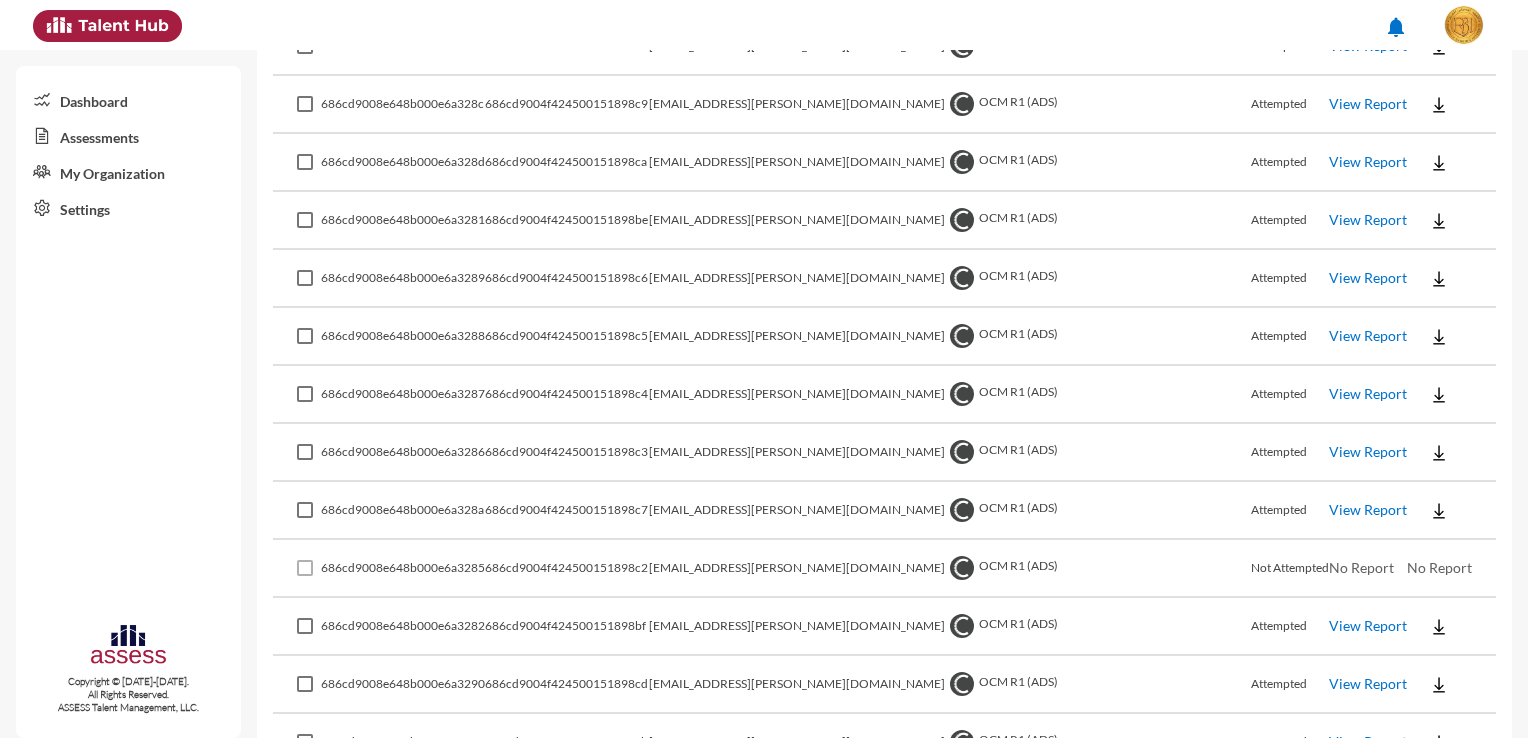 click 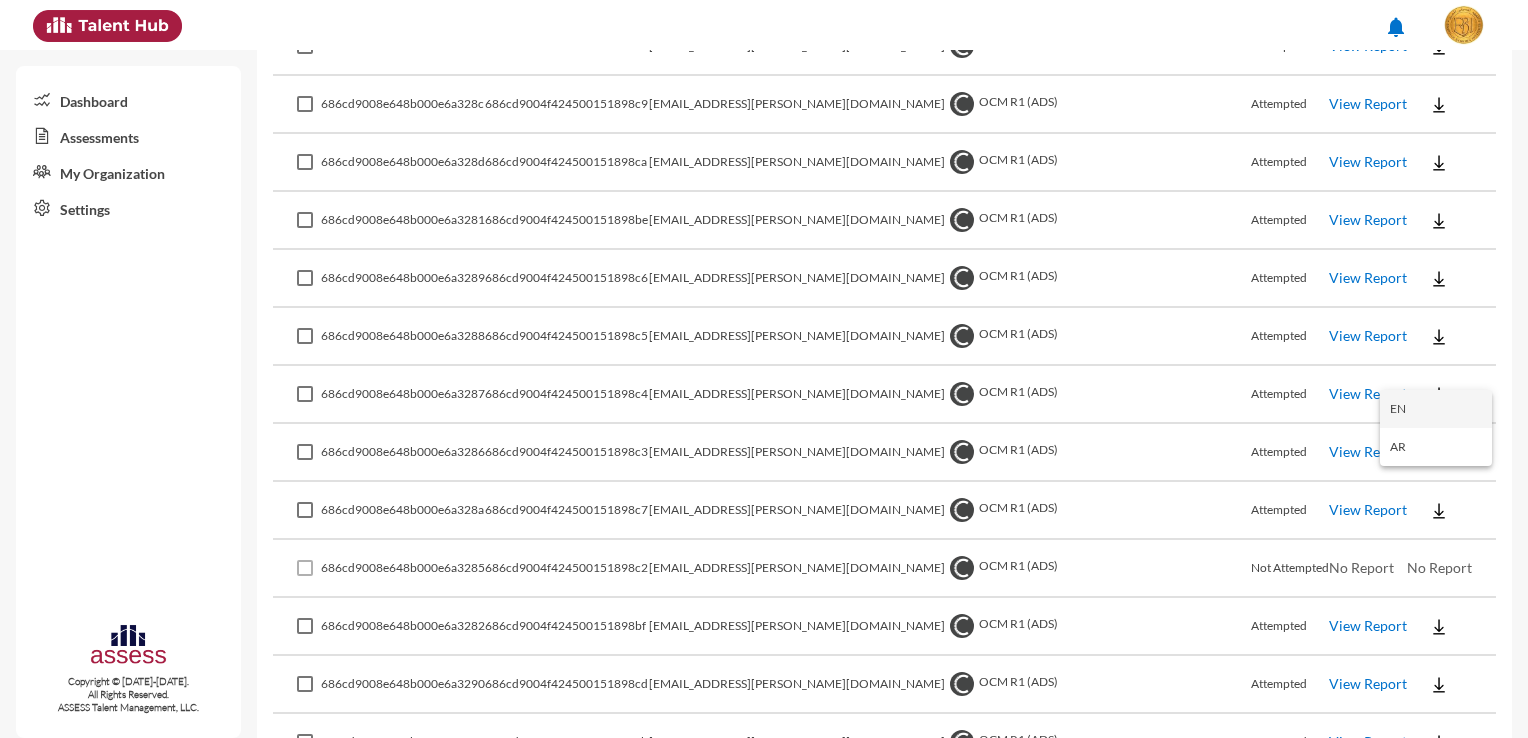 click on "EN" at bounding box center (1436, 409) 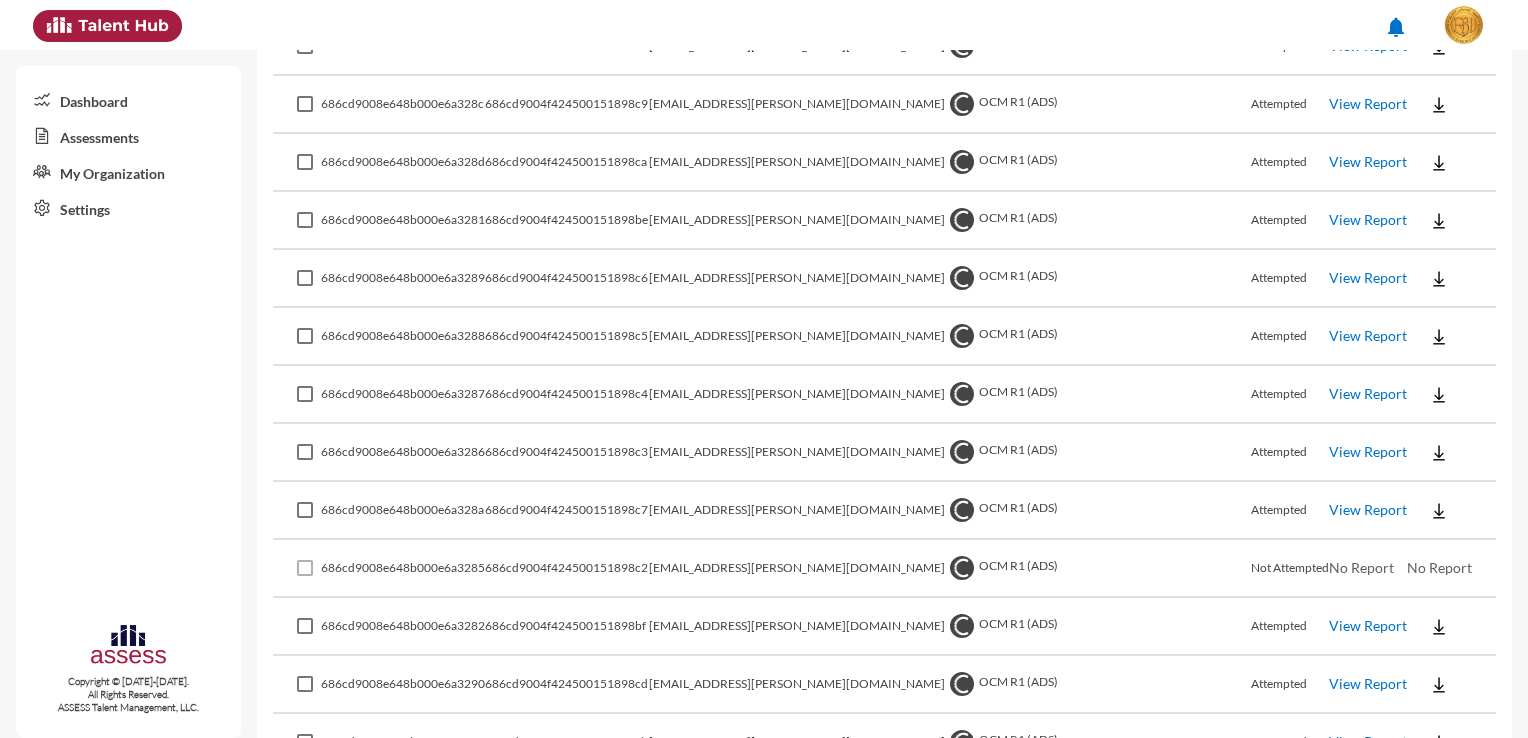 click 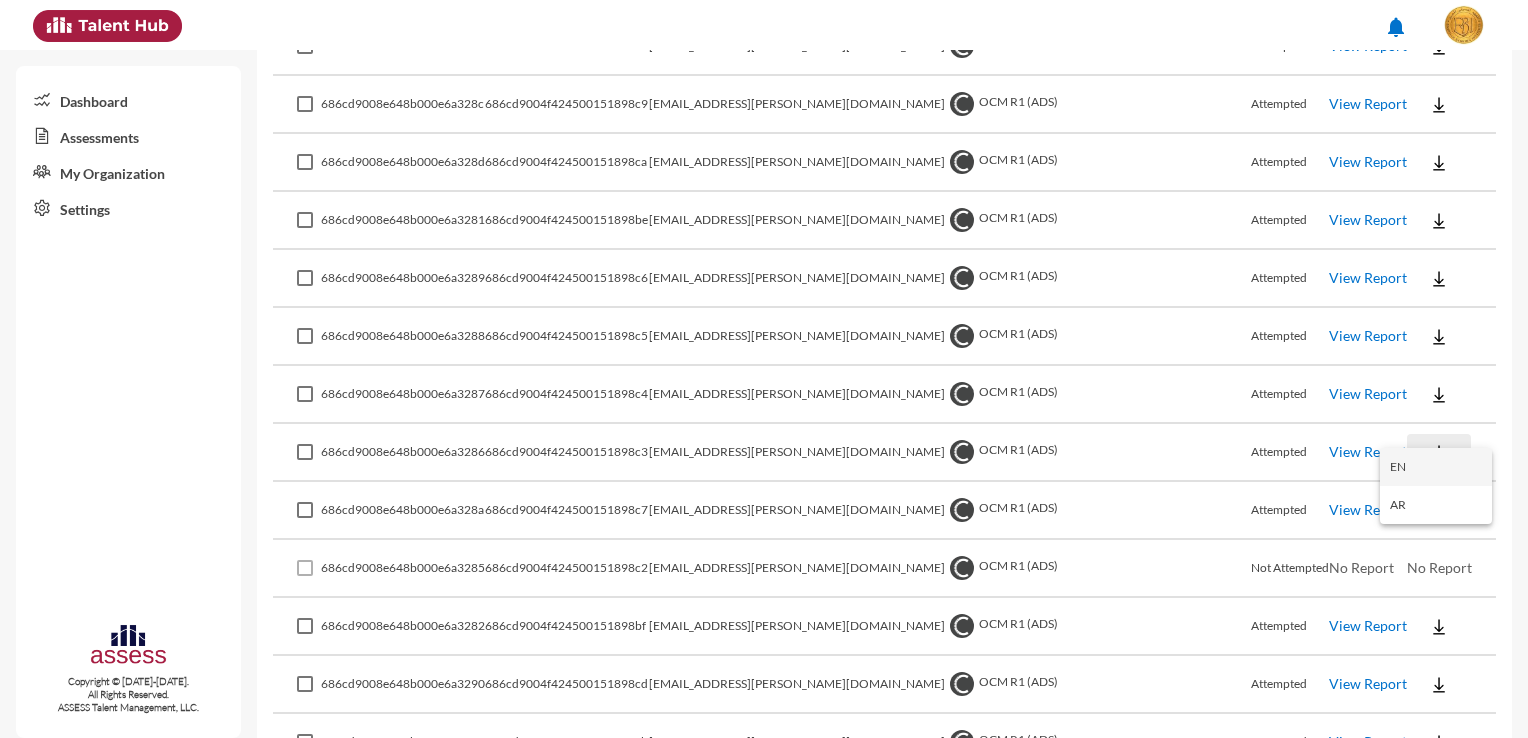 click on "EN" at bounding box center [1436, 467] 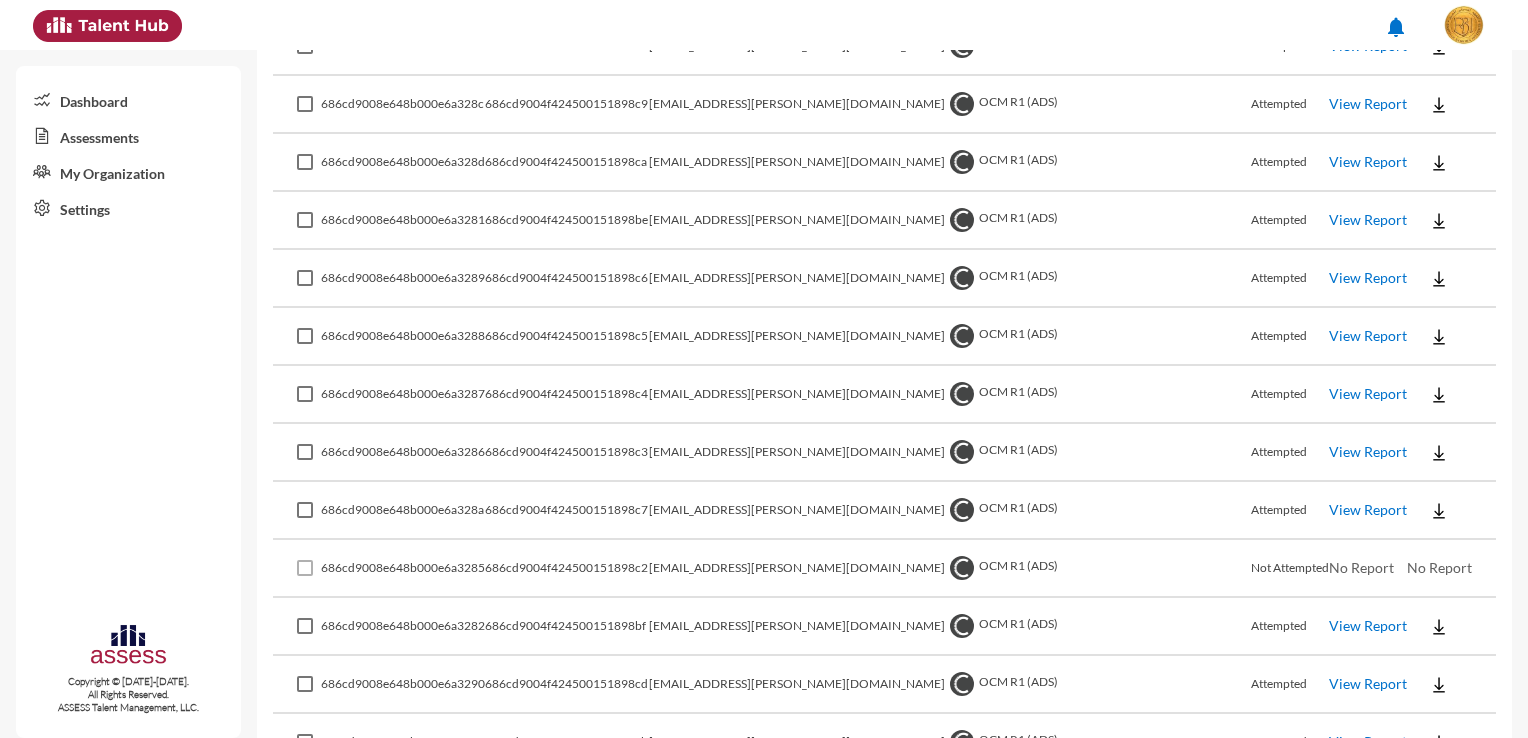click 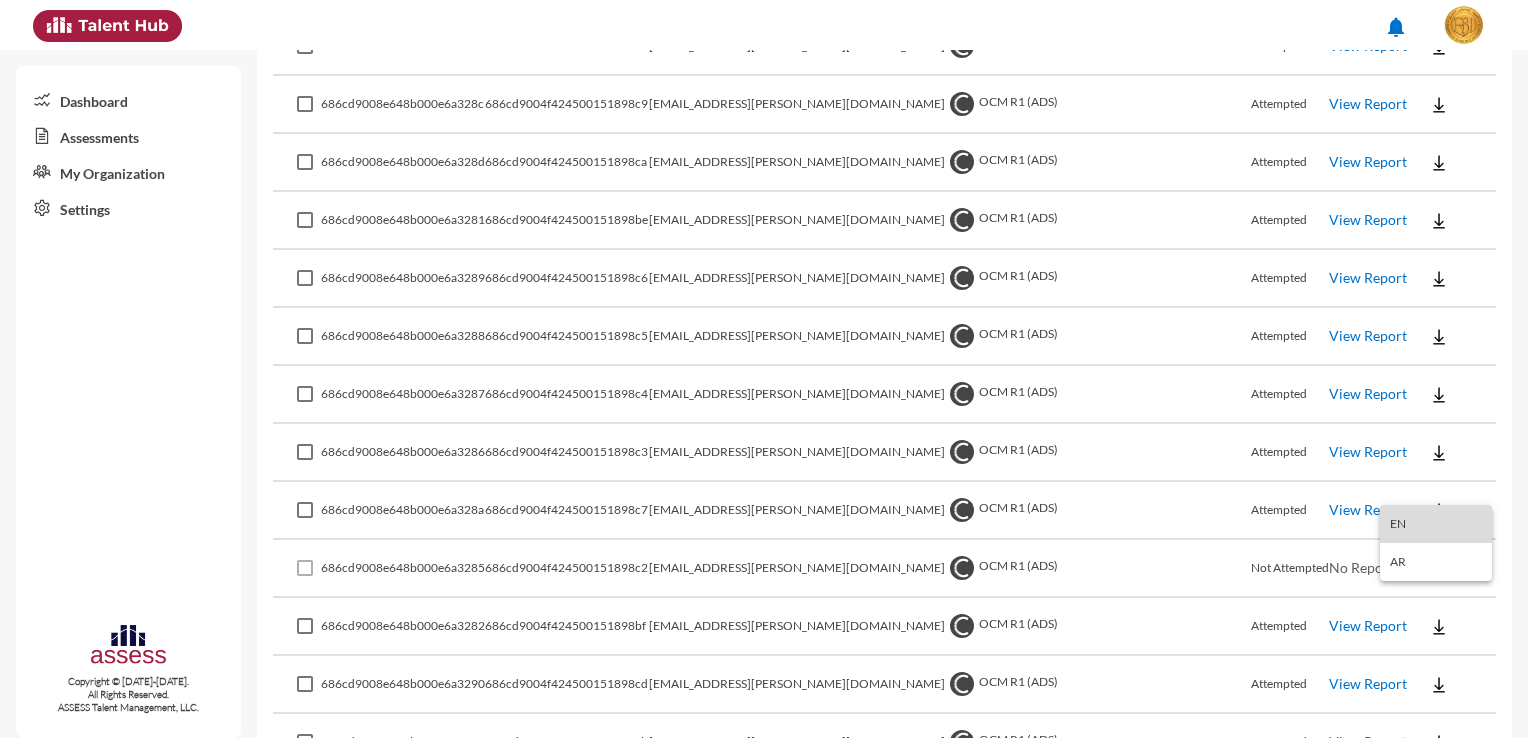 click on "EN" at bounding box center [1436, 524] 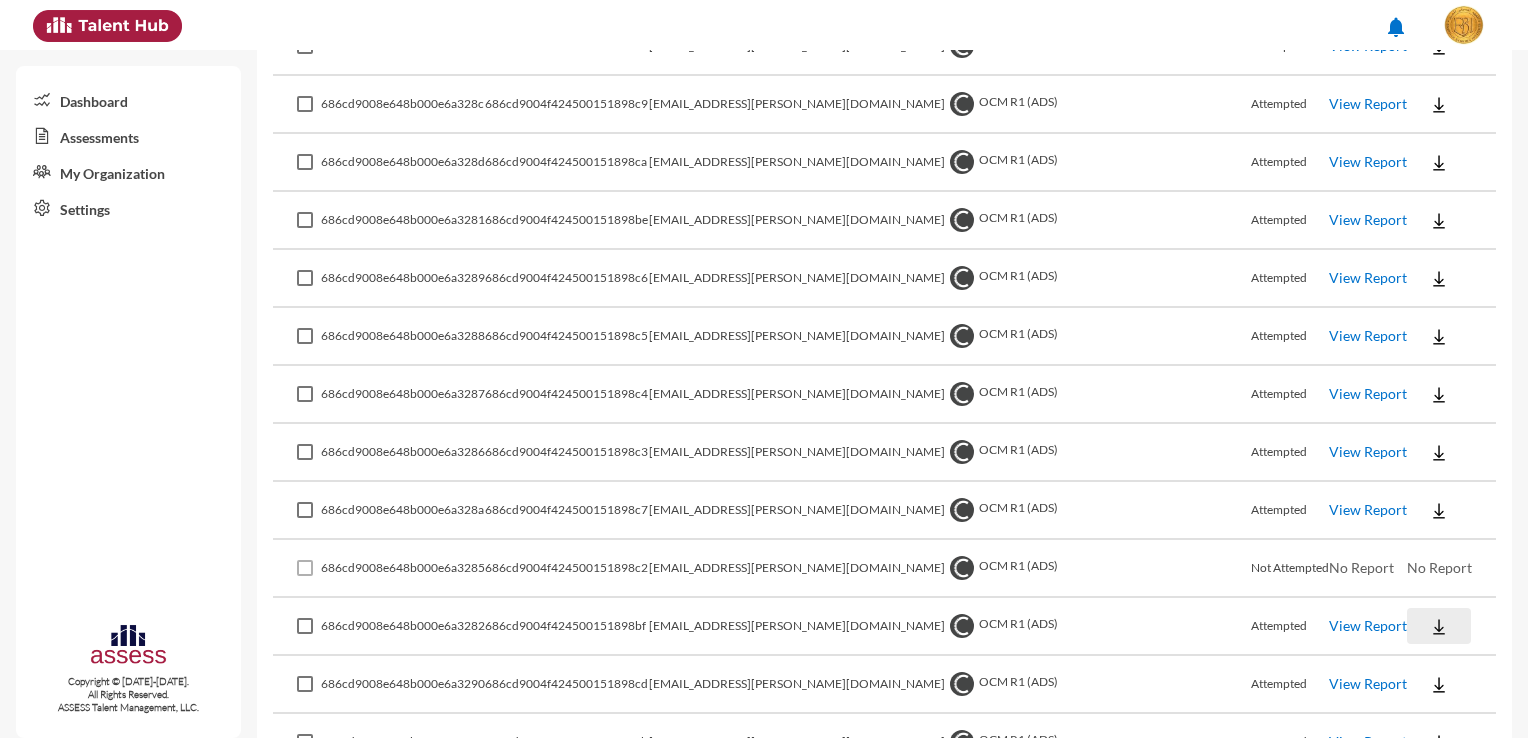 click 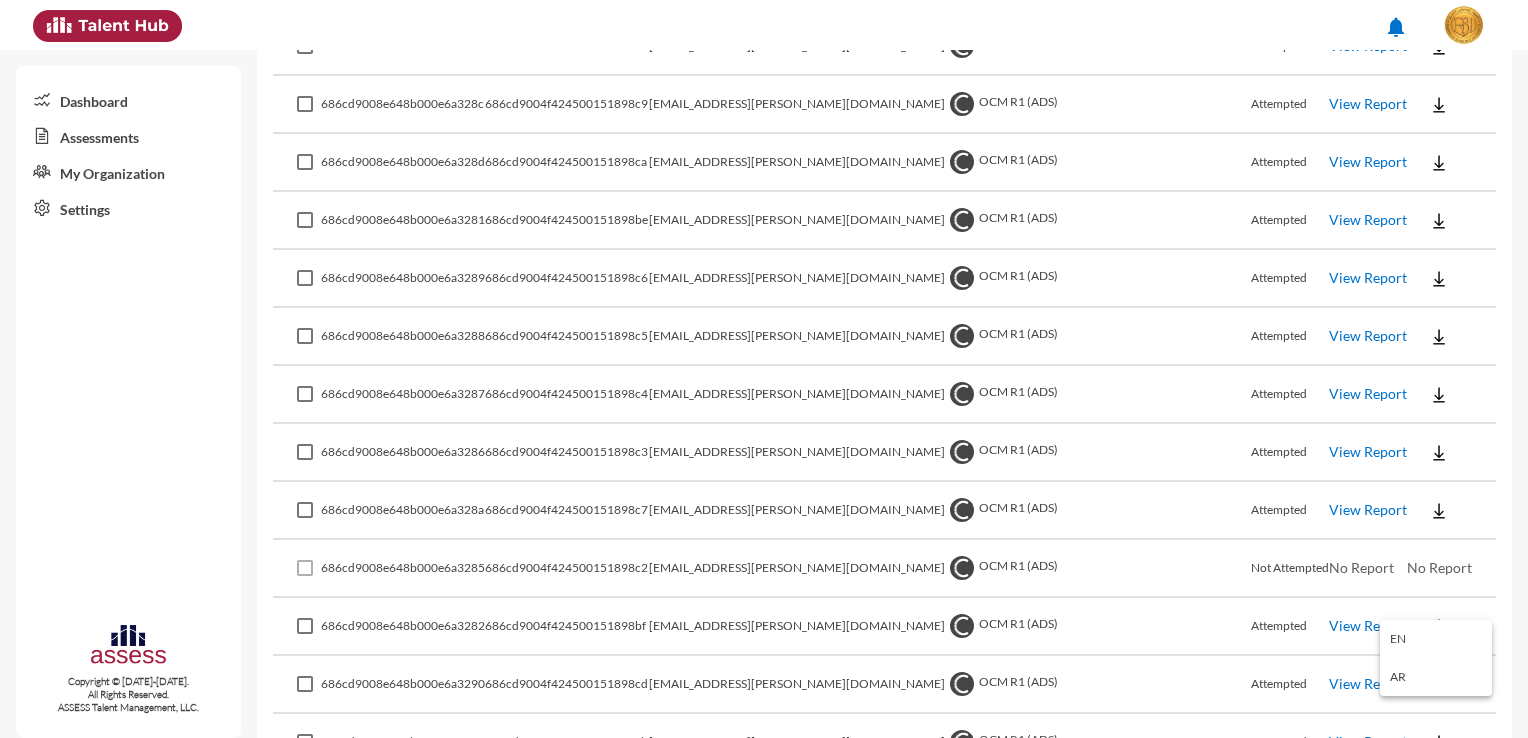 click on "EN" at bounding box center [1436, 639] 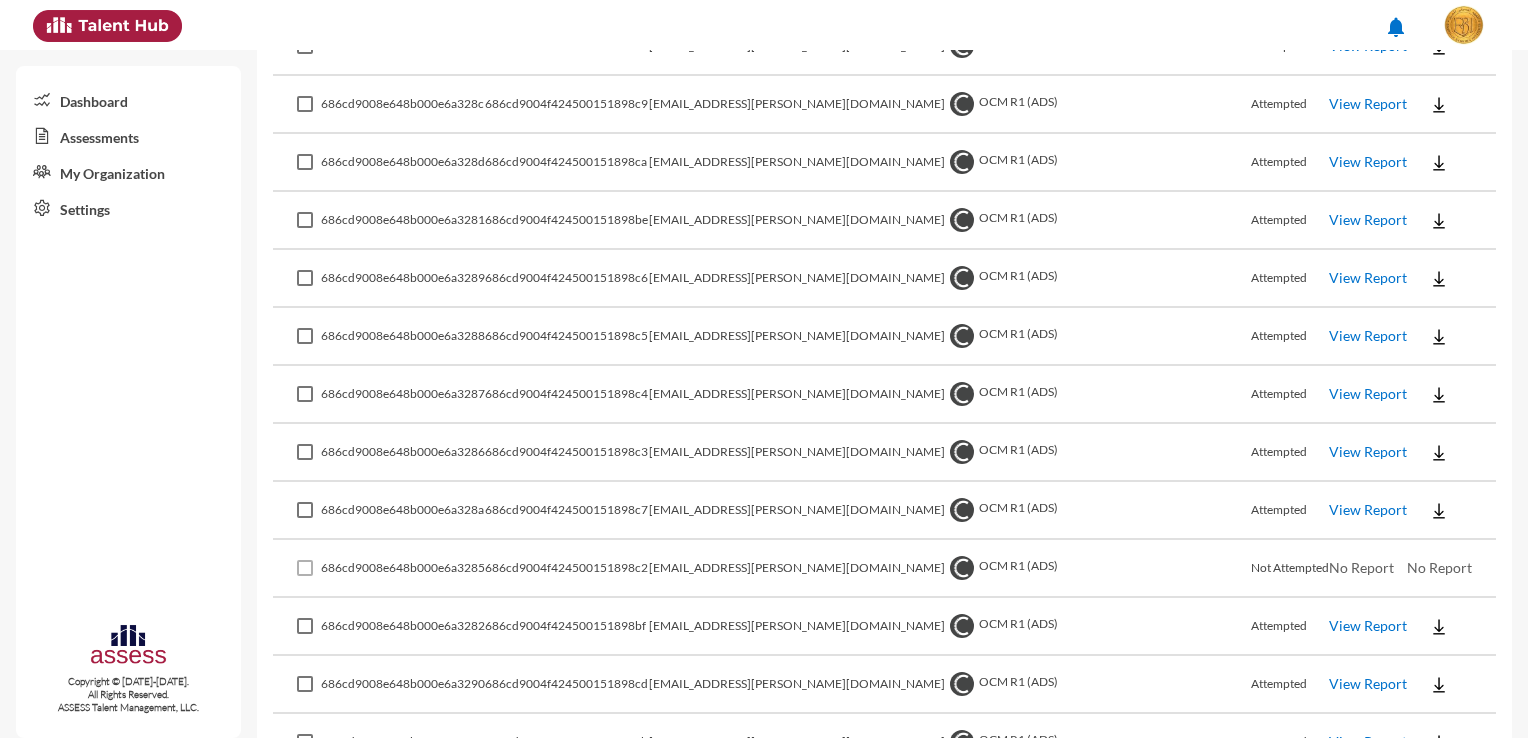 click 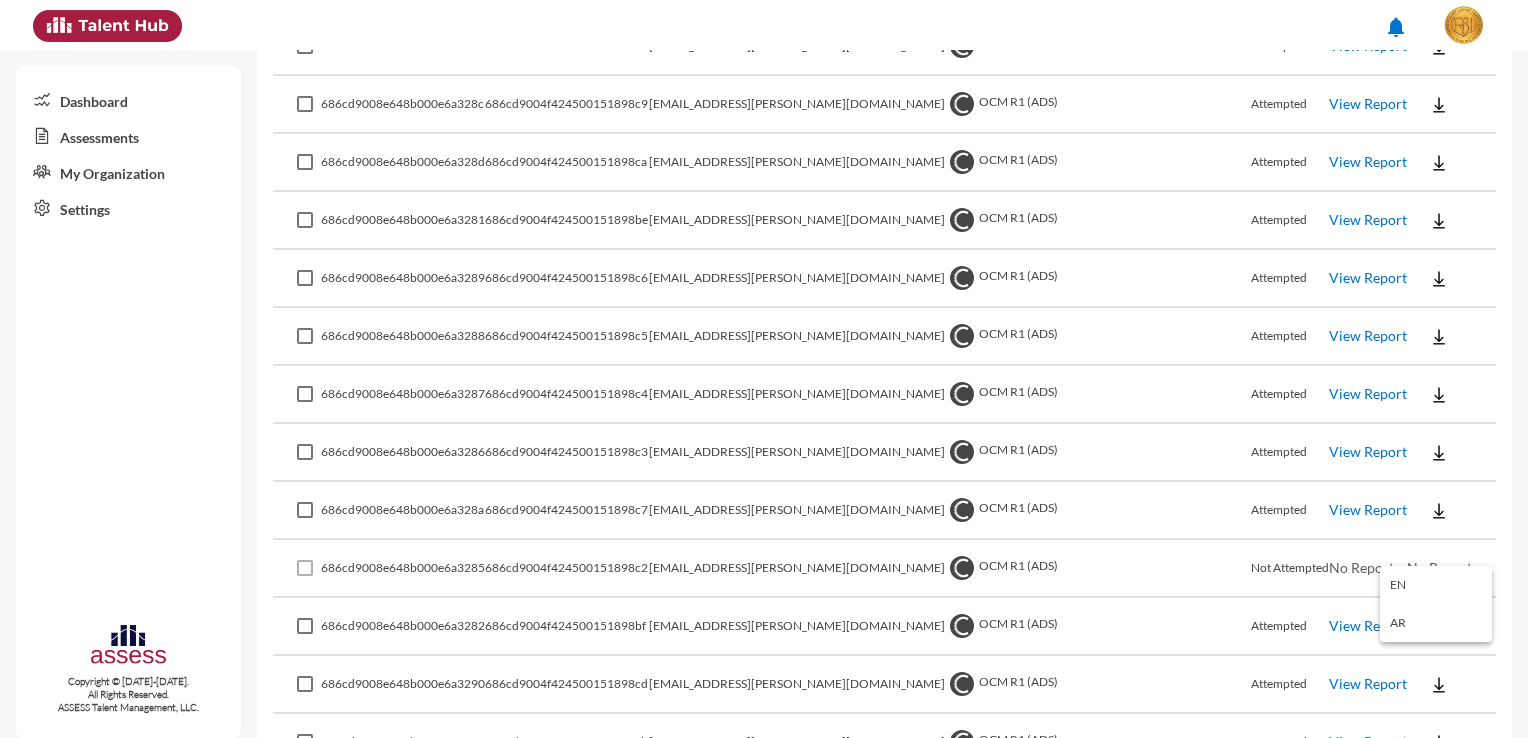 drag, startPoint x: 1470, startPoint y: 581, endPoint x: 1462, endPoint y: 593, distance: 14.422205 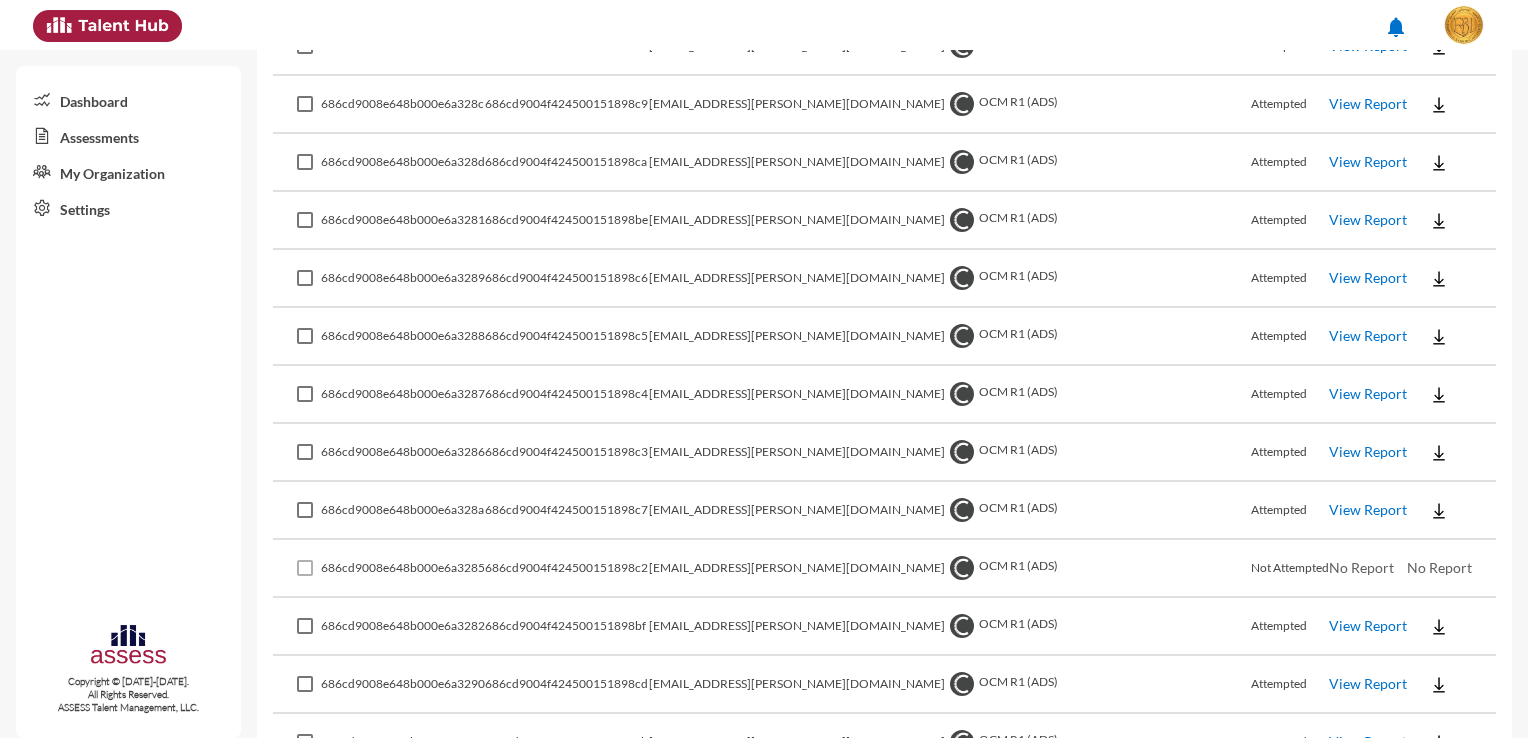 click 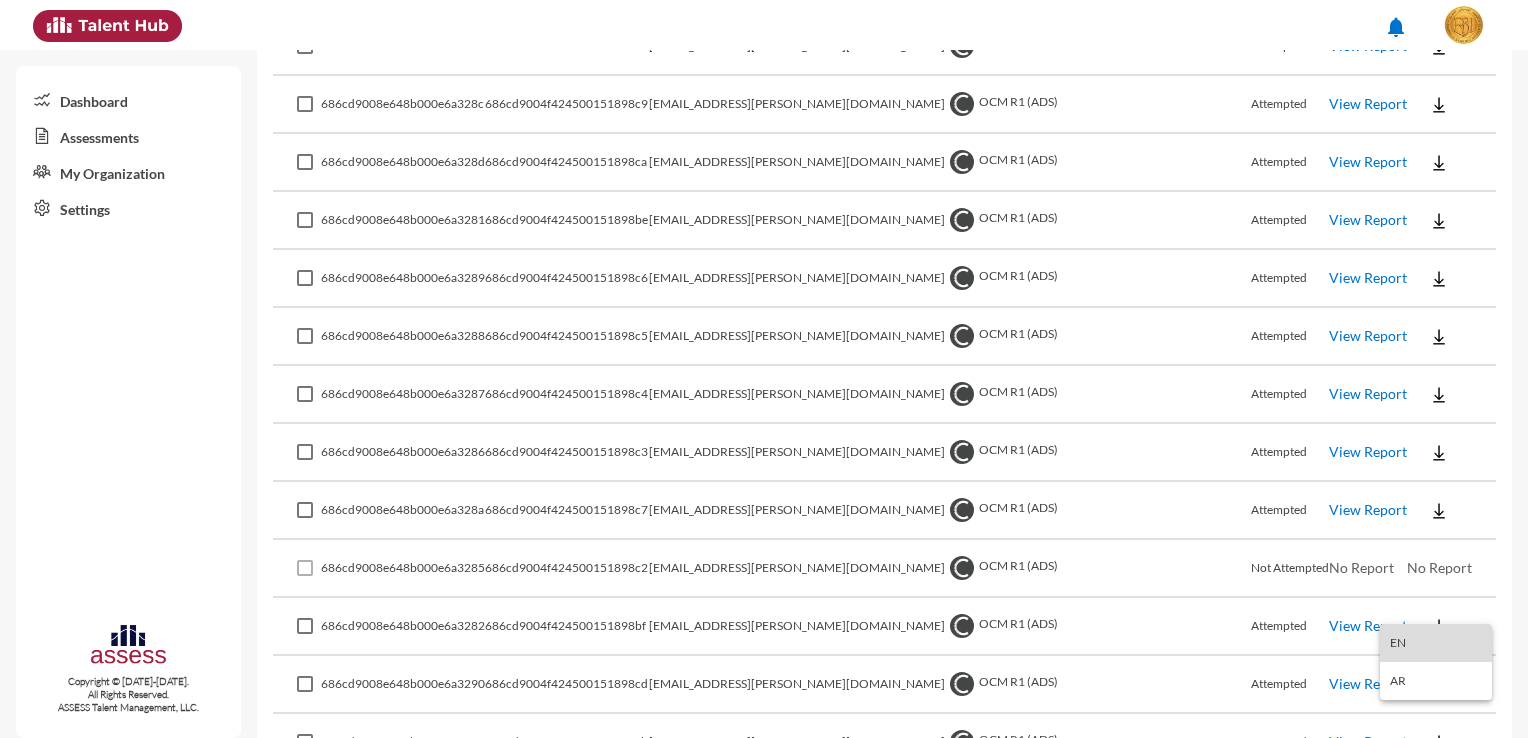 click on "EN" at bounding box center (1436, 643) 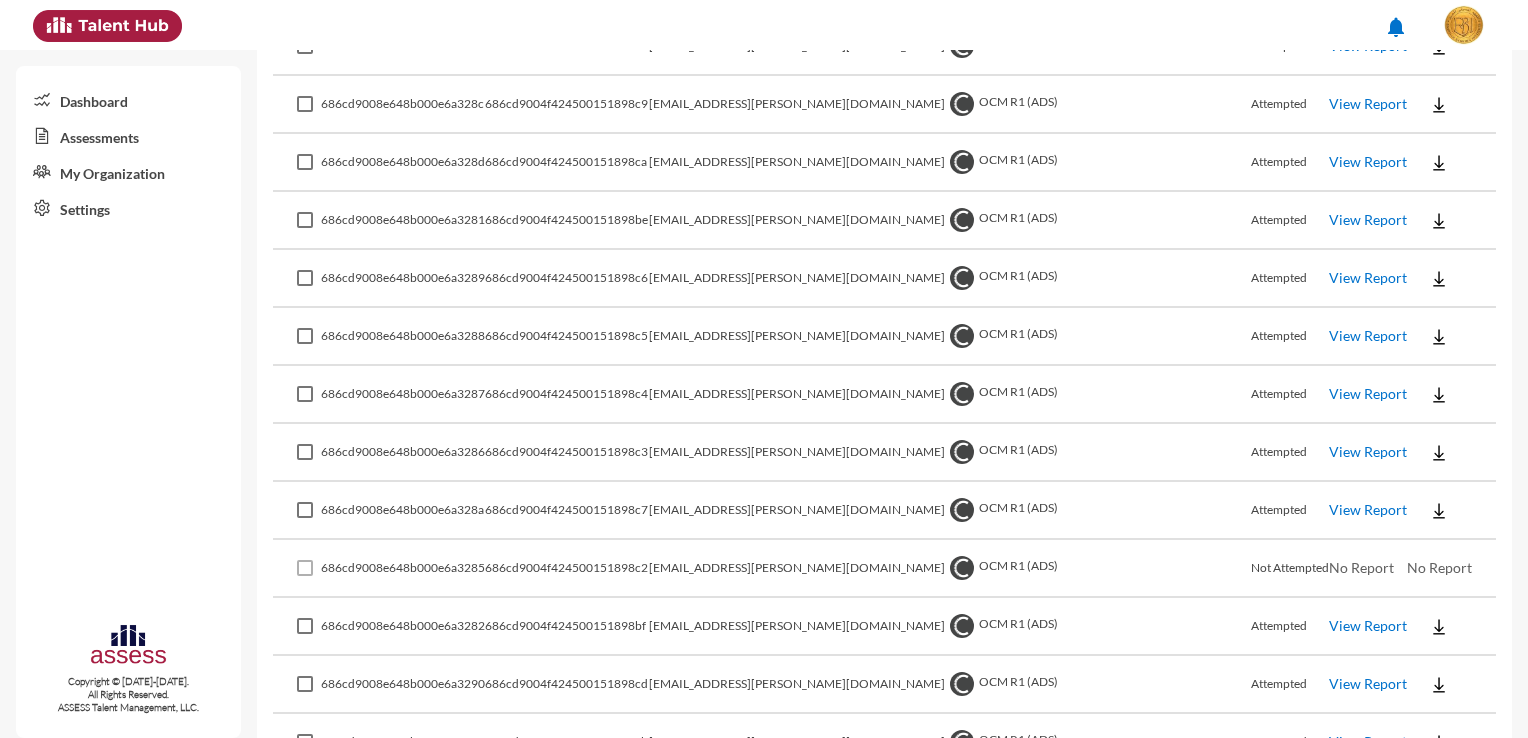 drag, startPoint x: 636, startPoint y: 716, endPoint x: 517, endPoint y: 709, distance: 119.2057 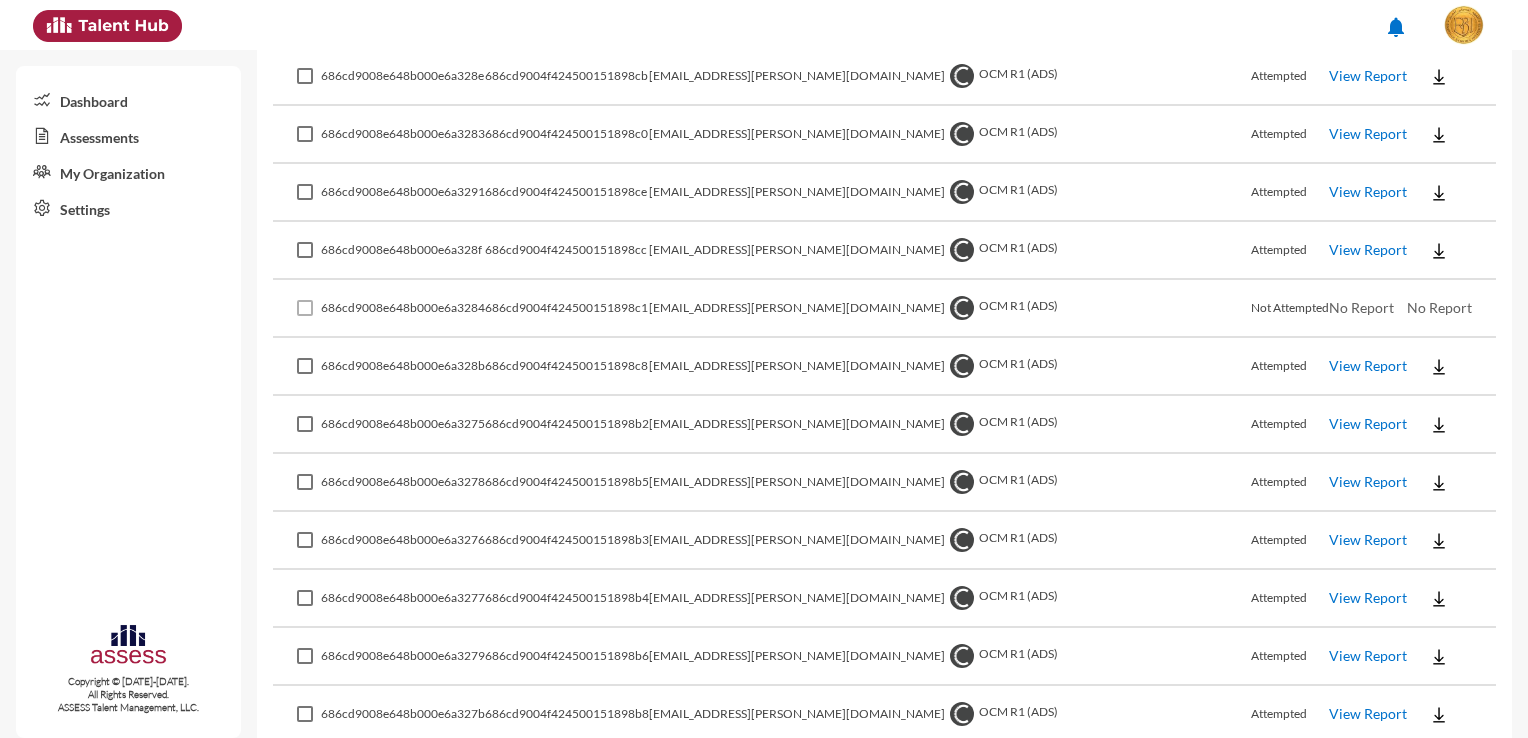scroll, scrollTop: 3920, scrollLeft: 0, axis: vertical 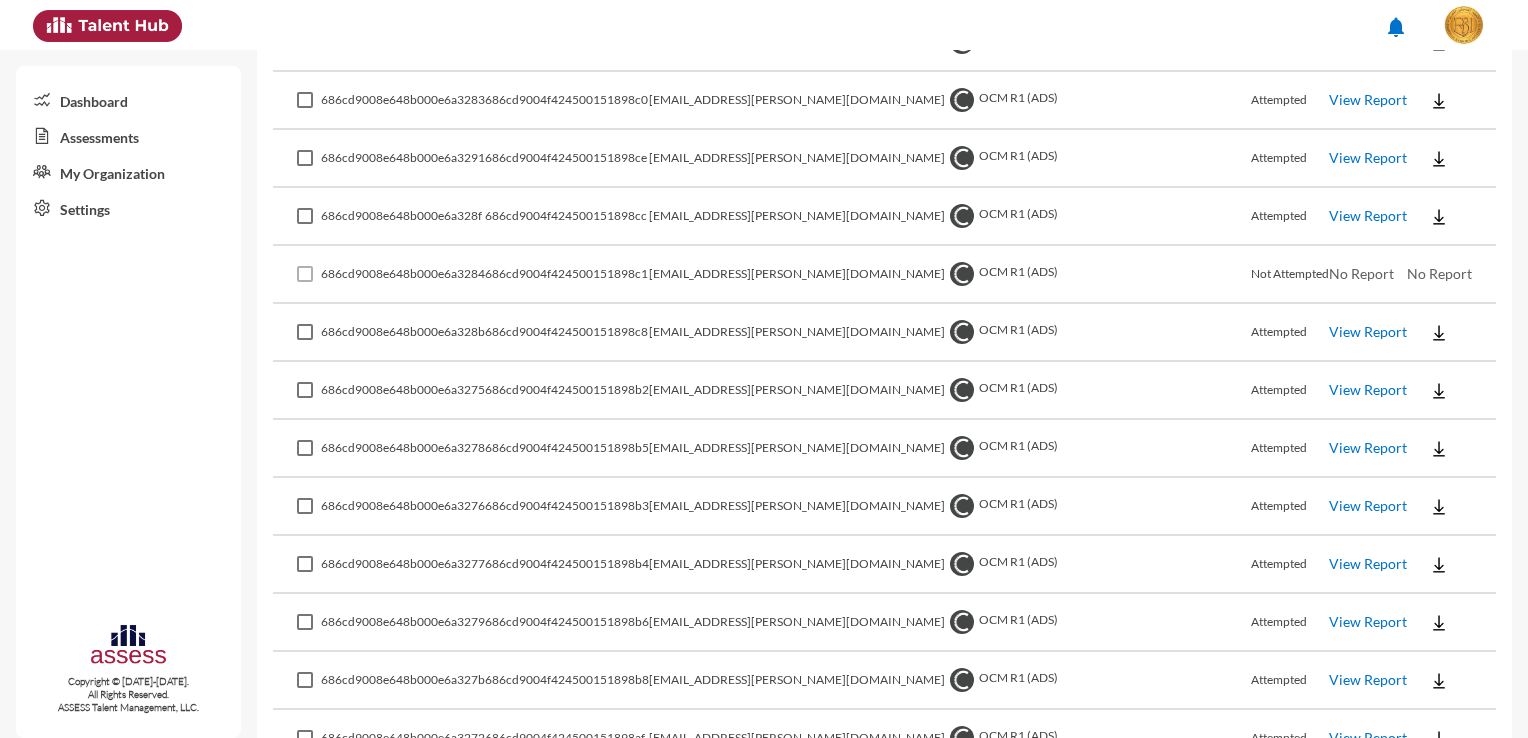 click 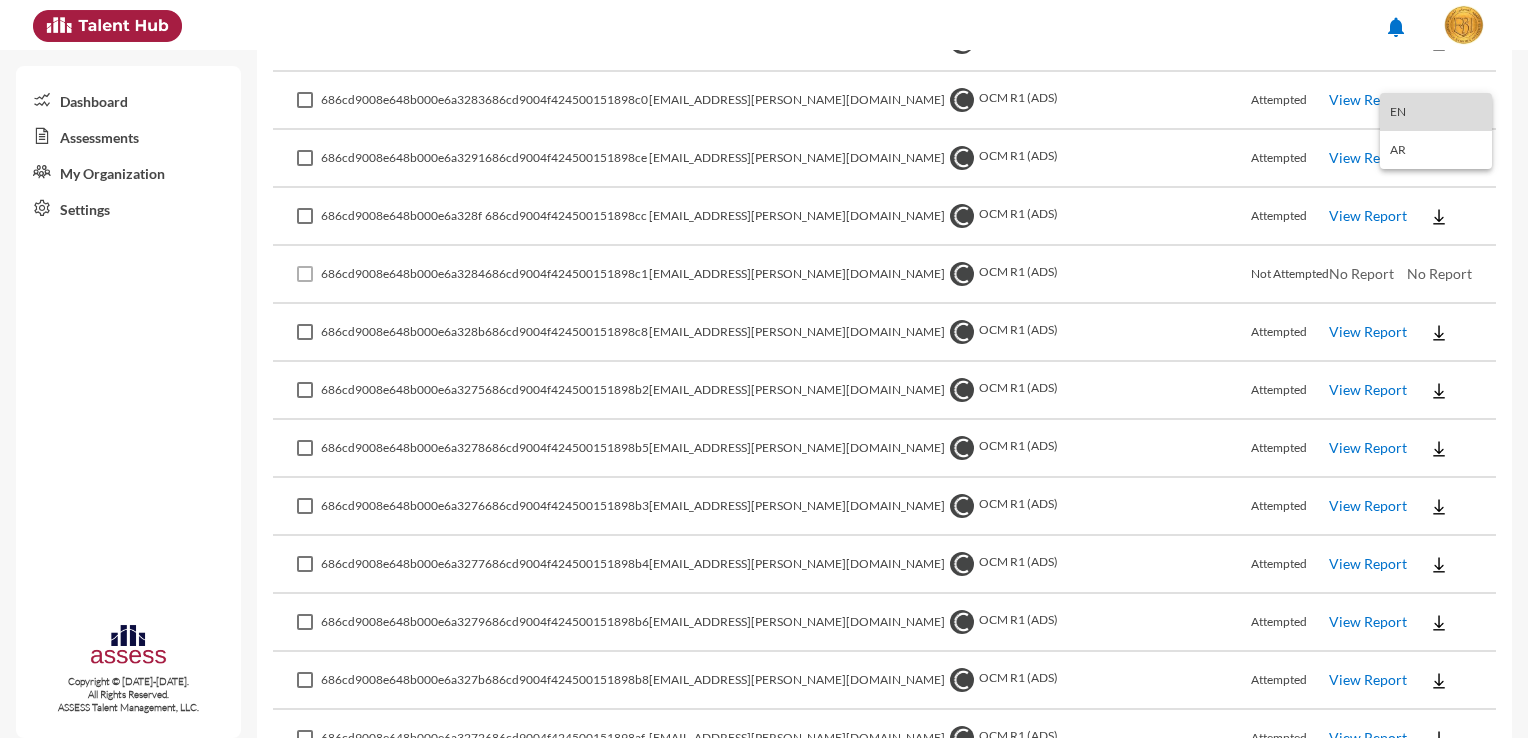 click on "EN" at bounding box center [1436, 112] 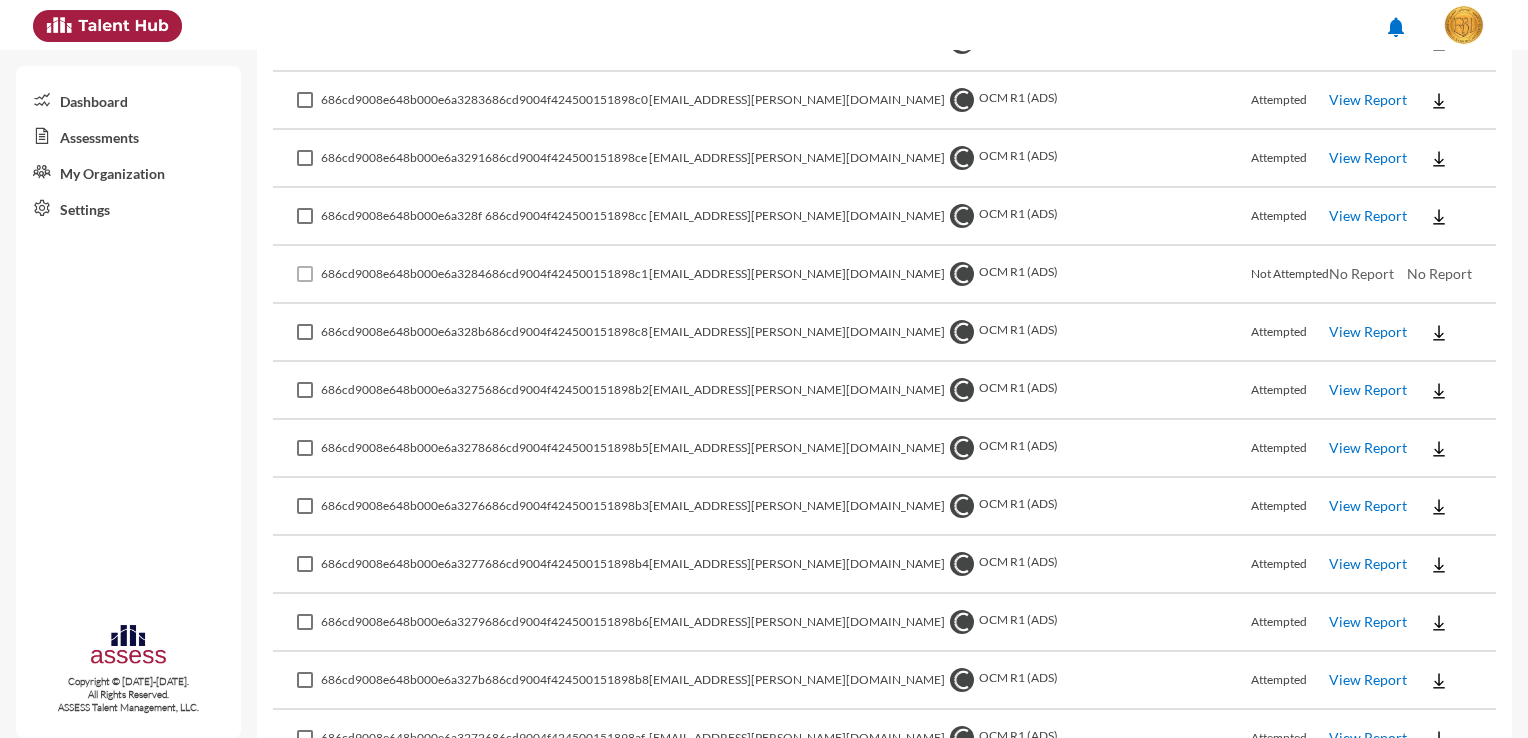 click 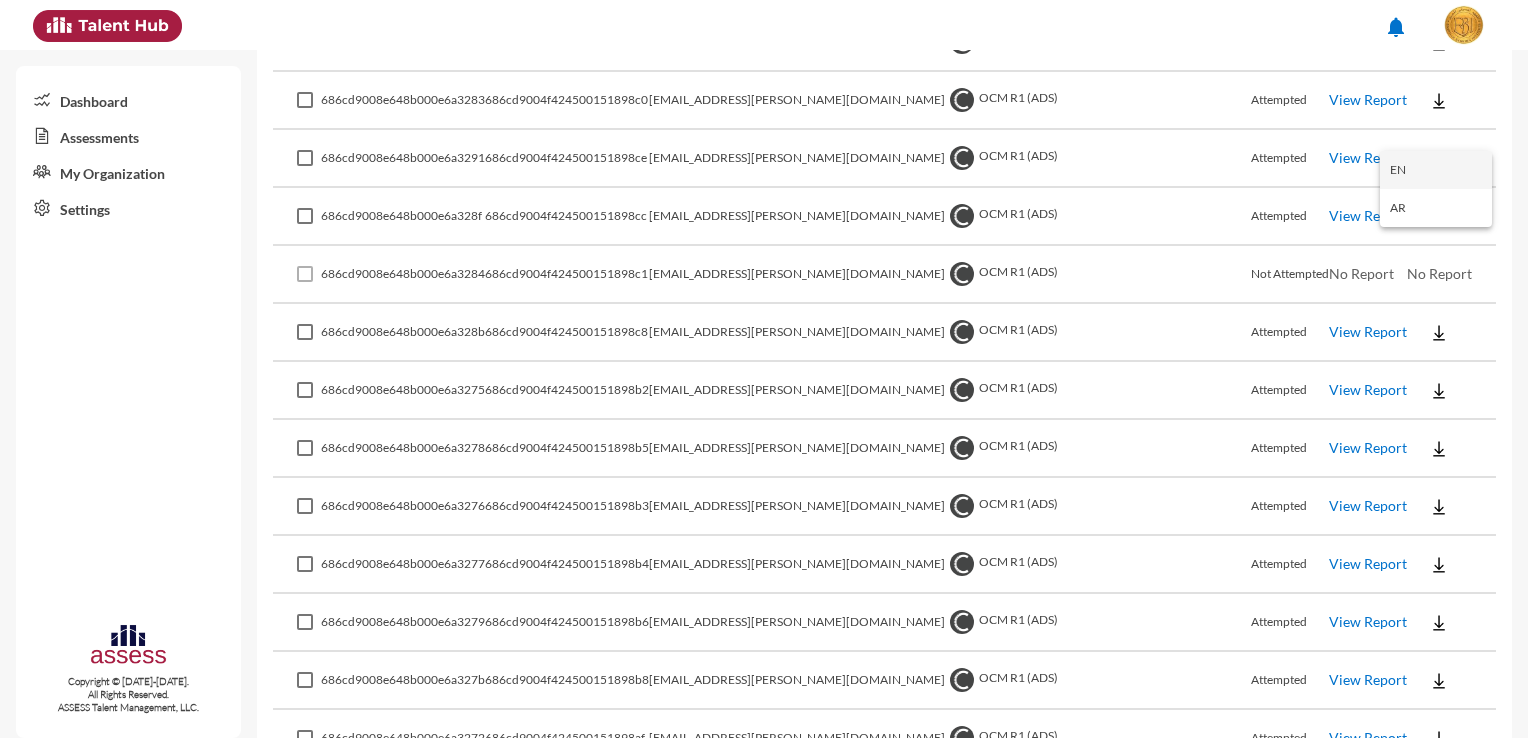 click on "EN" at bounding box center [1436, 170] 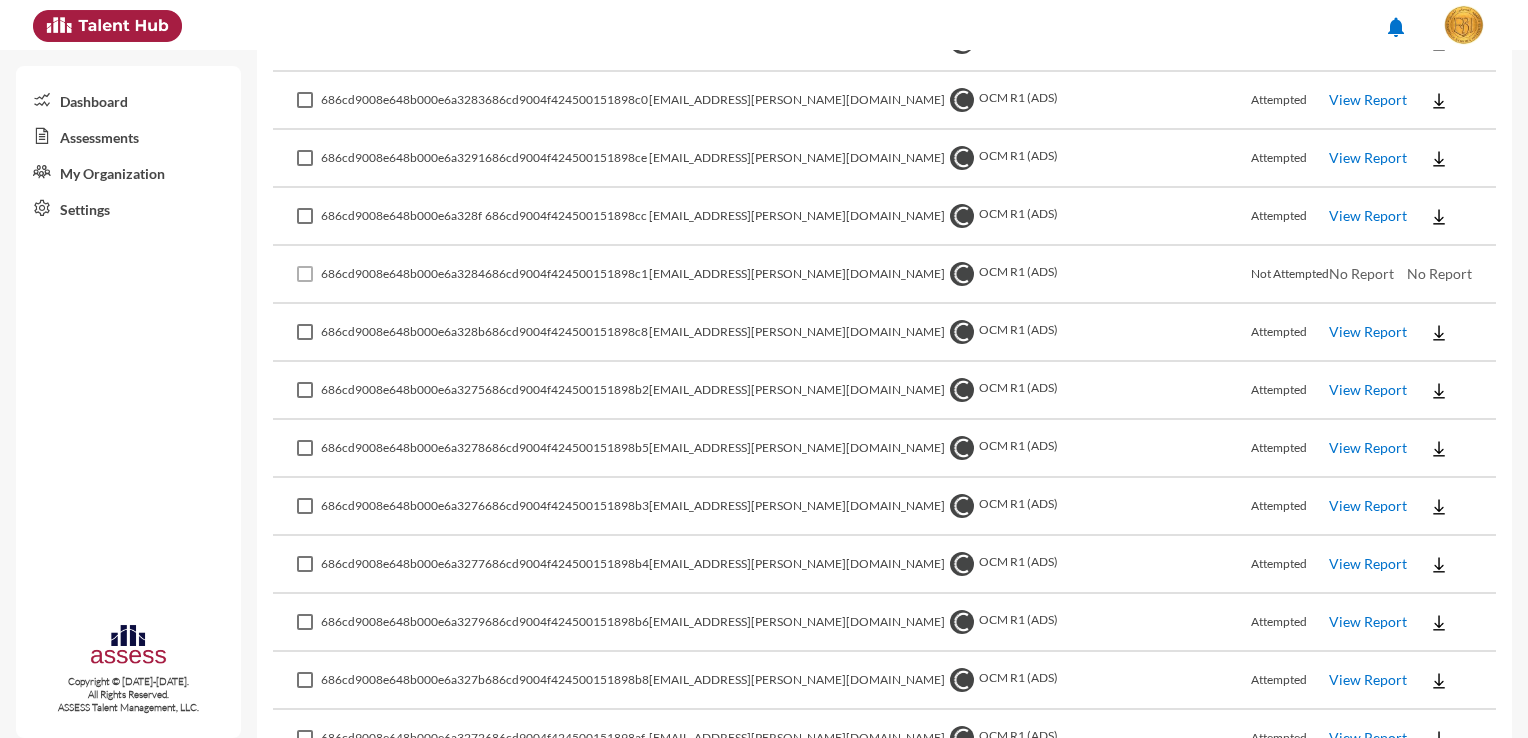 click 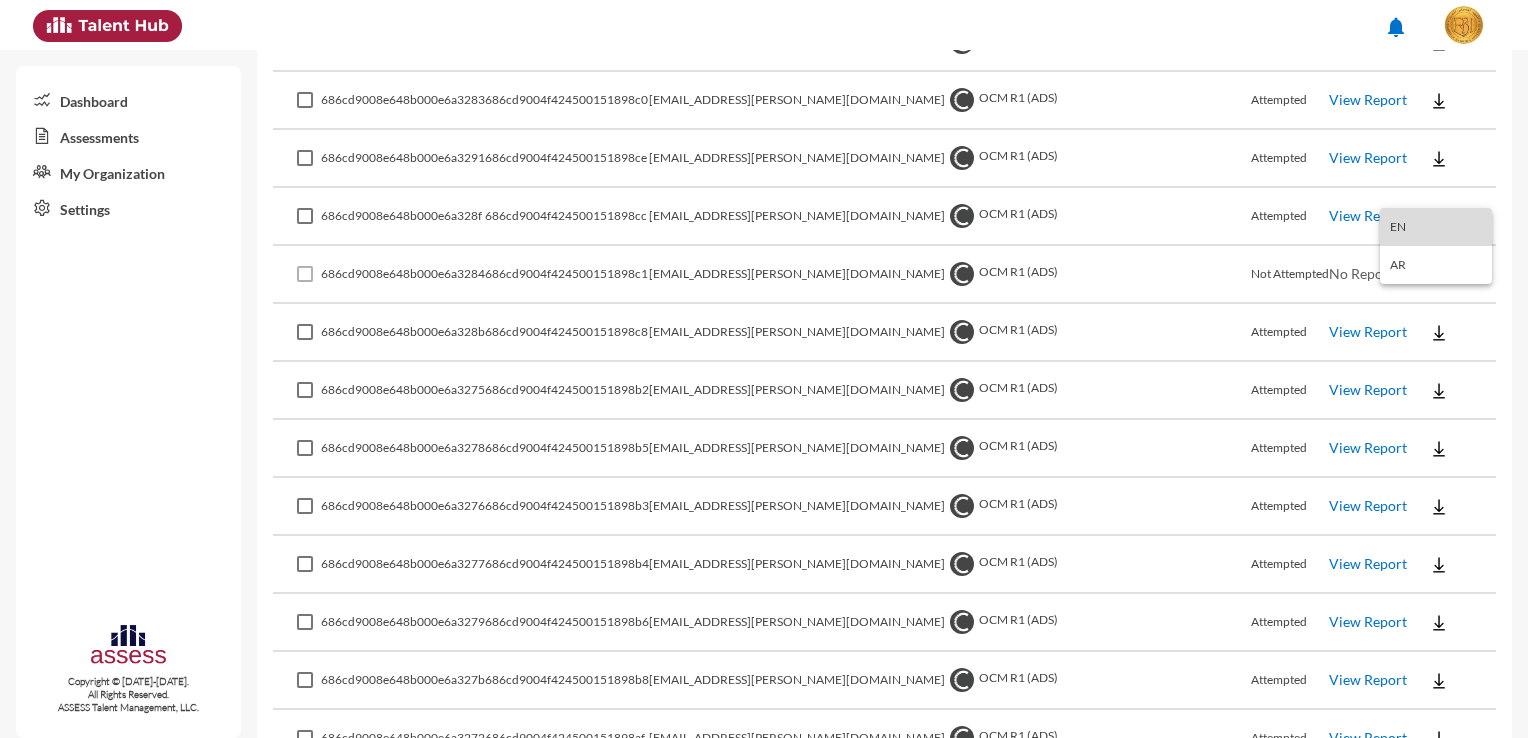 click on "EN" at bounding box center [1436, 227] 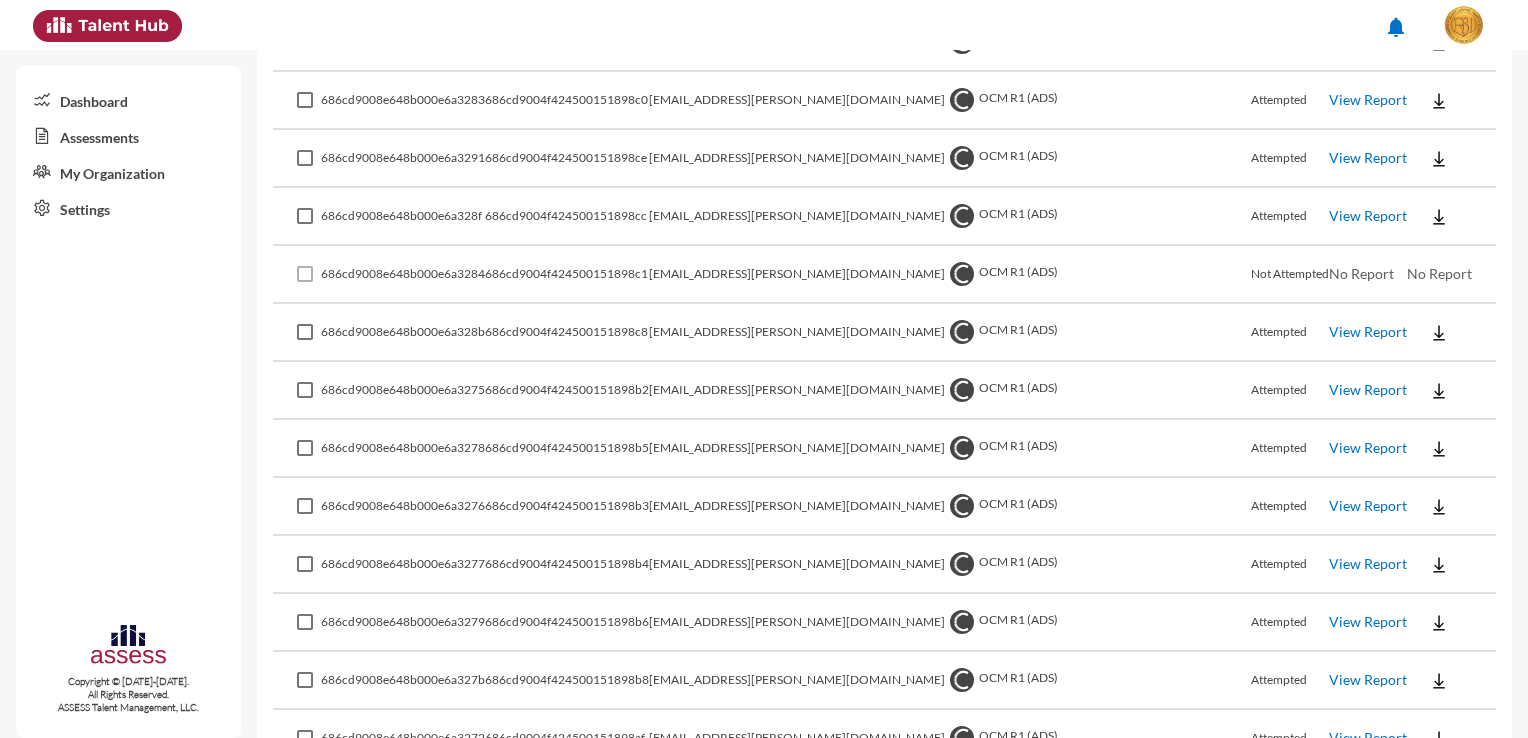 click 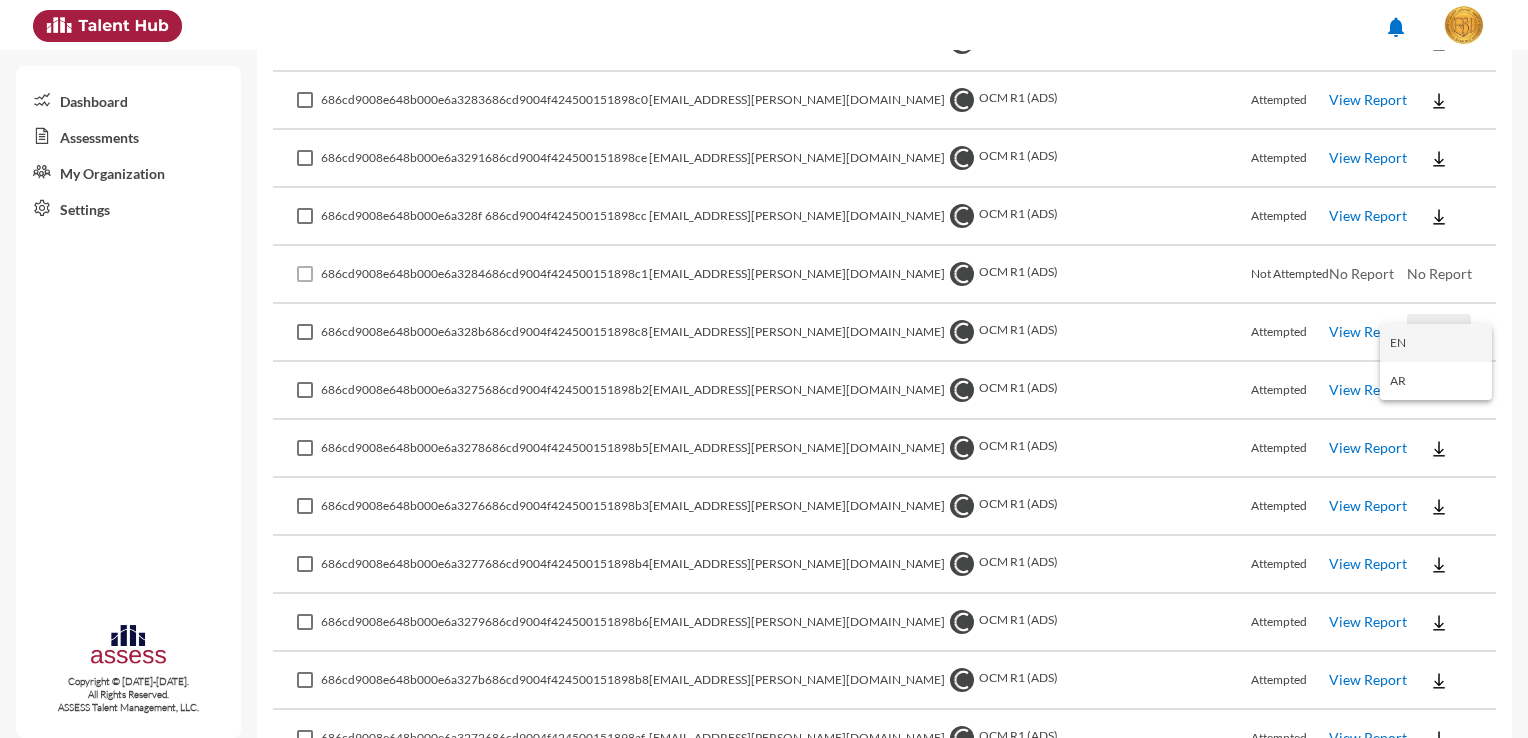 click on "EN" at bounding box center [1436, 343] 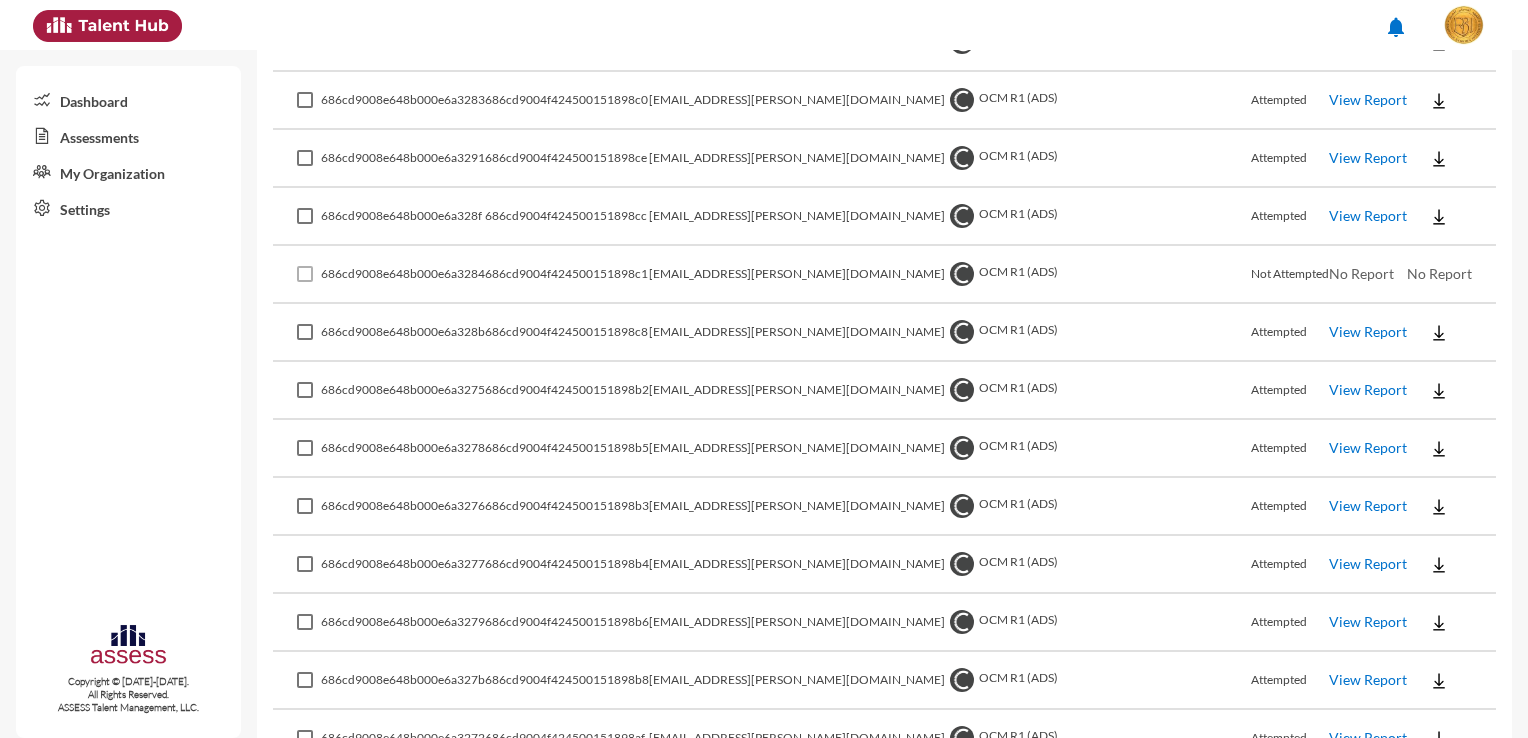 click 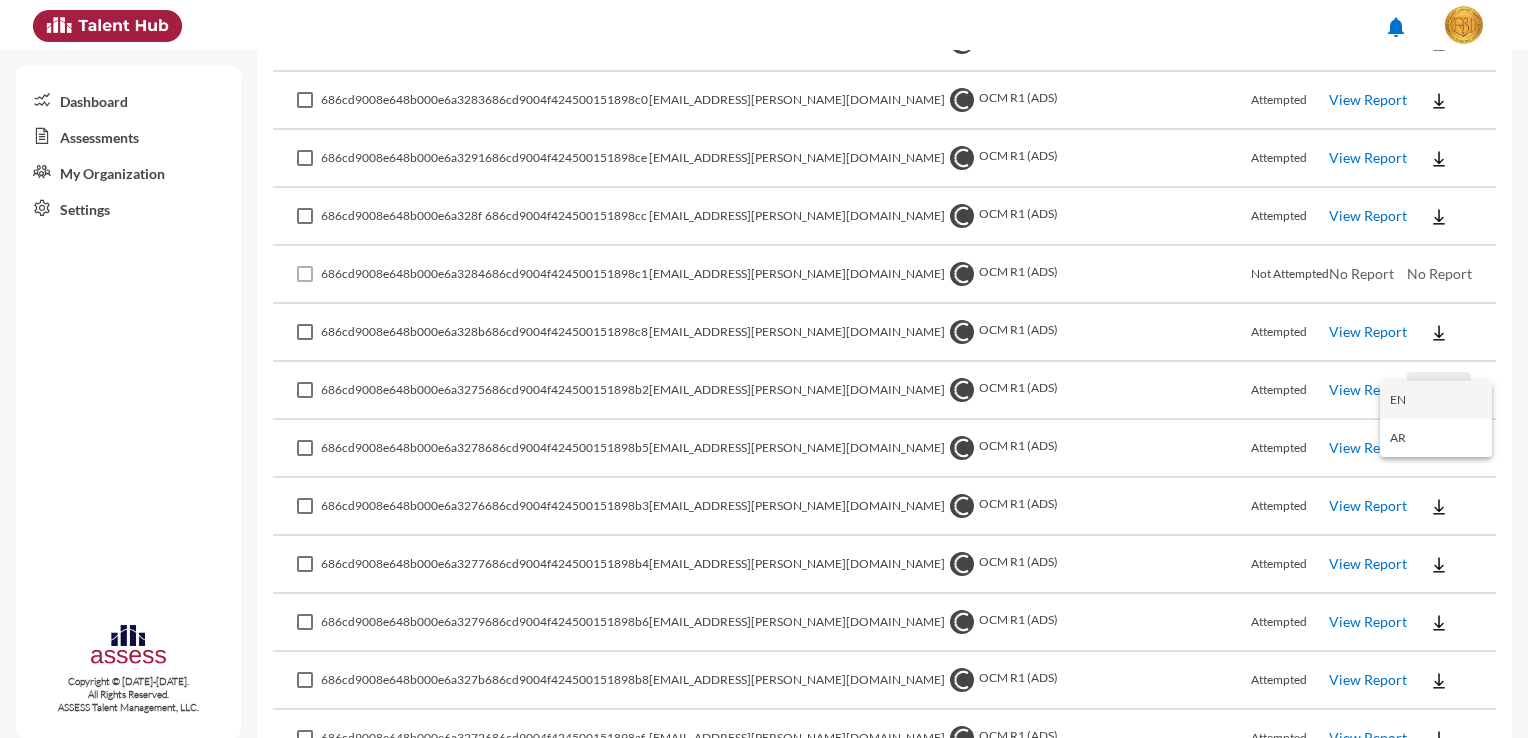 click on "EN" at bounding box center (1436, 400) 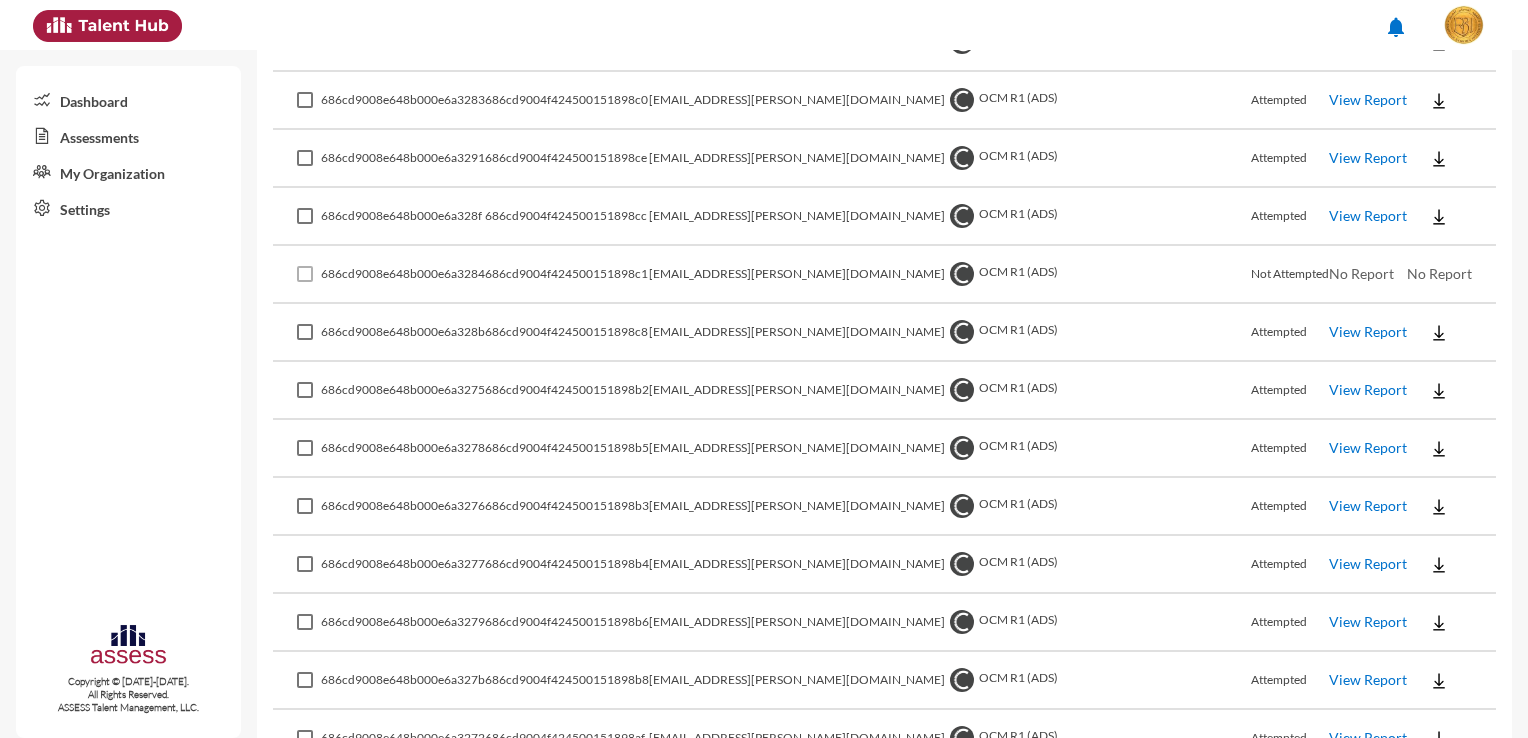 click 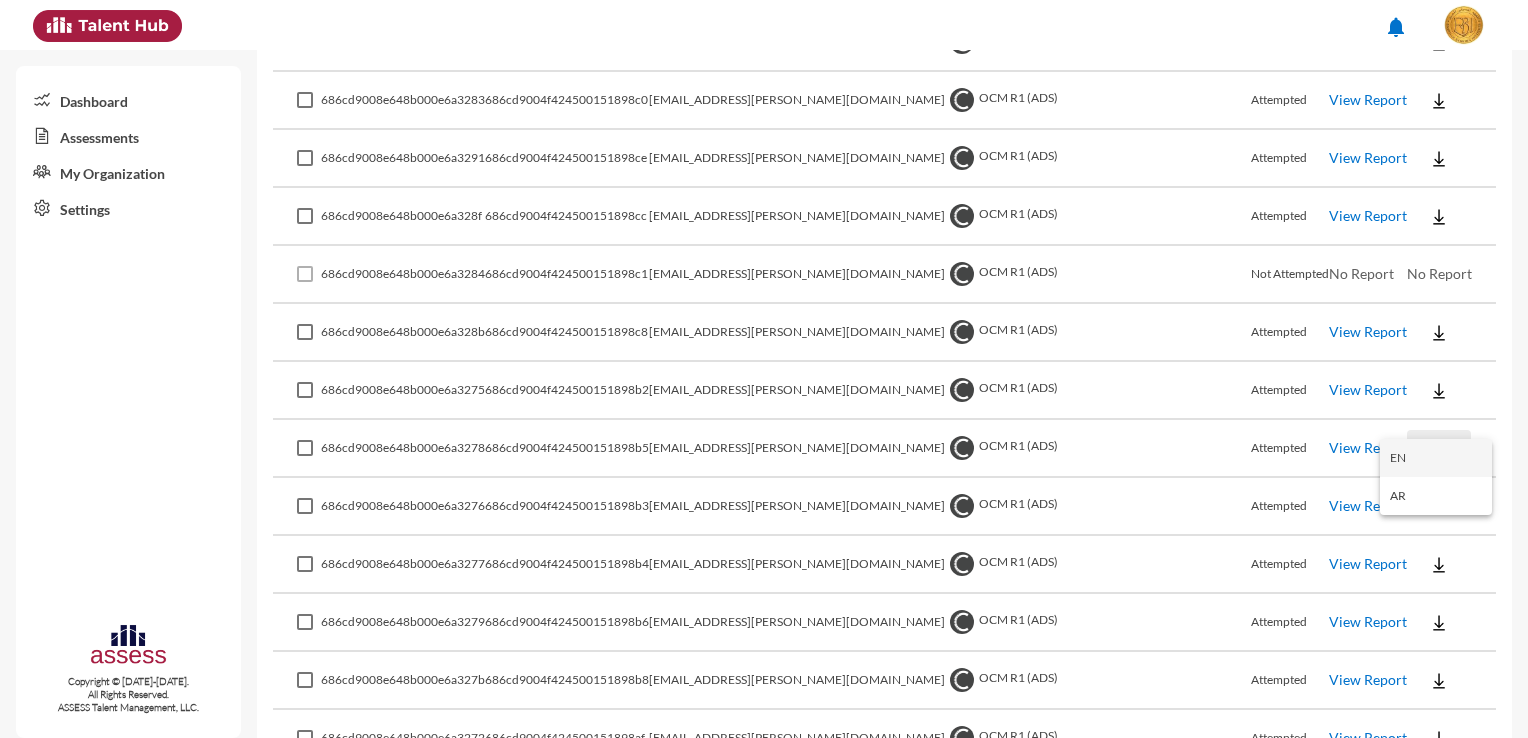 click on "EN" at bounding box center [1436, 458] 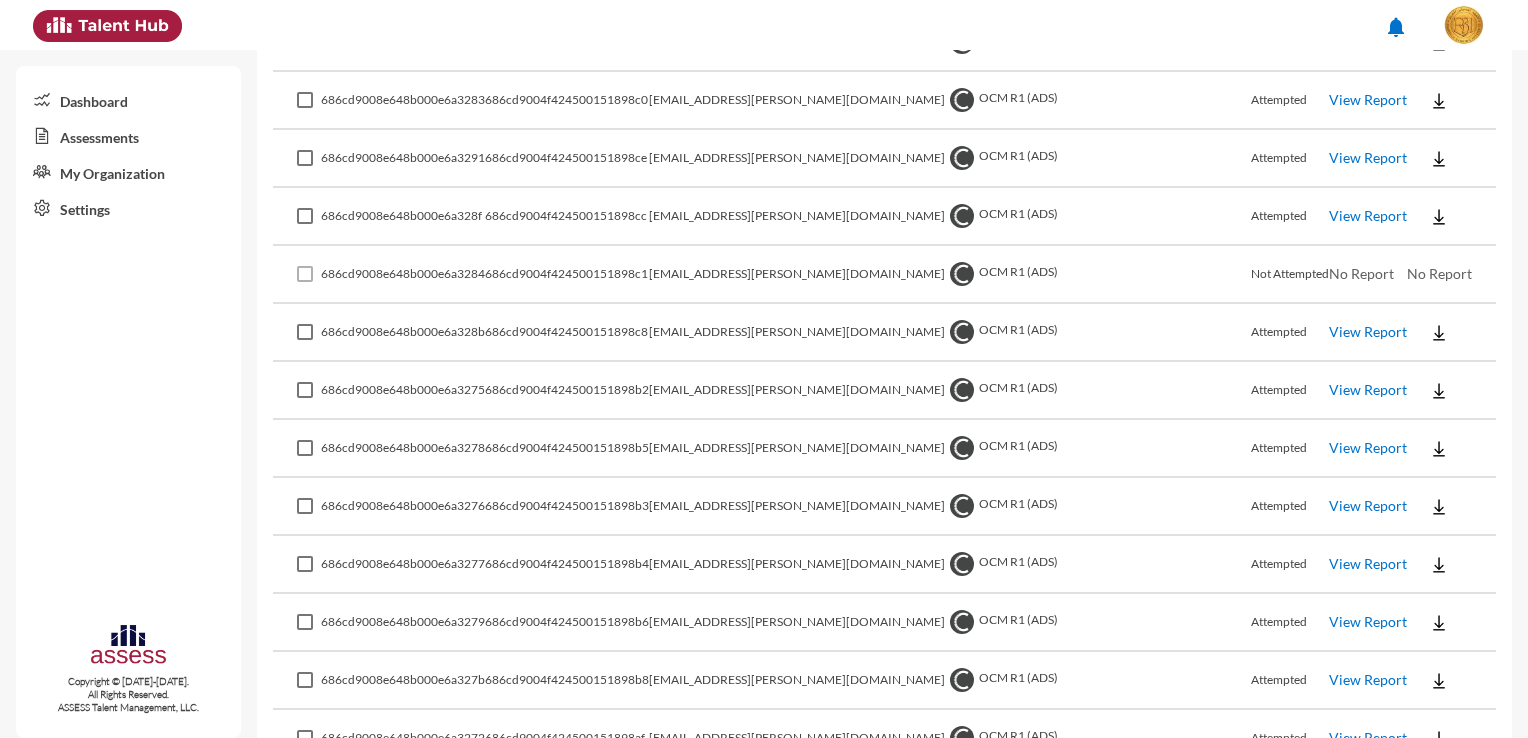 click 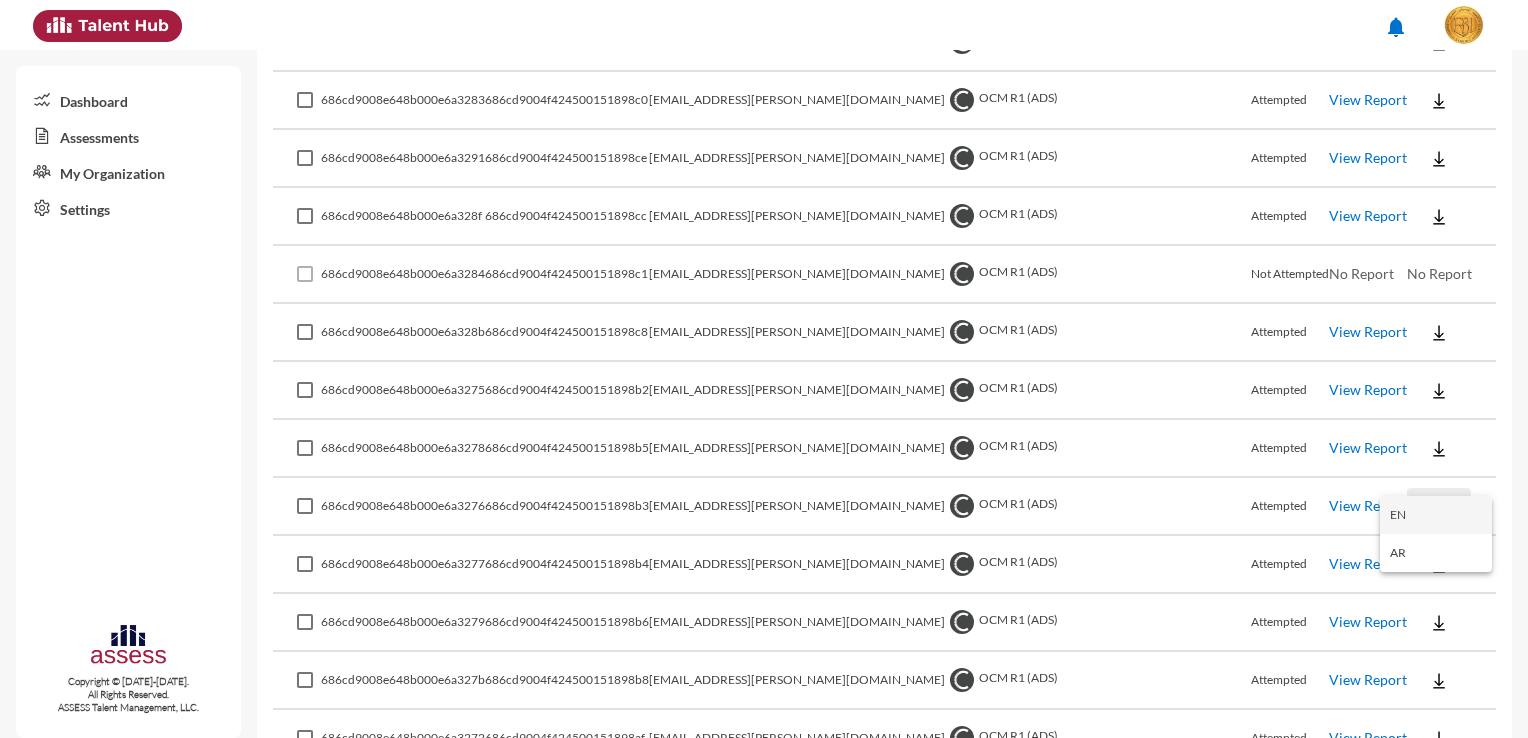 click on "EN" at bounding box center [1436, 515] 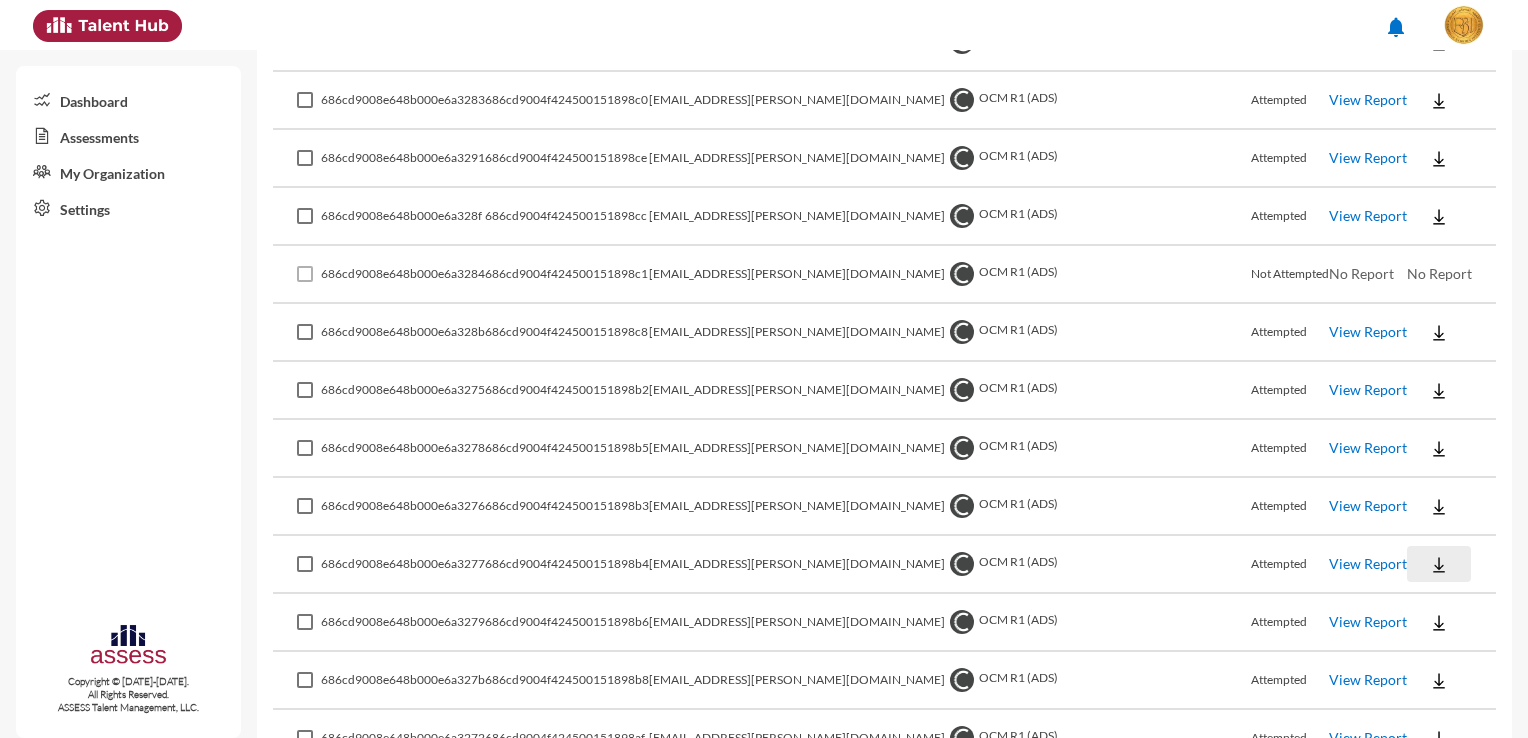 click 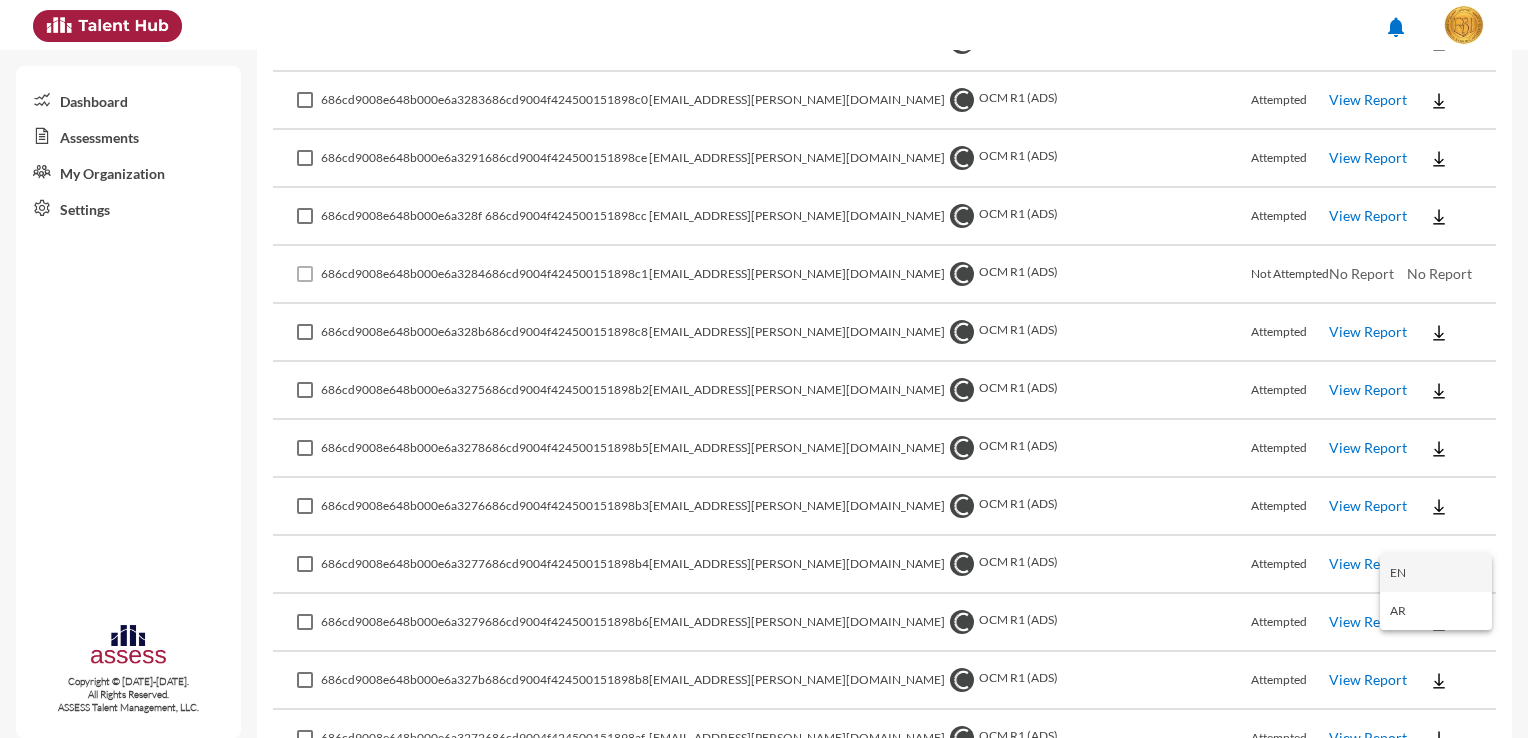 click on "EN" at bounding box center (1436, 573) 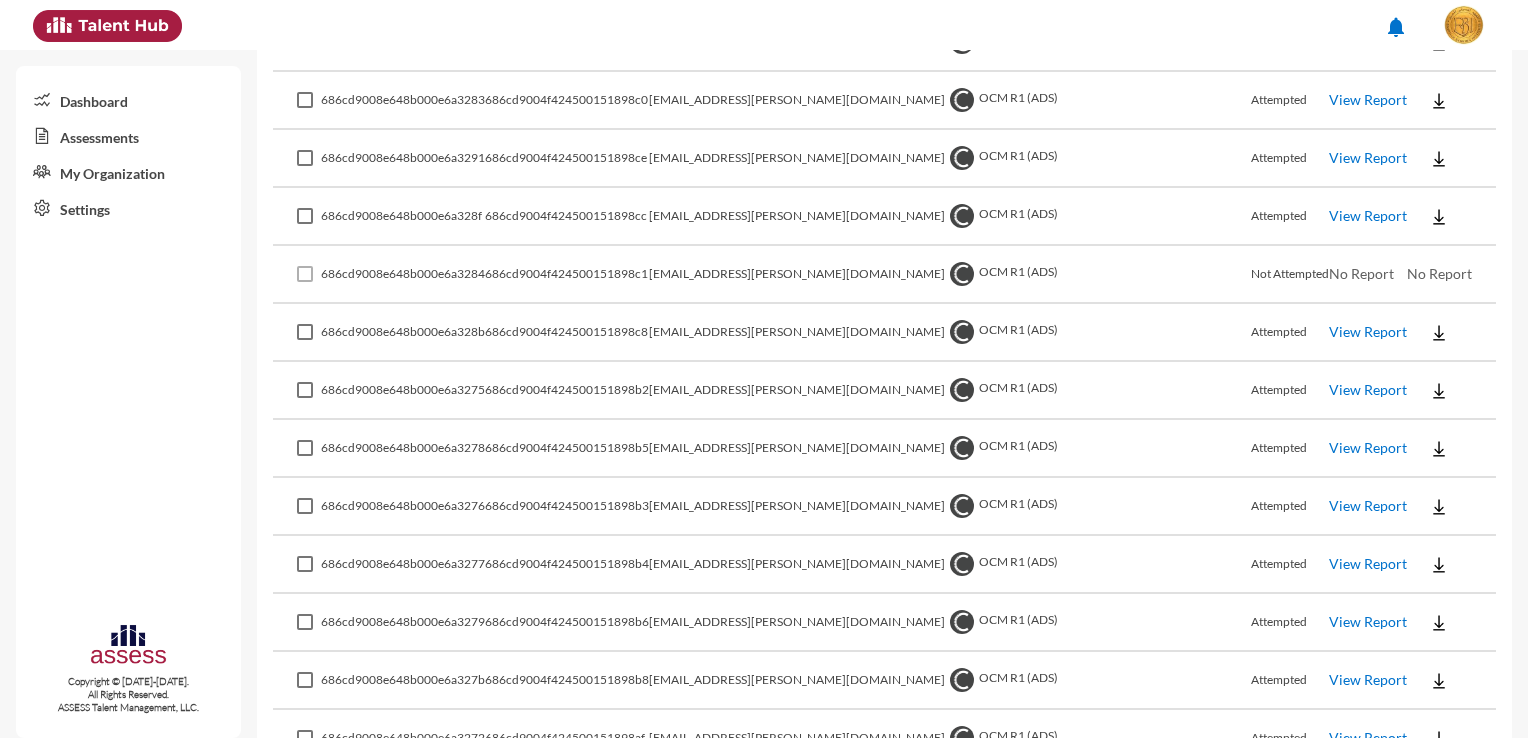 click 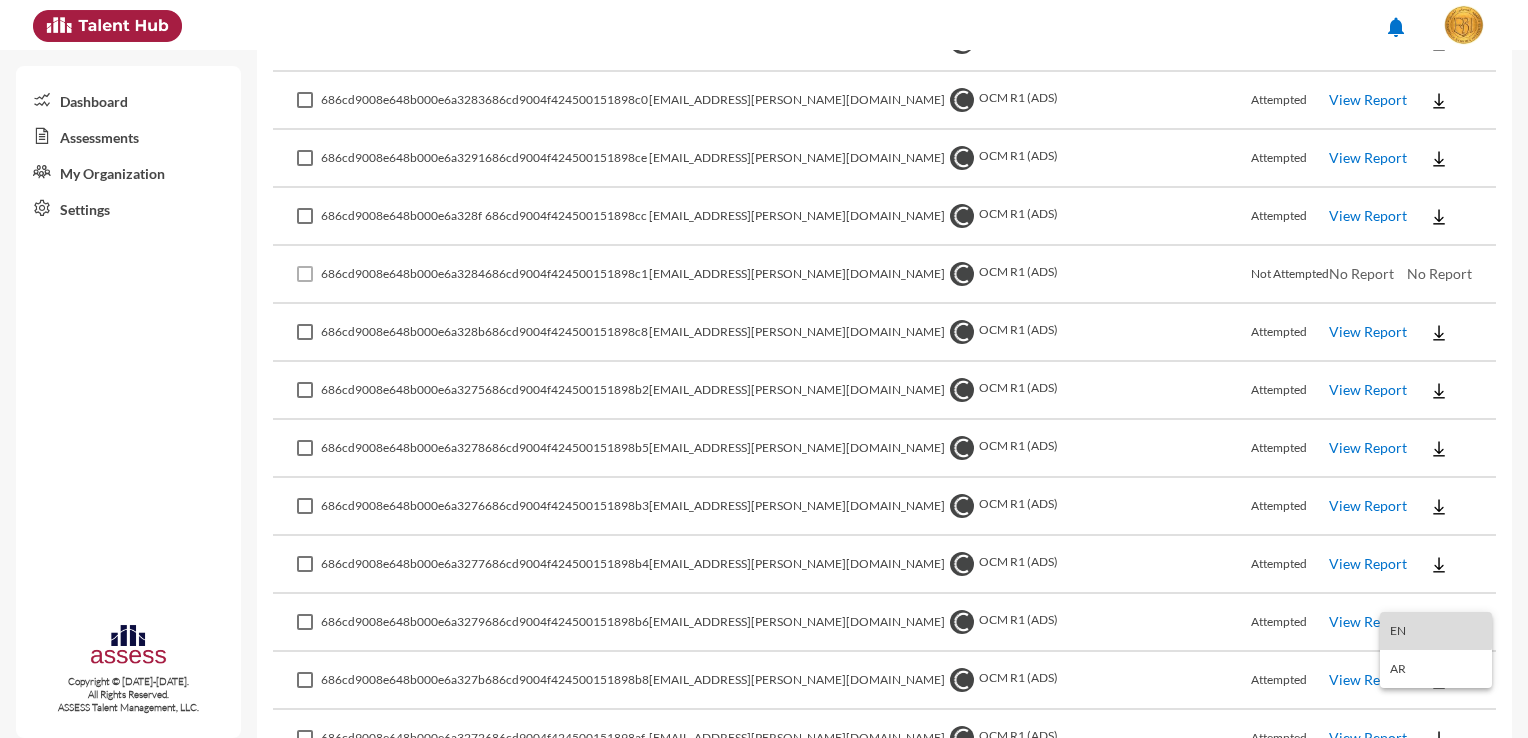click on "EN" at bounding box center [1436, 631] 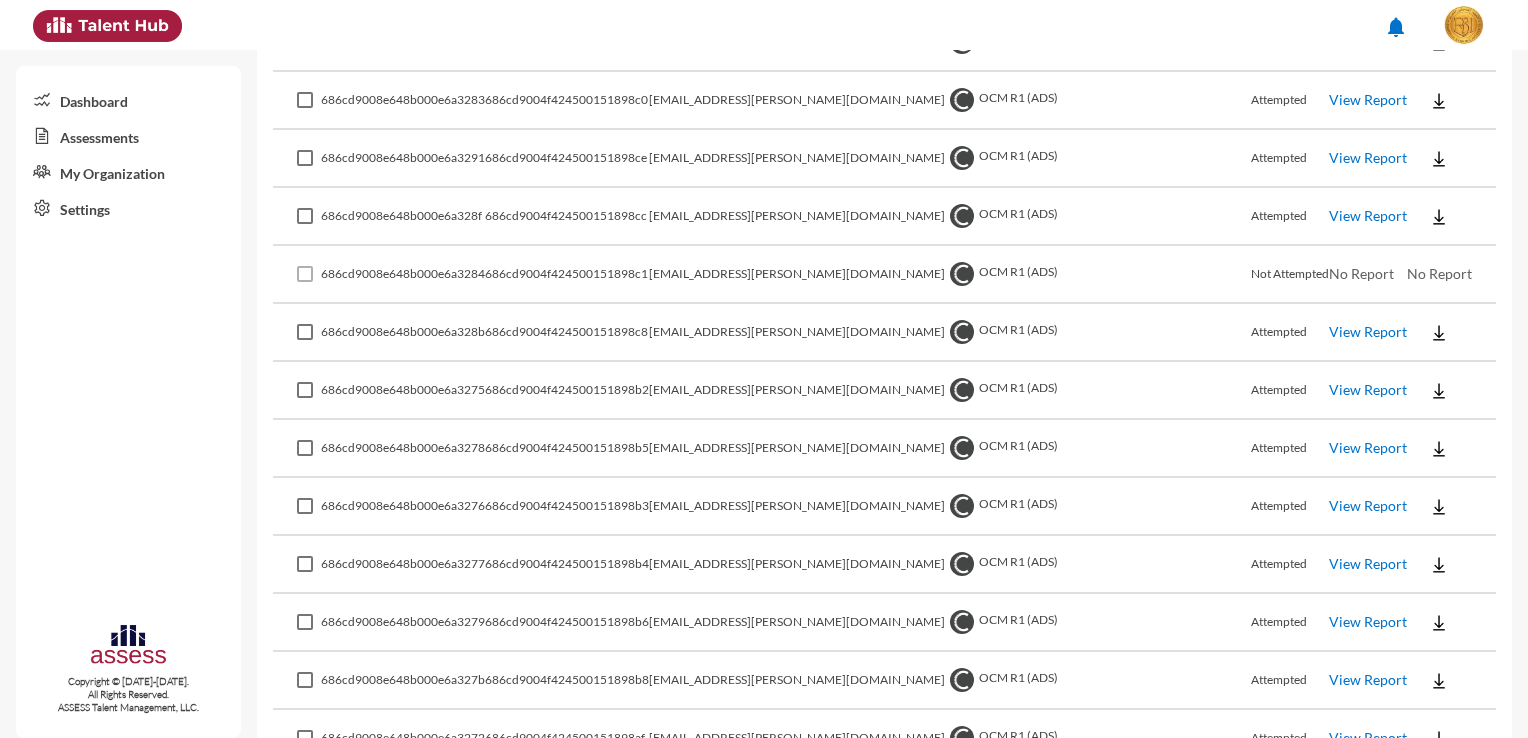 click 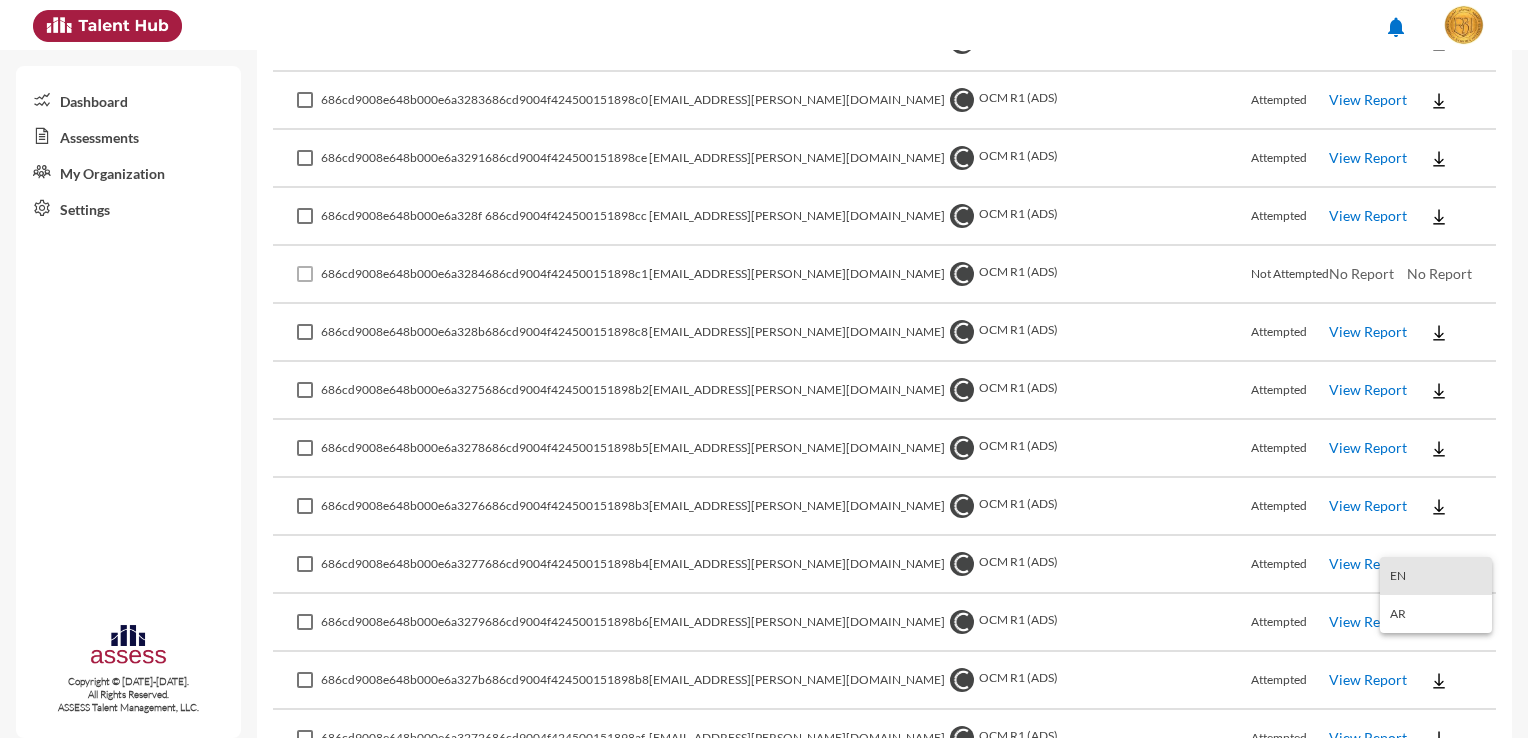 click on "EN" at bounding box center (1436, 576) 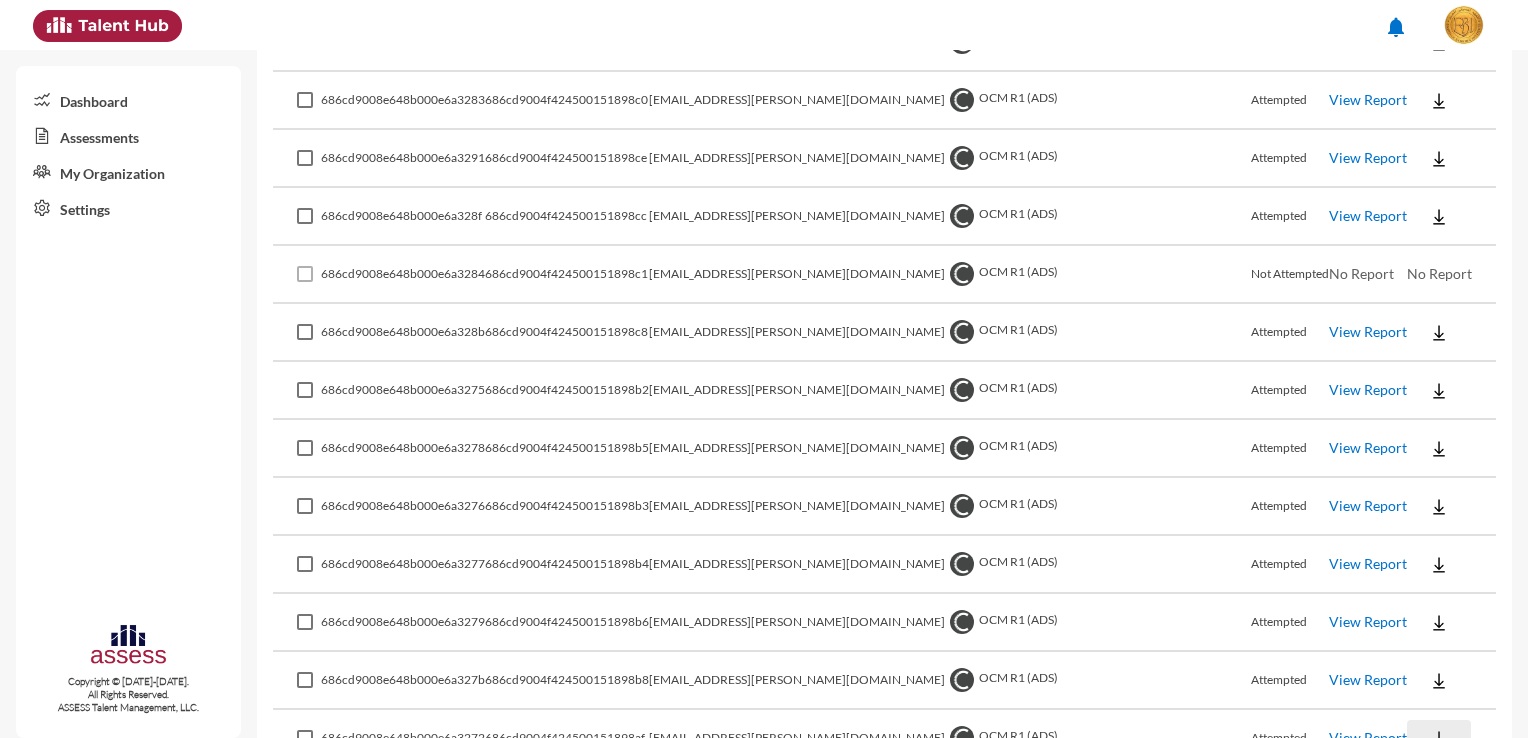 click 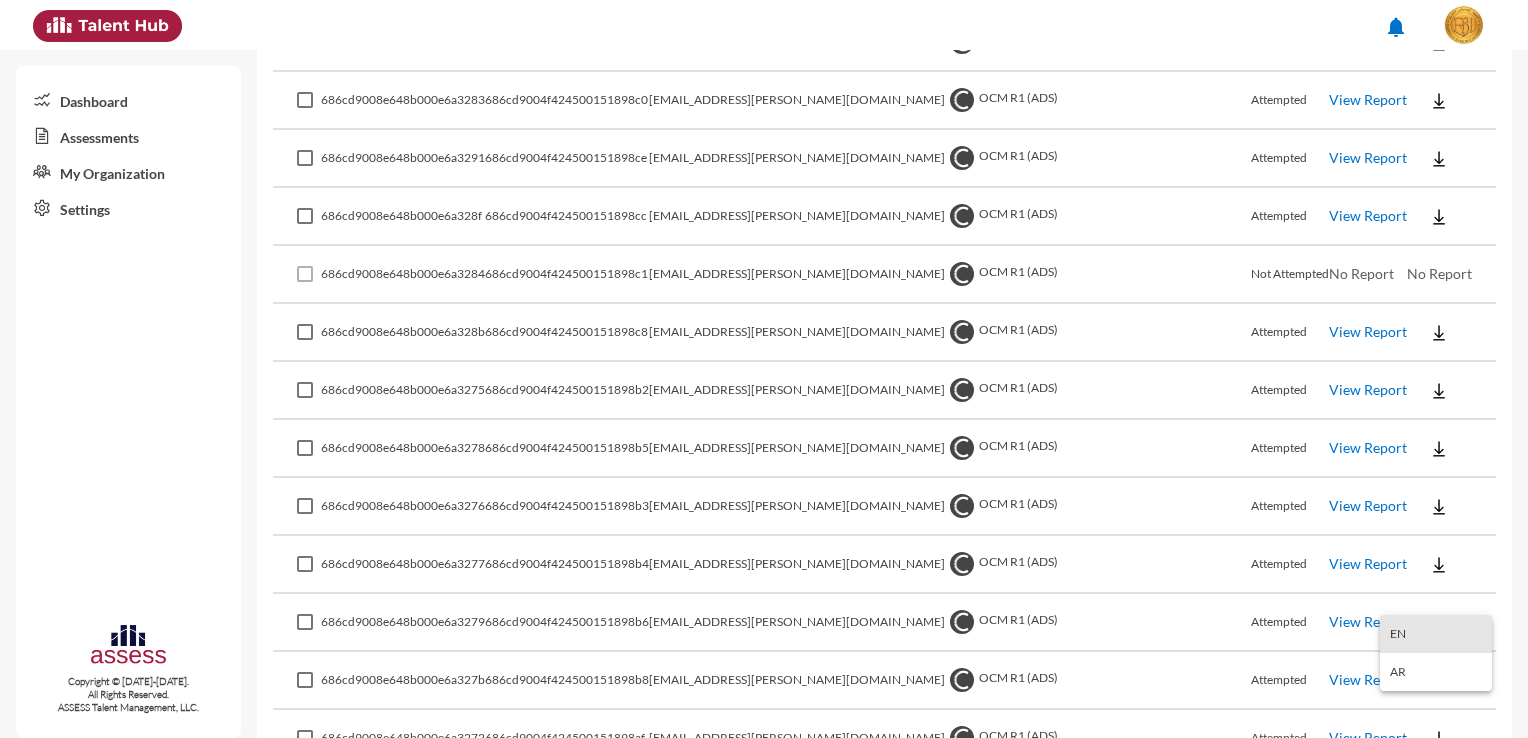 click on "EN" at bounding box center (1436, 634) 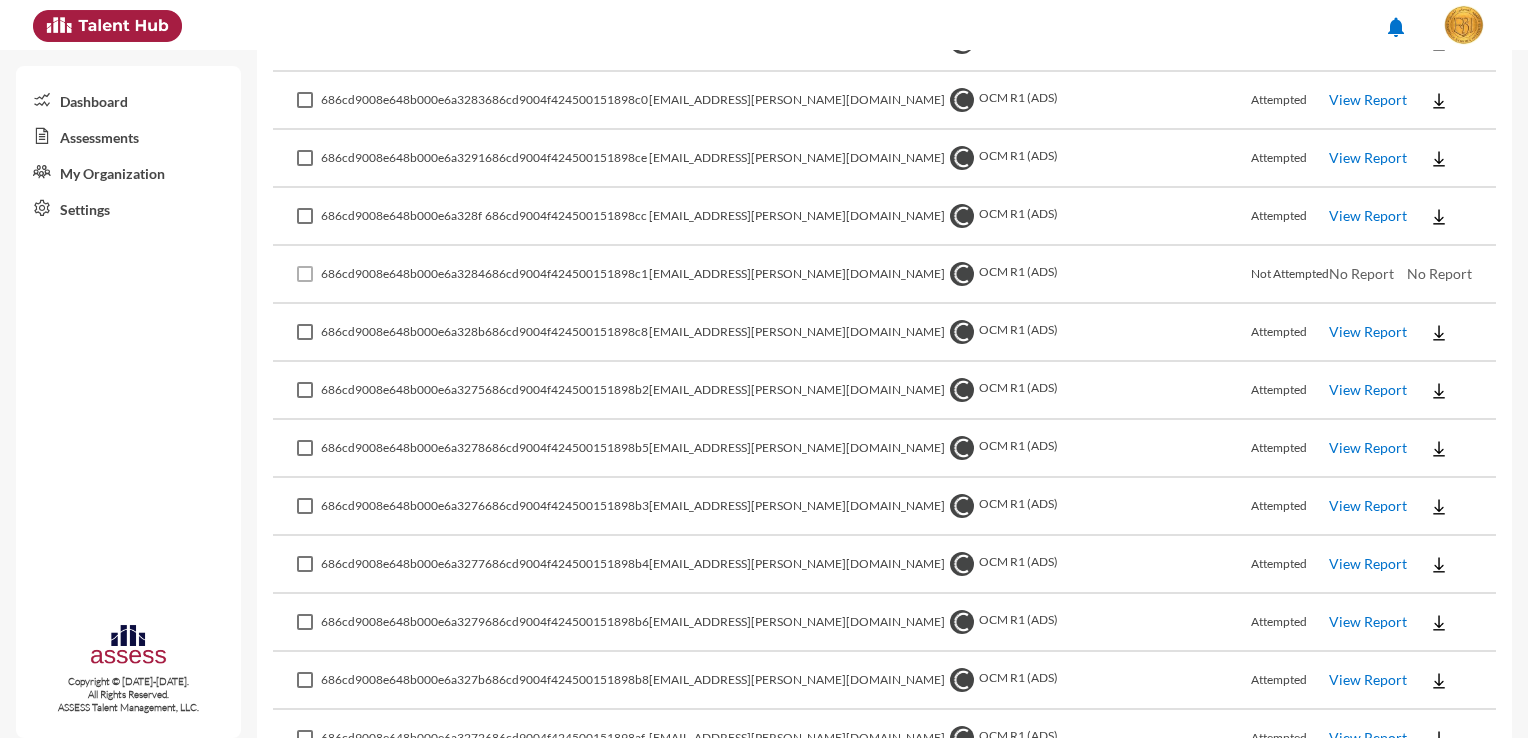 drag, startPoint x: 660, startPoint y: 709, endPoint x: 535, endPoint y: 686, distance: 127.09839 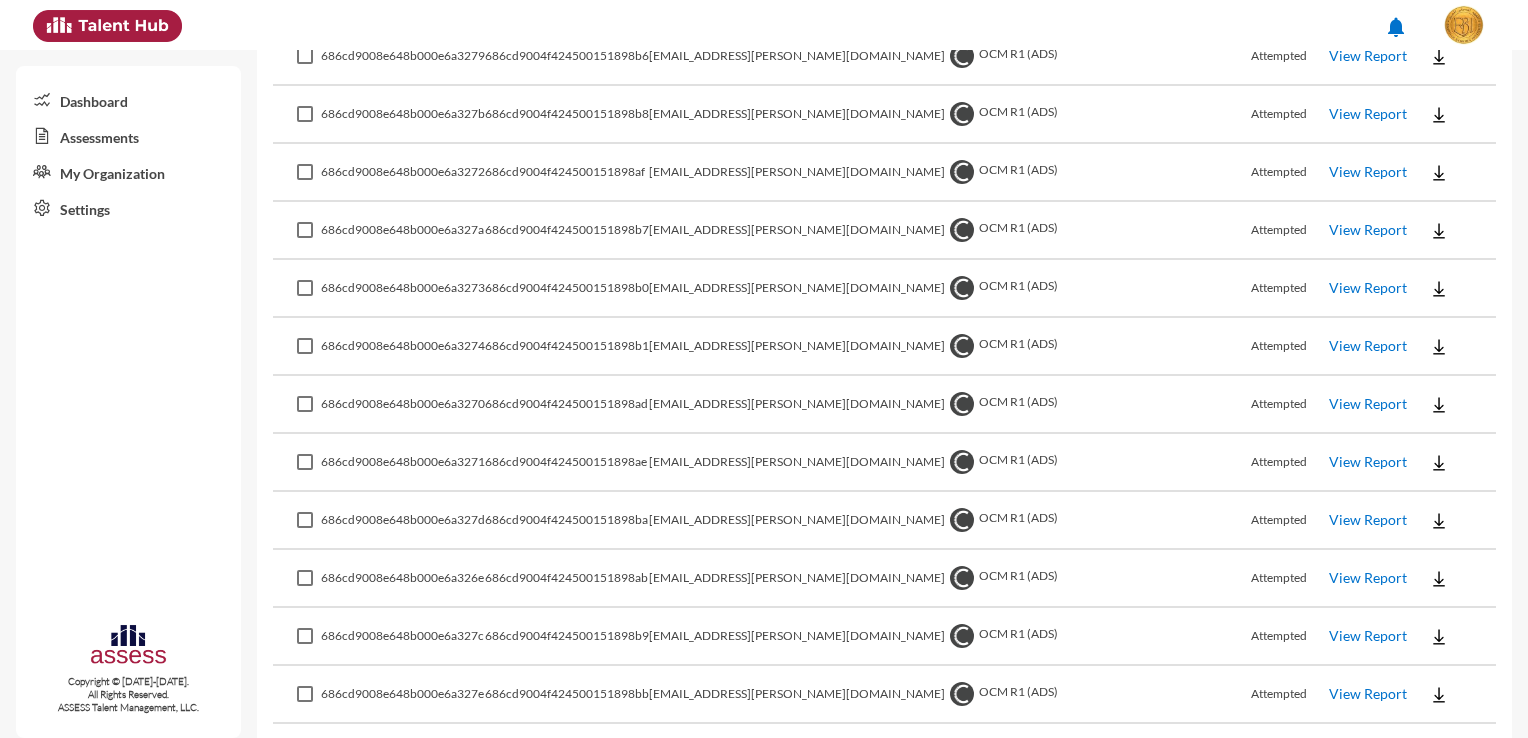 scroll, scrollTop: 4520, scrollLeft: 0, axis: vertical 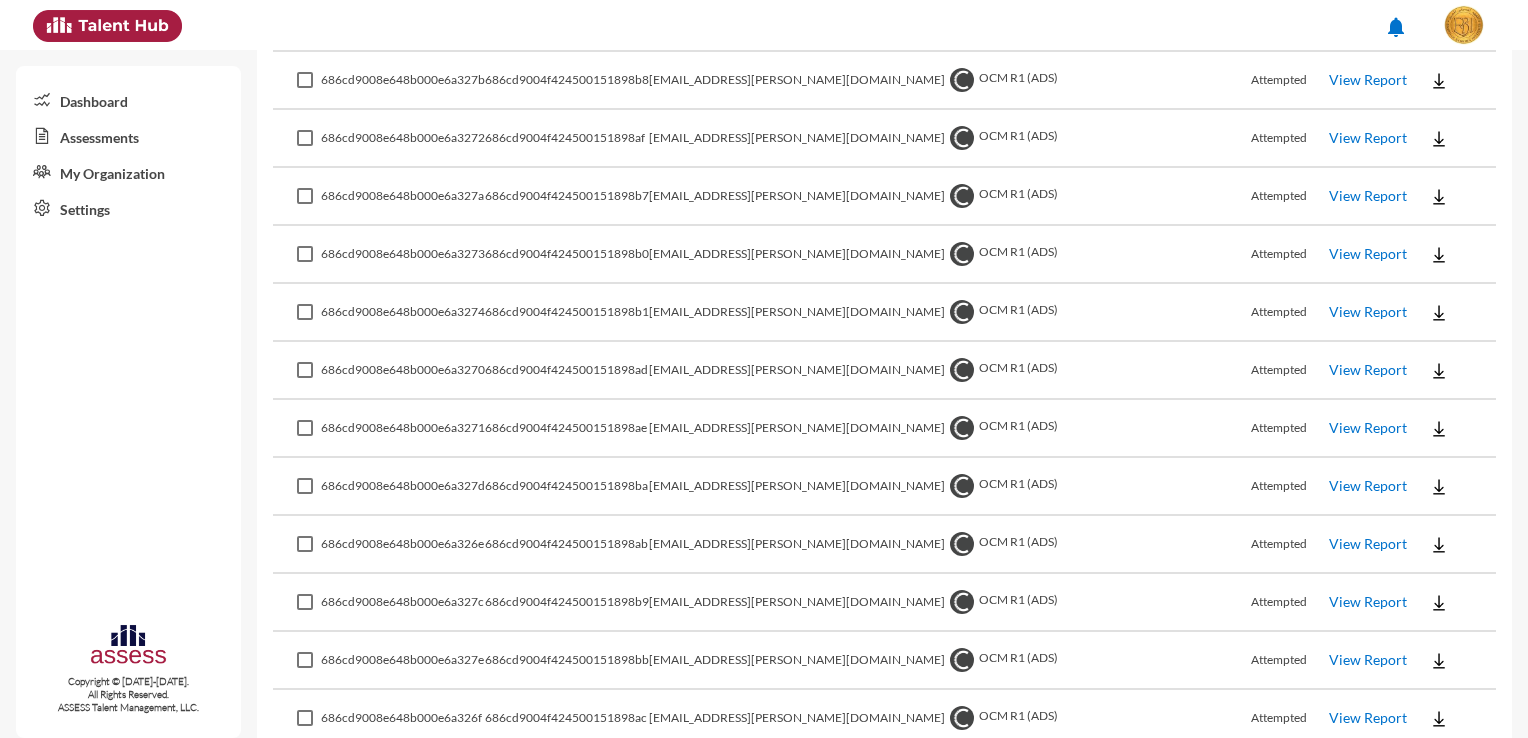 click 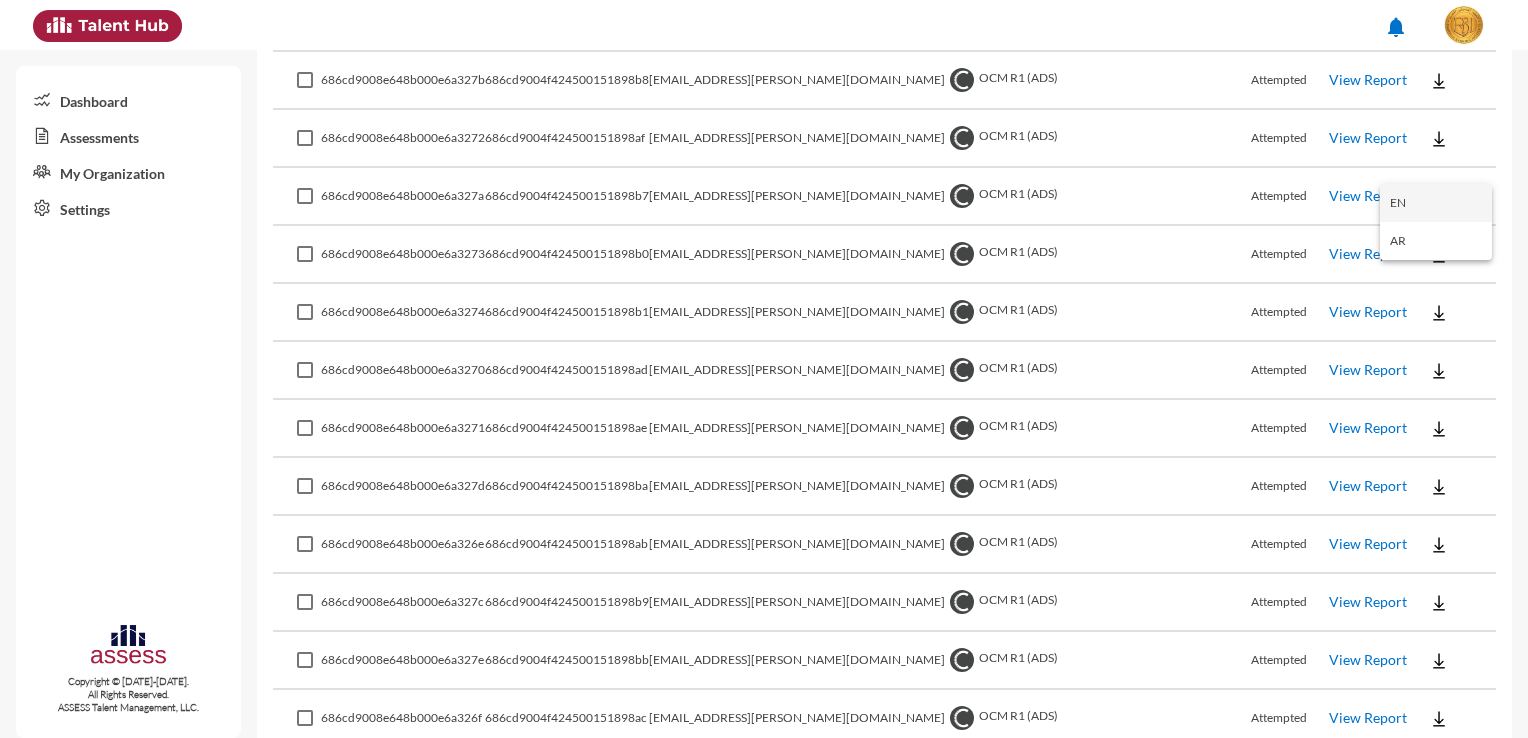 click on "EN" at bounding box center (1436, 203) 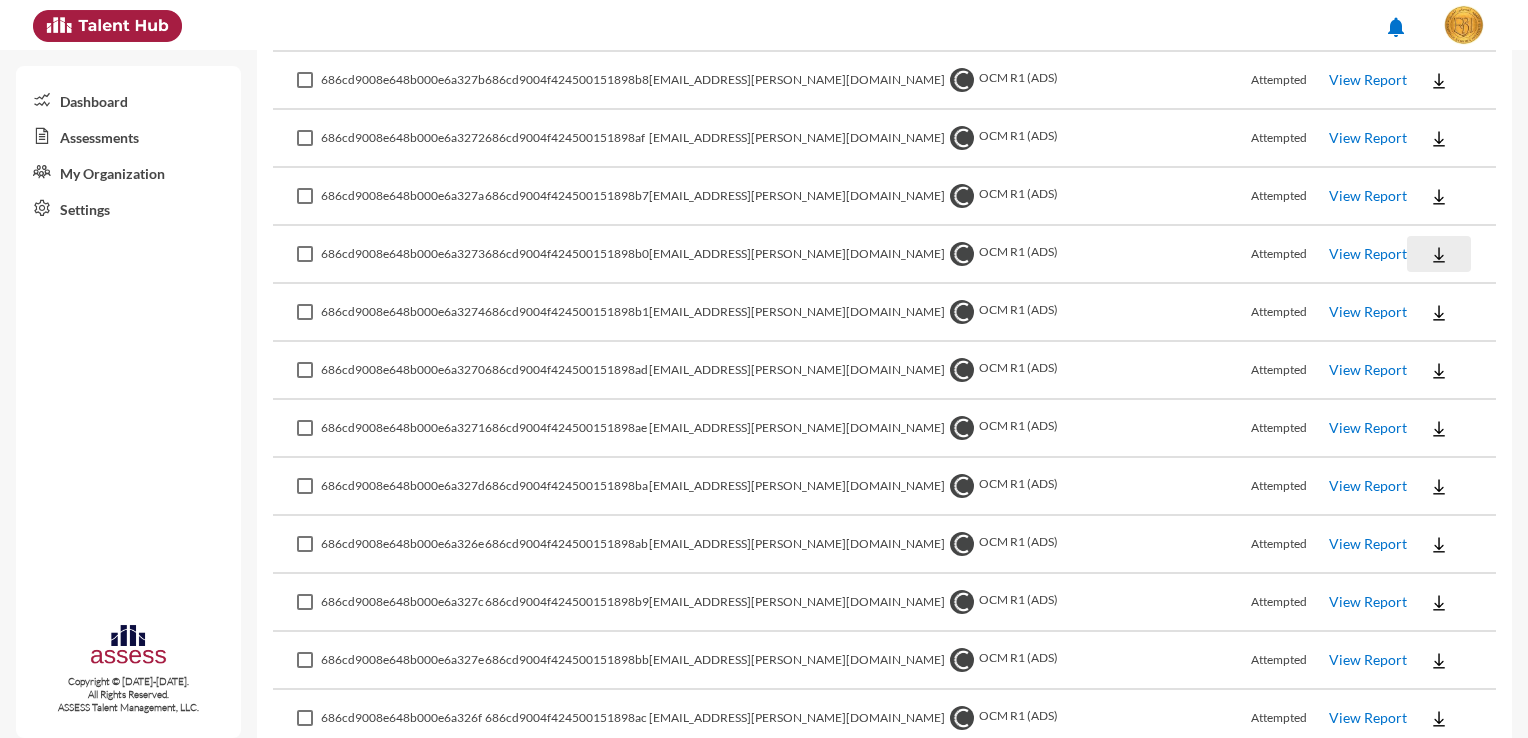 click 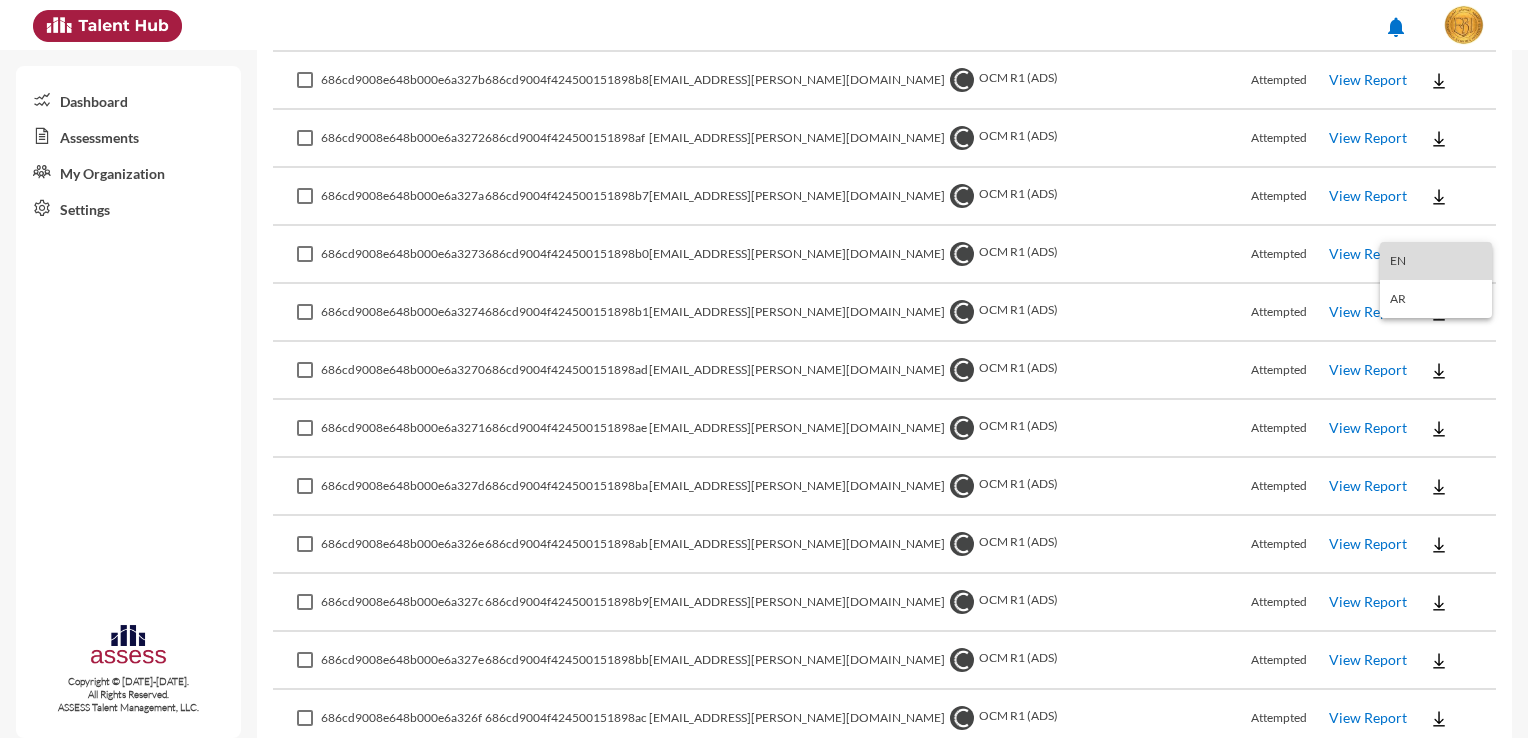 click on "EN" at bounding box center (1436, 261) 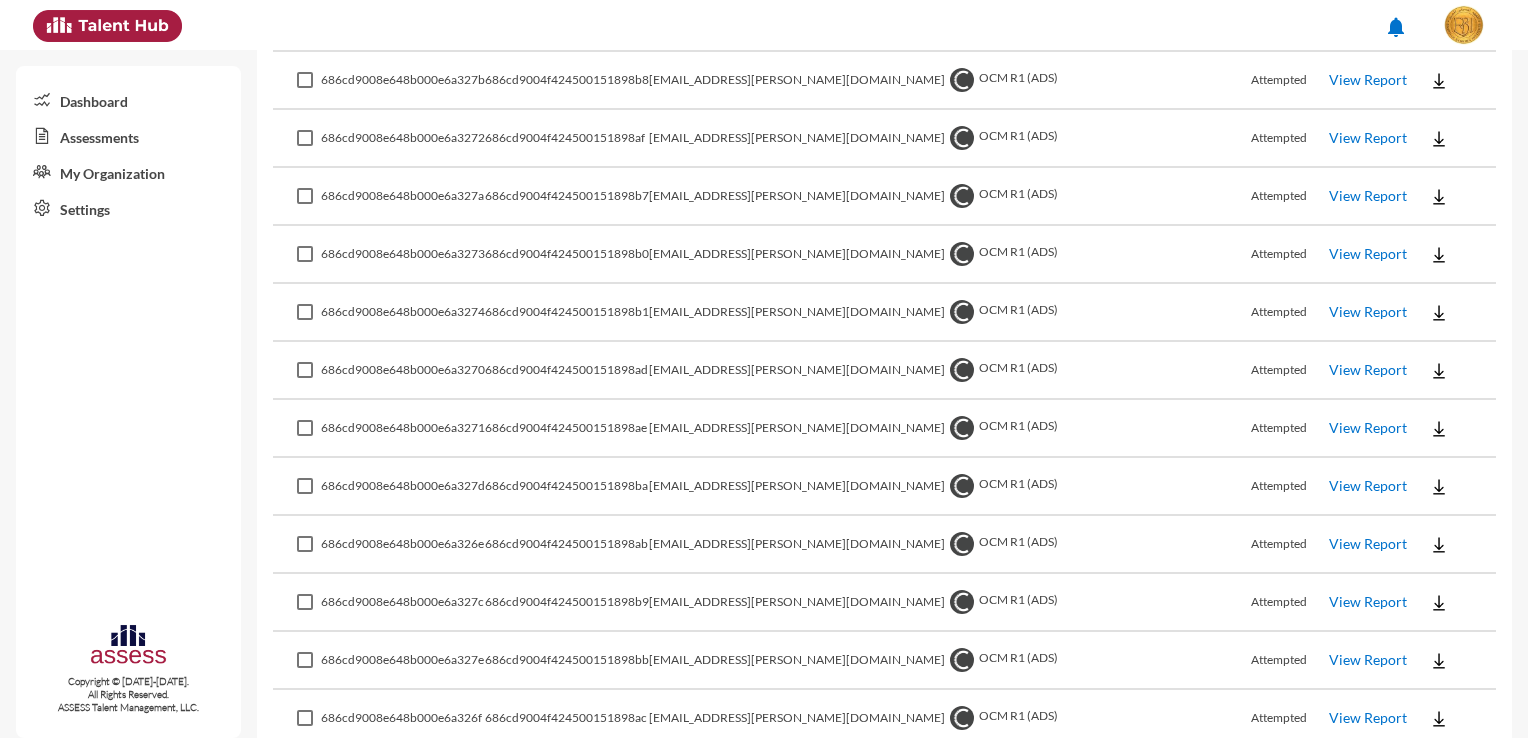 click 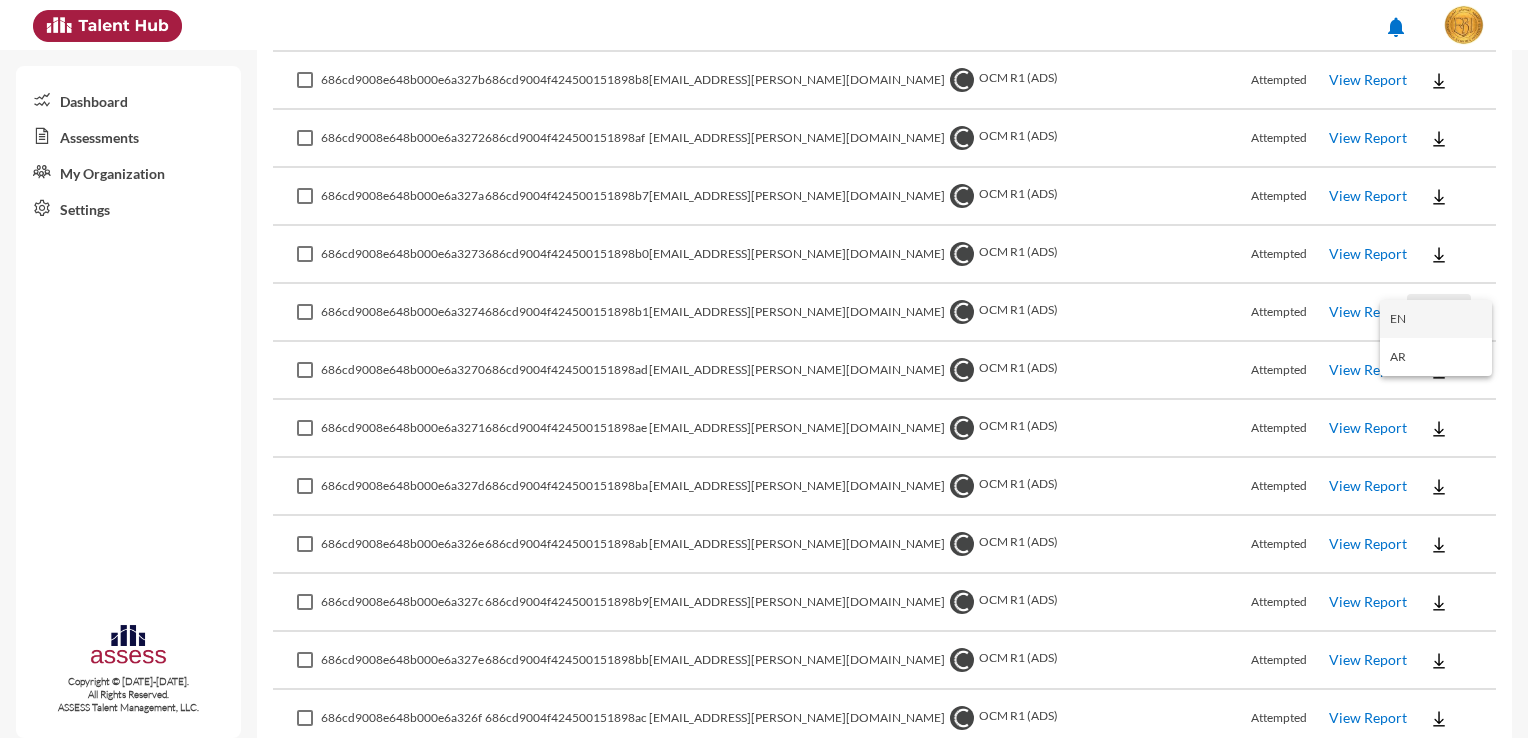 click on "EN" at bounding box center (1436, 319) 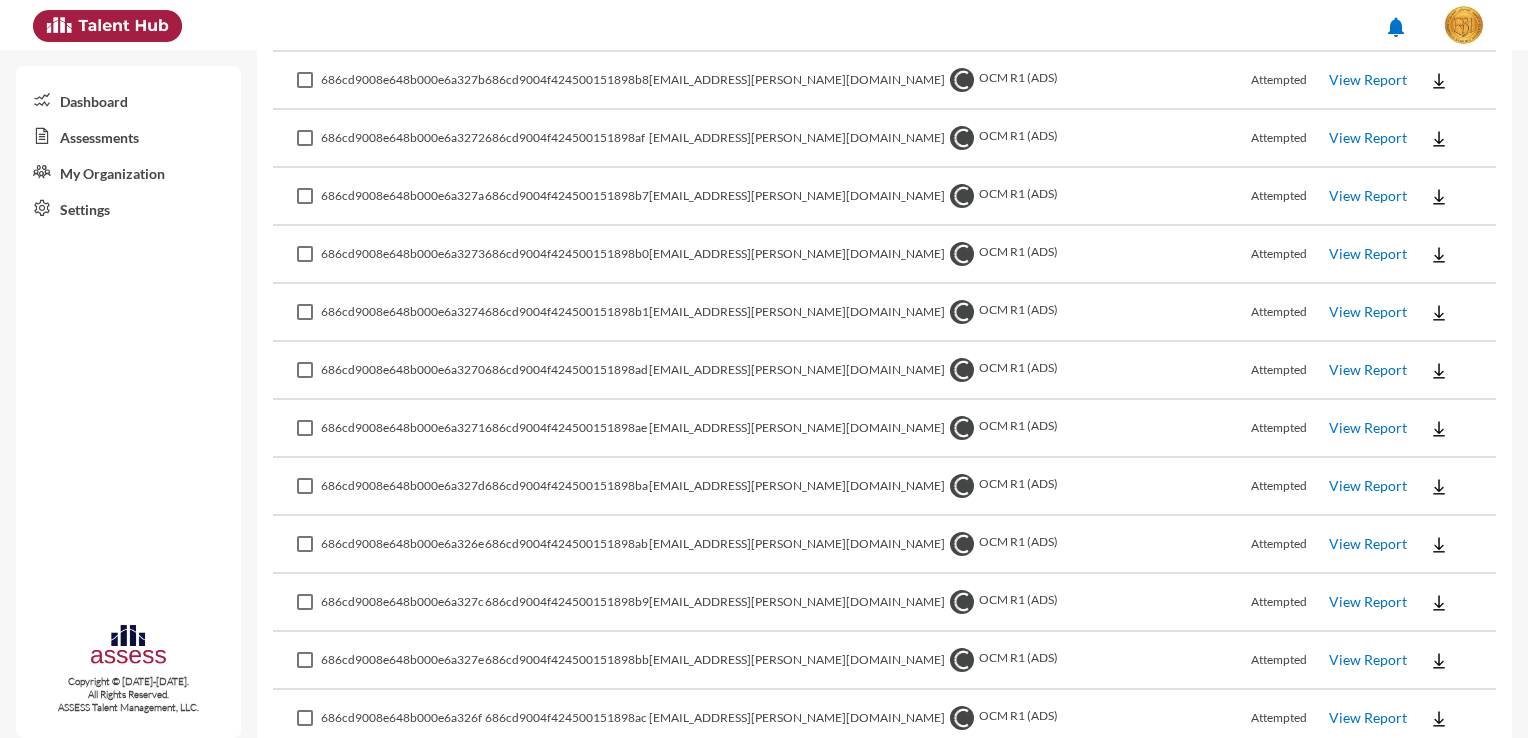 click 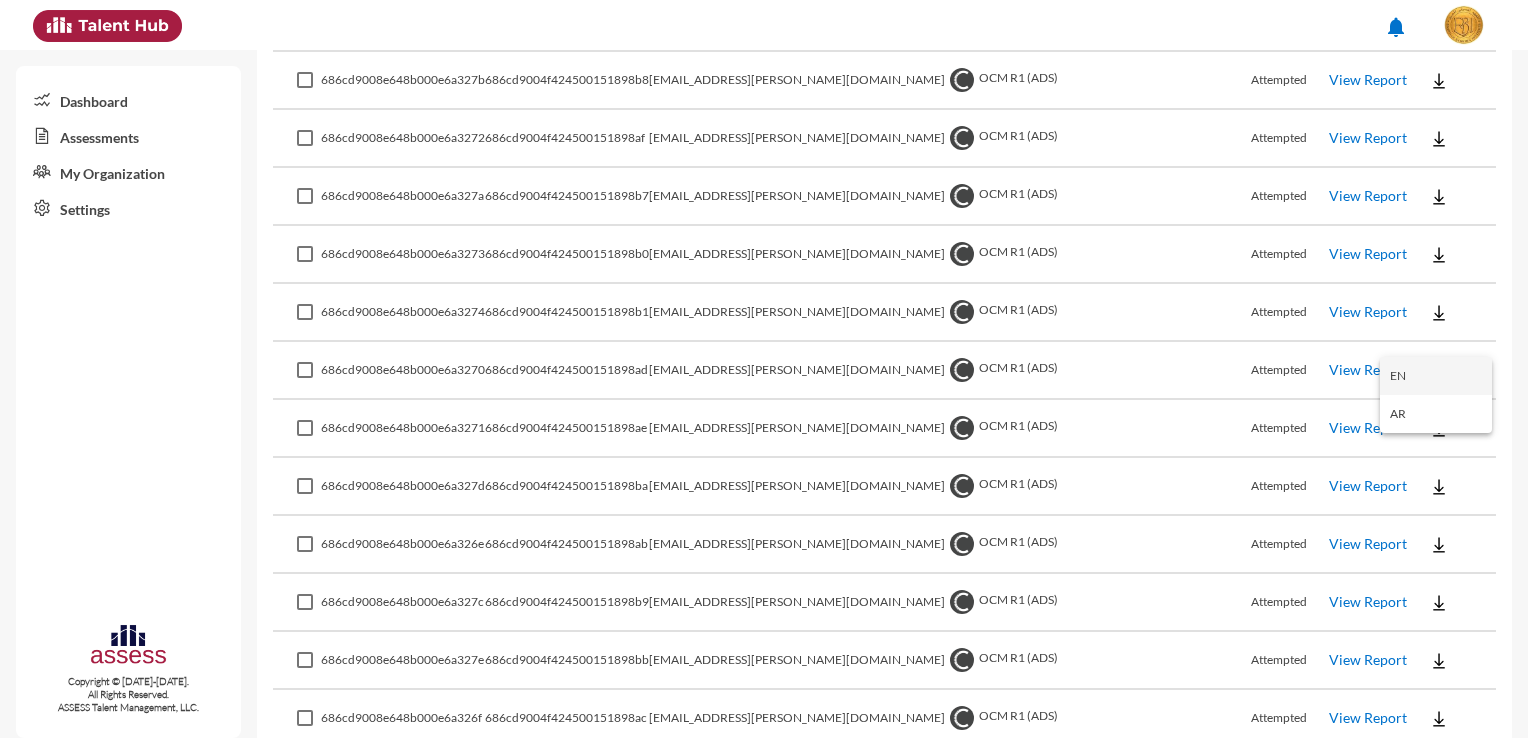 click on "EN" at bounding box center [1436, 376] 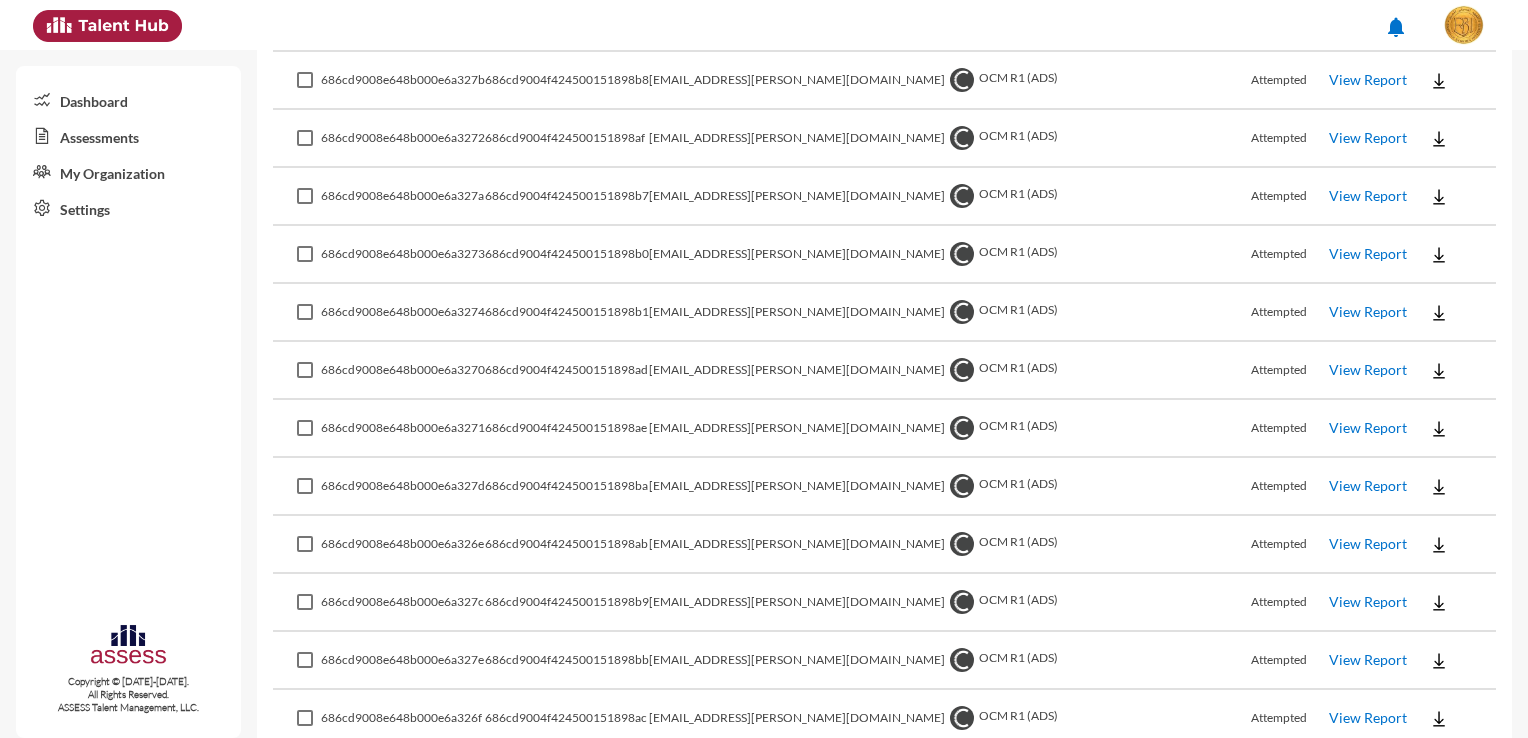 click 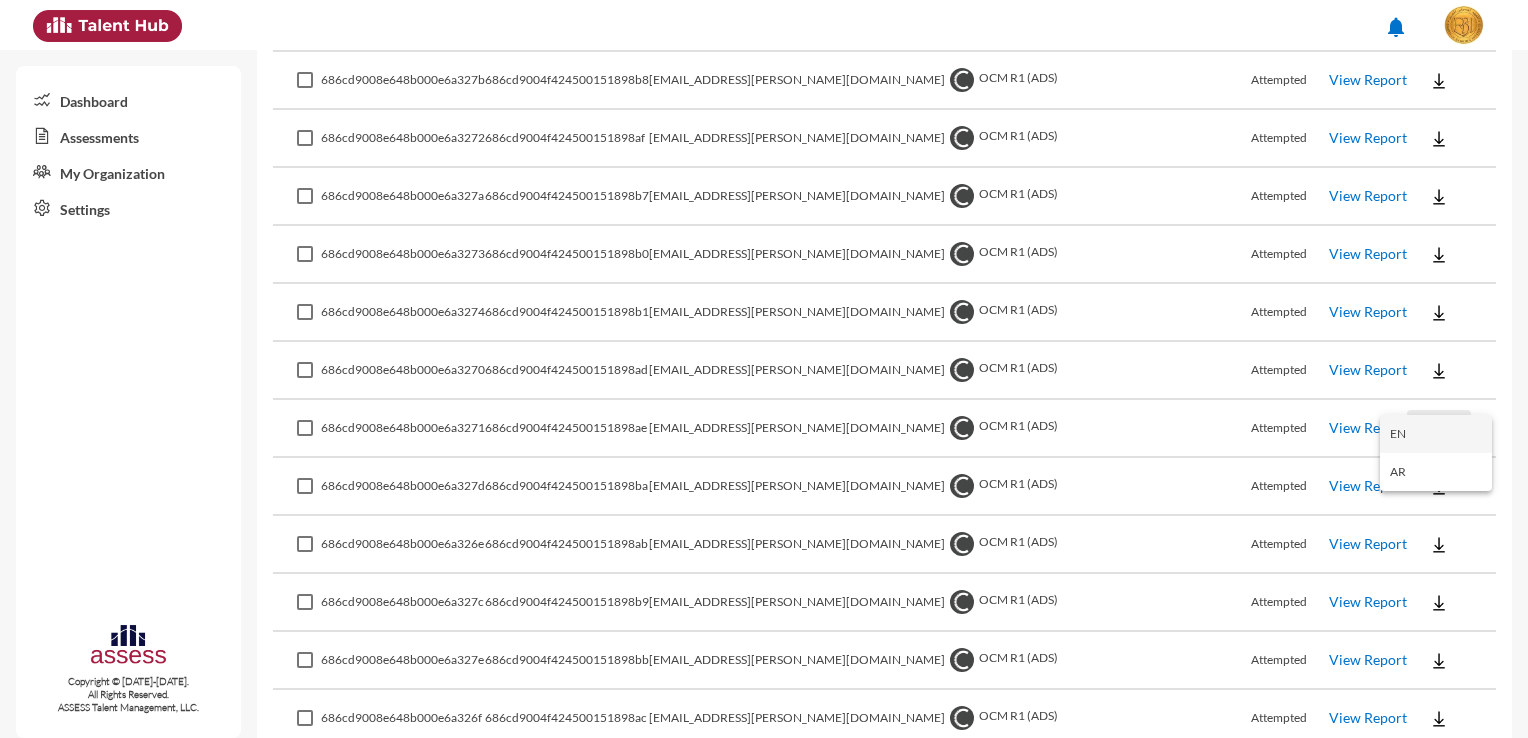 click on "EN" at bounding box center (1436, 434) 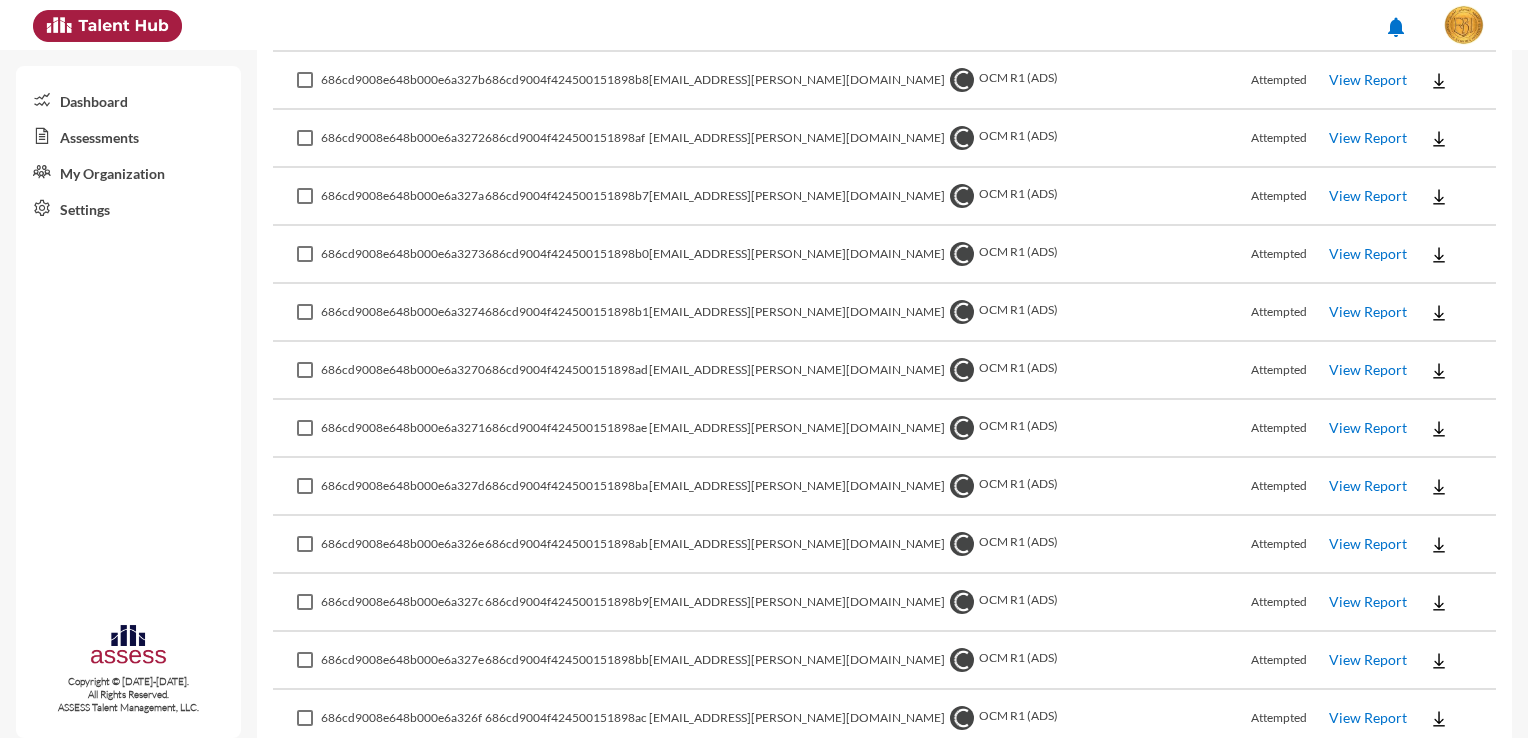 click 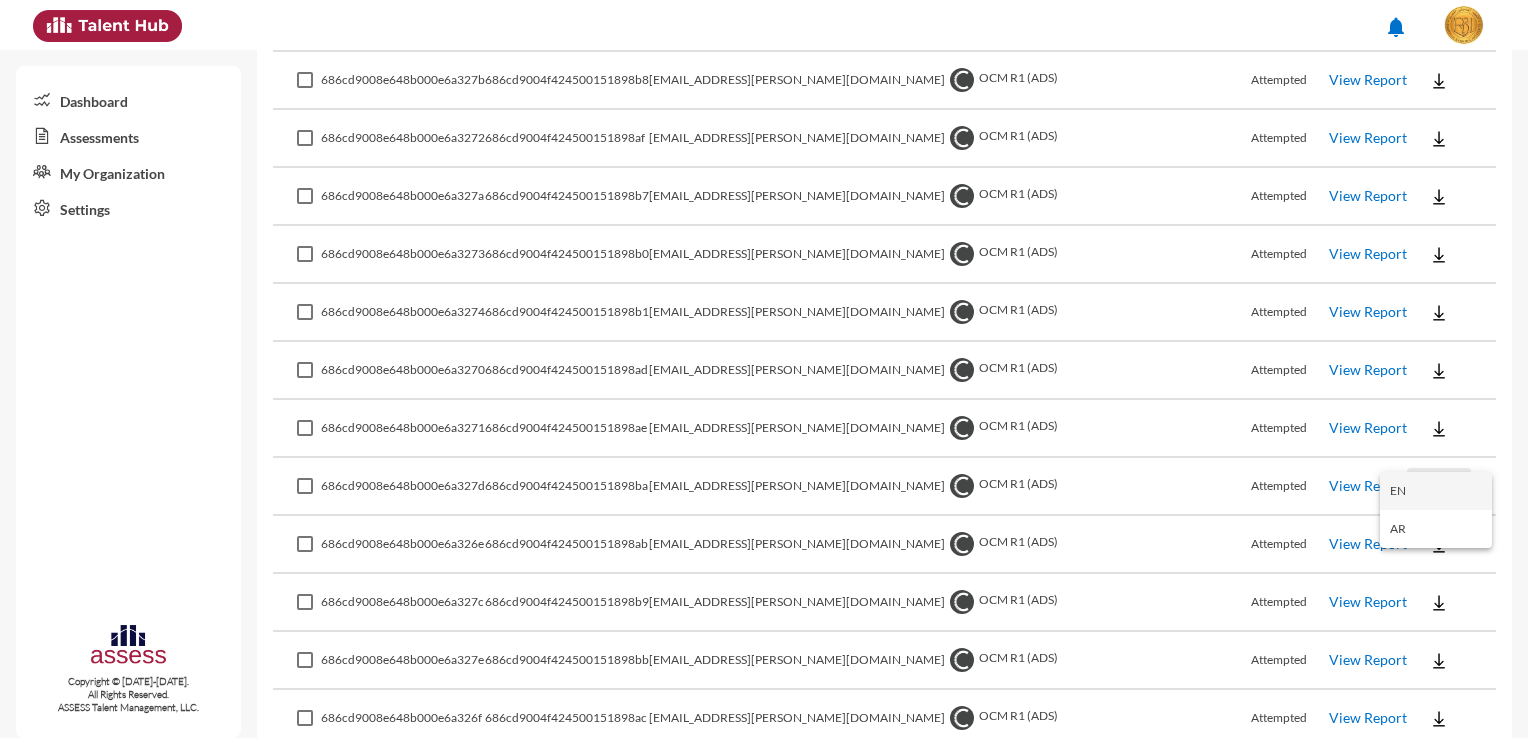 click on "EN" at bounding box center (1436, 491) 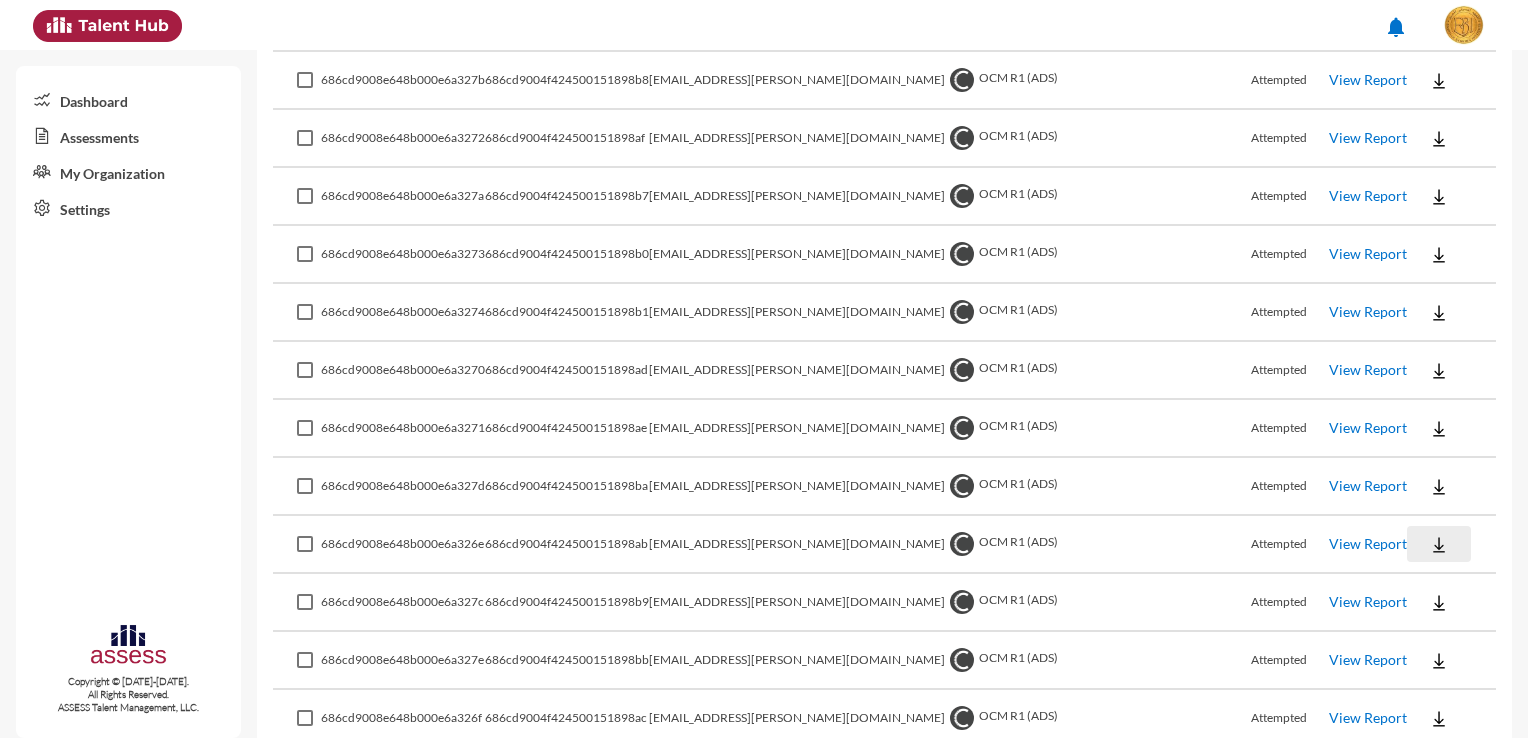 click 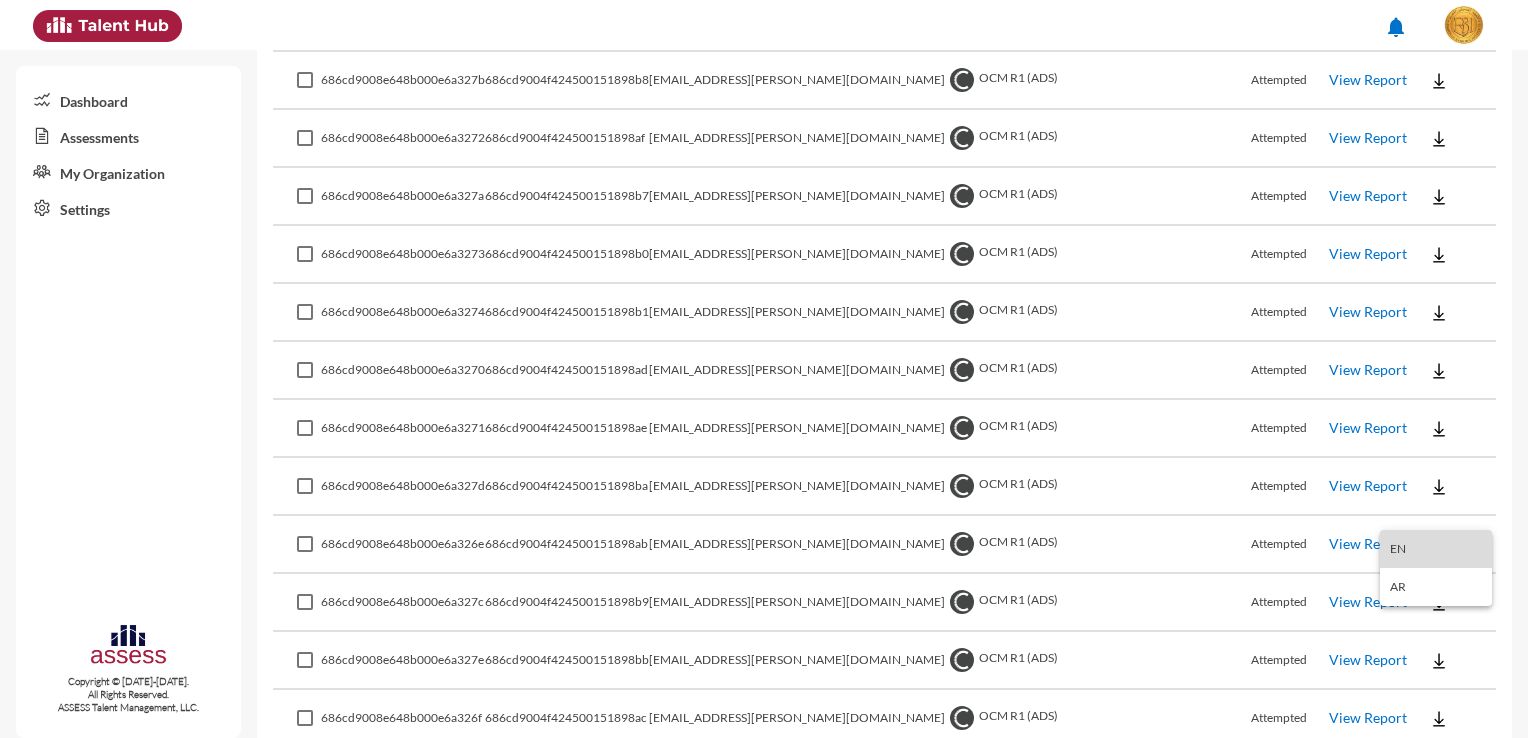 click on "EN" at bounding box center [1436, 549] 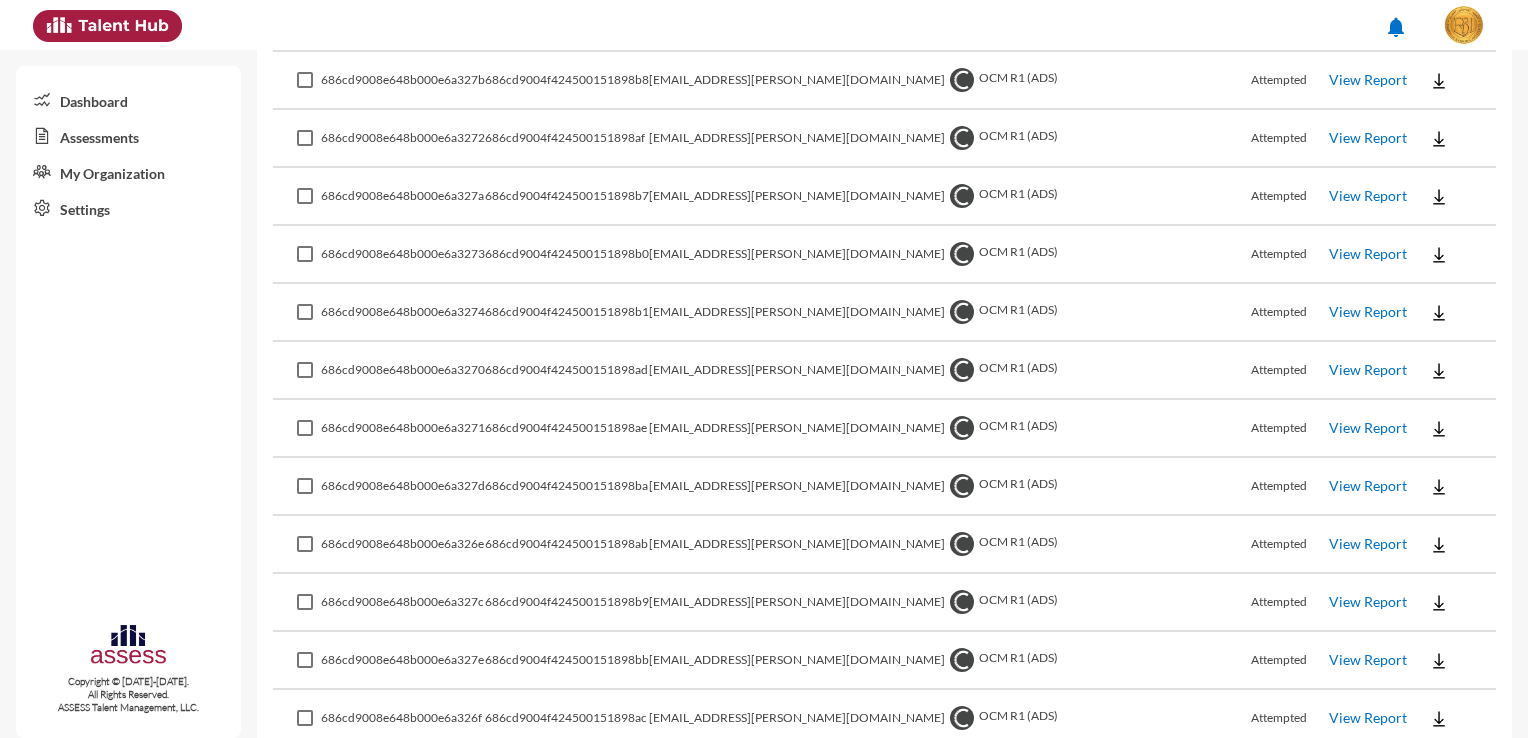 click 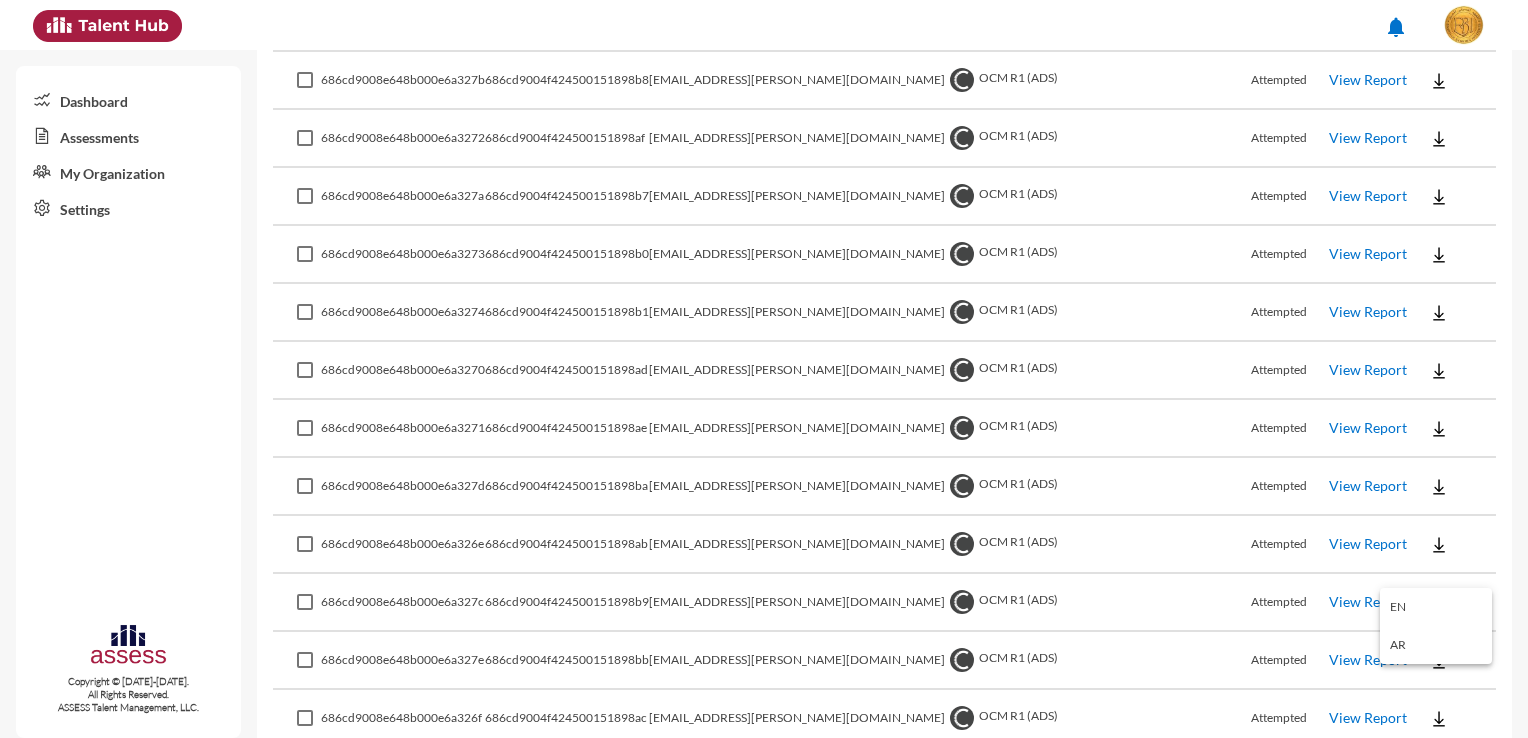 click on "EN" at bounding box center [1436, 607] 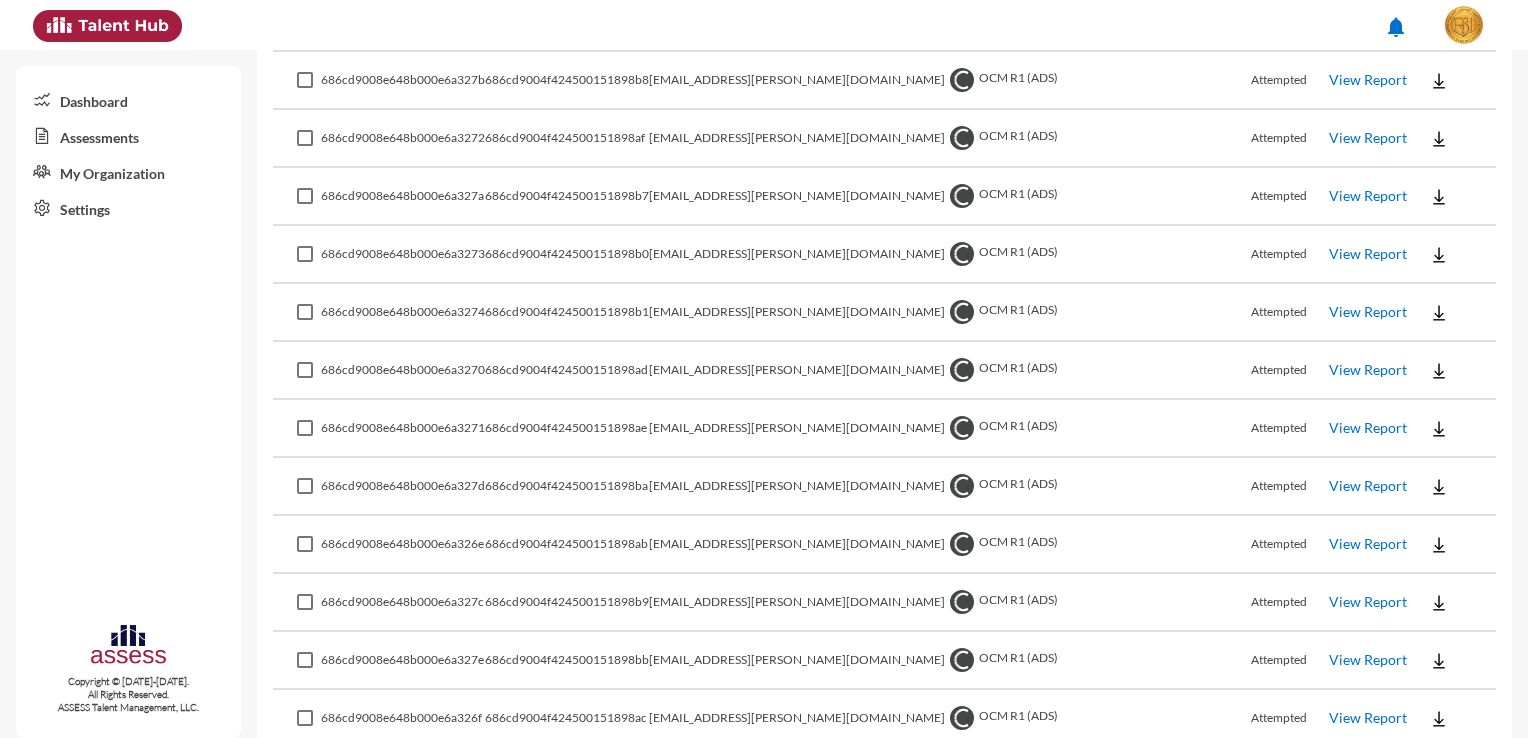 click 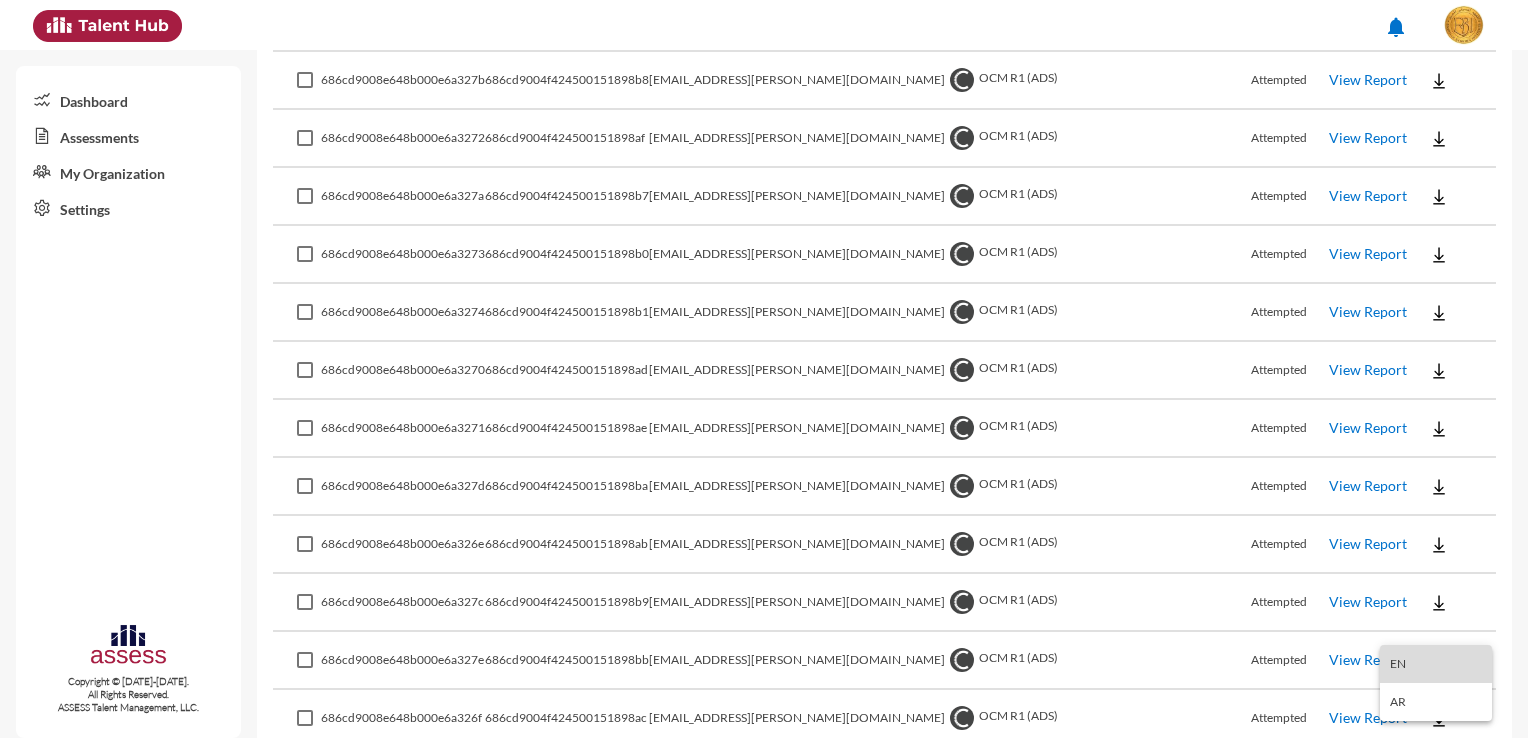 click on "EN" at bounding box center [1436, 664] 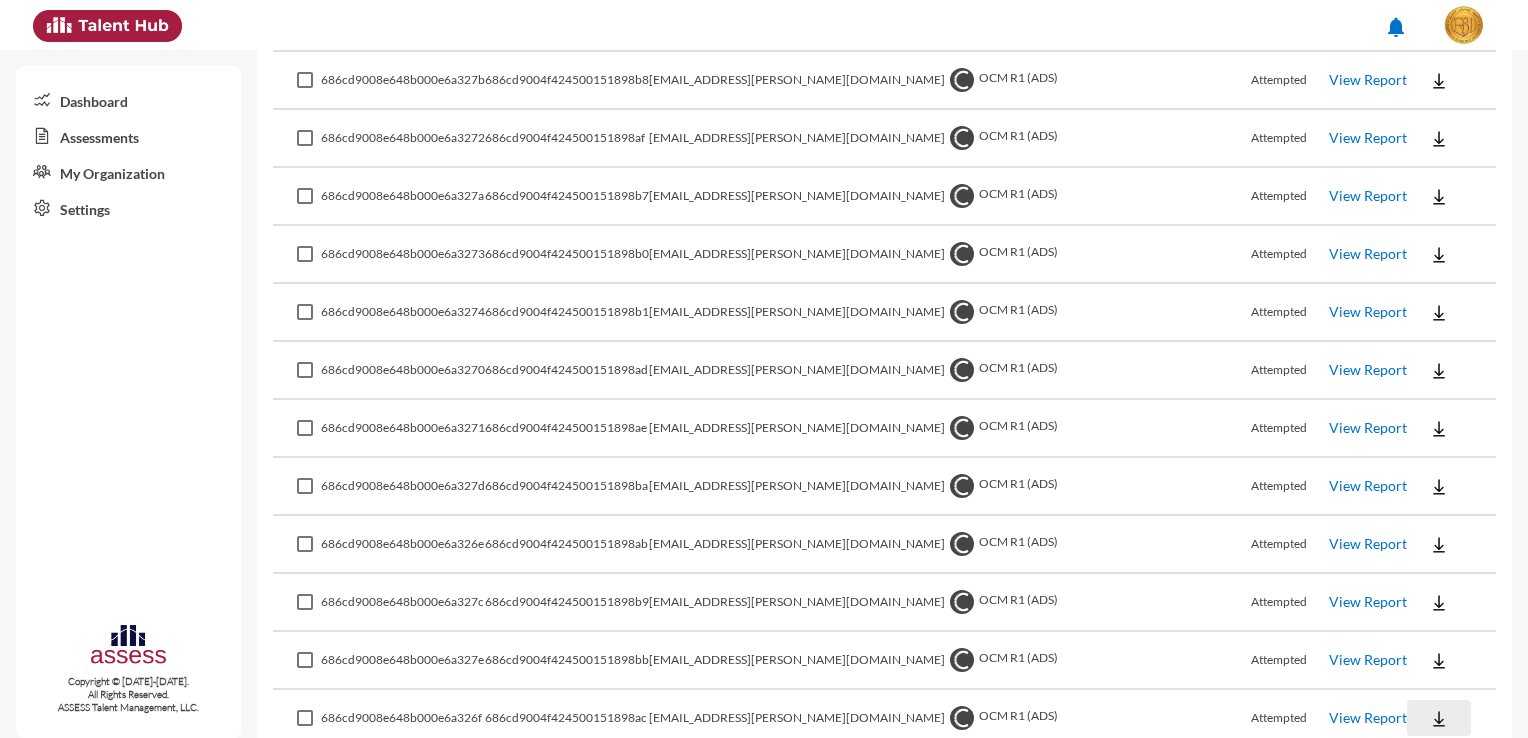 click 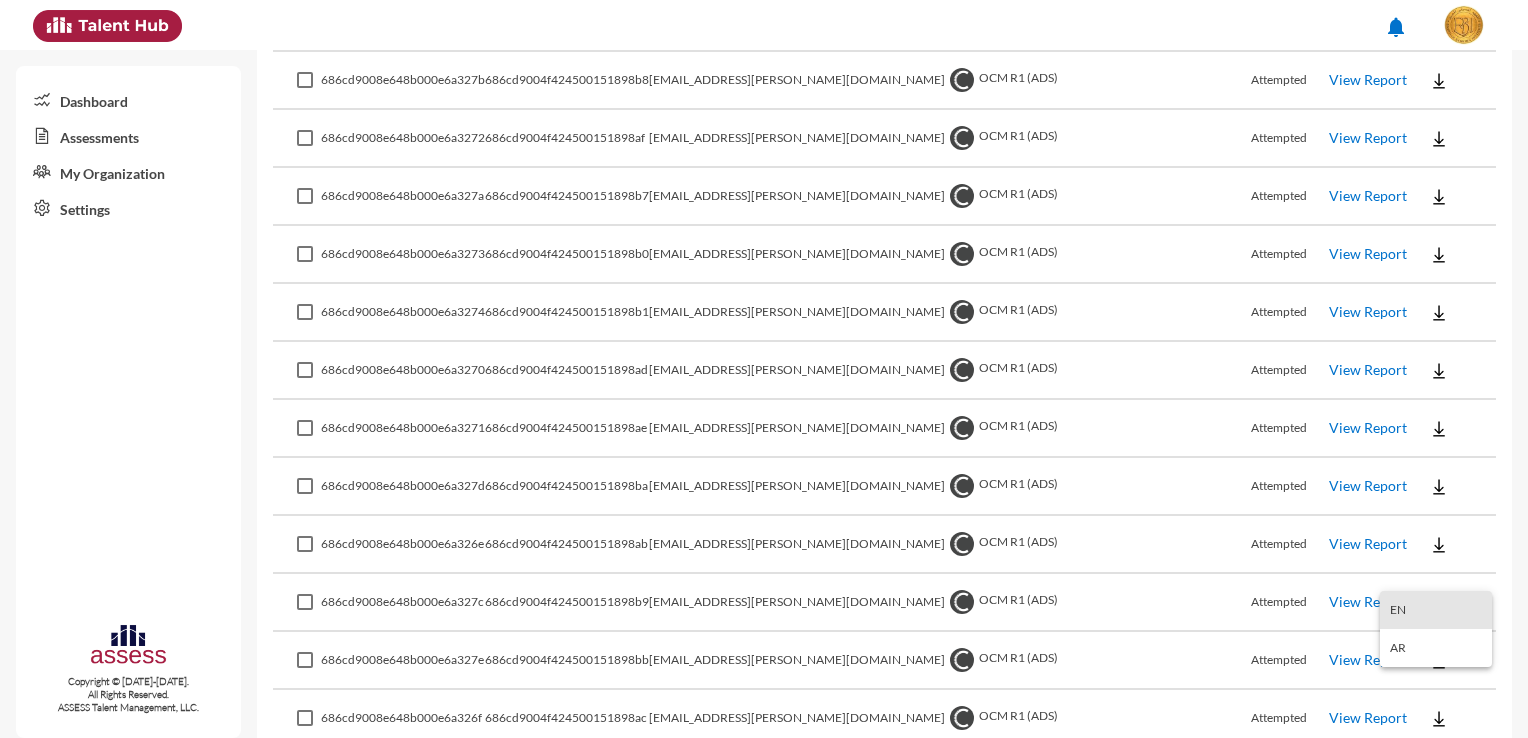 click on "EN" at bounding box center (1436, 610) 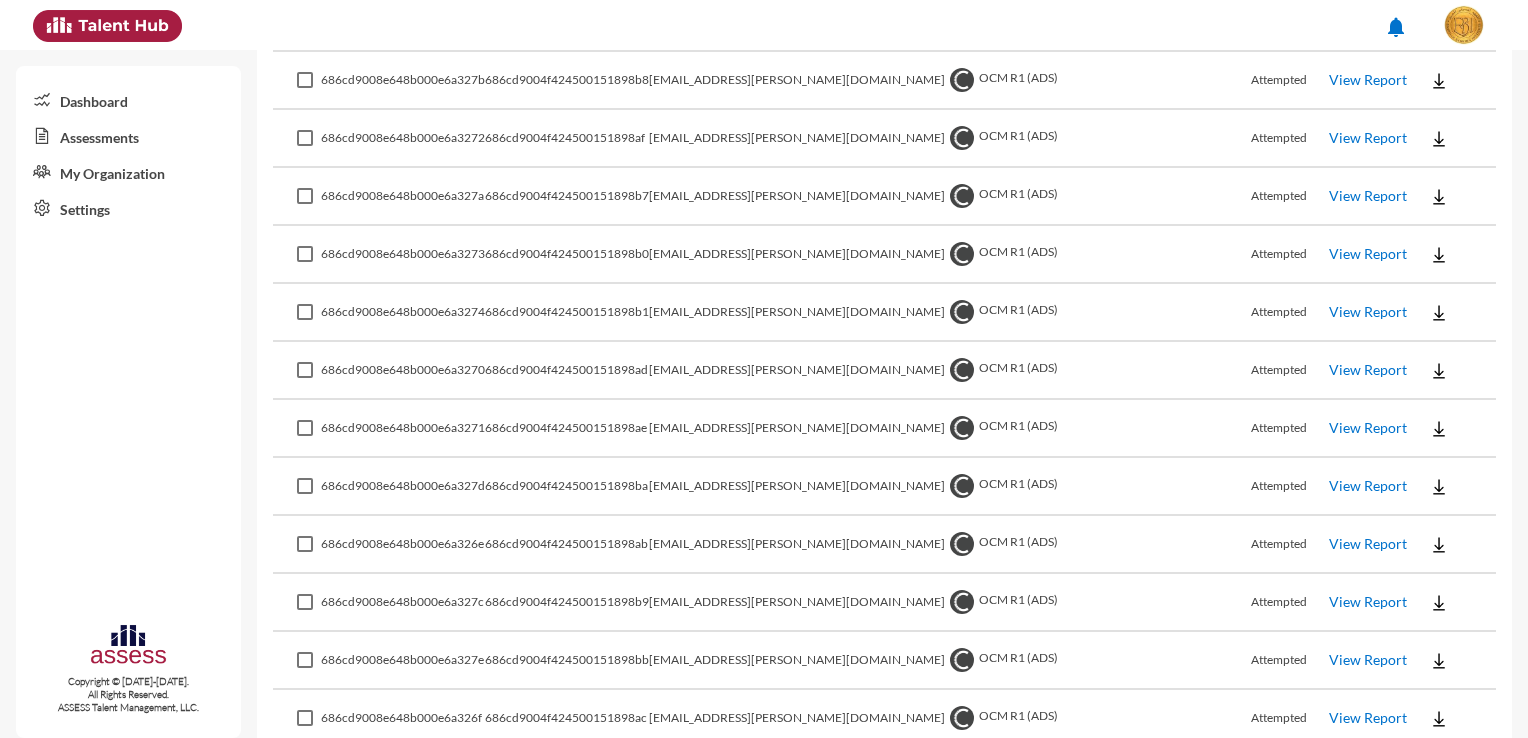 drag, startPoint x: 650, startPoint y: 686, endPoint x: 560, endPoint y: 691, distance: 90.13878 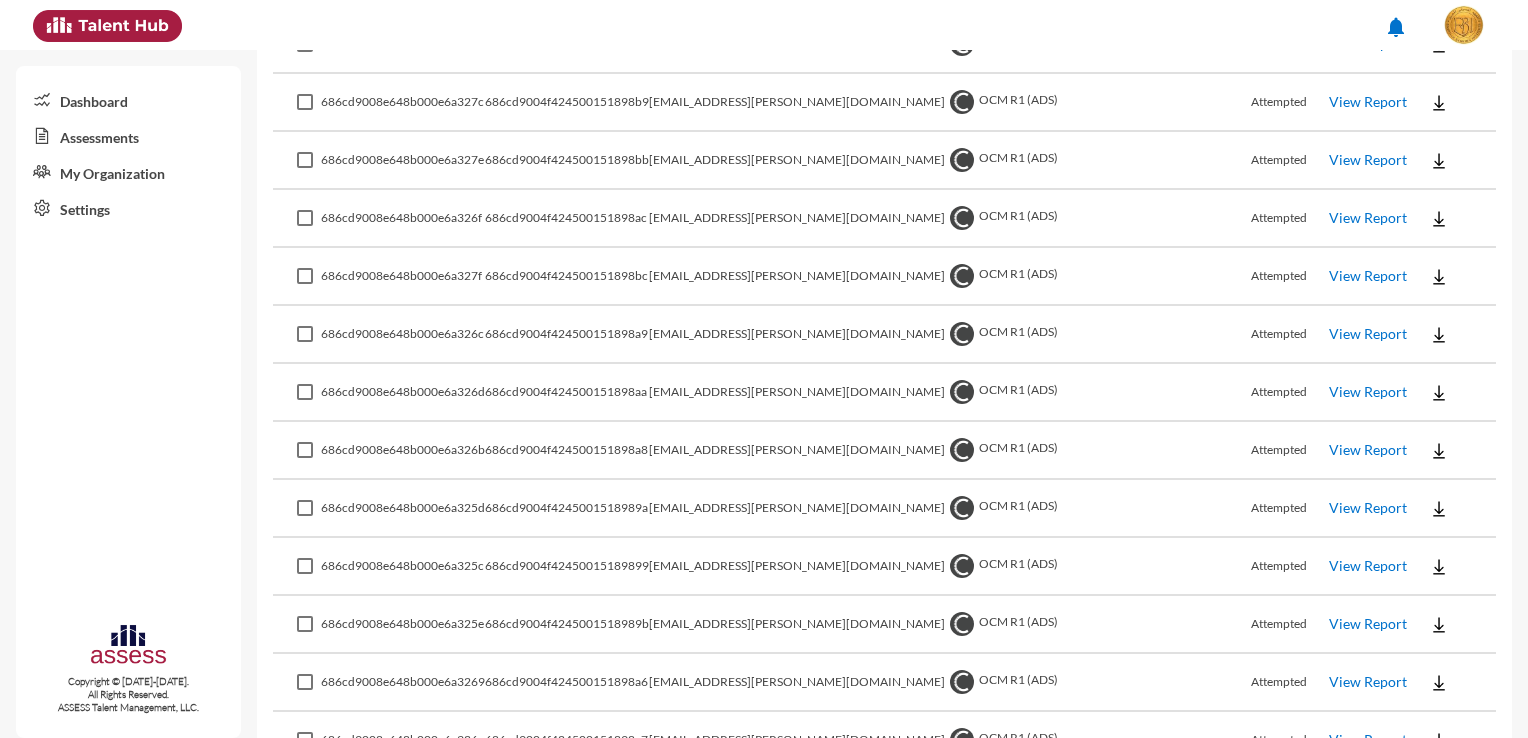 scroll, scrollTop: 5120, scrollLeft: 0, axis: vertical 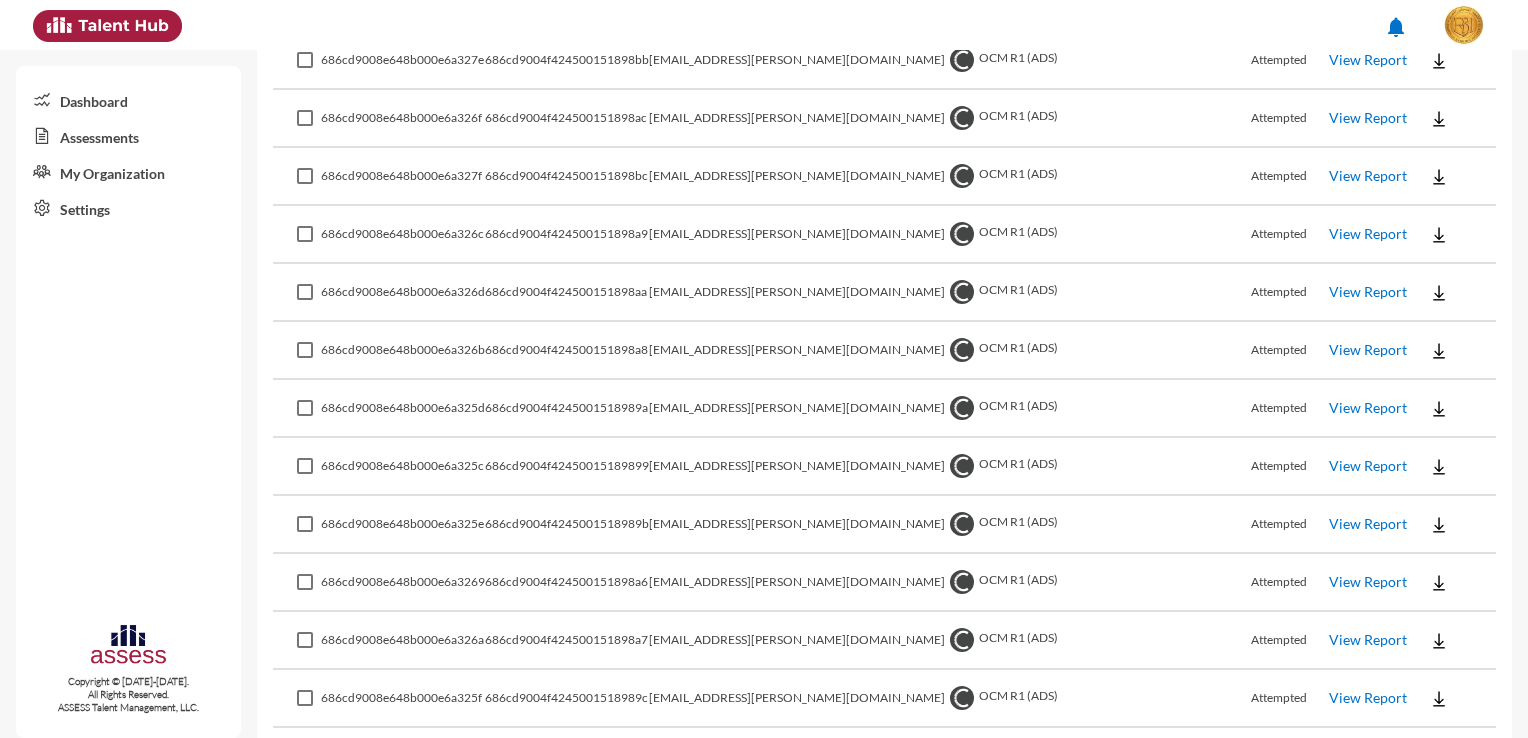 click 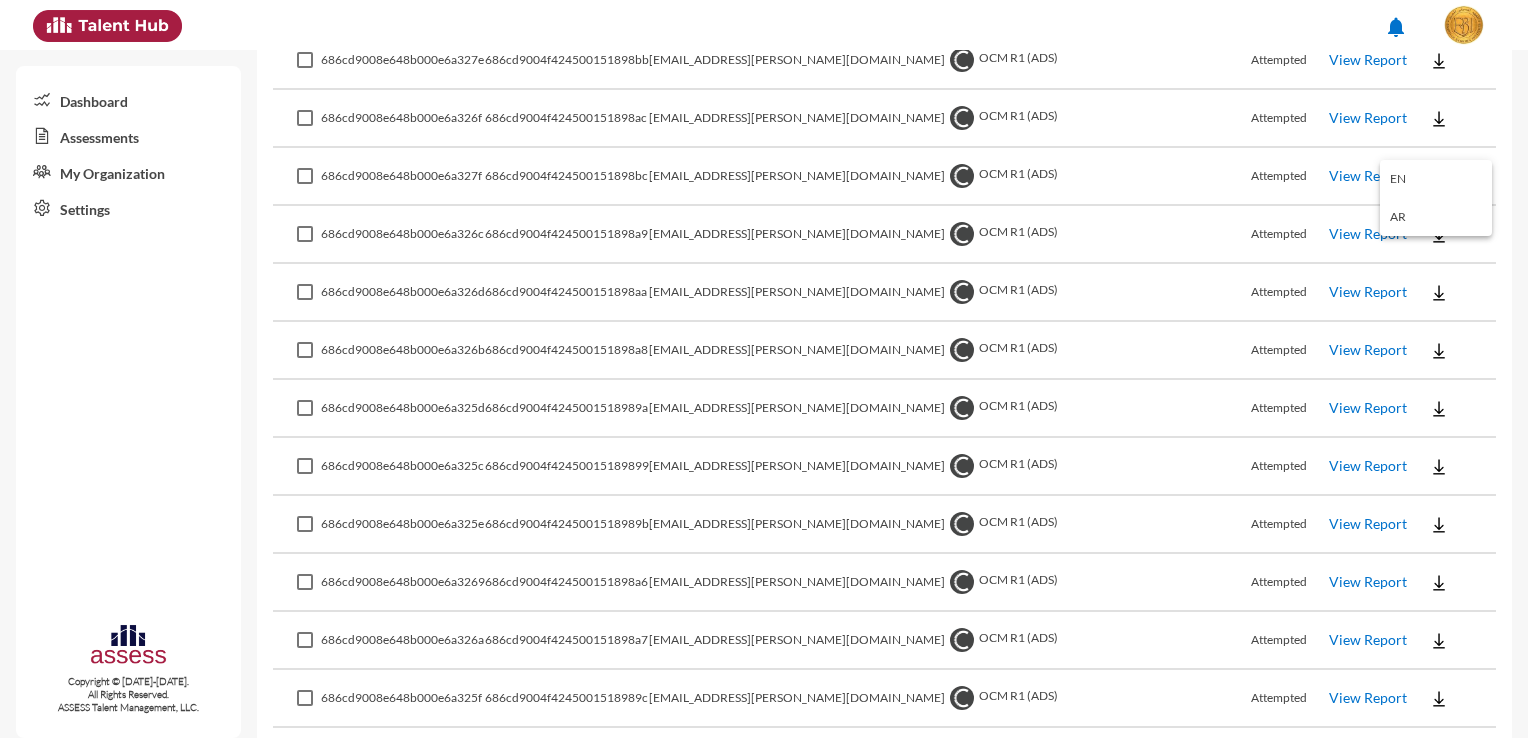 click on "EN" at bounding box center [1436, 179] 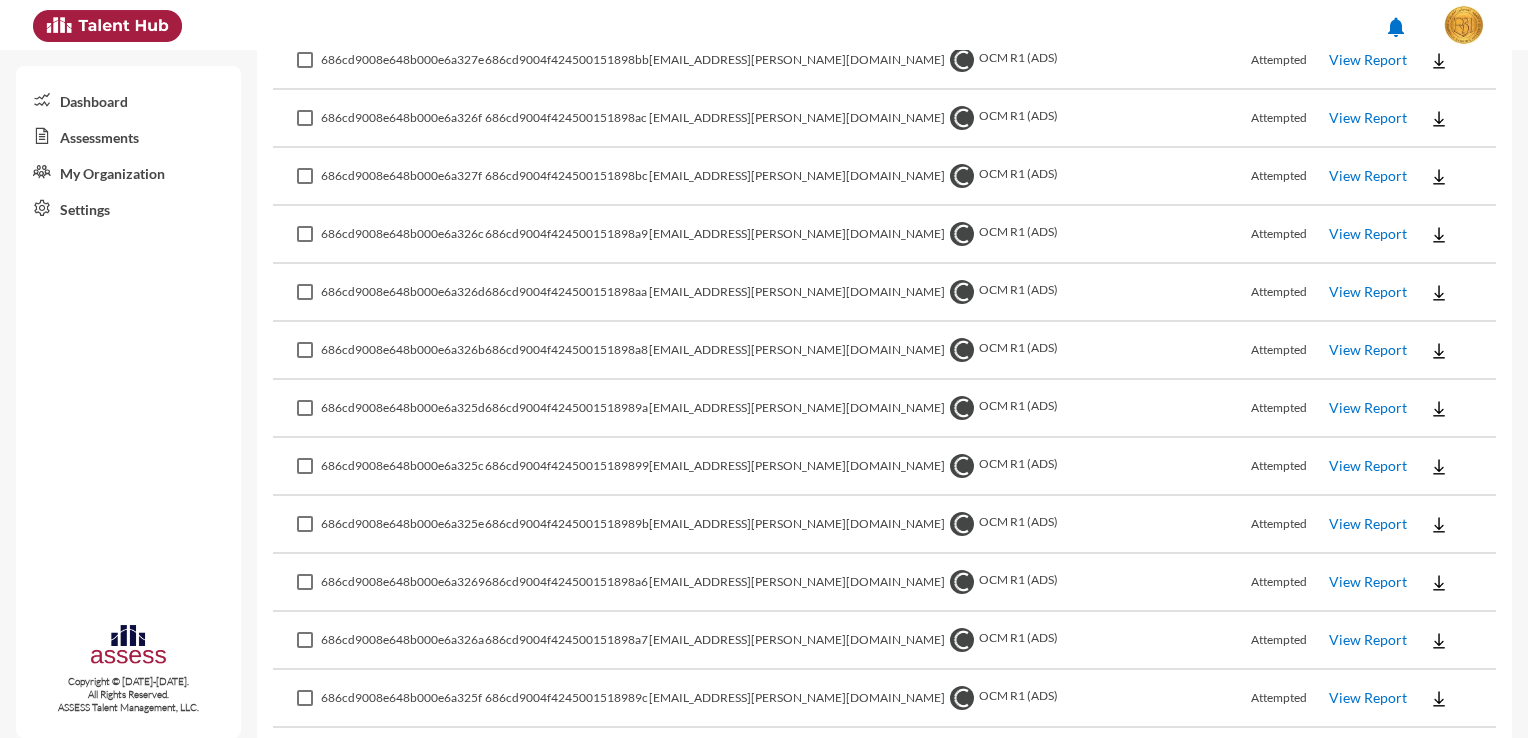 click 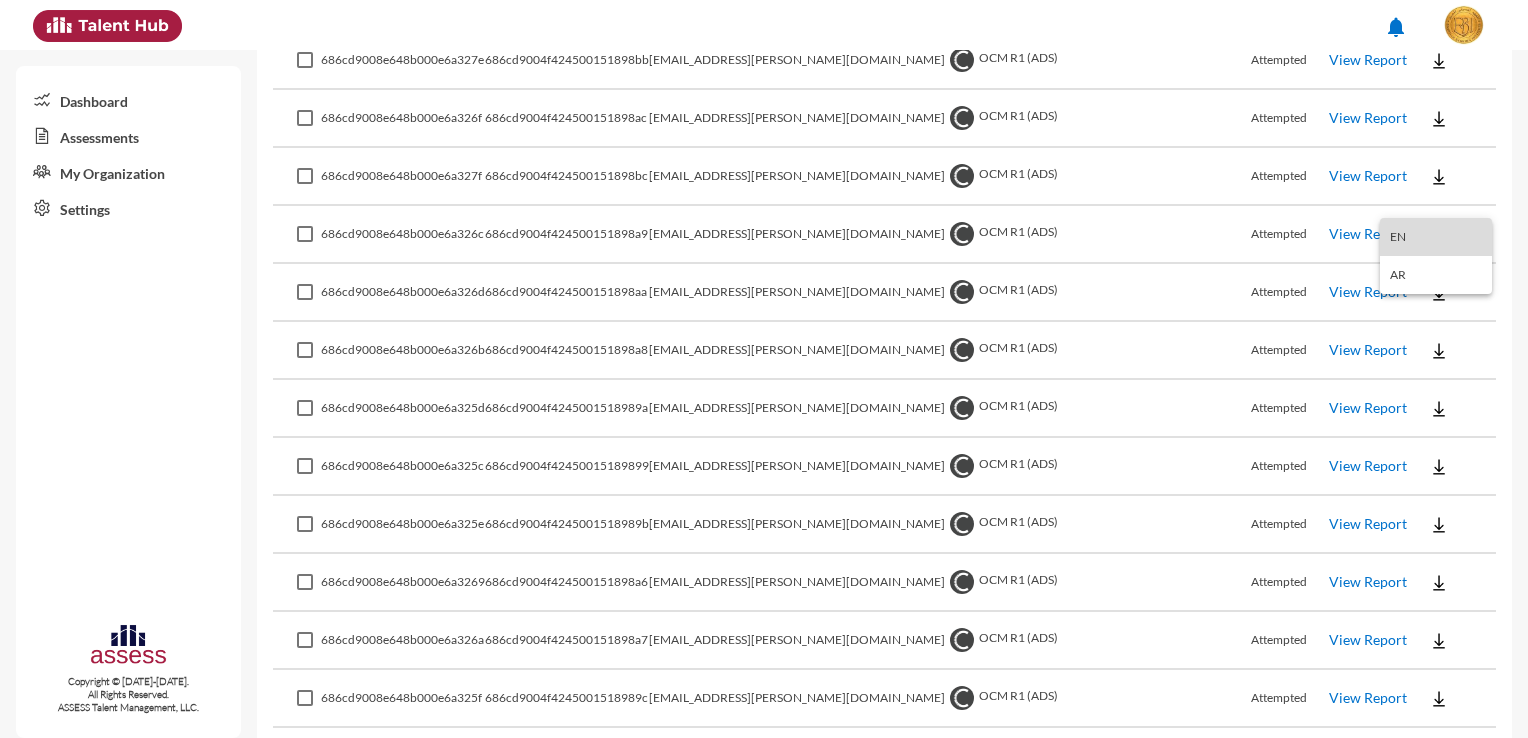 click on "EN" at bounding box center [1436, 237] 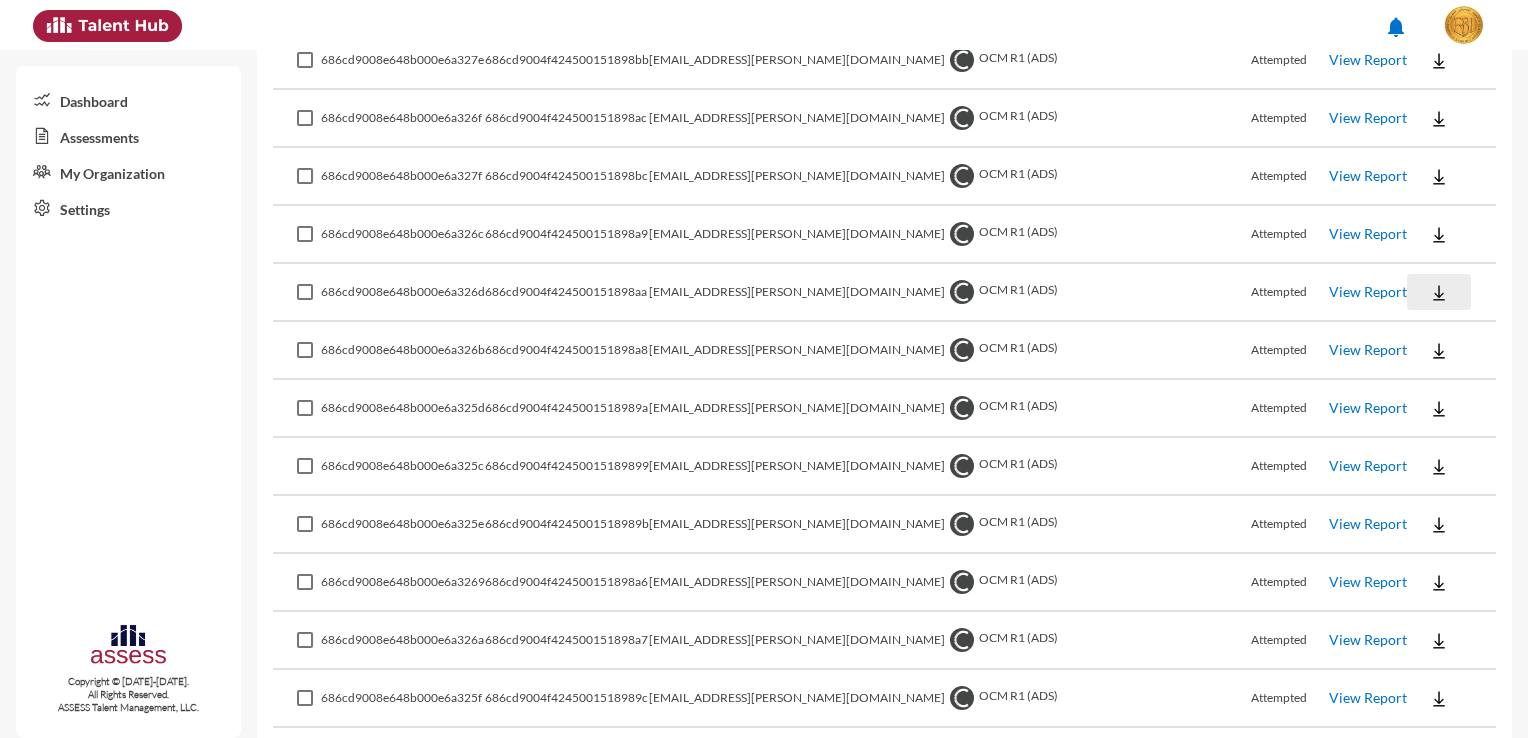 click 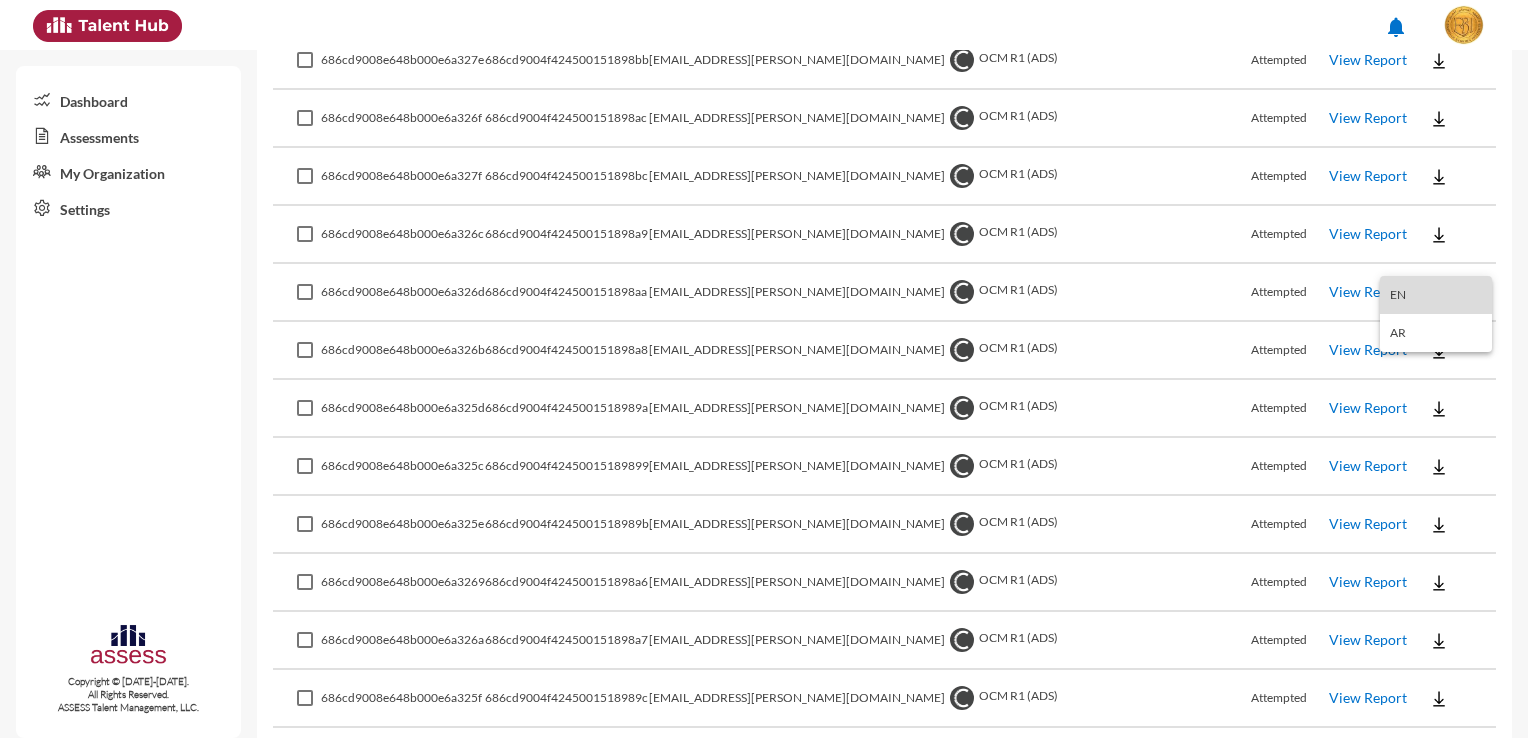 click on "EN" at bounding box center (1436, 295) 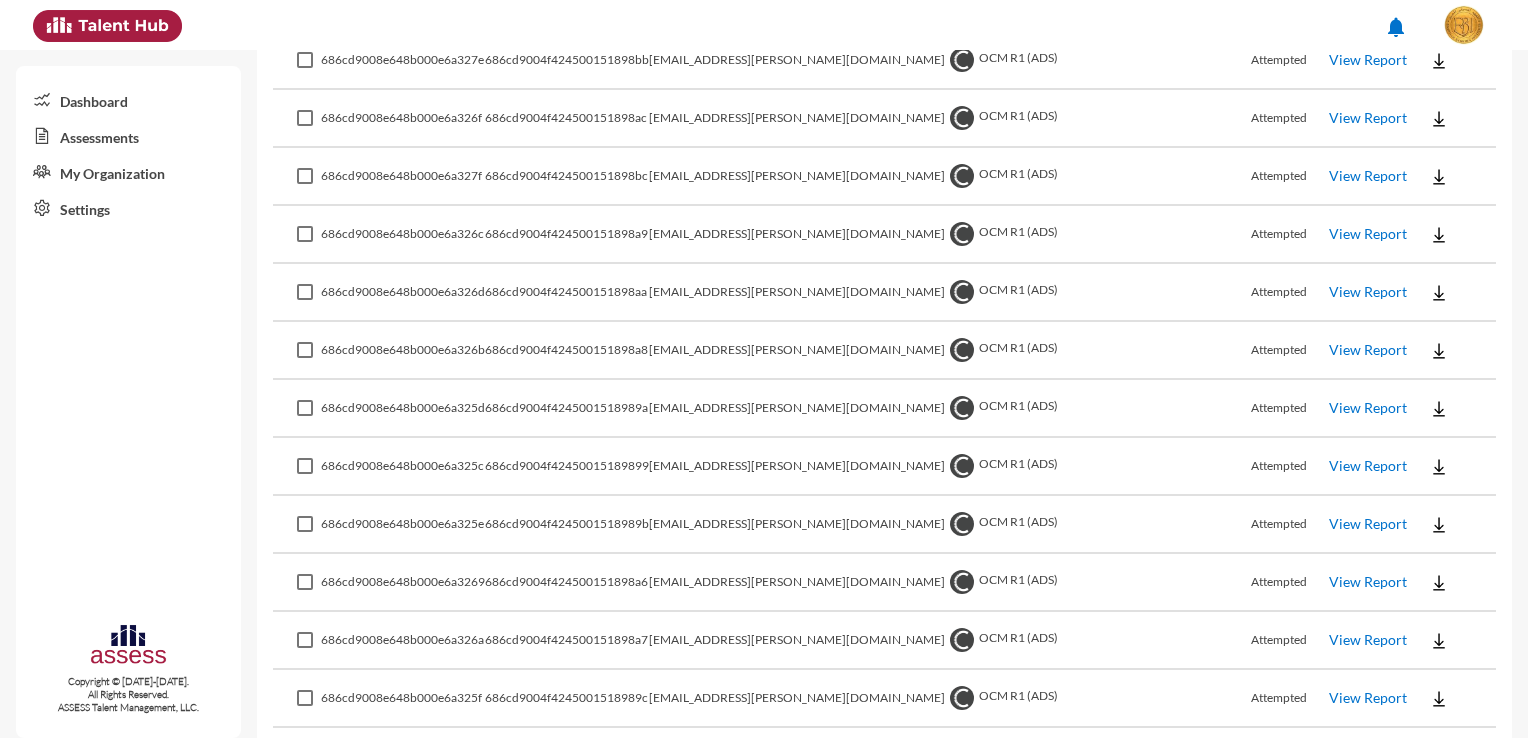 click 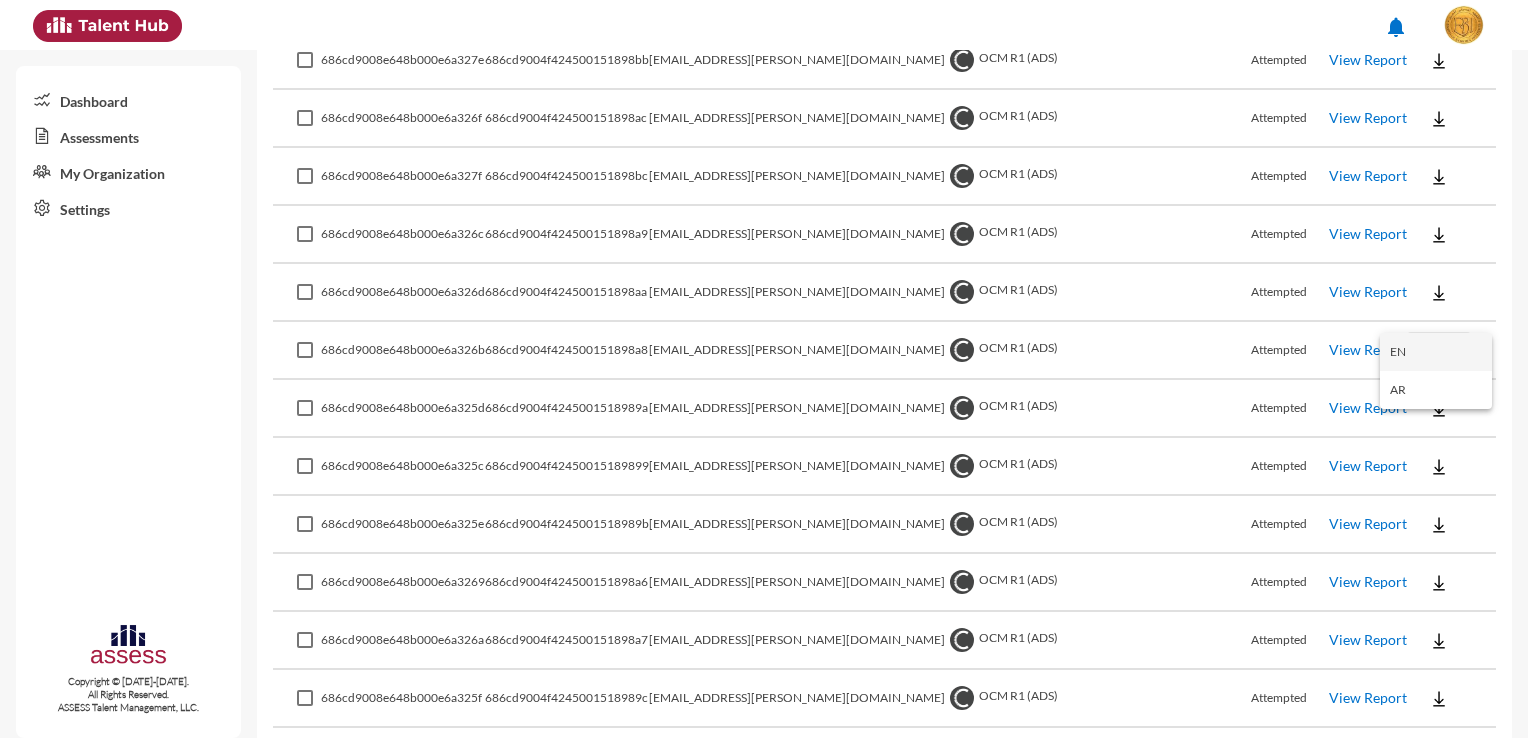 click on "EN" at bounding box center (1436, 352) 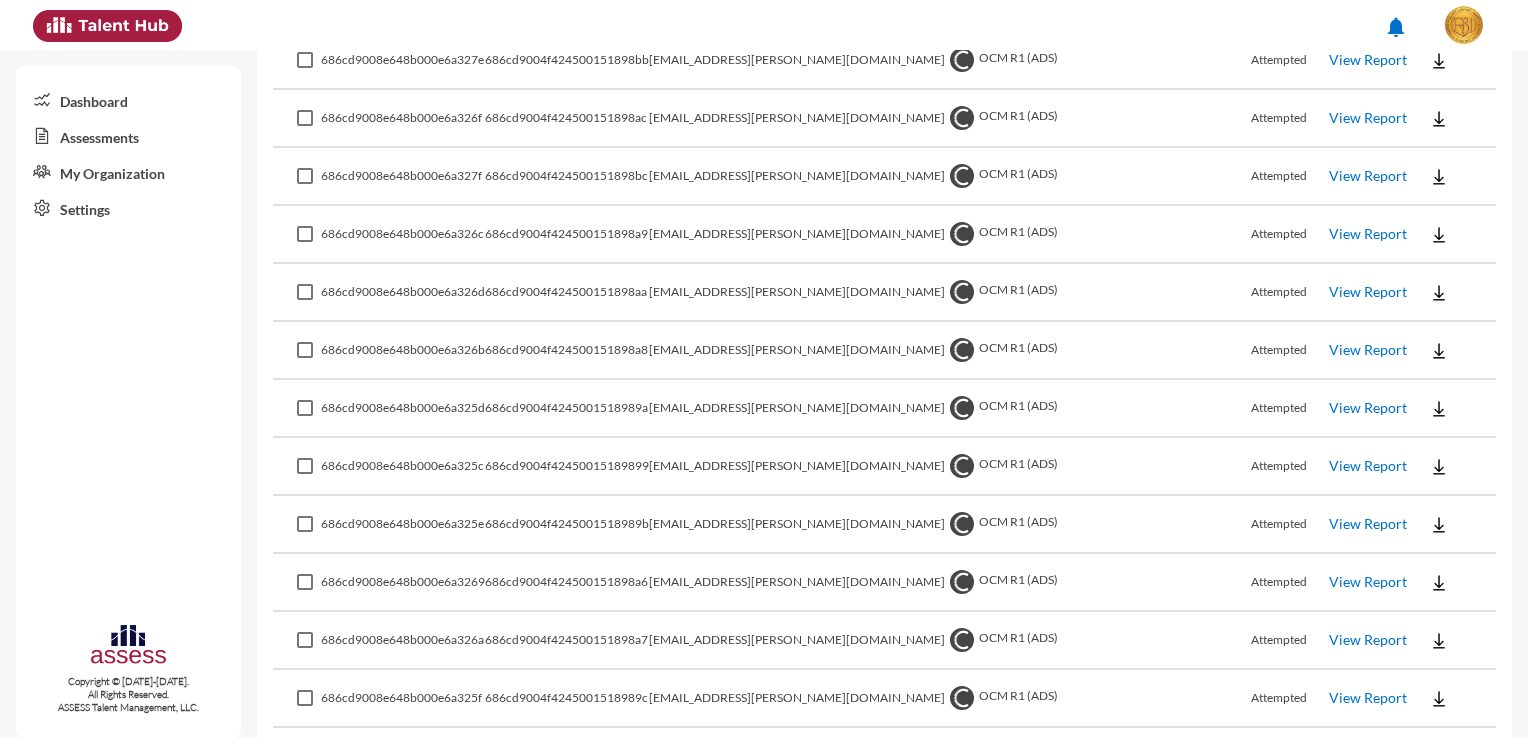 click 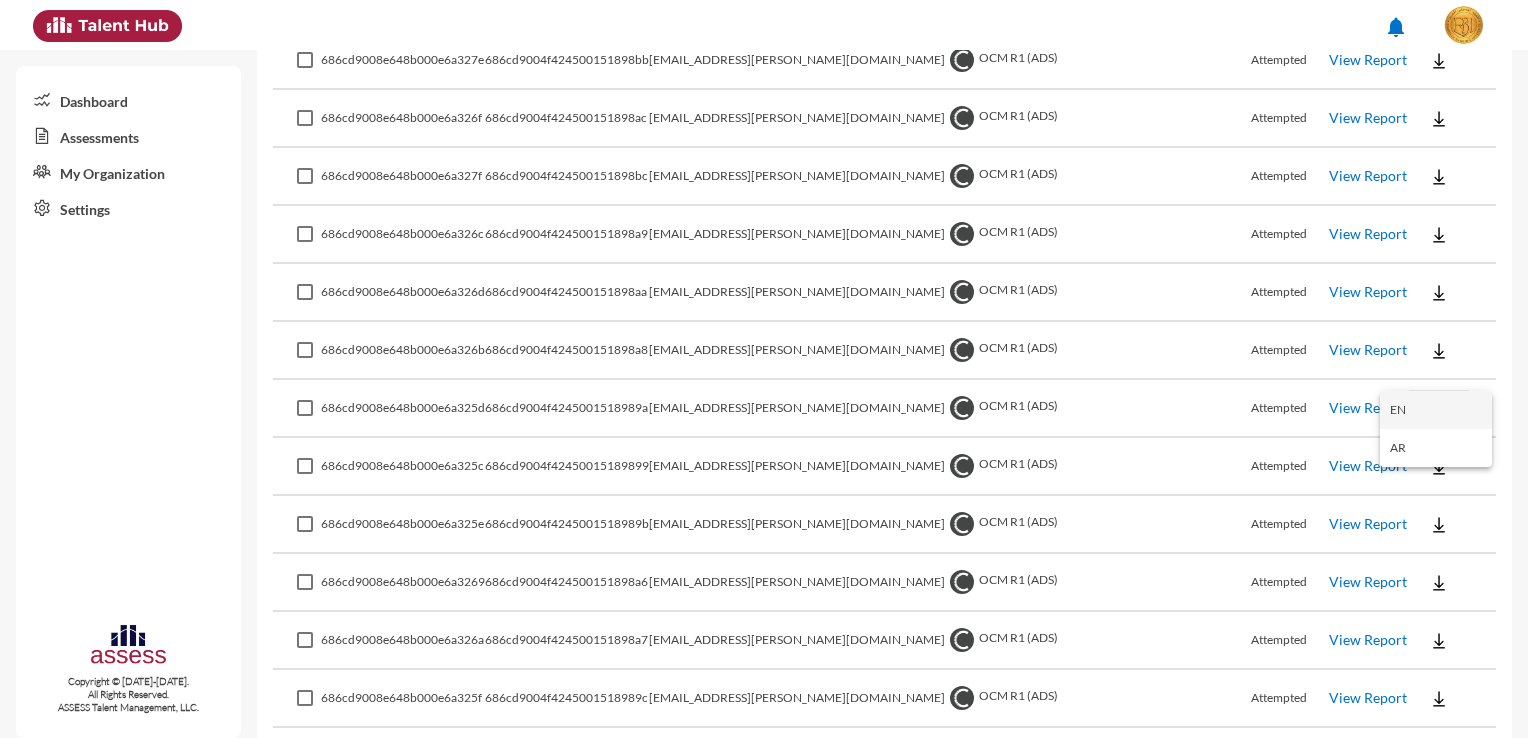 click on "EN" at bounding box center [1436, 410] 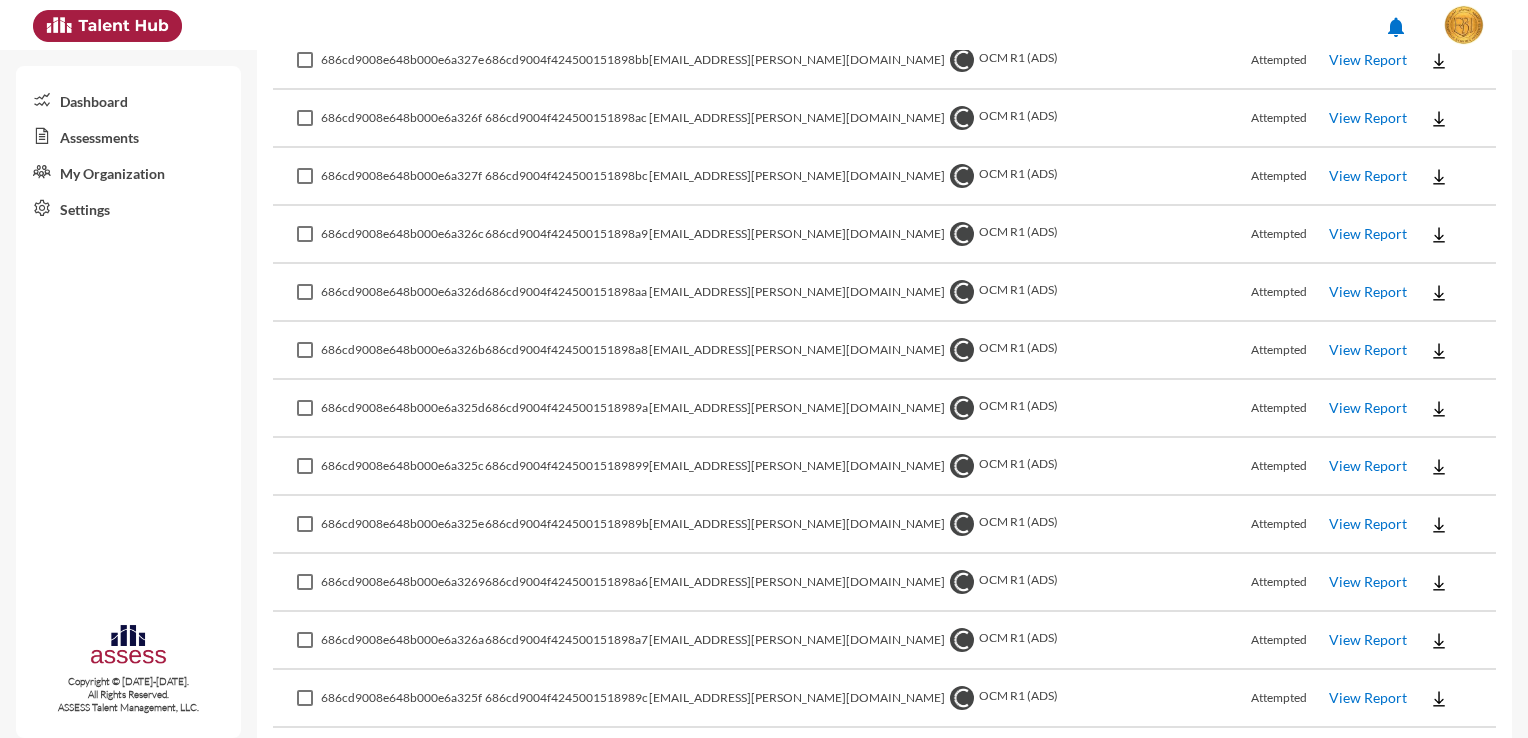 click 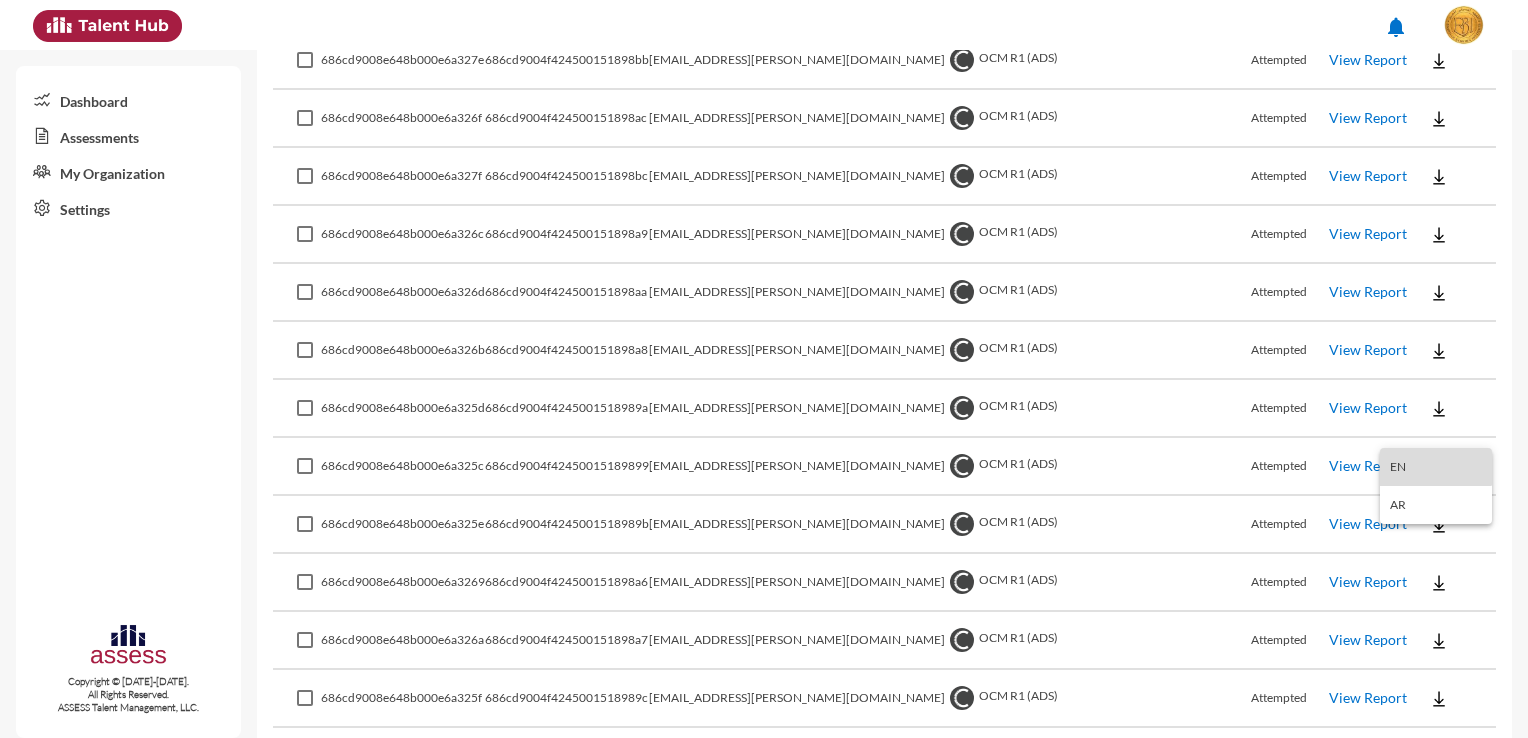 click on "EN" at bounding box center (1436, 467) 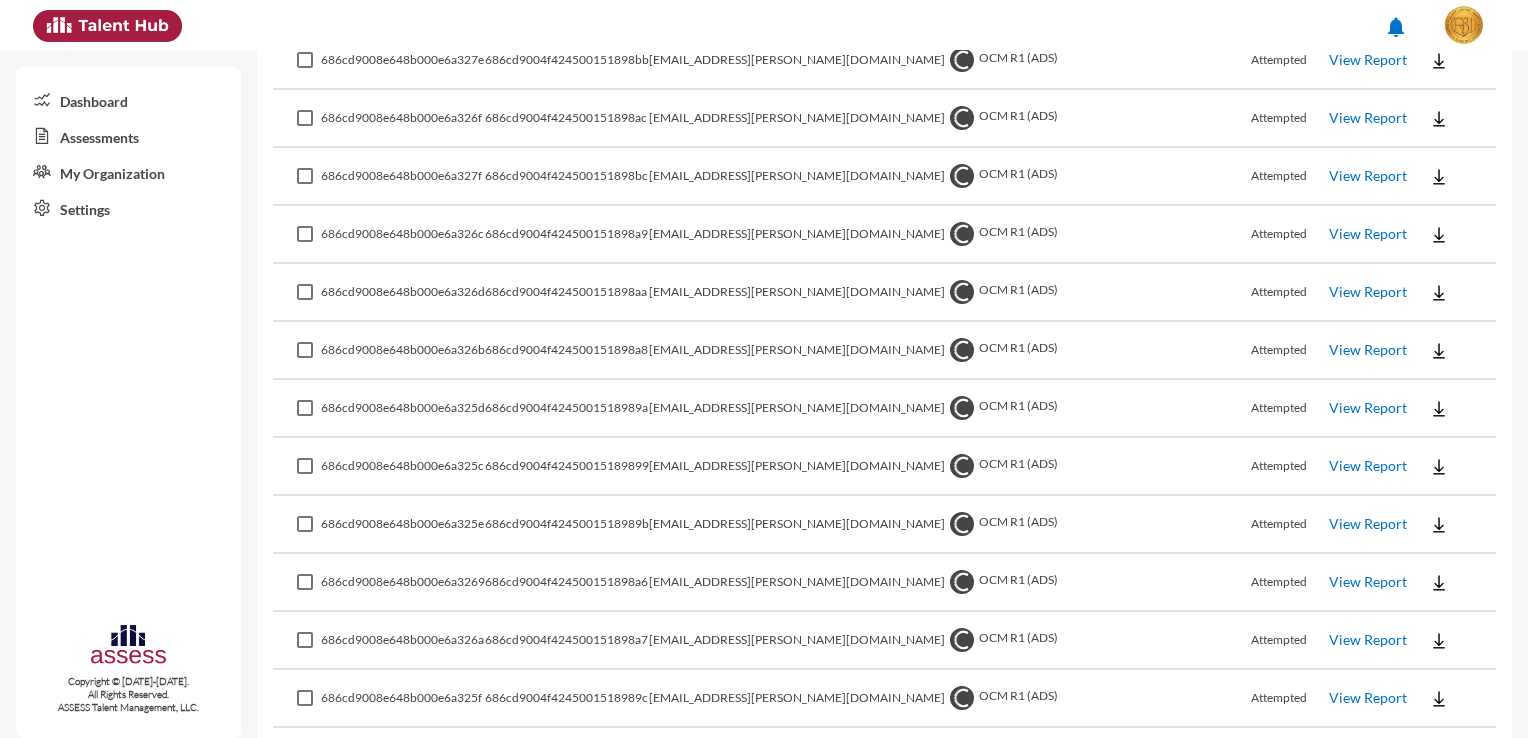 click 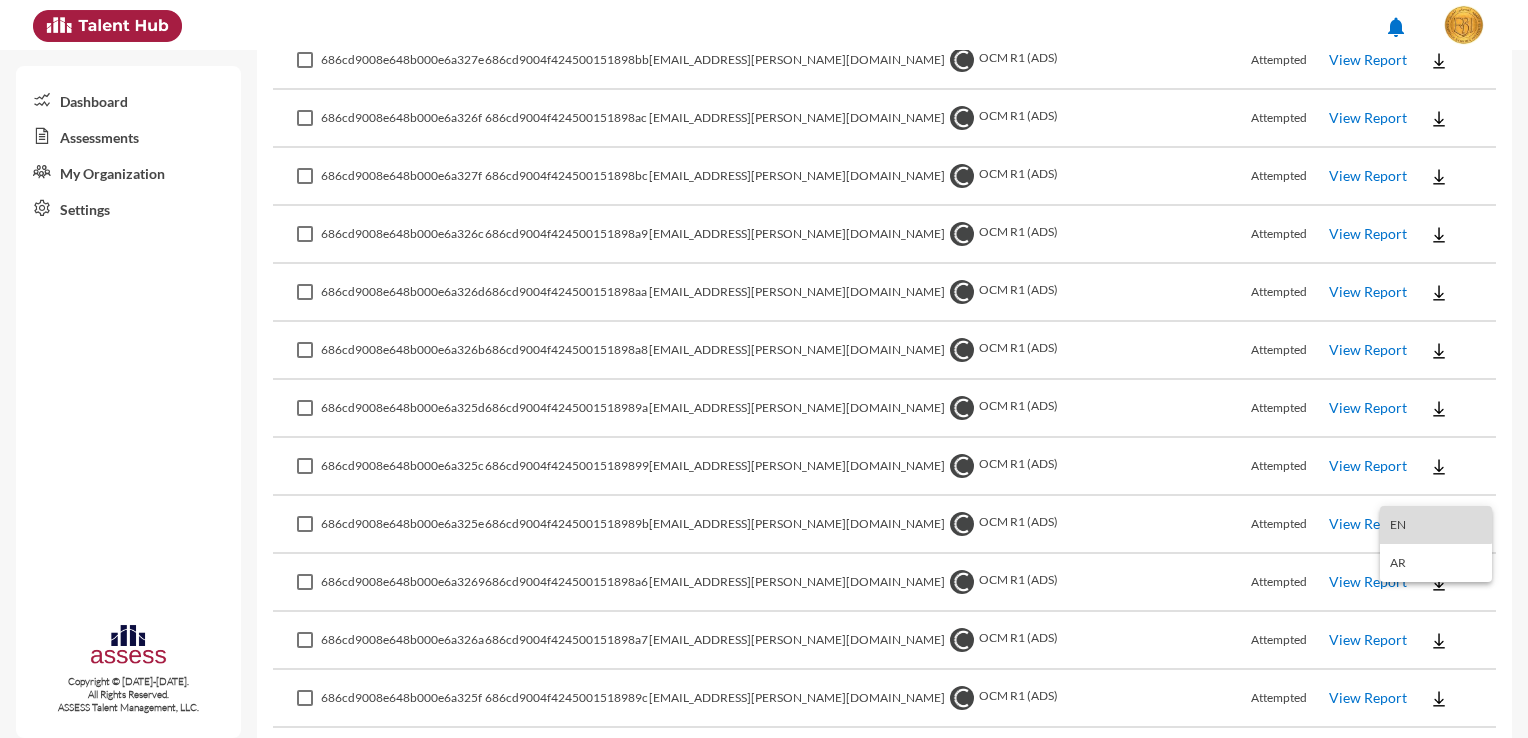 click on "EN" at bounding box center [1436, 525] 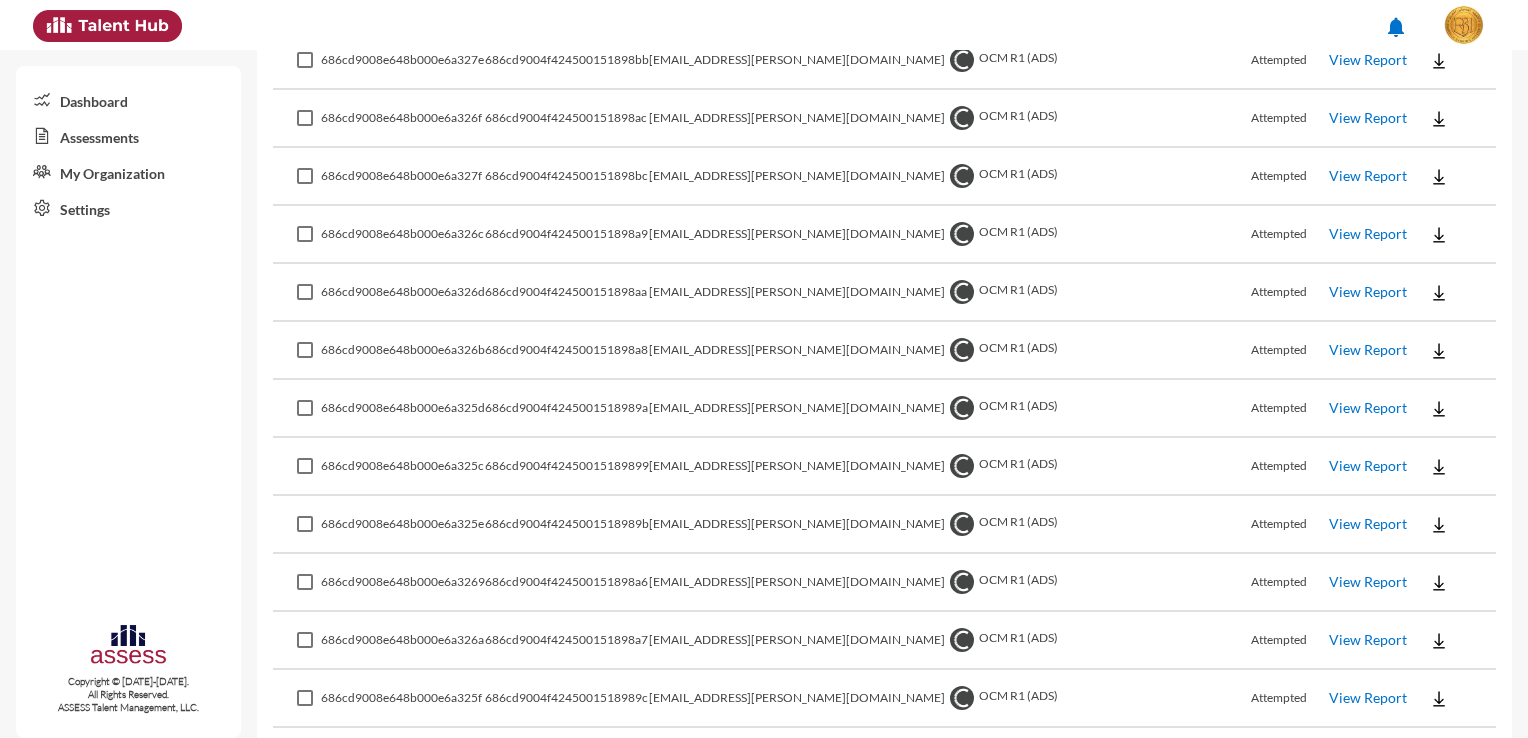 click 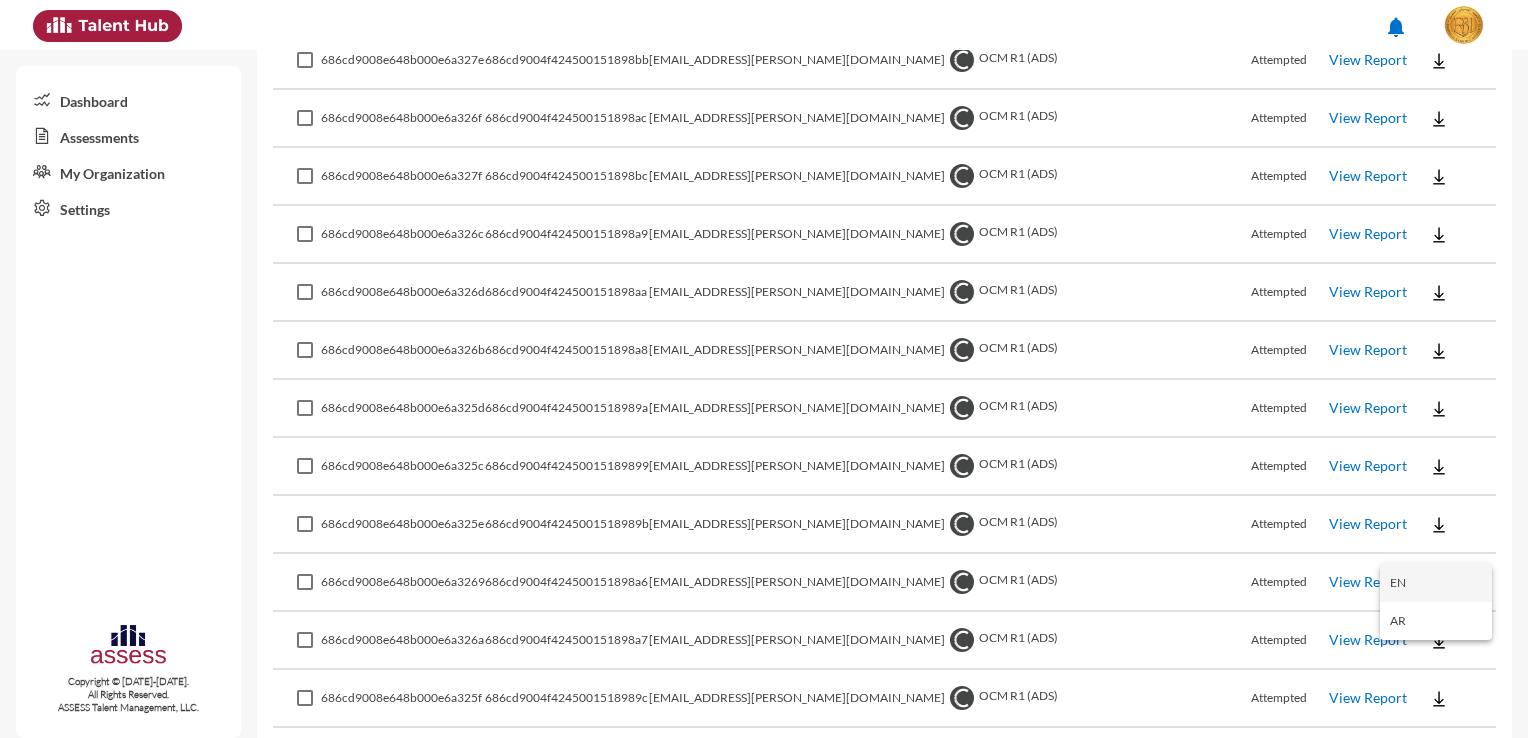 click on "EN" at bounding box center (1436, 583) 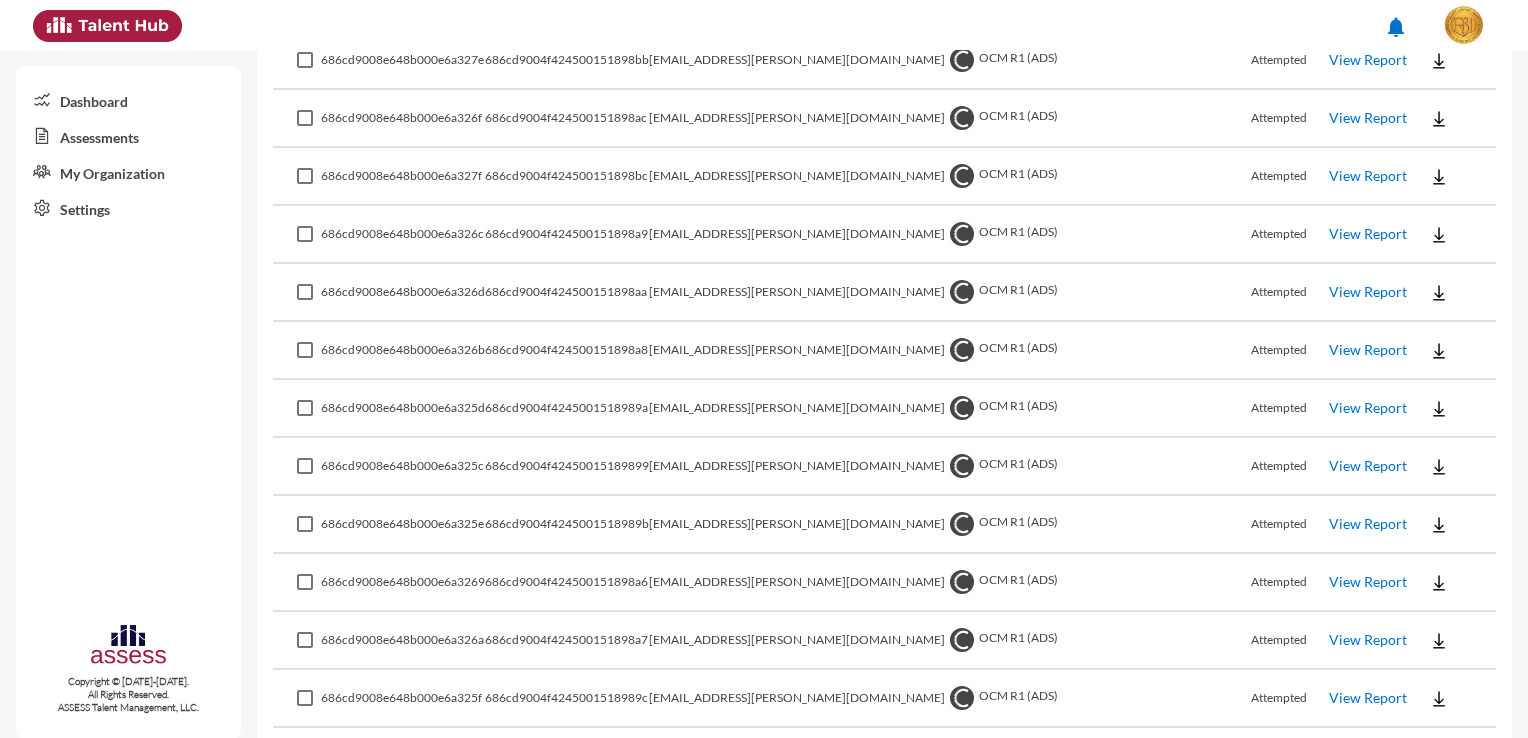 click 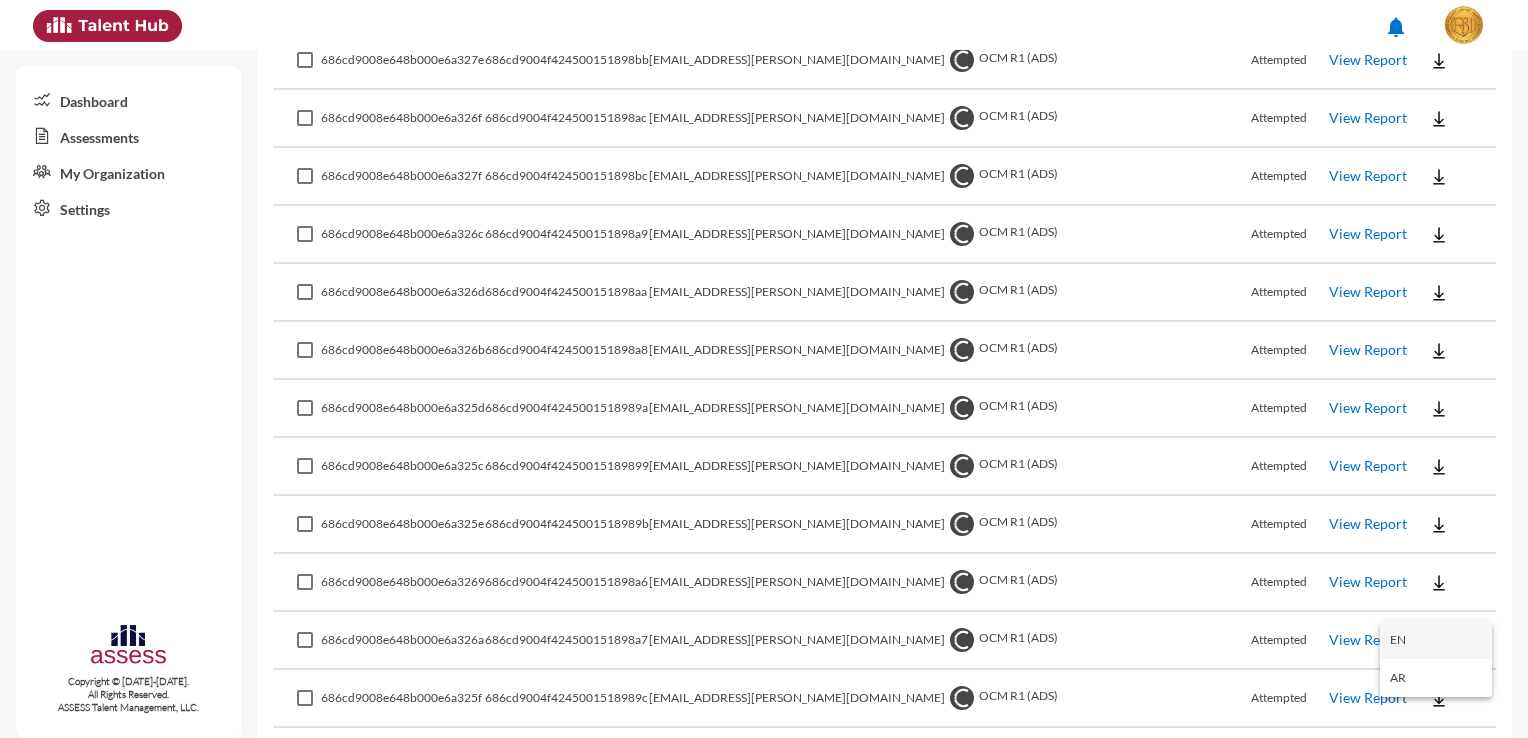 click on "EN" at bounding box center (1436, 640) 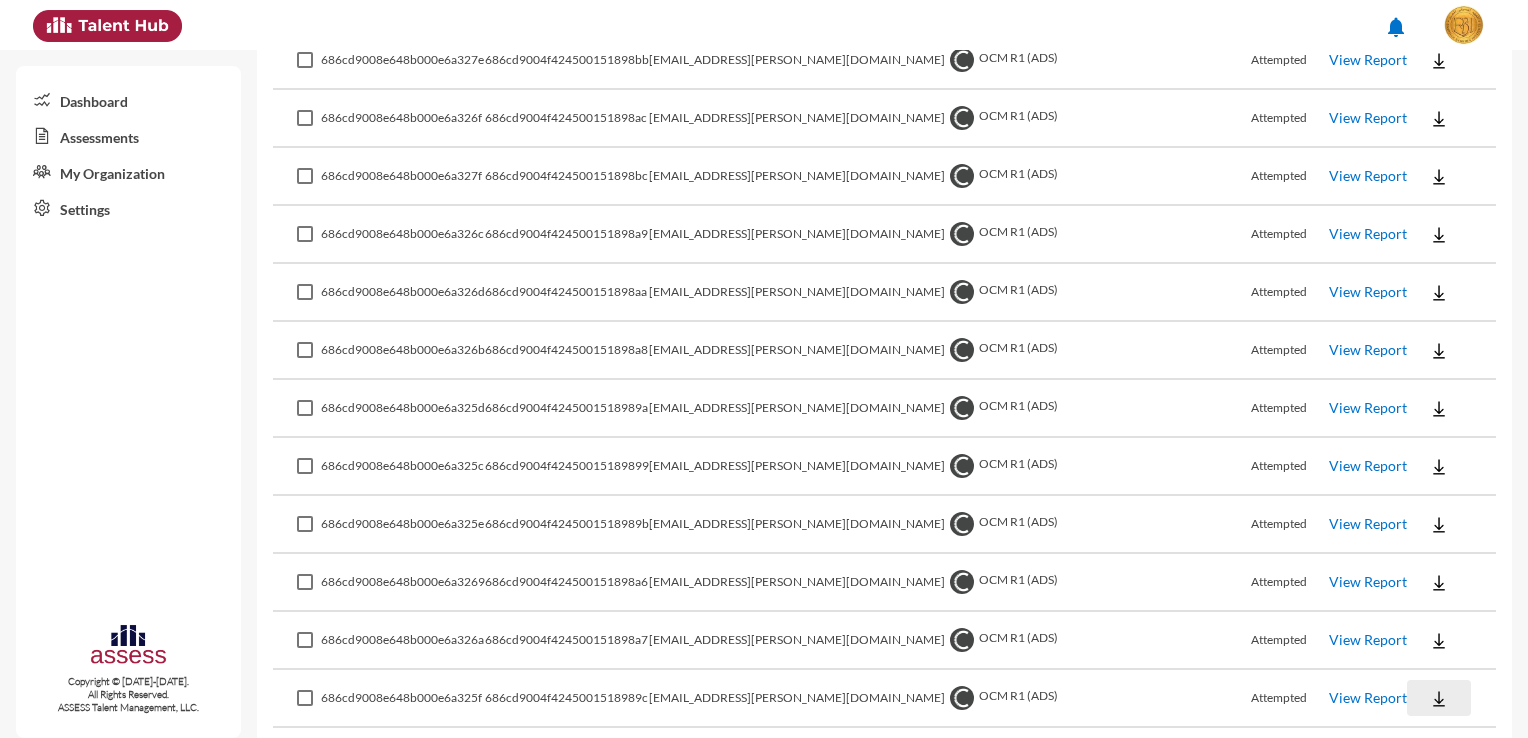click 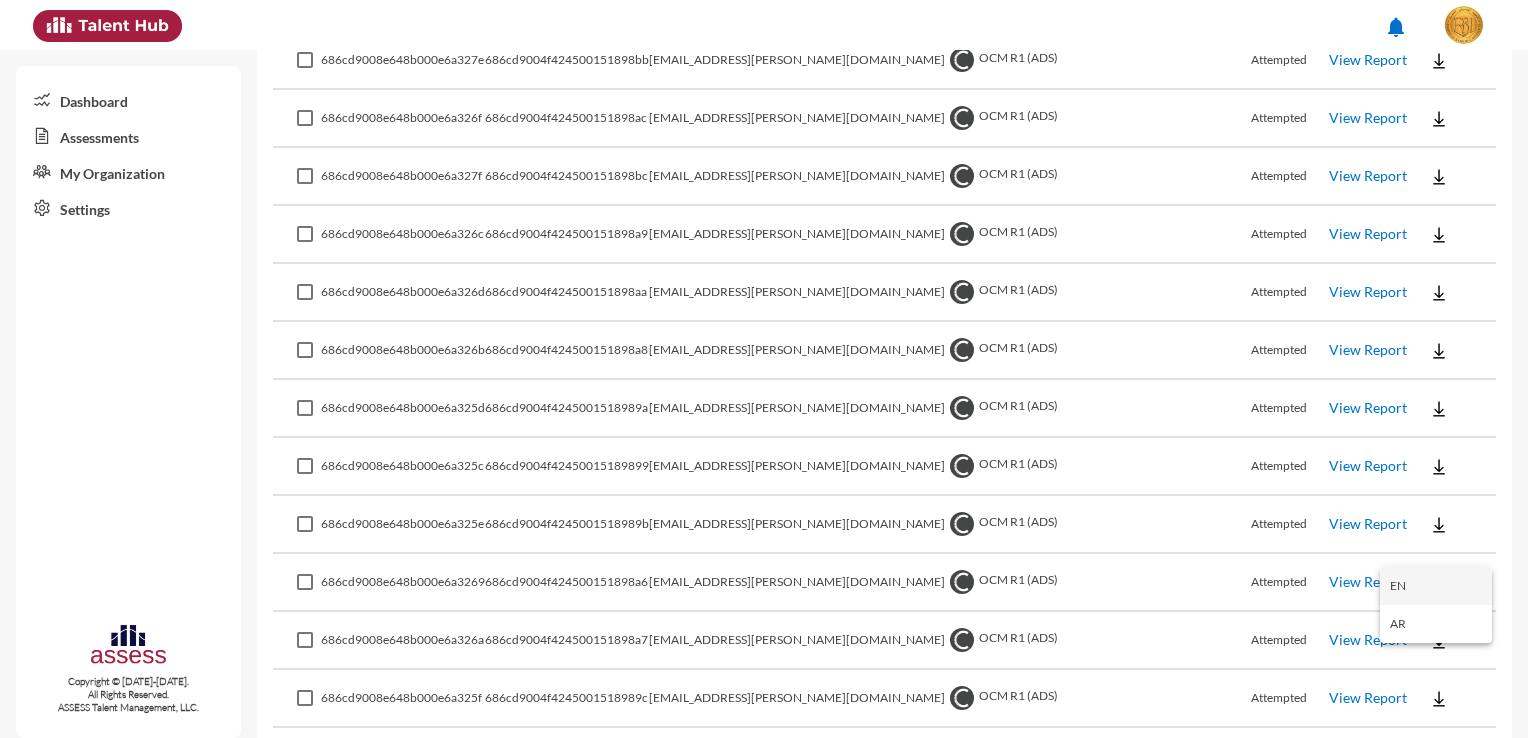 click on "EN" at bounding box center [1436, 586] 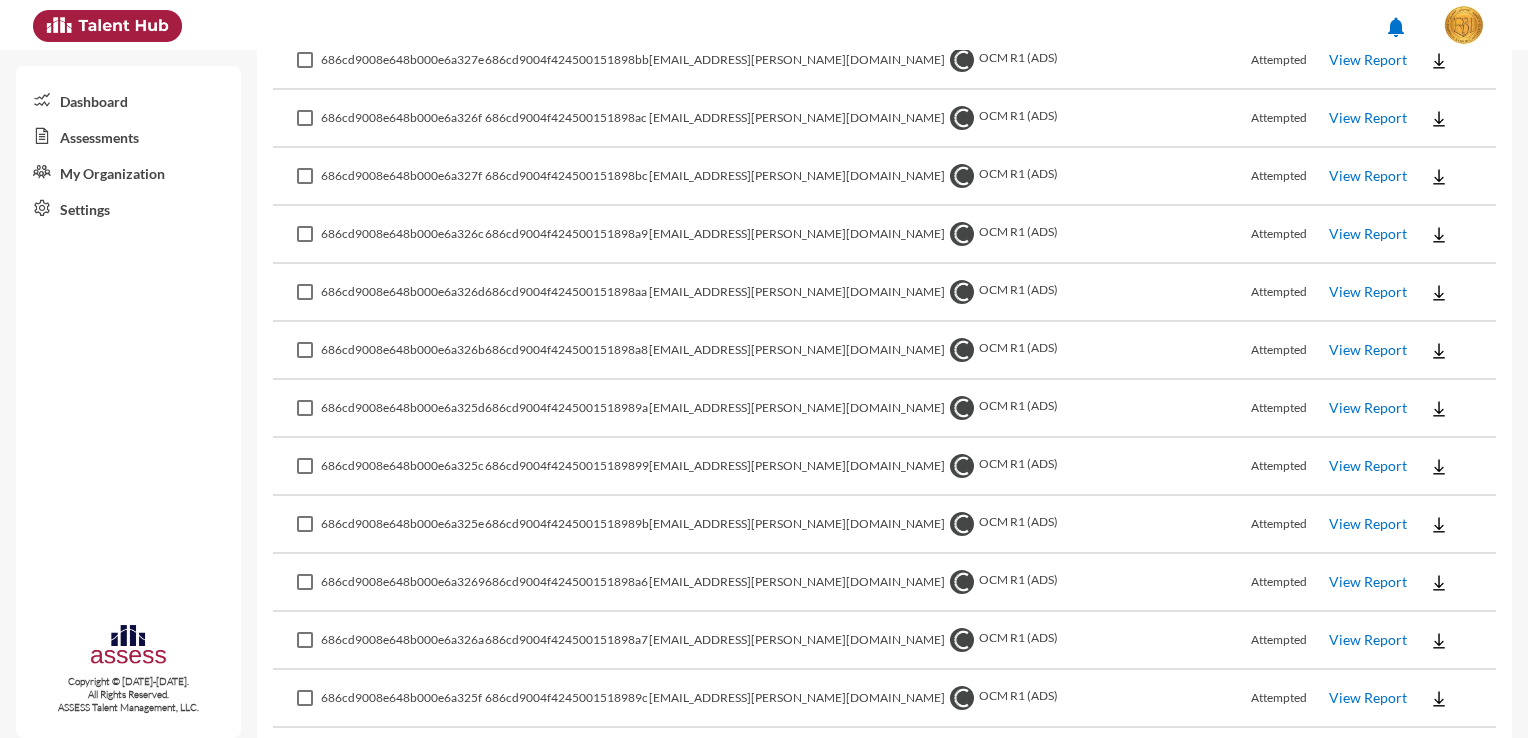 click 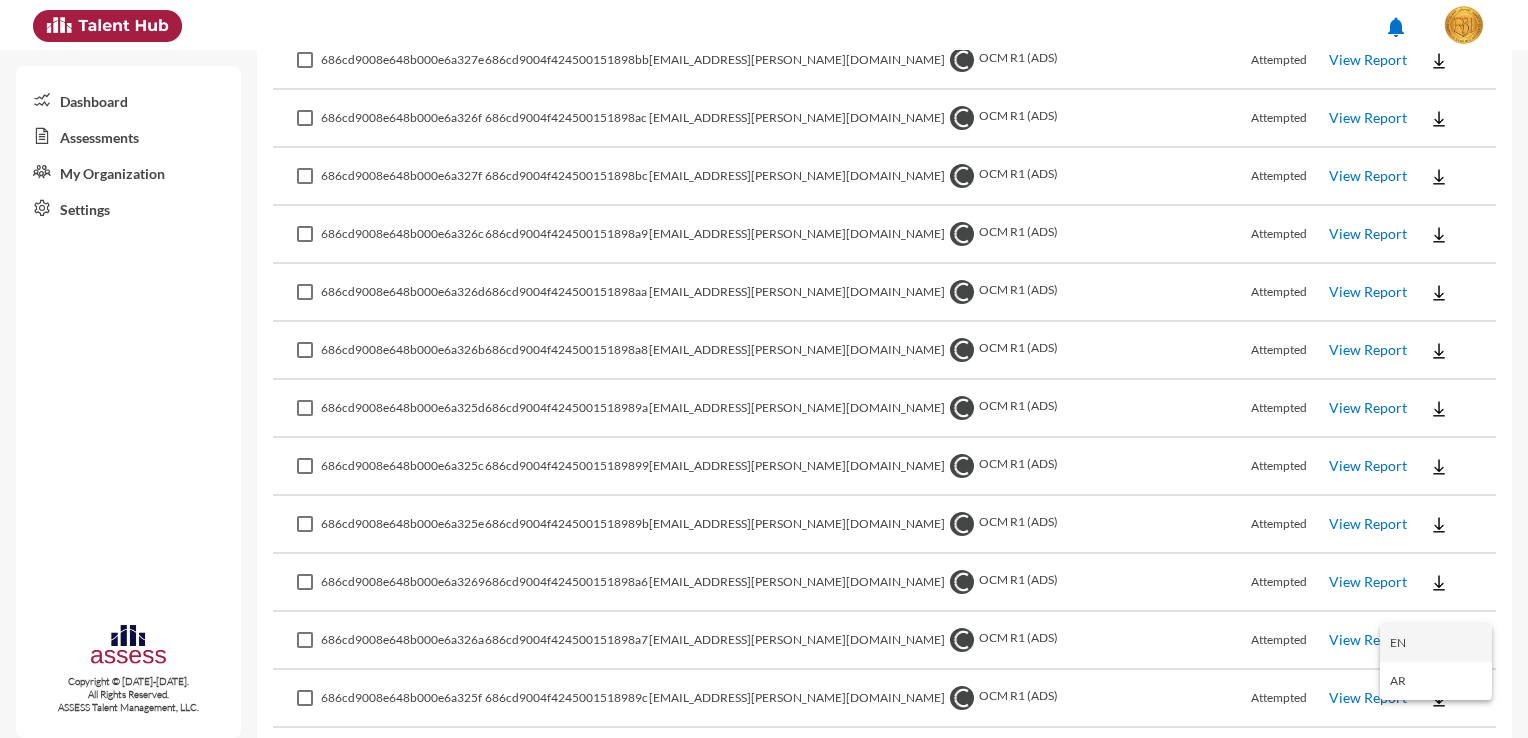 click on "EN" at bounding box center [1436, 643] 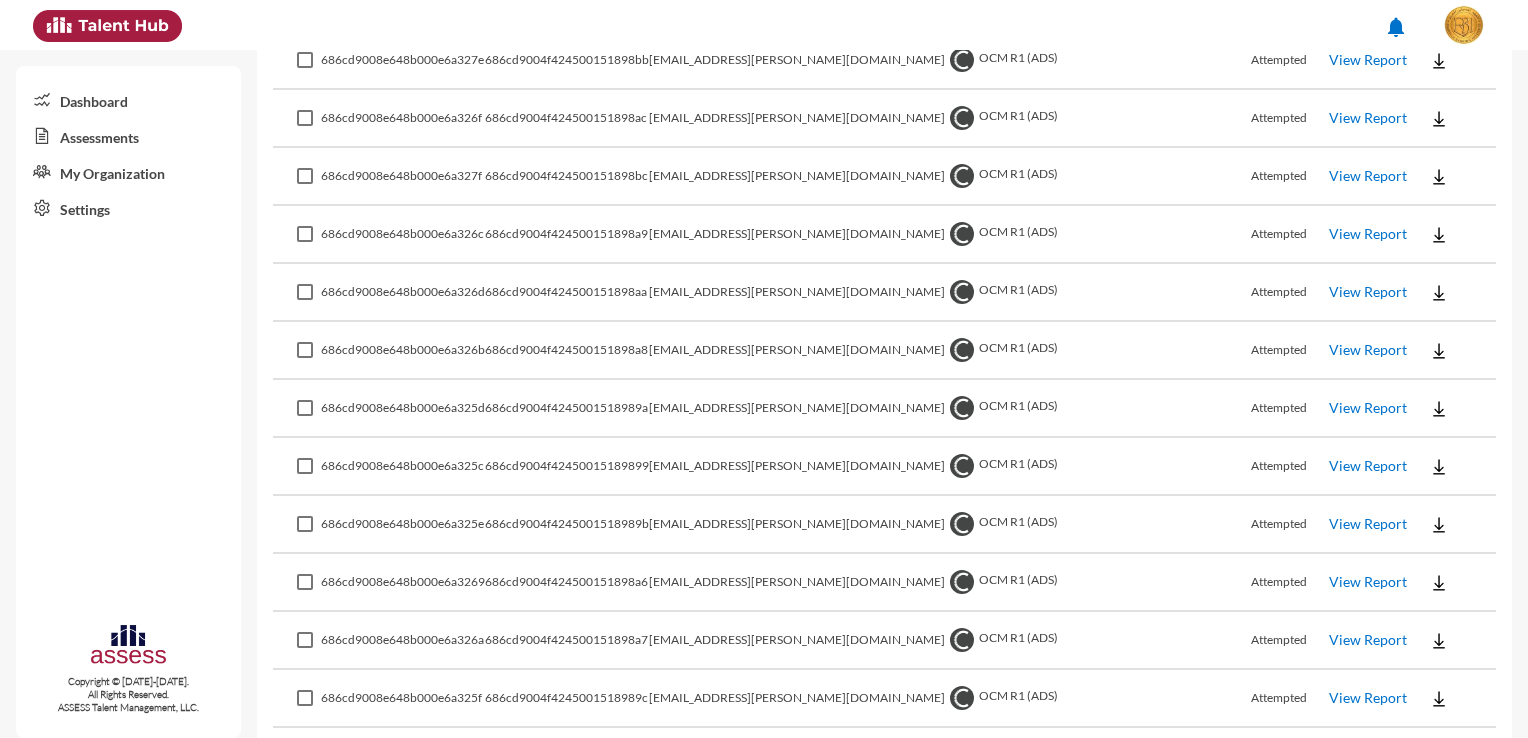 drag, startPoint x: 643, startPoint y: 716, endPoint x: 543, endPoint y: 716, distance: 100 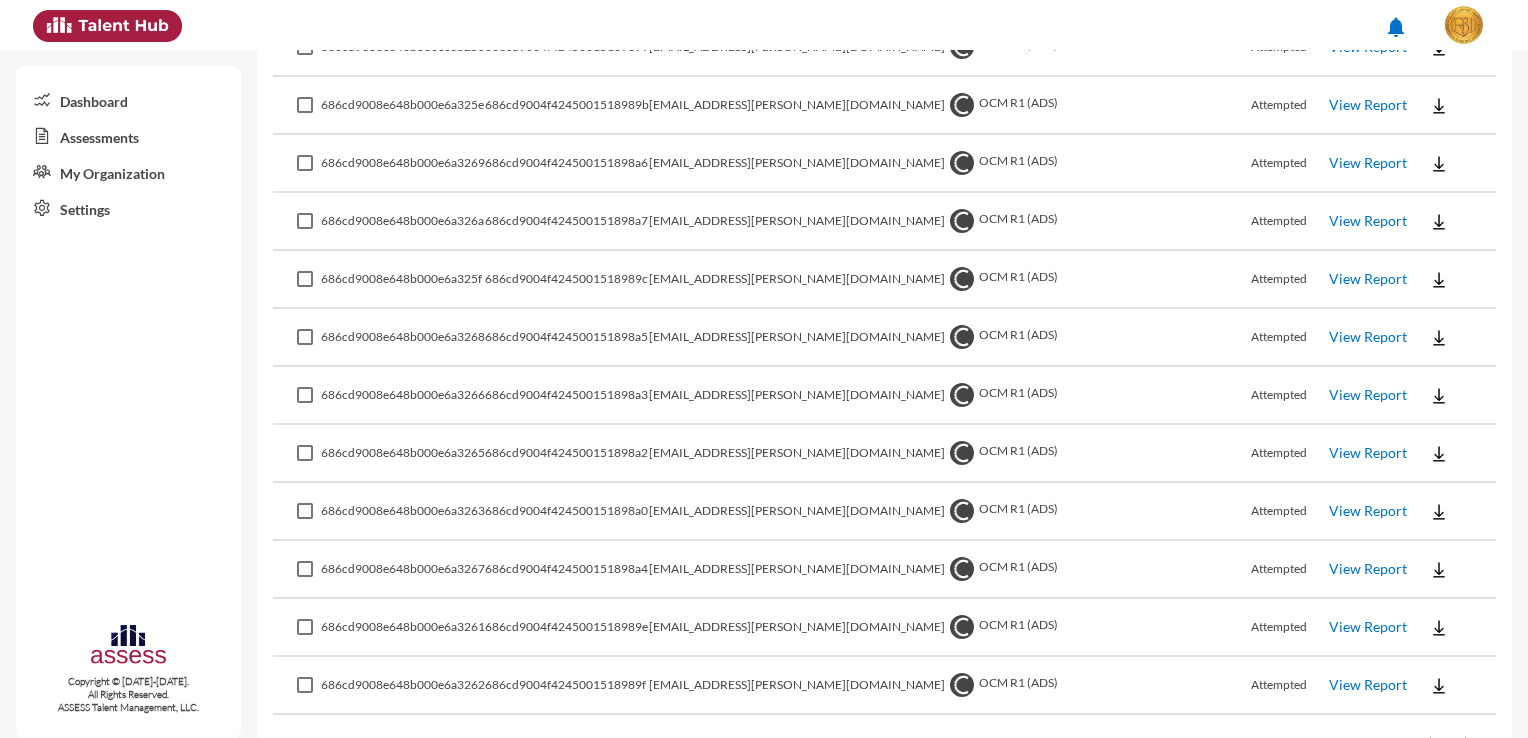 scroll, scrollTop: 5563, scrollLeft: 0, axis: vertical 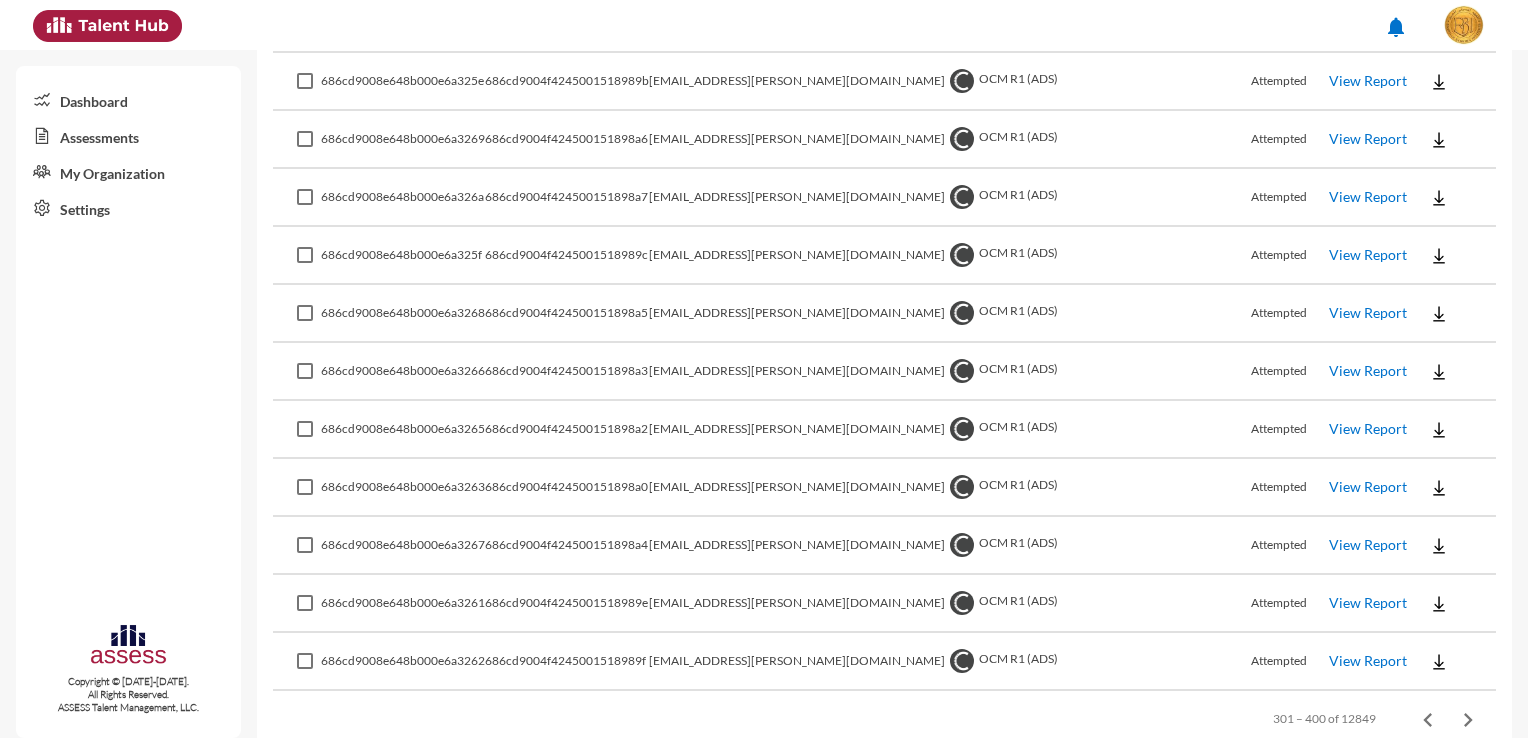 click 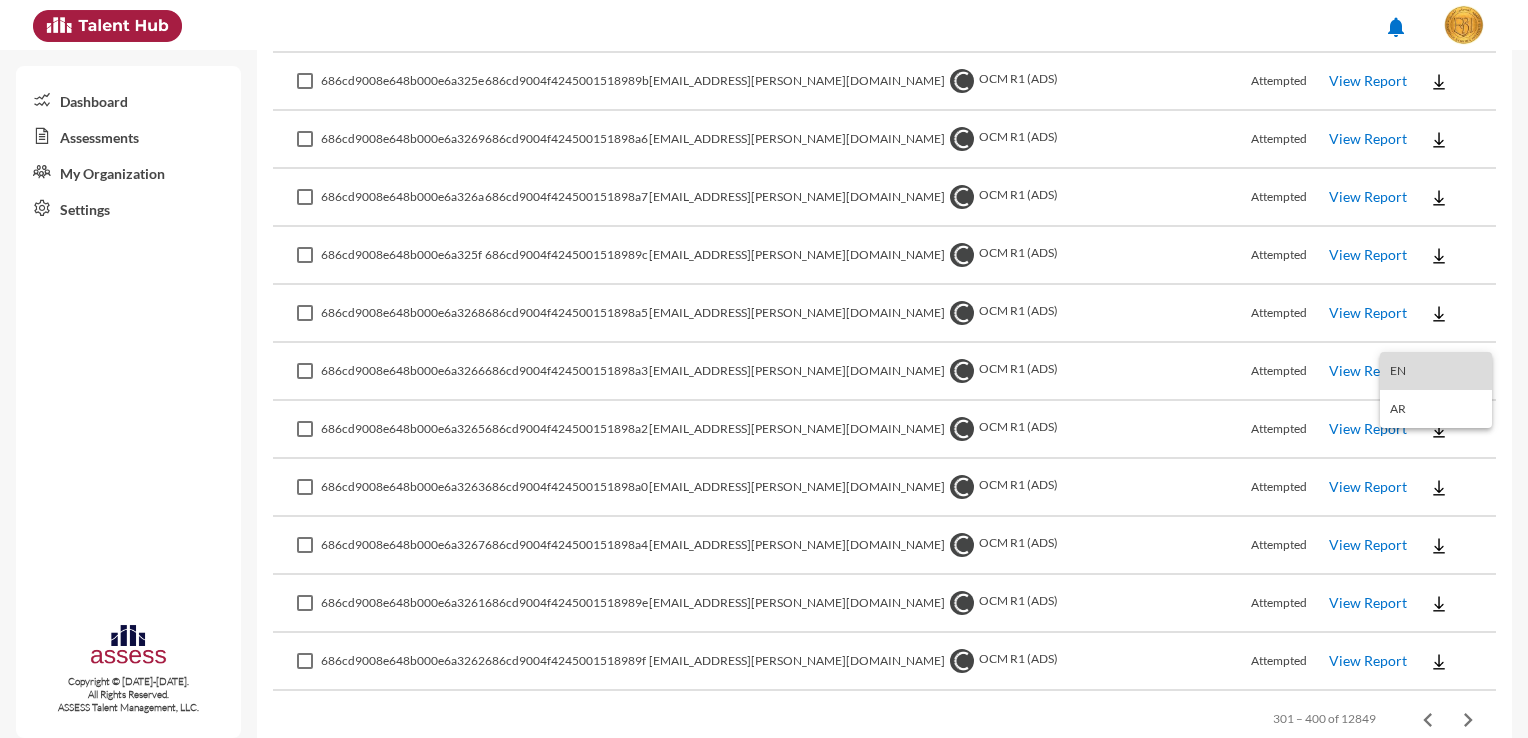click on "EN" at bounding box center [1436, 371] 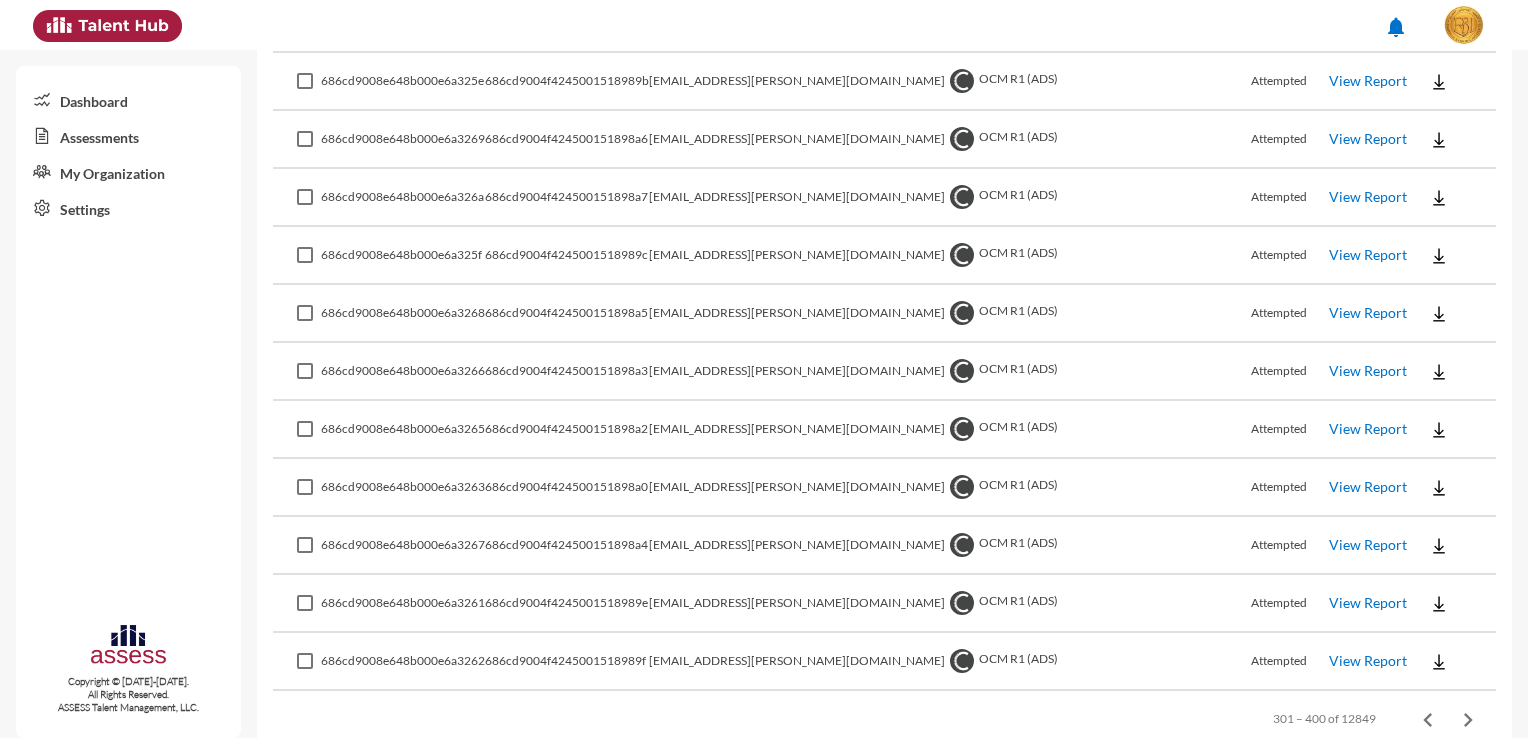 click 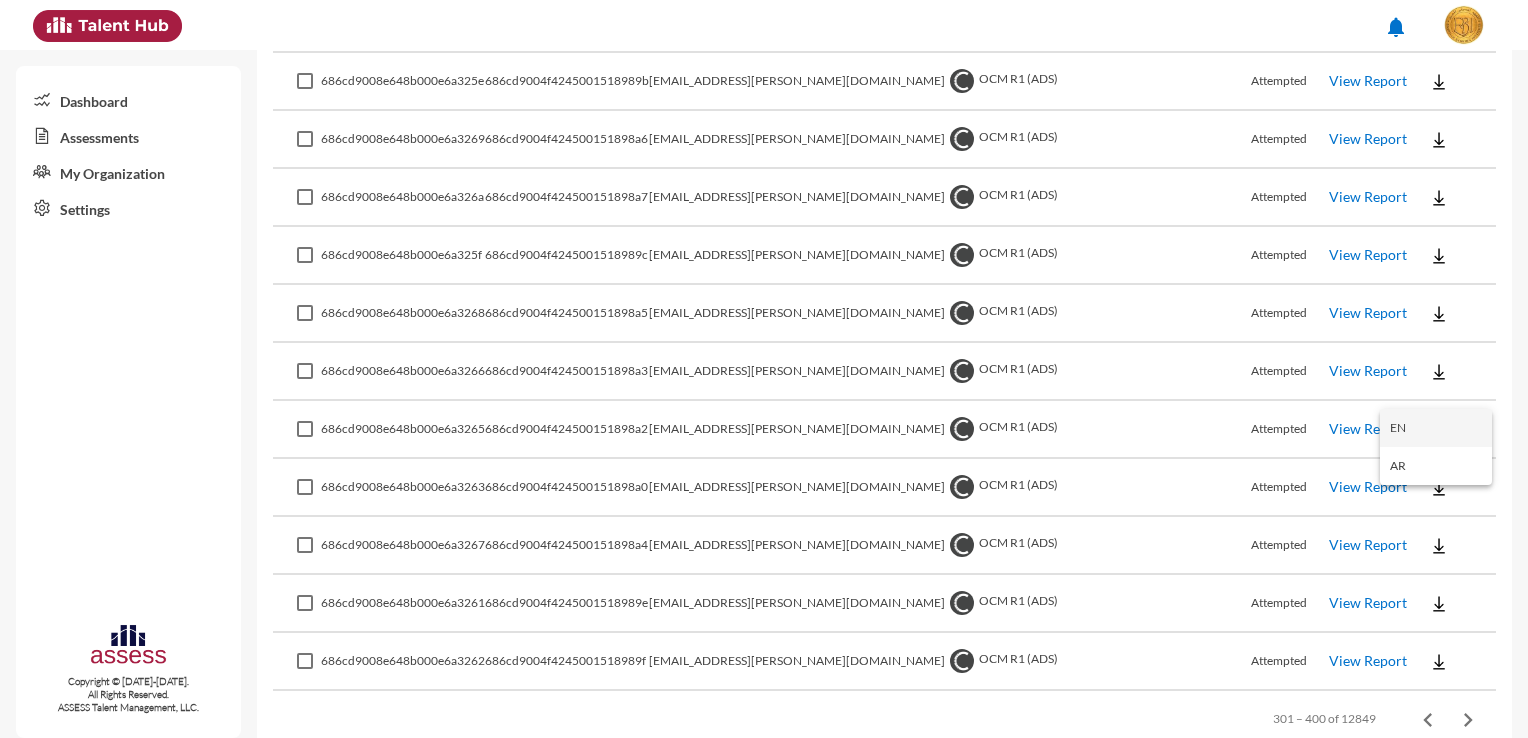 click on "EN" at bounding box center (1436, 428) 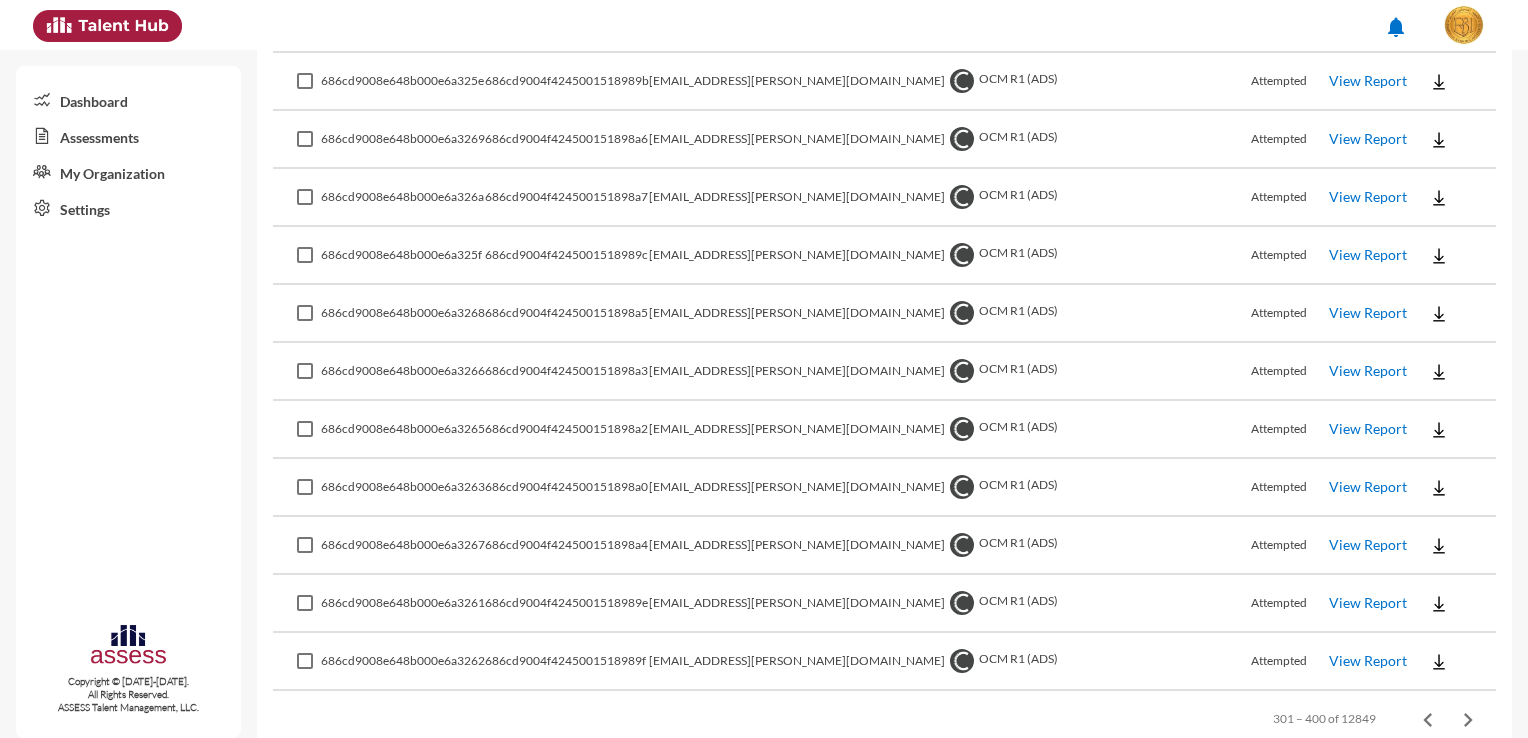 click 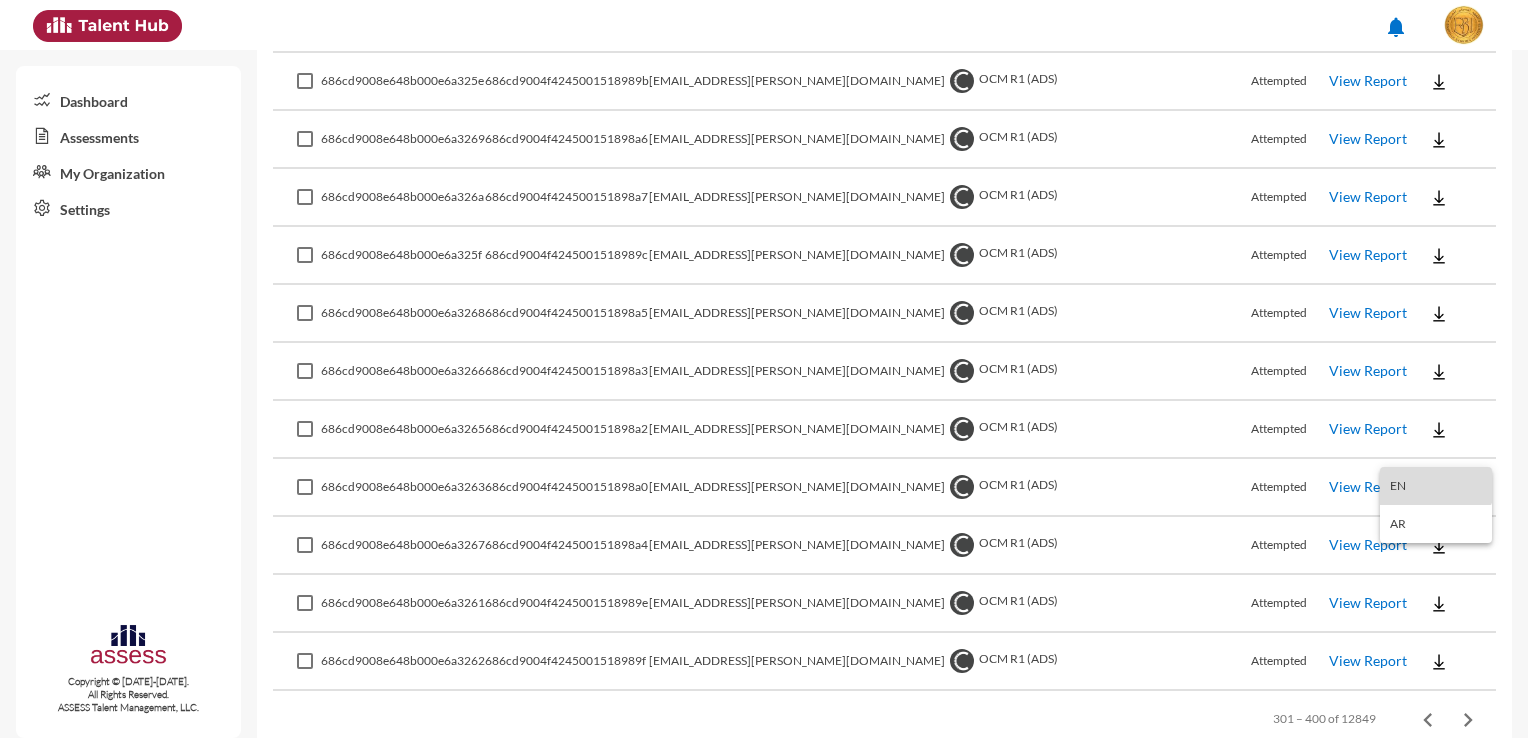 click on "EN" at bounding box center [1436, 486] 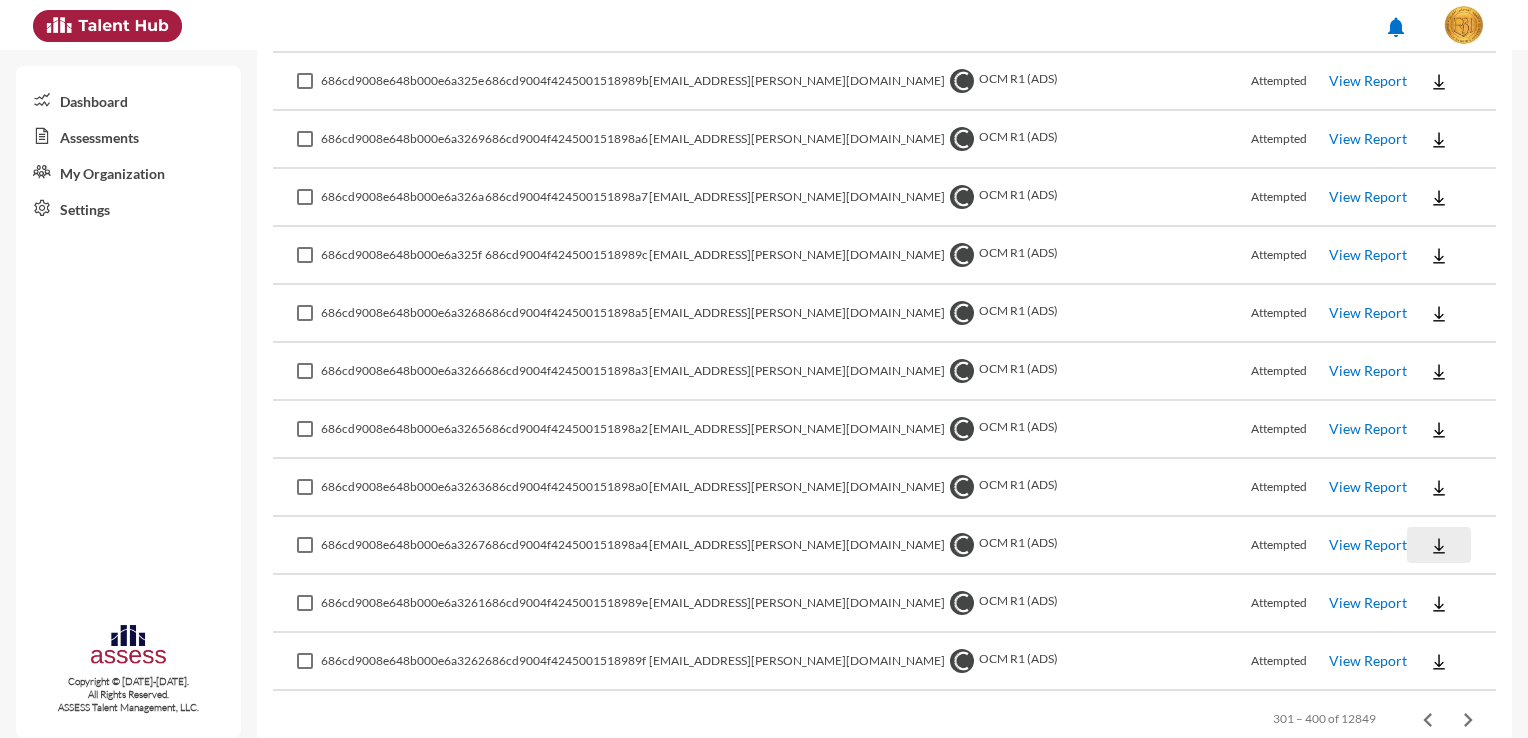 click 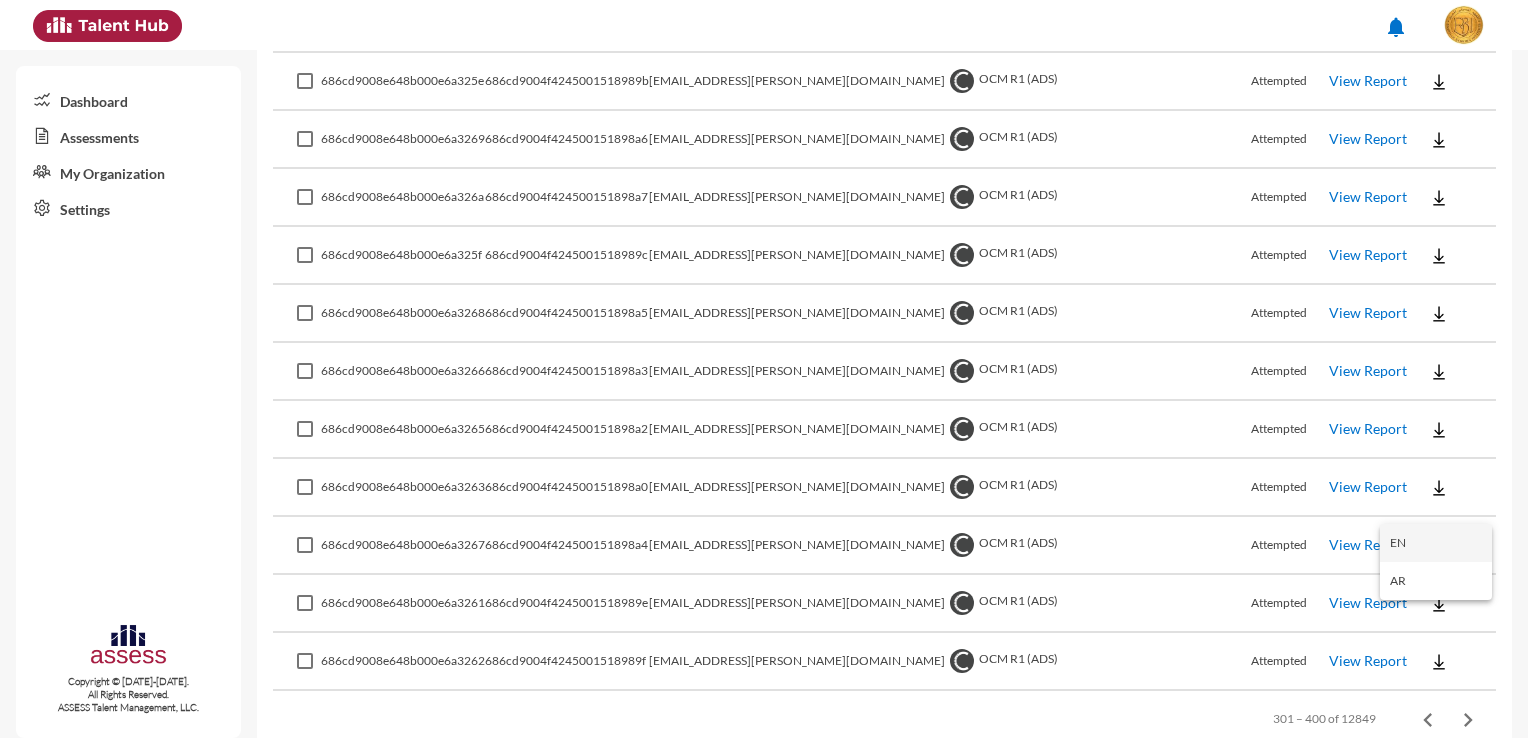 click on "EN" at bounding box center (1436, 543) 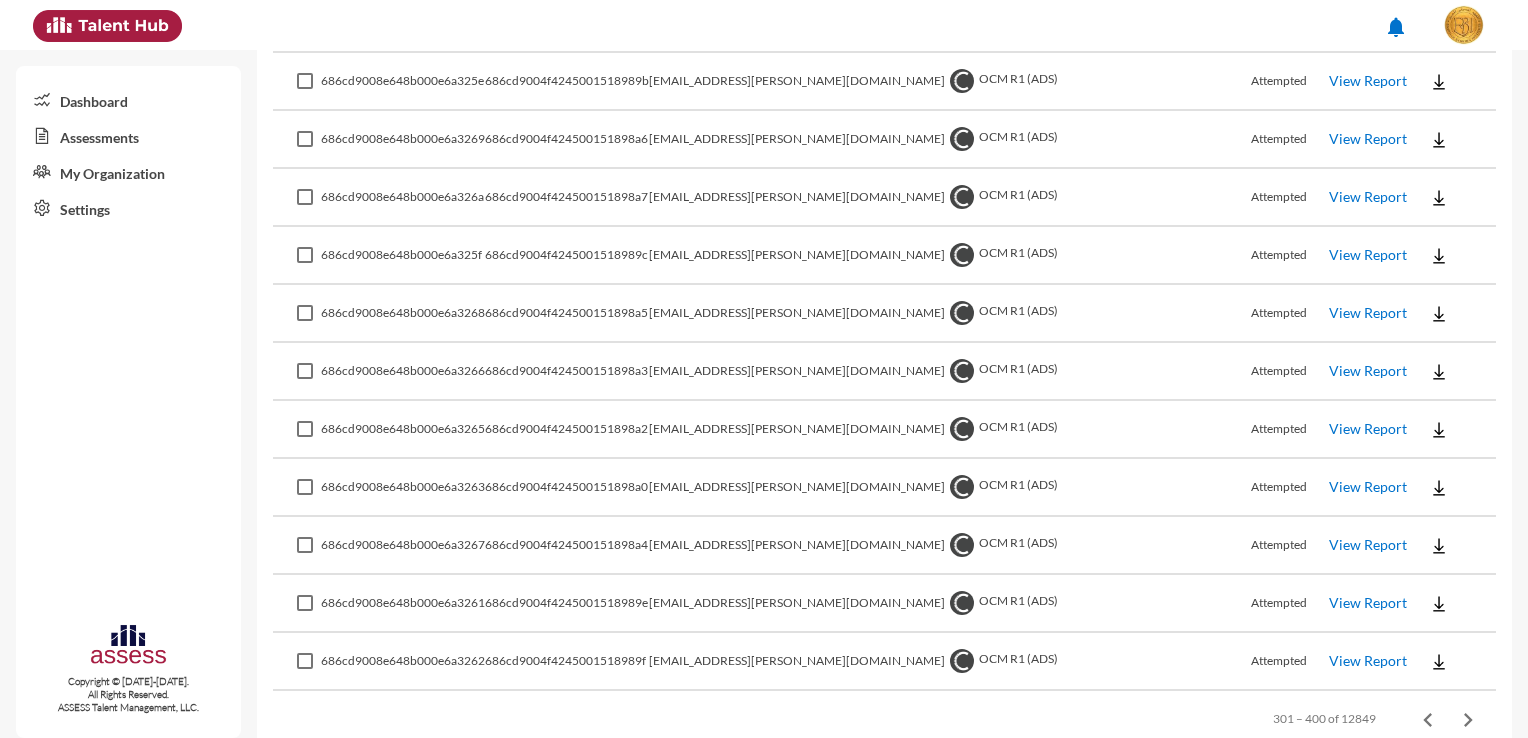 click 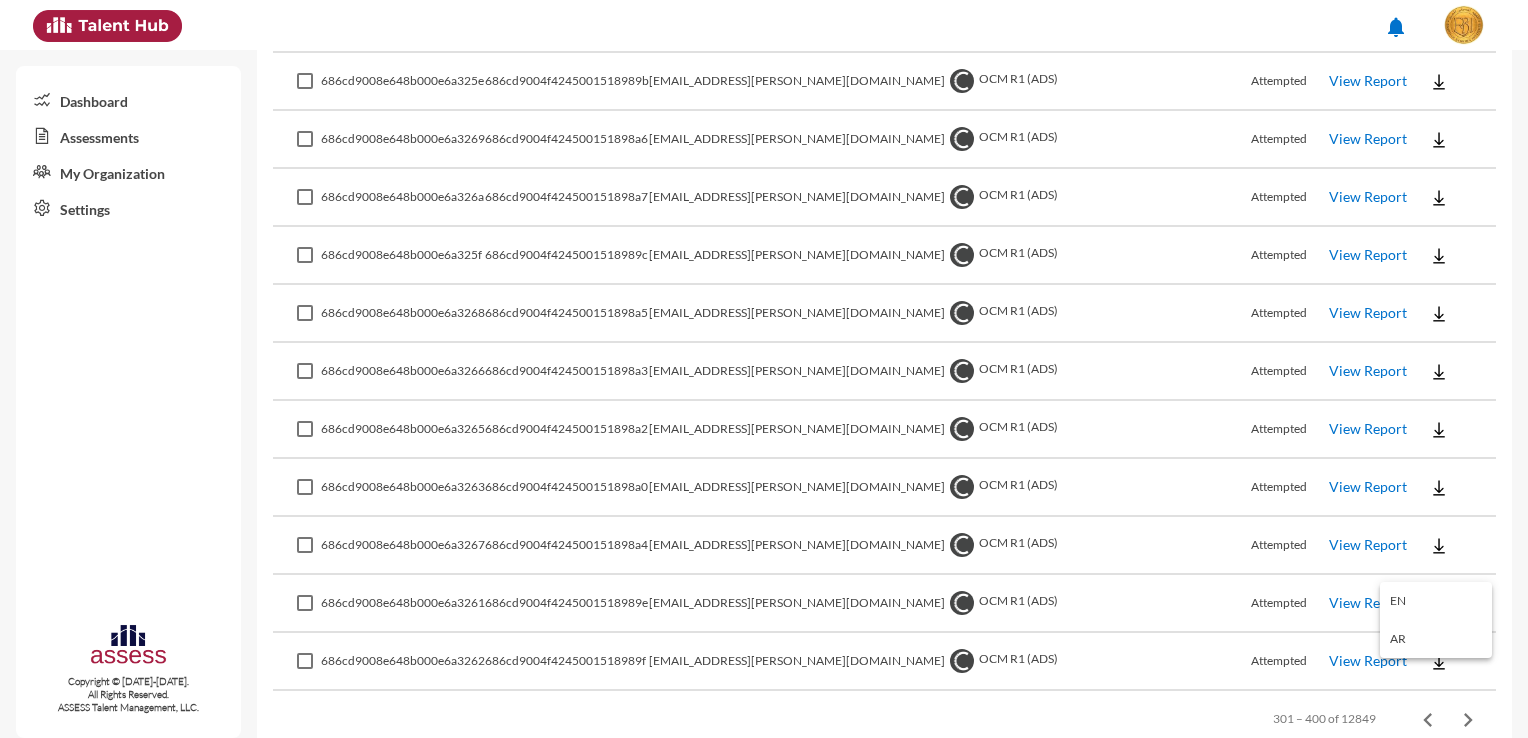 click on "EN" at bounding box center (1436, 601) 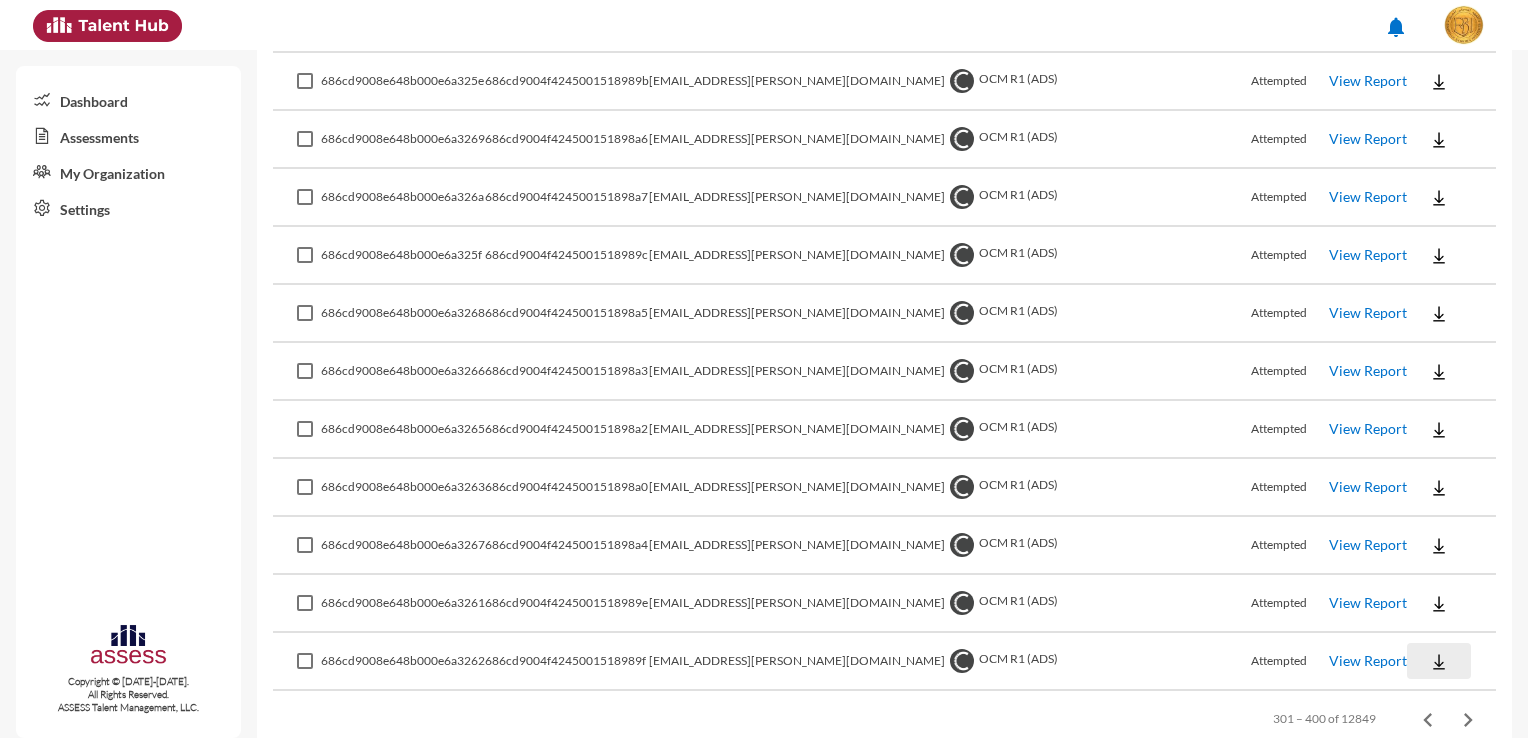 click 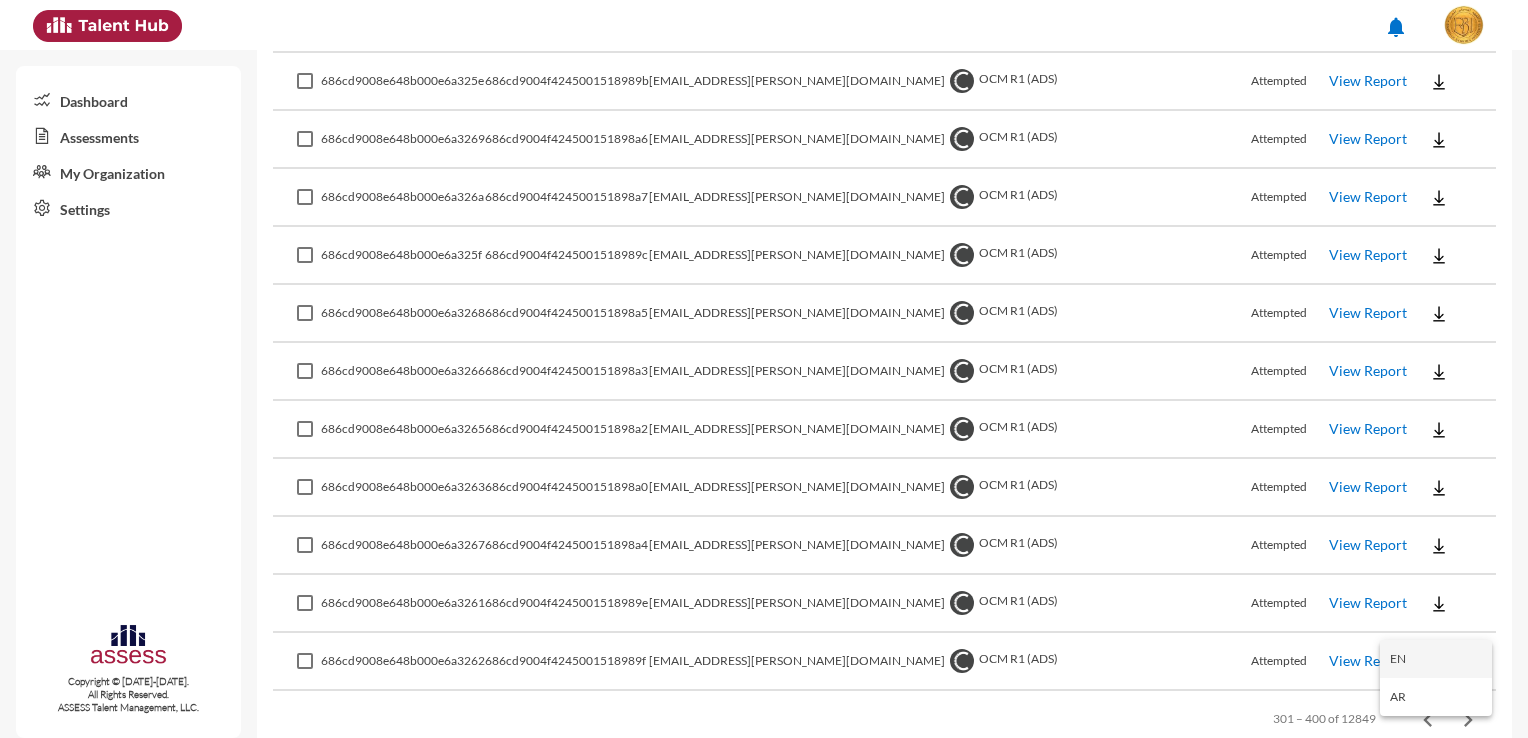 click on "EN" at bounding box center (1436, 659) 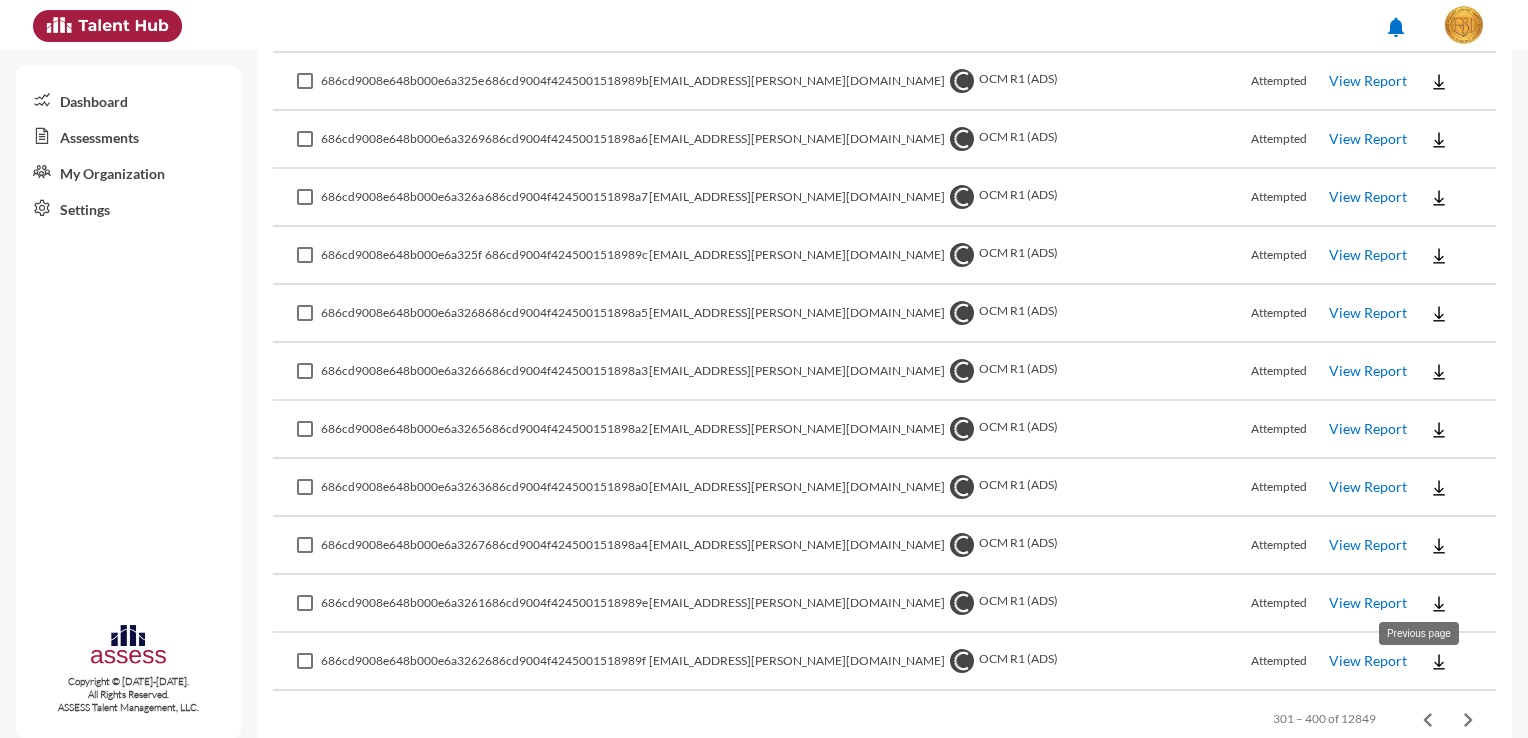 click 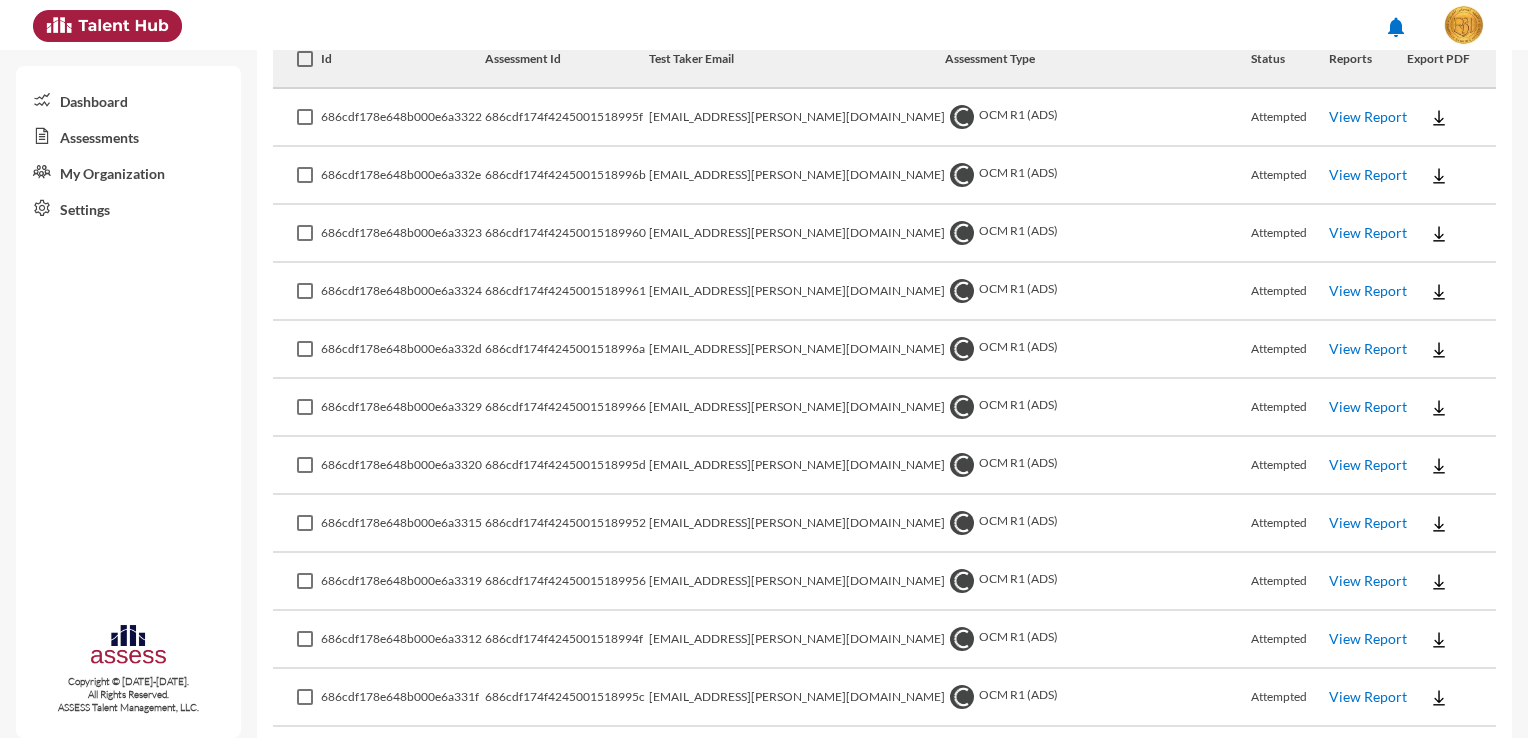 scroll, scrollTop: 400, scrollLeft: 0, axis: vertical 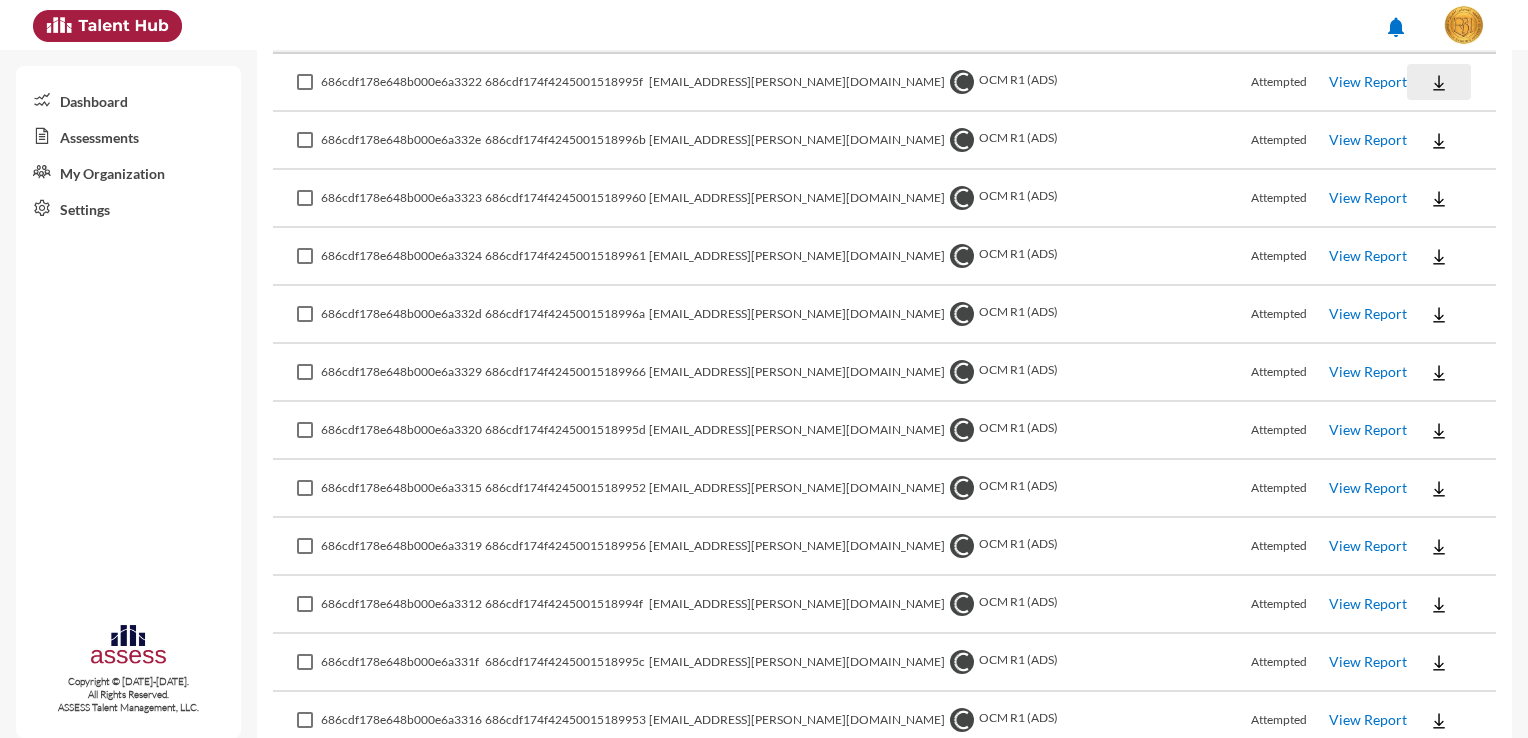 click 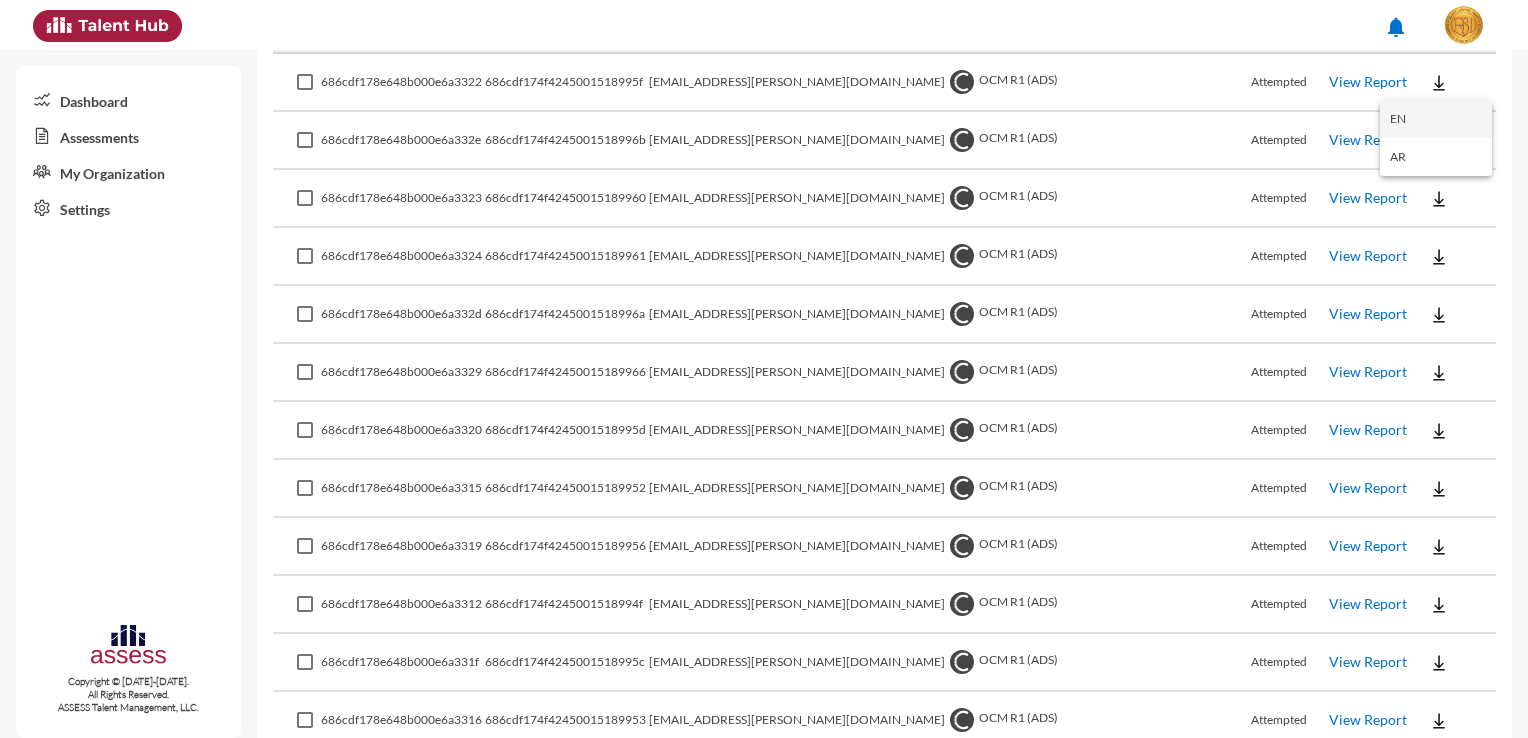 click on "EN" at bounding box center [1436, 119] 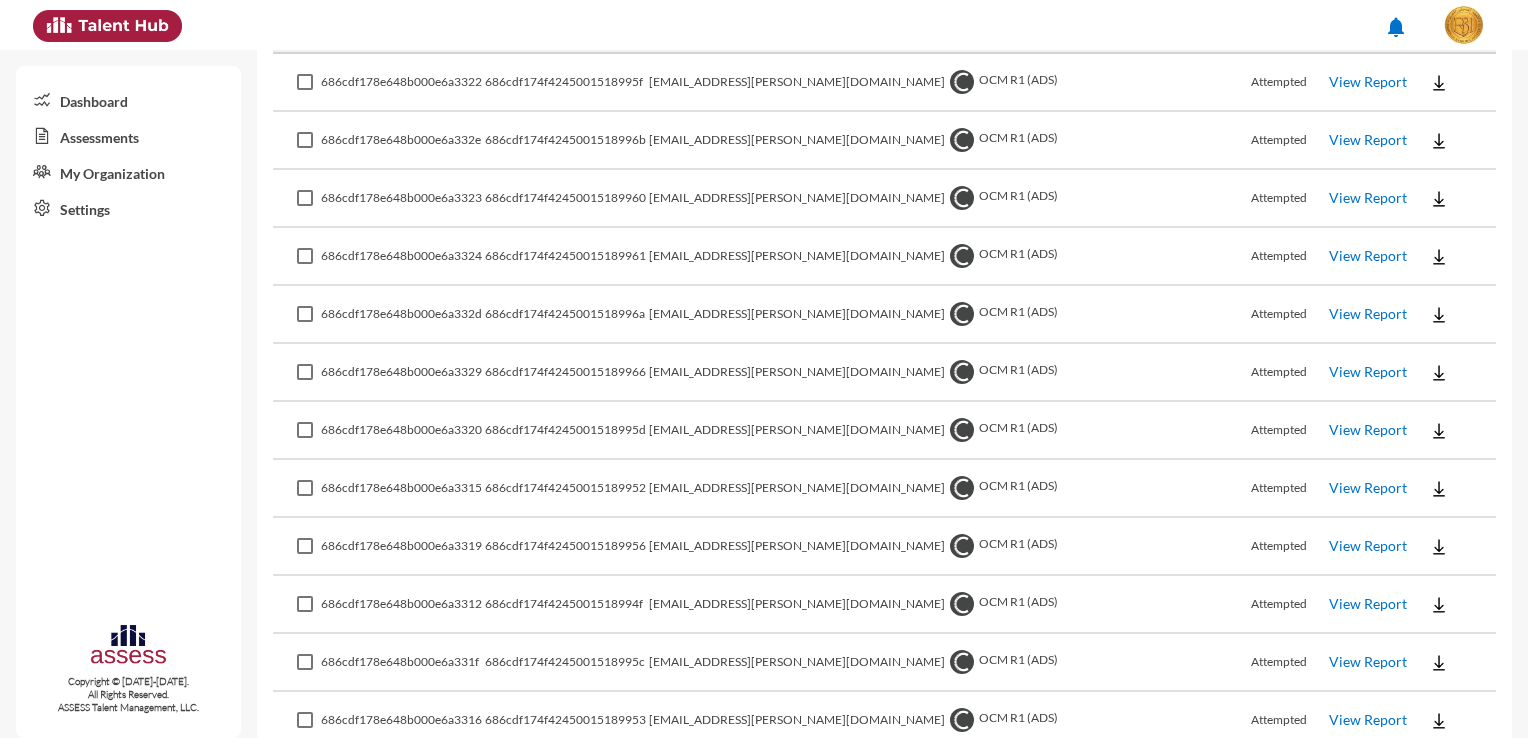 click 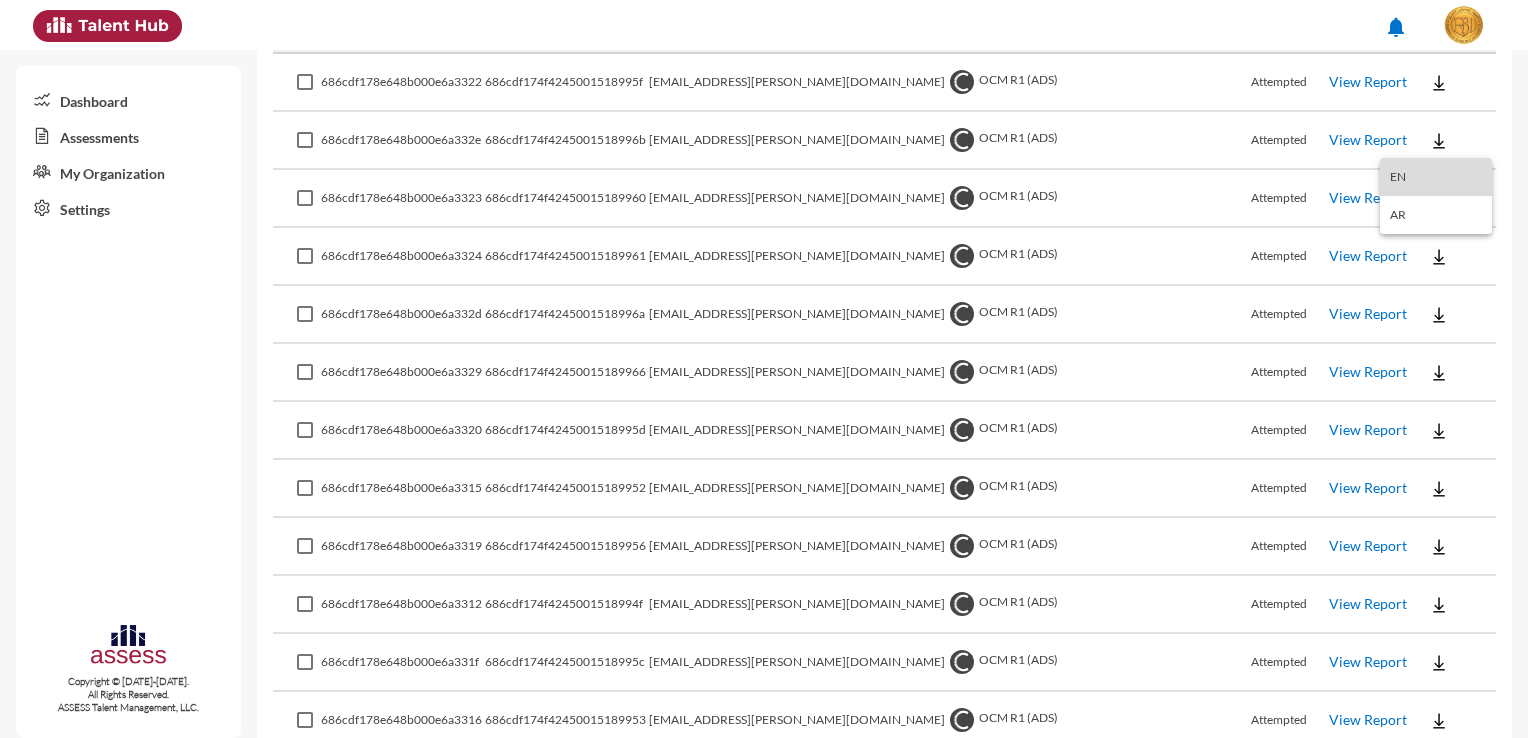 click on "EN" at bounding box center (1436, 177) 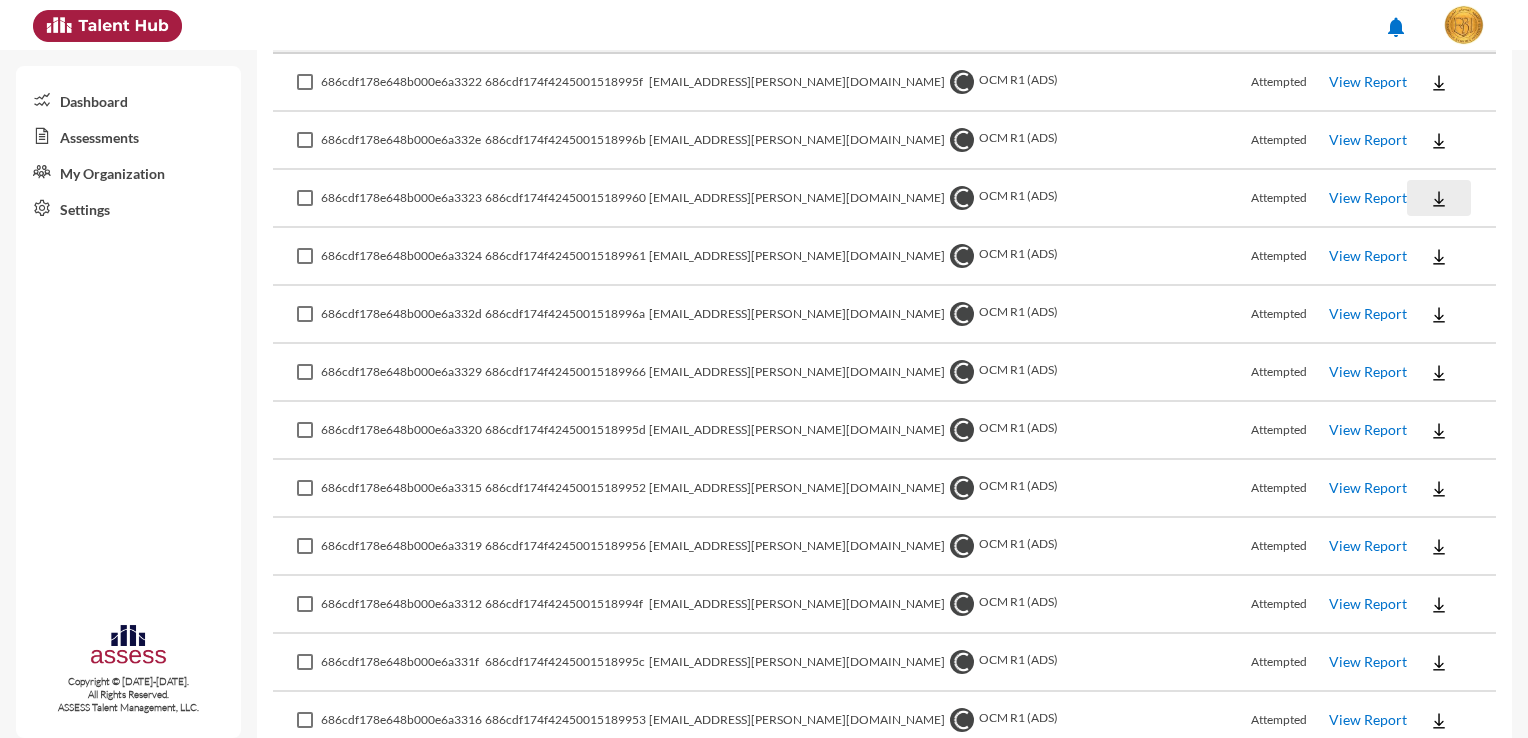 click 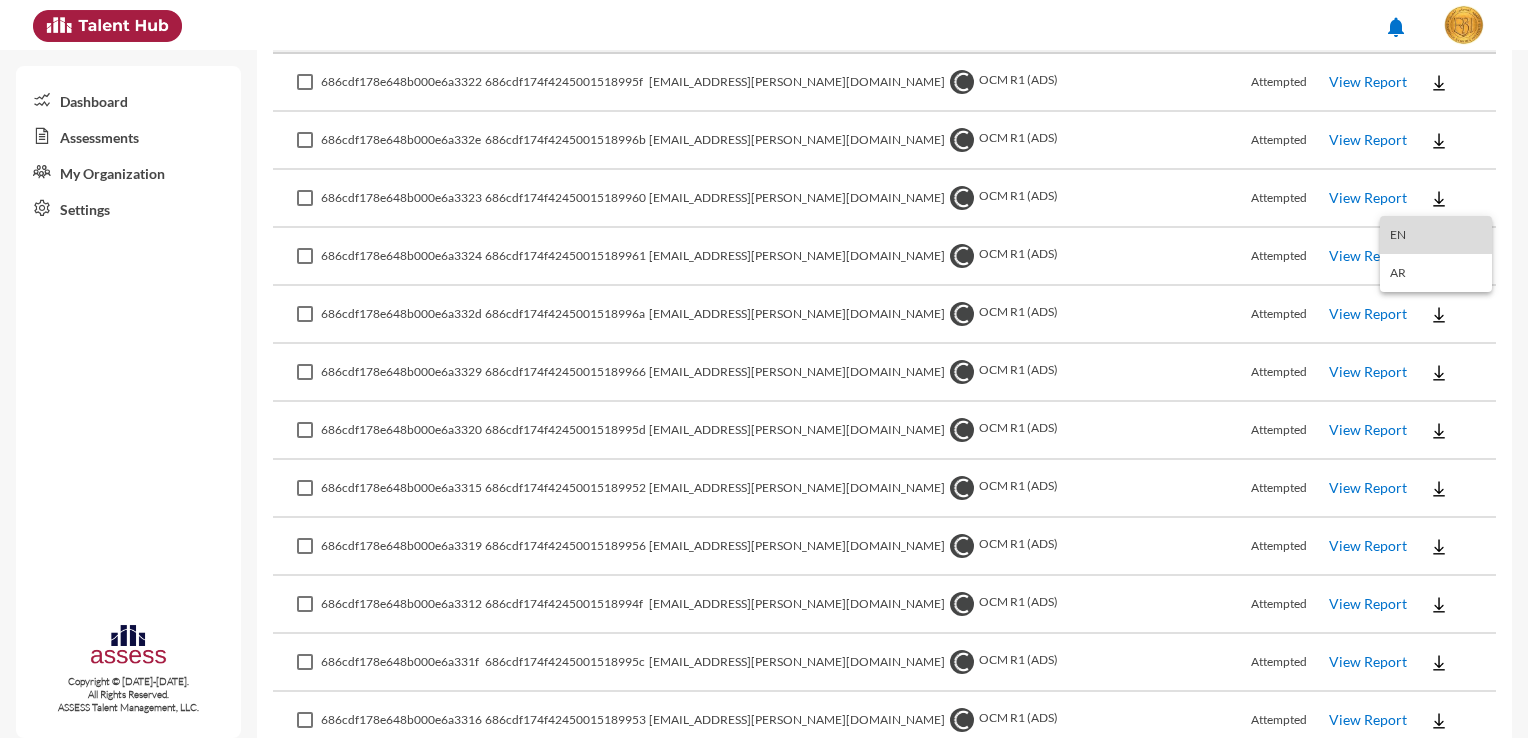 click on "EN" at bounding box center [1436, 235] 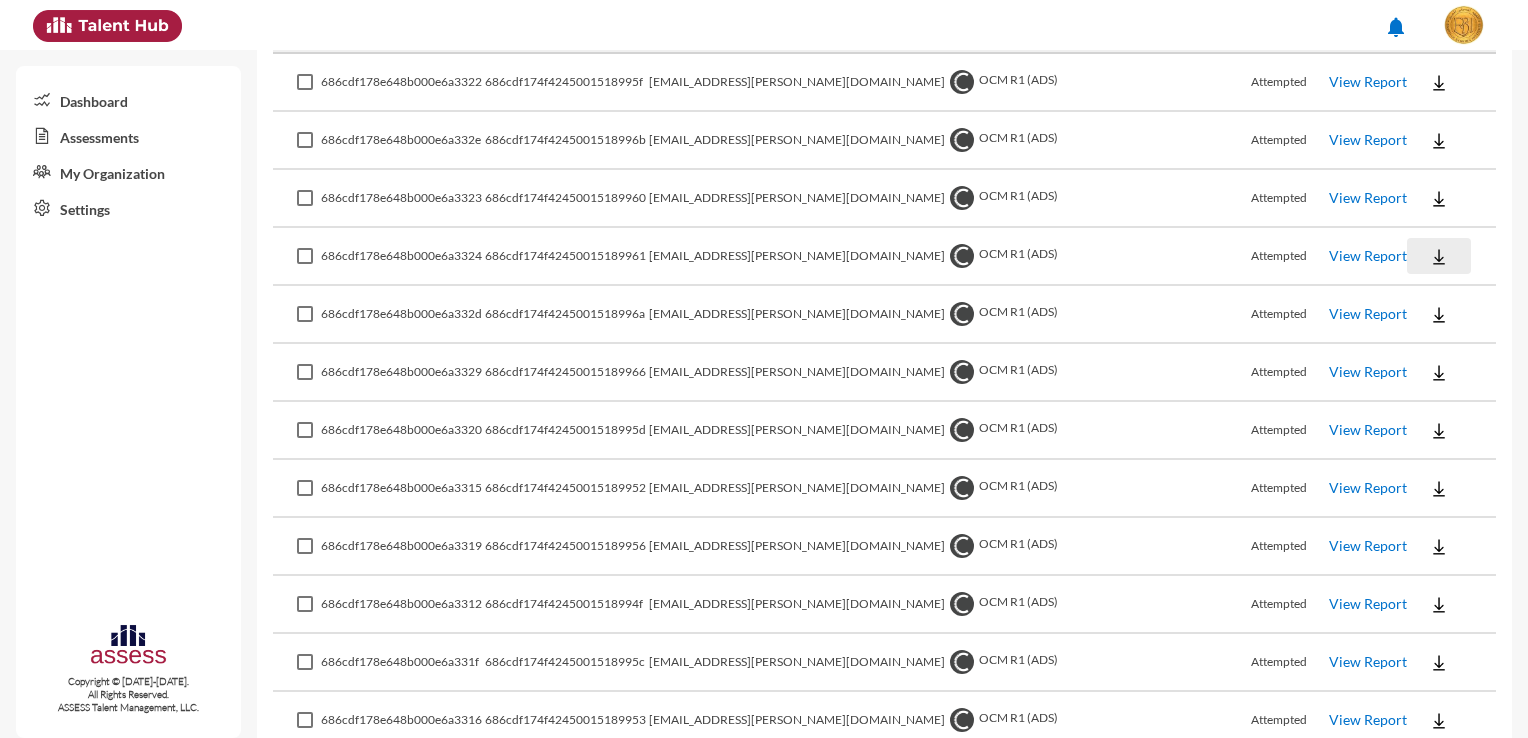 click 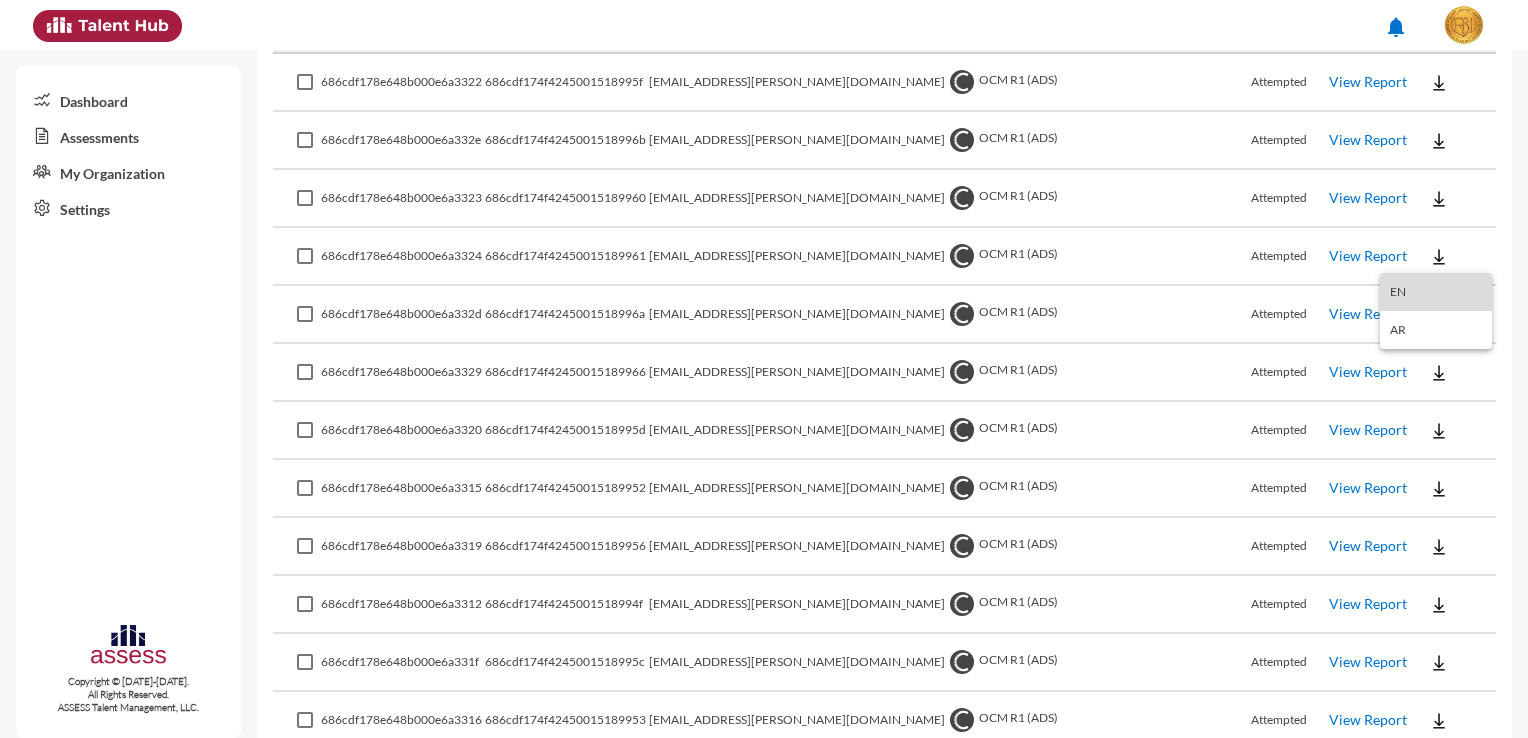 click on "EN" at bounding box center [1436, 292] 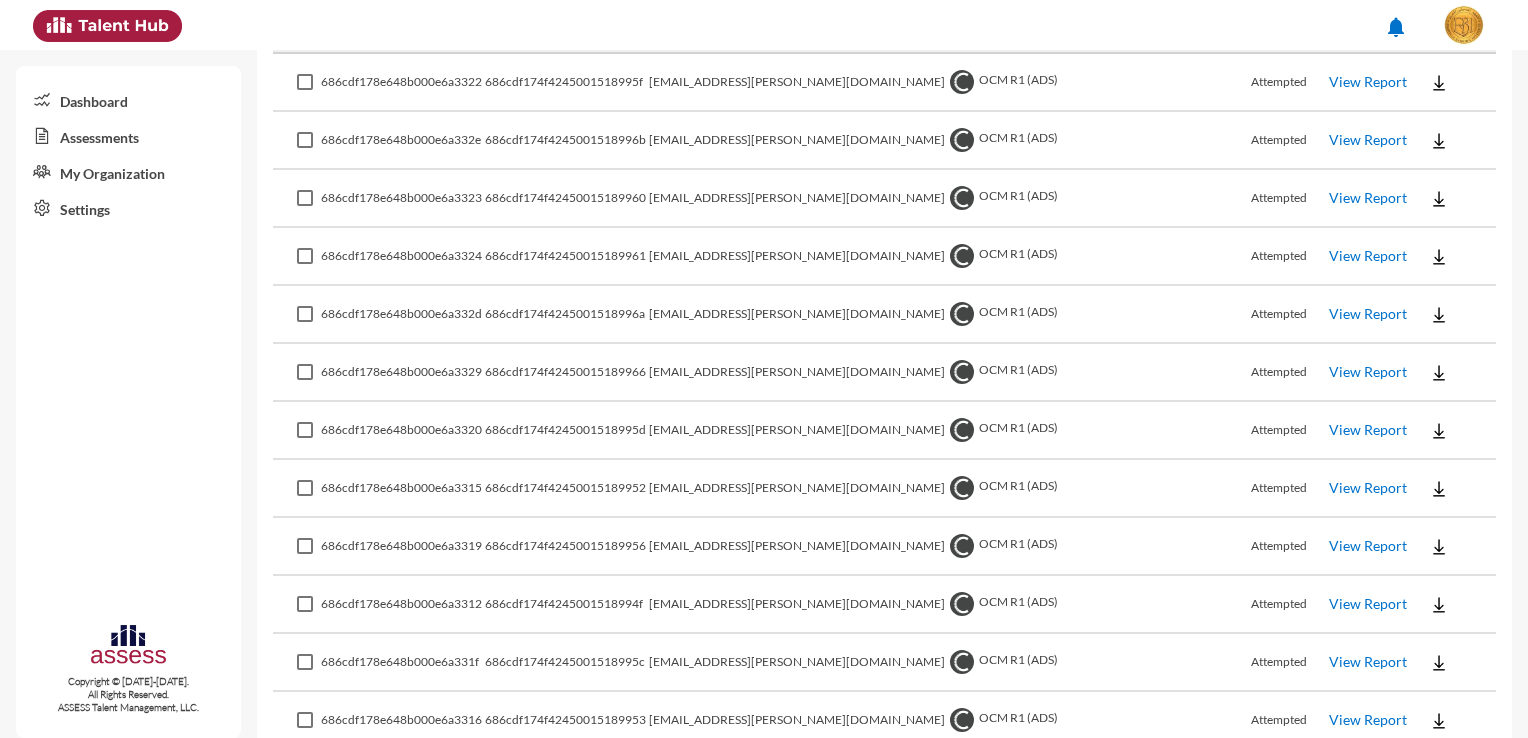 click 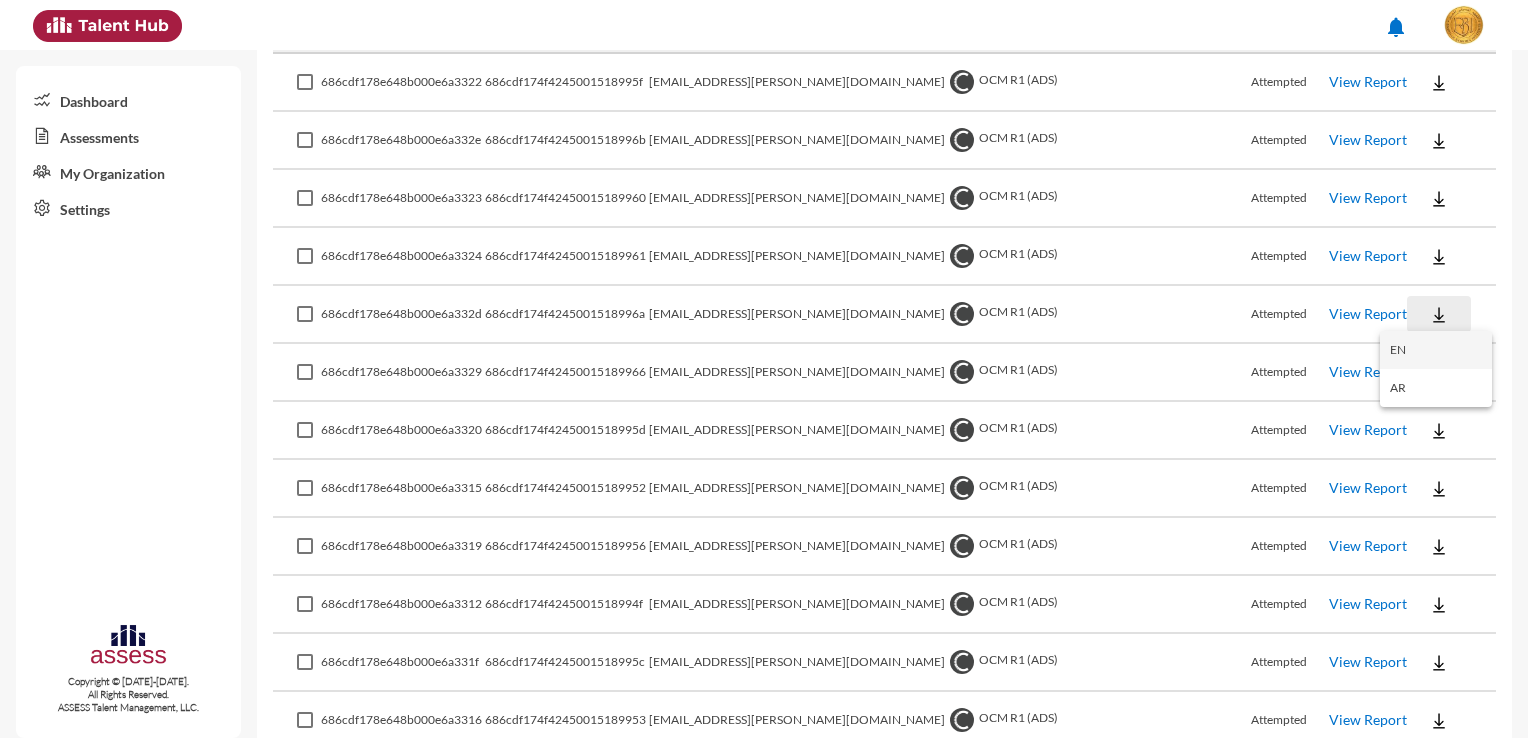 click on "EN" at bounding box center [1436, 350] 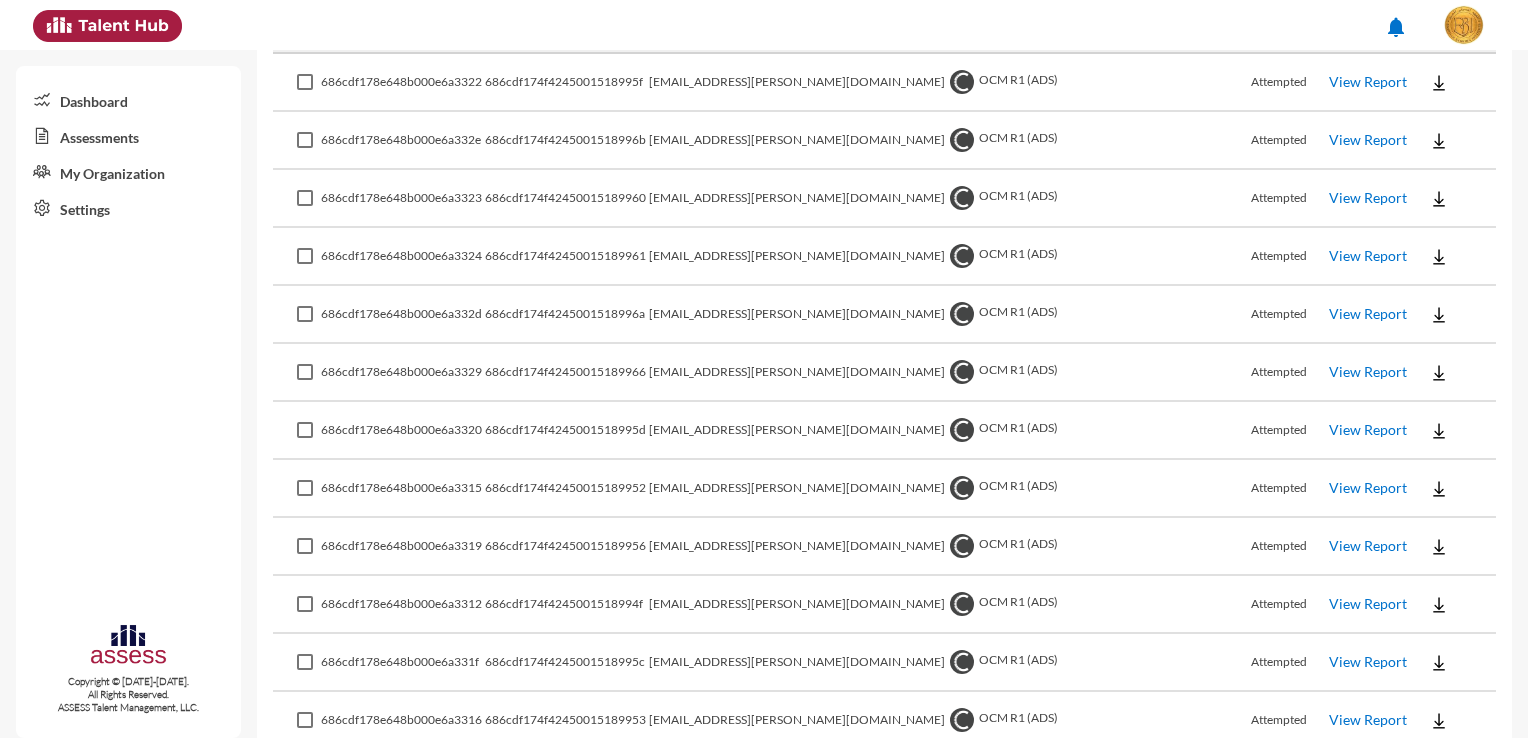 click 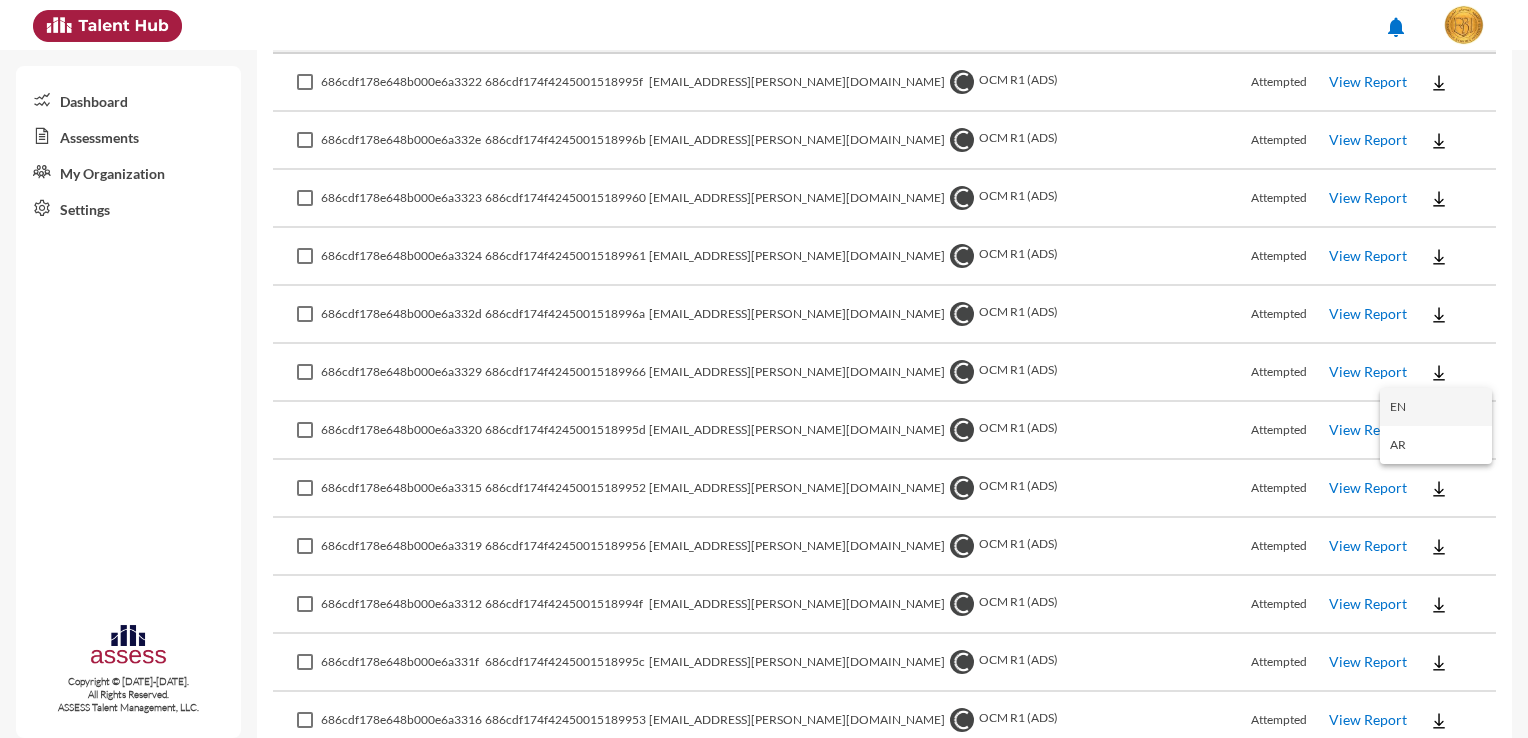 click on "EN" at bounding box center [1436, 407] 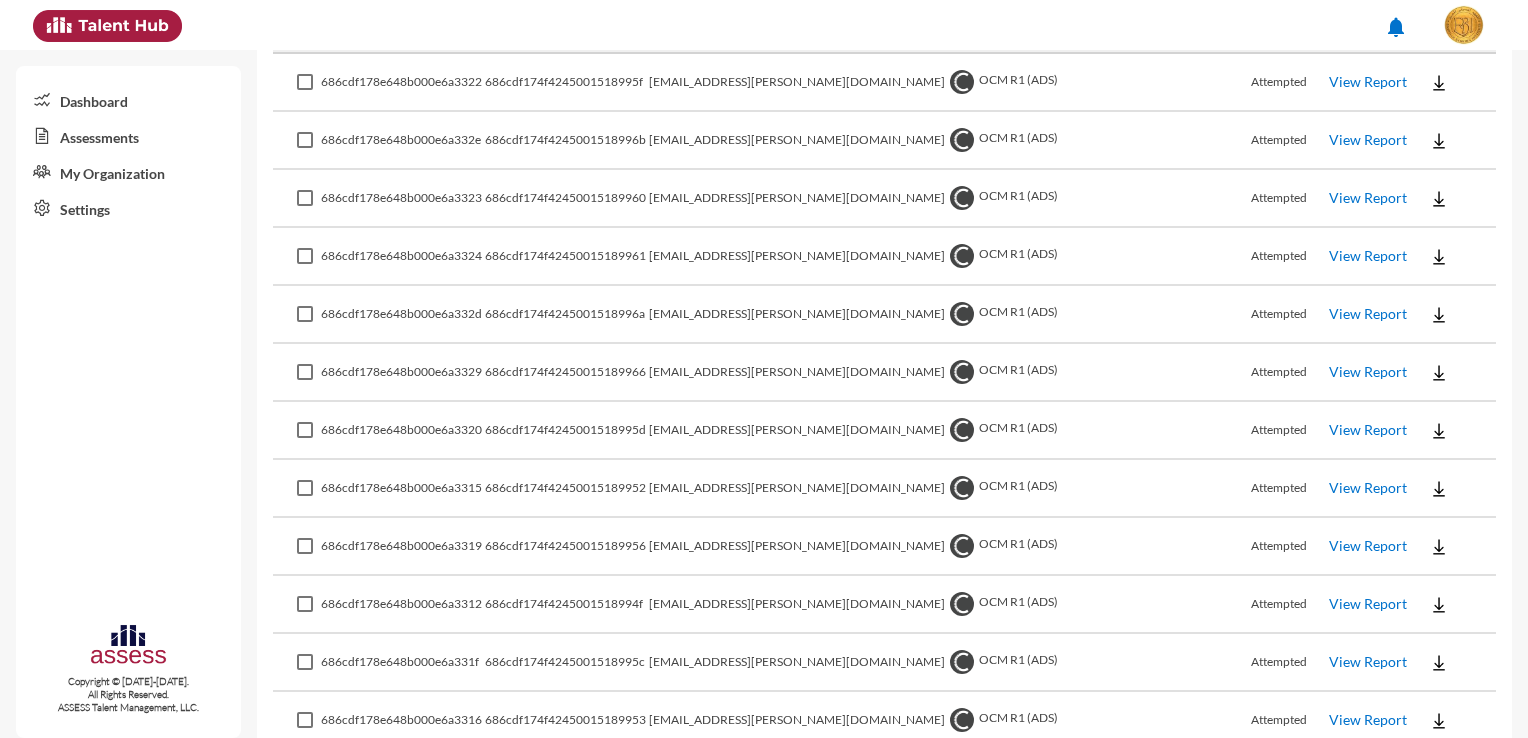 click 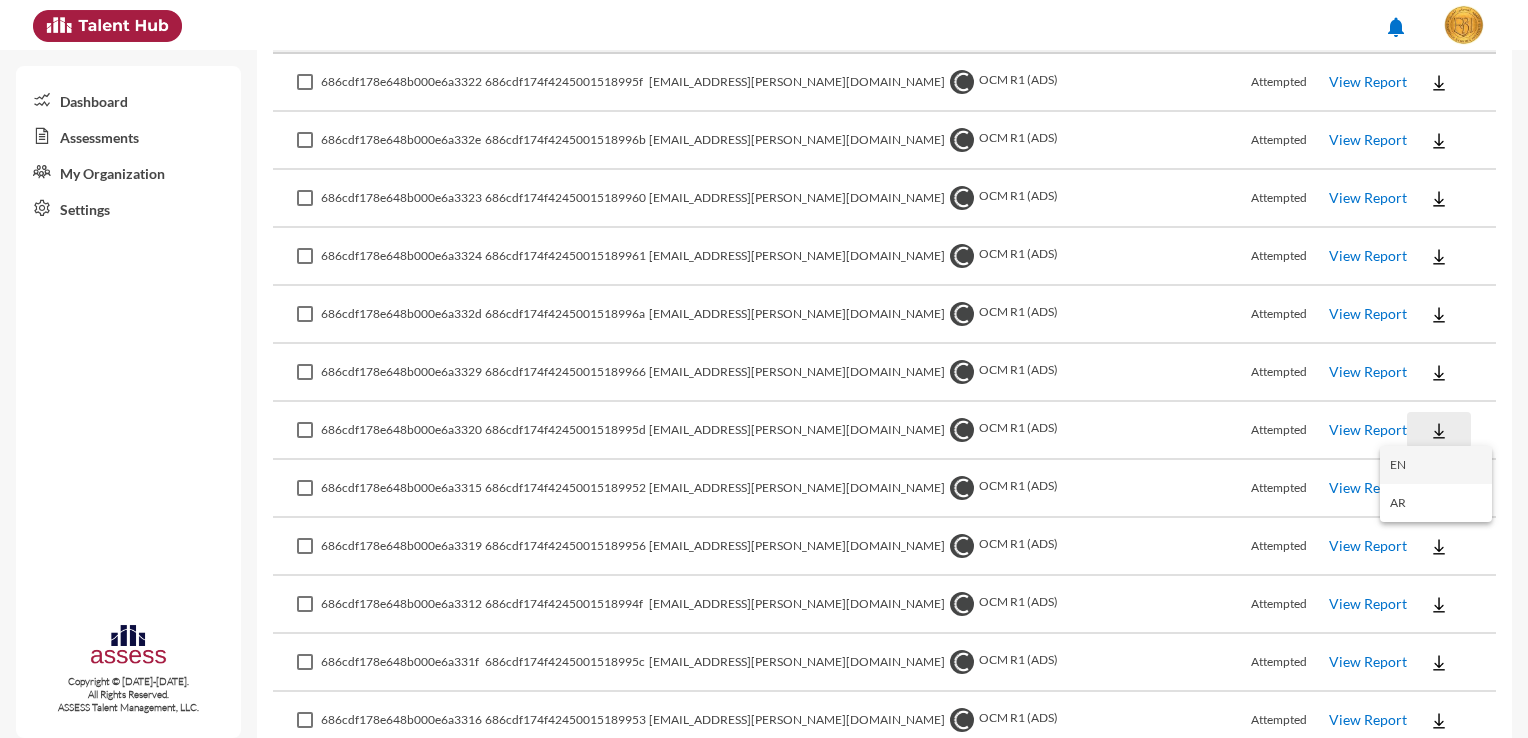 click on "EN" at bounding box center (1436, 465) 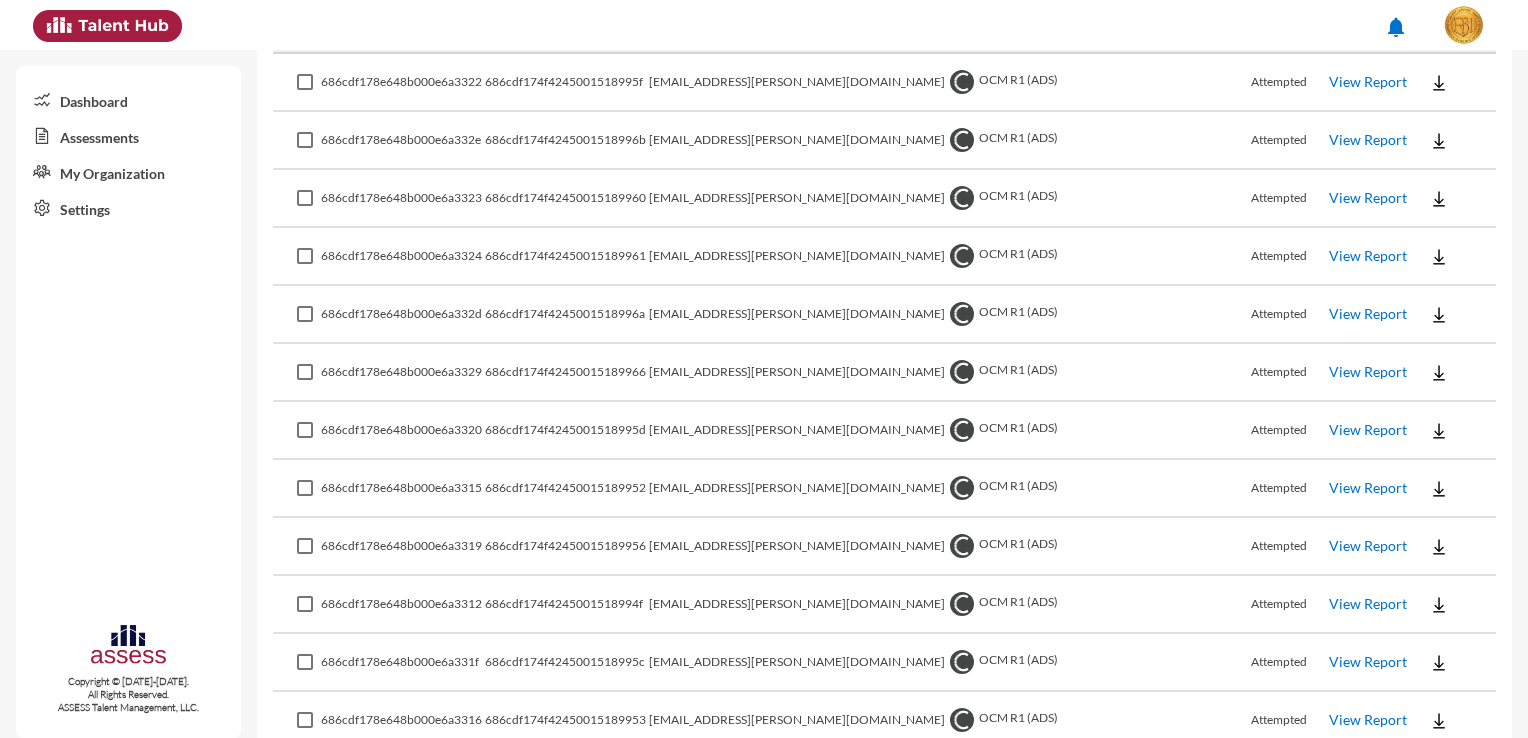 click 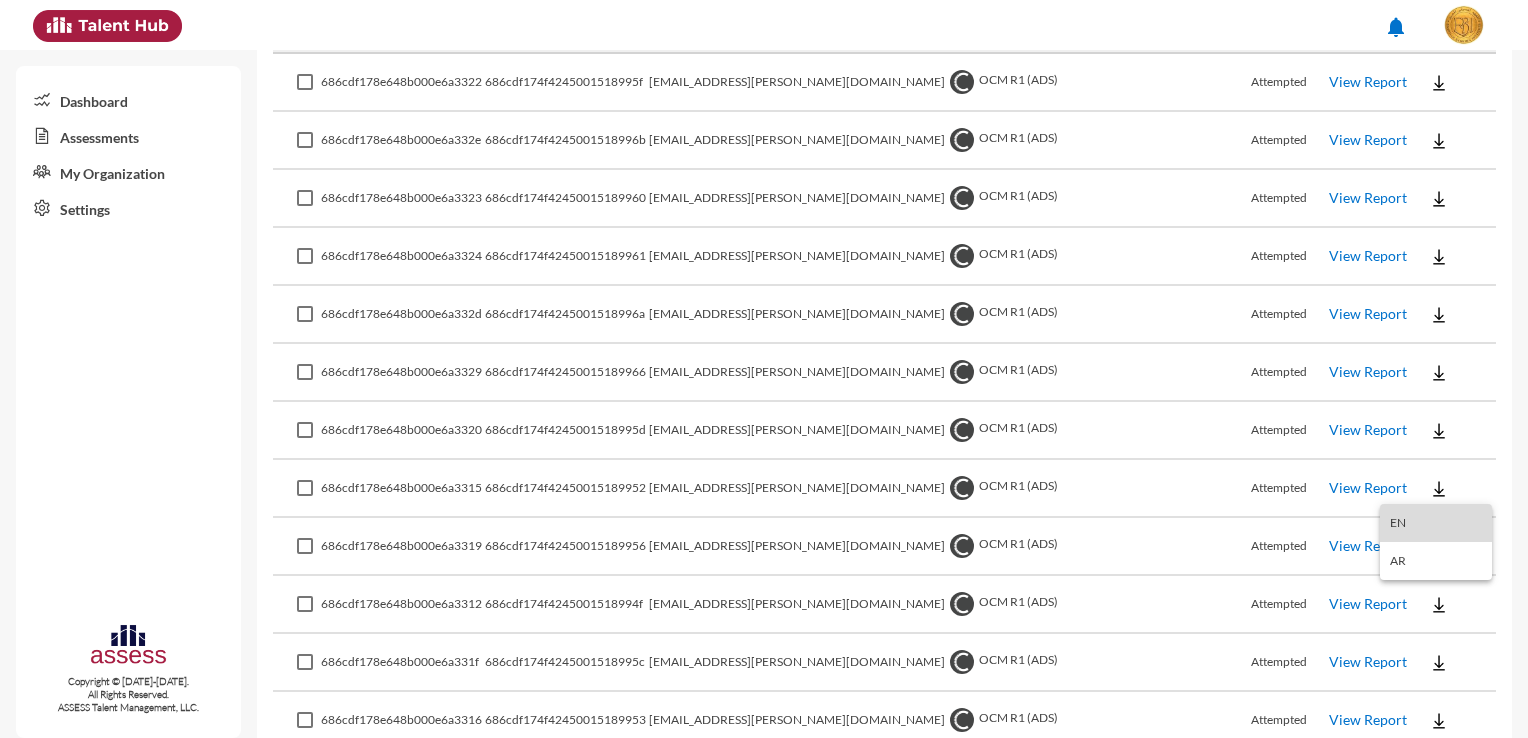 click on "EN" at bounding box center [1436, 523] 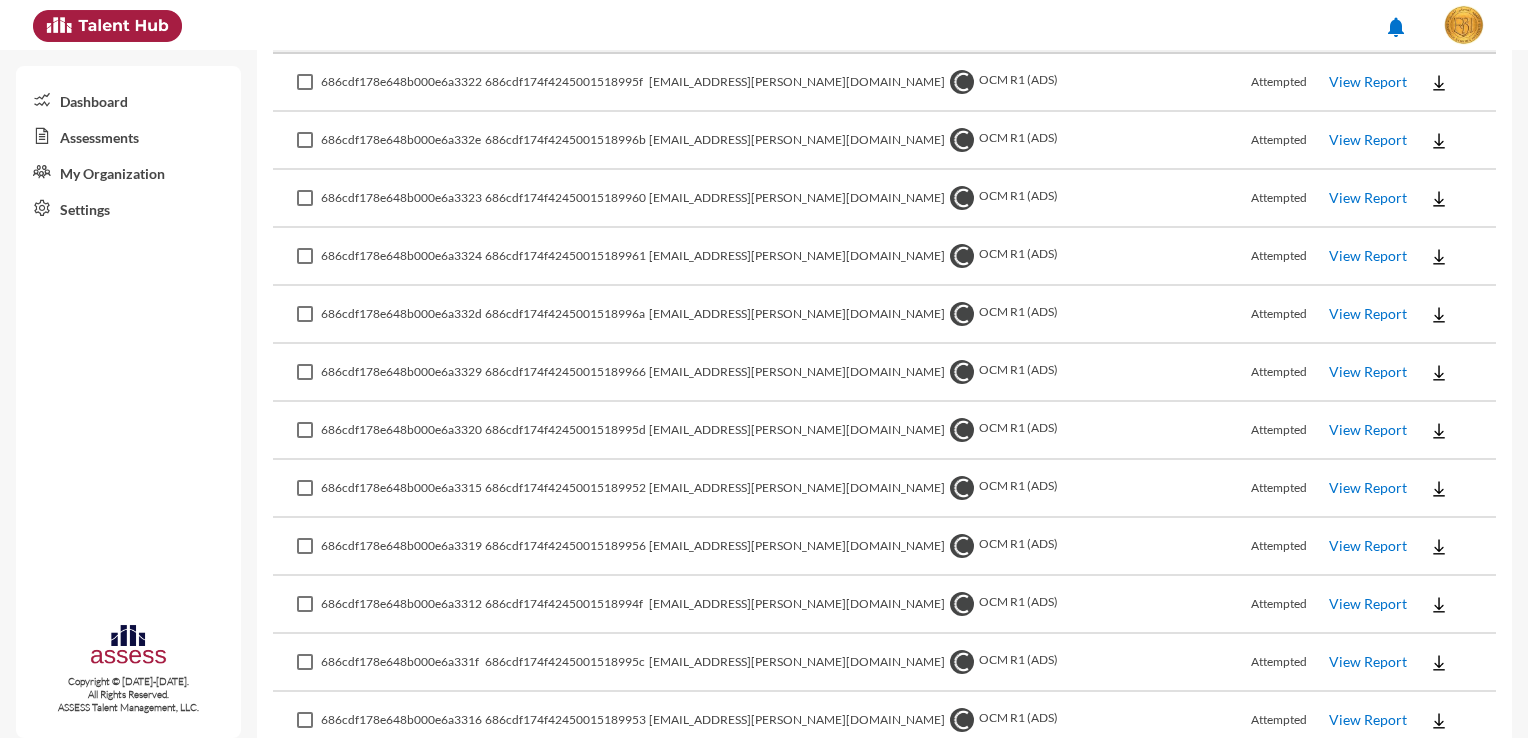 click 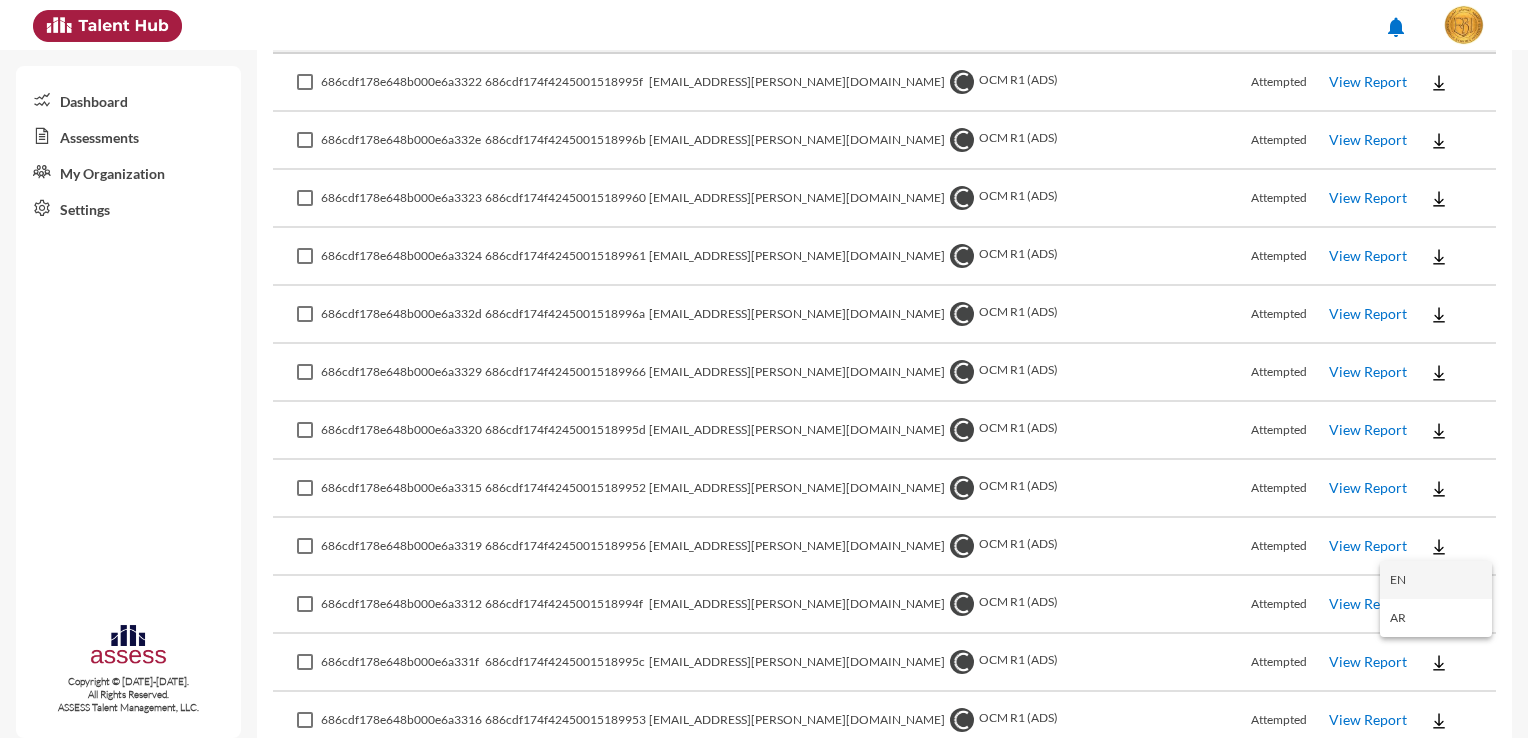click on "EN" at bounding box center [1436, 580] 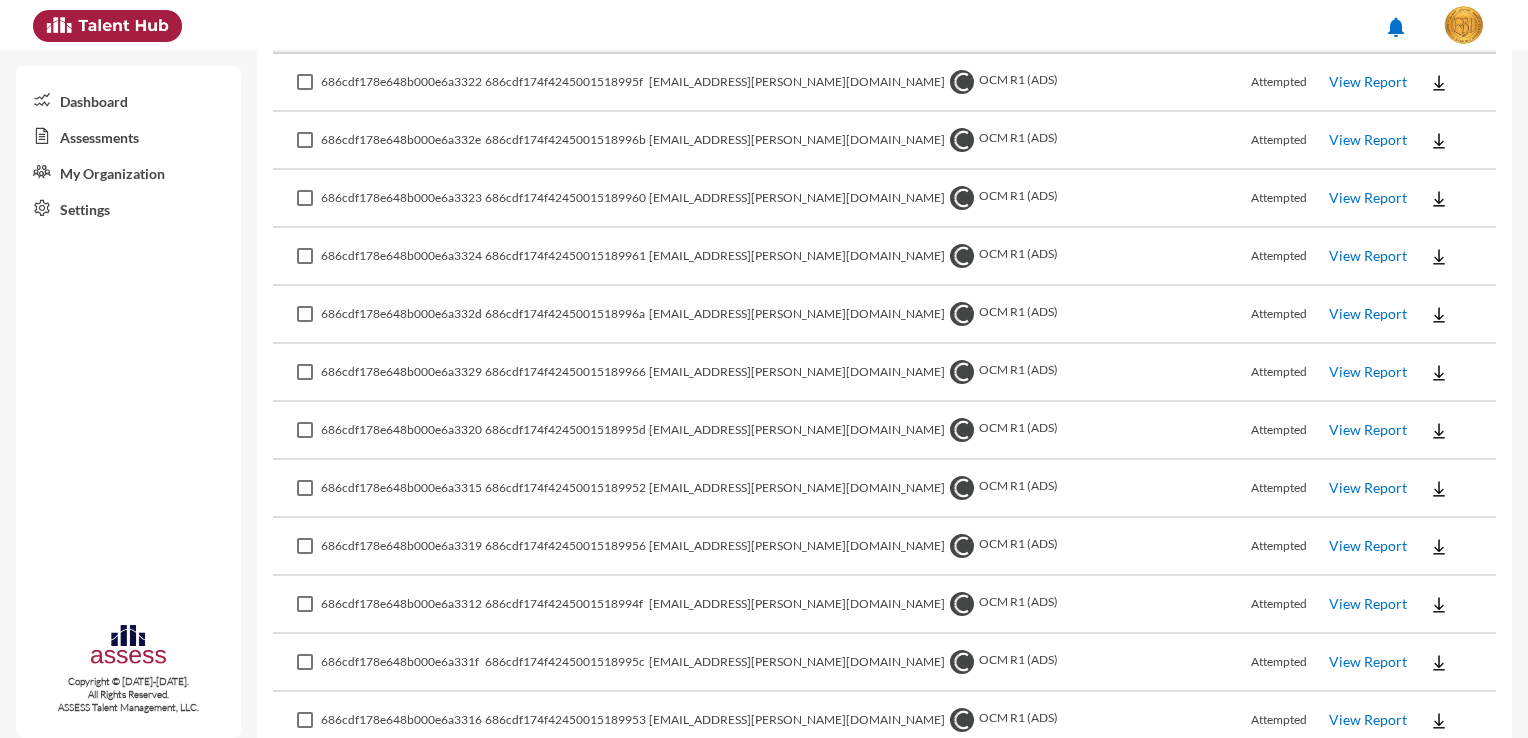 click 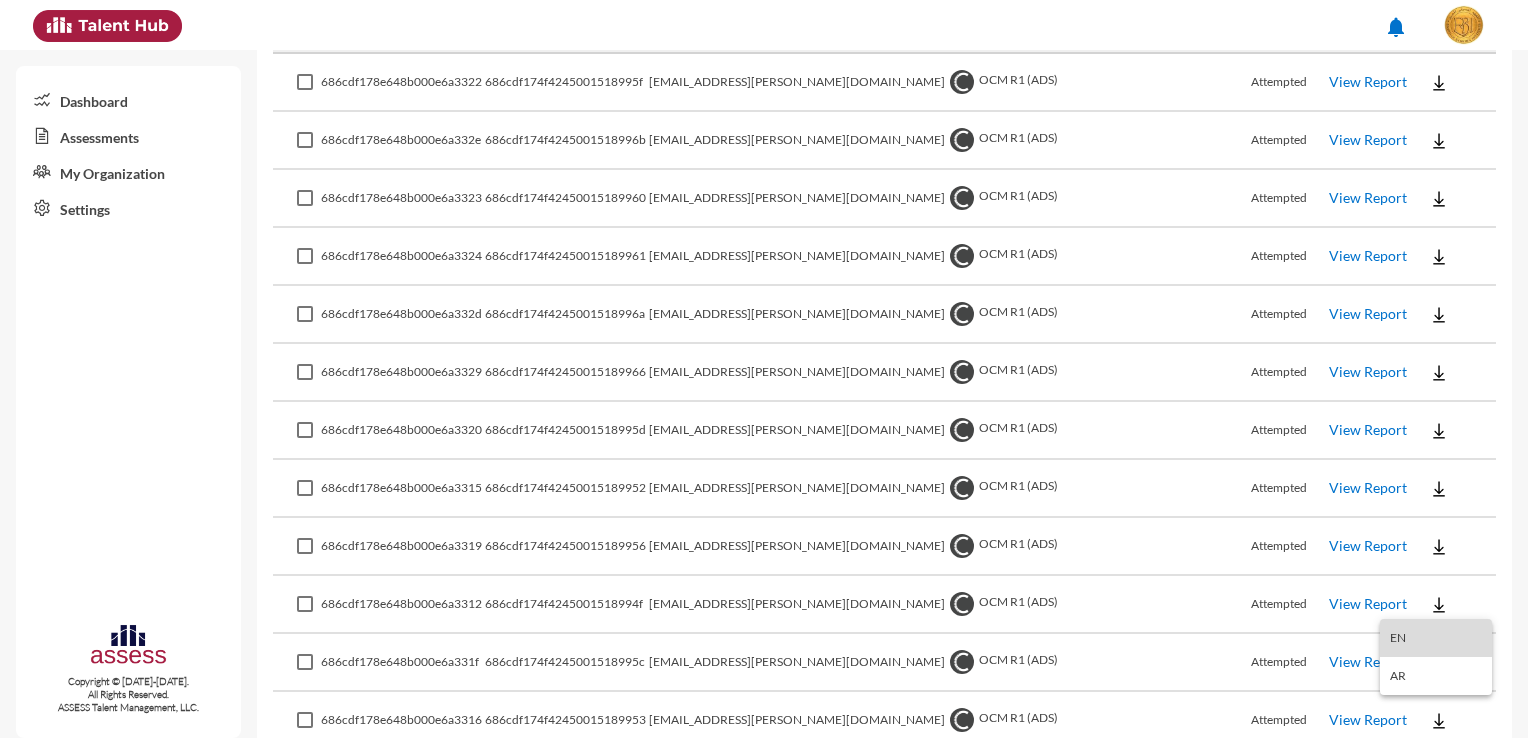 click on "EN" at bounding box center (1436, 638) 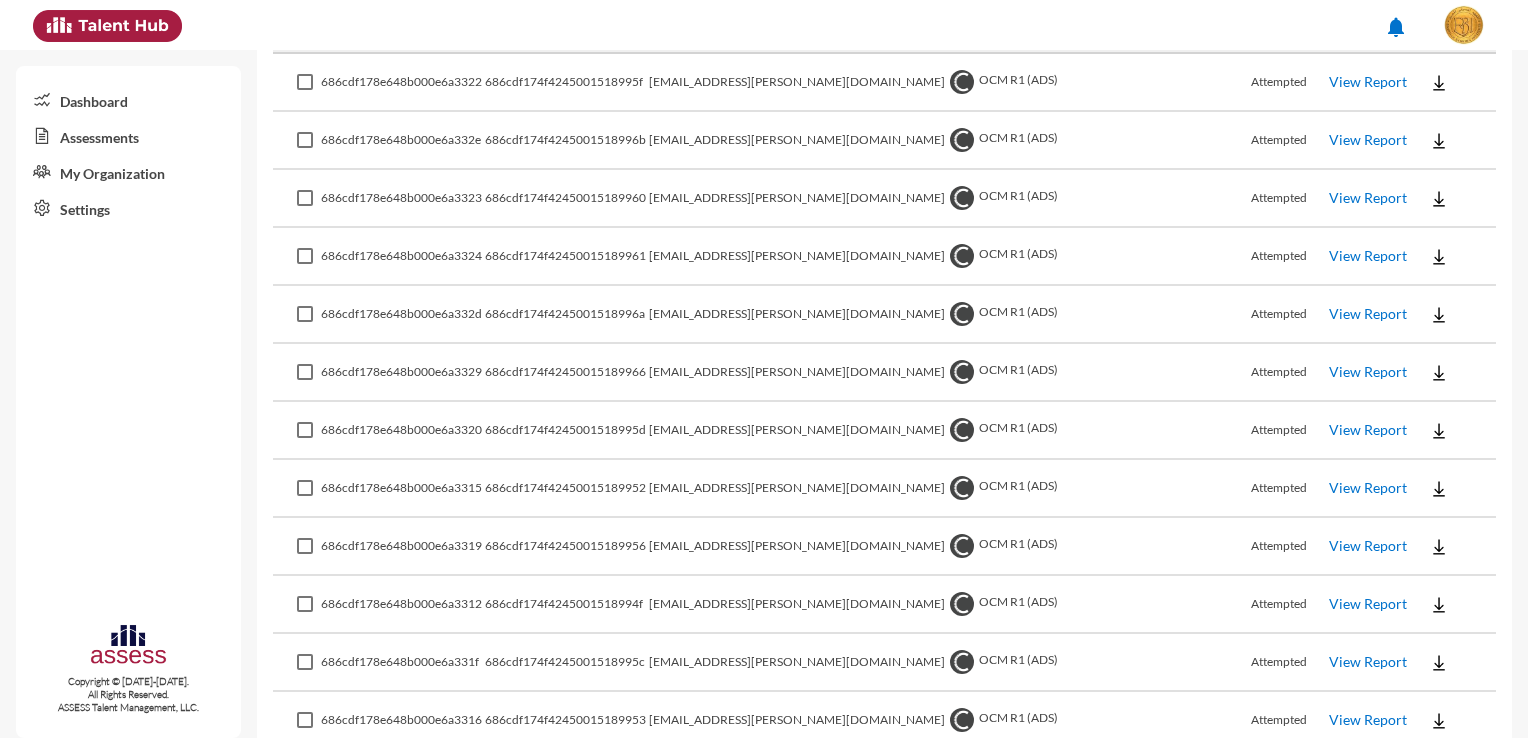 click 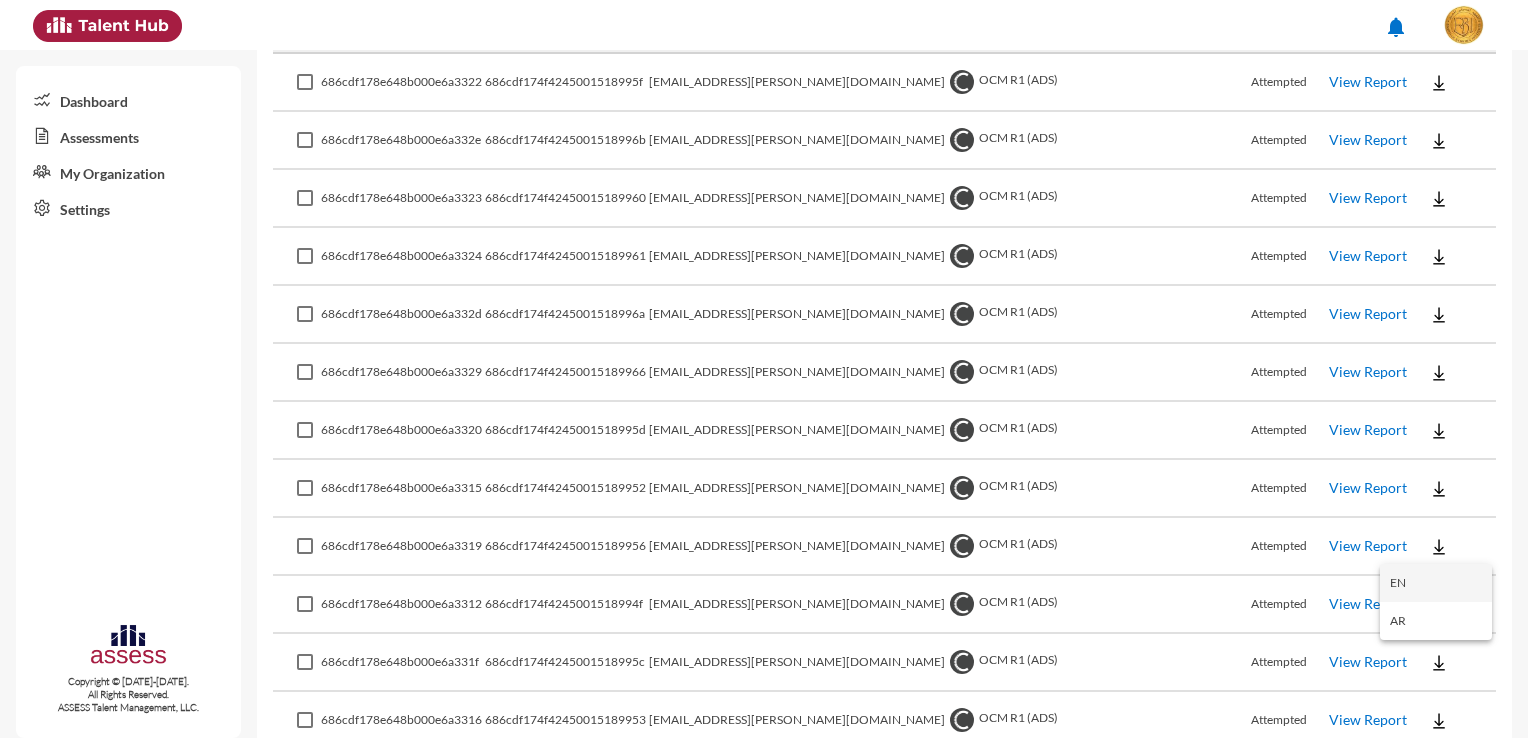 click on "EN" at bounding box center [1436, 583] 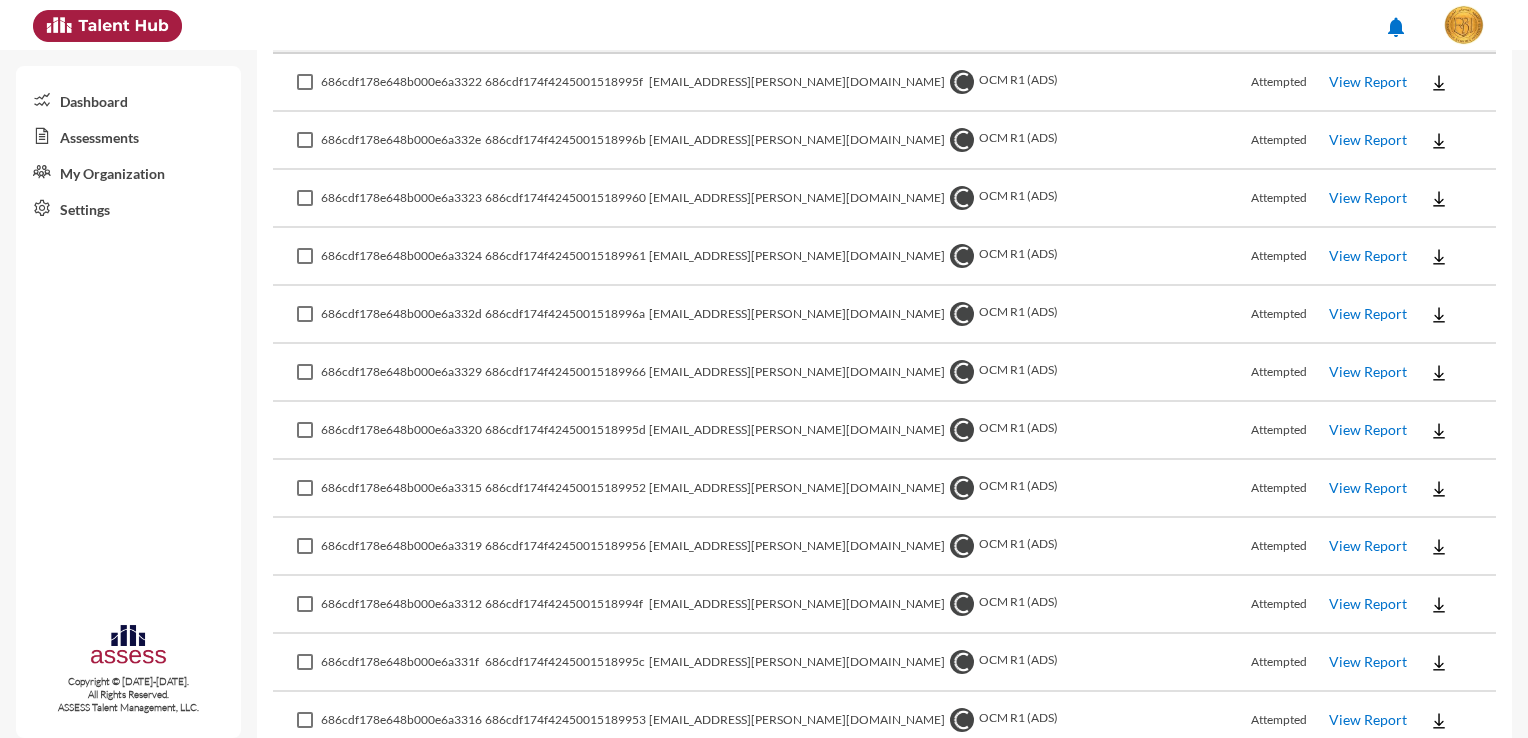 click 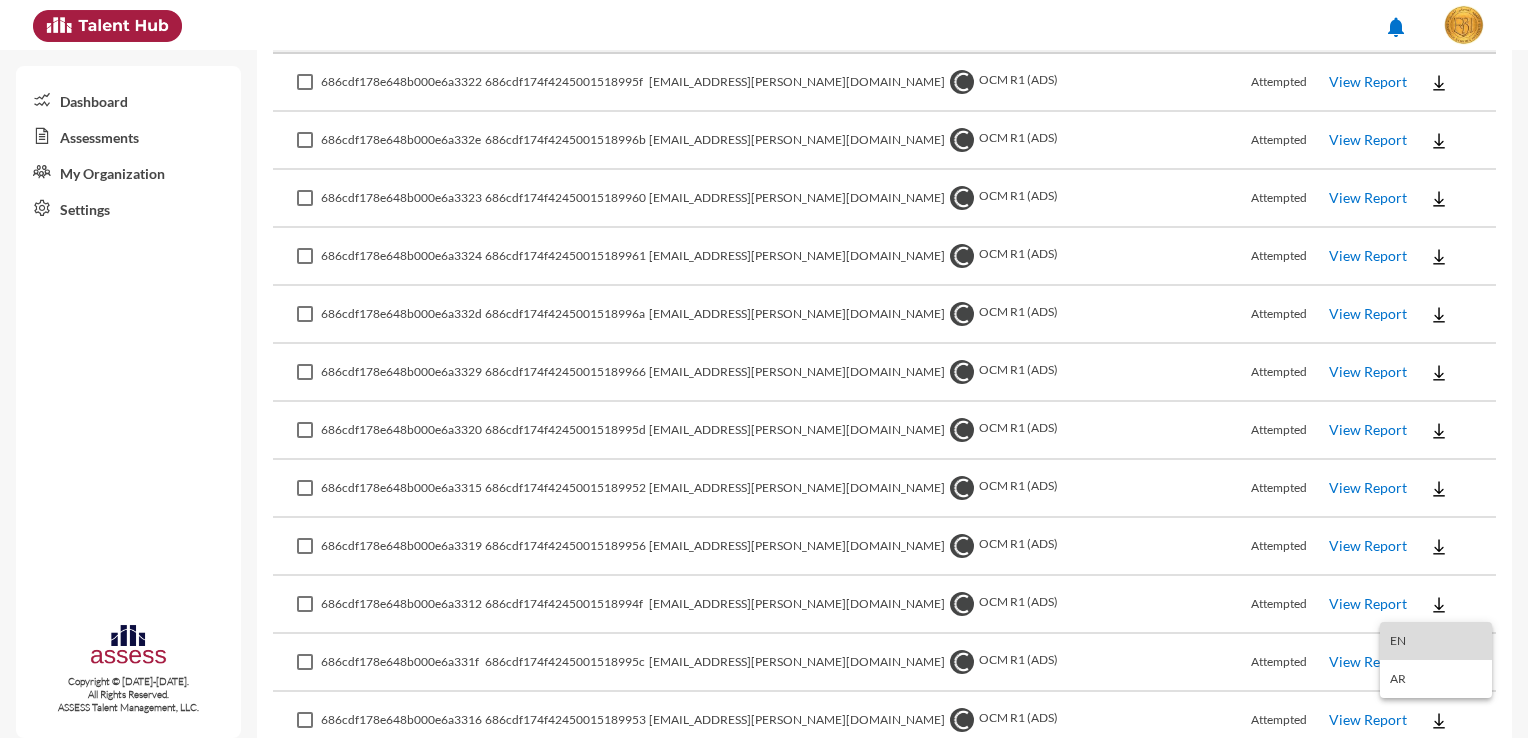 click on "EN" at bounding box center [1436, 641] 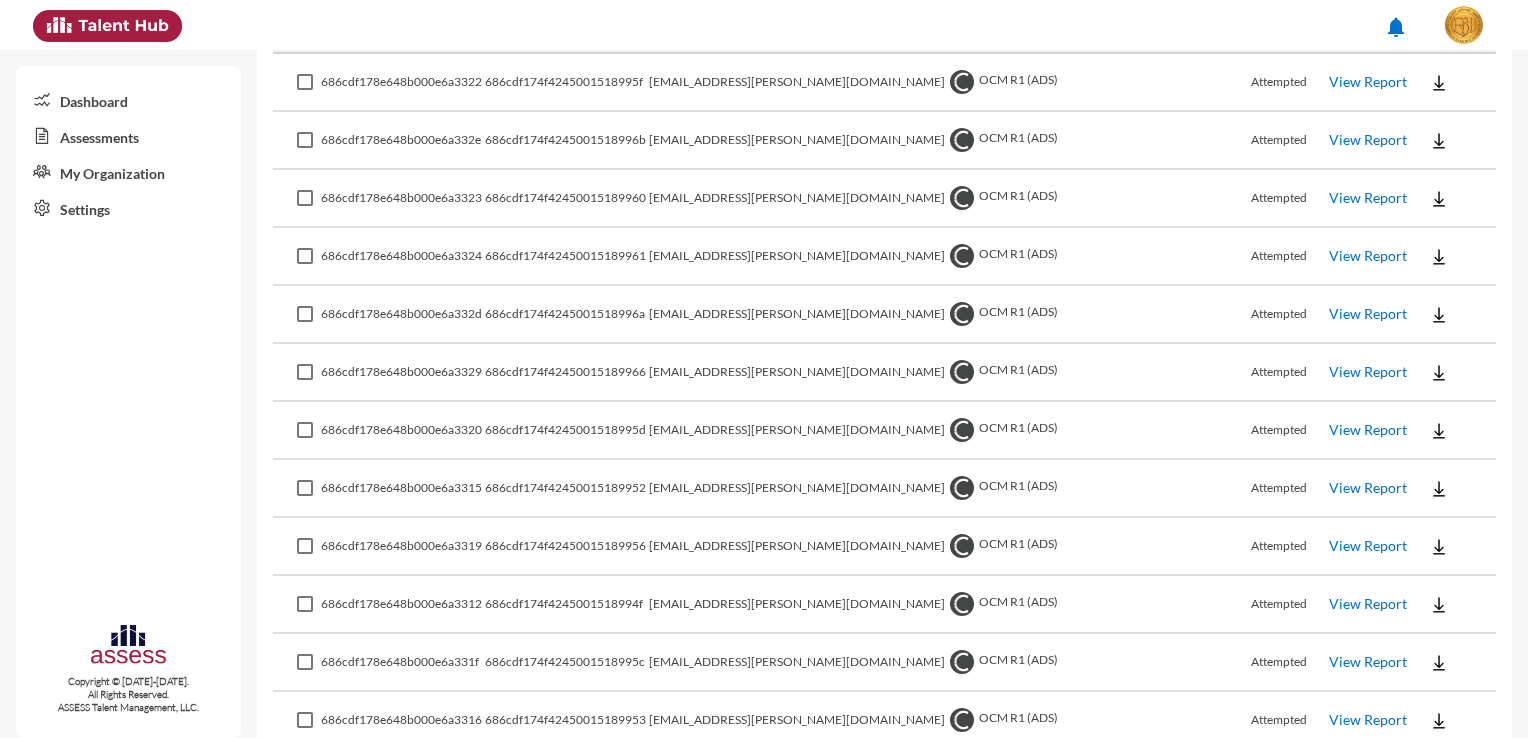 drag, startPoint x: 668, startPoint y: 711, endPoint x: 562, endPoint y: 713, distance: 106.01887 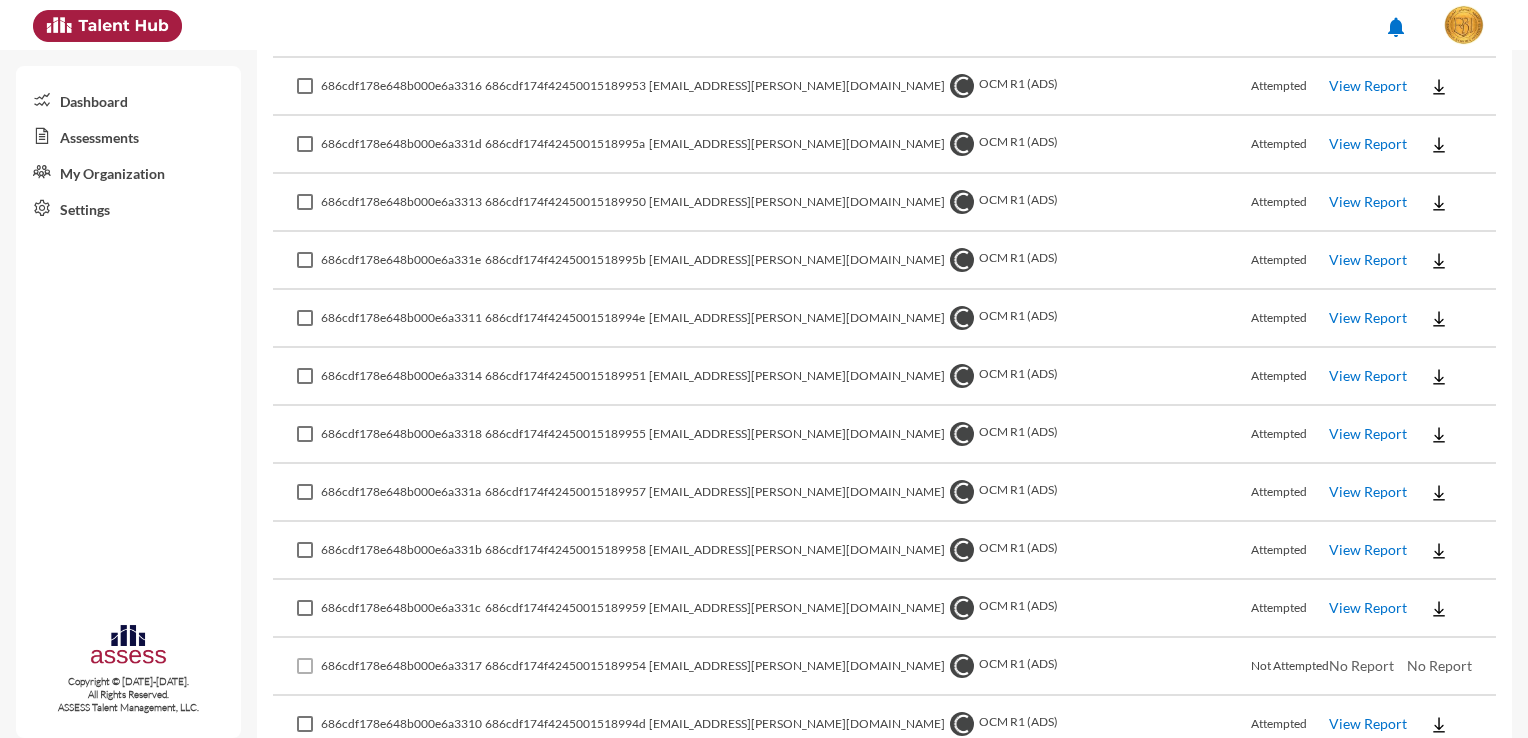 scroll, scrollTop: 1000, scrollLeft: 0, axis: vertical 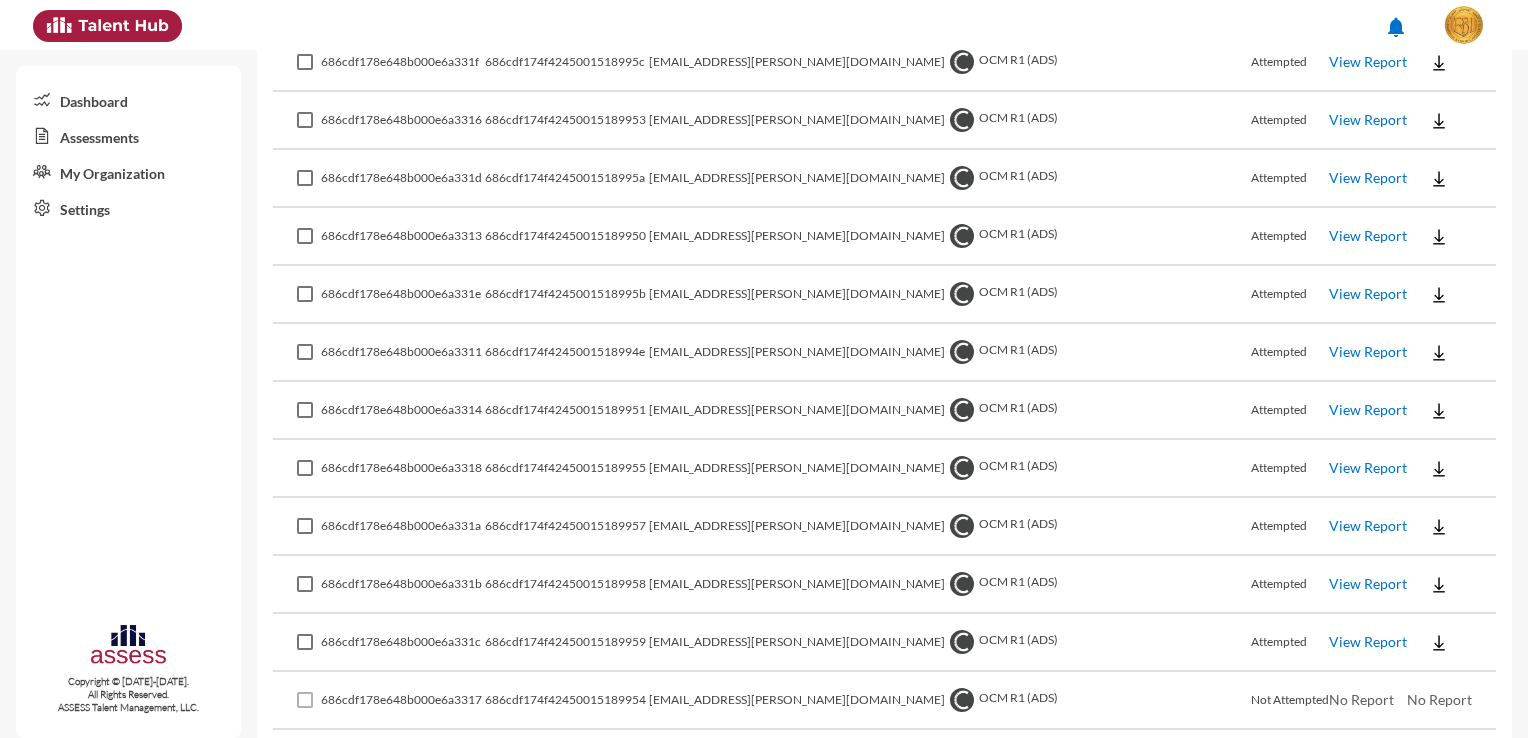 click 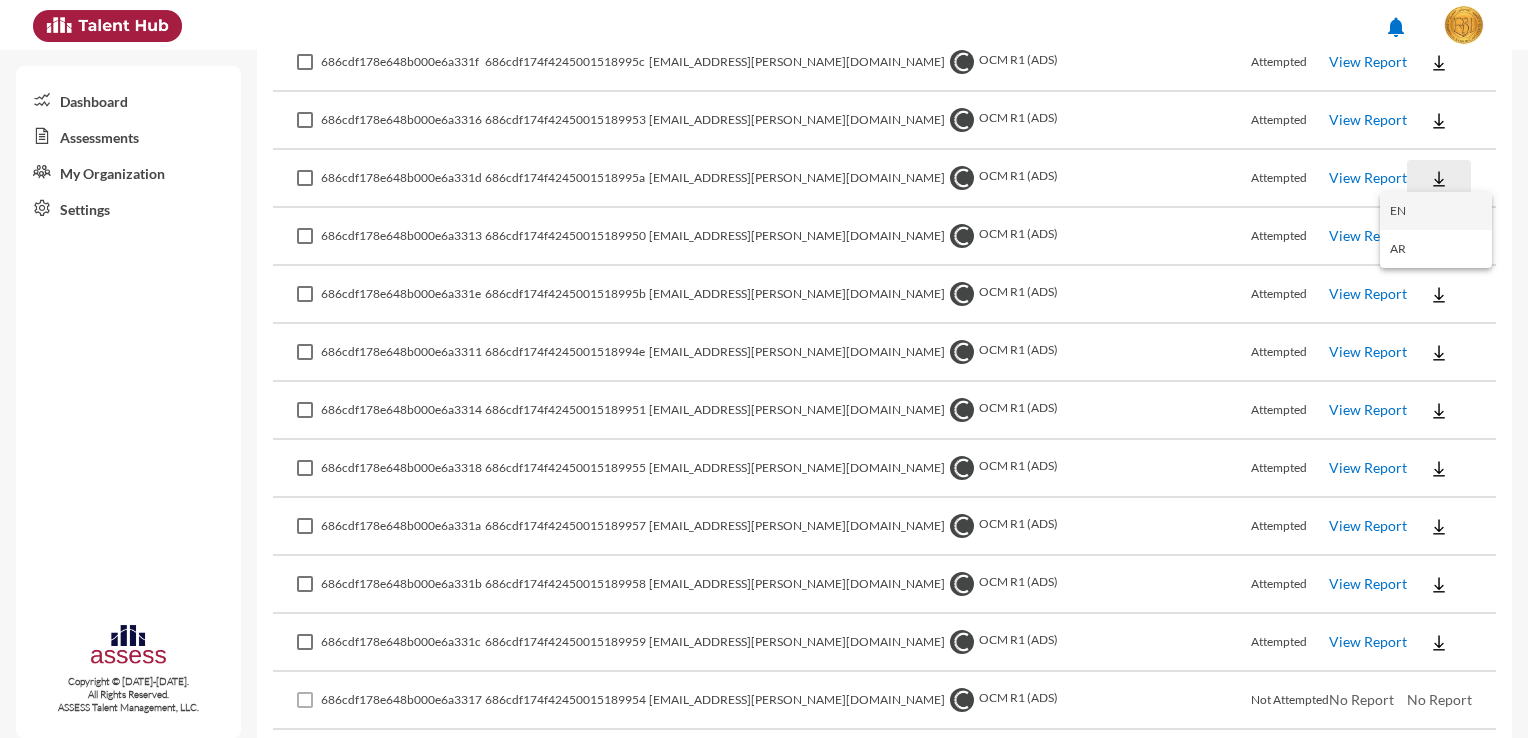 click on "EN" at bounding box center (1436, 211) 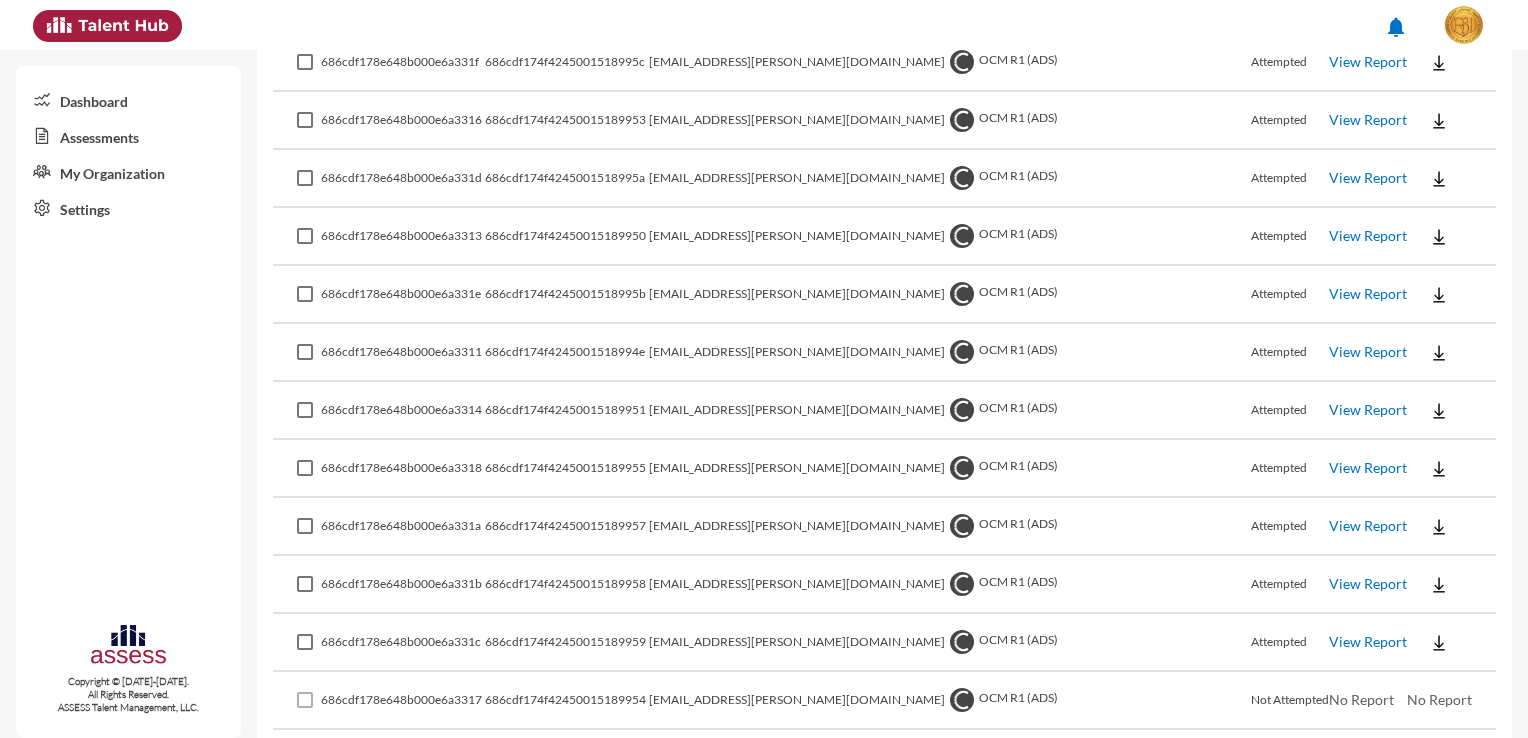 click 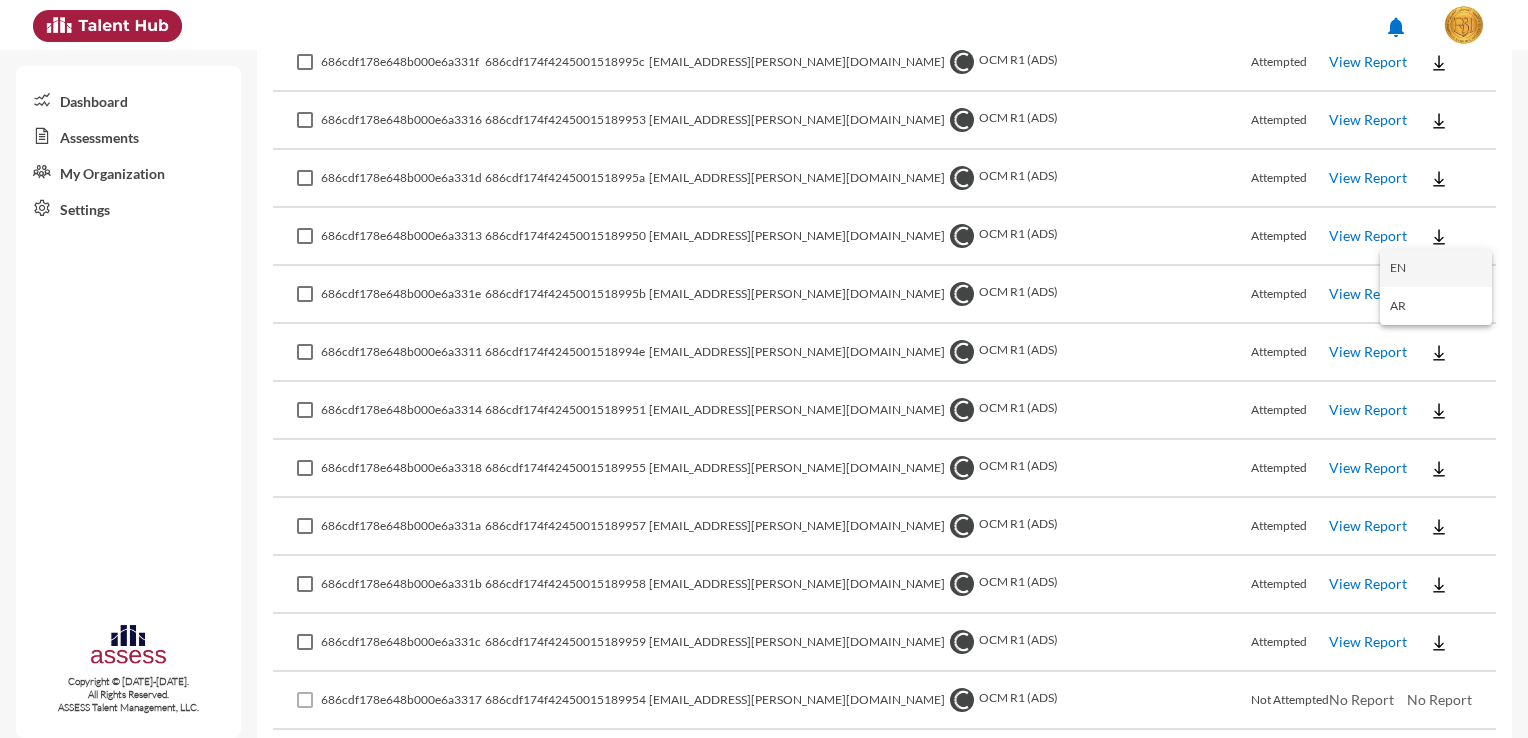 click on "EN" at bounding box center [1436, 268] 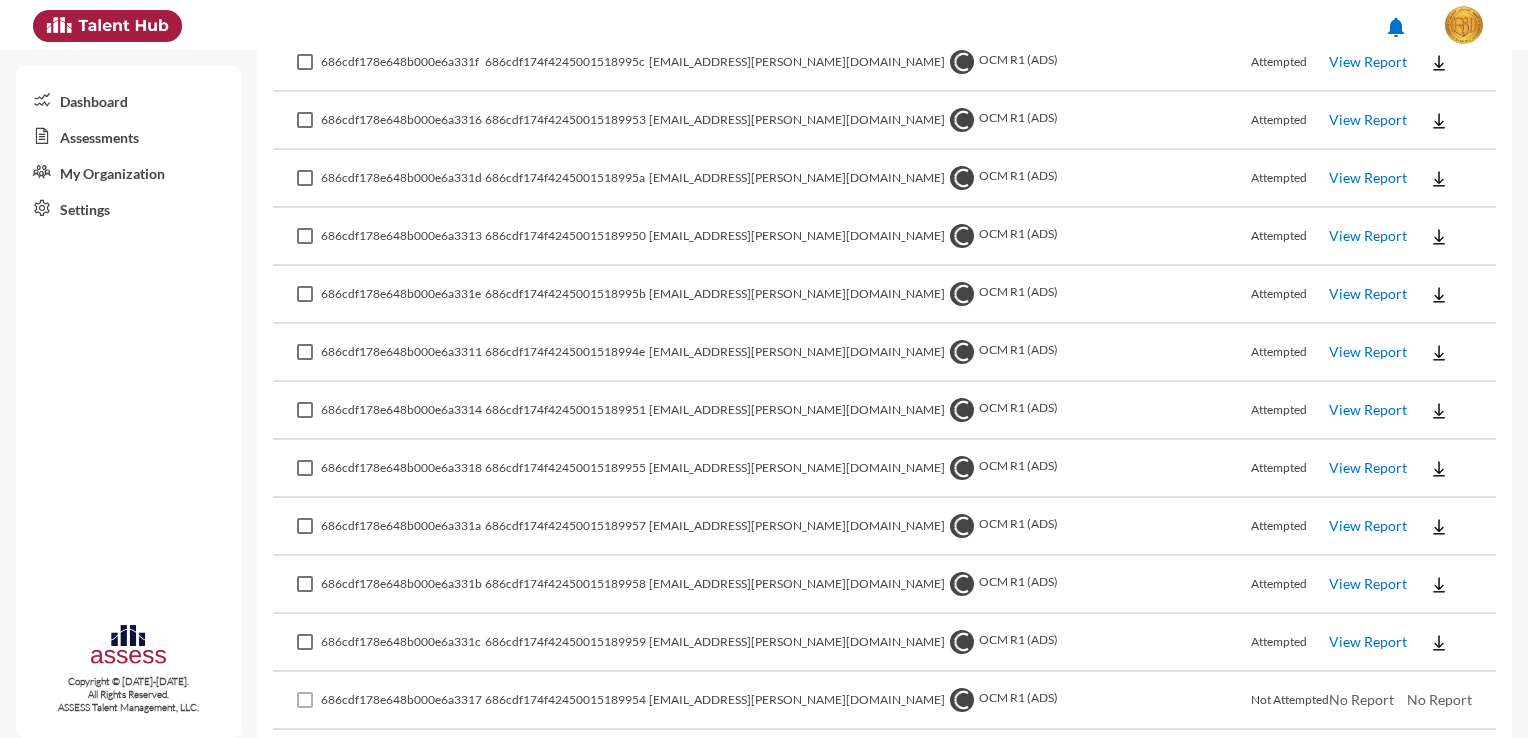 click 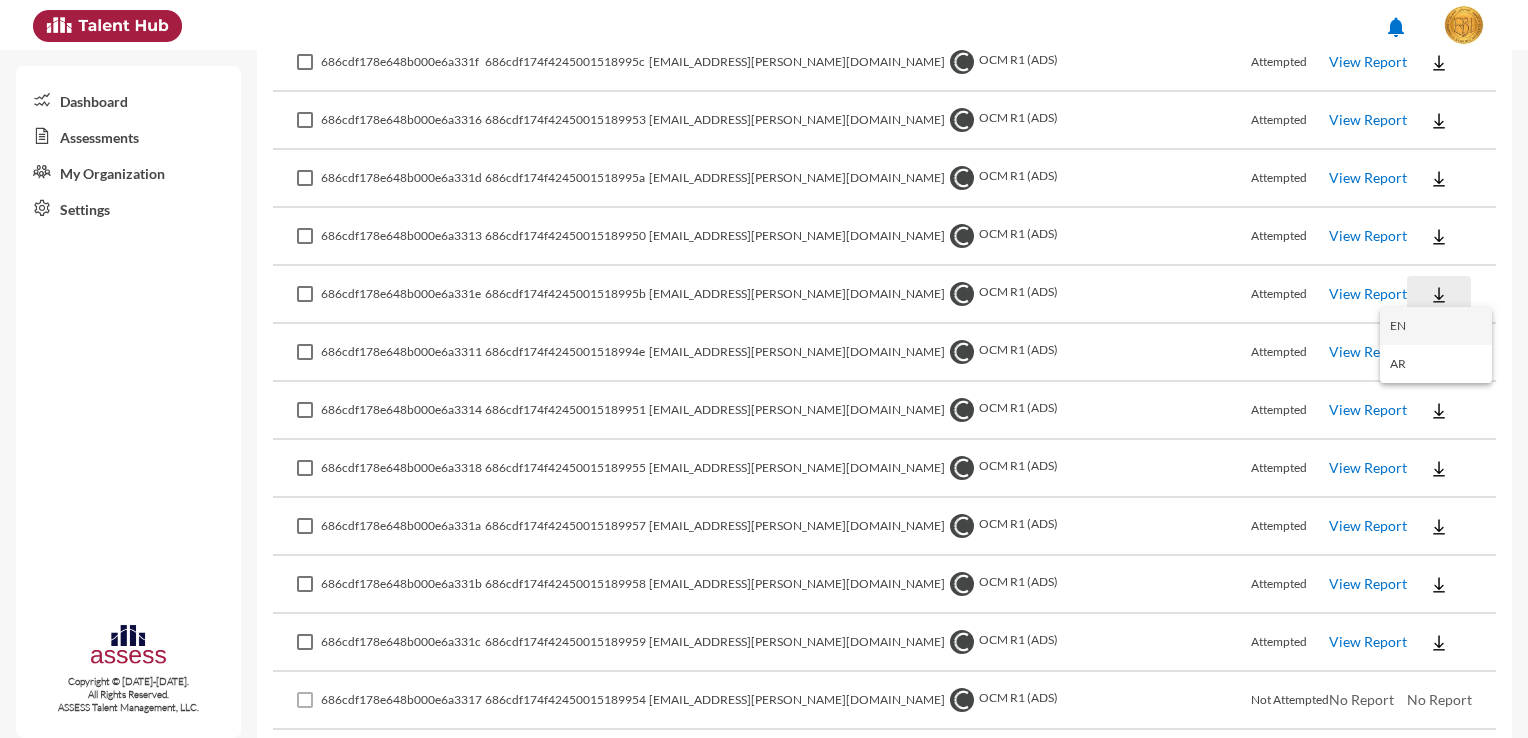 click on "EN" at bounding box center (1436, 326) 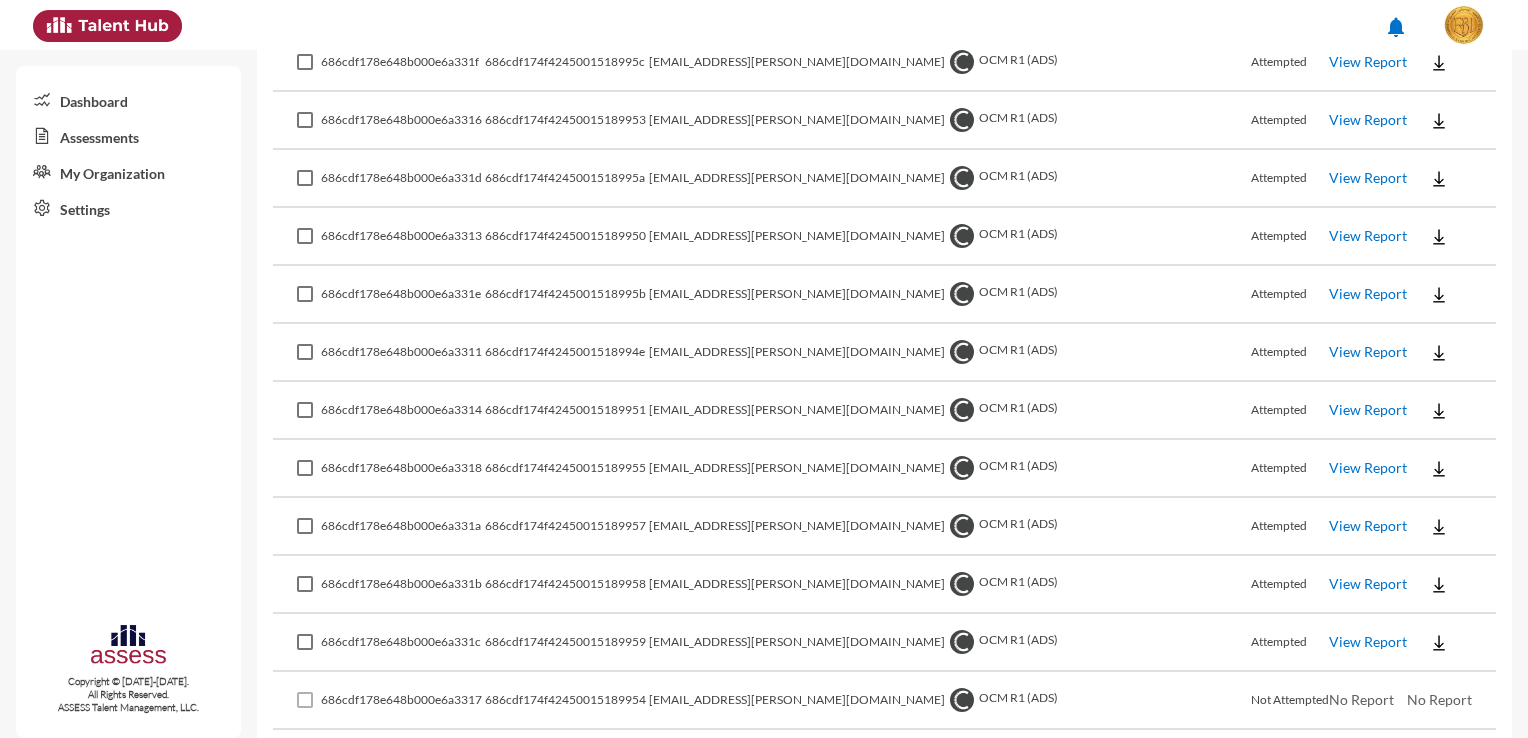 click 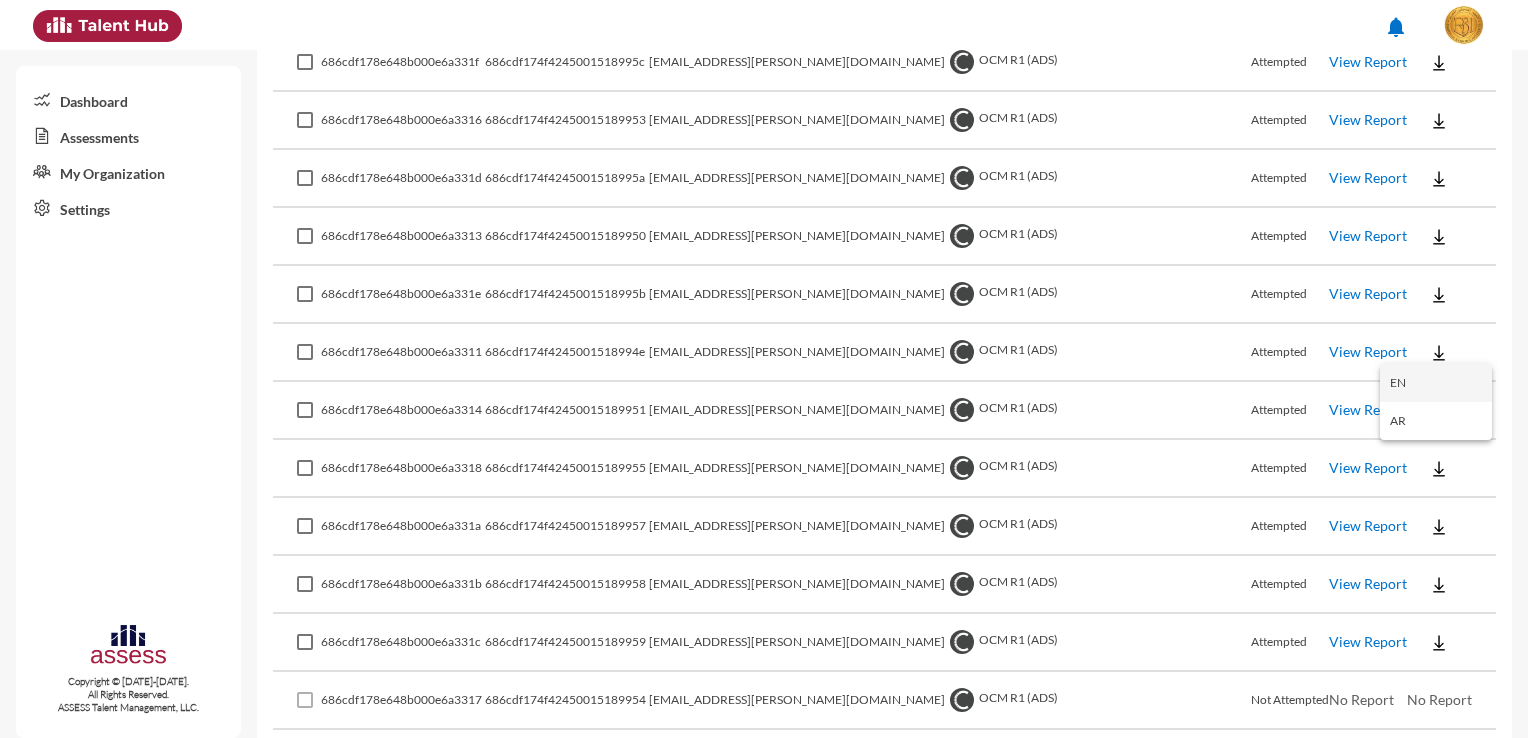 click on "EN" at bounding box center [1436, 383] 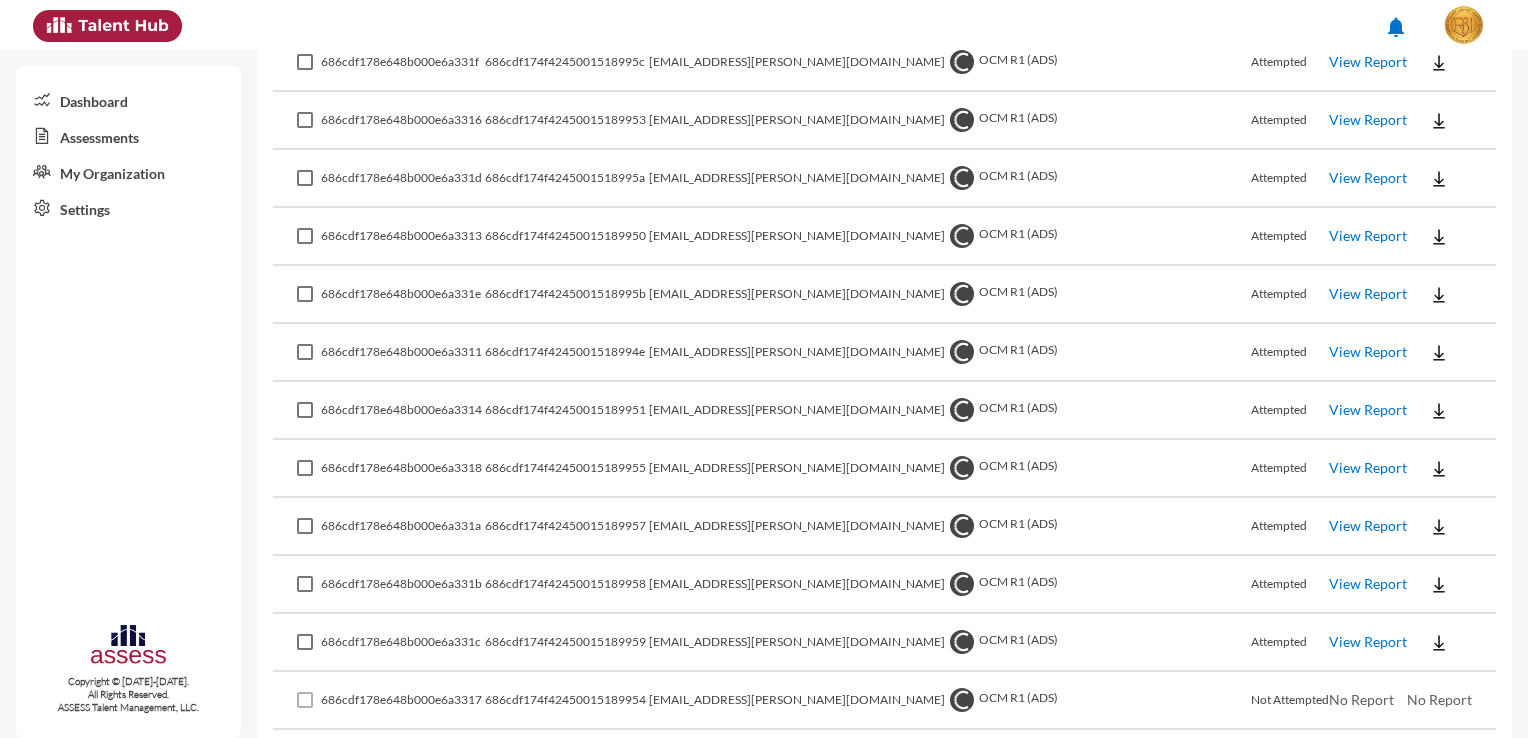 click 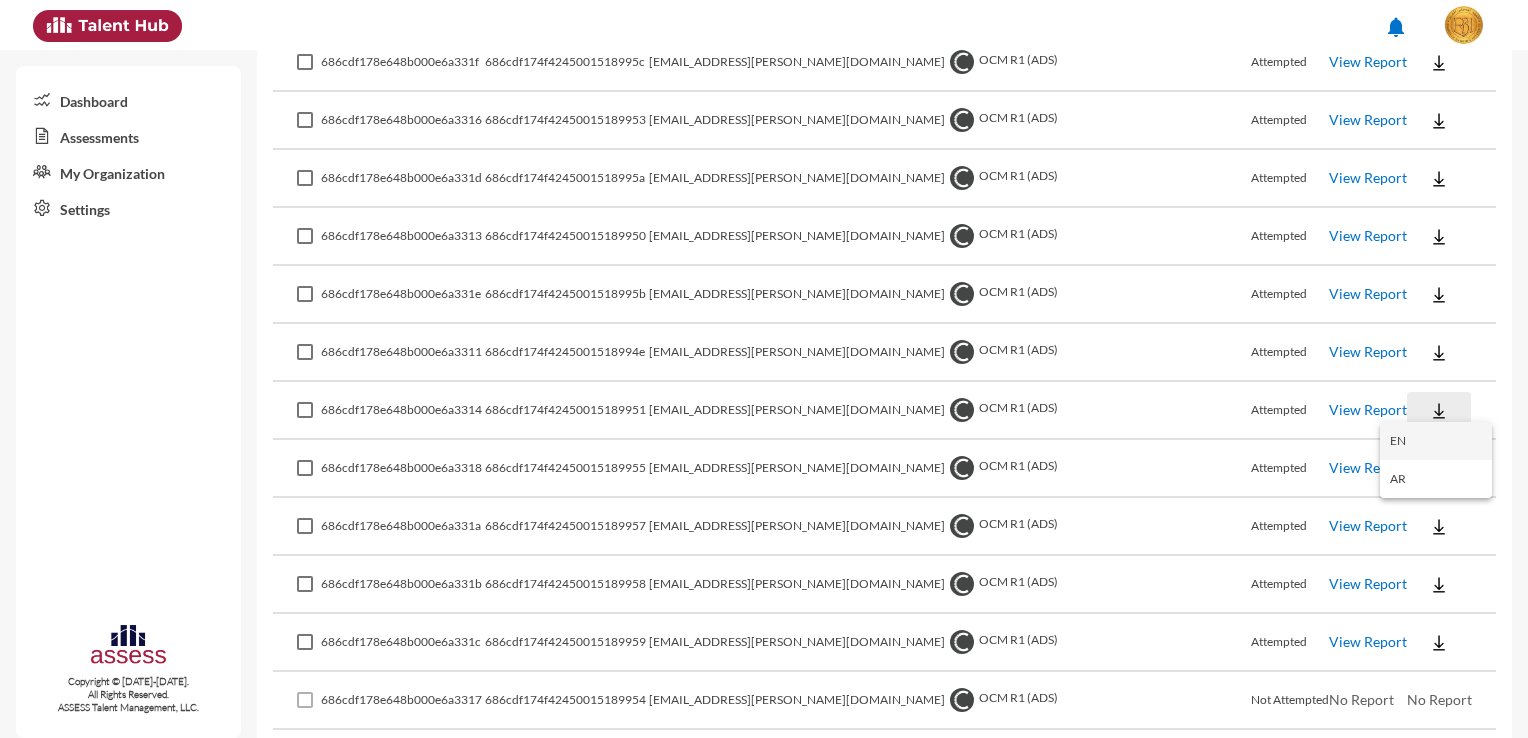 click on "EN" at bounding box center (1436, 441) 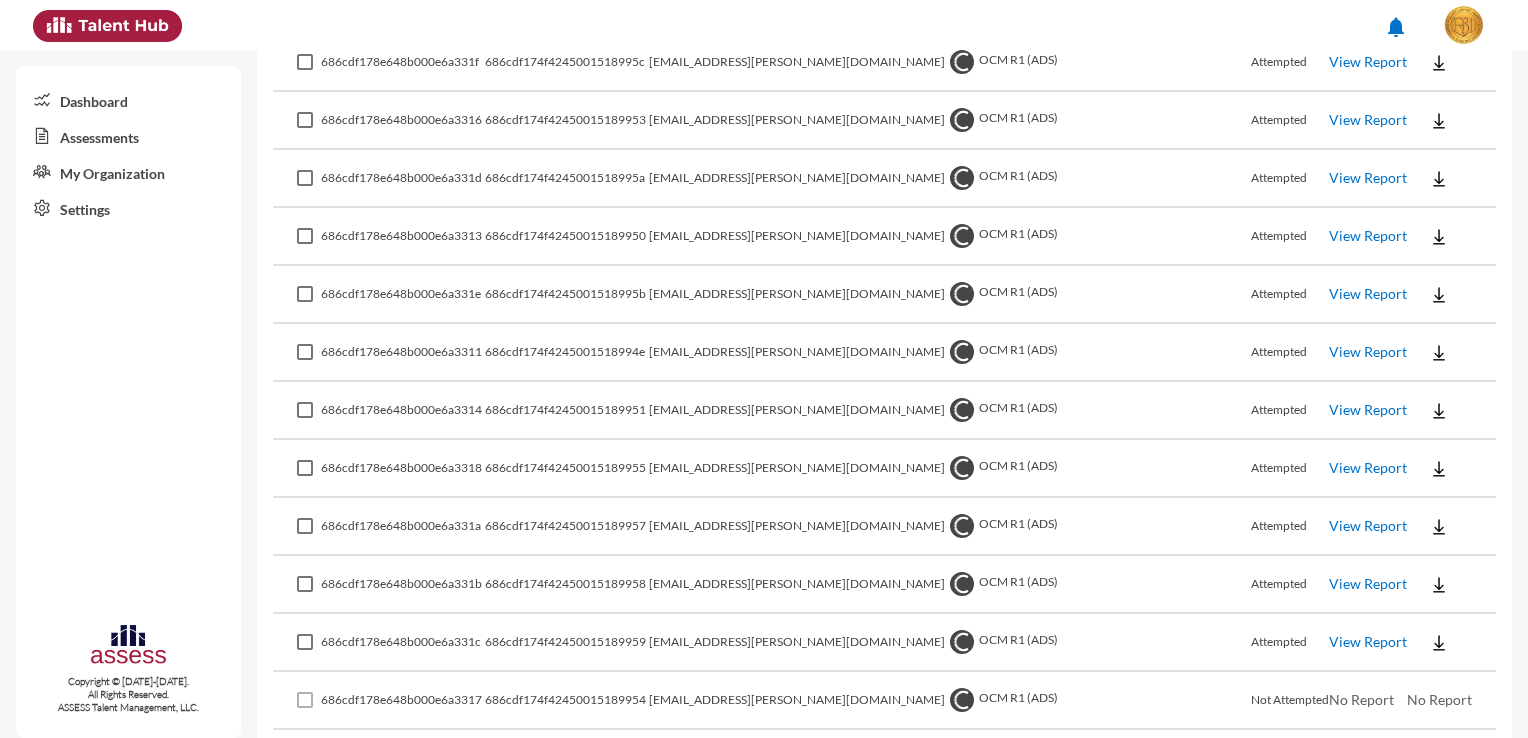 click 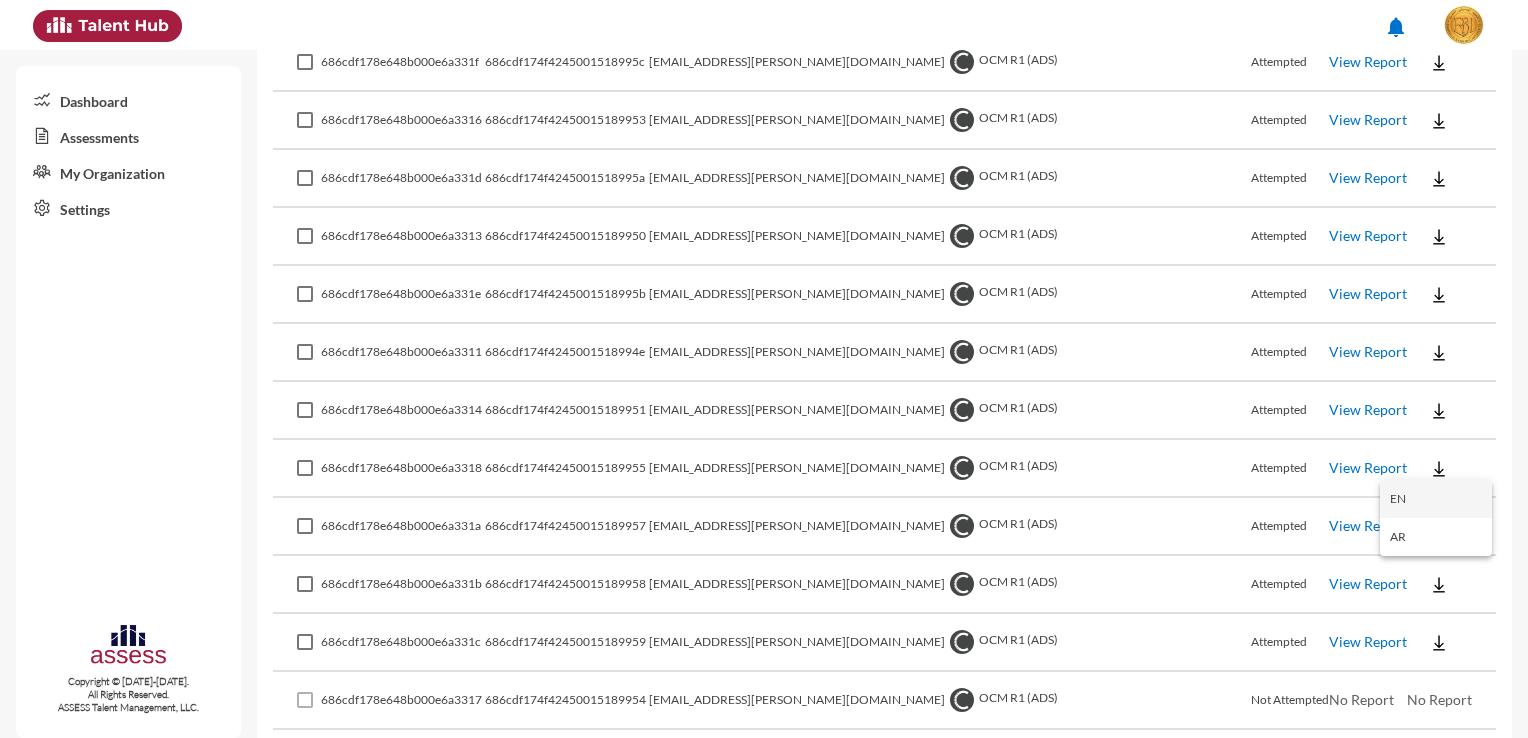 click on "EN" at bounding box center [1436, 499] 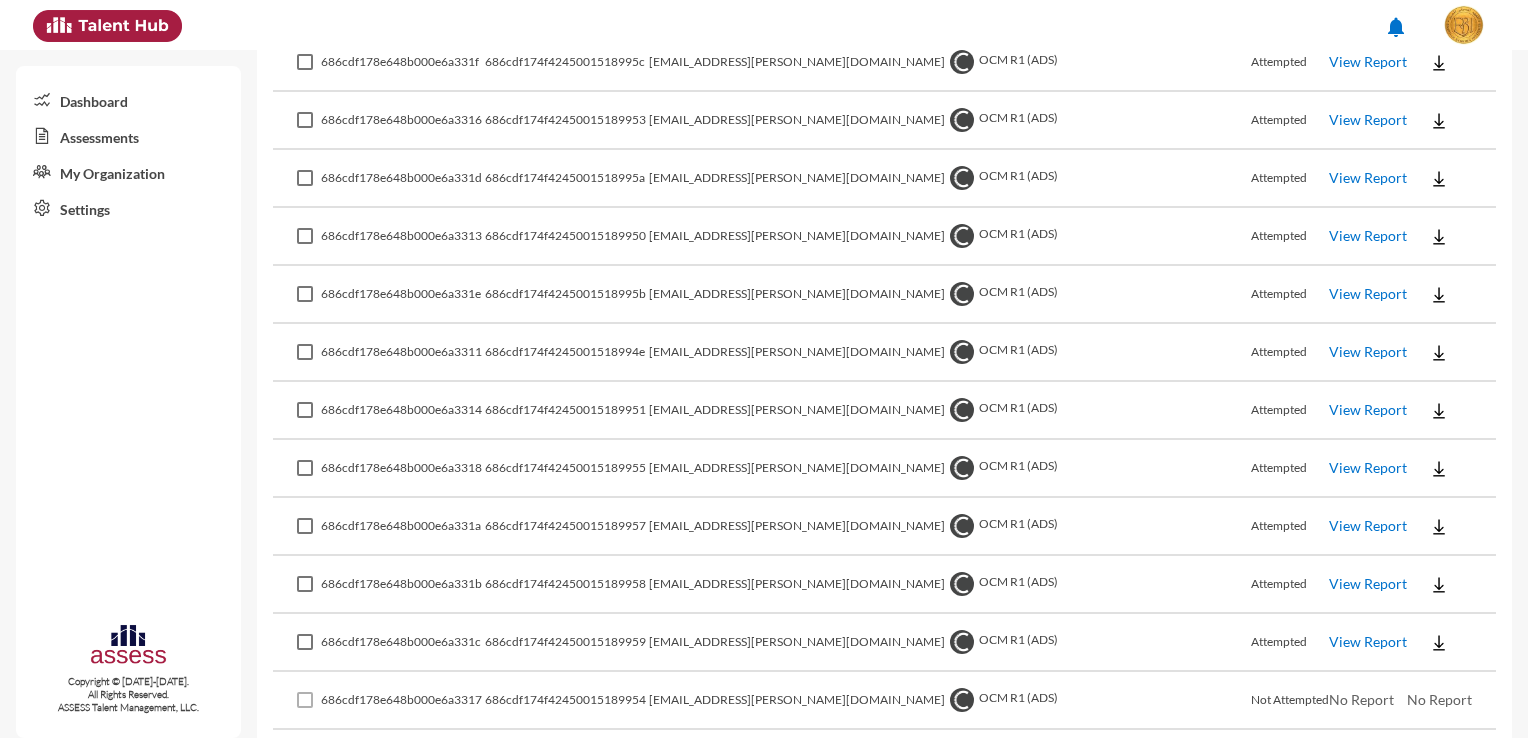 click 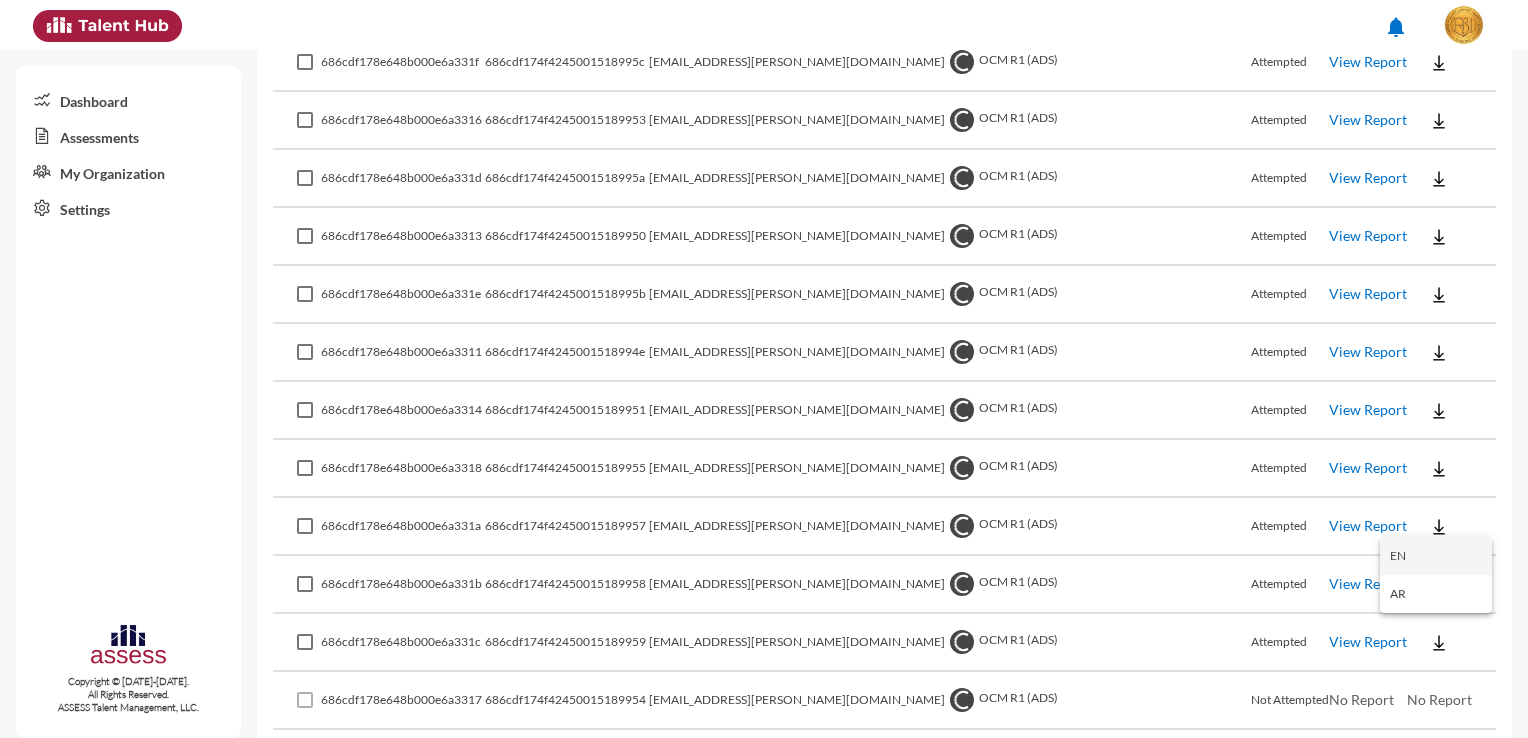 click on "EN" at bounding box center [1436, 556] 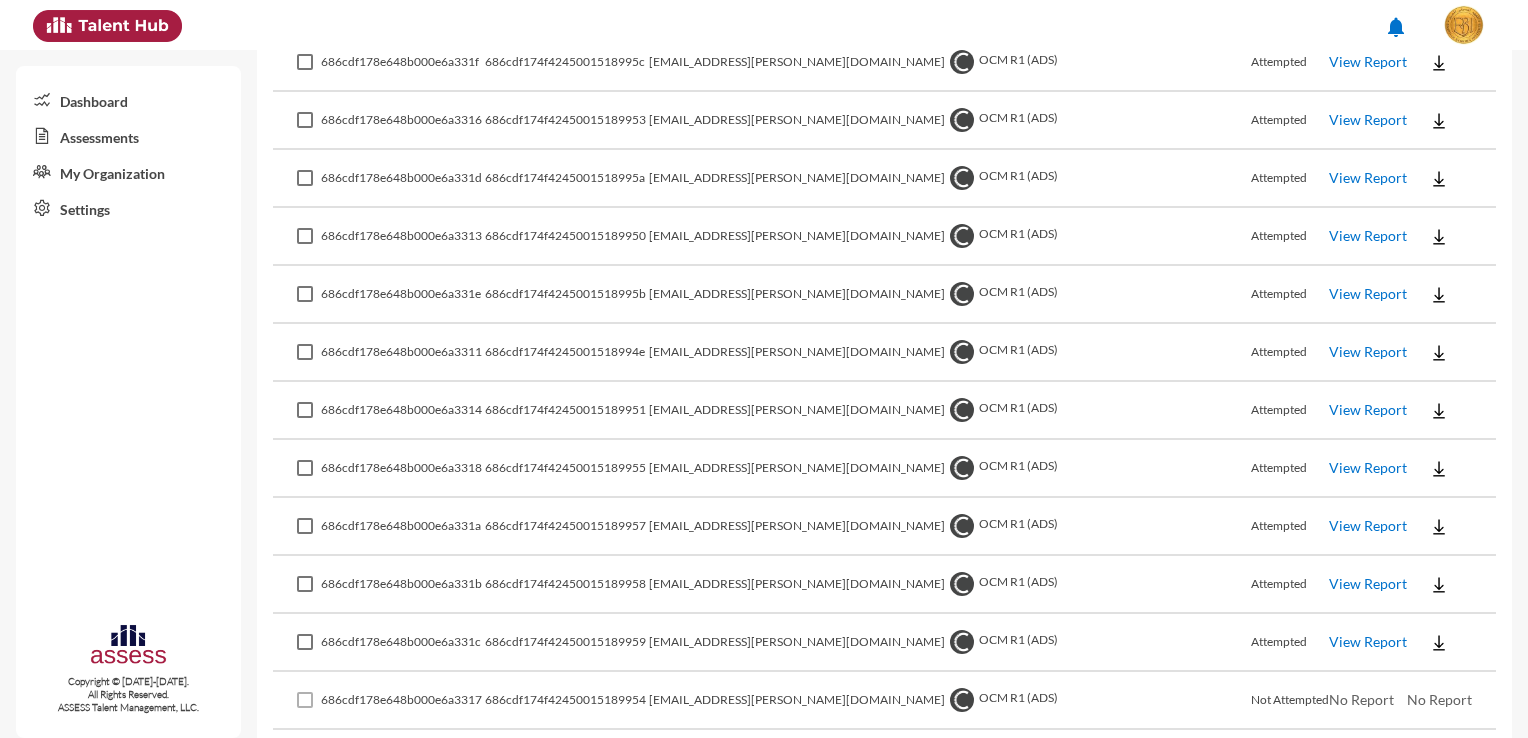 click 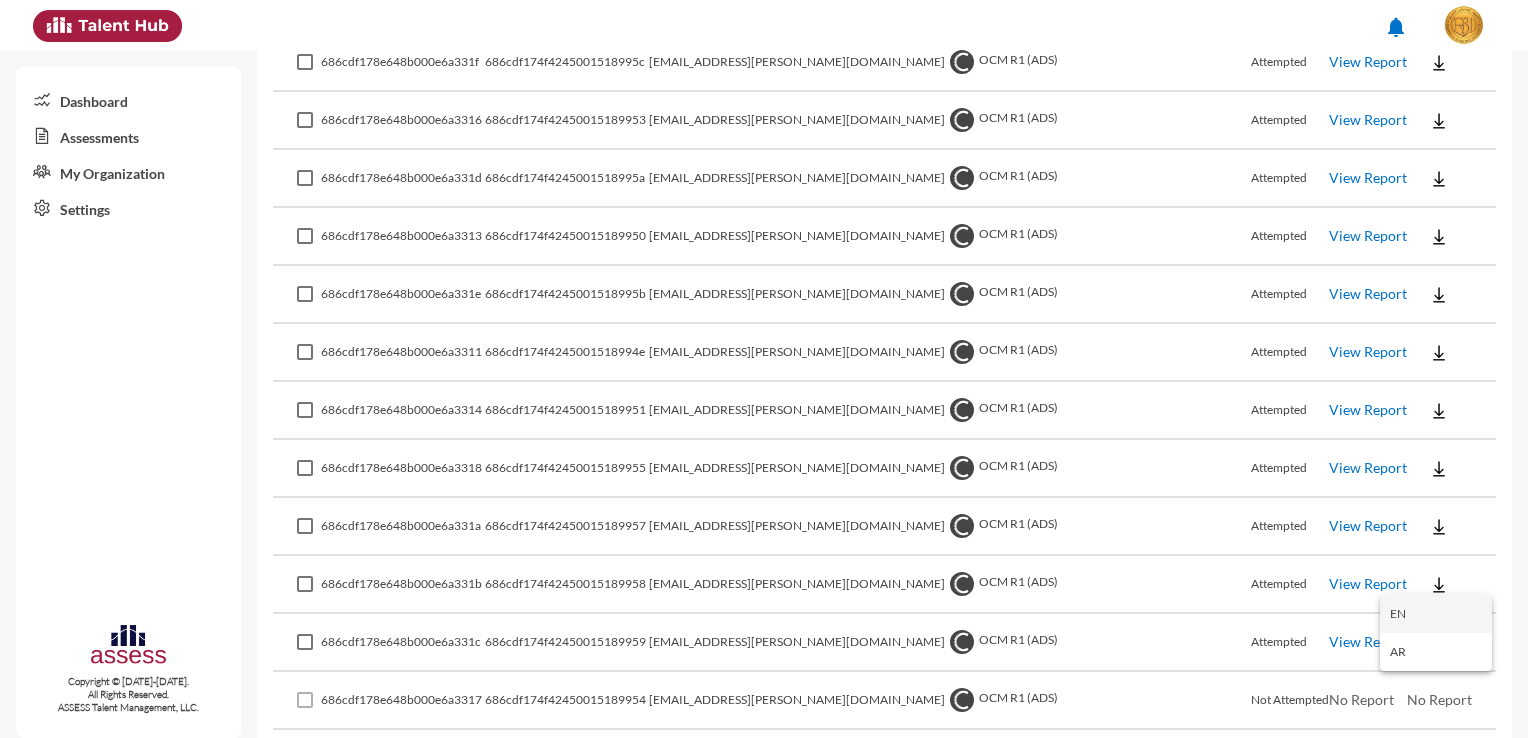 click on "EN" at bounding box center [1436, 614] 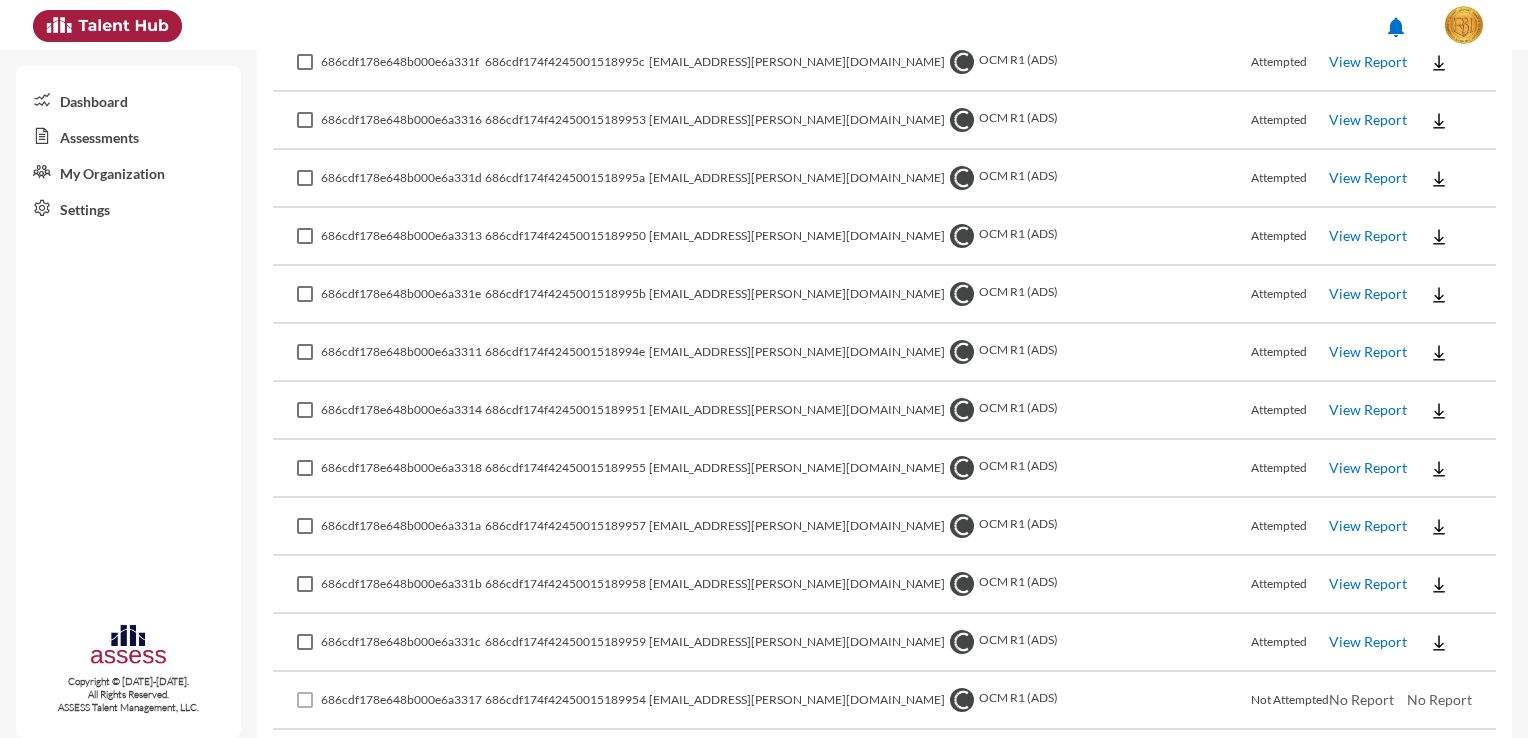click 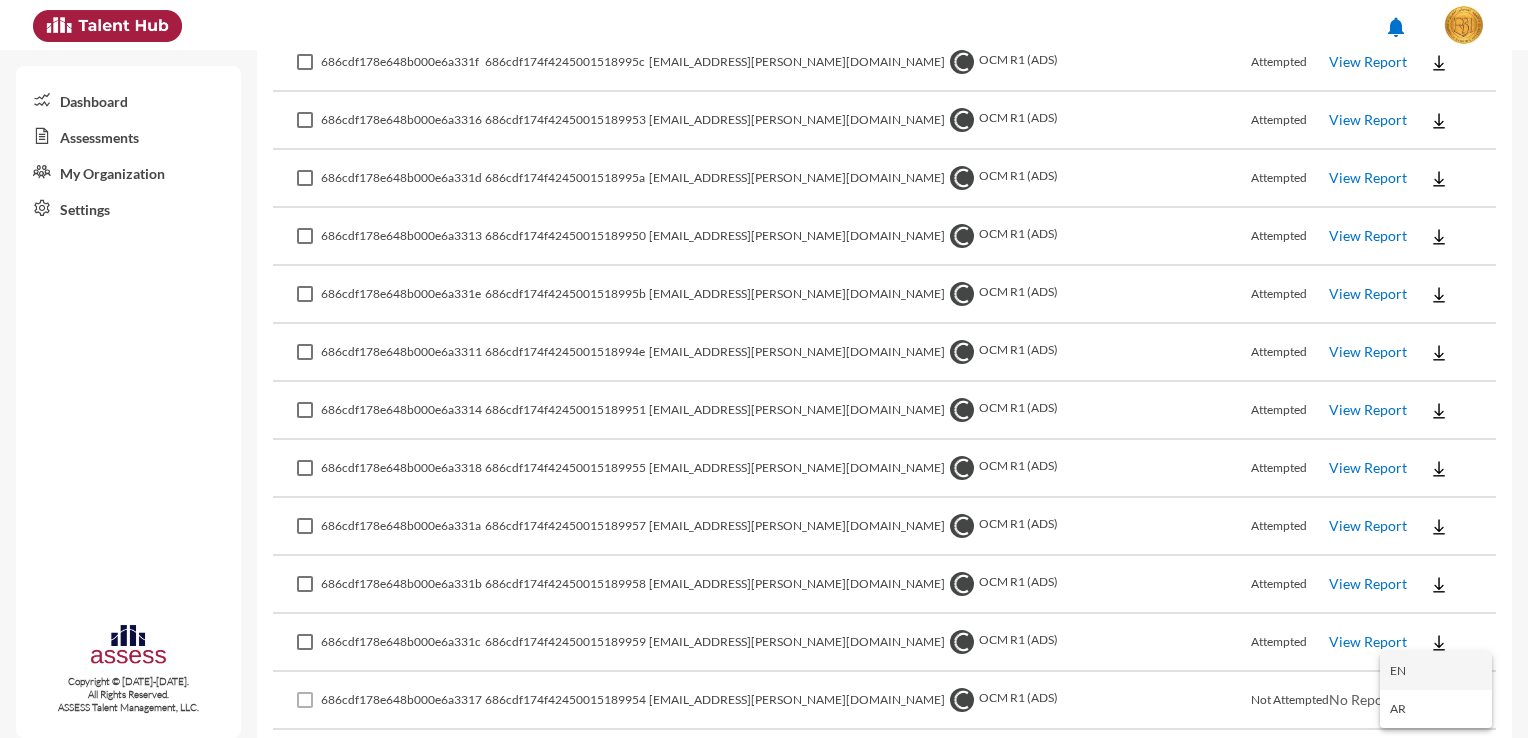 click on "EN" at bounding box center [1436, 671] 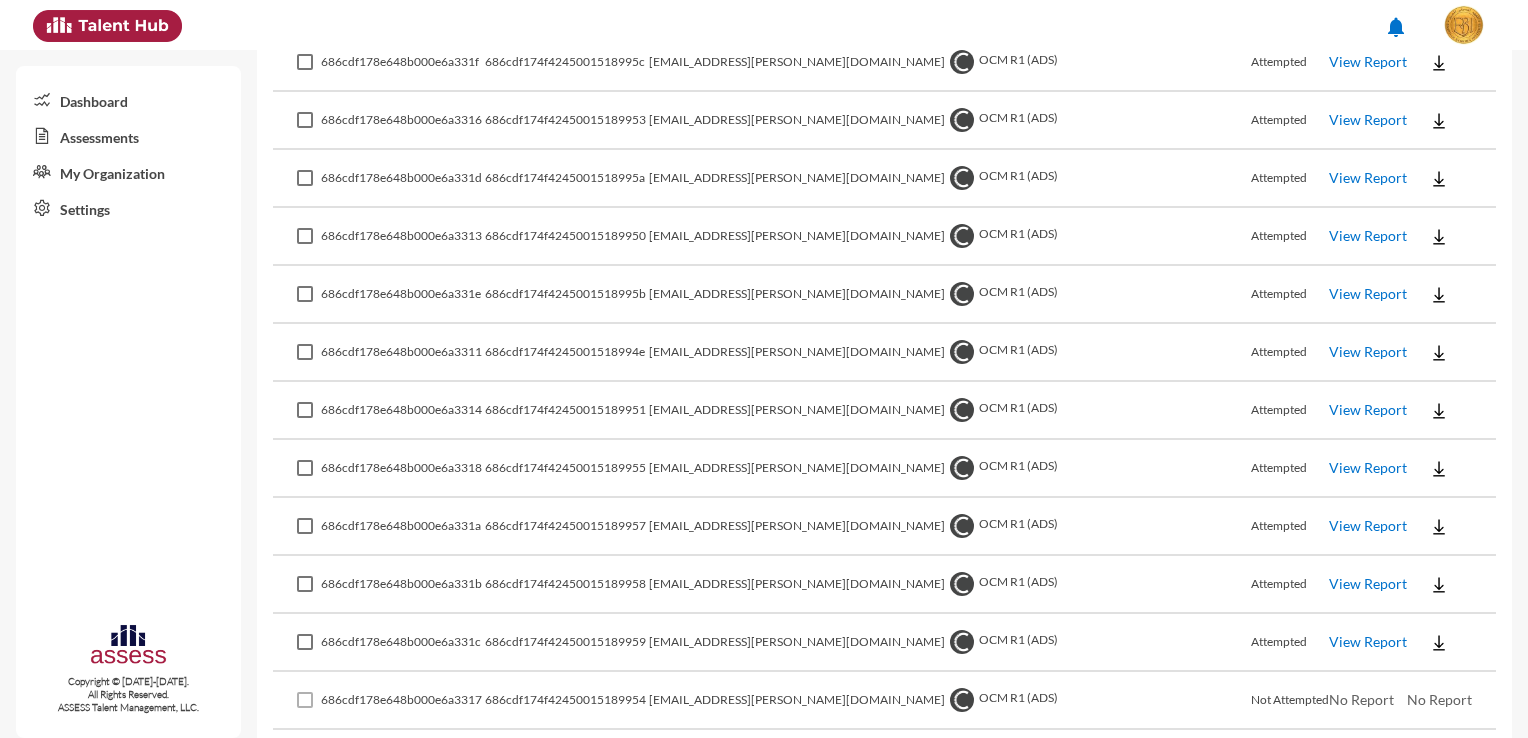 drag, startPoint x: 634, startPoint y: 696, endPoint x: 556, endPoint y: 694, distance: 78.025635 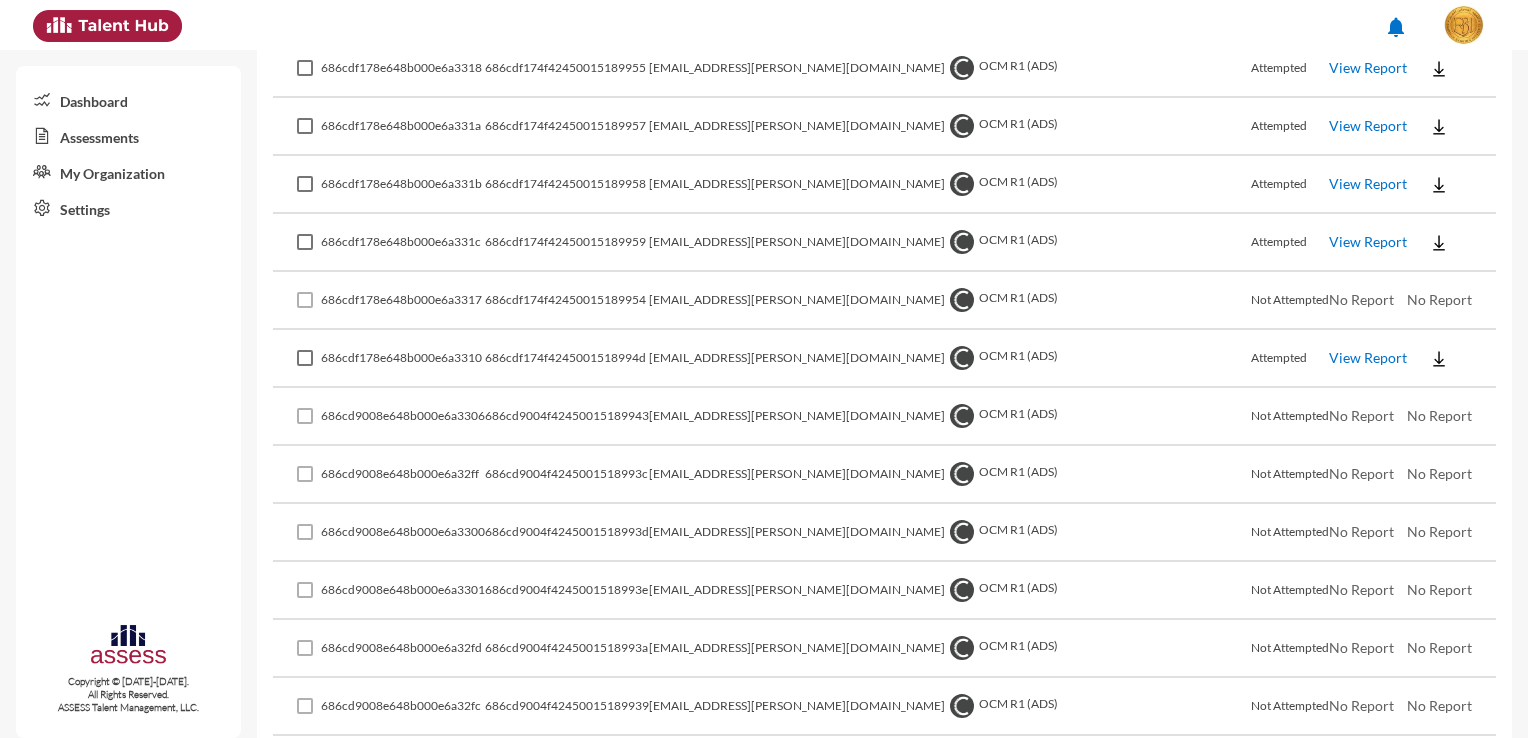 scroll, scrollTop: 1600, scrollLeft: 0, axis: vertical 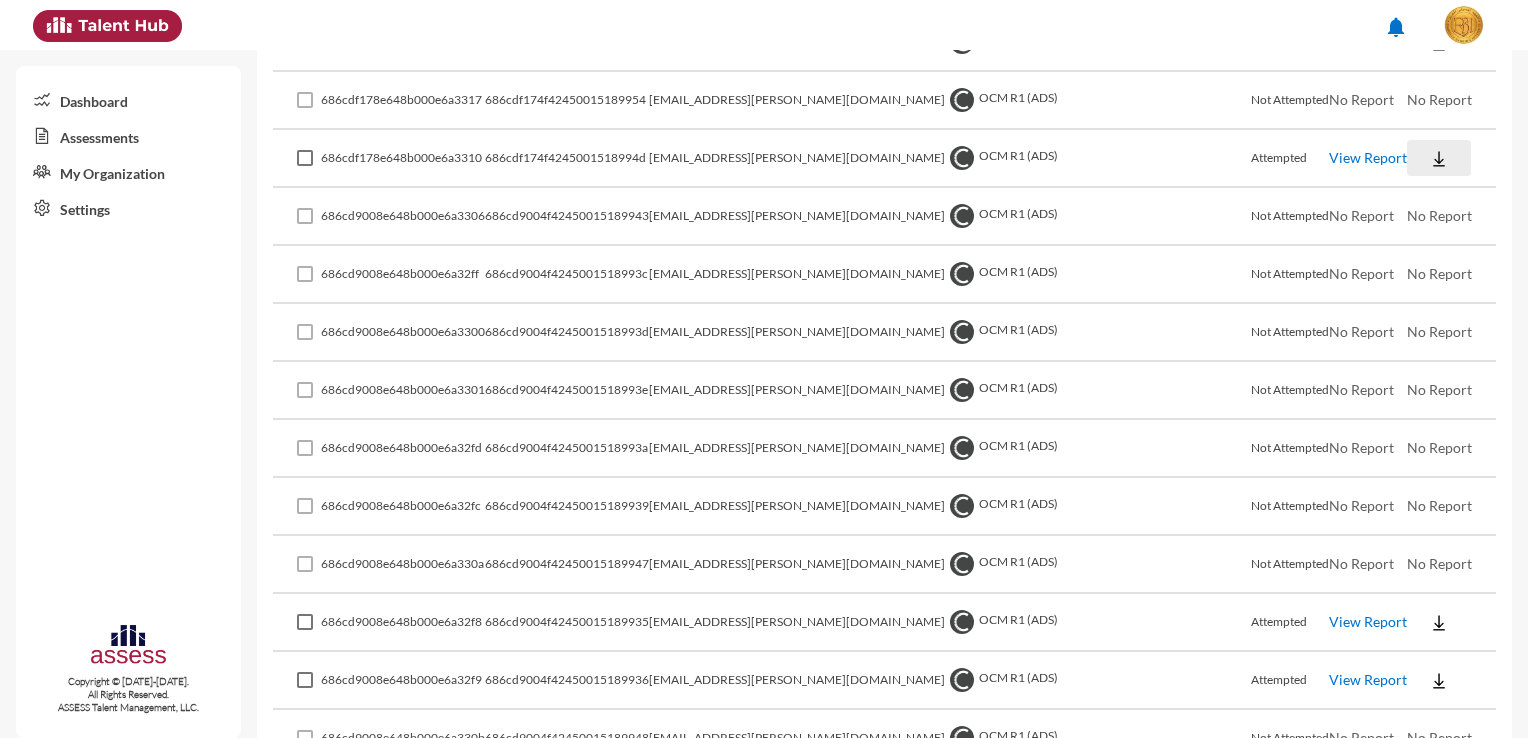 click 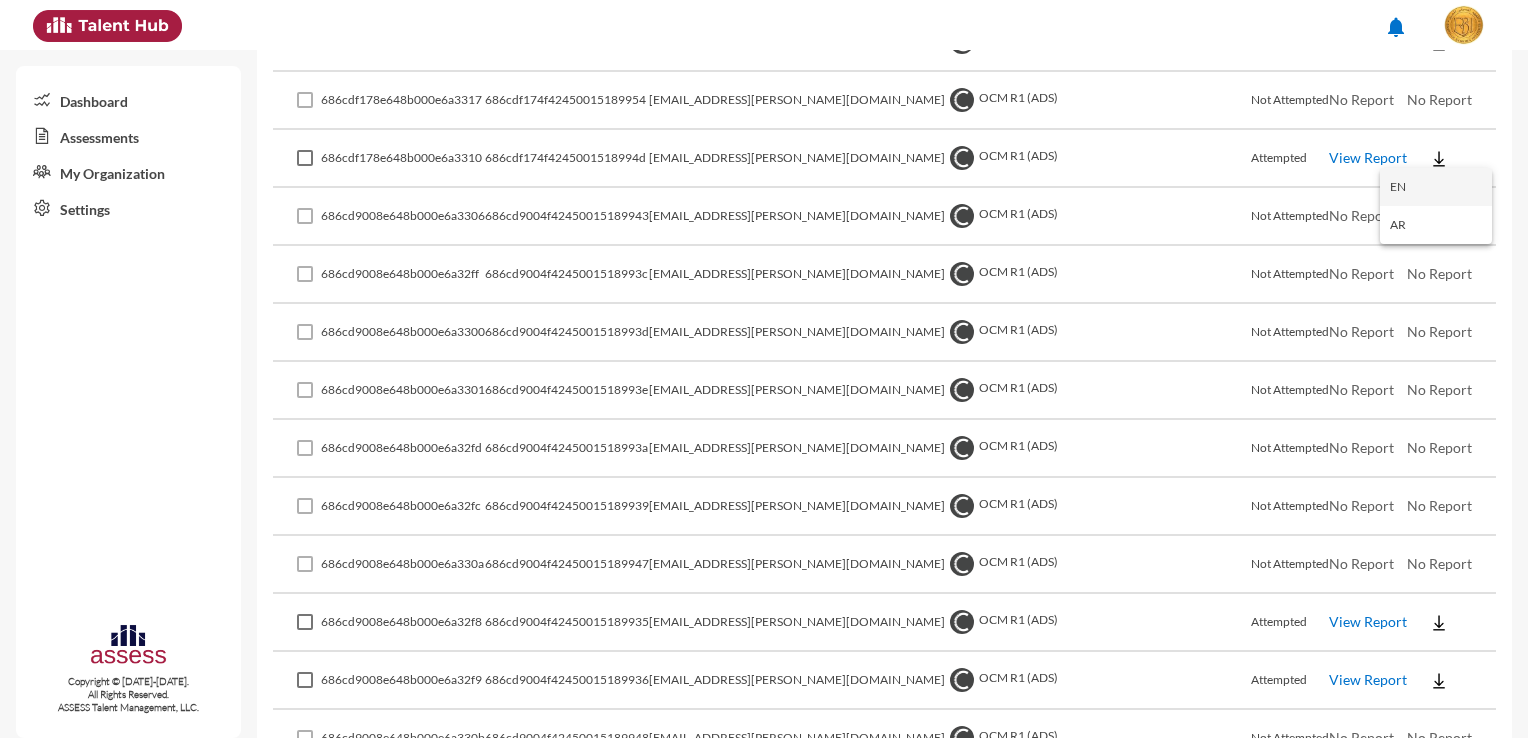 click on "EN" at bounding box center [1436, 187] 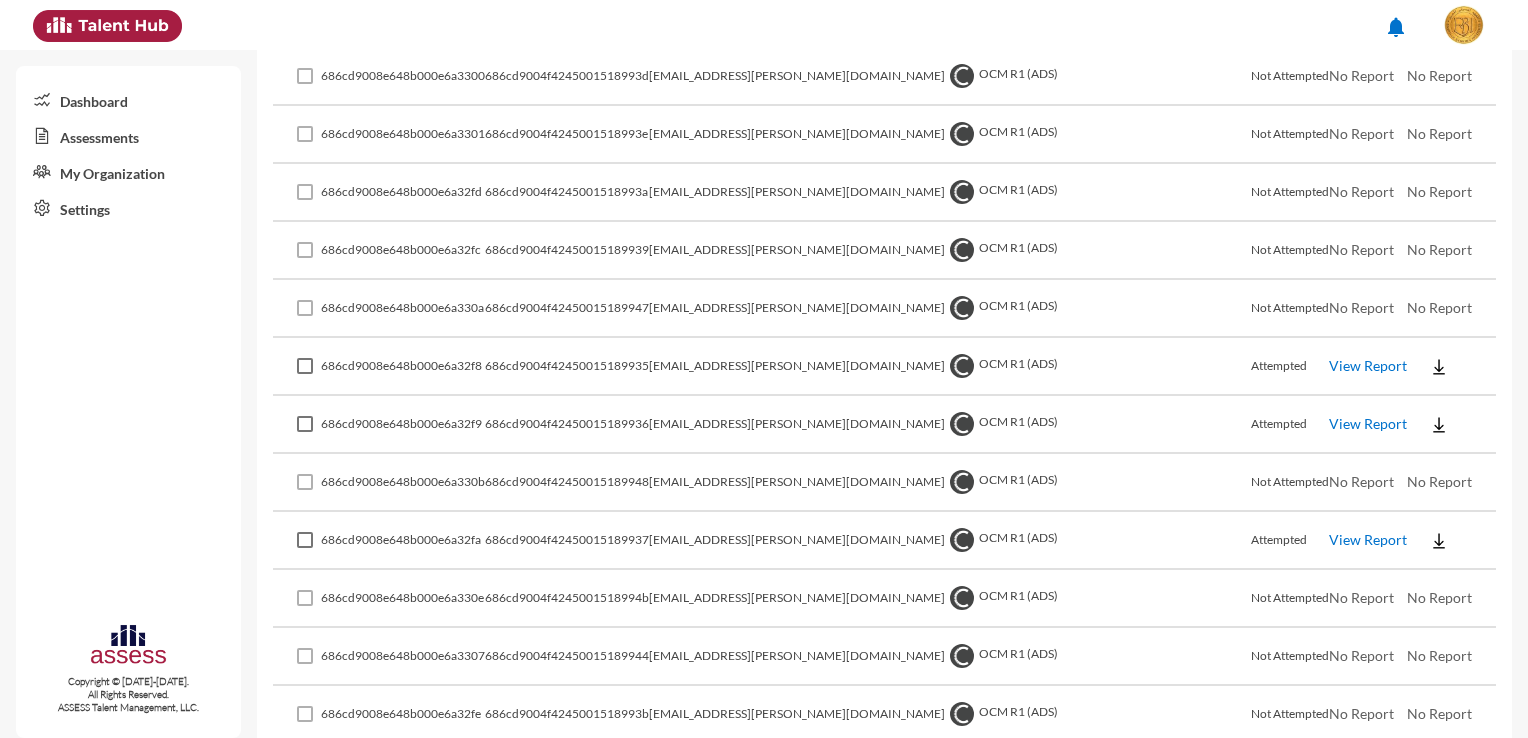 scroll, scrollTop: 1900, scrollLeft: 0, axis: vertical 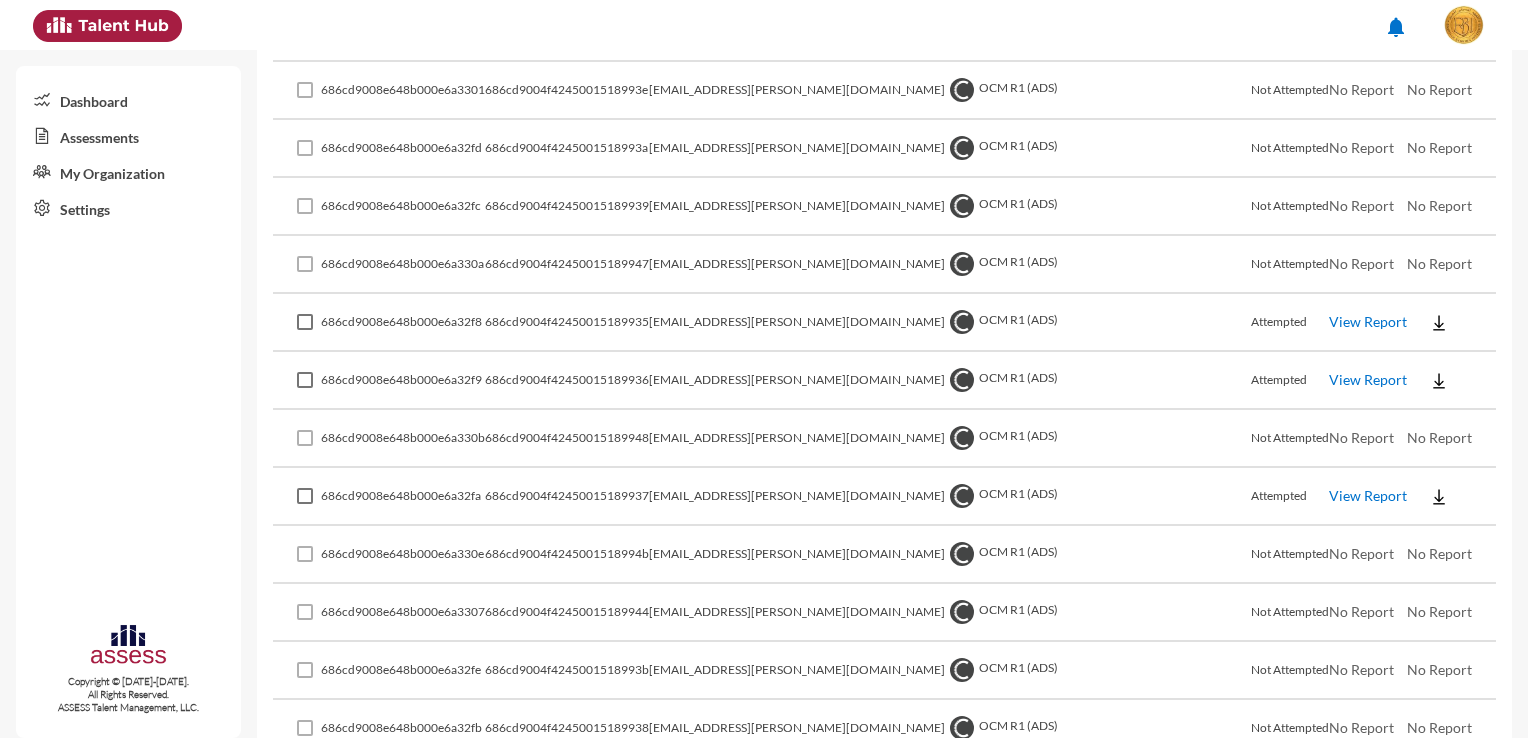 click 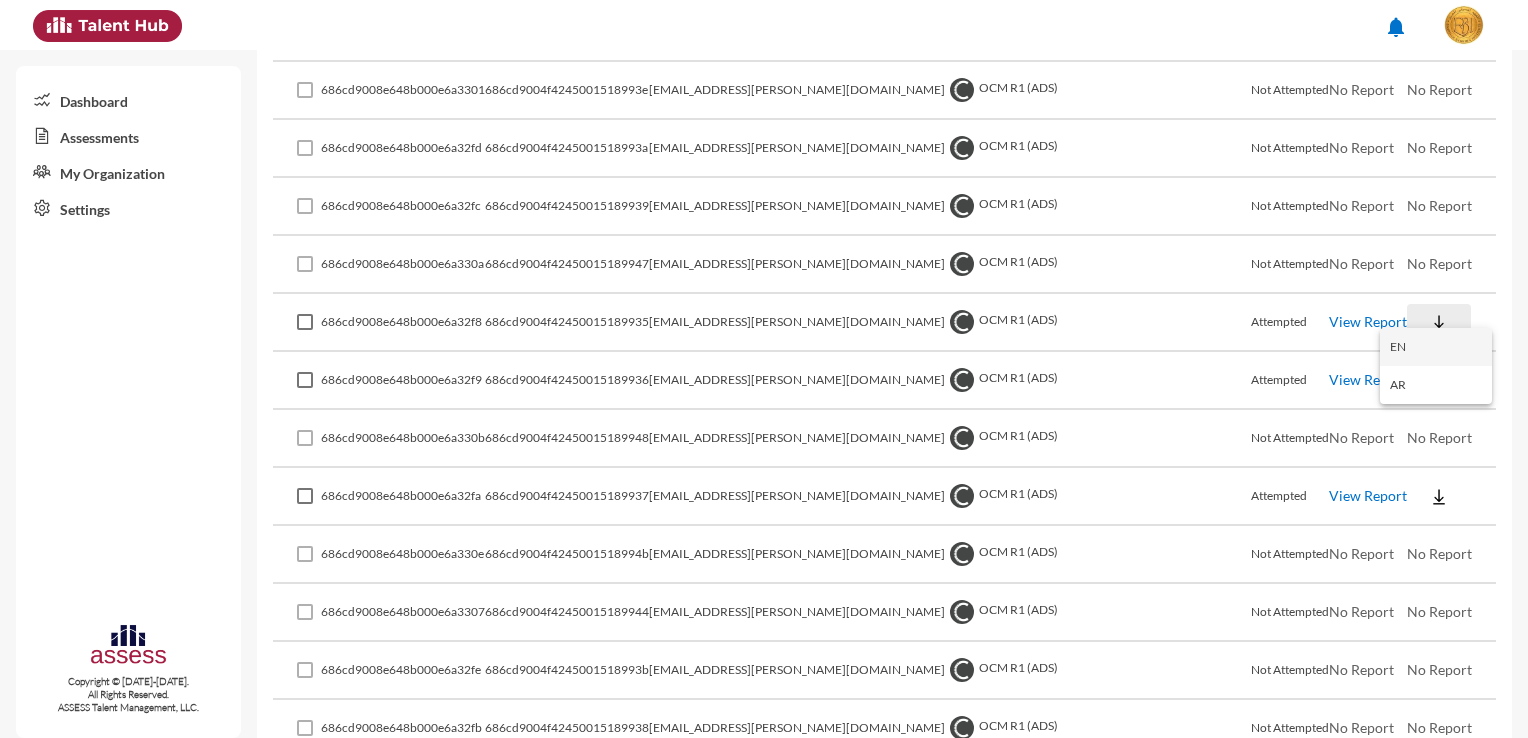 click on "EN" at bounding box center [1436, 347] 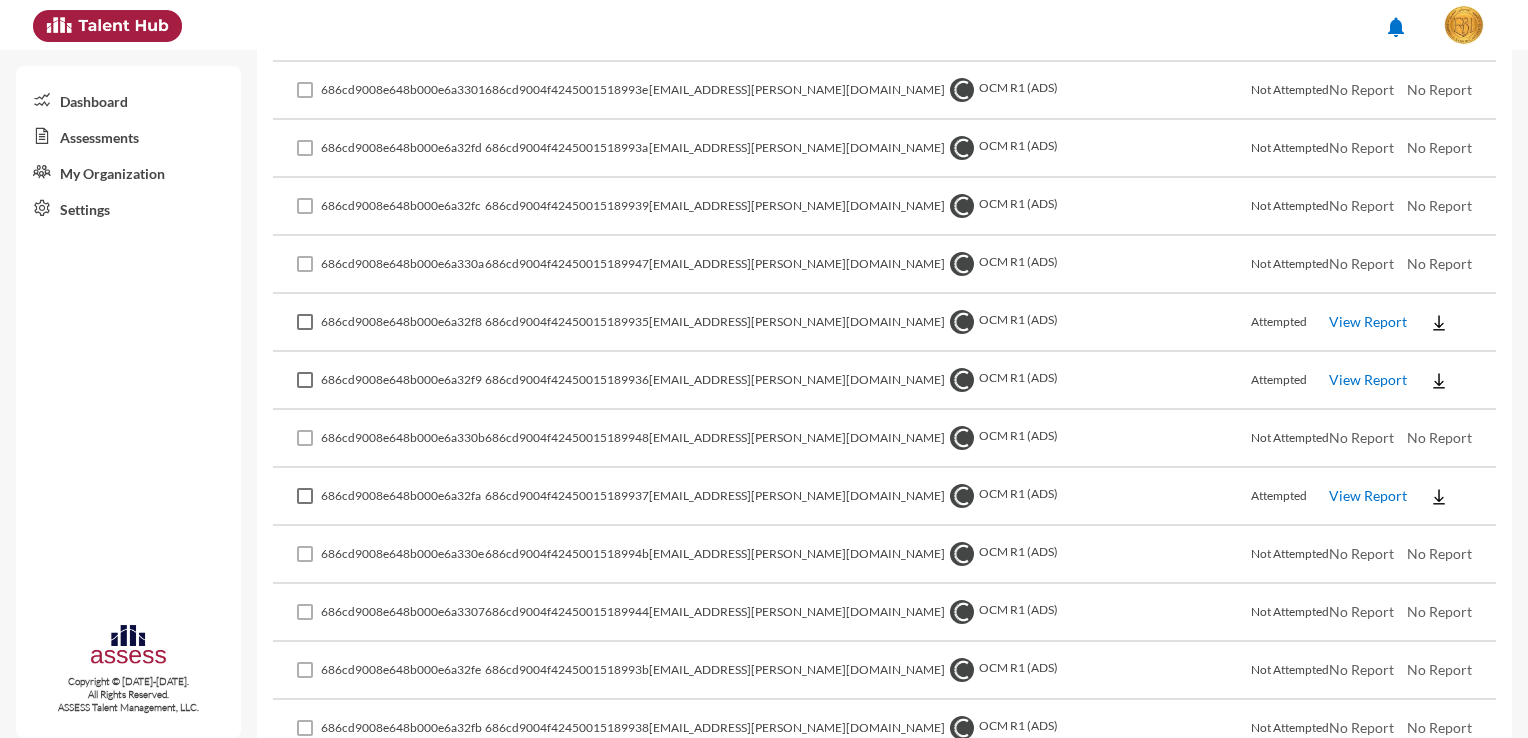 click 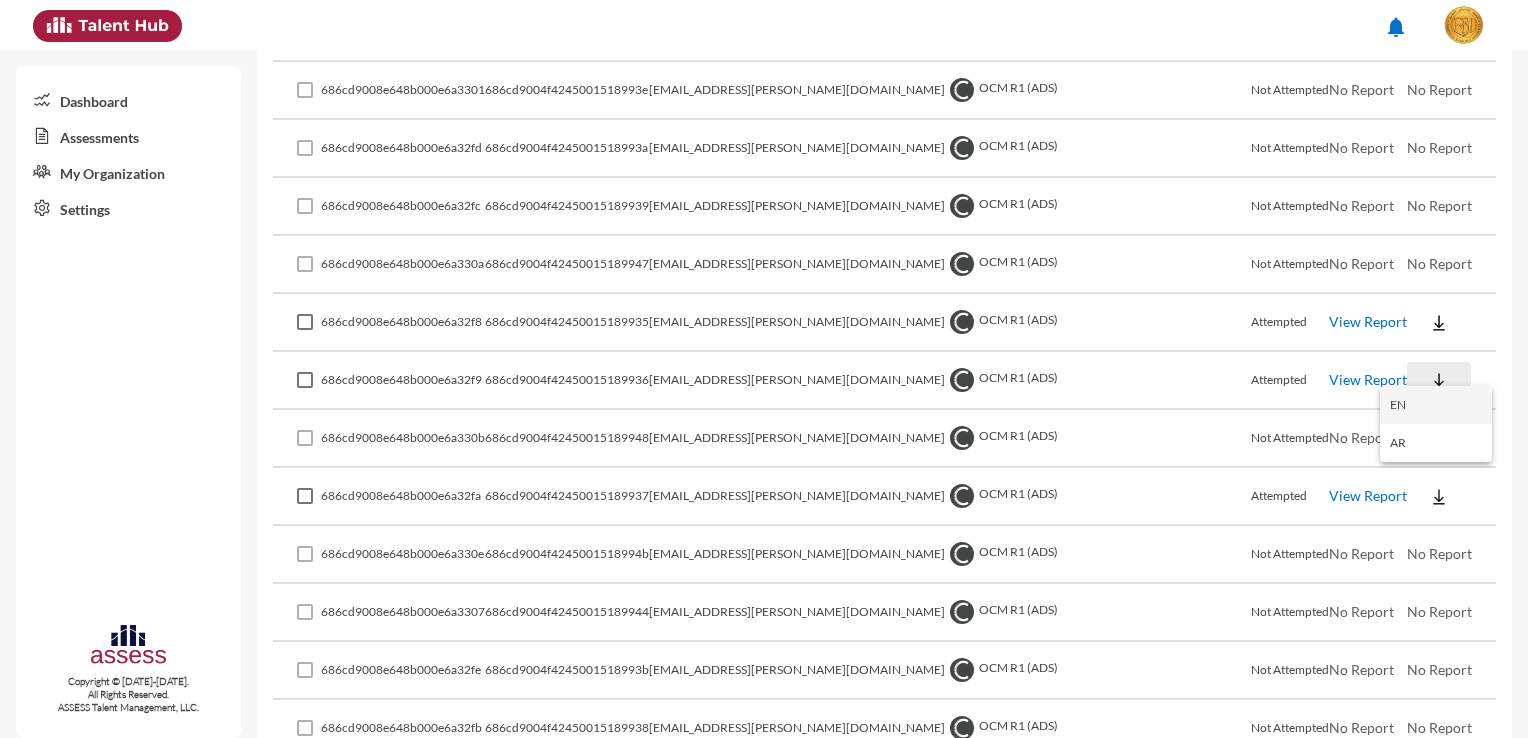 click on "EN" at bounding box center (1436, 405) 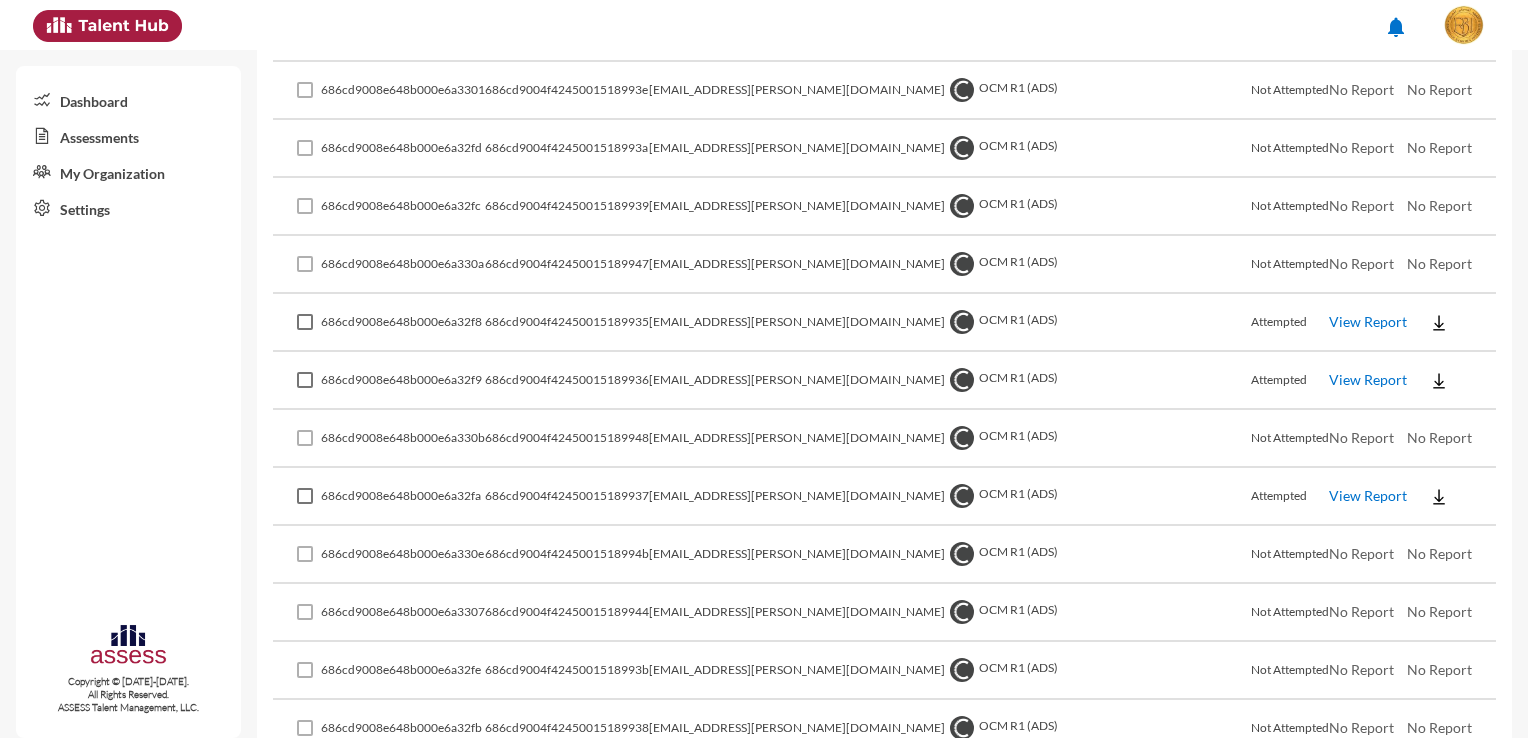 click 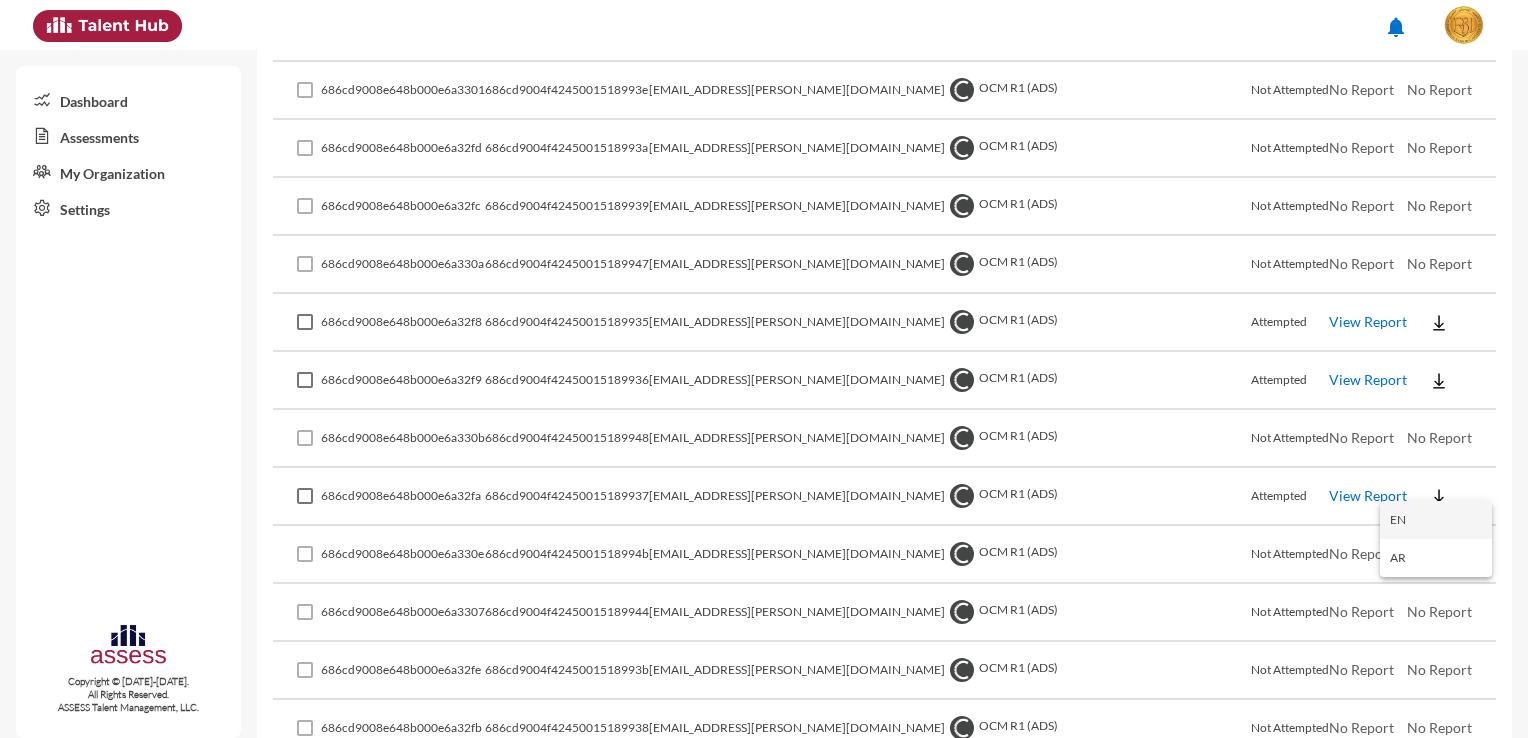 click on "EN" at bounding box center [1436, 520] 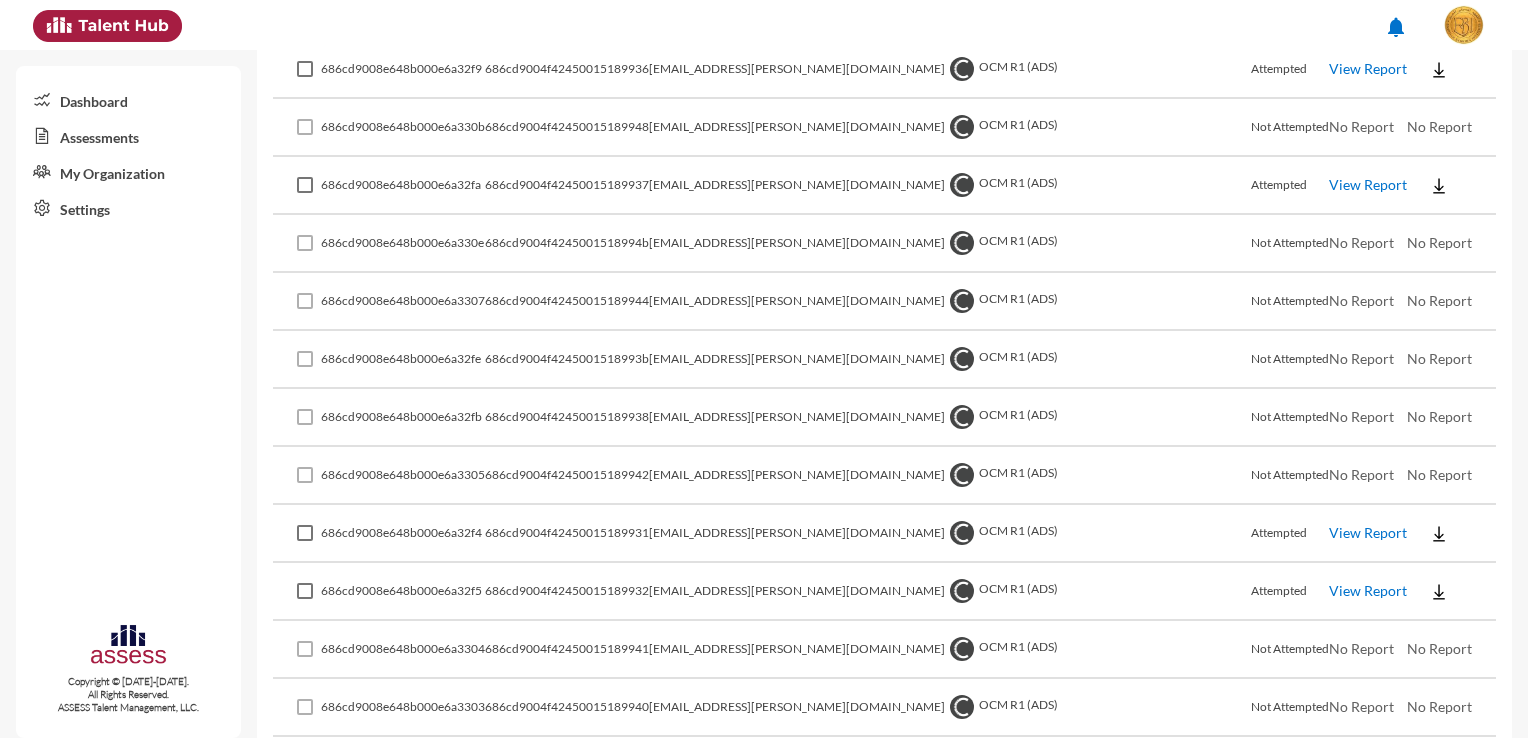 scroll, scrollTop: 2300, scrollLeft: 0, axis: vertical 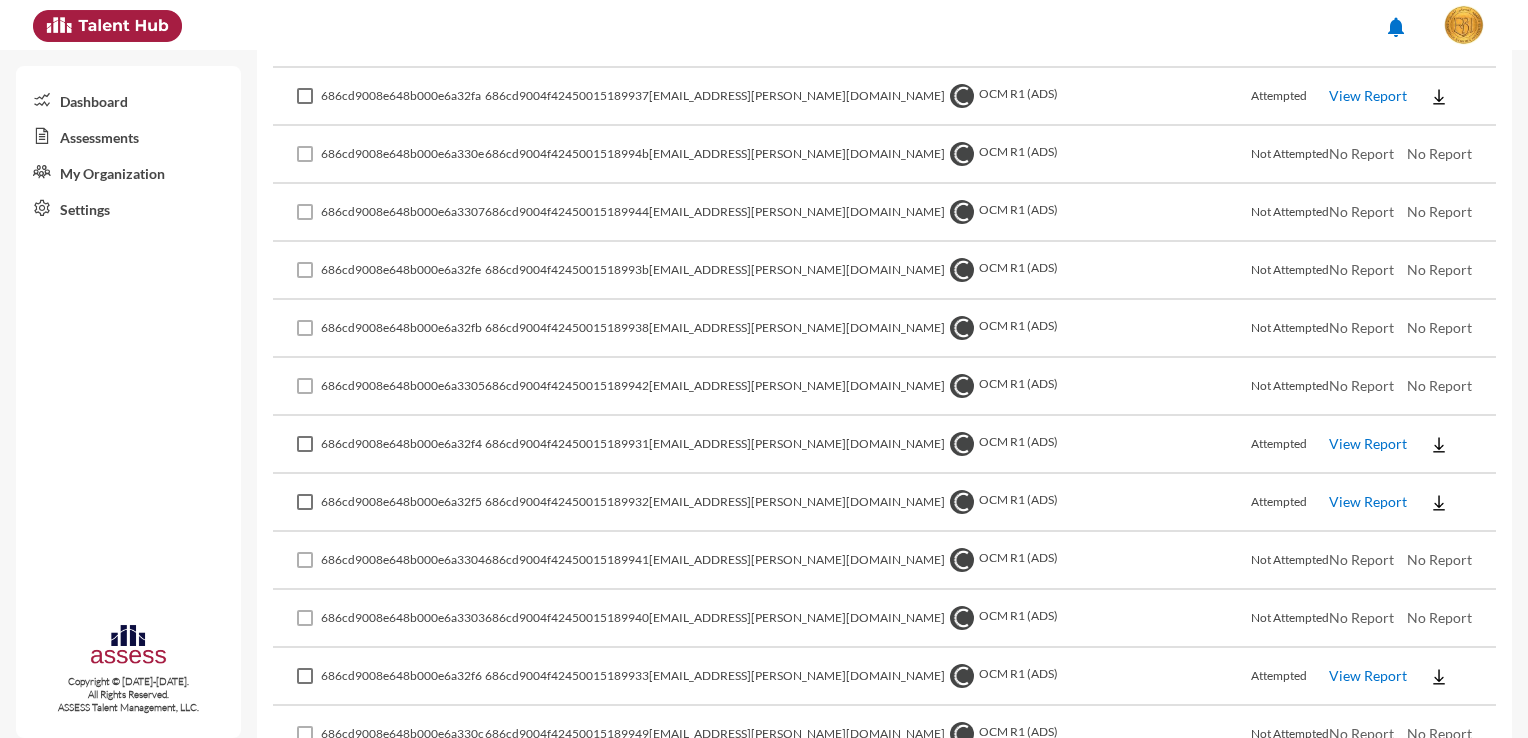 click 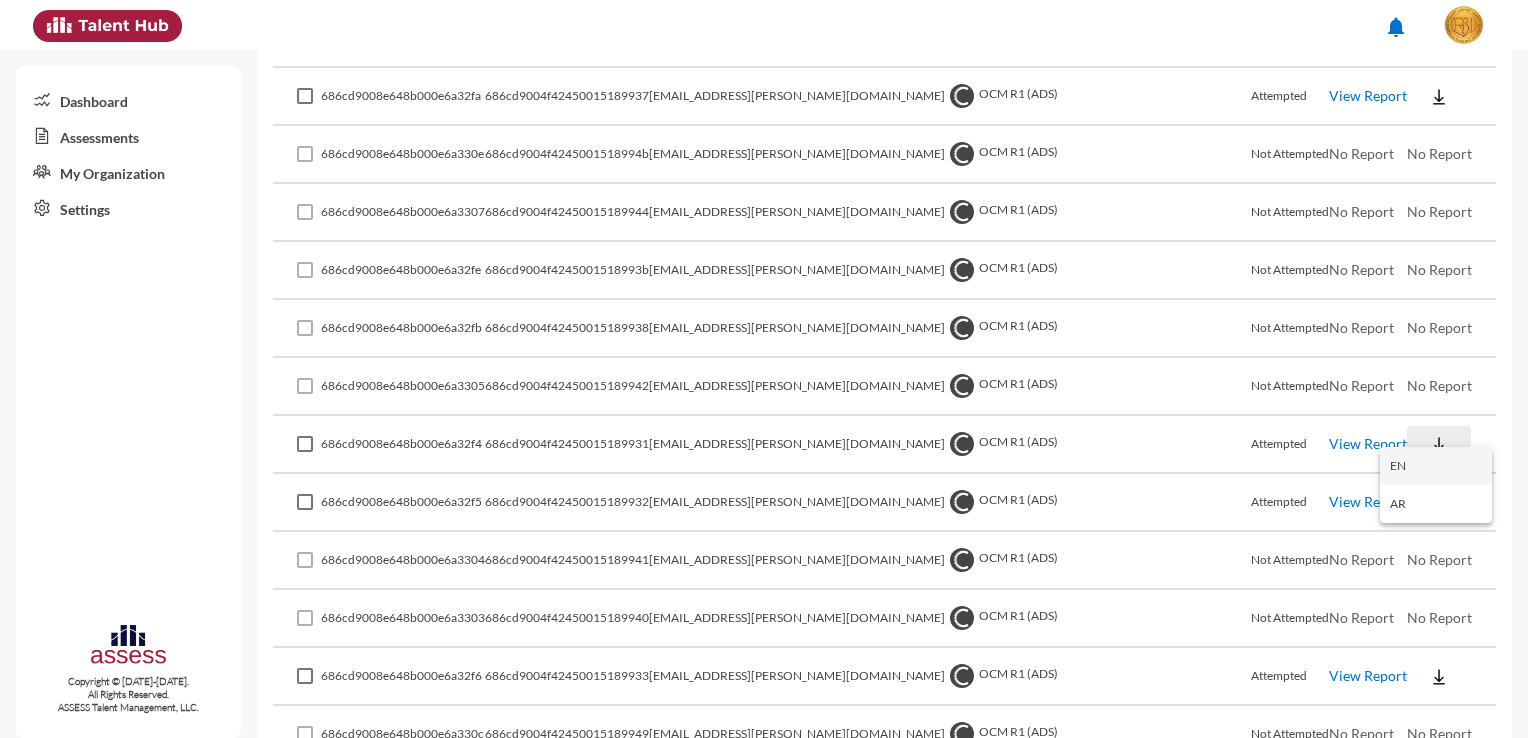 click on "EN" at bounding box center [1436, 466] 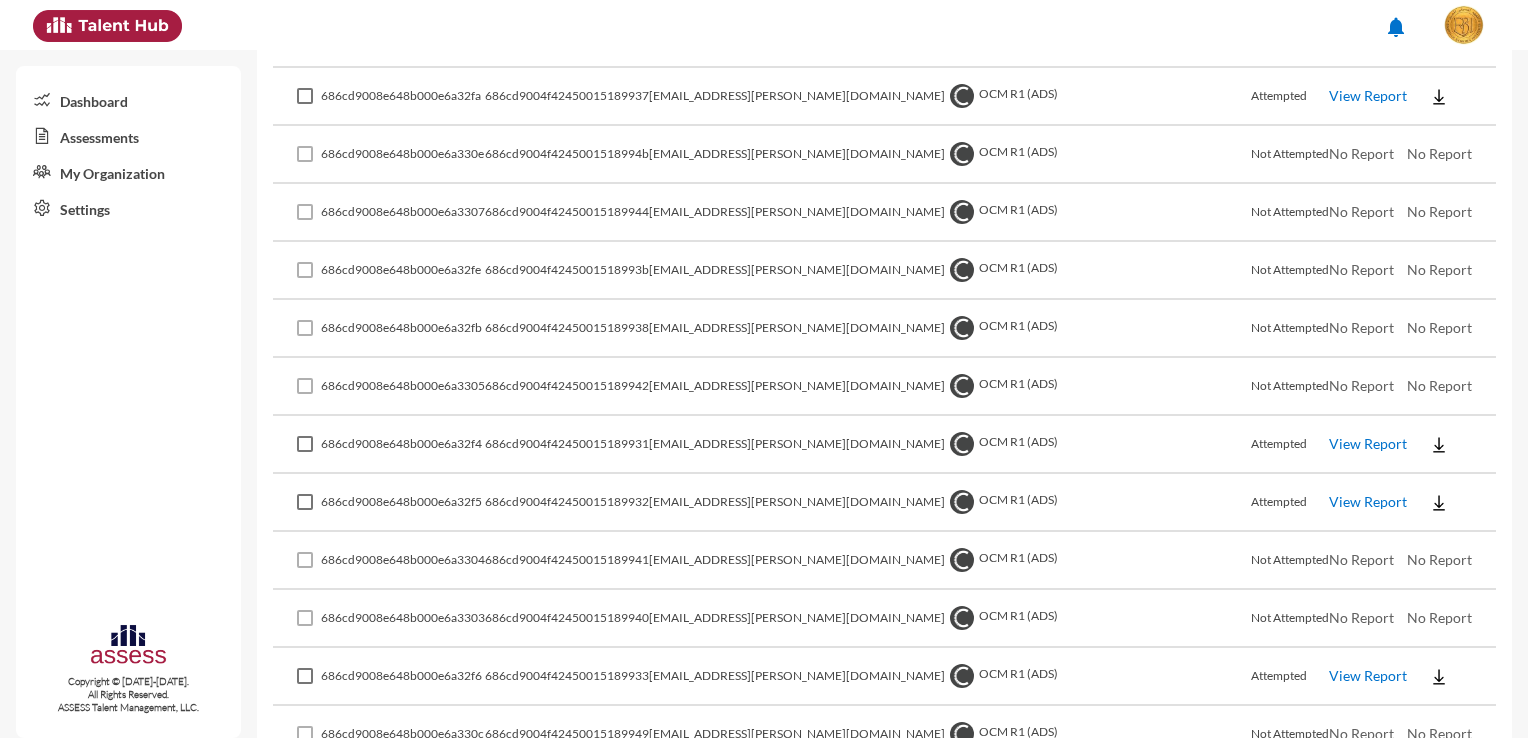 click 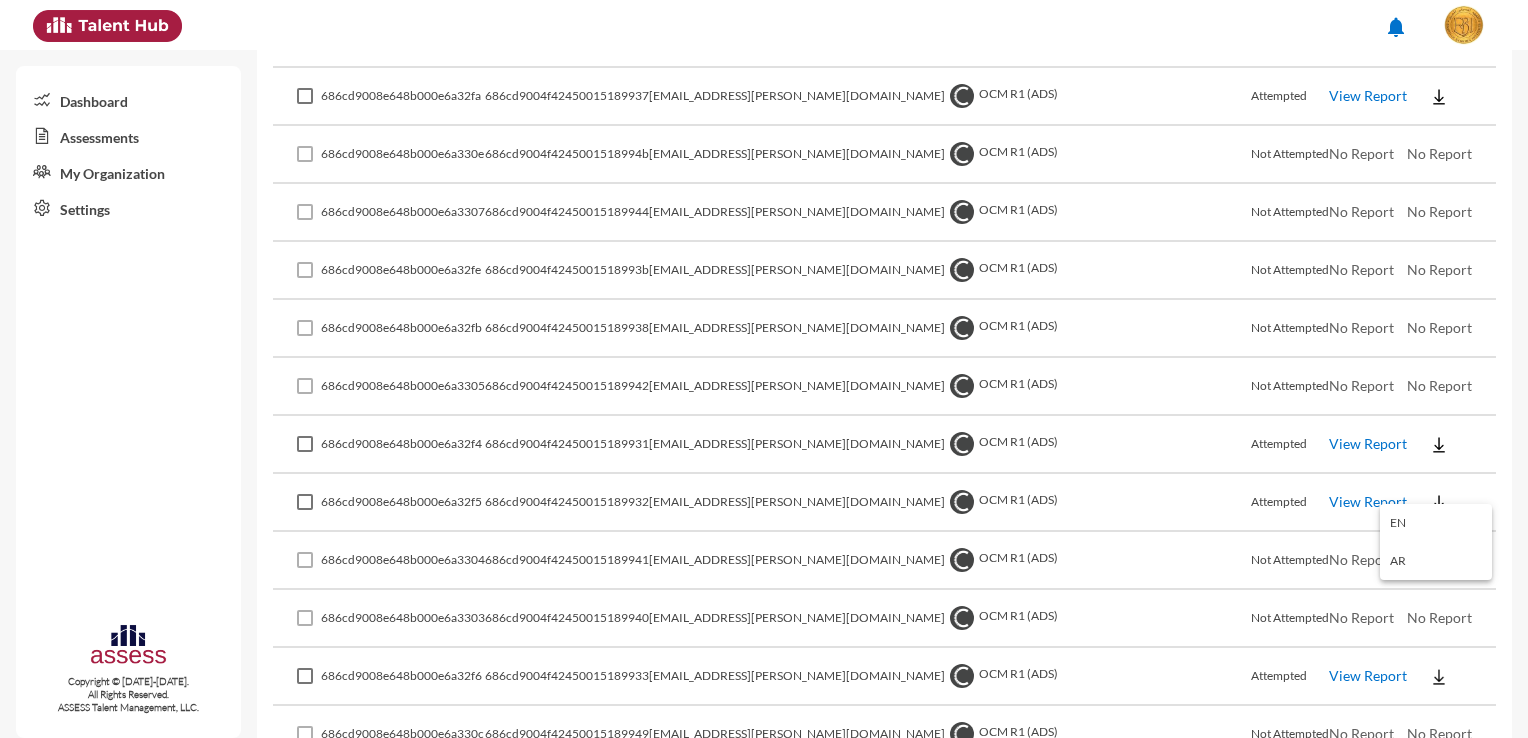click on "EN" at bounding box center (1436, 523) 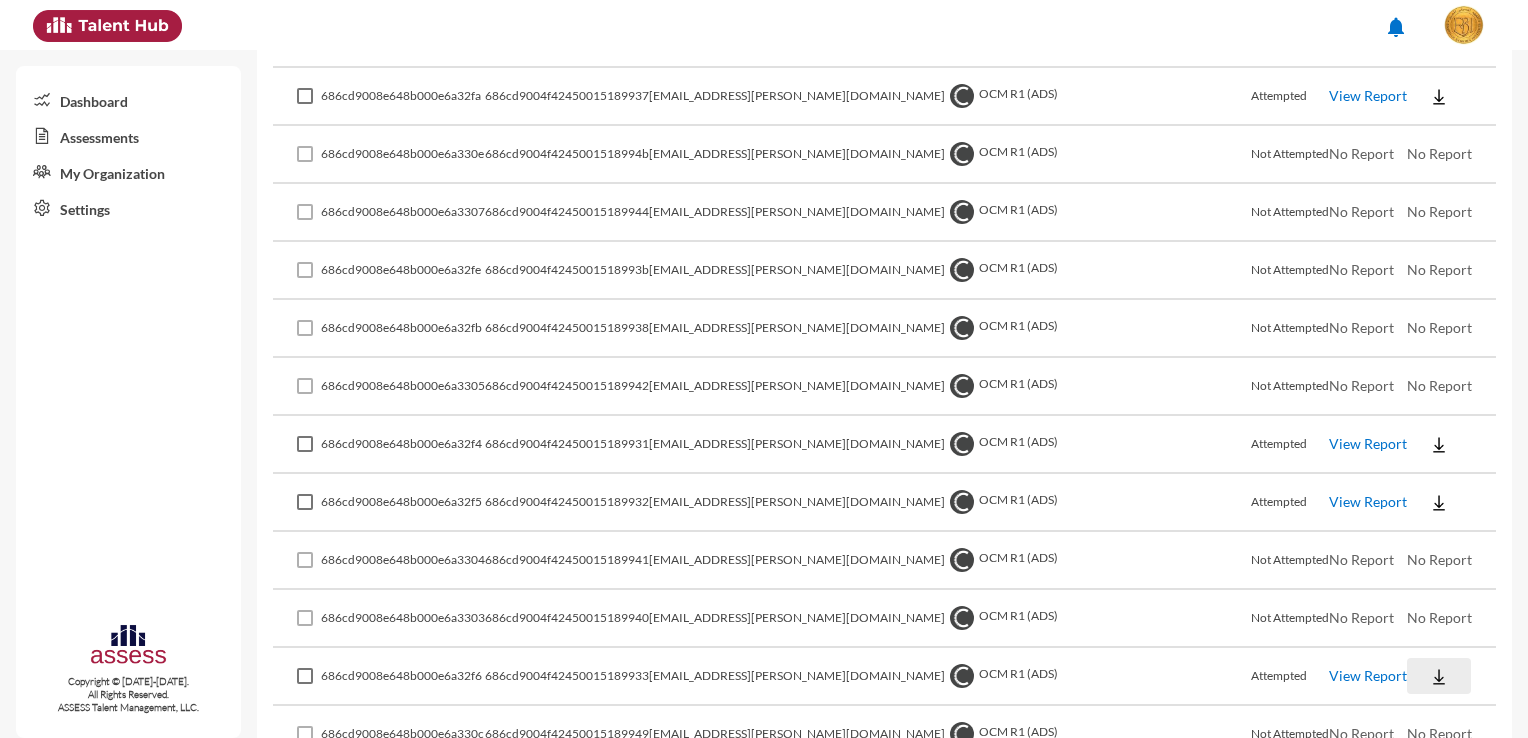 click 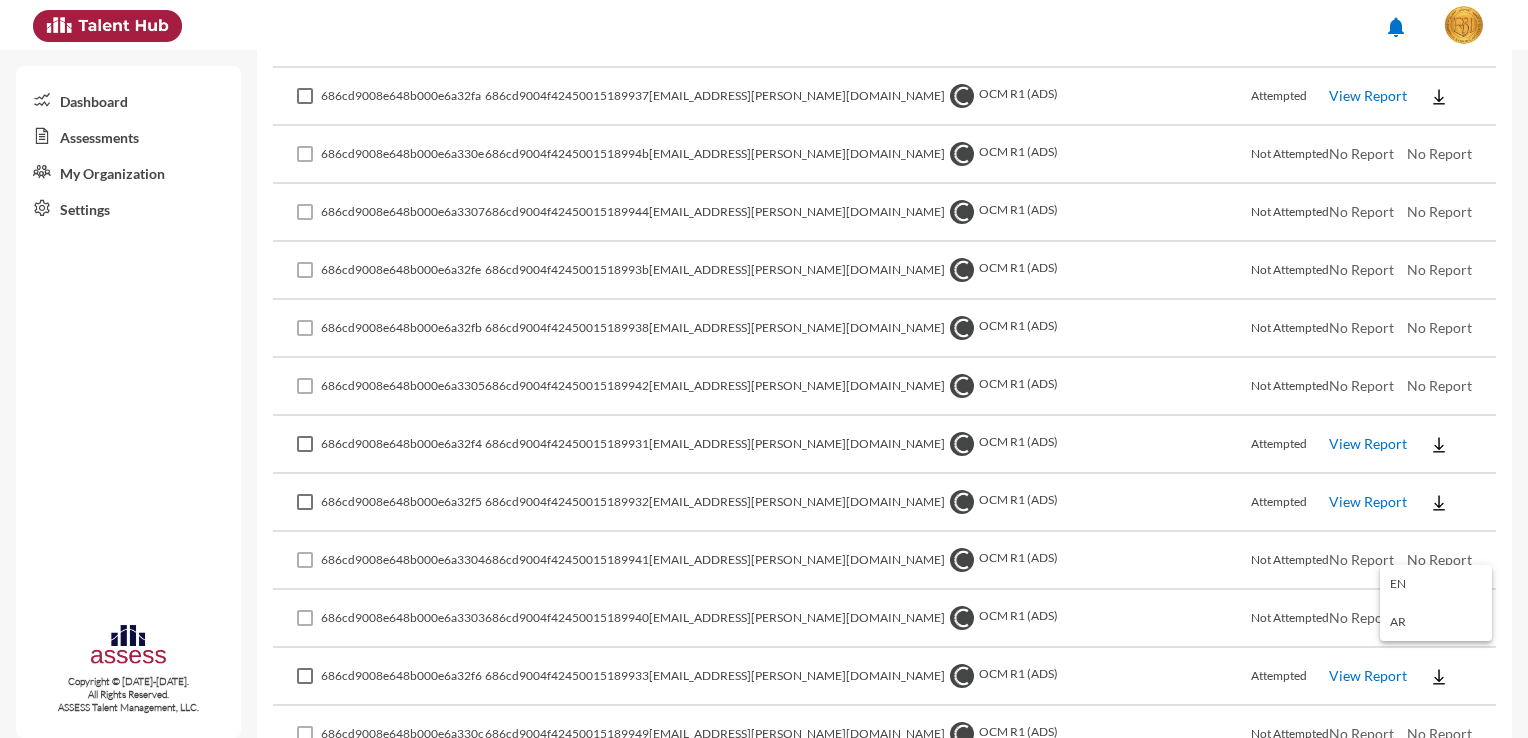 click on "EN" at bounding box center [1436, 584] 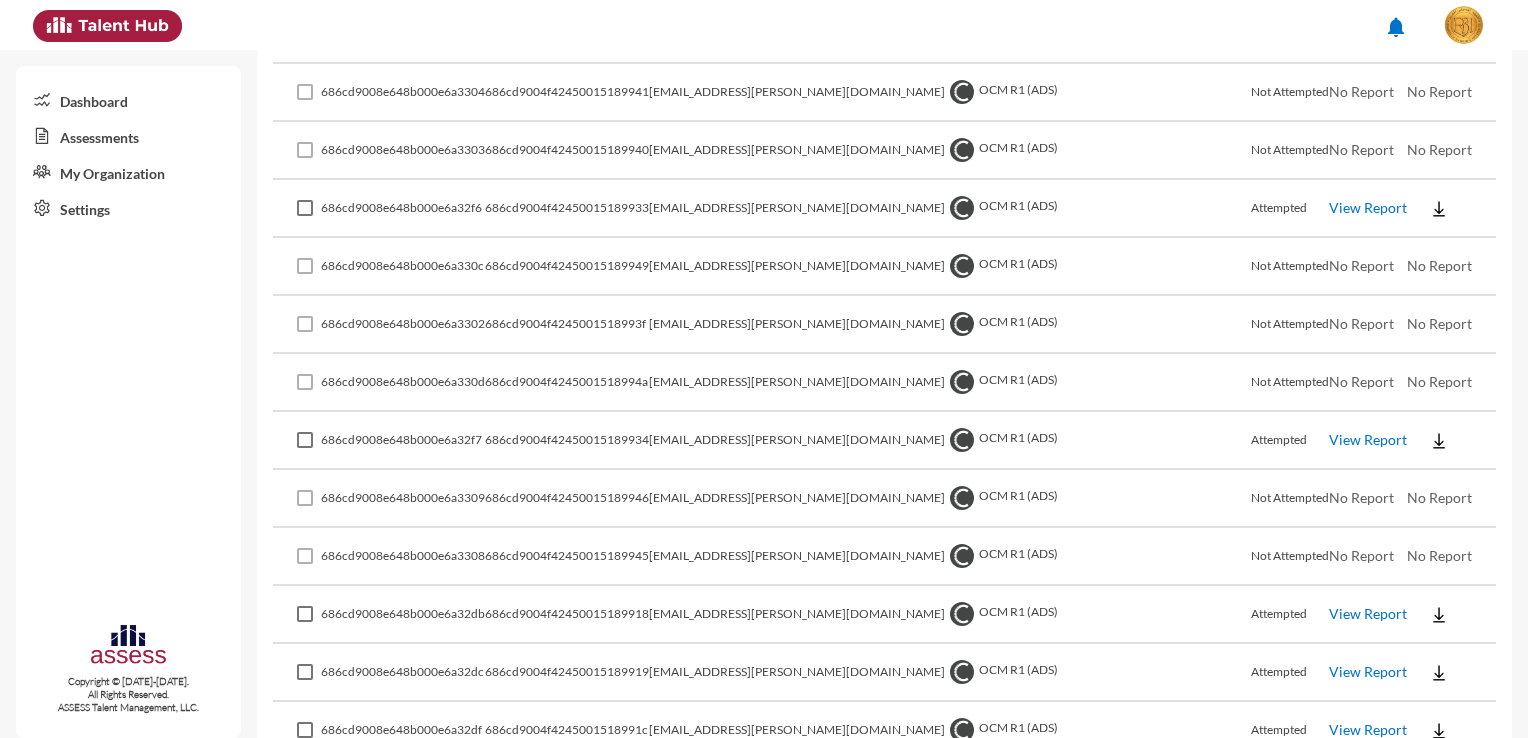 scroll, scrollTop: 2800, scrollLeft: 0, axis: vertical 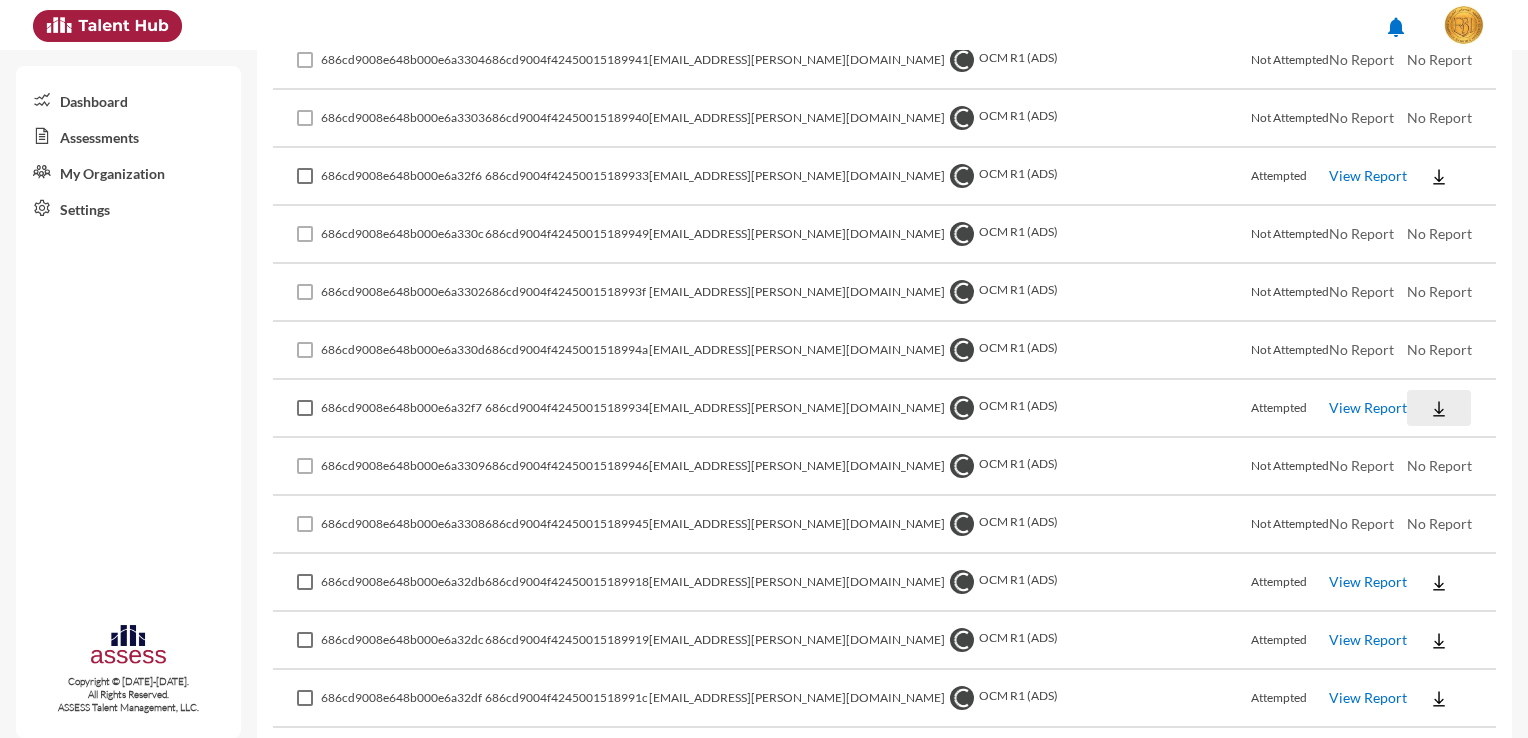 click 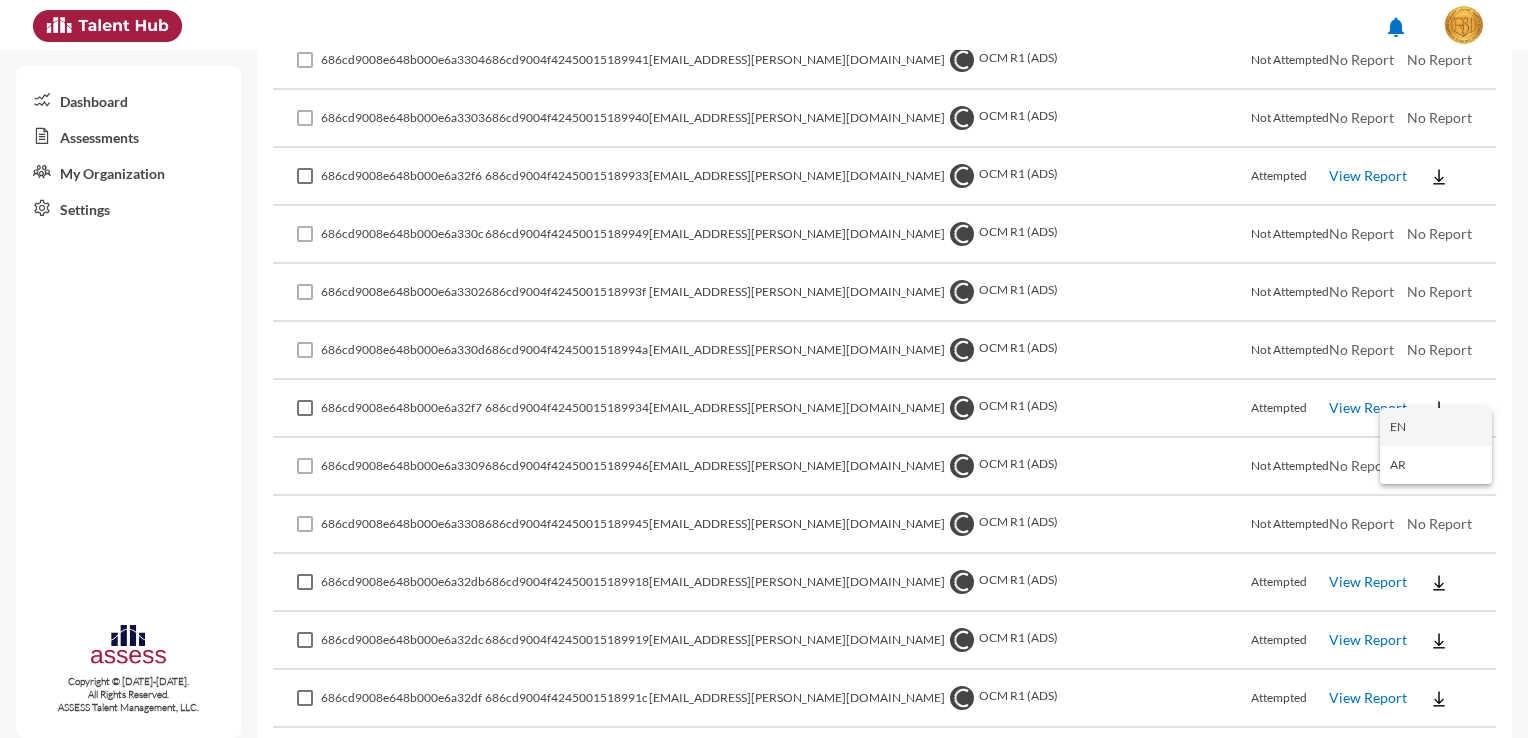 click on "EN" at bounding box center (1436, 427) 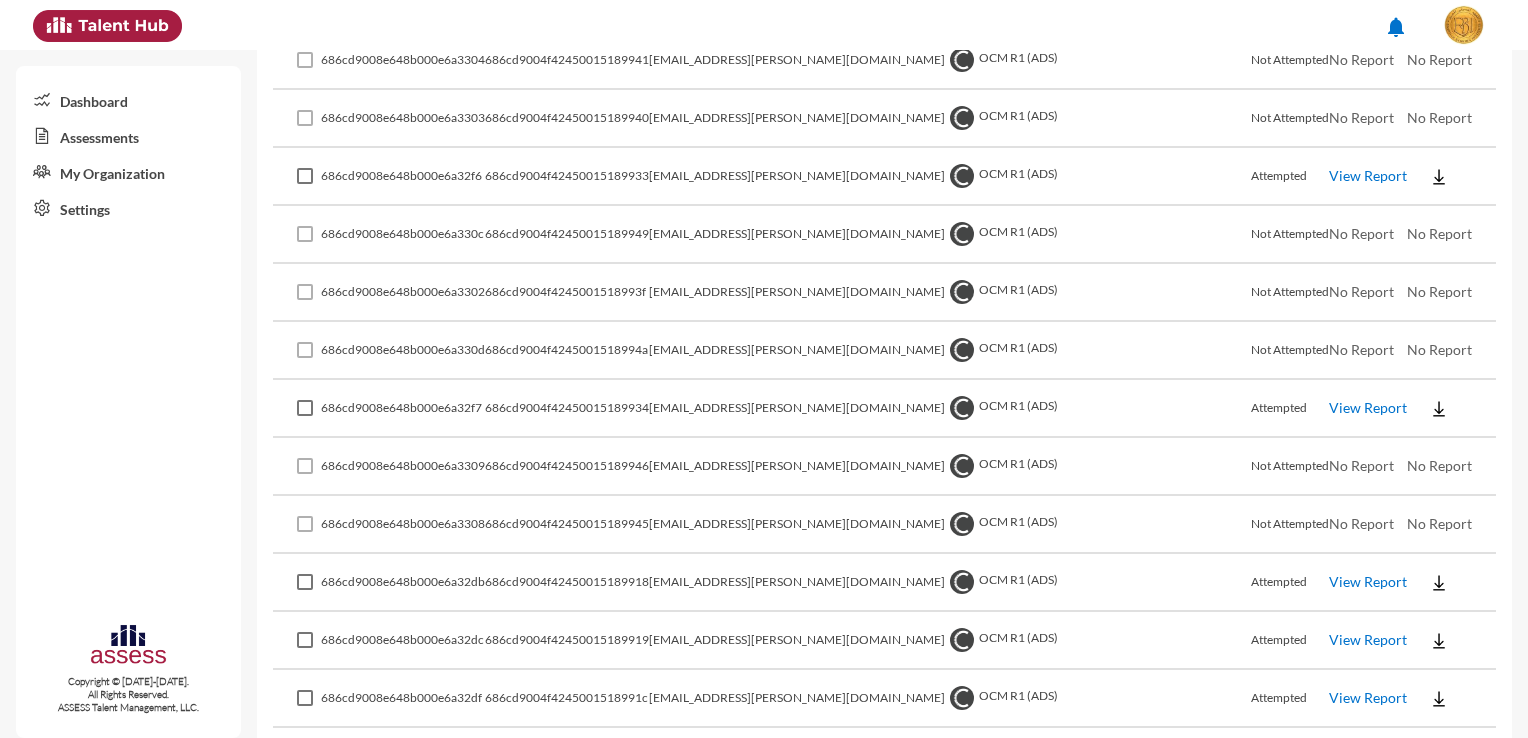 click 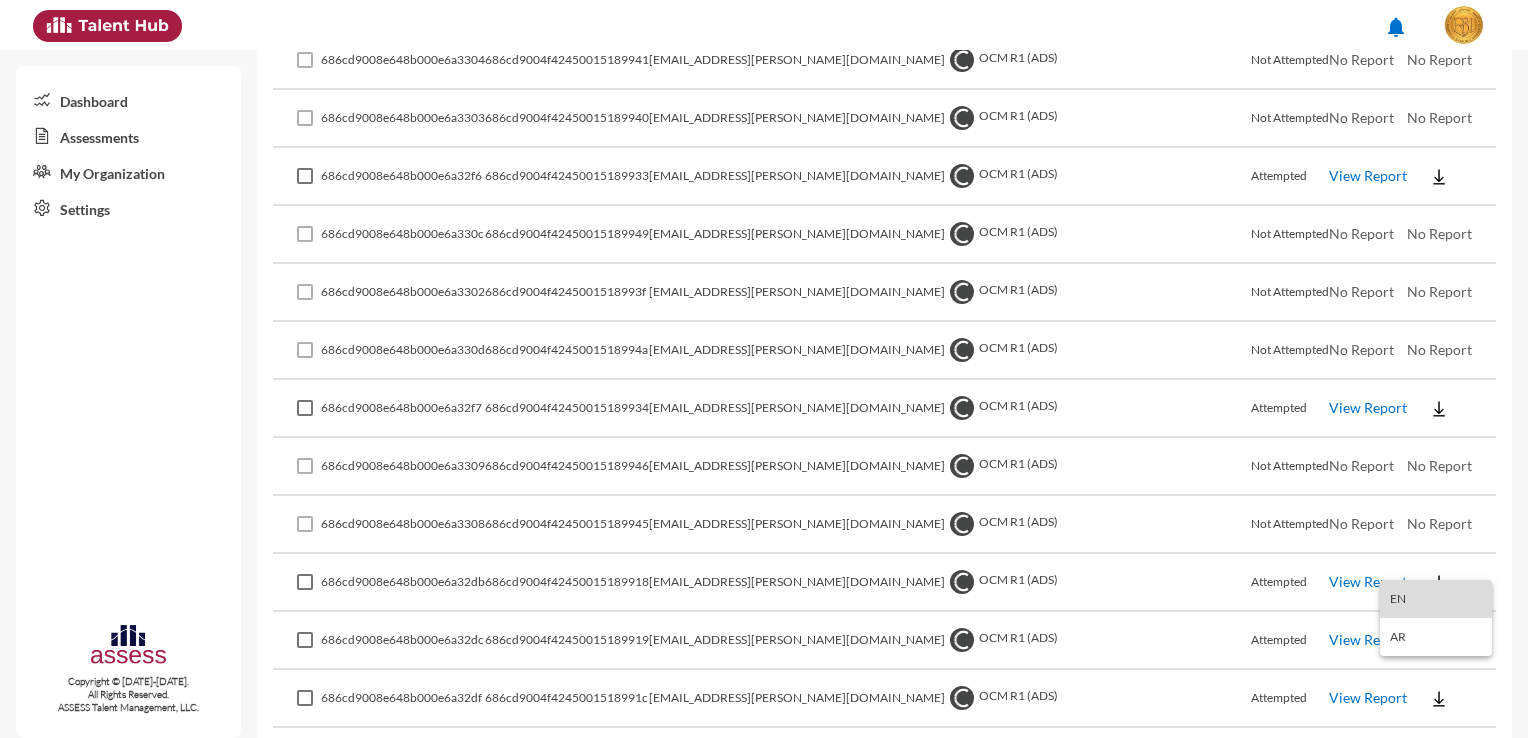 drag, startPoint x: 1438, startPoint y: 598, endPoint x: 1432, endPoint y: 611, distance: 14.3178215 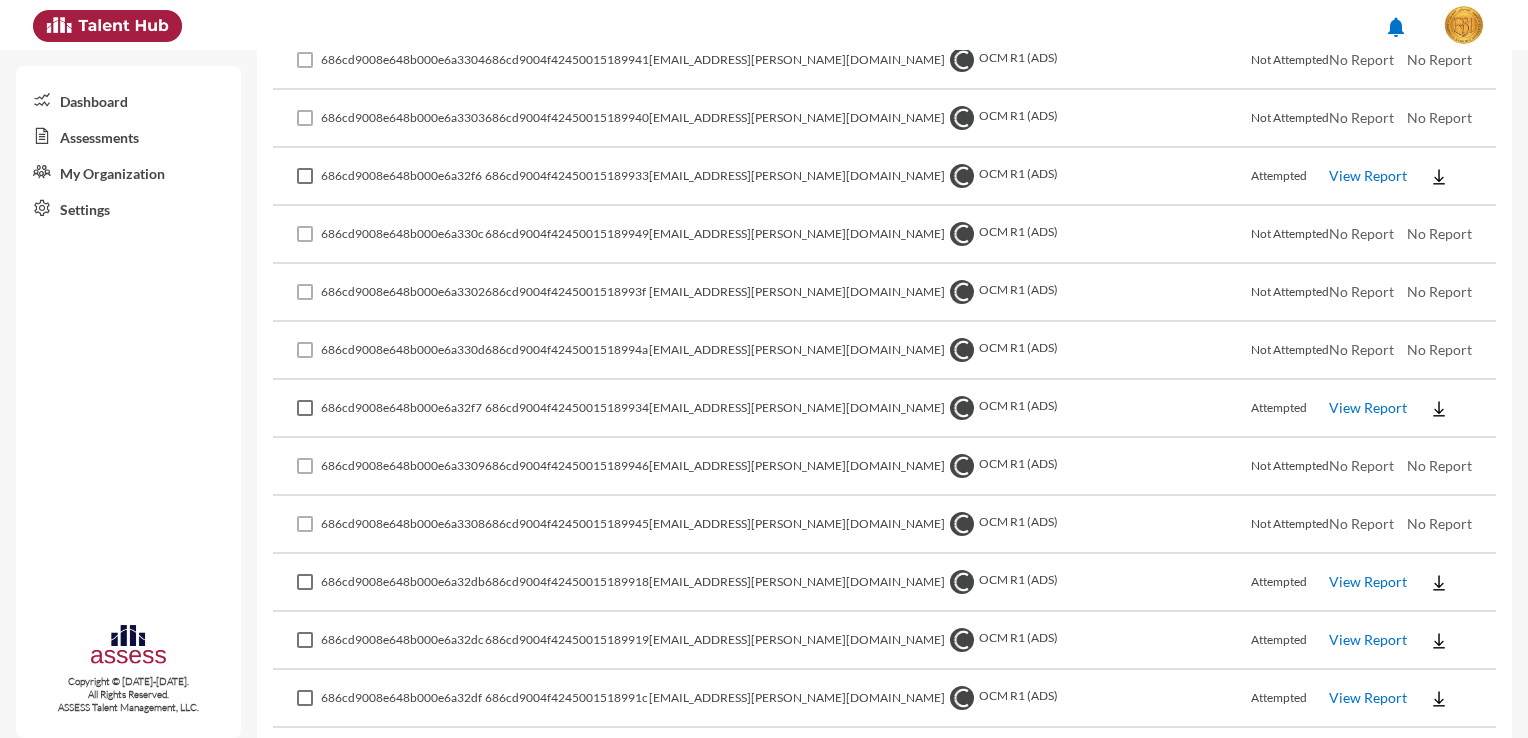 click 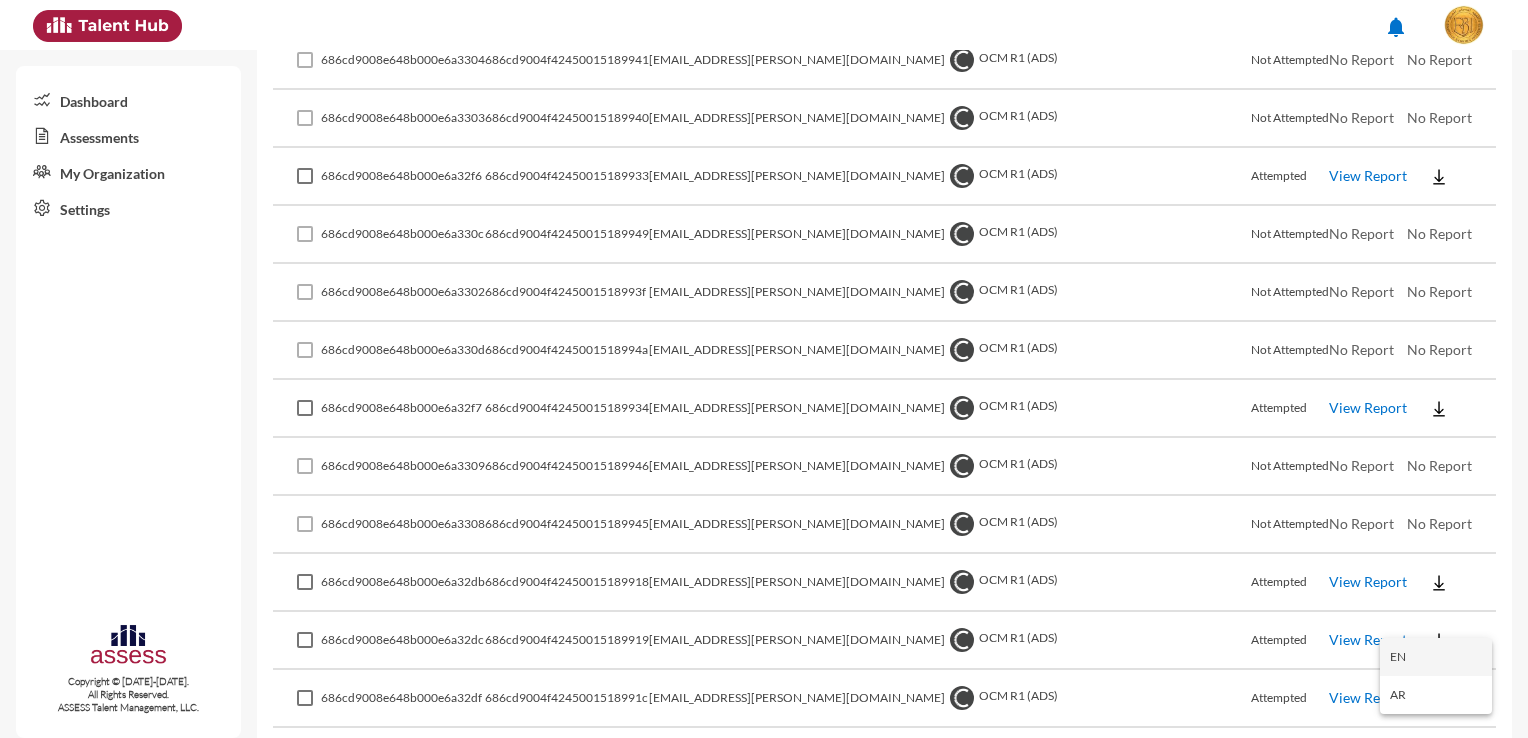 click on "EN" at bounding box center [1436, 657] 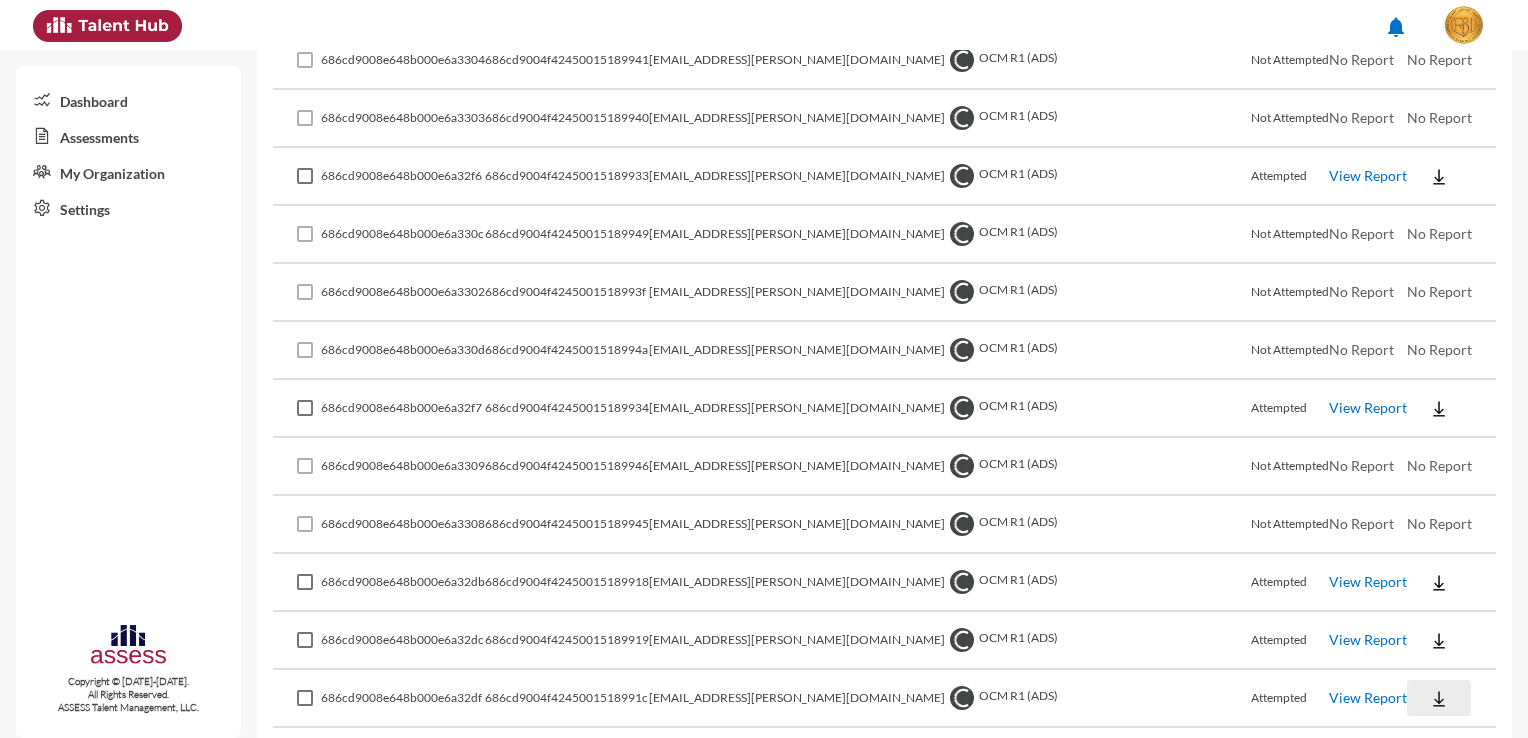 click 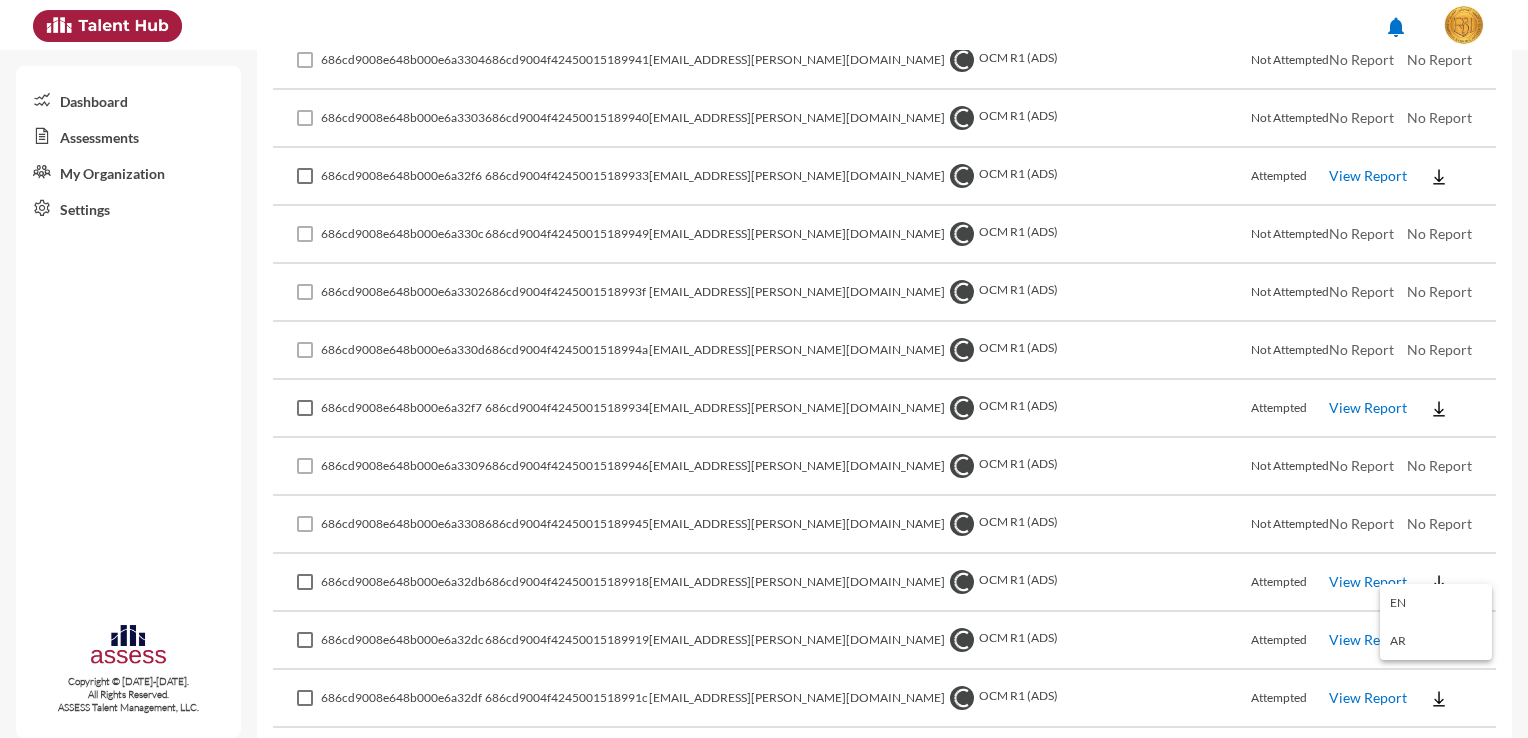 drag, startPoint x: 1471, startPoint y: 603, endPoint x: 1472, endPoint y: 617, distance: 14.035668 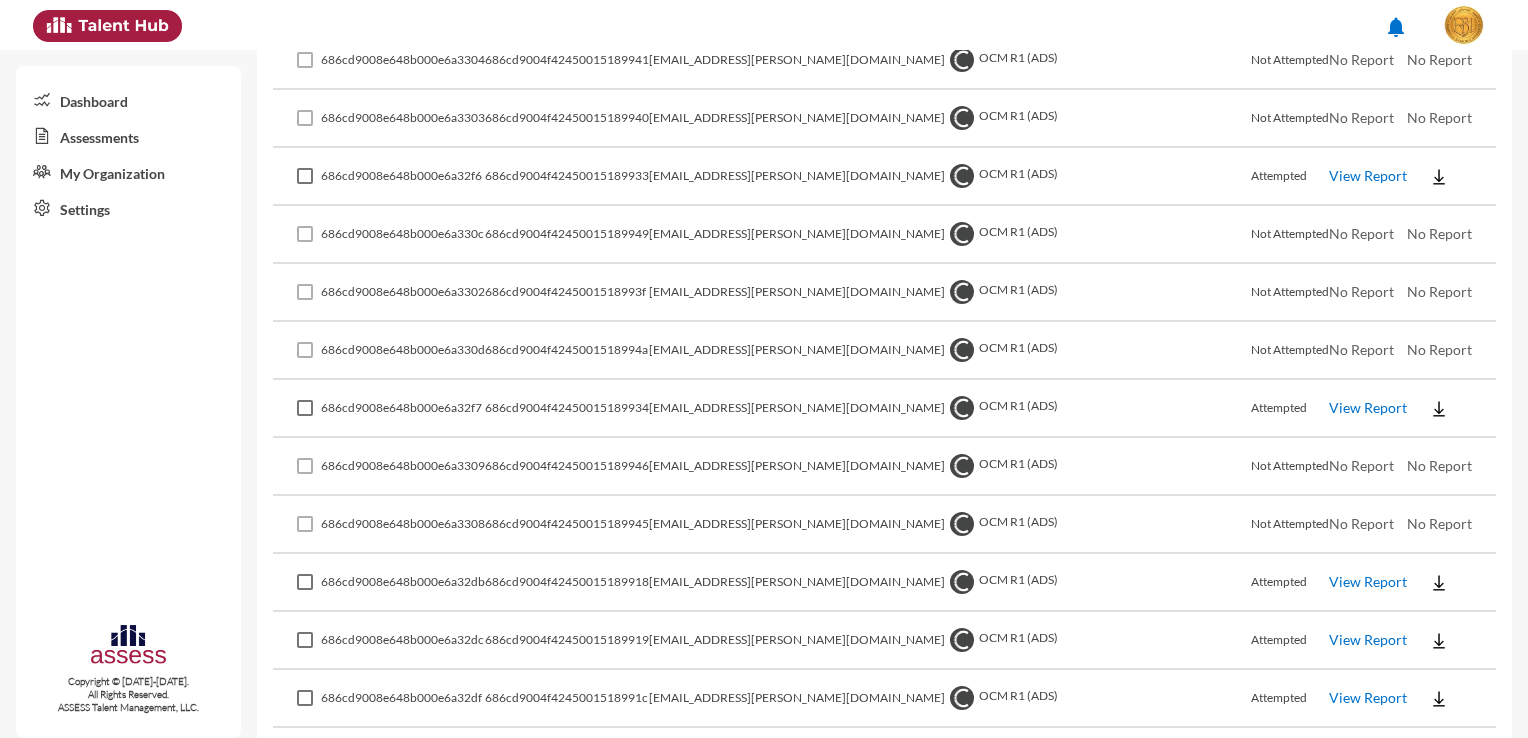 click 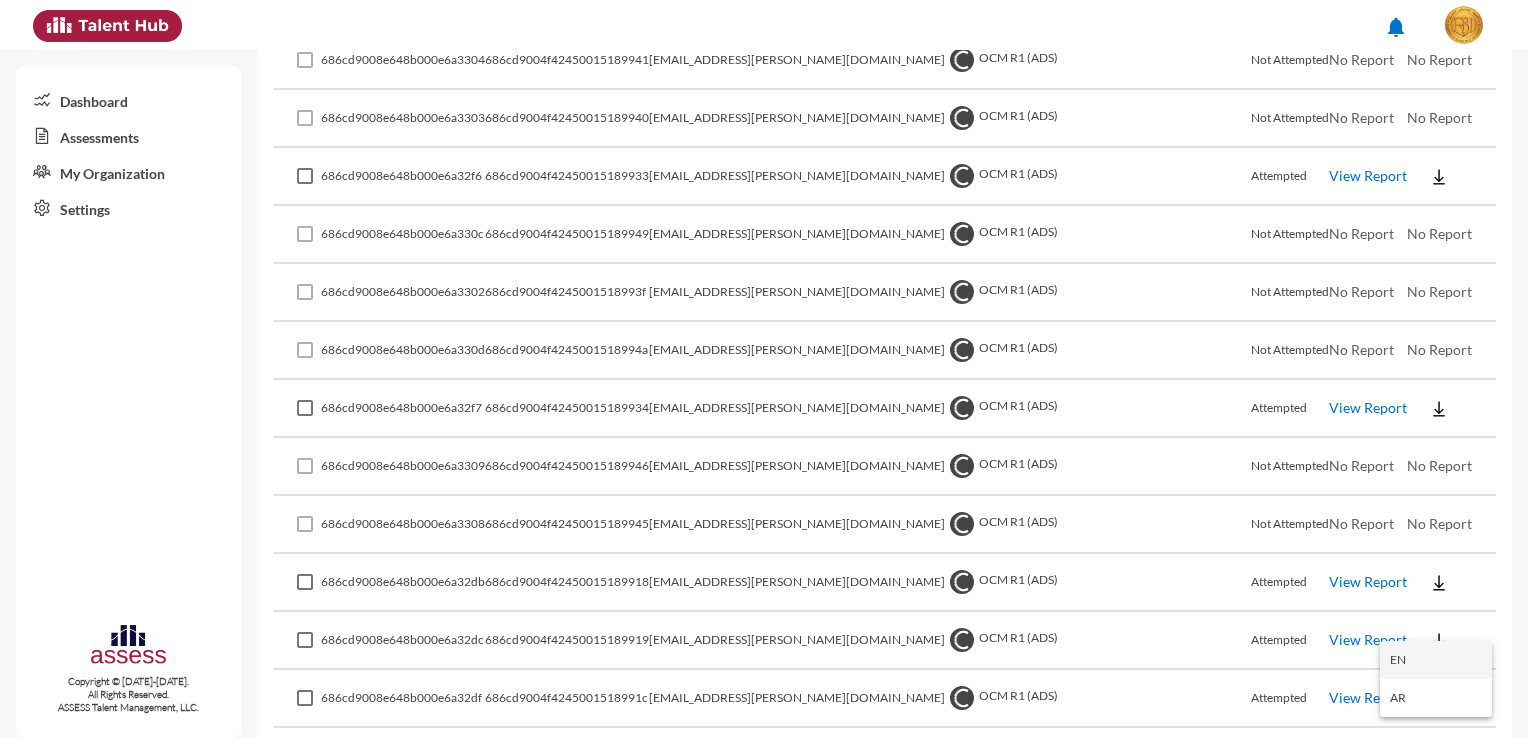click on "EN" at bounding box center [1436, 660] 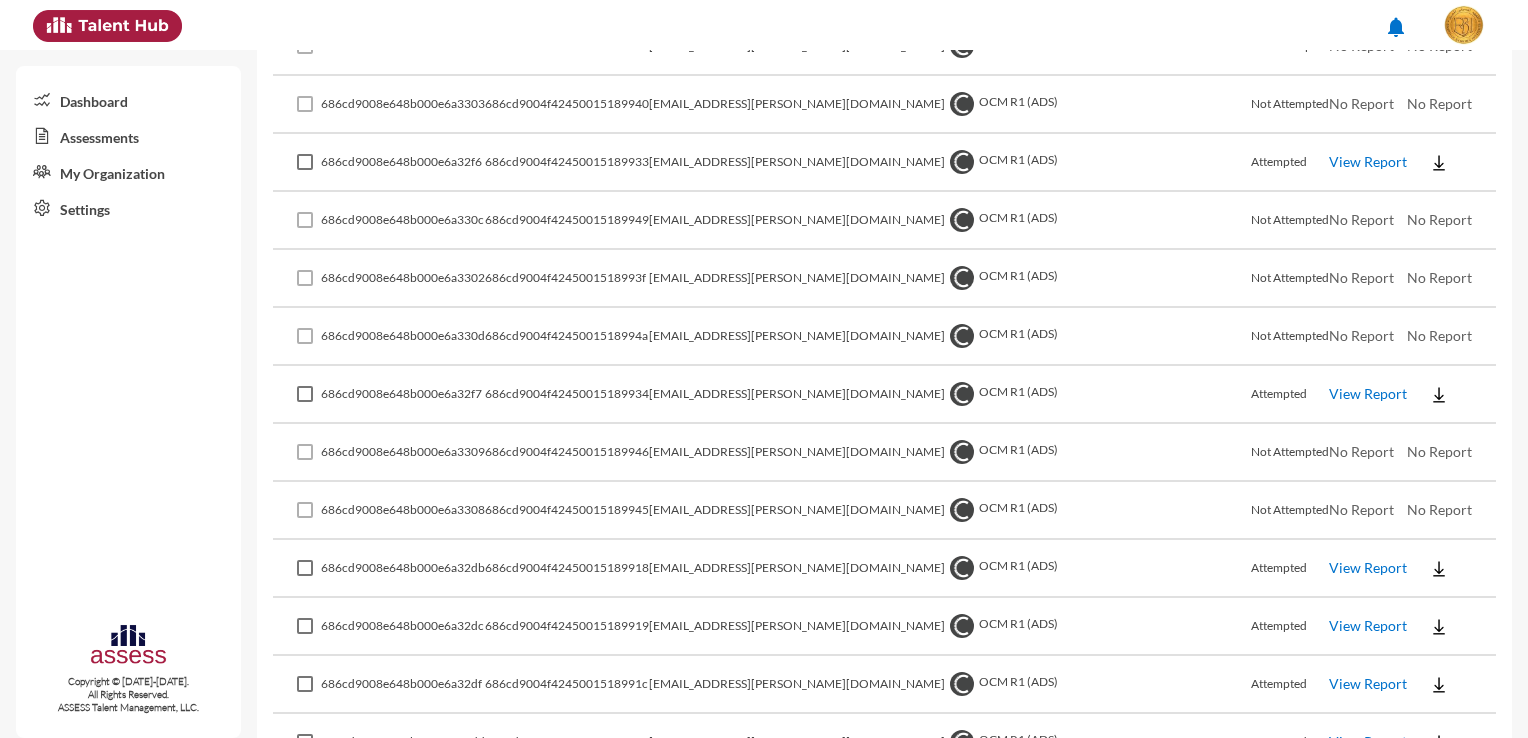 scroll, scrollTop: 2836, scrollLeft: 0, axis: vertical 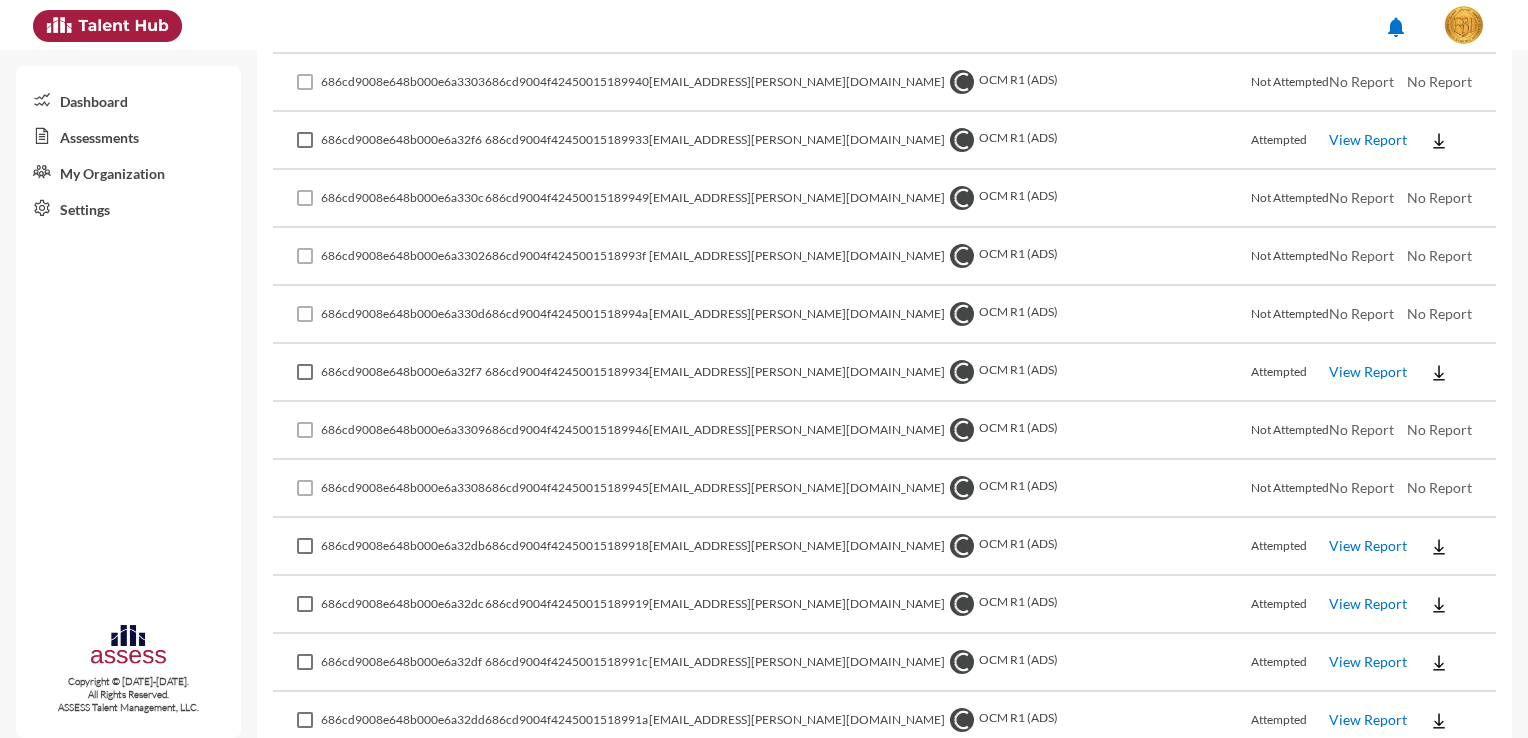 drag, startPoint x: 654, startPoint y: 727, endPoint x: 540, endPoint y: 721, distance: 114.15778 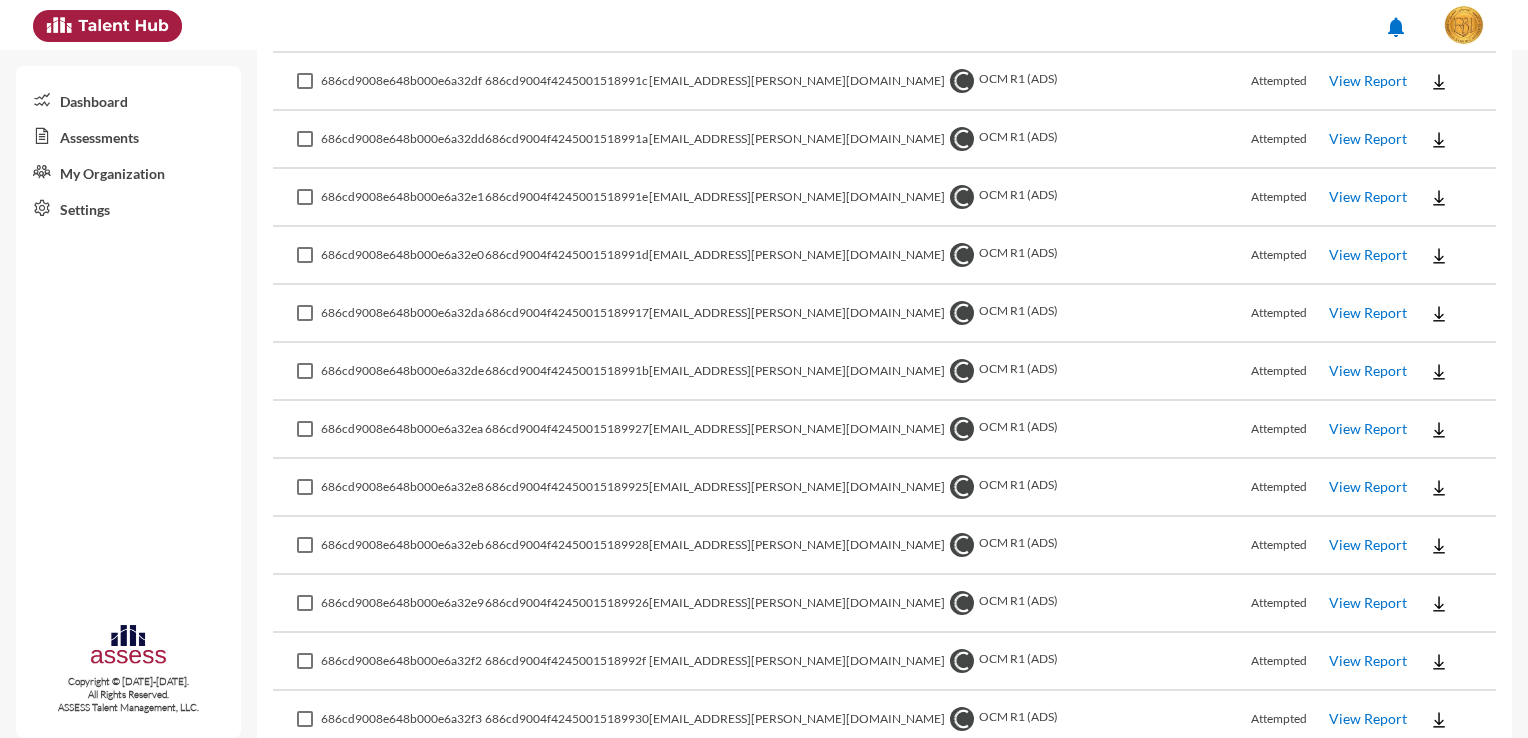 scroll, scrollTop: 3436, scrollLeft: 0, axis: vertical 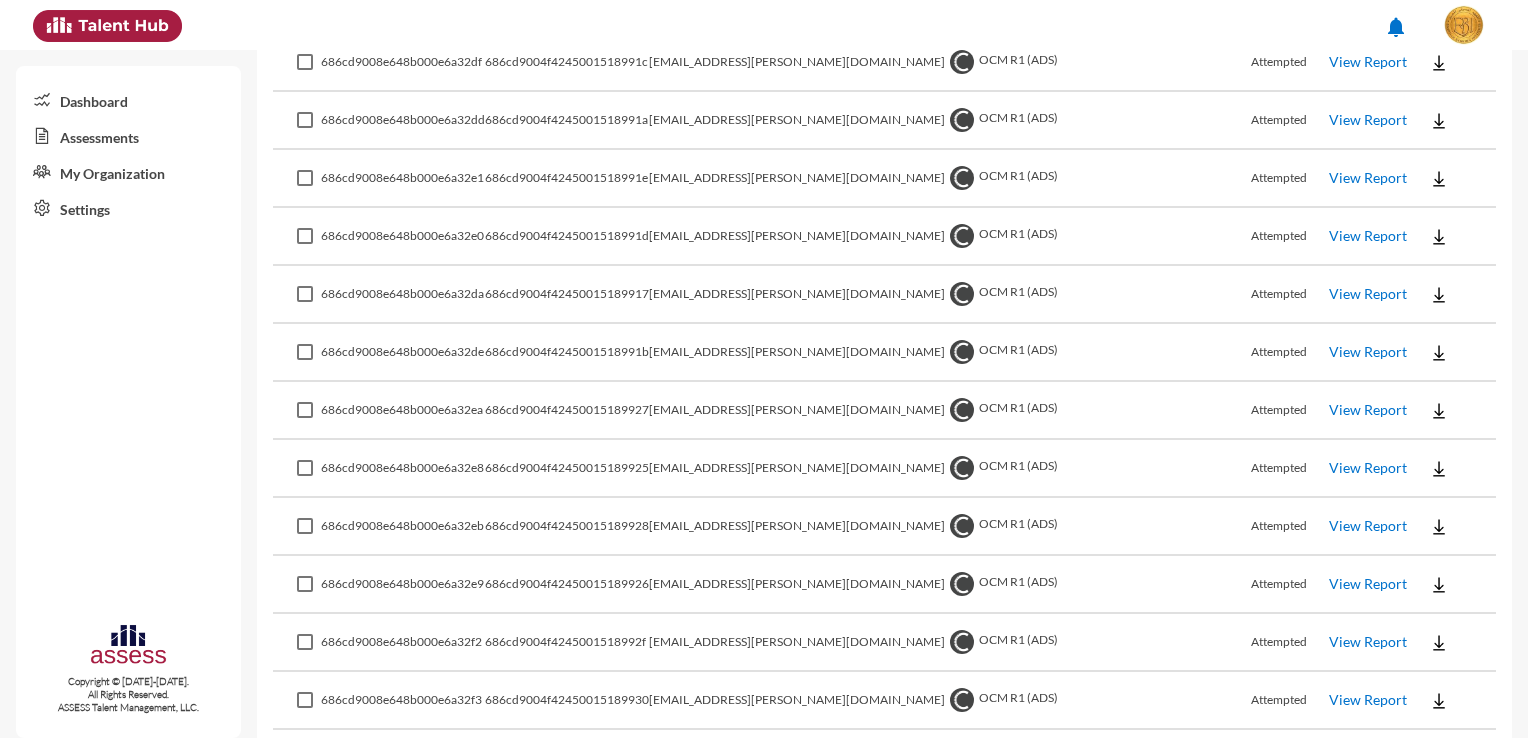 click 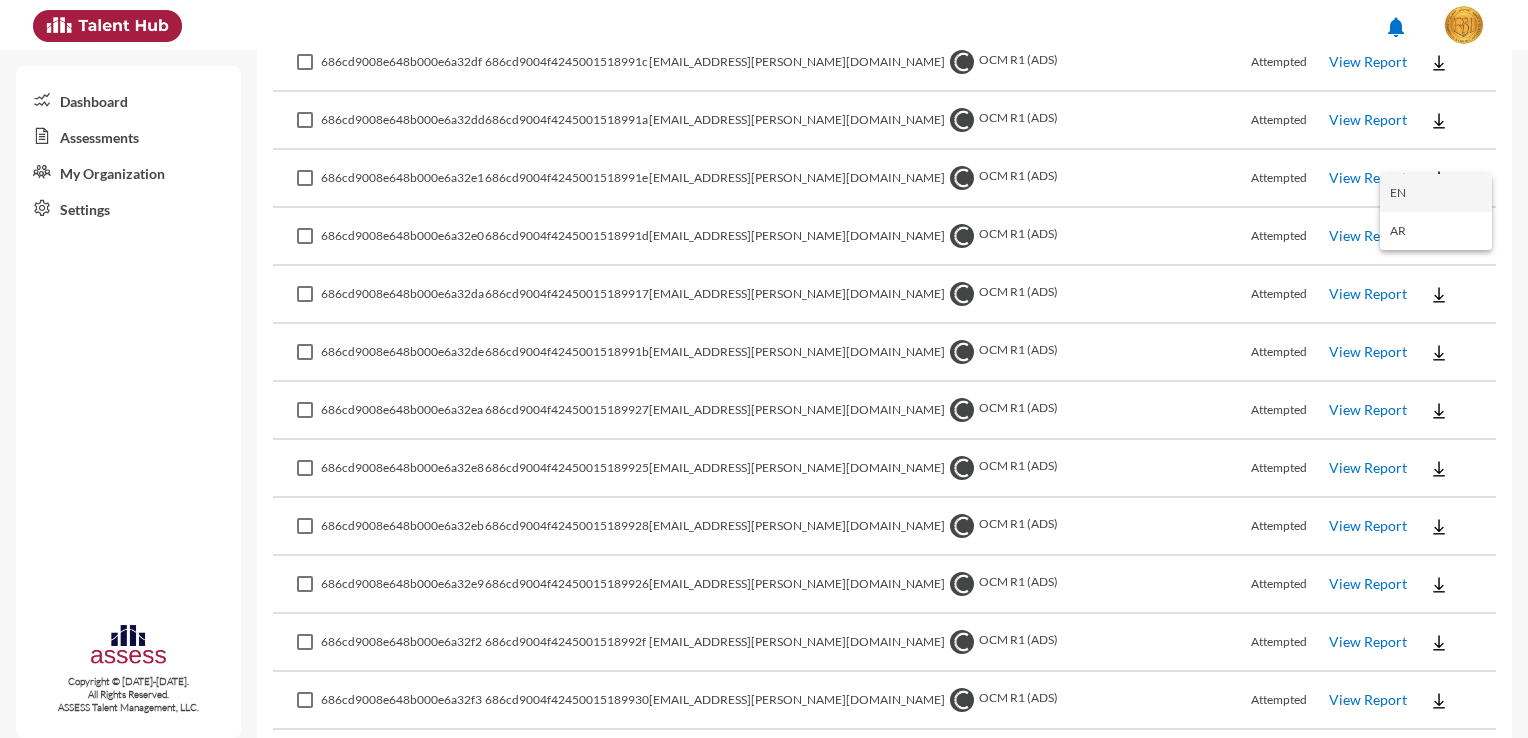 click on "EN" at bounding box center [1436, 193] 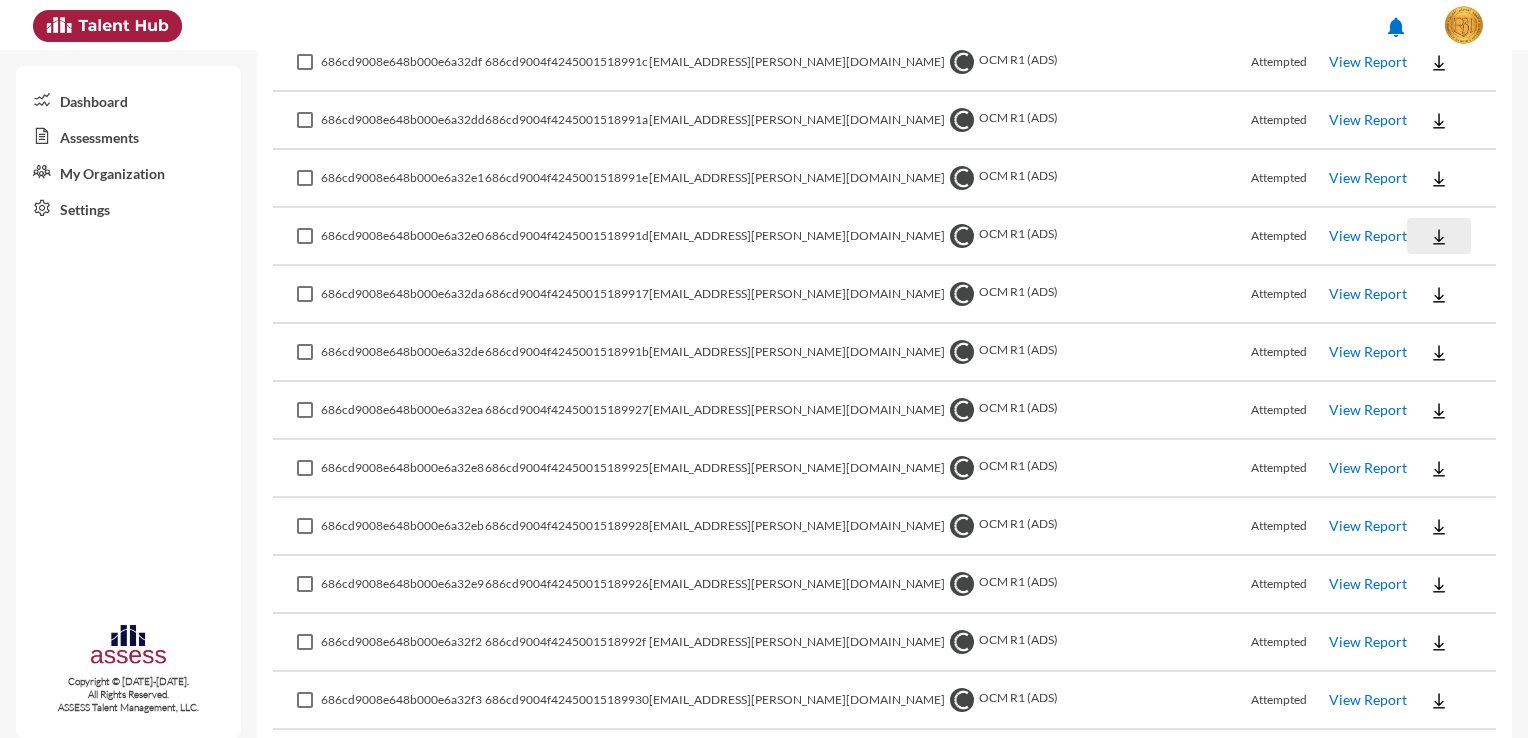 click 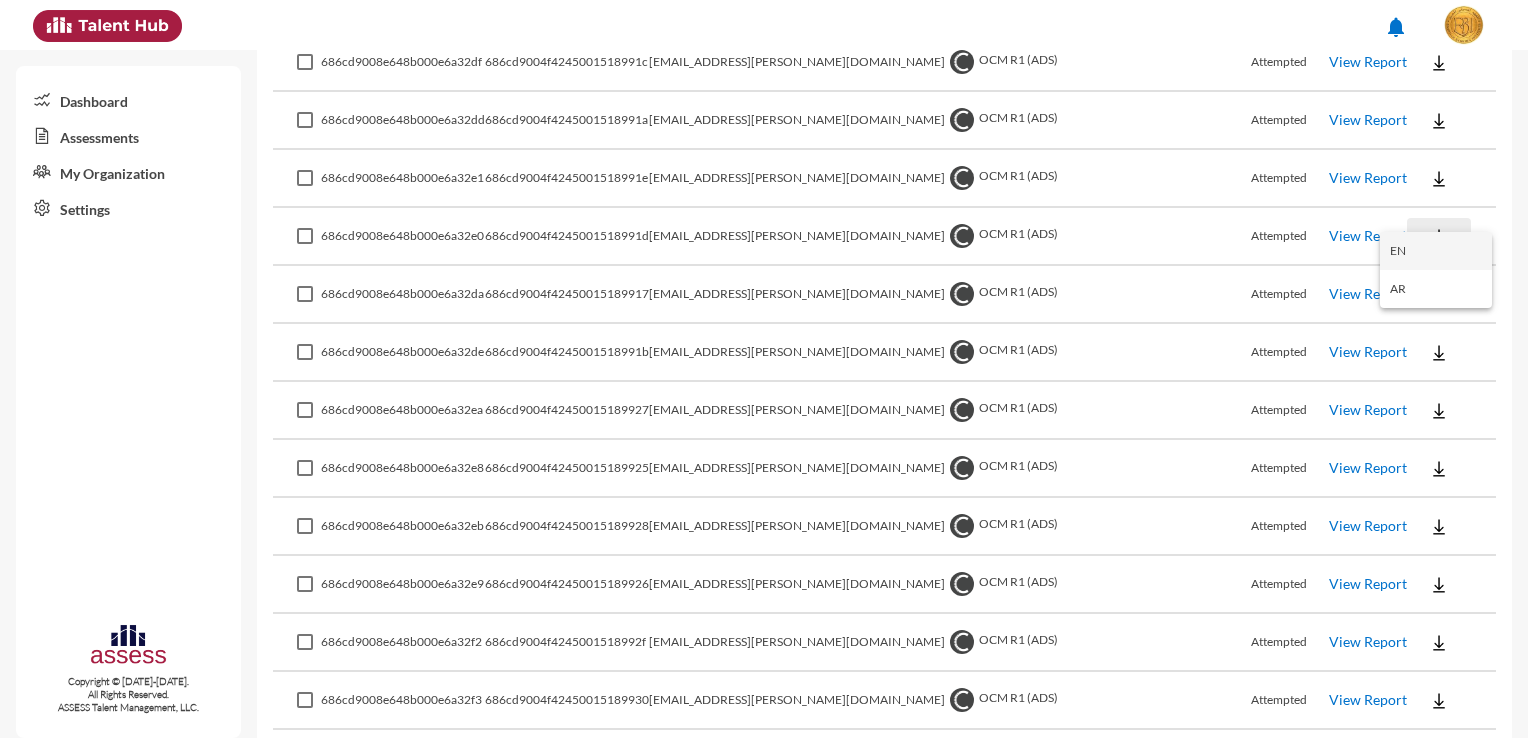 click on "EN" at bounding box center [1436, 251] 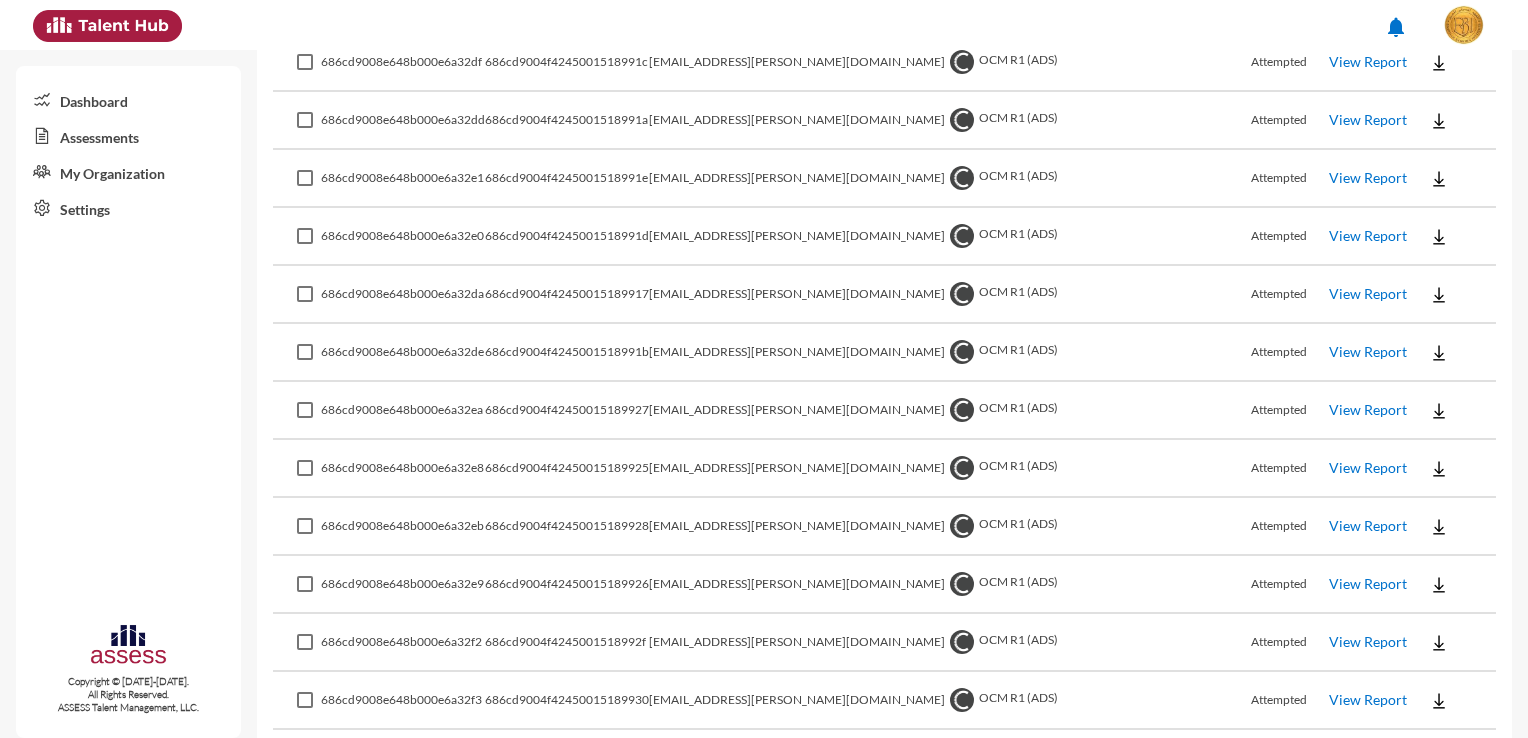 click 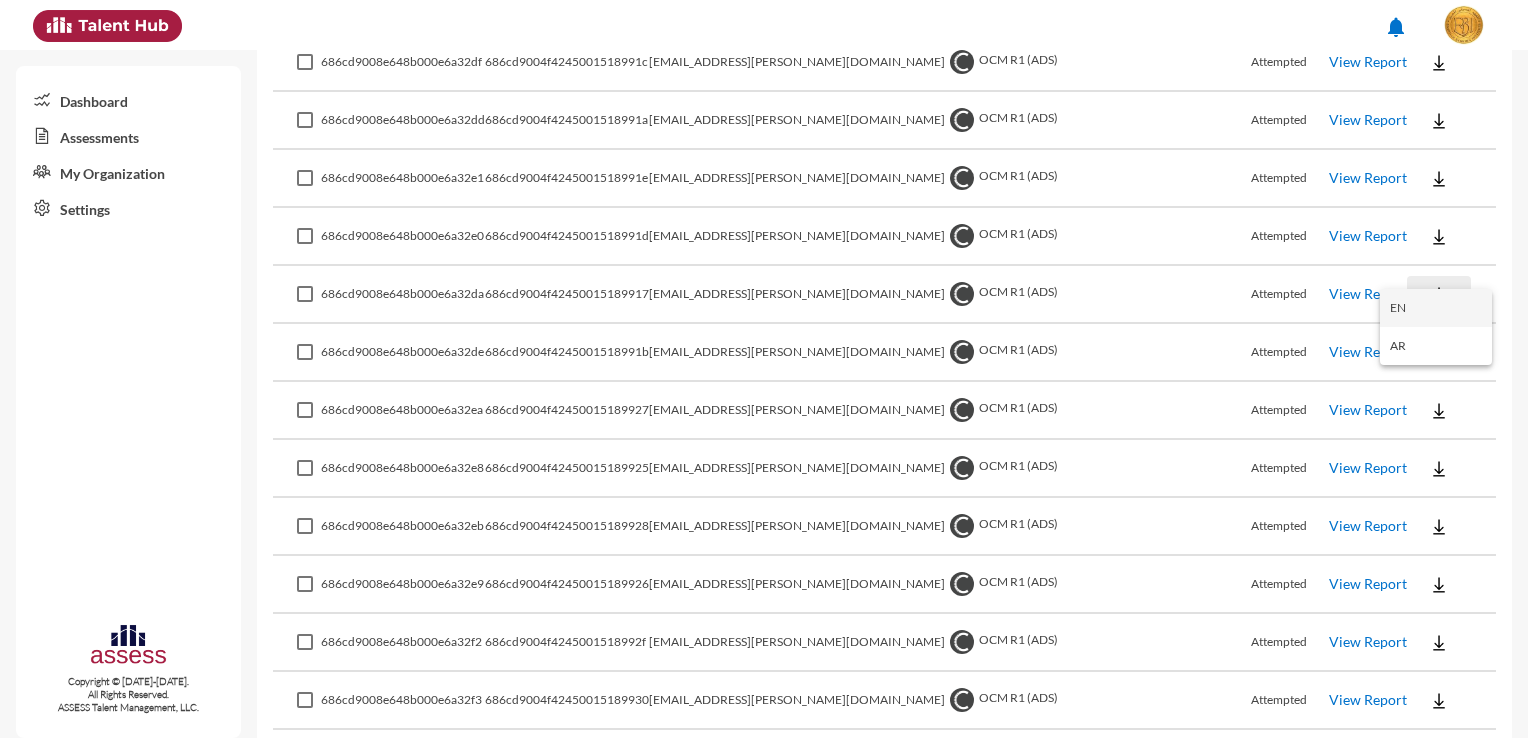 click on "EN" at bounding box center (1436, 308) 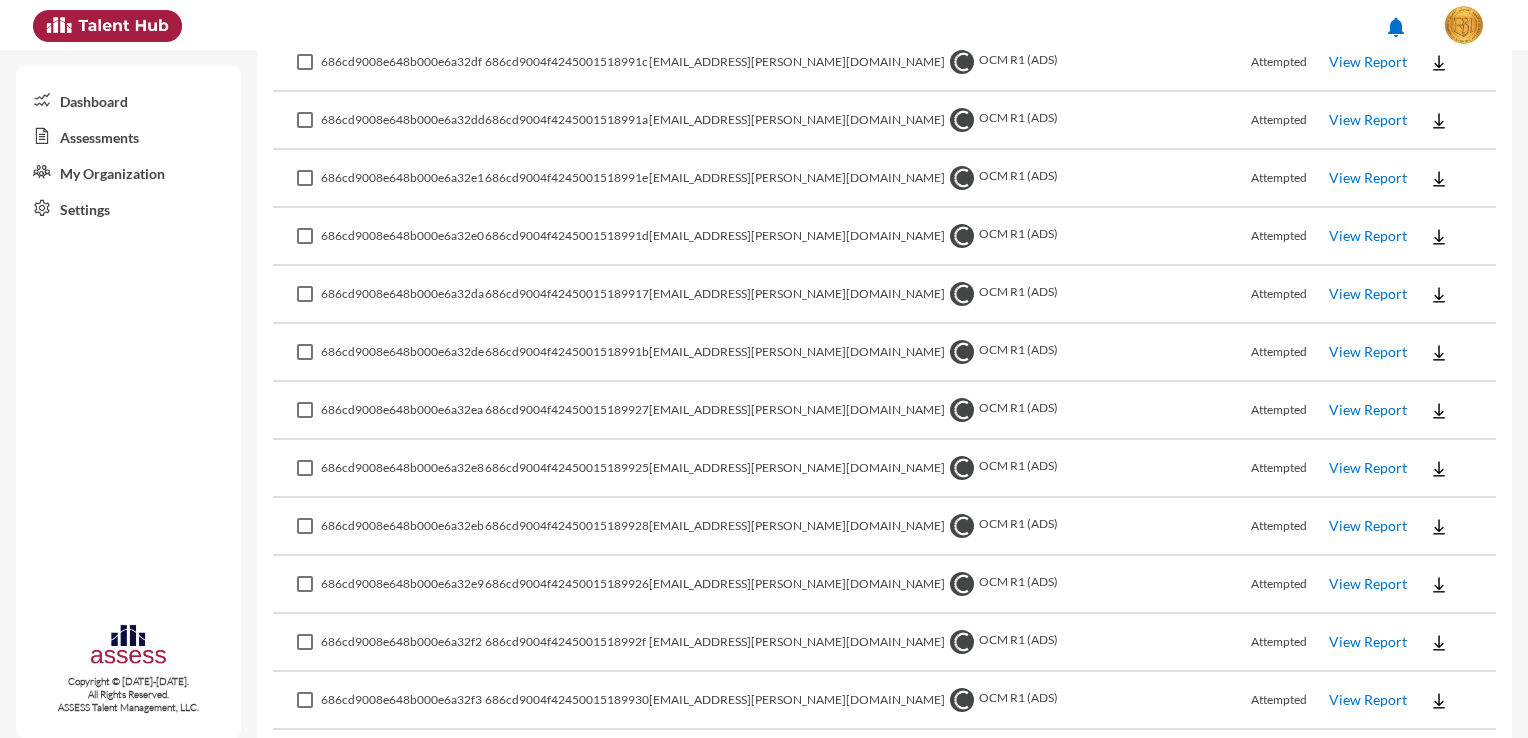 click 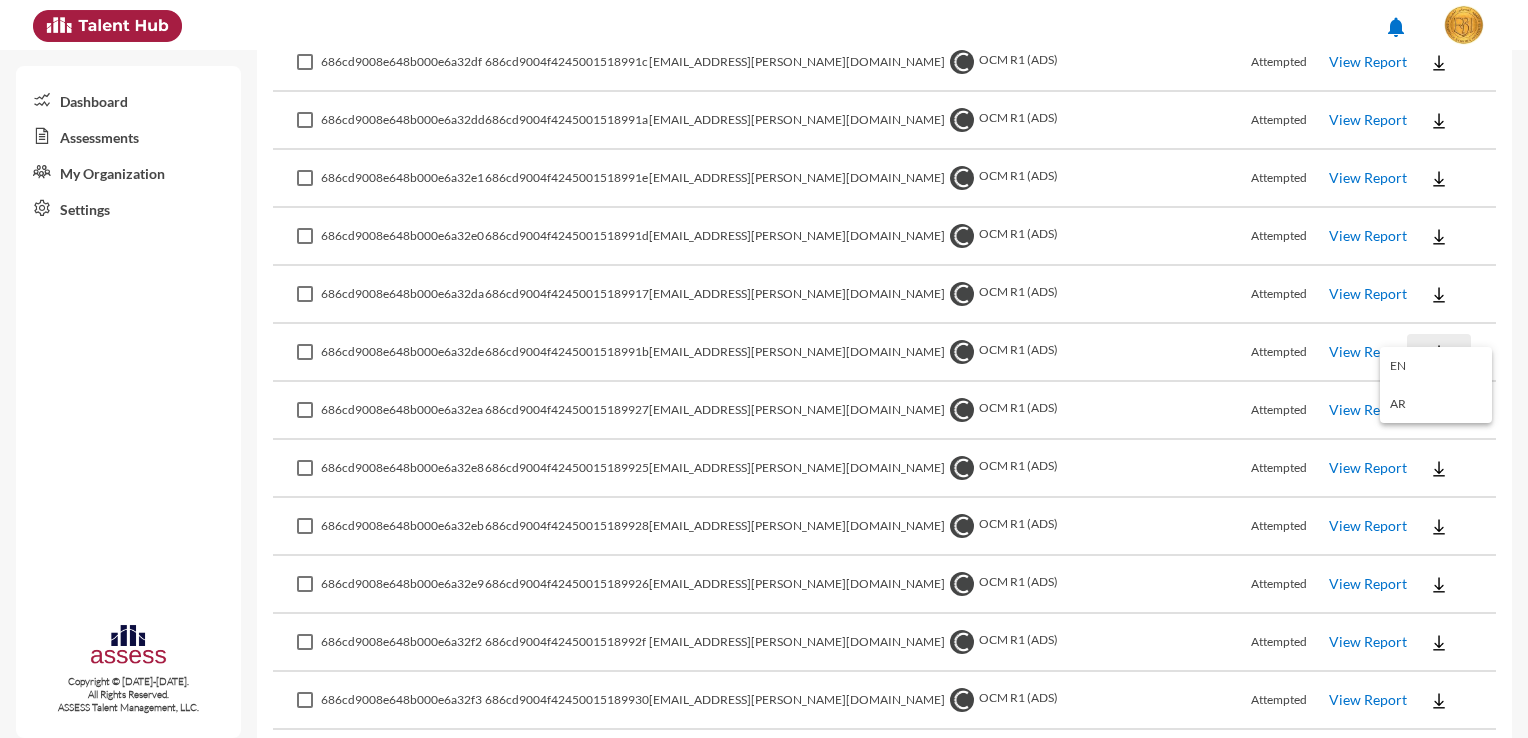 click on "EN" at bounding box center (1436, 366) 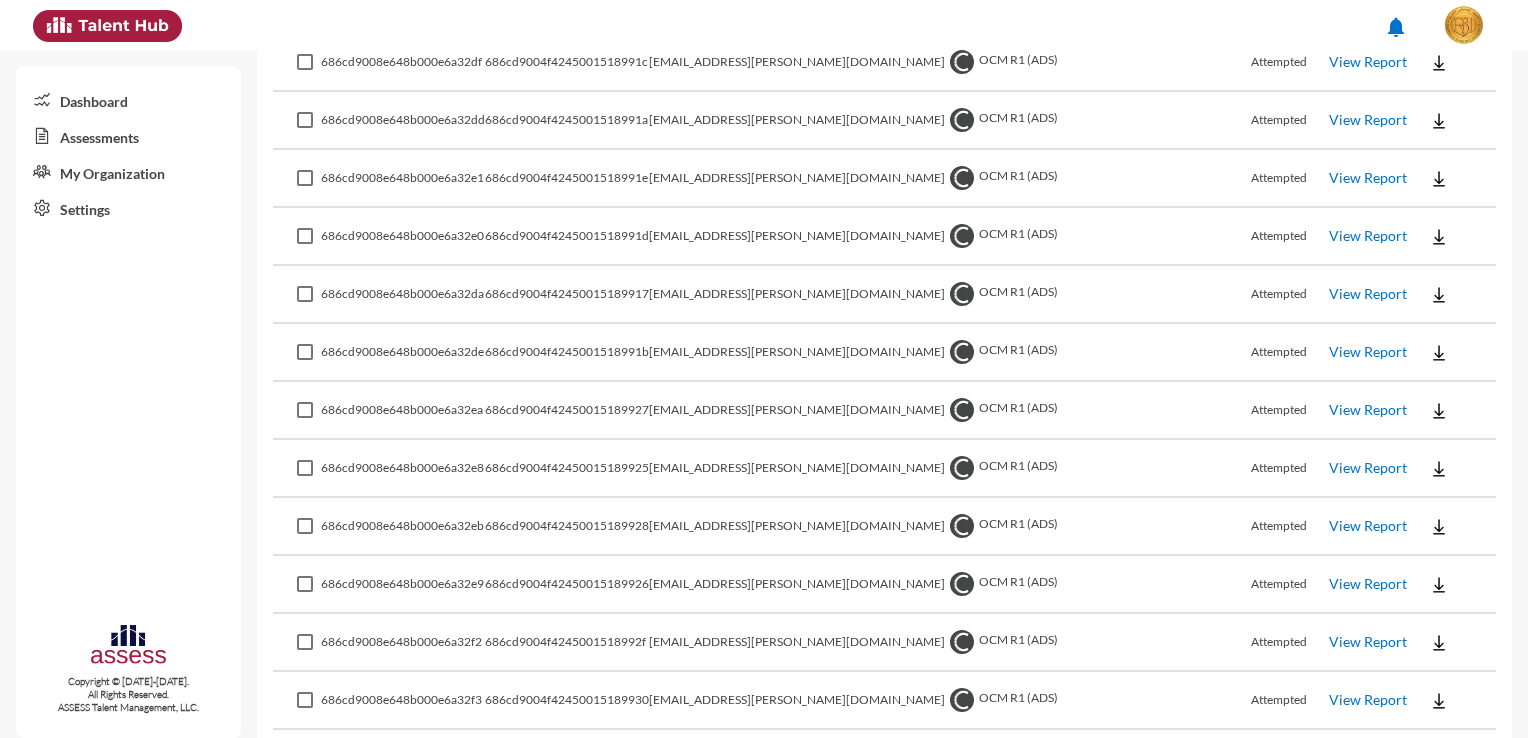 click 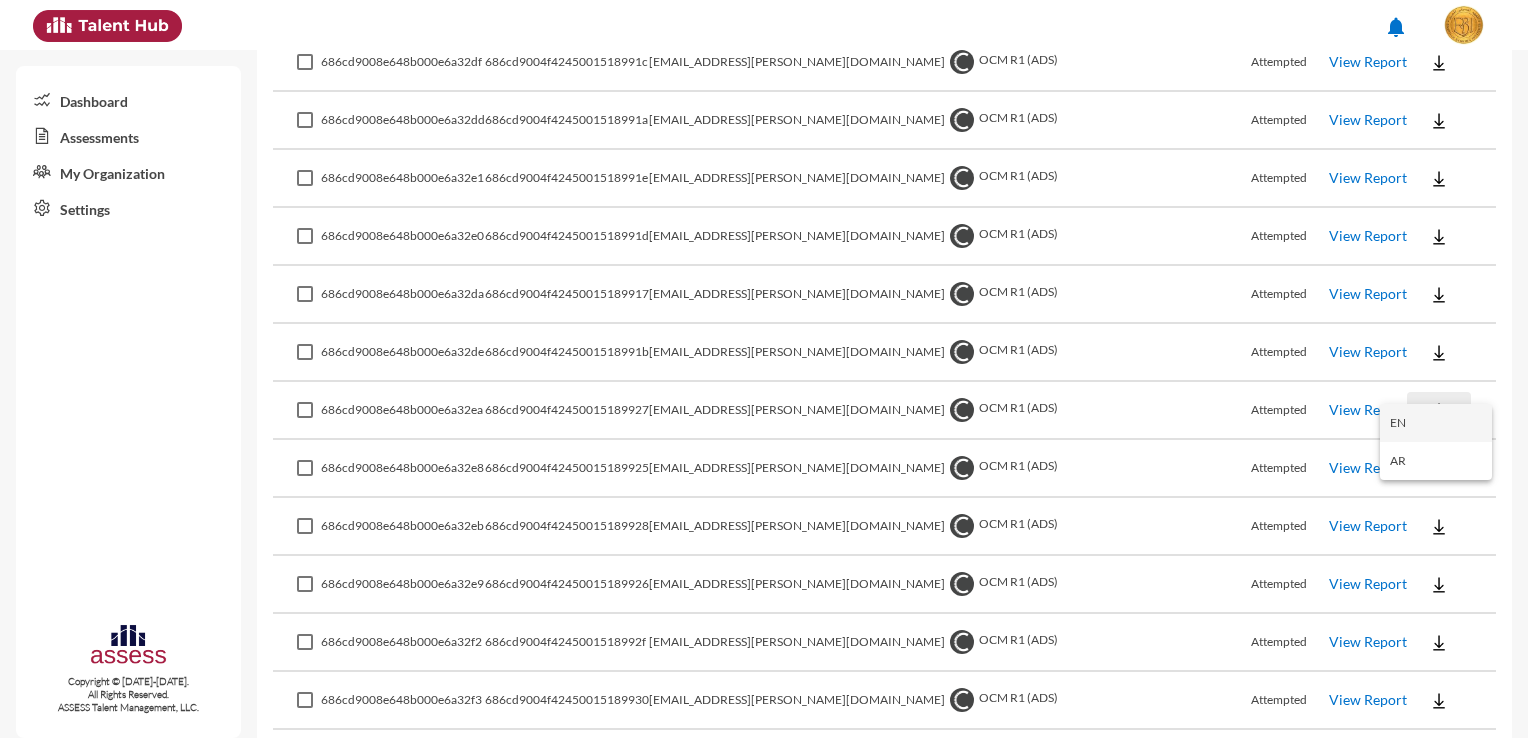 click on "EN" at bounding box center [1436, 423] 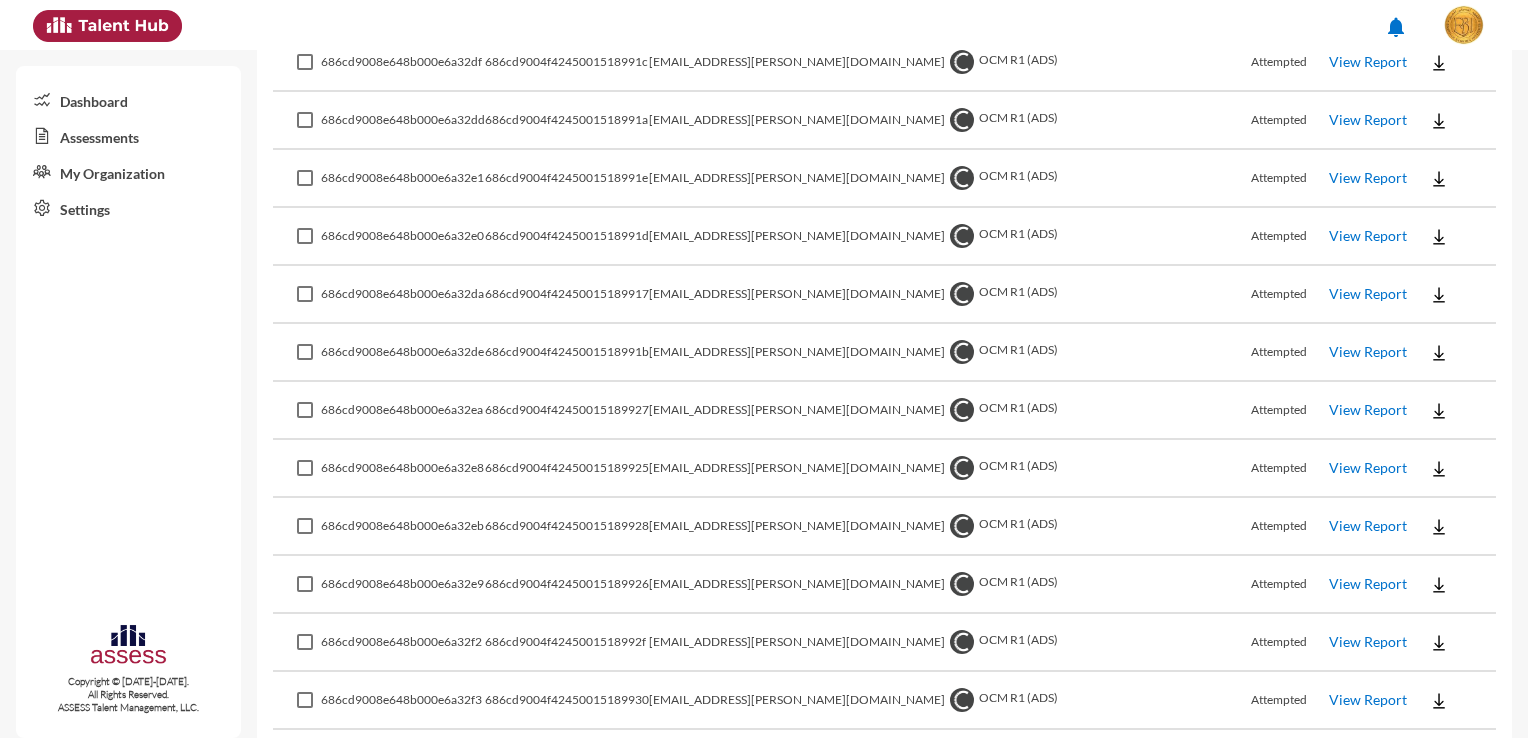 click 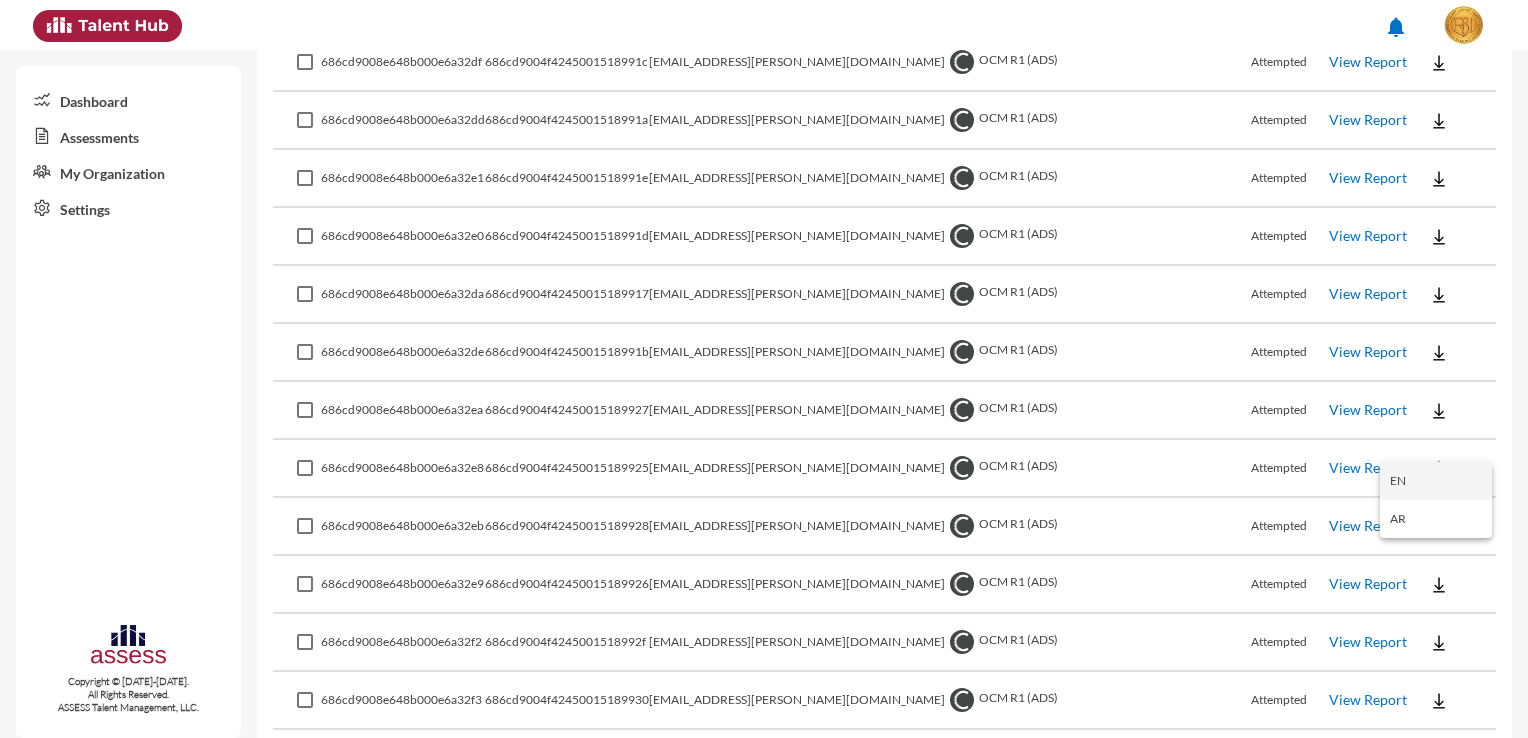 click on "EN" at bounding box center (1436, 481) 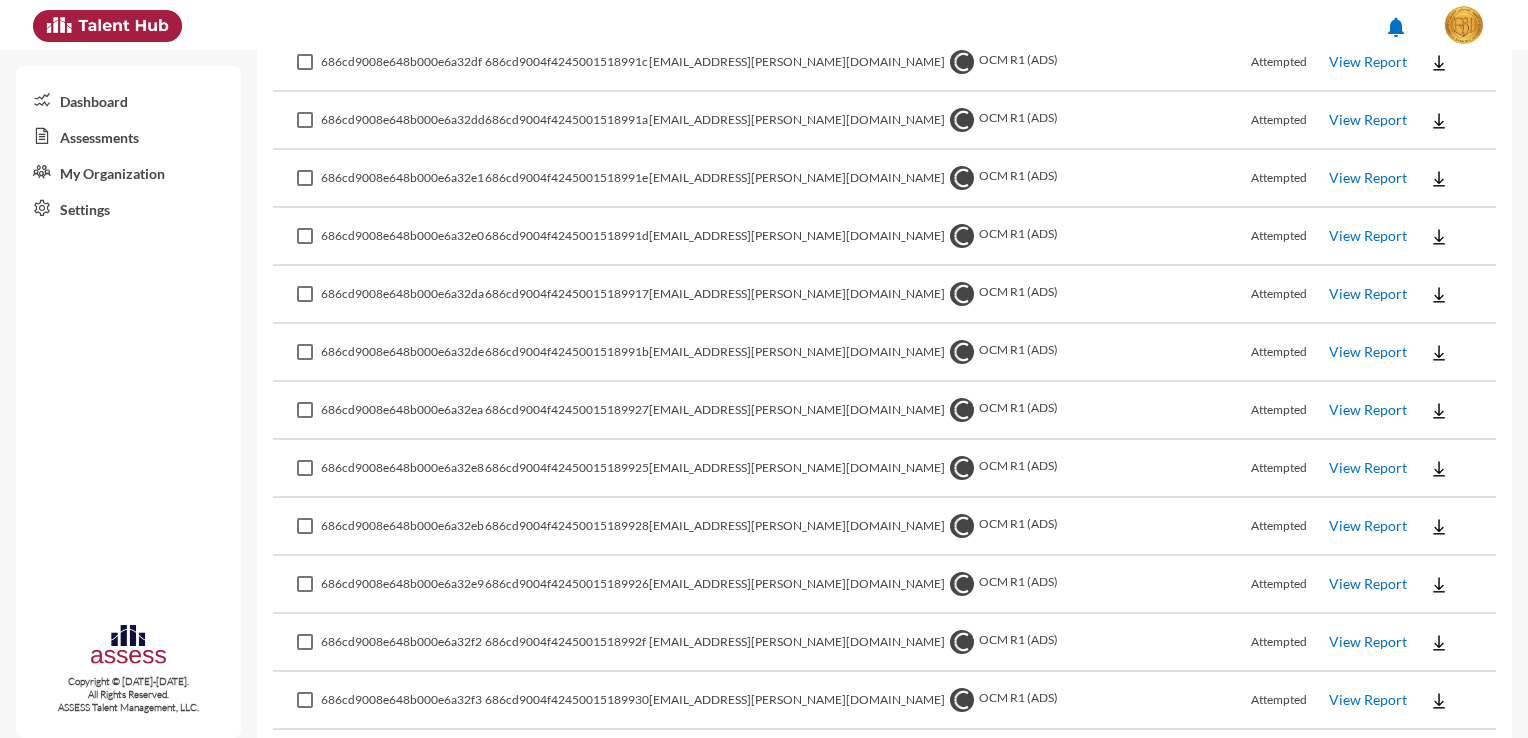 click 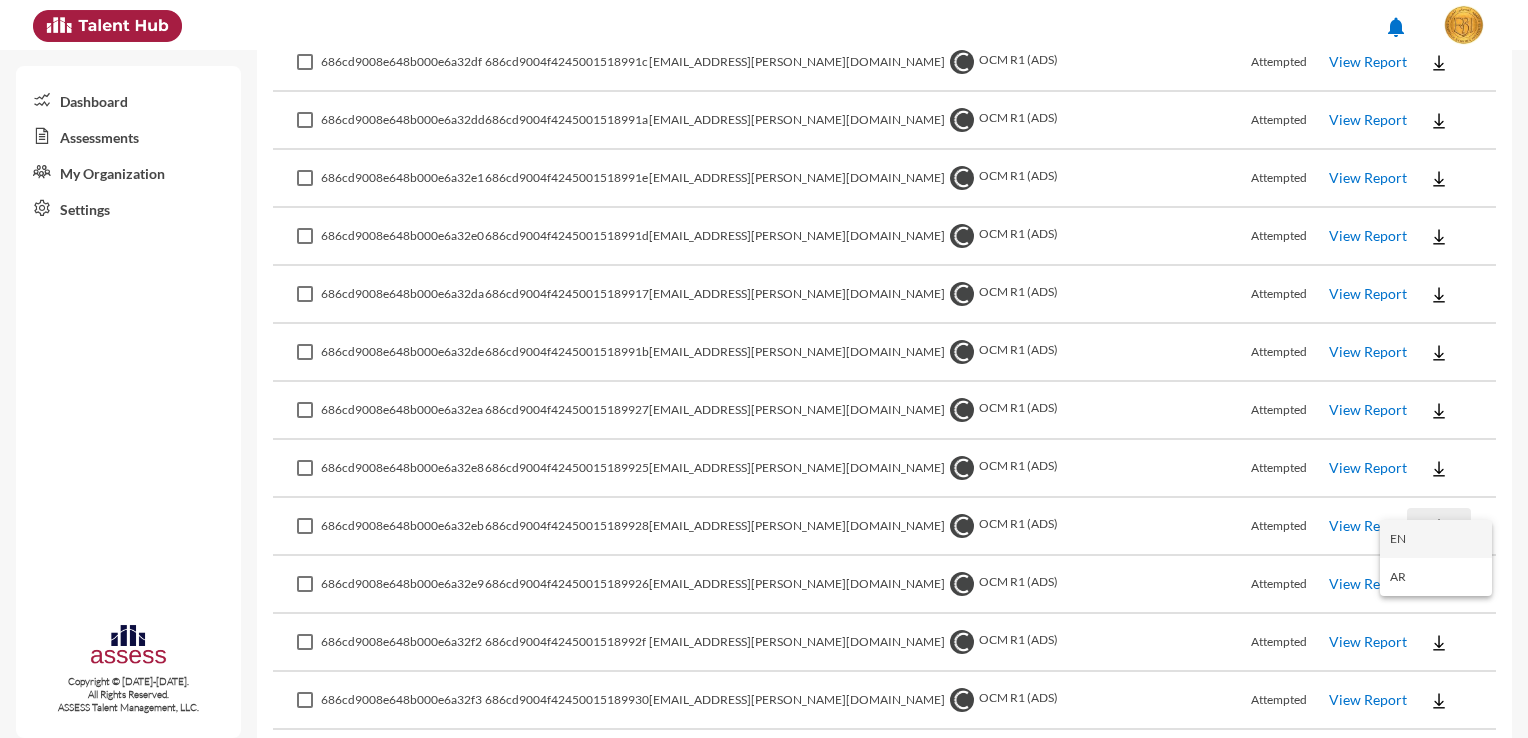 click on "EN" at bounding box center (1436, 539) 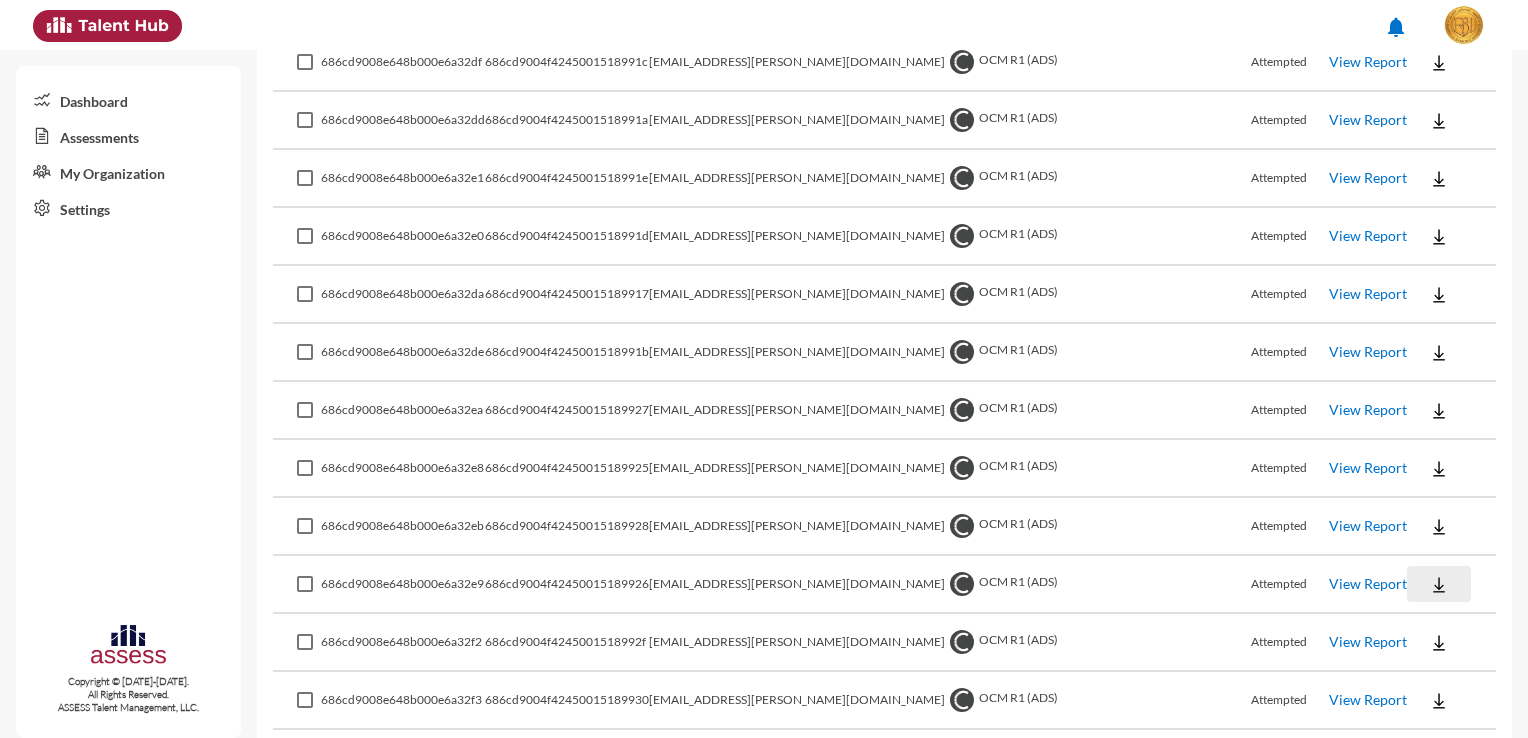 click 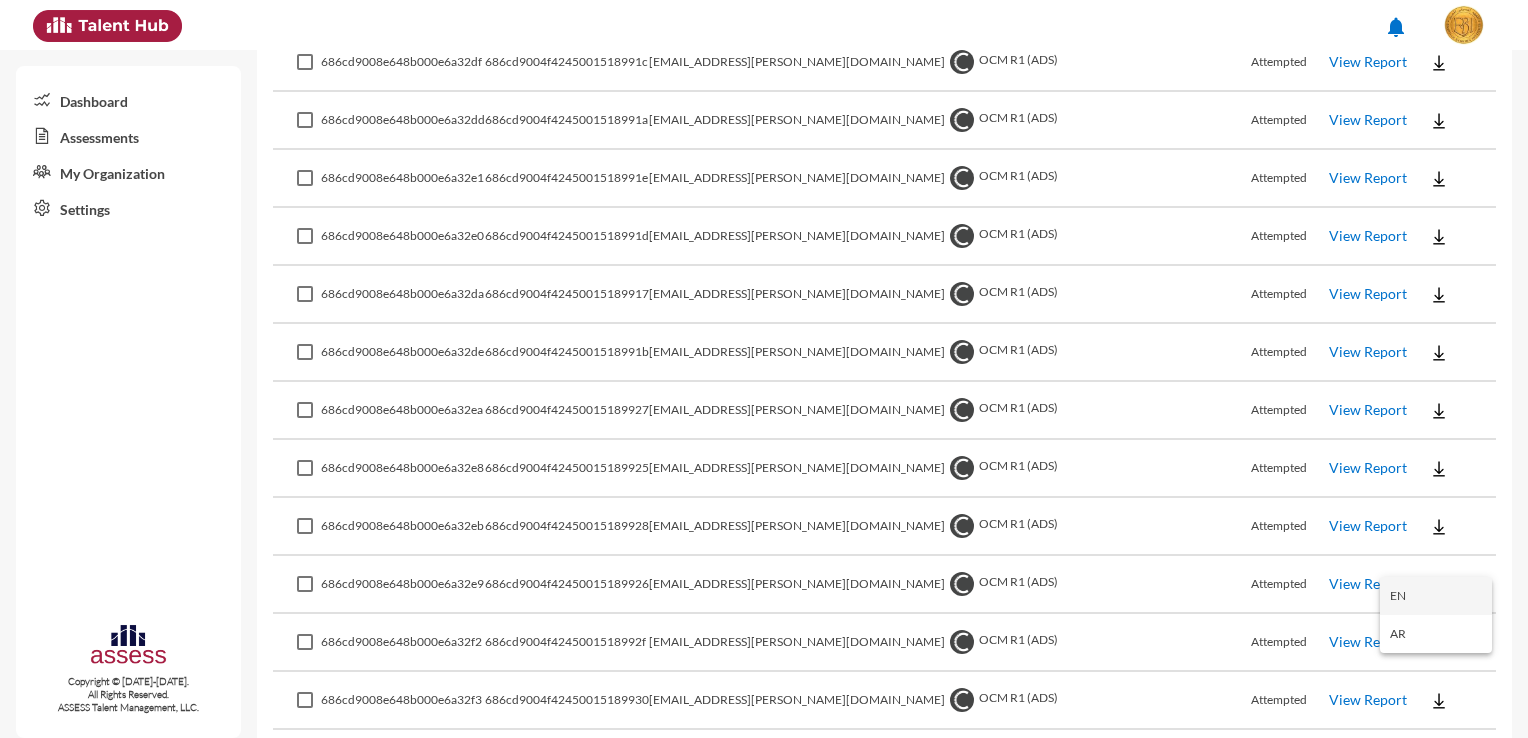 click on "EN" at bounding box center [1436, 596] 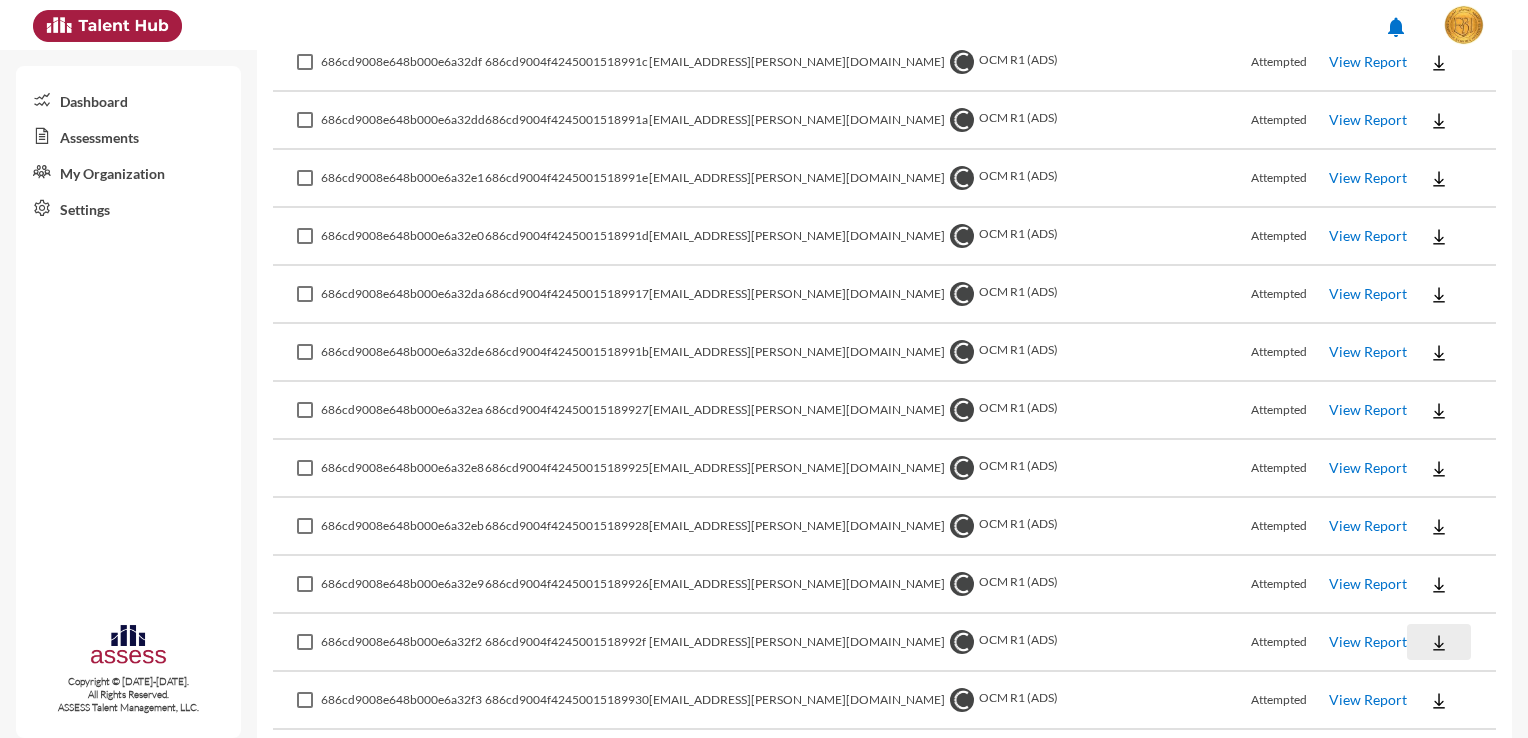 click 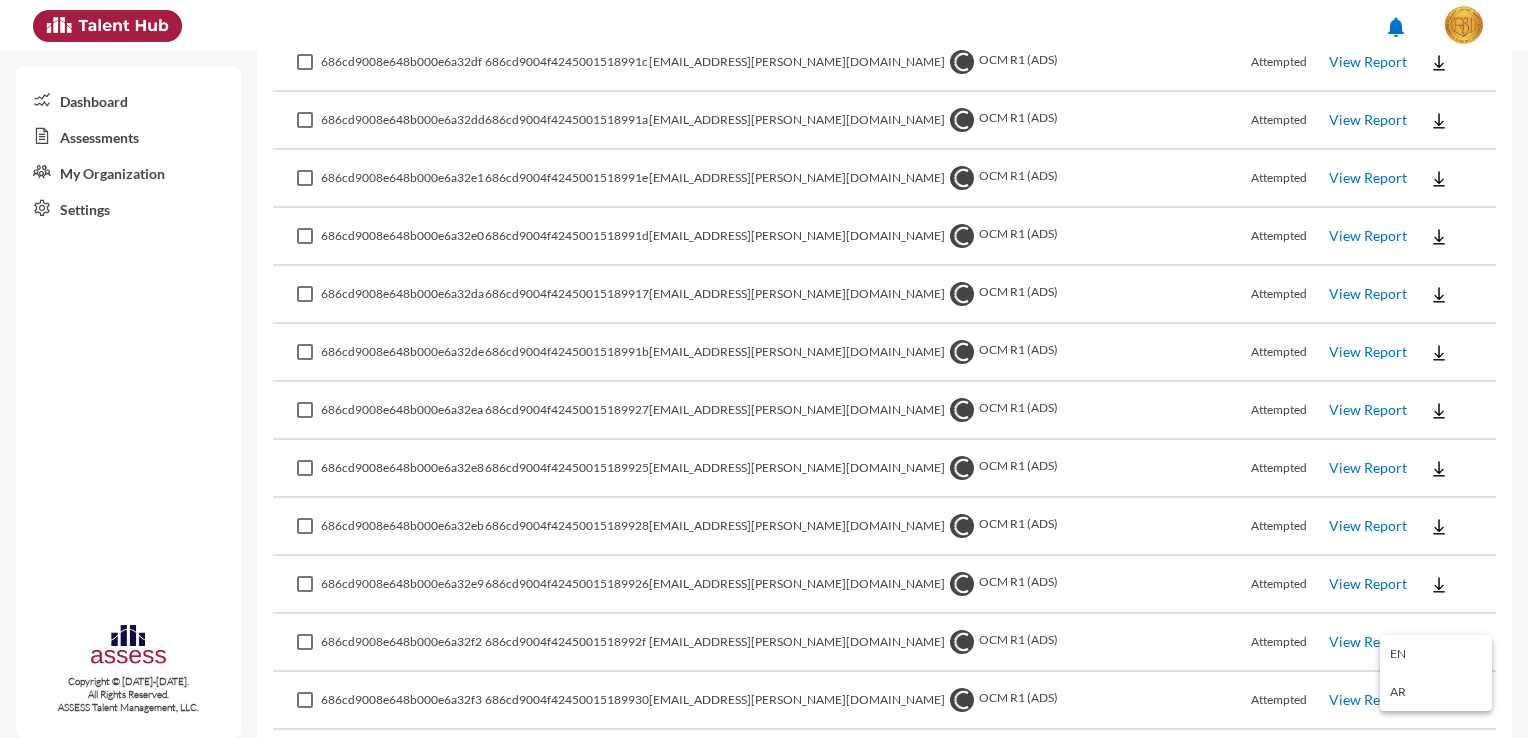click on "EN" at bounding box center (1436, 654) 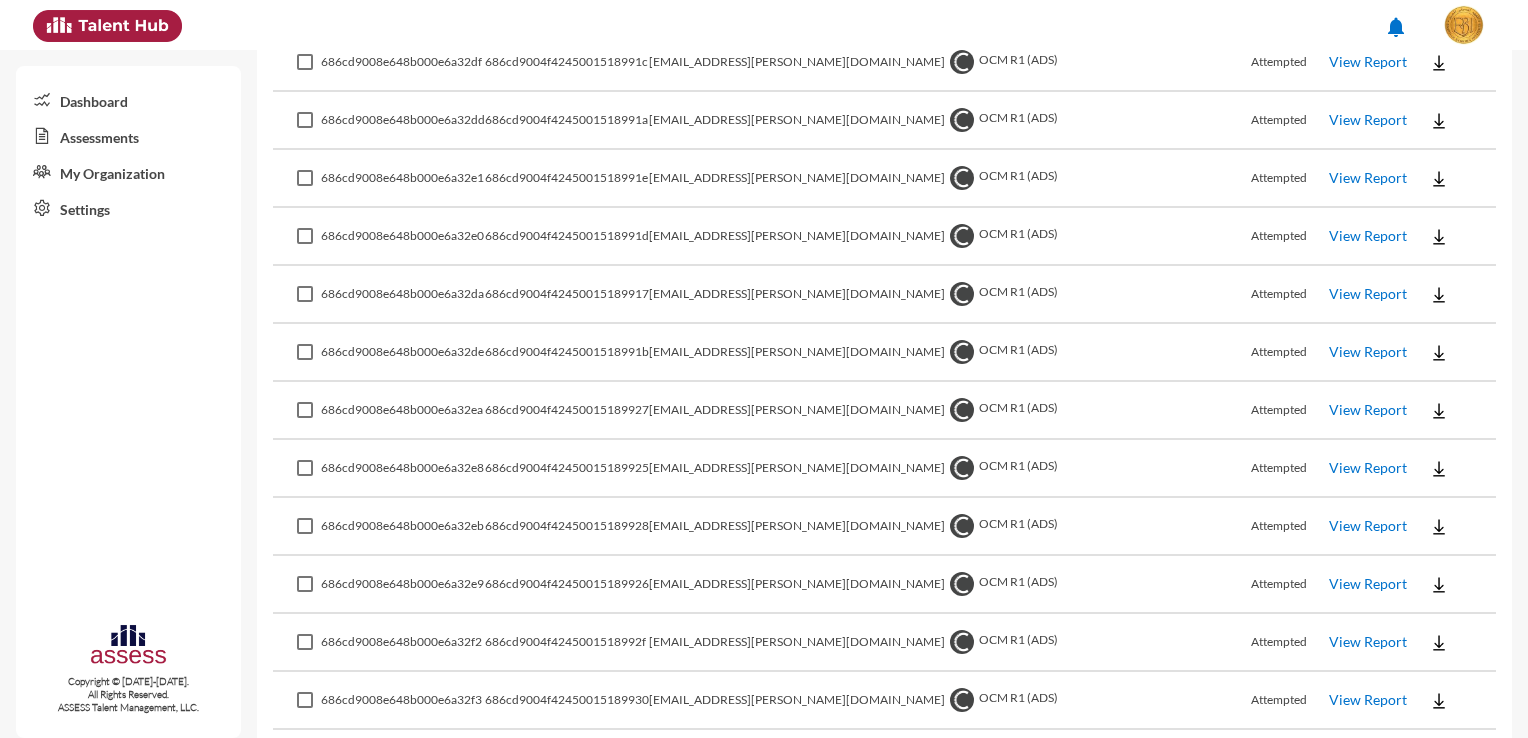 click 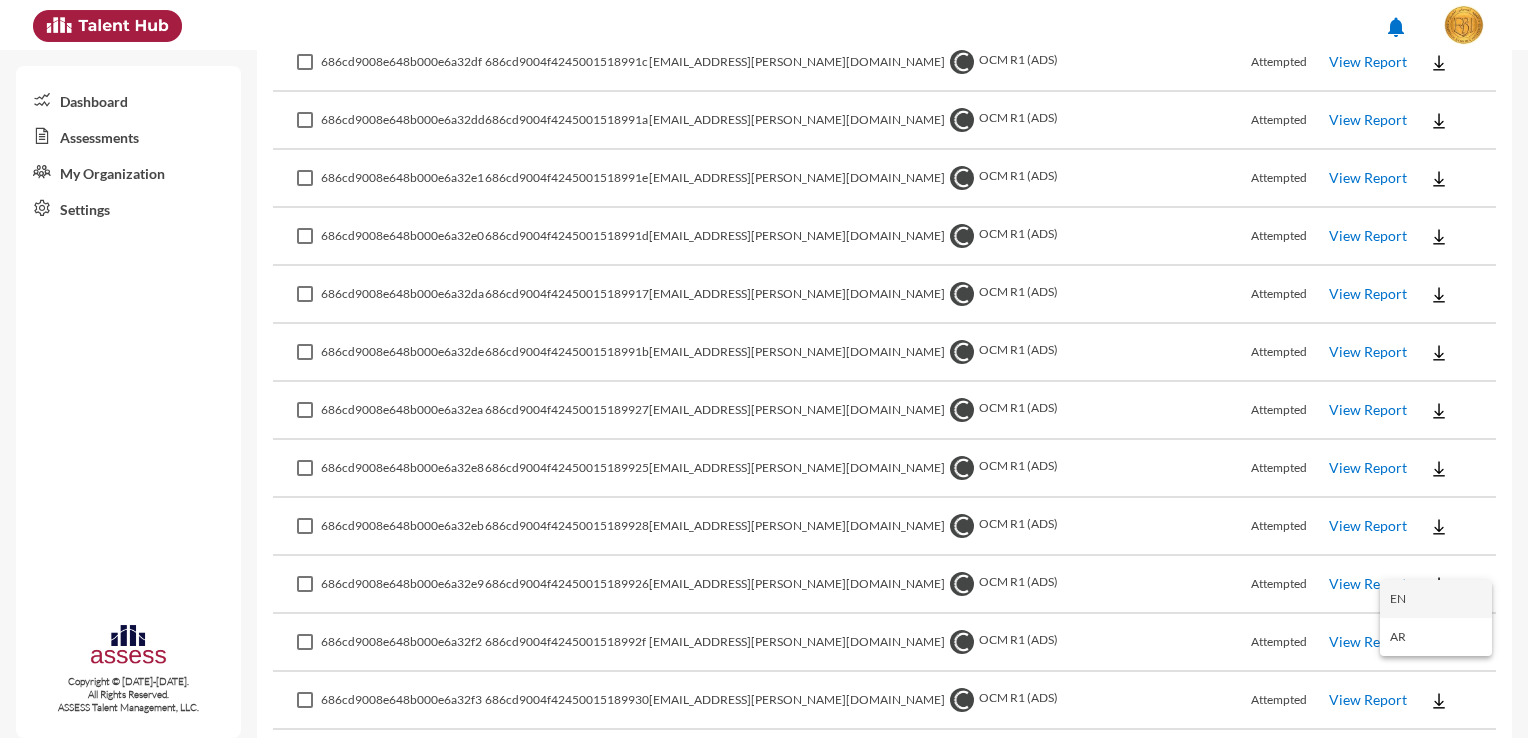 click on "EN" at bounding box center [1436, 599] 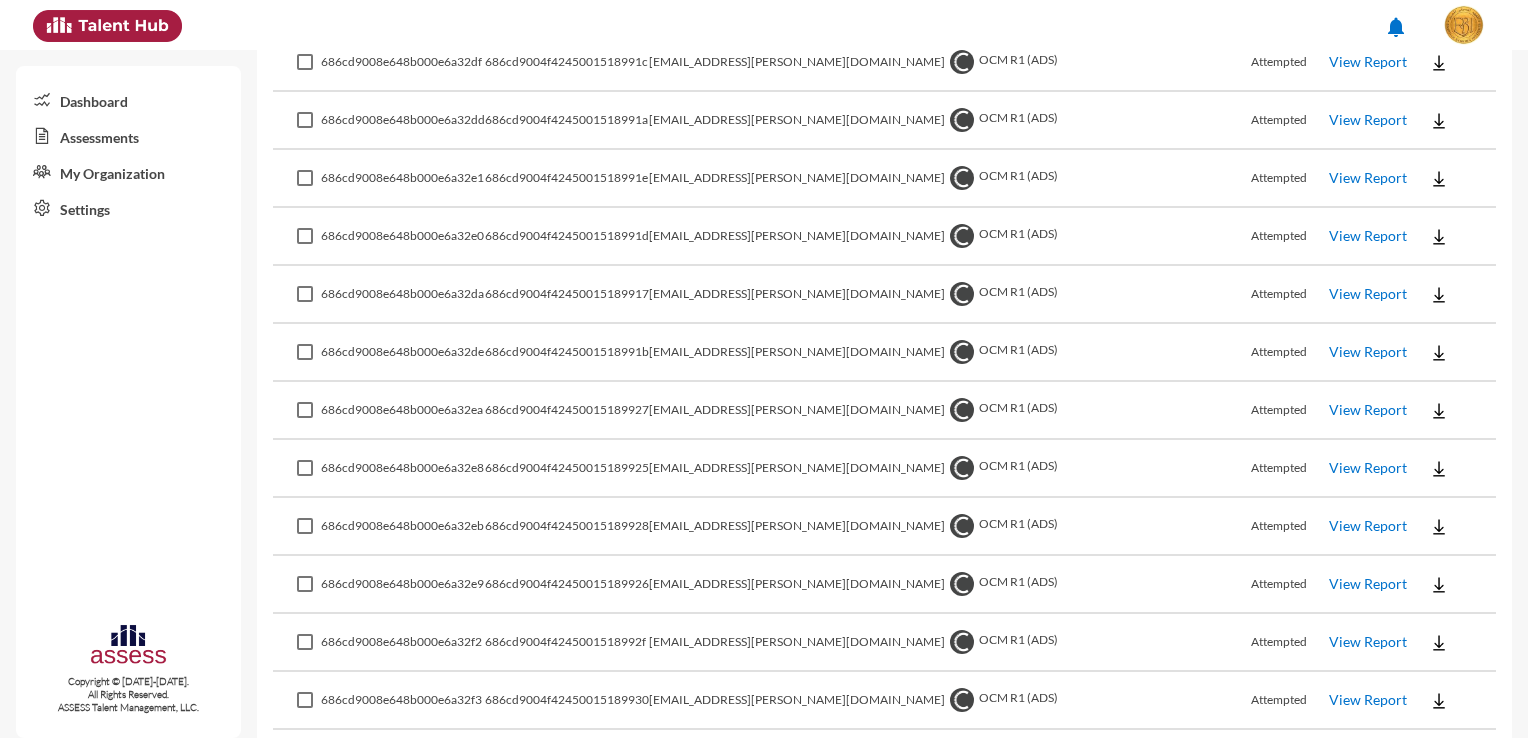 click 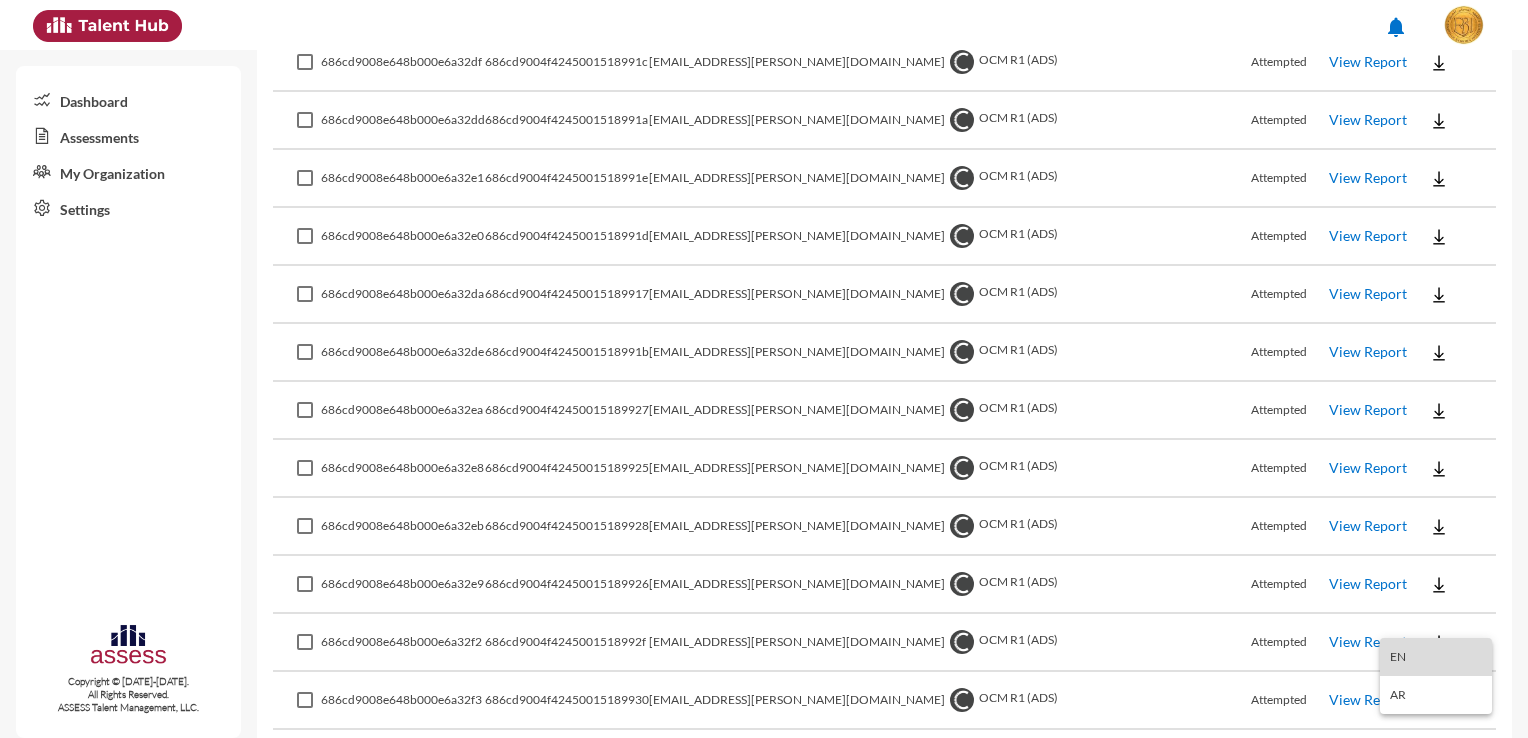 click on "EN" at bounding box center (1436, 657) 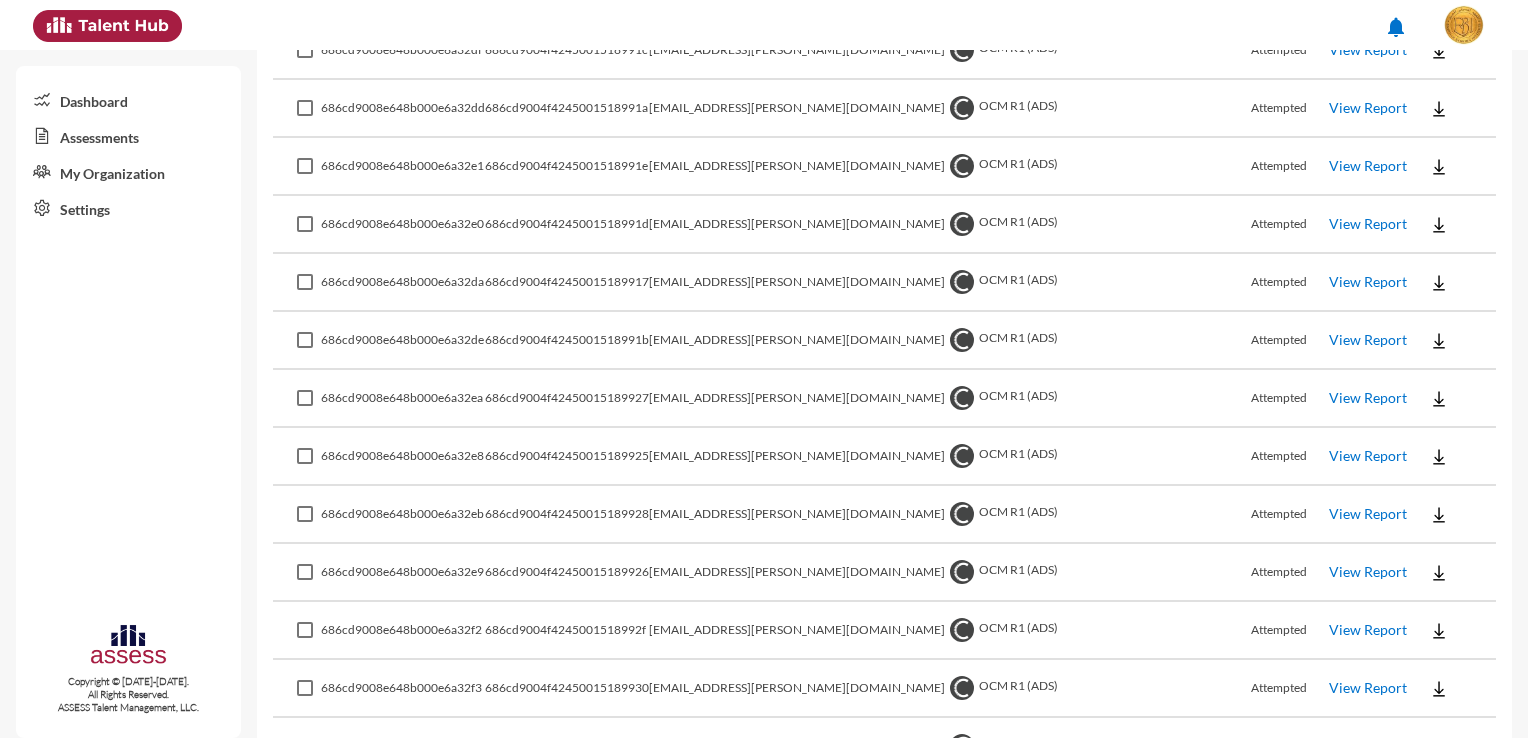 drag, startPoint x: 672, startPoint y: 718, endPoint x: 584, endPoint y: 720, distance: 88.02273 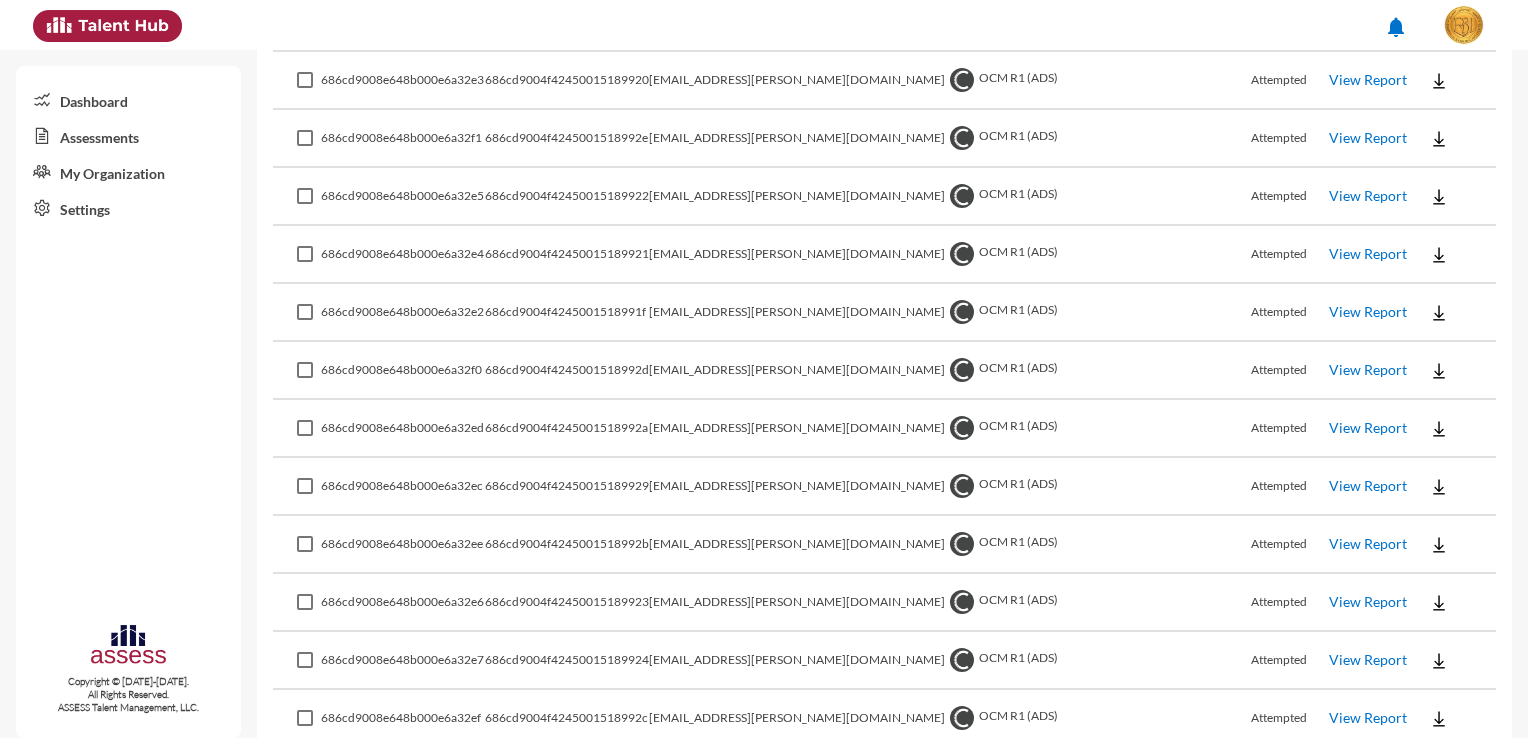 scroll, scrollTop: 4148, scrollLeft: 0, axis: vertical 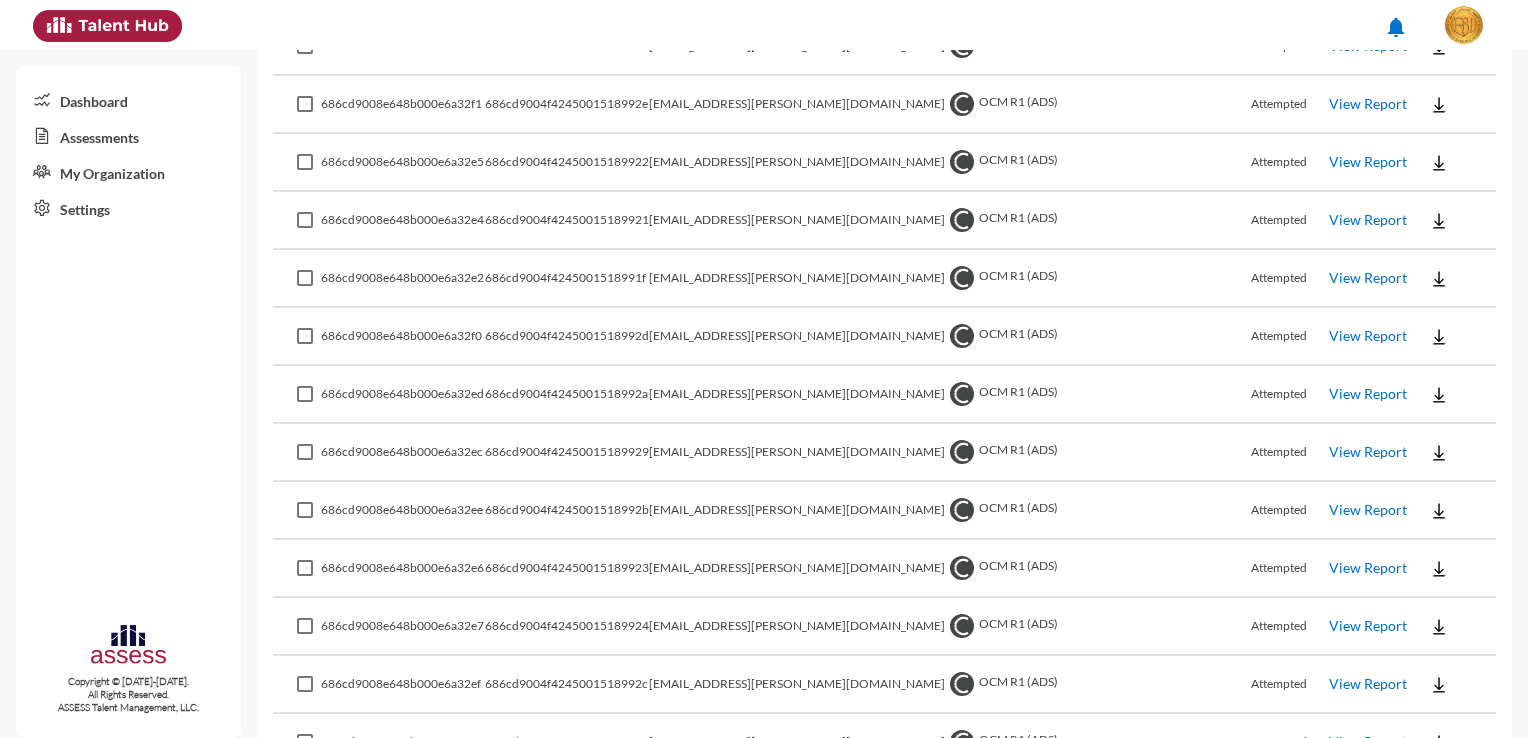 click 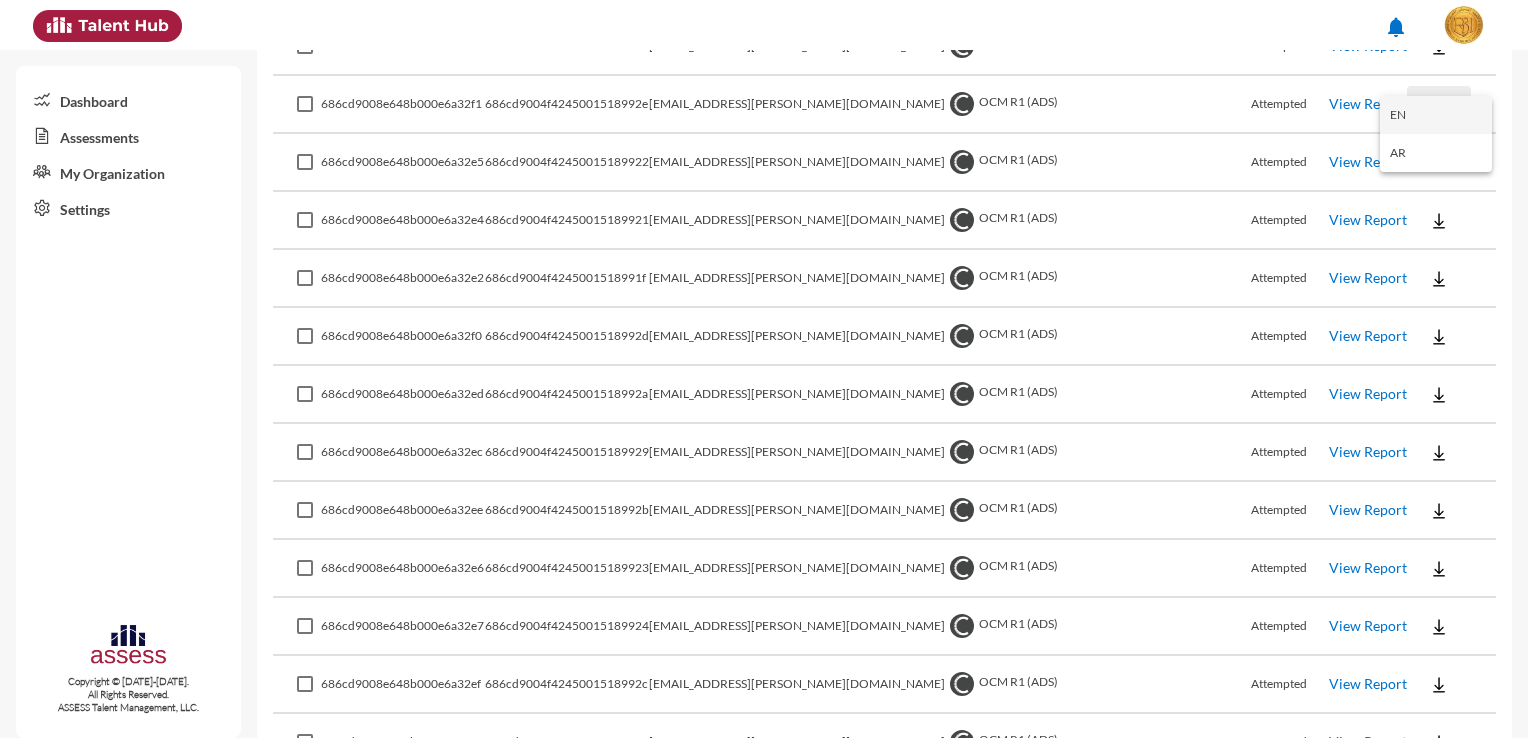 click on "EN" at bounding box center [1436, 115] 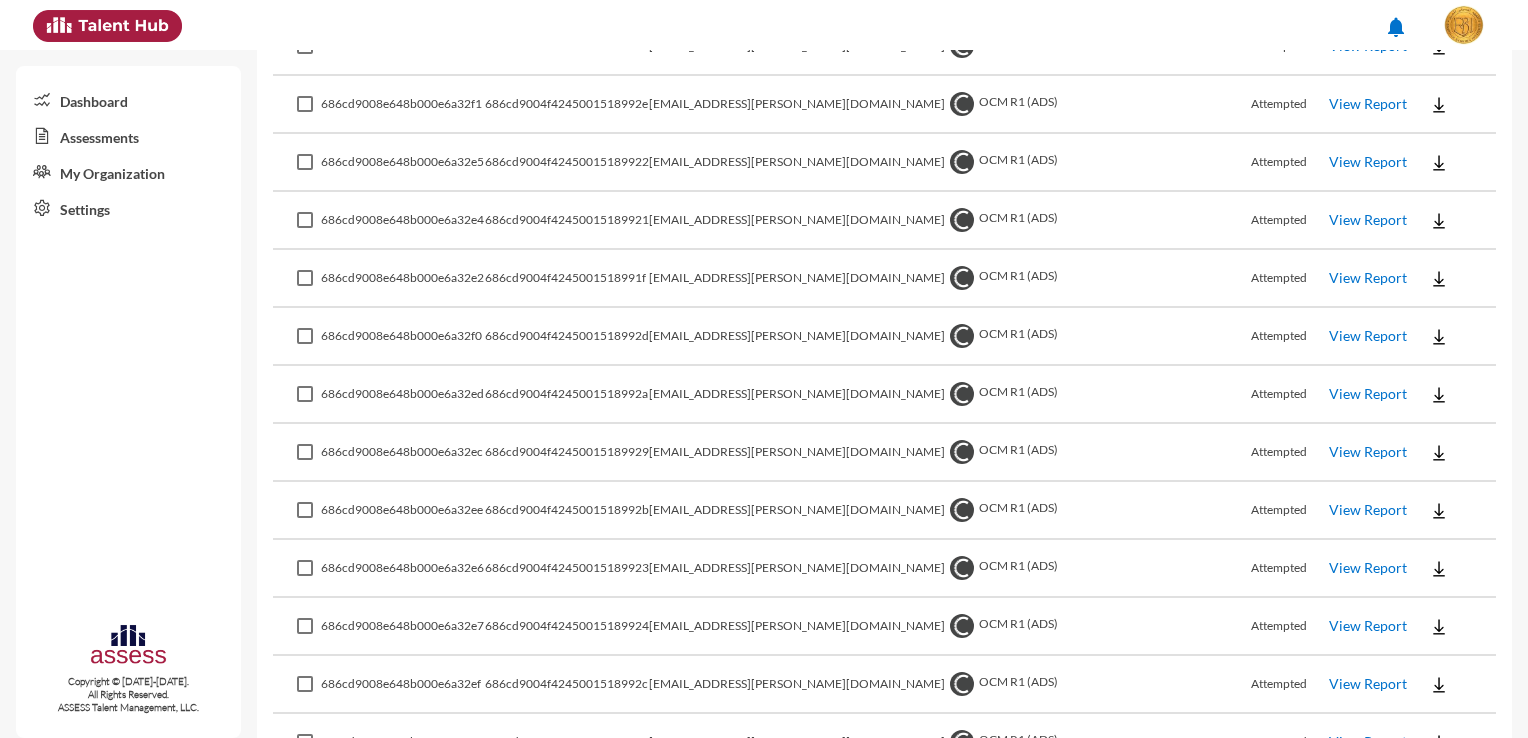 click 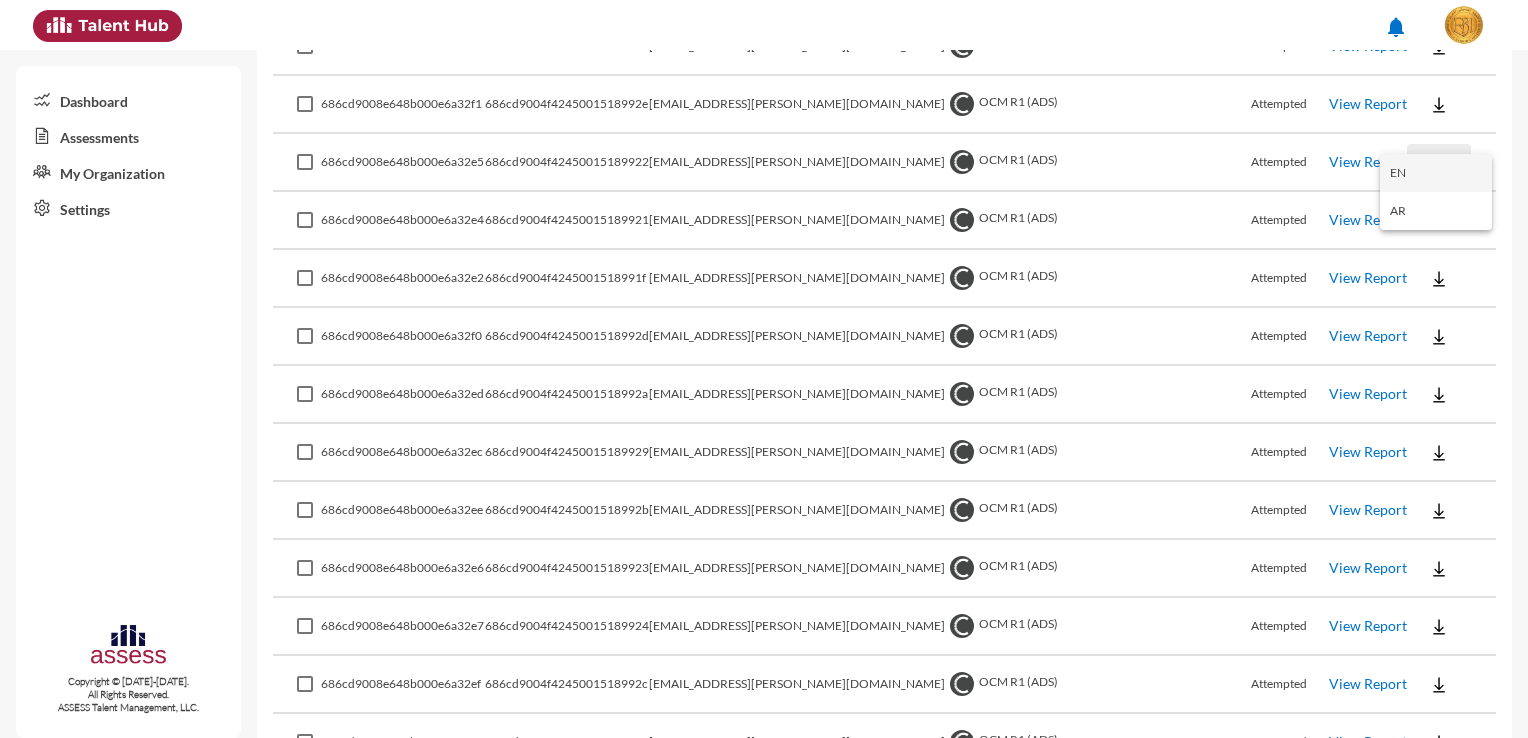 click on "EN" at bounding box center (1436, 173) 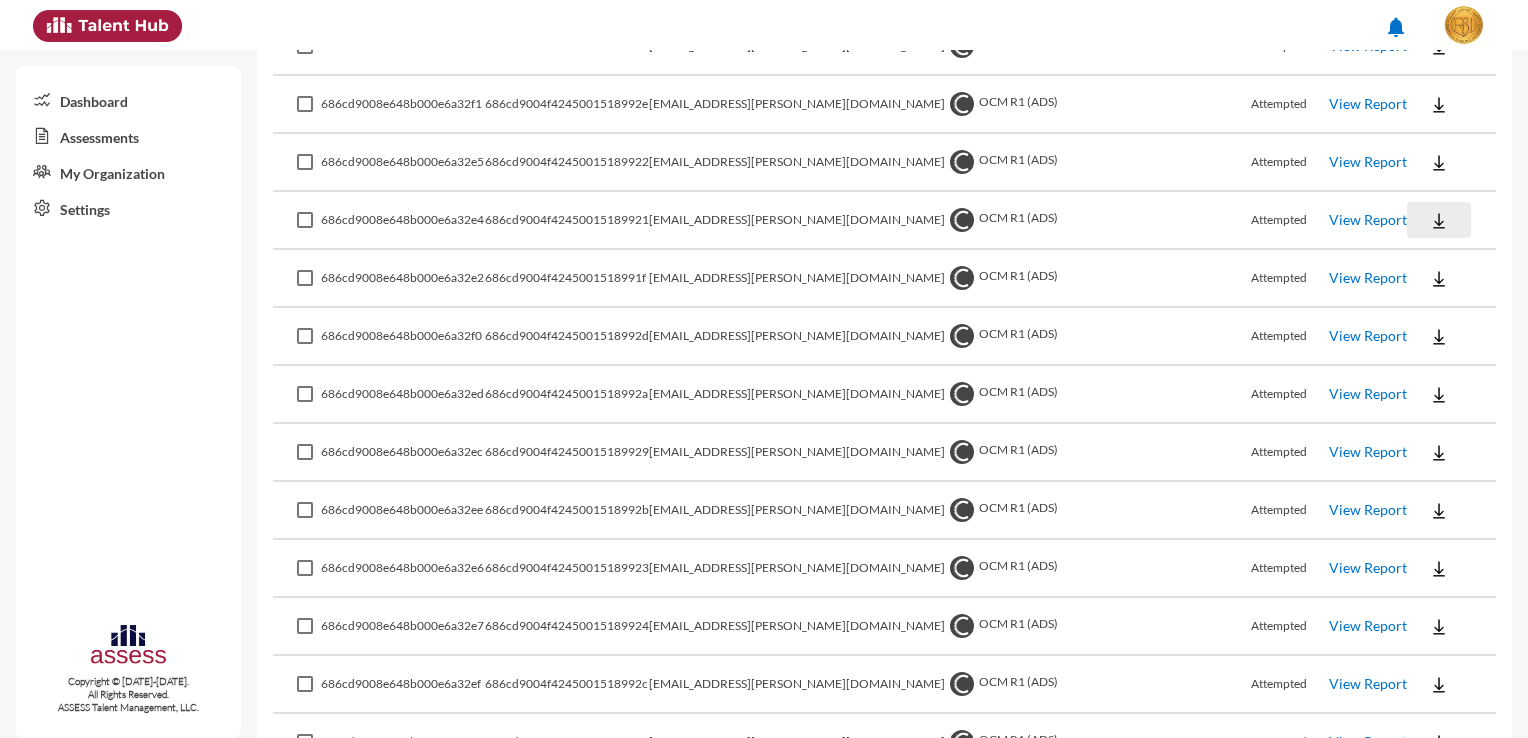 click 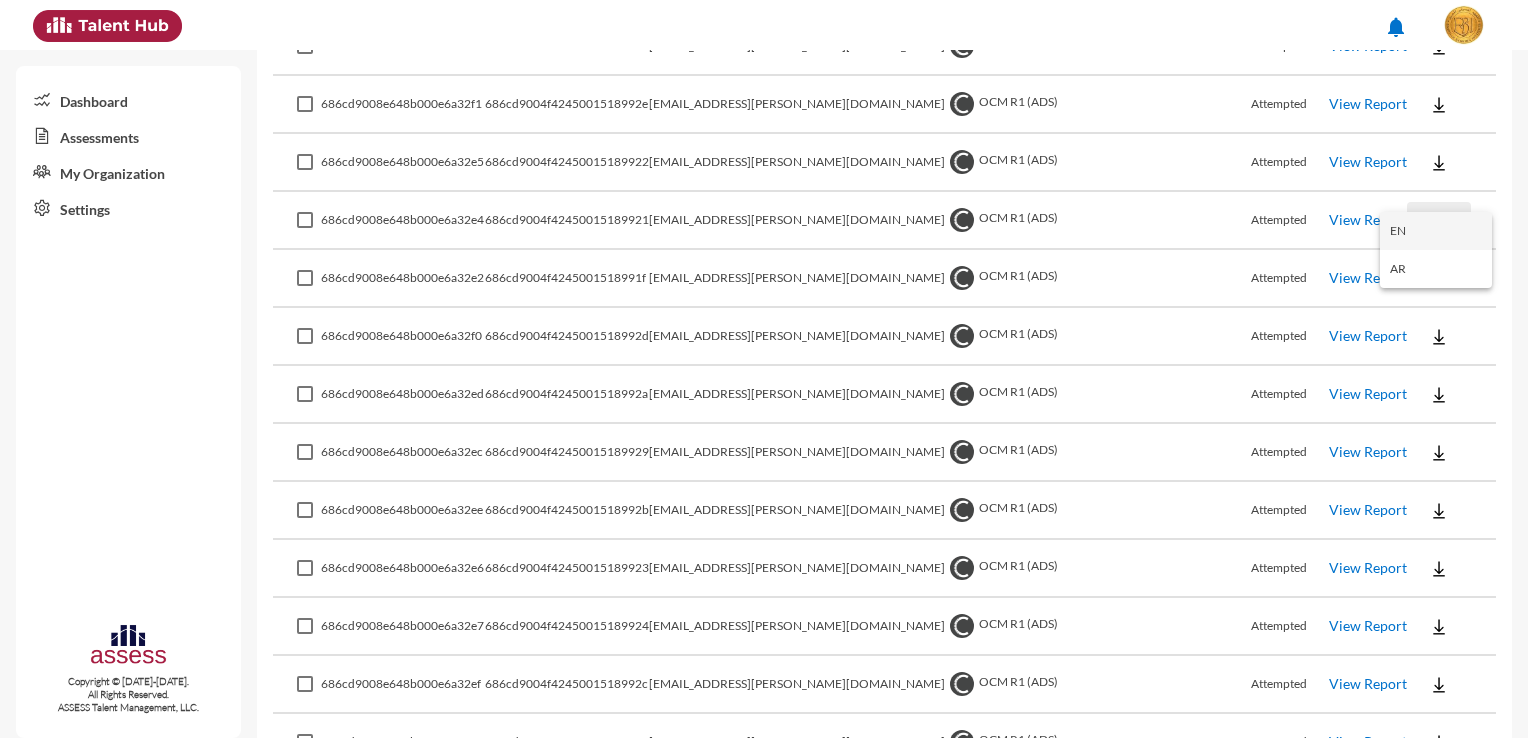 click on "EN" at bounding box center (1436, 231) 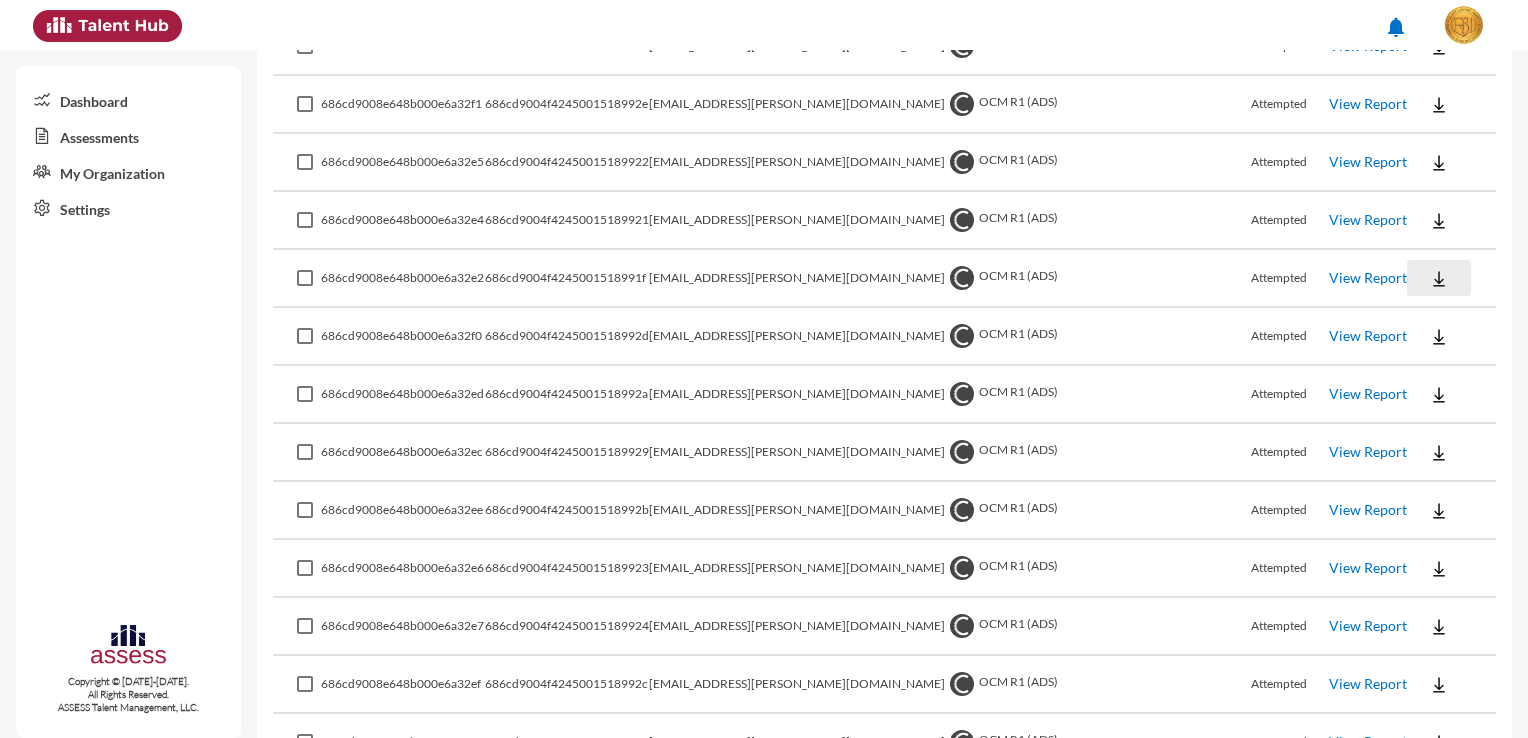 click 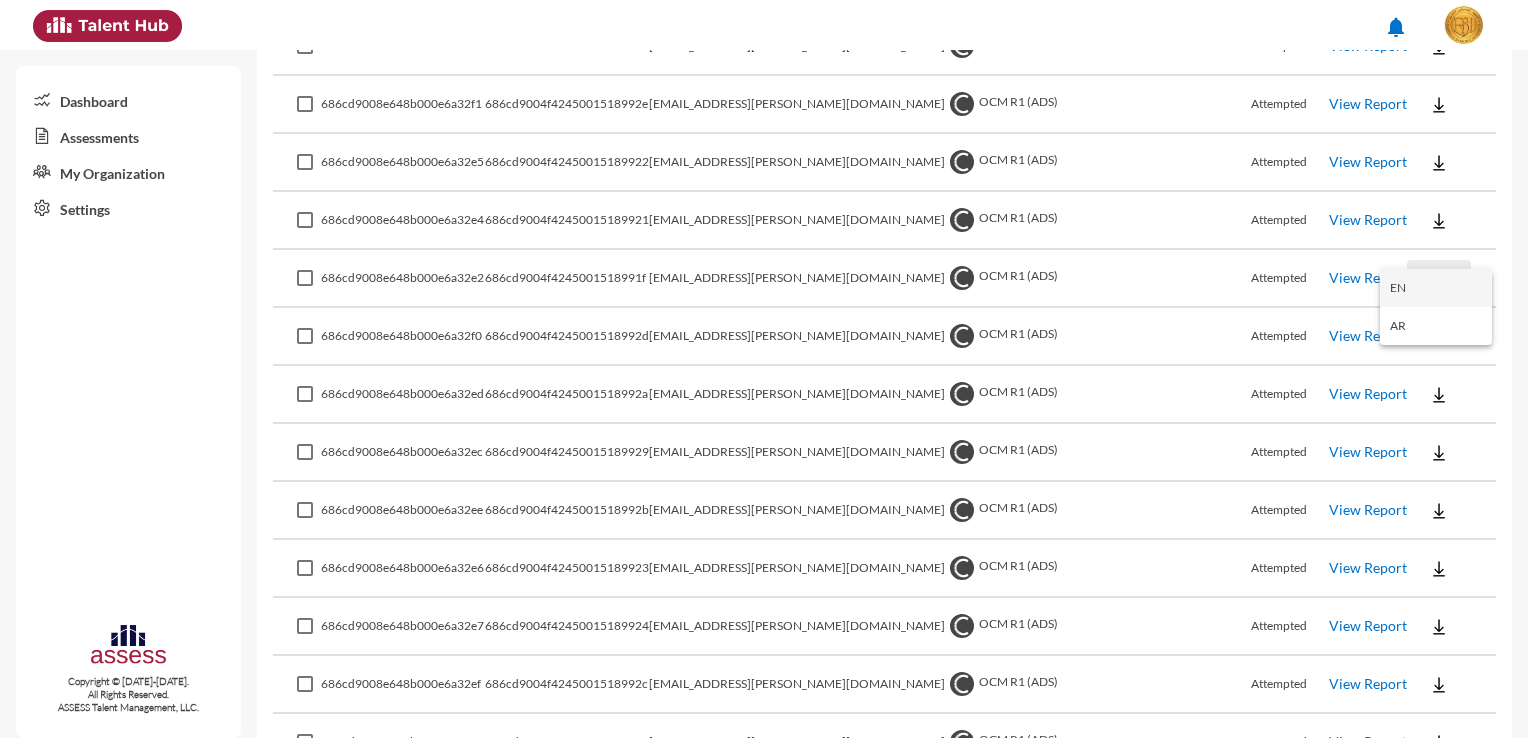 click on "EN" at bounding box center [1436, 288] 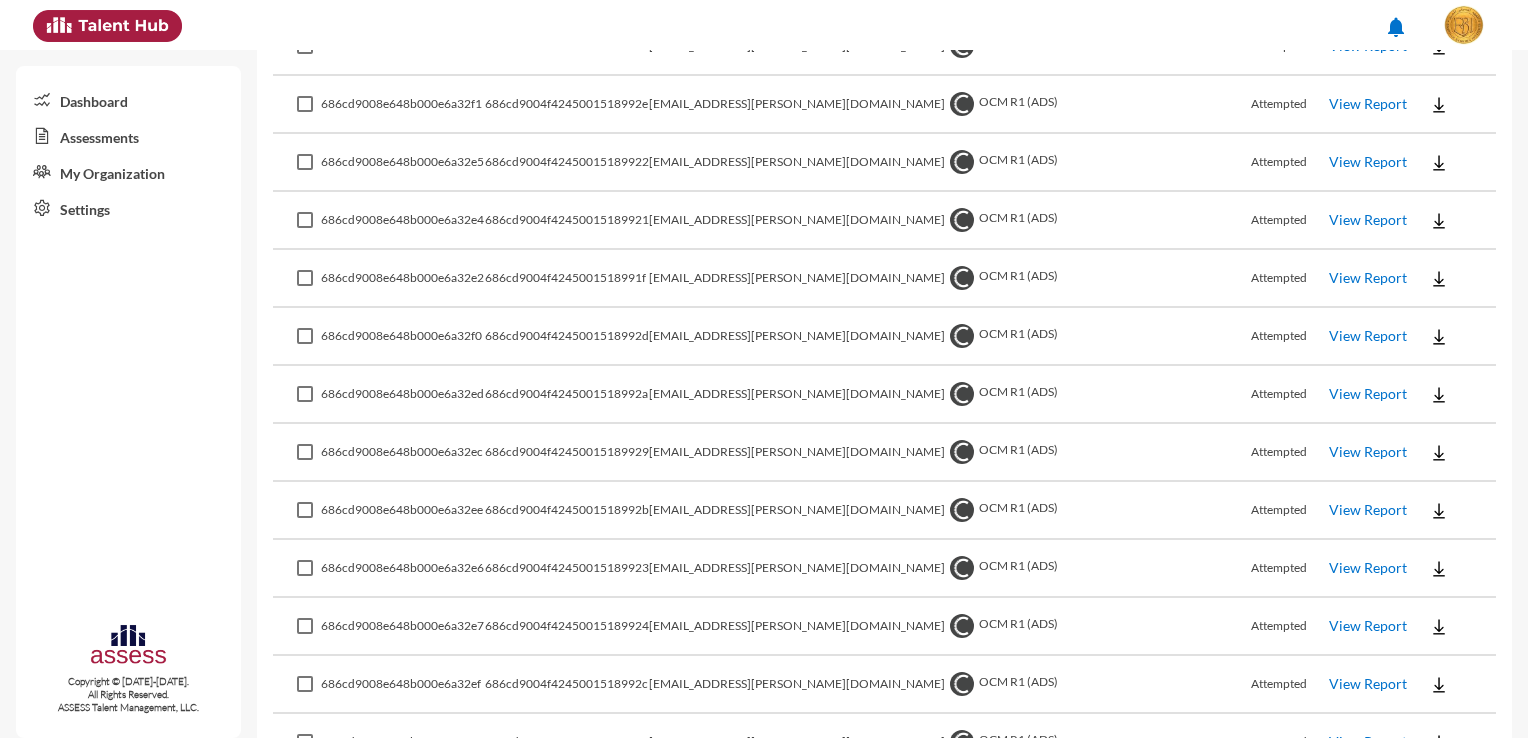 click 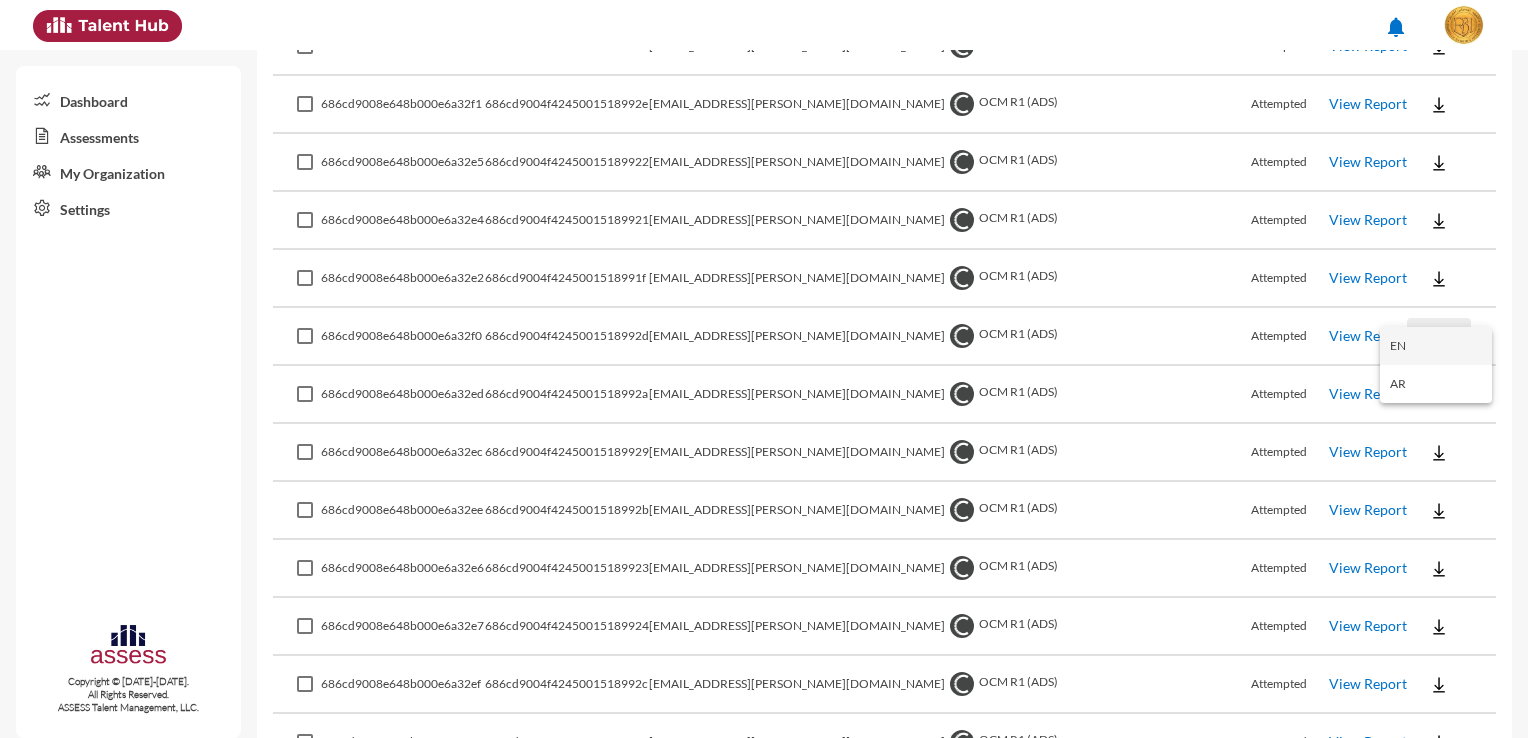 click on "EN" at bounding box center [1436, 346] 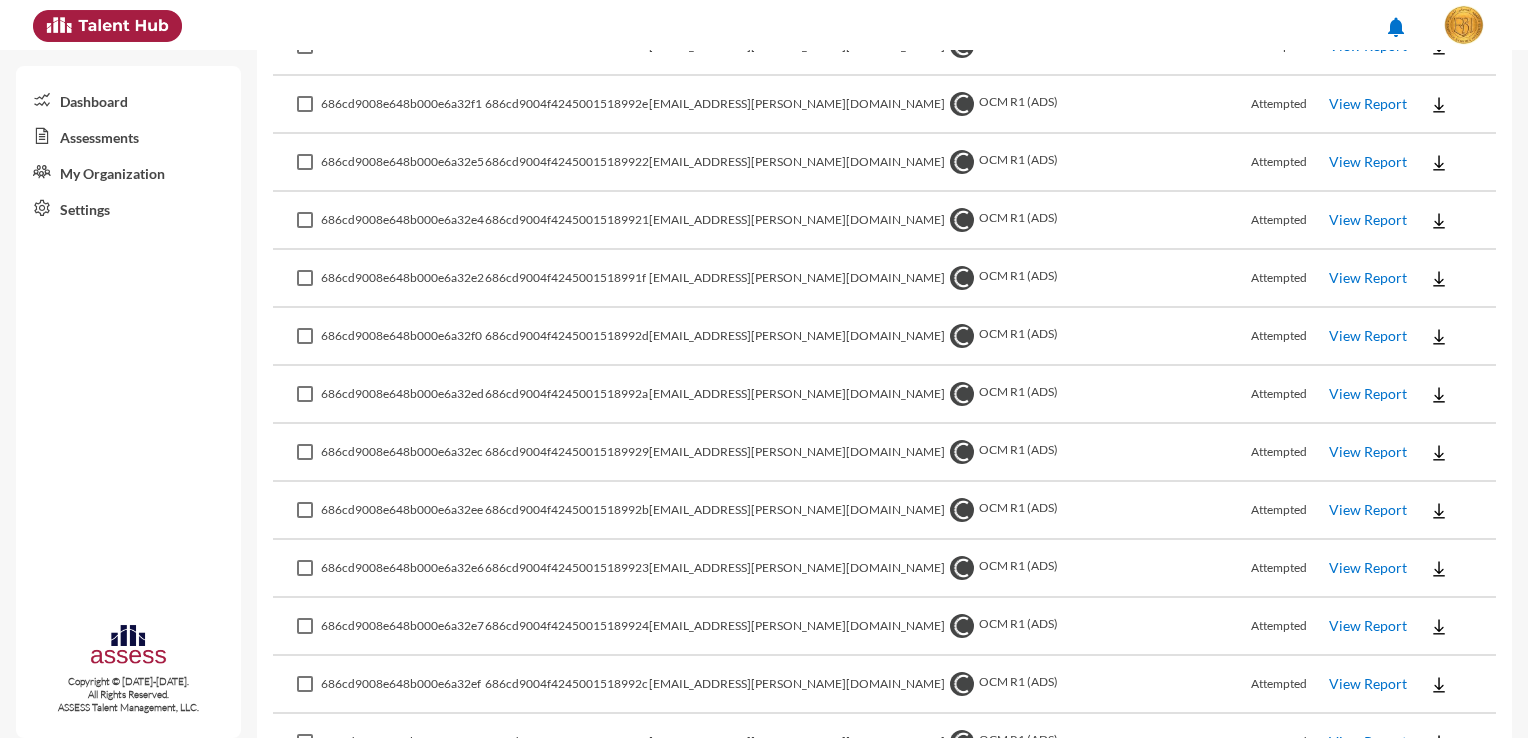 click 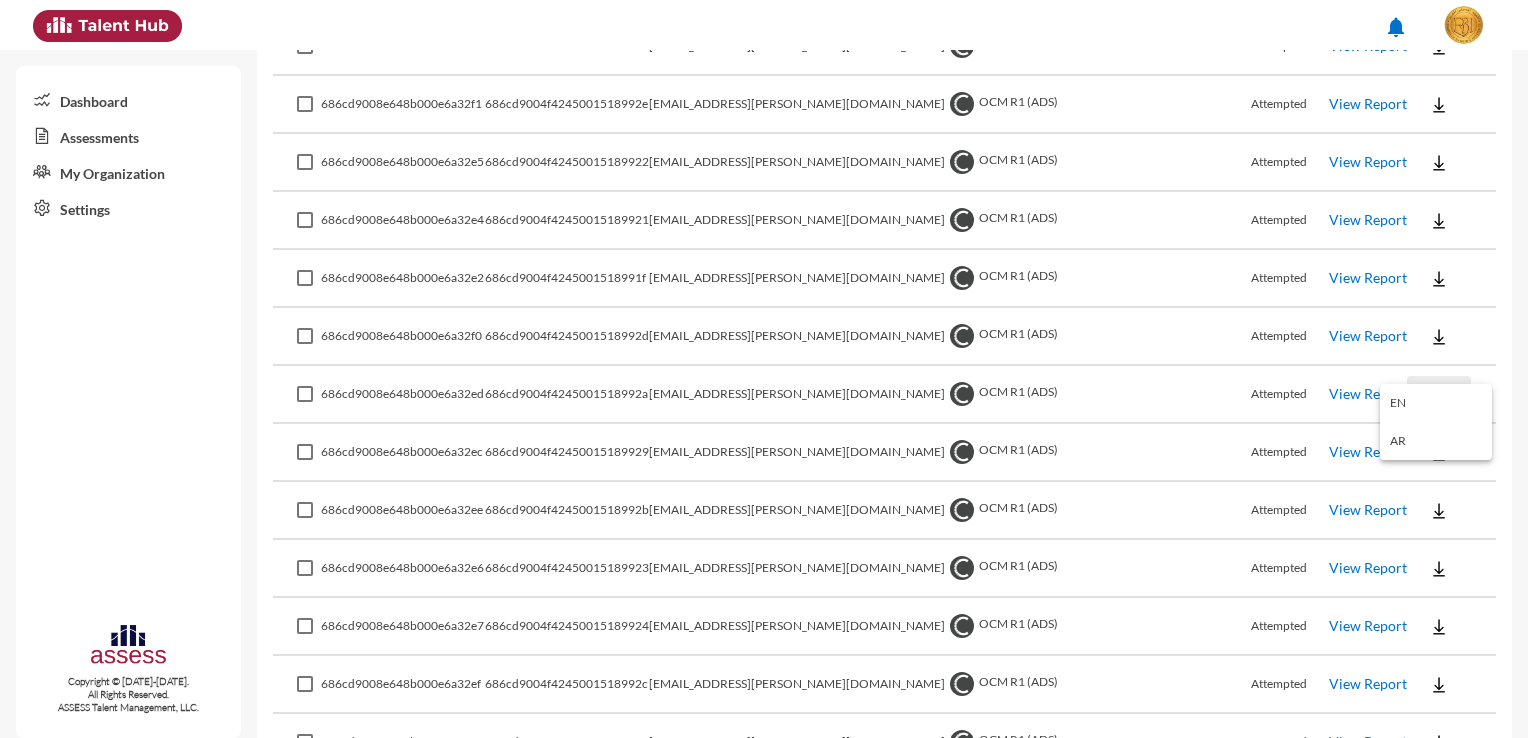 click on "EN" at bounding box center [1436, 403] 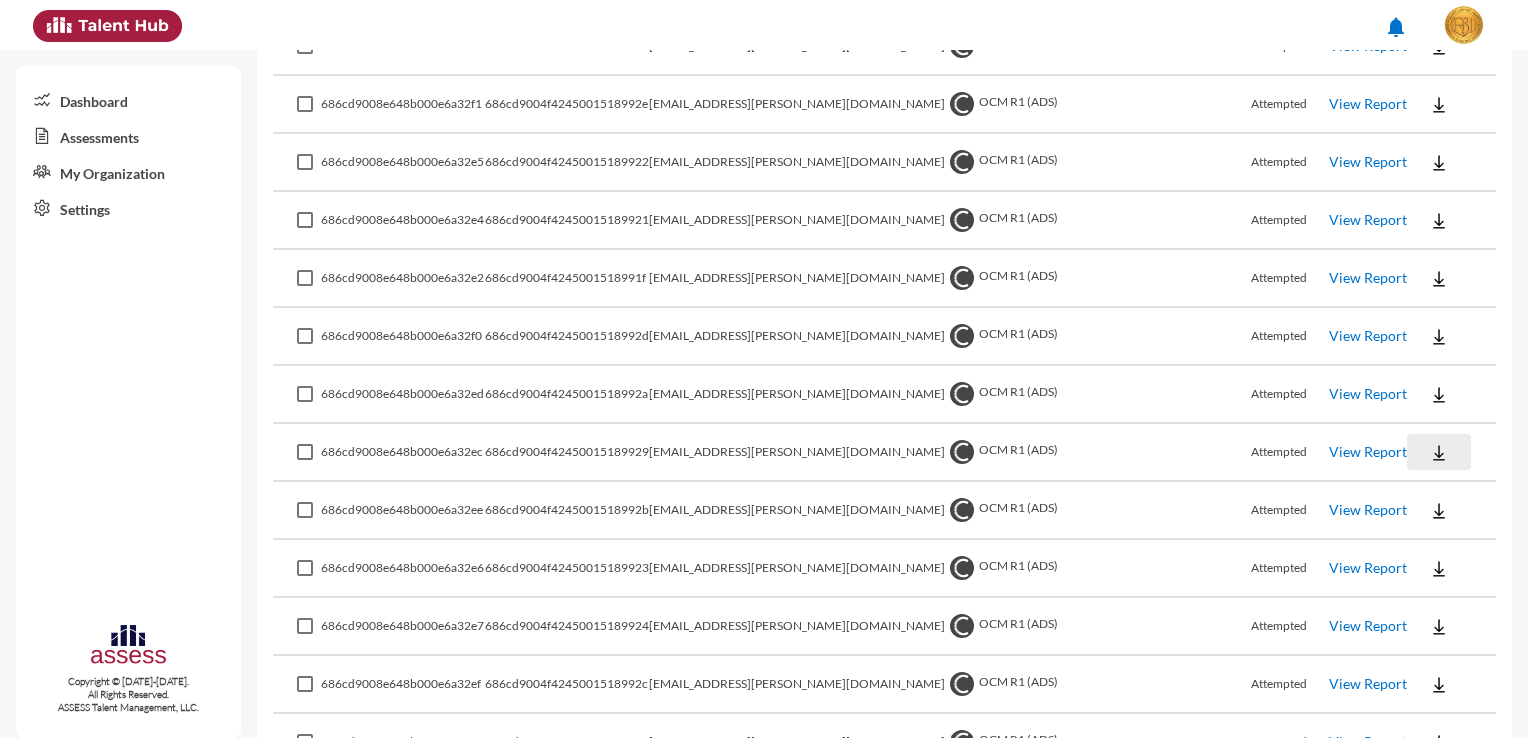 click 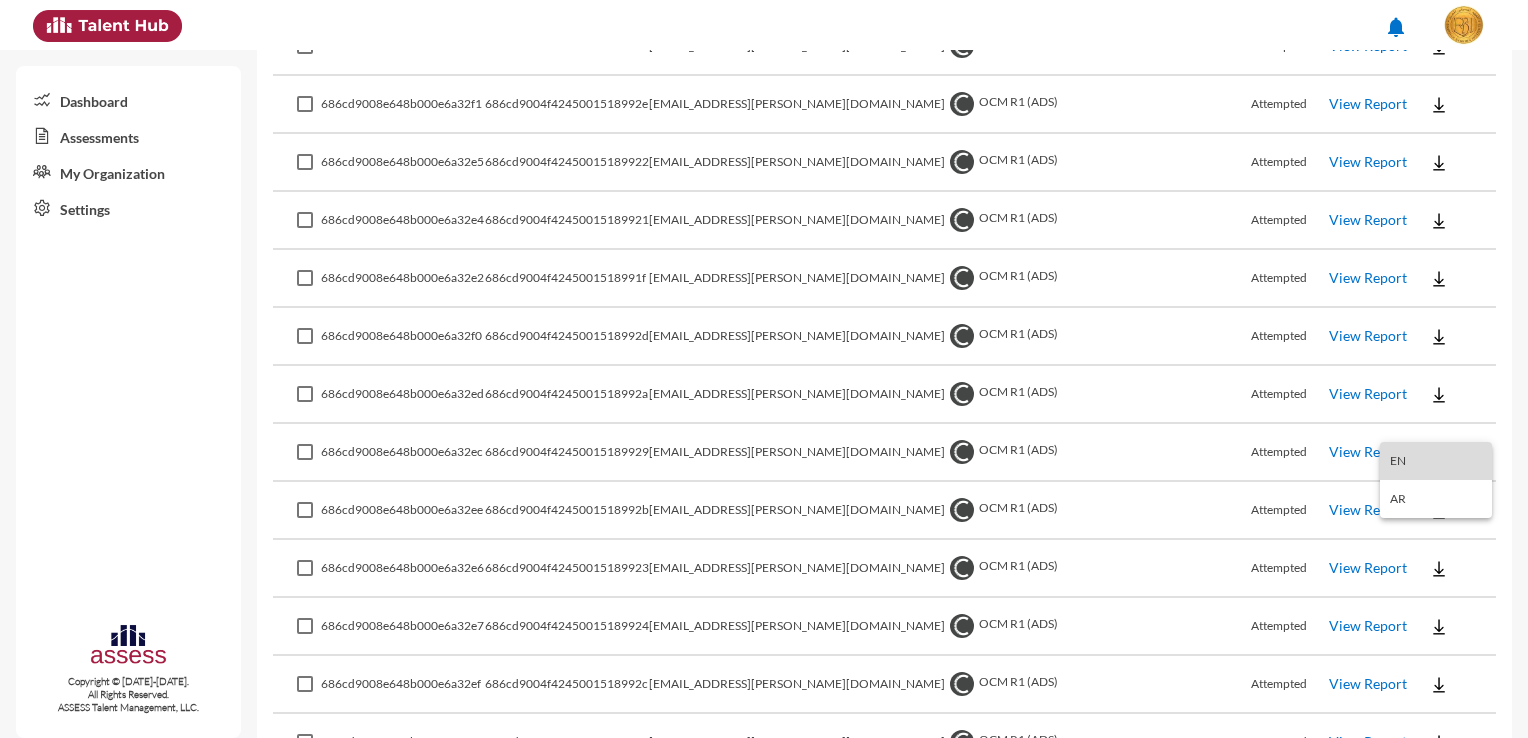 click on "EN" at bounding box center [1436, 461] 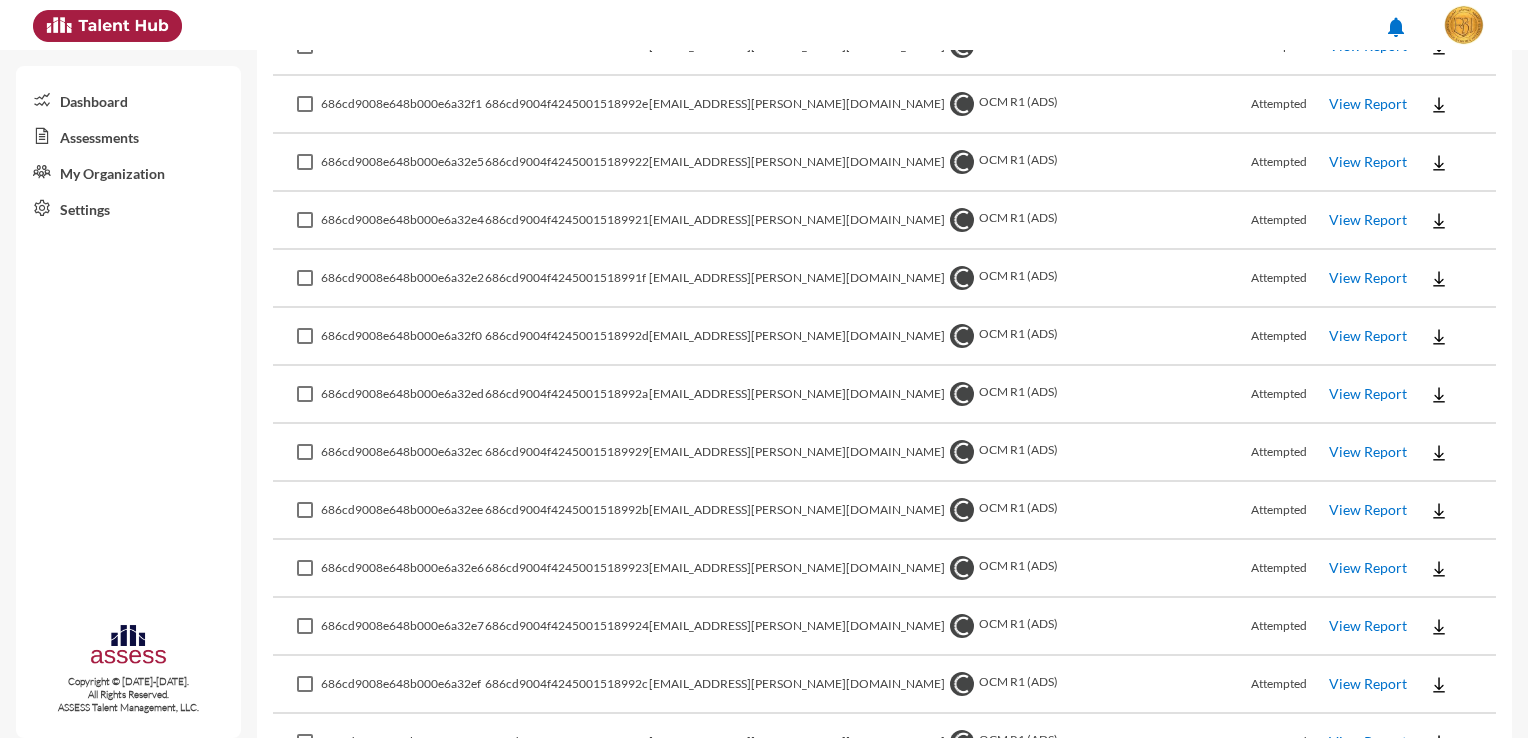 click 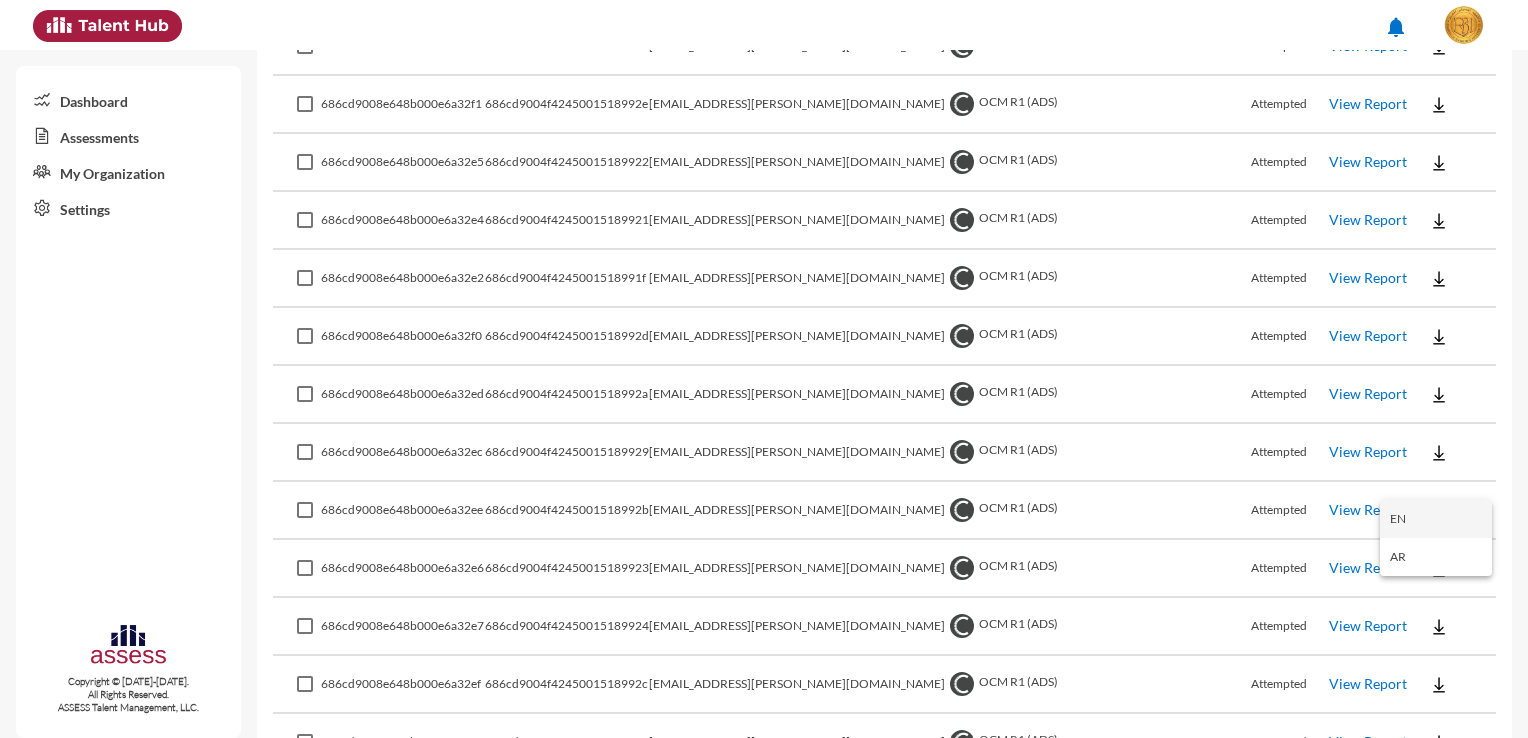 click on "EN" at bounding box center [1436, 519] 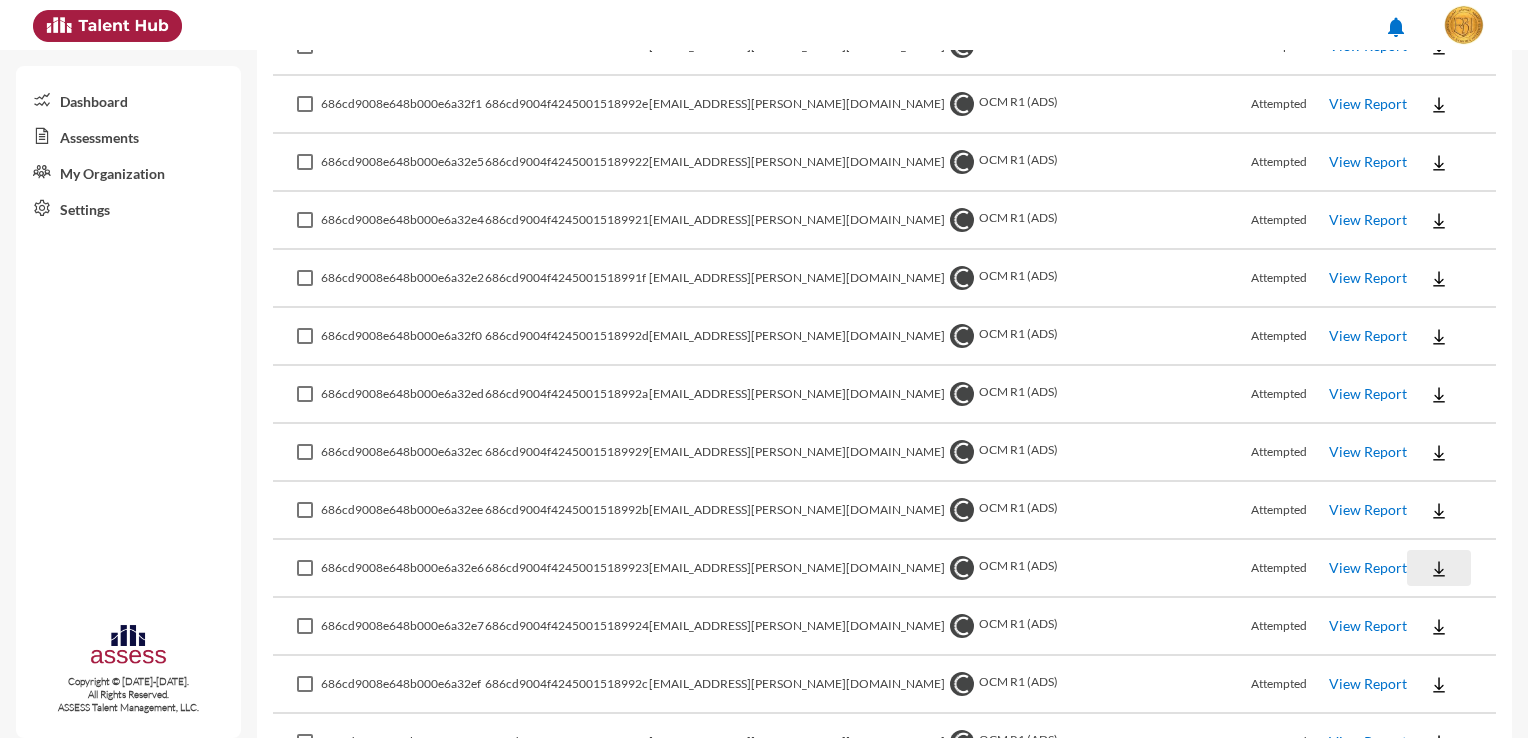 click 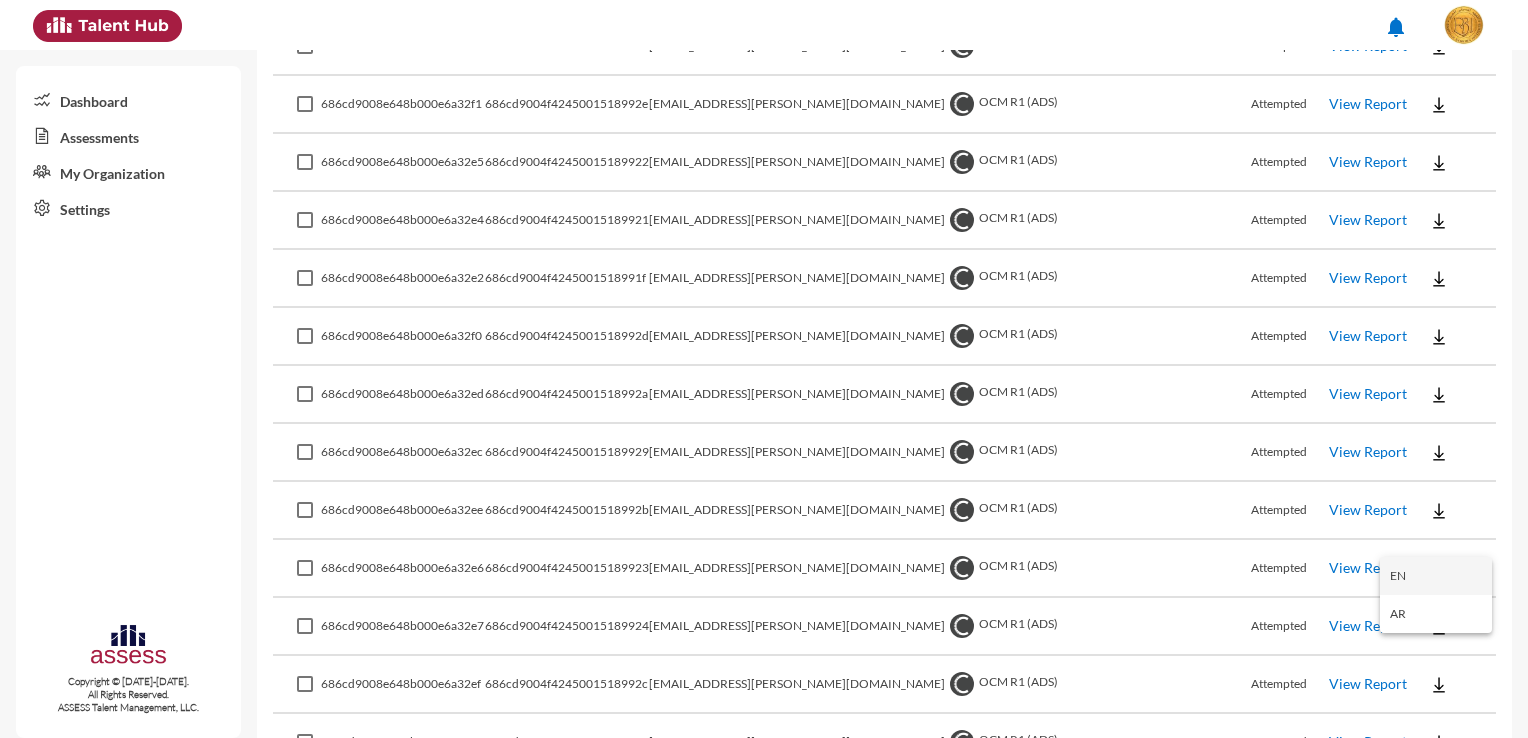 click on "EN" at bounding box center [1436, 576] 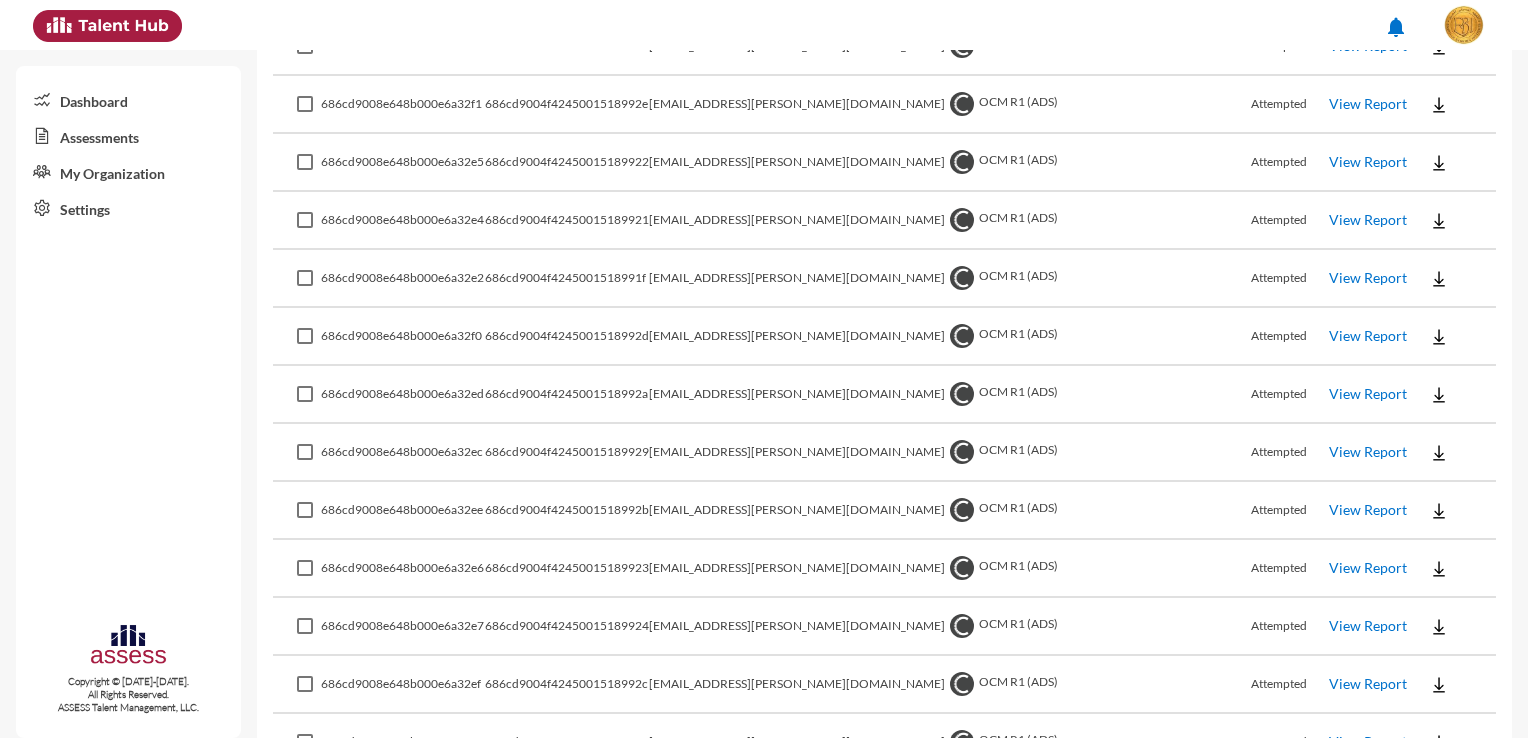 click 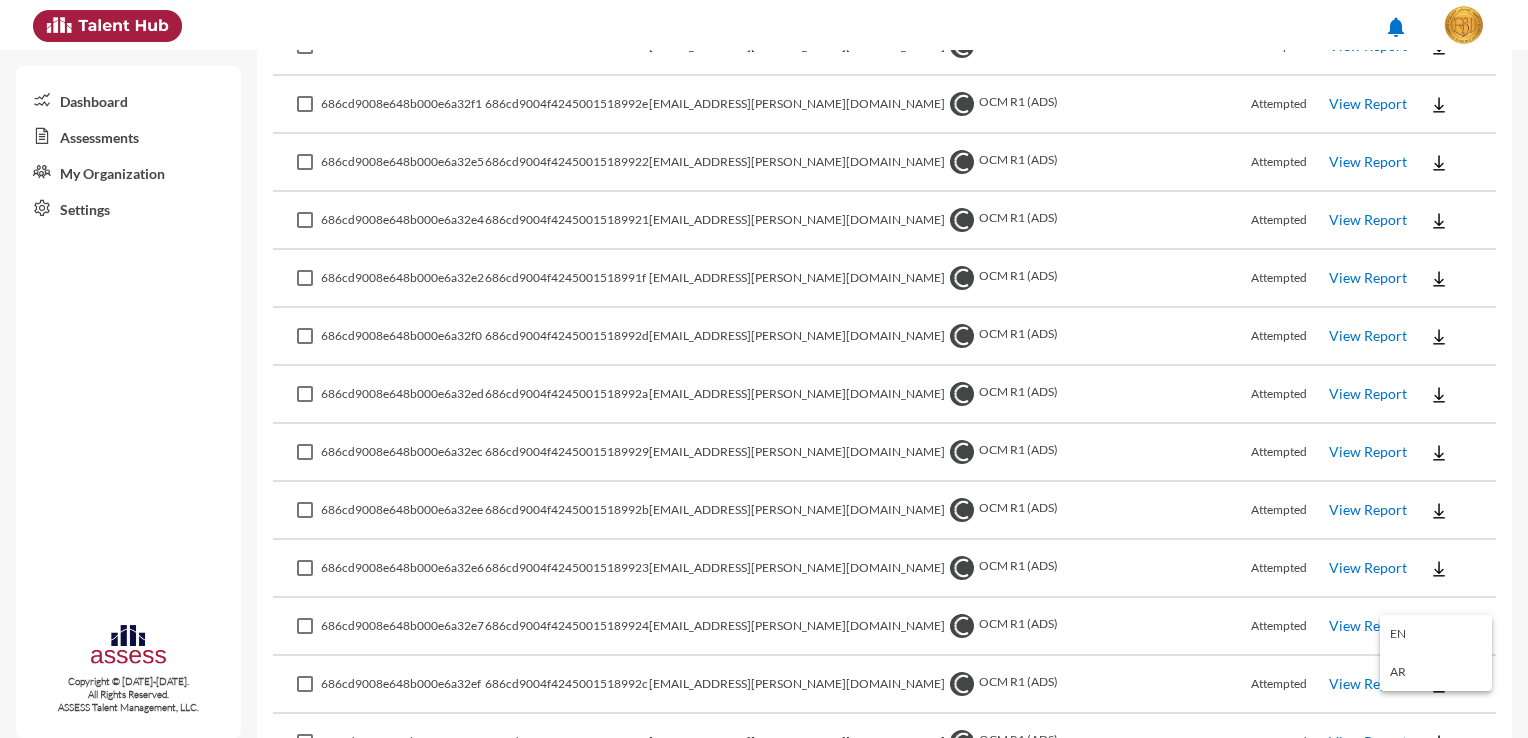 click on "EN" at bounding box center (1436, 634) 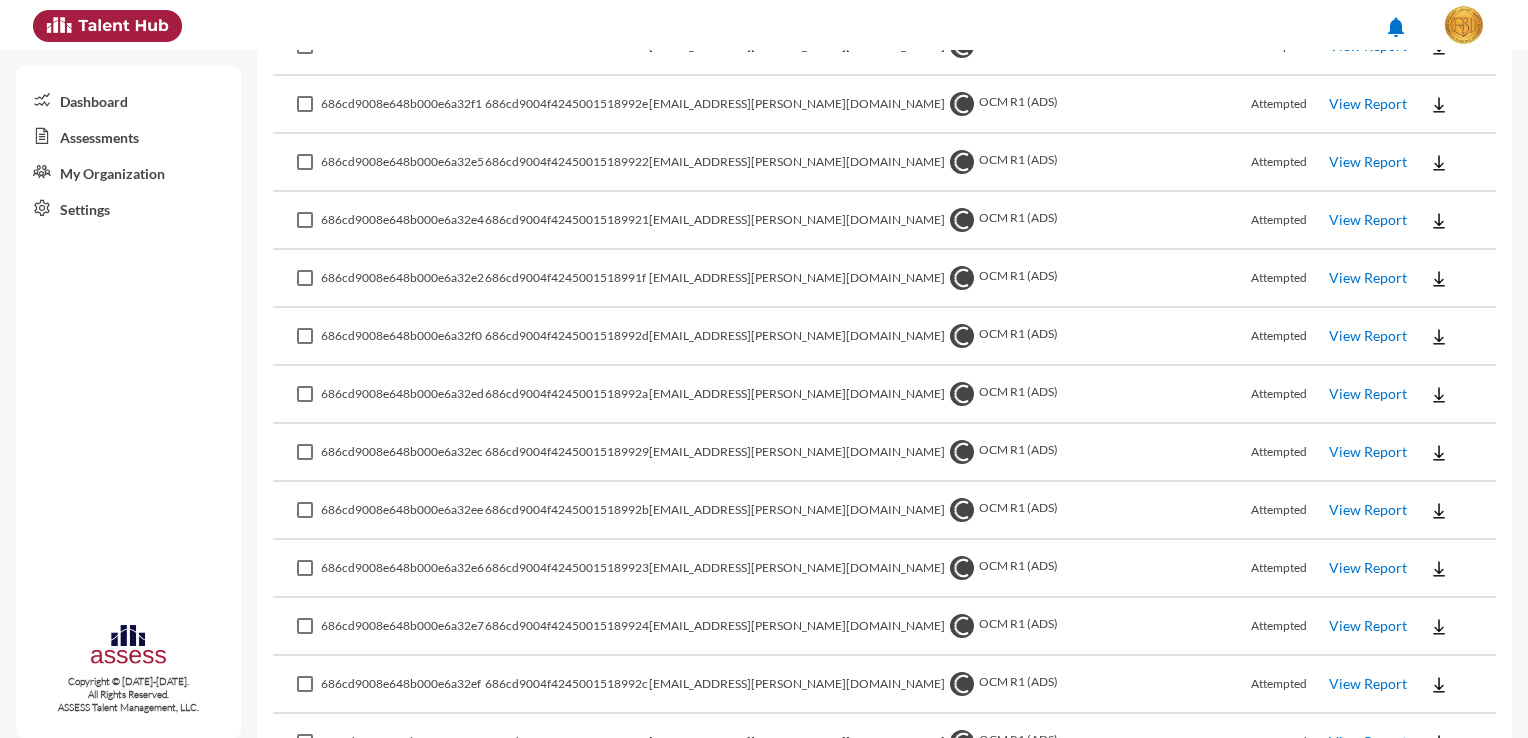 click 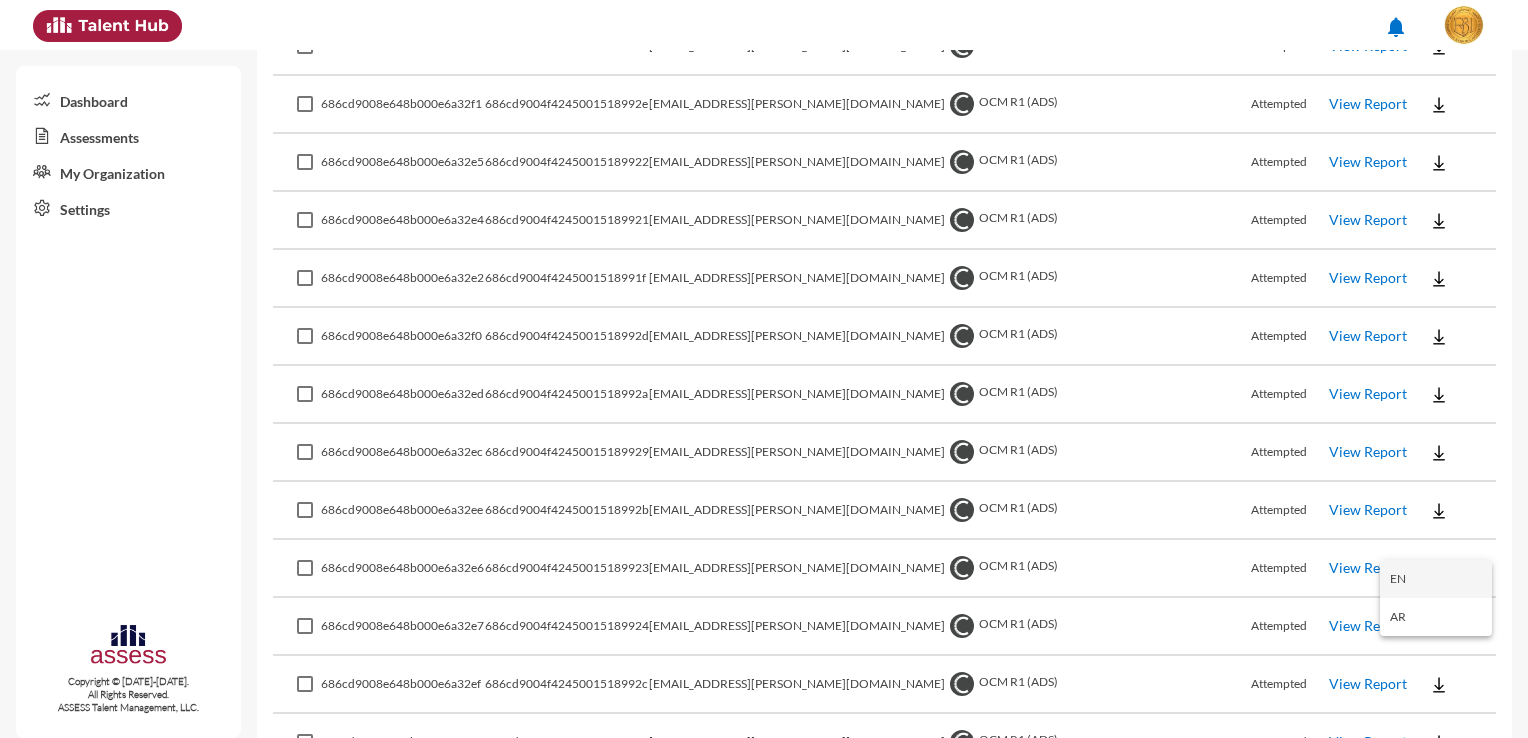 click on "EN" at bounding box center [1436, 579] 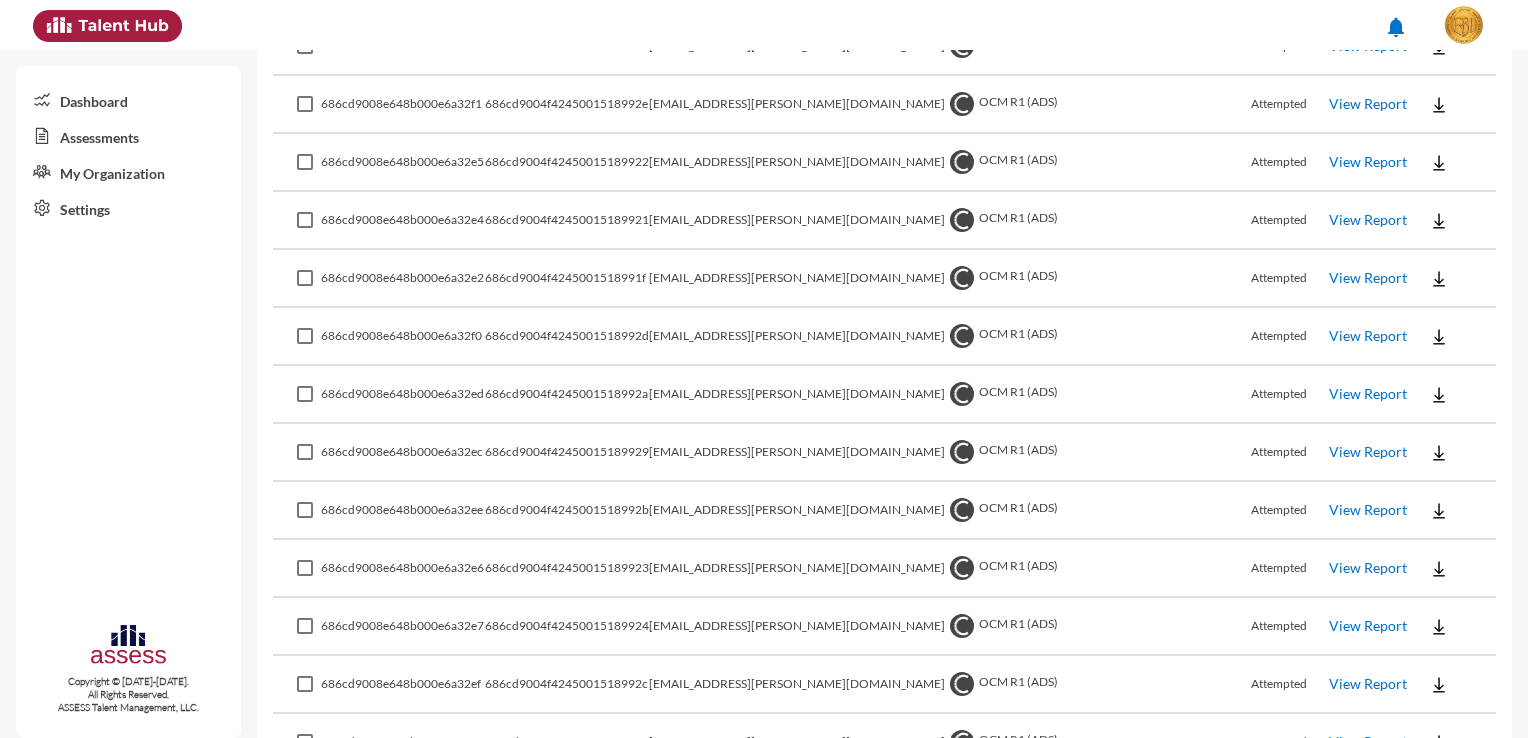click 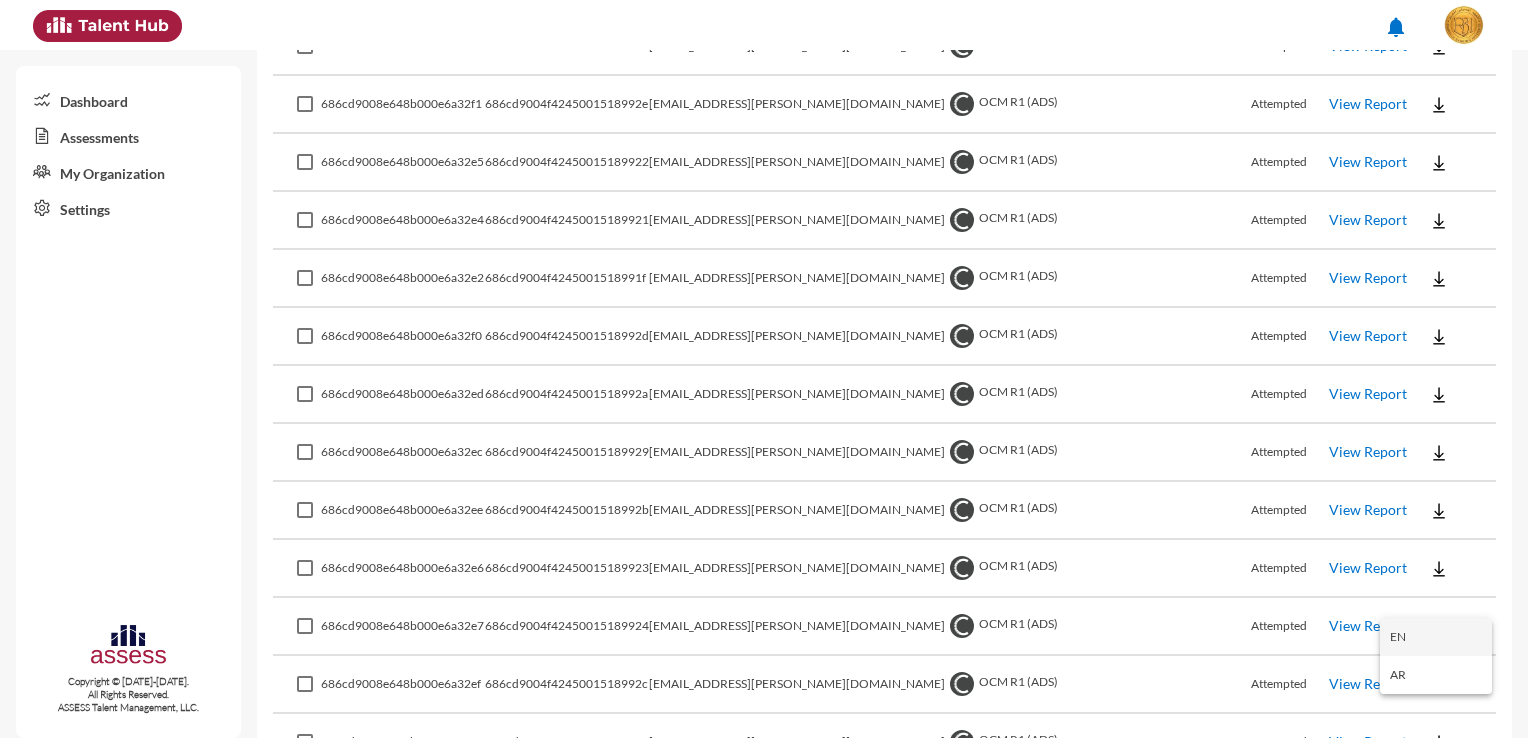 click on "EN" at bounding box center [1436, 637] 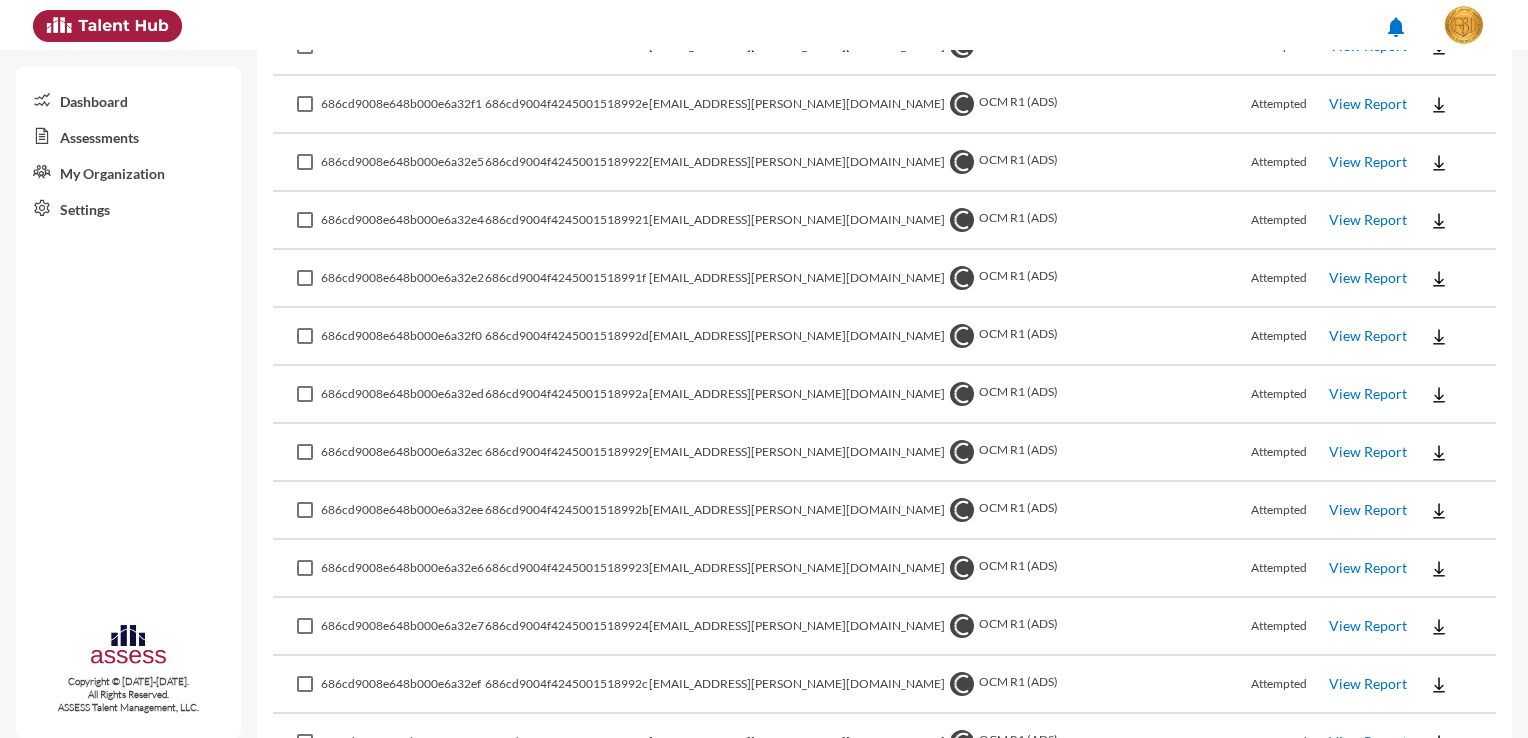 drag, startPoint x: 667, startPoint y: 710, endPoint x: 581, endPoint y: 708, distance: 86.023254 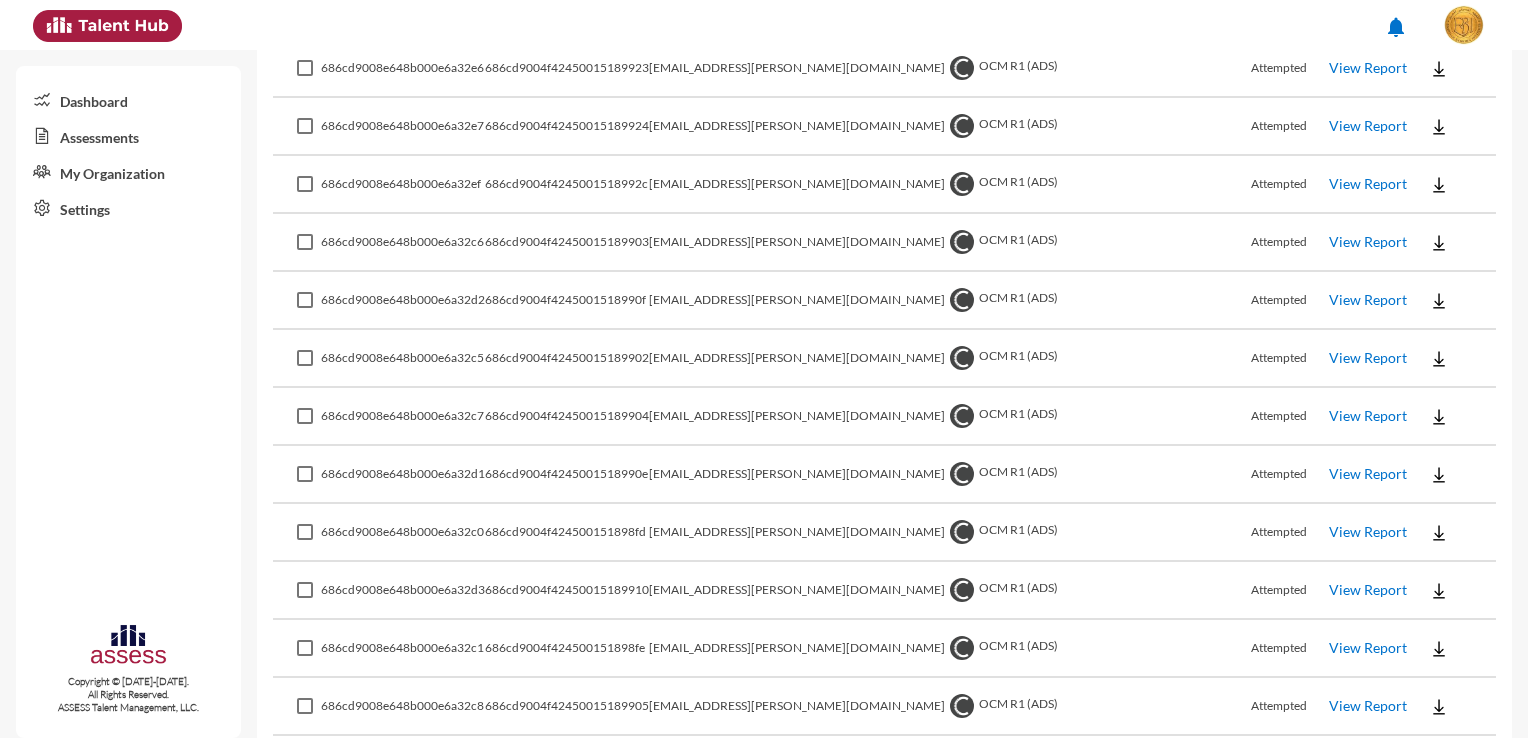 scroll, scrollTop: 4748, scrollLeft: 0, axis: vertical 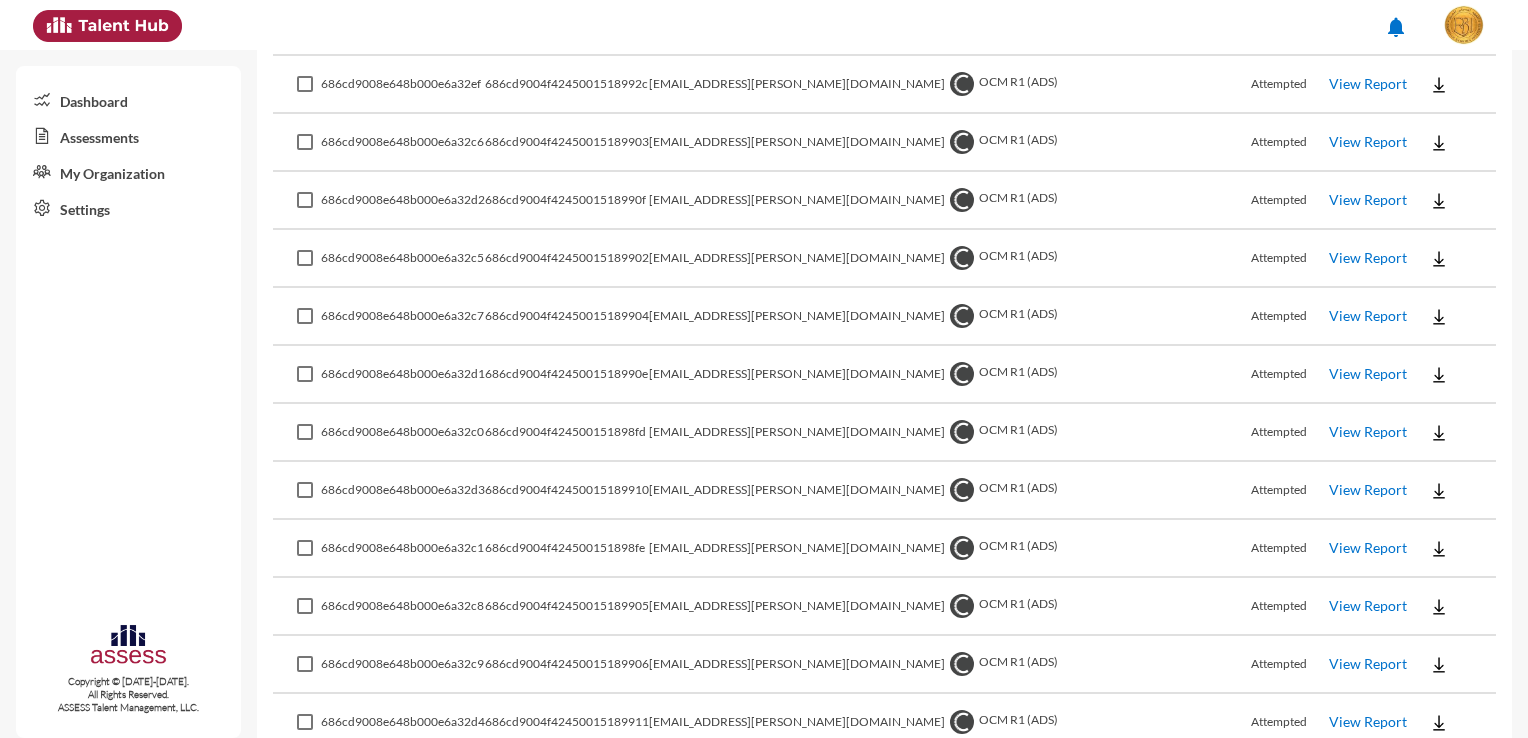 click 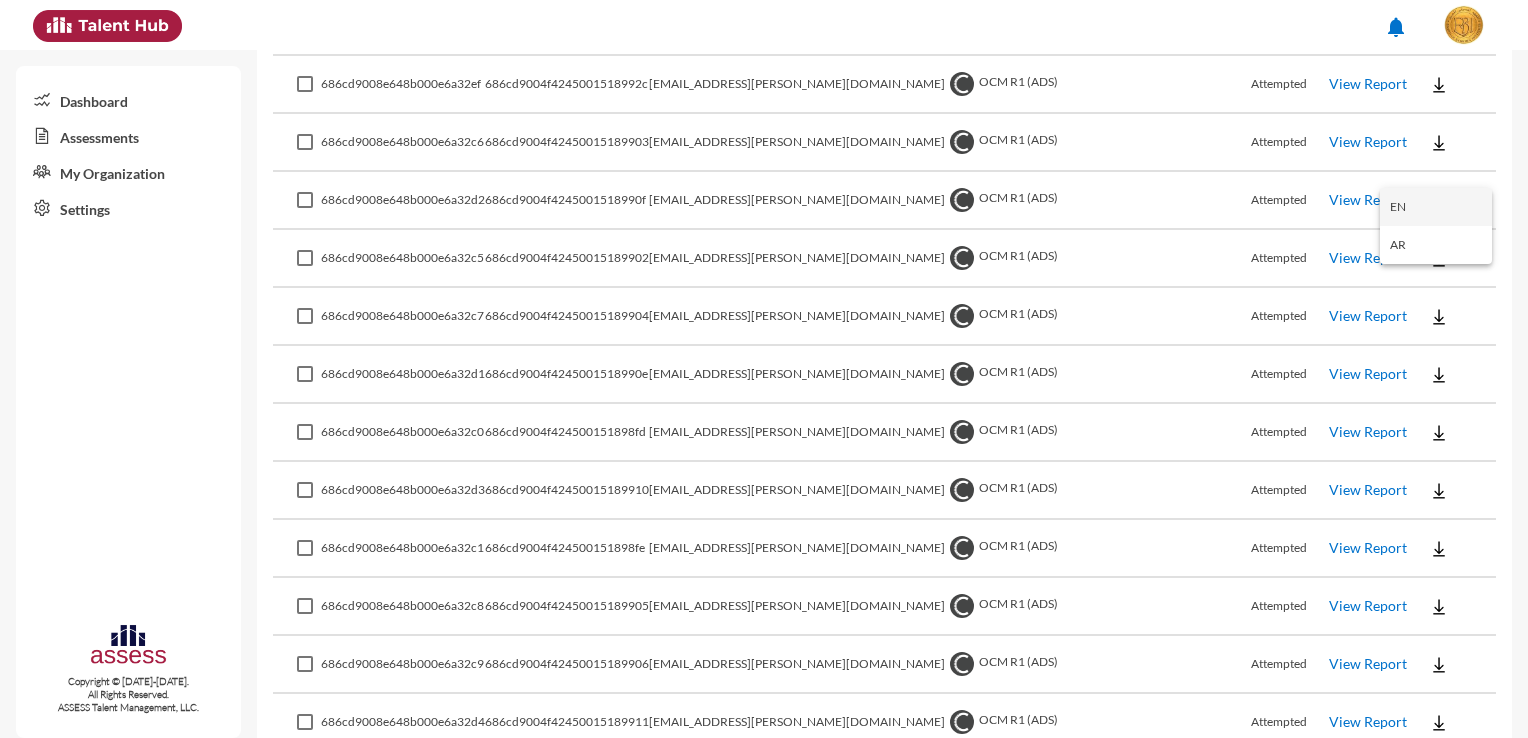 click on "EN" at bounding box center [1436, 207] 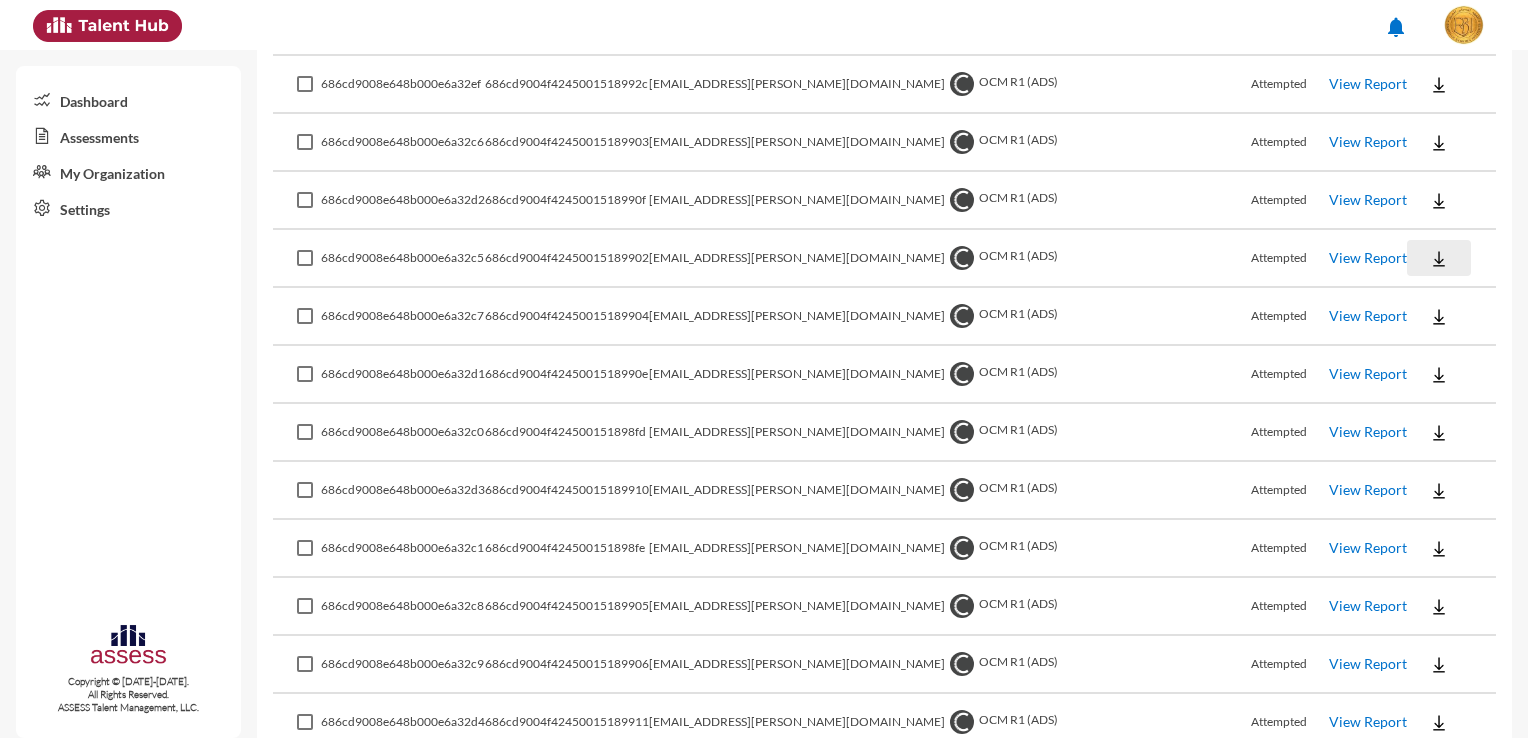 click 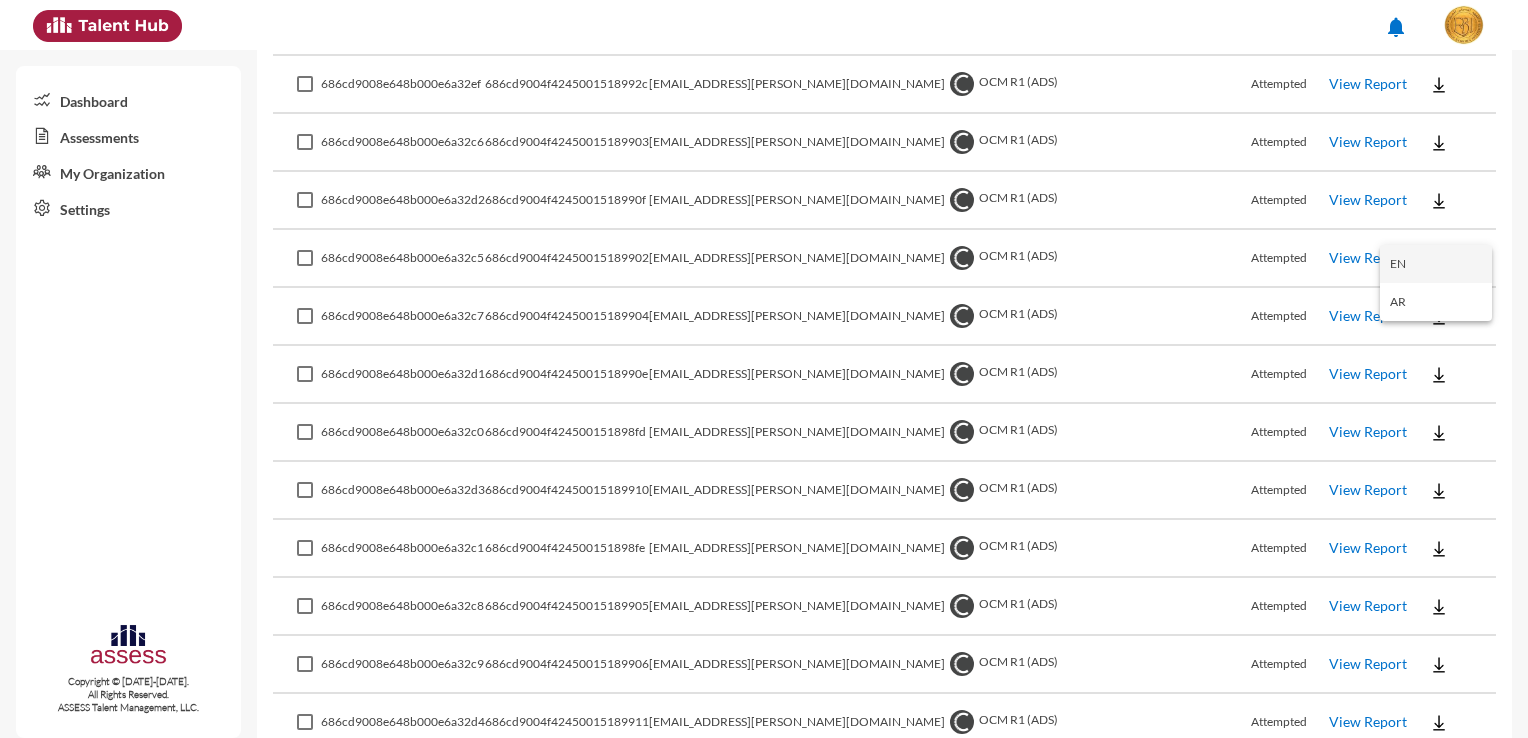 click on "EN" at bounding box center [1436, 264] 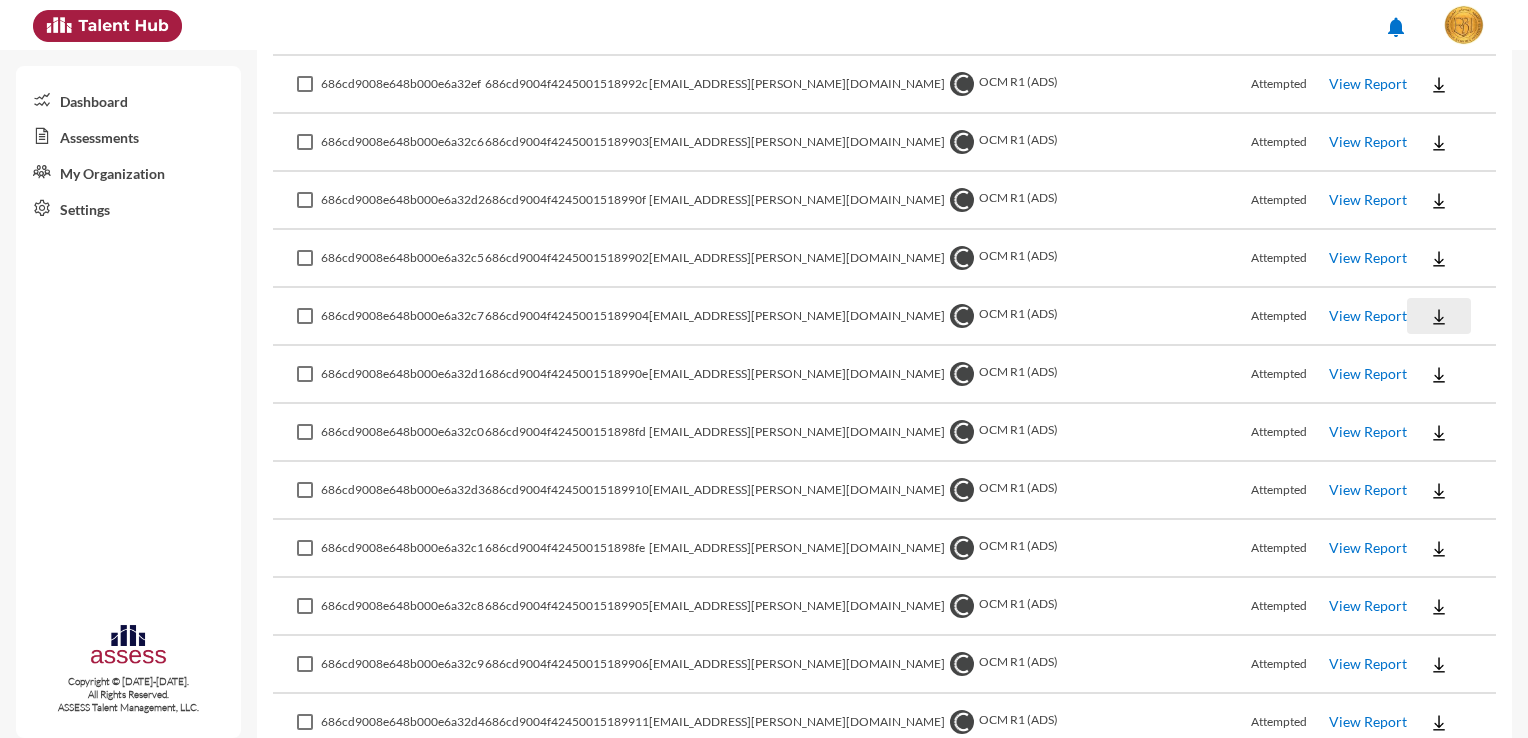 click 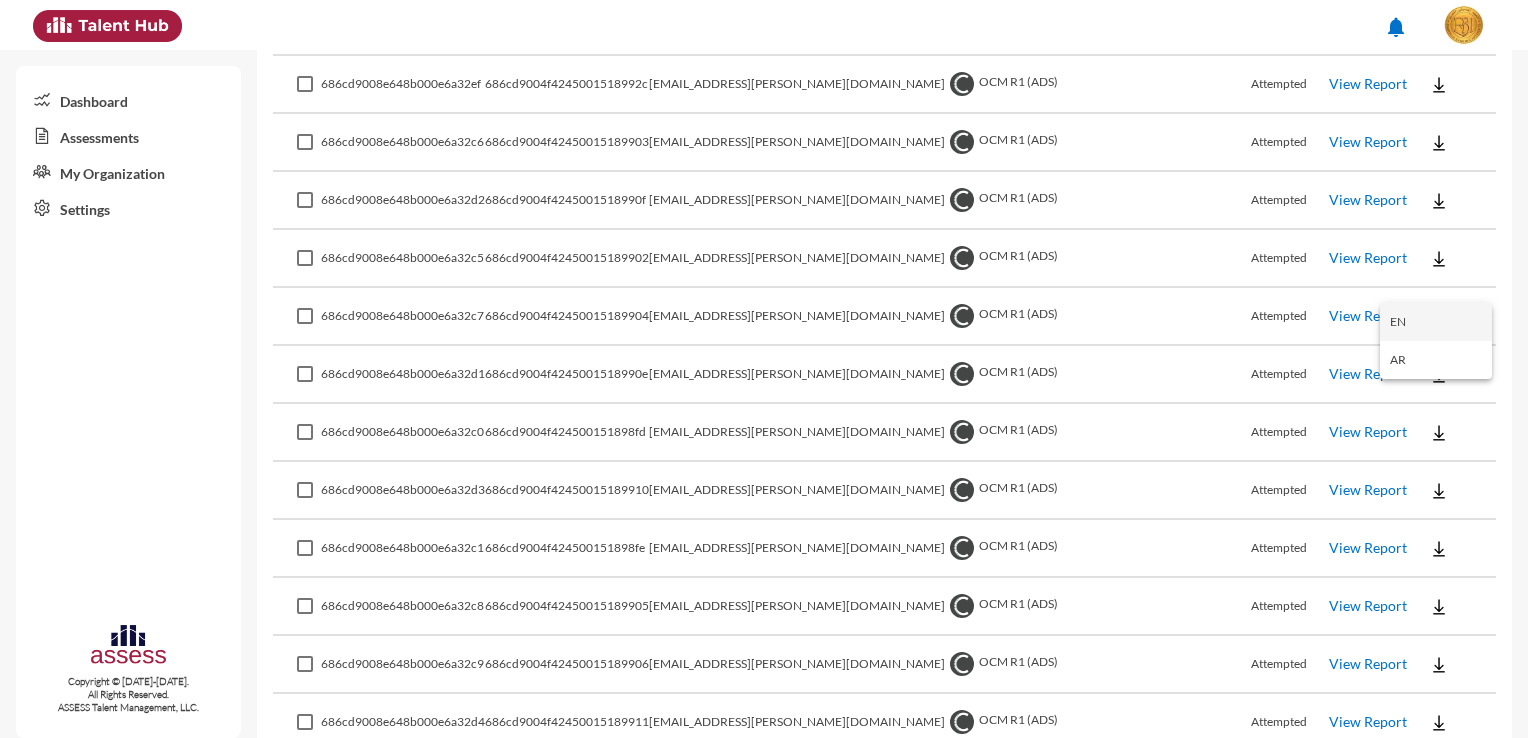 click on "EN" at bounding box center (1436, 322) 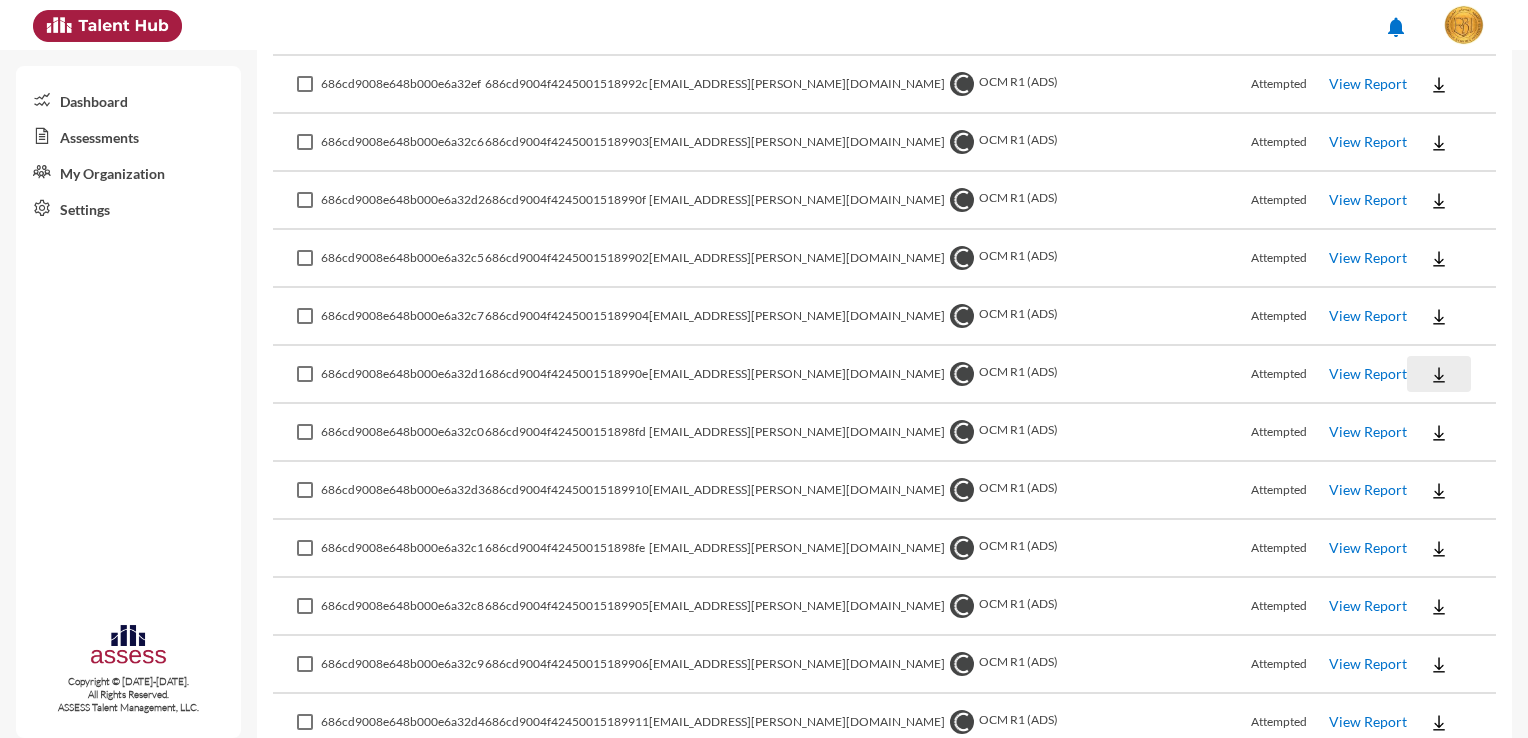 click 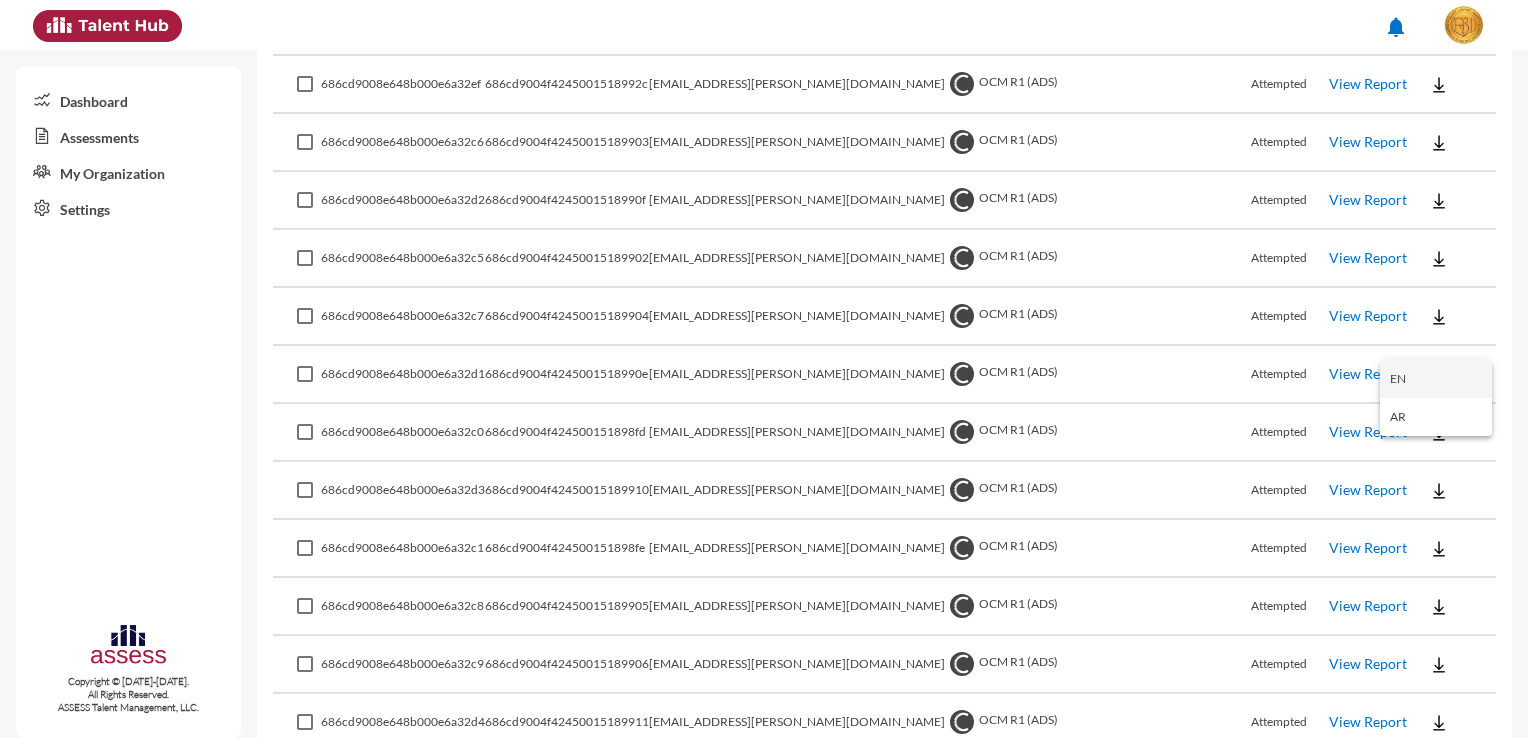 click on "EN" at bounding box center [1436, 379] 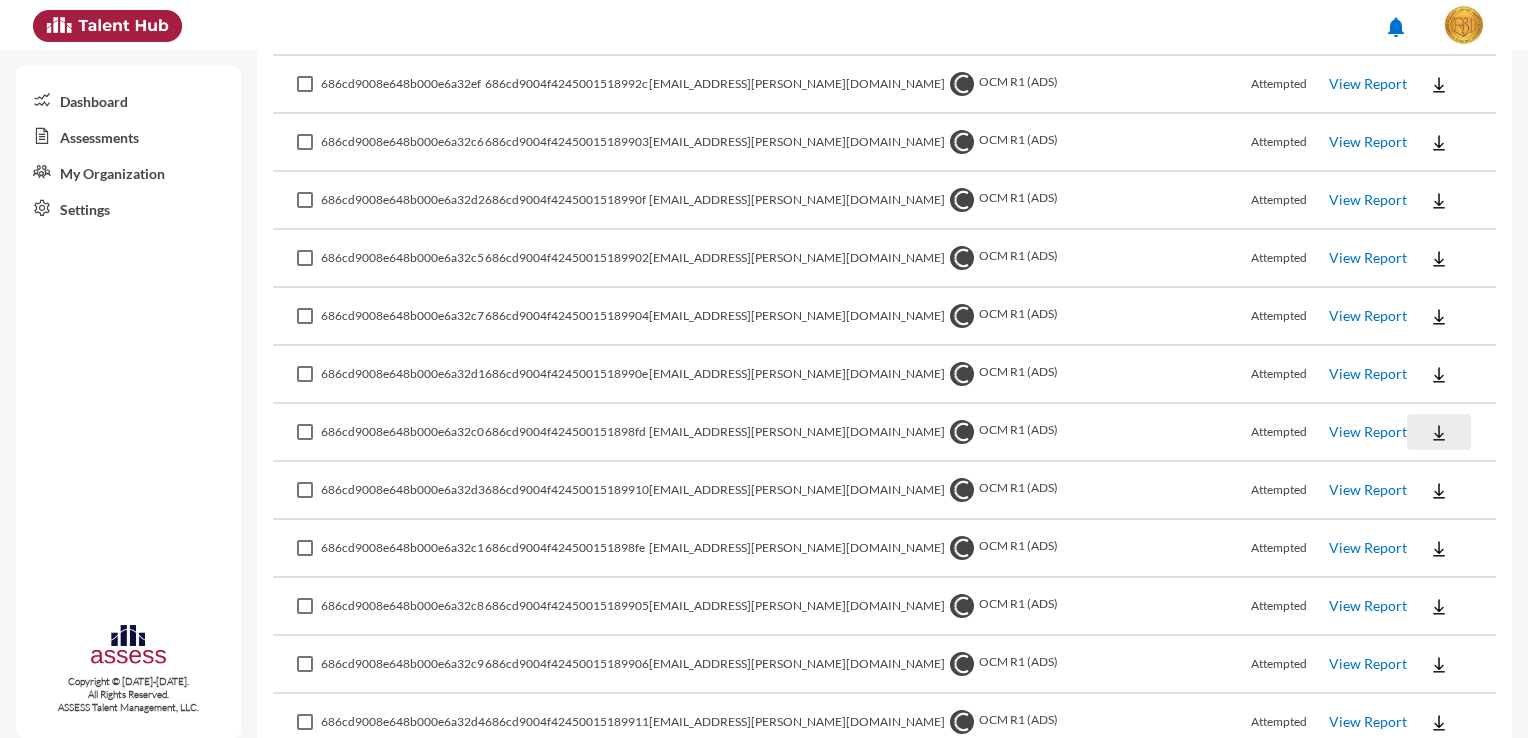 click 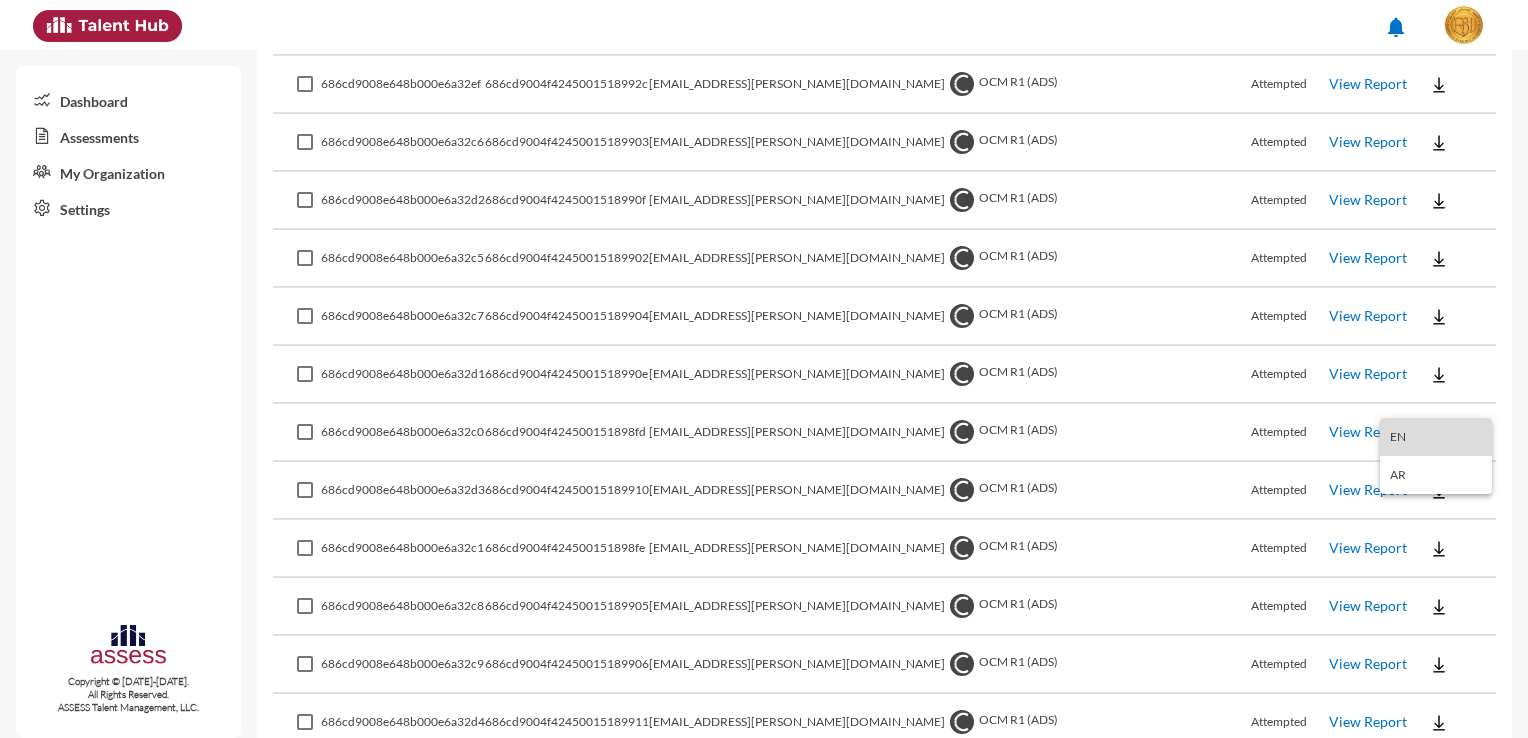 click on "EN" at bounding box center [1436, 437] 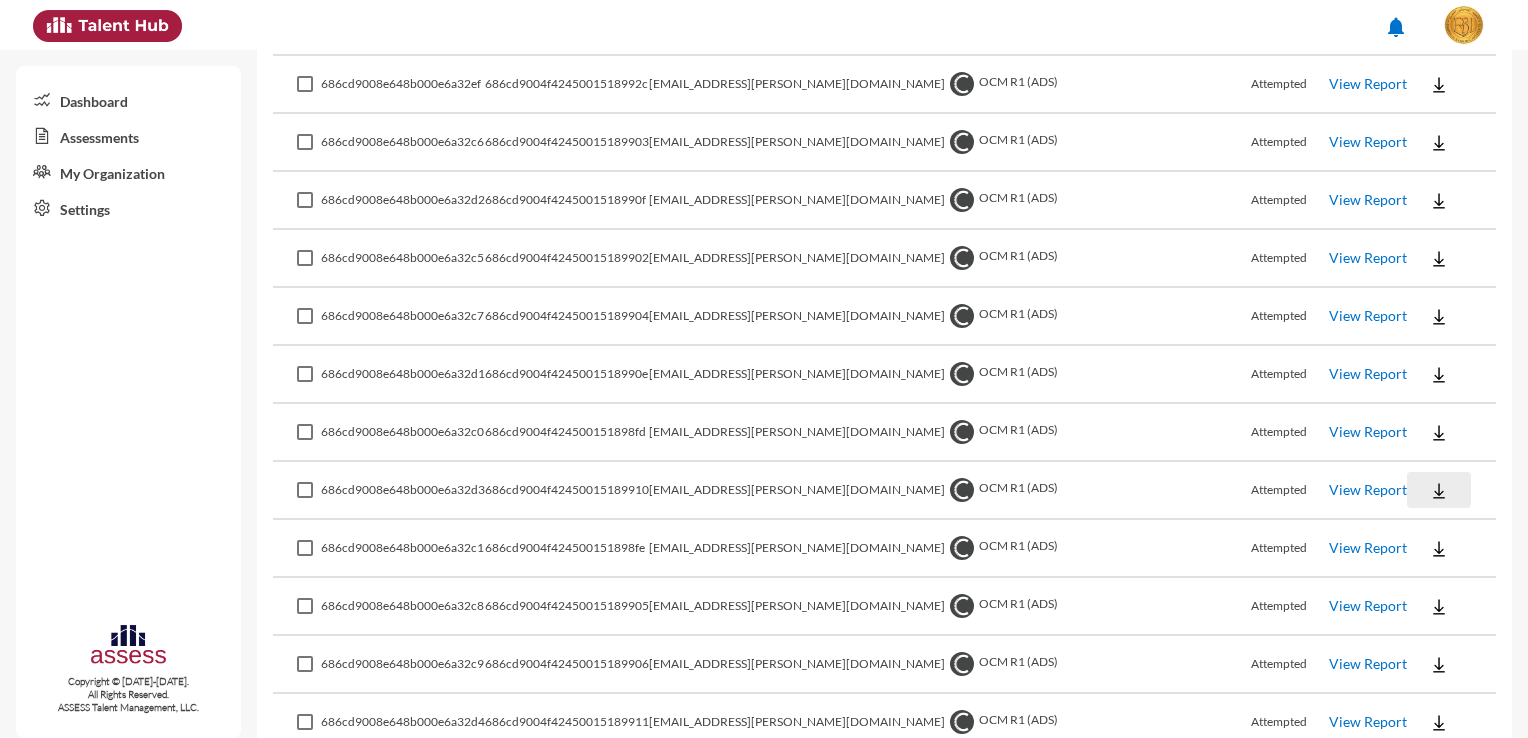 click 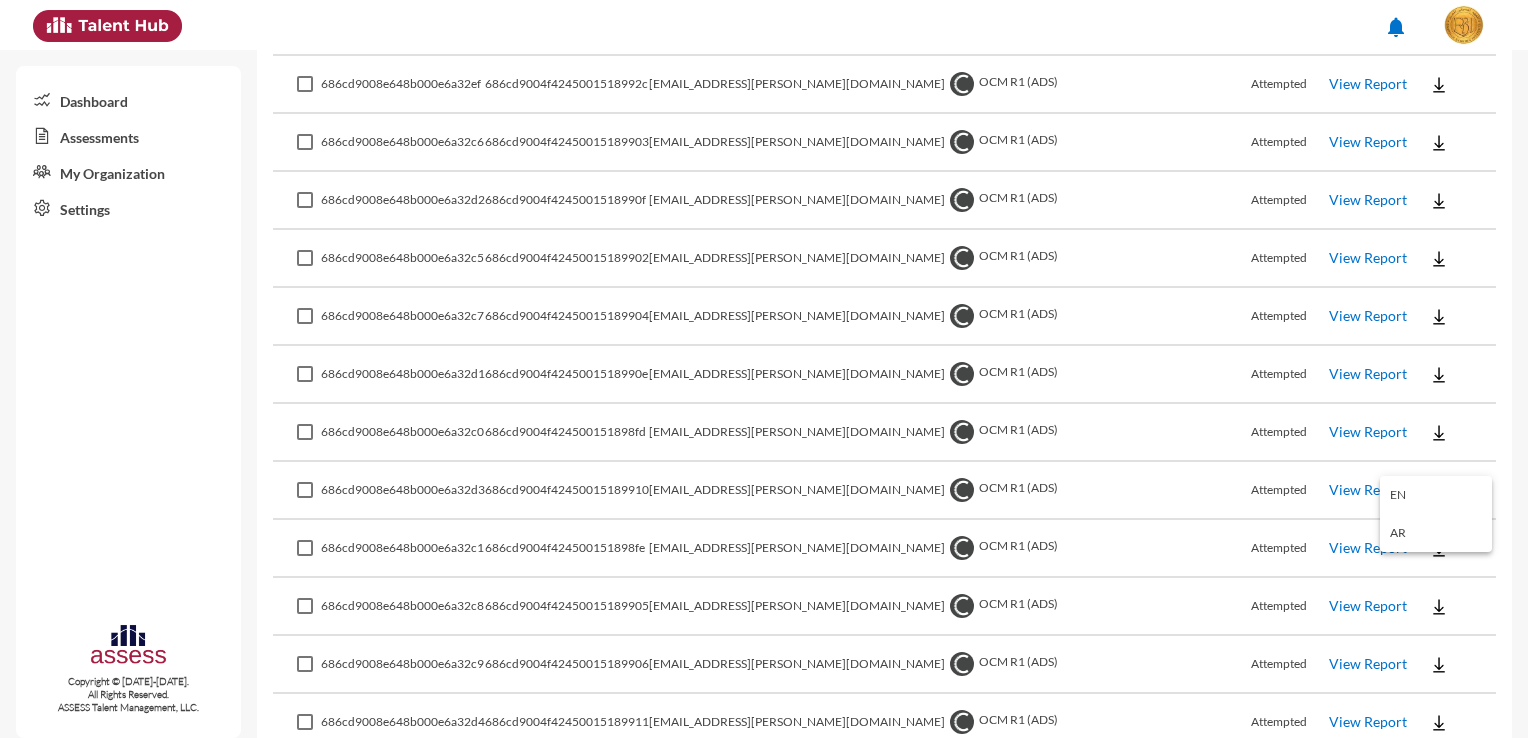 click on "EN" at bounding box center [1436, 495] 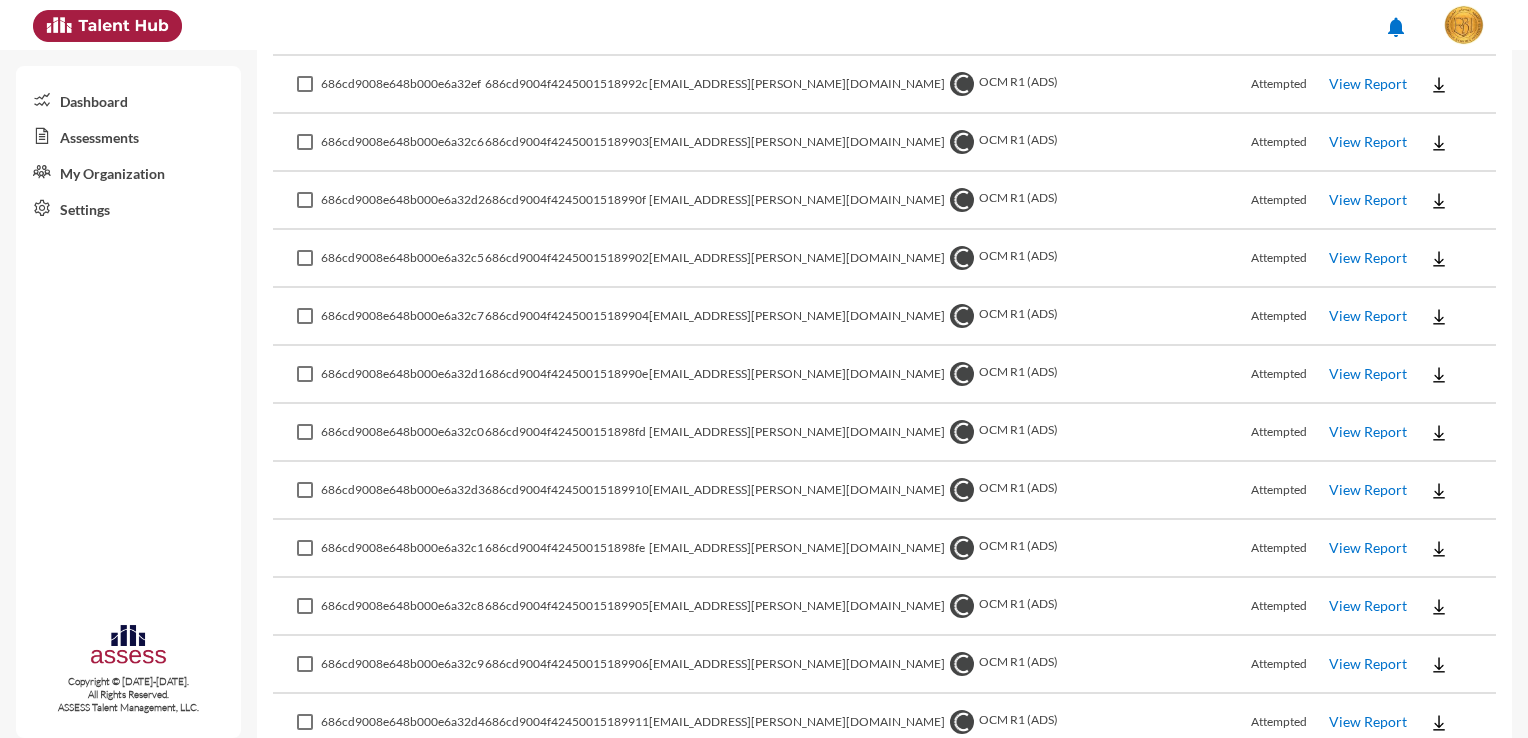 click 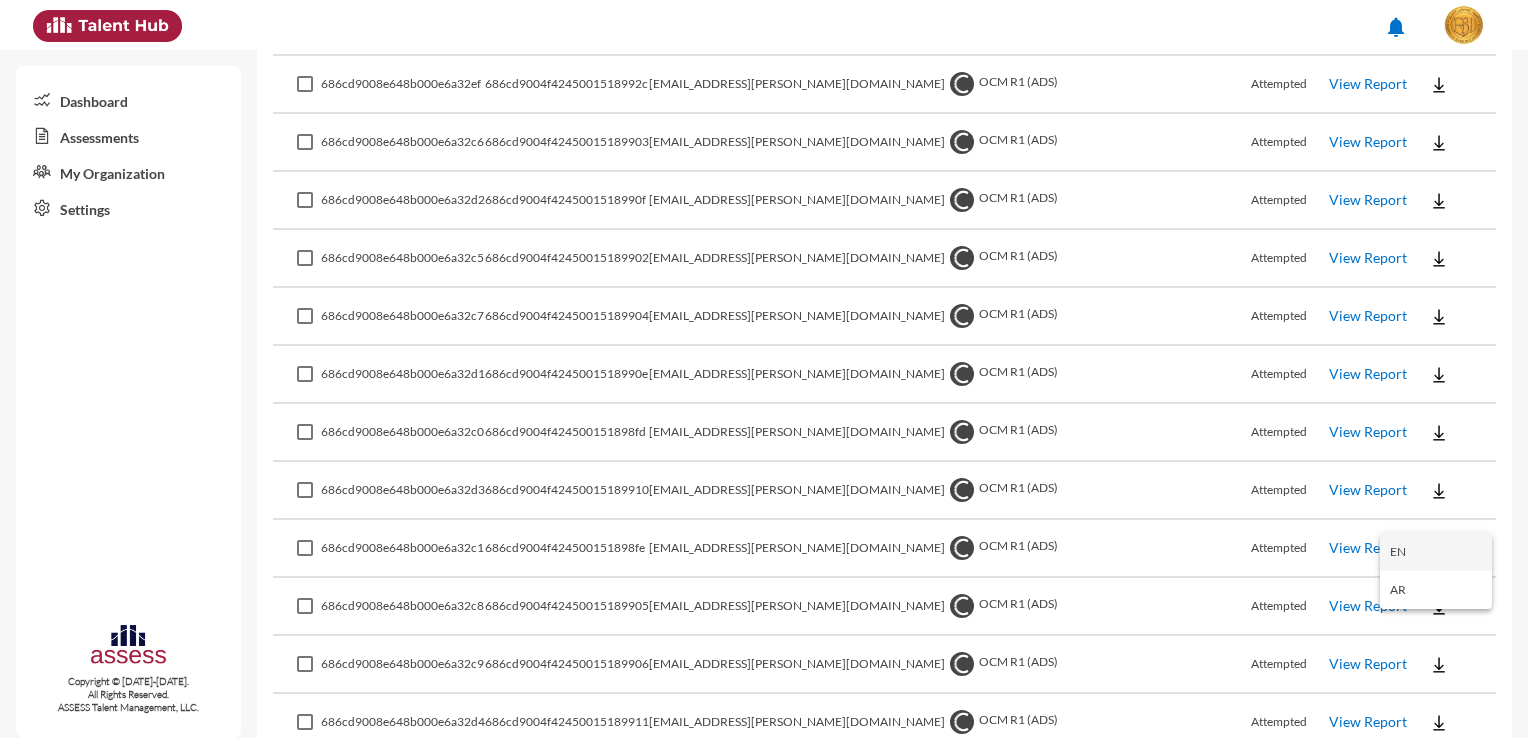 click on "EN" at bounding box center (1436, 552) 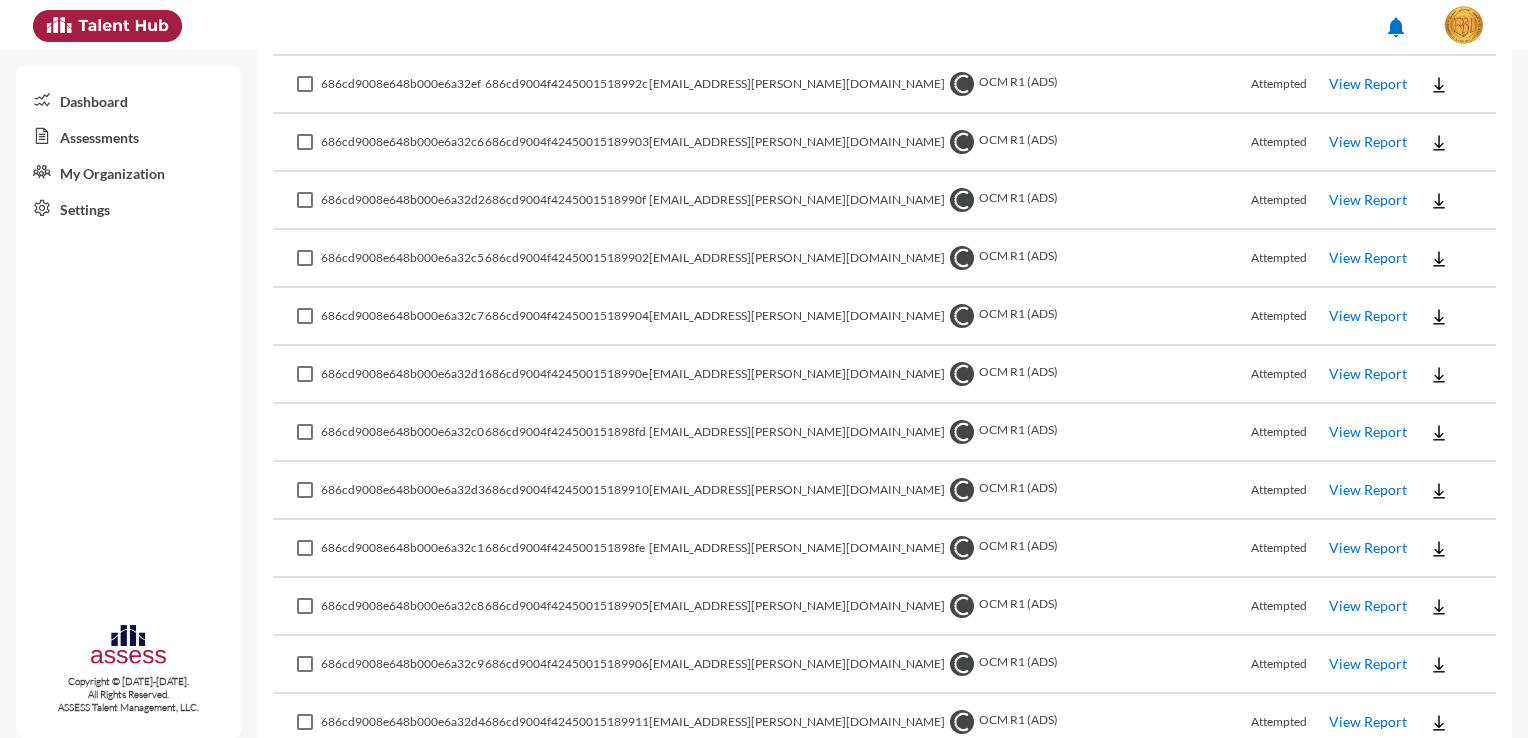 click 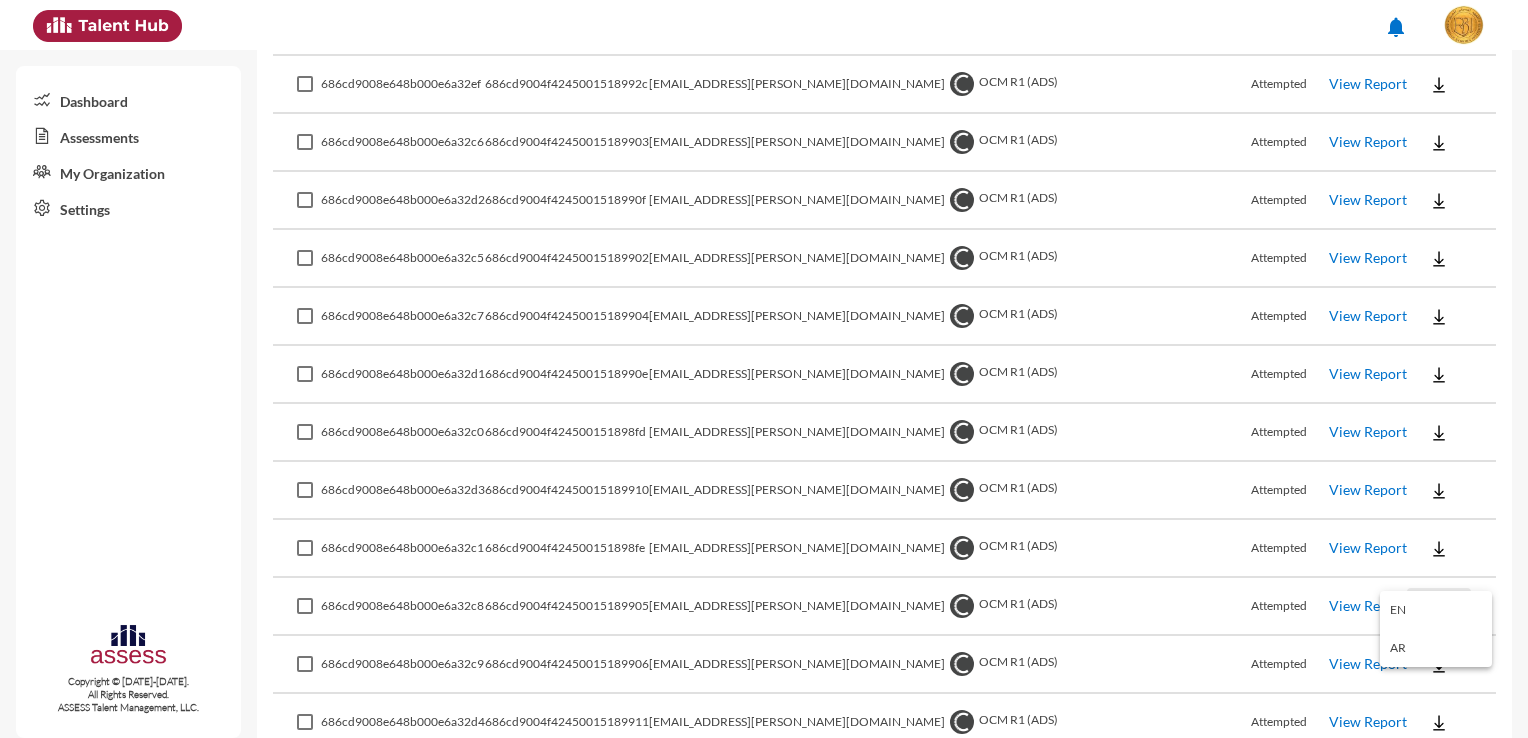 click on "EN" at bounding box center (1436, 610) 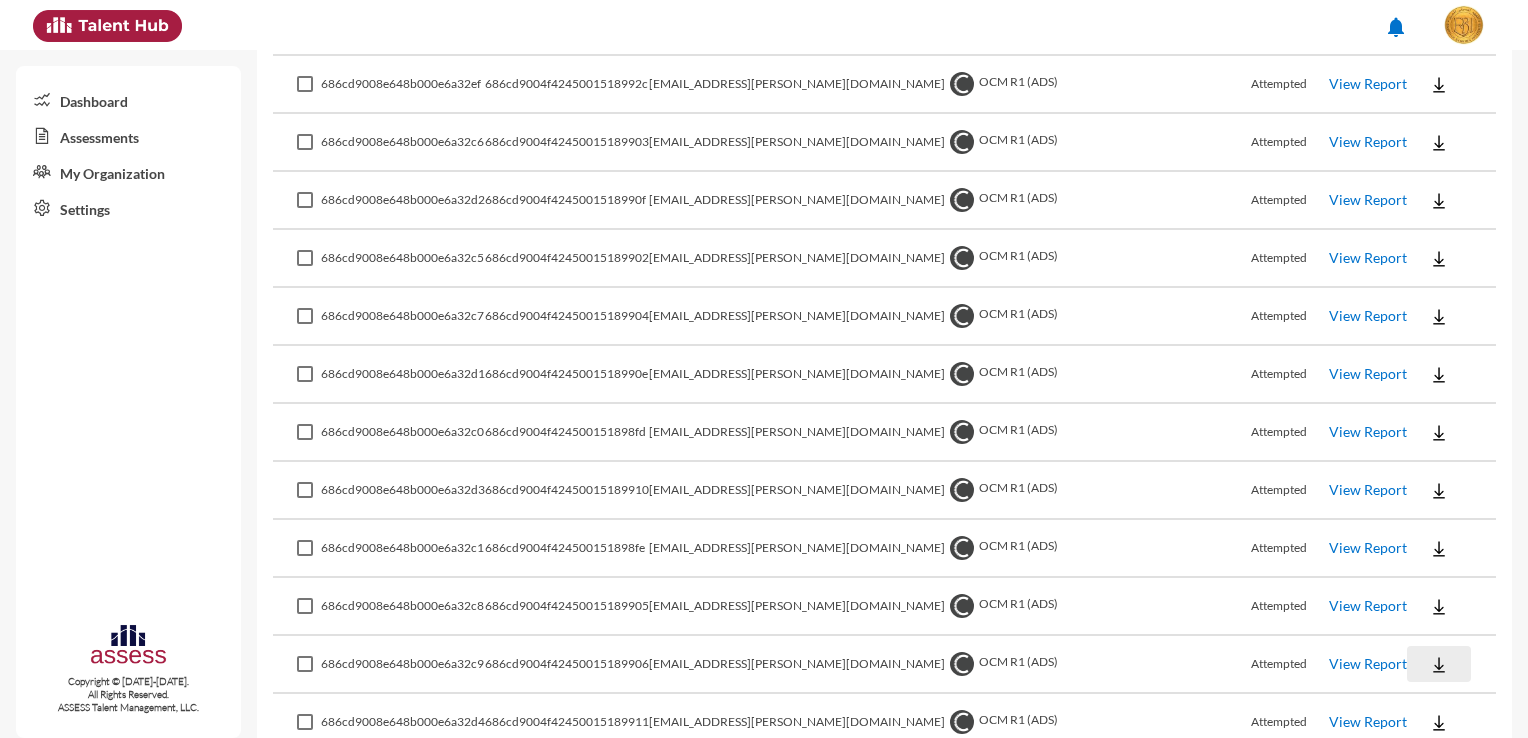 click 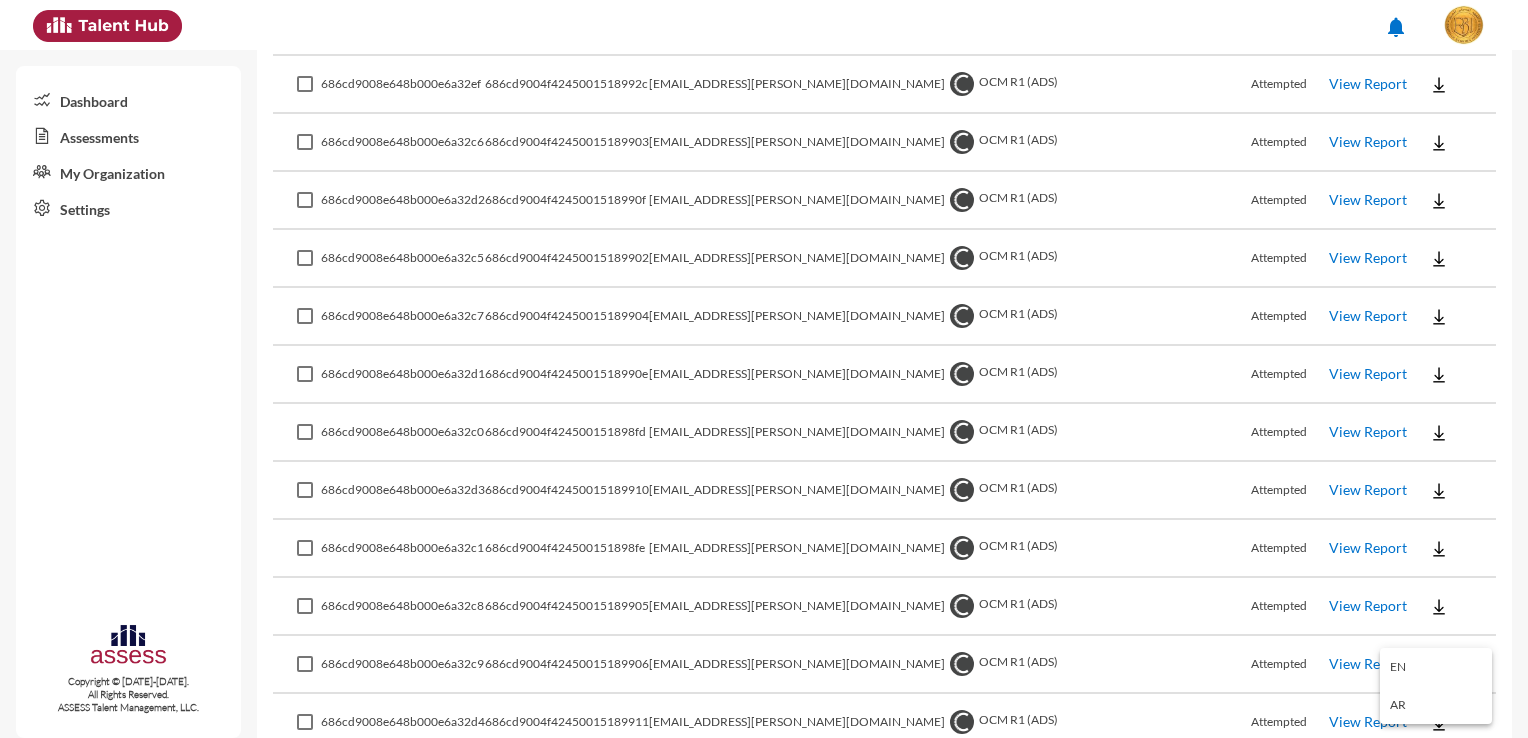 click on "EN" at bounding box center (1436, 667) 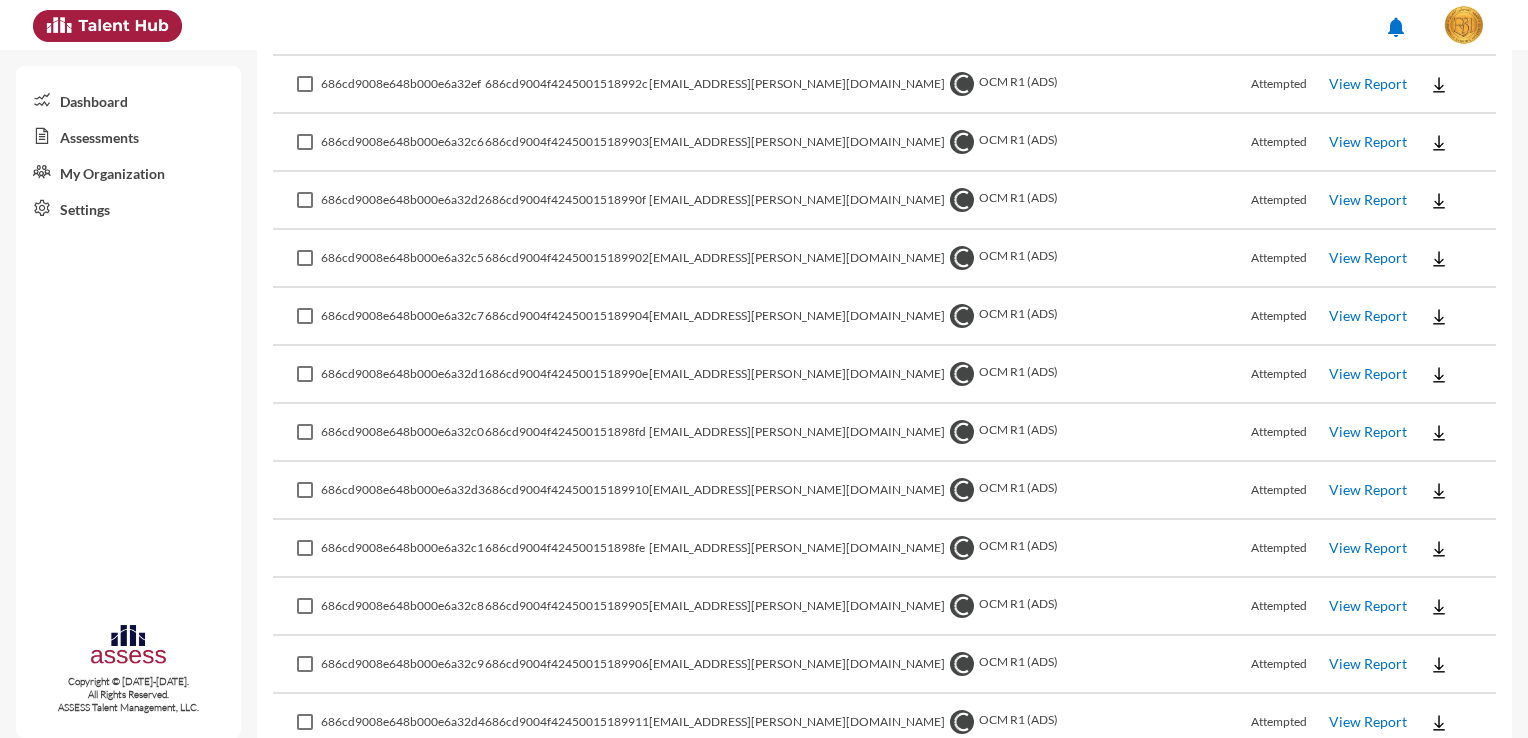 click 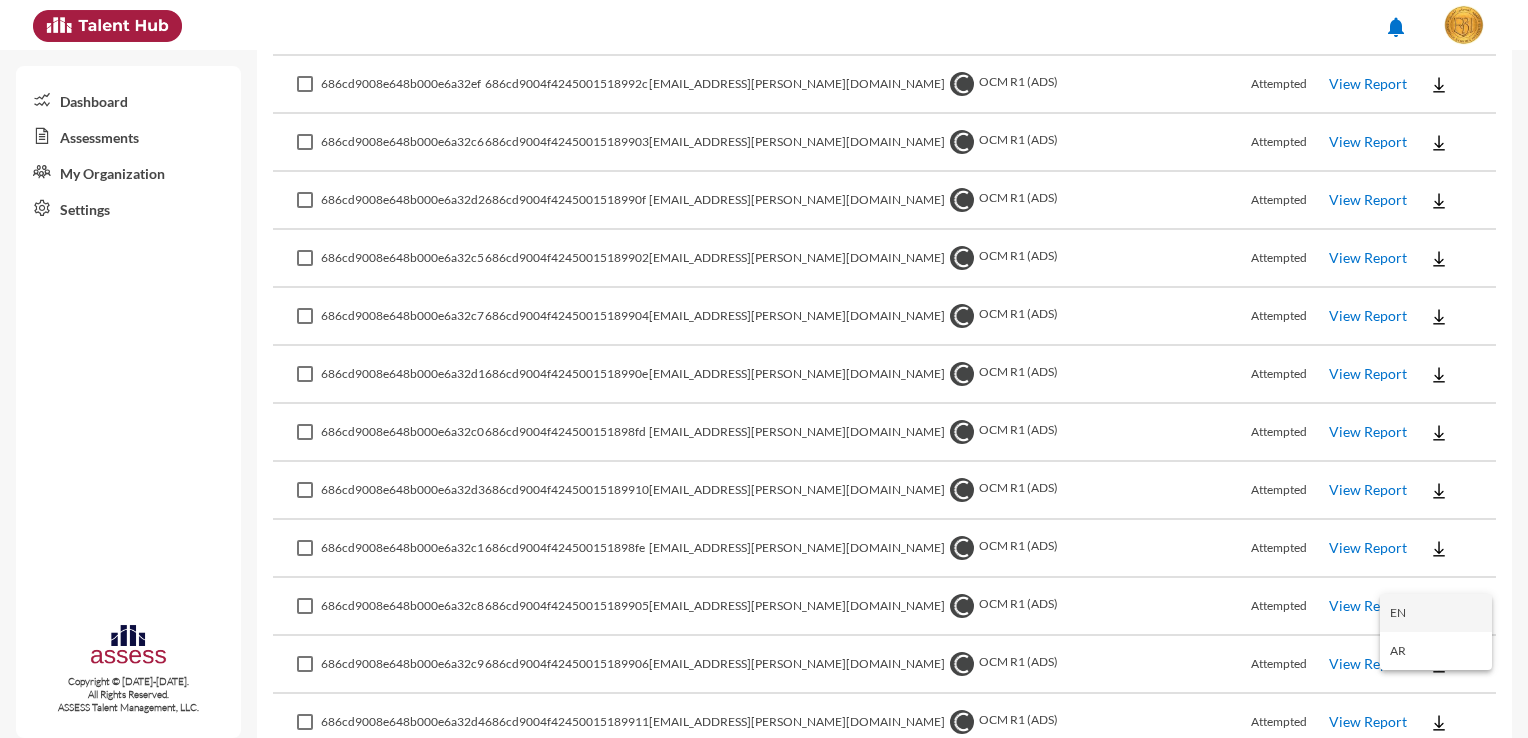 click on "EN" at bounding box center (1436, 613) 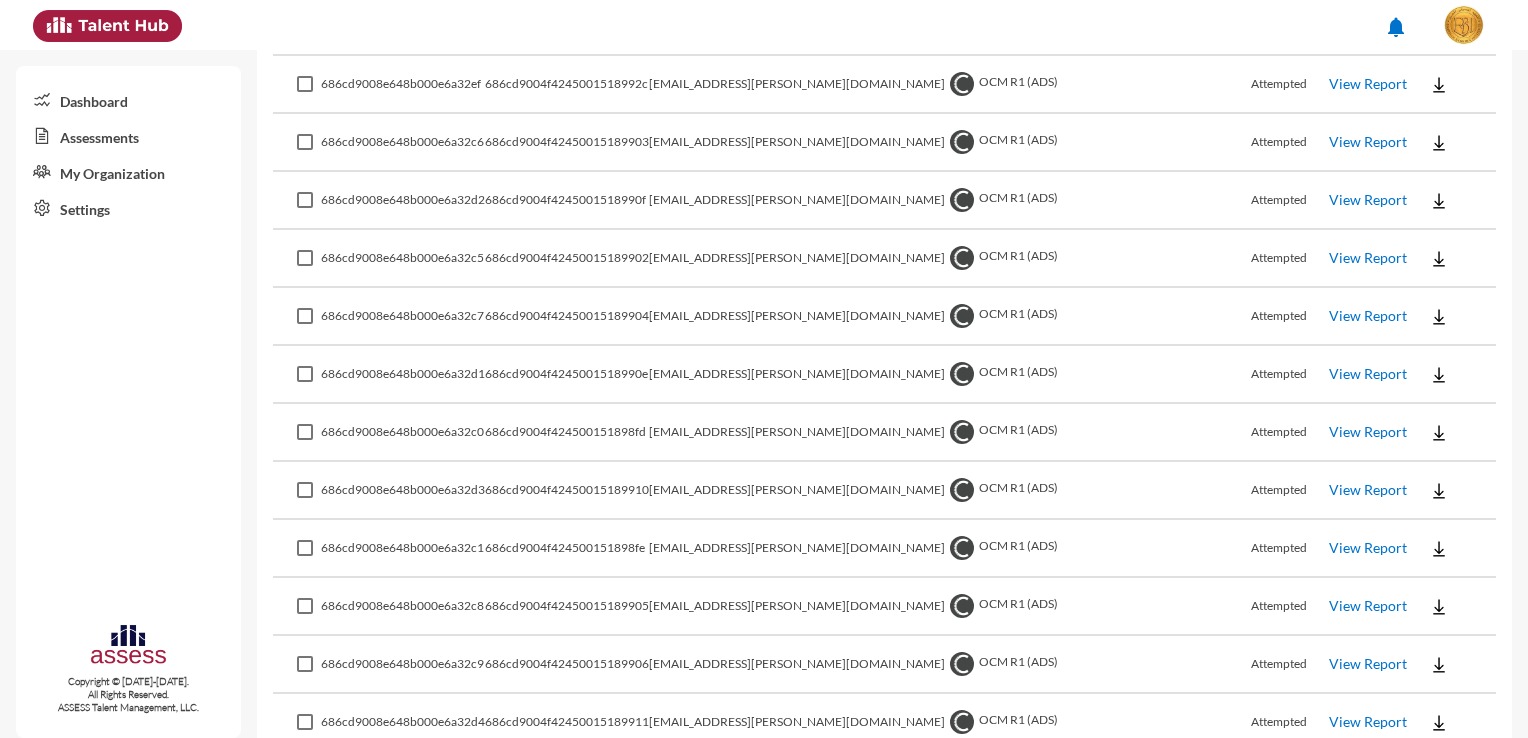 drag, startPoint x: 660, startPoint y: 690, endPoint x: 548, endPoint y: 690, distance: 112 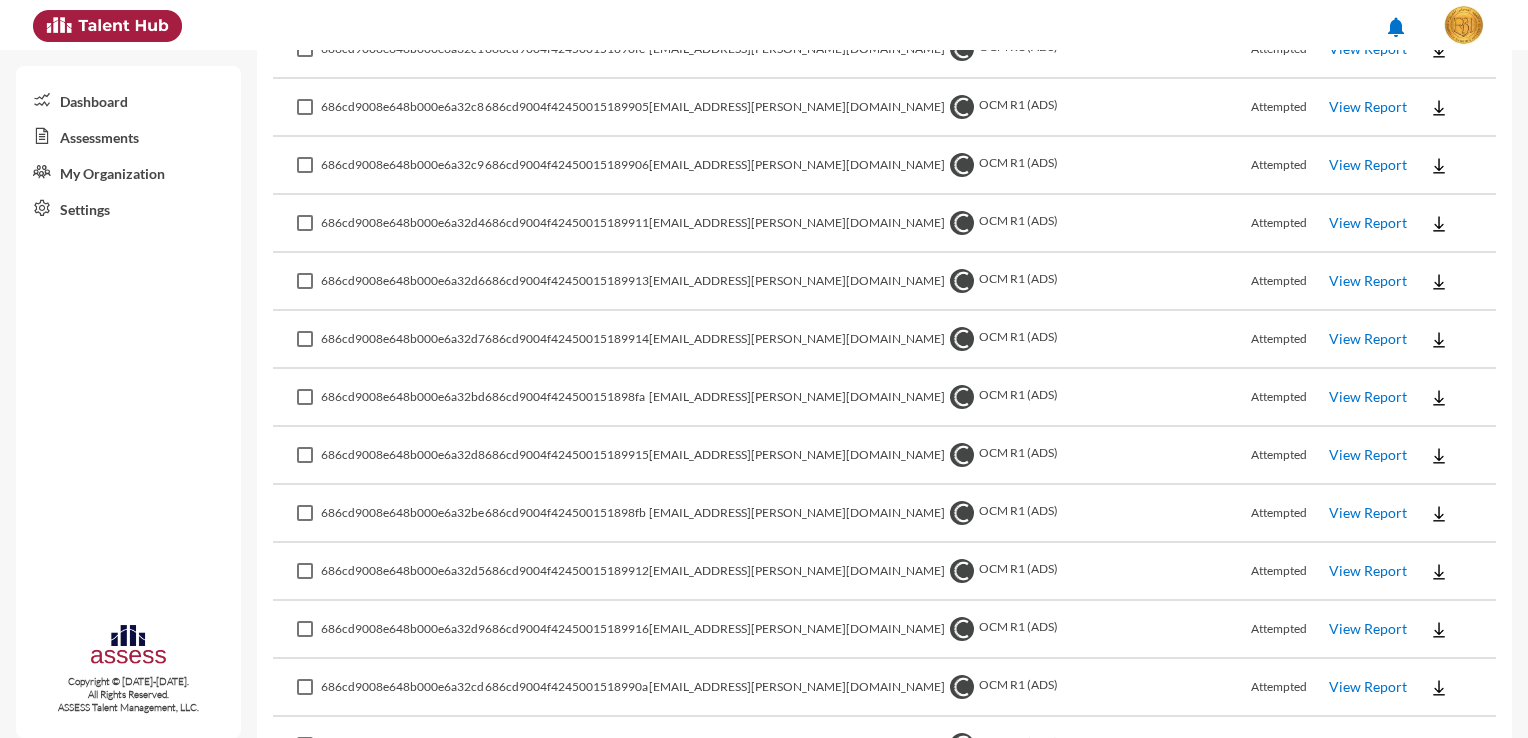 scroll, scrollTop: 5348, scrollLeft: 0, axis: vertical 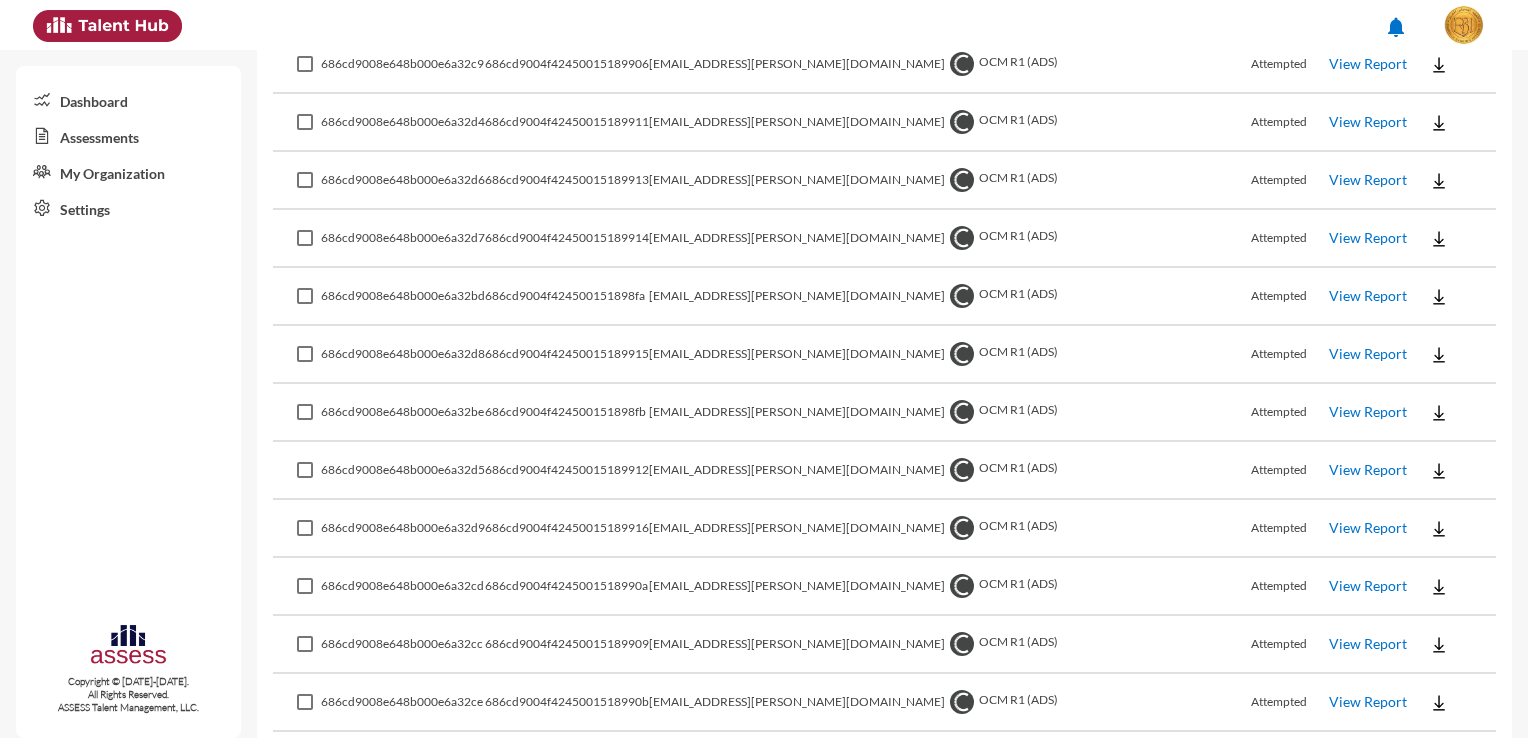 click 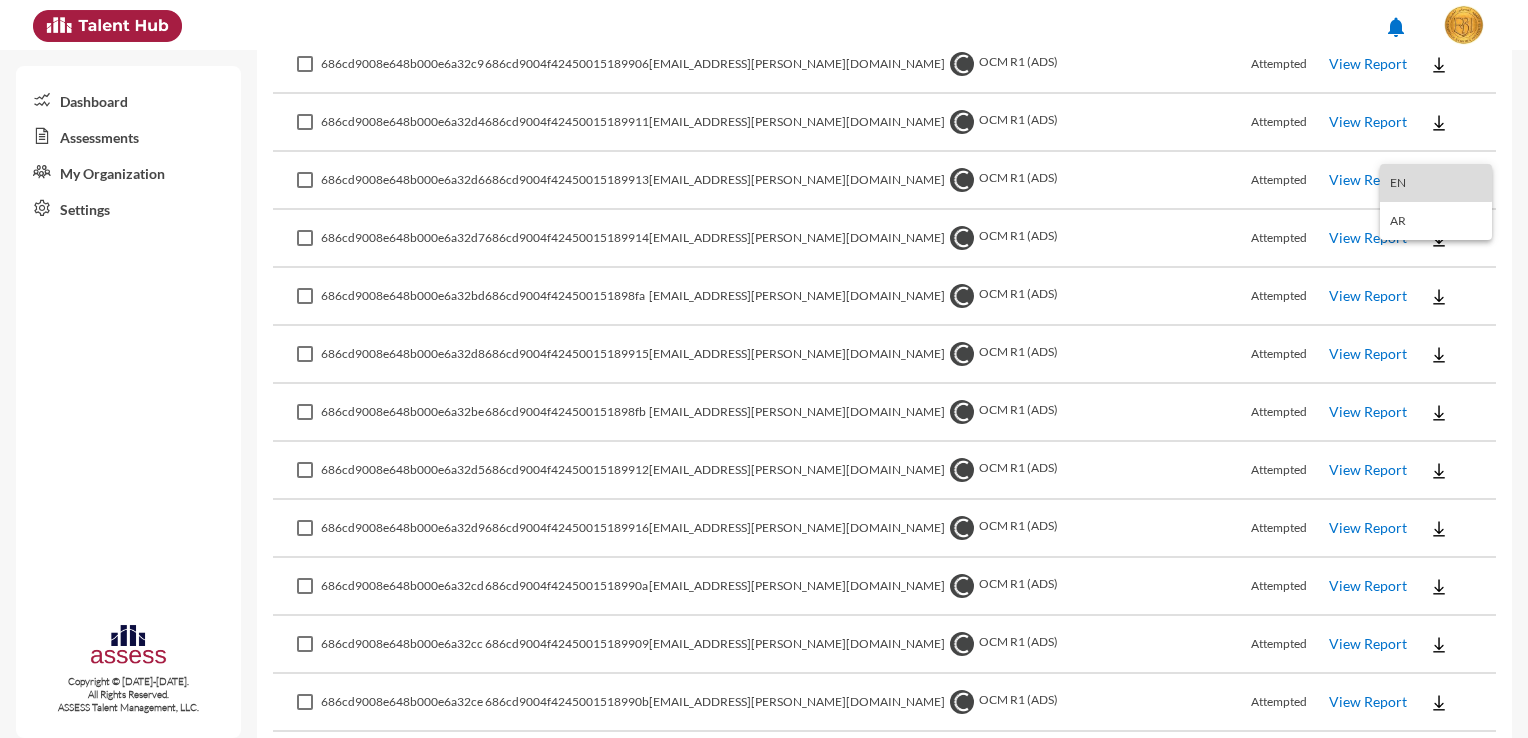 click on "EN" at bounding box center [1436, 183] 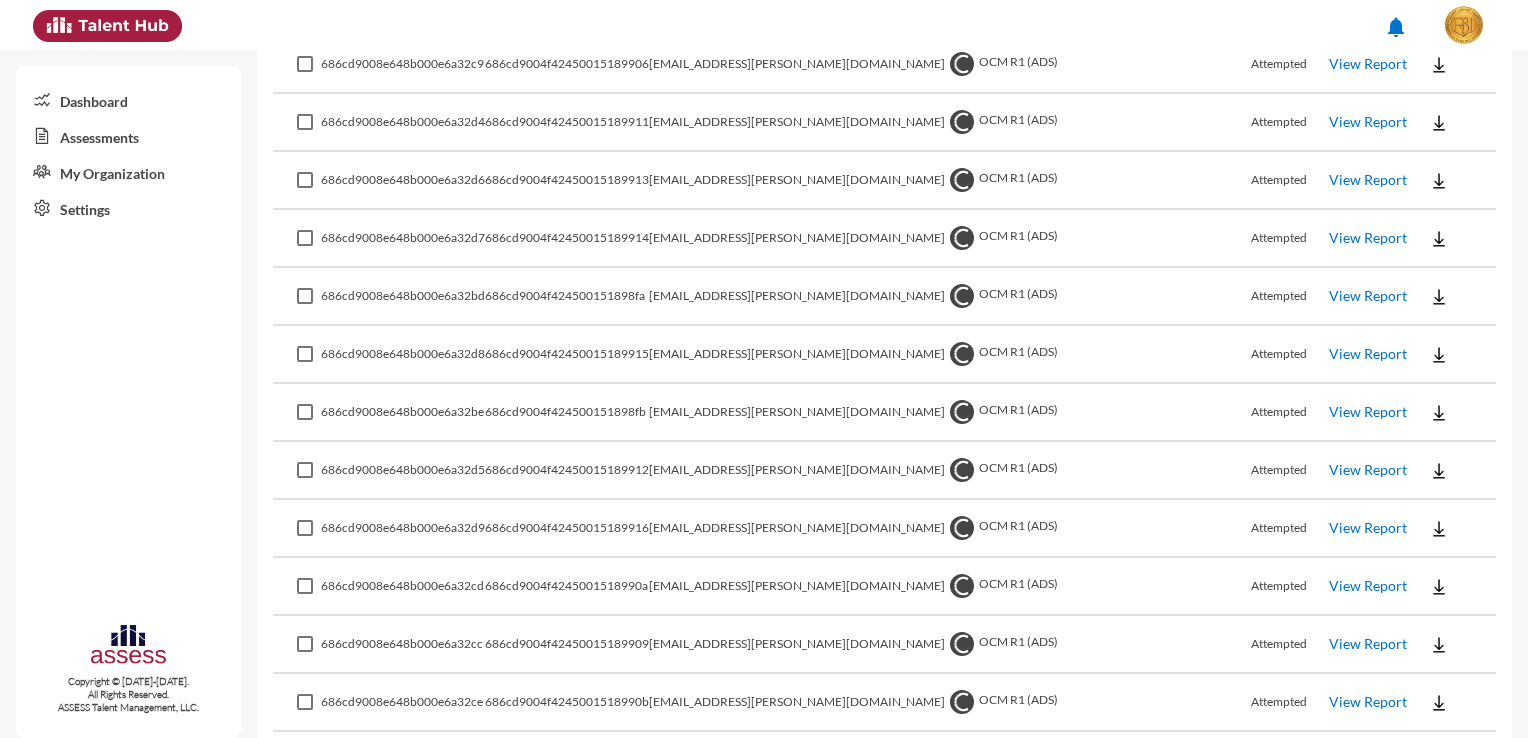 click 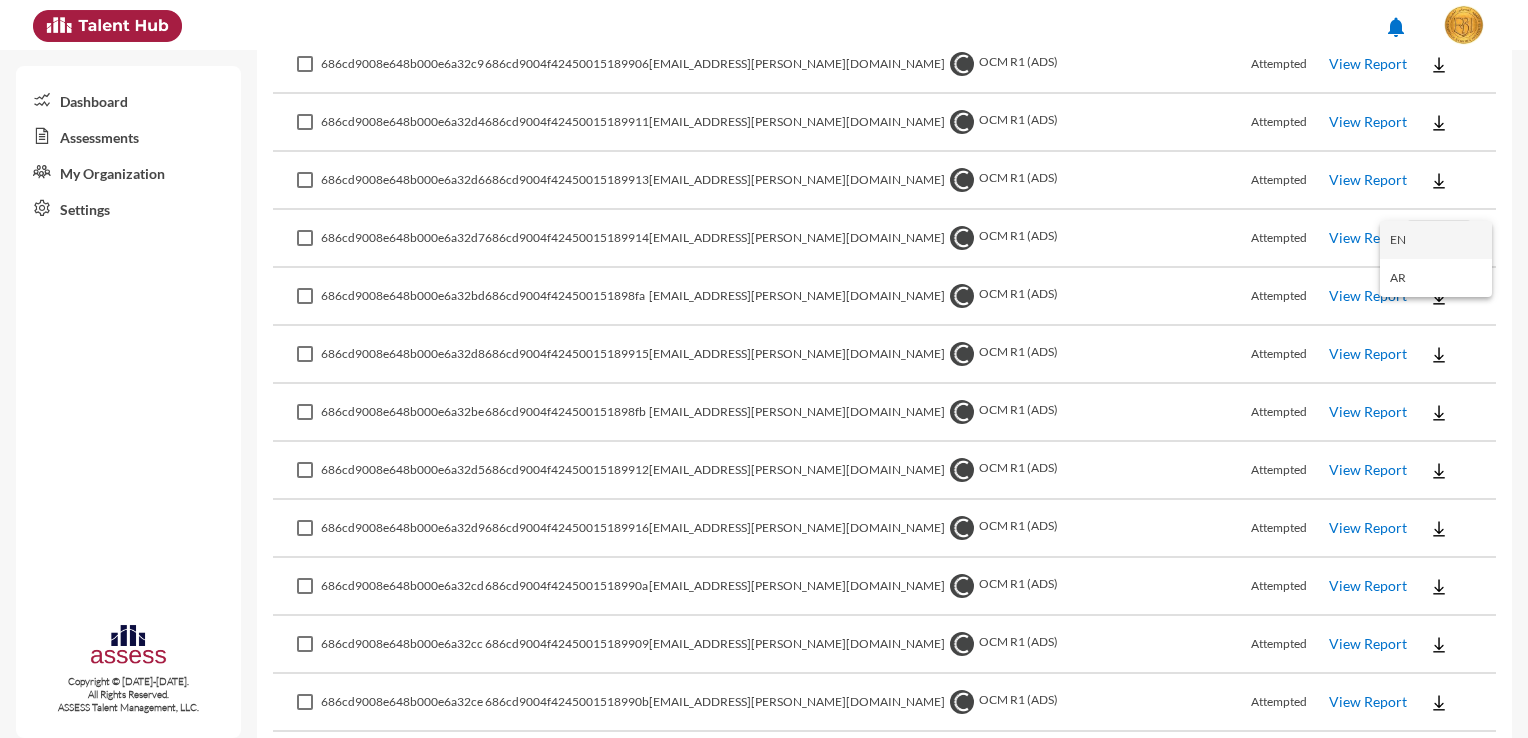 click on "EN" at bounding box center (1436, 240) 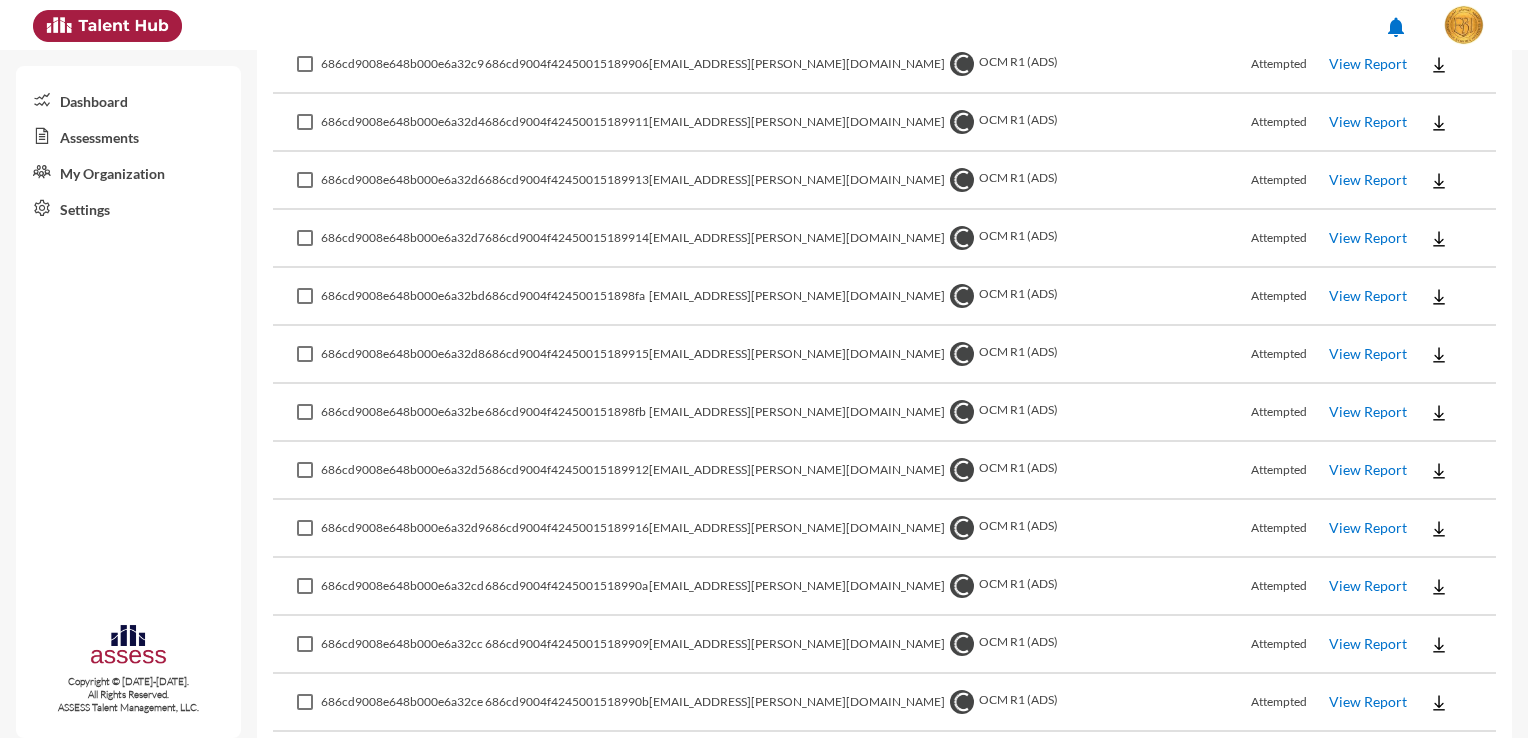click 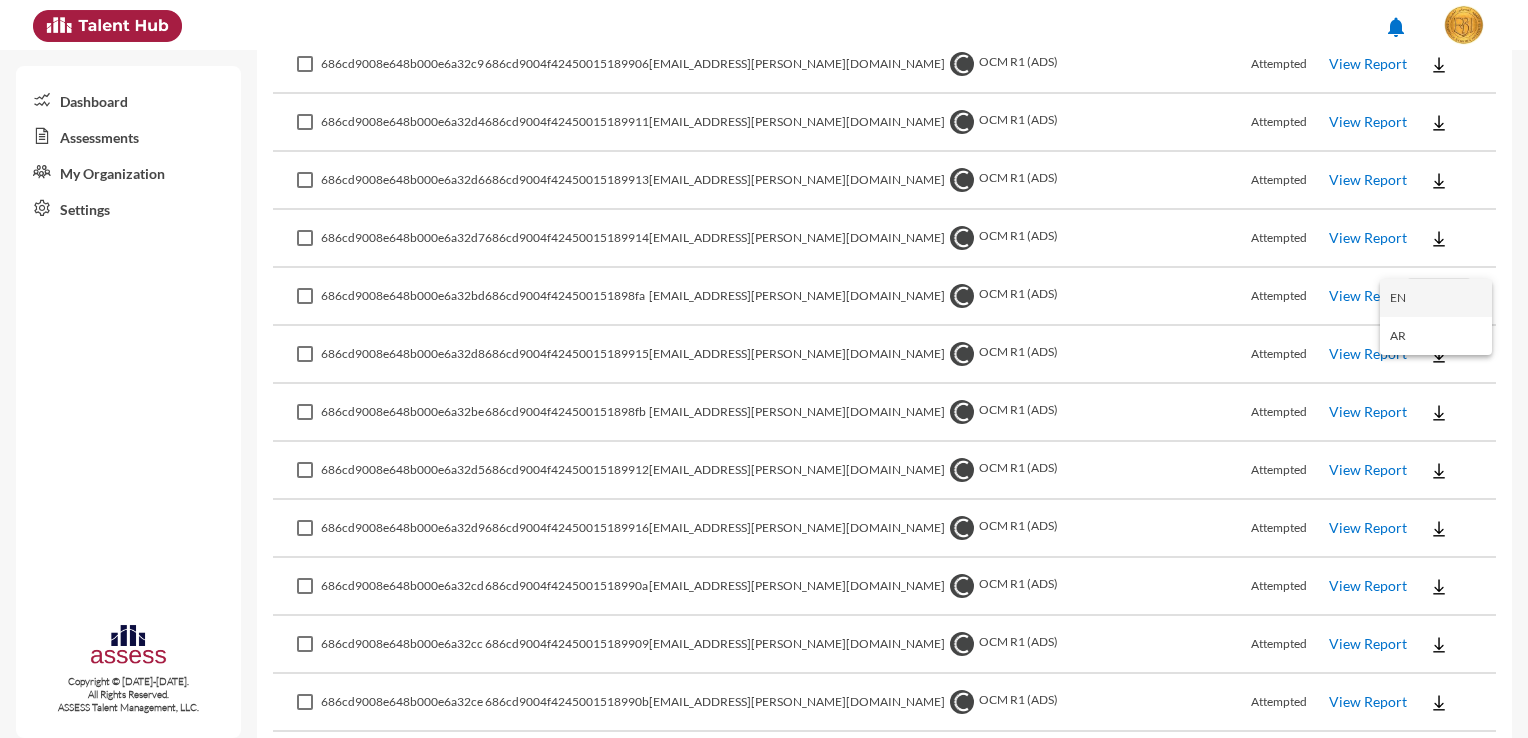 click on "EN" at bounding box center (1436, 298) 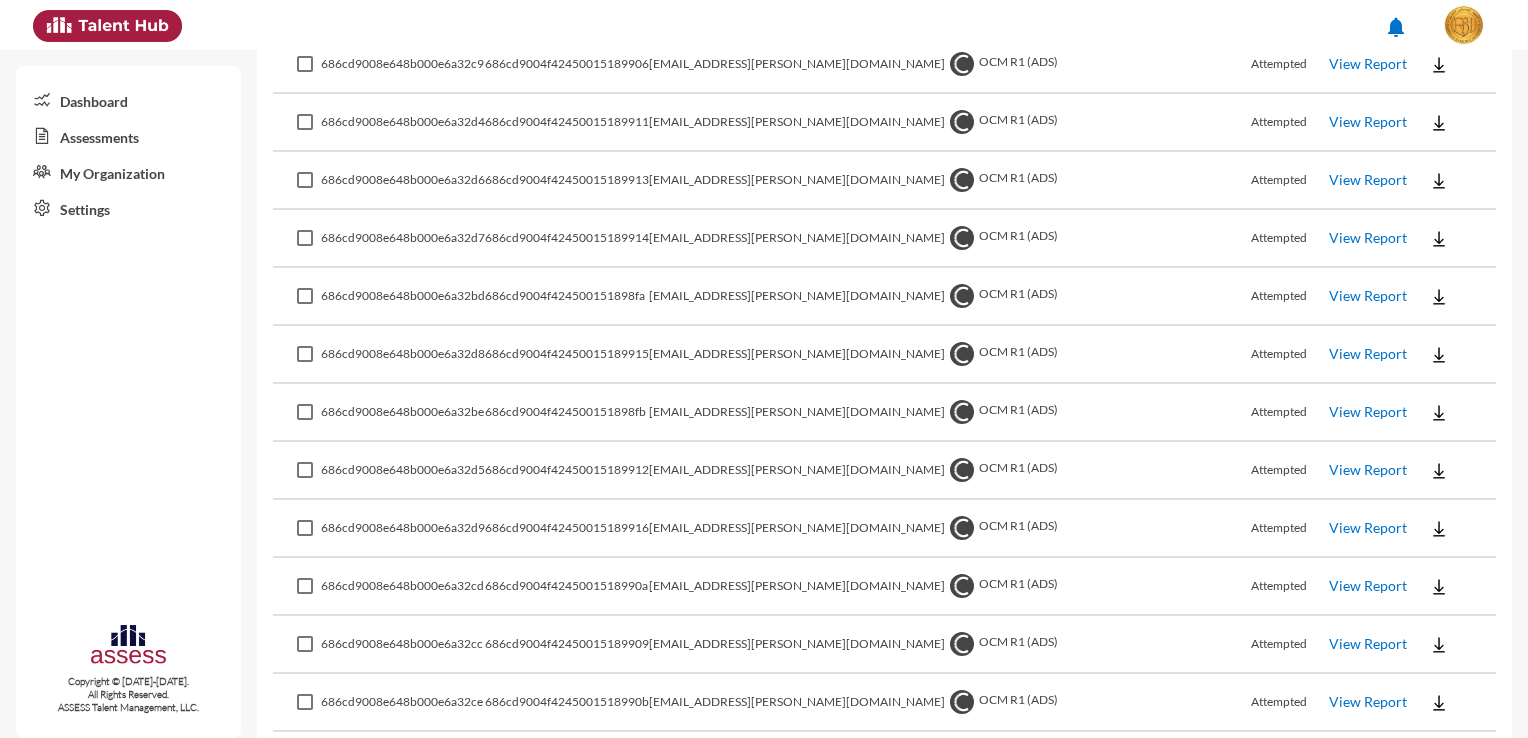 click 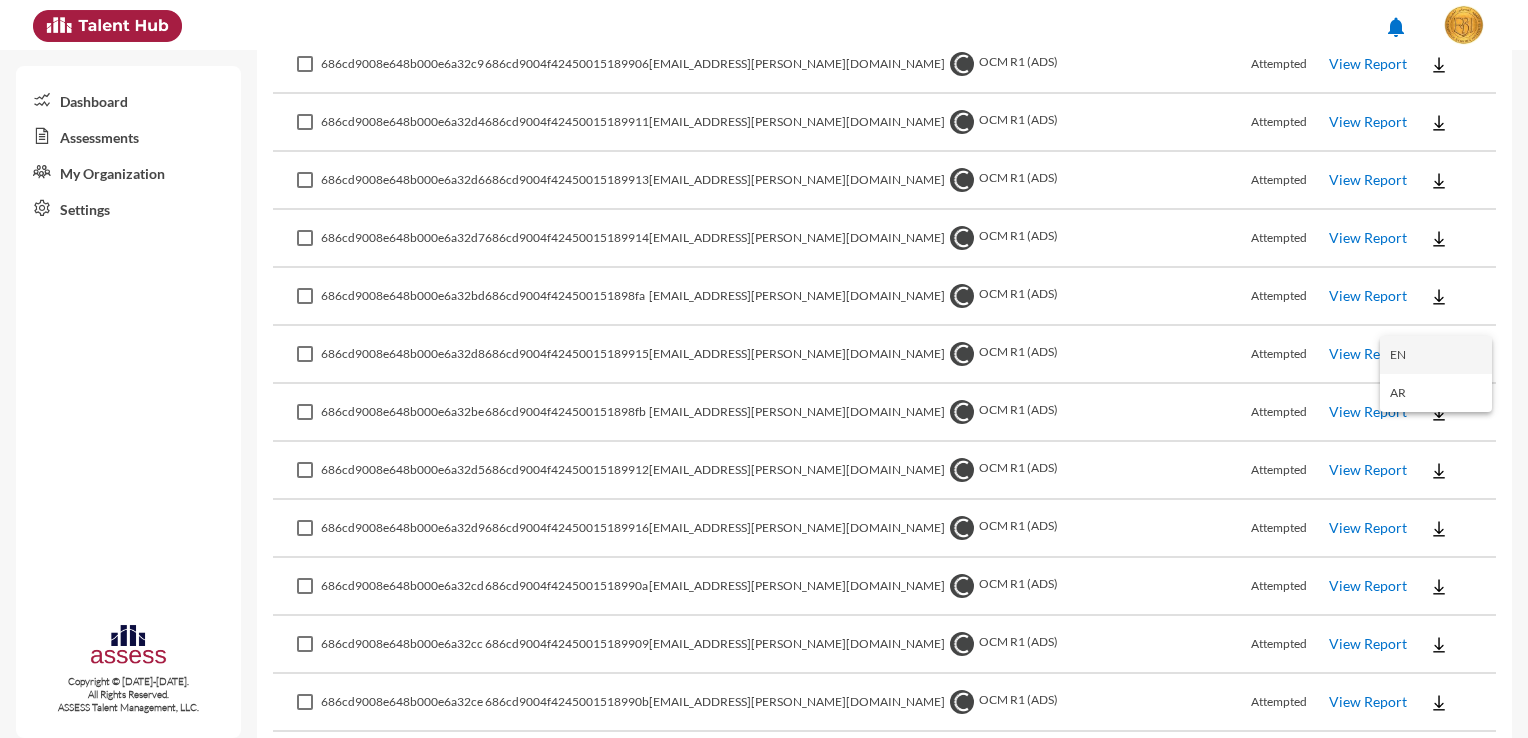click on "EN" at bounding box center (1436, 355) 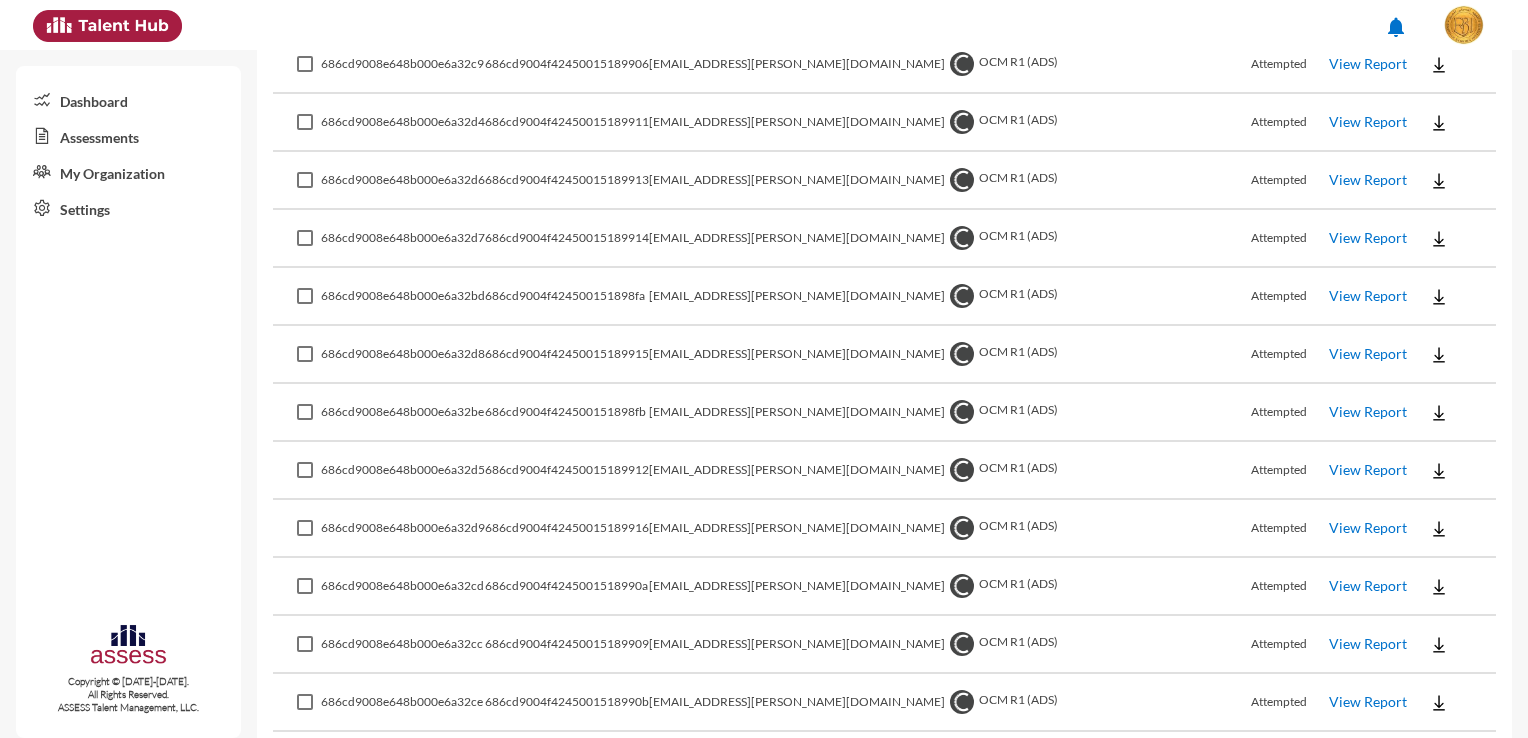 click 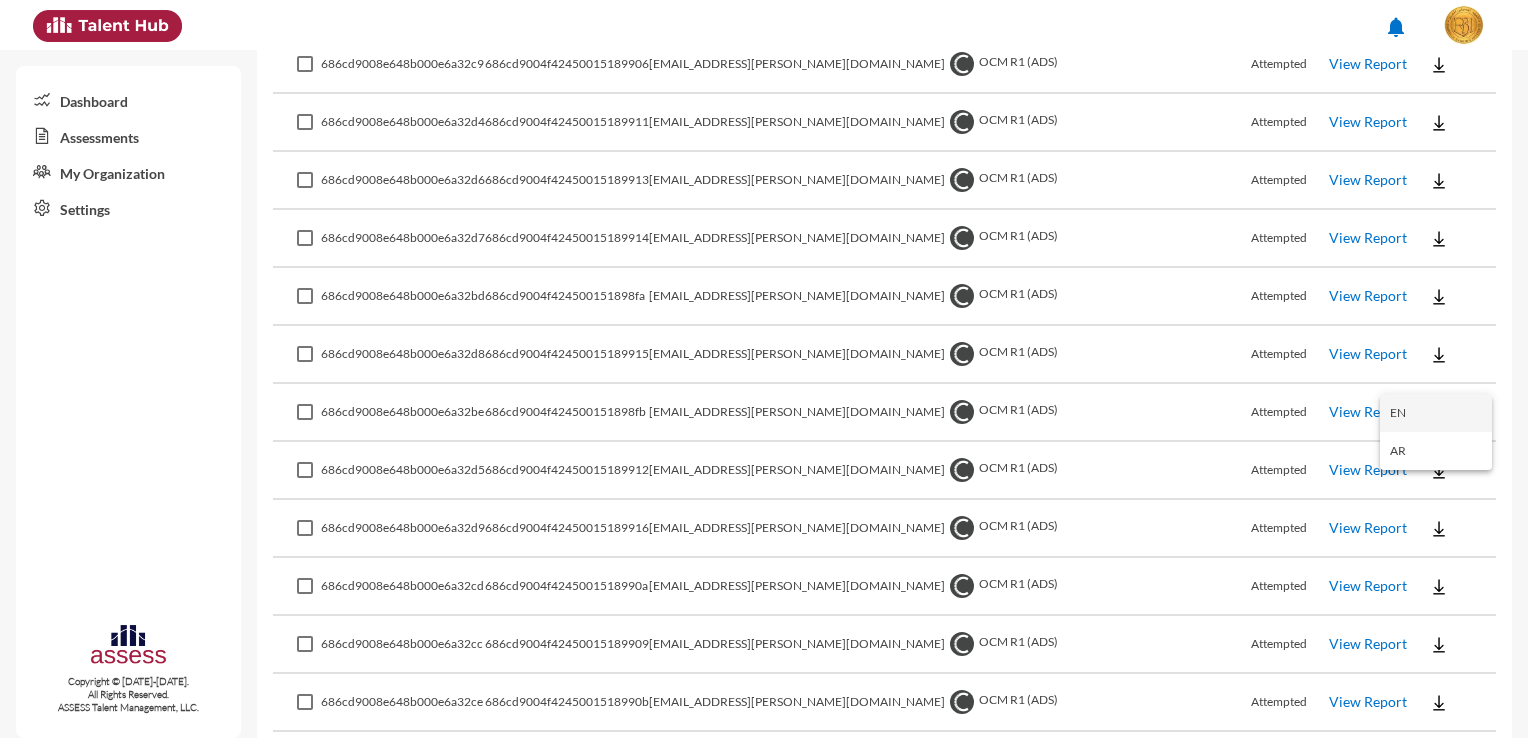 click on "EN" at bounding box center [1436, 413] 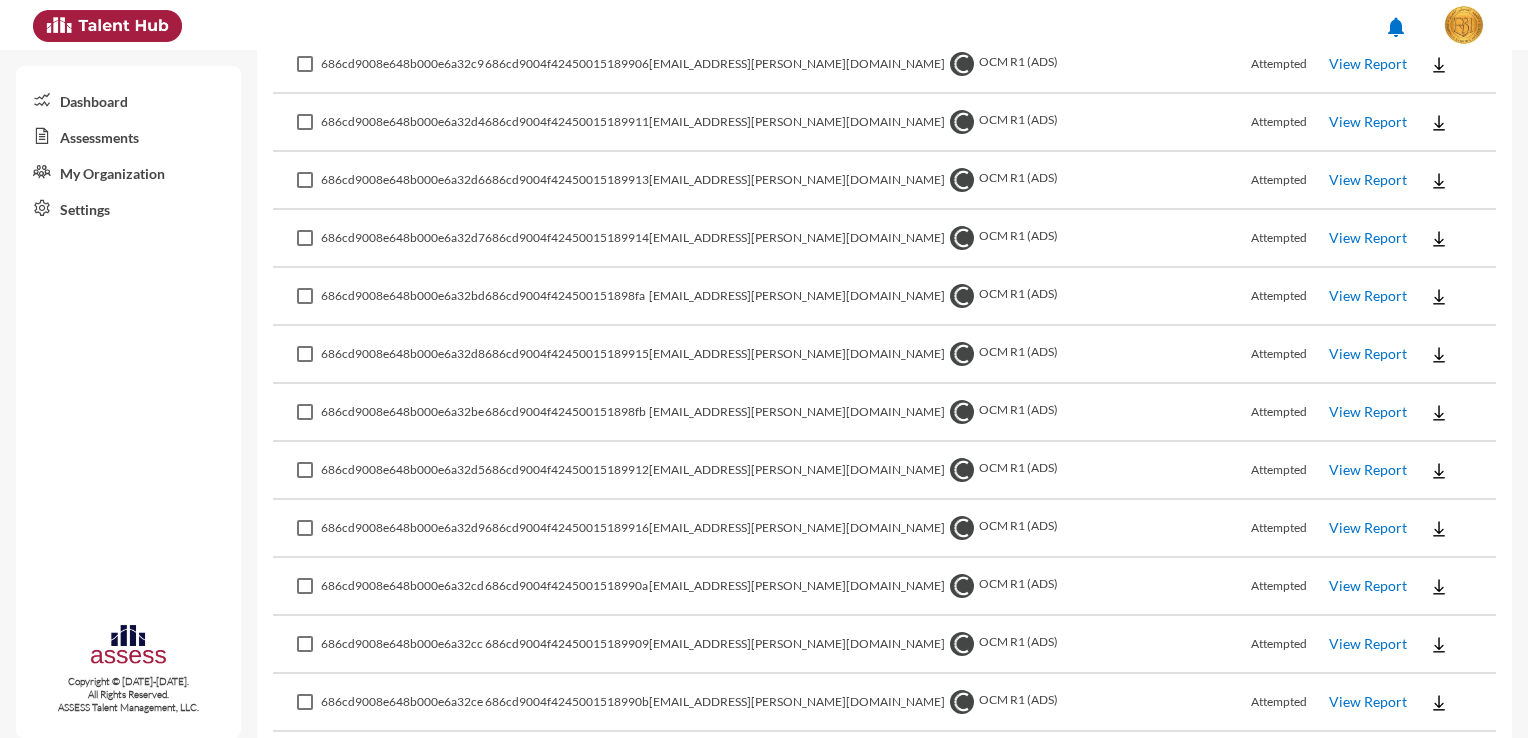 click 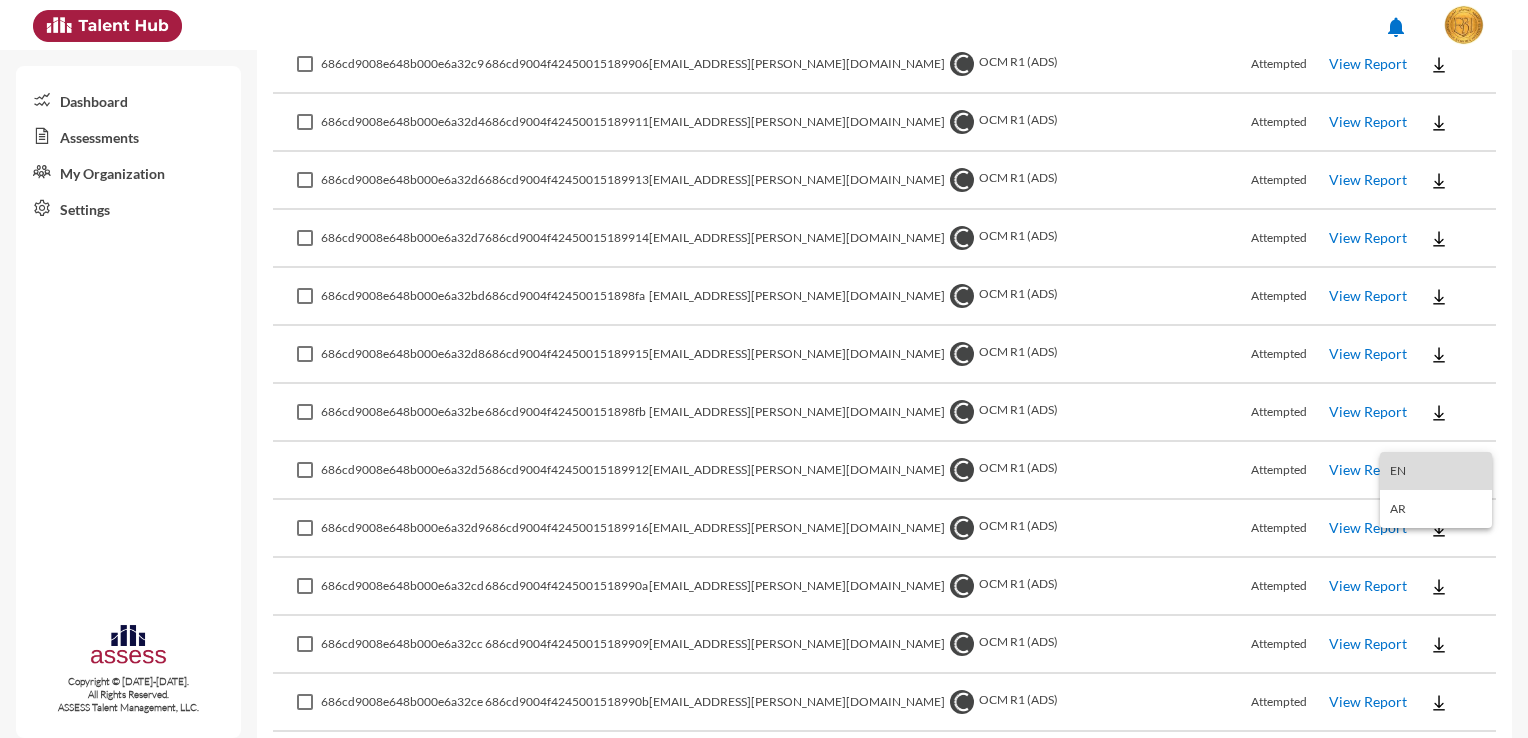 click on "EN" at bounding box center [1436, 471] 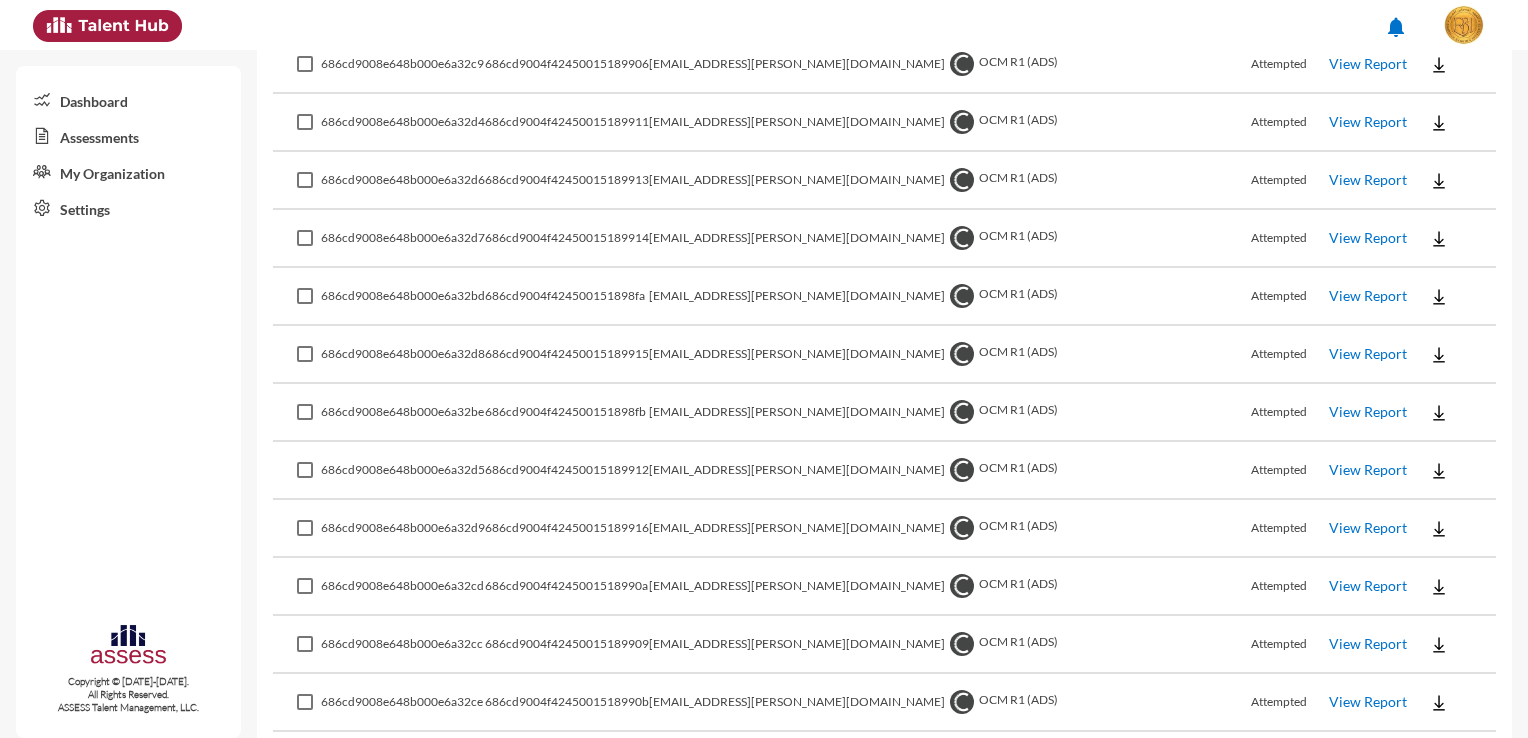 click 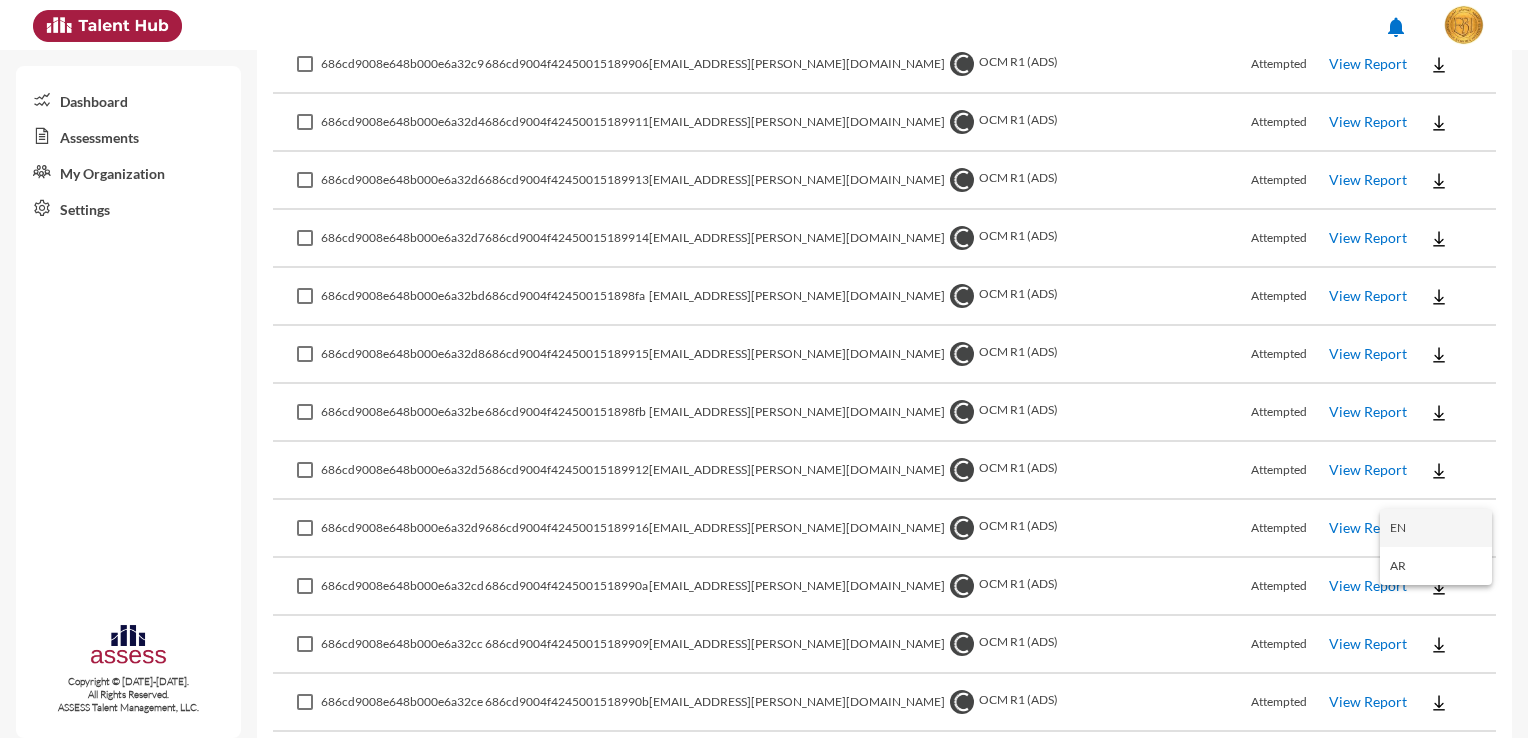 click on "EN" at bounding box center (1436, 528) 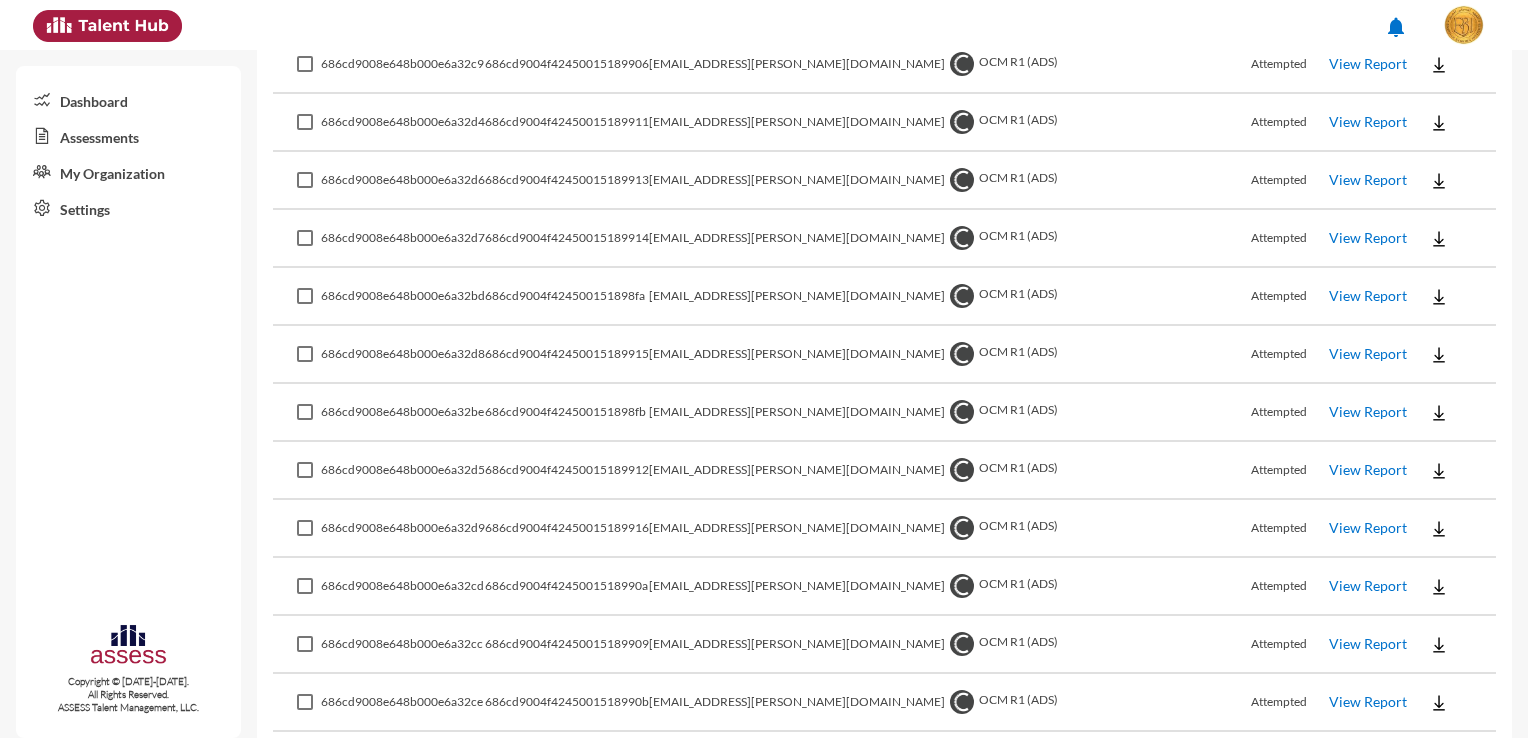 click 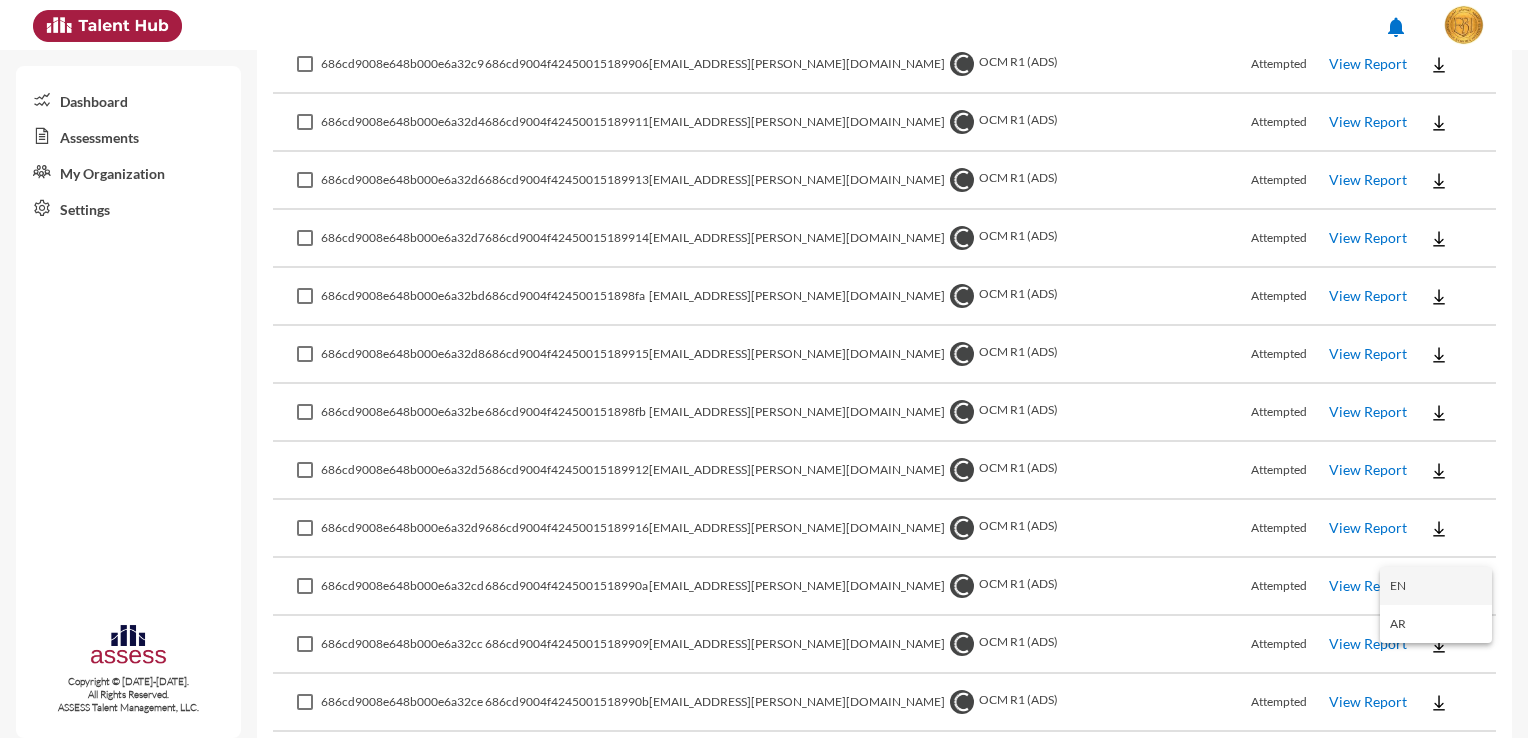 click on "EN" at bounding box center [1436, 586] 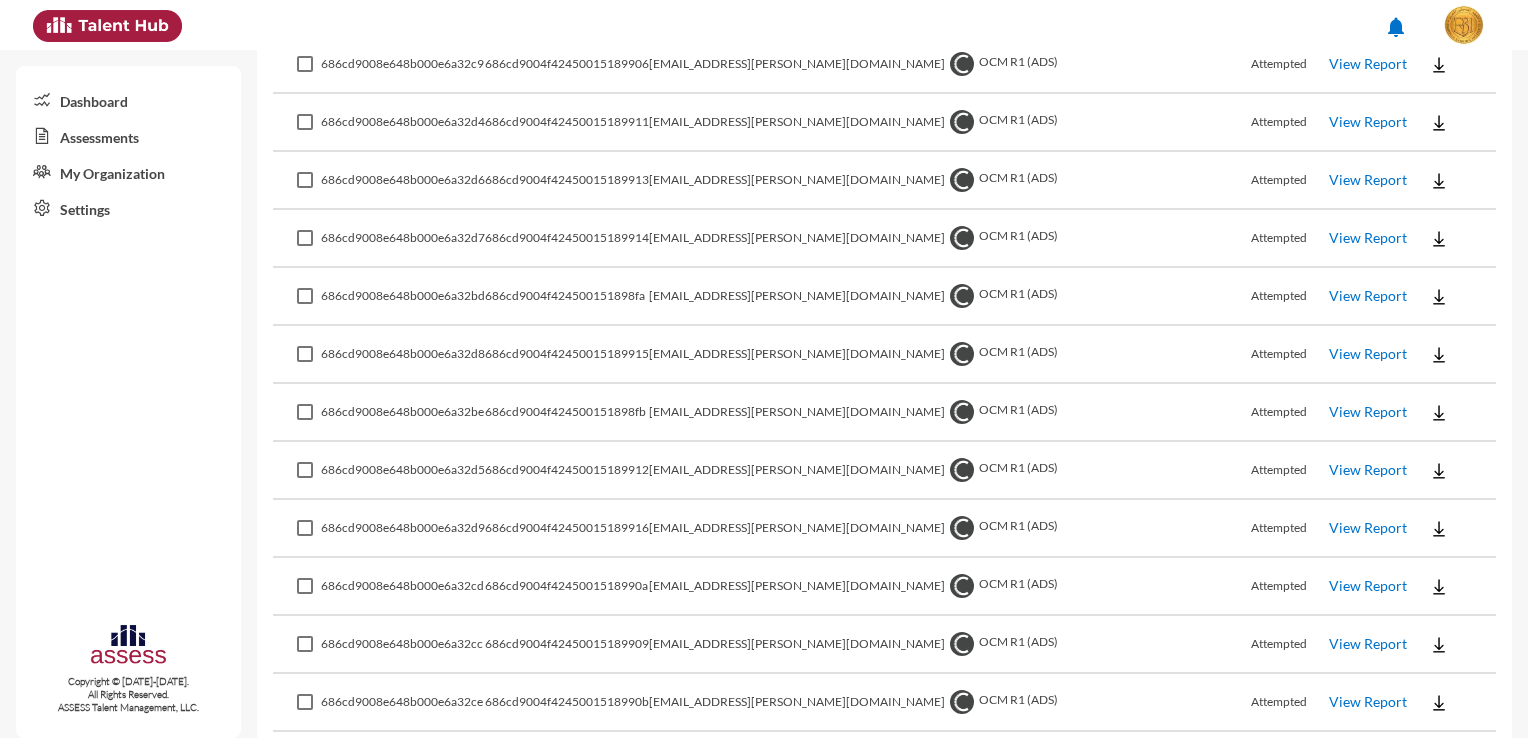 click 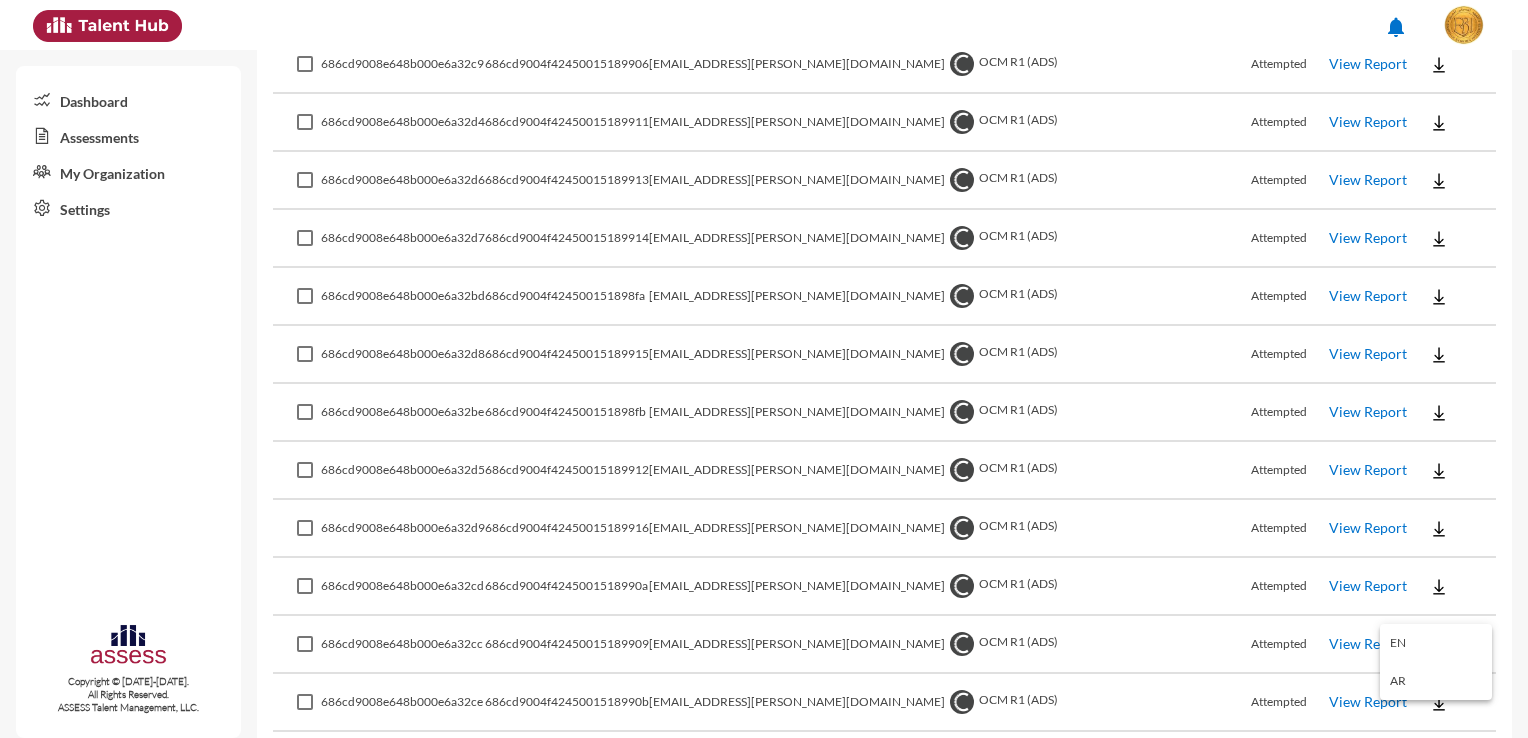 click on "EN" at bounding box center (1436, 643) 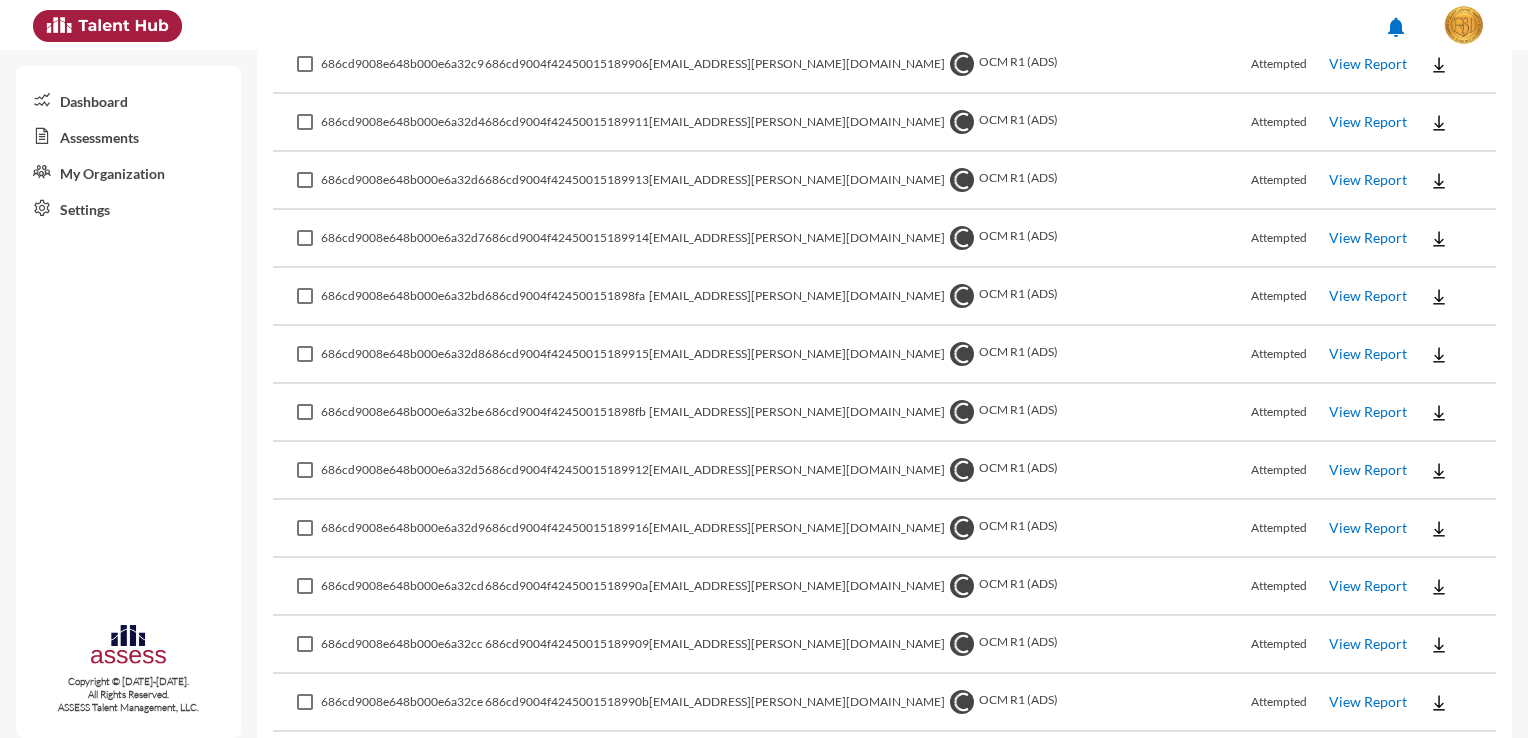 click 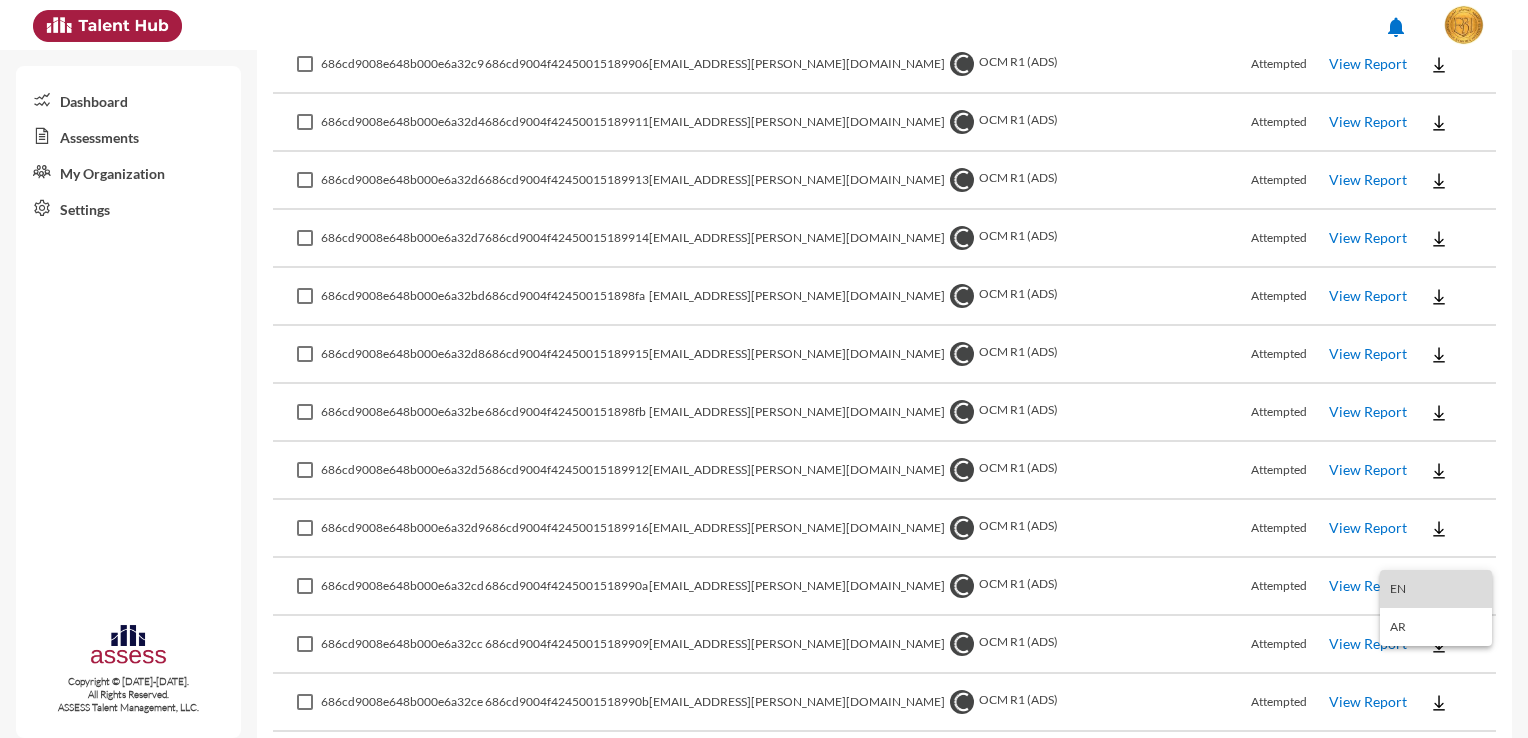 click on "EN" at bounding box center [1436, 589] 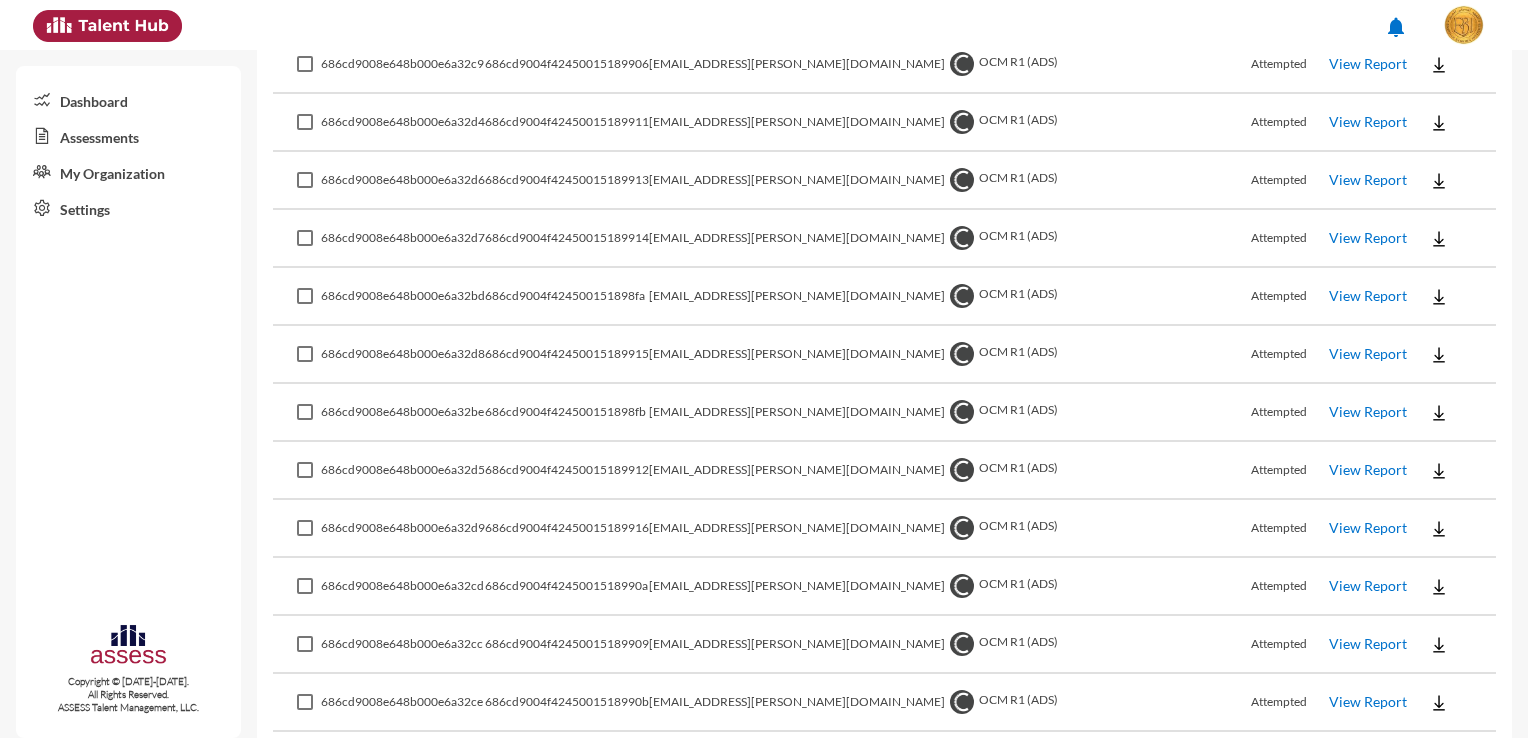 click 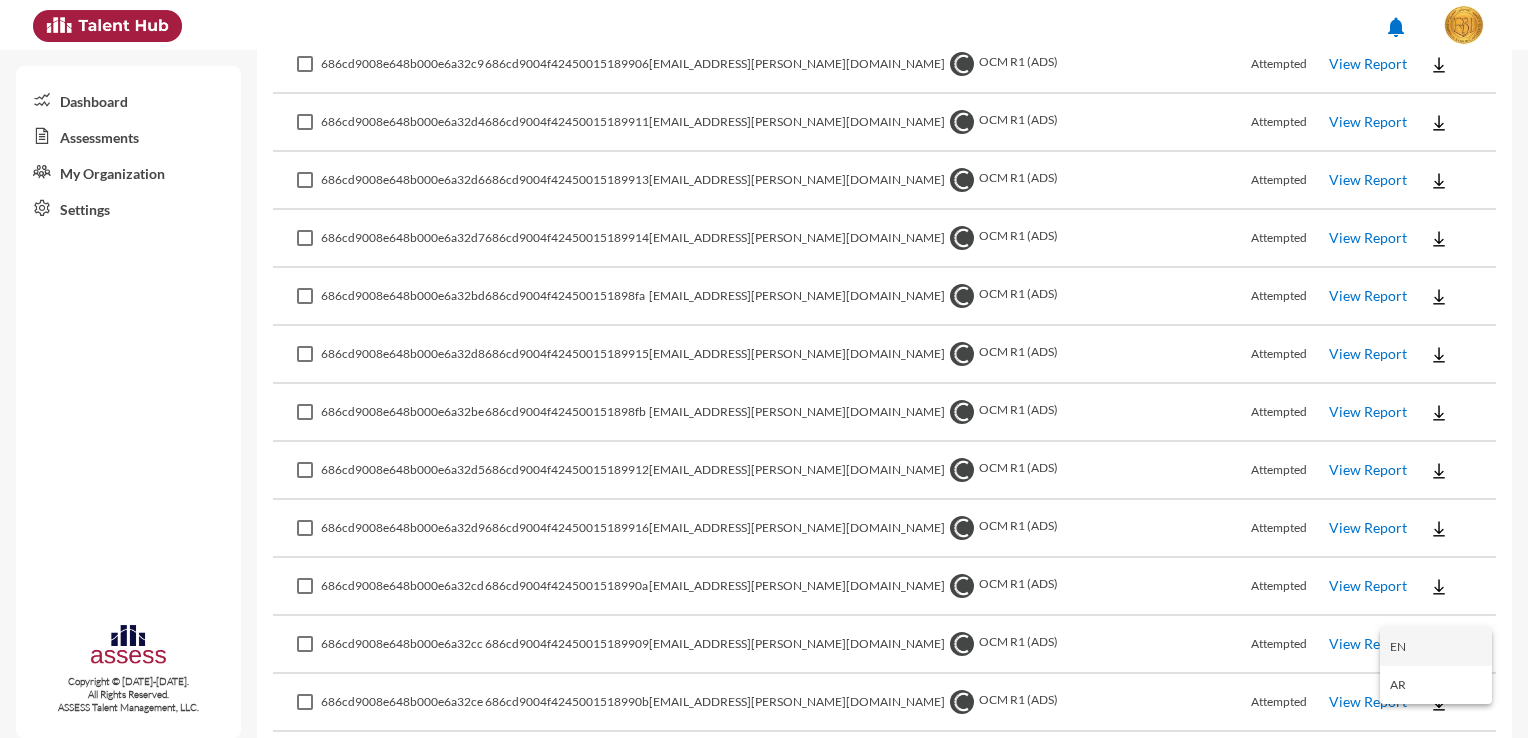 click on "EN" at bounding box center (1436, 647) 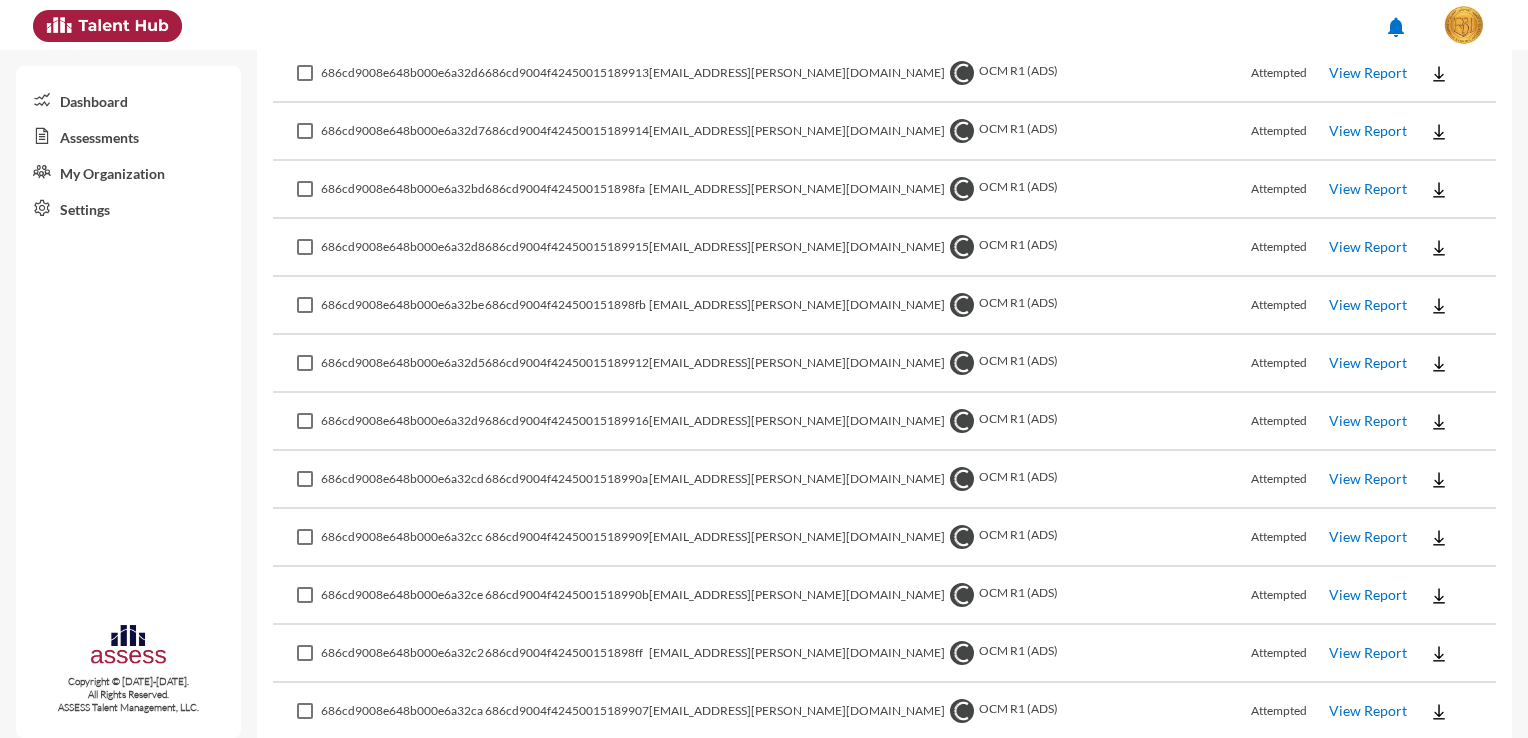 scroll, scrollTop: 5472, scrollLeft: 0, axis: vertical 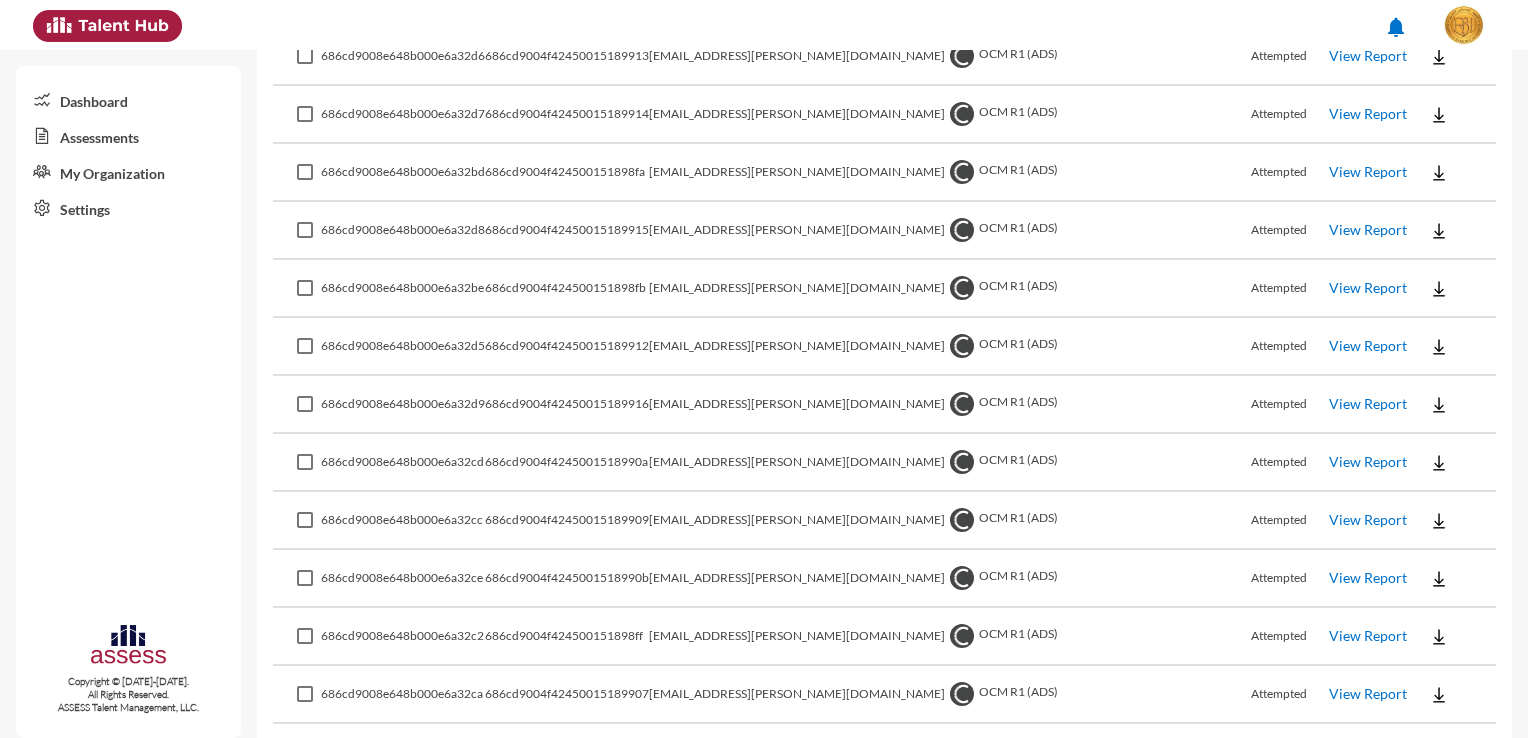 drag, startPoint x: 666, startPoint y: 721, endPoint x: 556, endPoint y: 603, distance: 161.31956 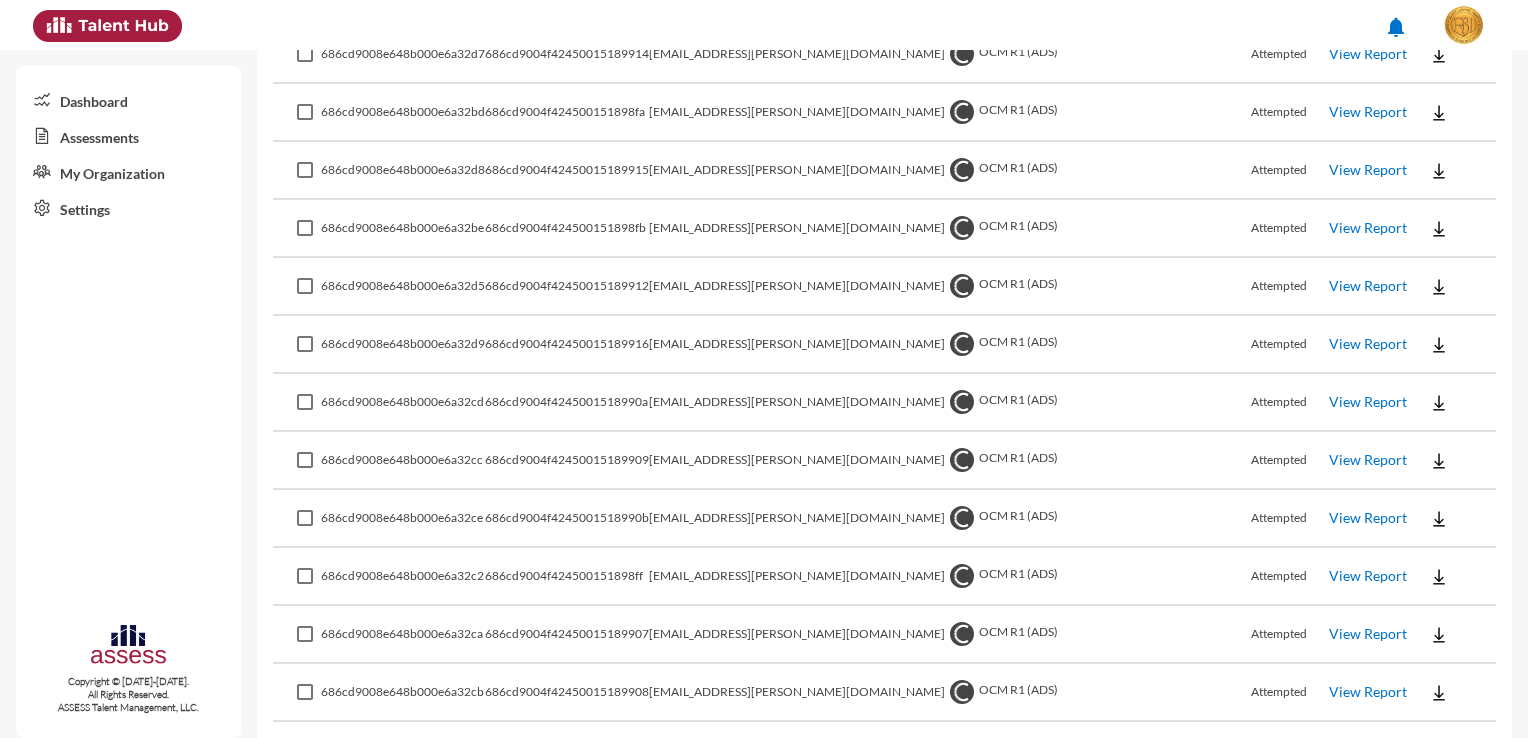 scroll, scrollTop: 5563, scrollLeft: 0, axis: vertical 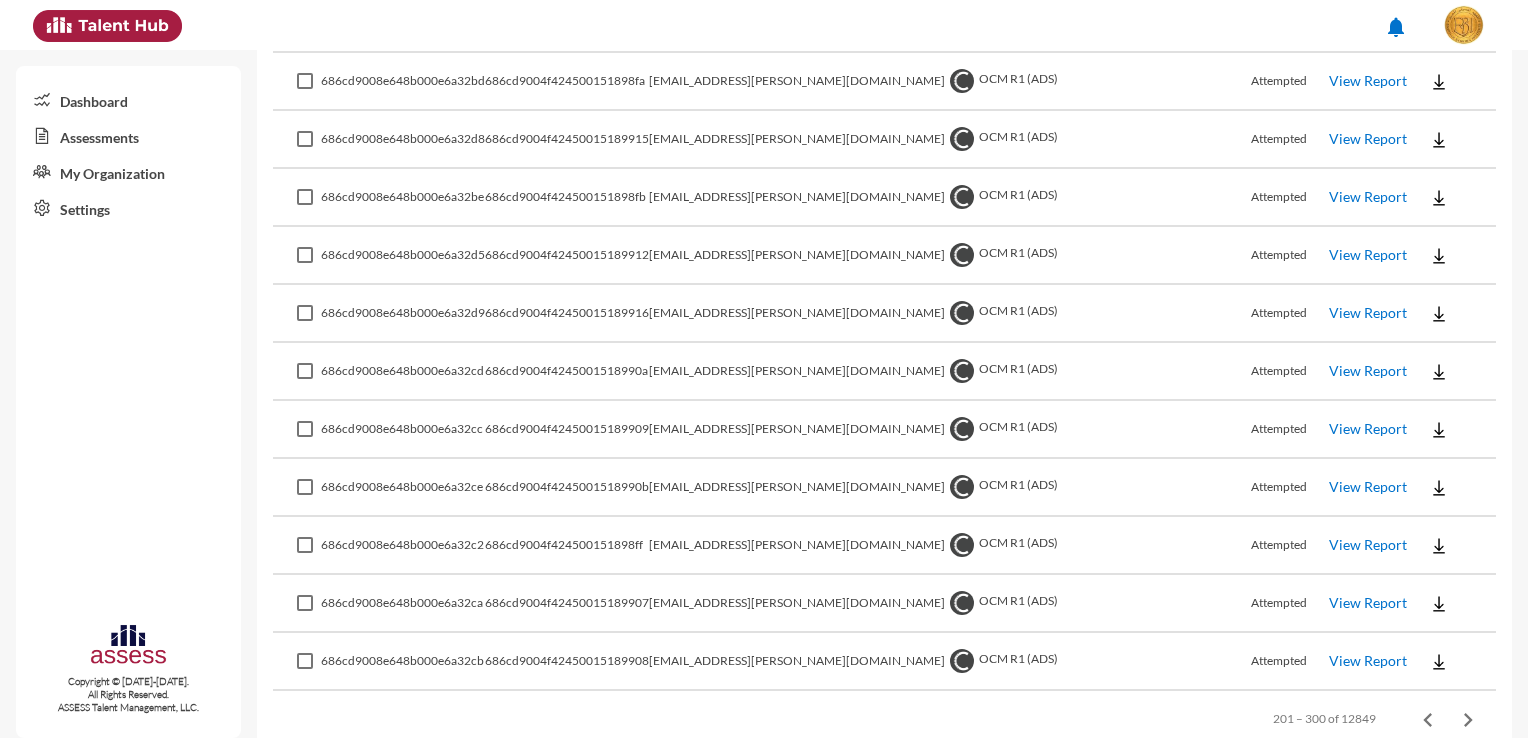 click 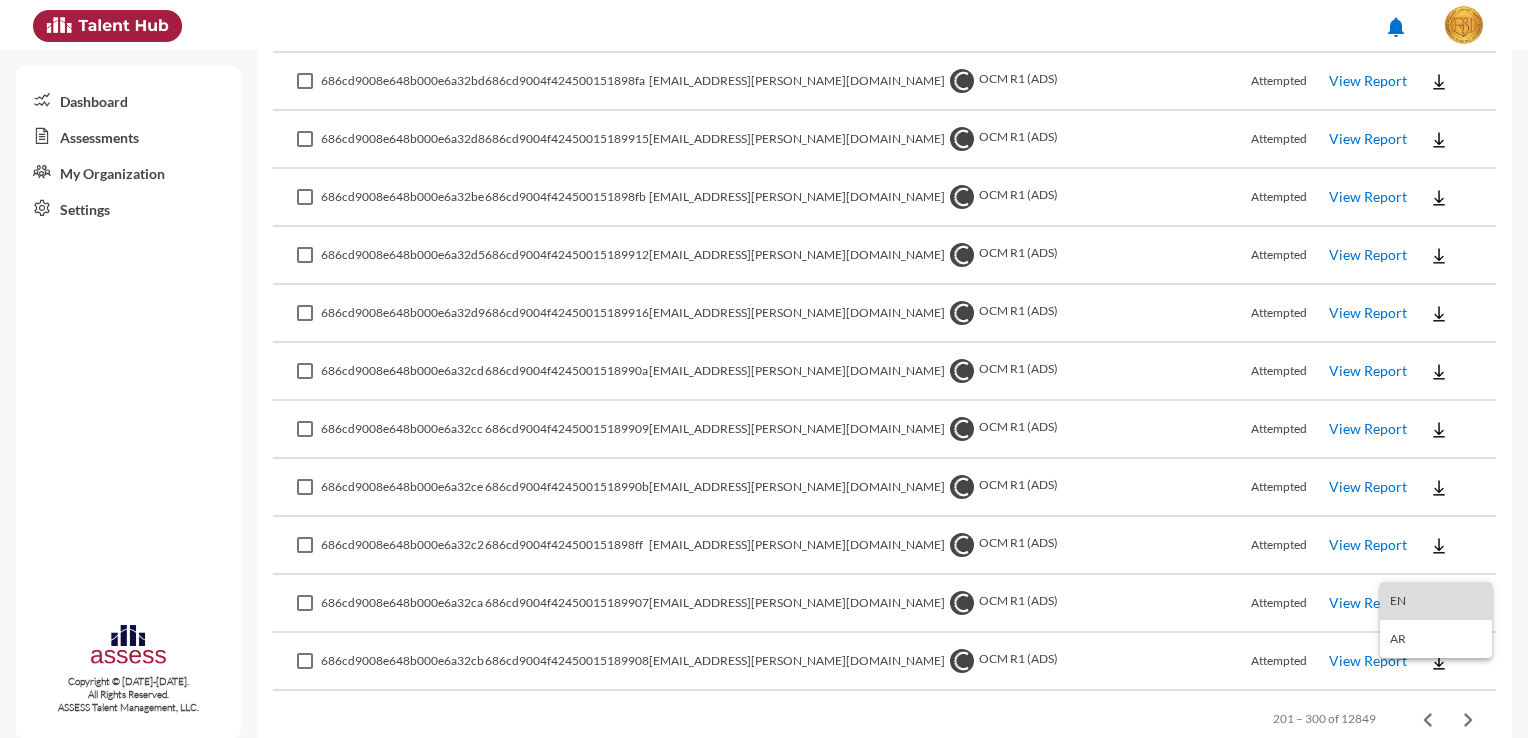 click on "EN" at bounding box center (1436, 601) 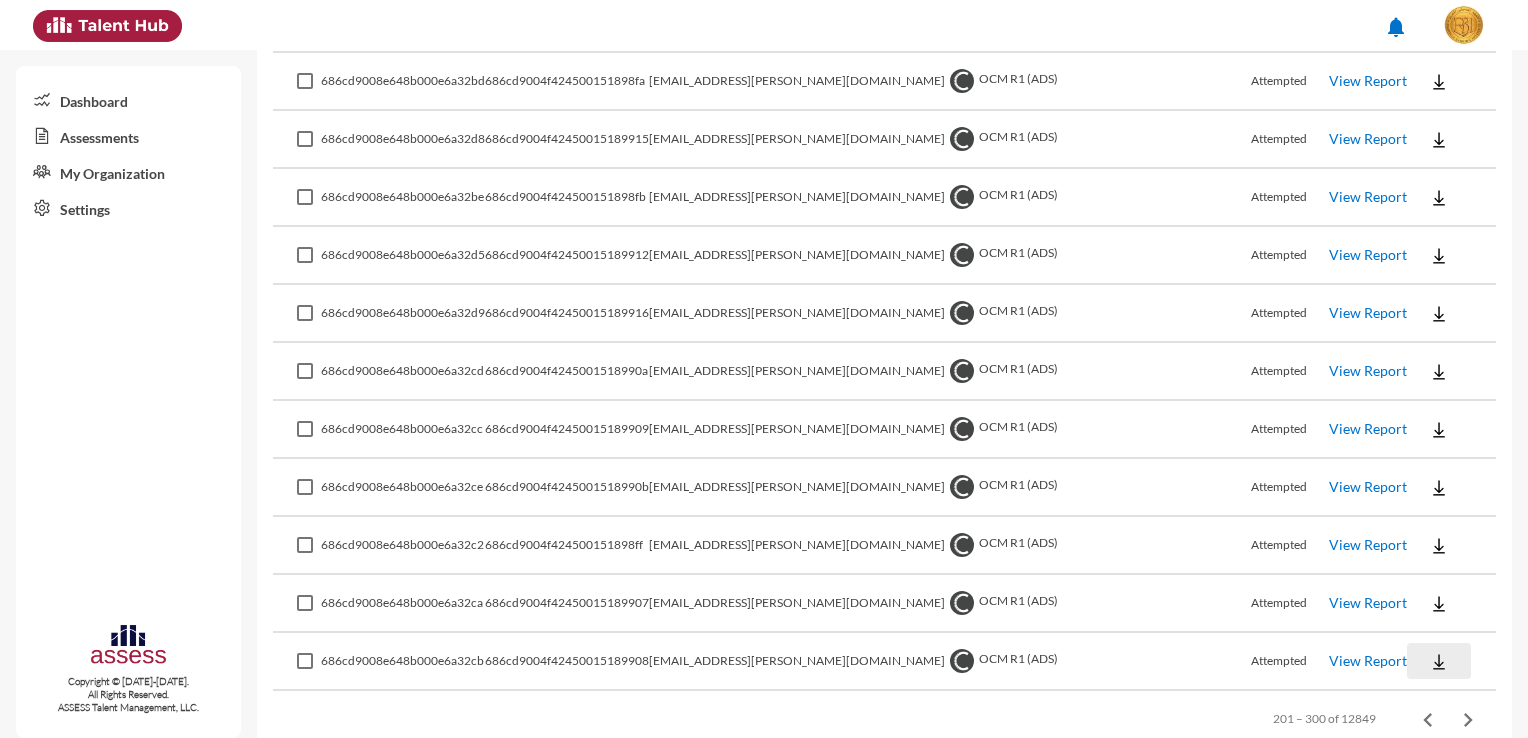 click 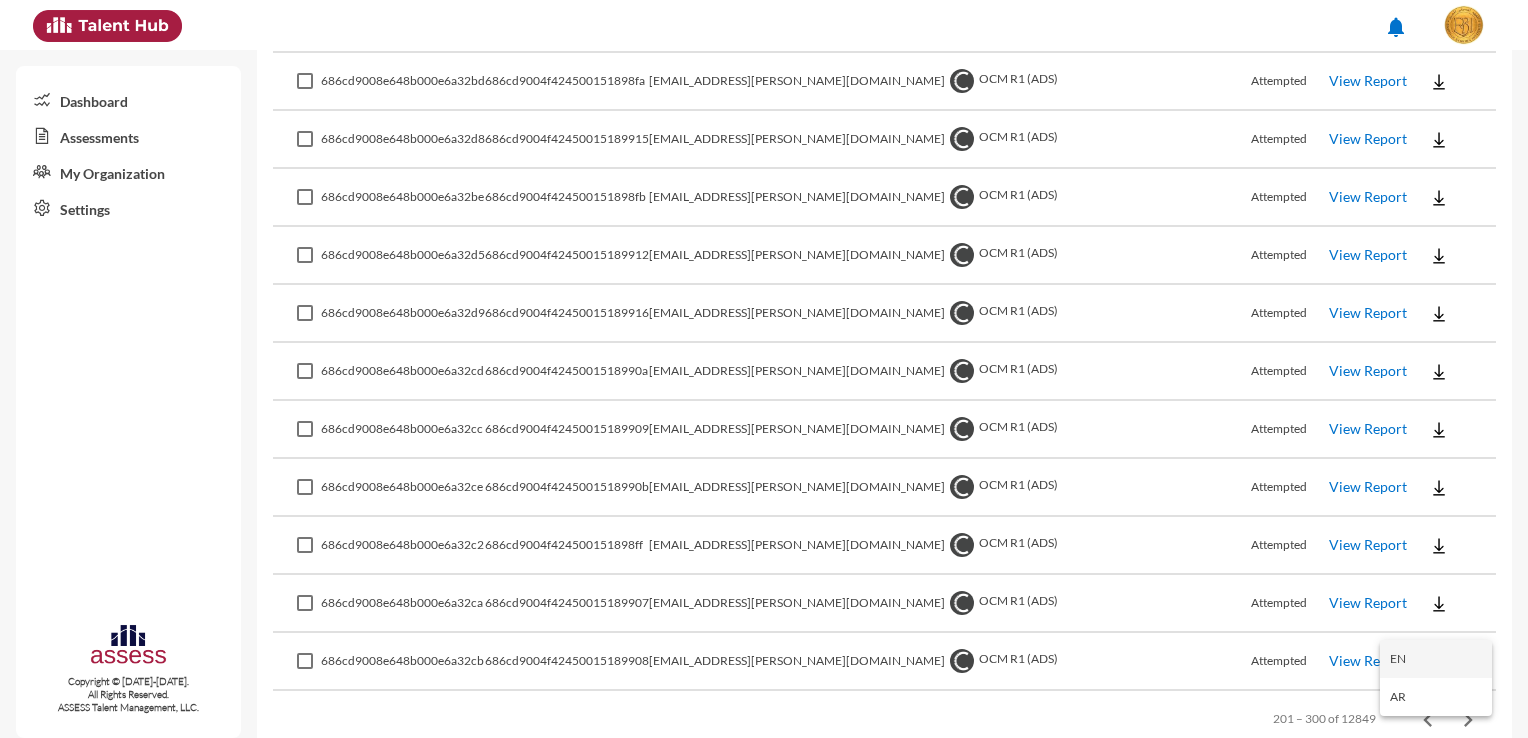 click on "EN" at bounding box center (1436, 659) 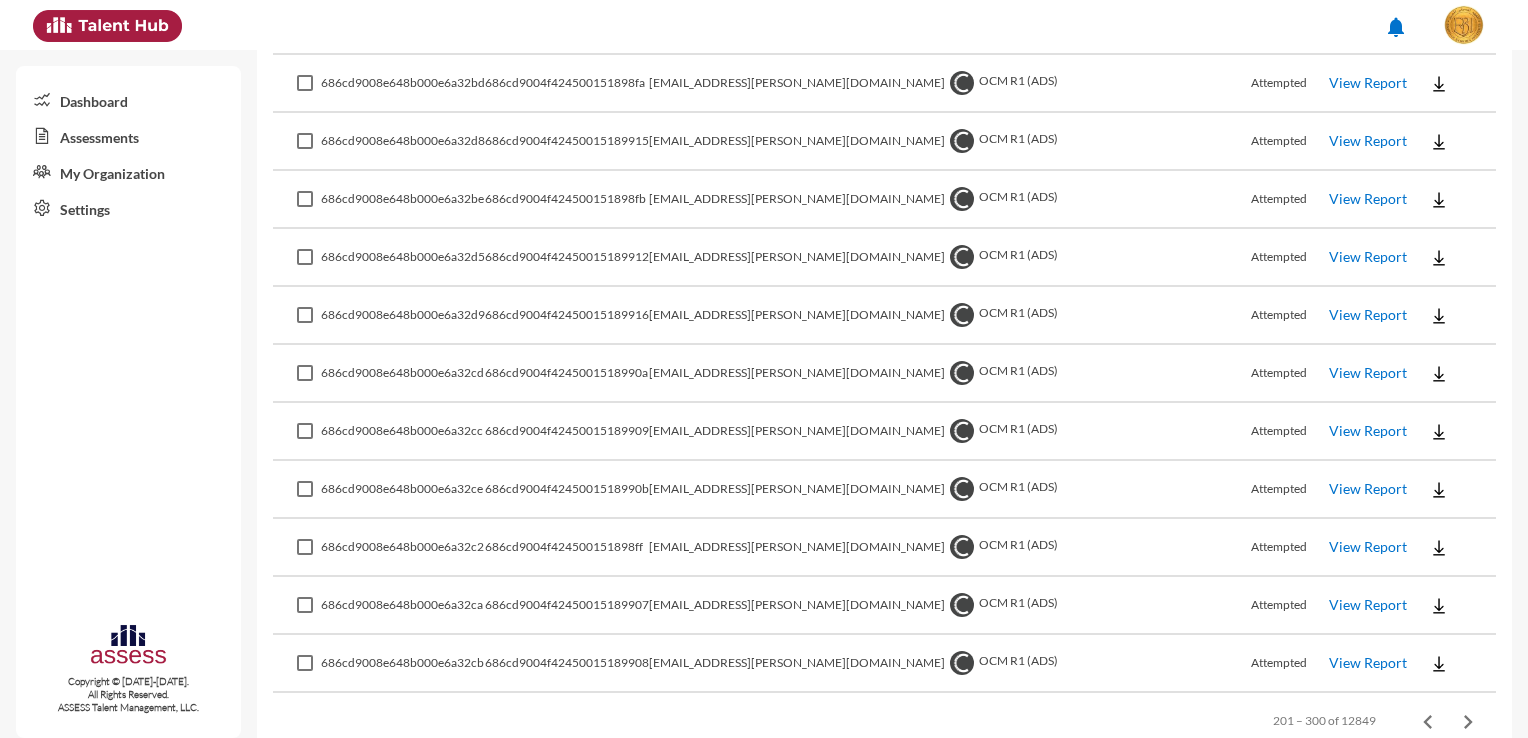 scroll, scrollTop: 5563, scrollLeft: 0, axis: vertical 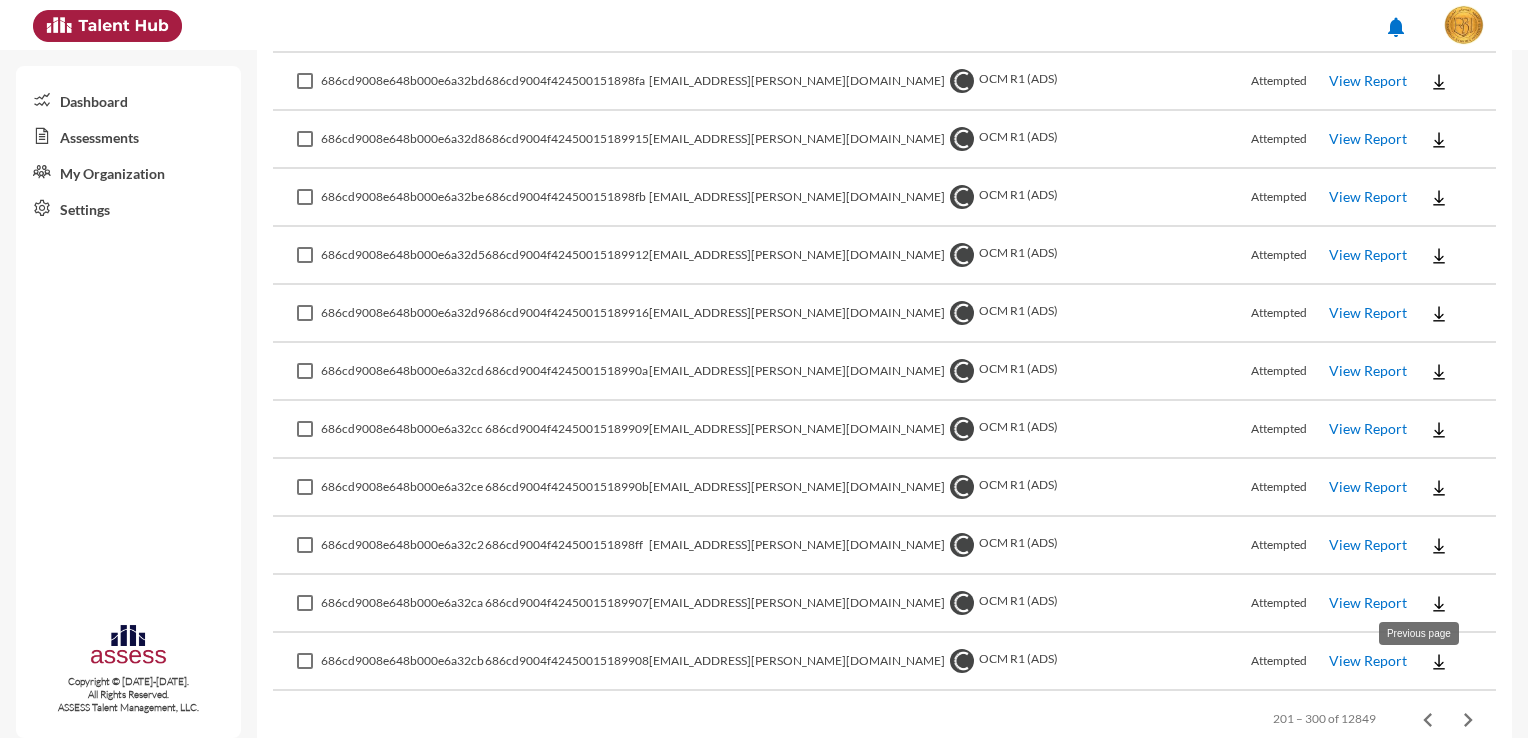 click 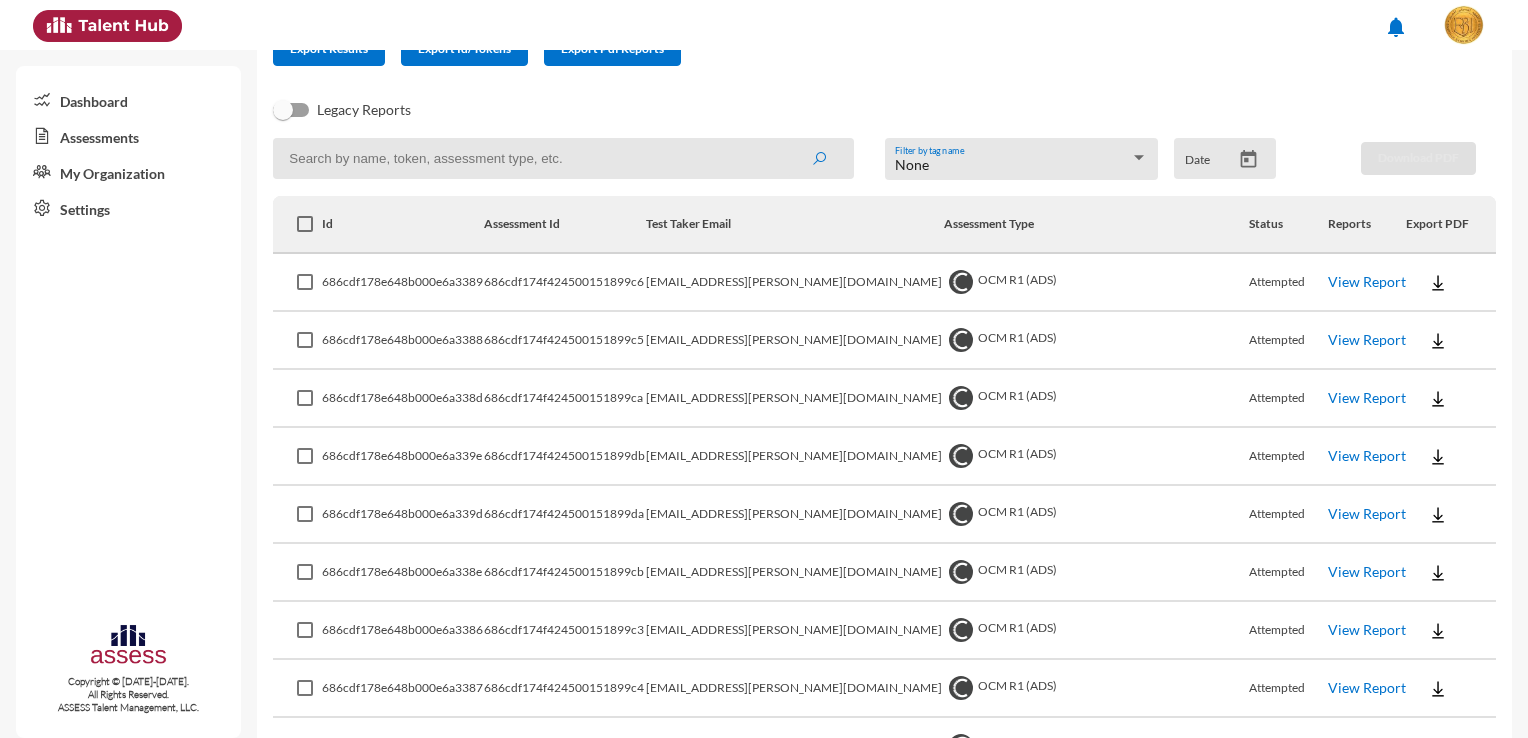 scroll, scrollTop: 0, scrollLeft: 0, axis: both 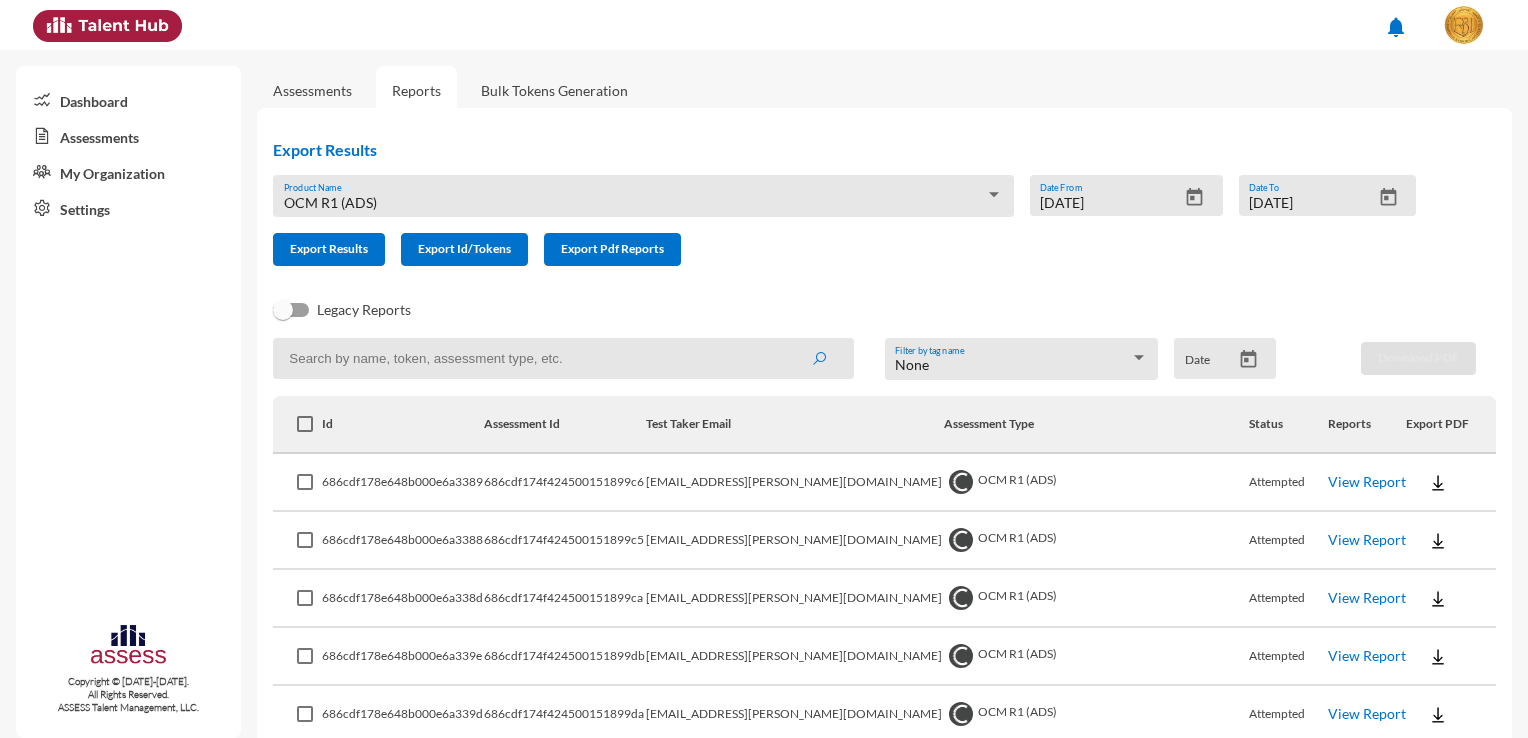 click 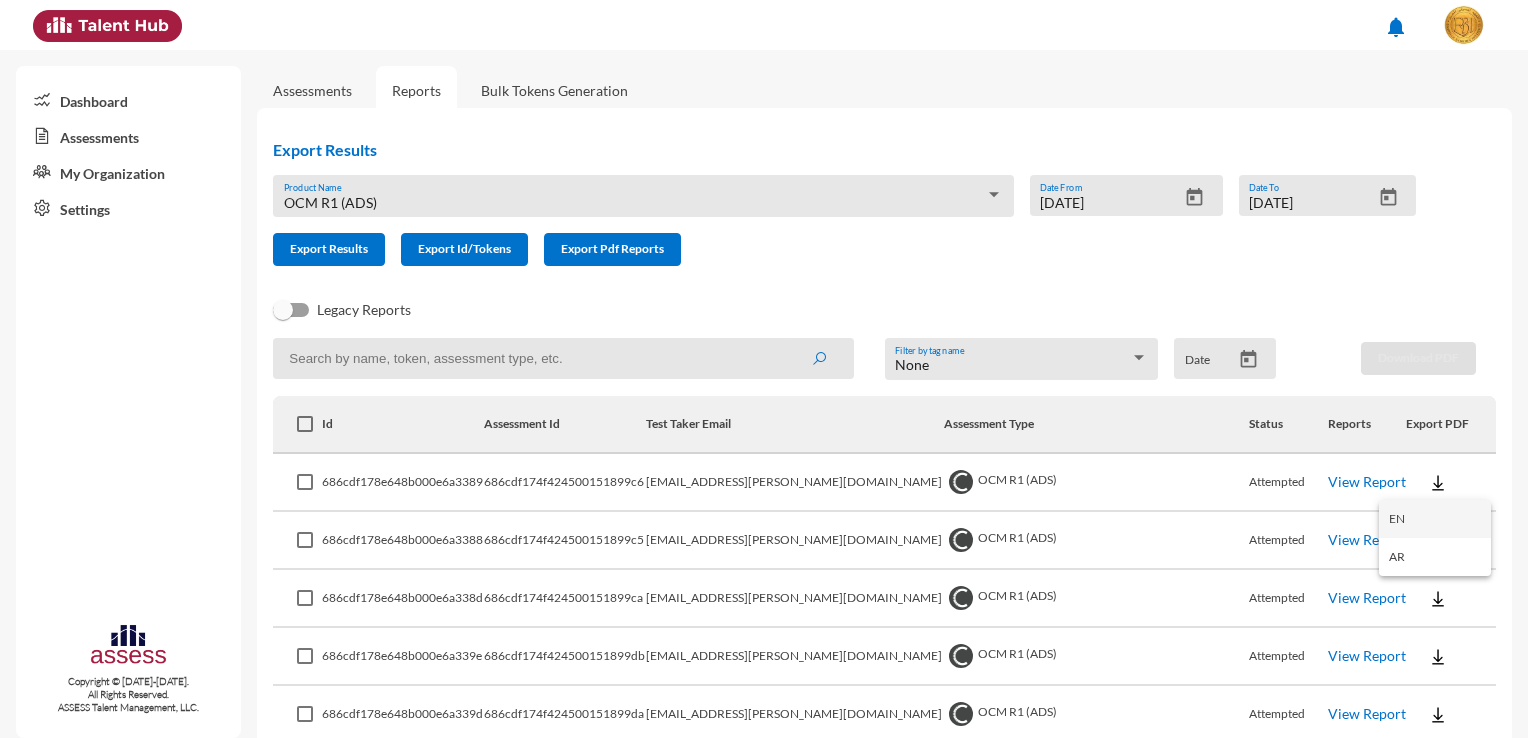 click on "EN" at bounding box center (1435, 519) 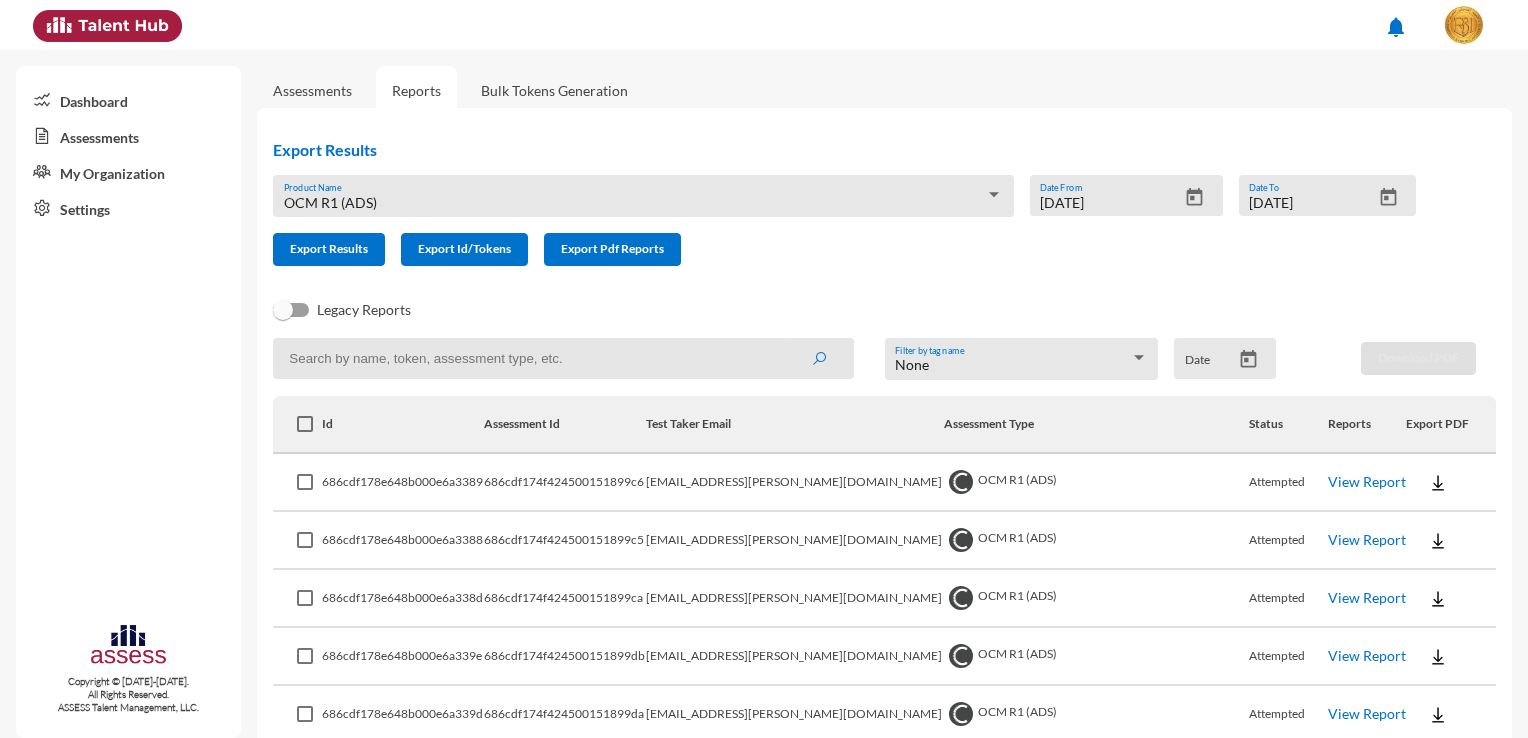 click 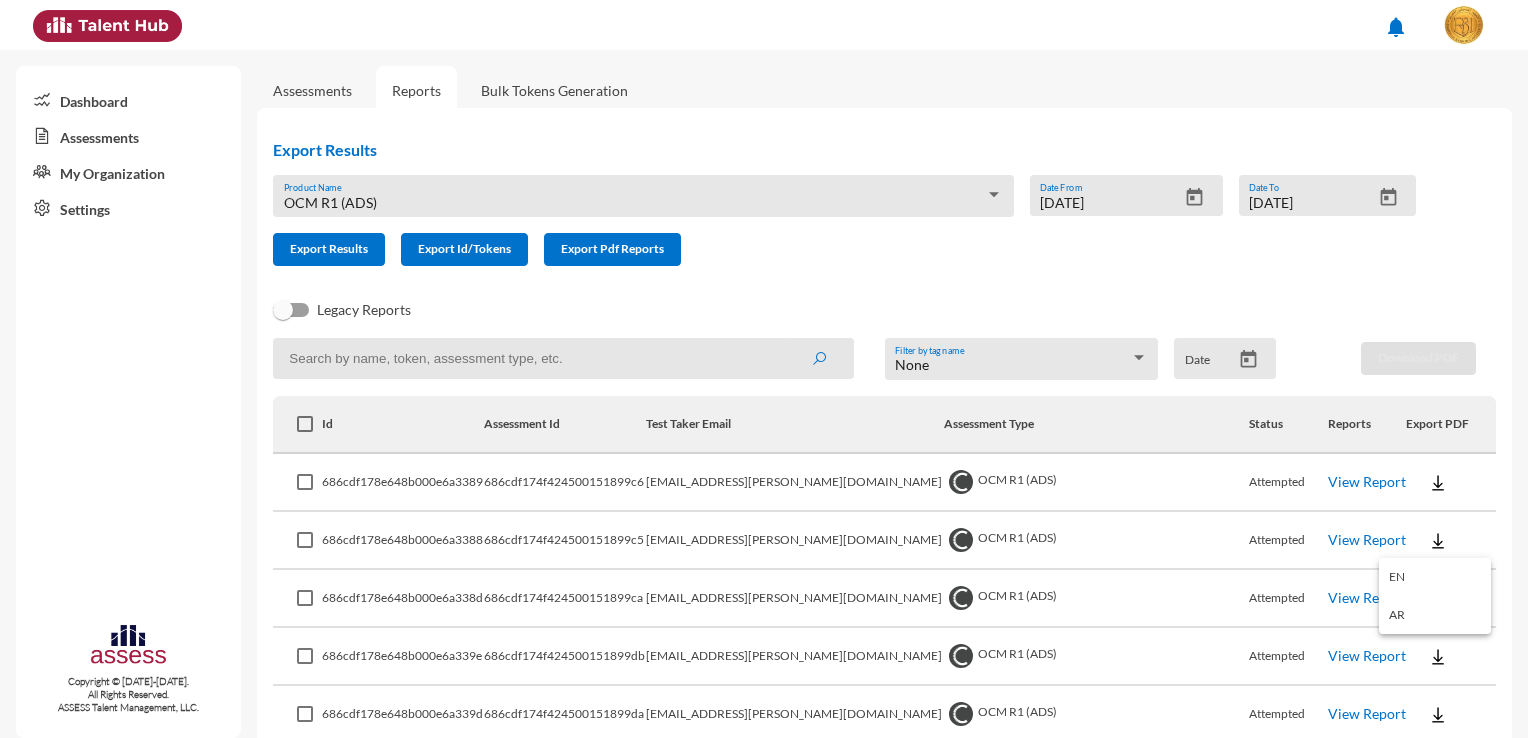 click at bounding box center (764, 369) 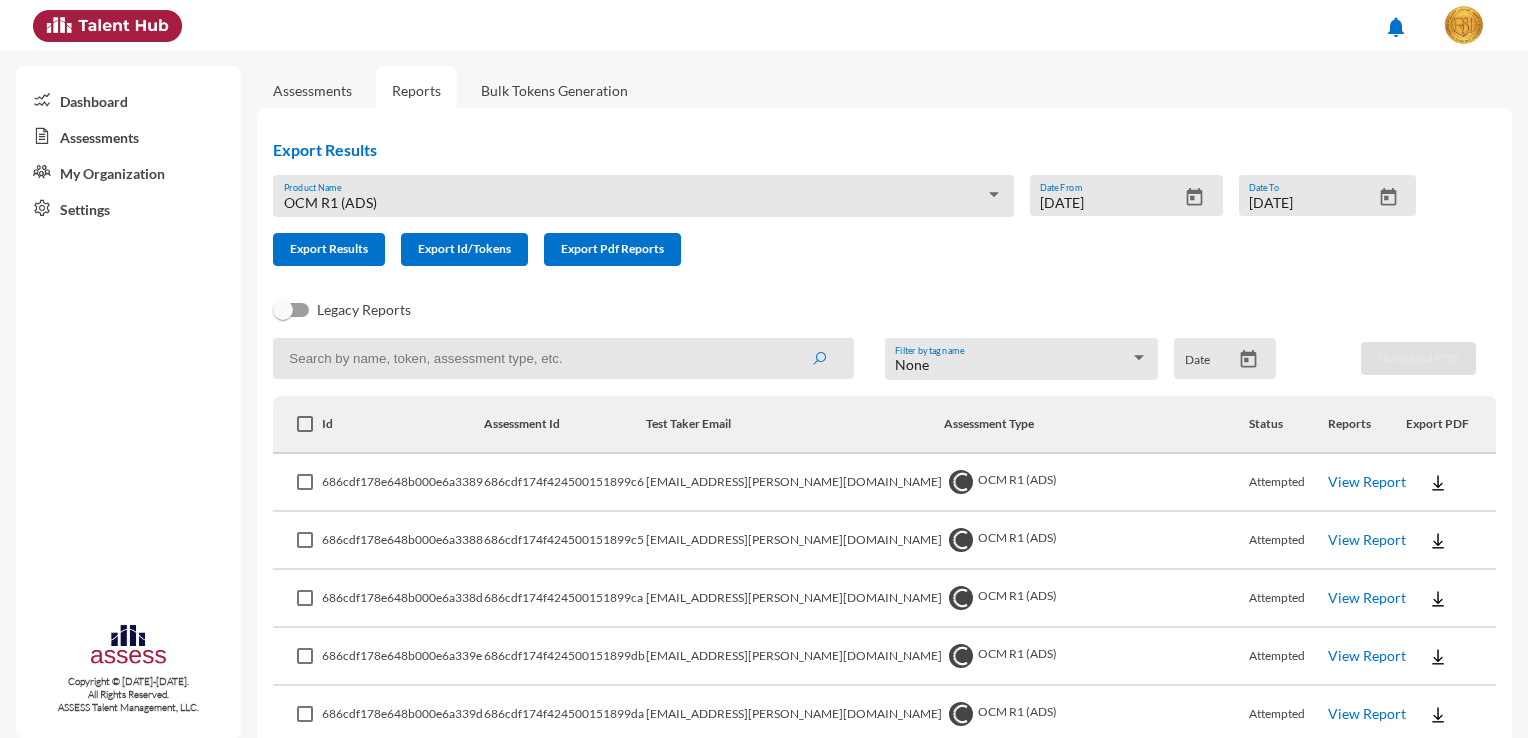 click 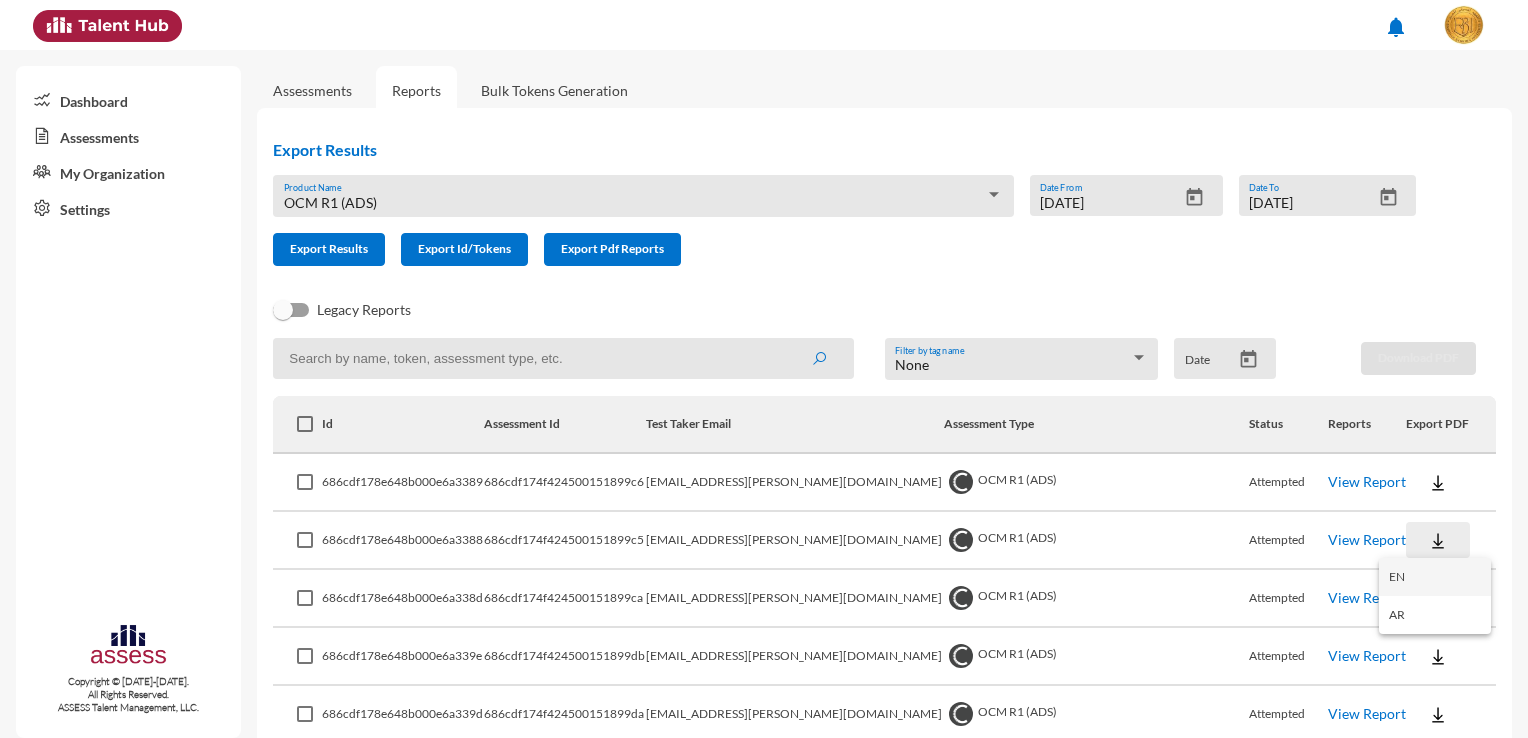 click on "EN" at bounding box center (1435, 577) 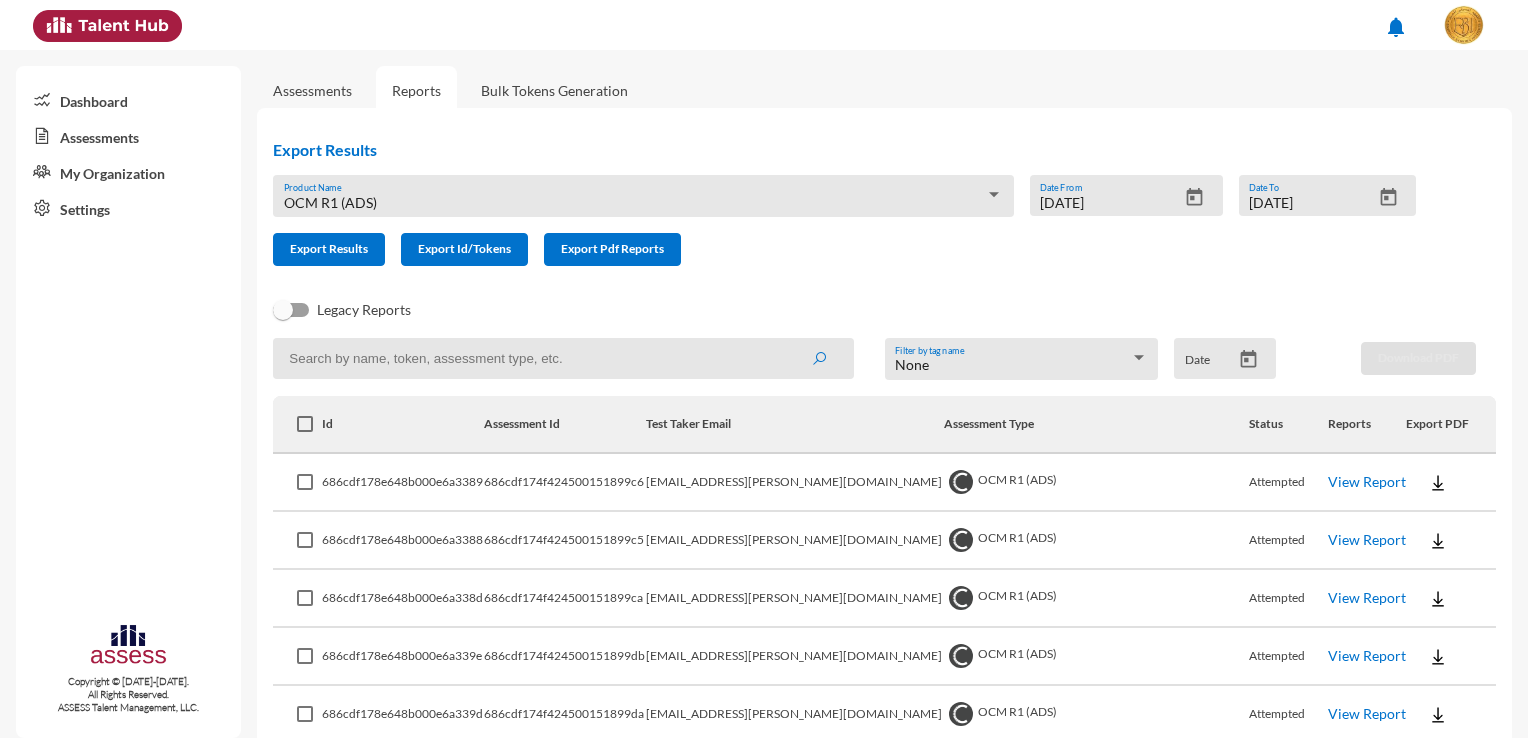 click 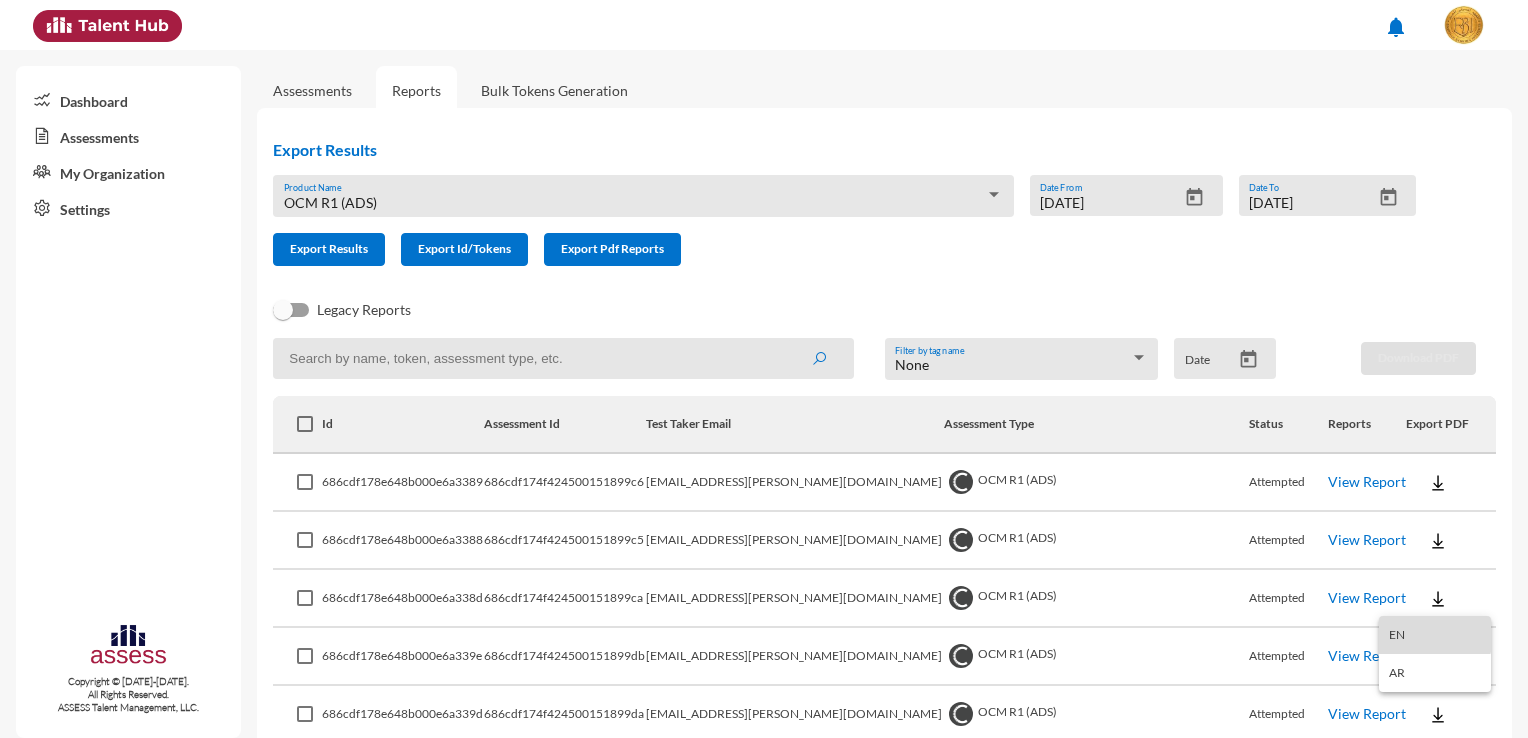 click on "EN" at bounding box center (1435, 635) 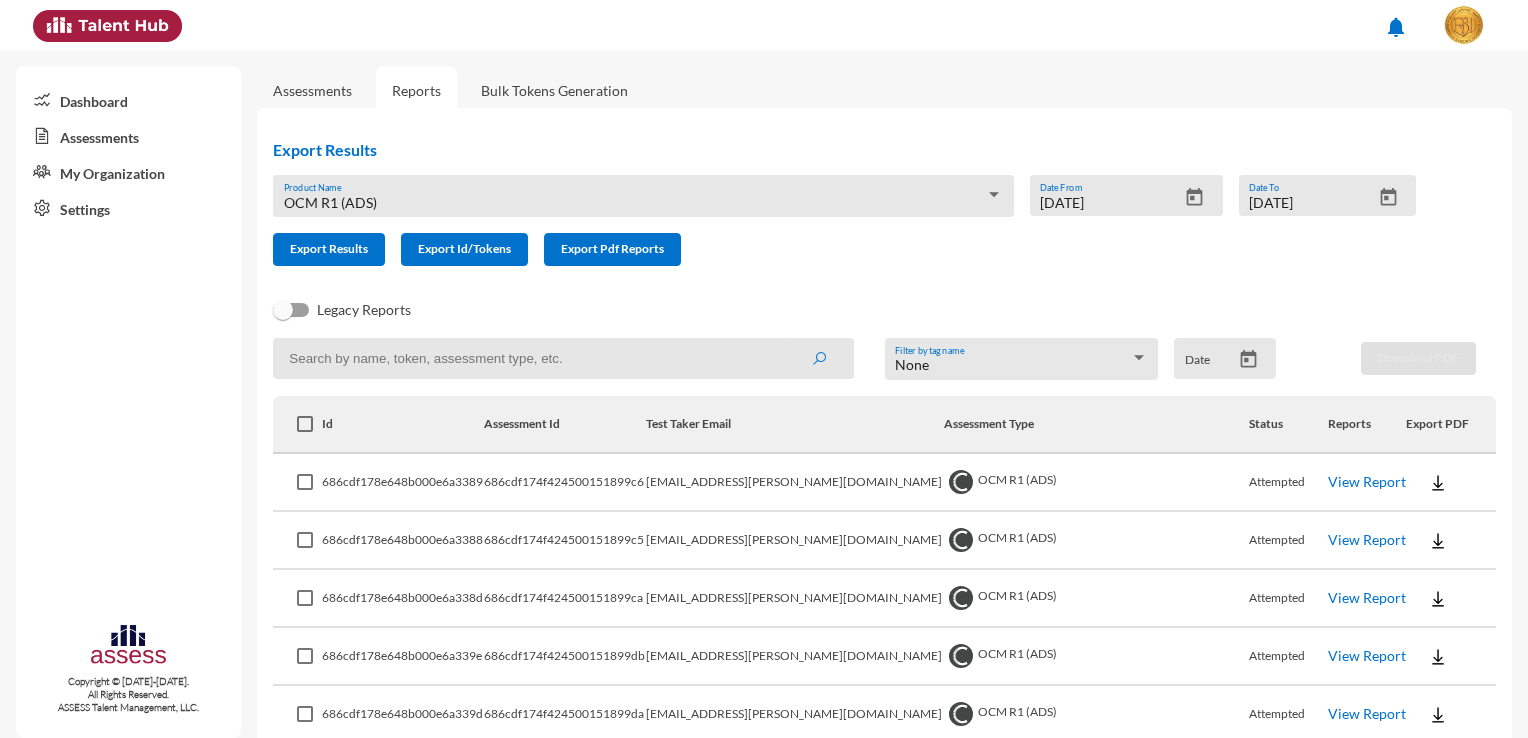 click 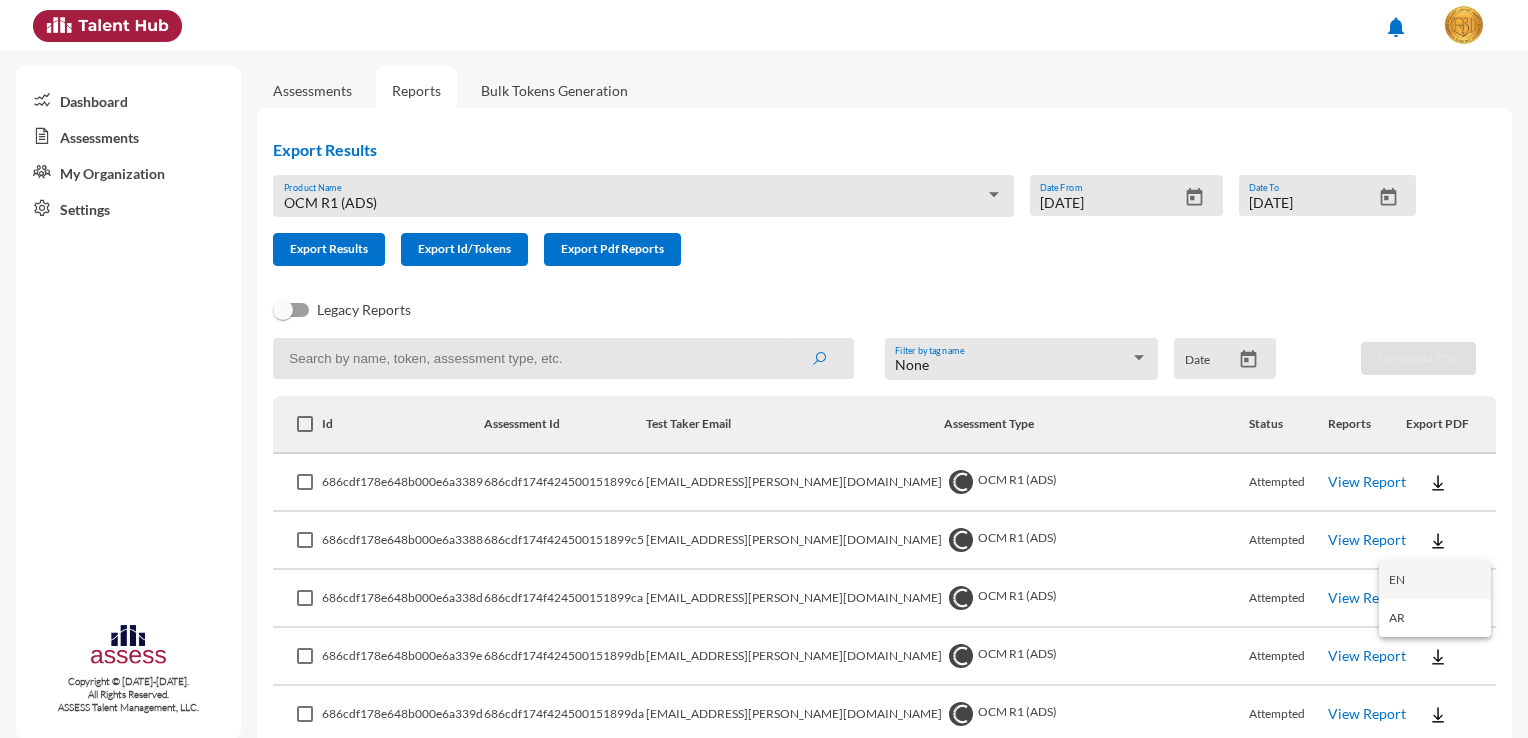 click on "EN" at bounding box center (1435, 580) 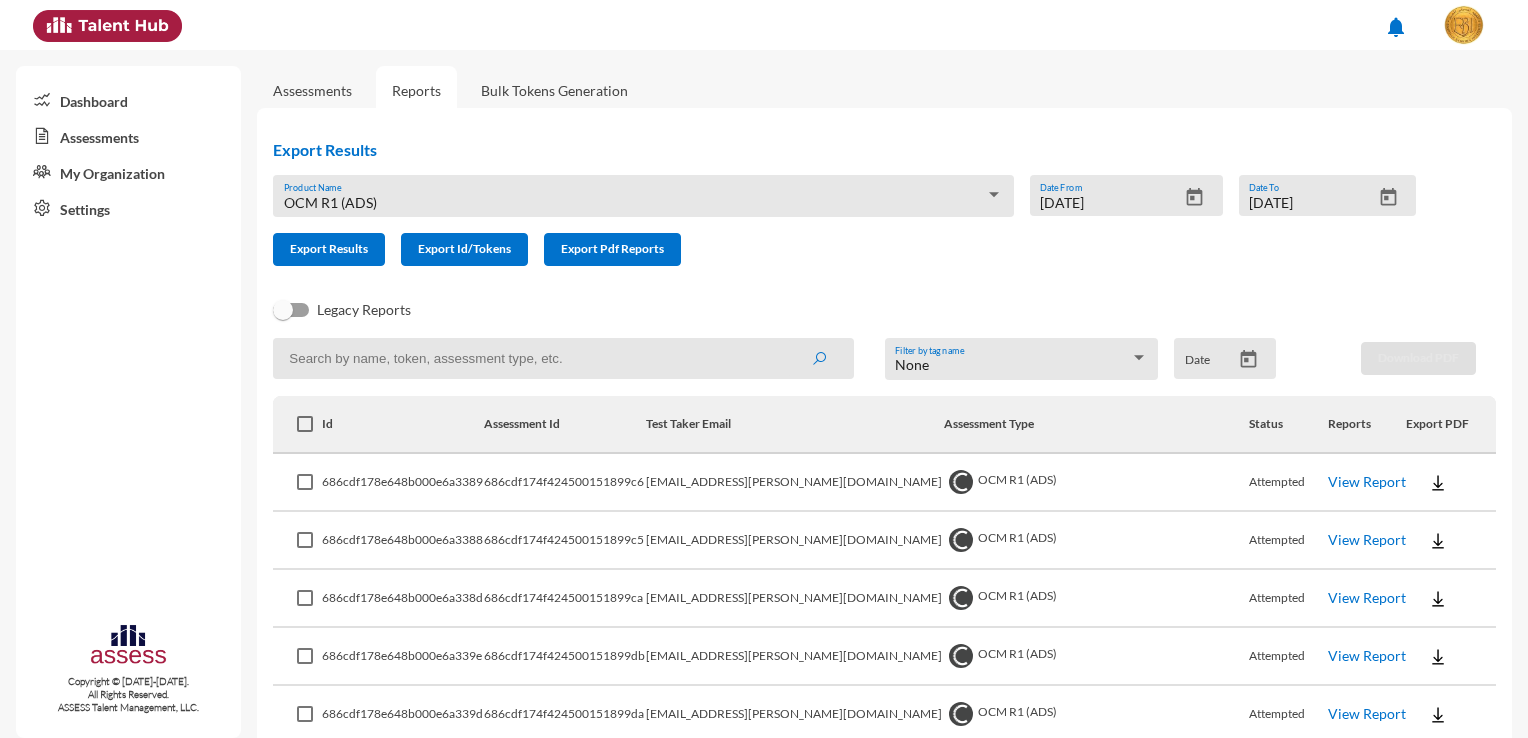 click 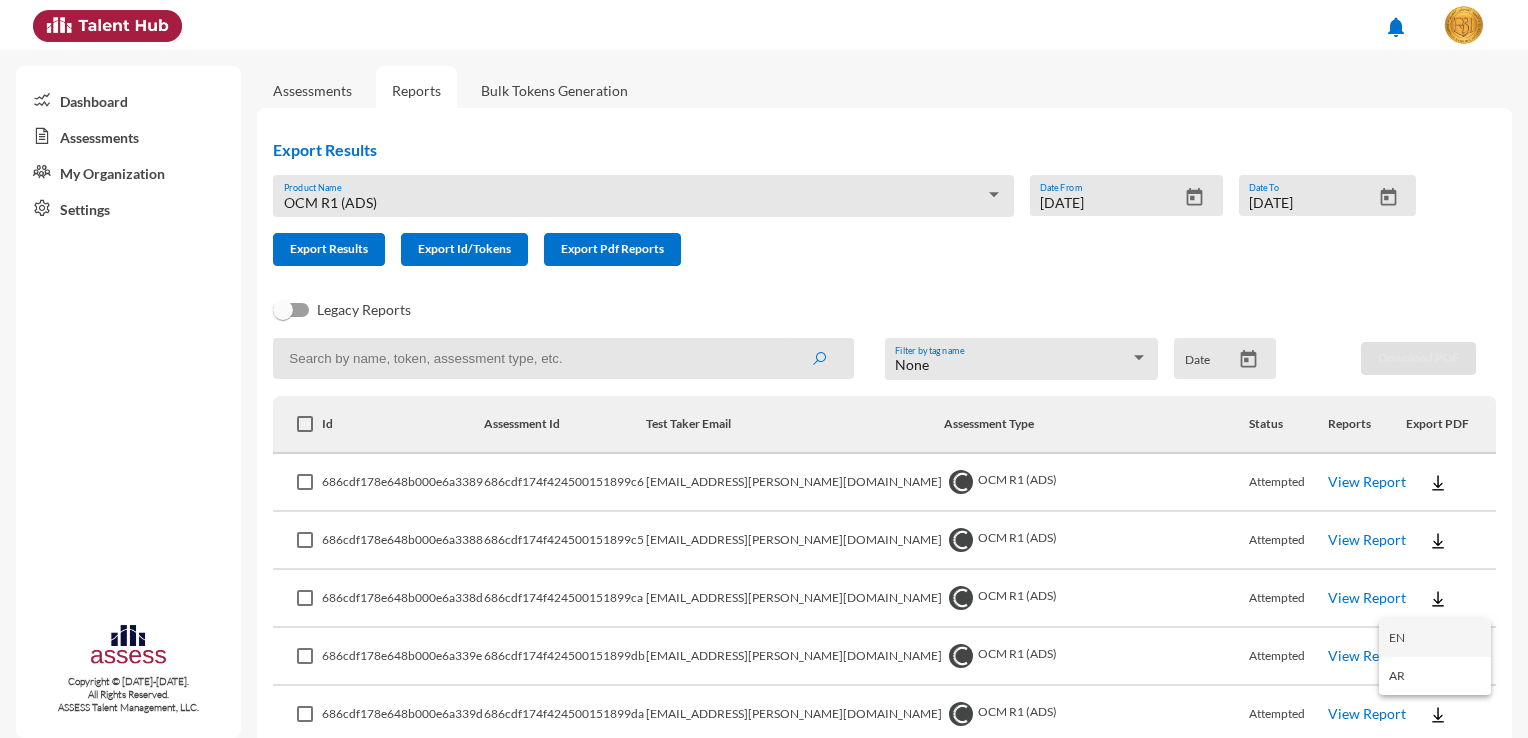 click on "EN" at bounding box center (1435, 638) 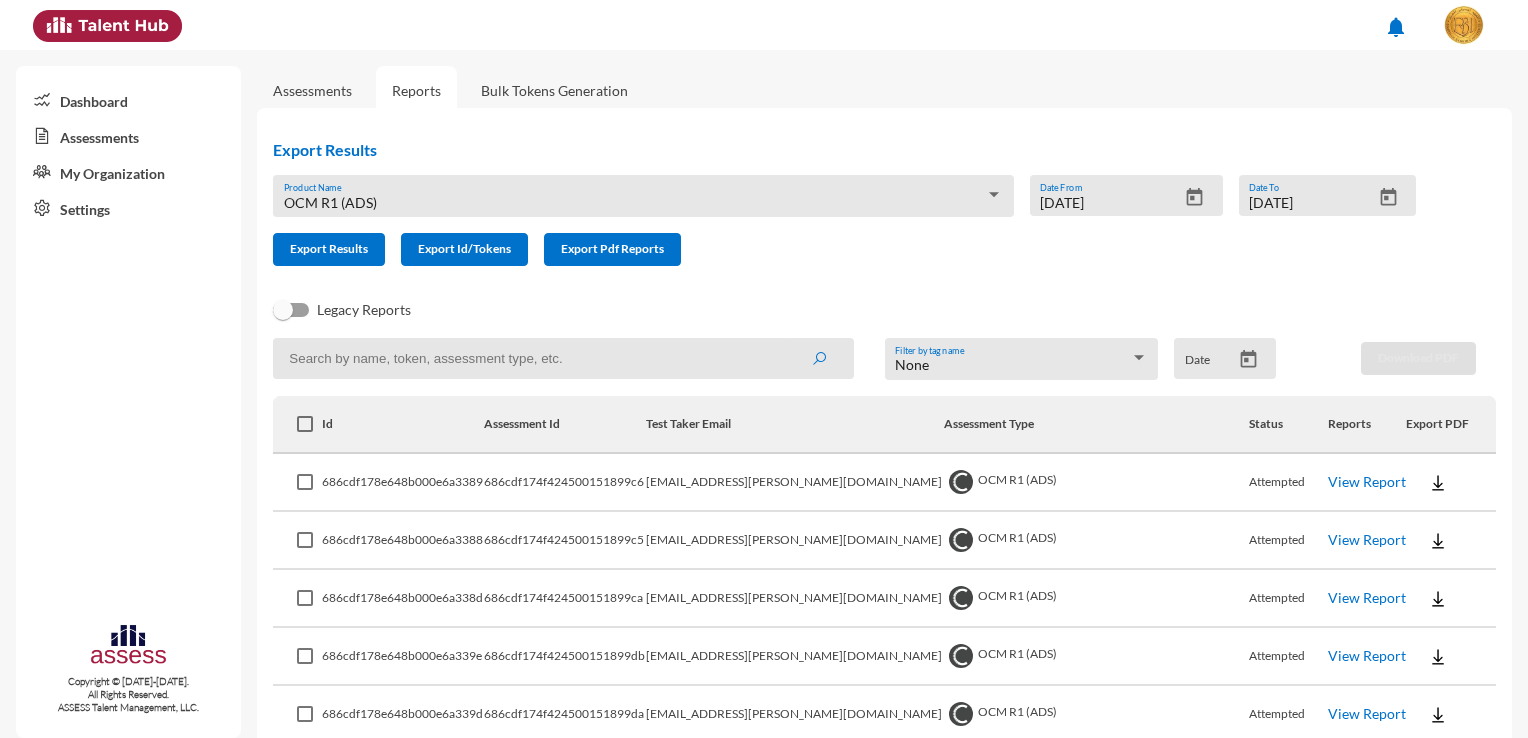 drag, startPoint x: 648, startPoint y: 717, endPoint x: 526, endPoint y: 698, distance: 123.47064 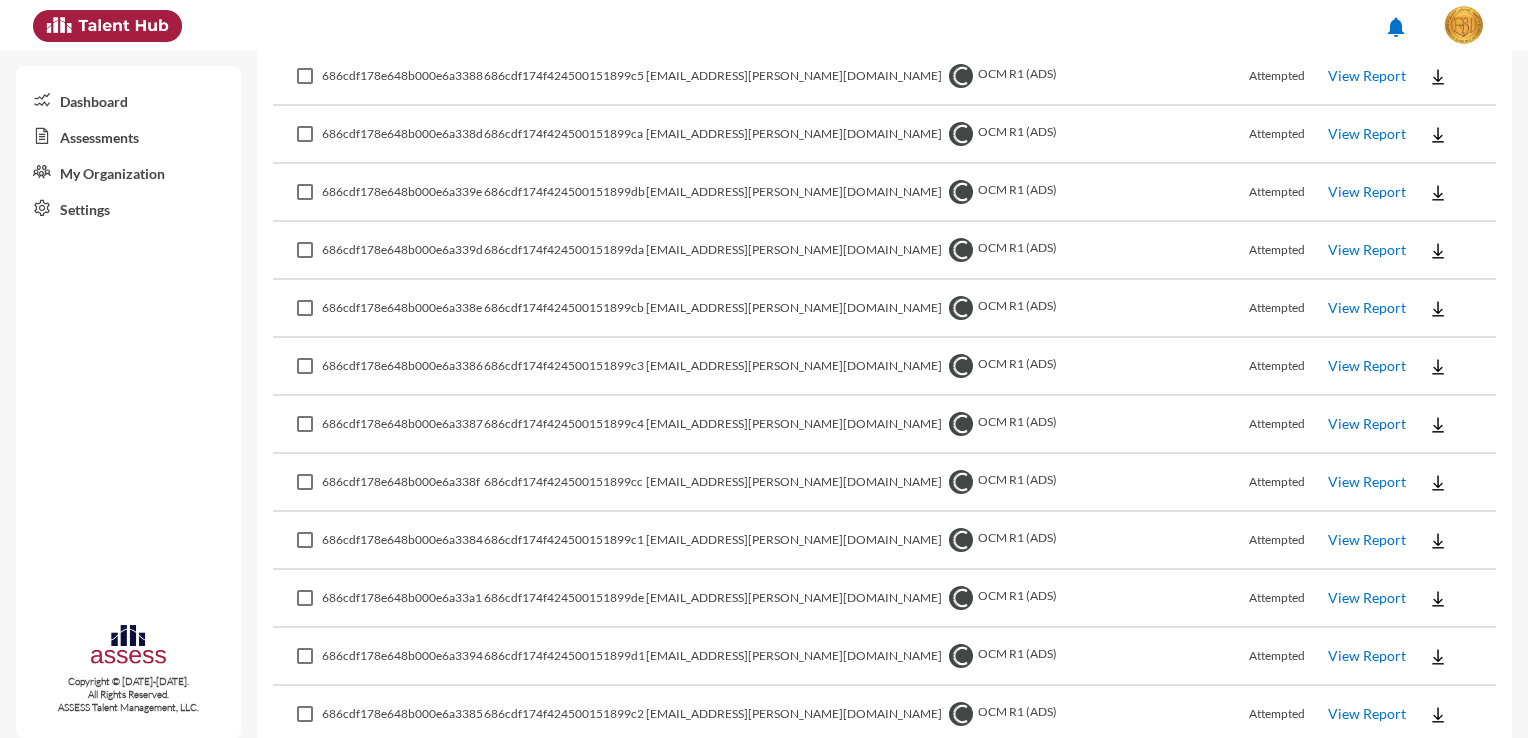 scroll, scrollTop: 500, scrollLeft: 0, axis: vertical 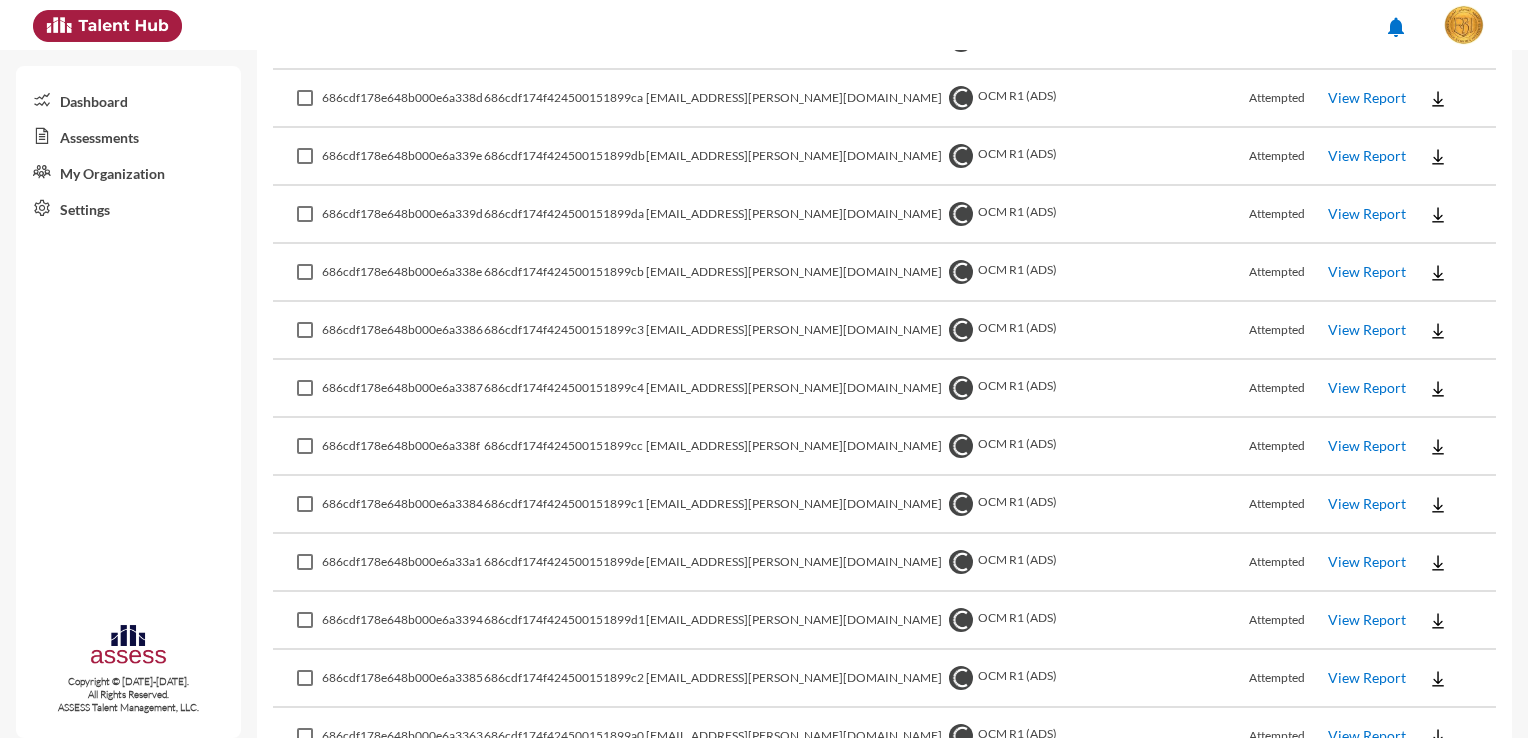 click 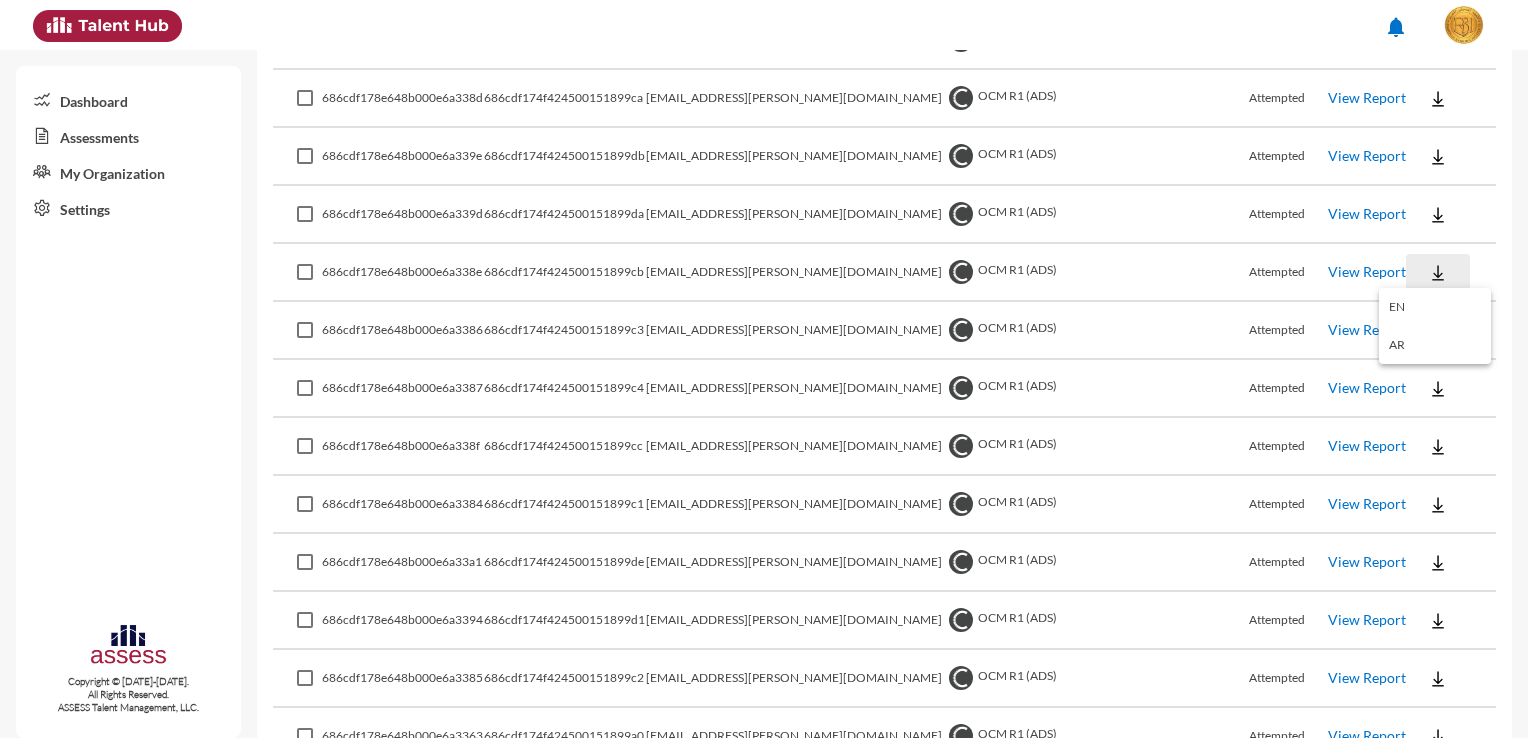 click on "EN" at bounding box center (1435, 307) 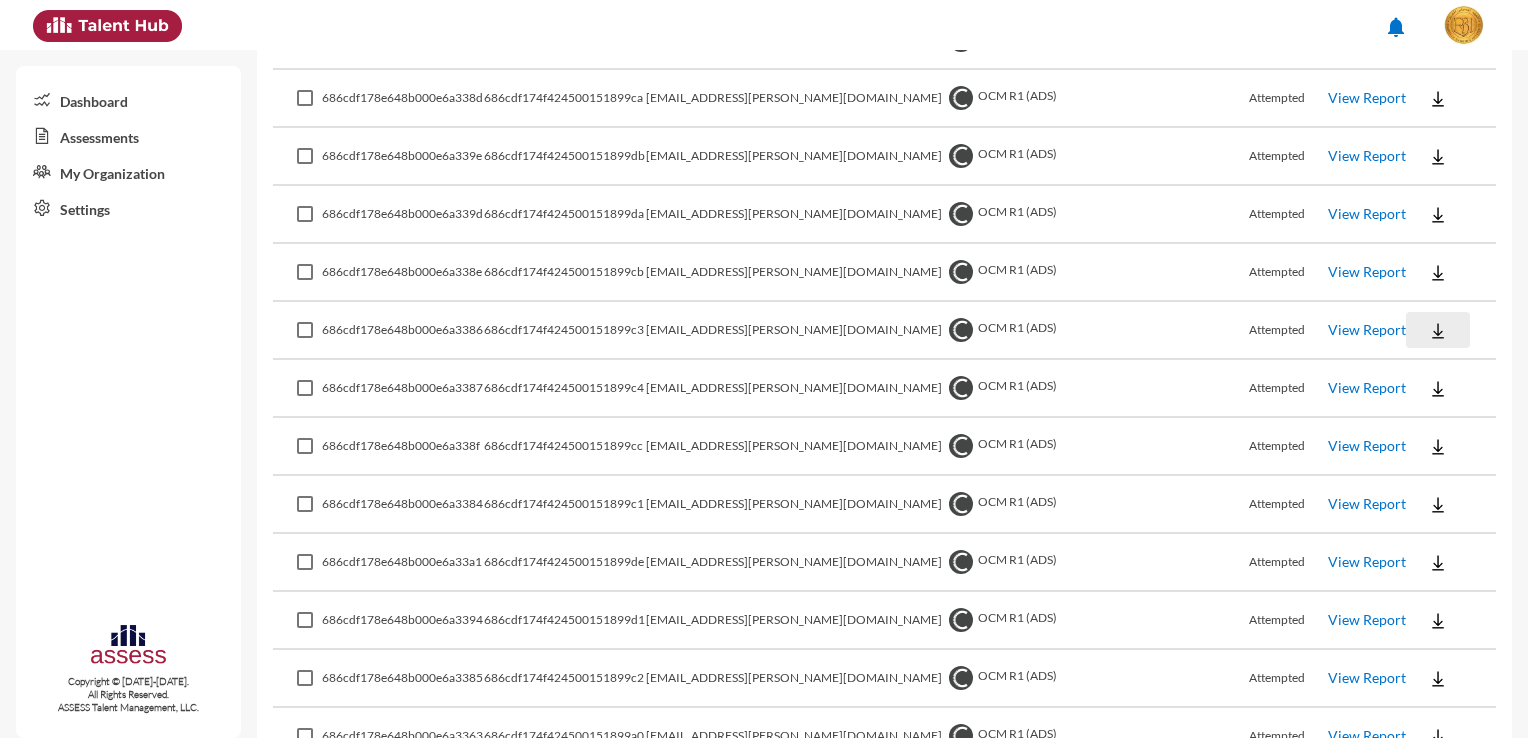 click 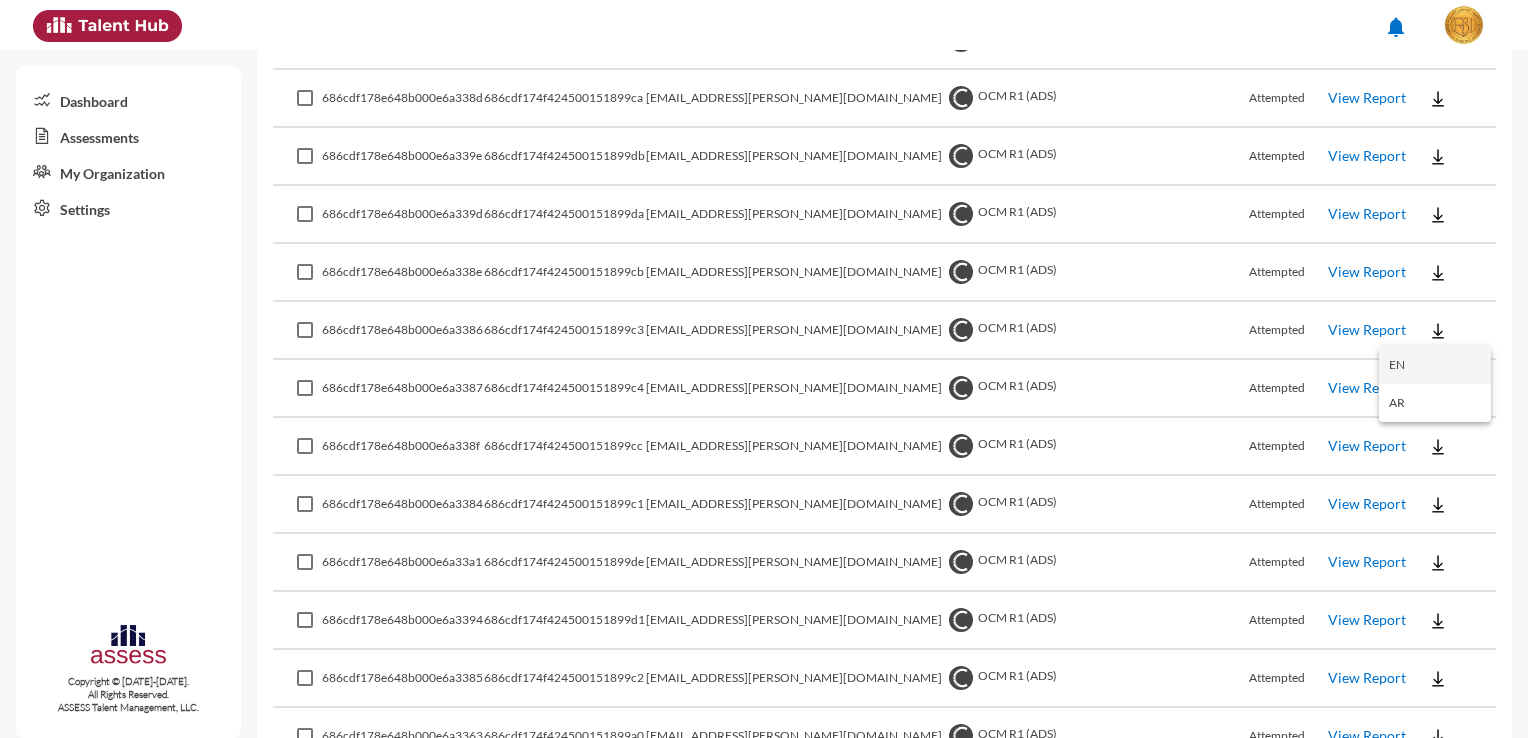 click on "EN" at bounding box center [1435, 365] 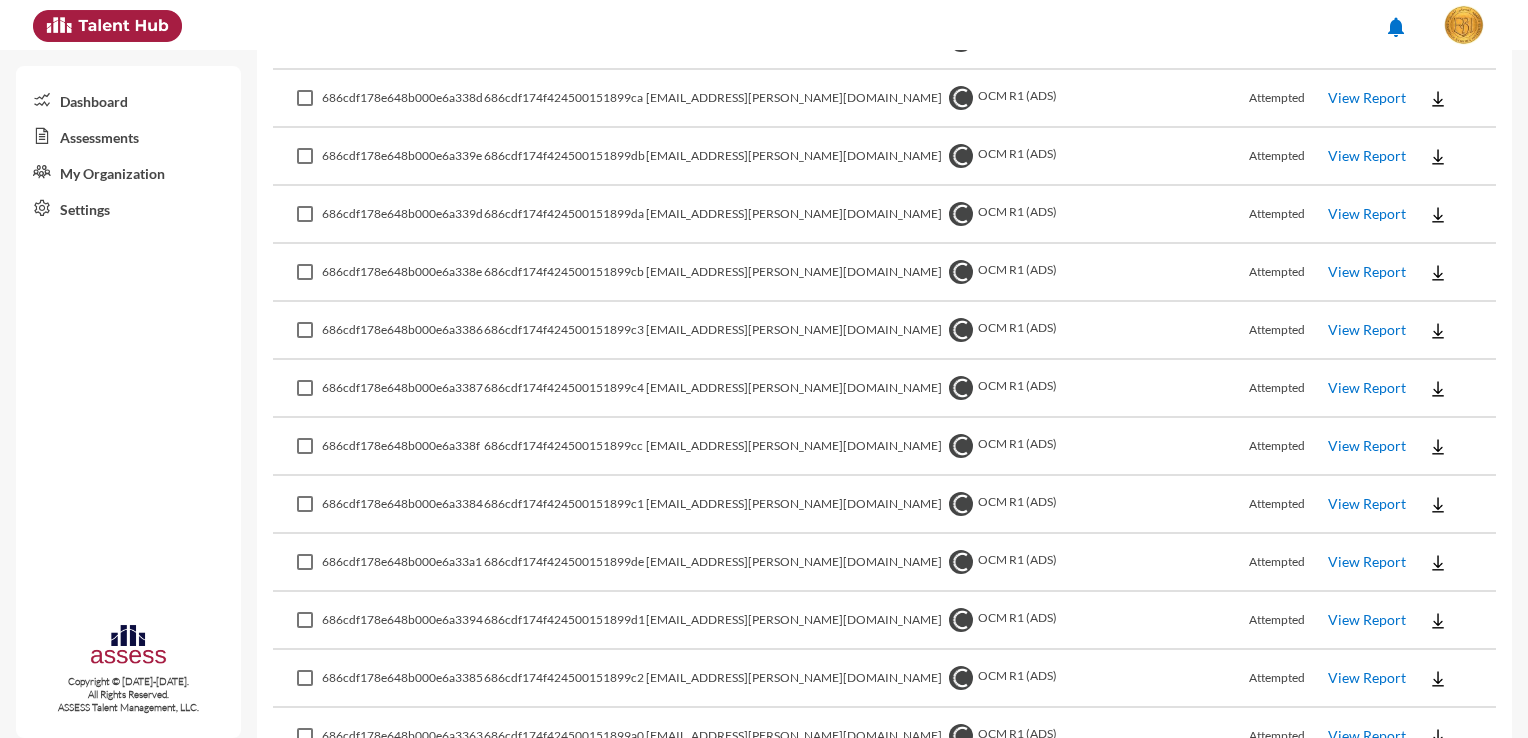 click 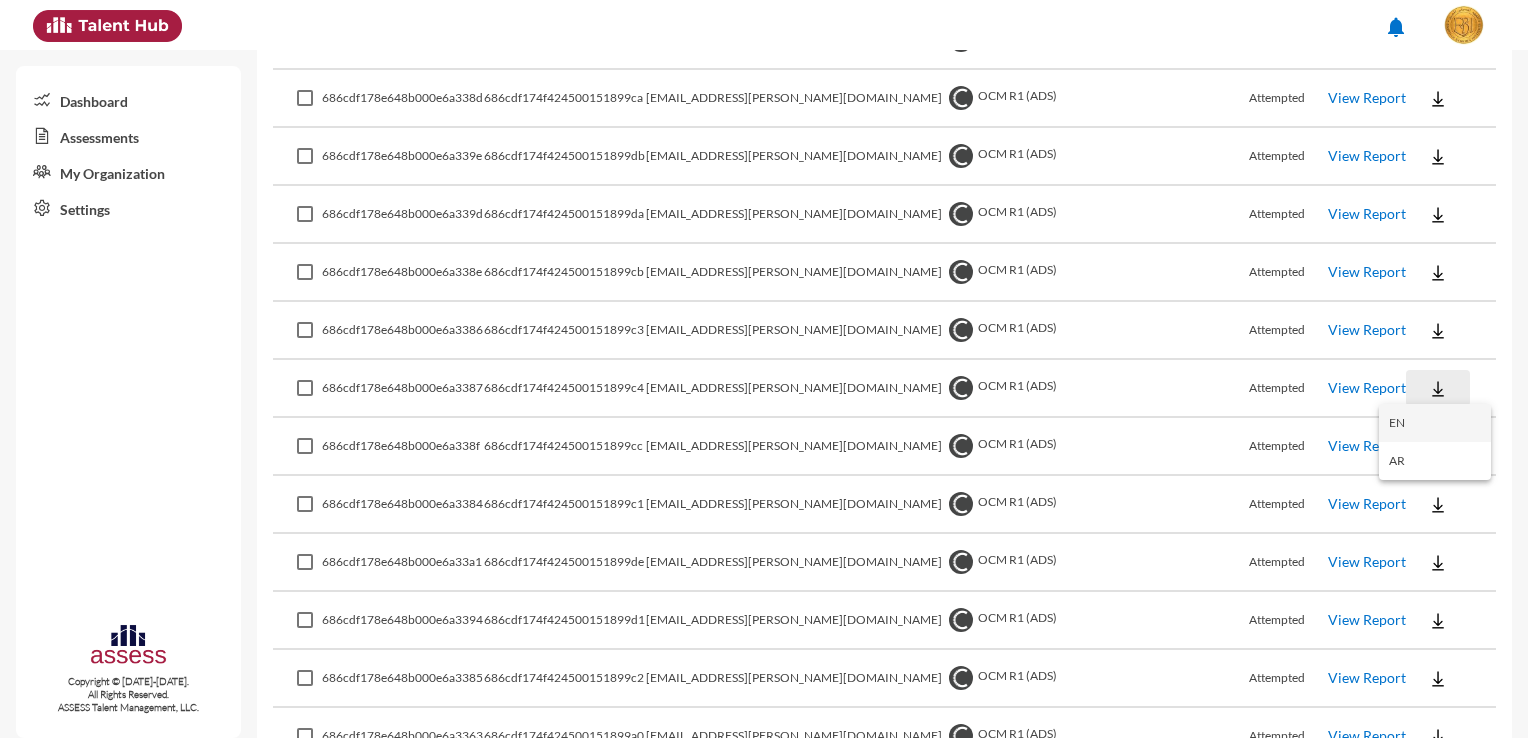 click on "EN" at bounding box center (1435, 423) 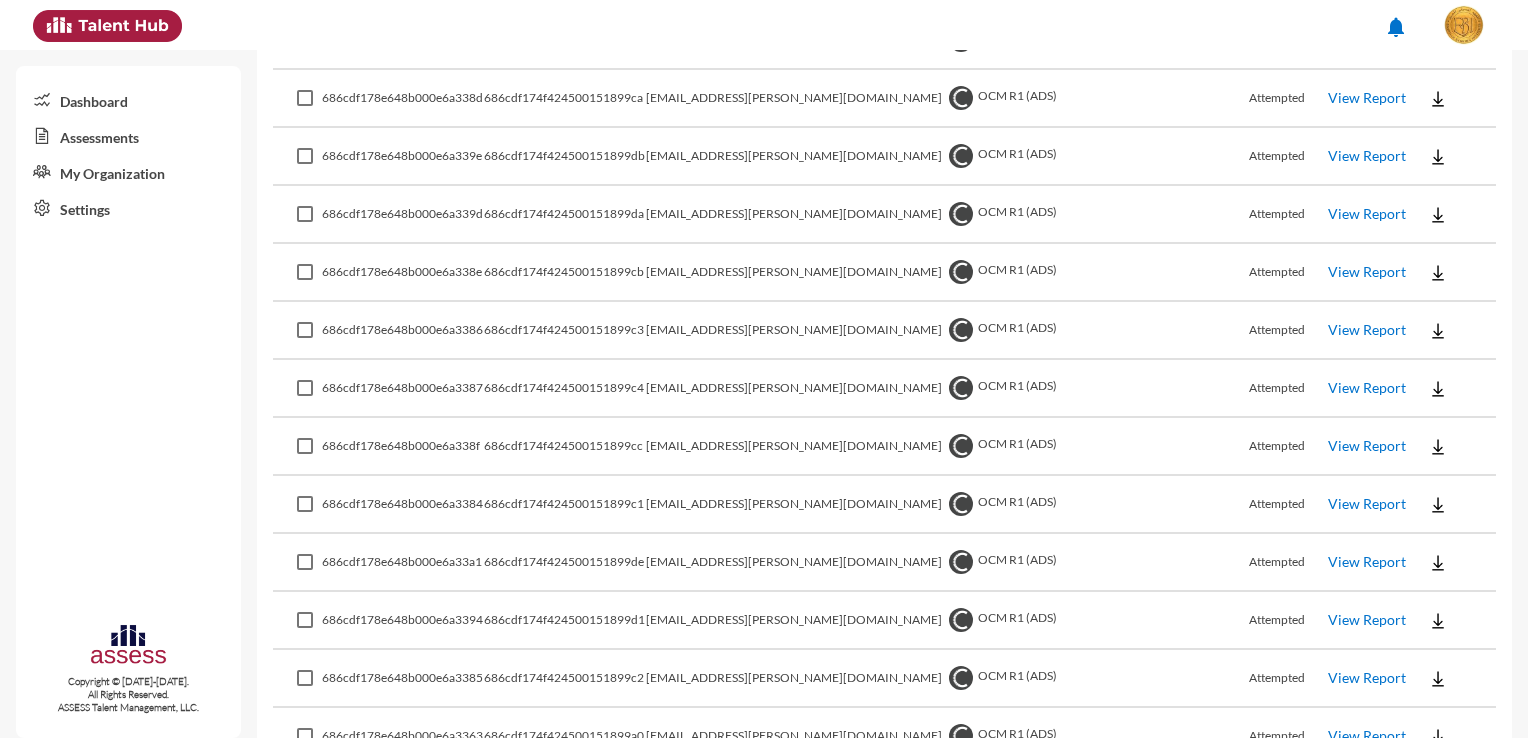 click 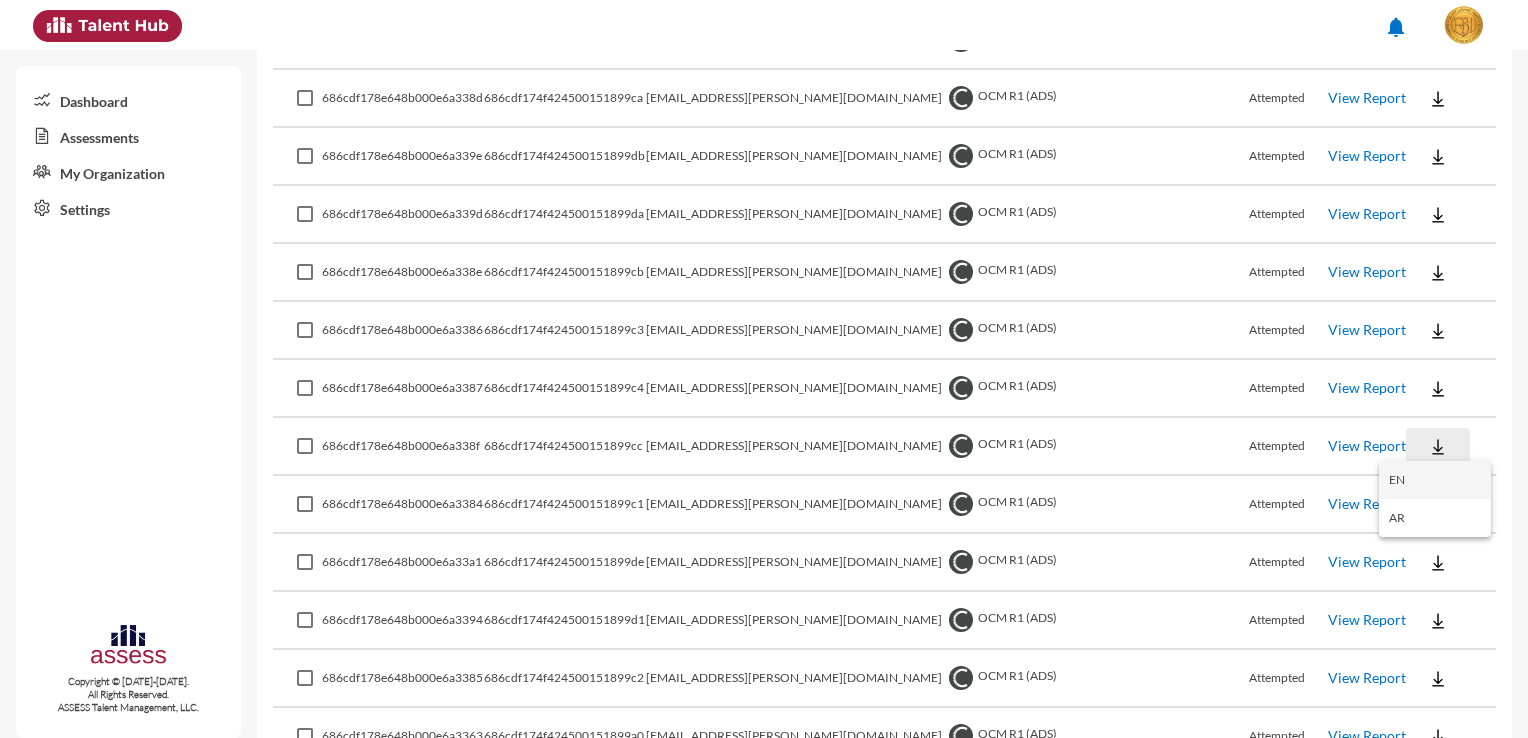 click on "EN" at bounding box center (1435, 480) 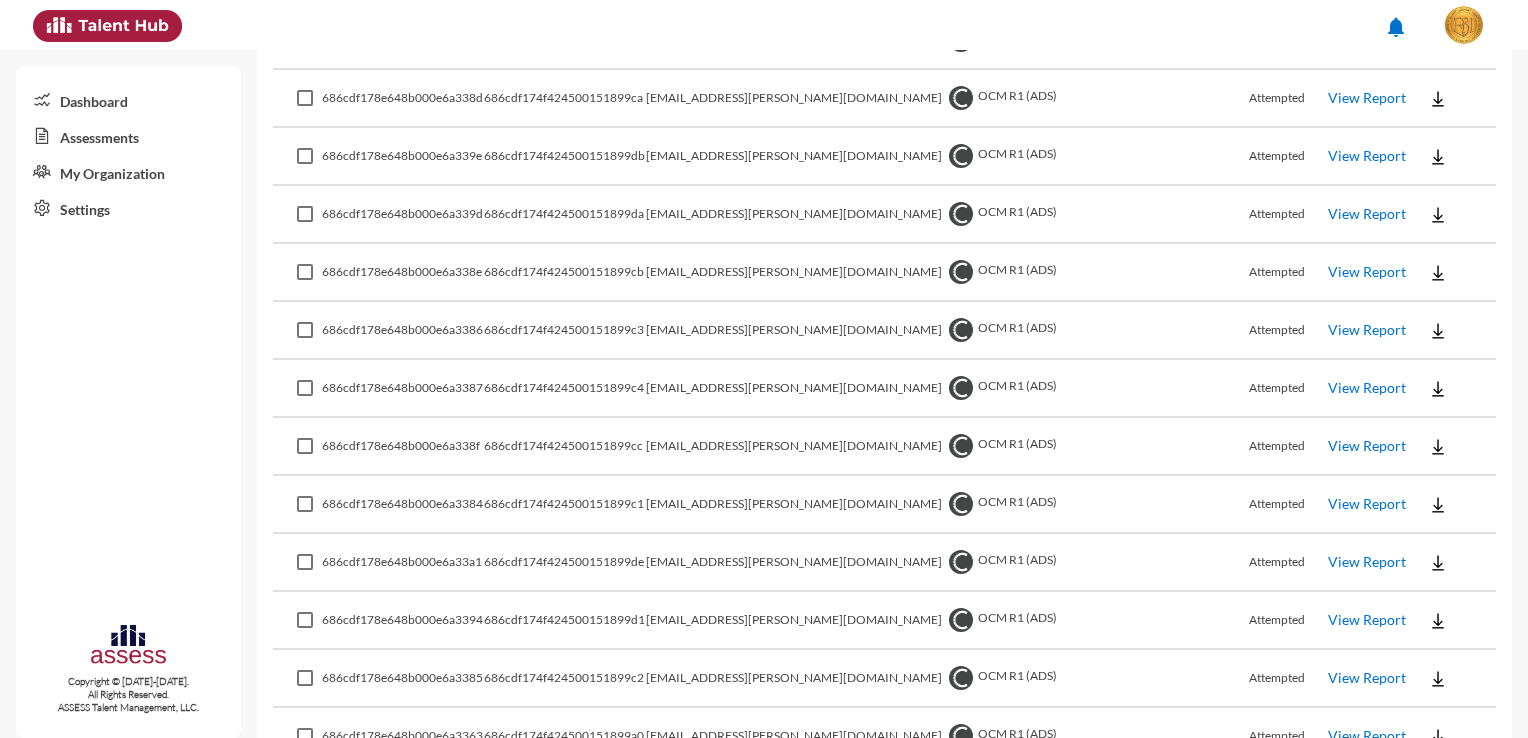 click 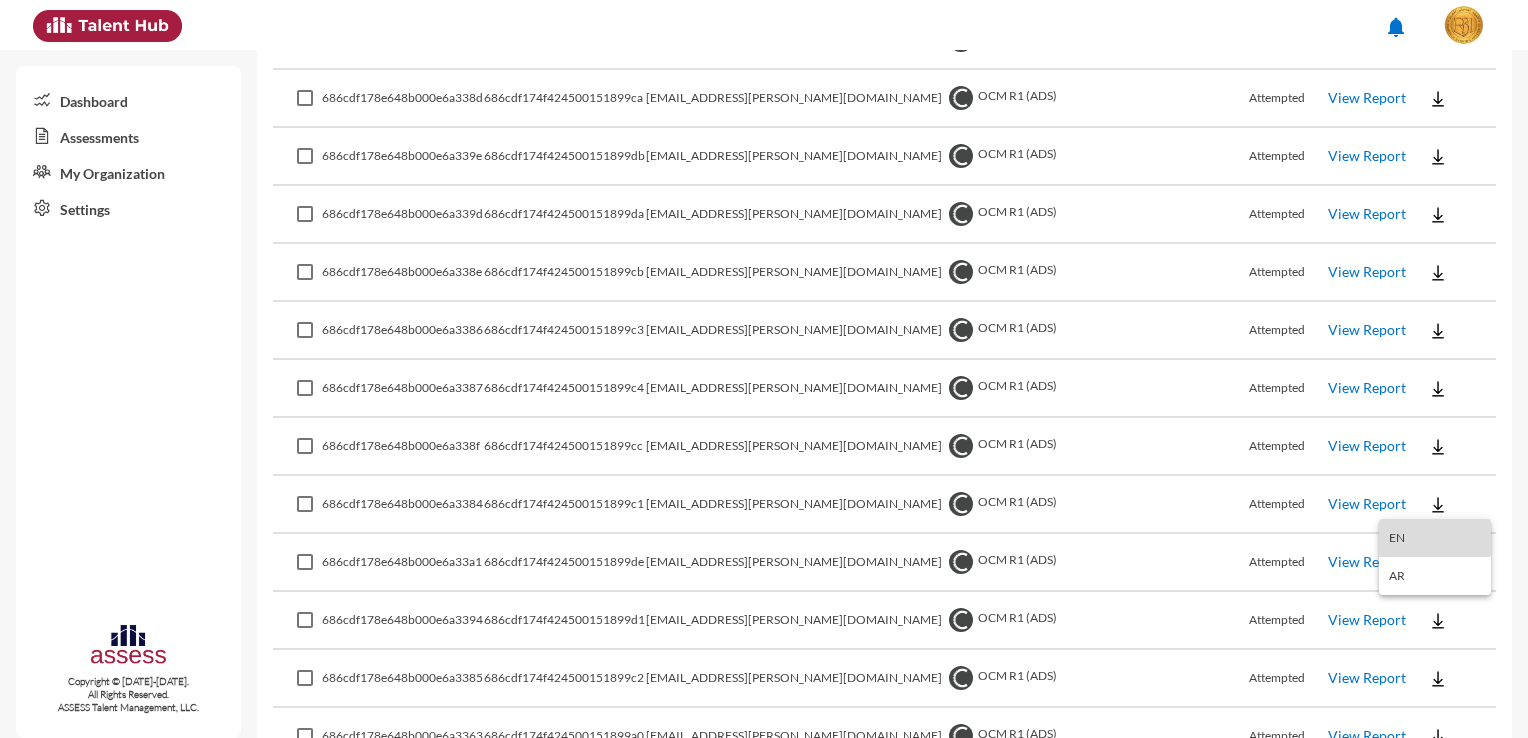 click on "EN" at bounding box center [1435, 538] 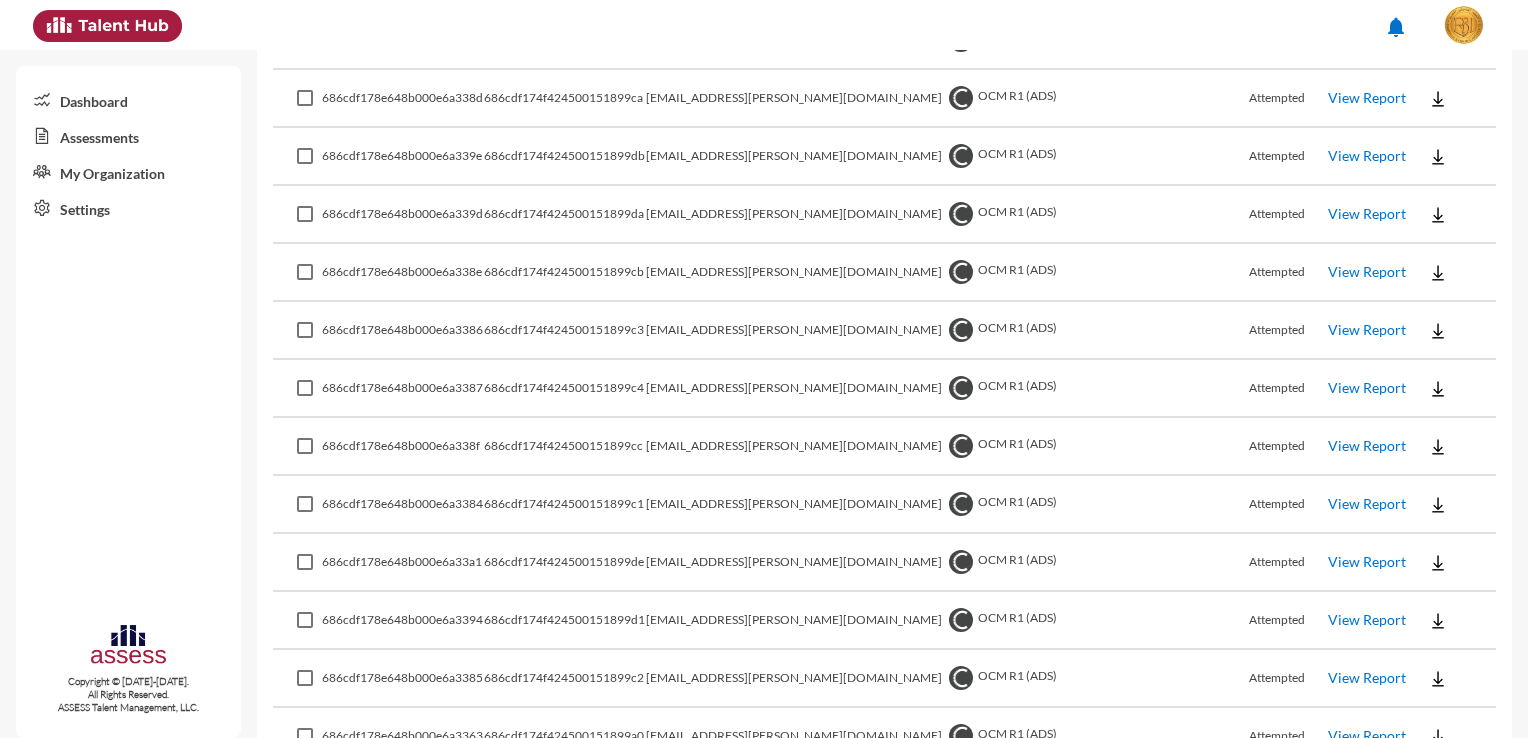 click 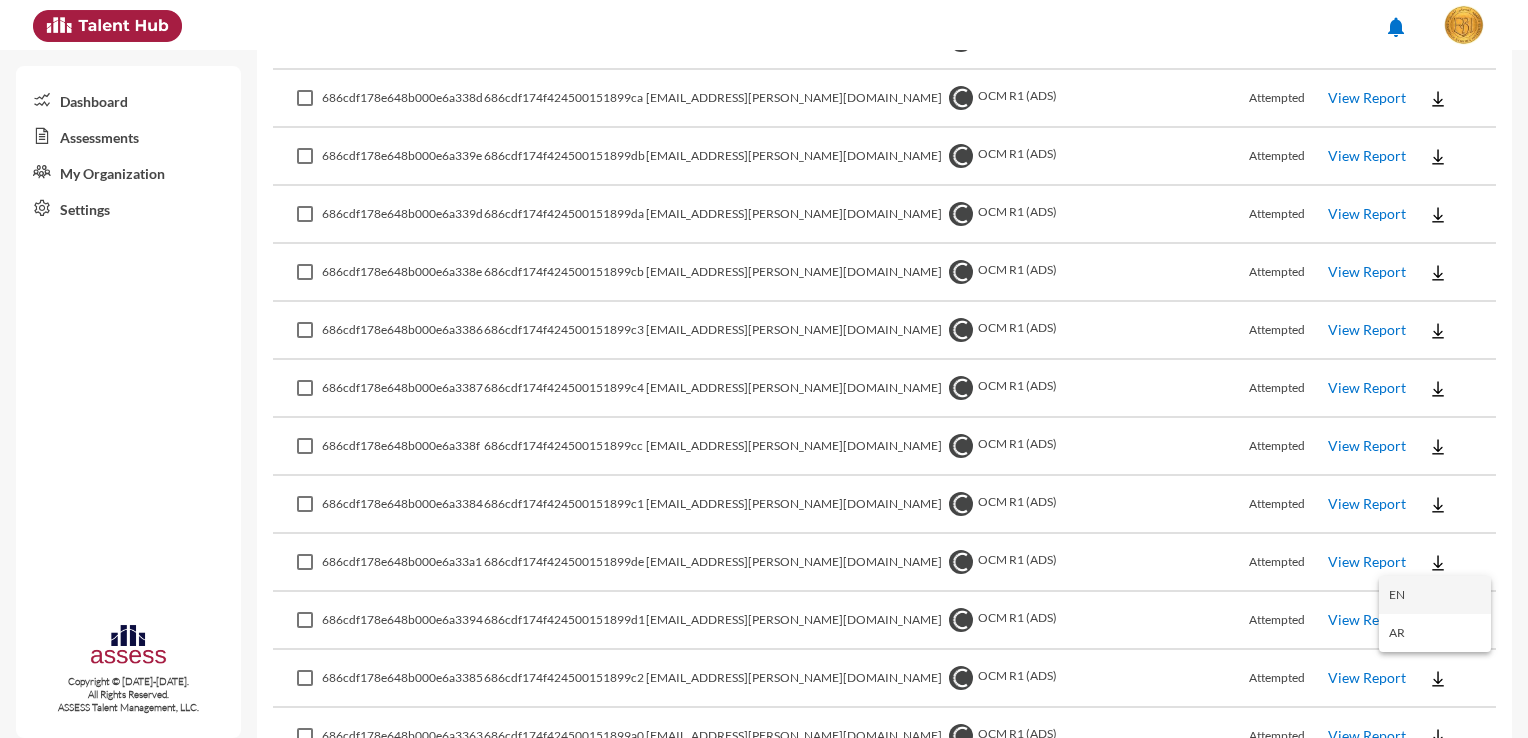 click on "EN" at bounding box center [1435, 595] 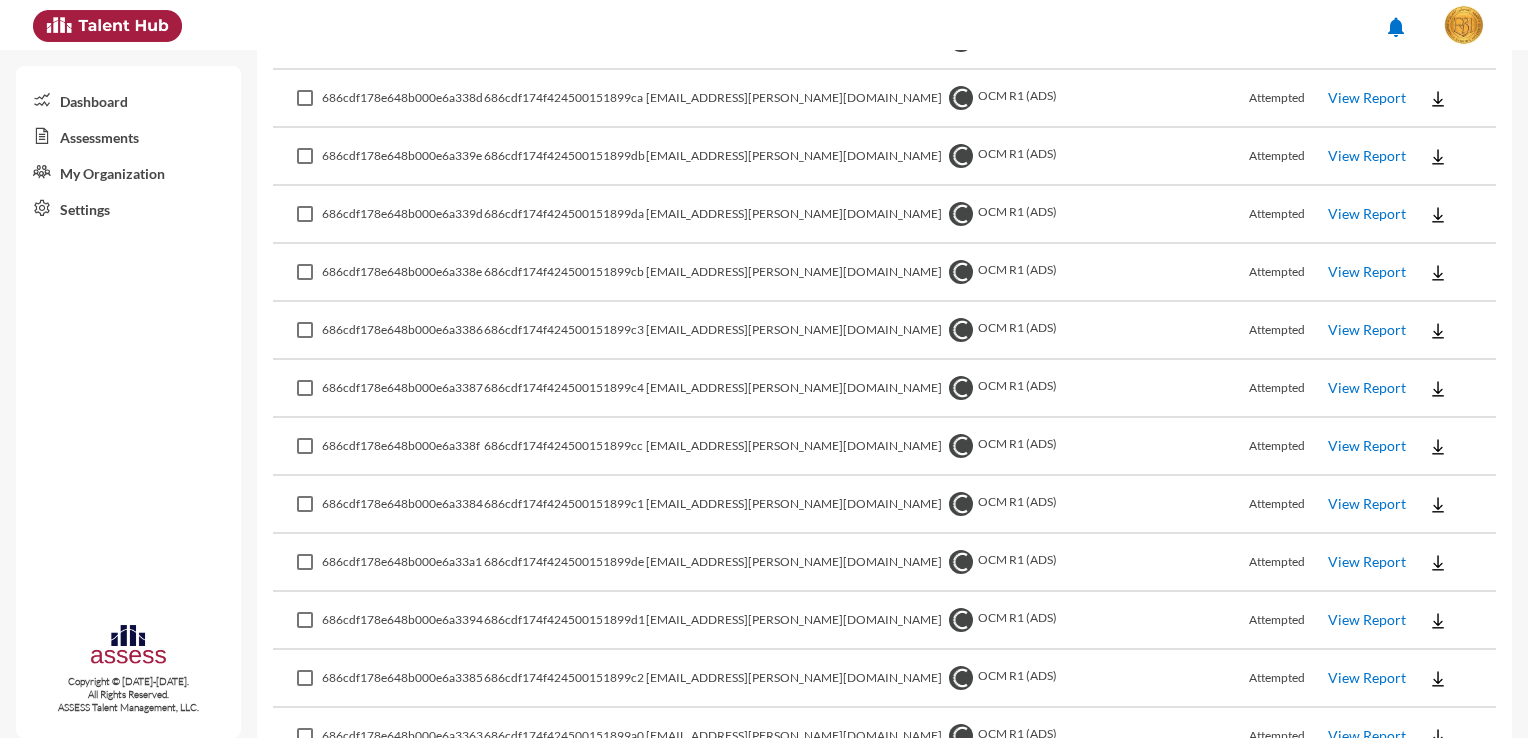 click 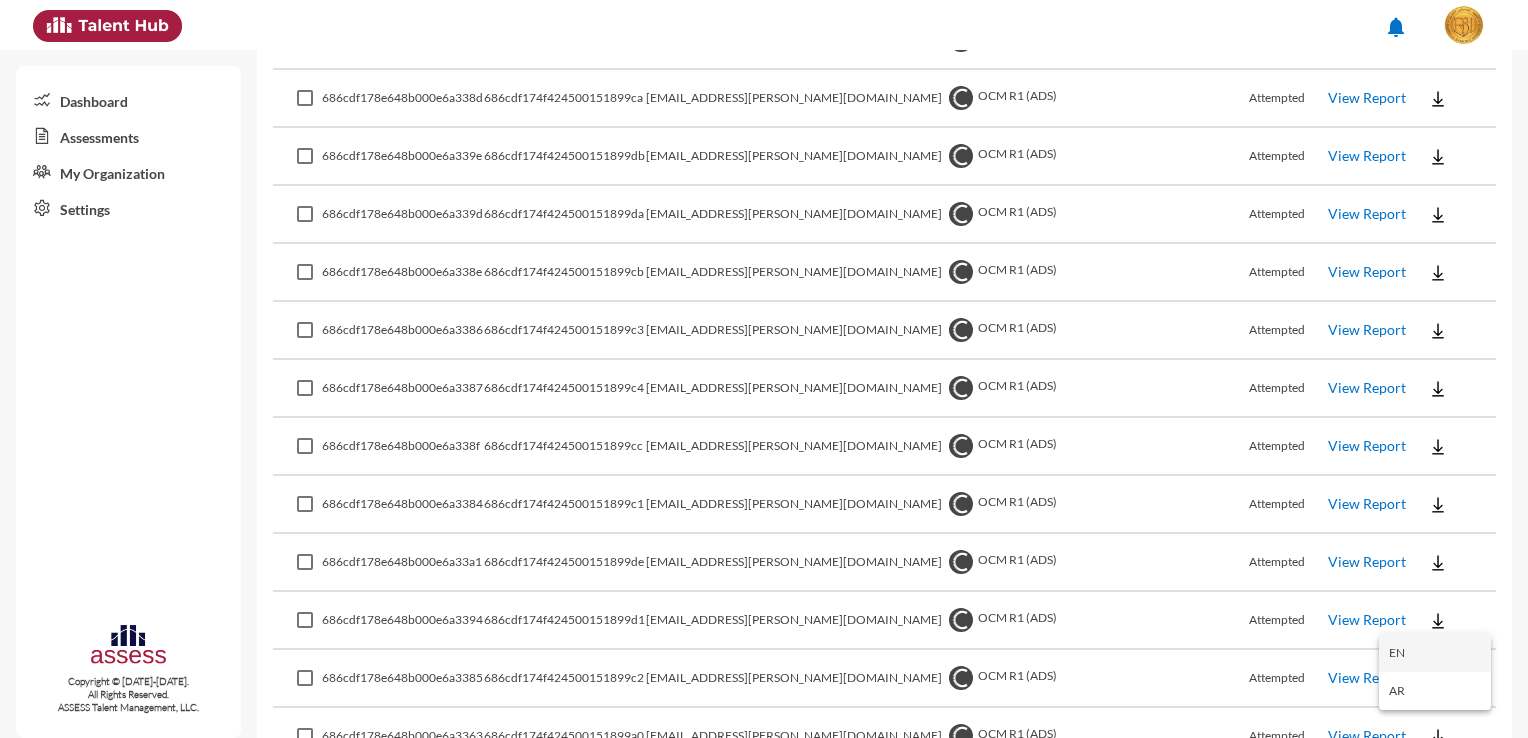 click on "EN" at bounding box center (1435, 653) 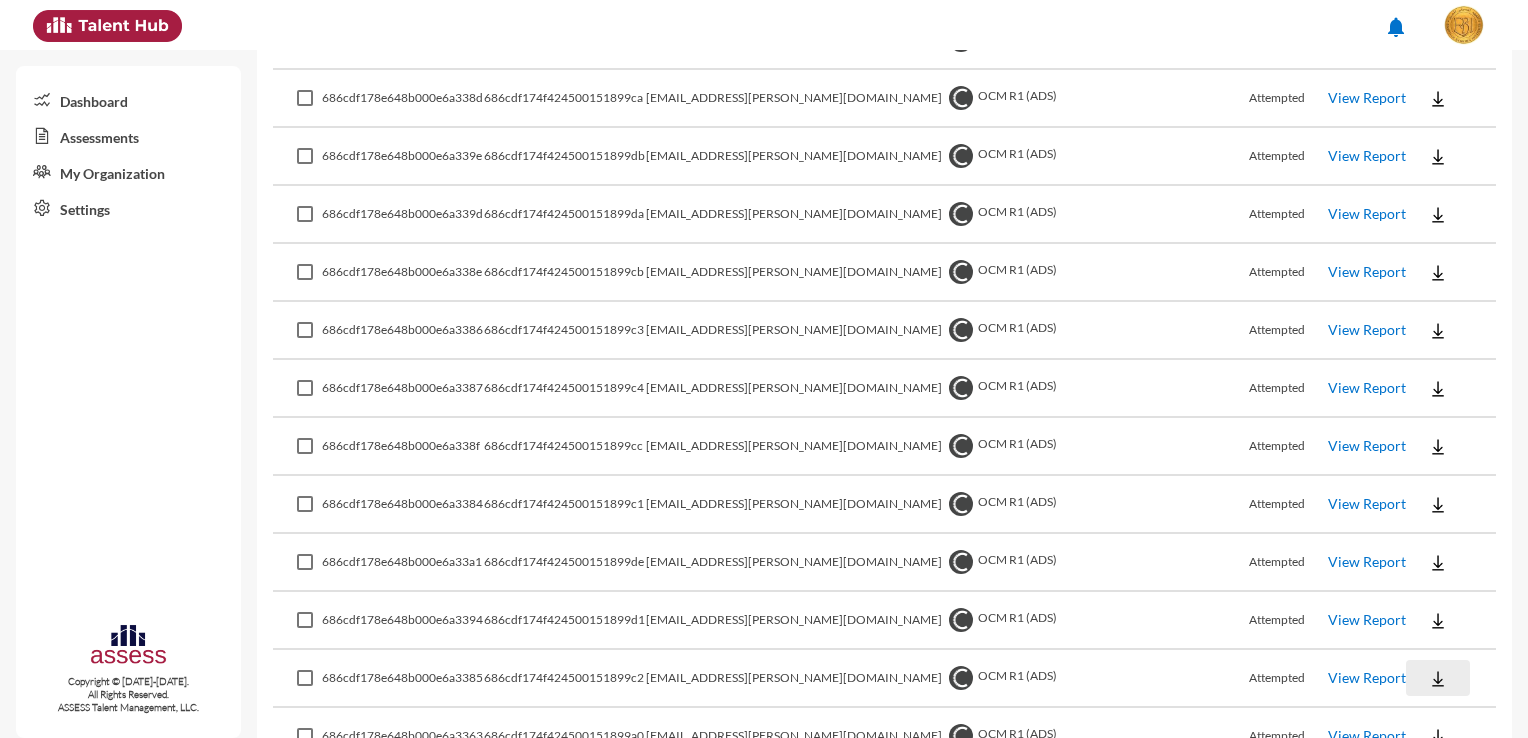 click 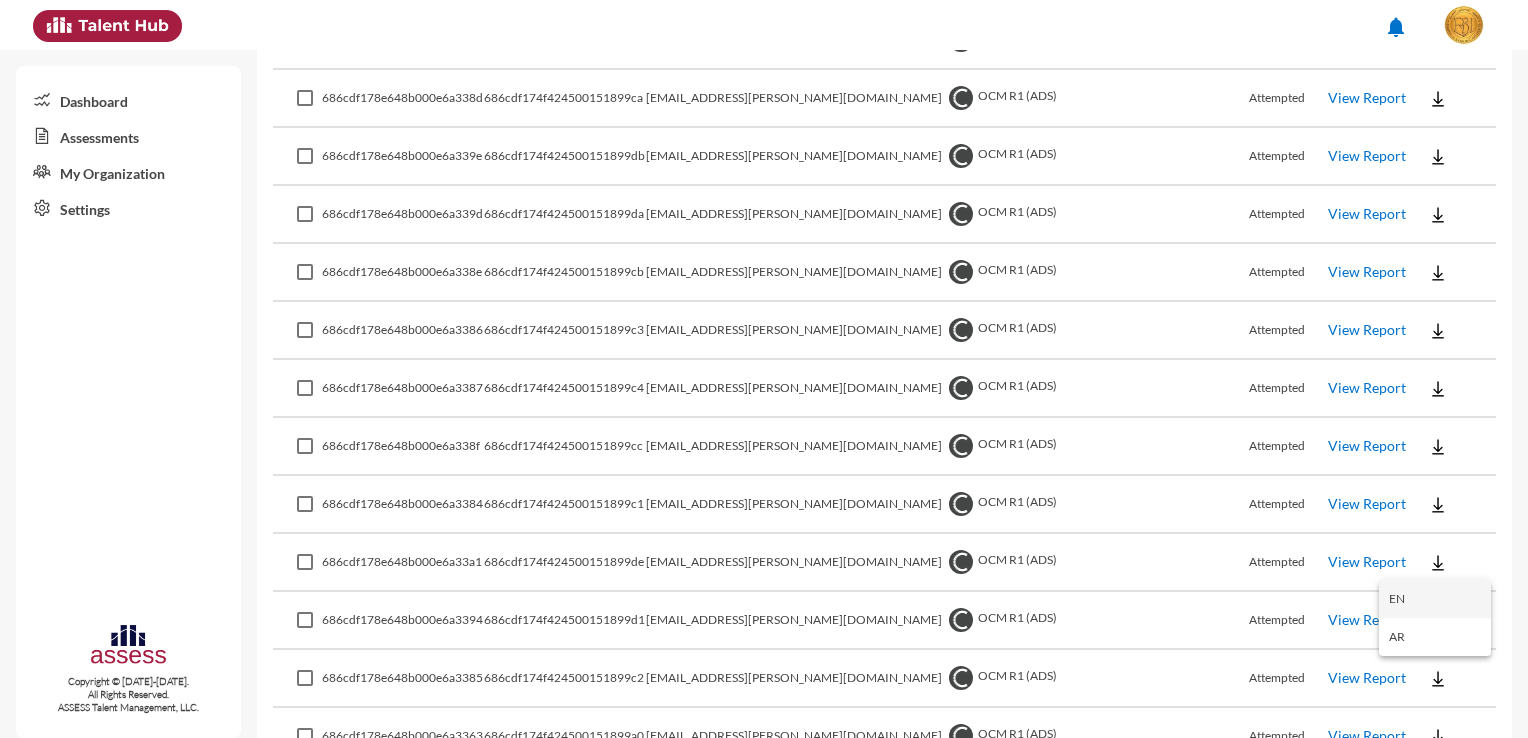 click on "EN" at bounding box center (1435, 599) 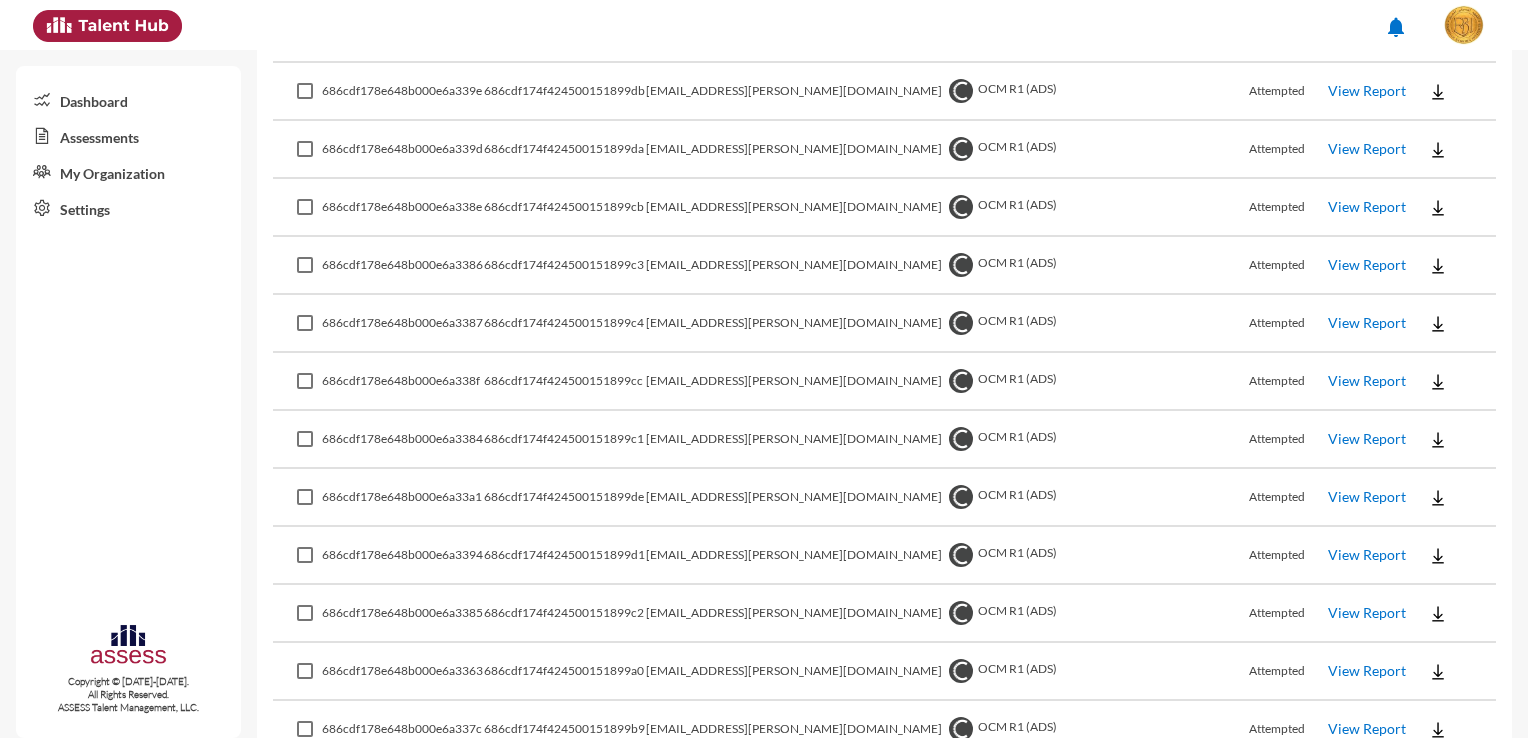 scroll, scrollTop: 600, scrollLeft: 0, axis: vertical 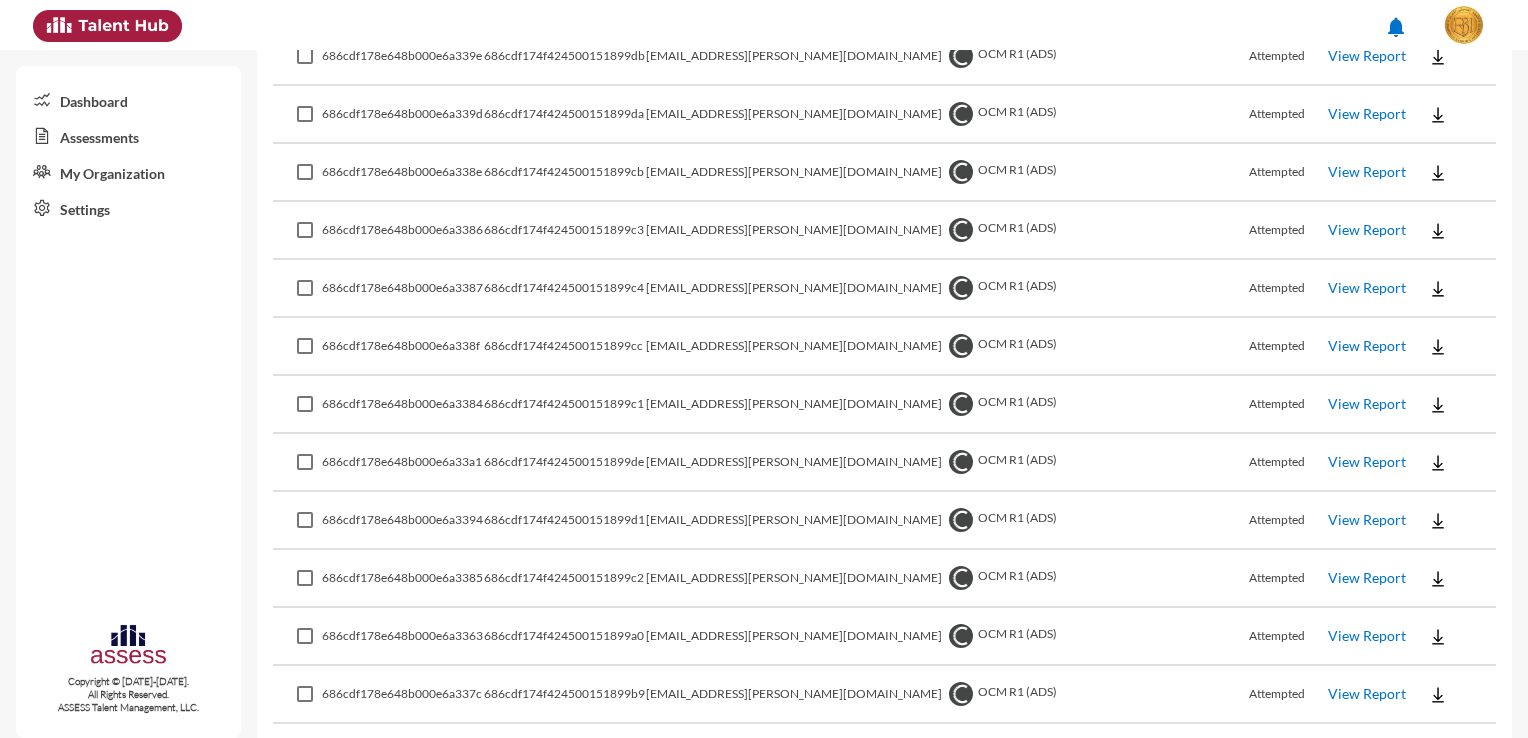 click 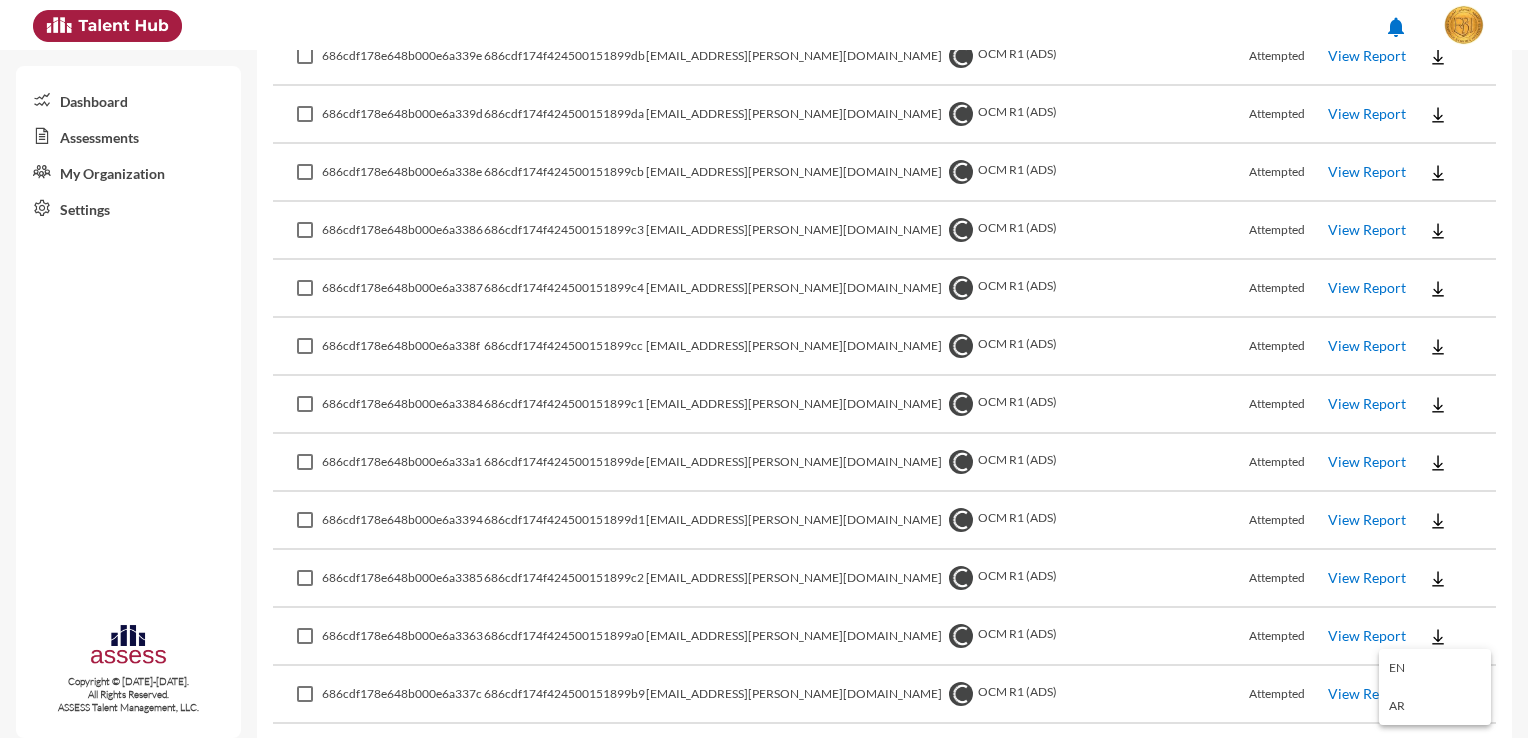 click on "EN" at bounding box center (1435, 668) 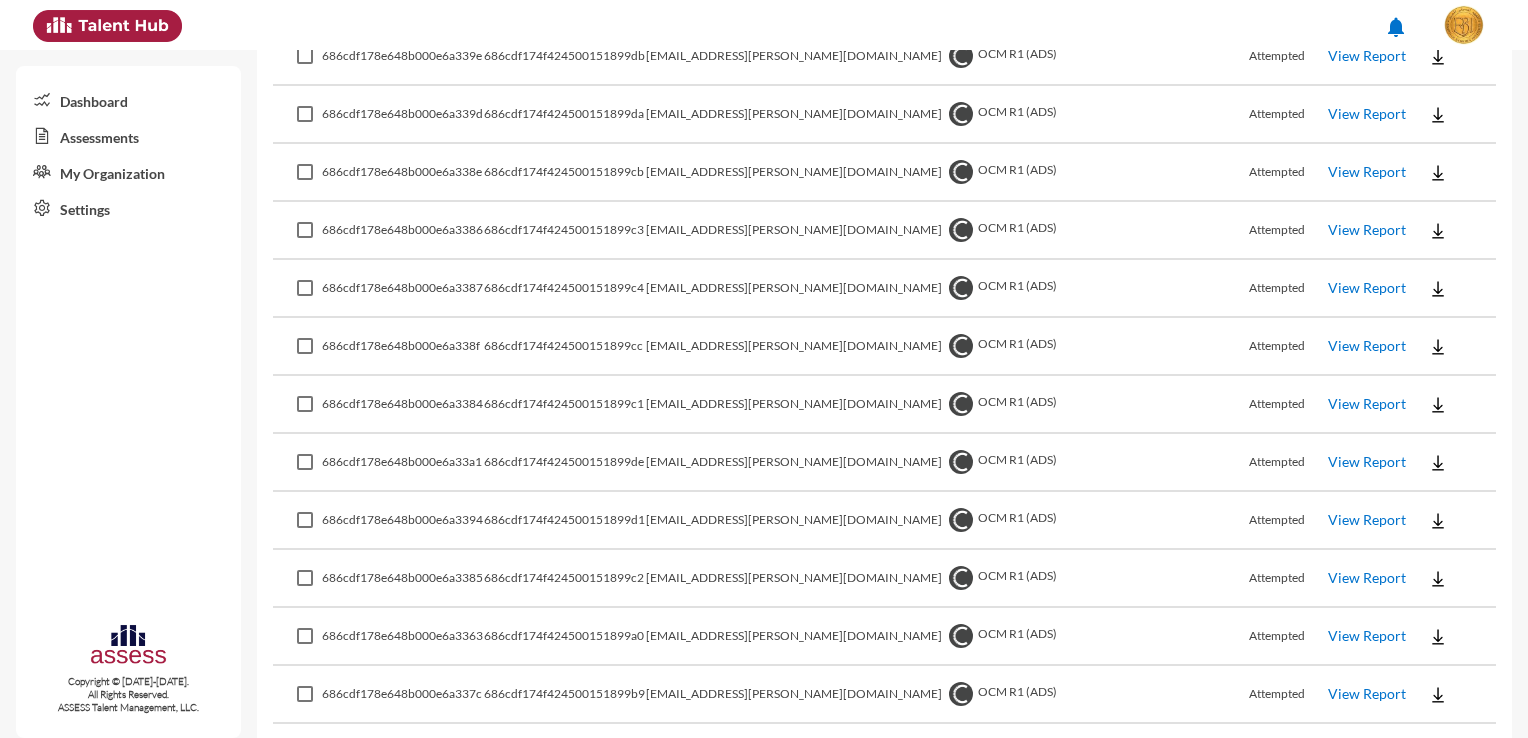 click 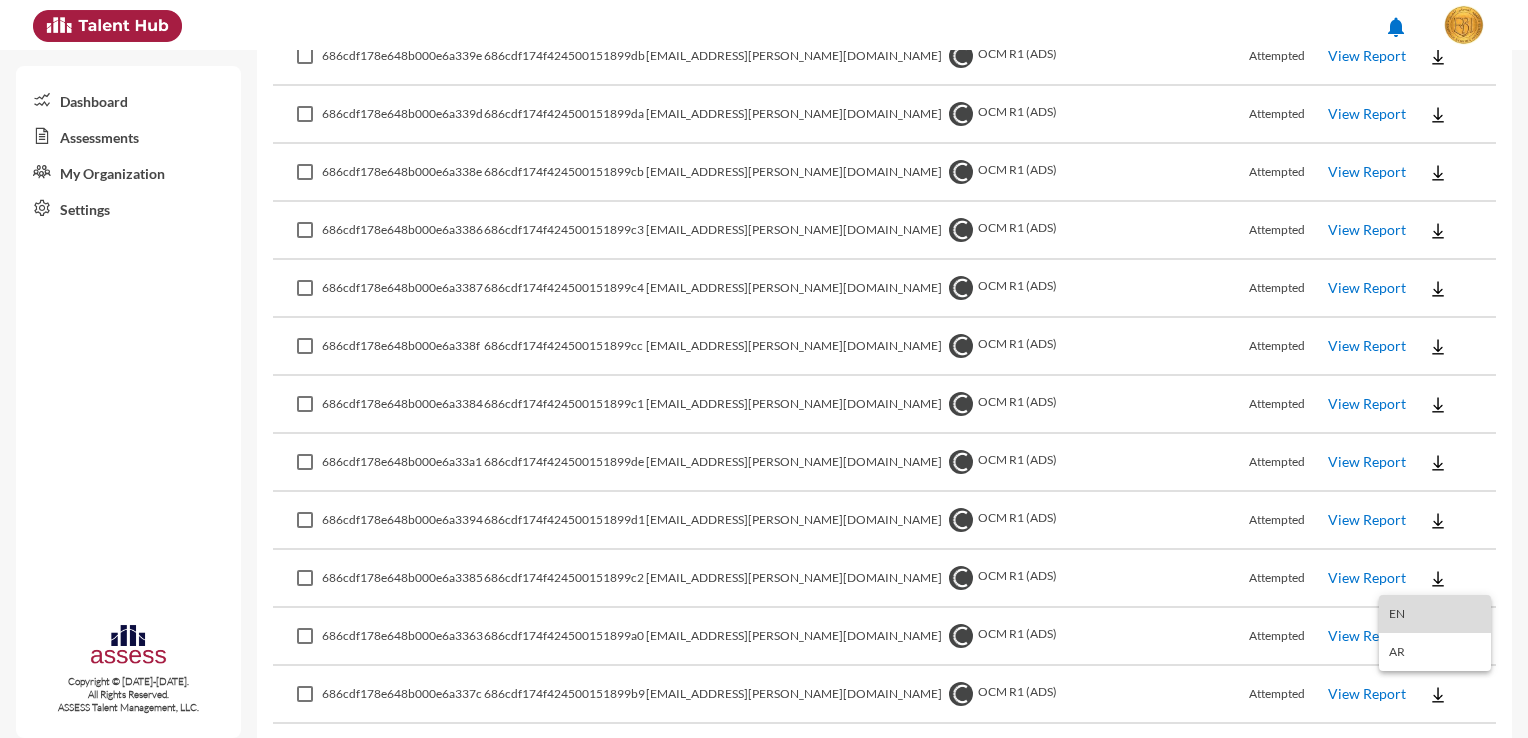 click on "EN" at bounding box center (1435, 614) 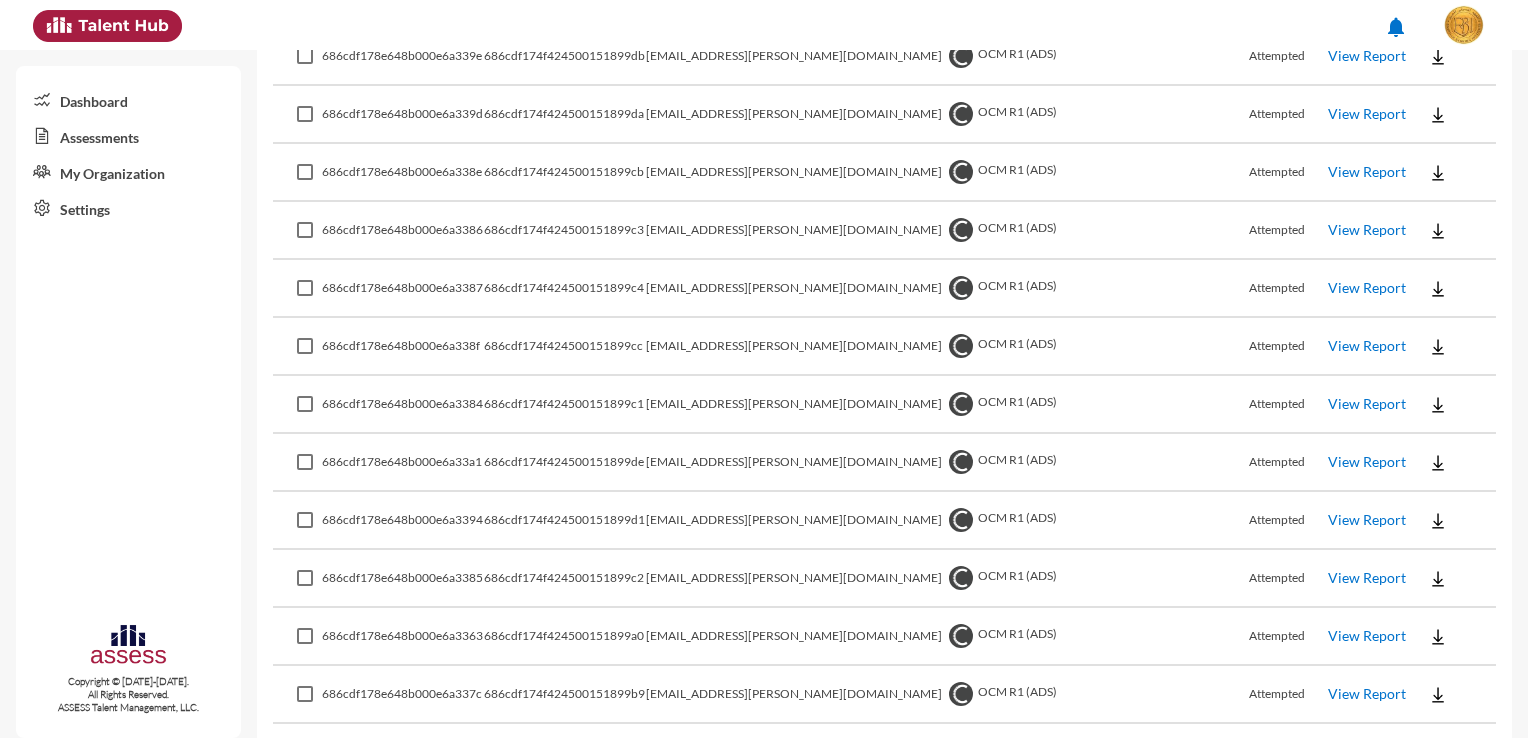 drag, startPoint x: 656, startPoint y: 690, endPoint x: 568, endPoint y: 690, distance: 88 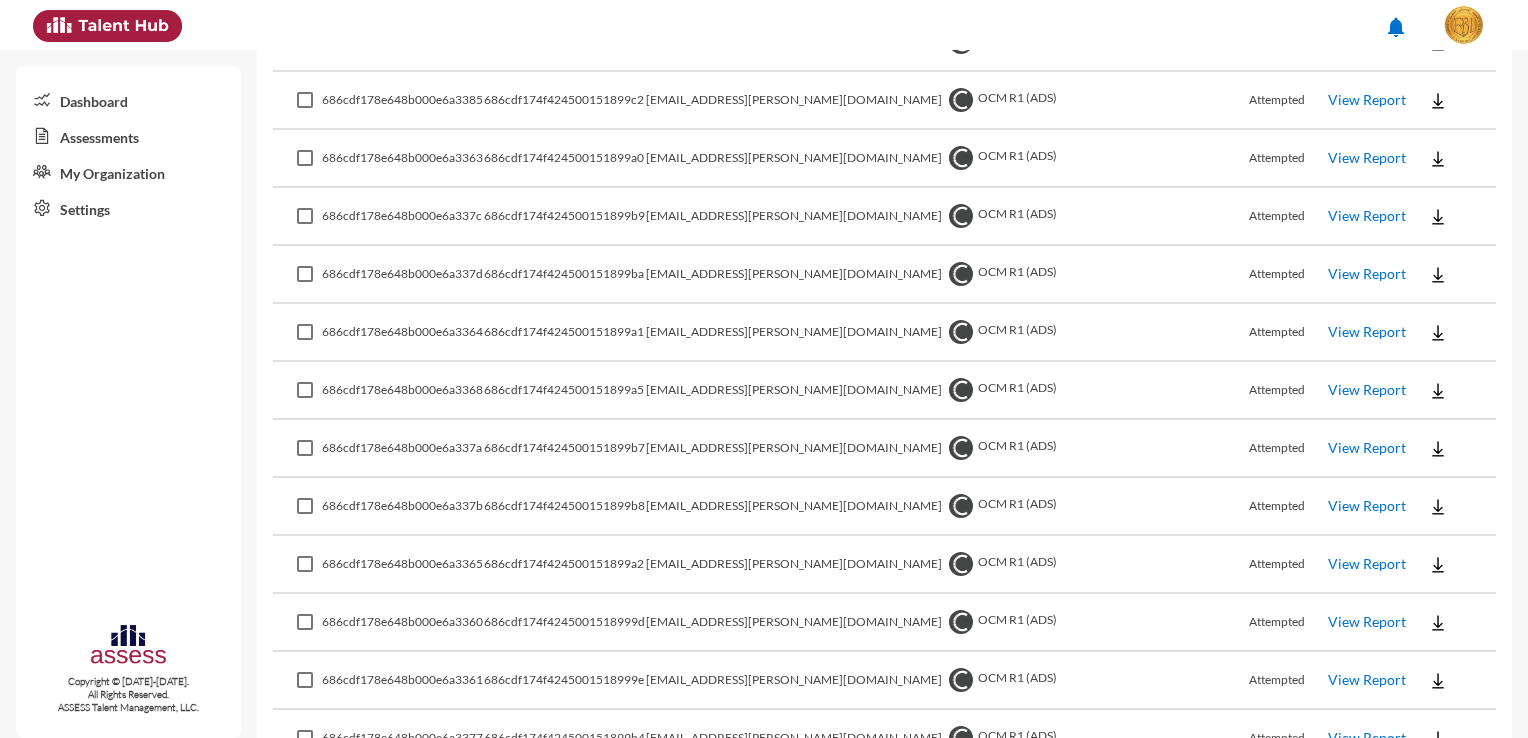scroll, scrollTop: 1100, scrollLeft: 0, axis: vertical 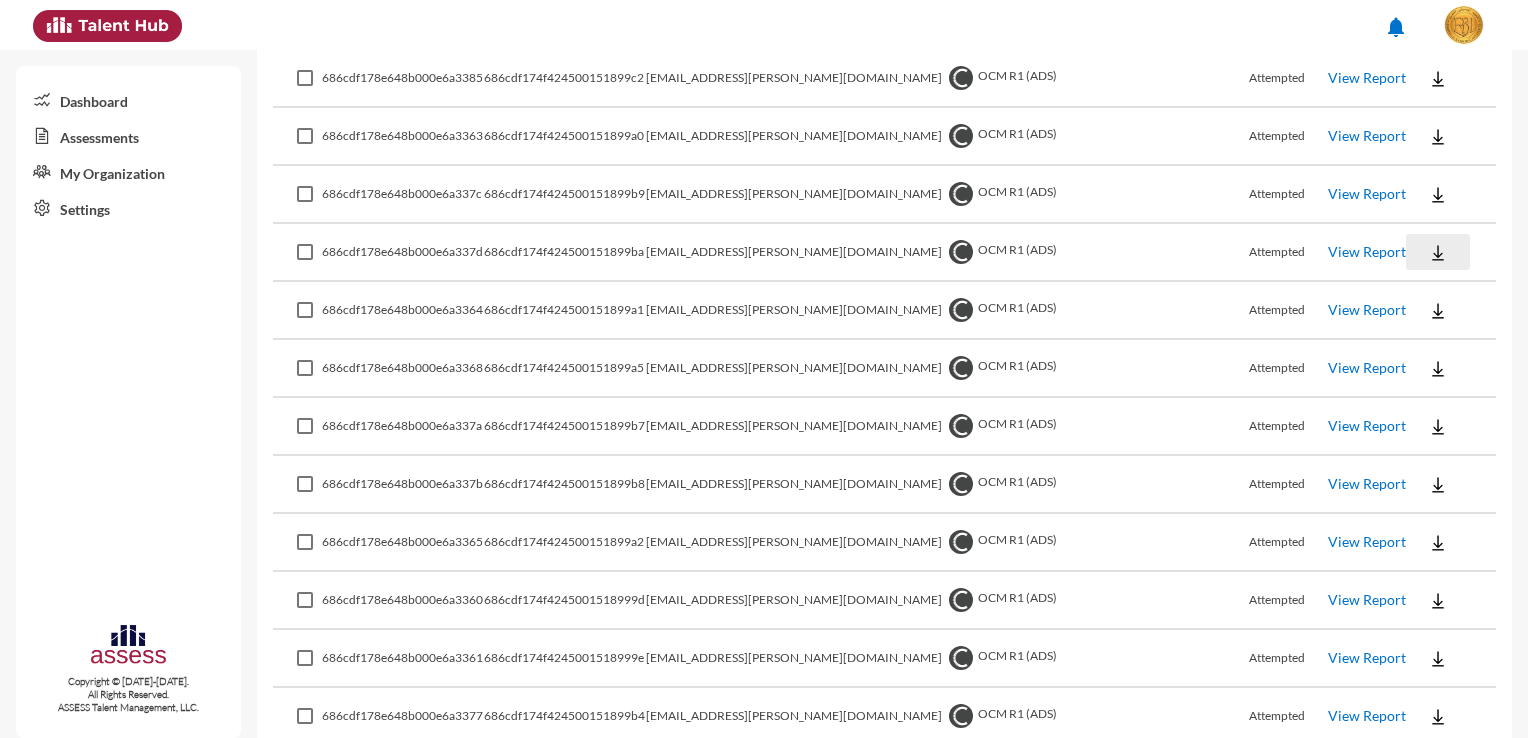 click 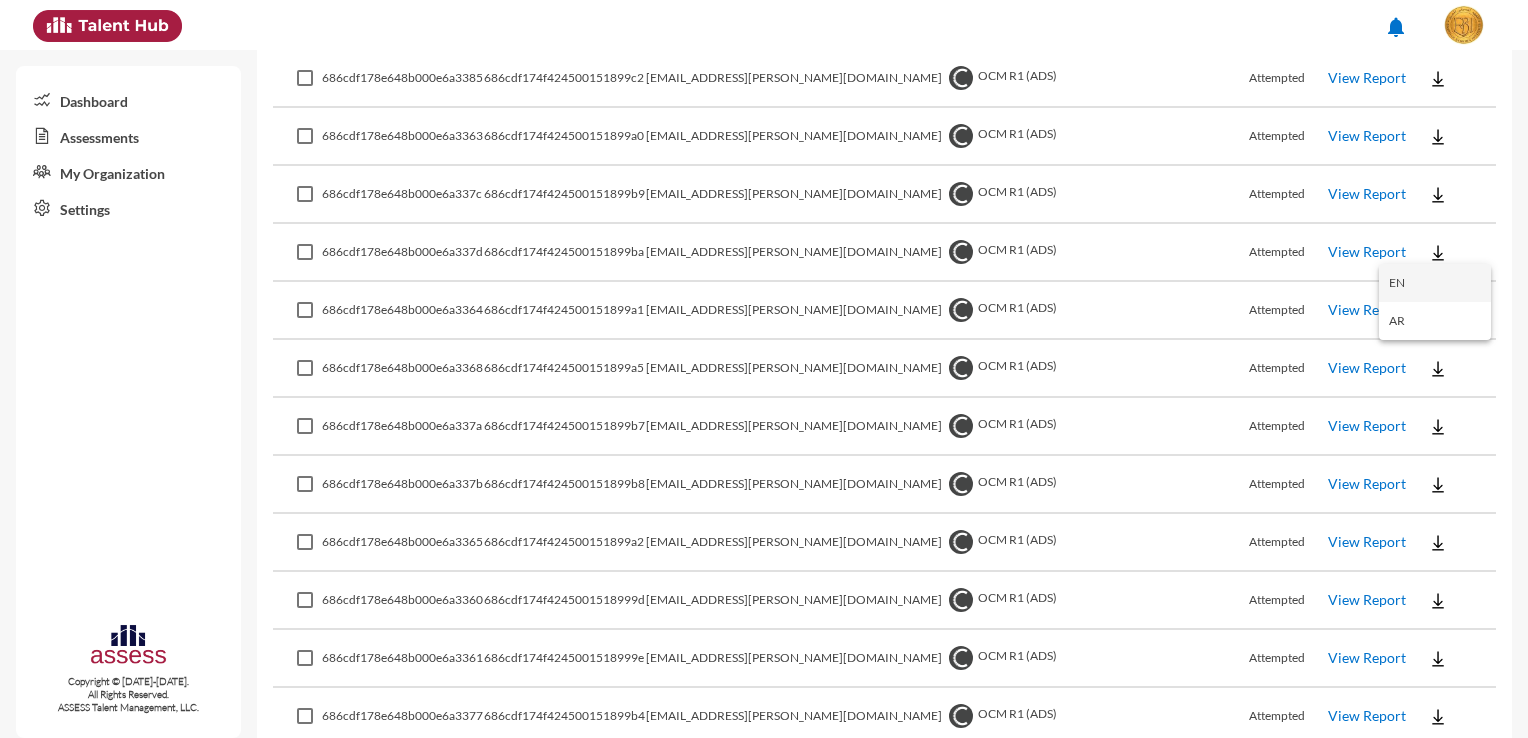 click on "EN" at bounding box center [1435, 283] 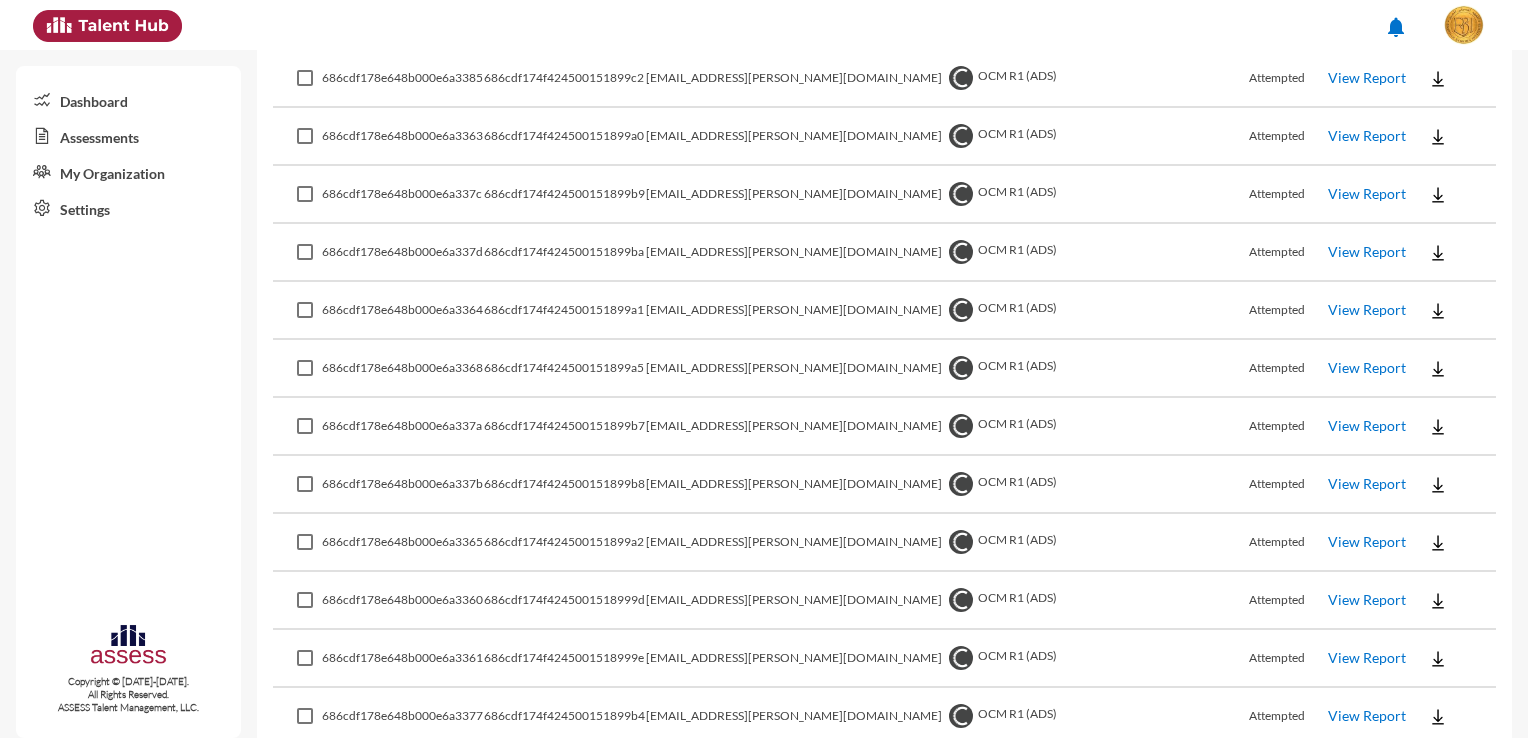 click 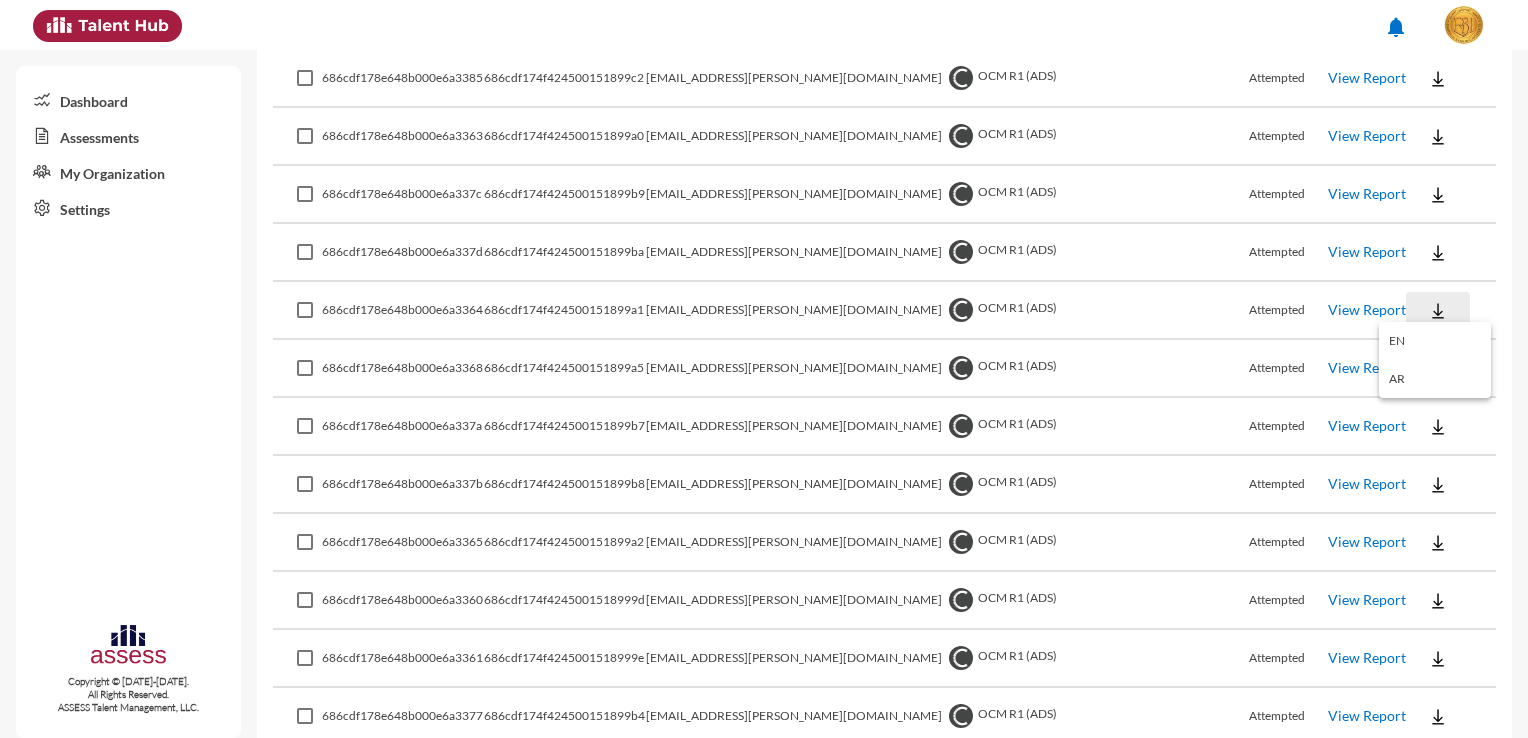 click on "EN" at bounding box center [1435, 341] 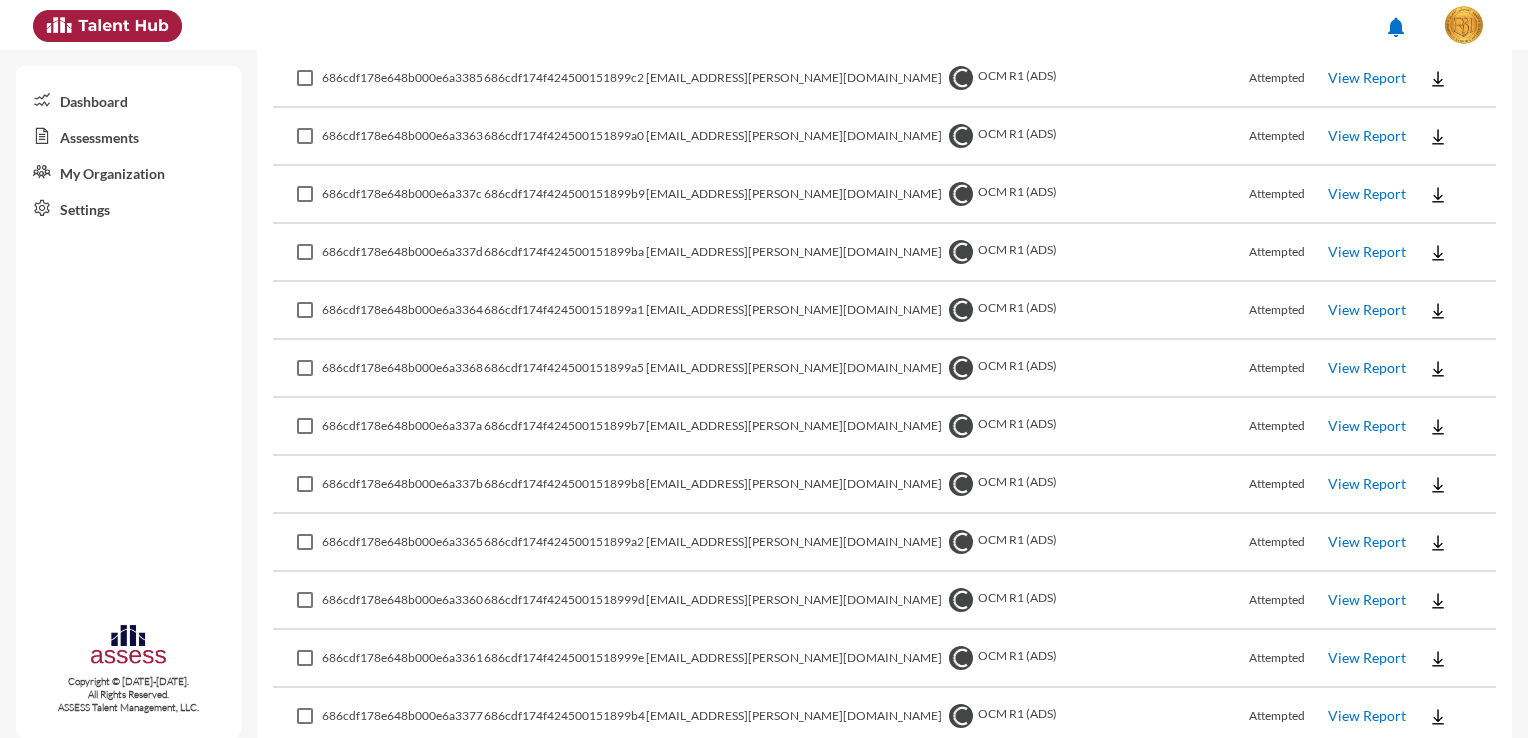 click 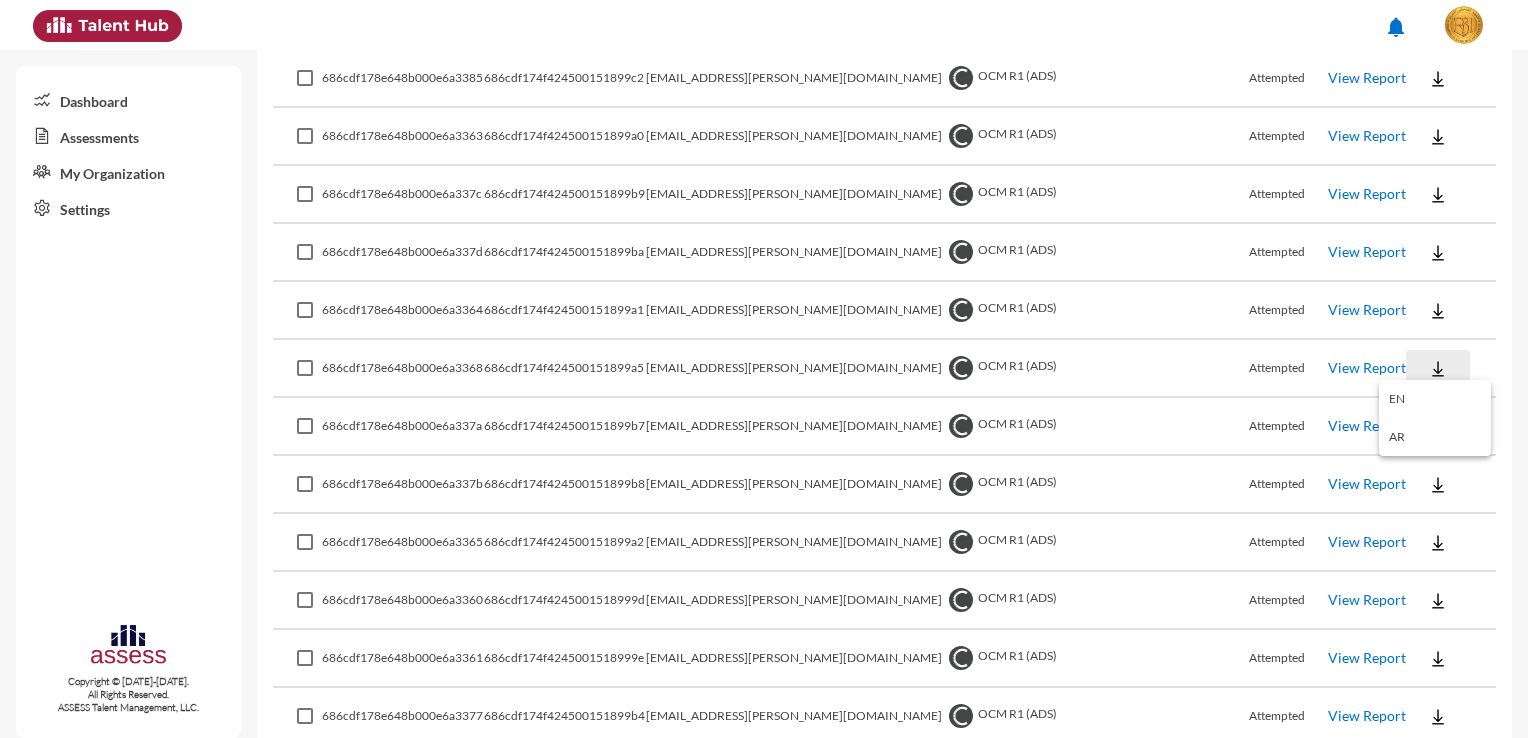 click on "EN" at bounding box center [1435, 399] 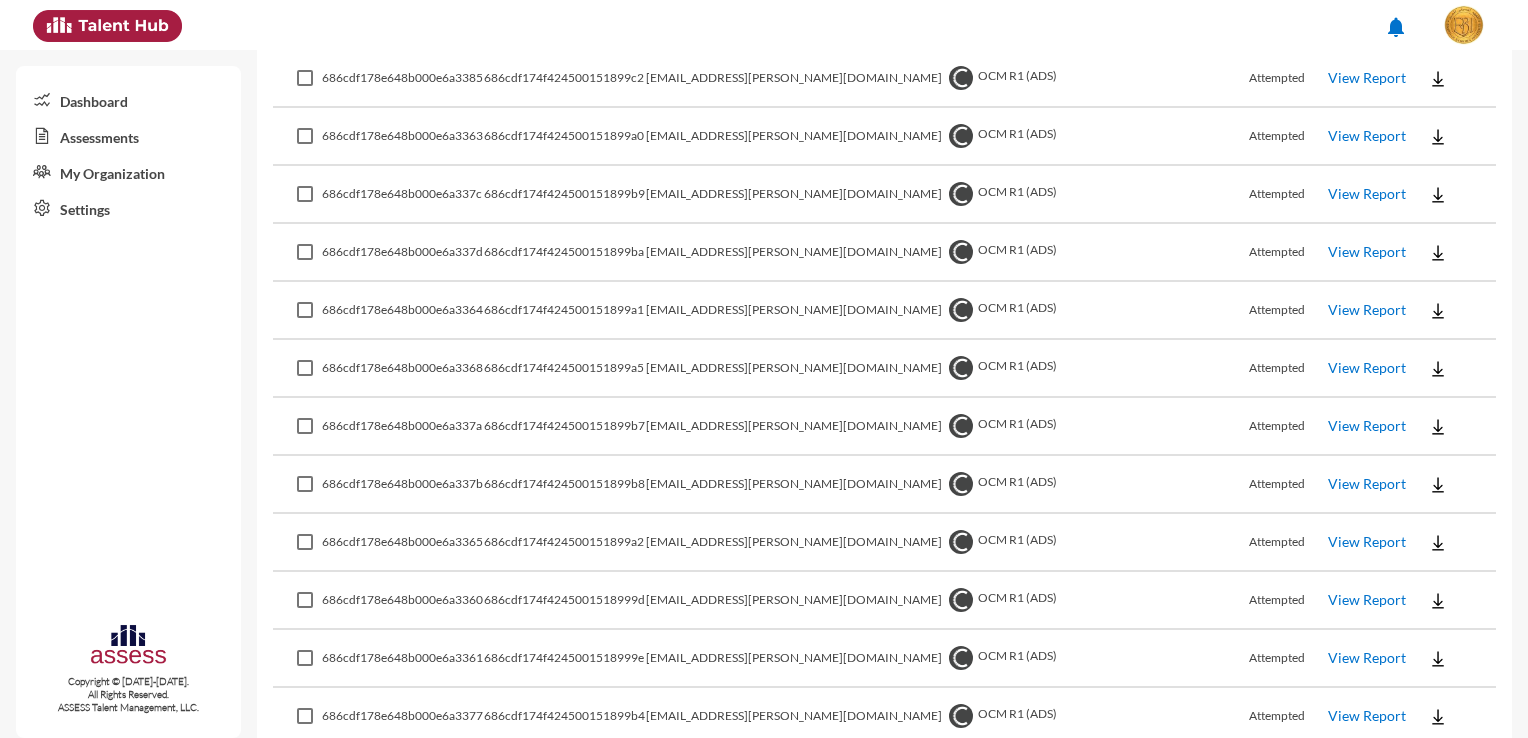 click 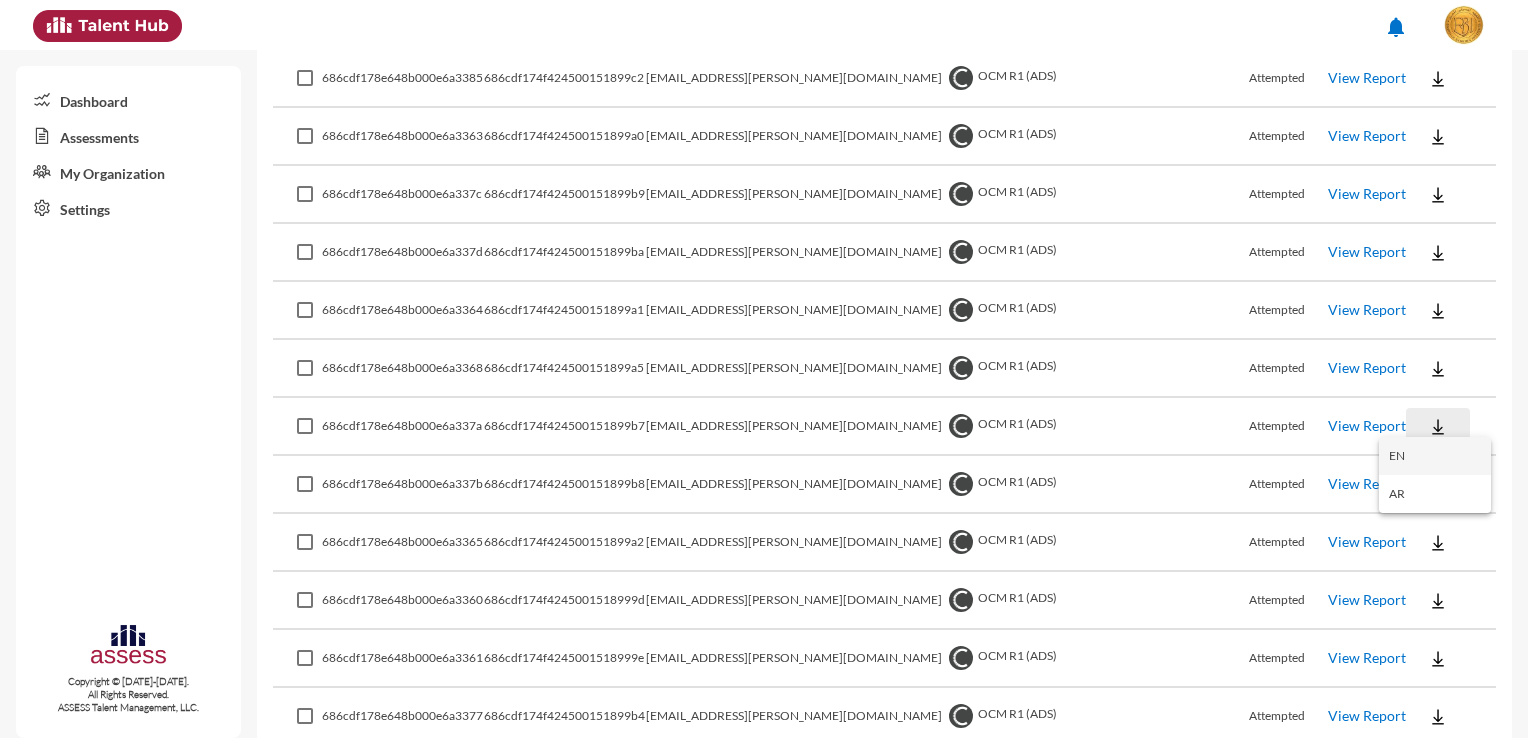click on "EN" at bounding box center (1435, 456) 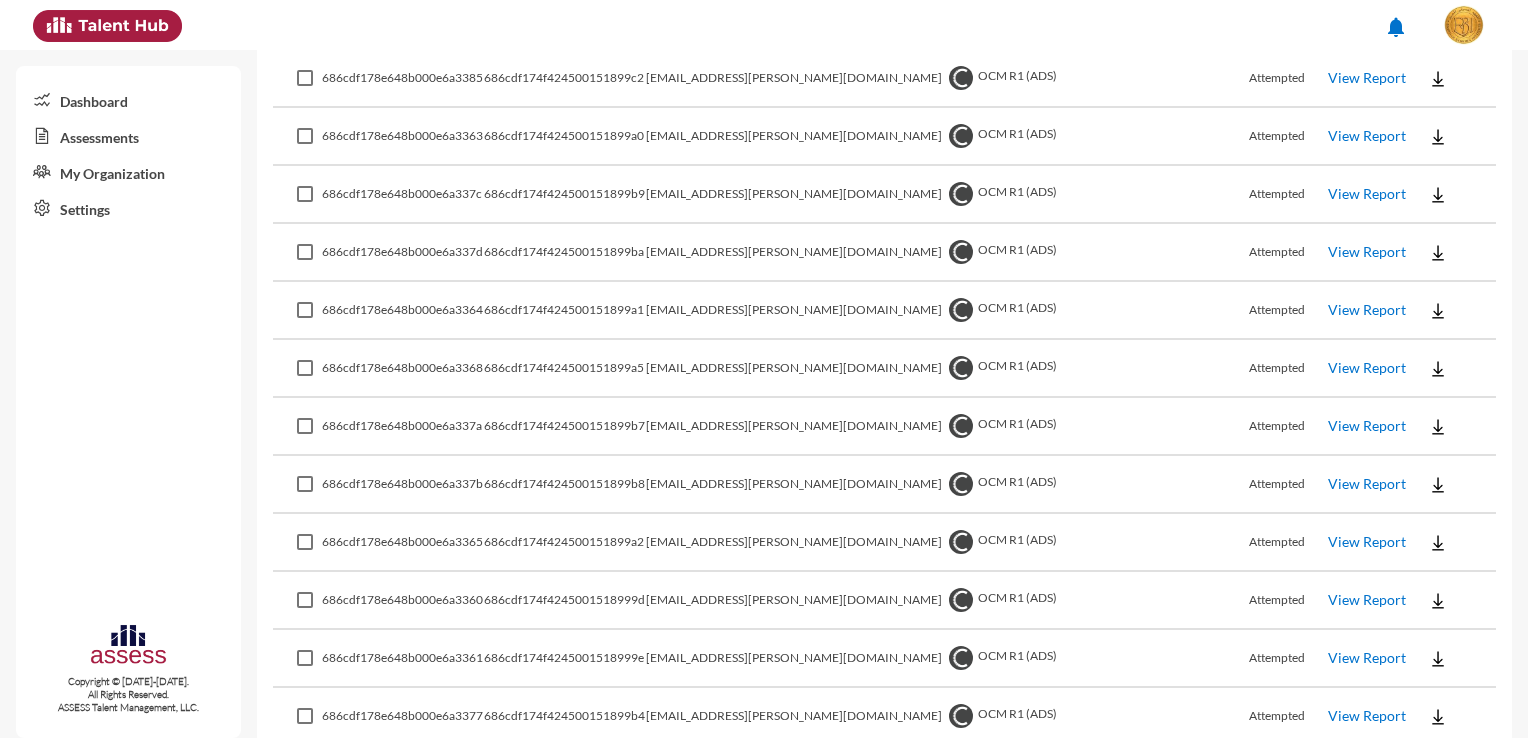 click 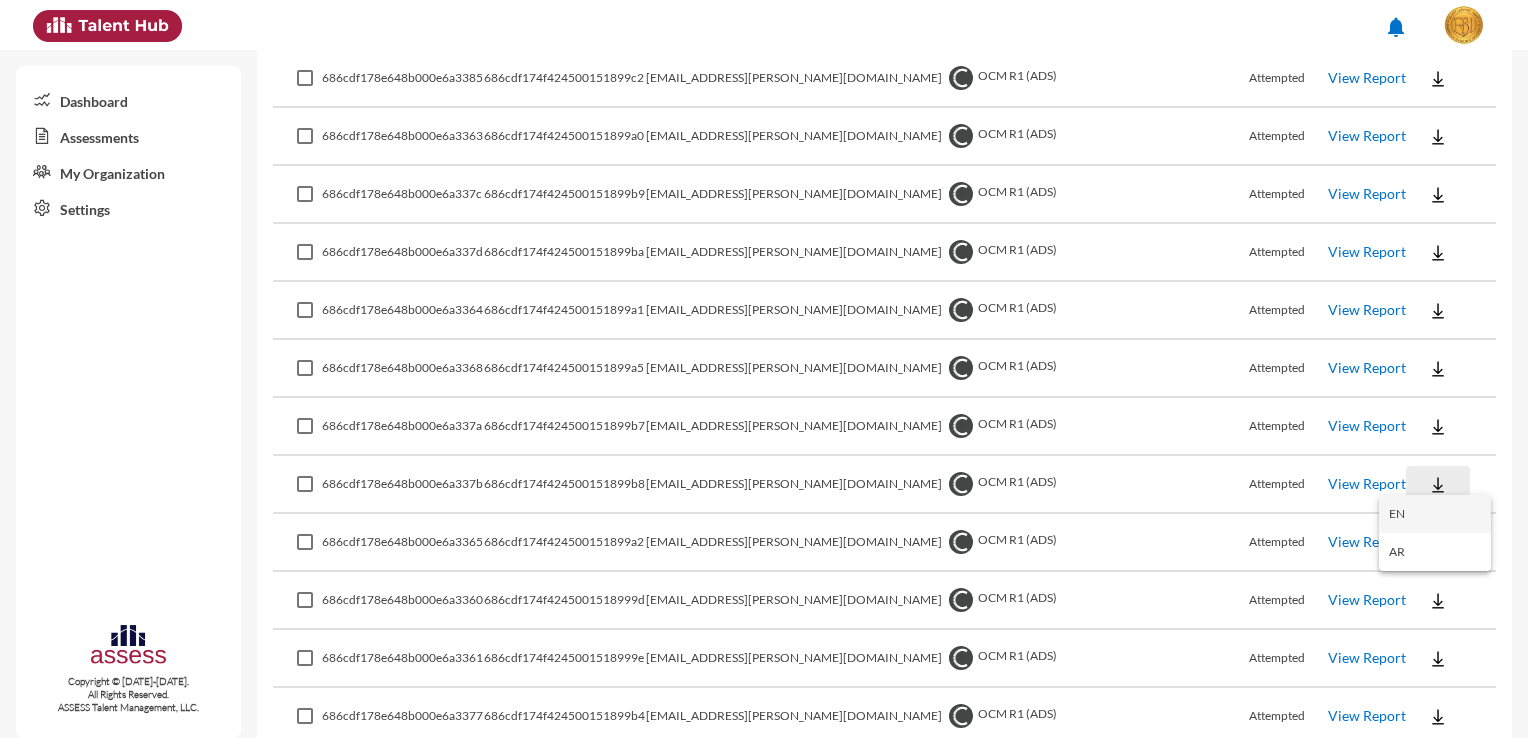 click on "EN" at bounding box center (1435, 514) 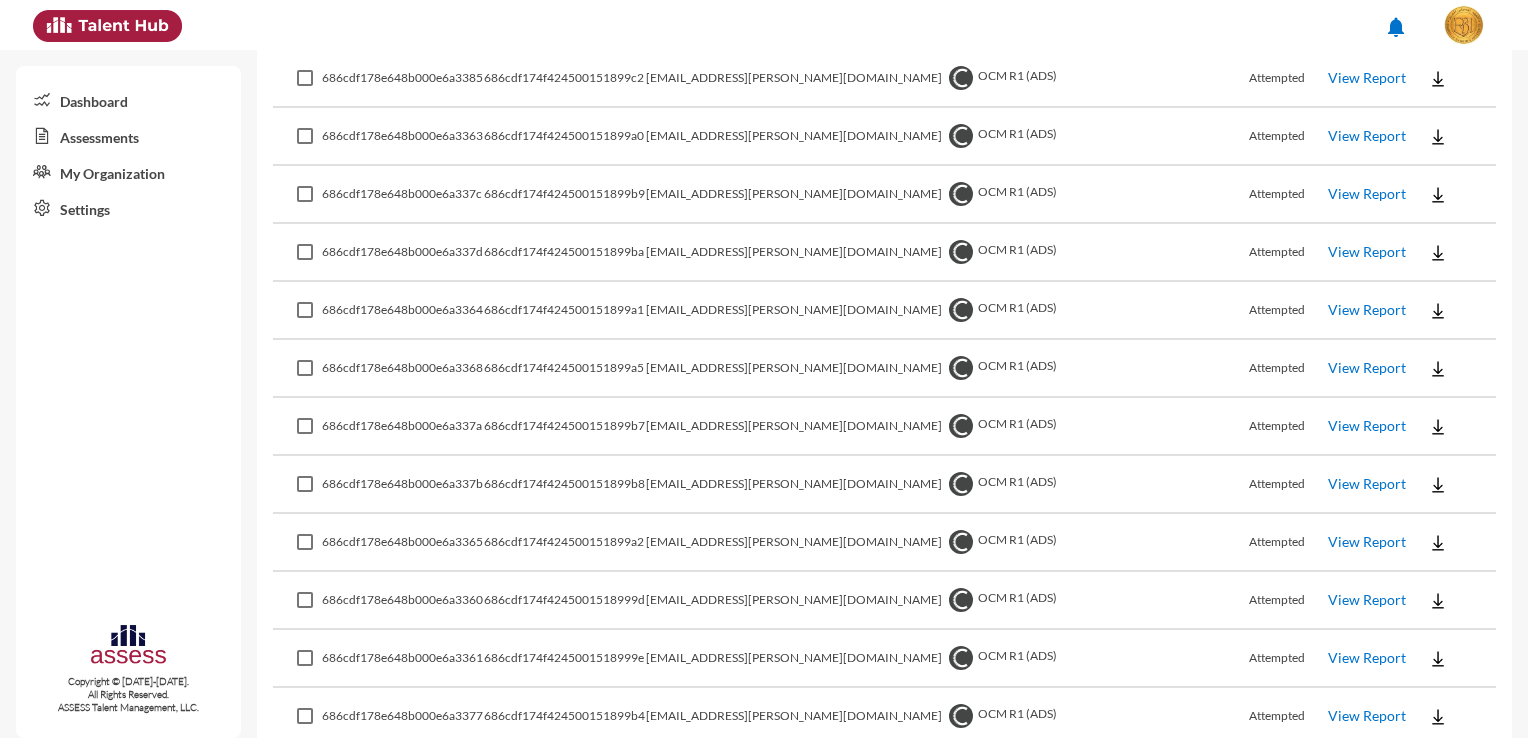 click 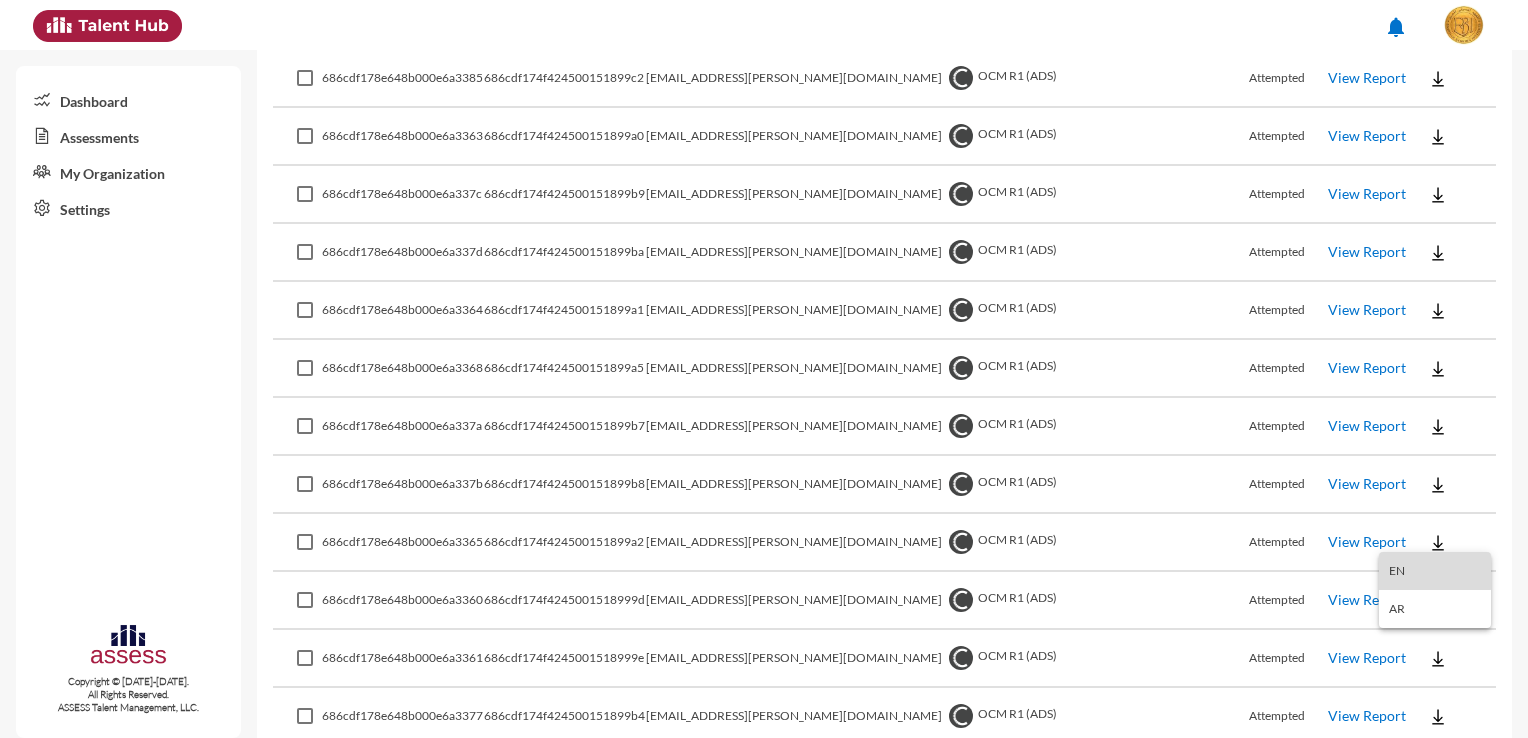 click on "EN" at bounding box center [1435, 571] 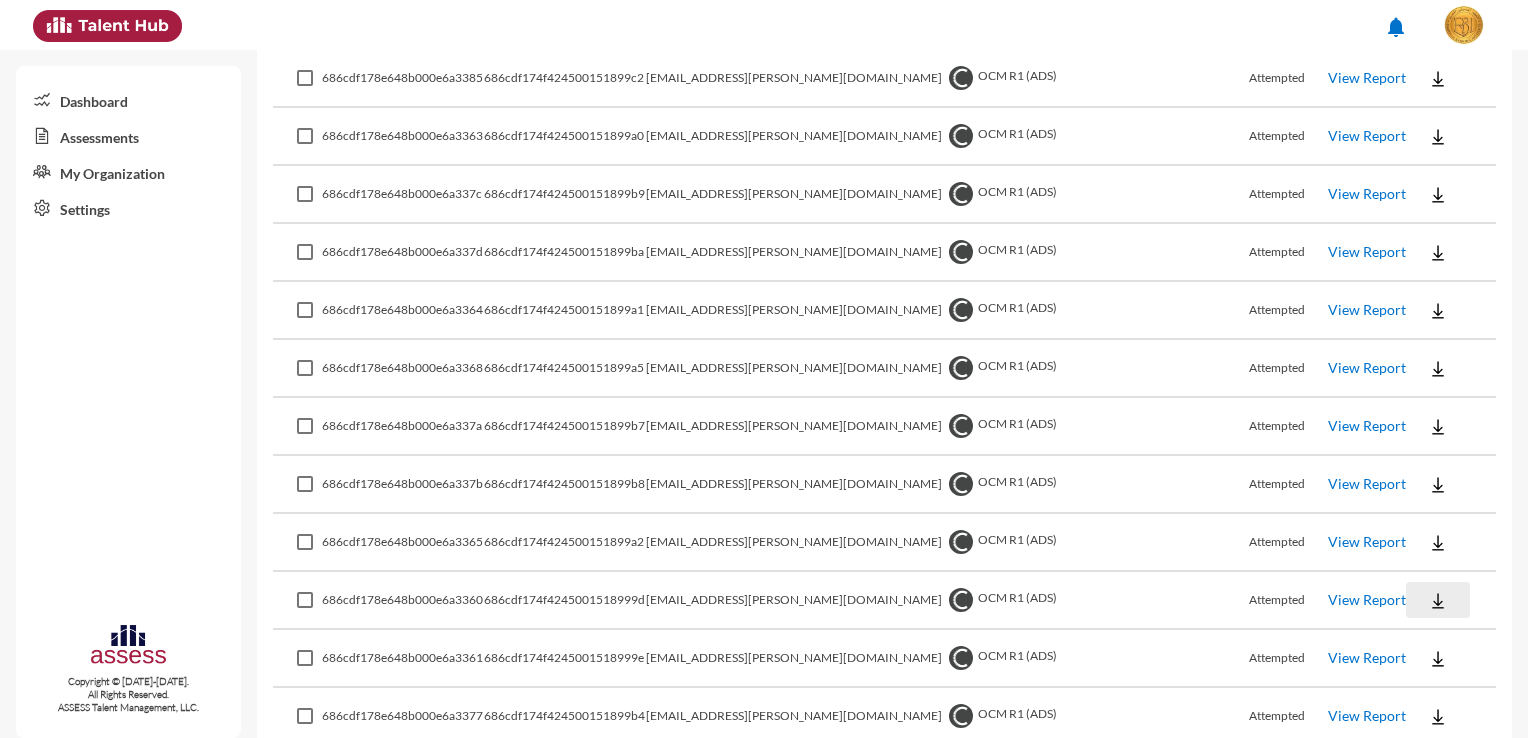click 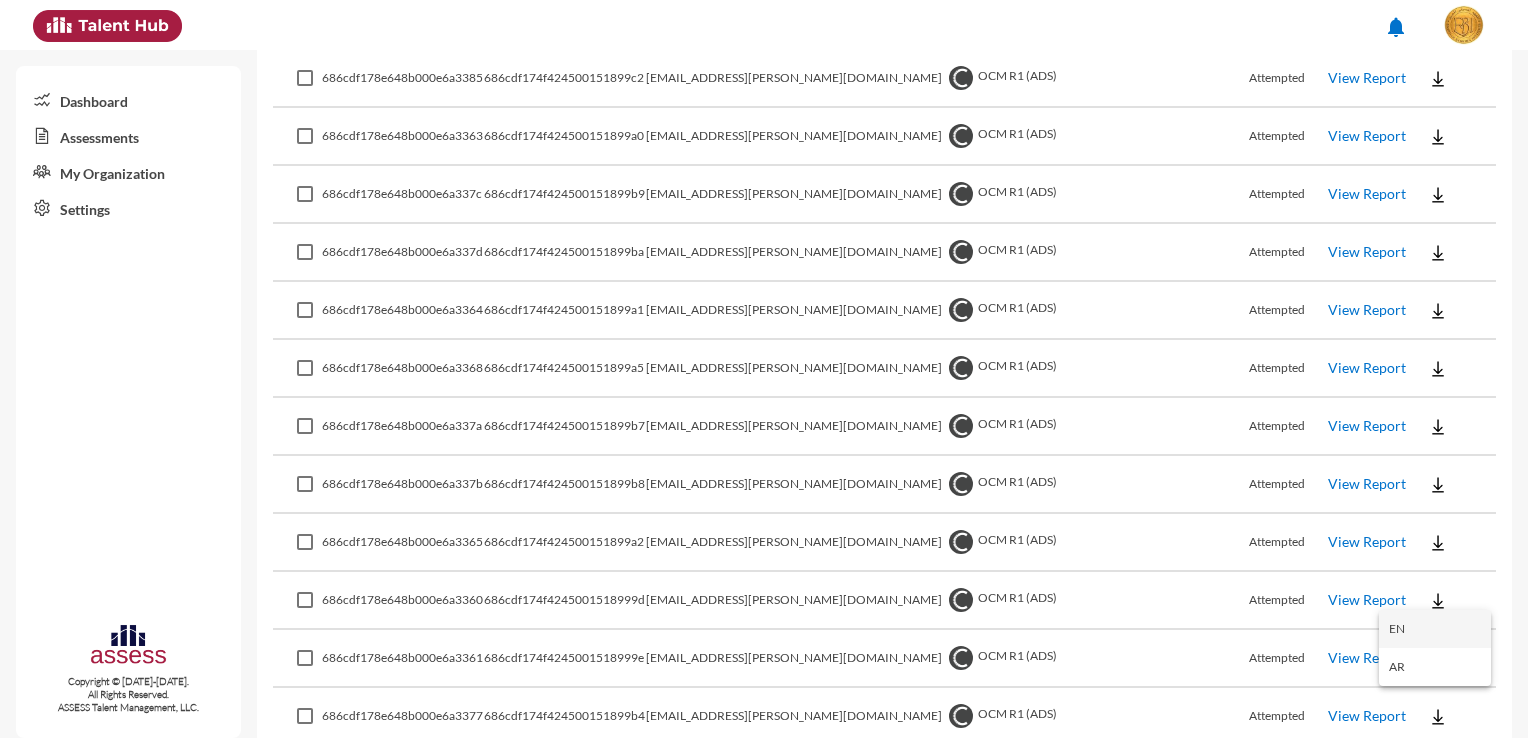 click on "EN" at bounding box center [1435, 629] 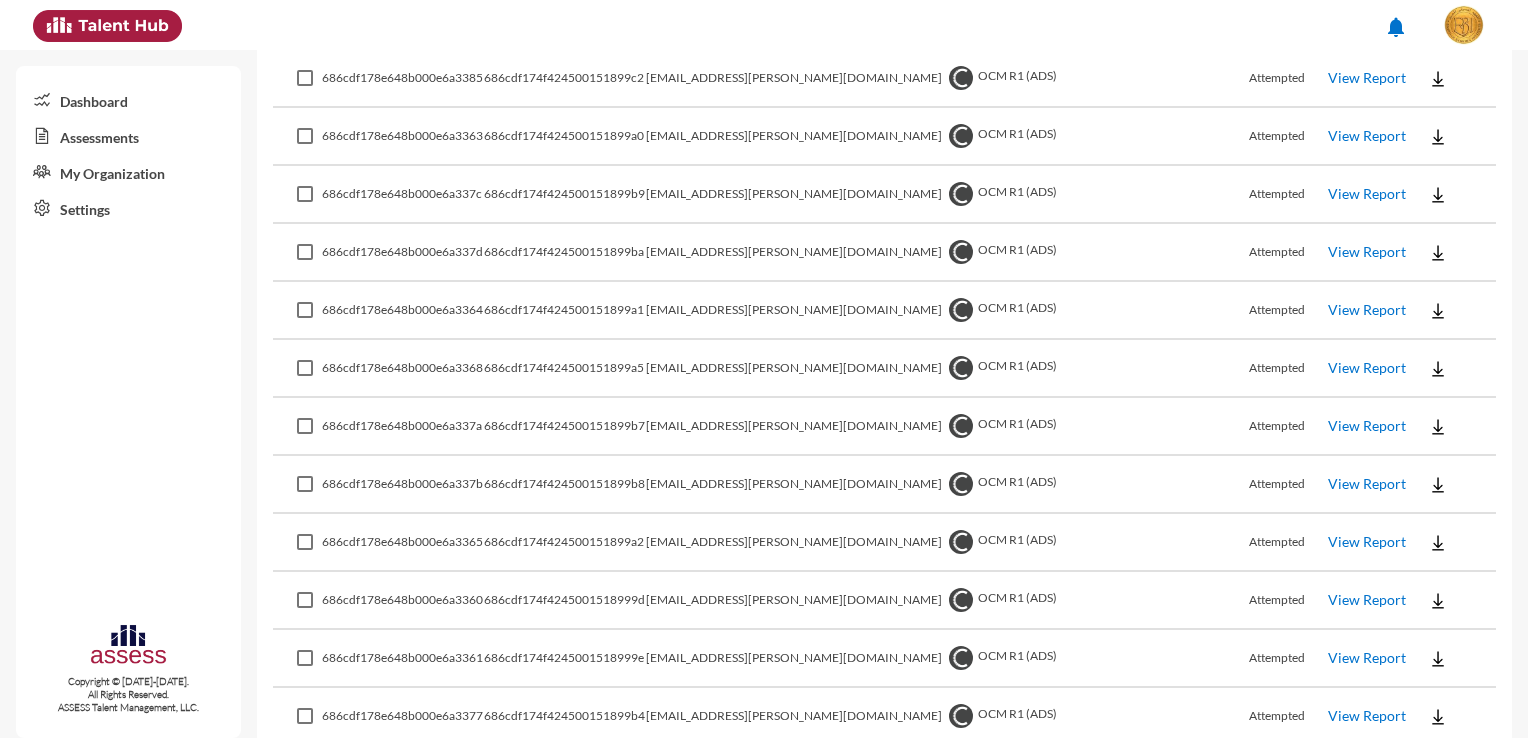 click 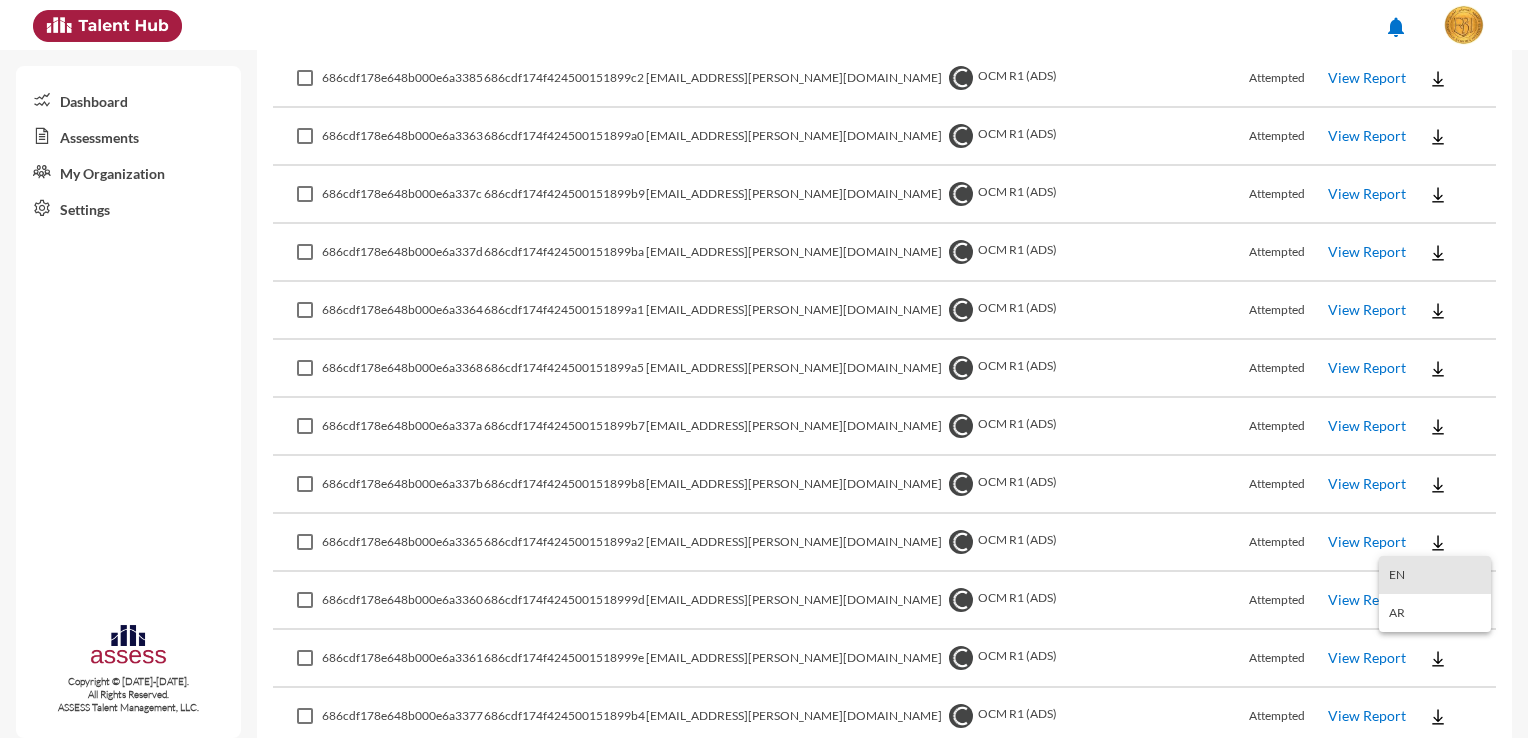 click on "EN" at bounding box center (1435, 575) 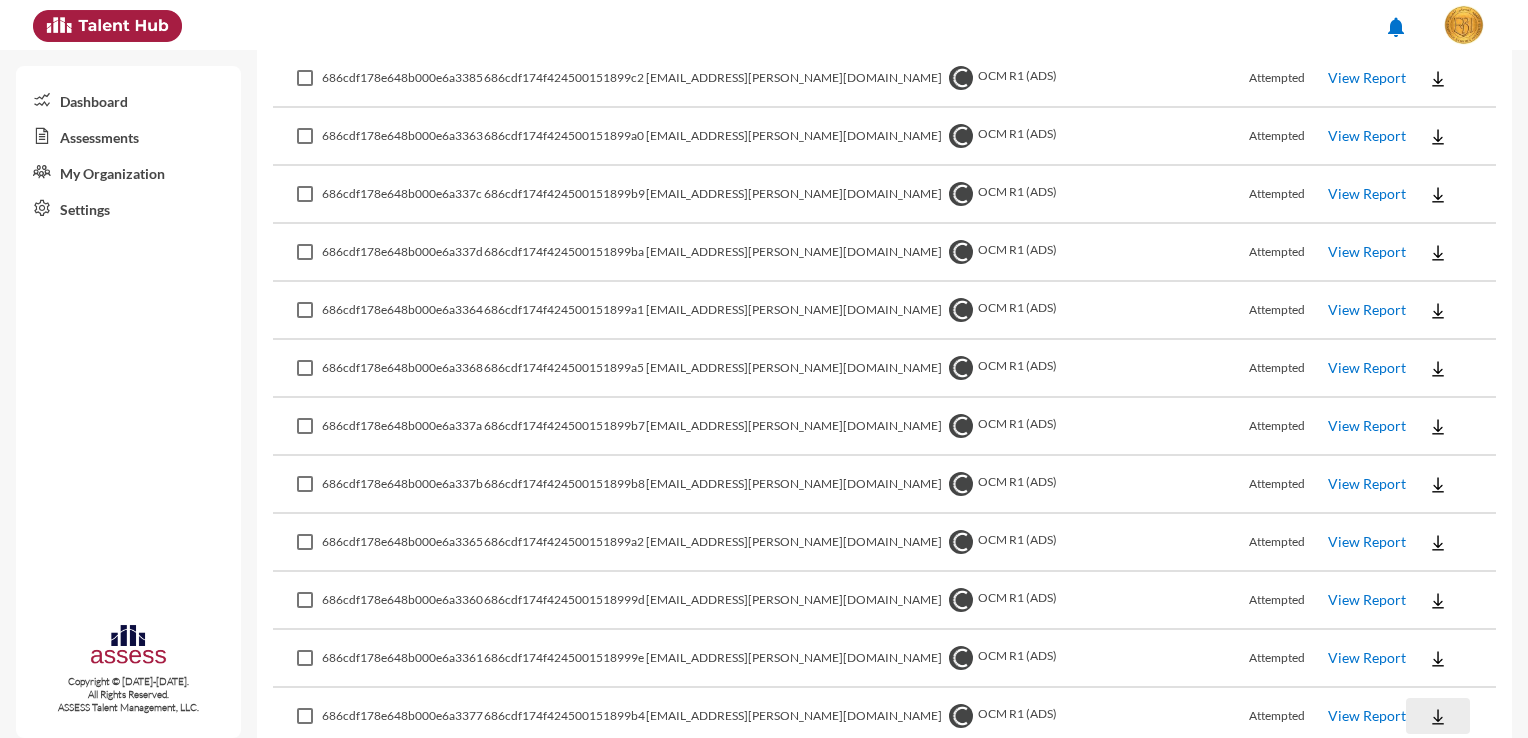 click 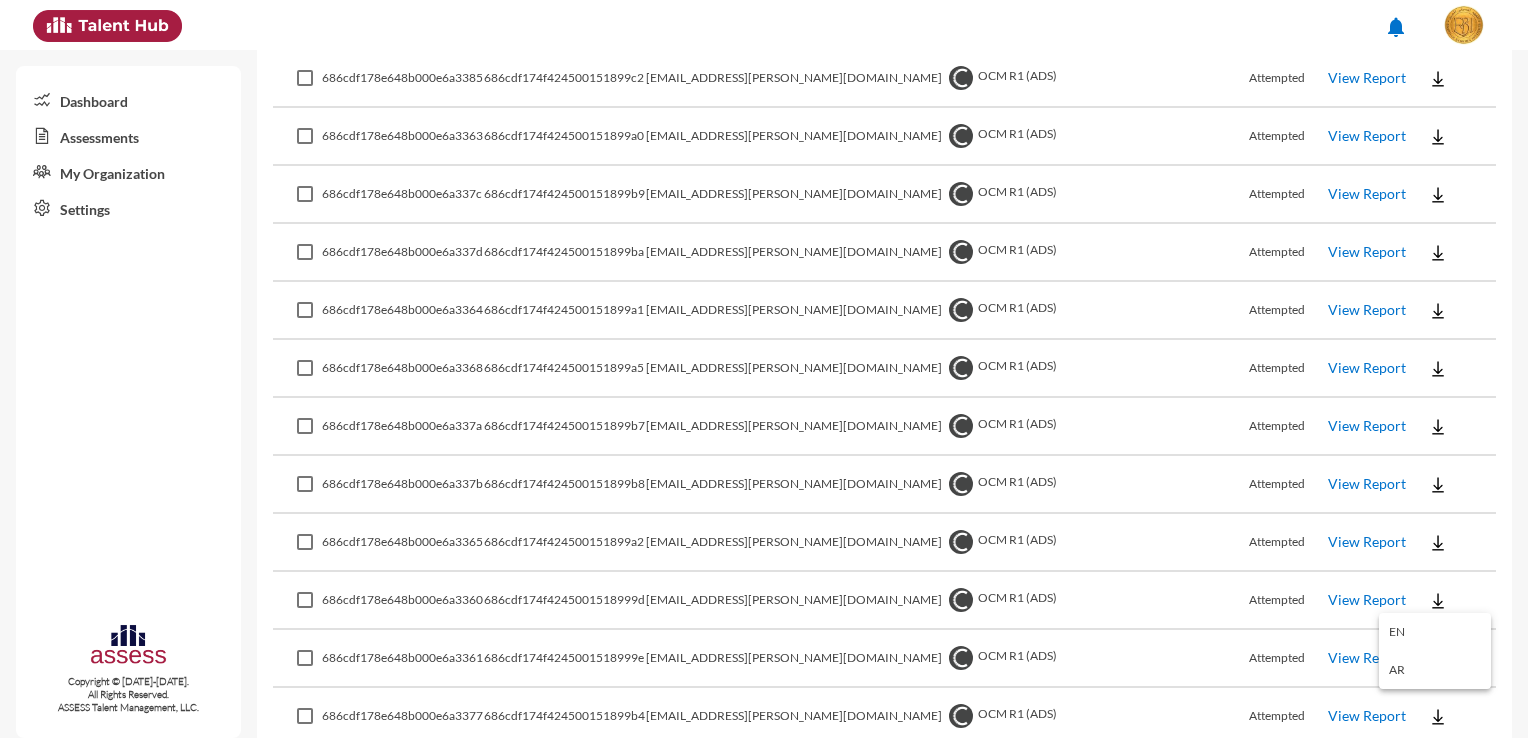 click on "EN" at bounding box center (1435, 632) 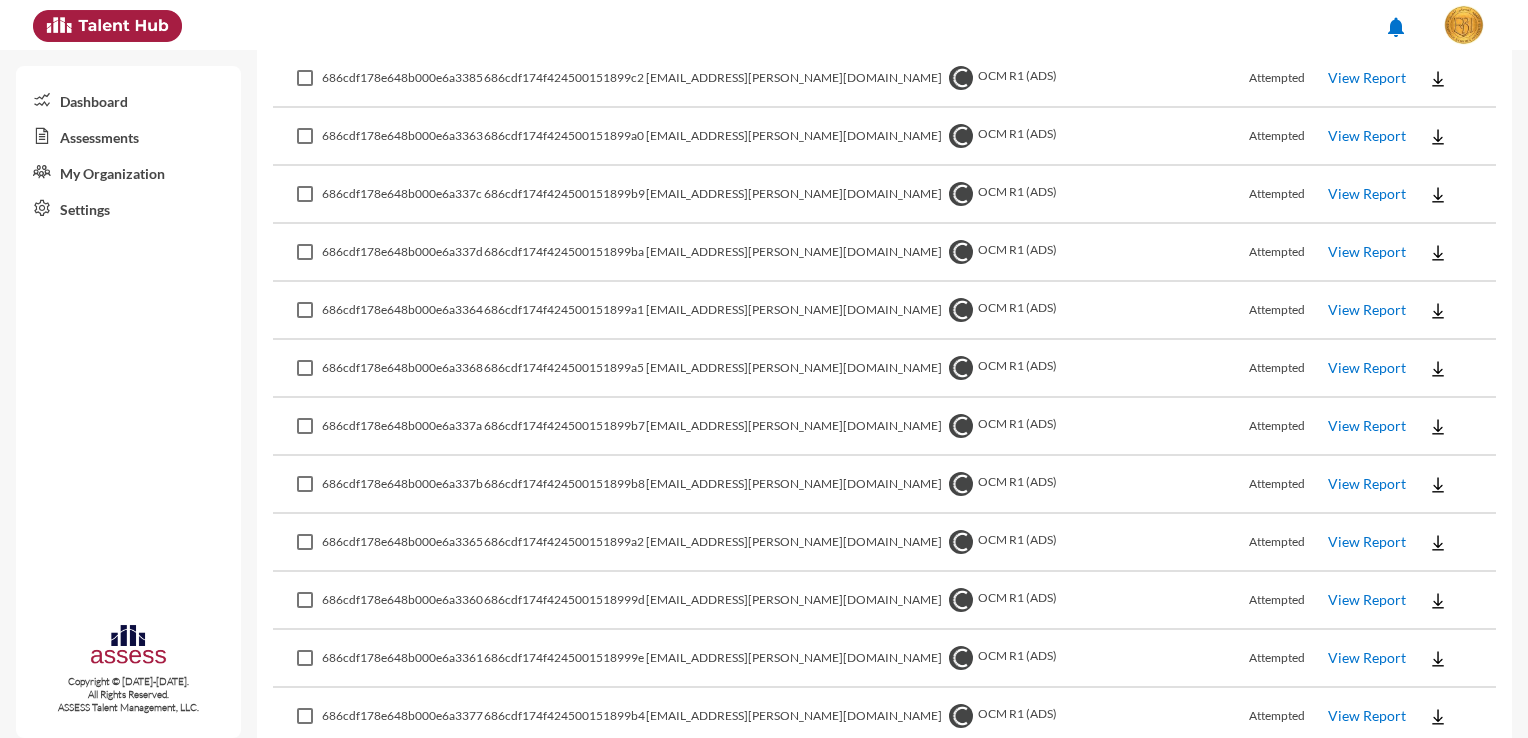 drag, startPoint x: 653, startPoint y: 710, endPoint x: 563, endPoint y: 702, distance: 90.35486 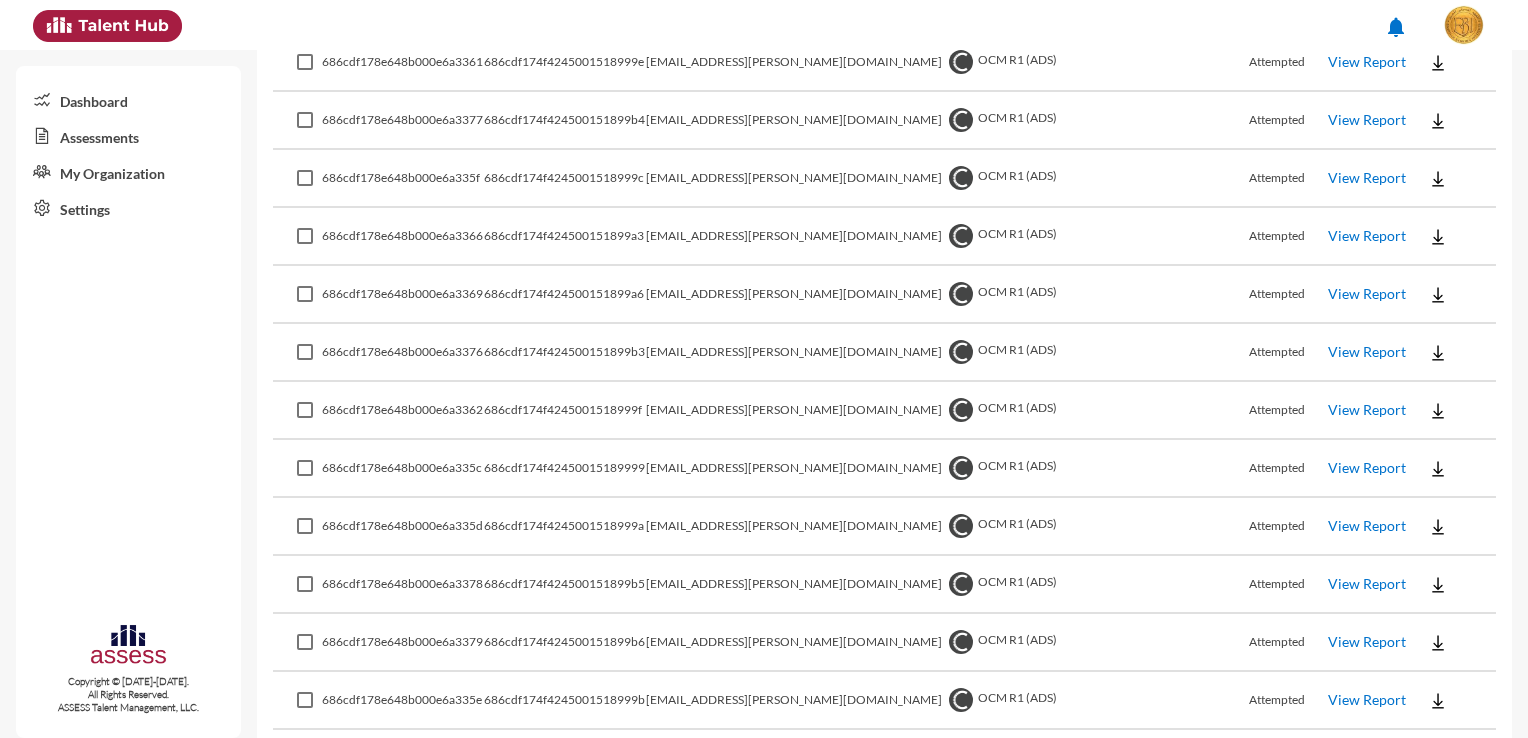 scroll, scrollTop: 1700, scrollLeft: 0, axis: vertical 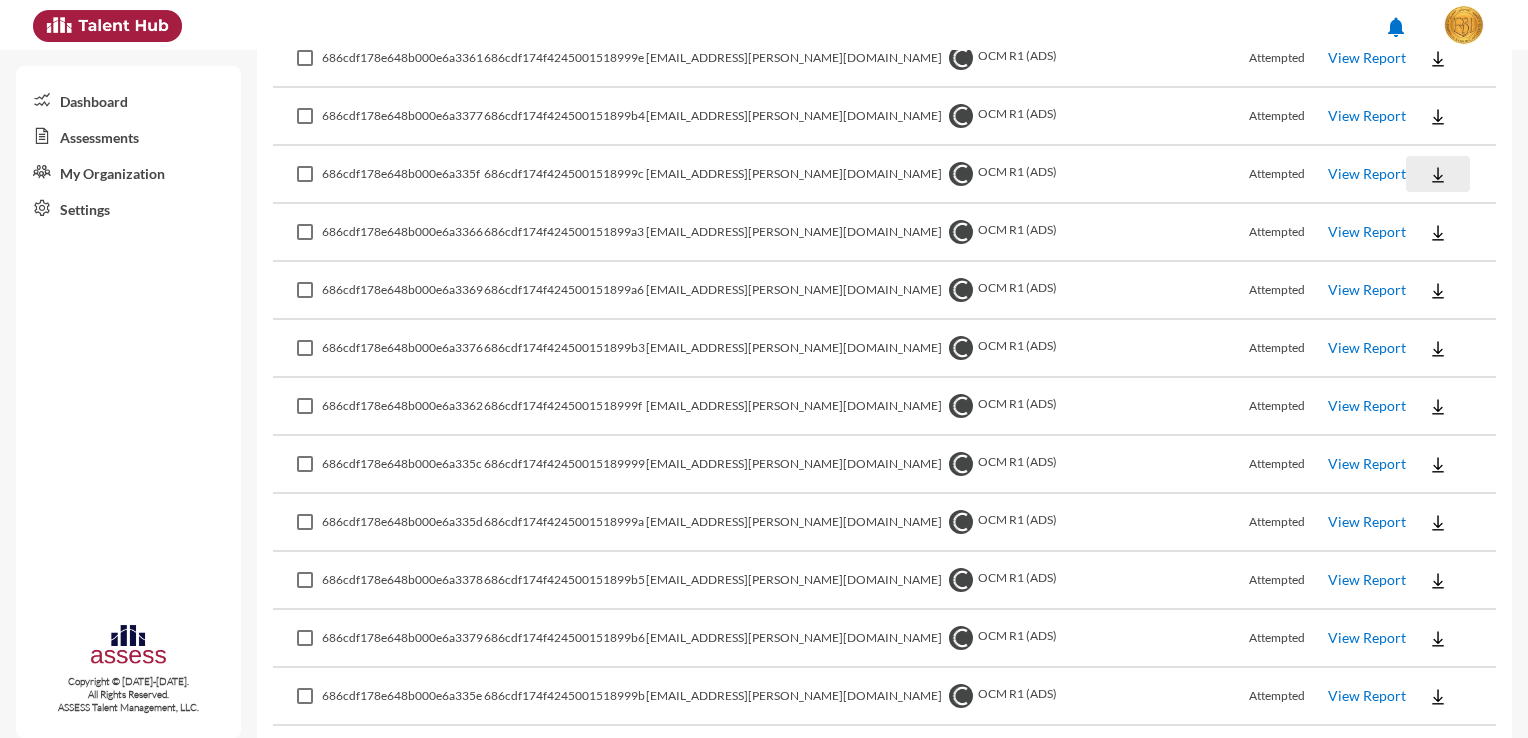 click 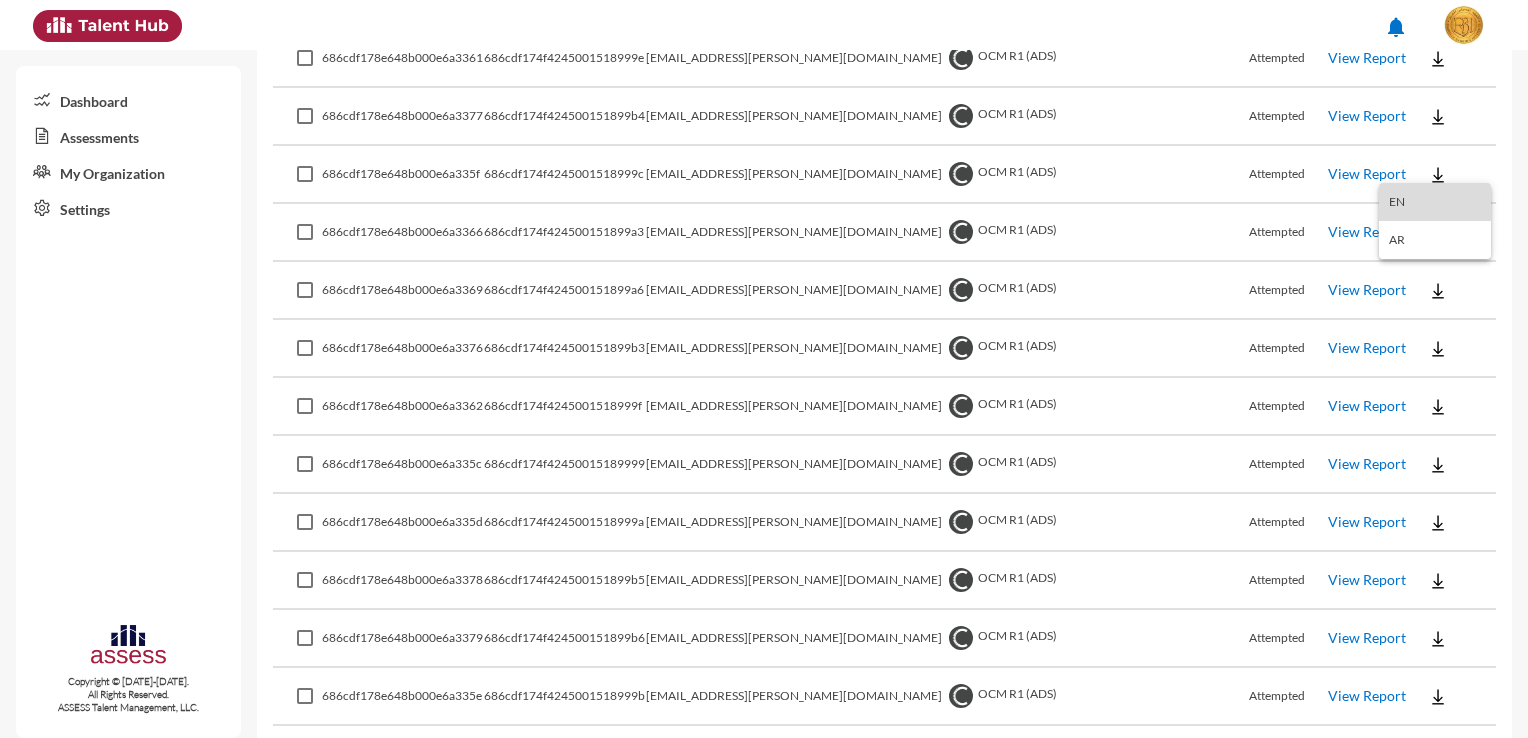 click on "EN" at bounding box center [1435, 202] 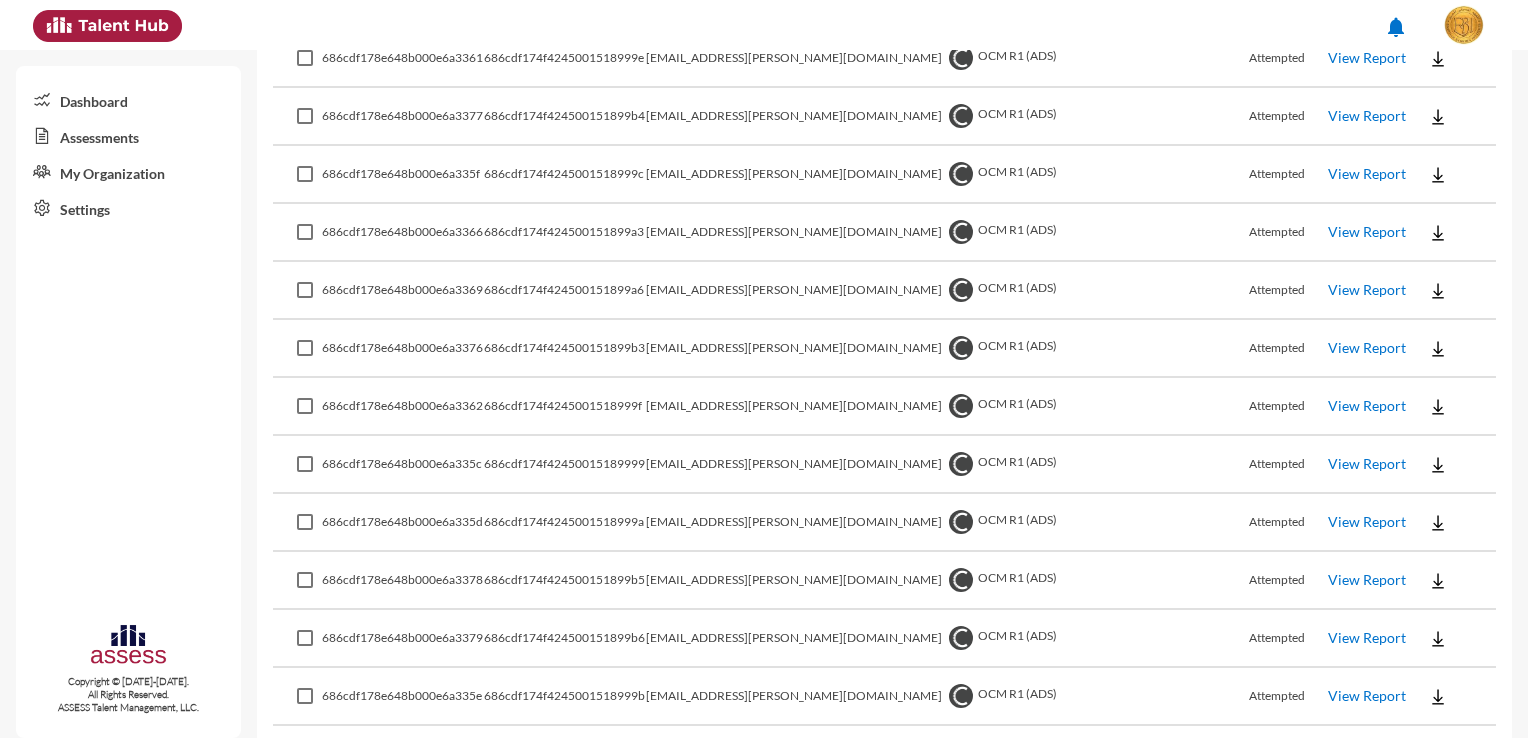click 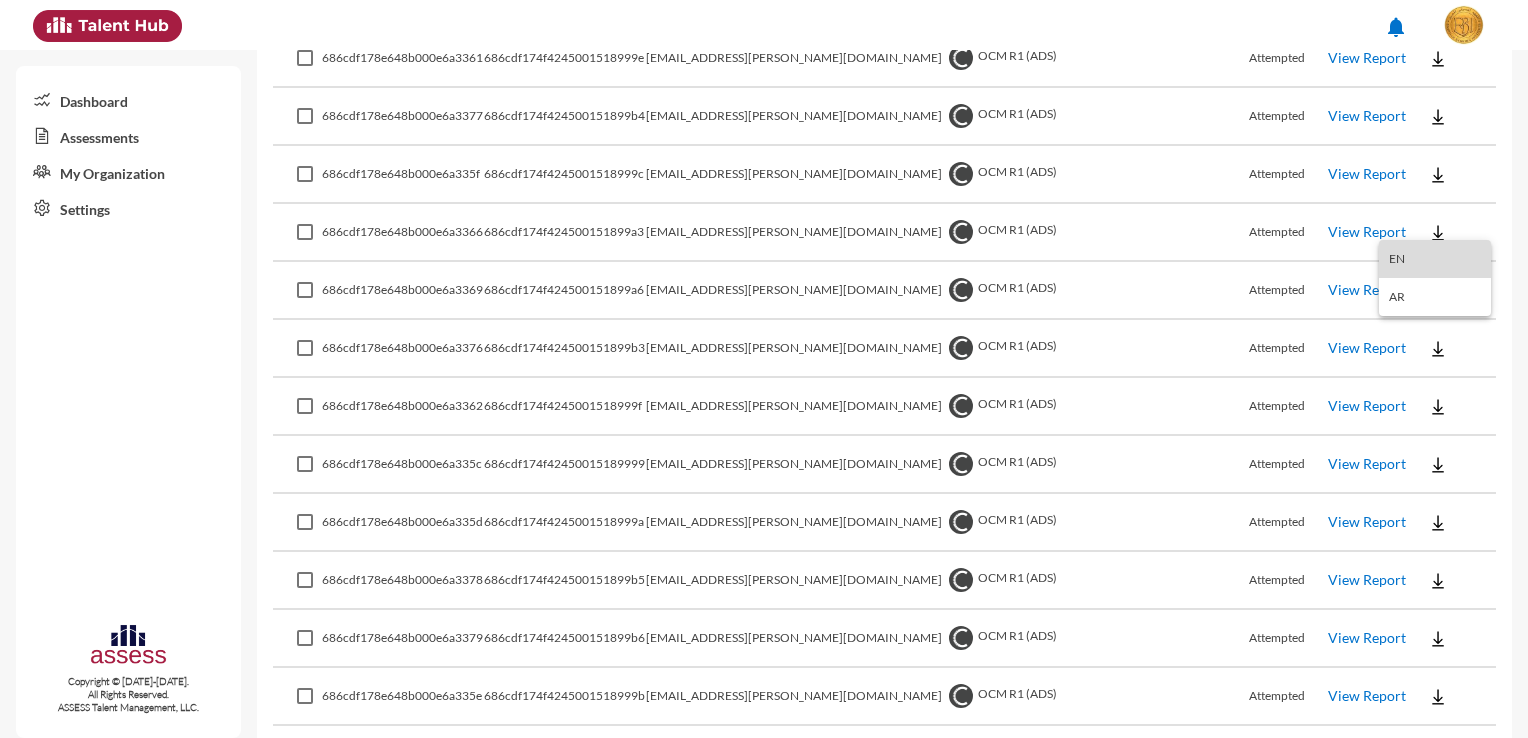 click on "EN" at bounding box center (1435, 259) 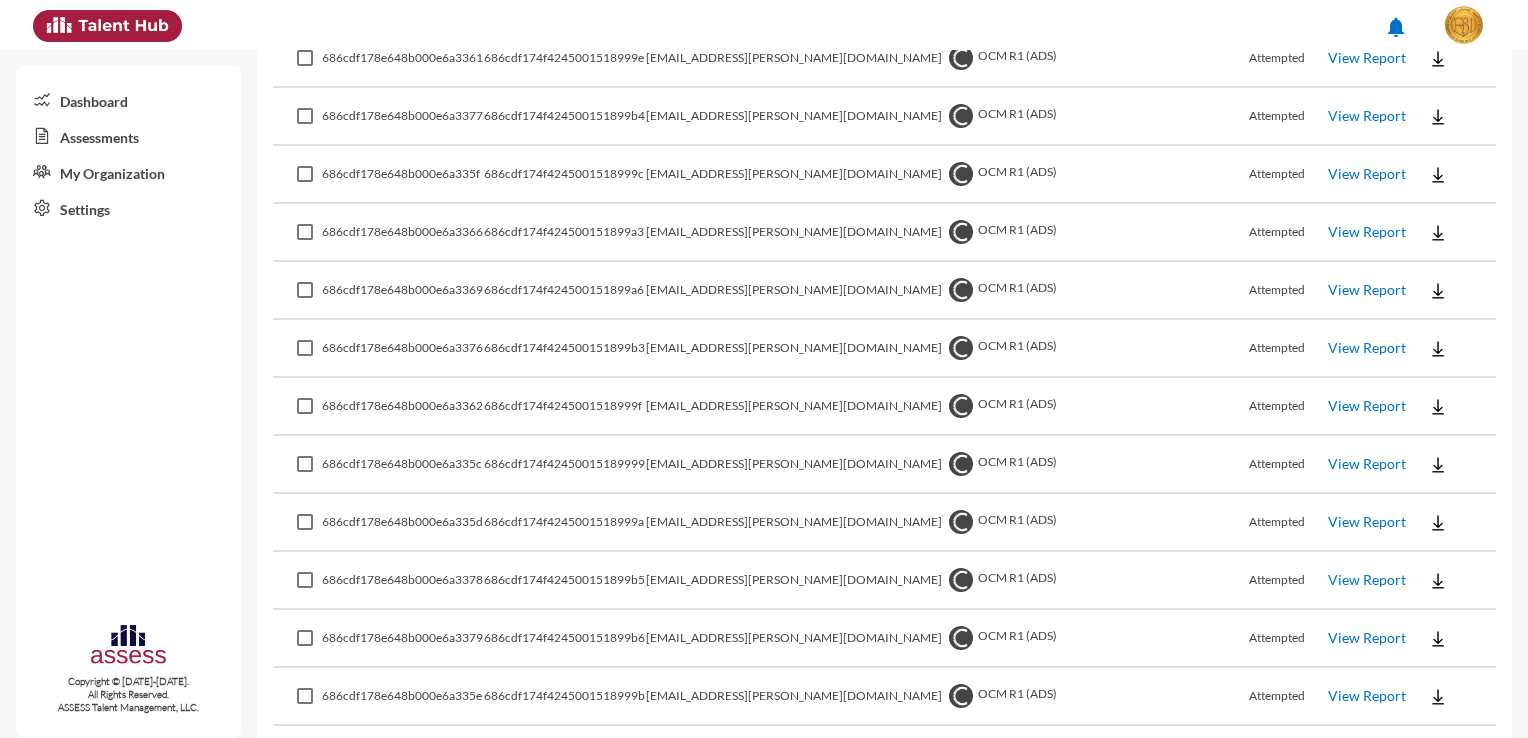click 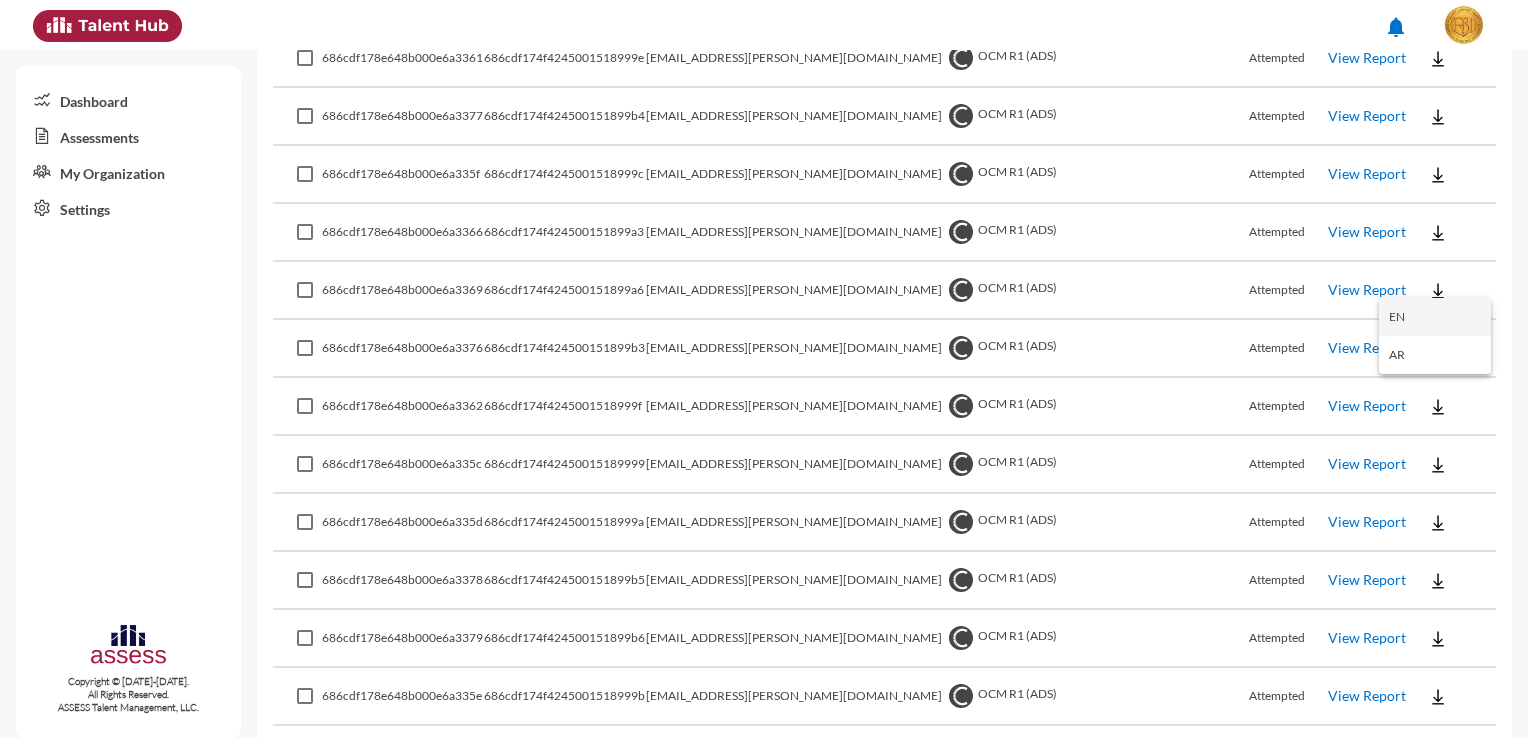 click on "EN" at bounding box center [1435, 317] 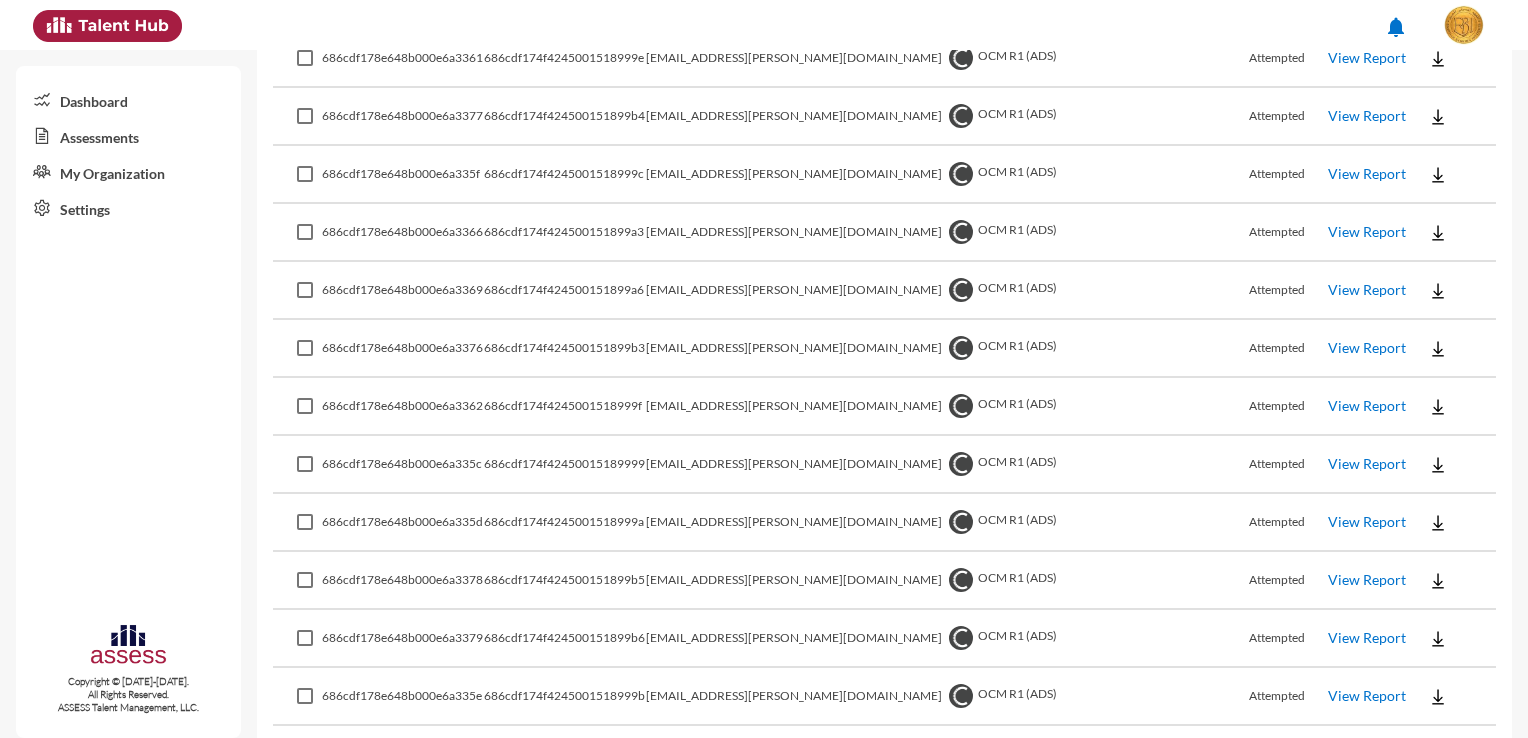 click 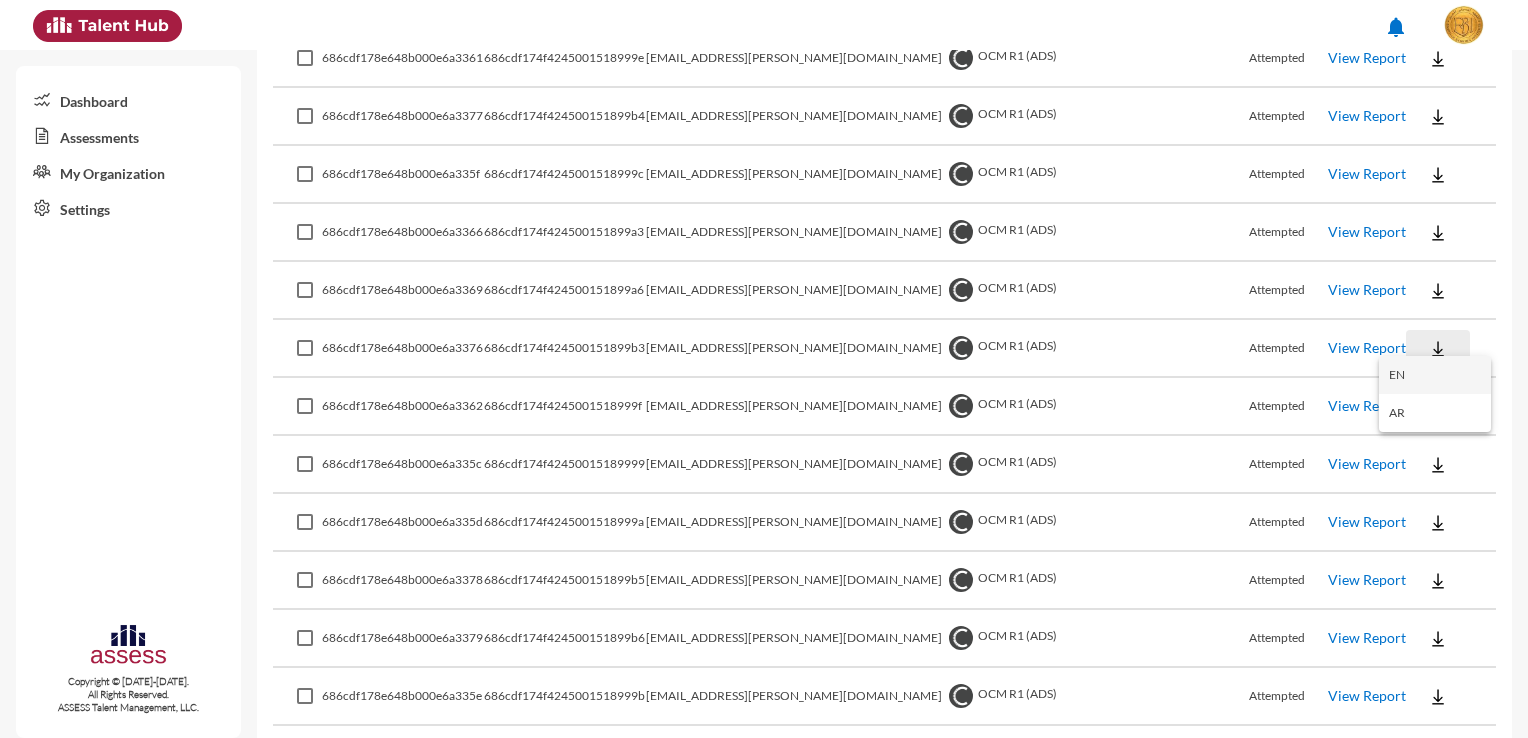click on "EN" at bounding box center [1435, 375] 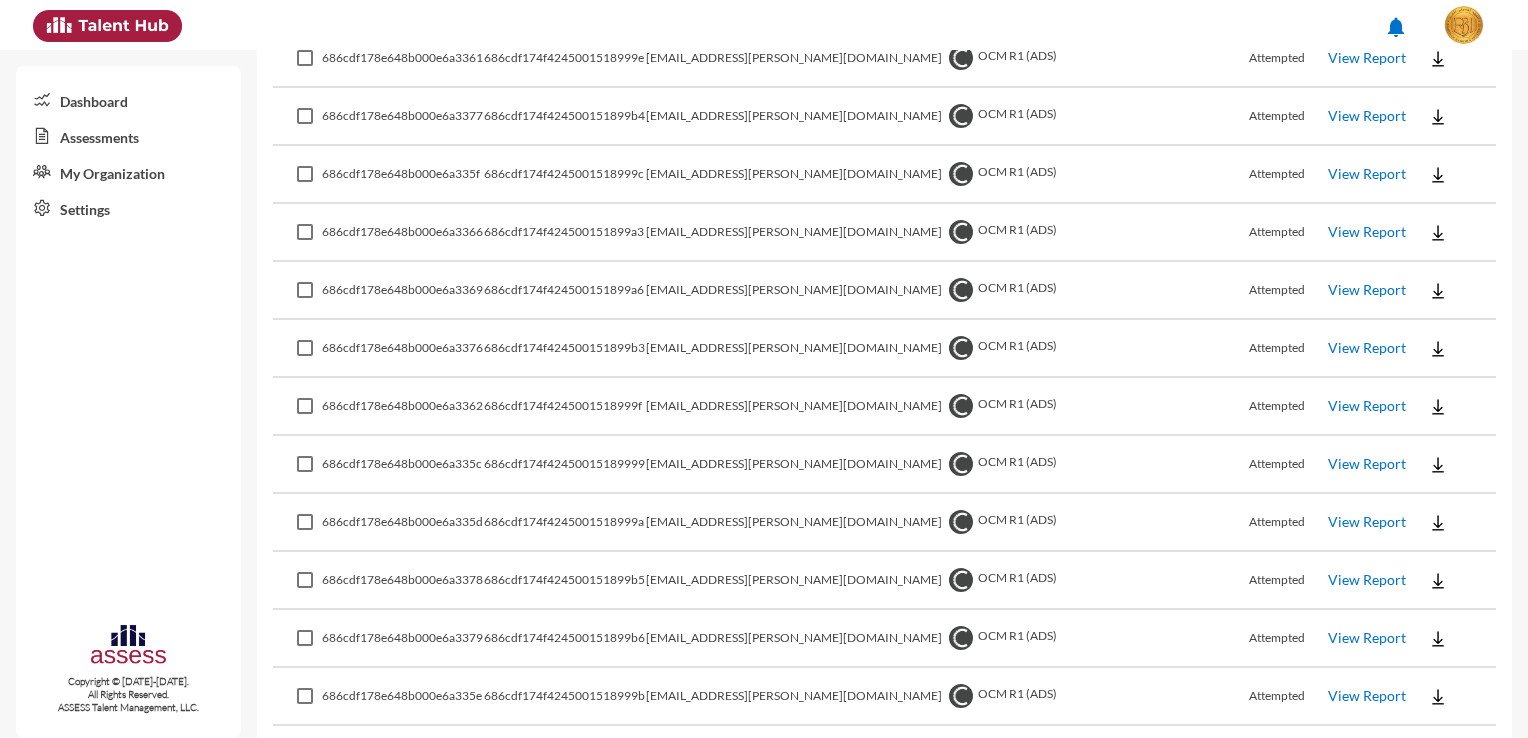click 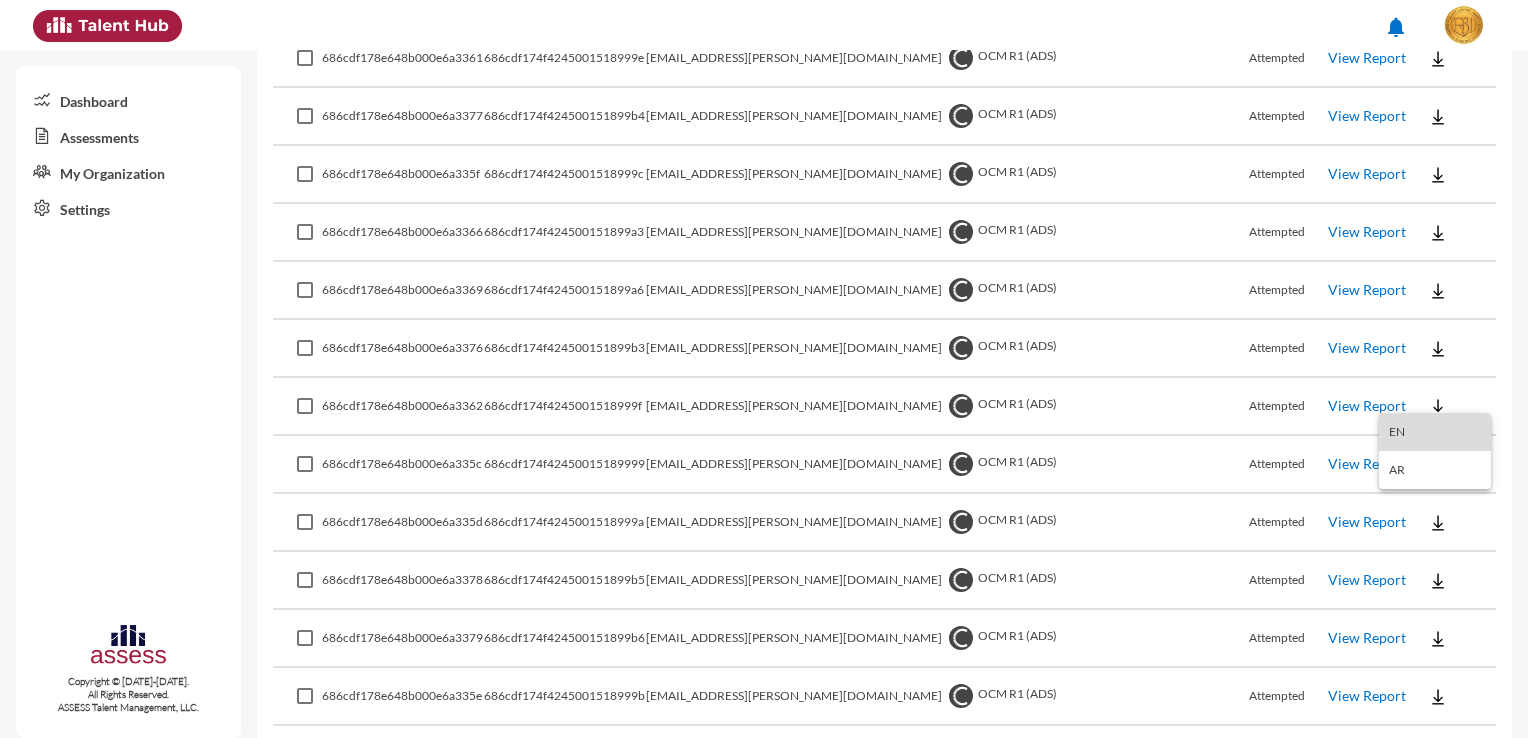 click on "EN" at bounding box center [1435, 432] 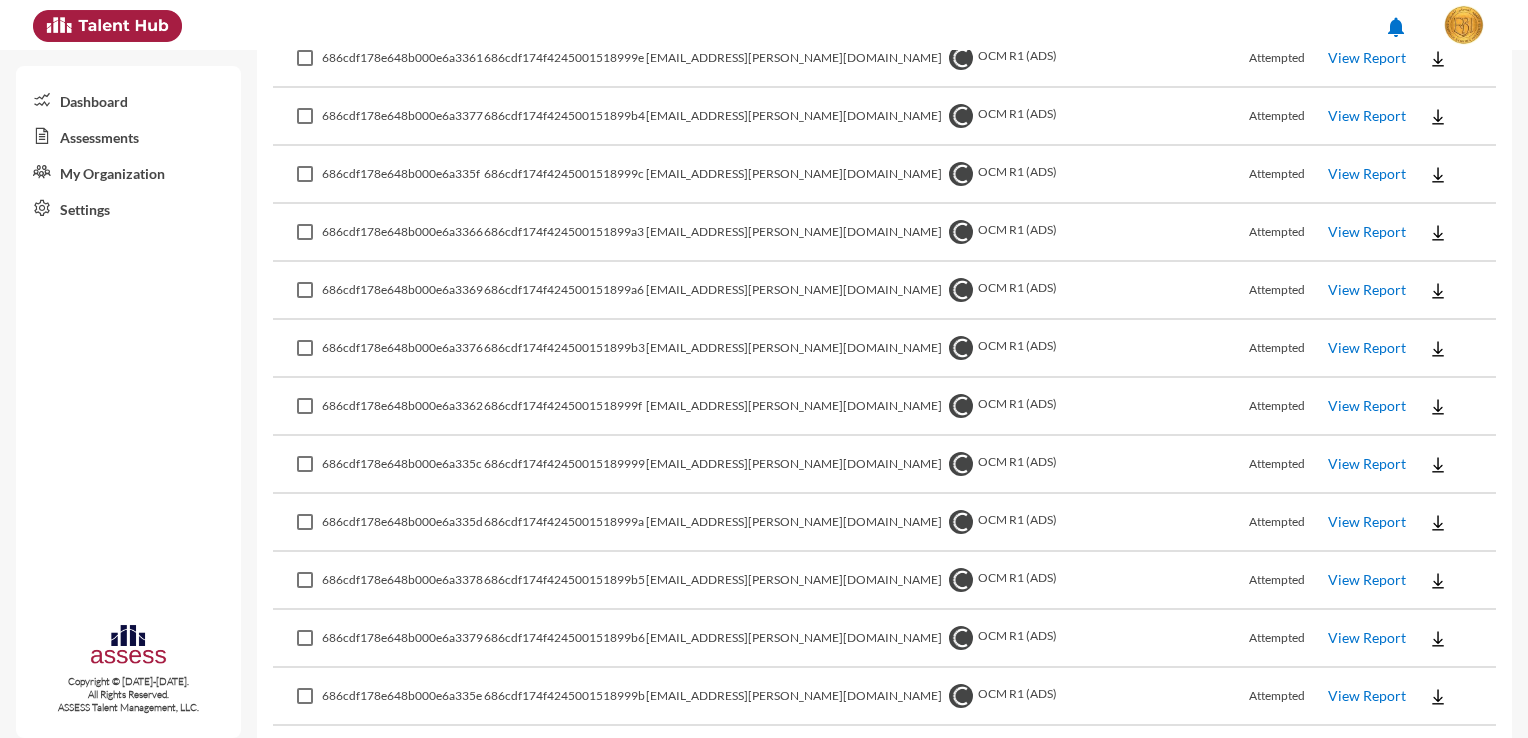 click 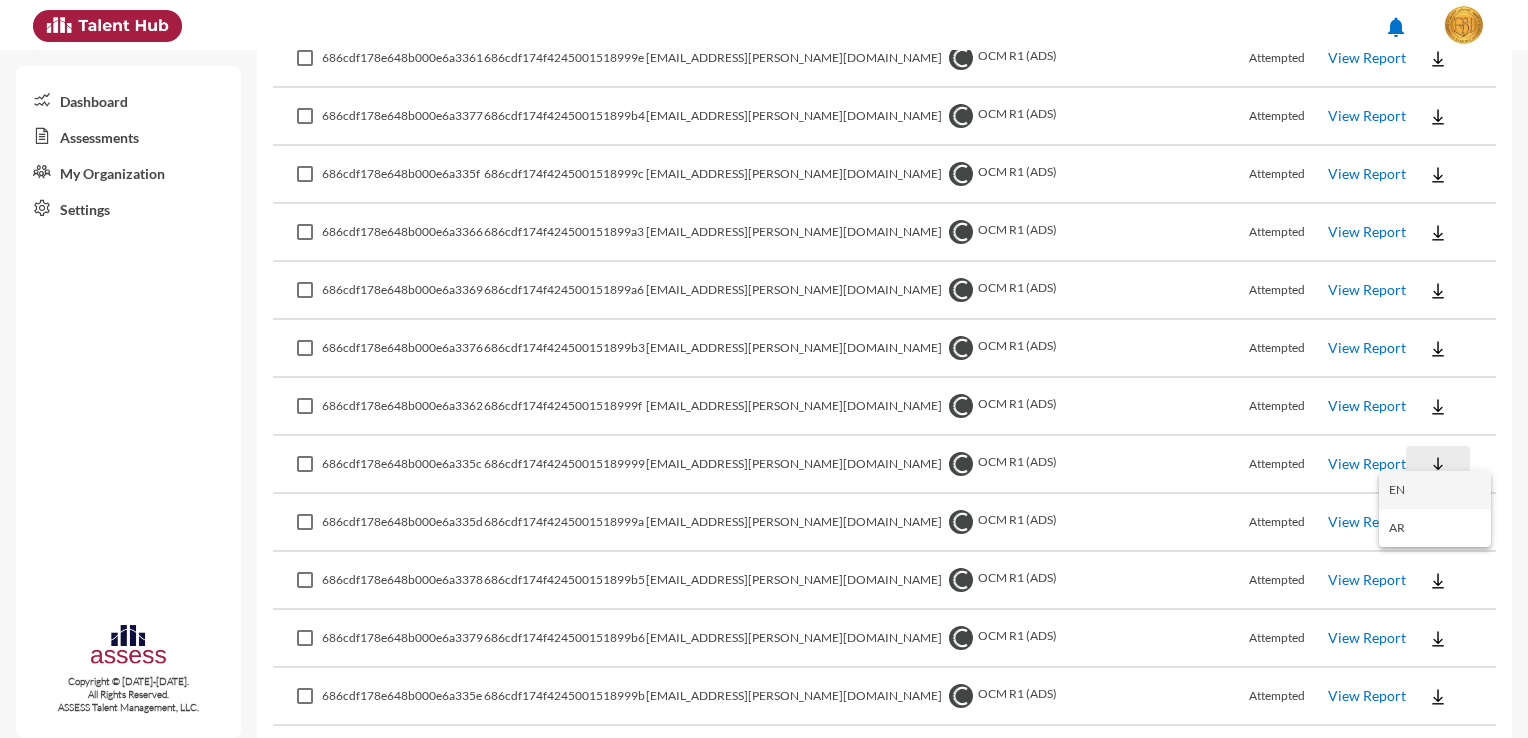 click on "EN" at bounding box center [1435, 490] 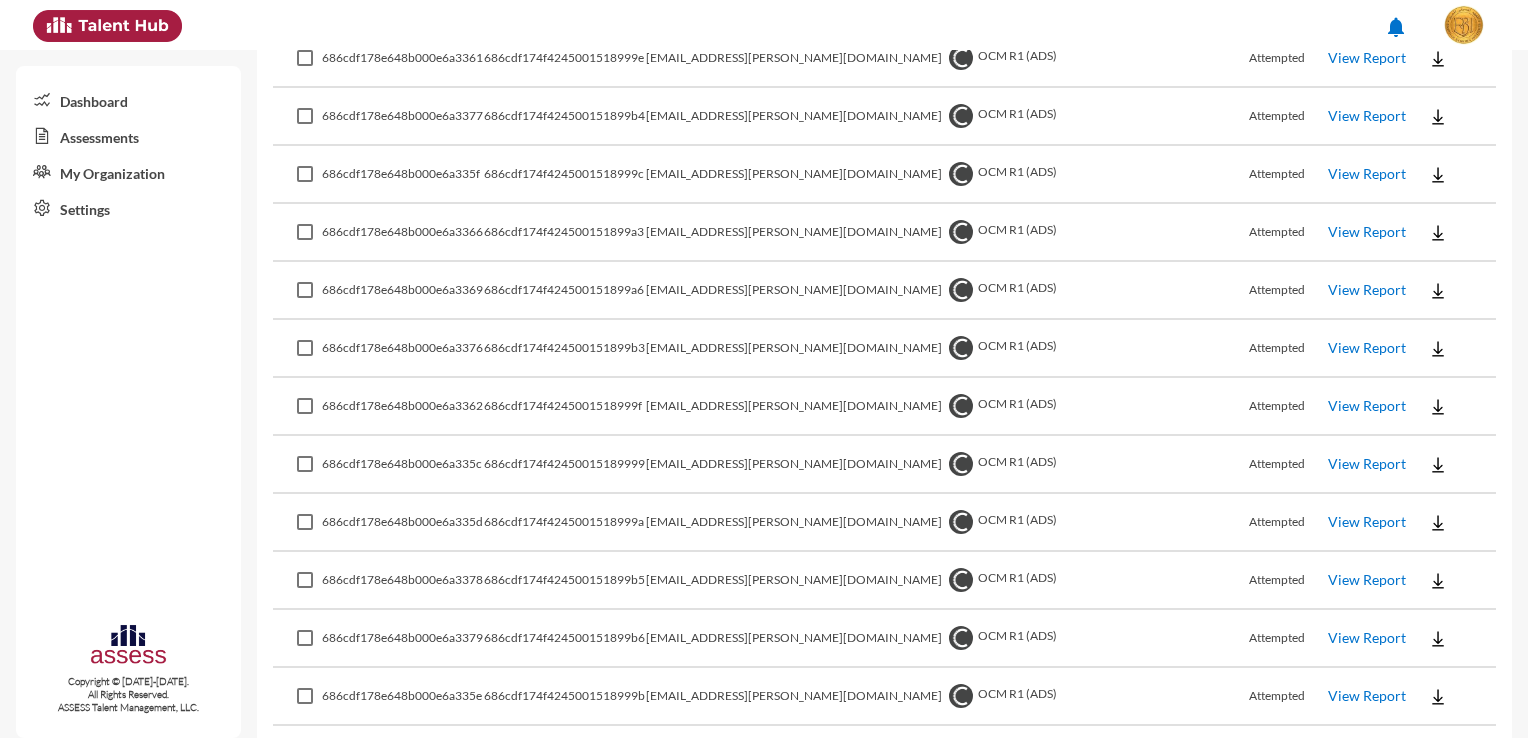 click 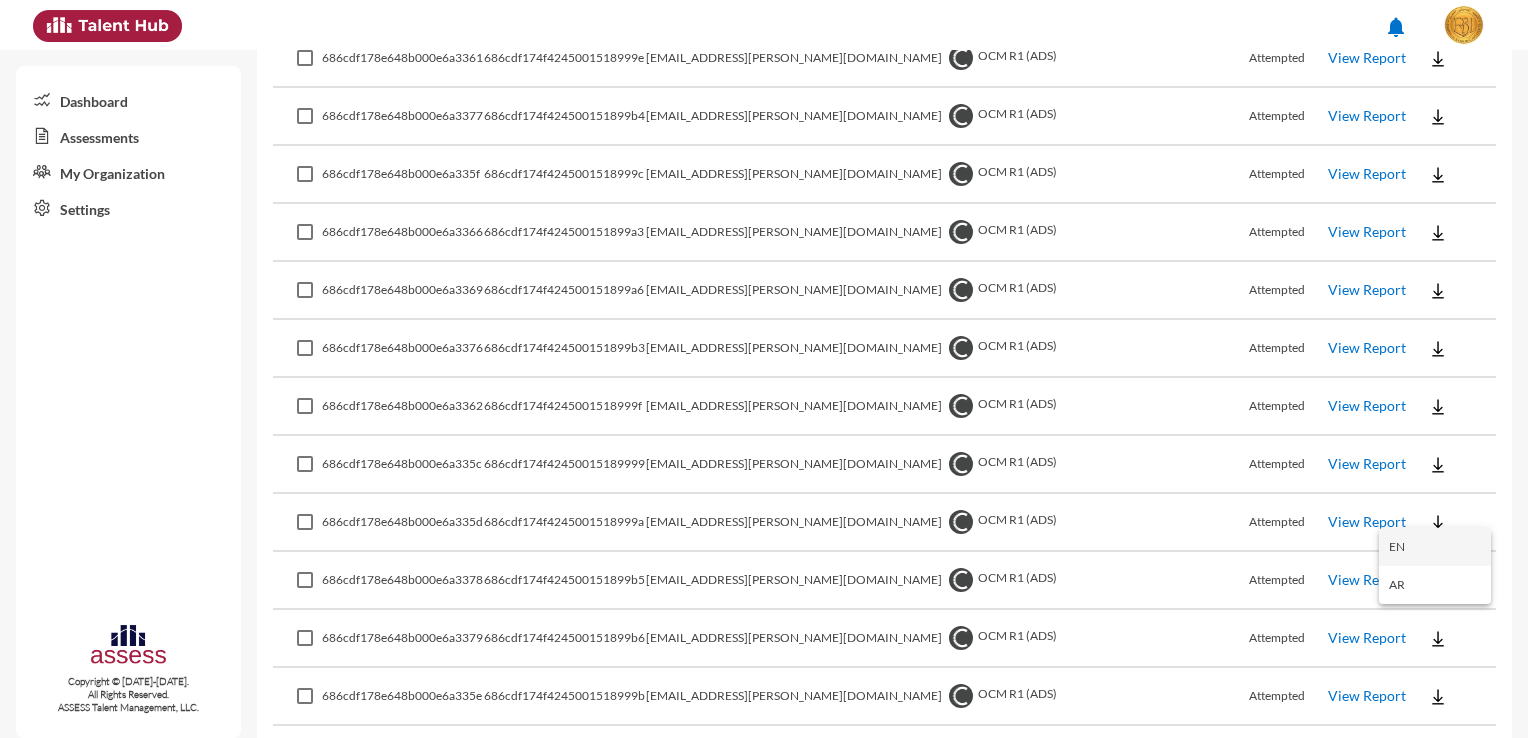 click on "EN" at bounding box center (1435, 547) 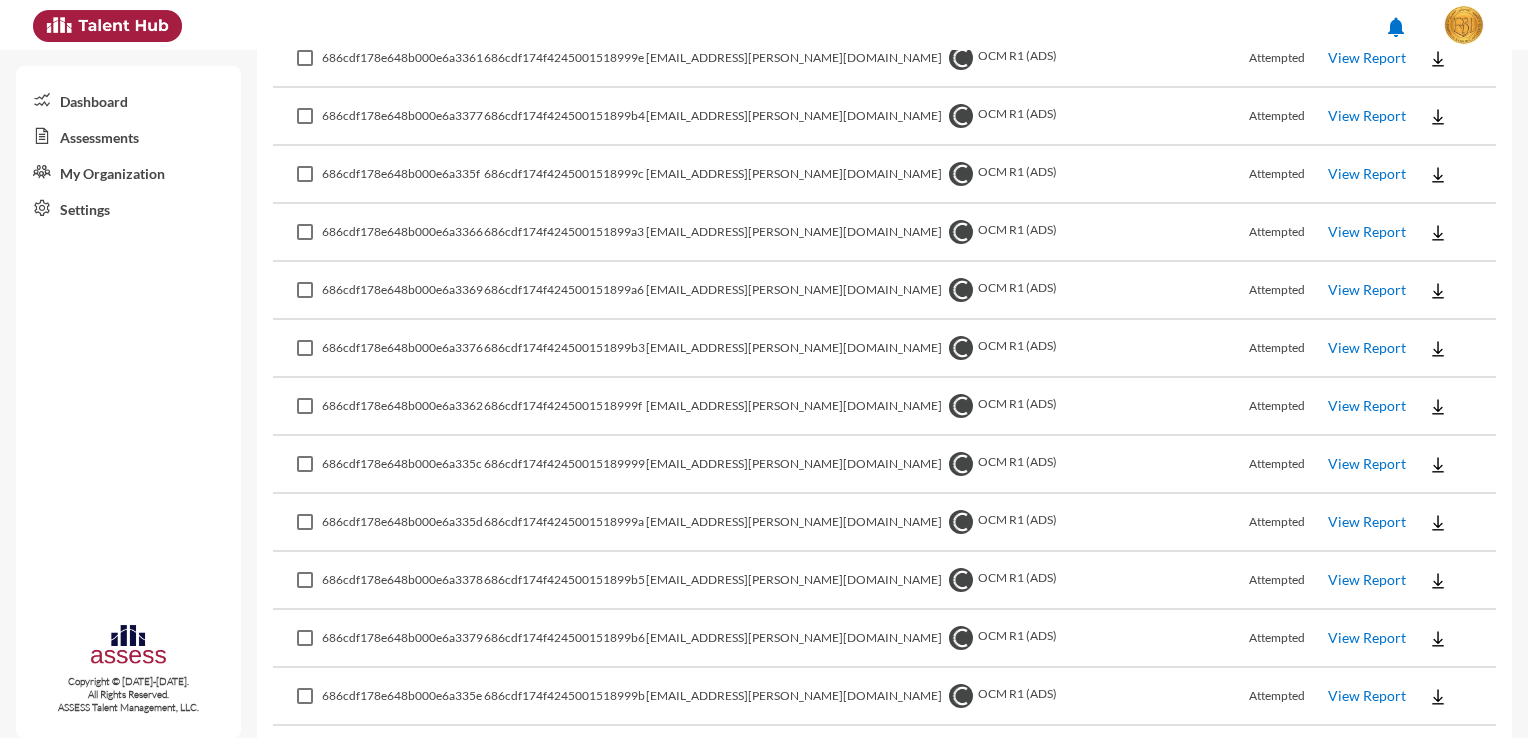 click 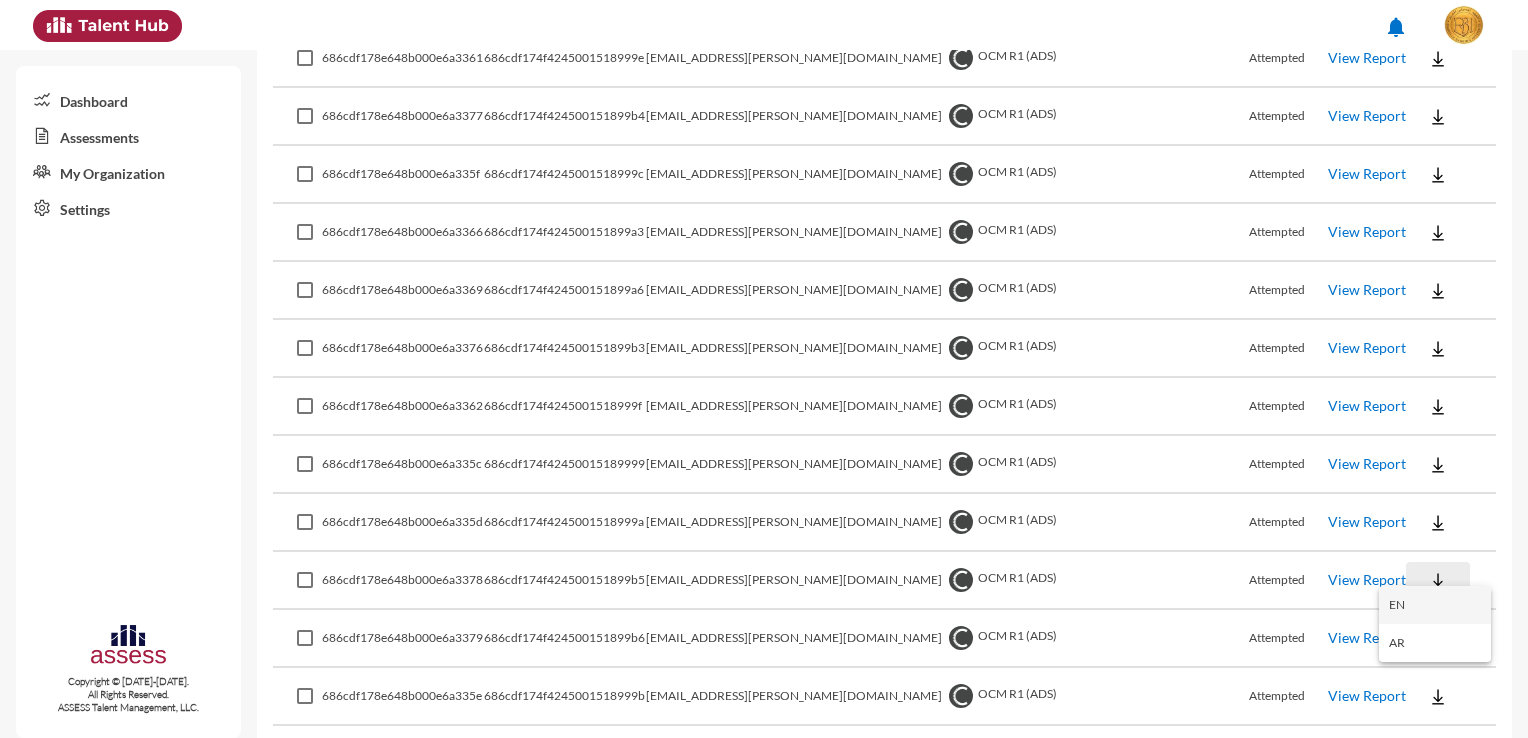 click on "EN" at bounding box center (1435, 605) 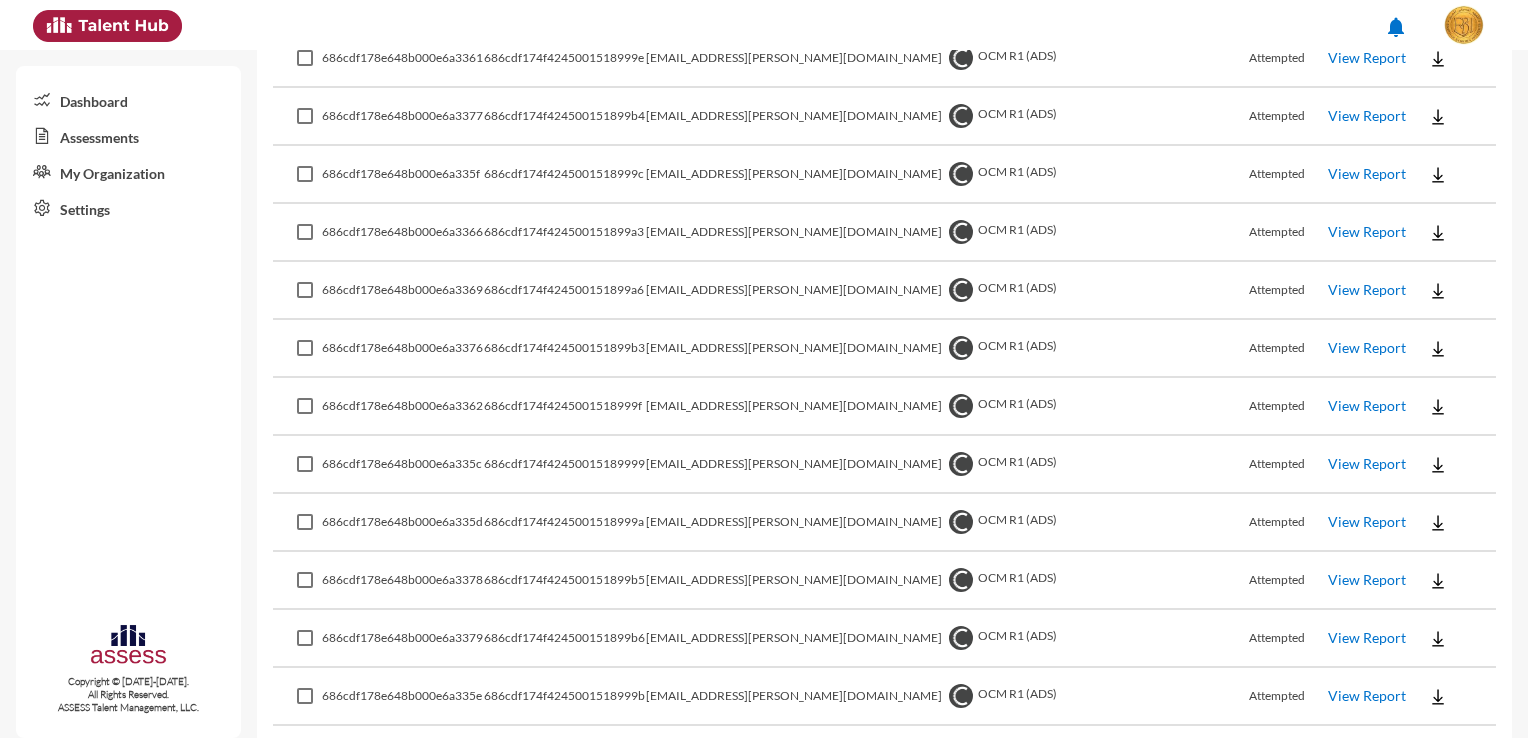 drag, startPoint x: 664, startPoint y: 566, endPoint x: 584, endPoint y: 573, distance: 80.305664 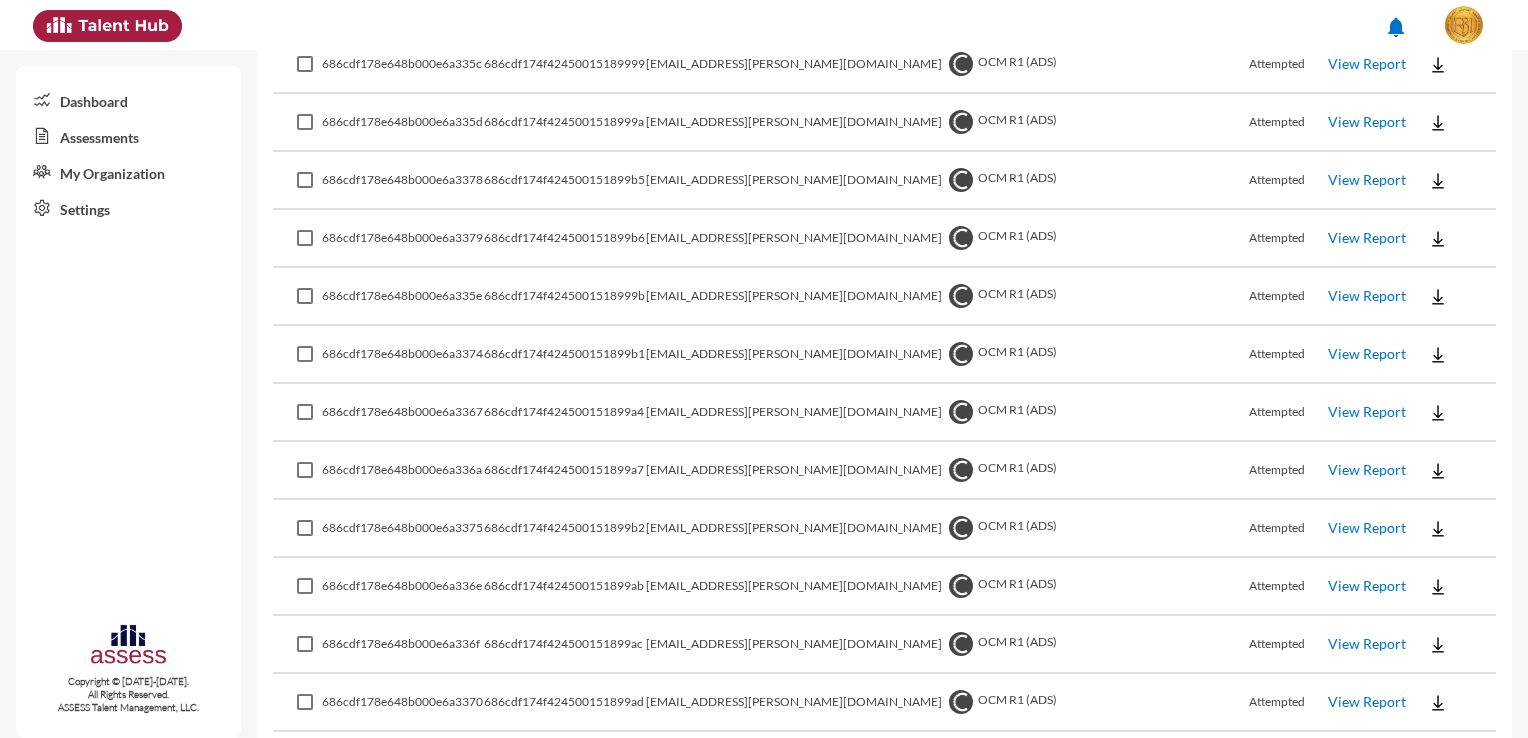 scroll, scrollTop: 2200, scrollLeft: 0, axis: vertical 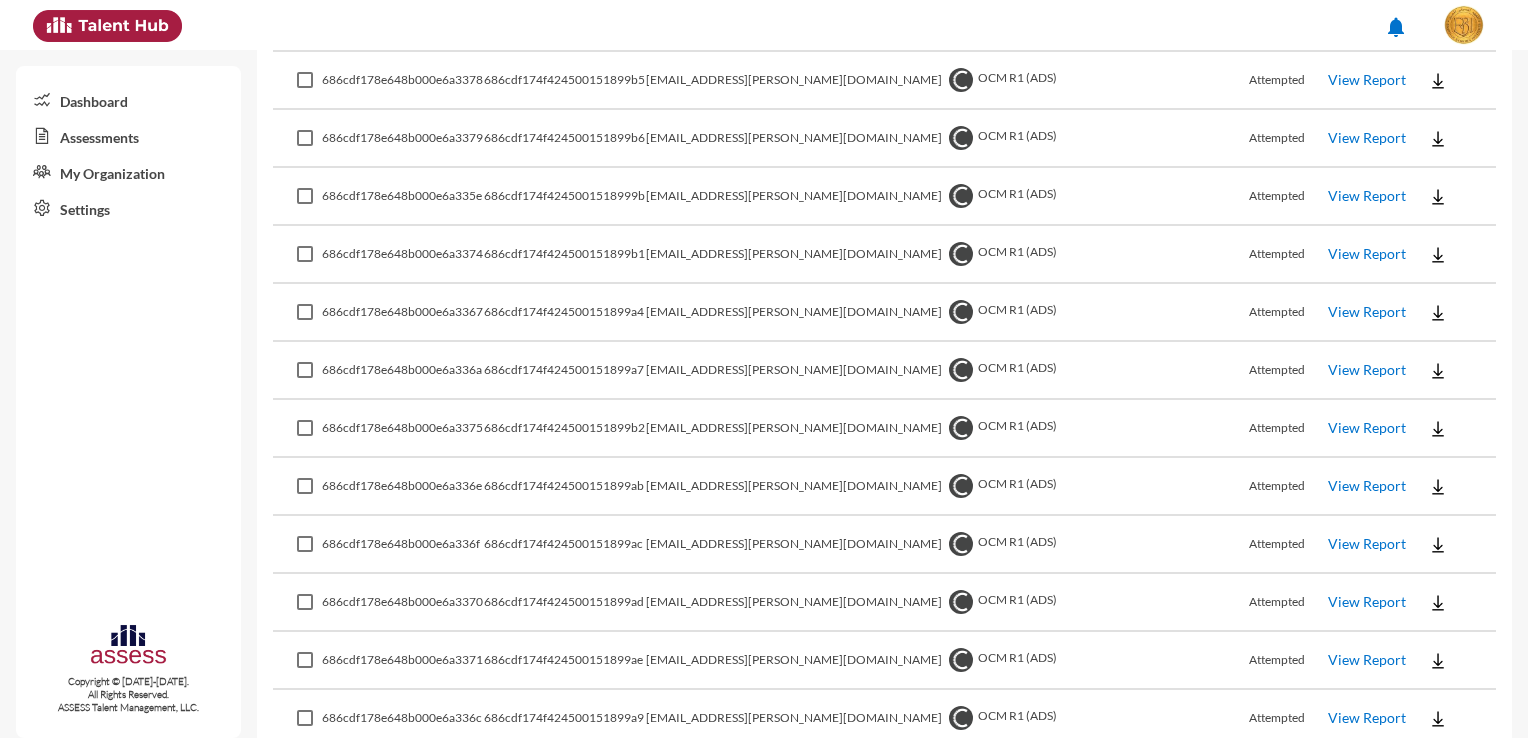 click 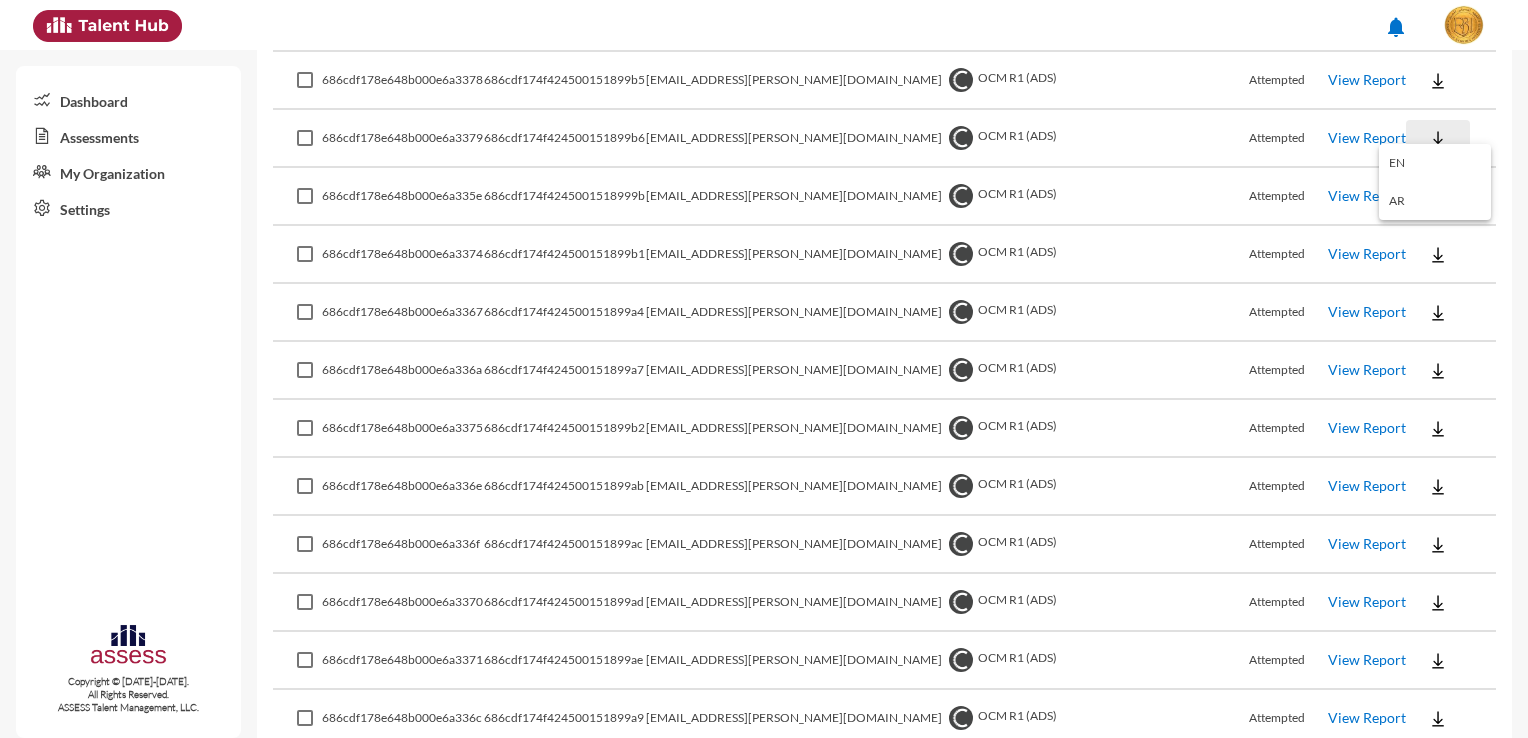 click on "EN" at bounding box center [1435, 163] 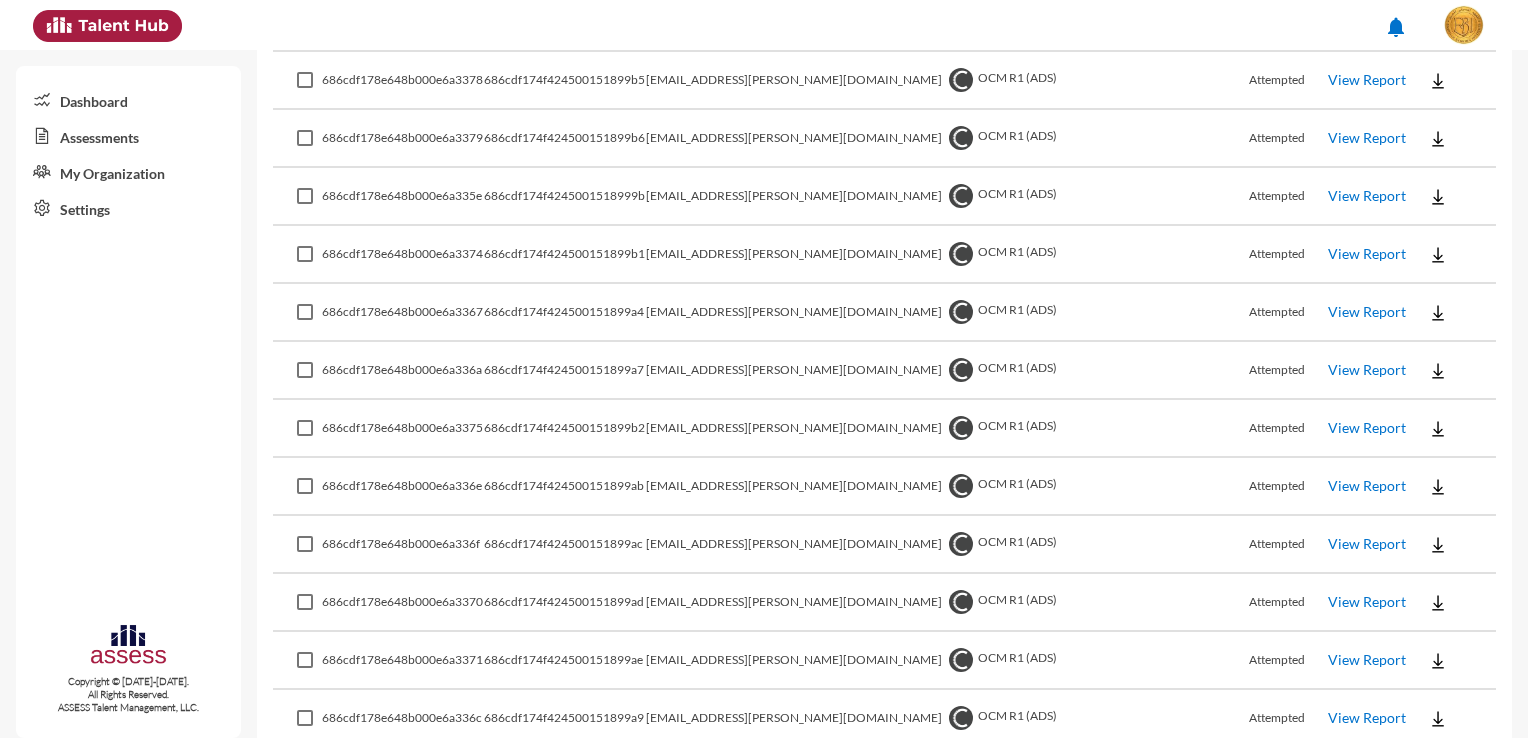 click 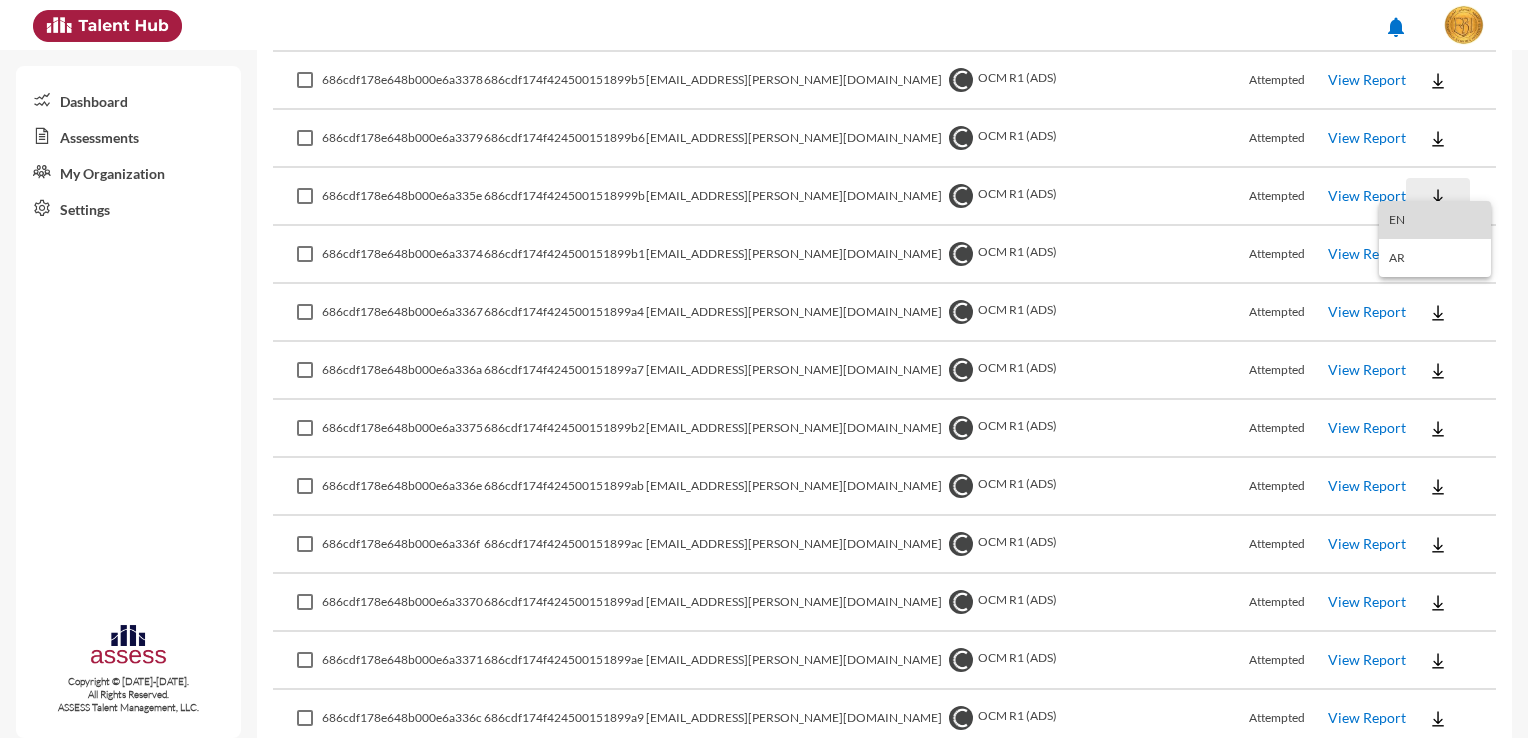 click on "EN" at bounding box center (1435, 220) 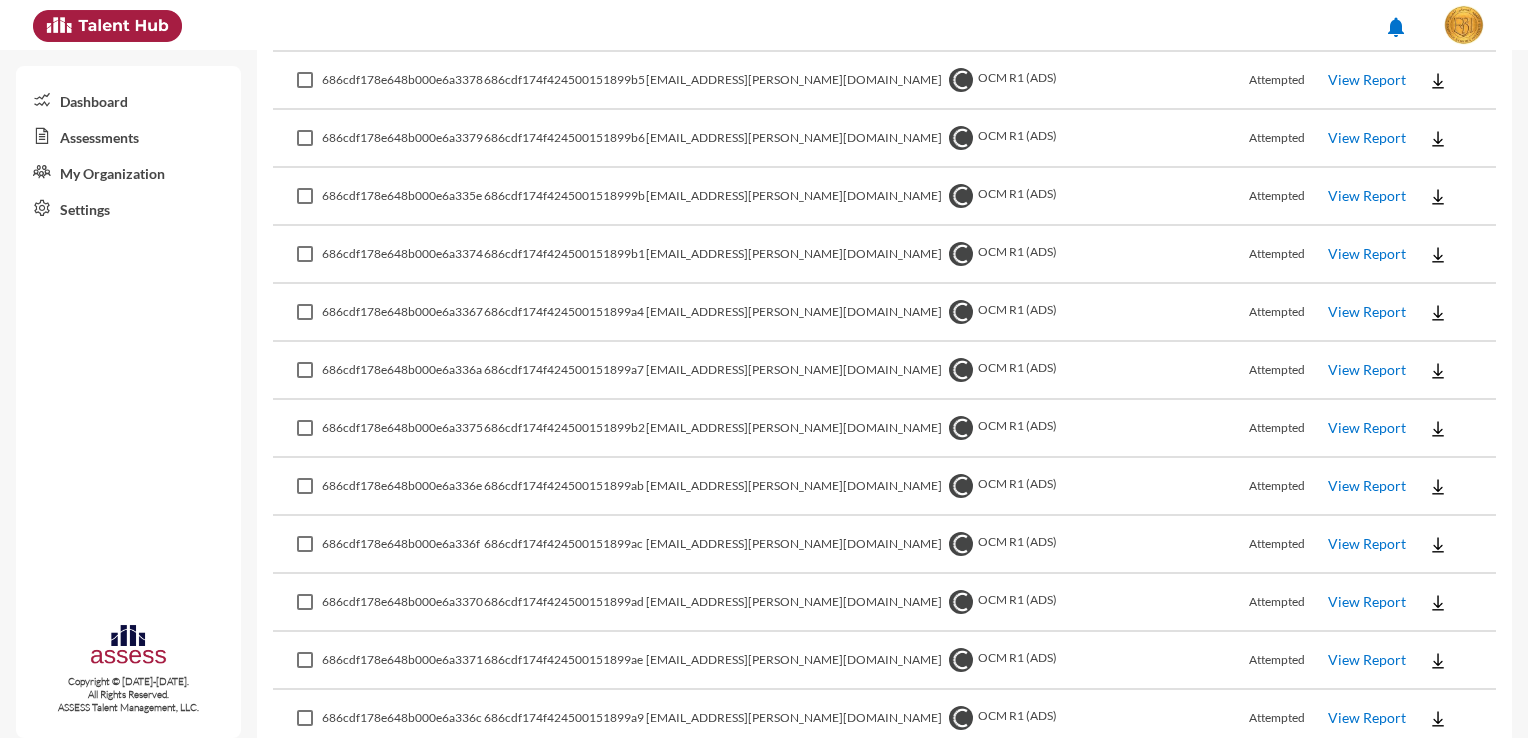 click 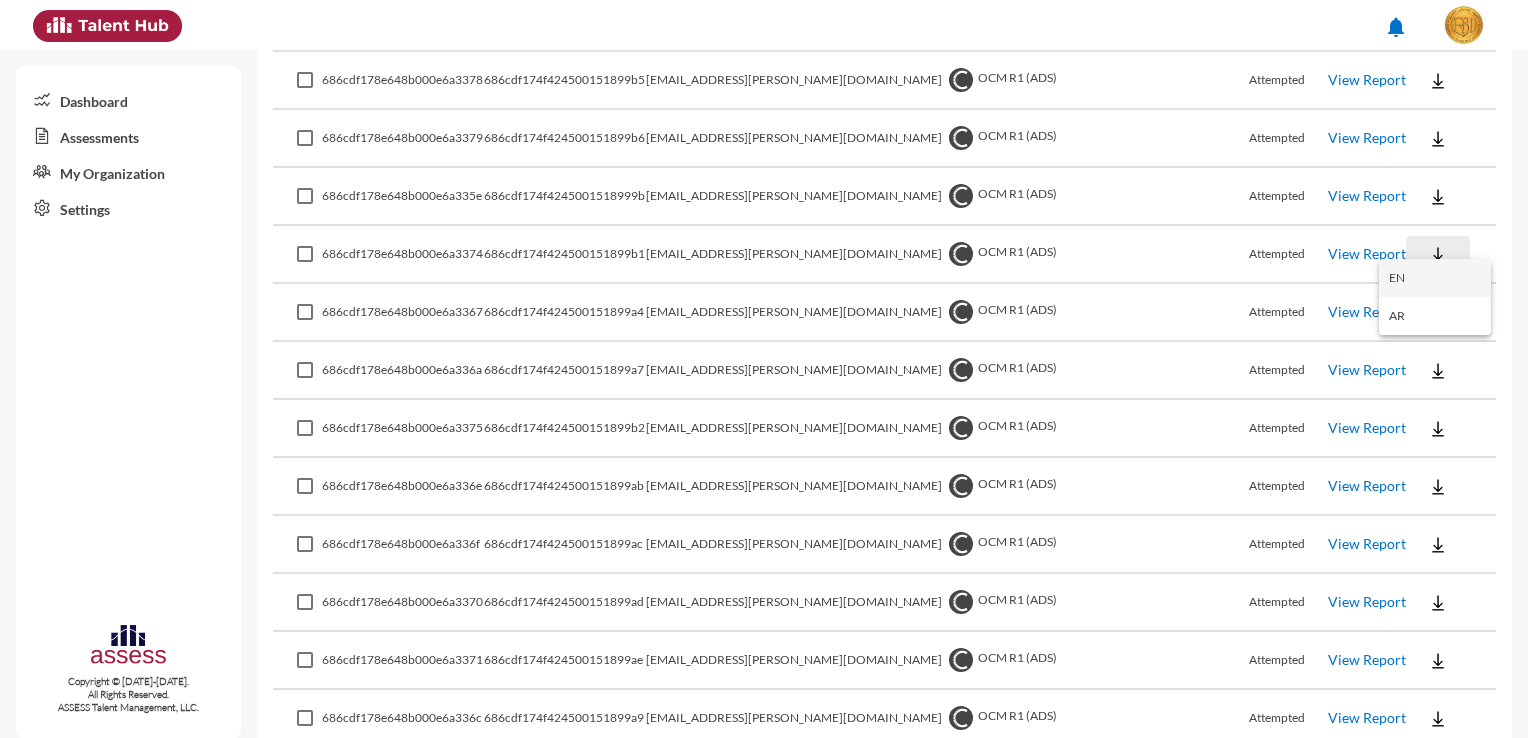 click on "EN" at bounding box center (1435, 278) 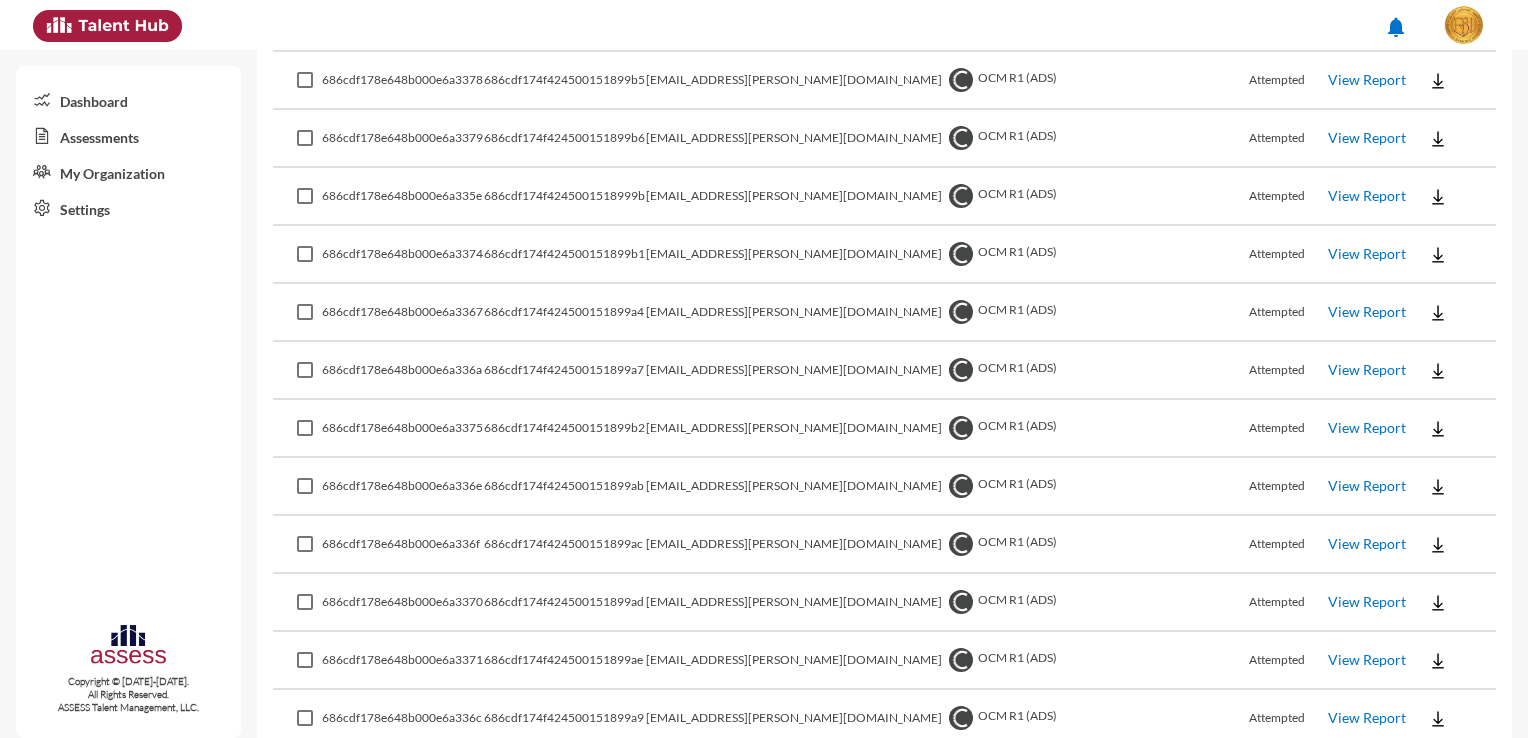 click 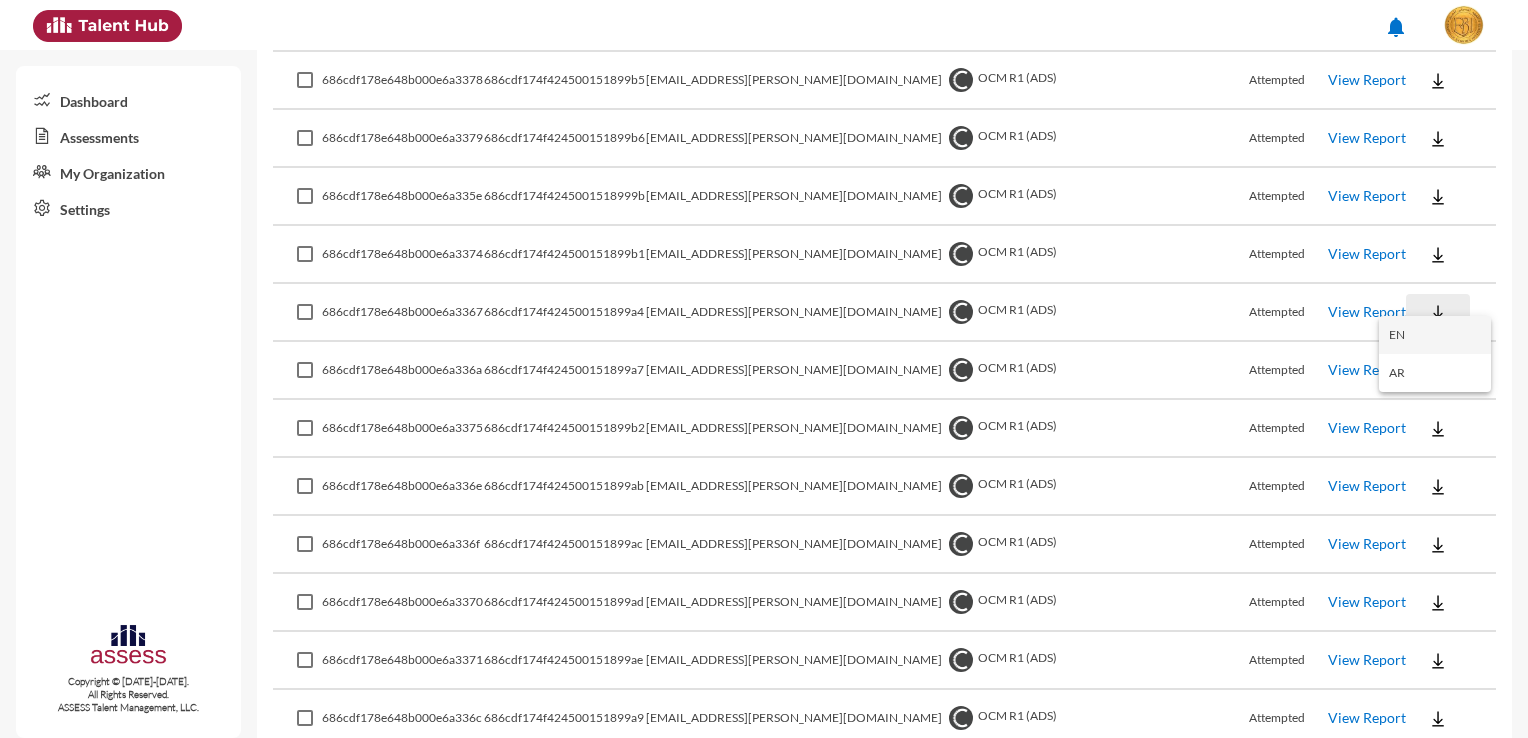 click on "EN" at bounding box center [1435, 335] 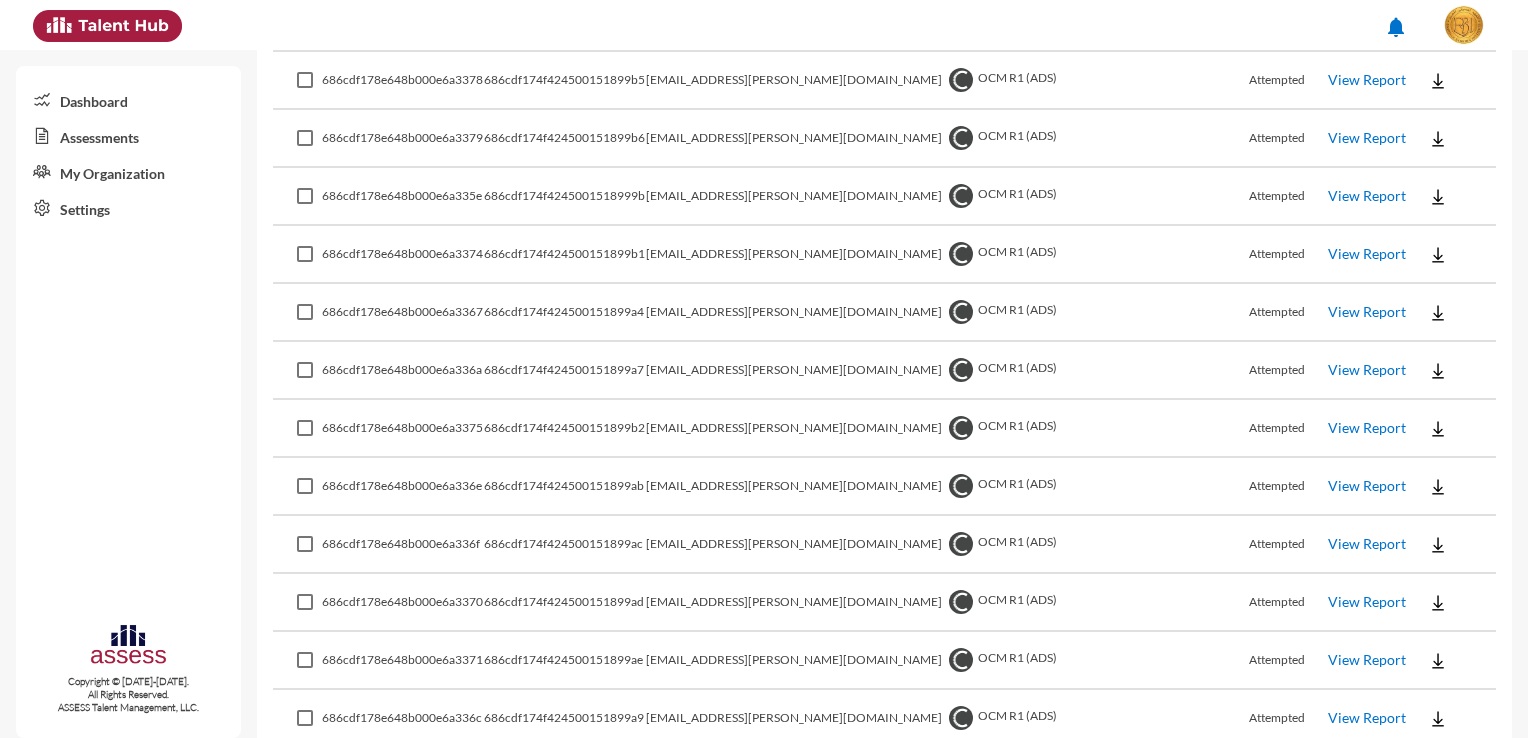 click 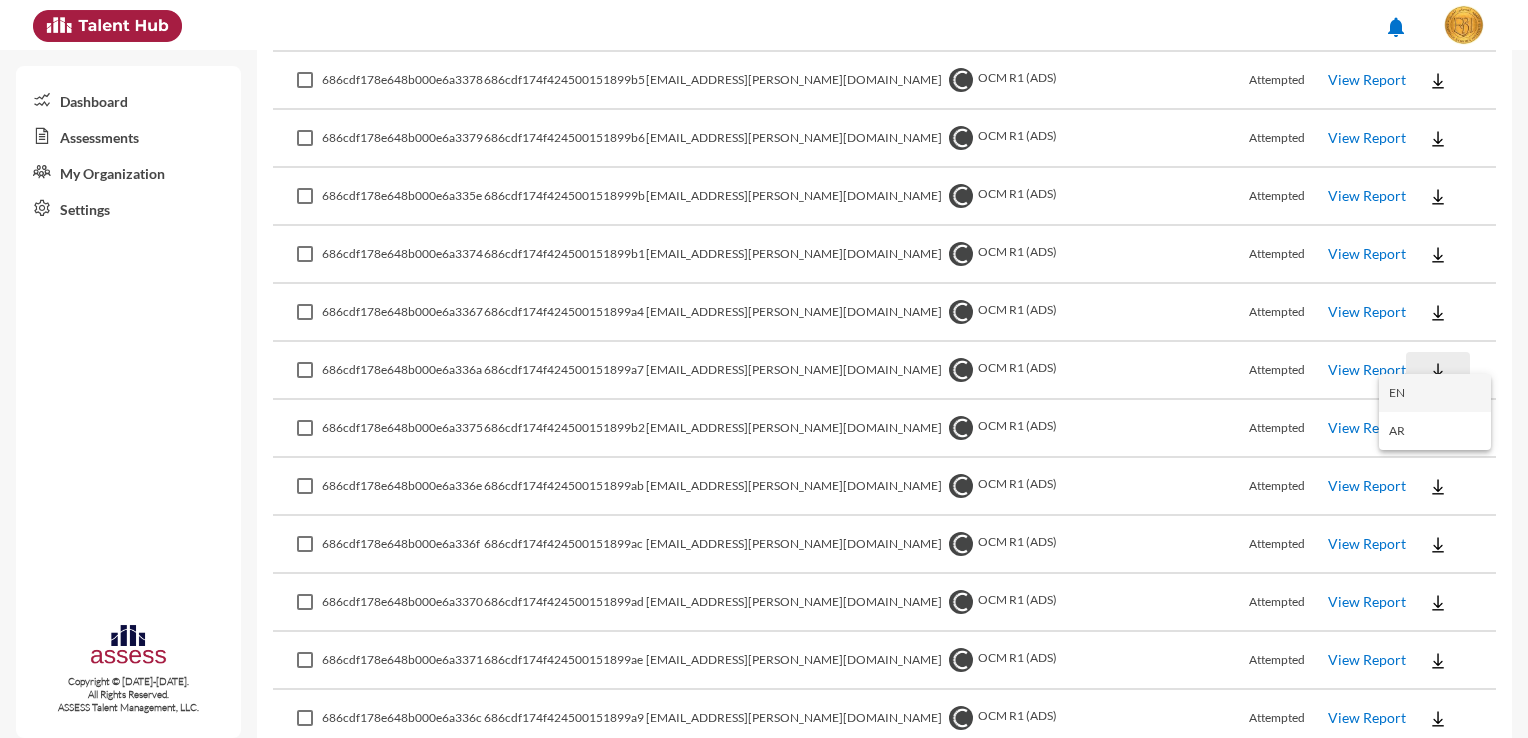 click on "EN" at bounding box center (1435, 393) 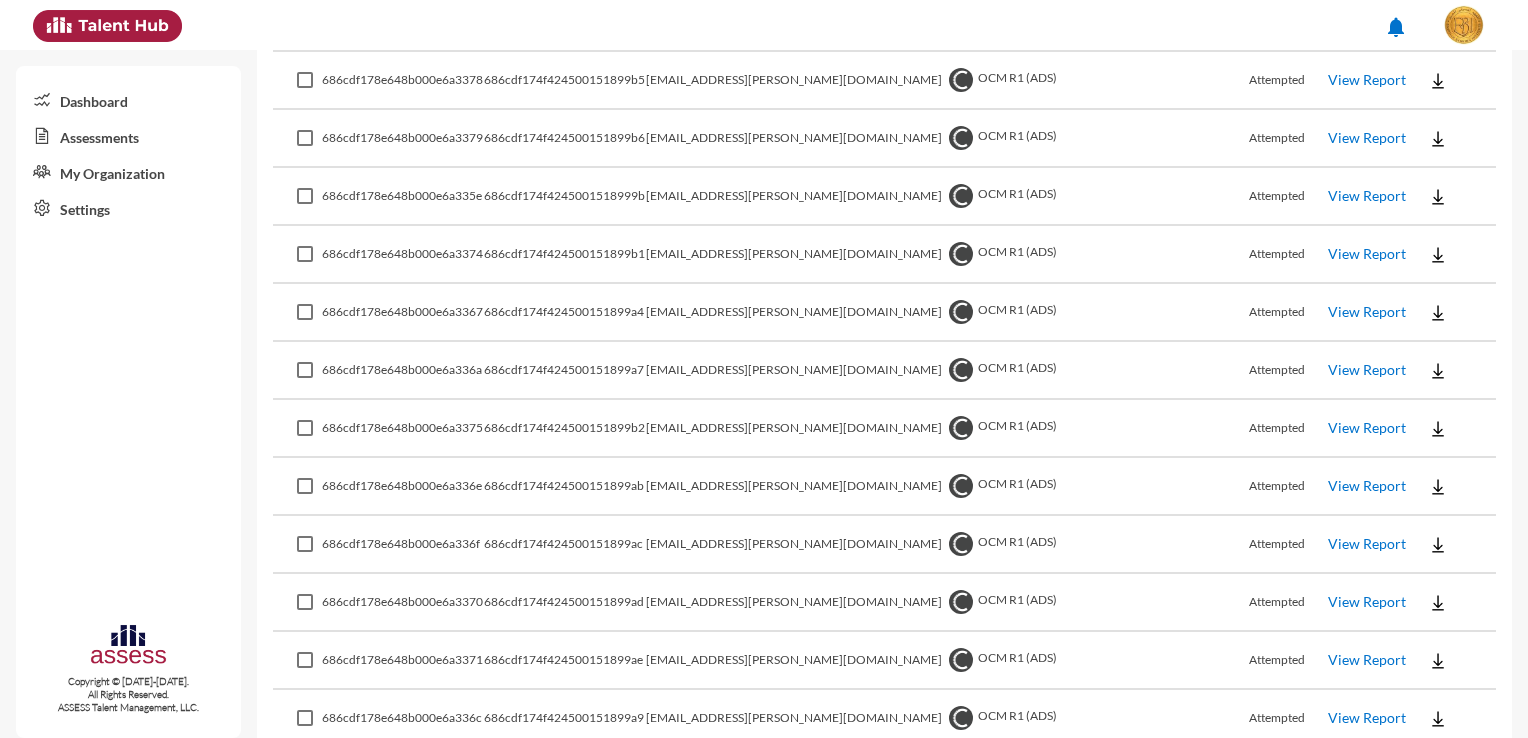 click 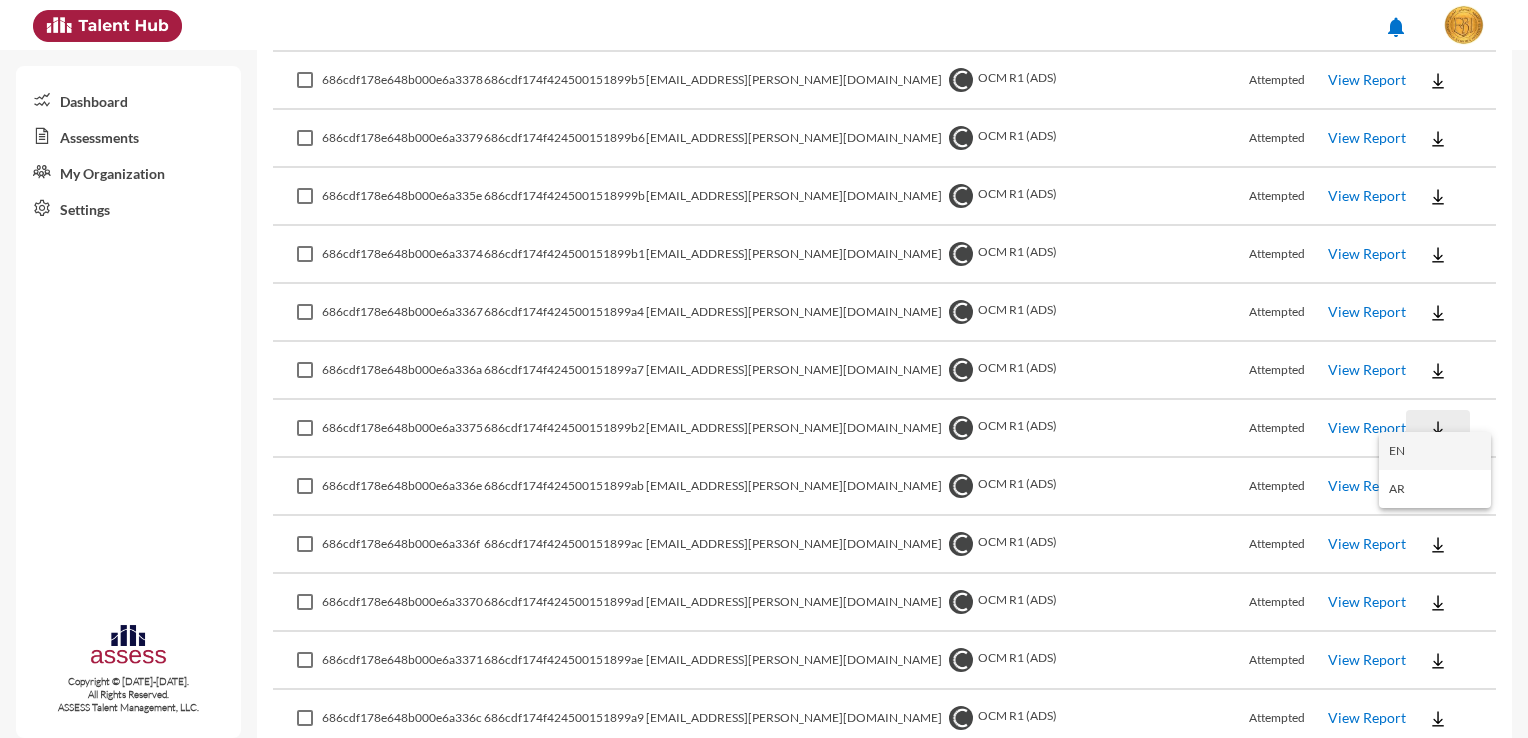 click on "EN" at bounding box center (1435, 451) 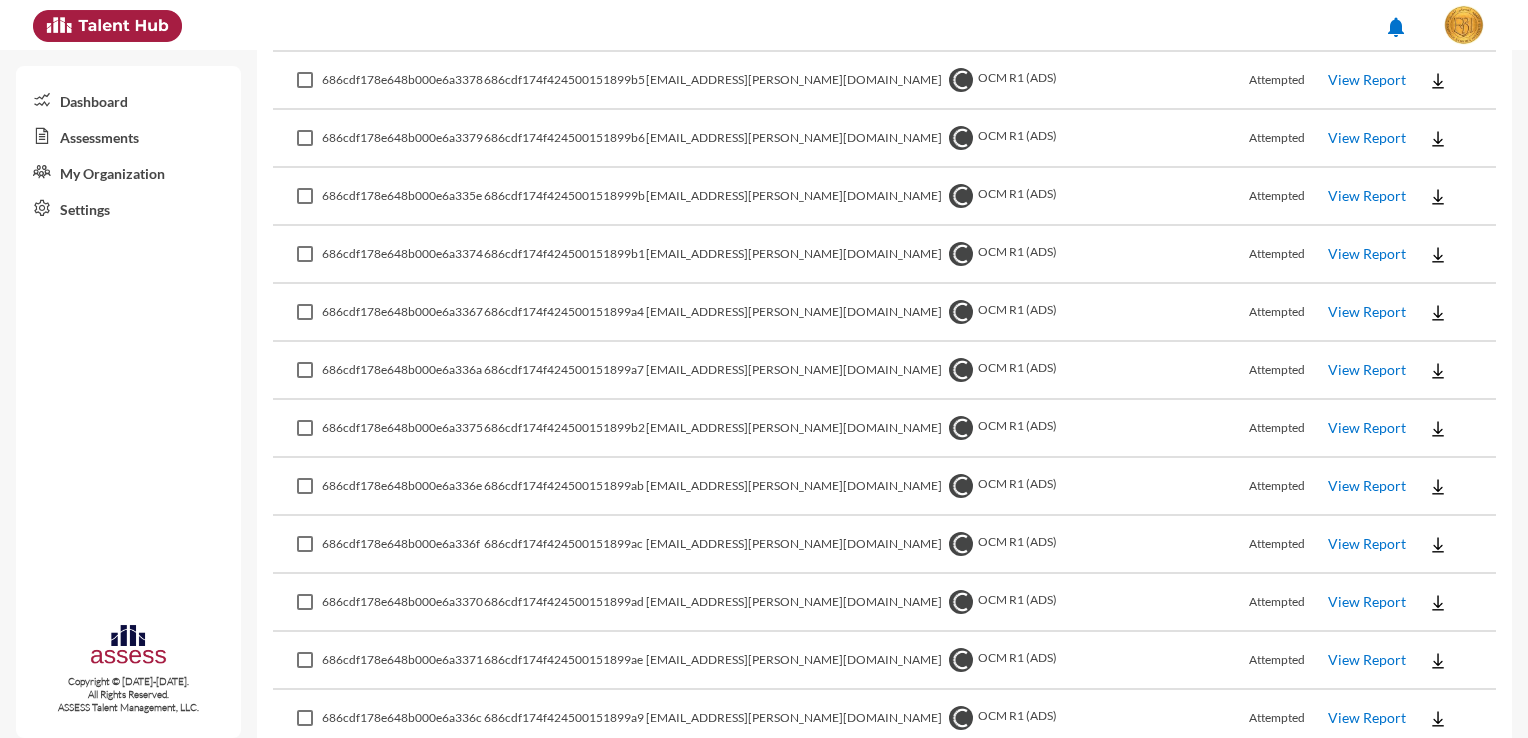 click 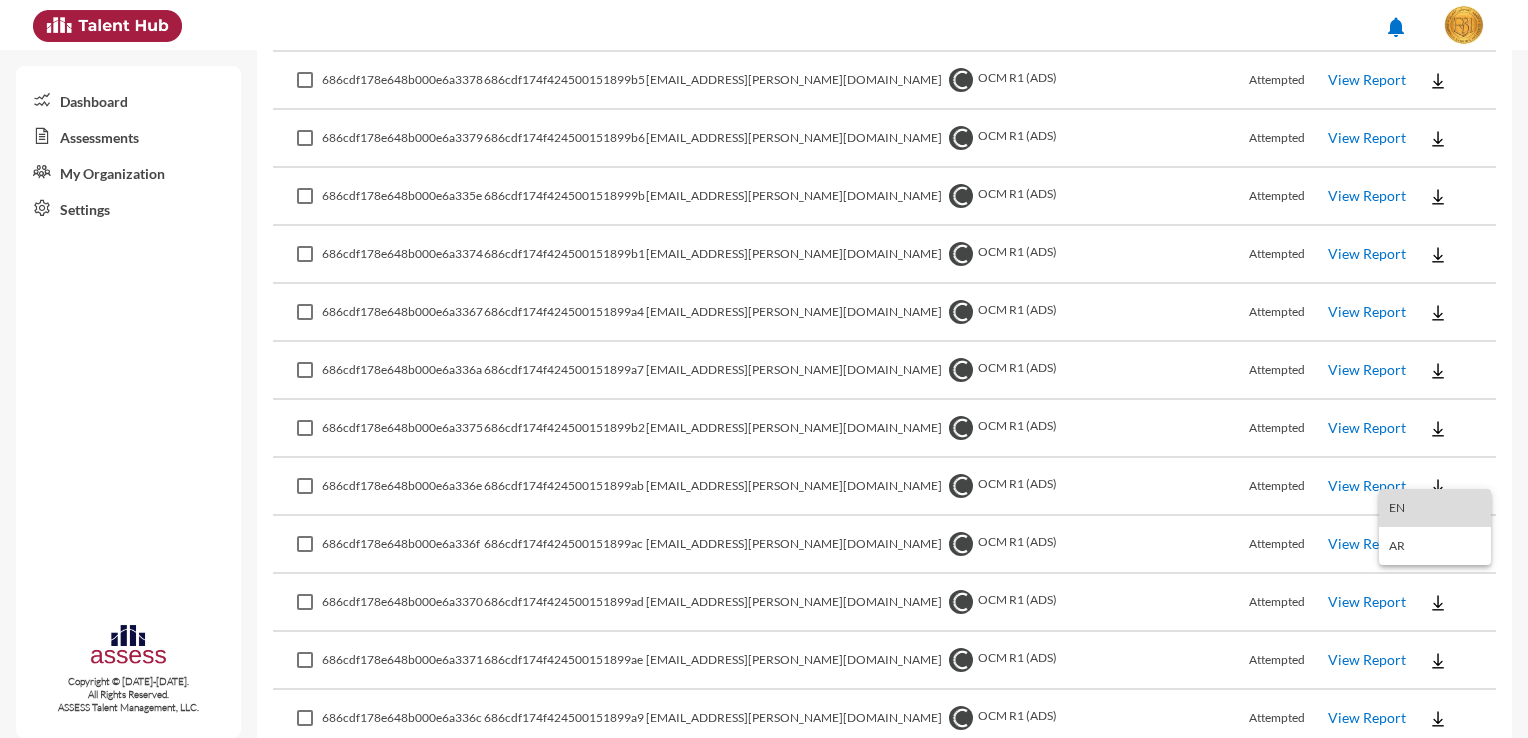 click on "EN" at bounding box center (1435, 508) 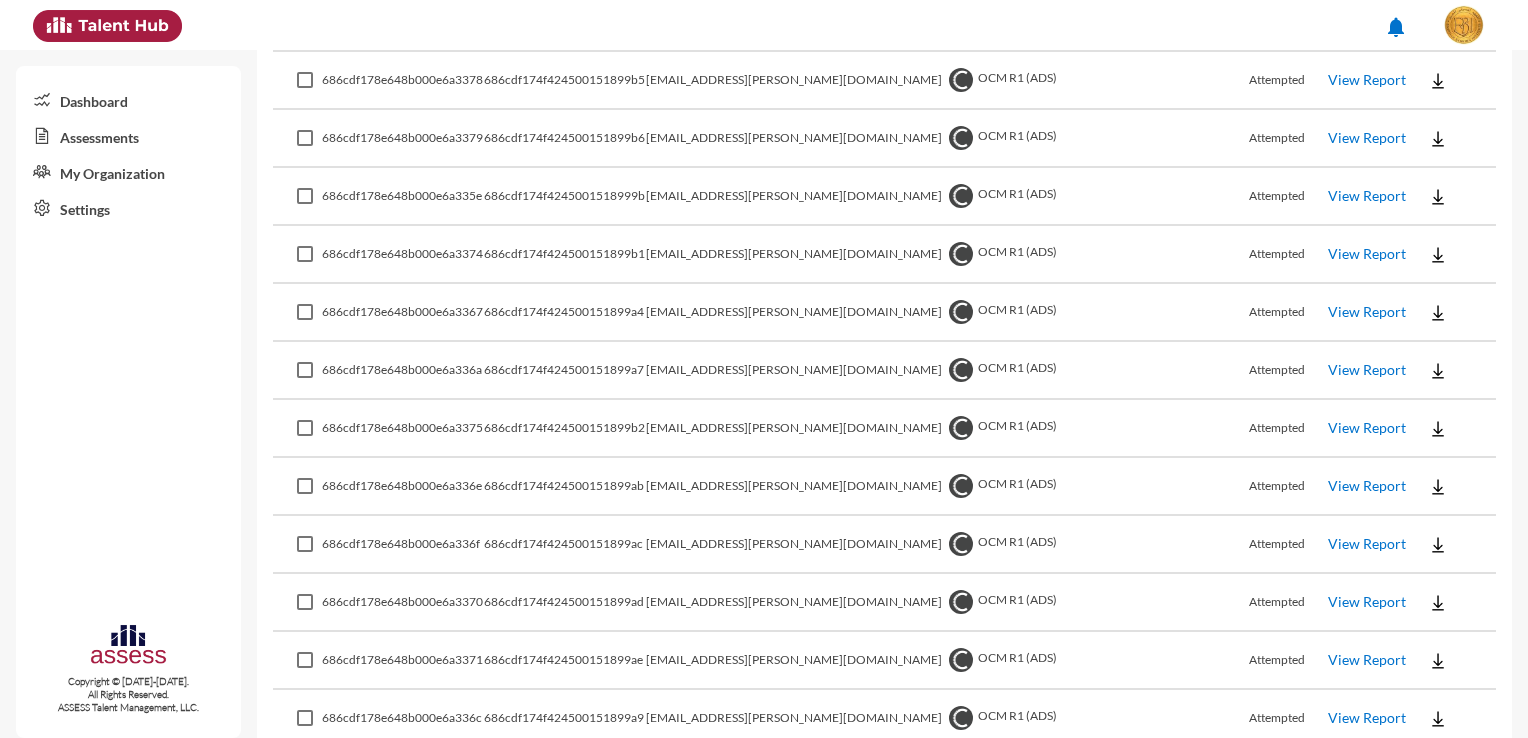 click 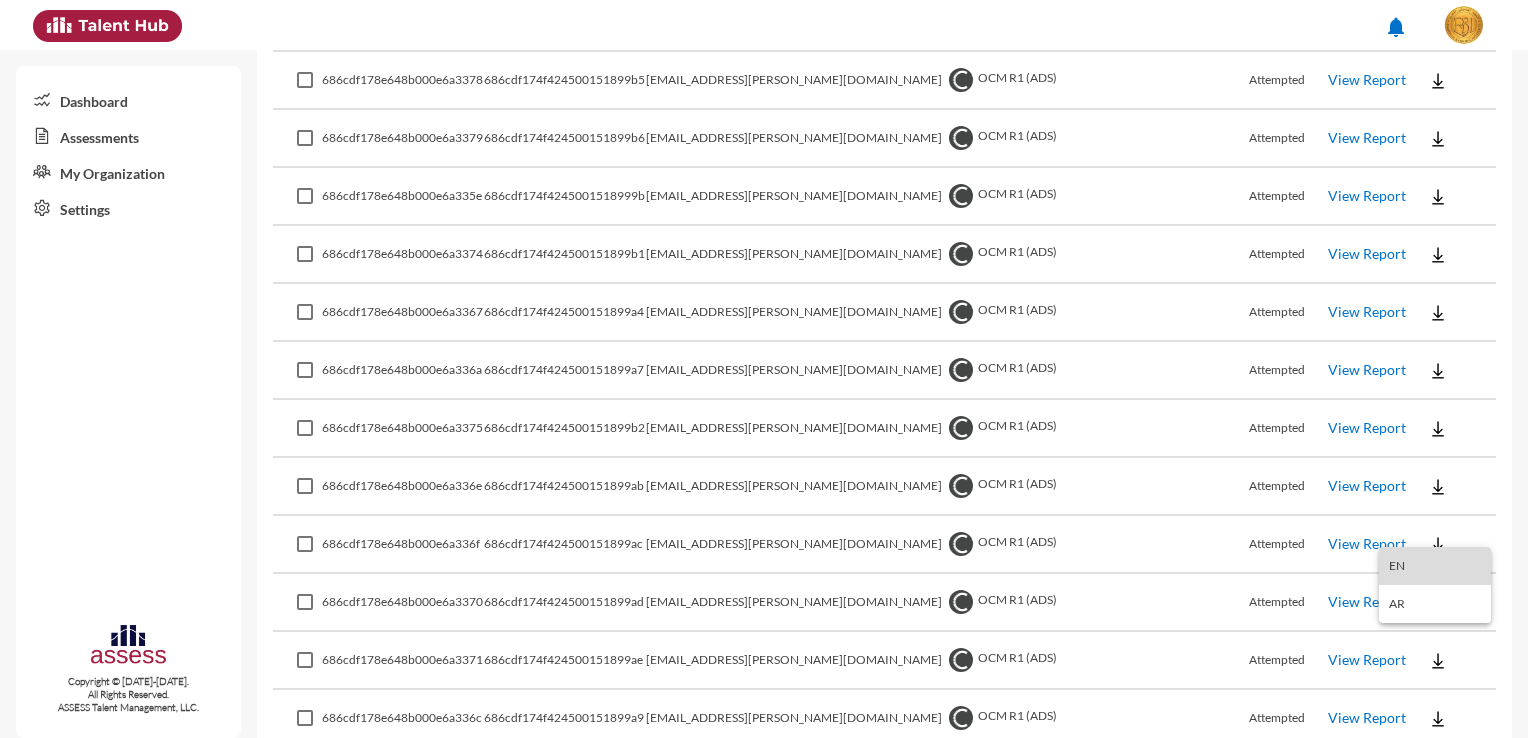 click on "EN" at bounding box center [1435, 566] 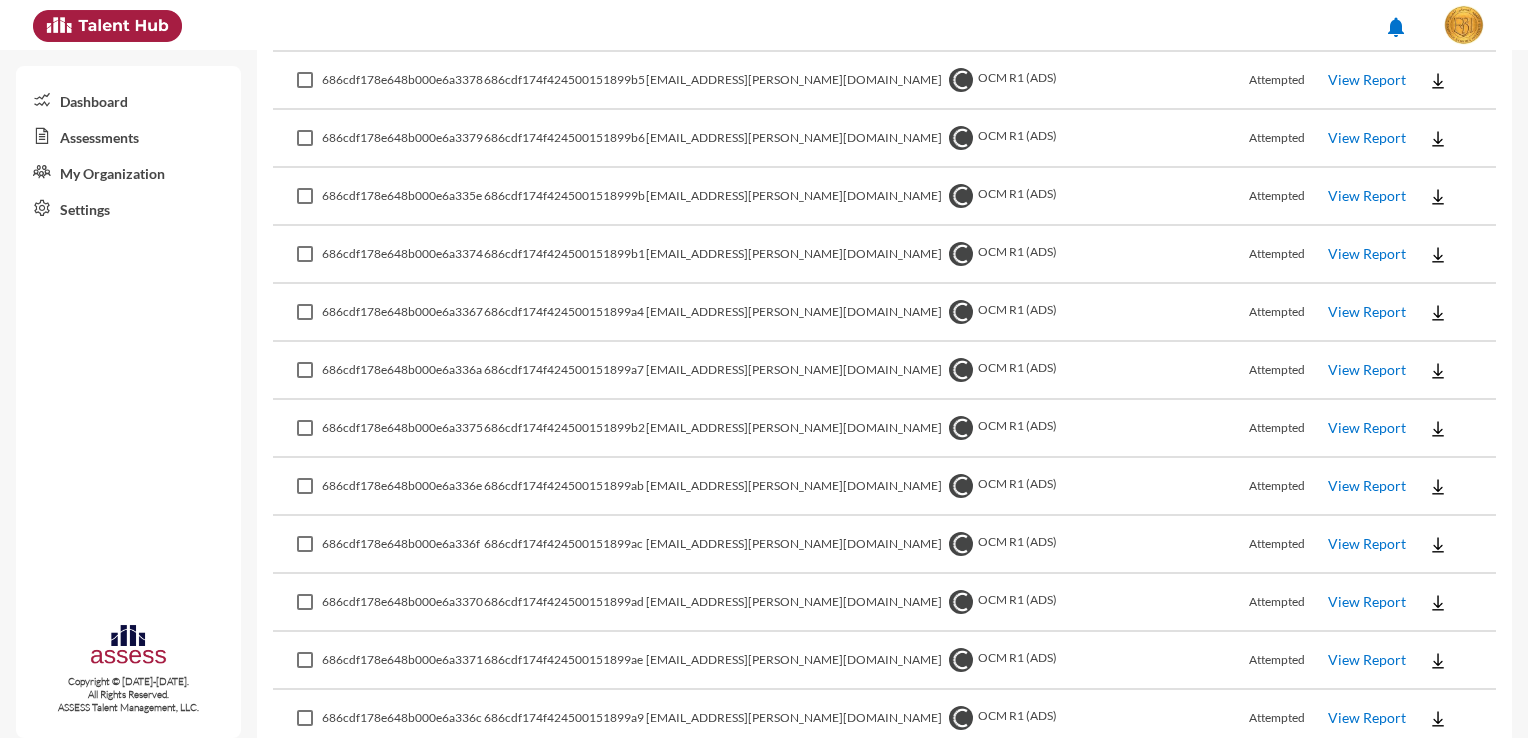 click 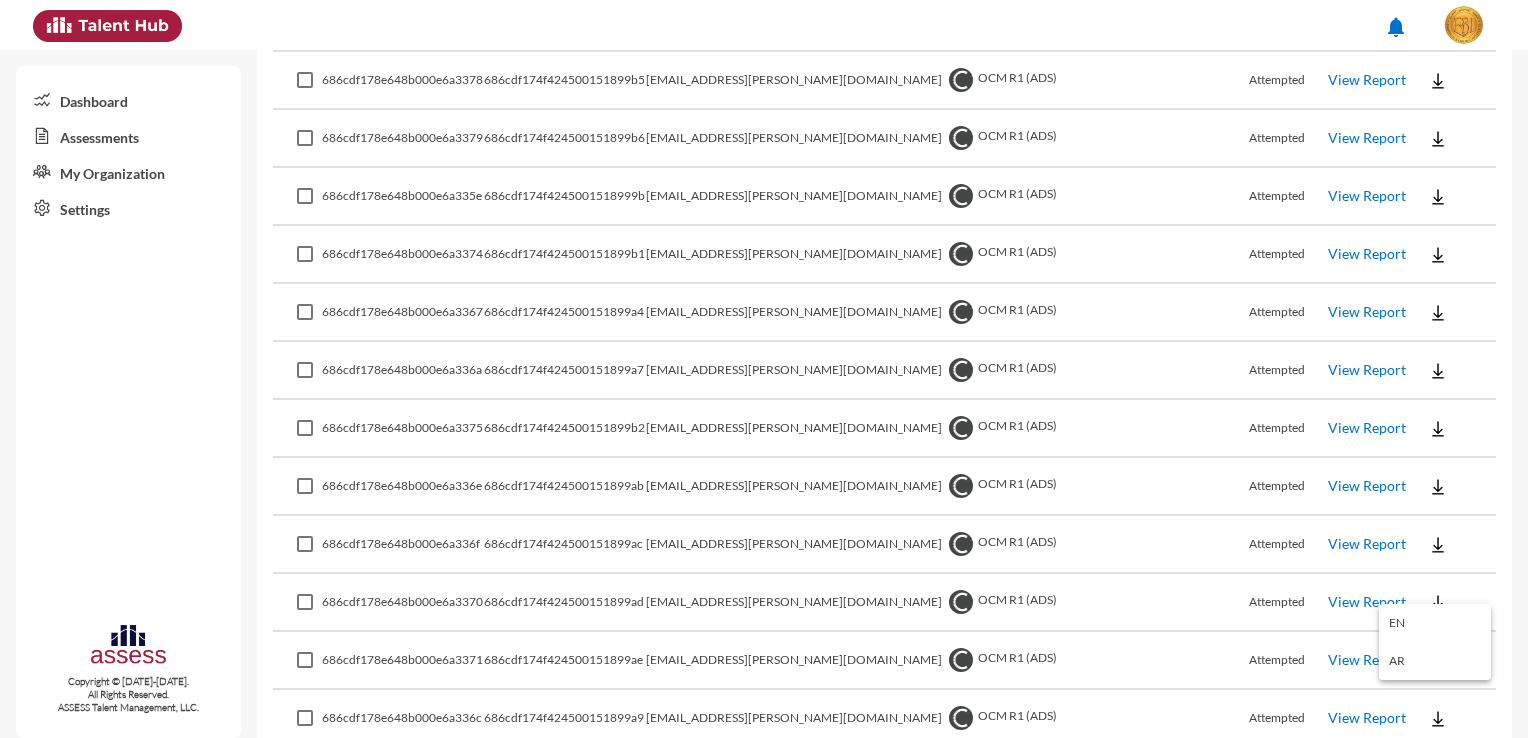 click on "EN" at bounding box center (1435, 623) 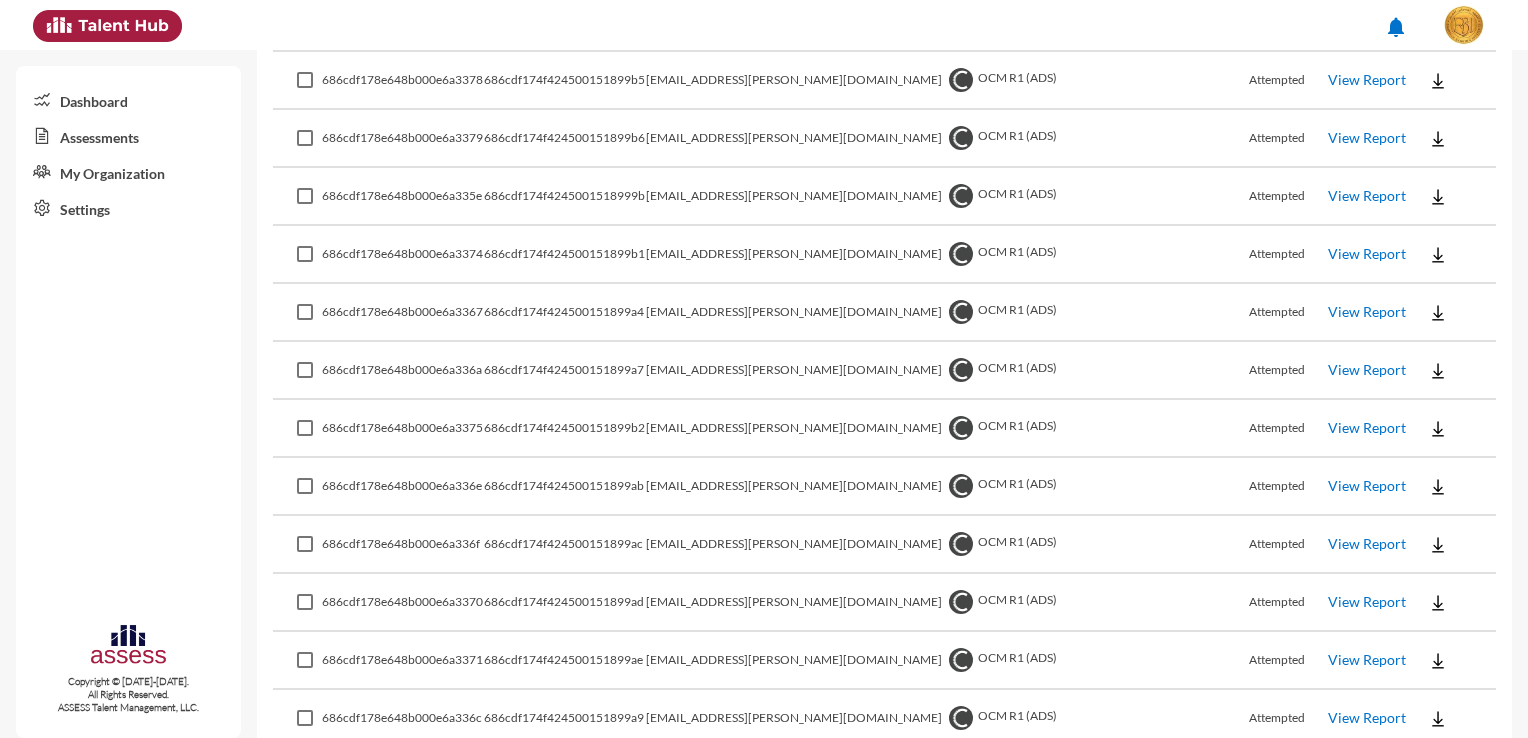 click 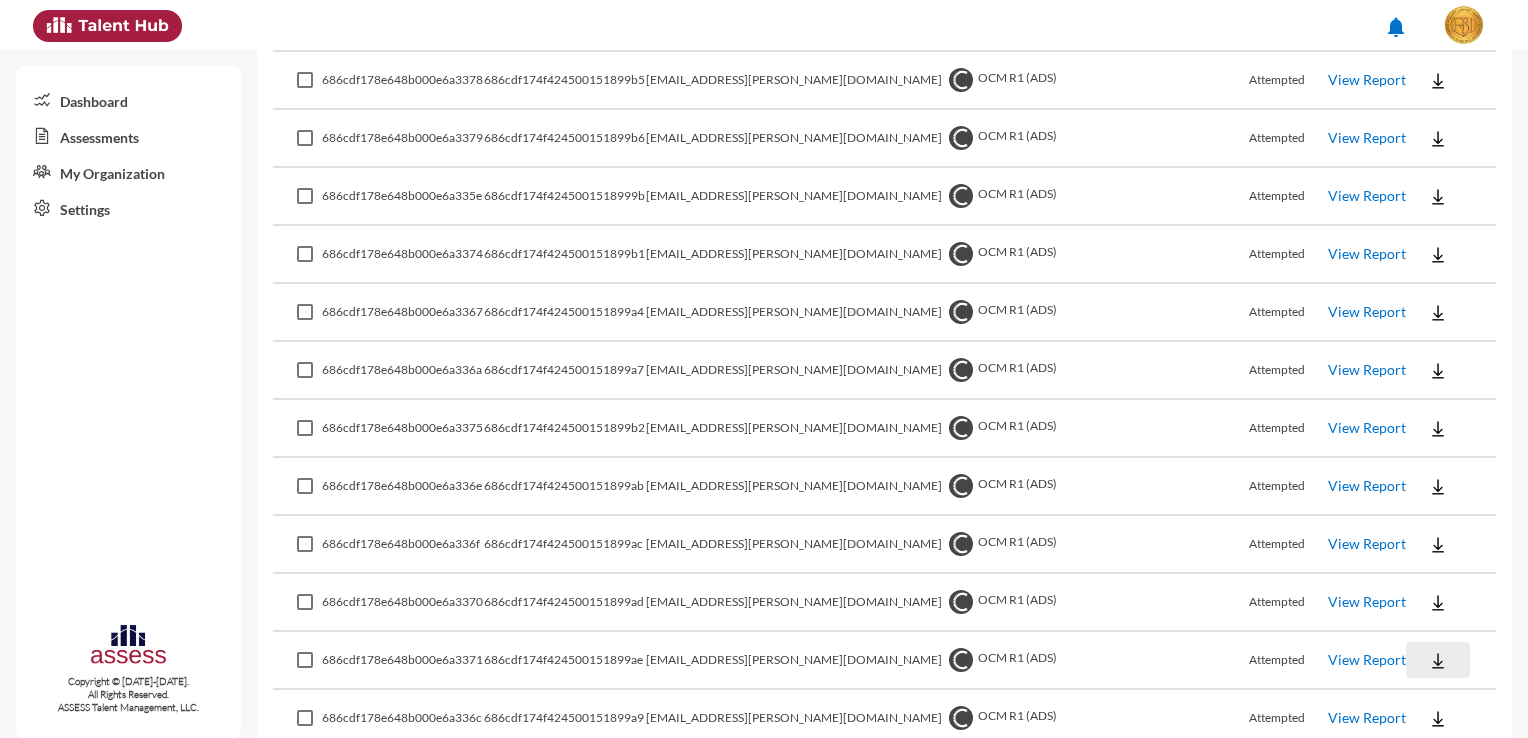 click 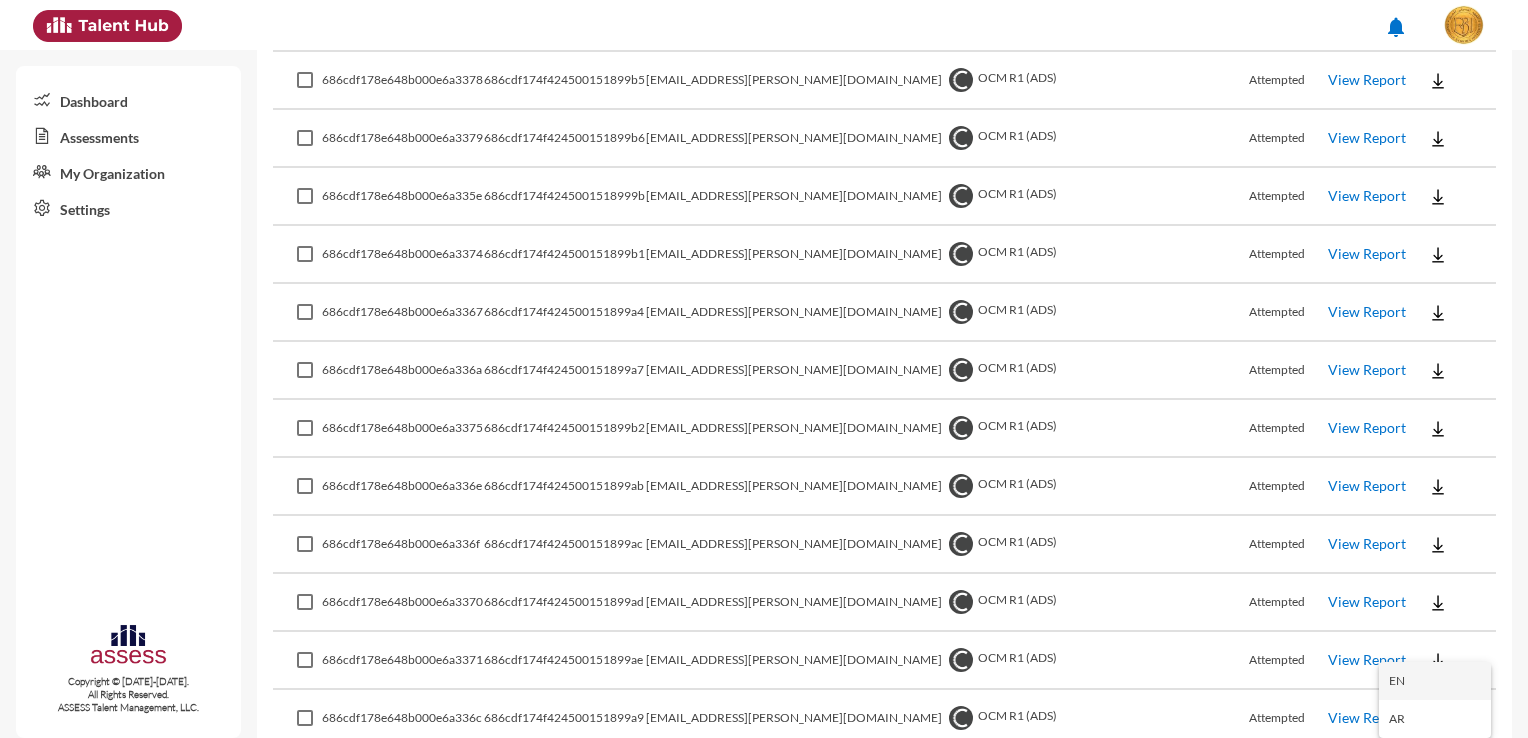 click on "EN" at bounding box center [1435, 681] 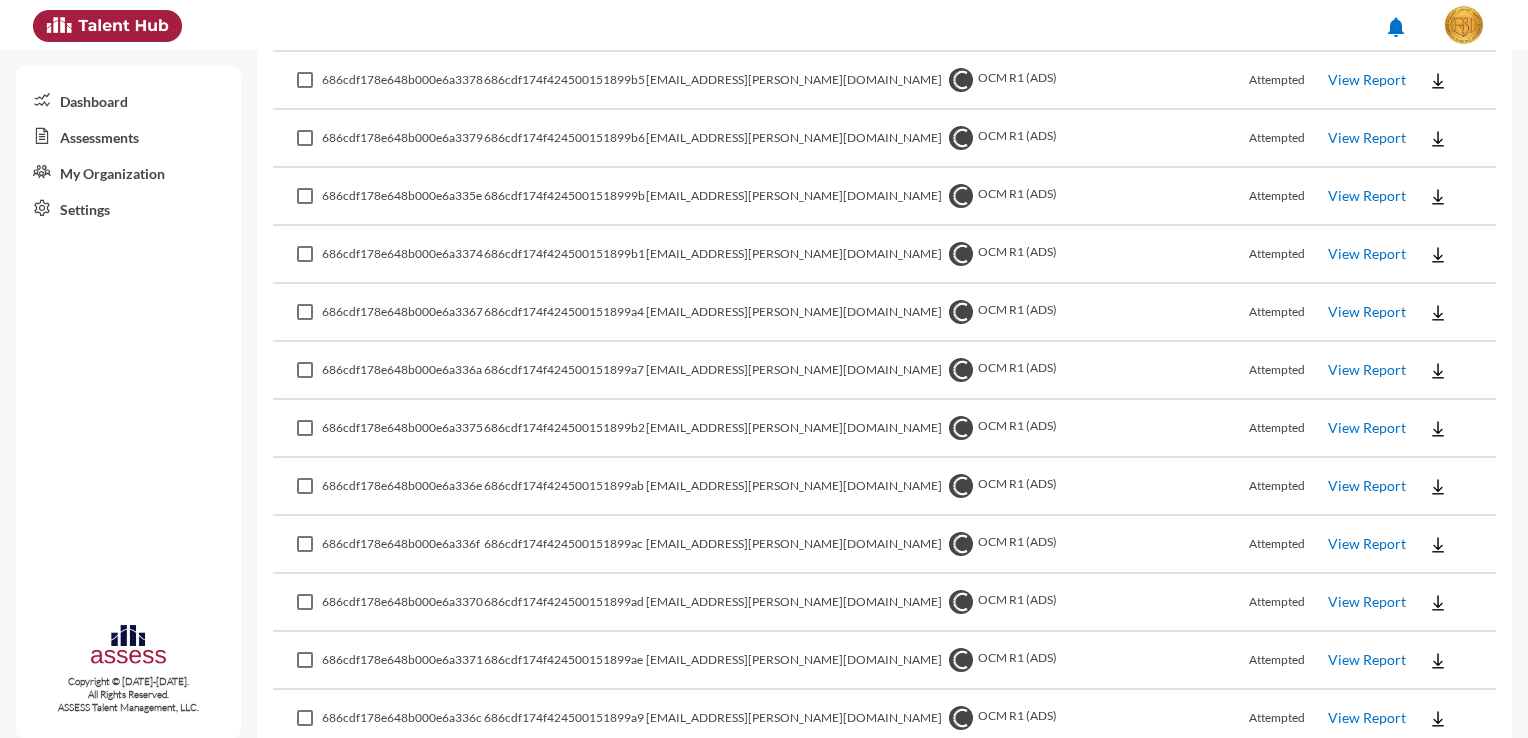 click 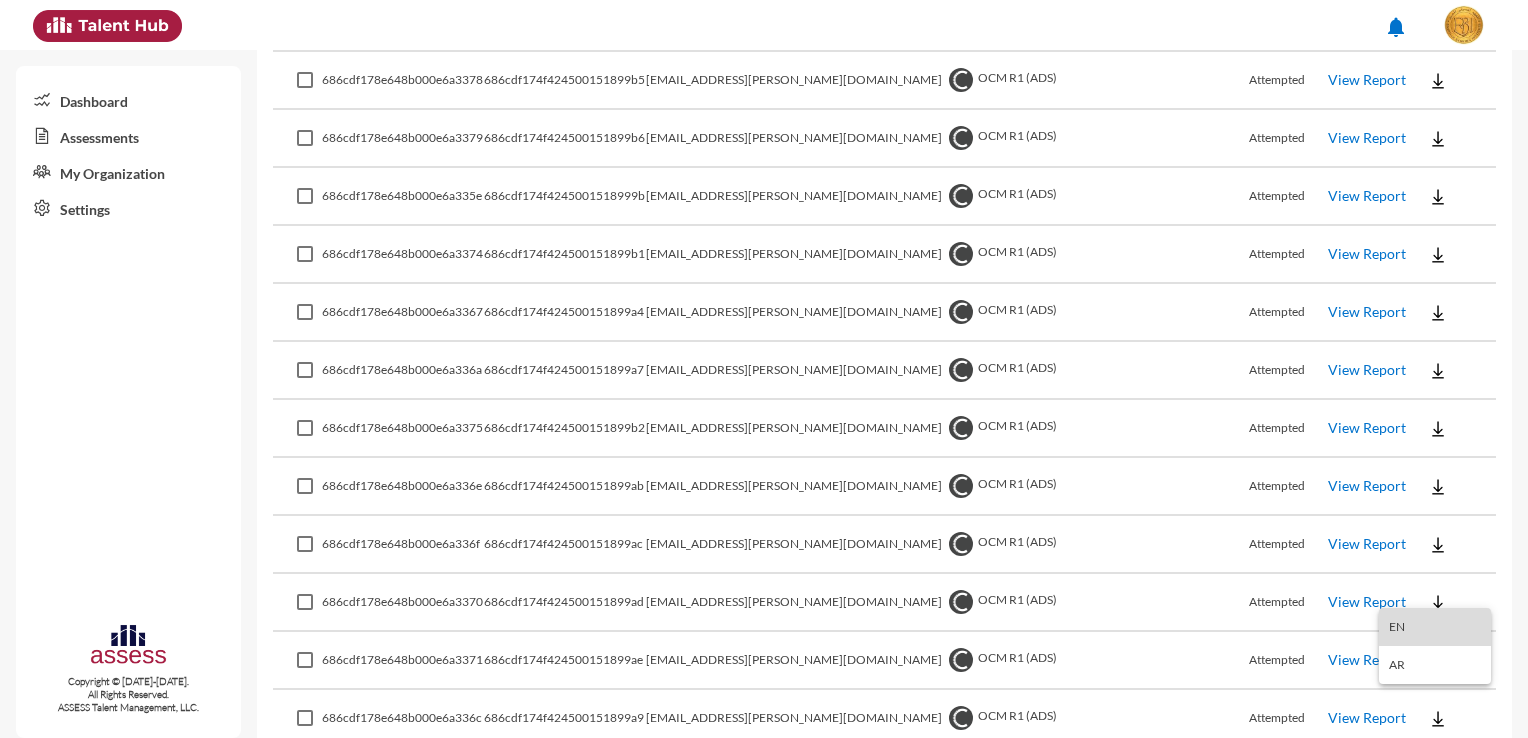 click on "EN" at bounding box center [1435, 627] 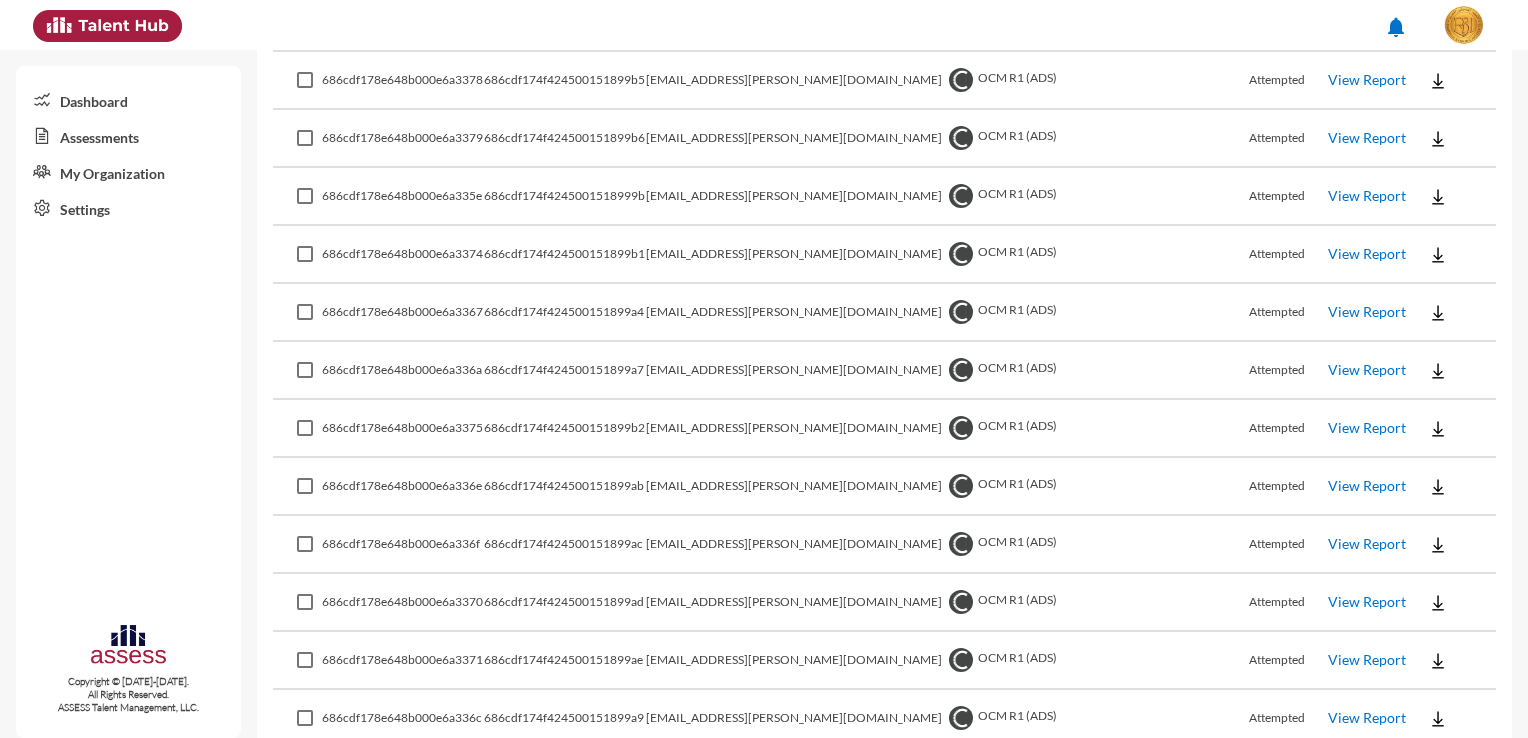 drag, startPoint x: 645, startPoint y: 707, endPoint x: 554, endPoint y: 710, distance: 91.04944 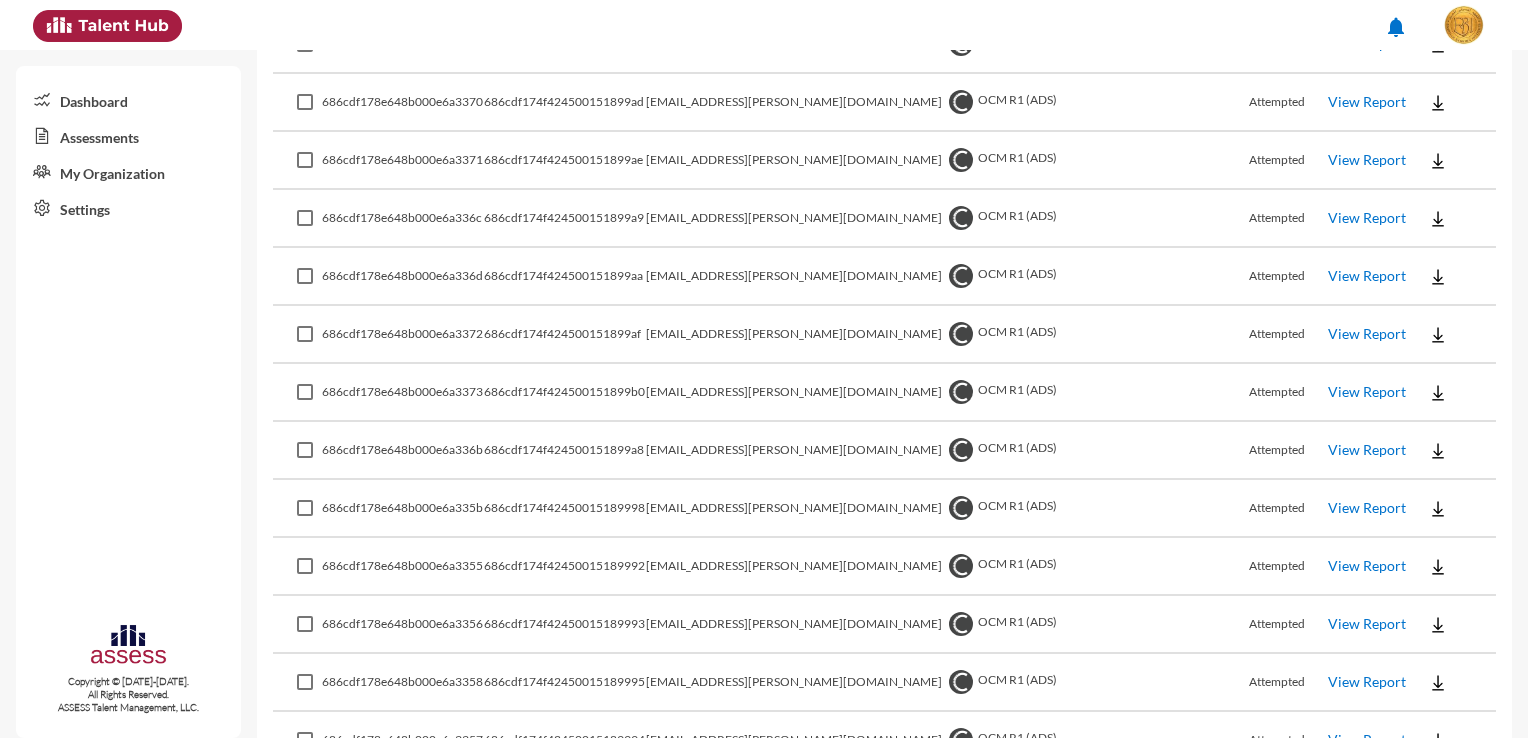 scroll, scrollTop: 2800, scrollLeft: 0, axis: vertical 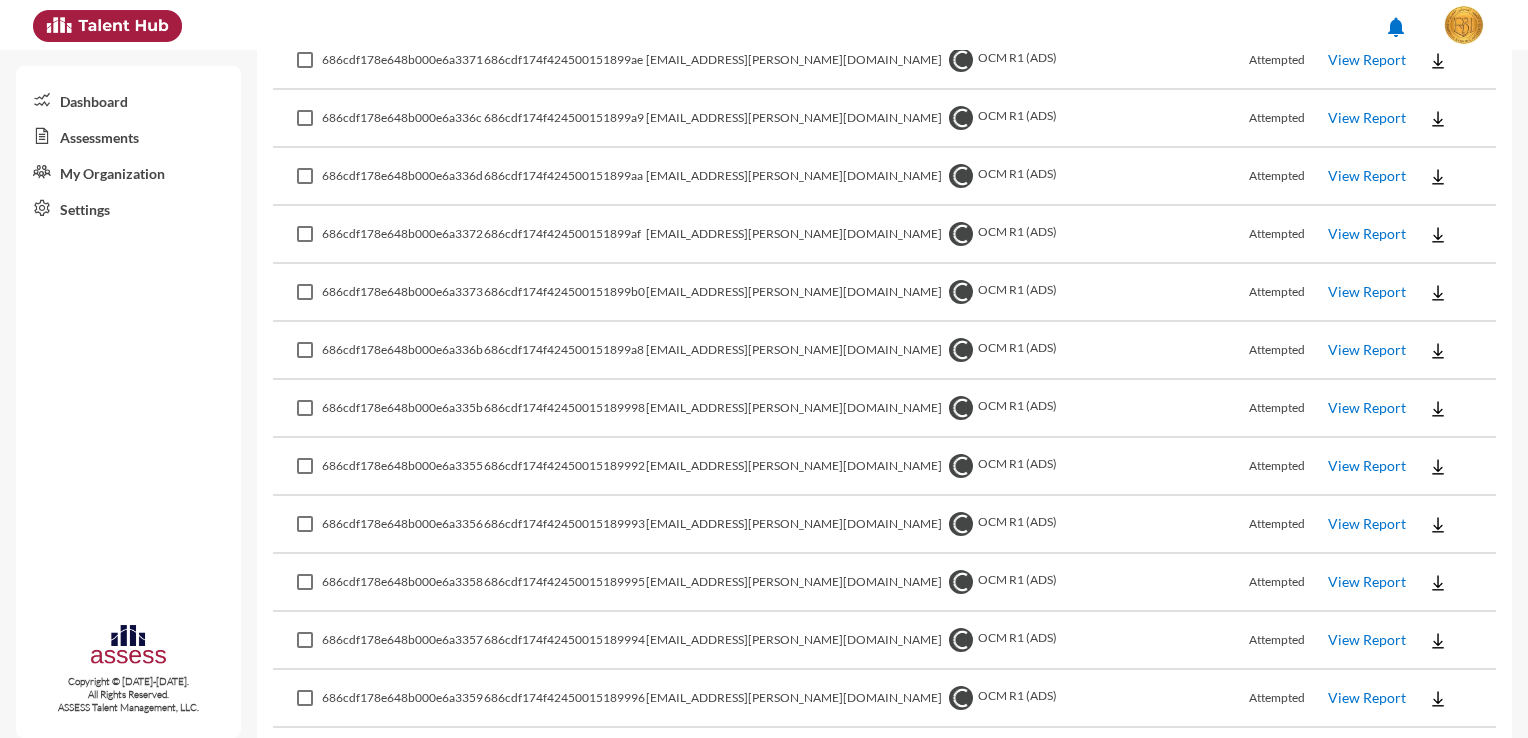 click 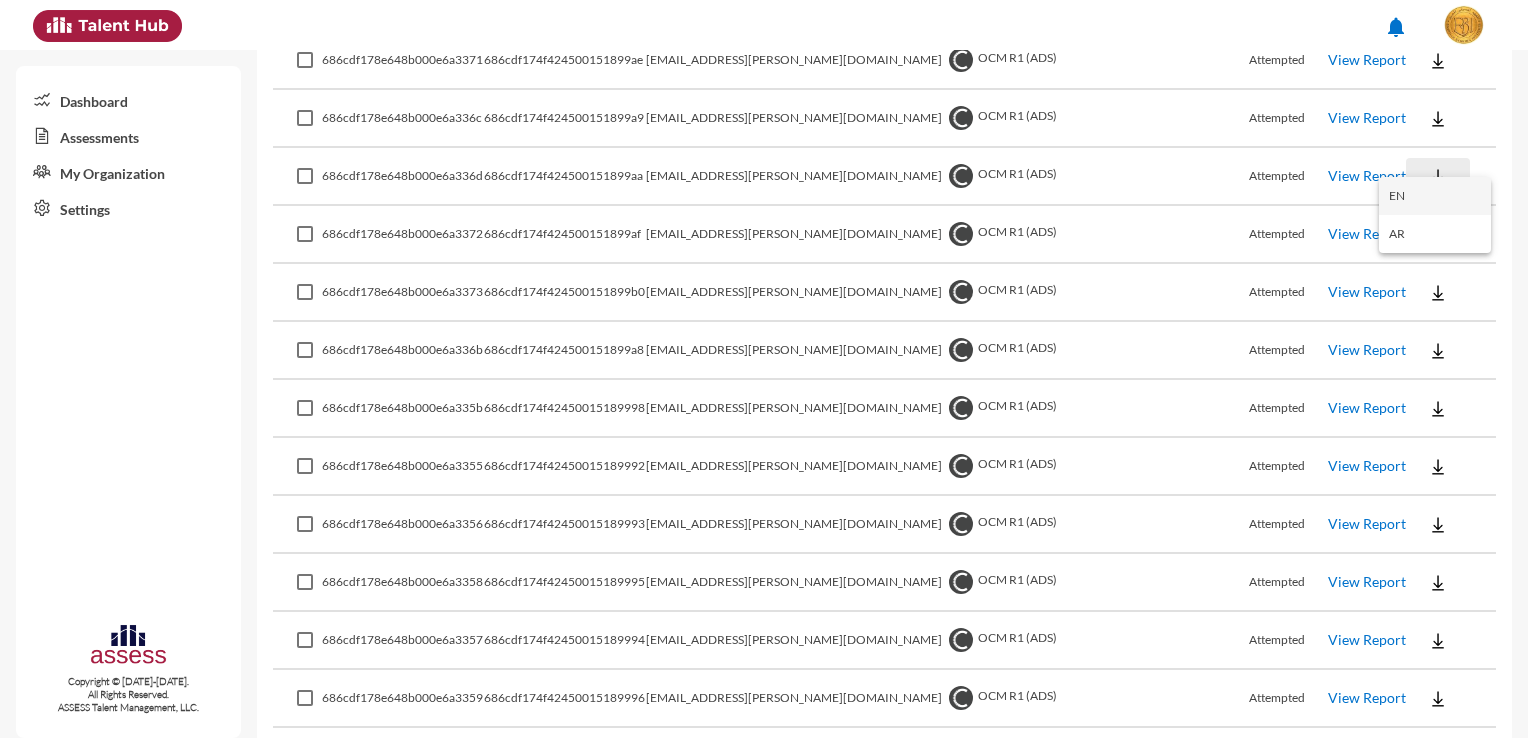 click on "EN" at bounding box center [1435, 196] 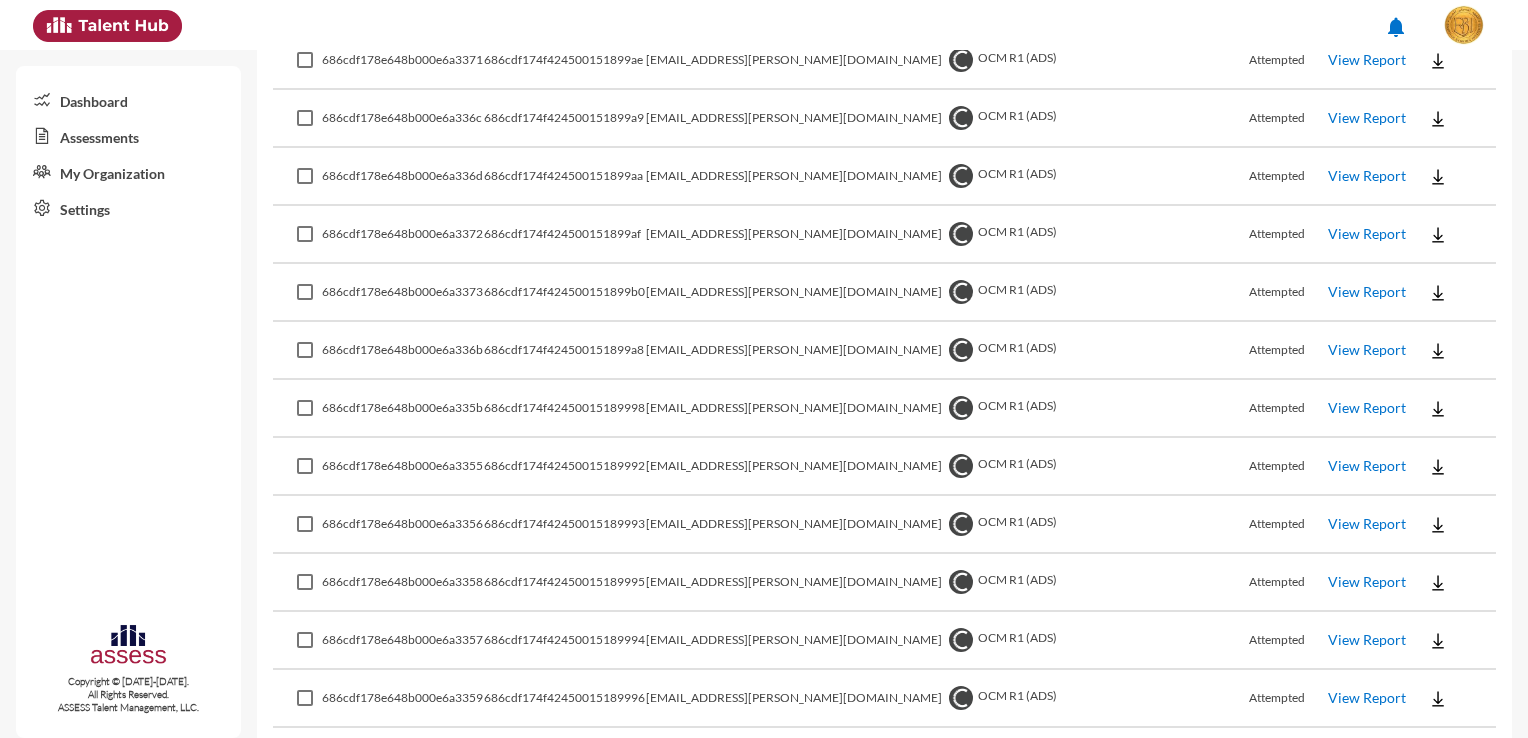 click 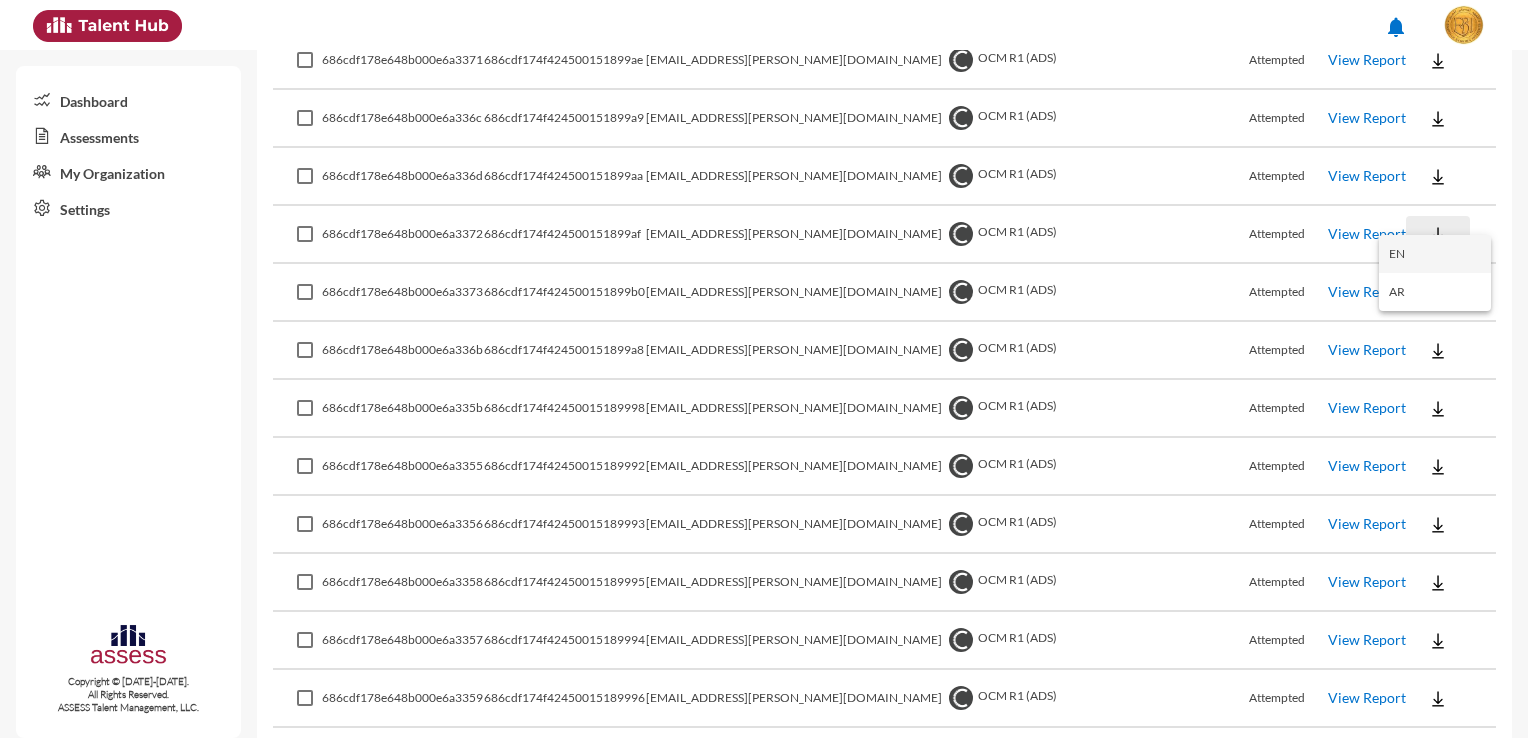 click on "EN" at bounding box center (1435, 254) 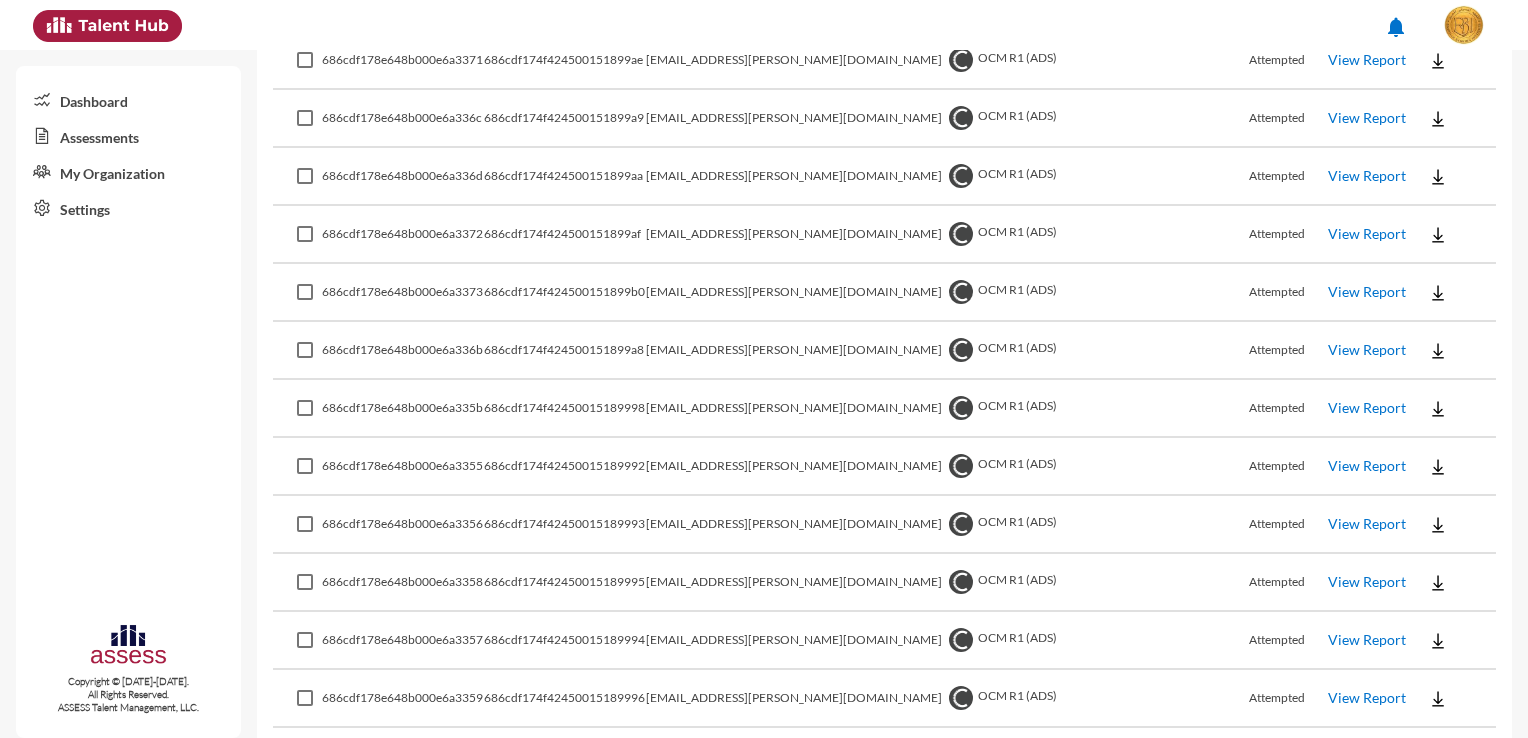 click 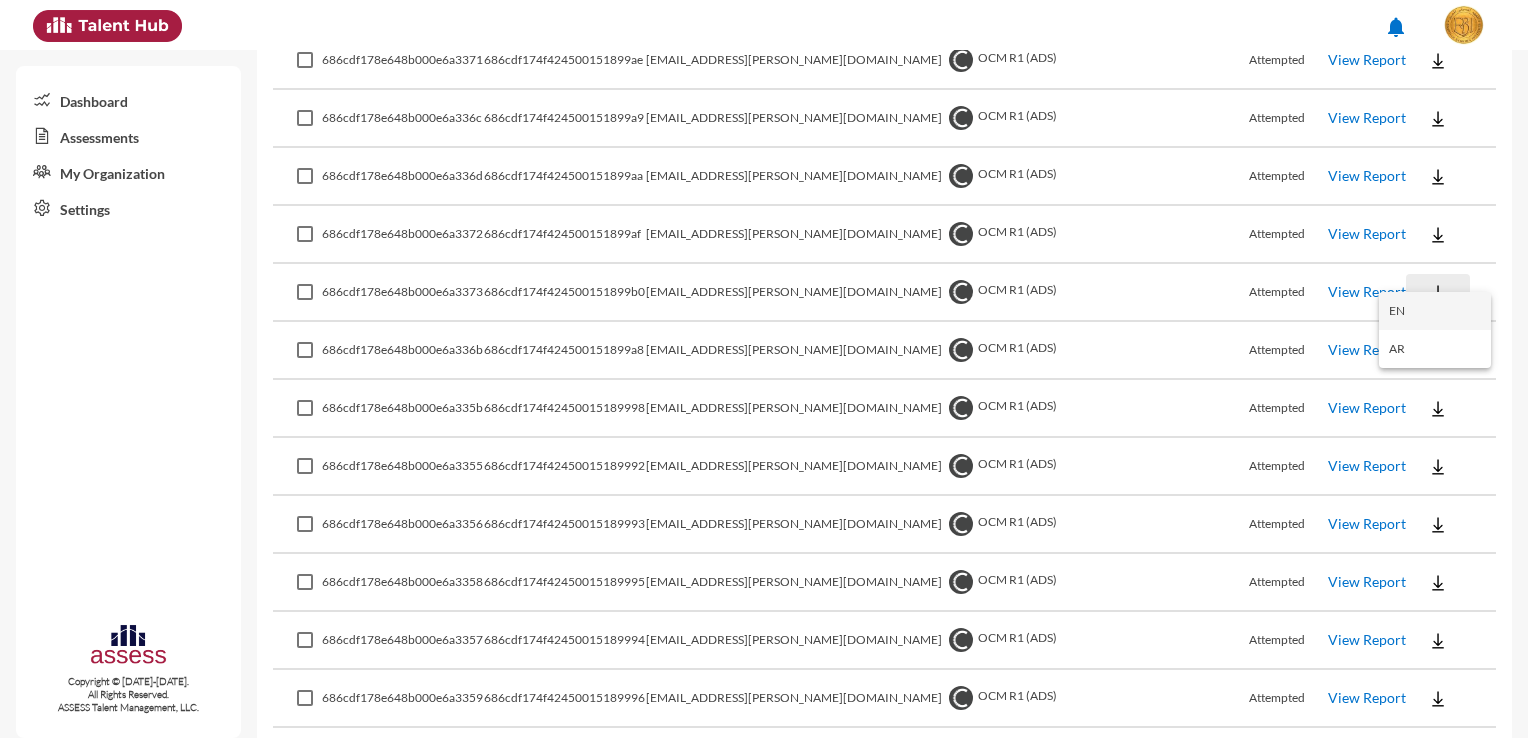 click on "EN" at bounding box center (1435, 311) 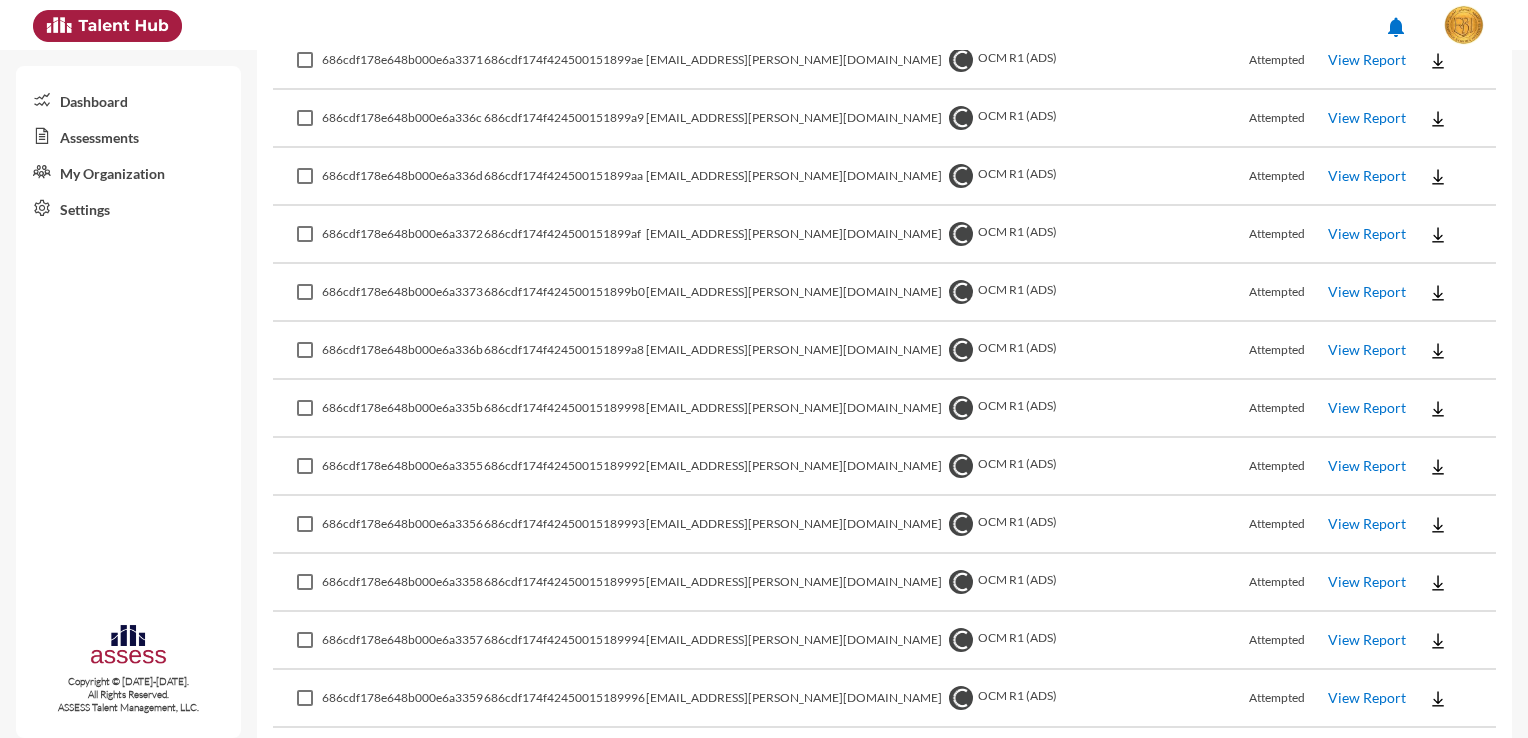click 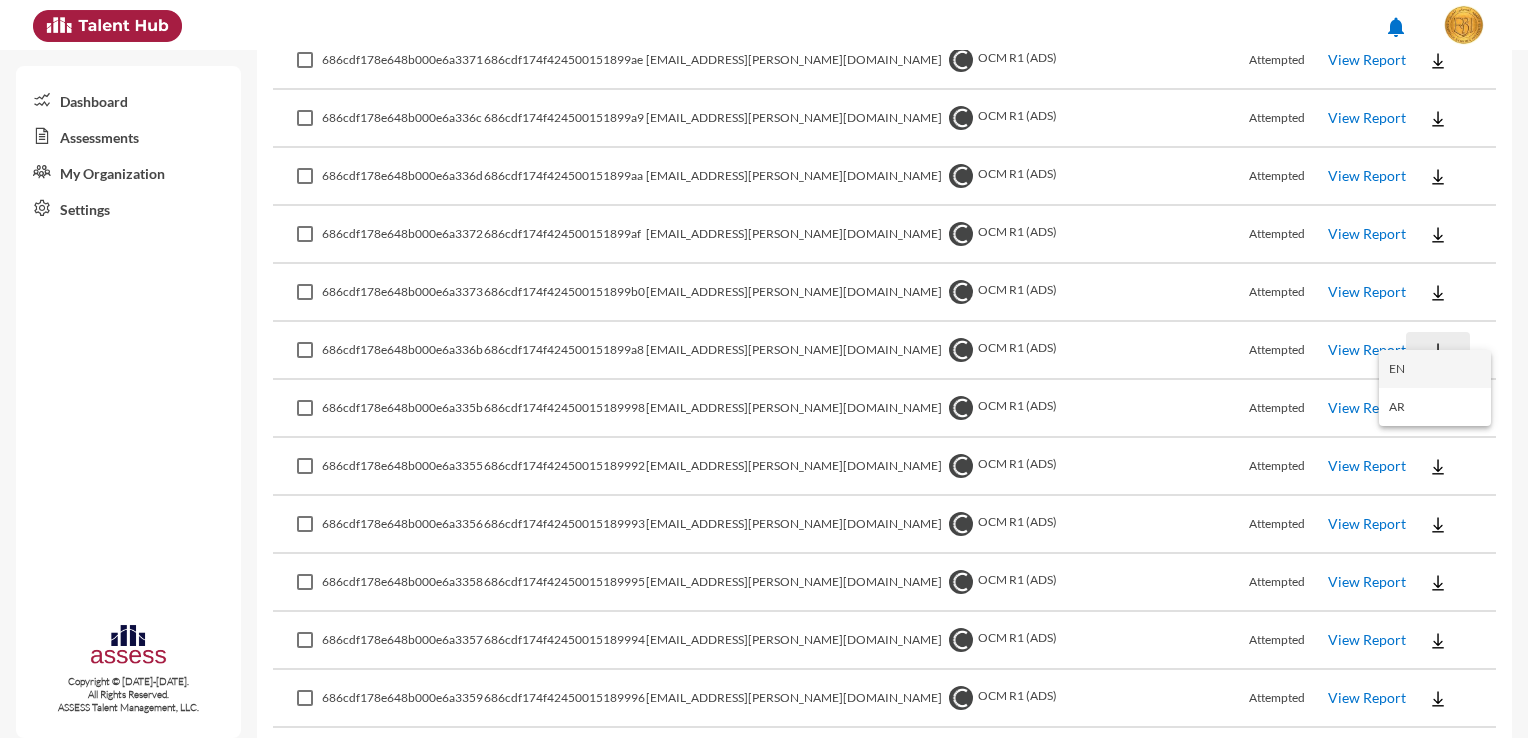 click on "EN" at bounding box center [1435, 369] 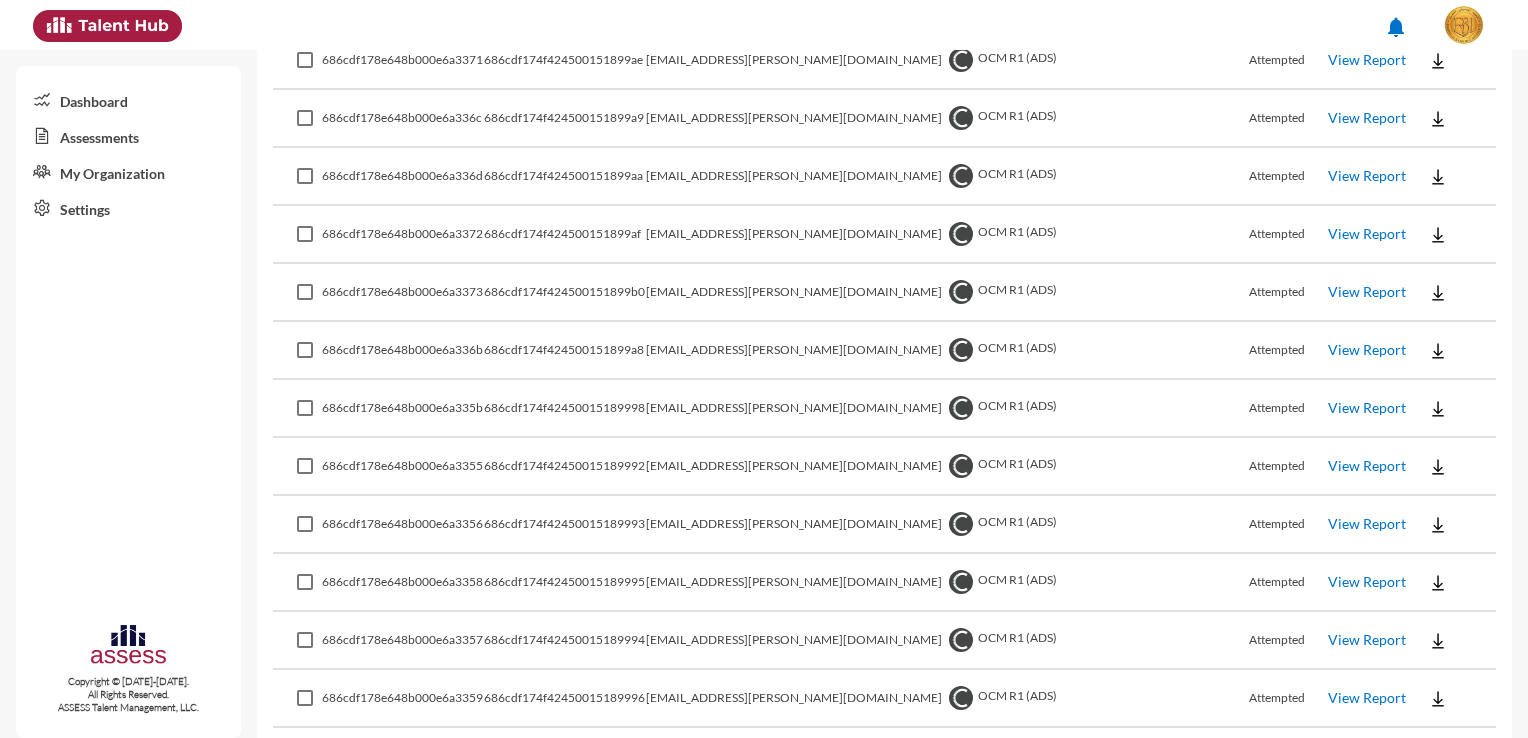 click 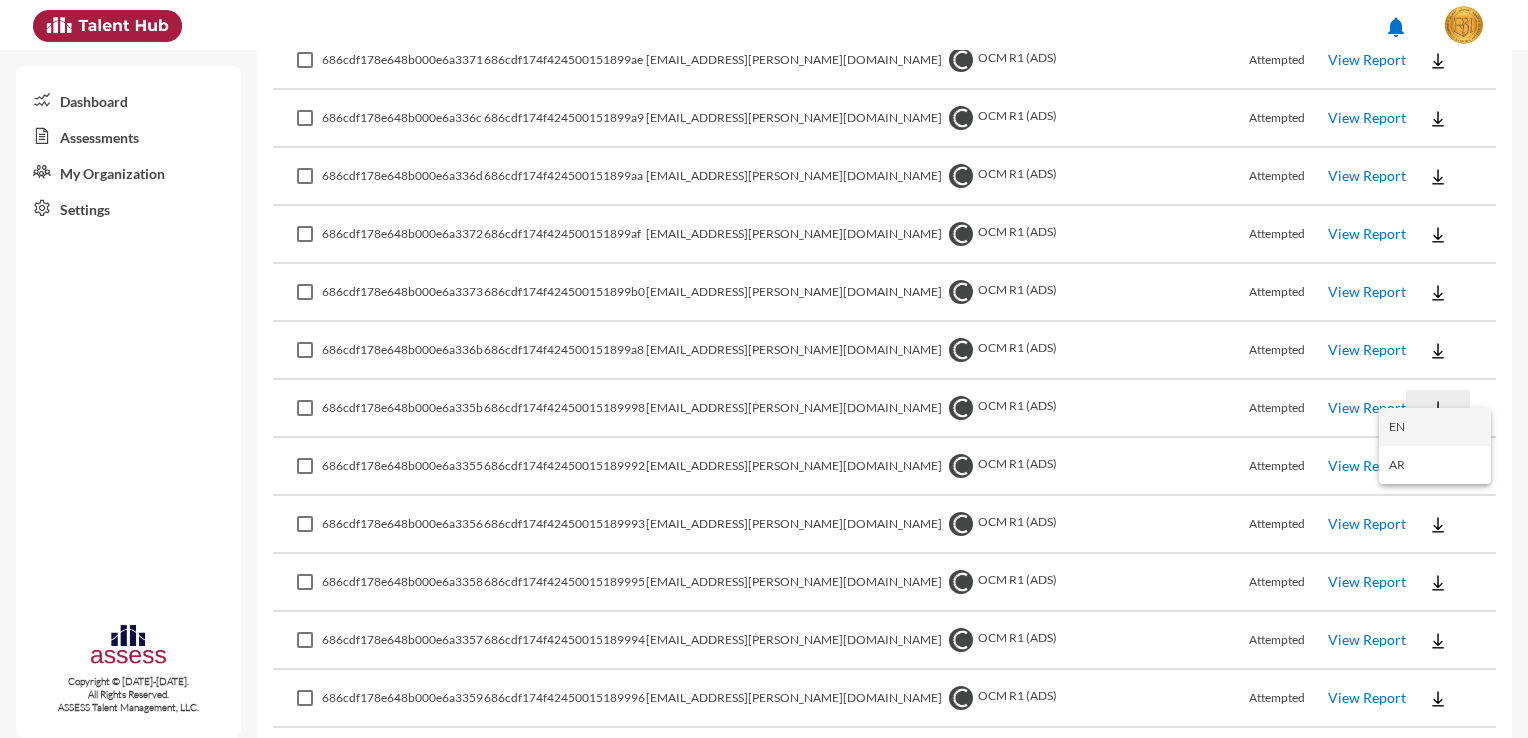 click on "EN" at bounding box center [1435, 427] 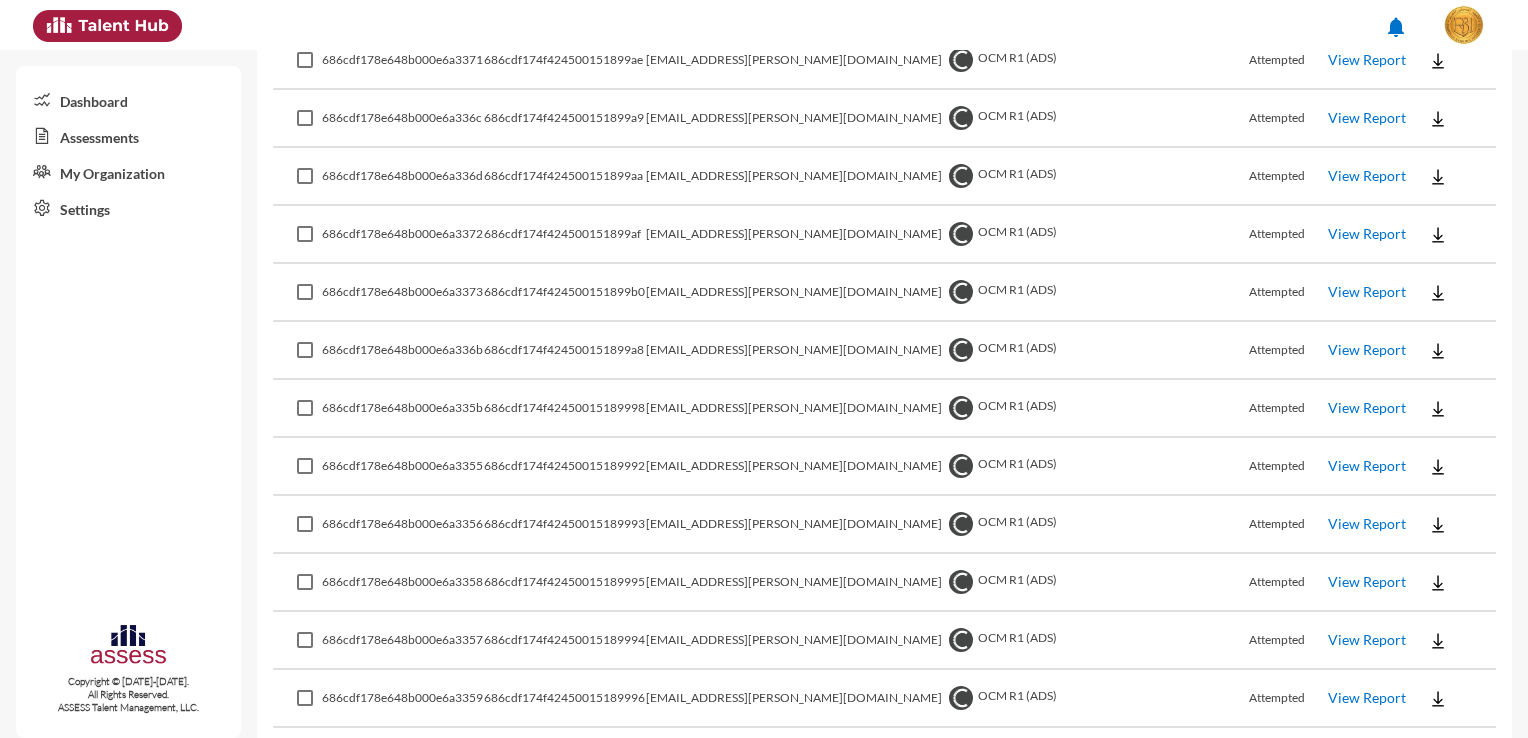 click 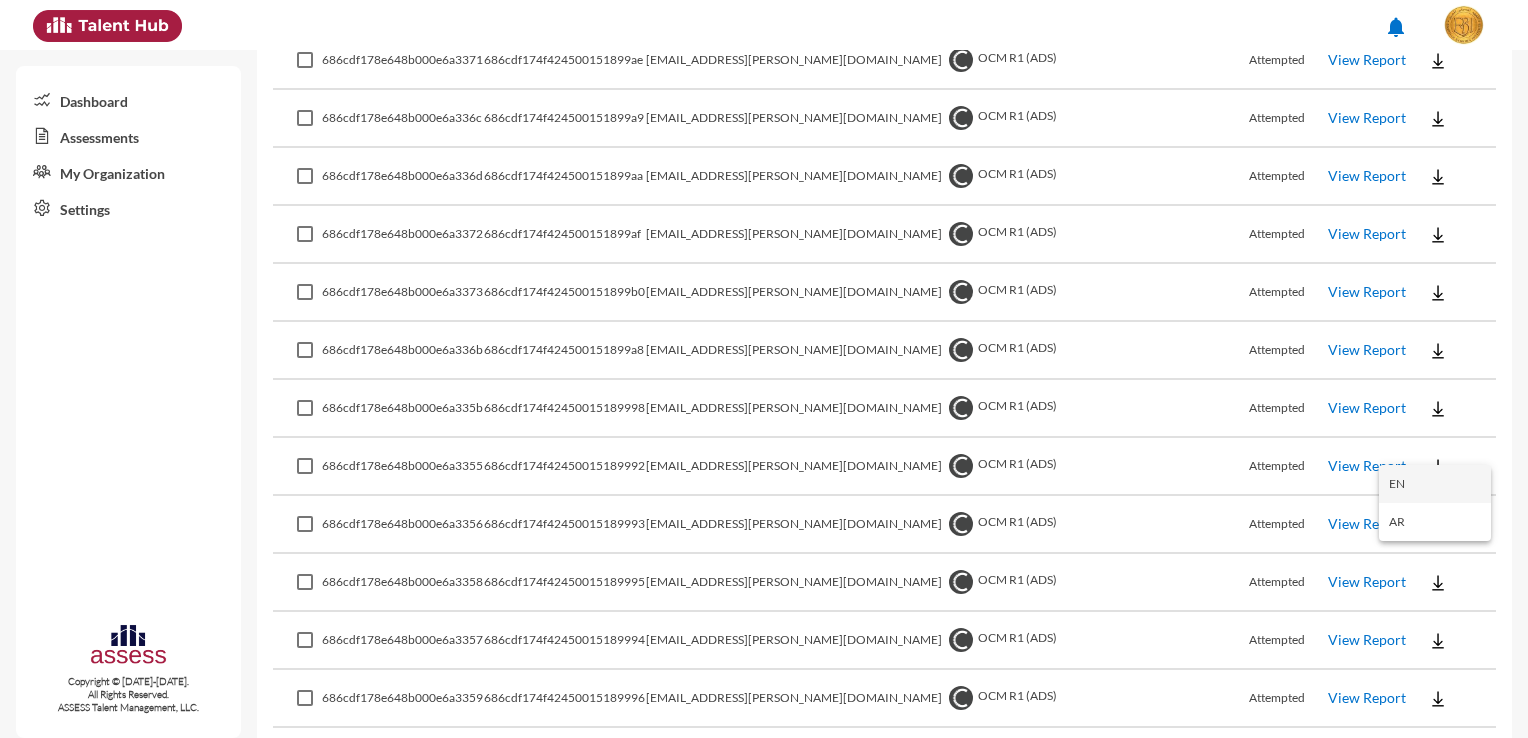 click on "EN" at bounding box center [1435, 484] 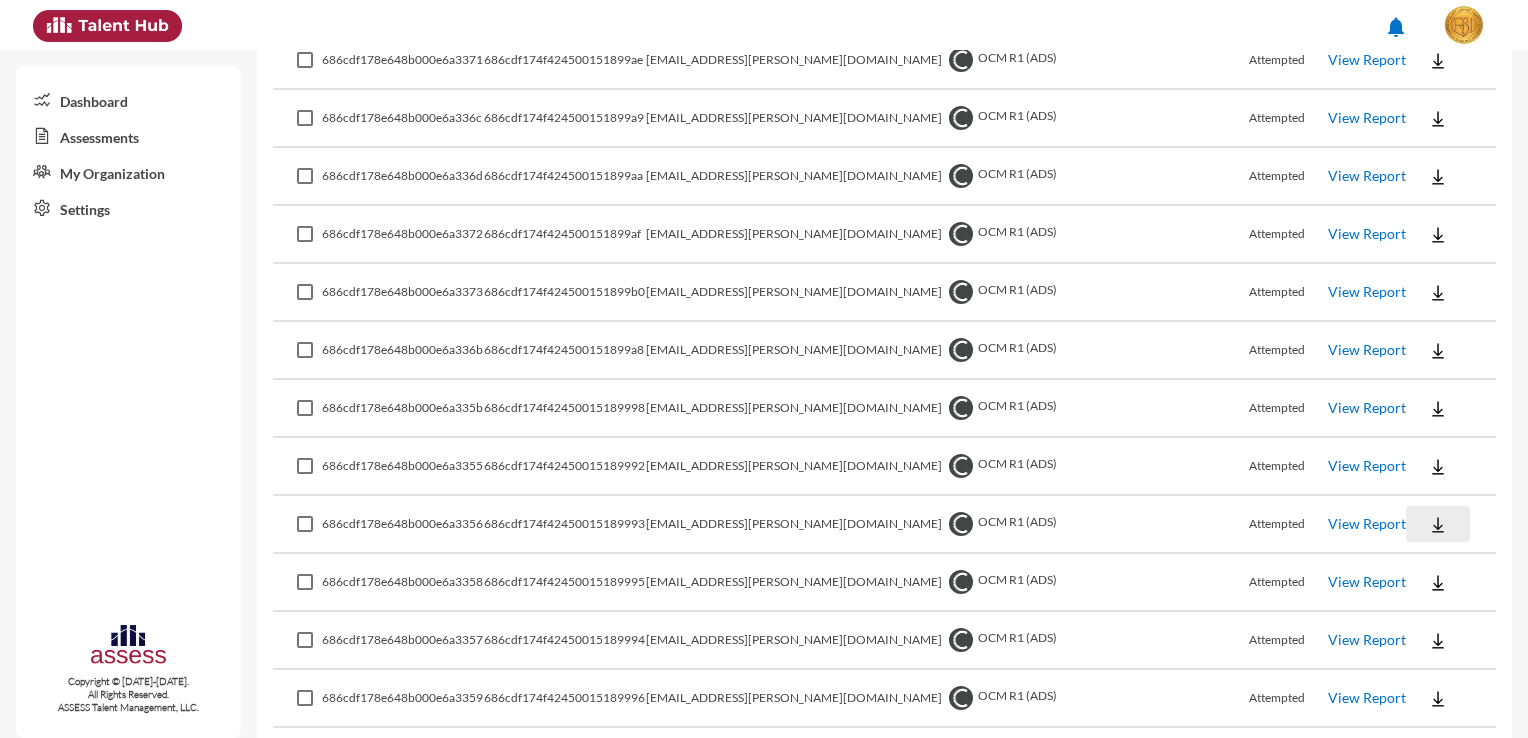 click 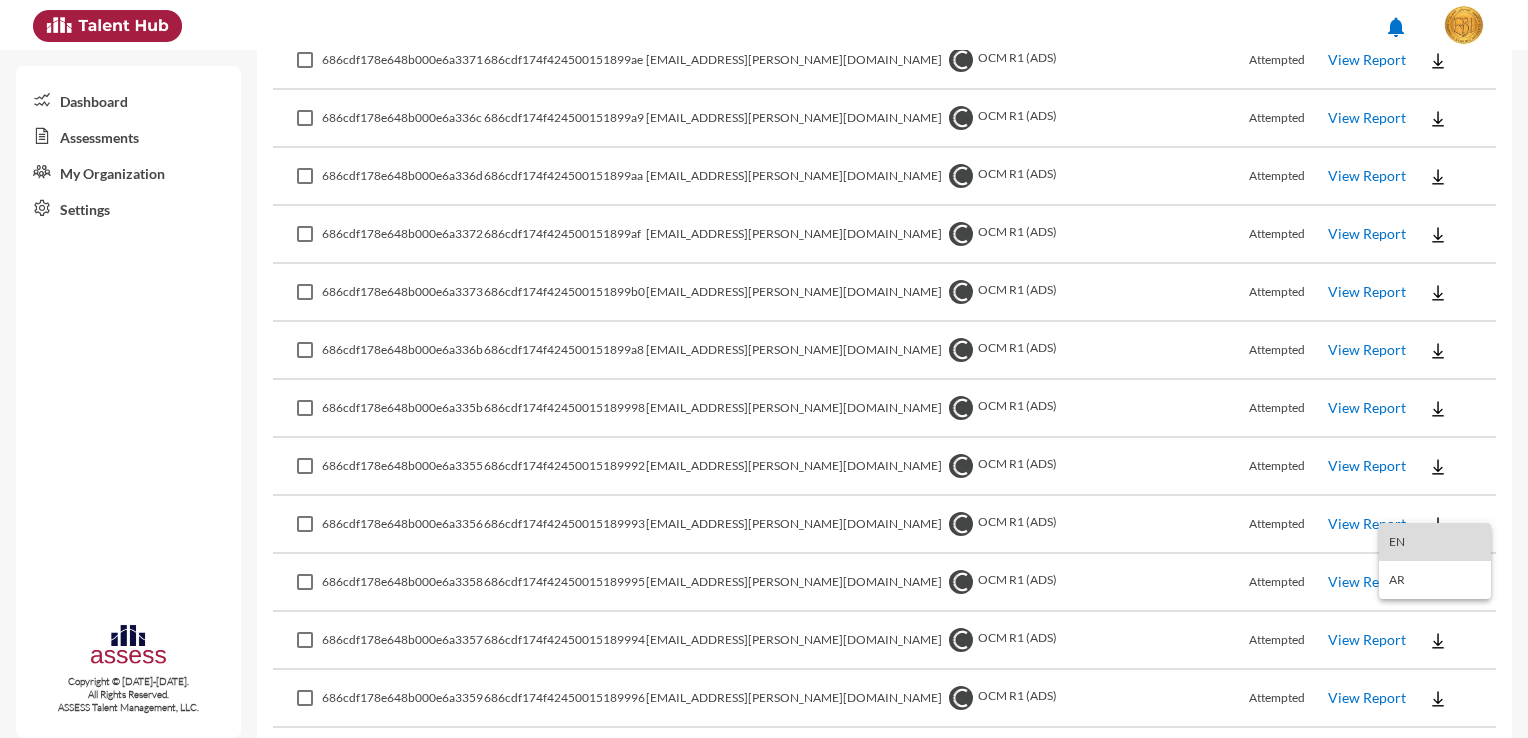 click on "EN" at bounding box center (1435, 542) 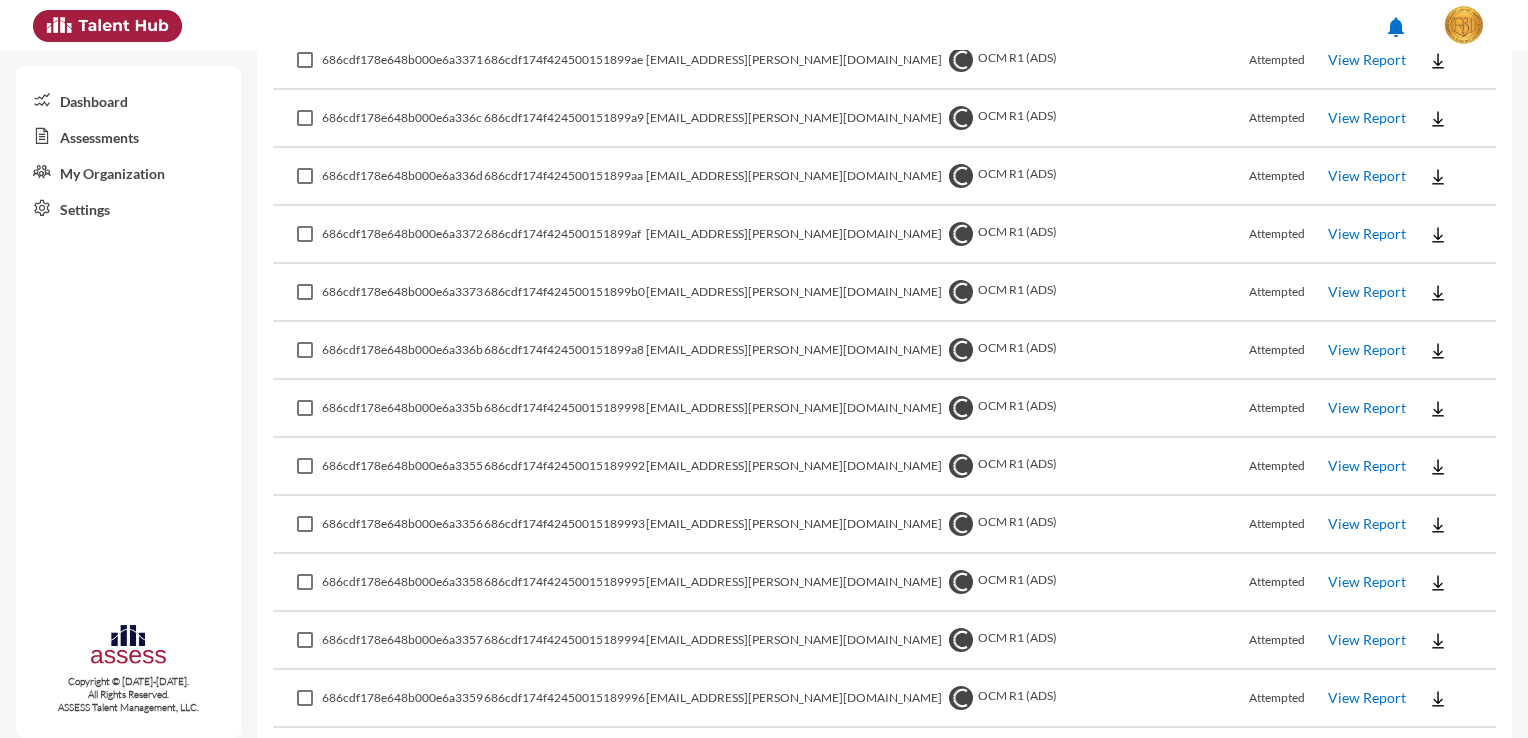 click 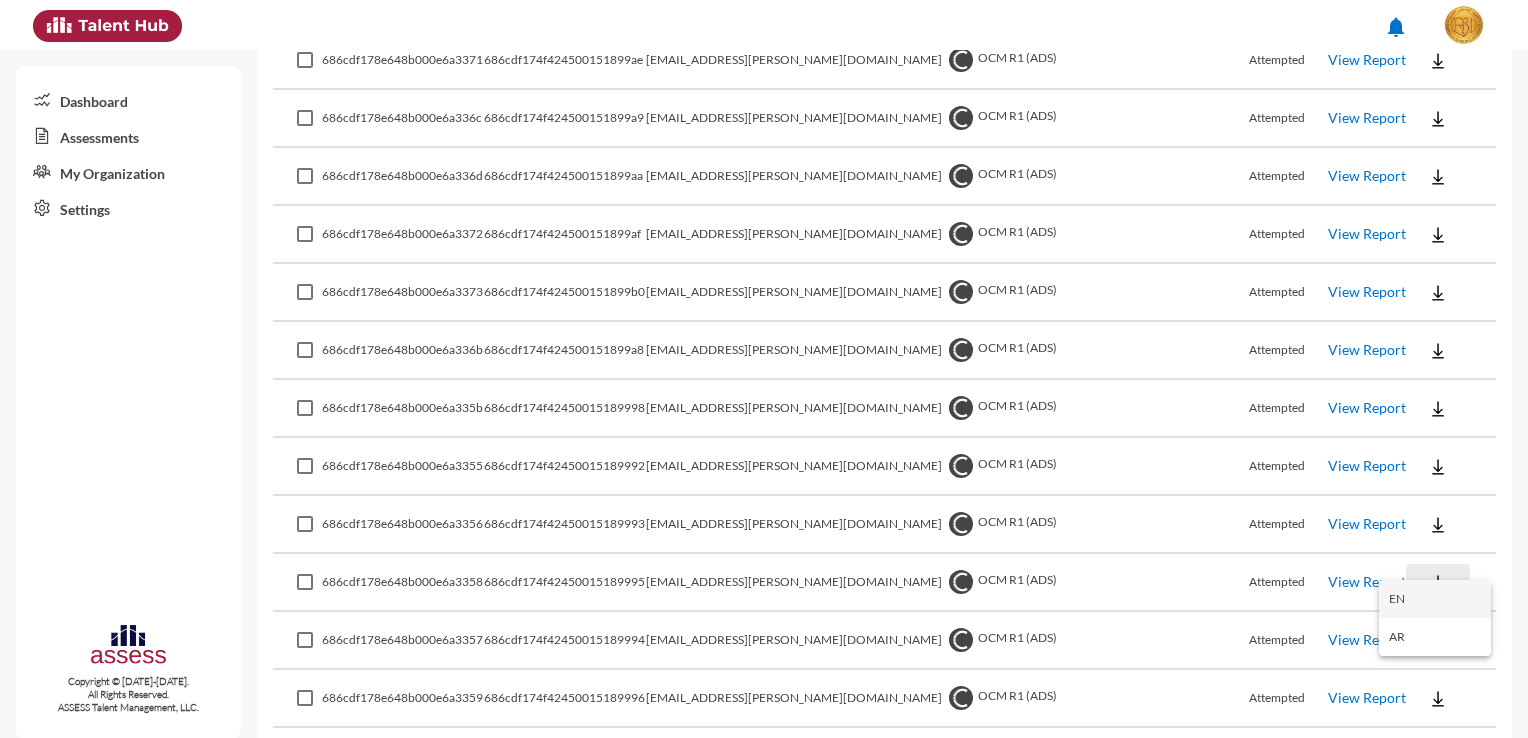 click on "EN" at bounding box center [1435, 599] 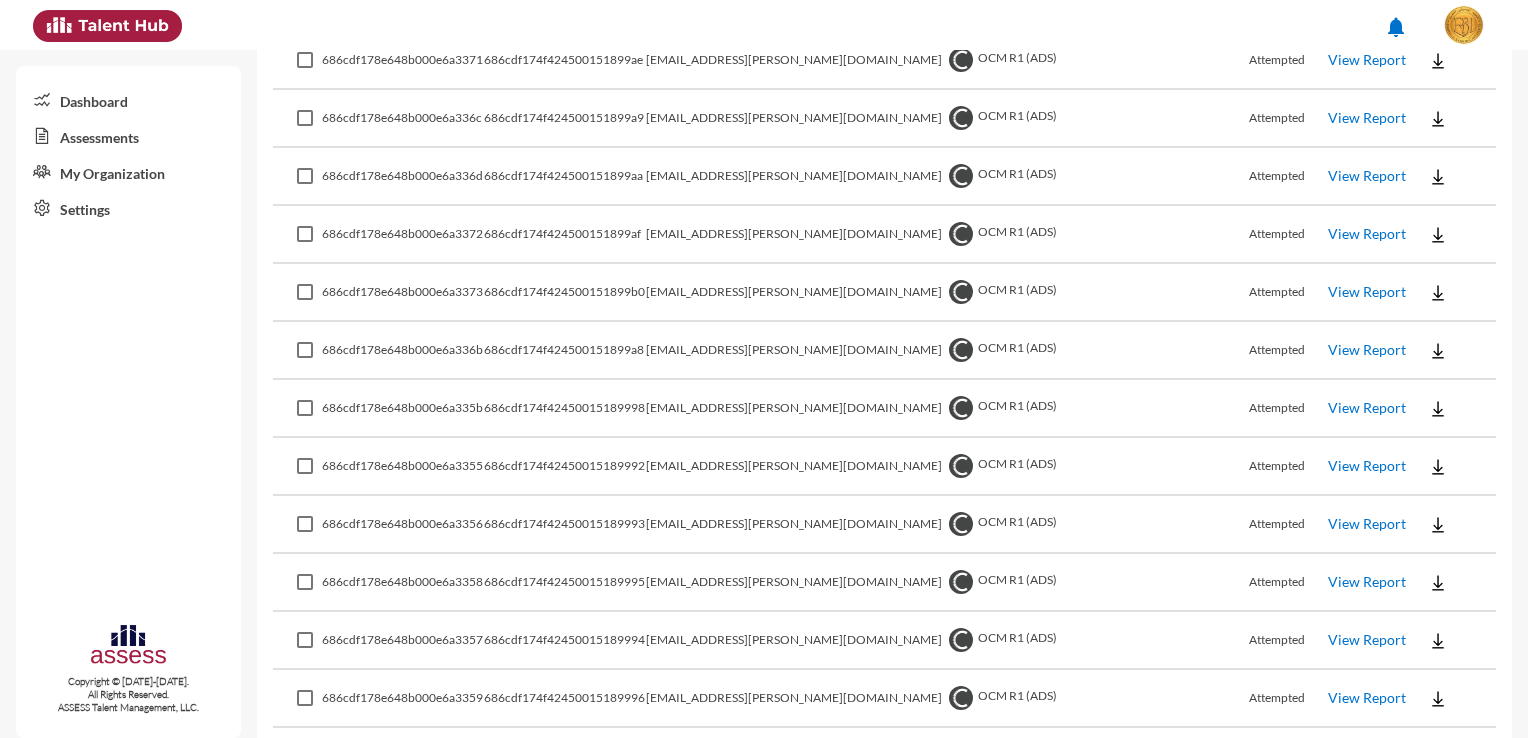 click 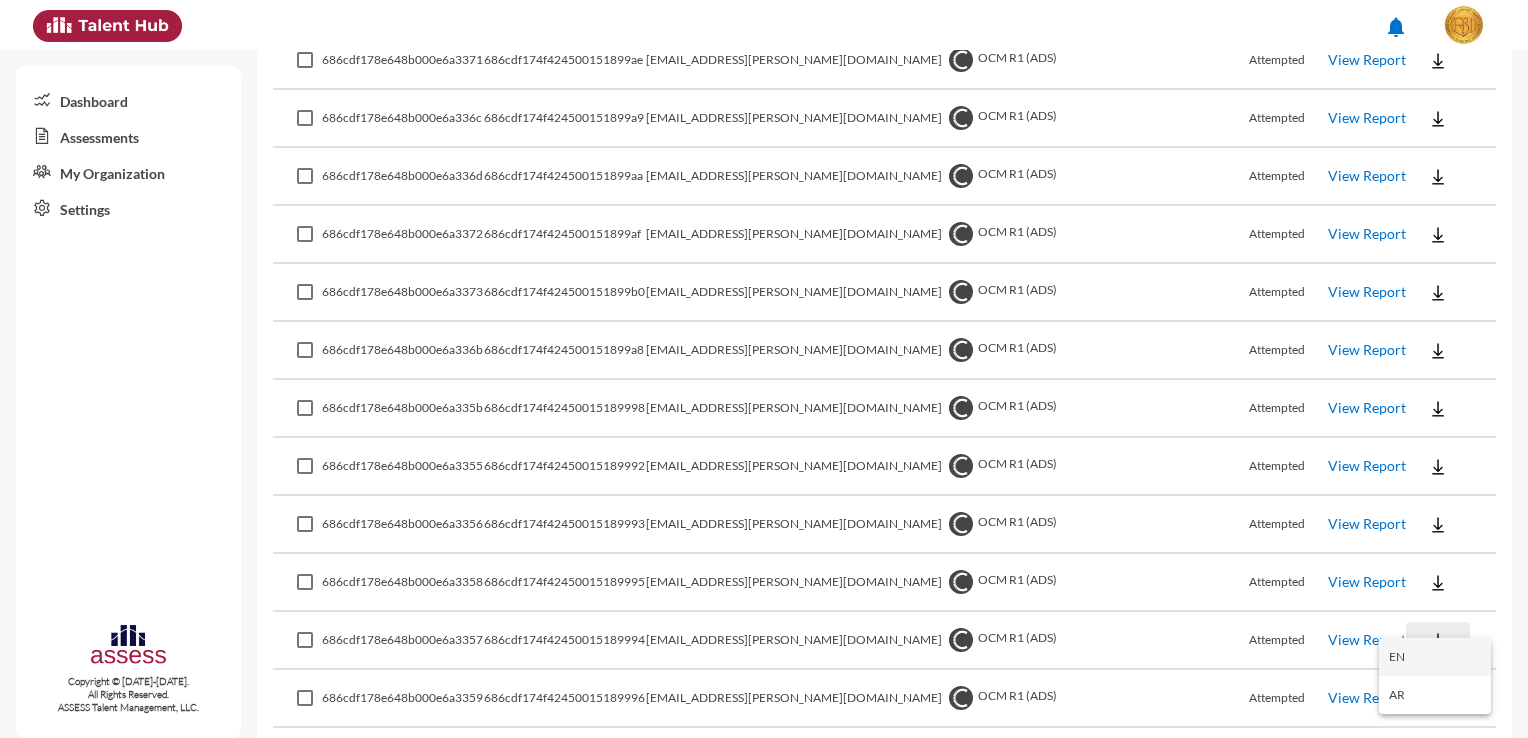 click on "EN" at bounding box center (1435, 657) 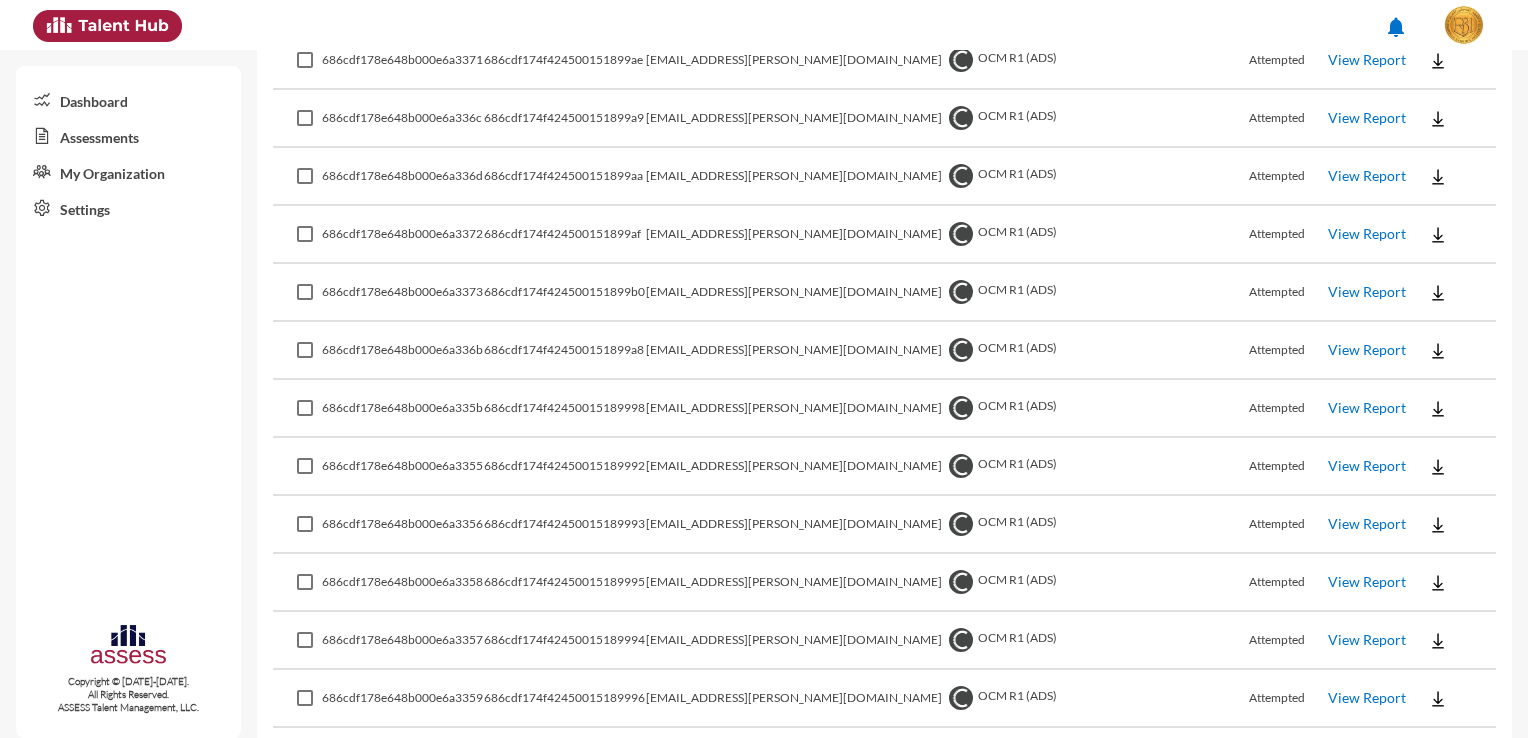 click 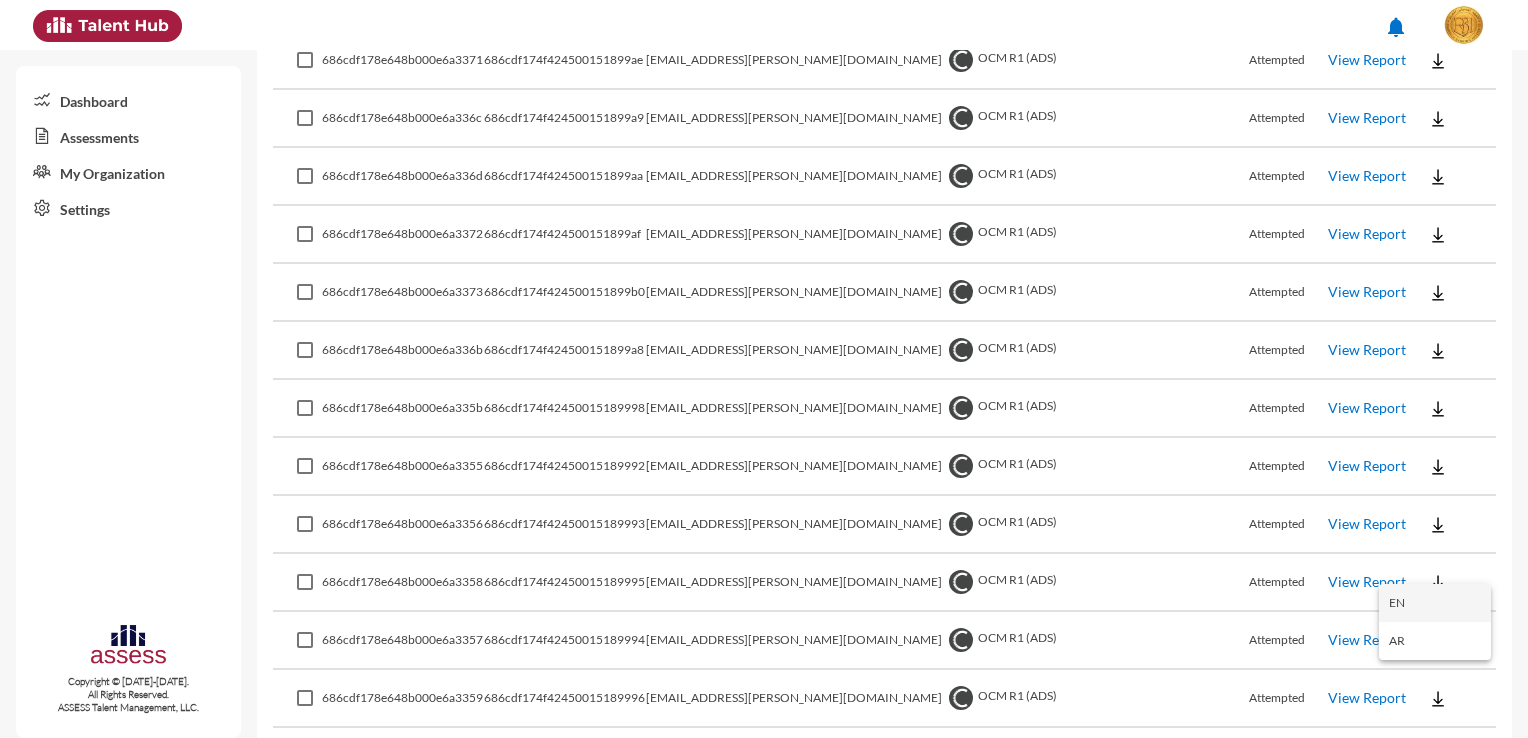 click on "EN" at bounding box center [1435, 603] 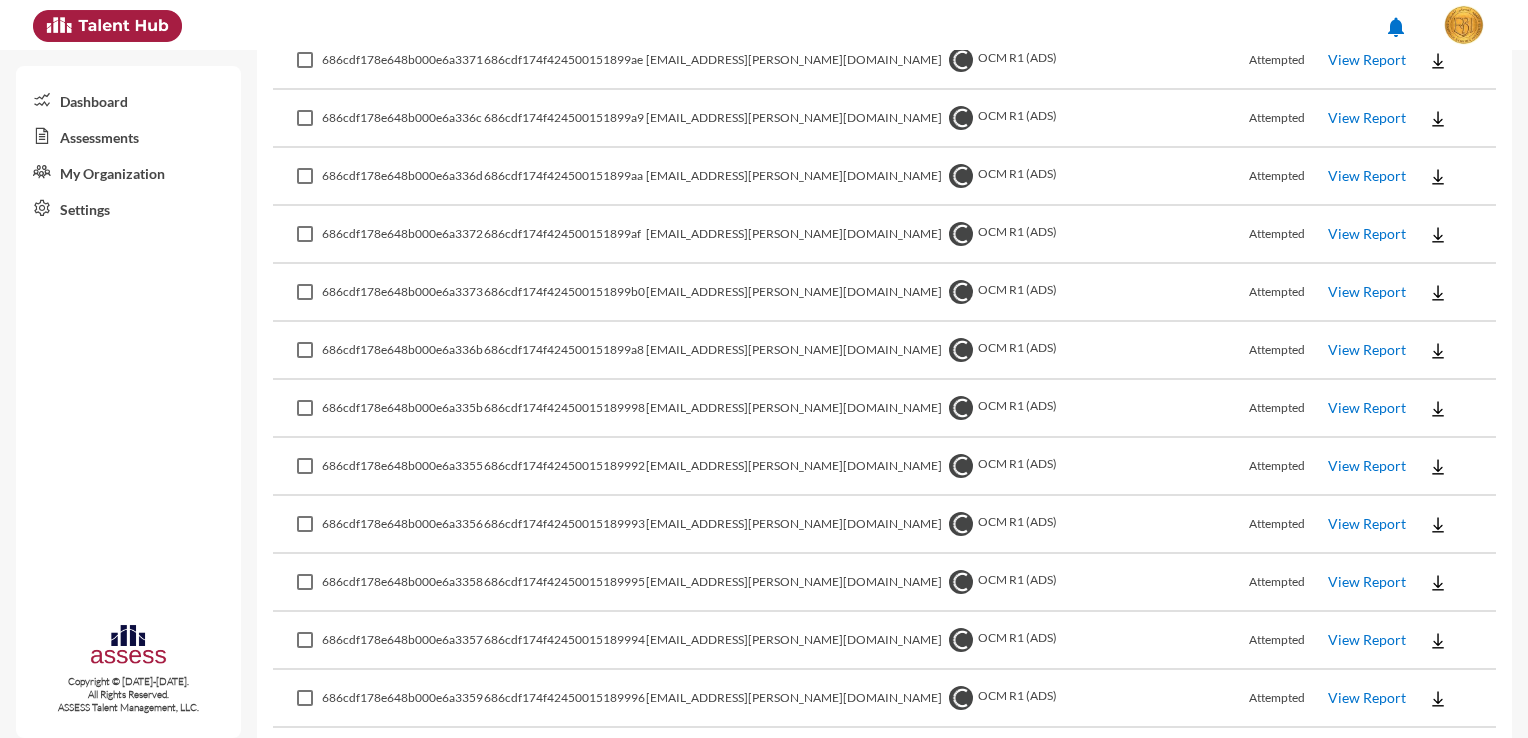 drag, startPoint x: 658, startPoint y: 674, endPoint x: 556, endPoint y: 663, distance: 102.59142 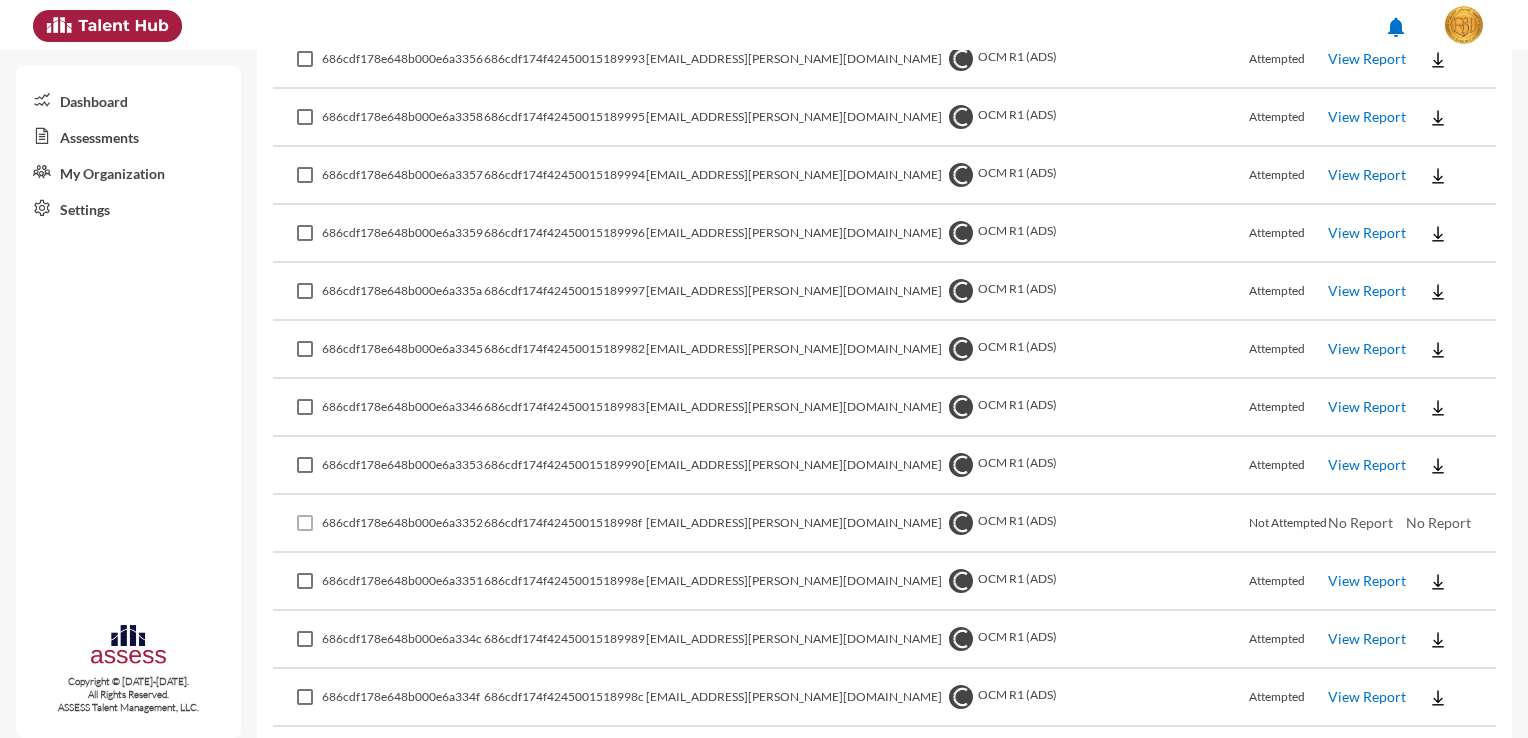 scroll, scrollTop: 3300, scrollLeft: 0, axis: vertical 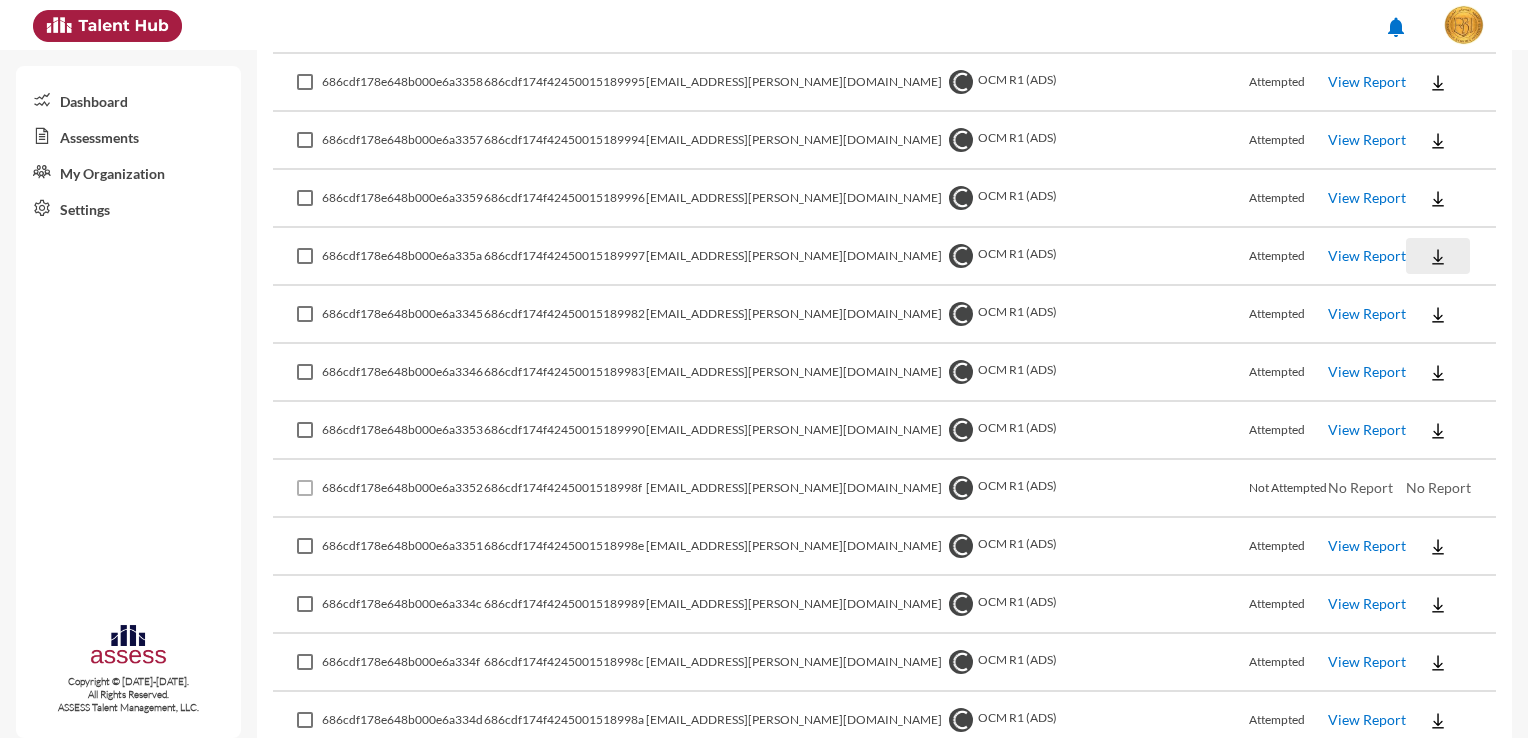 click 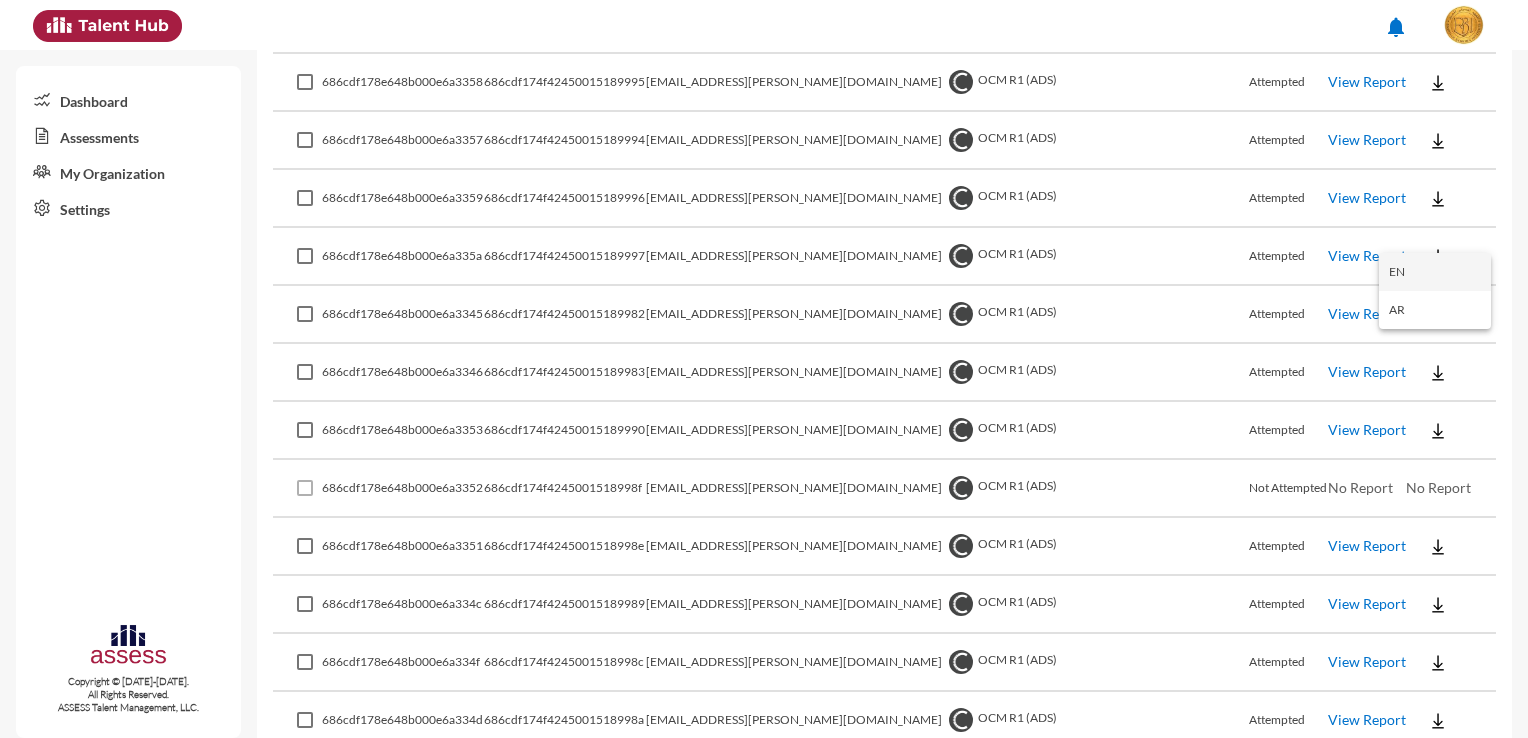 click on "EN" at bounding box center (1435, 272) 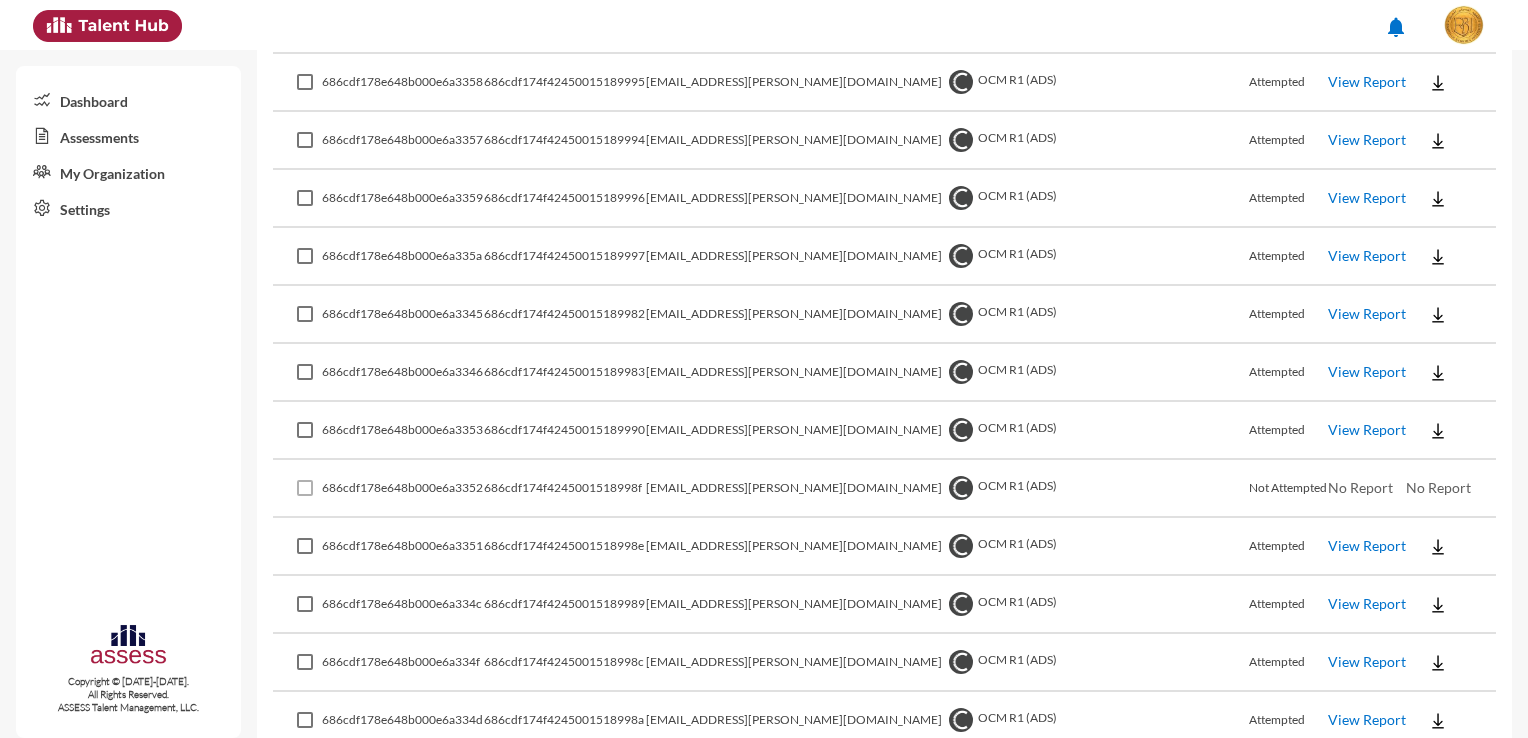 click 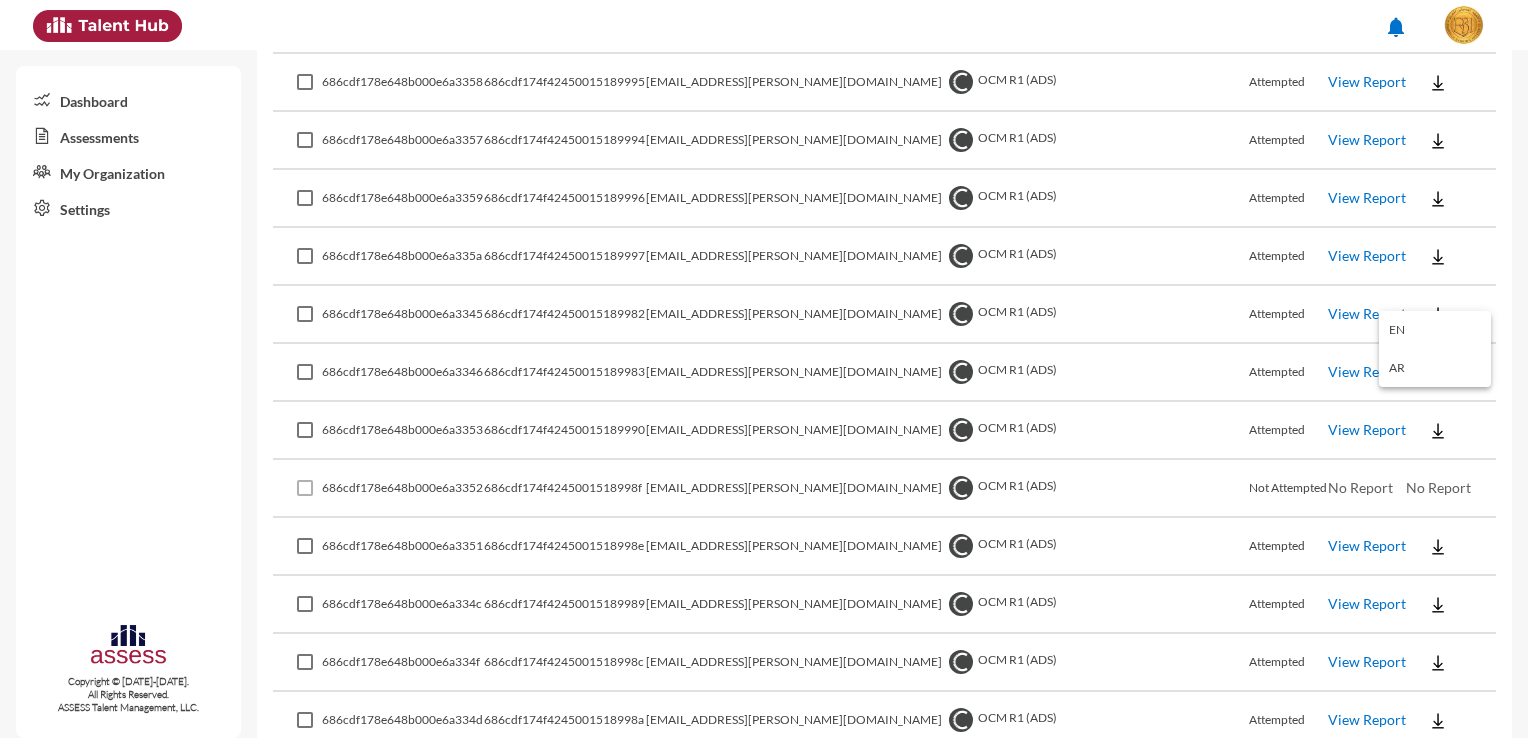 click on "EN" at bounding box center (1435, 330) 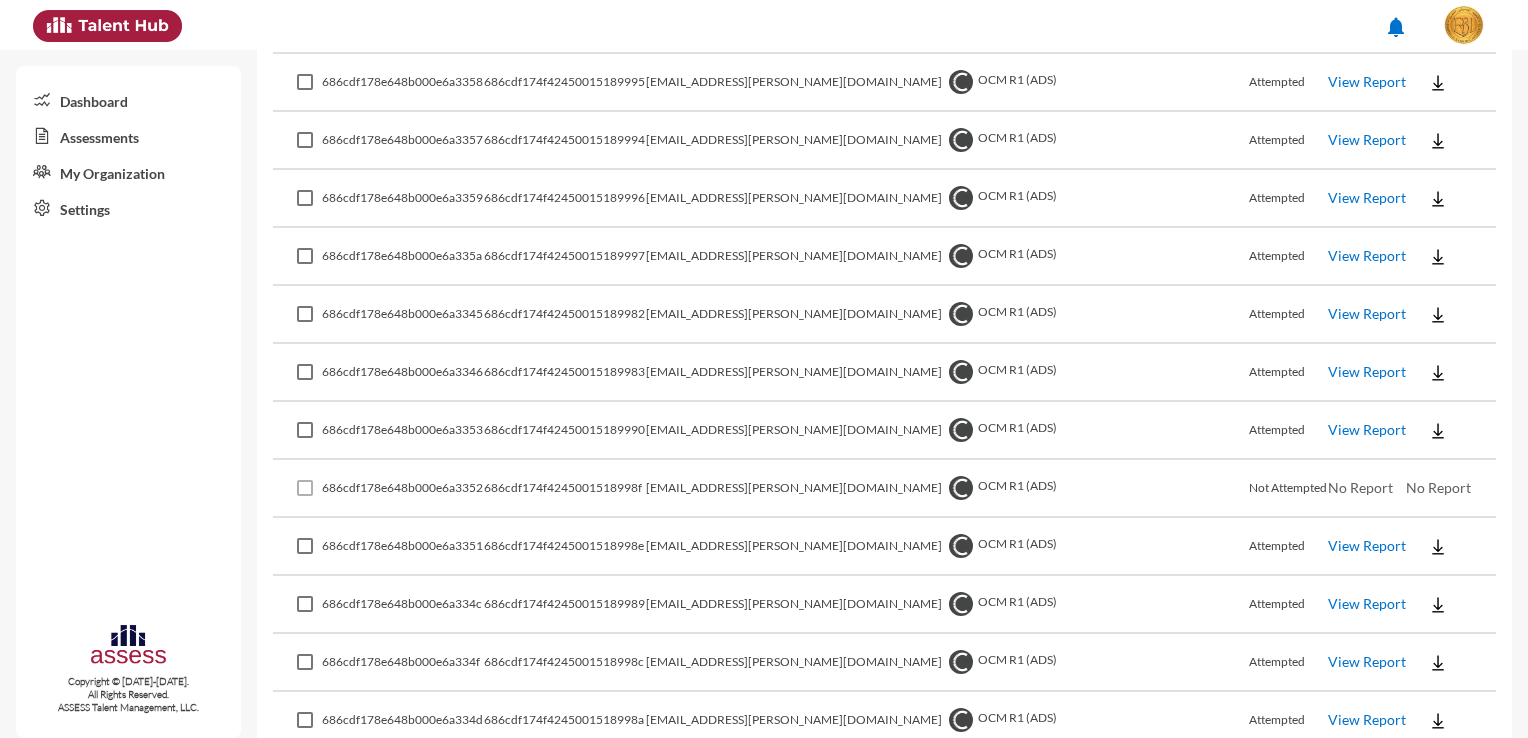 click 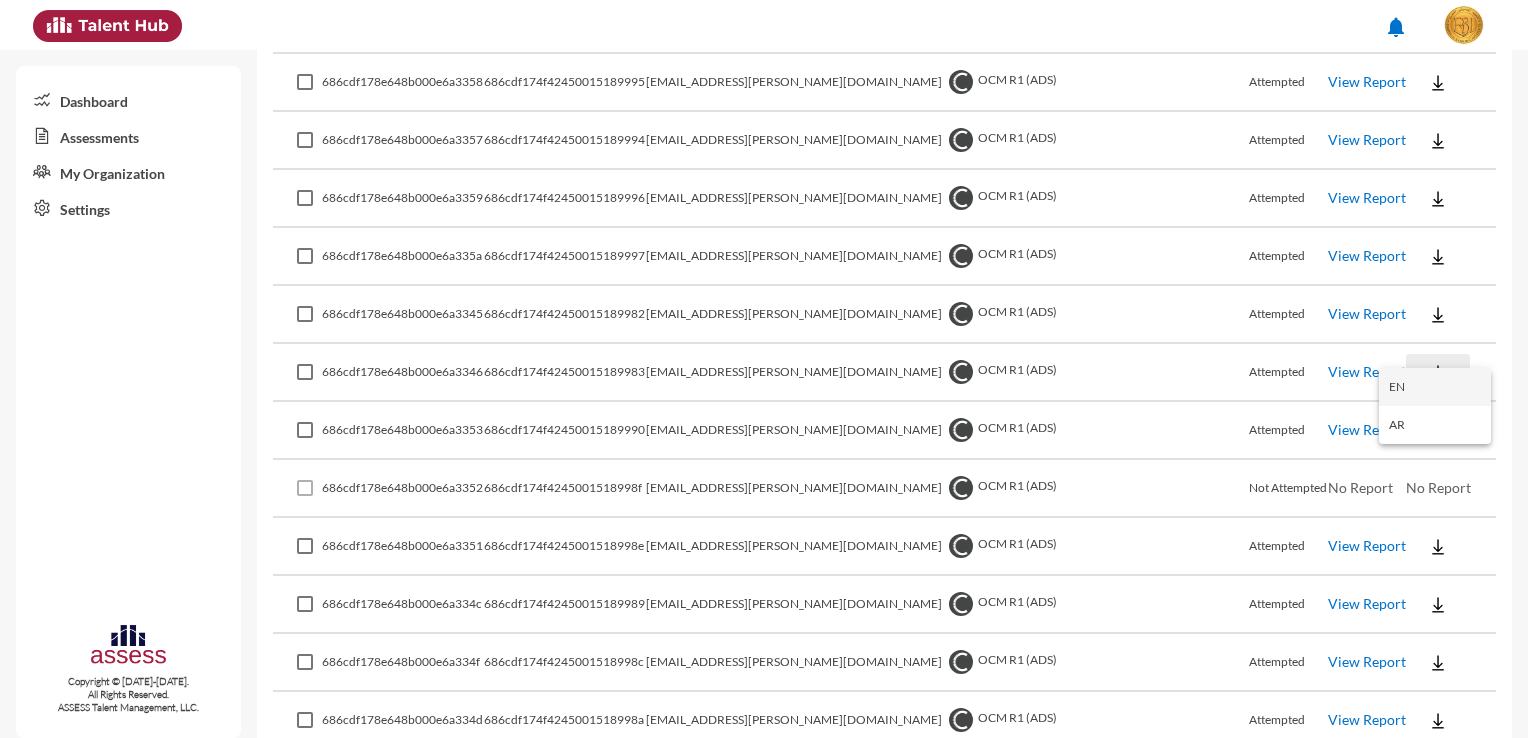 click on "EN" at bounding box center [1435, 387] 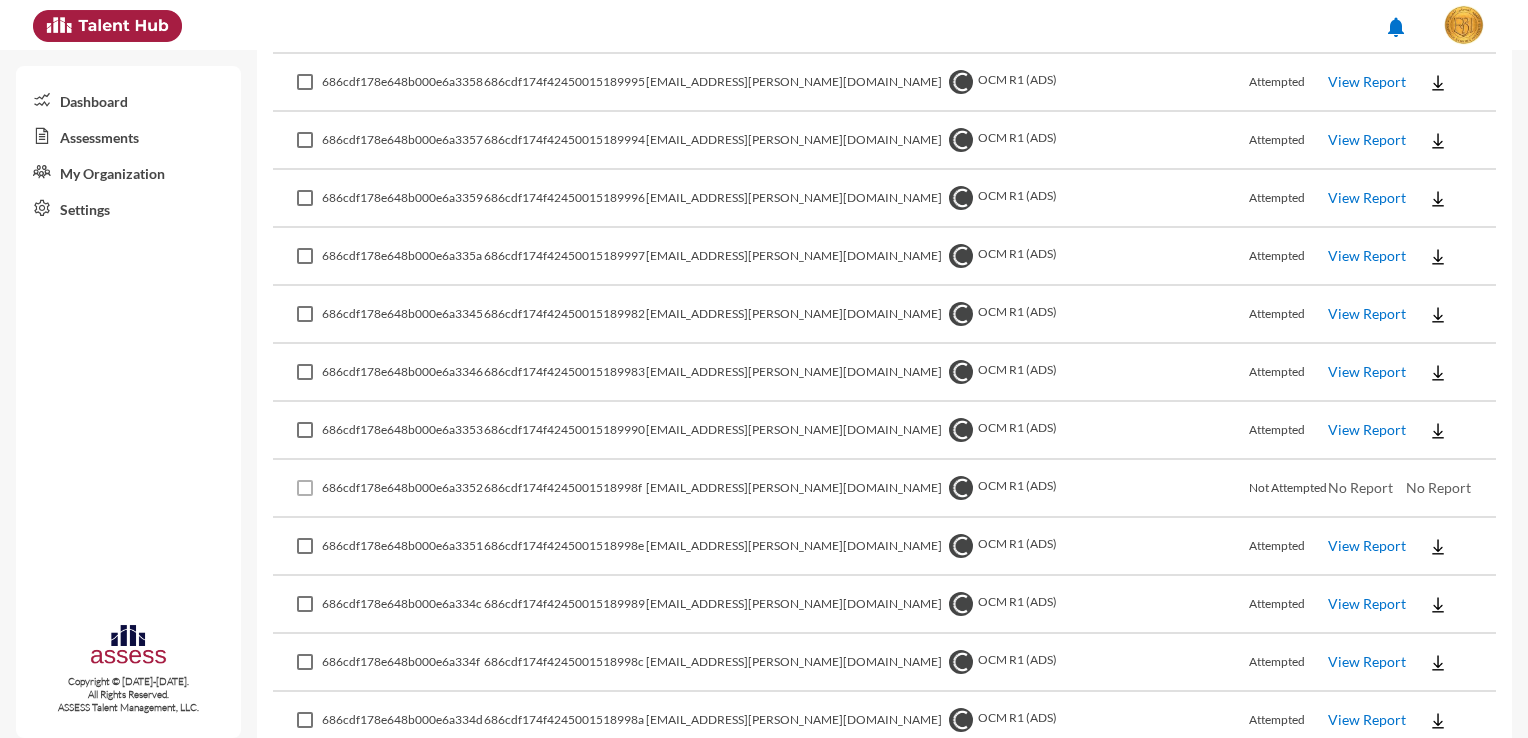 click 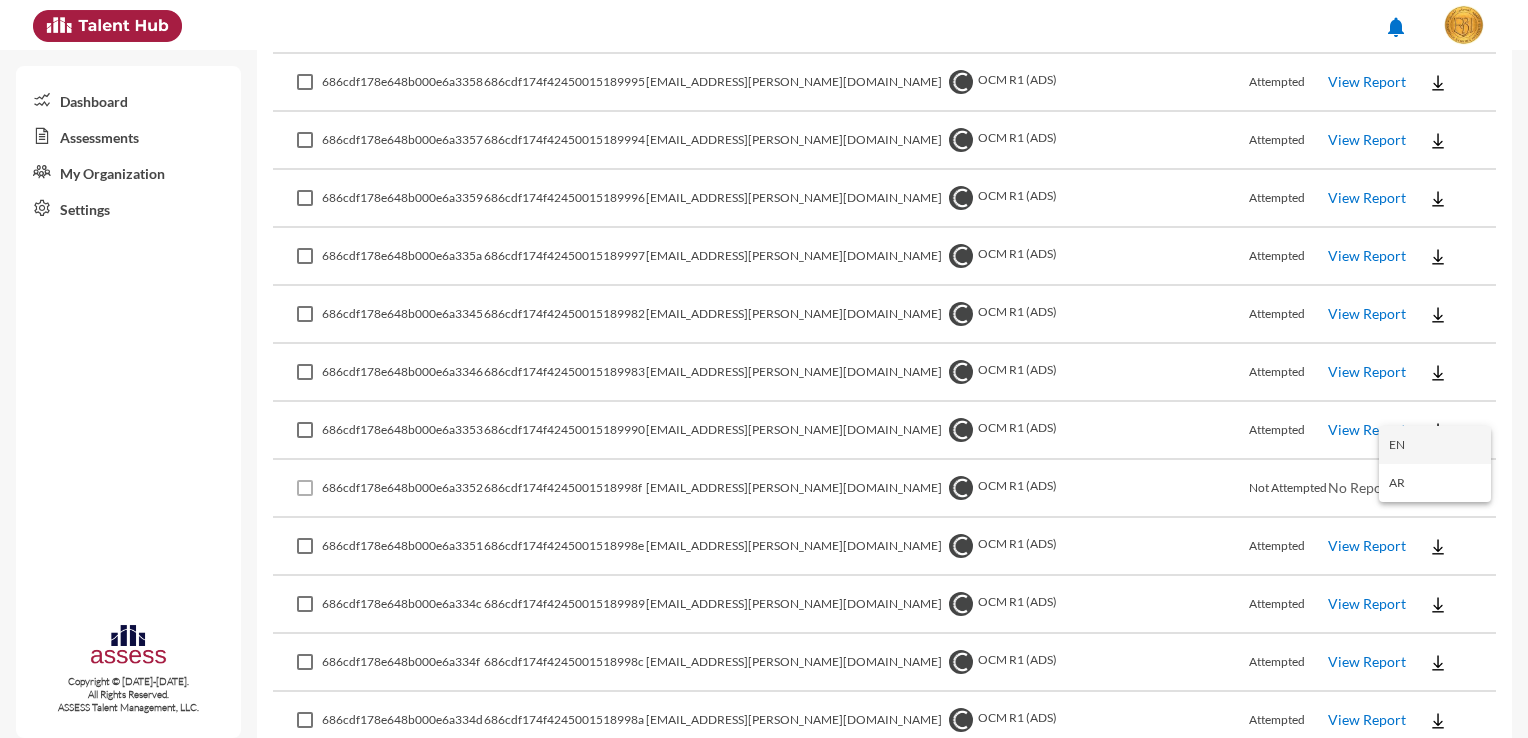click on "EN" at bounding box center (1435, 445) 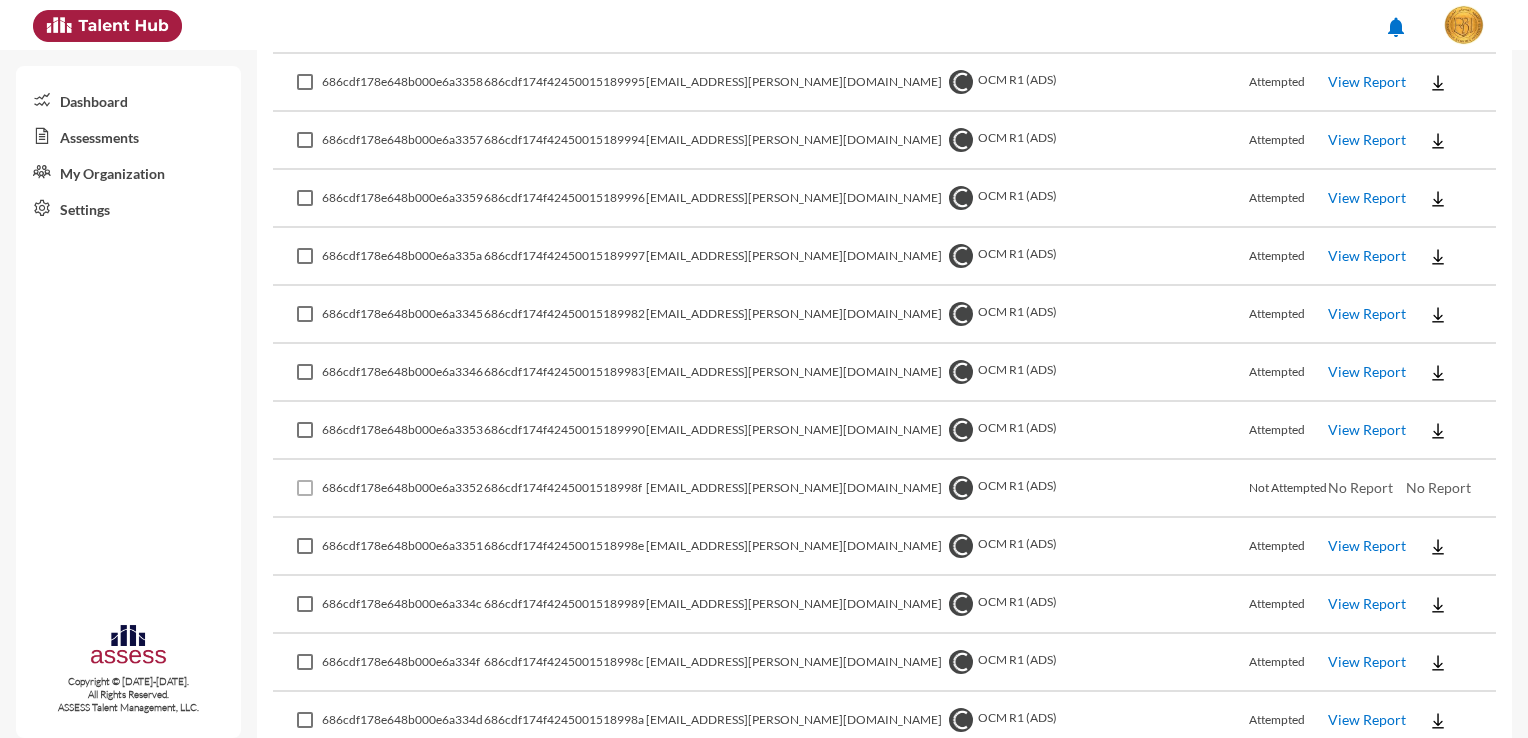 click 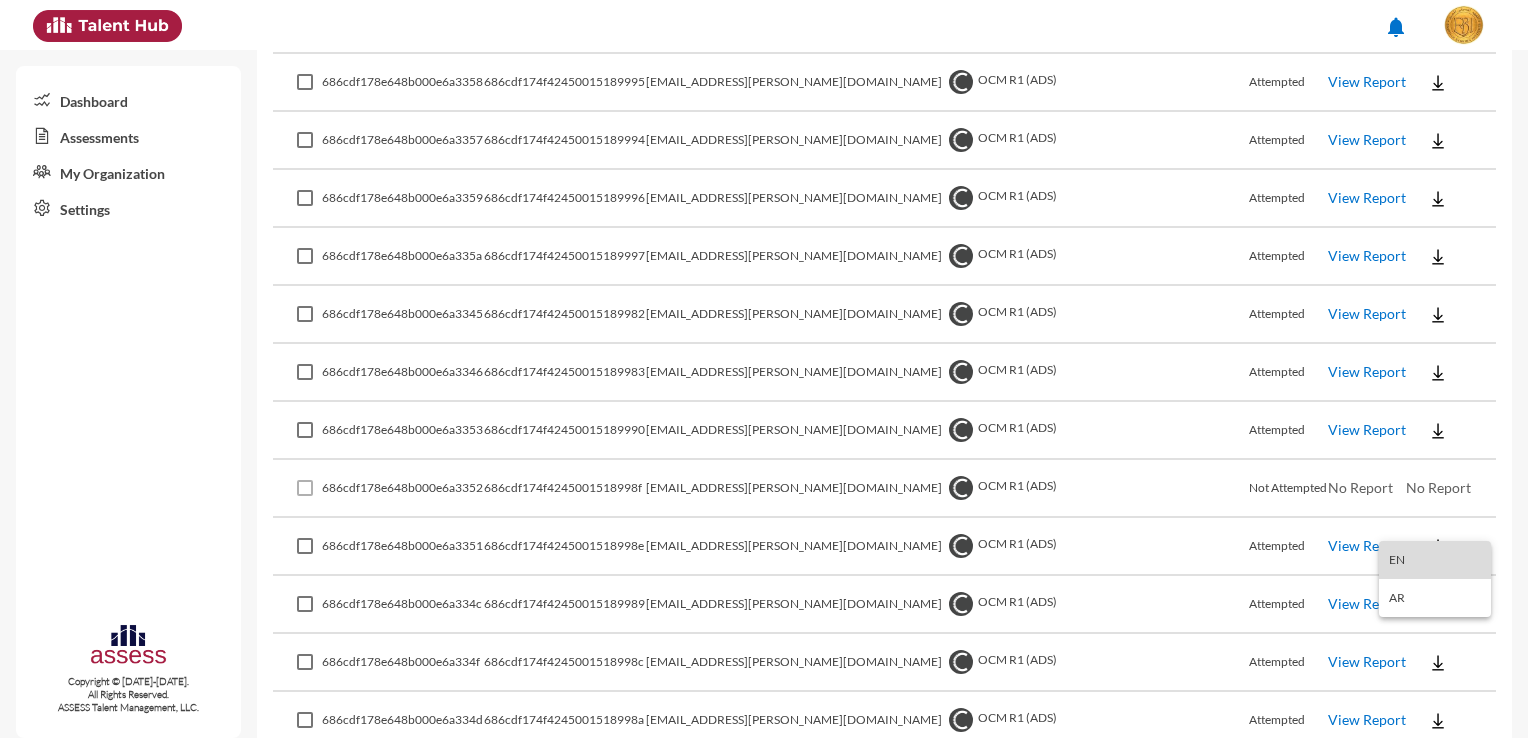 click on "EN" at bounding box center (1435, 560) 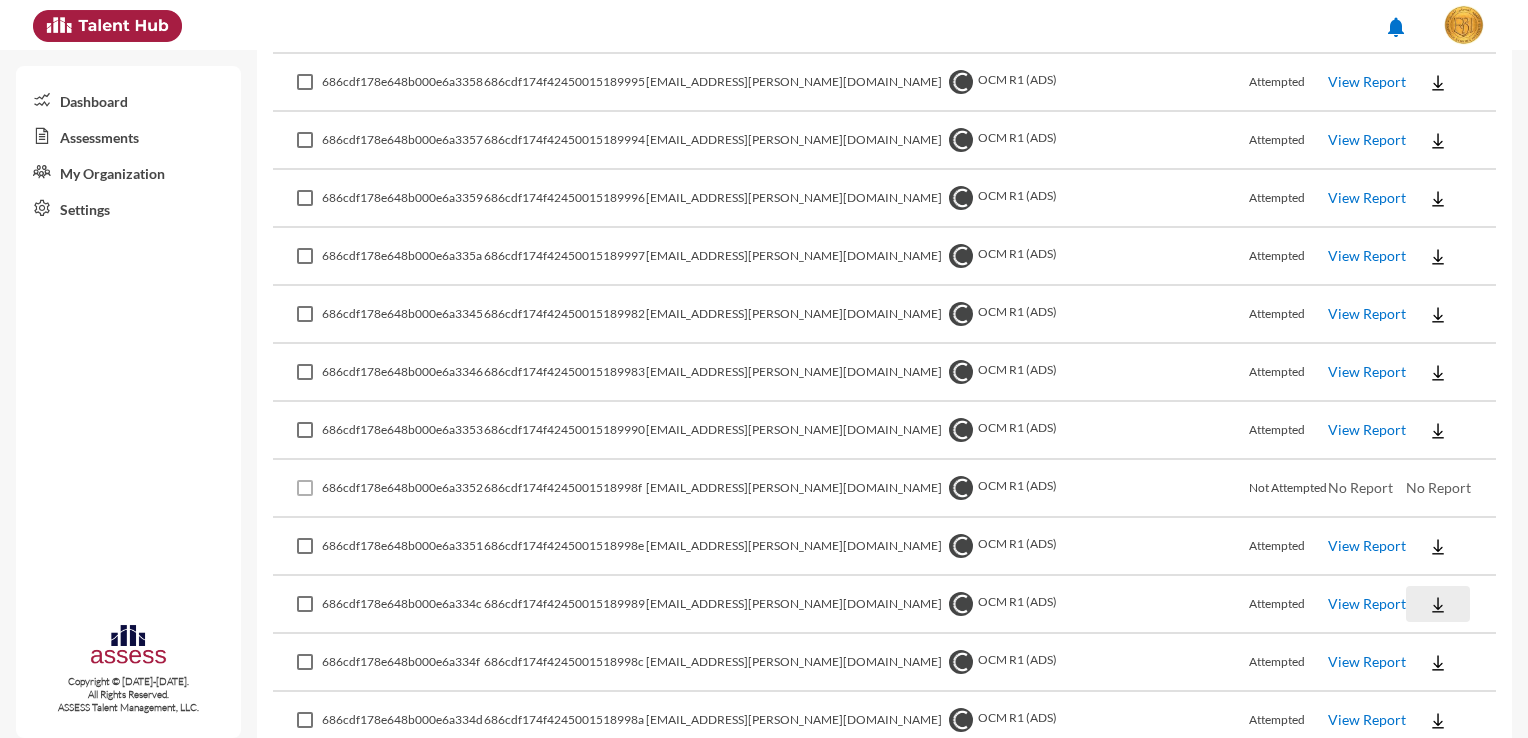 click 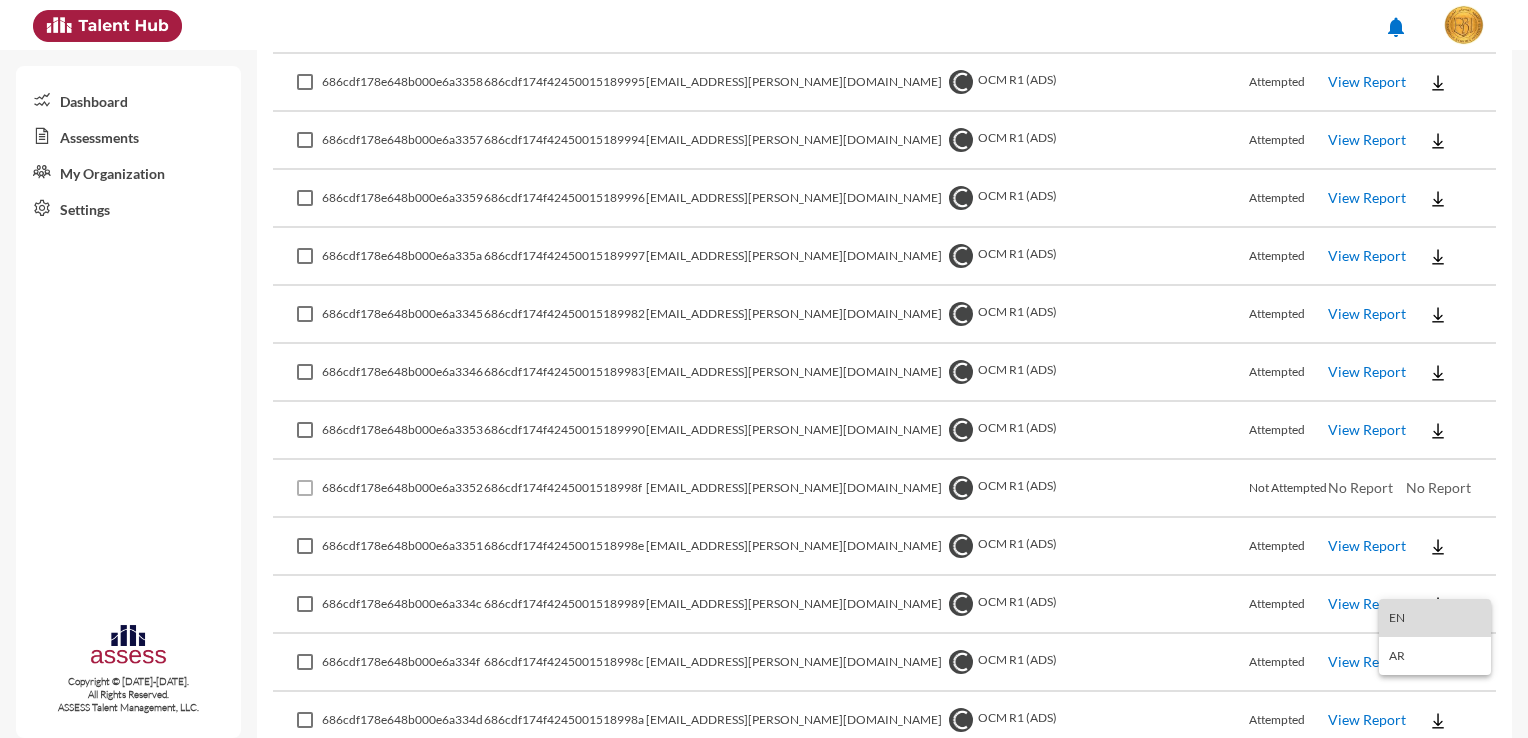 click on "EN" at bounding box center (1435, 618) 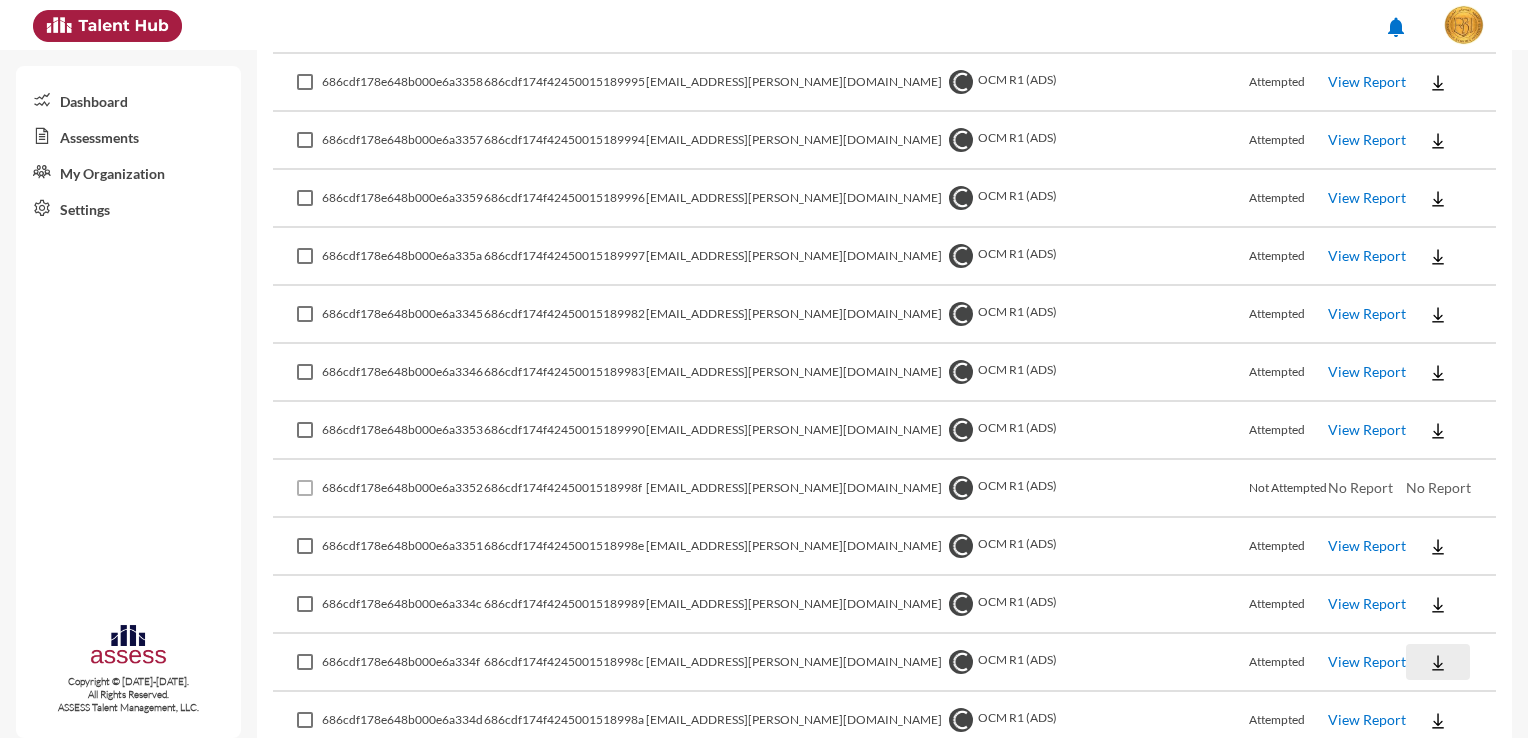 click 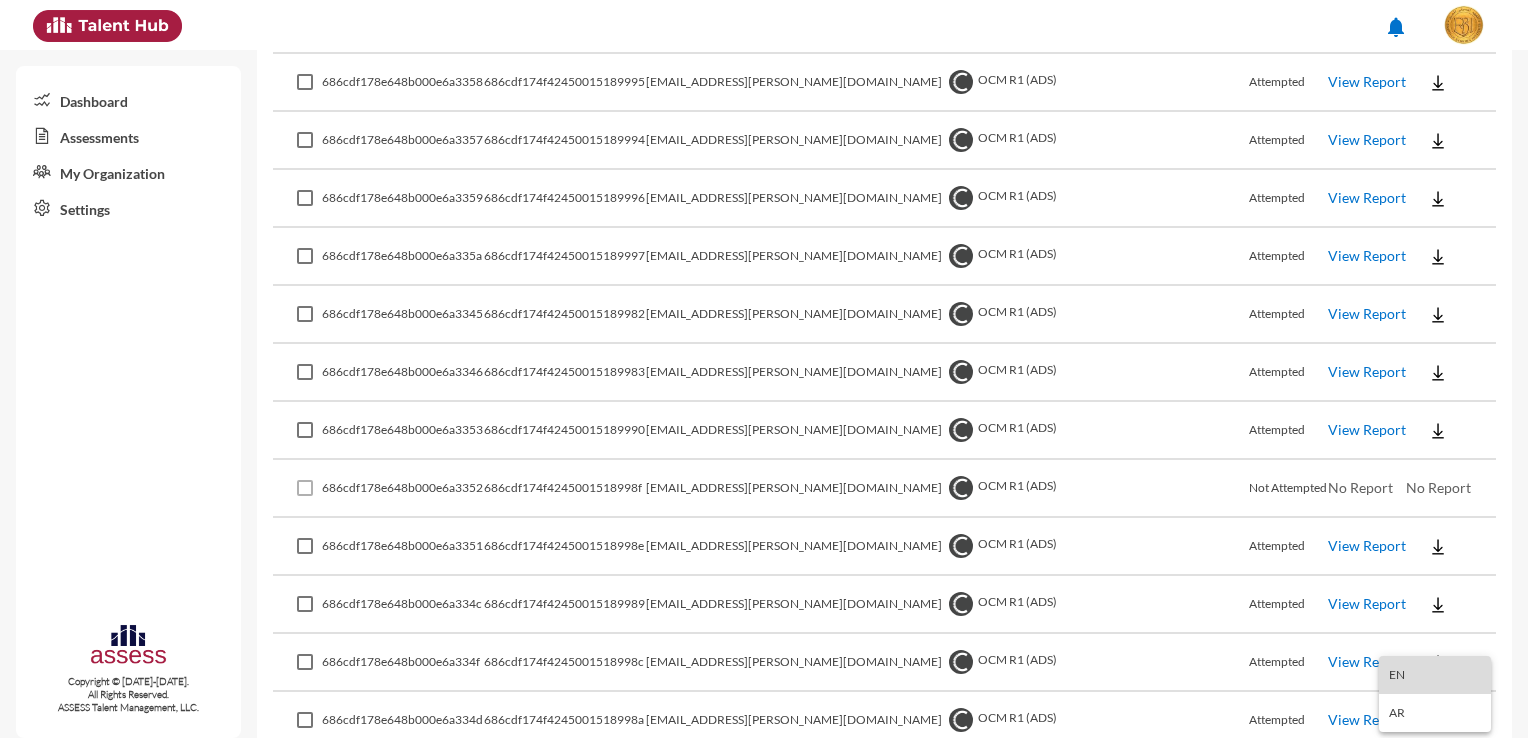 click on "EN" at bounding box center [1435, 675] 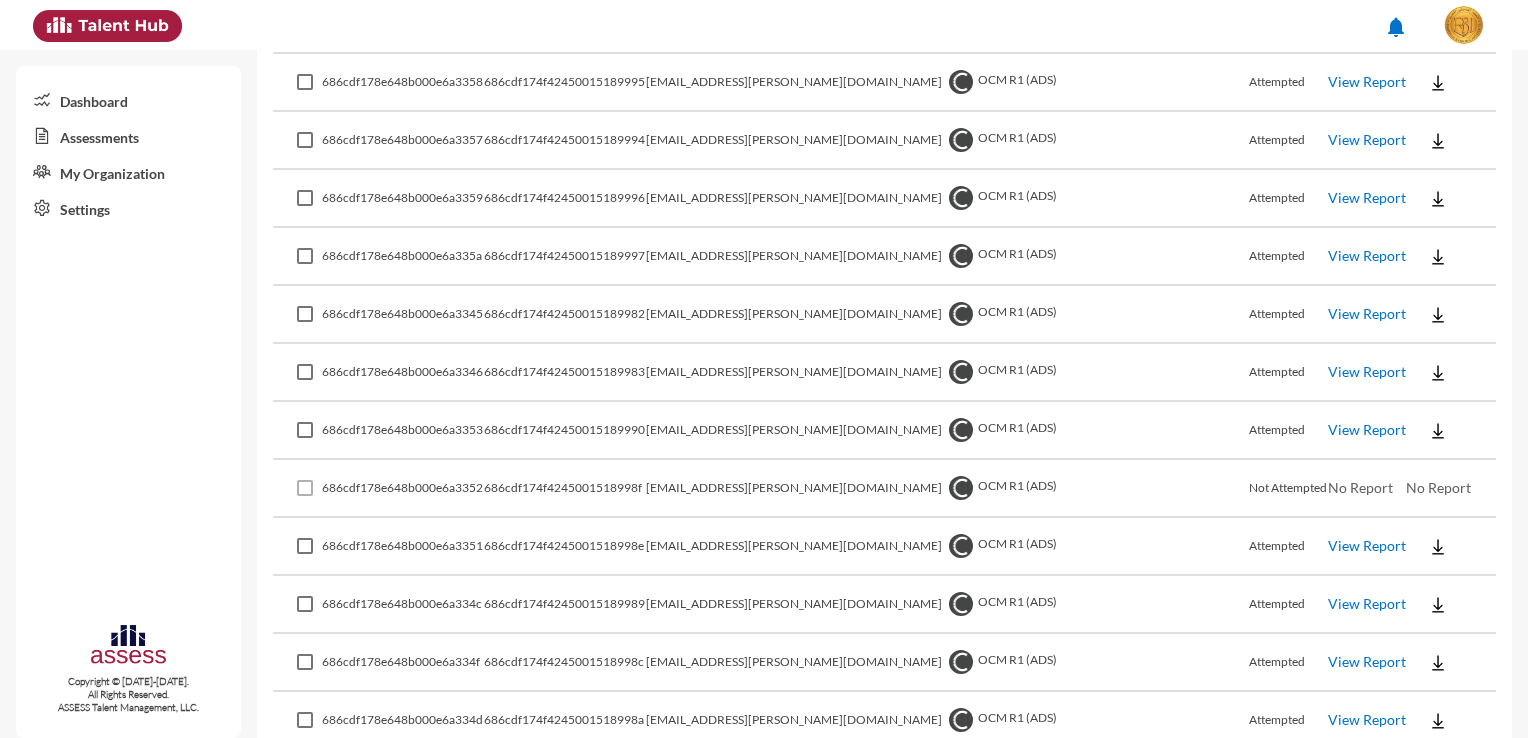 click 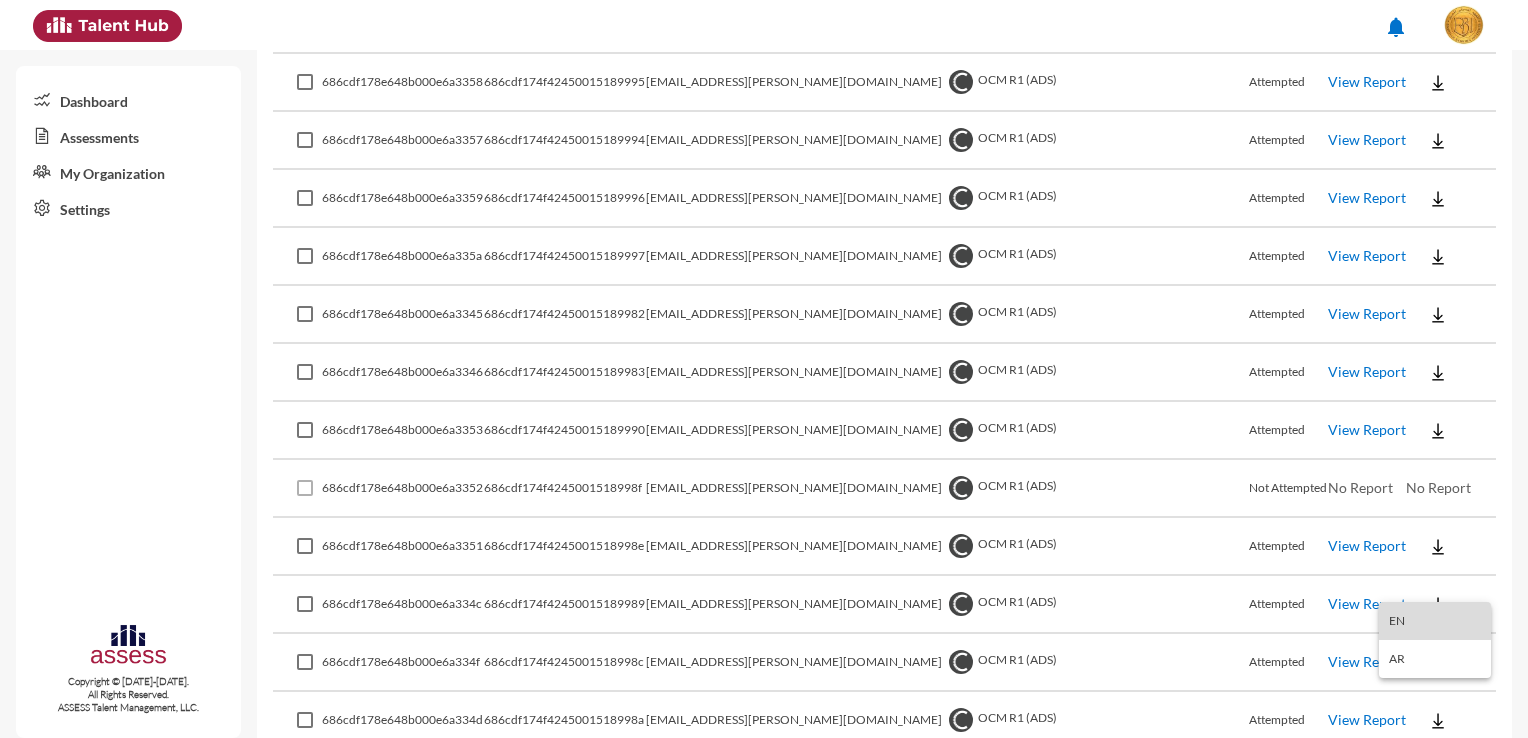 click on "EN" at bounding box center (1435, 621) 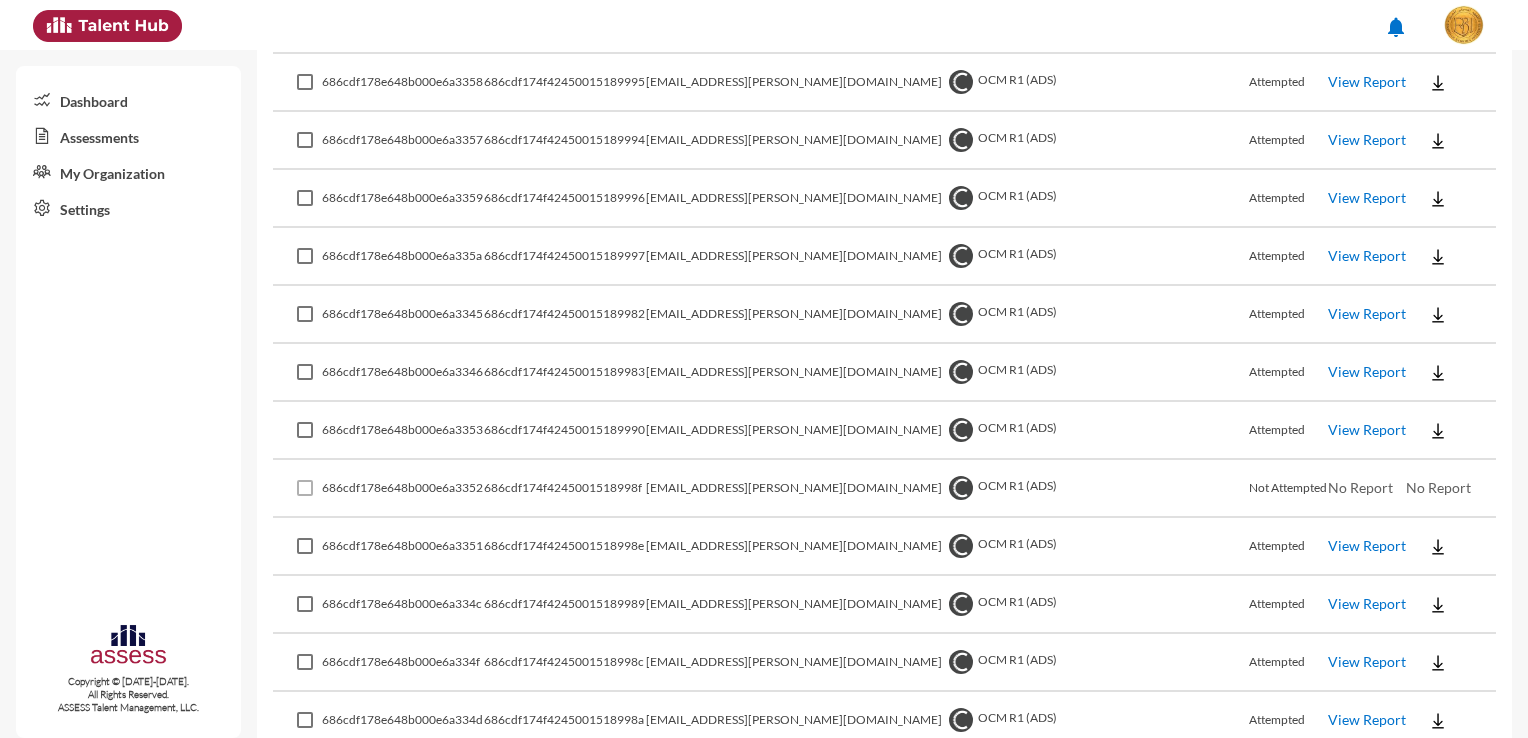 drag, startPoint x: 644, startPoint y: 694, endPoint x: 542, endPoint y: 679, distance: 103.09704 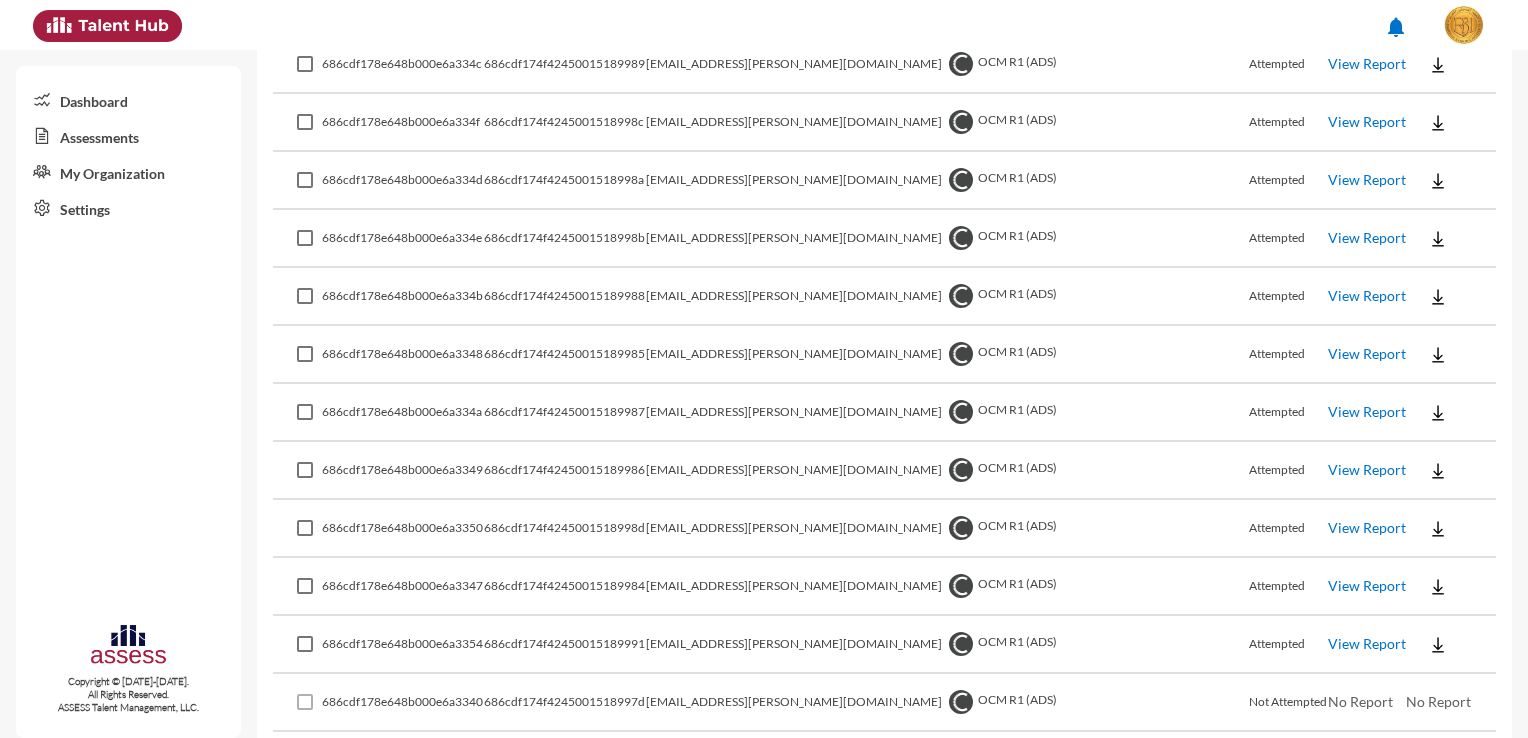 scroll, scrollTop: 3900, scrollLeft: 0, axis: vertical 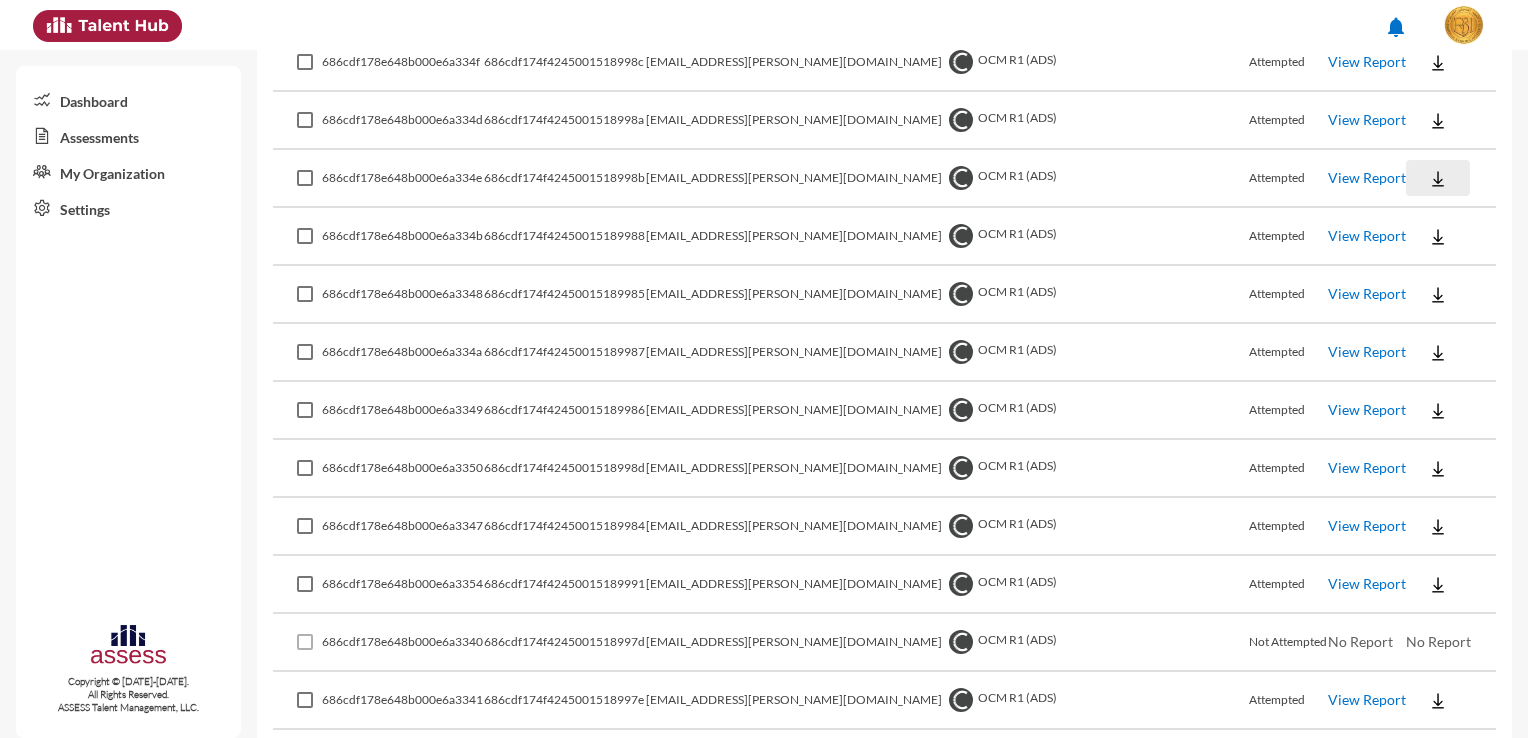 click 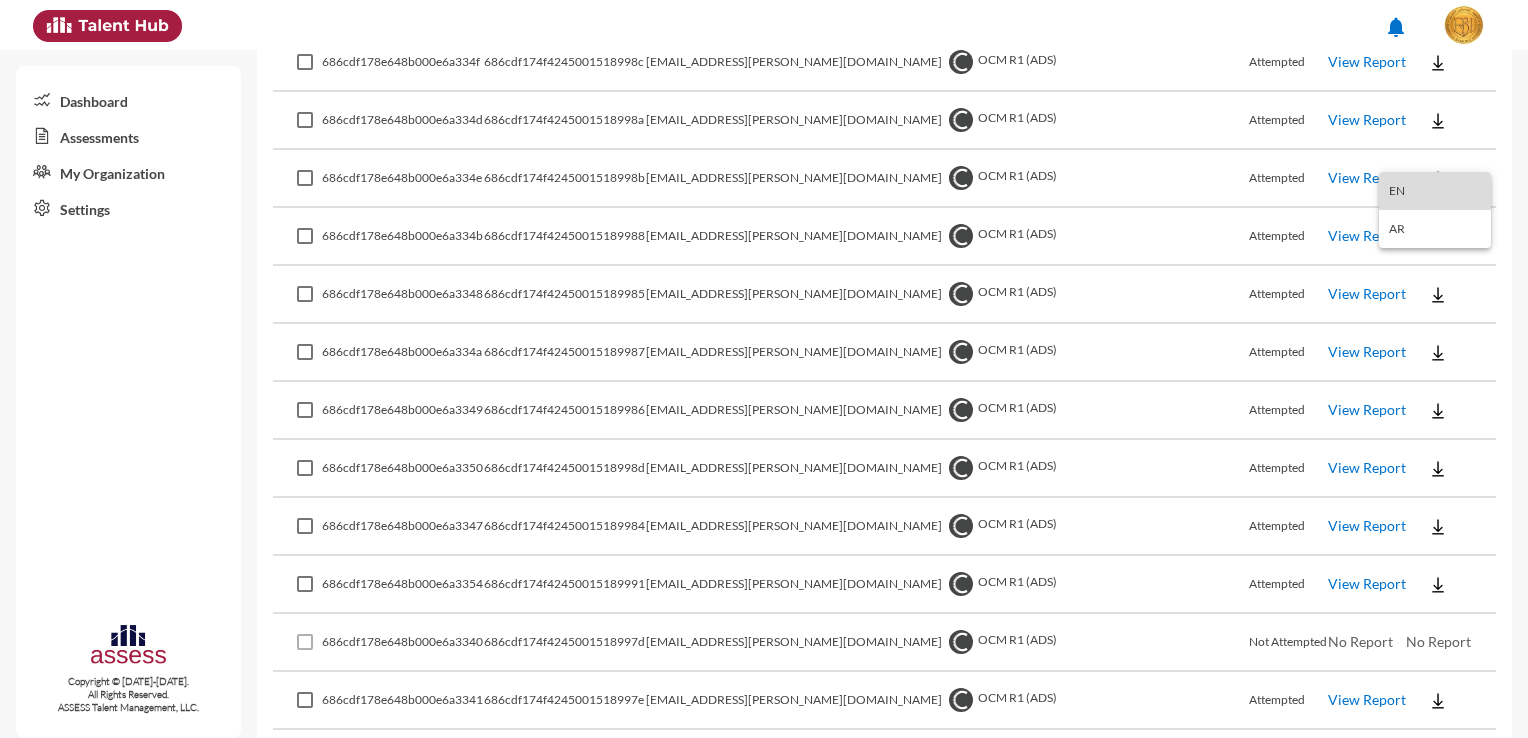 click on "EN" at bounding box center (1435, 191) 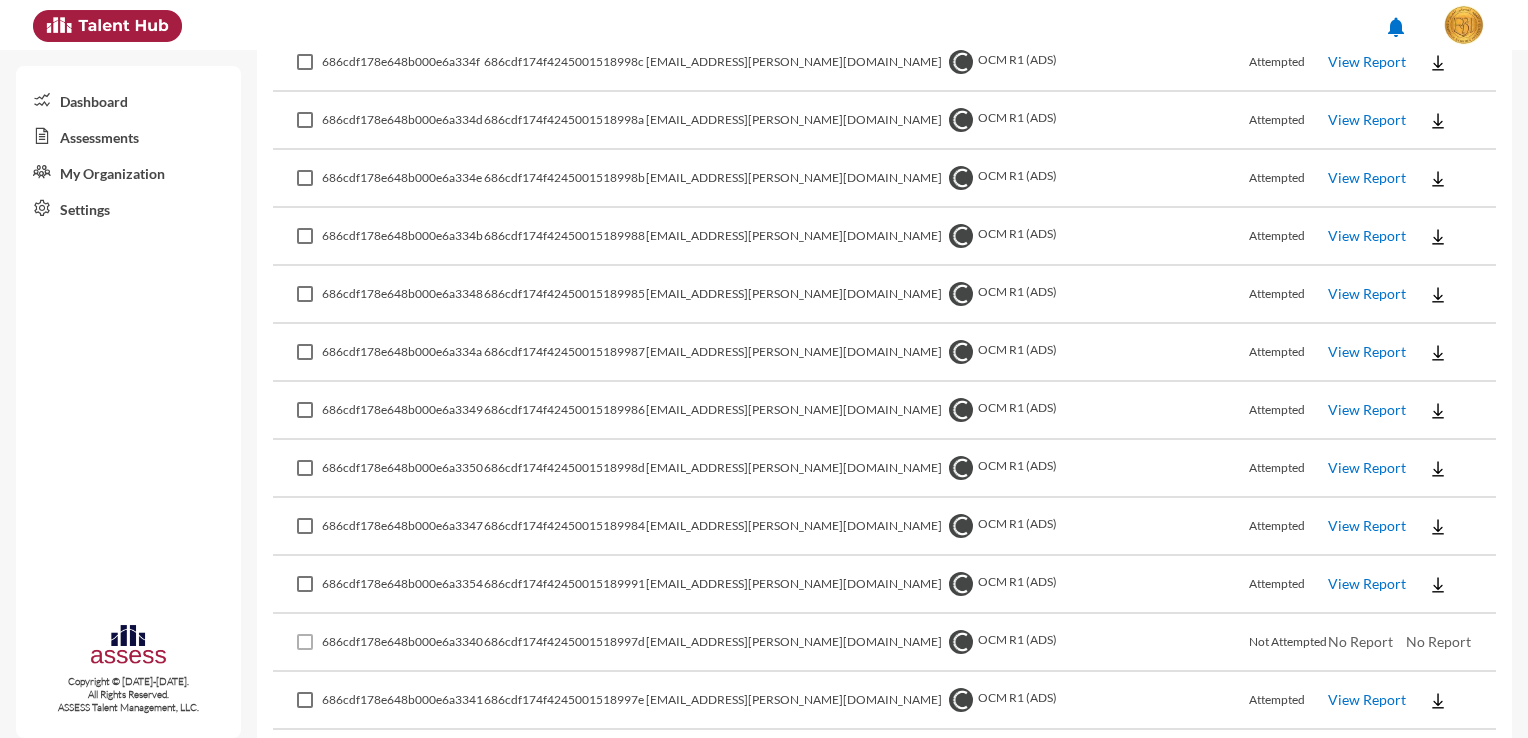 click 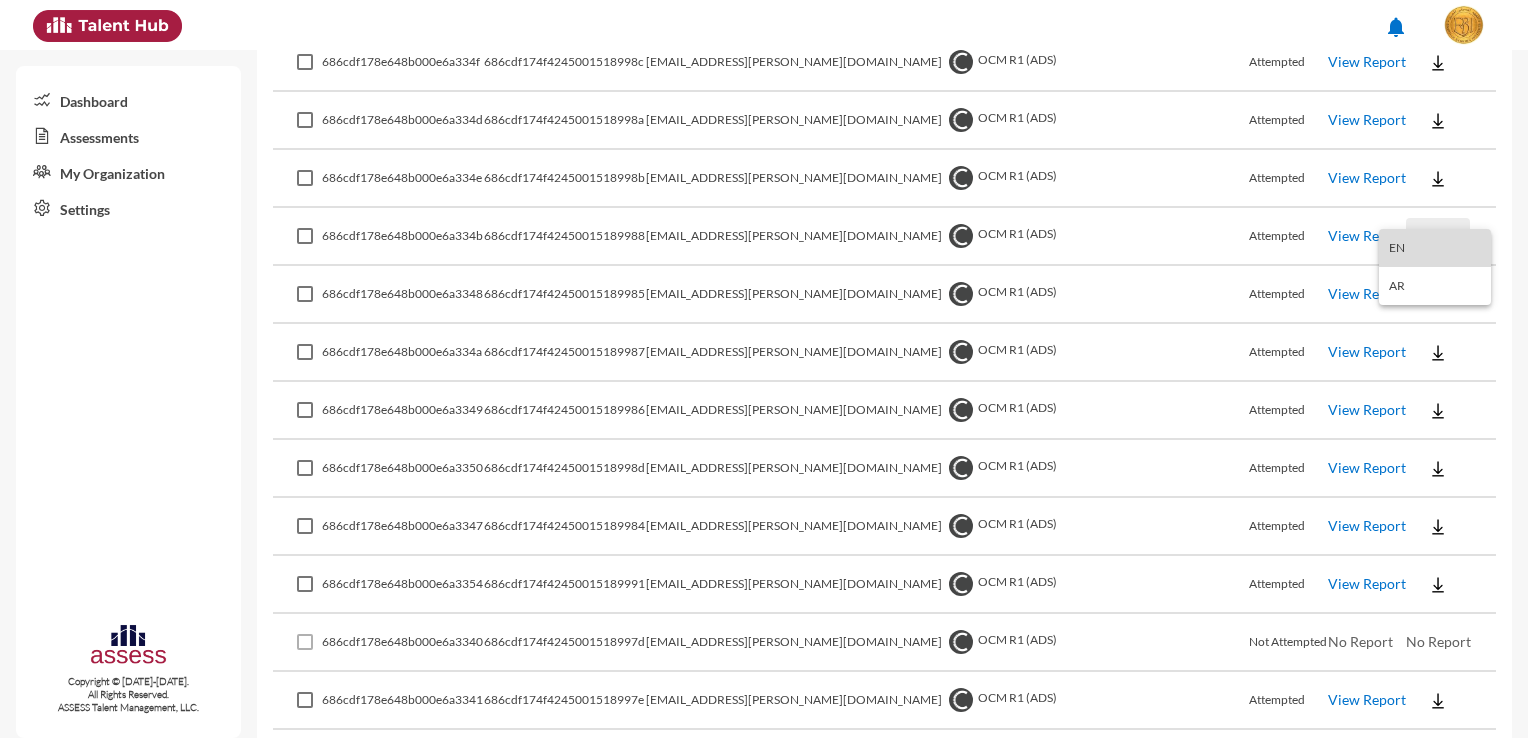 click on "EN" at bounding box center (1435, 248) 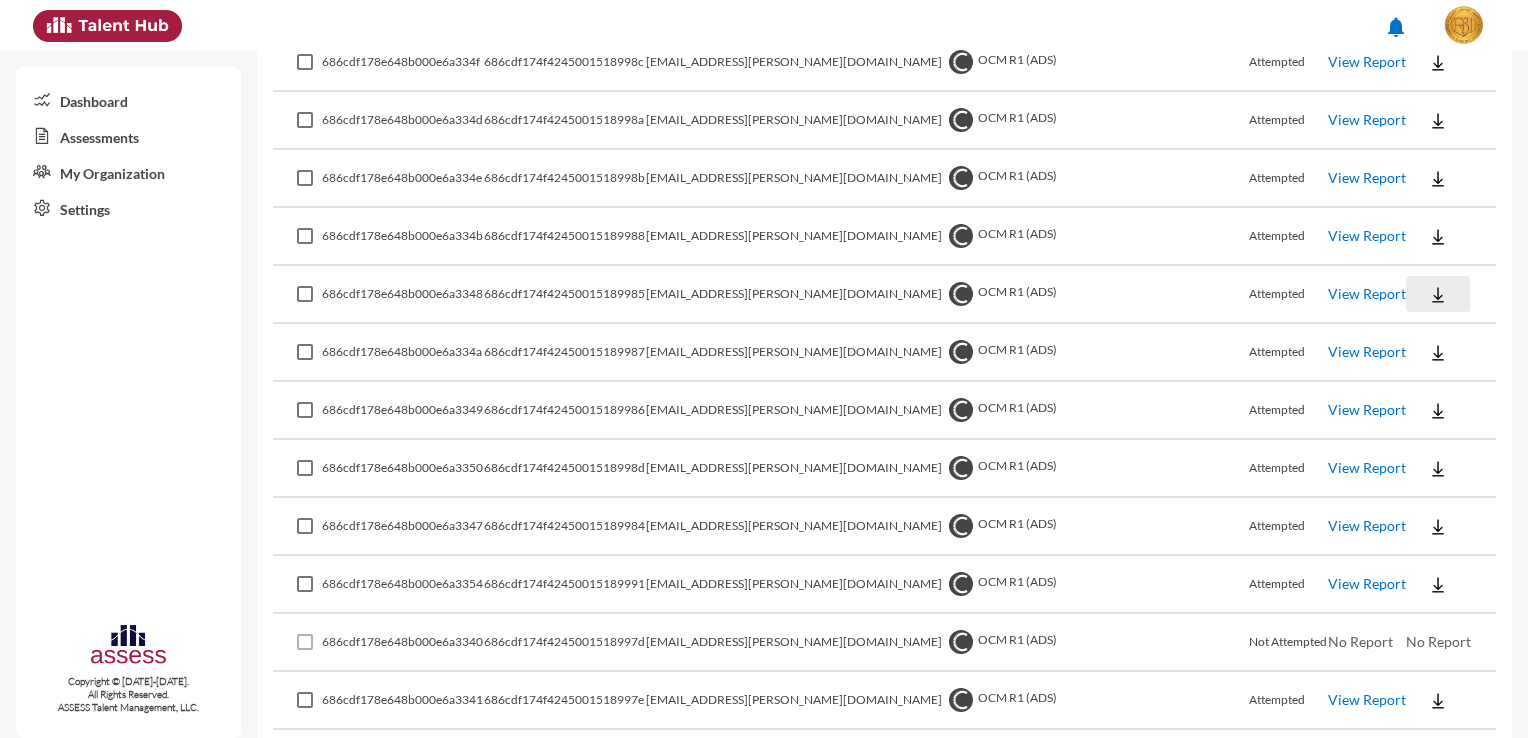 click 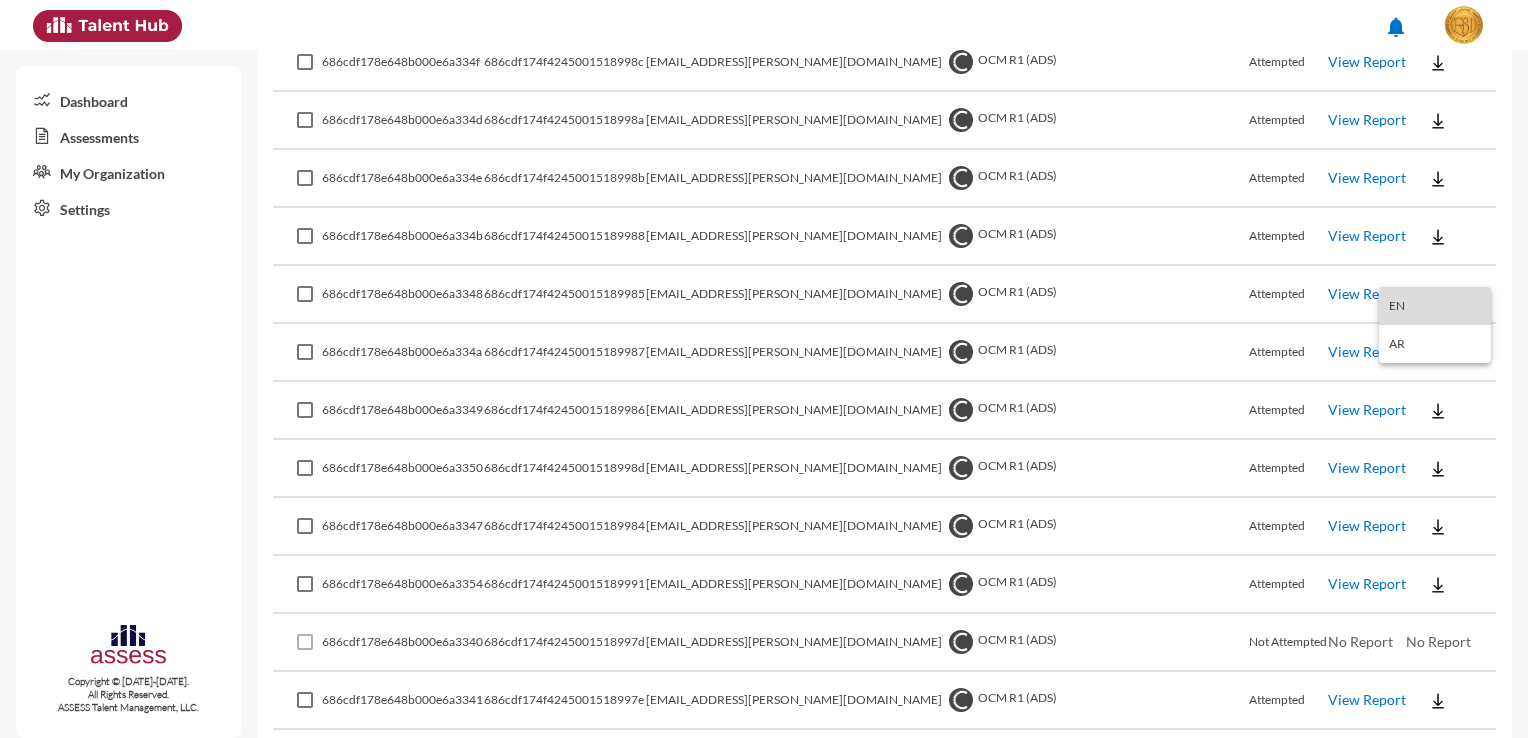 click on "EN" at bounding box center [1435, 306] 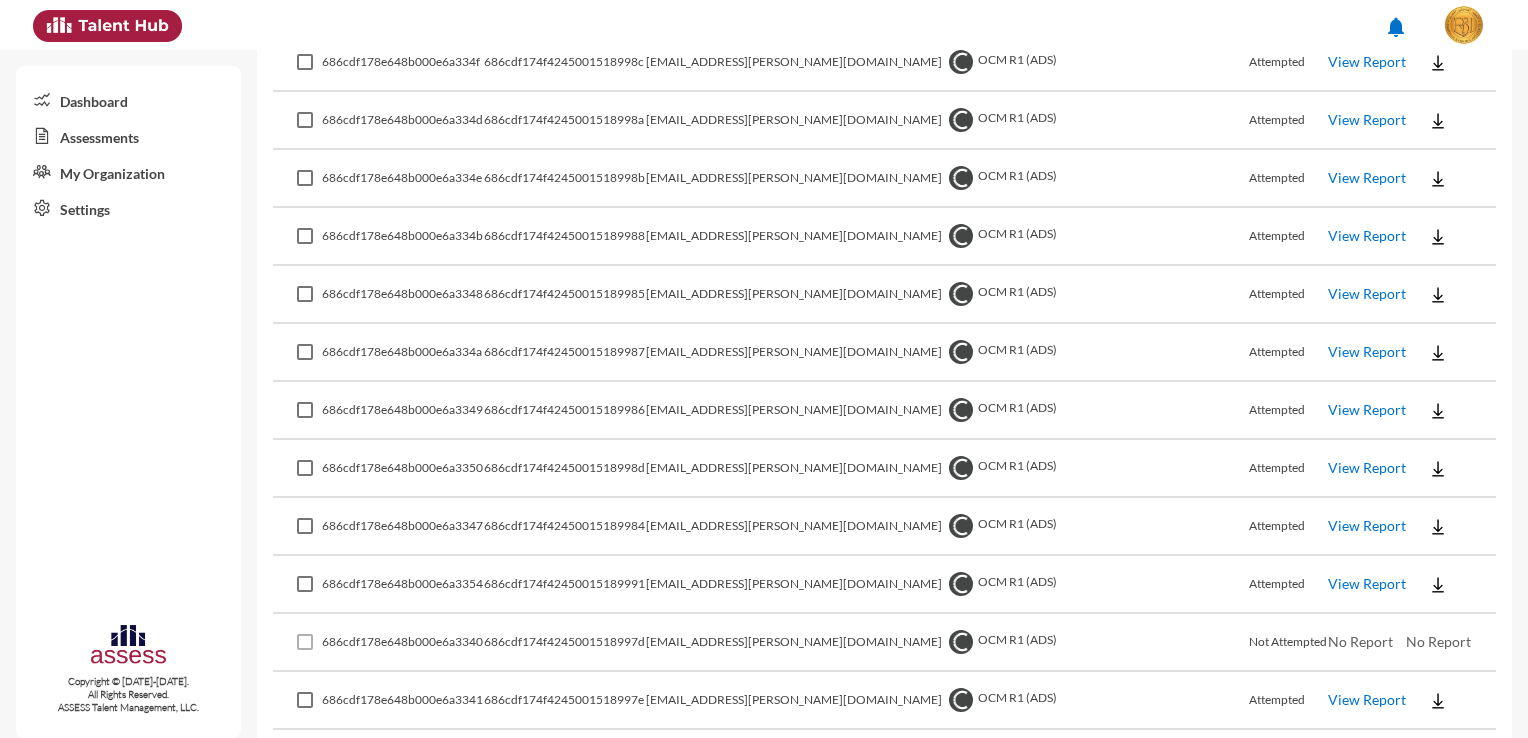 click 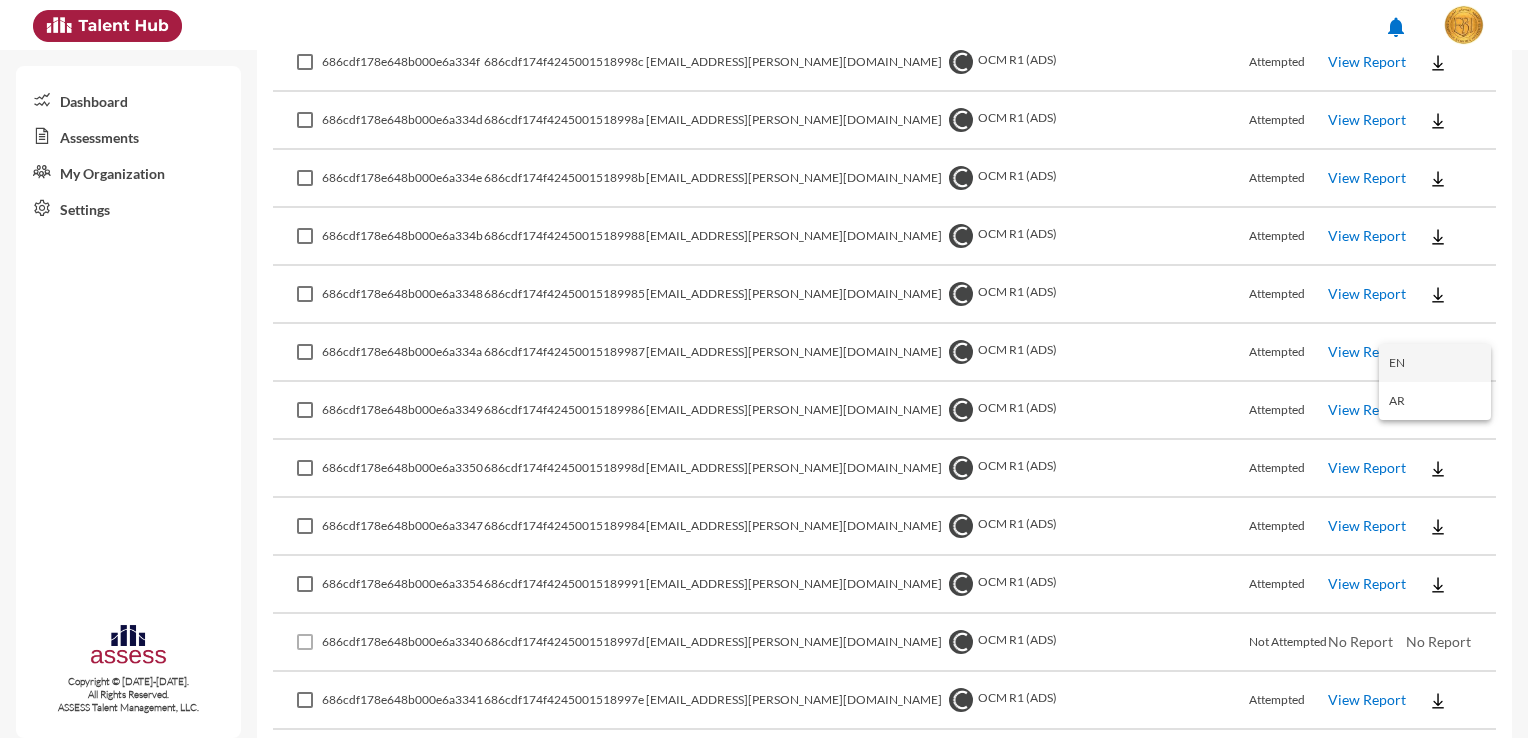 click on "EN" at bounding box center (1435, 363) 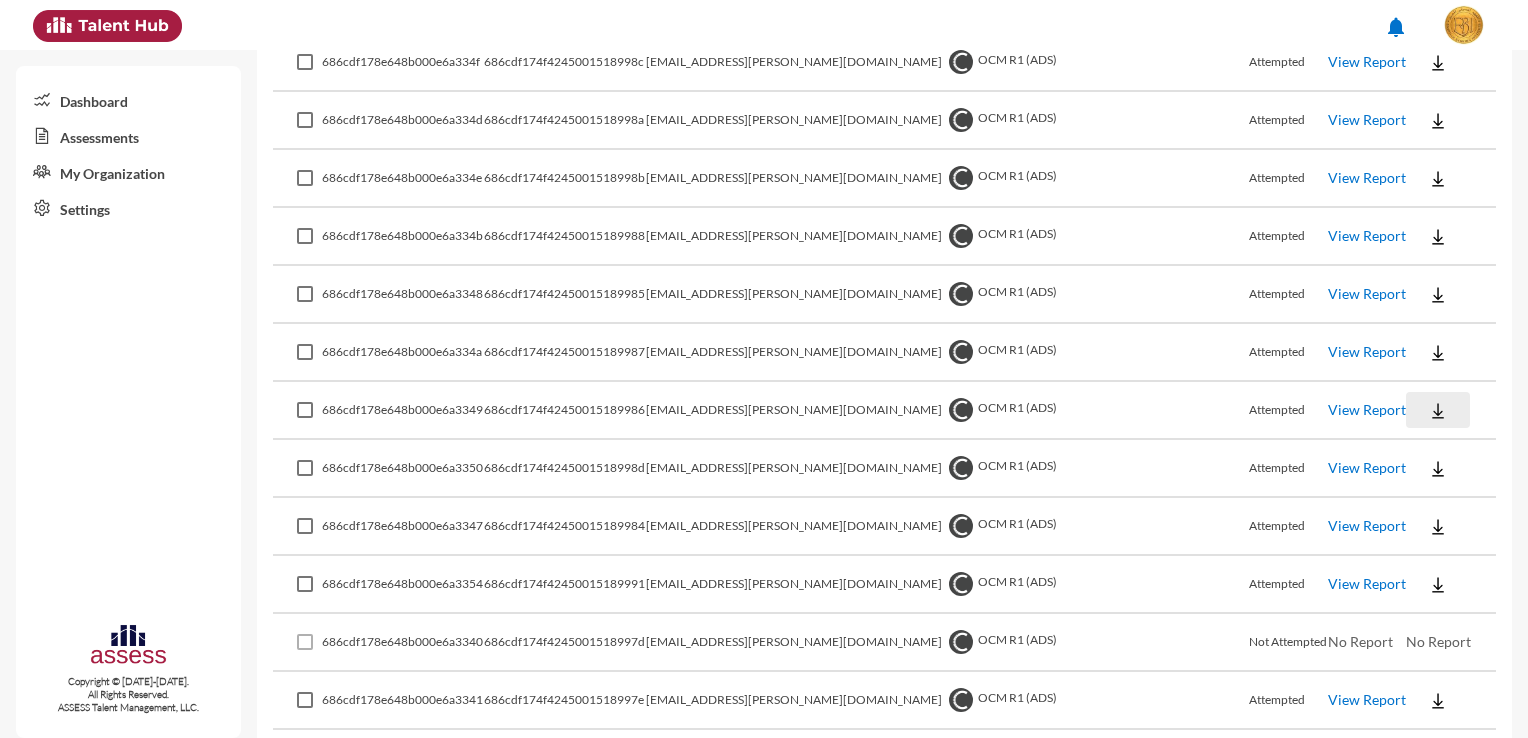 click 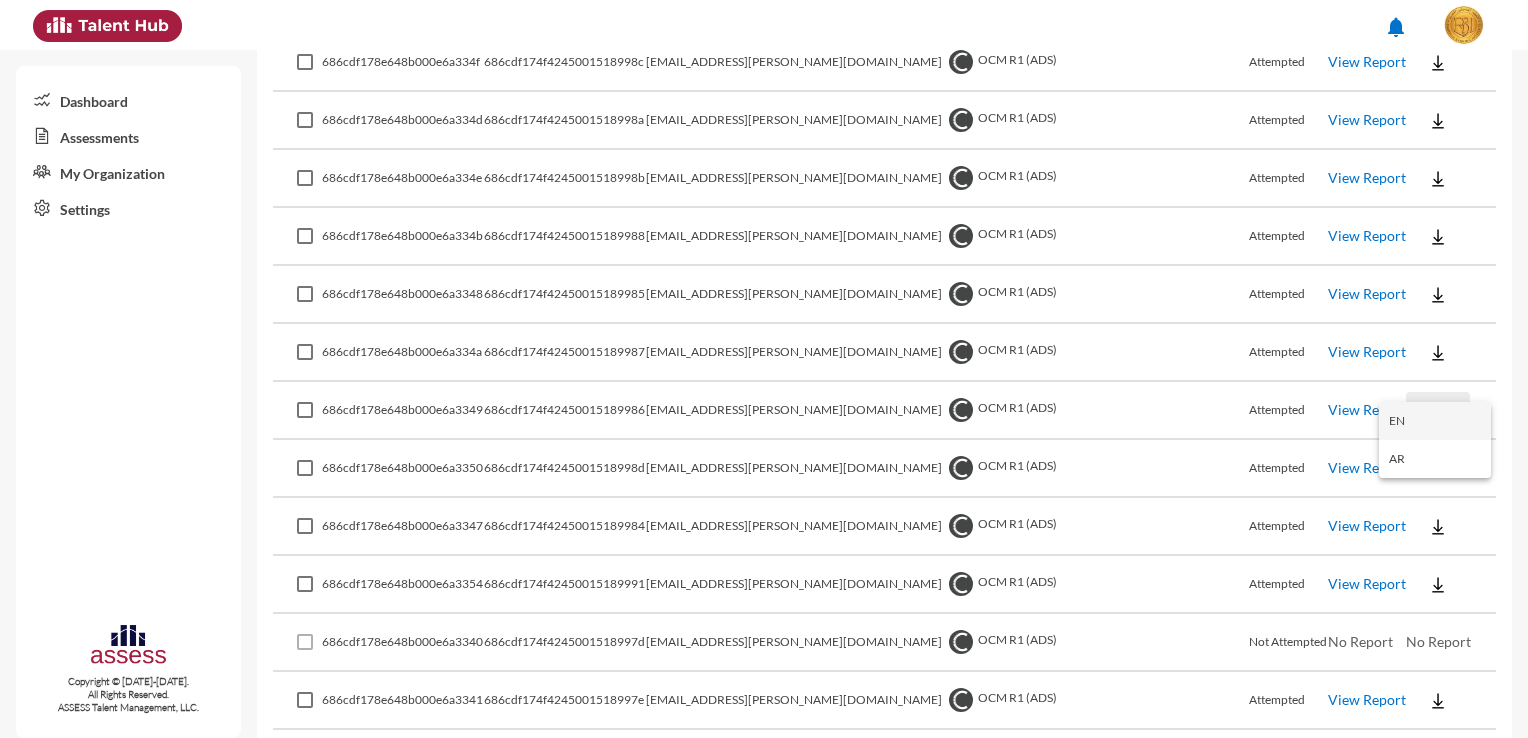 click on "EN" at bounding box center (1435, 421) 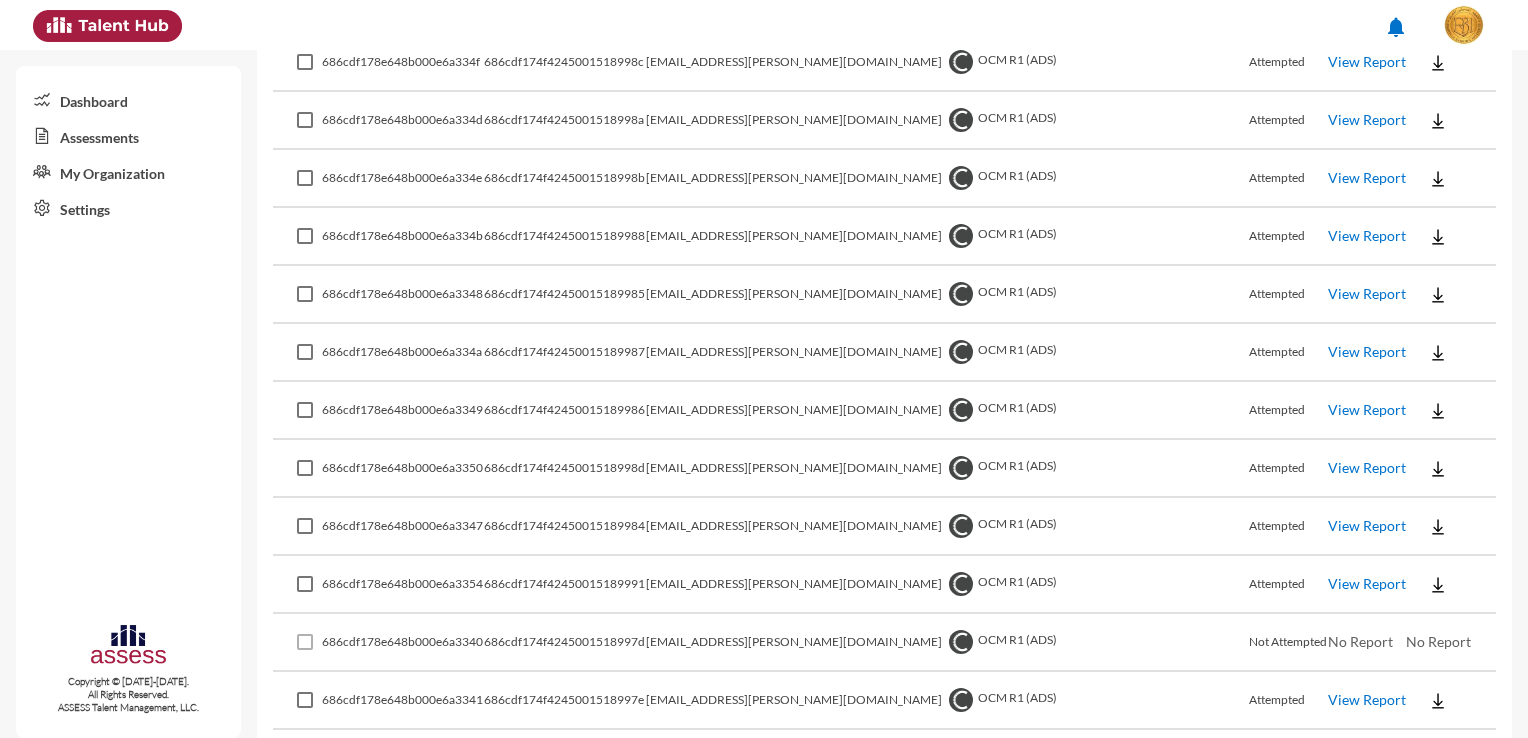 click 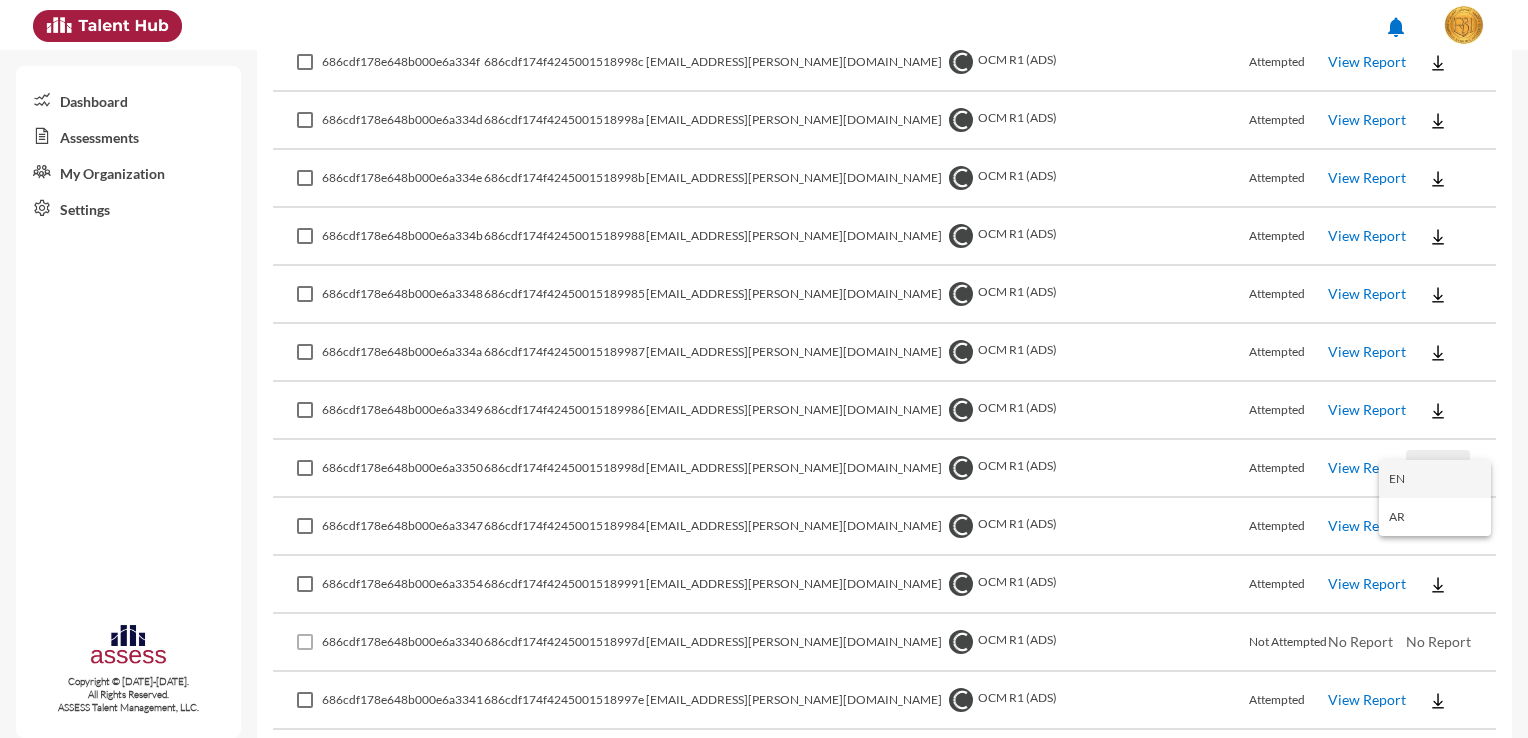 click on "EN" at bounding box center (1435, 479) 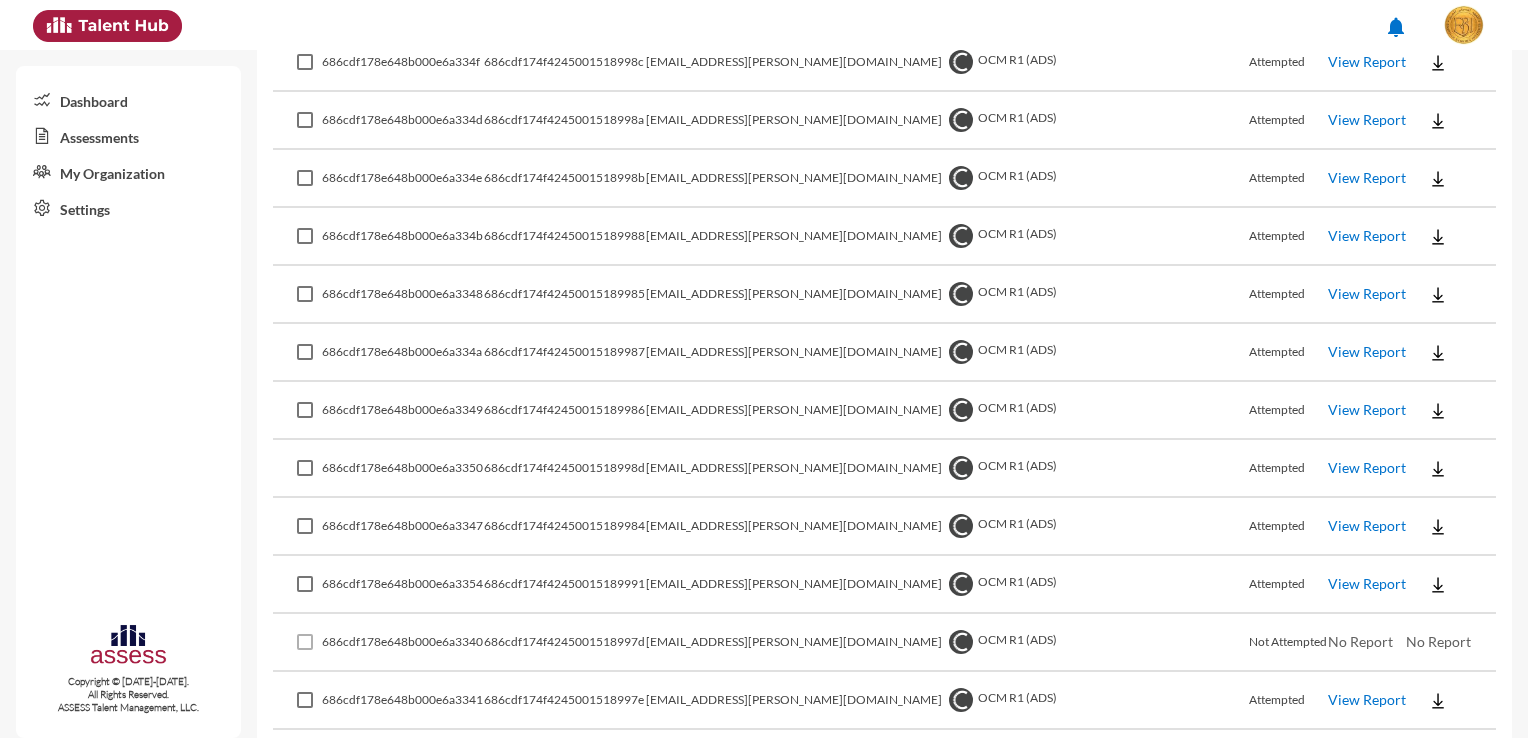 click 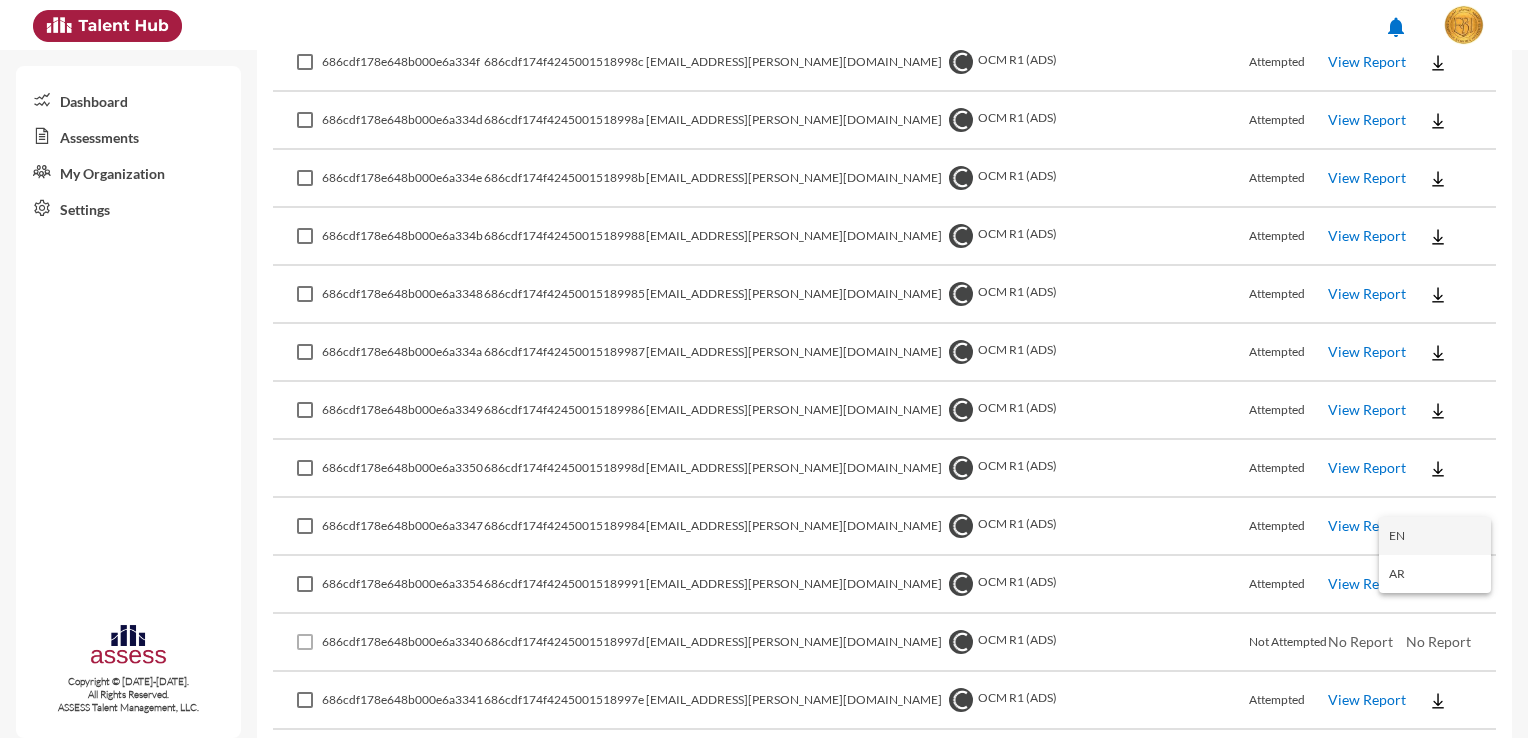 click on "EN" at bounding box center (1435, 536) 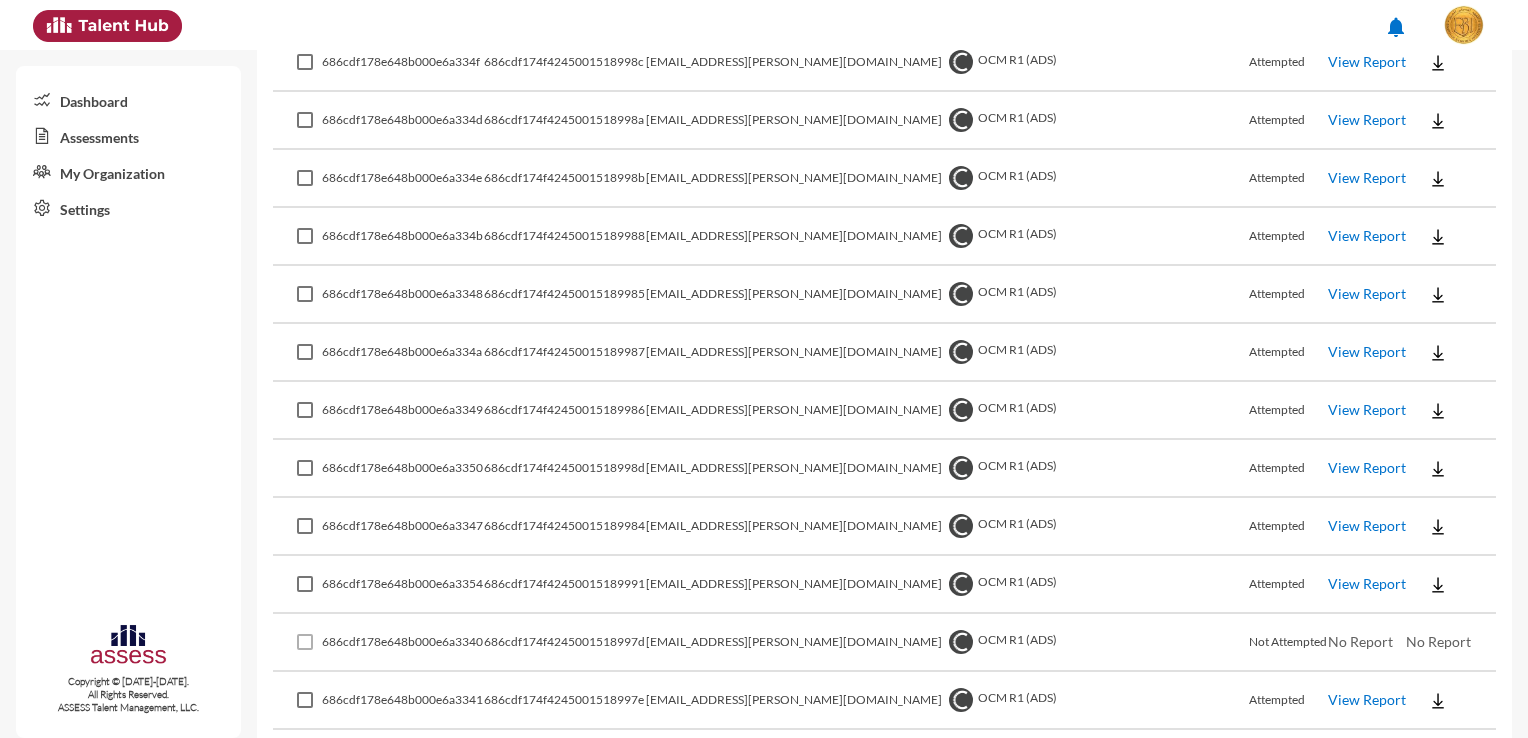 click 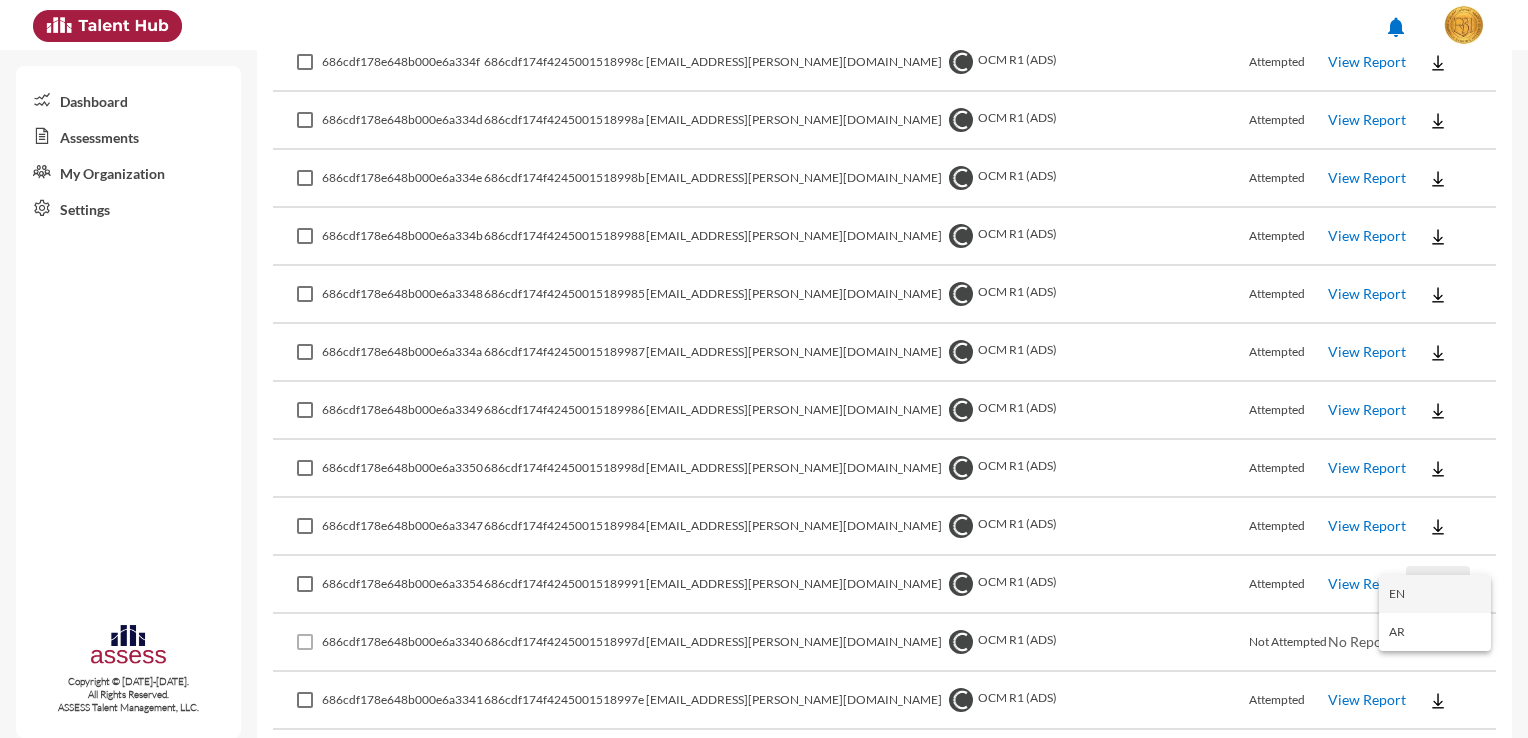 click on "EN" at bounding box center (1435, 594) 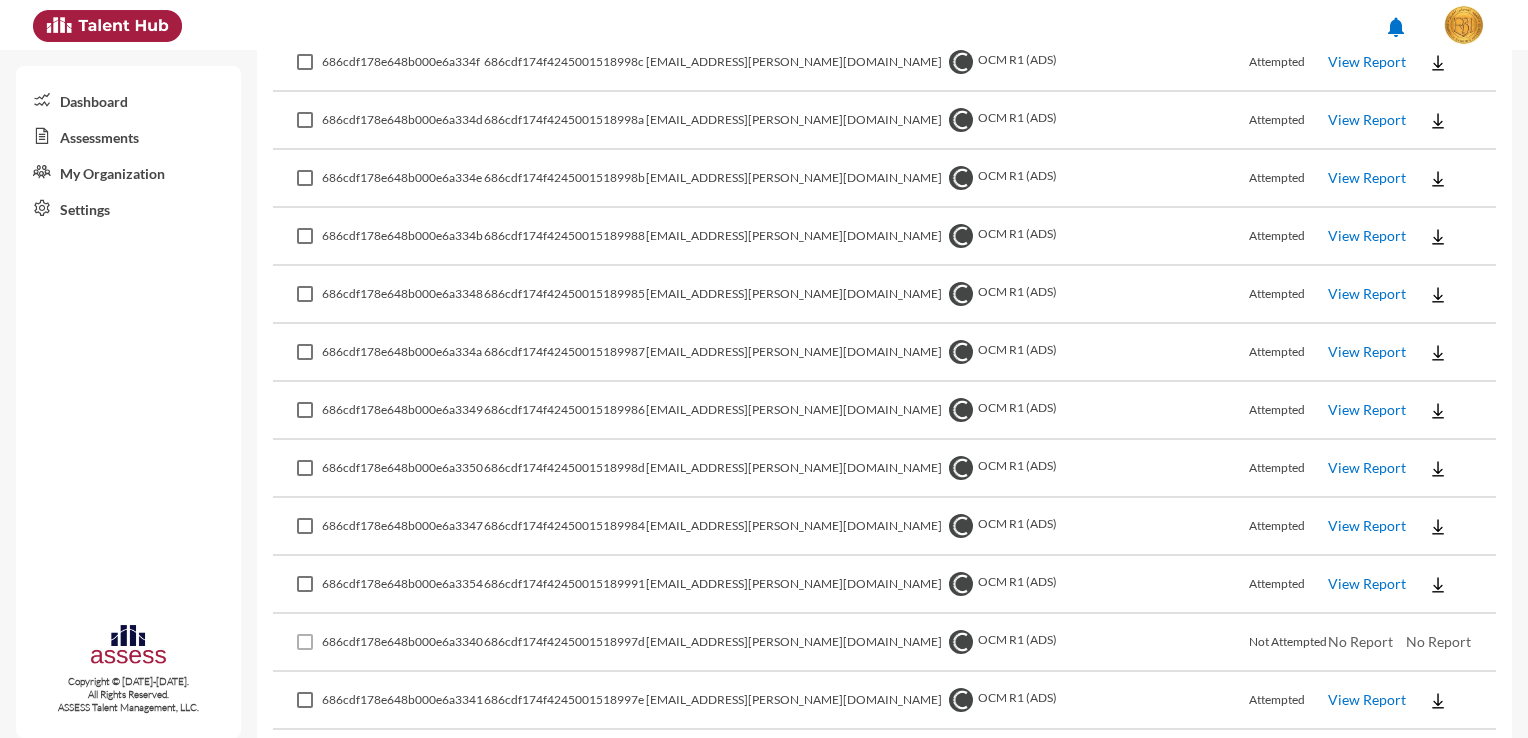 click 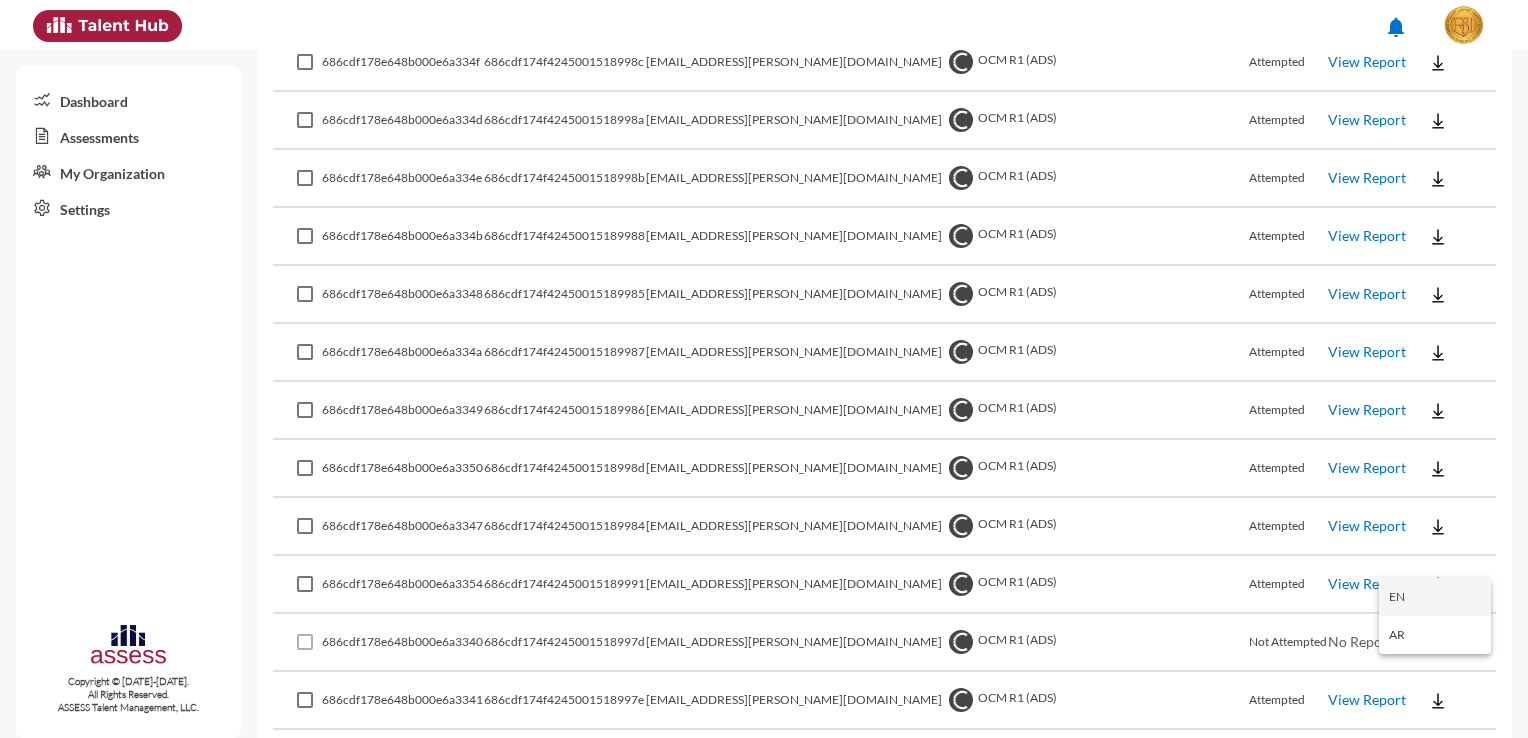 click on "EN" at bounding box center [1435, 597] 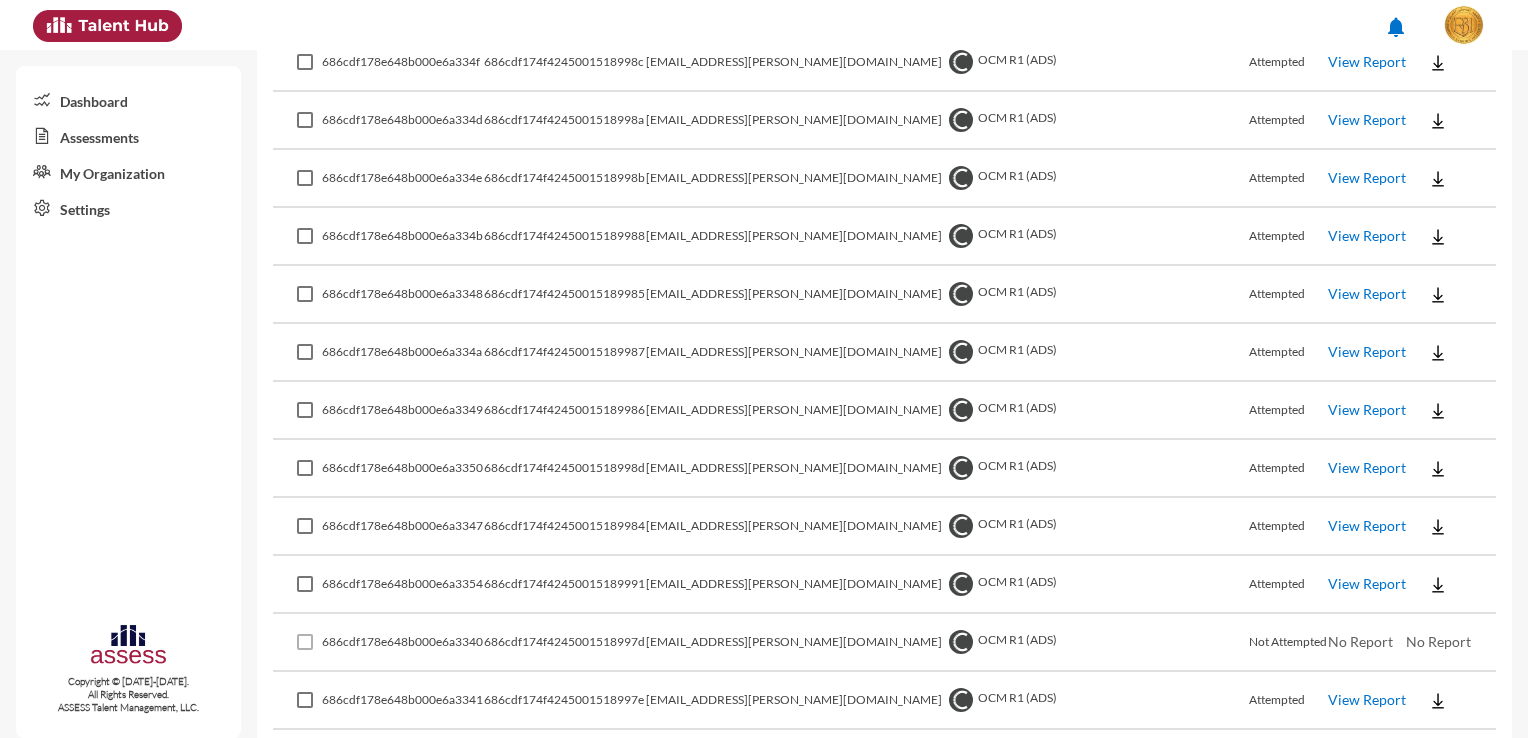 click 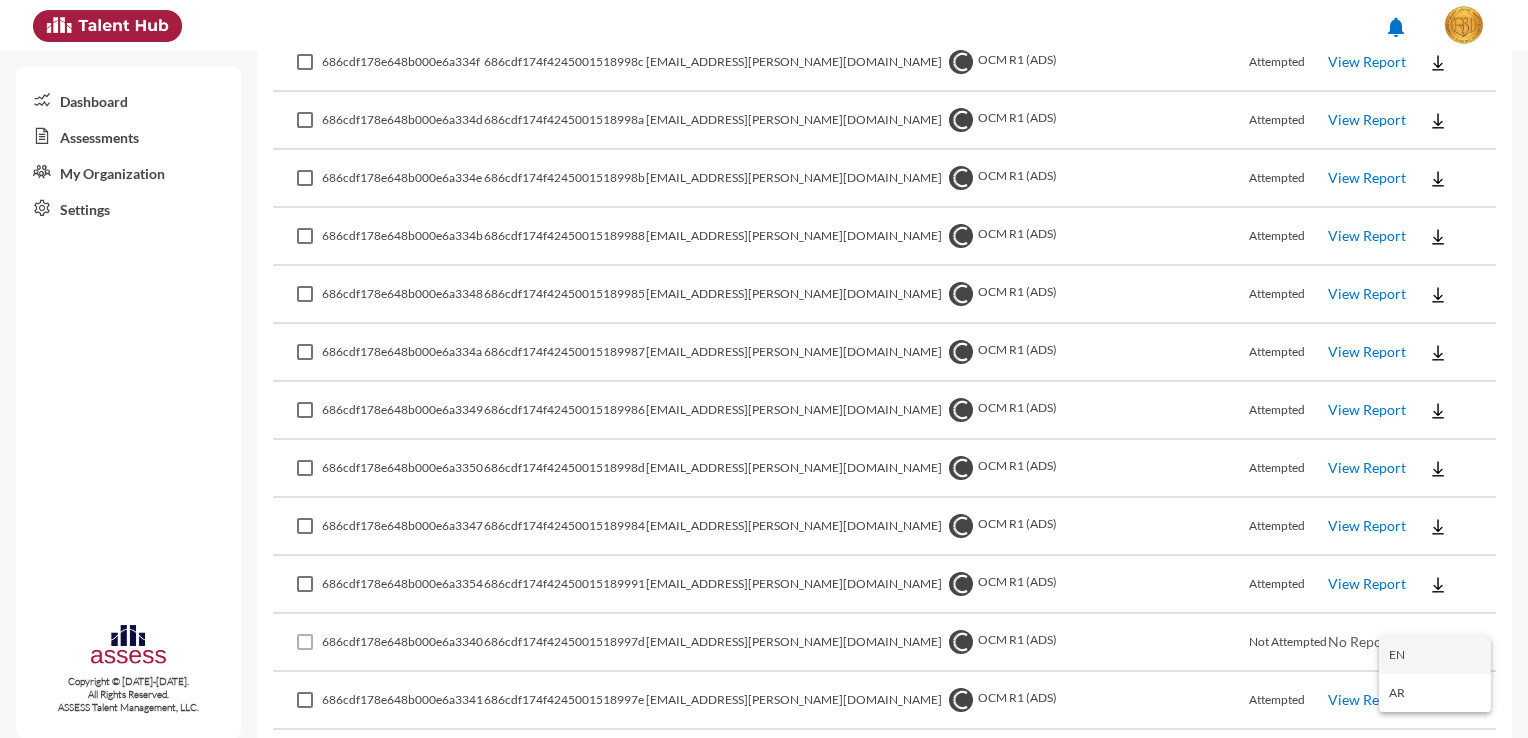 click on "EN" at bounding box center (1435, 655) 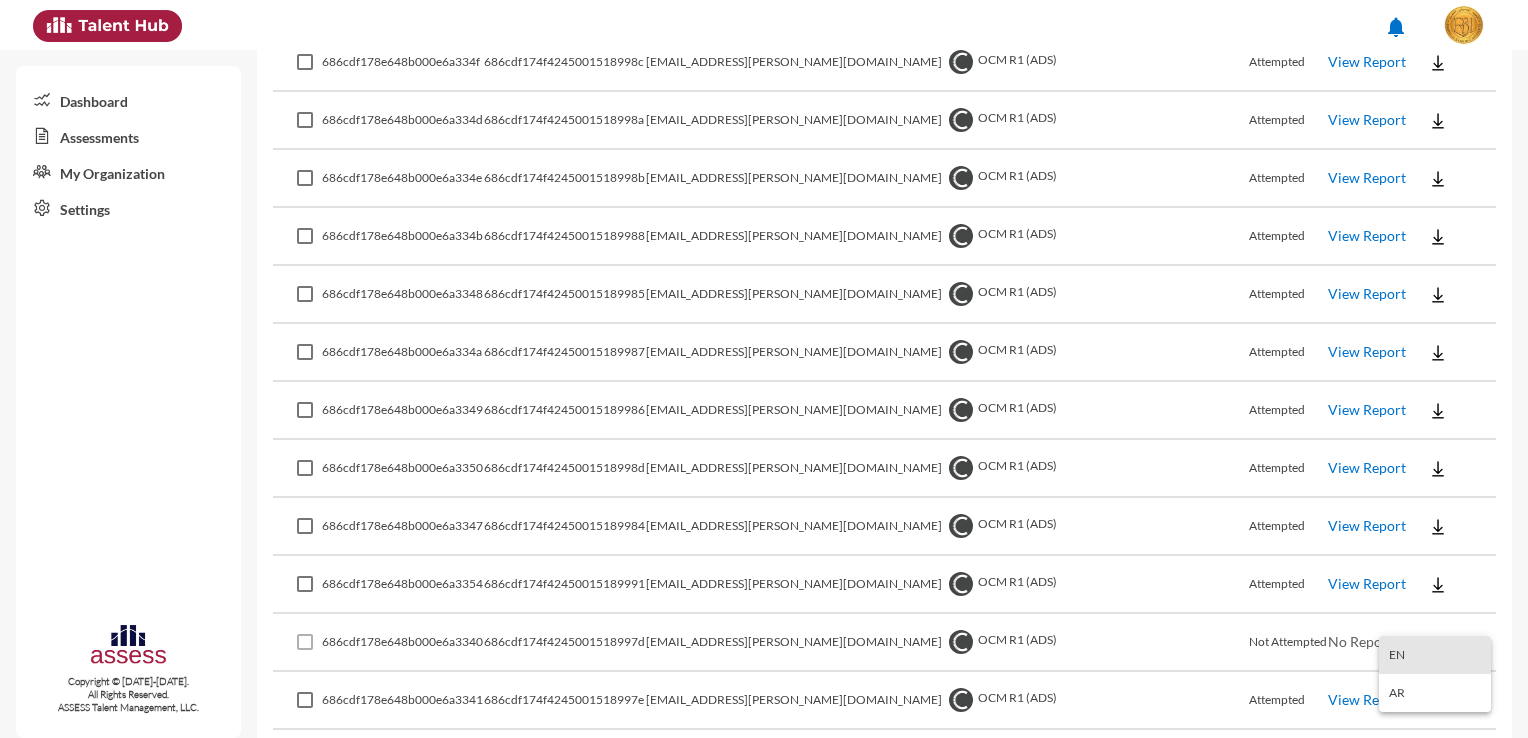 scroll, scrollTop: 3908, scrollLeft: 0, axis: vertical 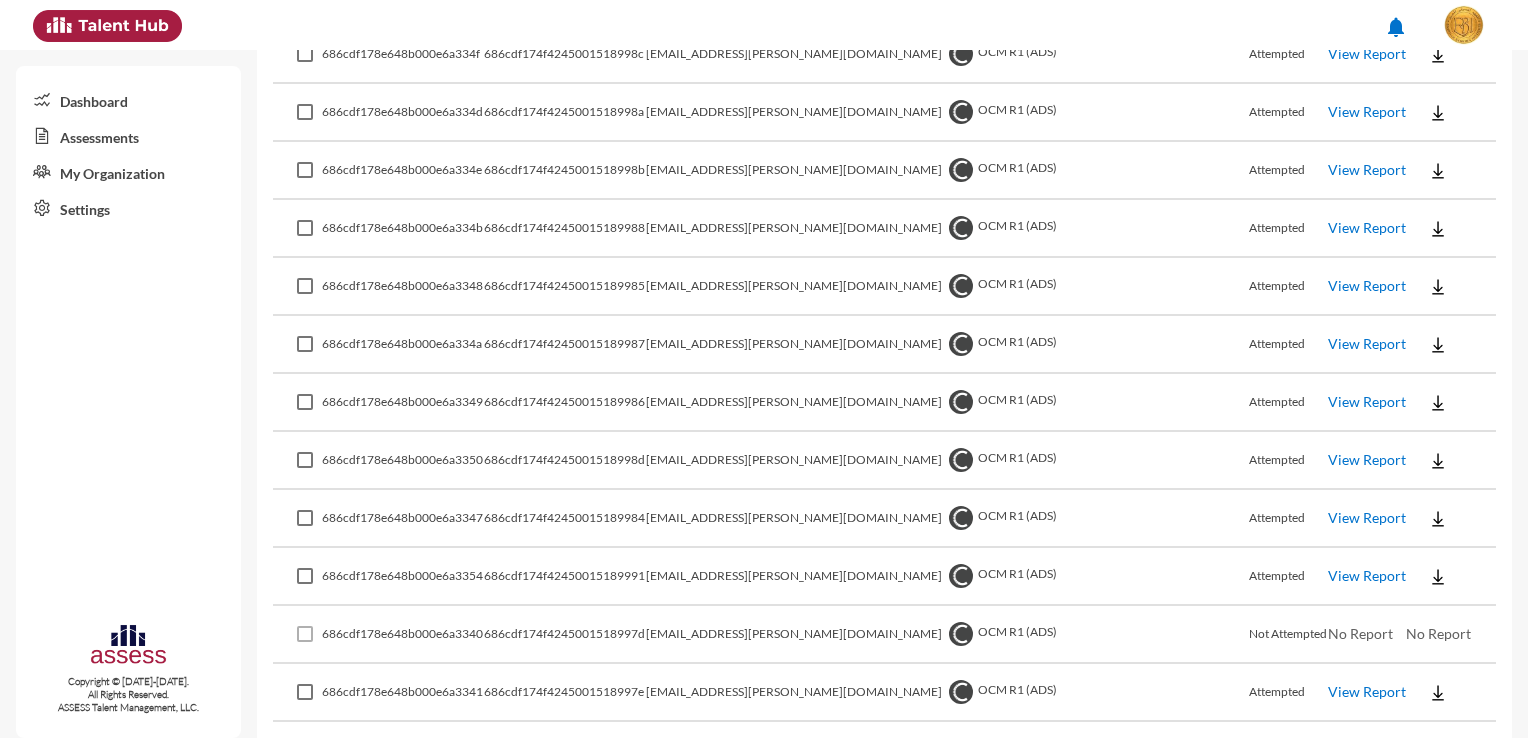drag, startPoint x: 657, startPoint y: 720, endPoint x: 543, endPoint y: 714, distance: 114.15778 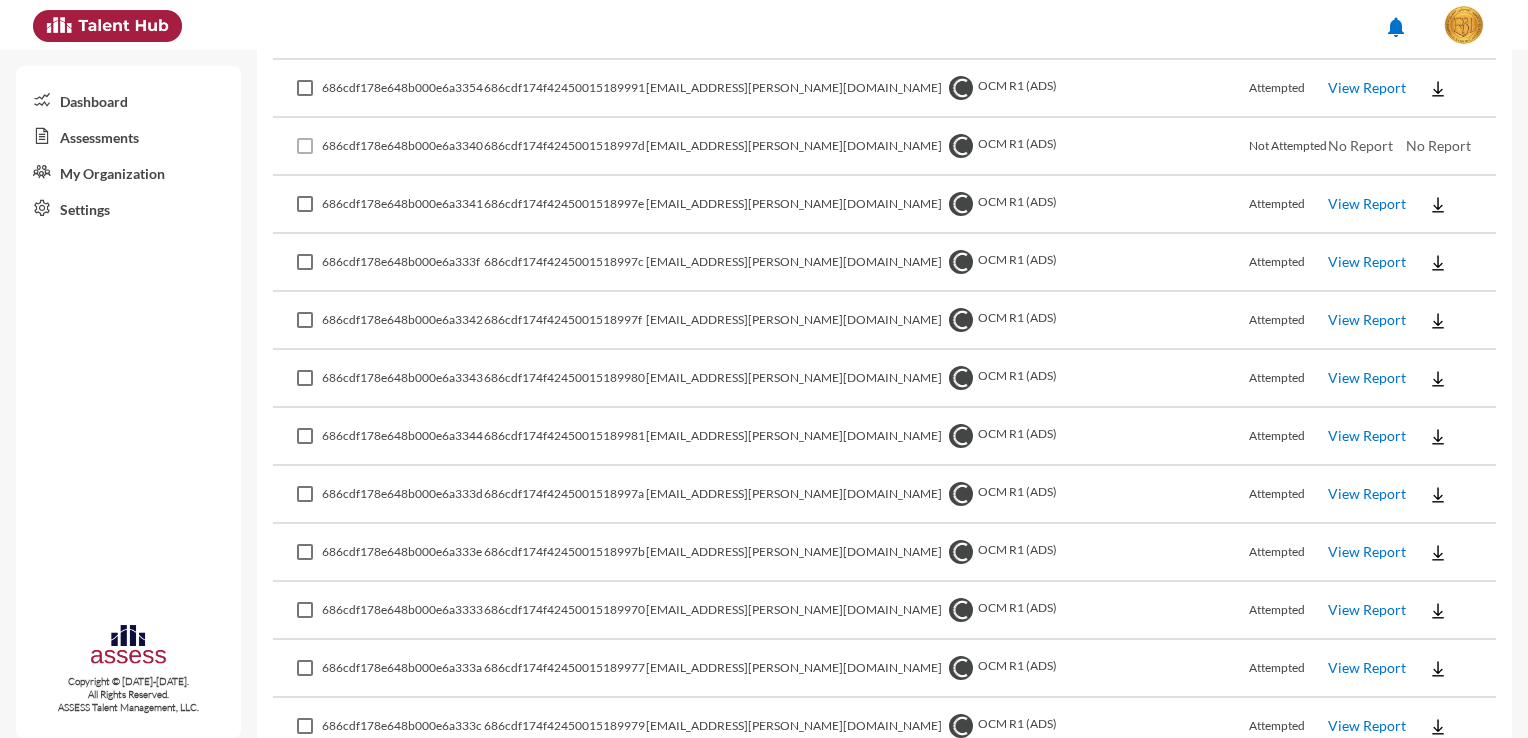 scroll, scrollTop: 4408, scrollLeft: 0, axis: vertical 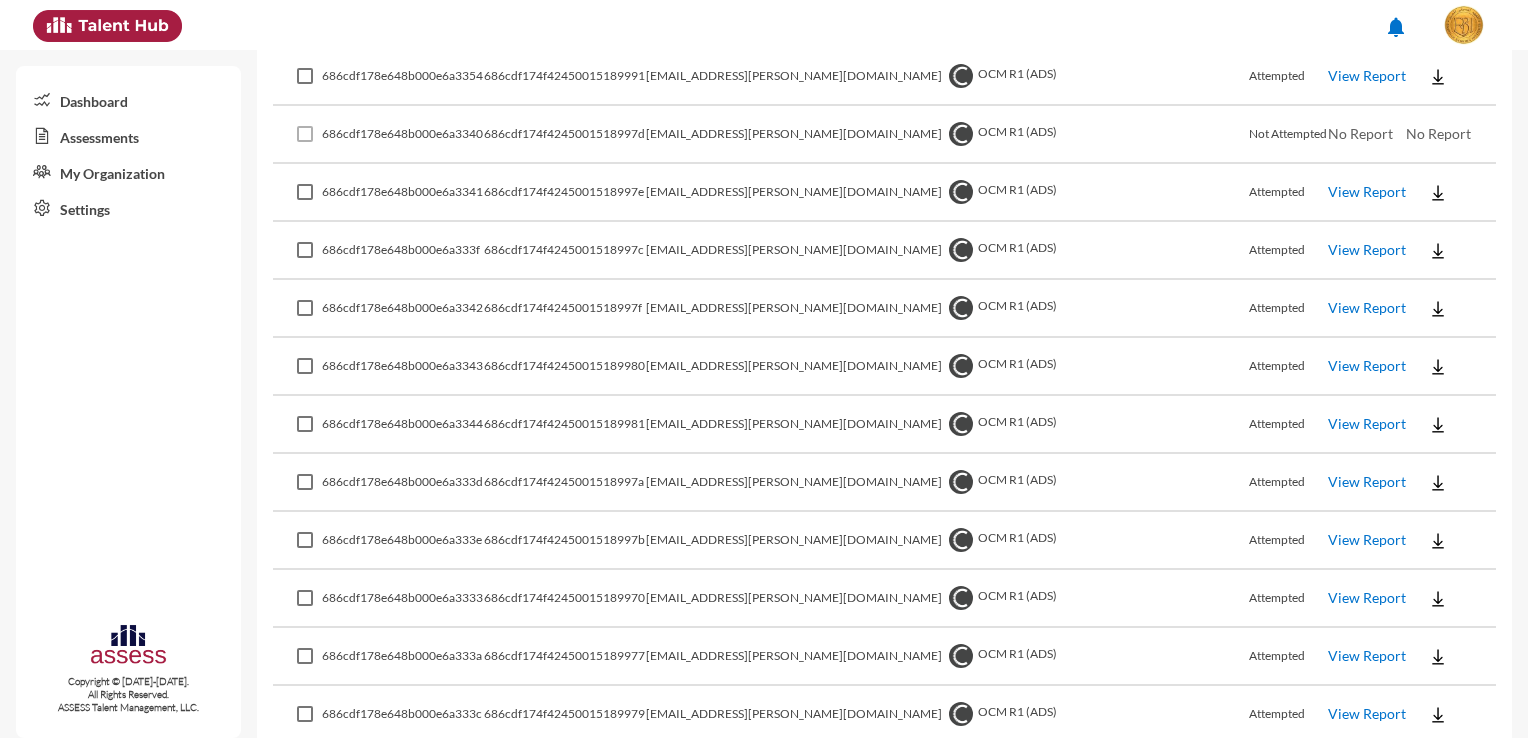 click 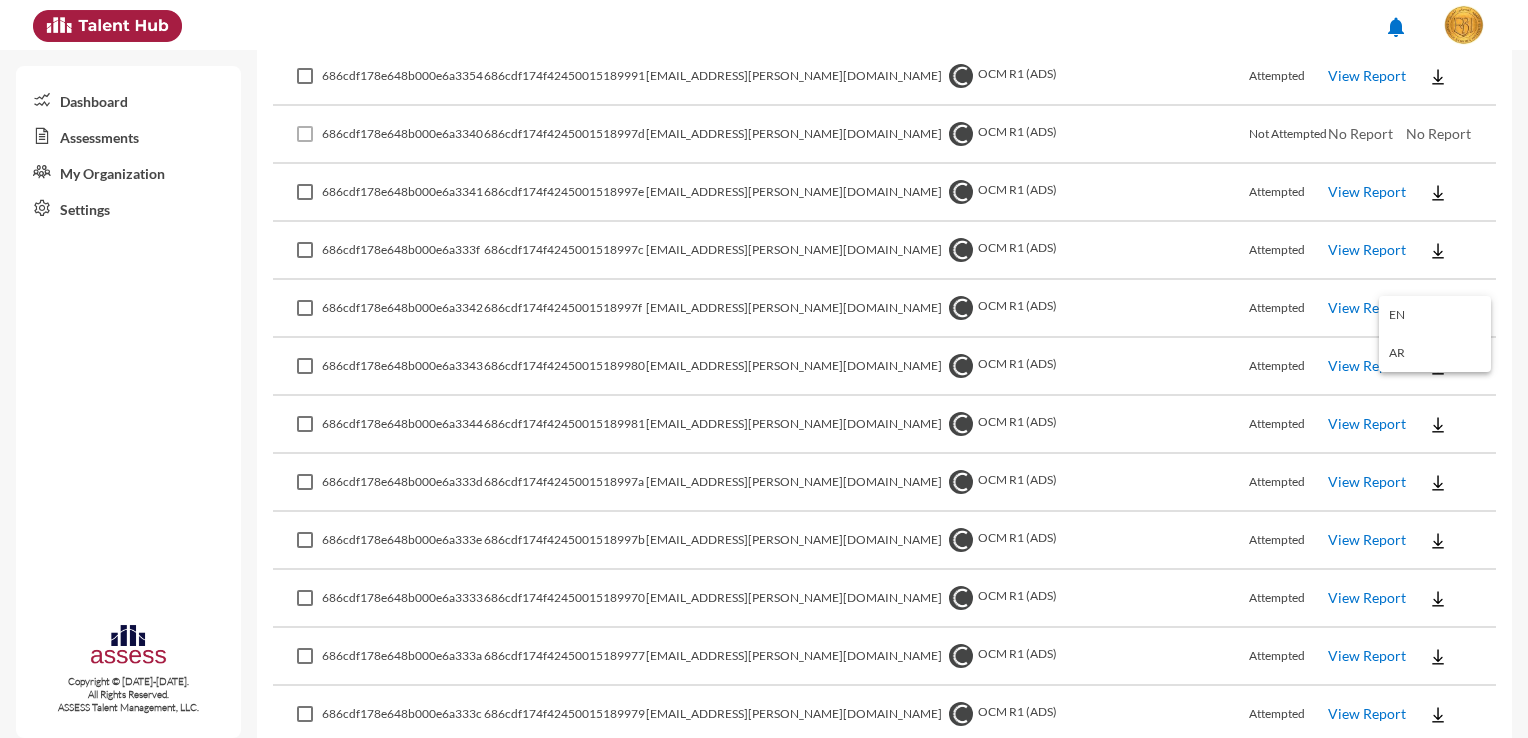 click on "EN" at bounding box center [1435, 315] 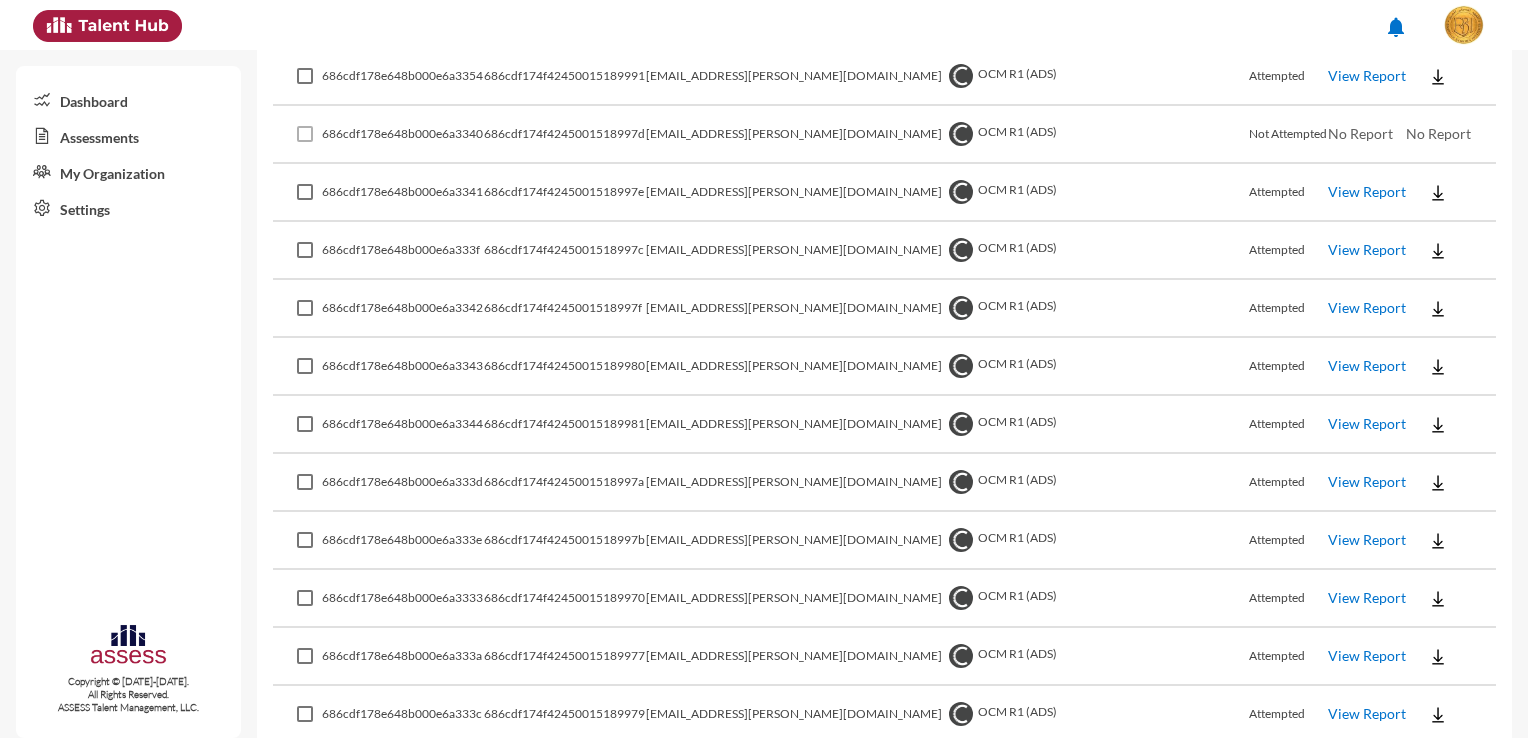 click 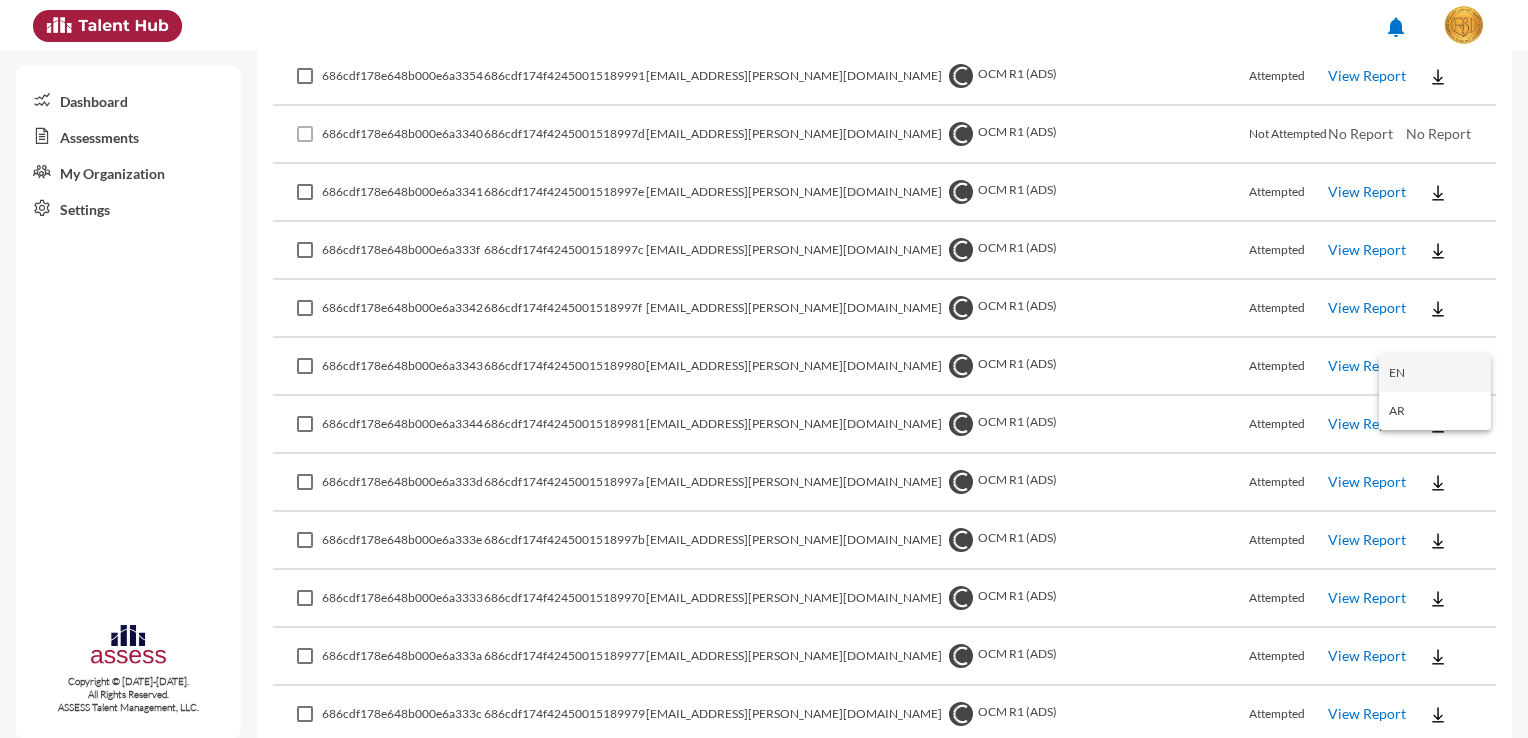 click on "EN" at bounding box center [1435, 373] 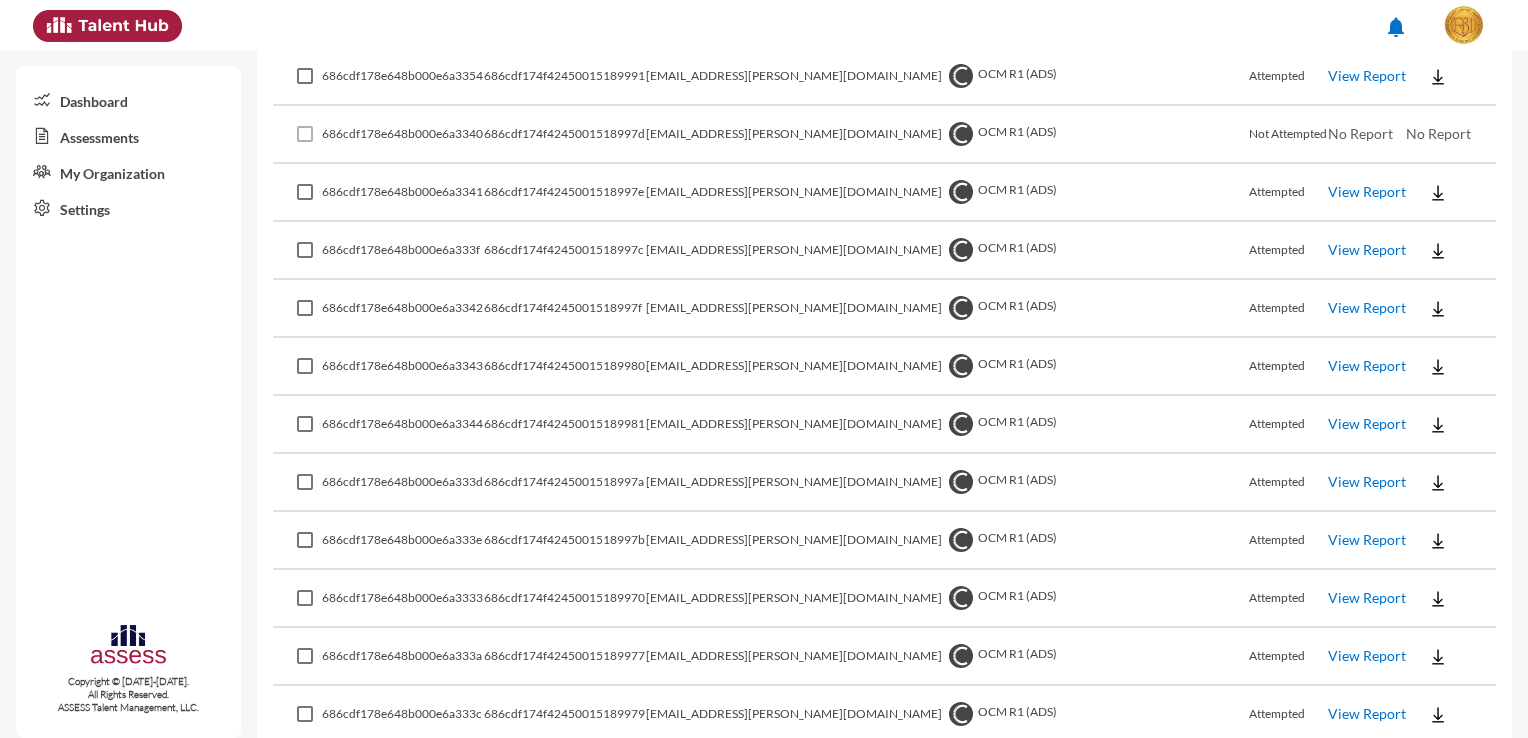 click 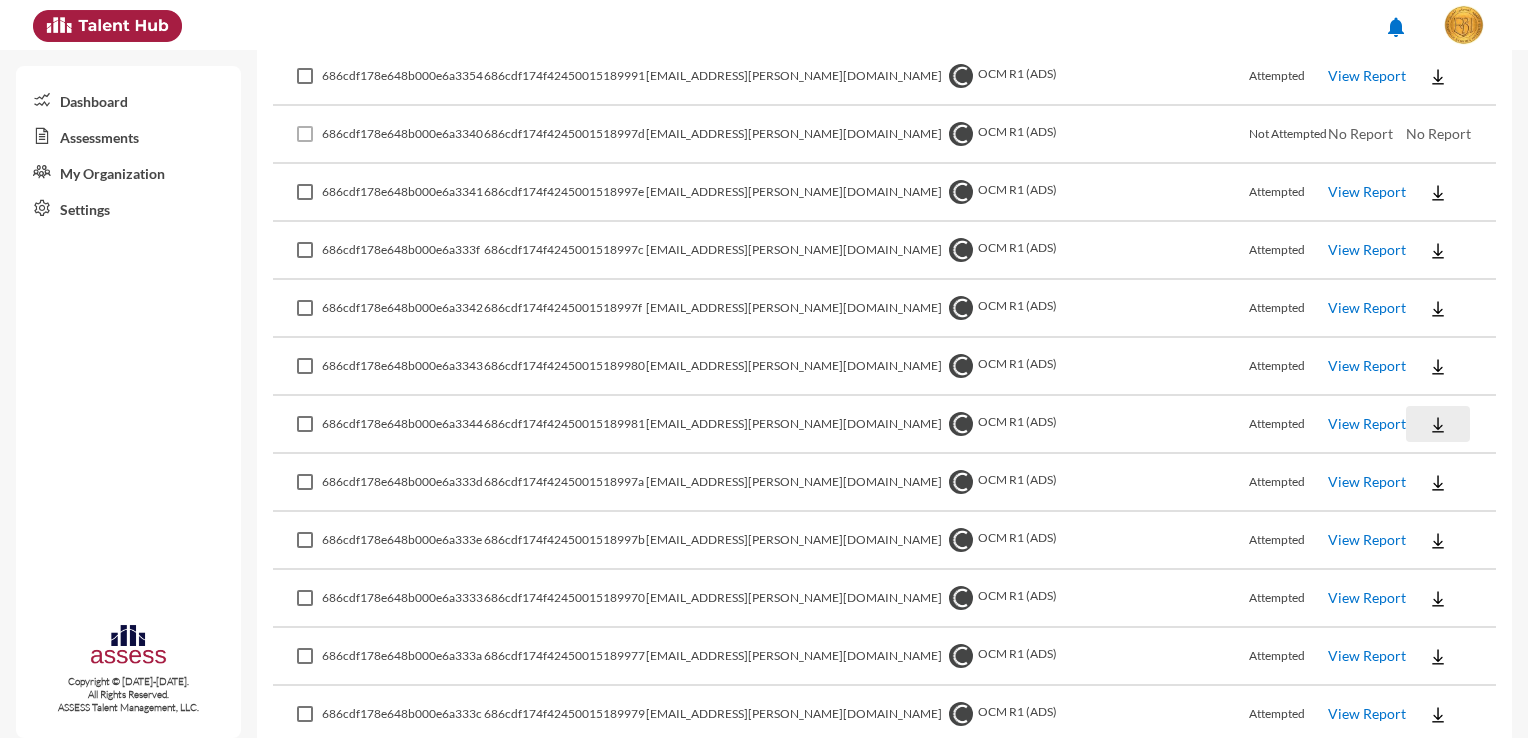 click 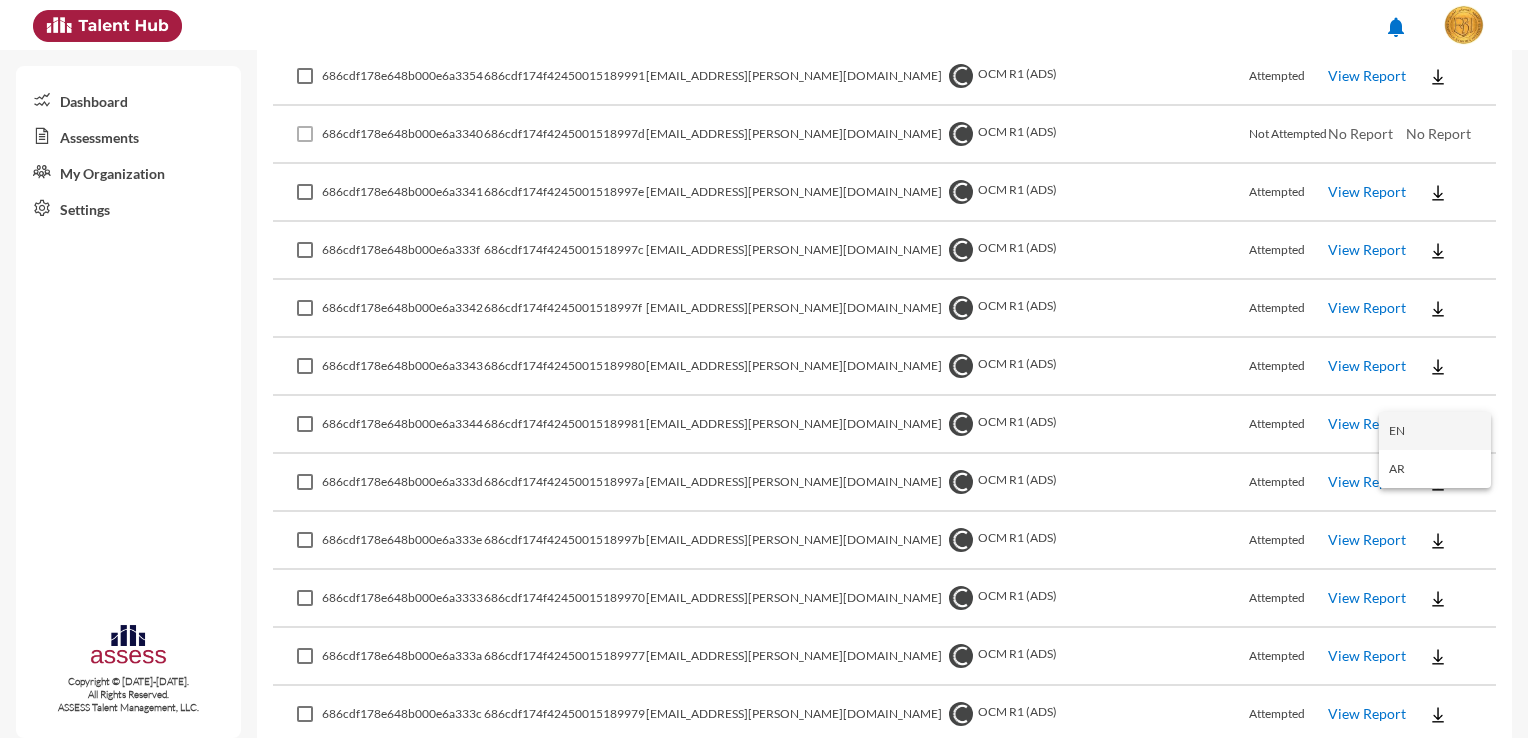 click on "EN" at bounding box center [1435, 431] 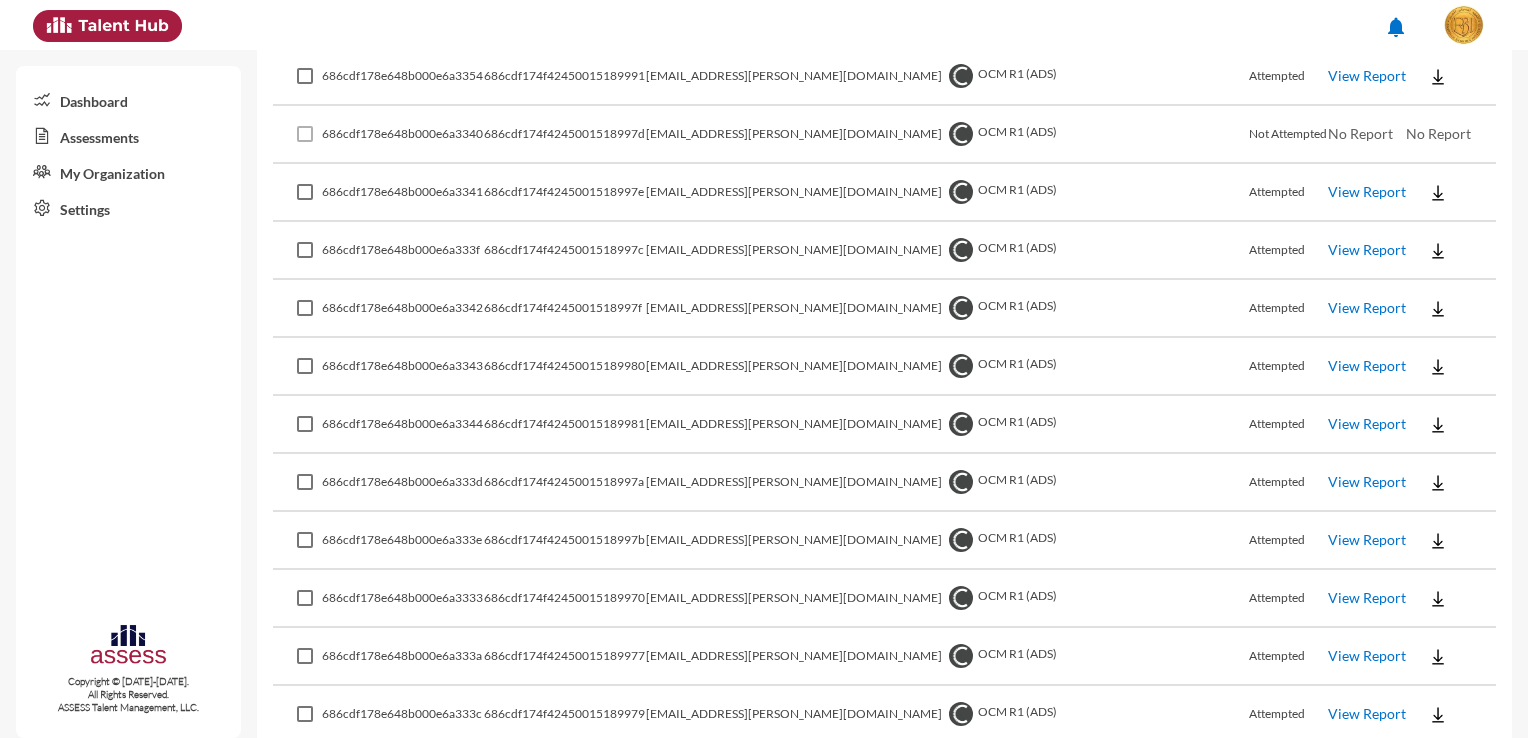 click 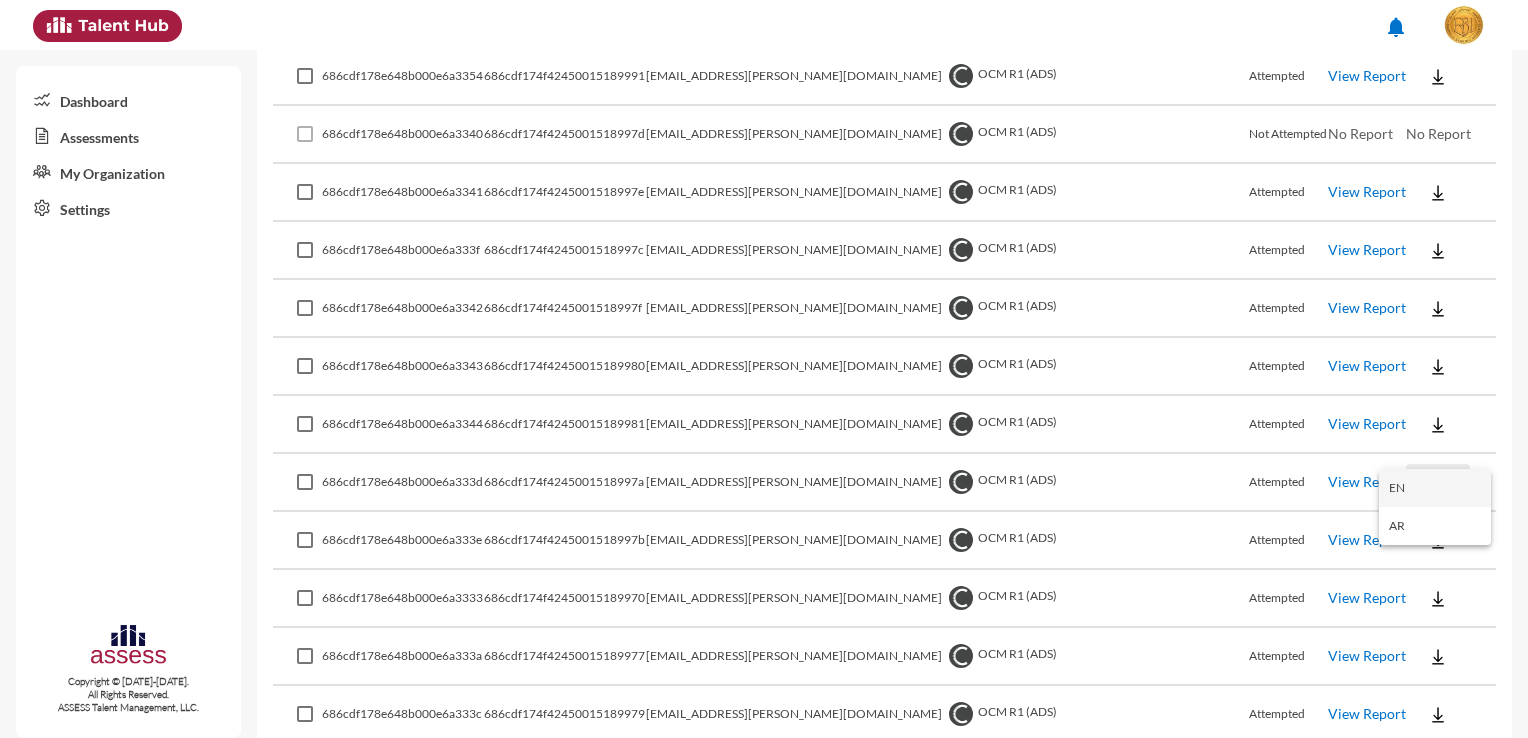 click on "EN" at bounding box center [1435, 488] 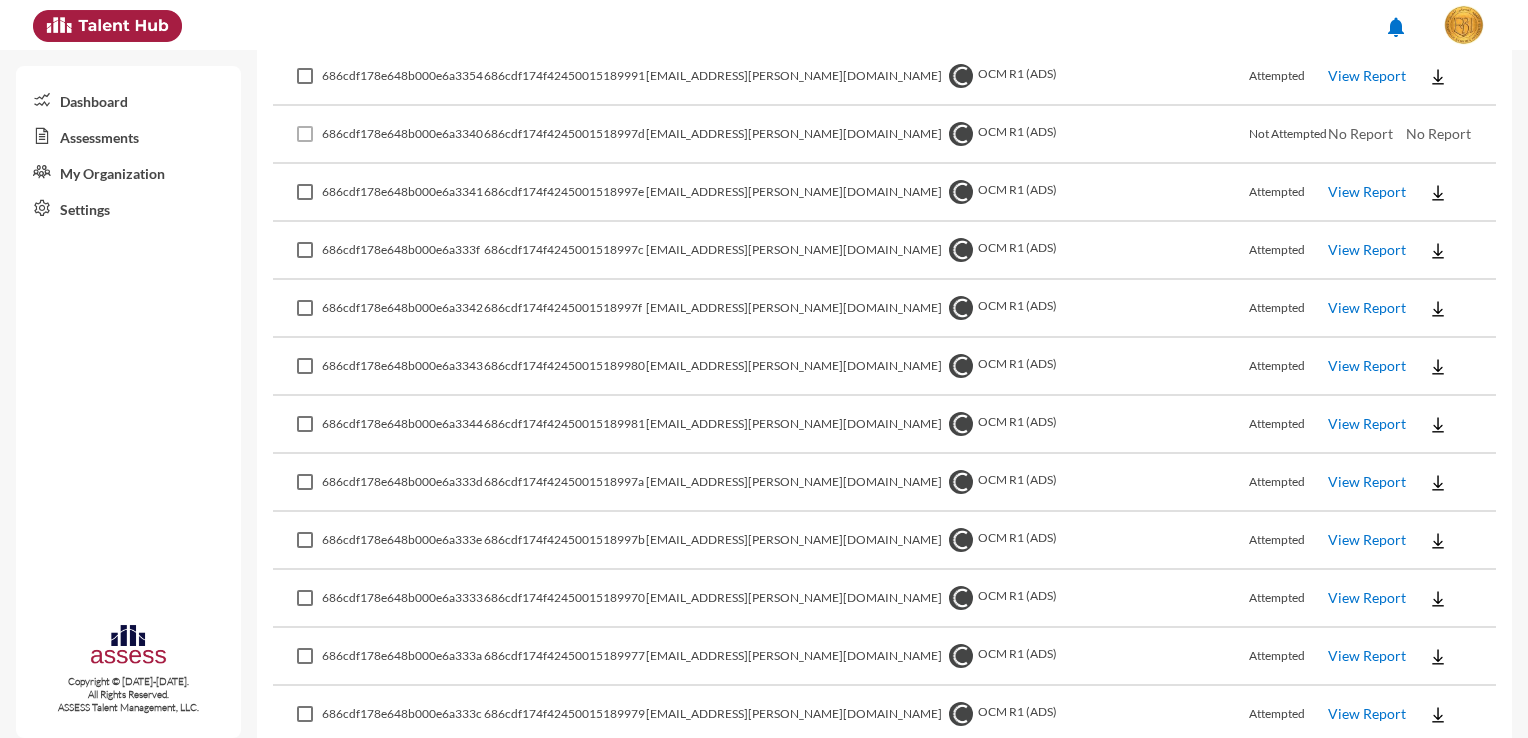 click 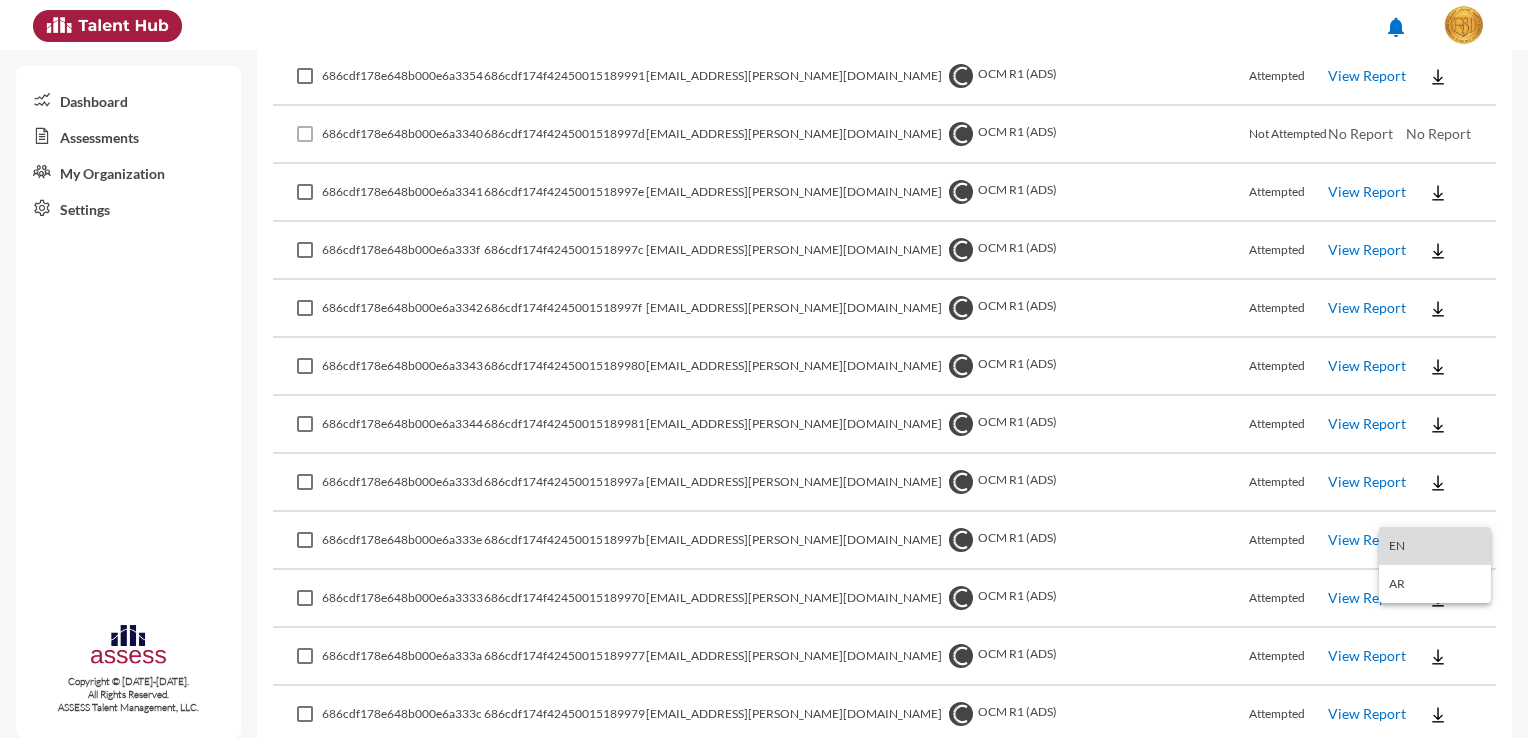 click on "EN" at bounding box center (1435, 546) 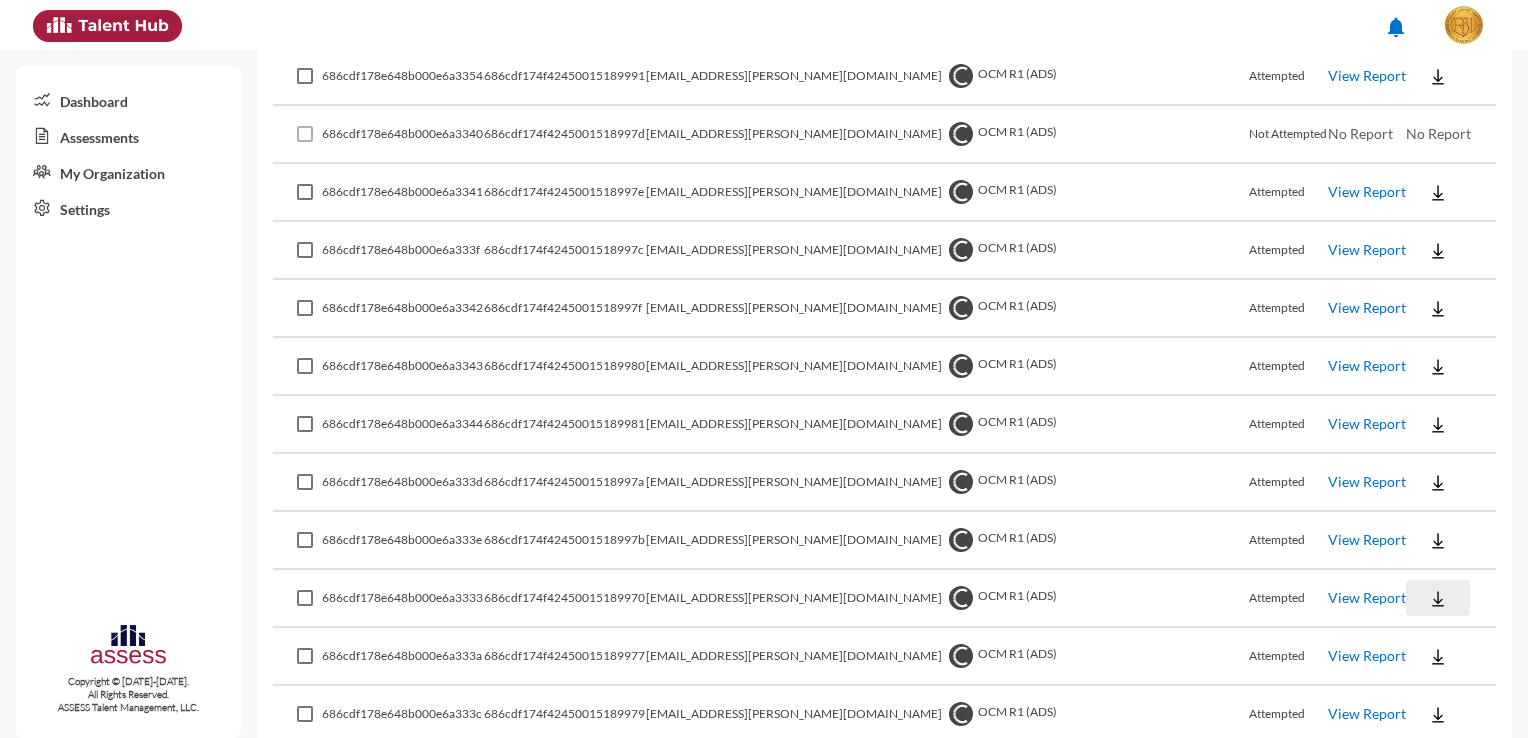 click 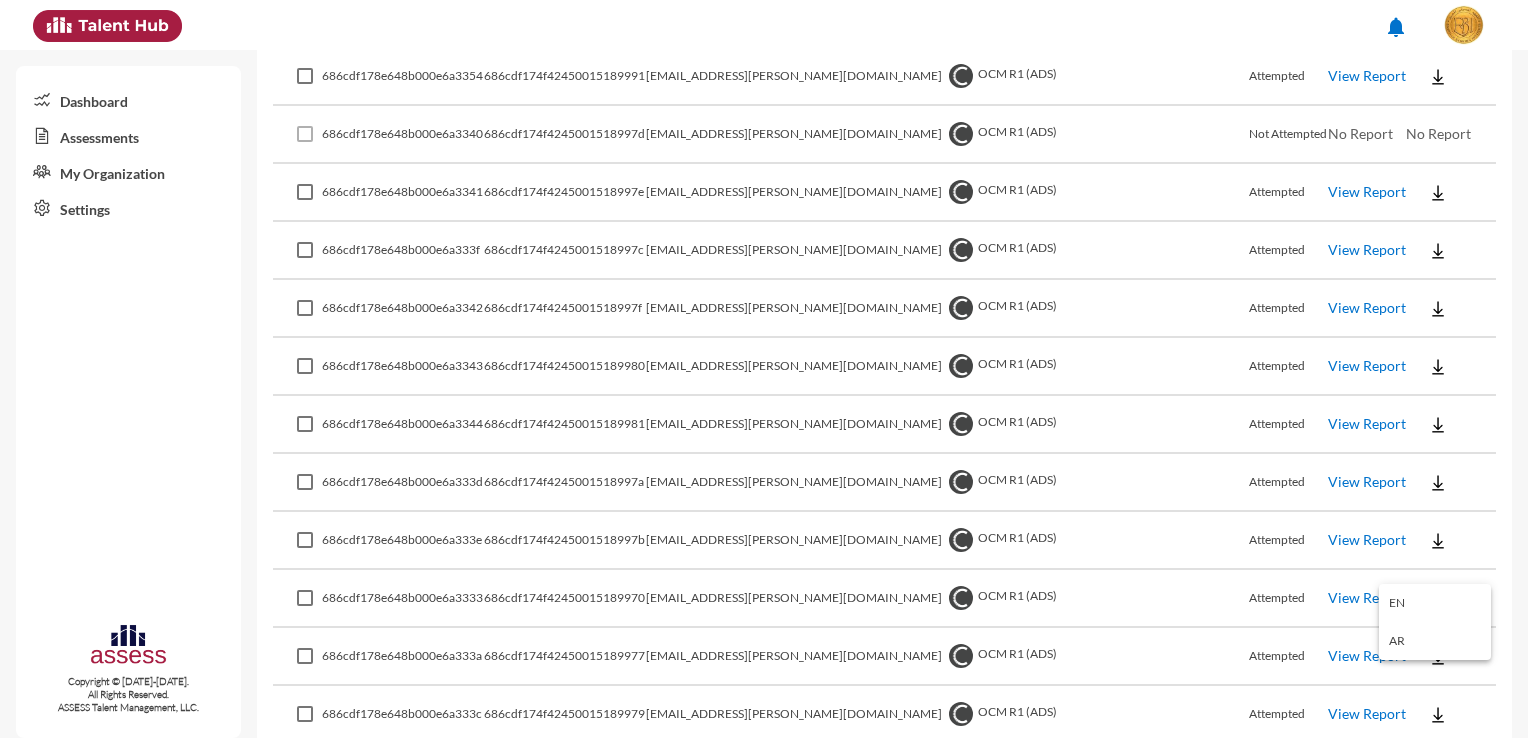 click on "EN" at bounding box center (1435, 603) 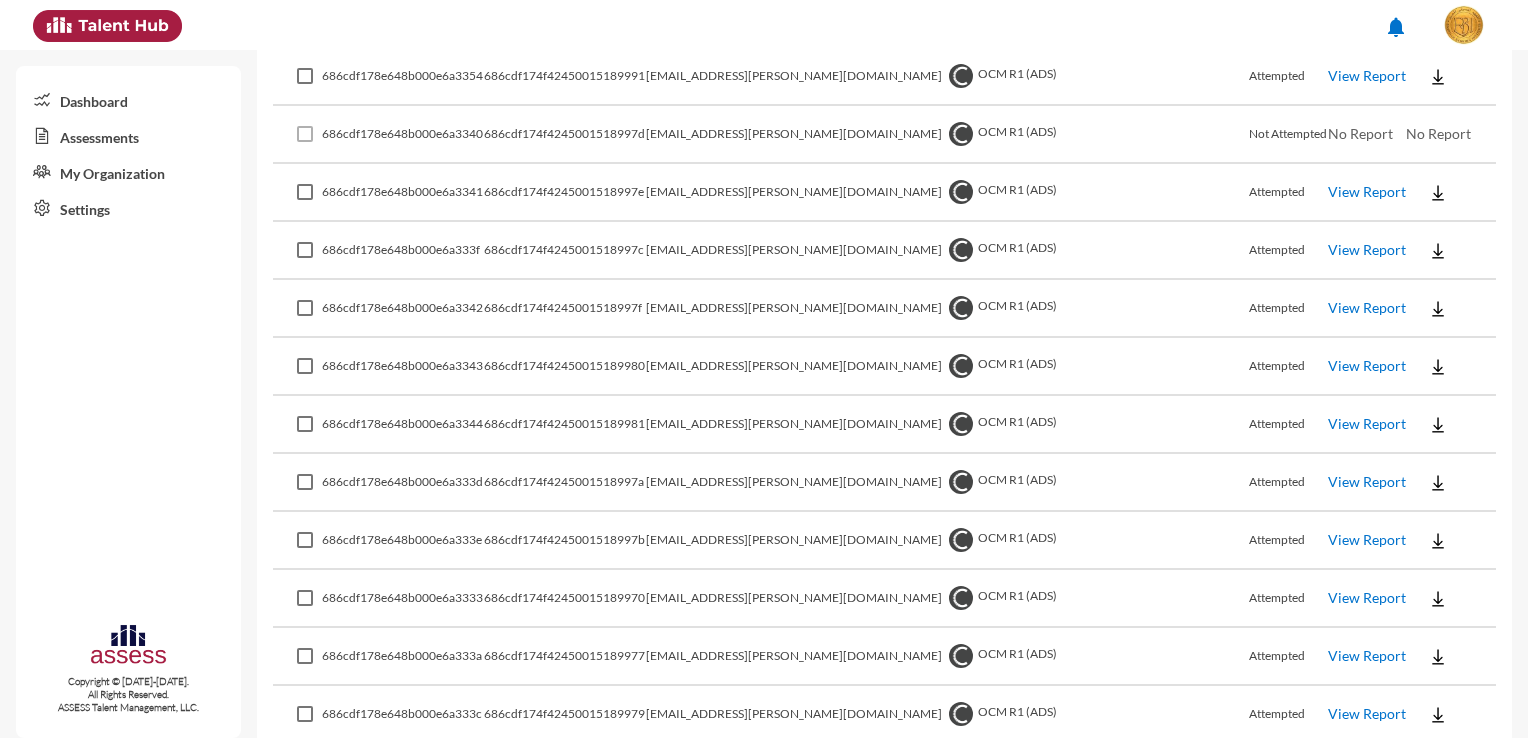 click 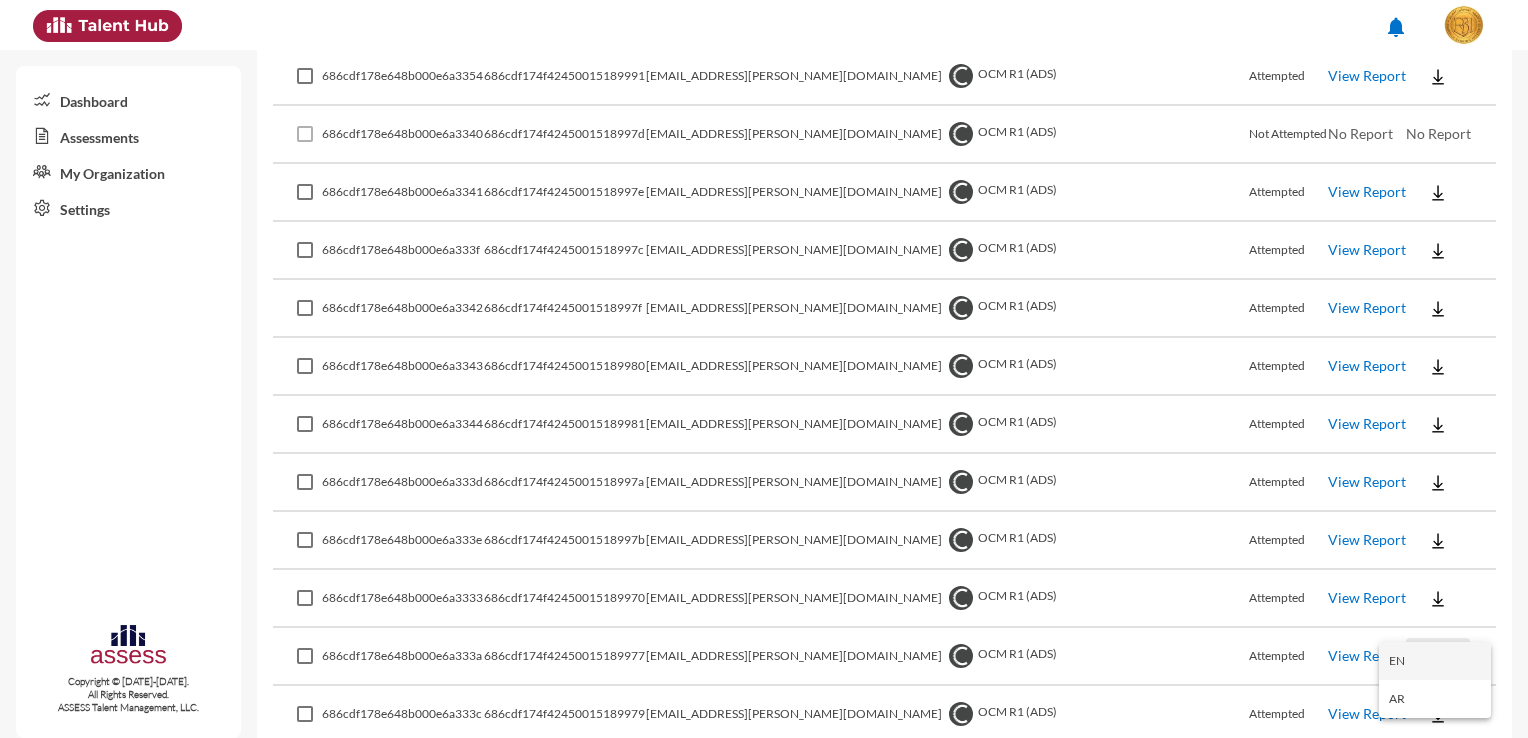 click on "EN" at bounding box center [1435, 661] 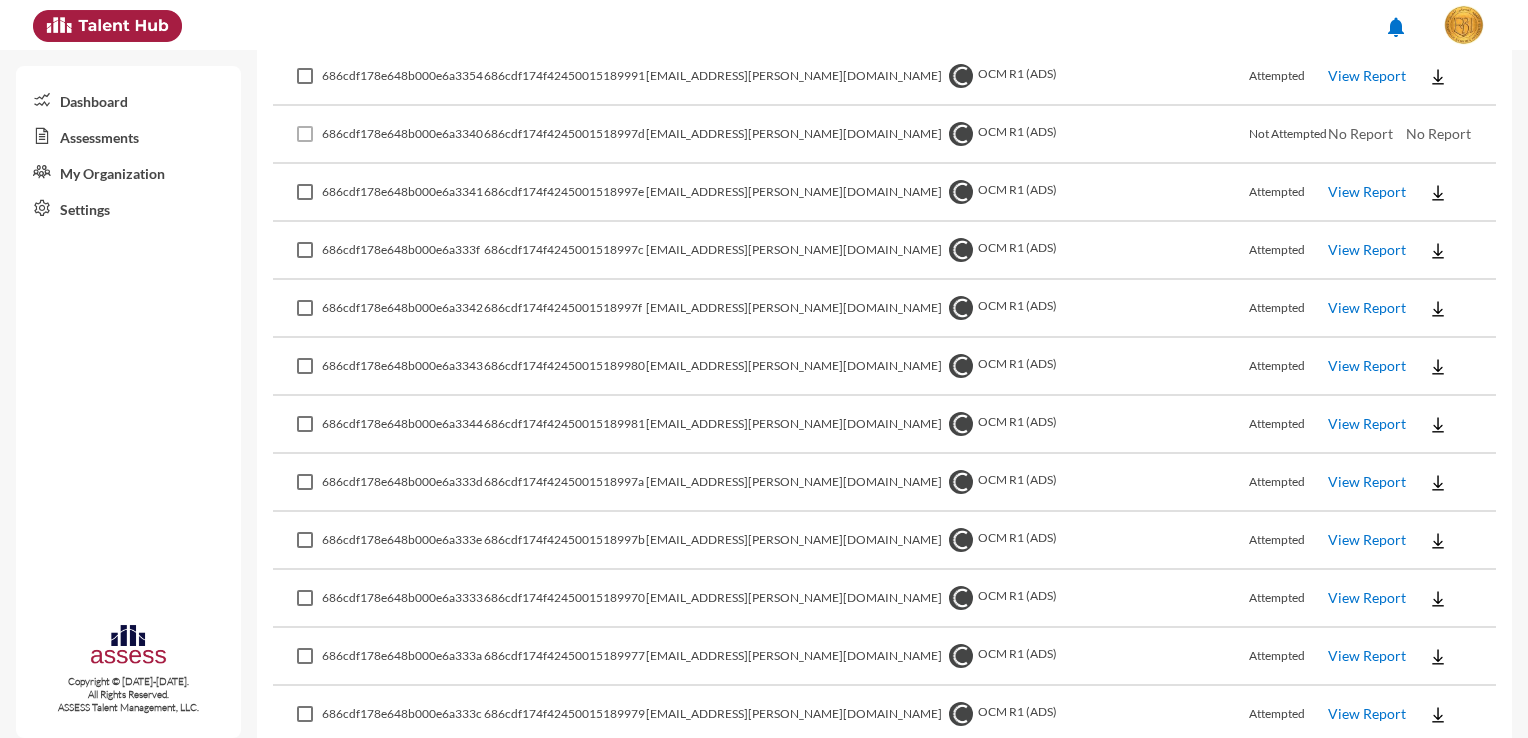 click 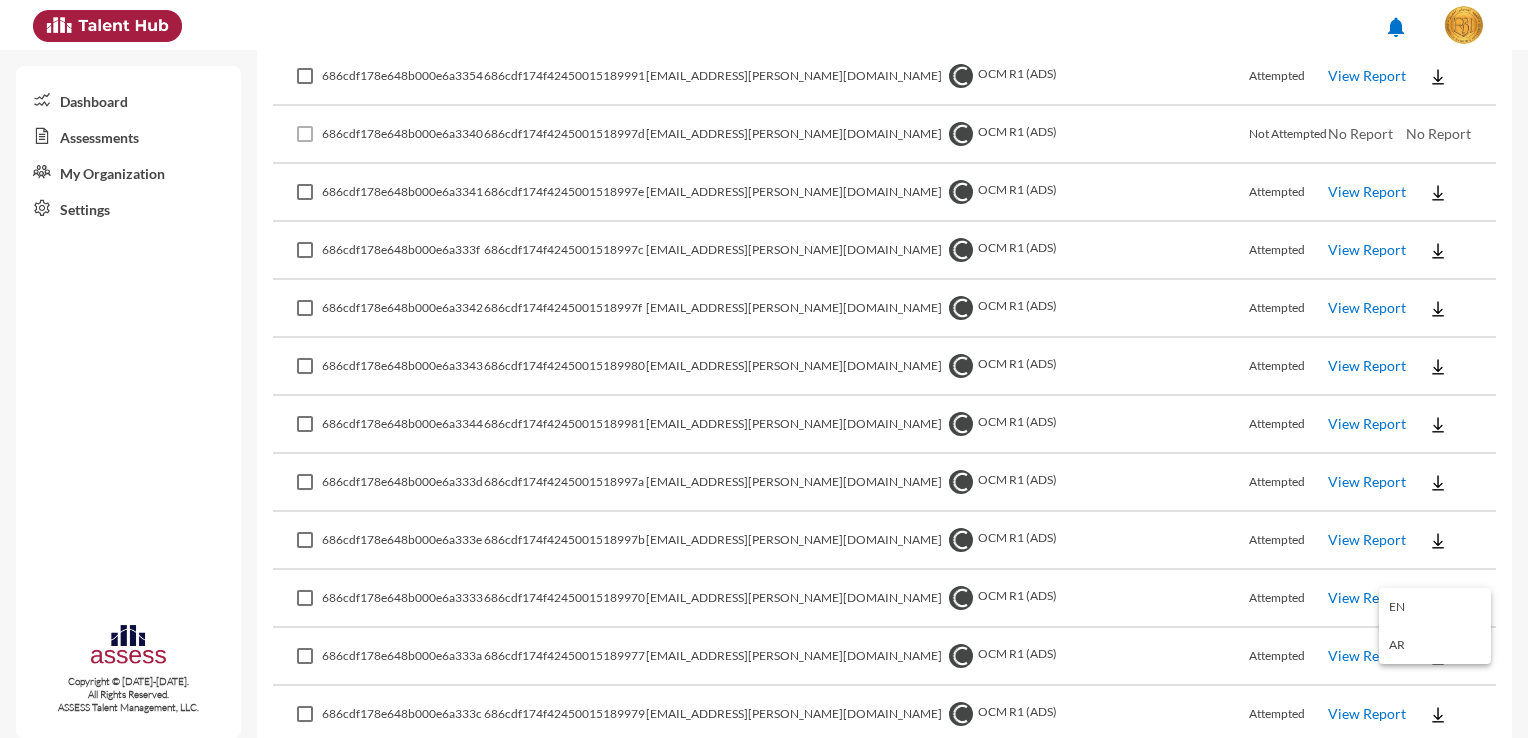click on "EN" at bounding box center [1435, 607] 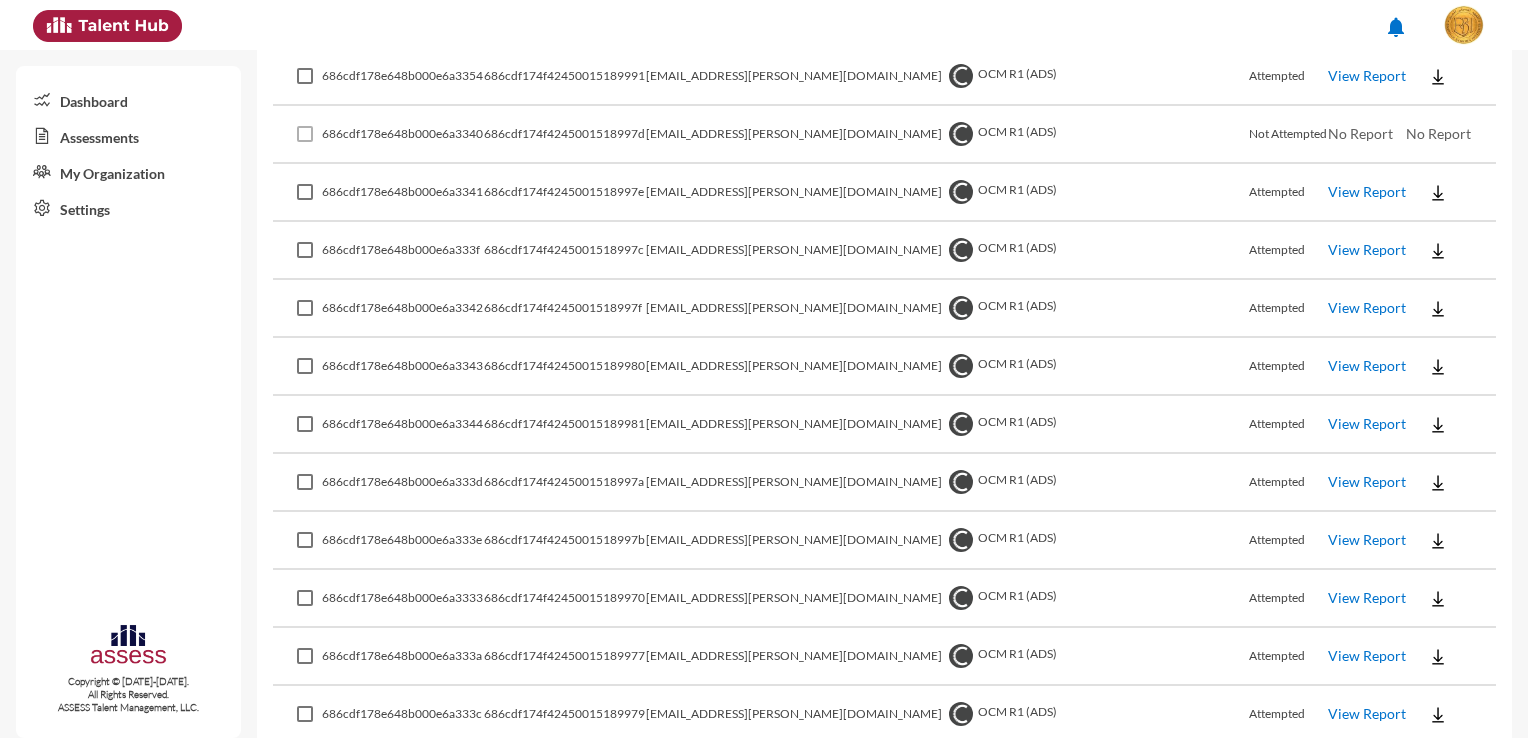 drag, startPoint x: 666, startPoint y: 679, endPoint x: 547, endPoint y: 679, distance: 119 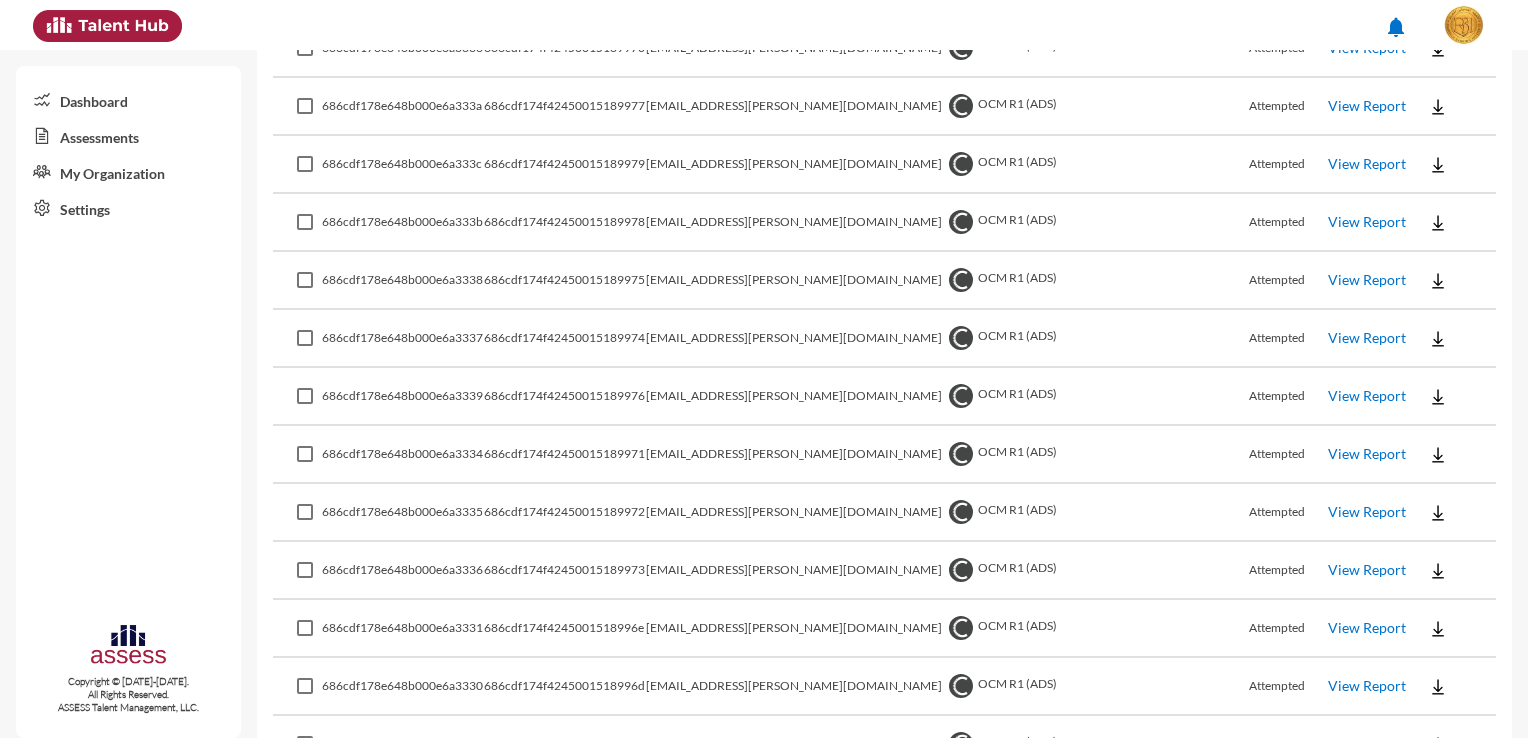 scroll, scrollTop: 5008, scrollLeft: 0, axis: vertical 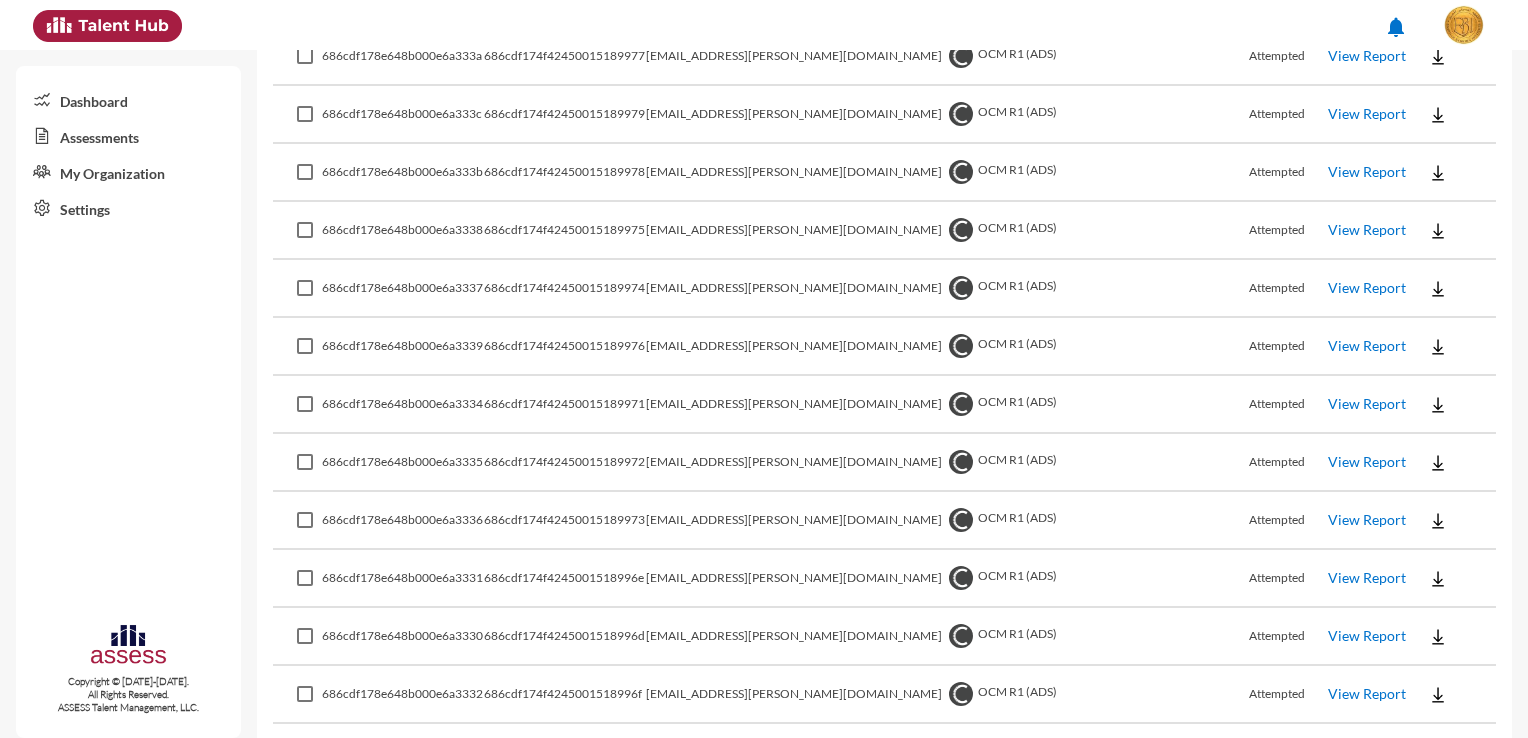 click 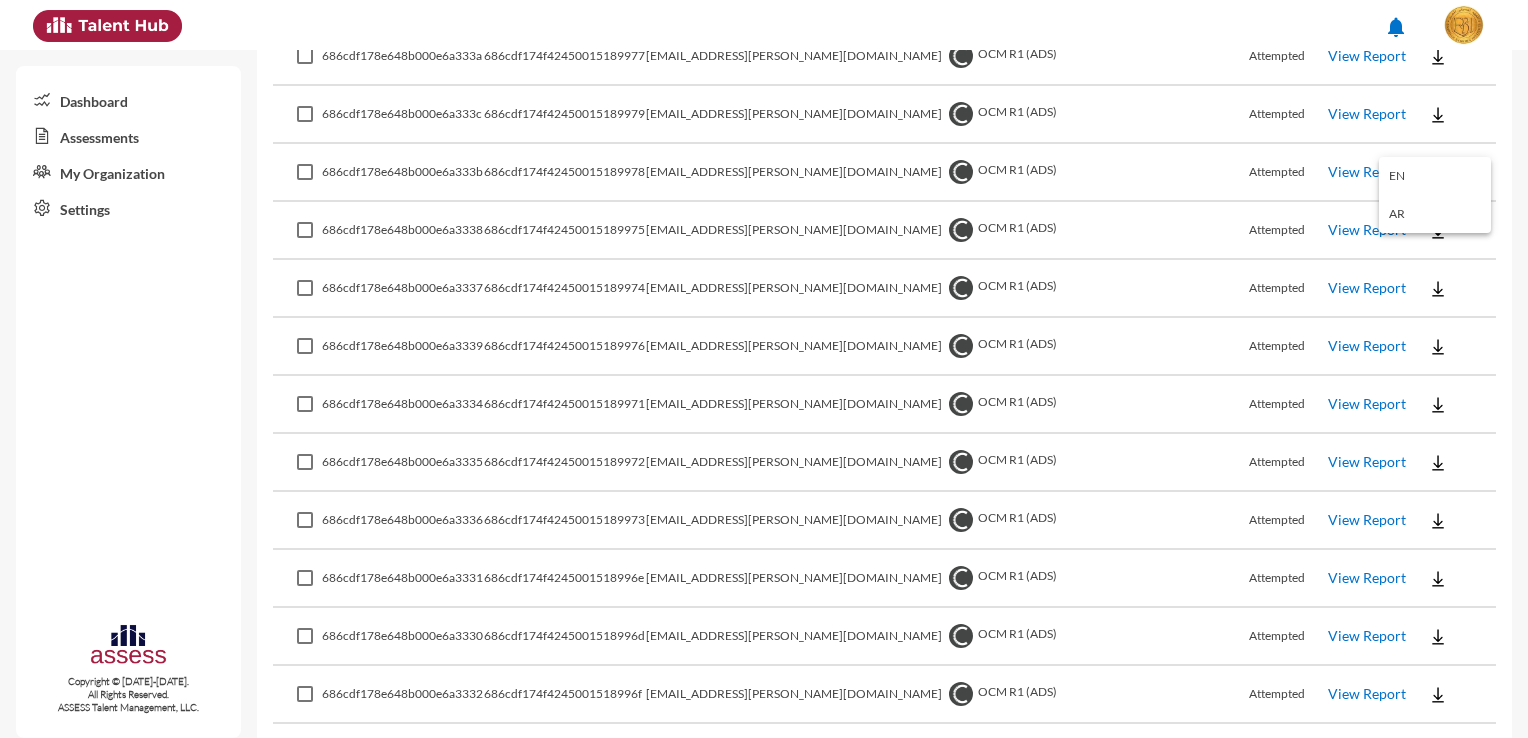 click on "EN" at bounding box center [1435, 176] 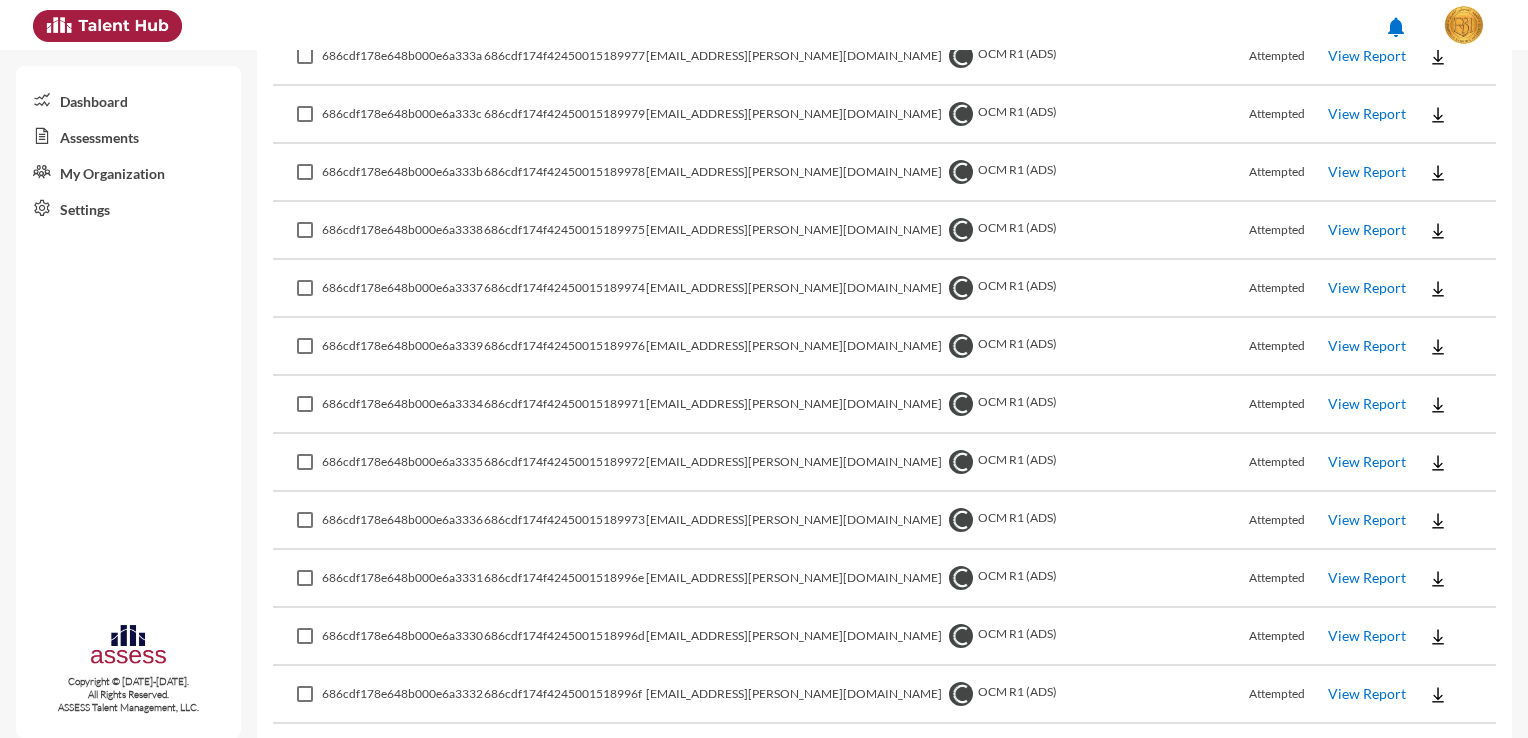 click 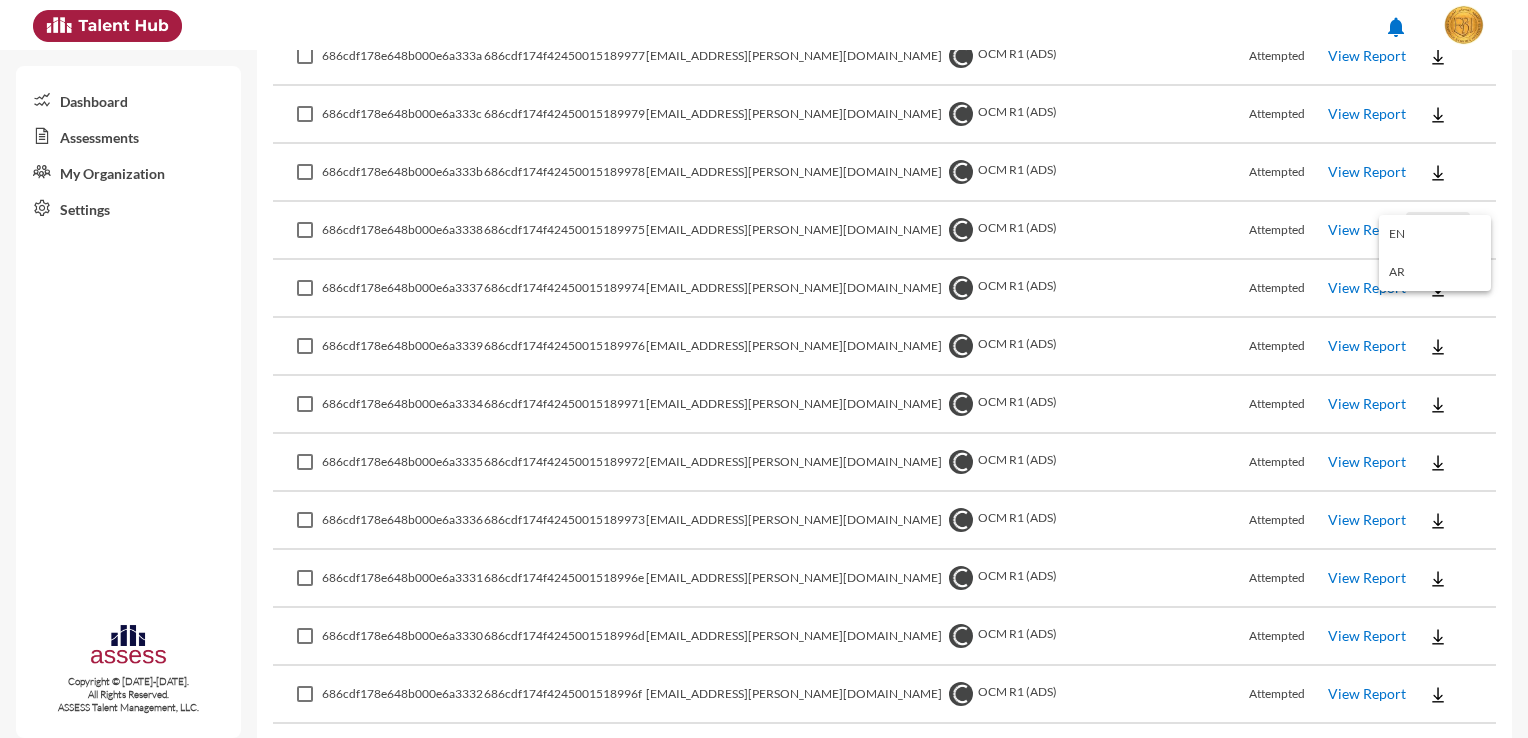 click on "EN" at bounding box center [1435, 234] 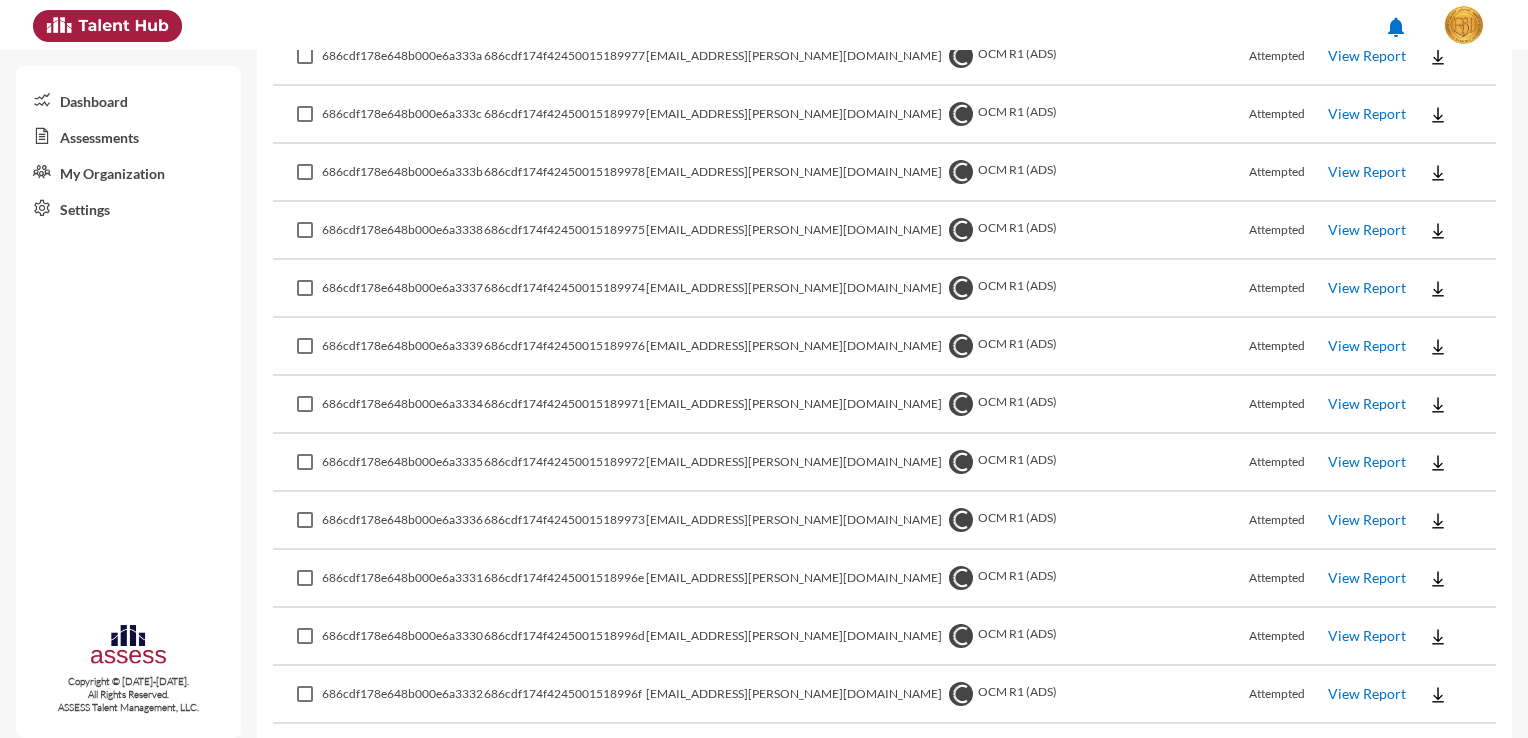 click 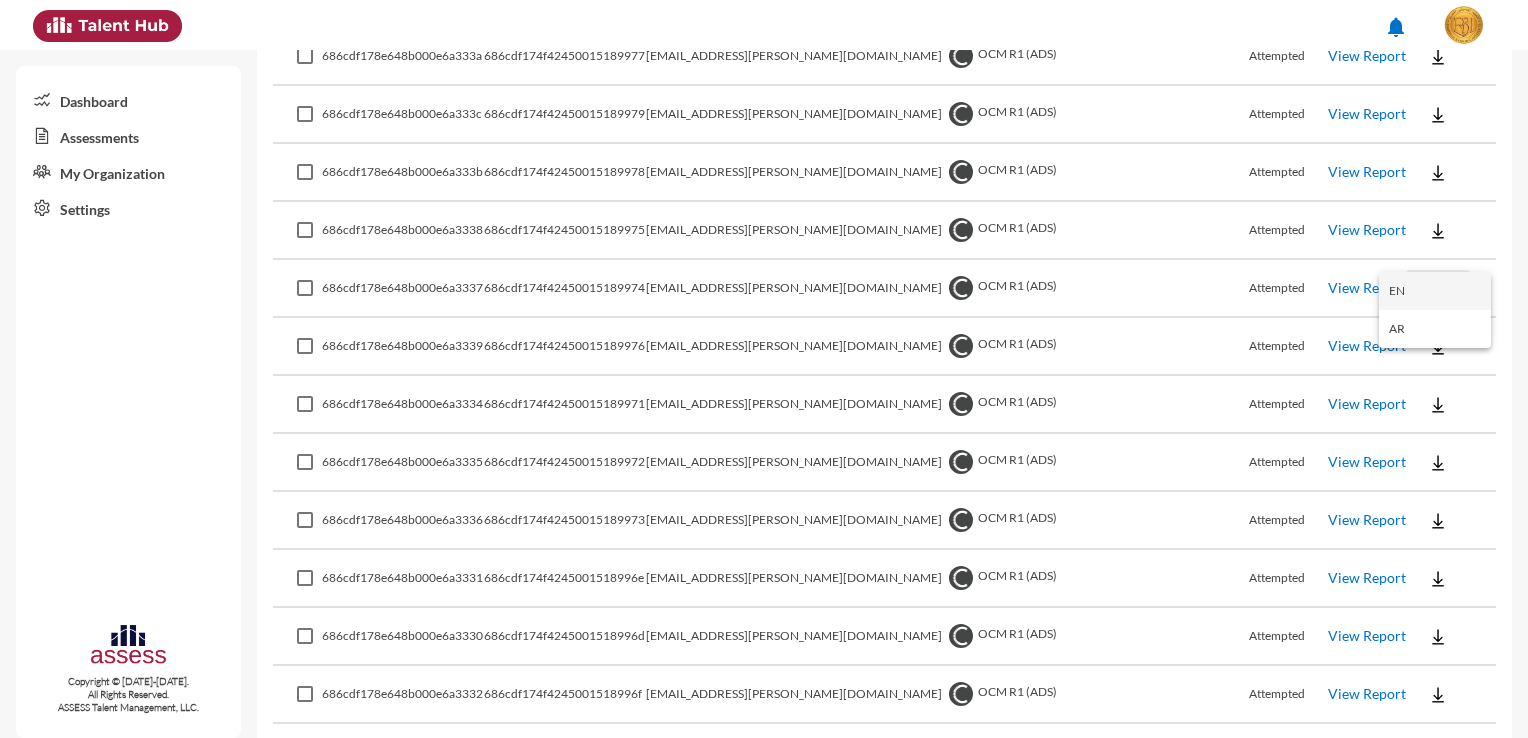 click on "EN" at bounding box center [1435, 291] 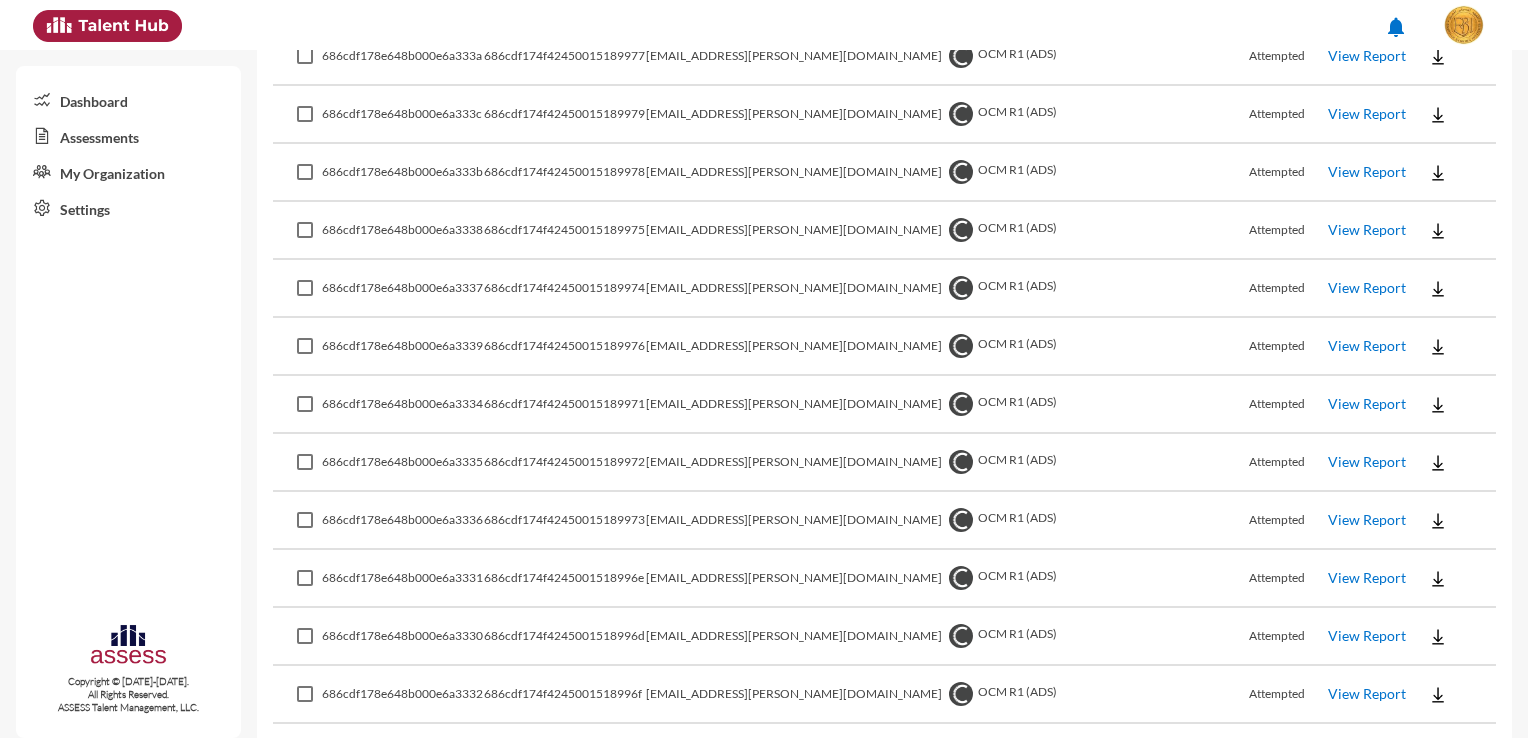 click 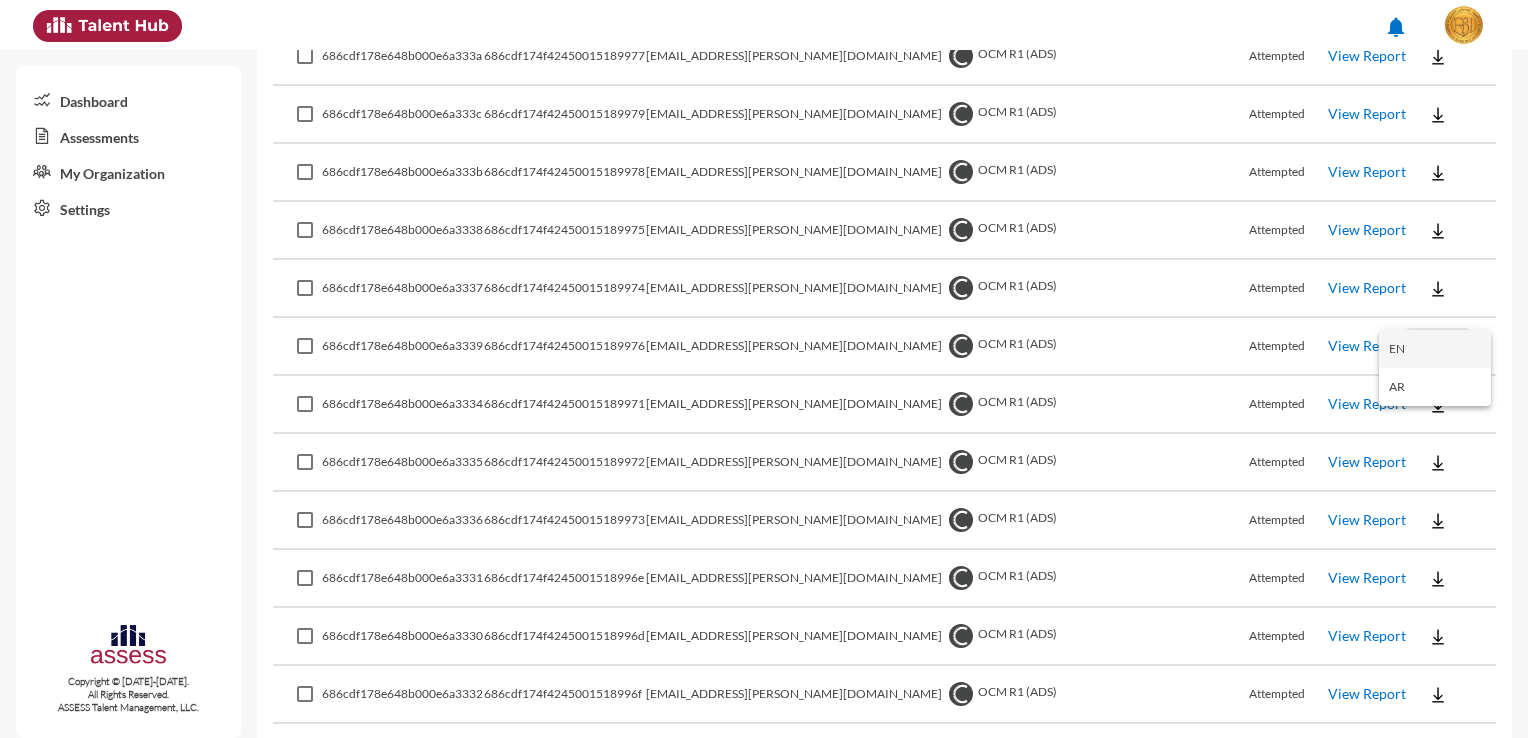 click on "EN" at bounding box center (1435, 349) 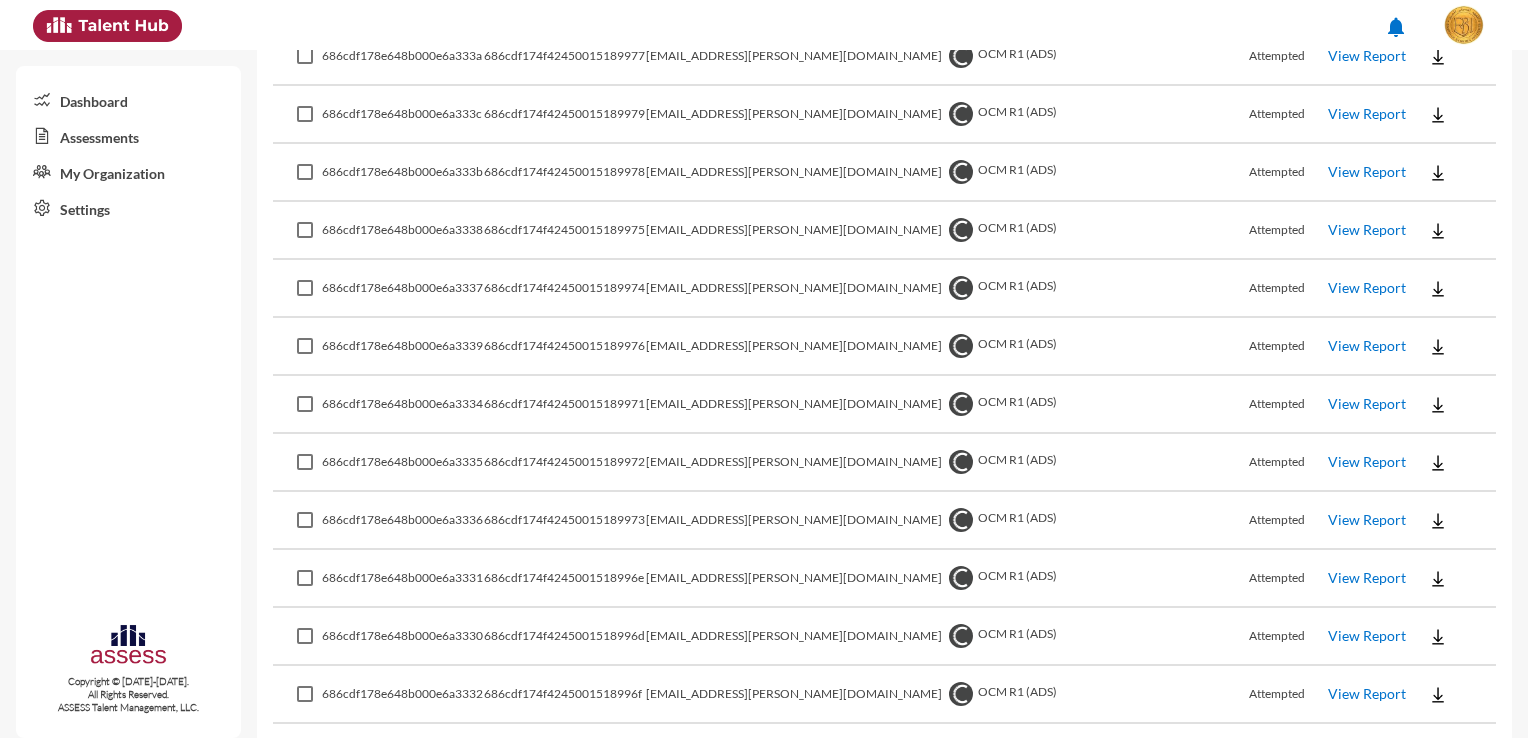 click 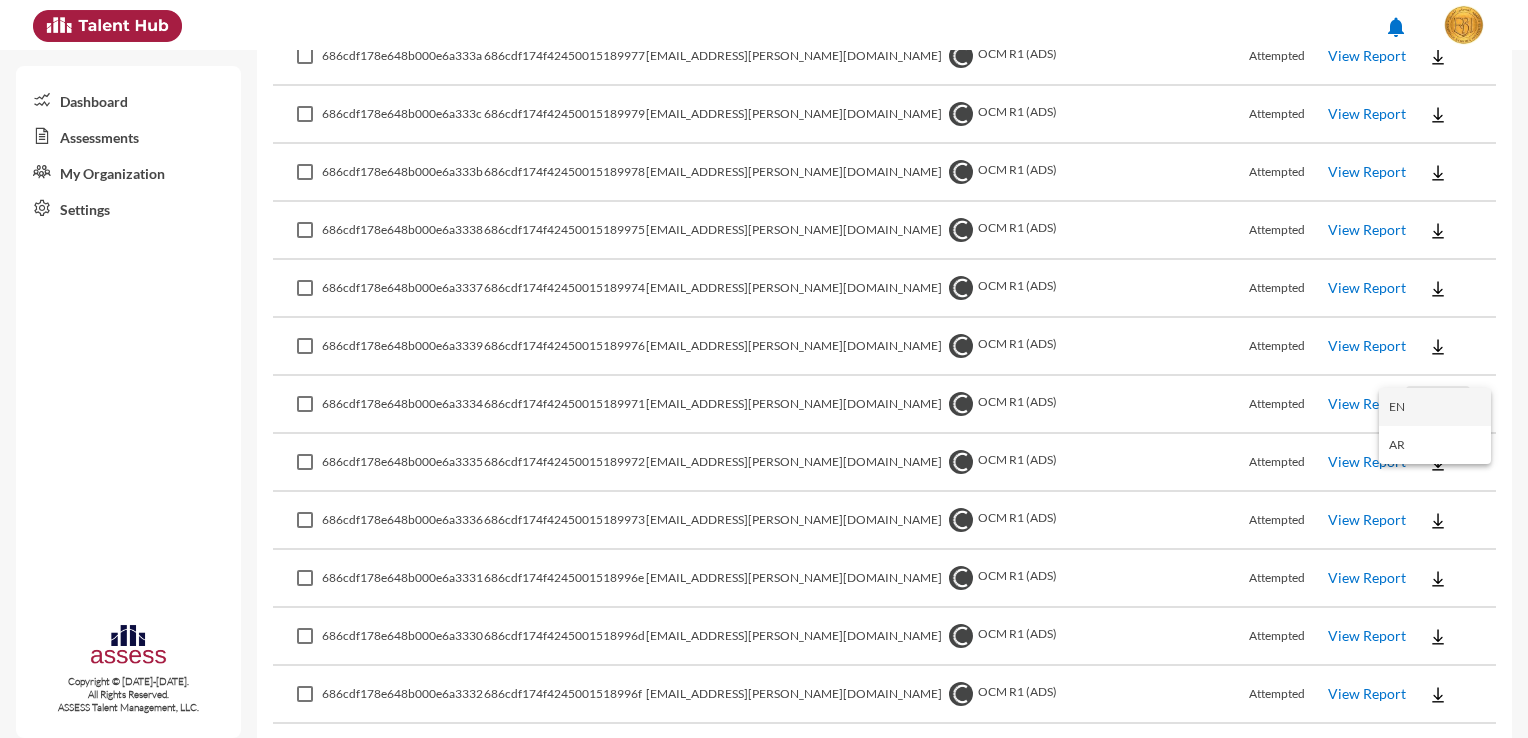 click on "EN" at bounding box center (1435, 407) 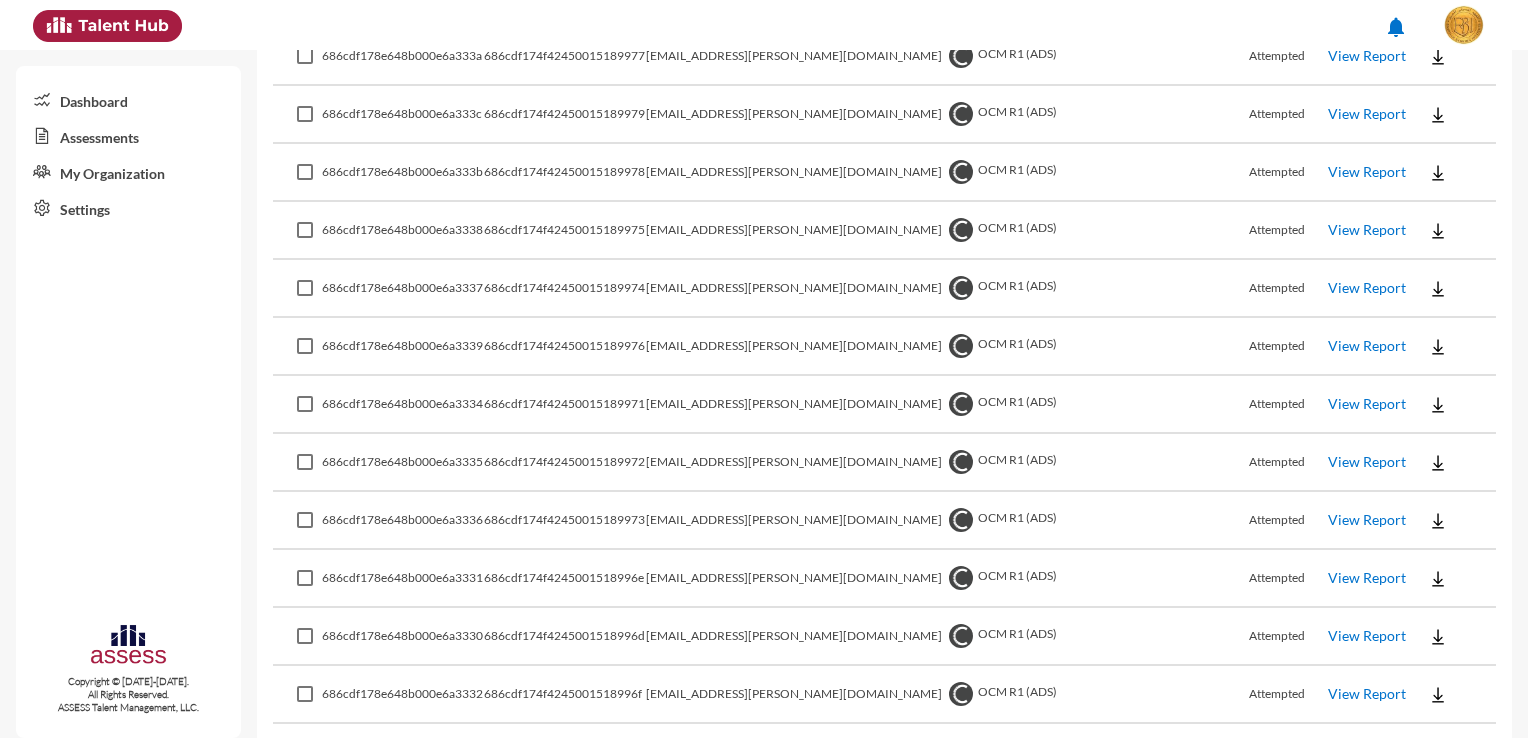 click 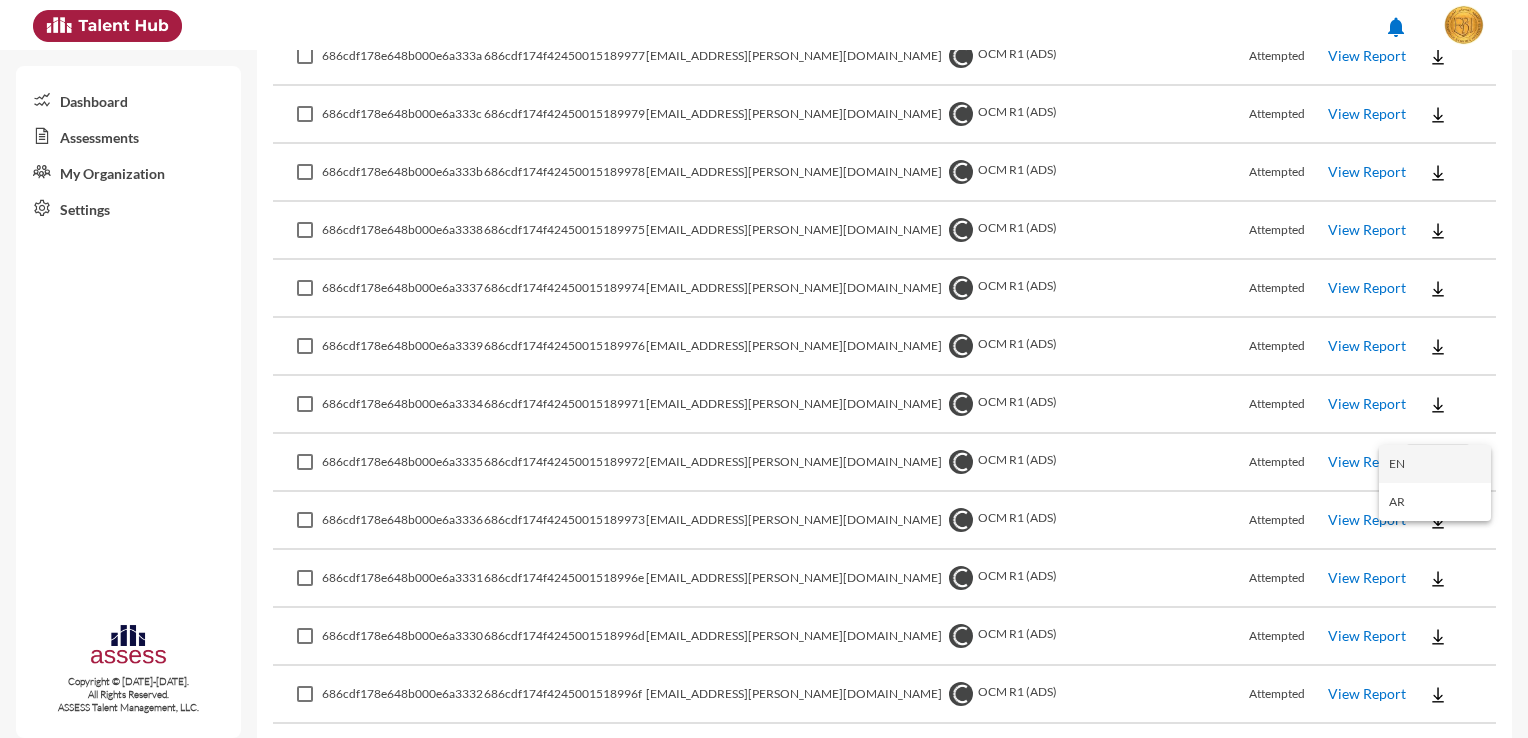 click on "EN" at bounding box center [1435, 464] 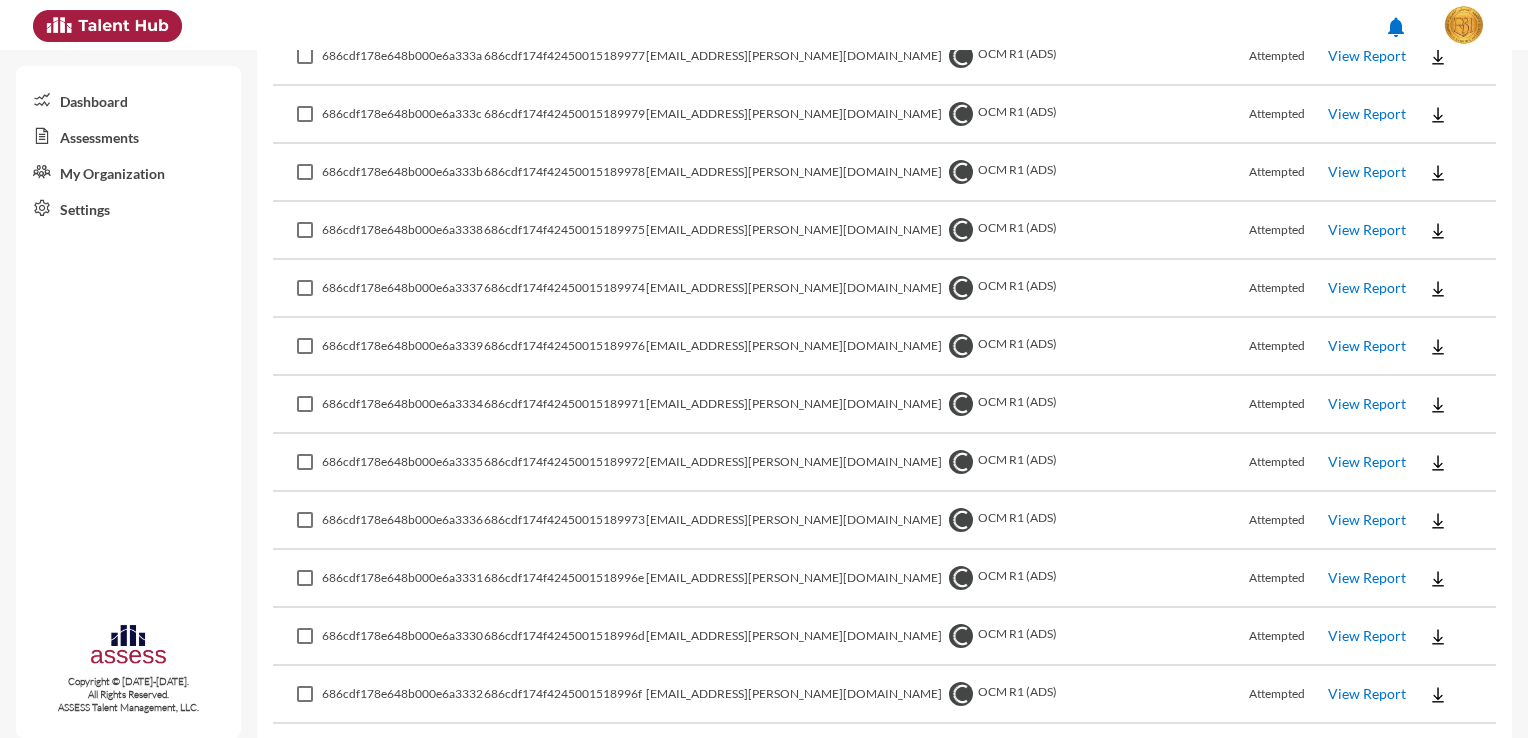 click 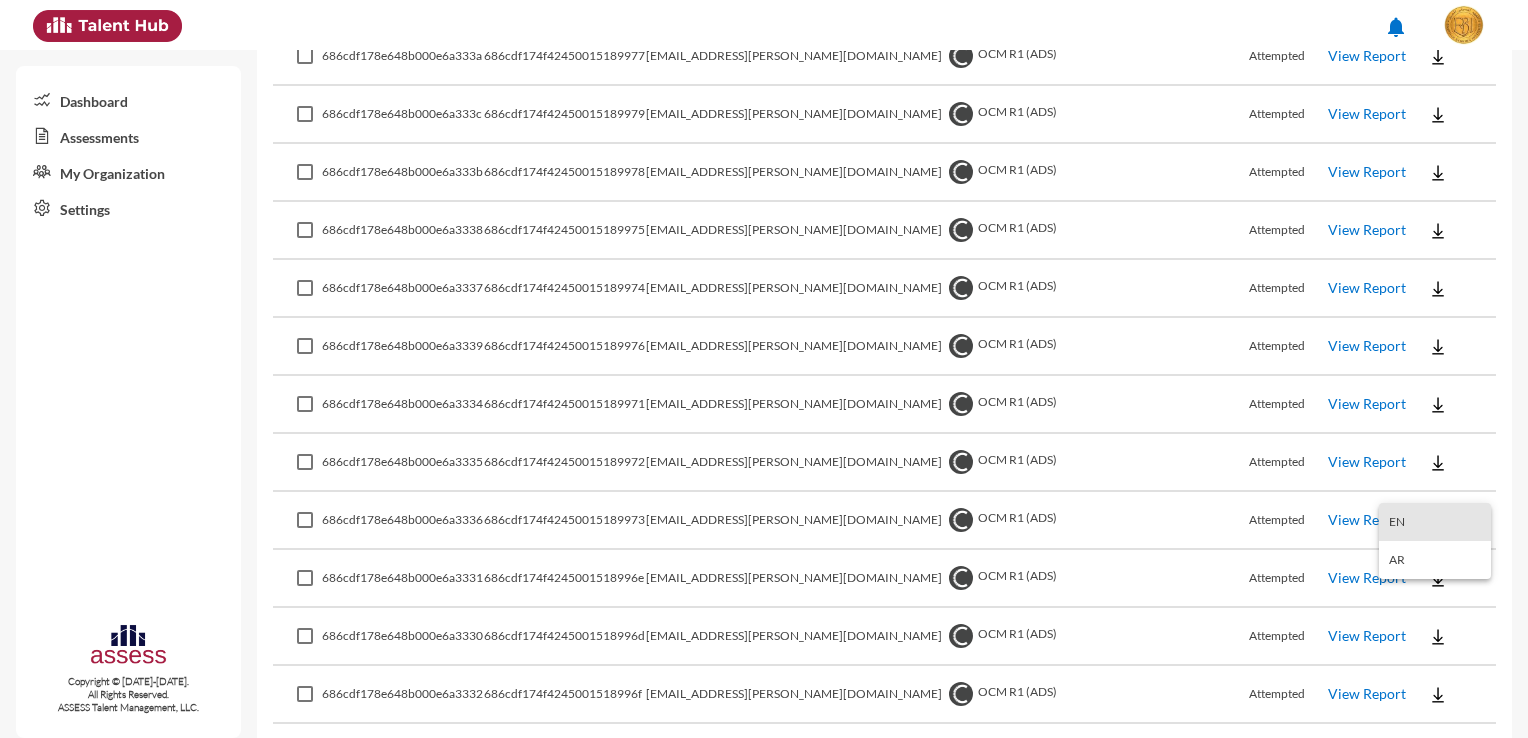click on "EN" at bounding box center [1435, 522] 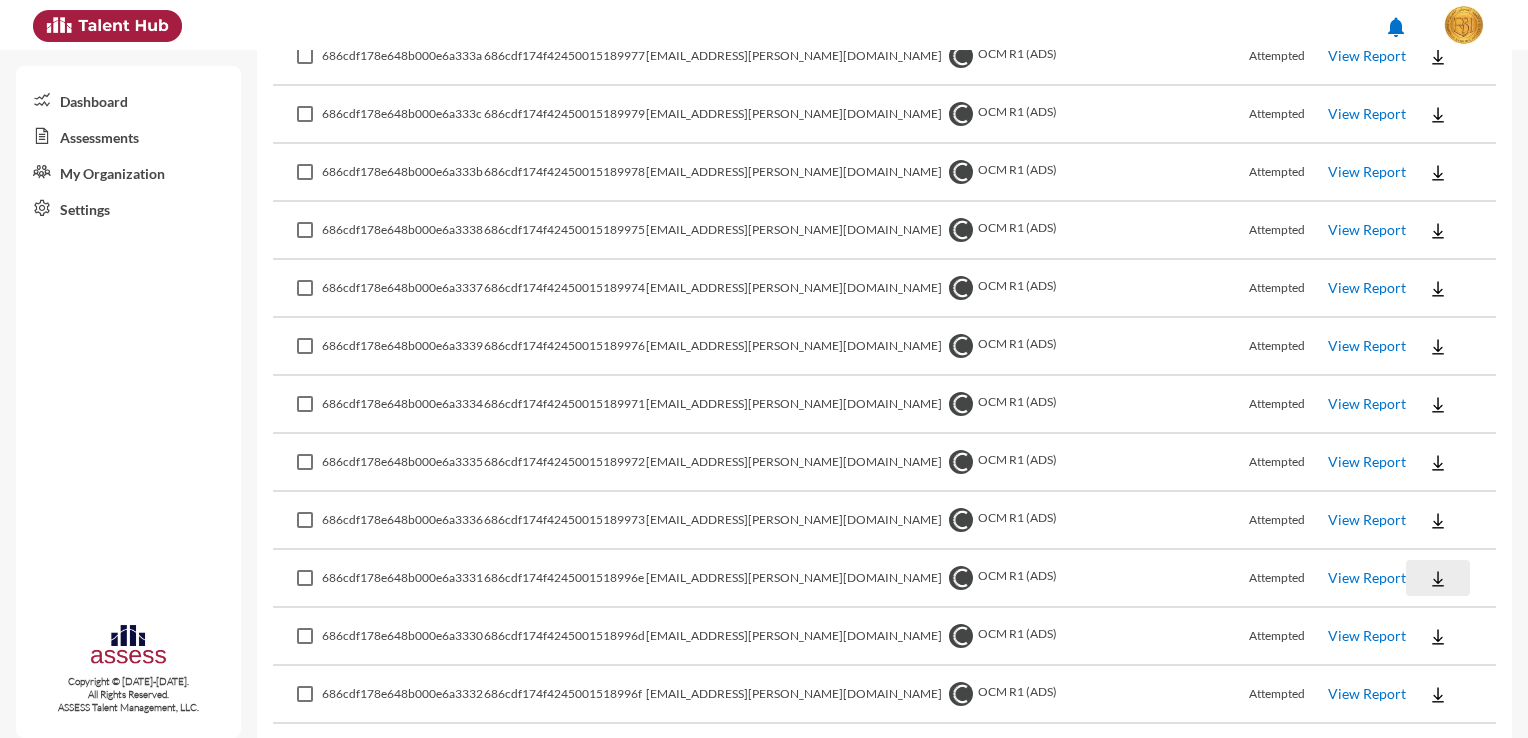 click 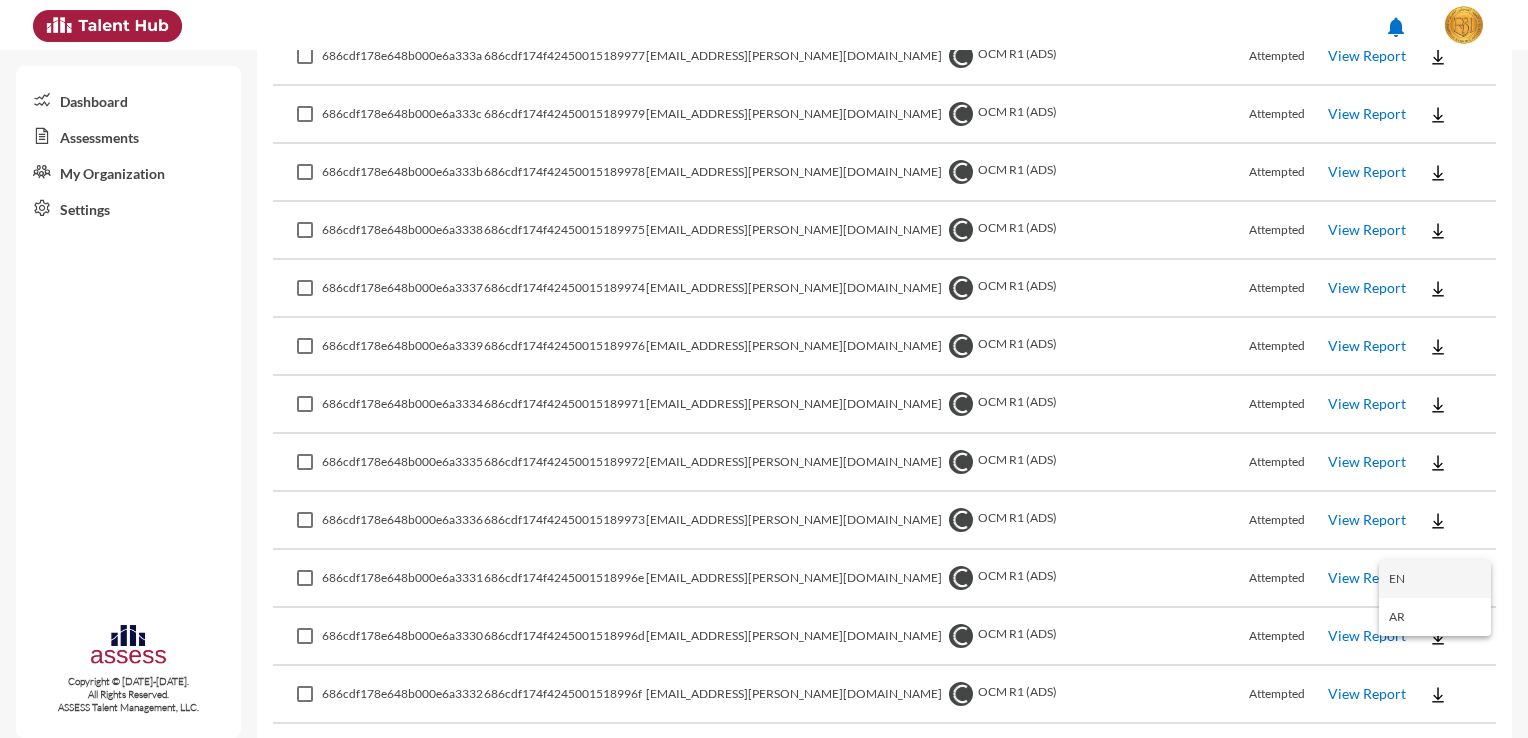 click on "EN" at bounding box center [1435, 579] 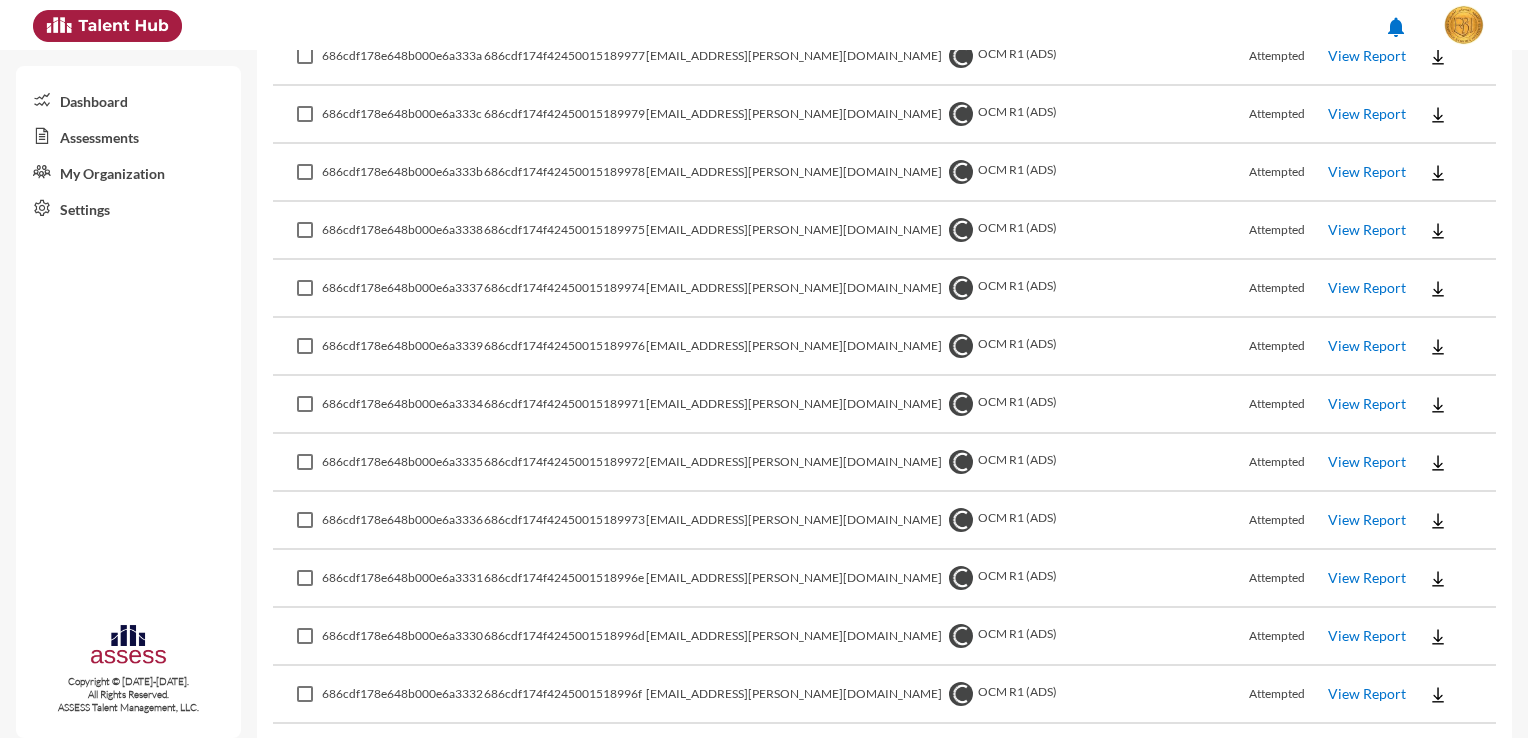 click 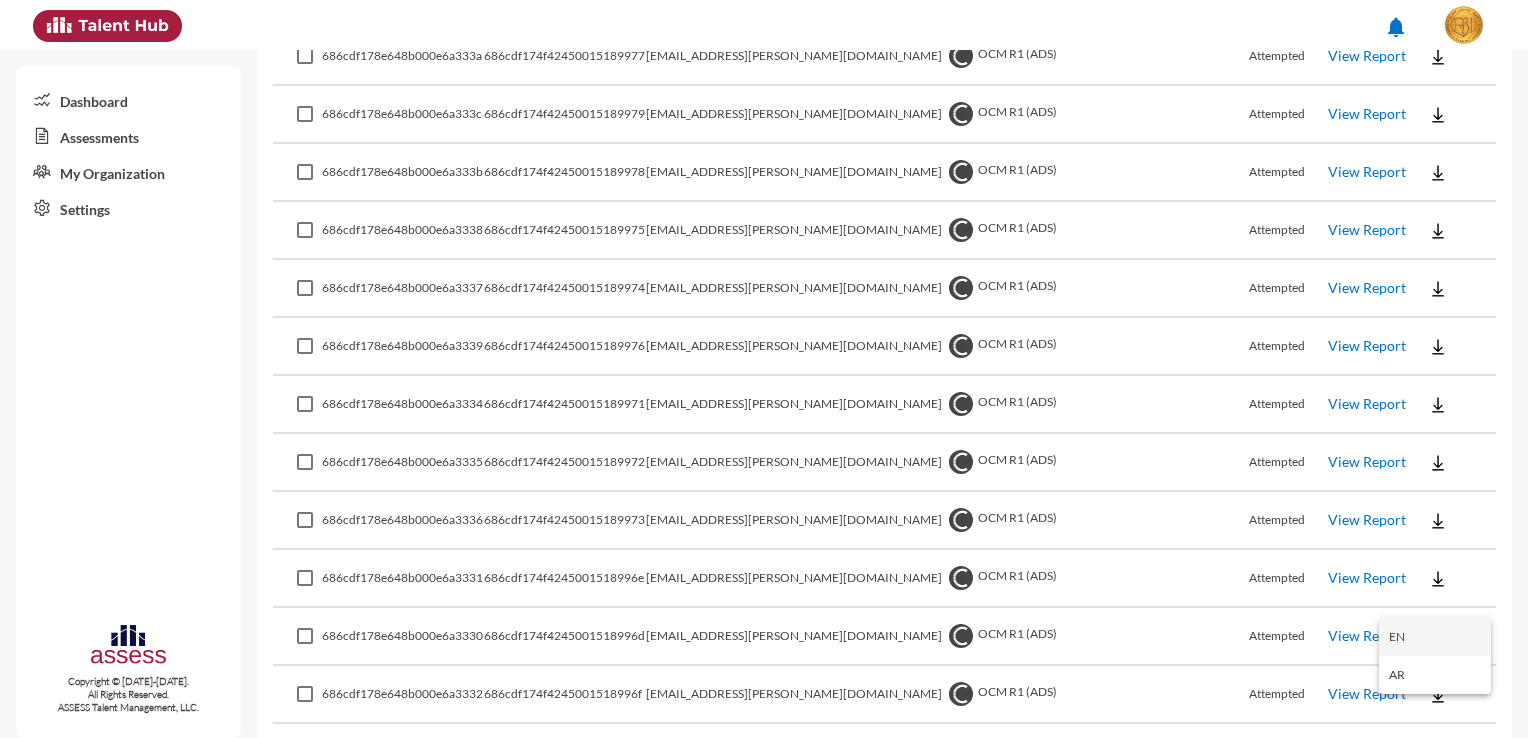 click on "EN" at bounding box center [1435, 637] 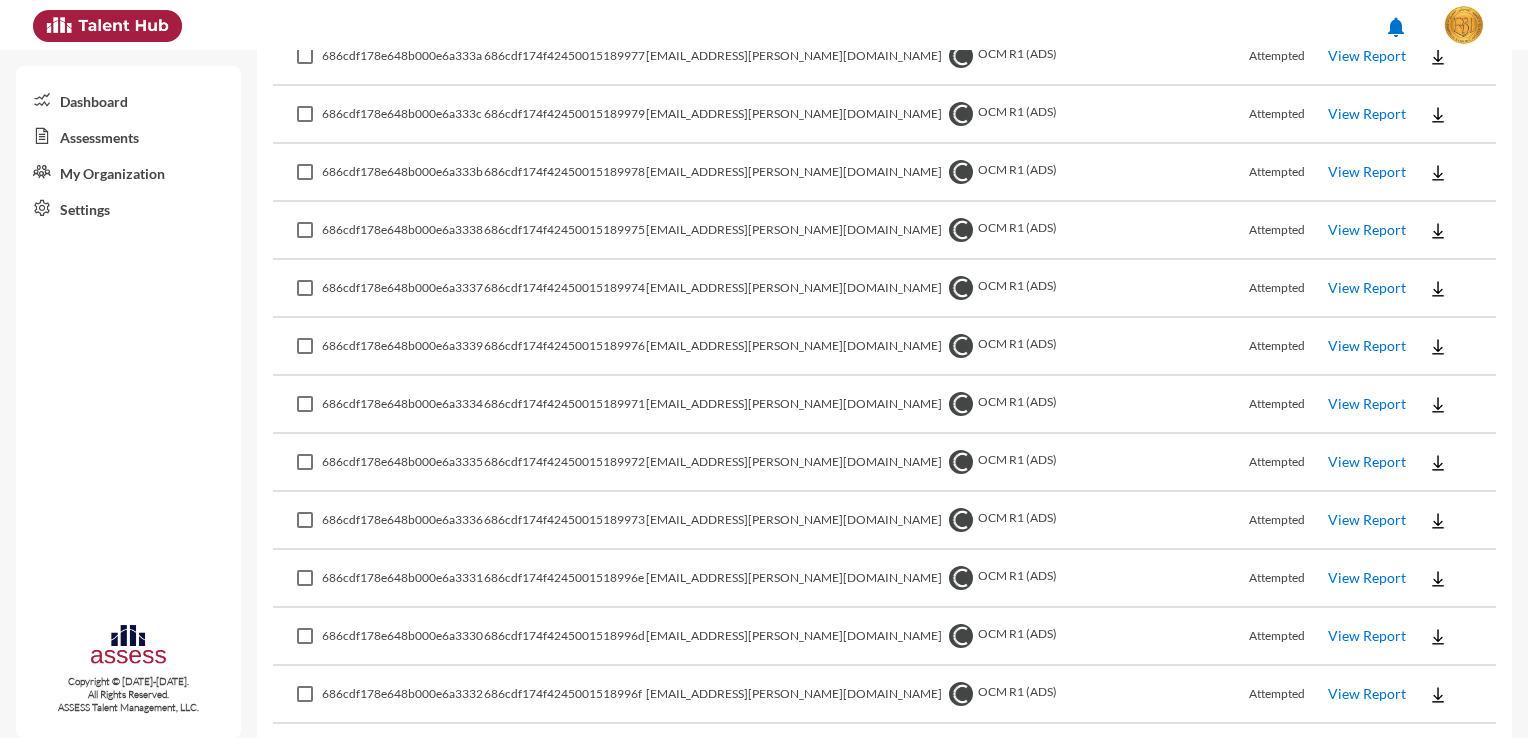 click 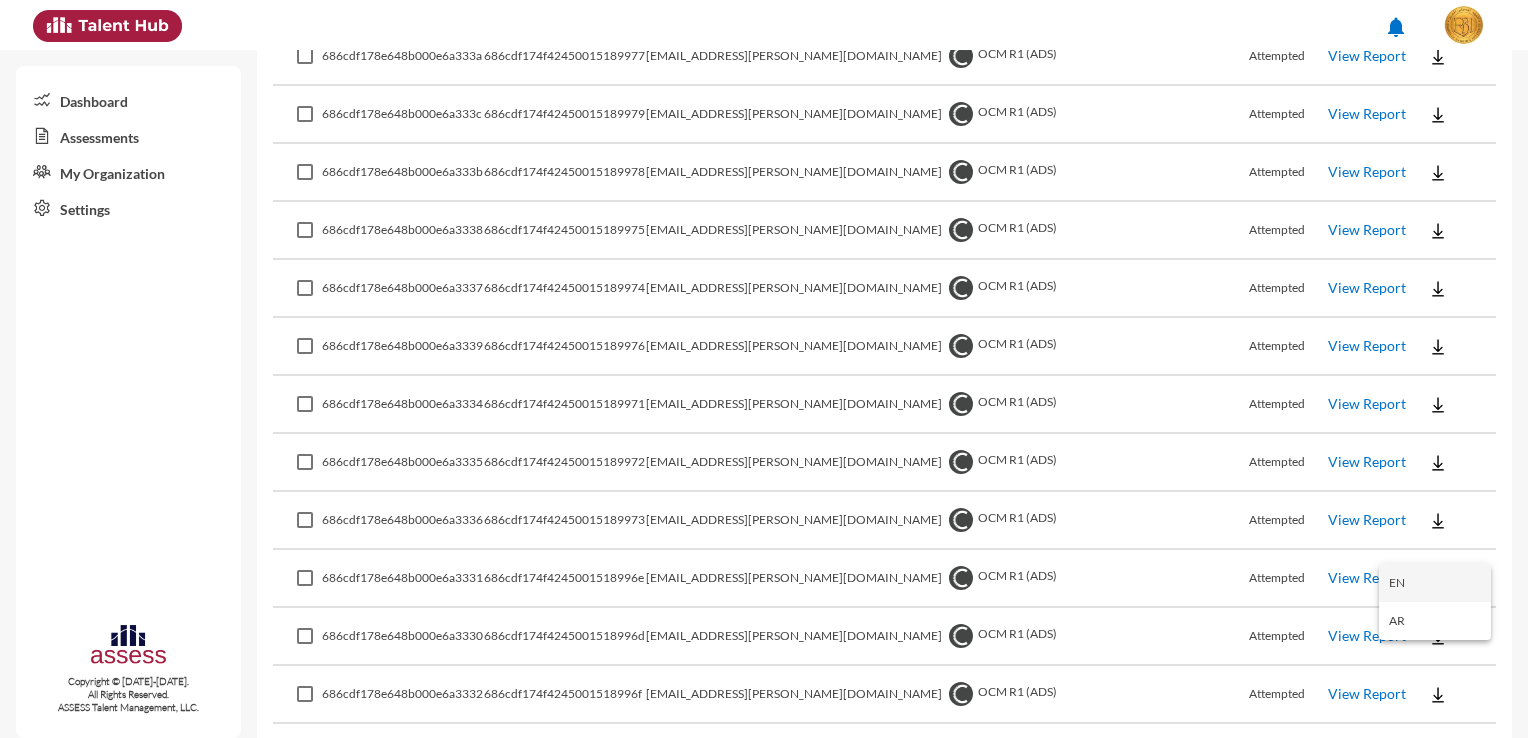 click on "EN" at bounding box center [1435, 583] 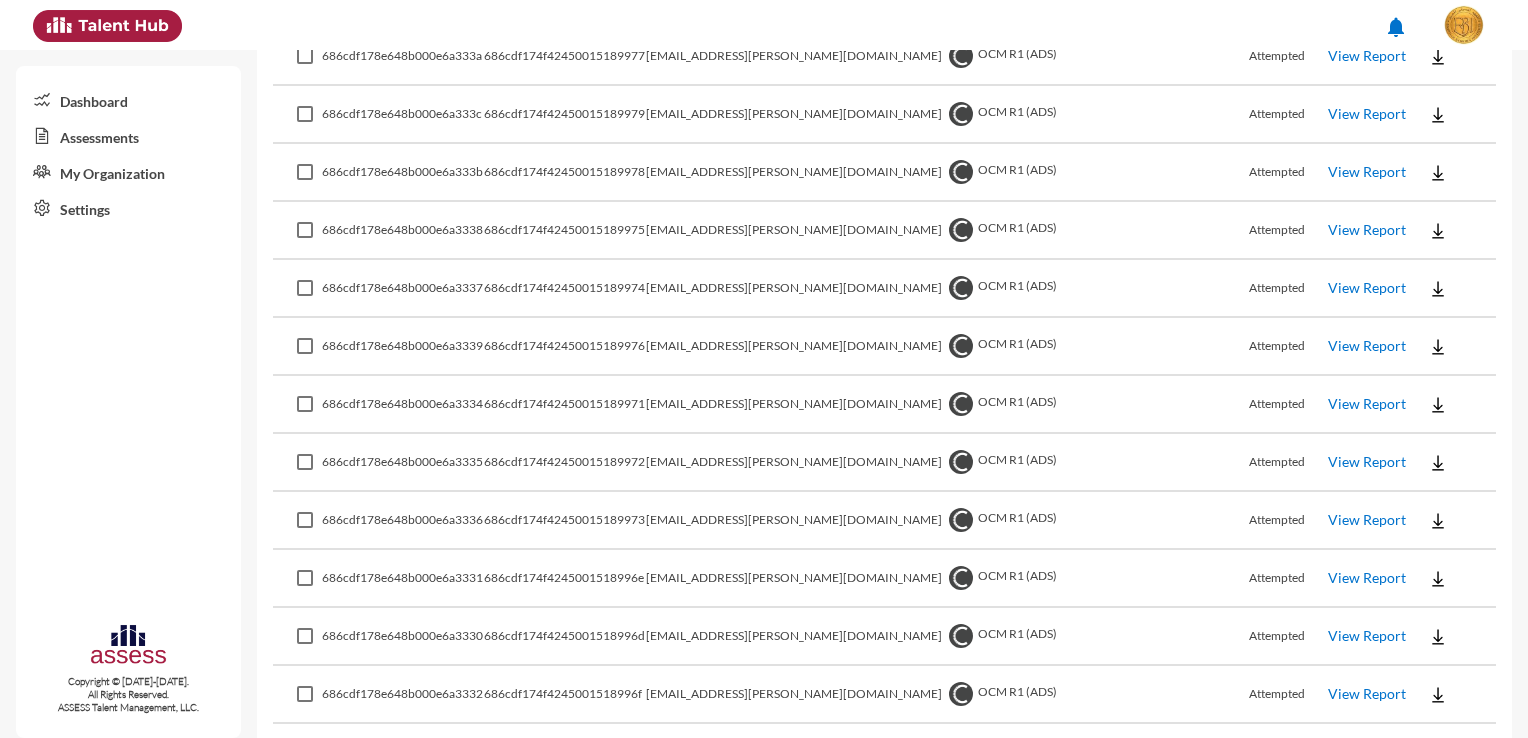click 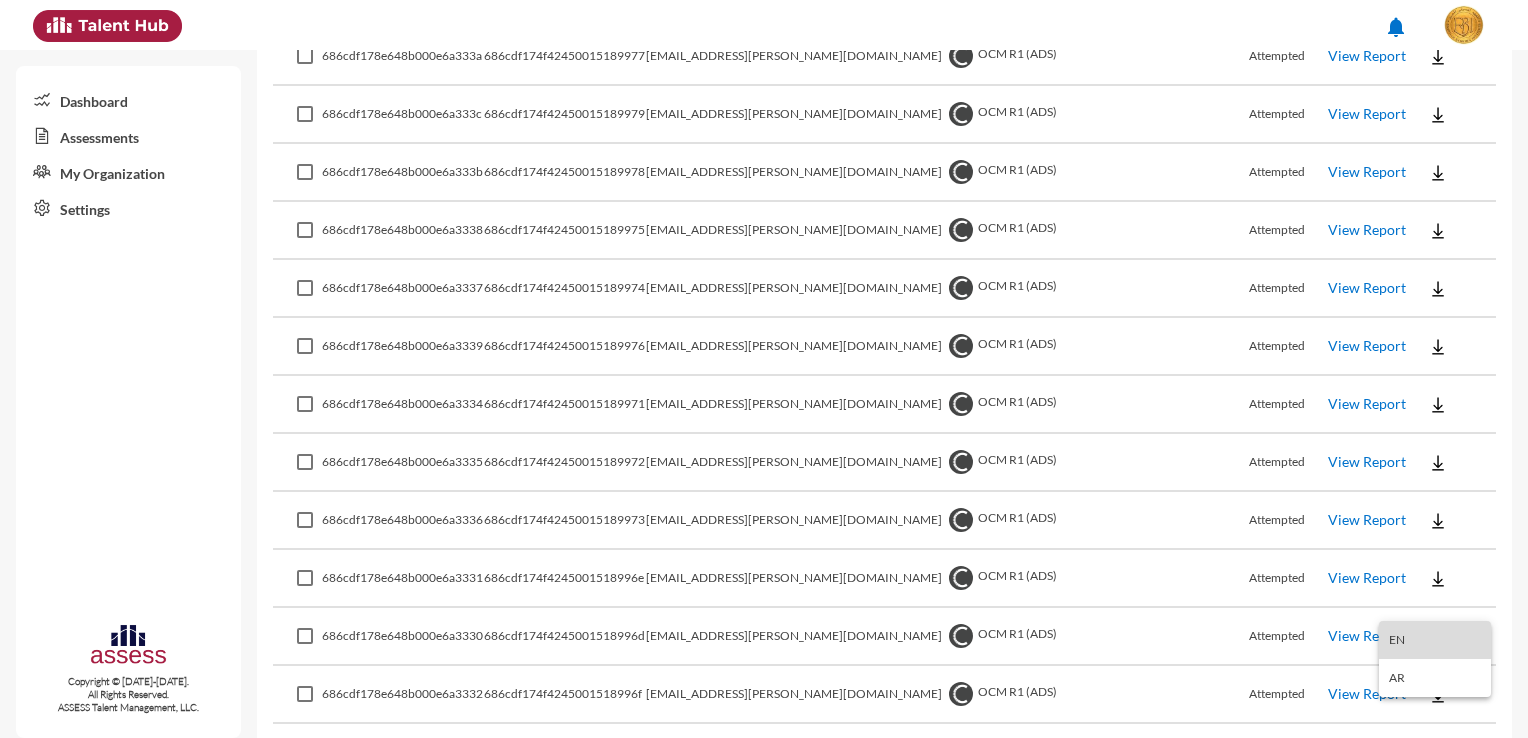 click on "EN" at bounding box center [1435, 640] 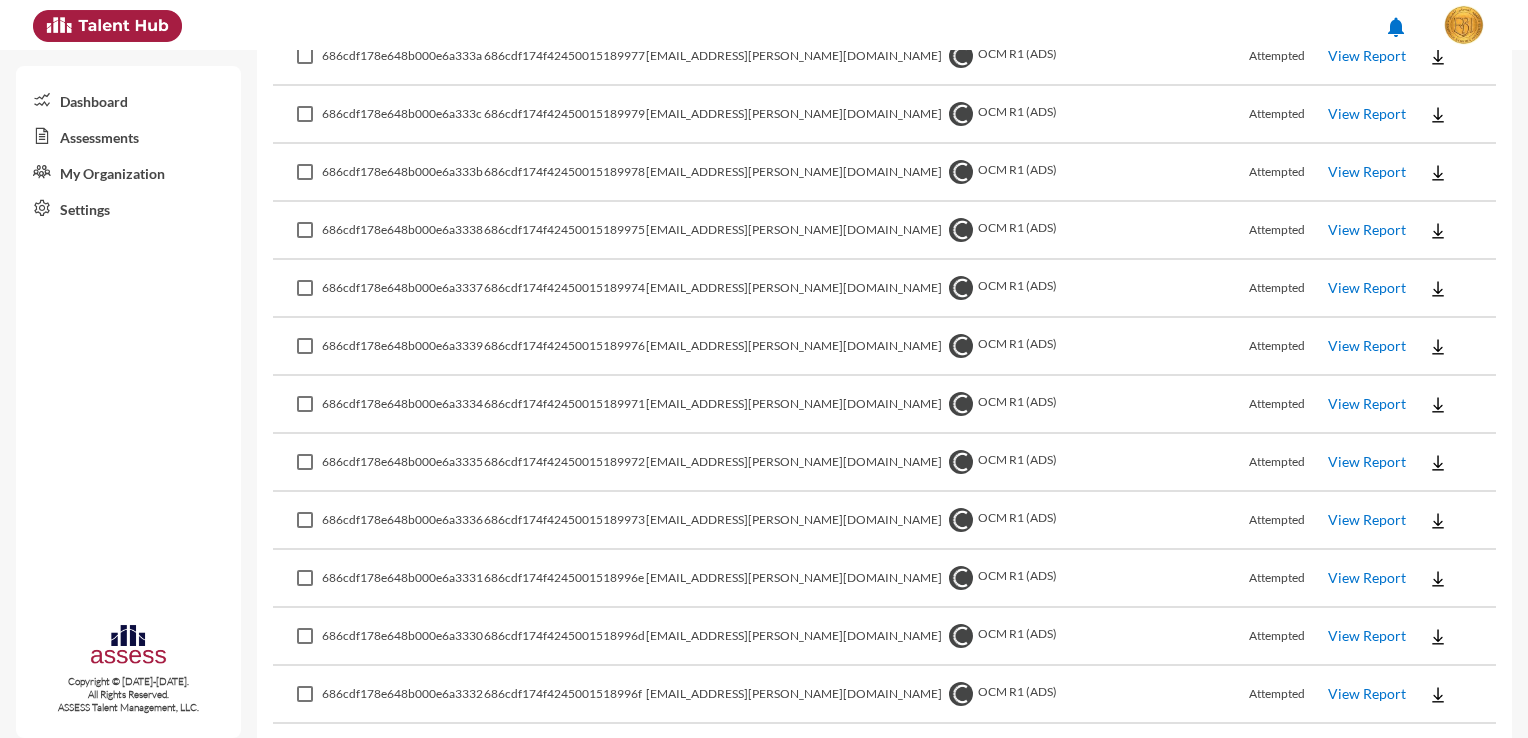 drag, startPoint x: 642, startPoint y: 717, endPoint x: 506, endPoint y: 693, distance: 138.10141 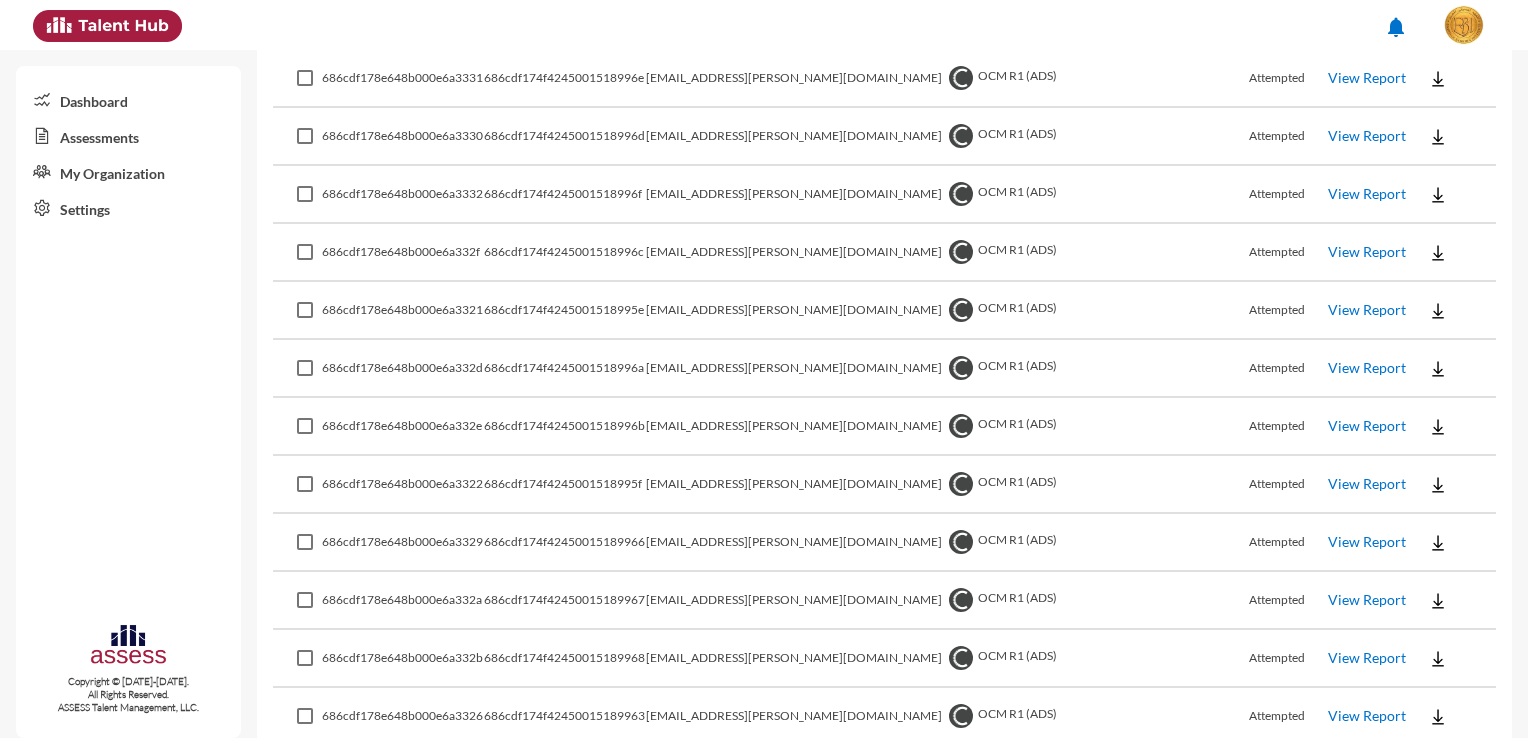 scroll, scrollTop: 5563, scrollLeft: 0, axis: vertical 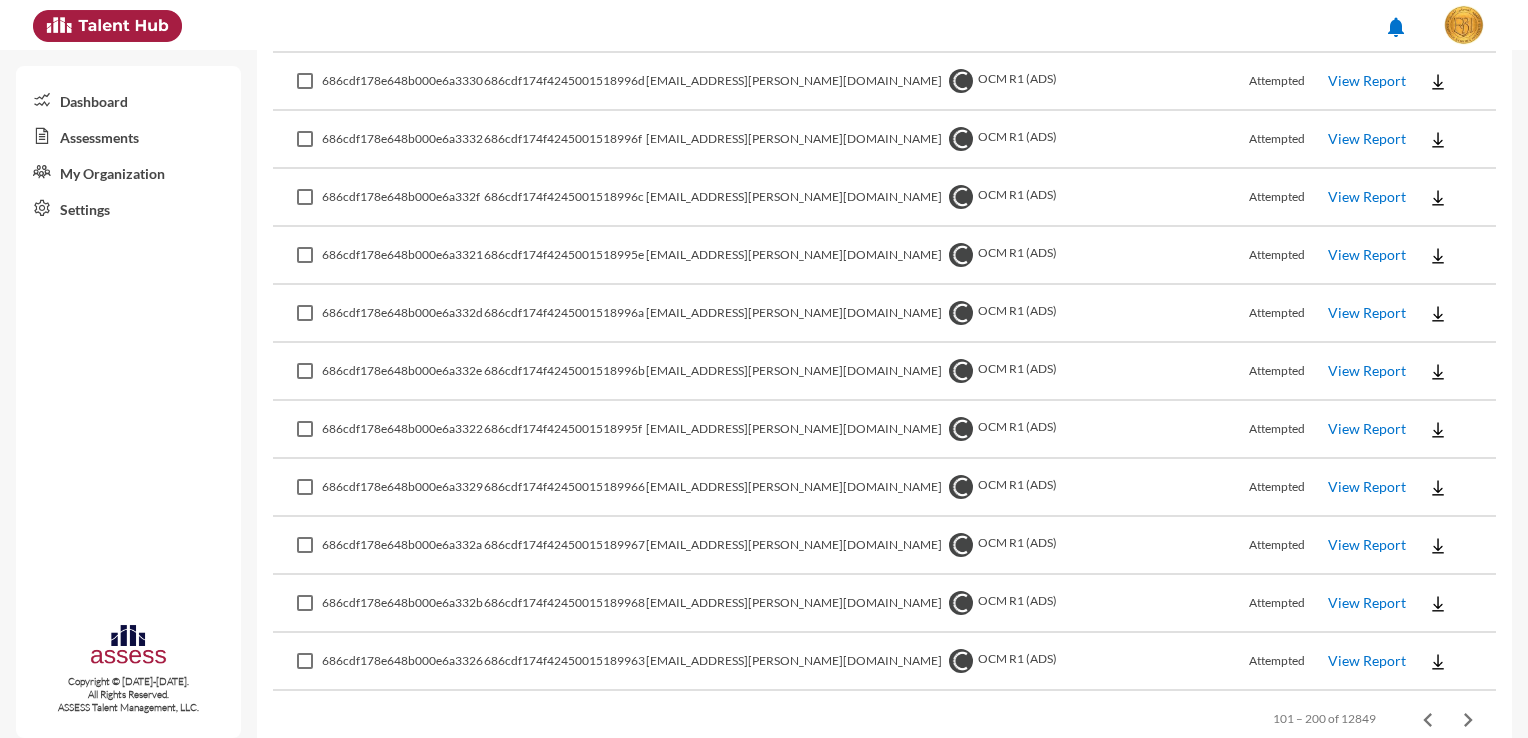 click 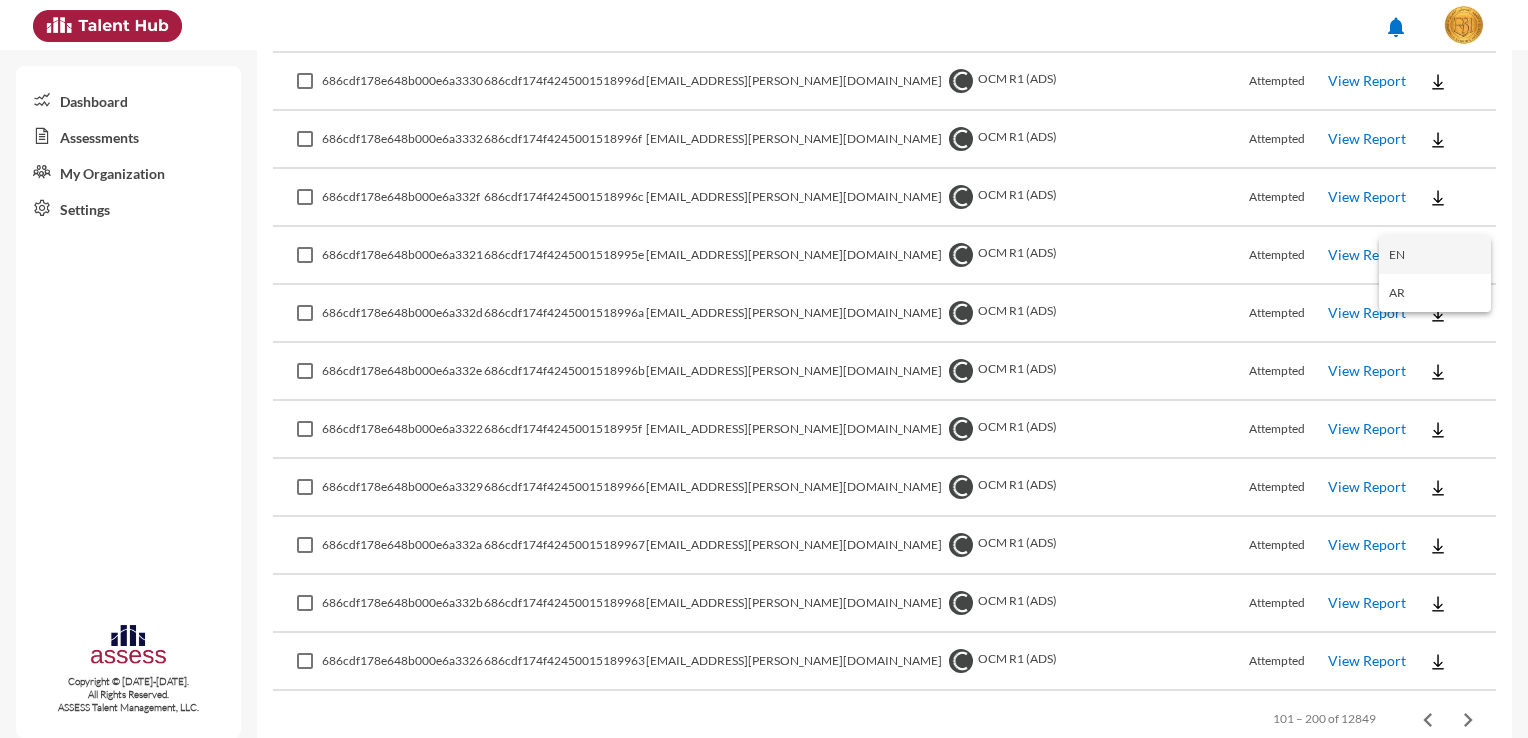 click on "EN" at bounding box center [1435, 255] 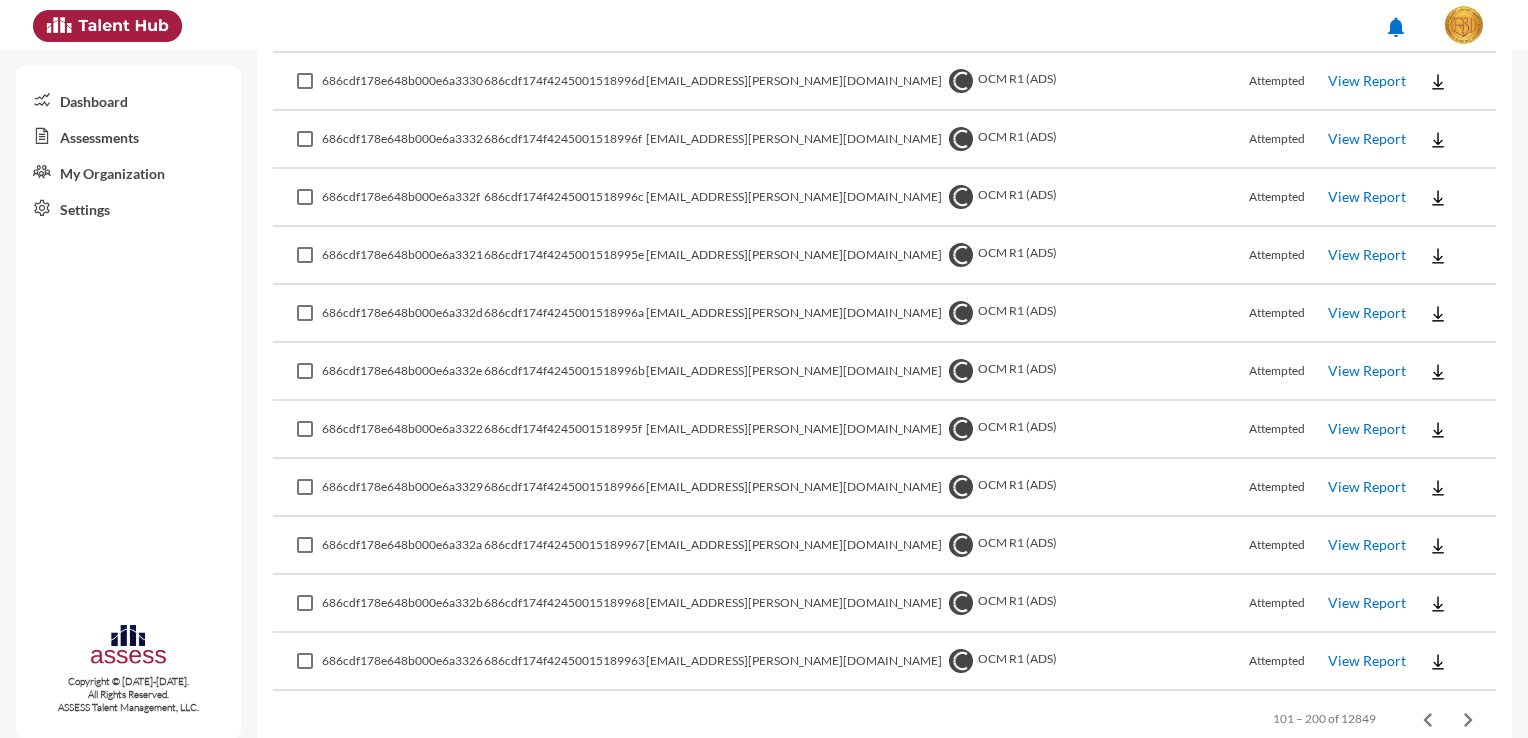 click 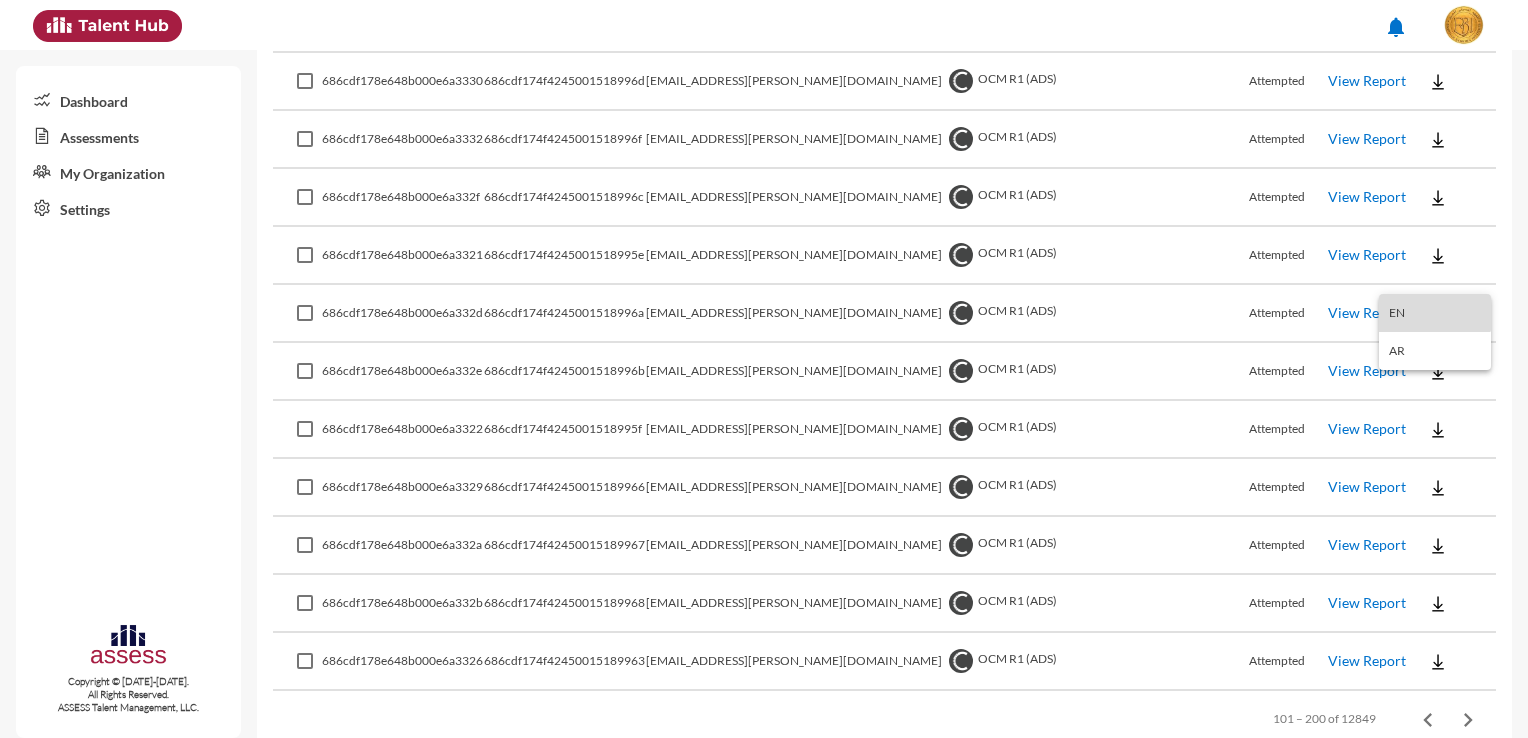 click on "EN" at bounding box center [1435, 313] 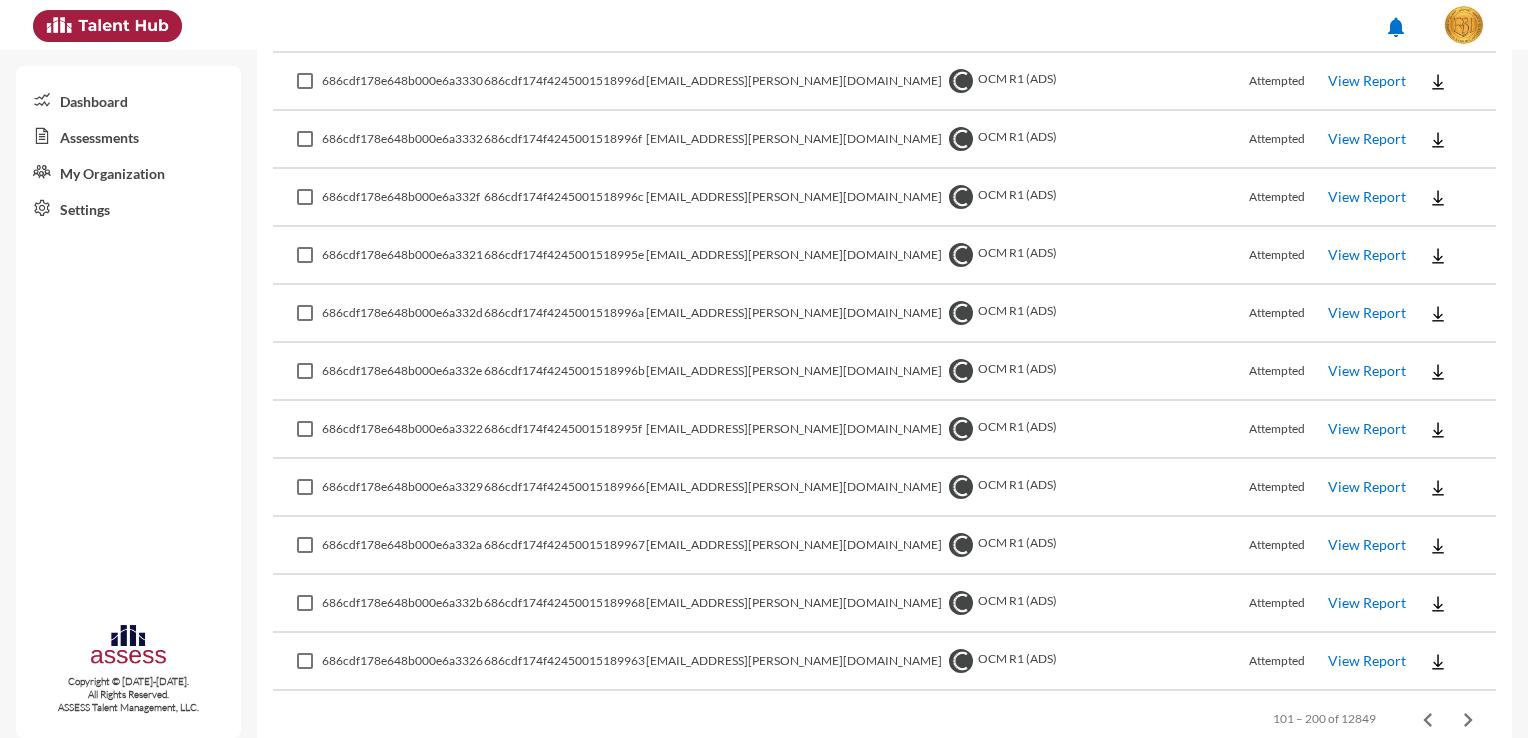 click 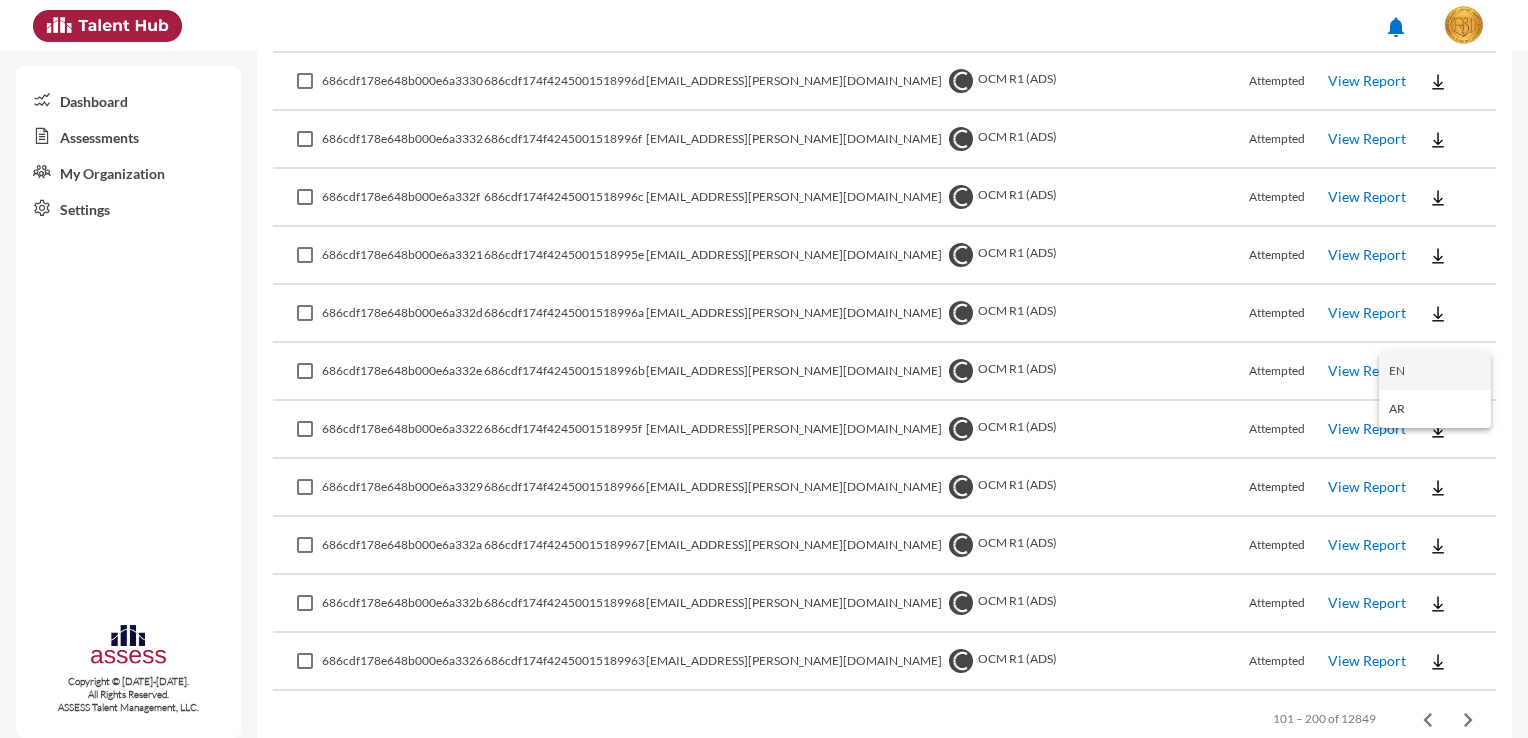 click on "EN" at bounding box center (1435, 371) 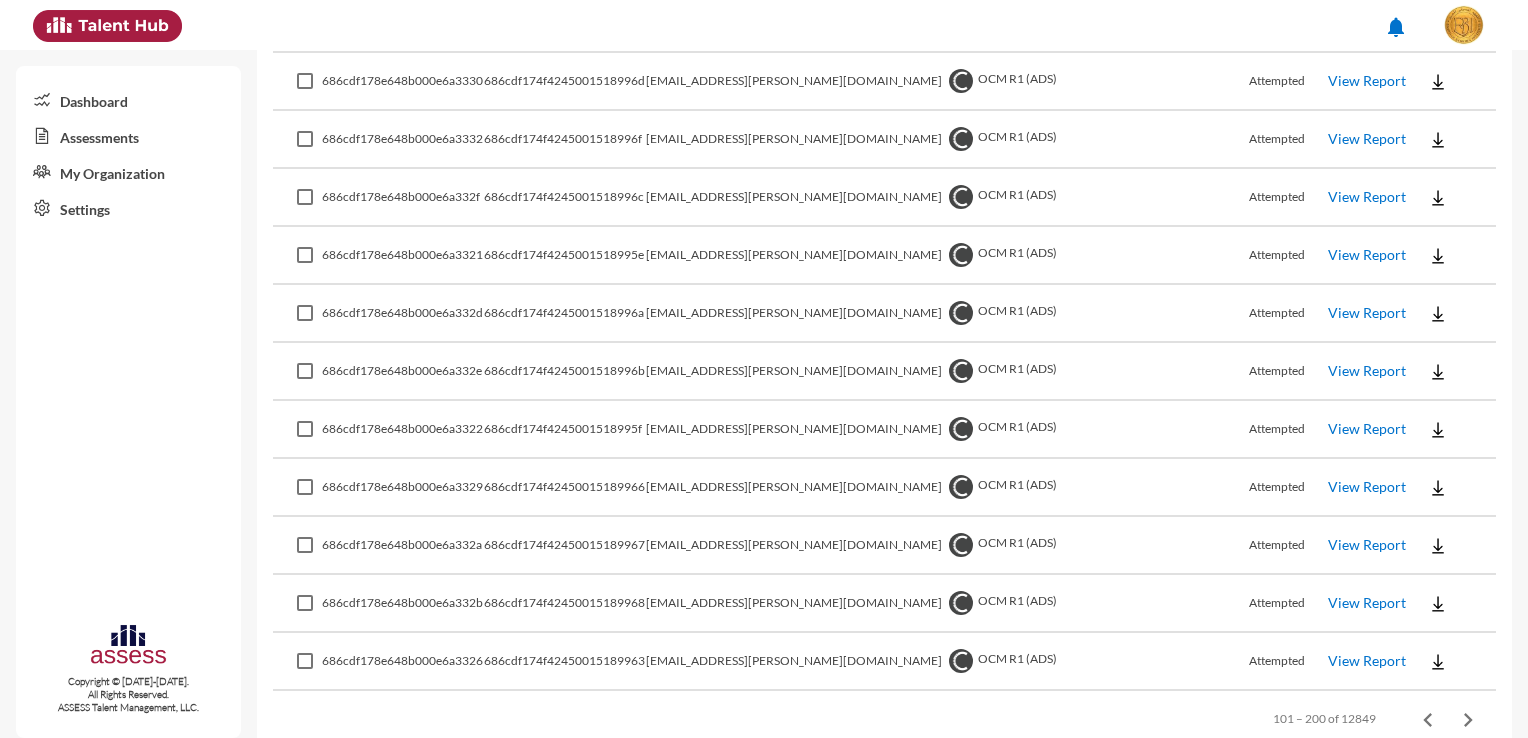 click 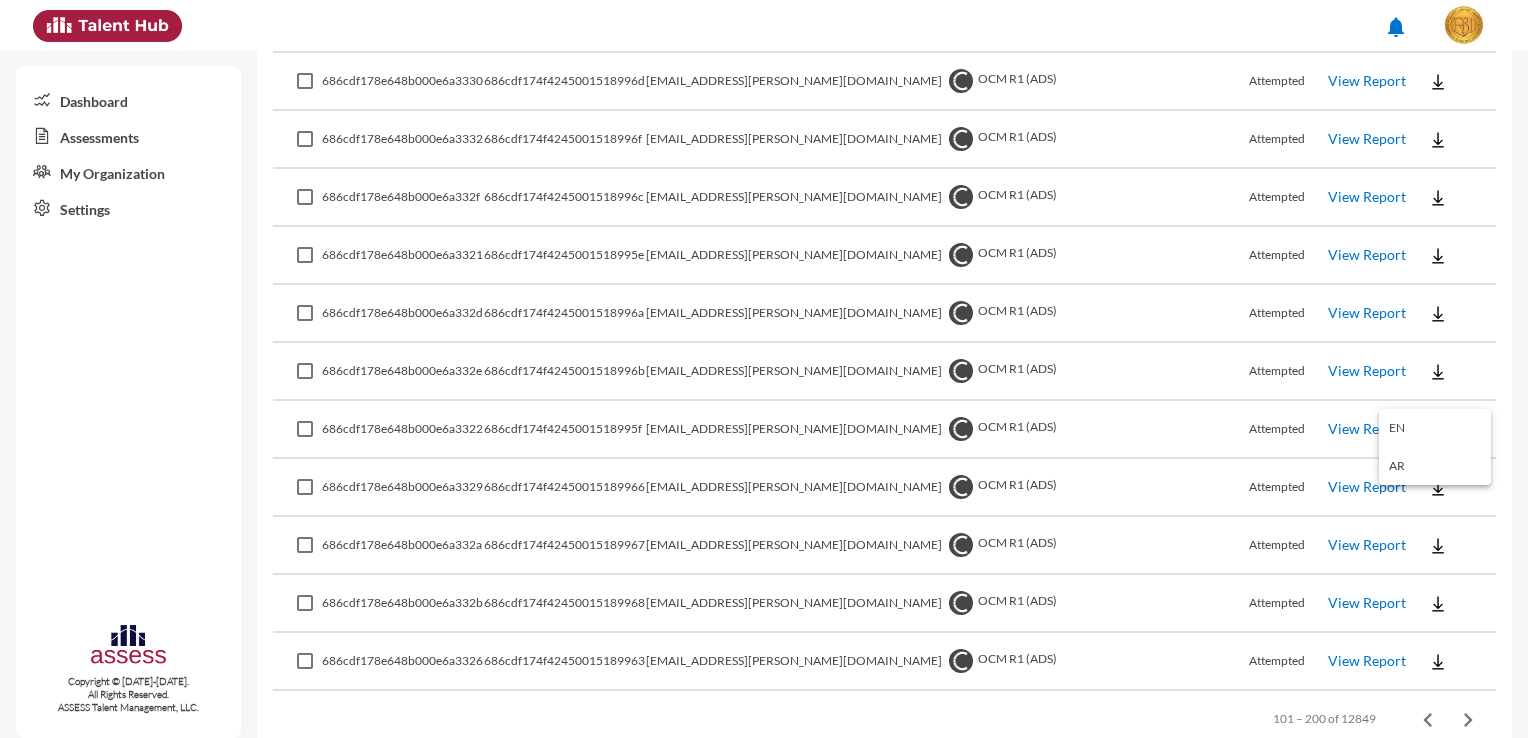 click on "EN" at bounding box center [1435, 428] 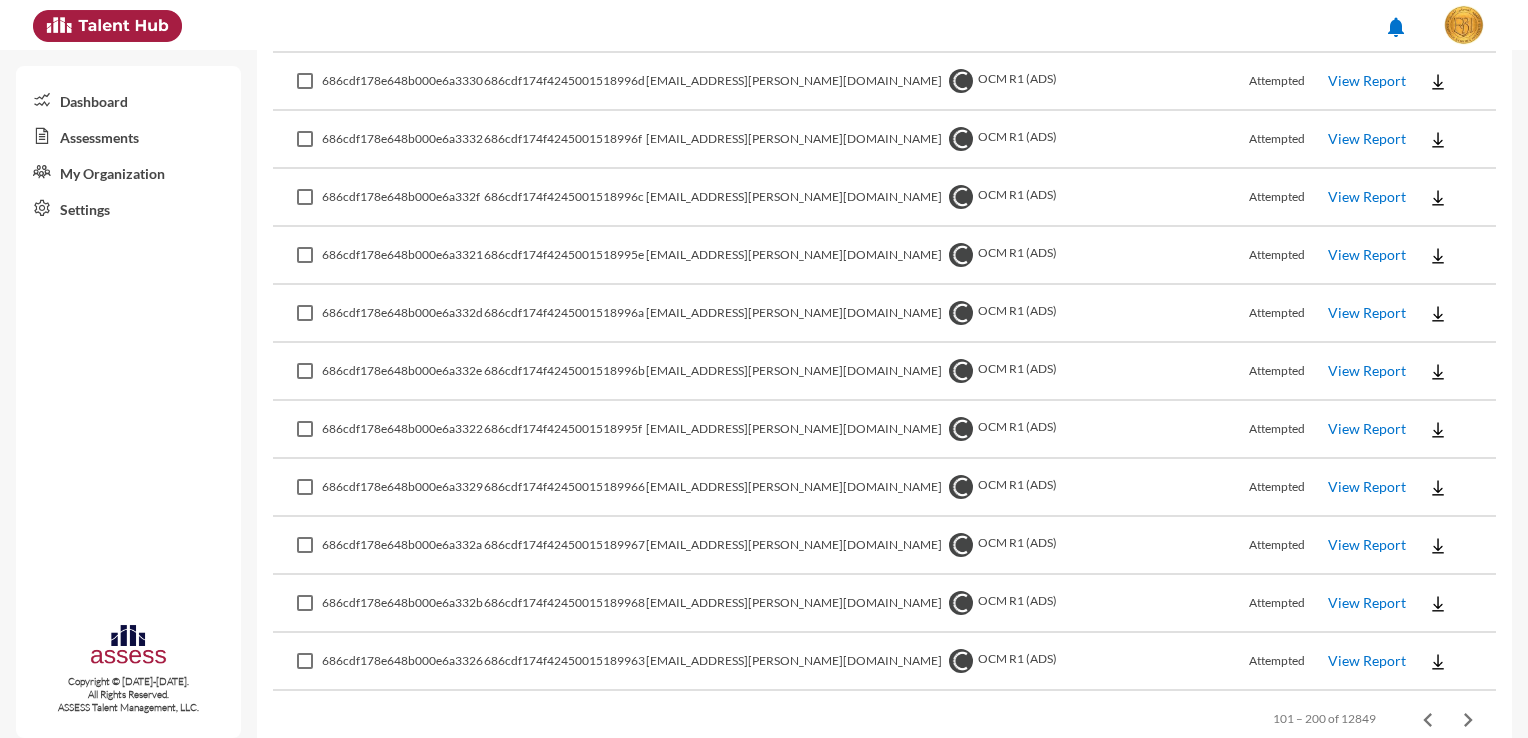 click 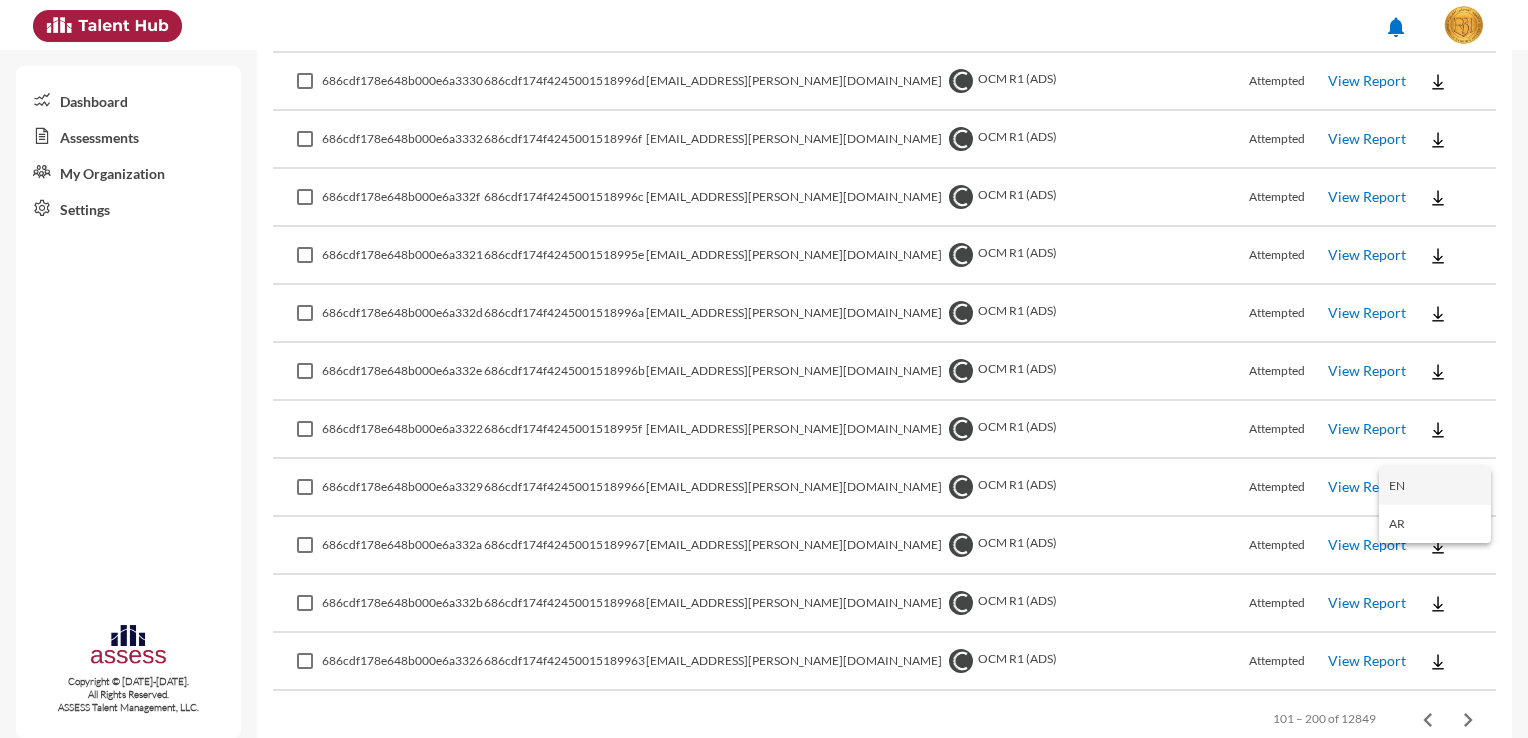click on "EN" at bounding box center (1435, 486) 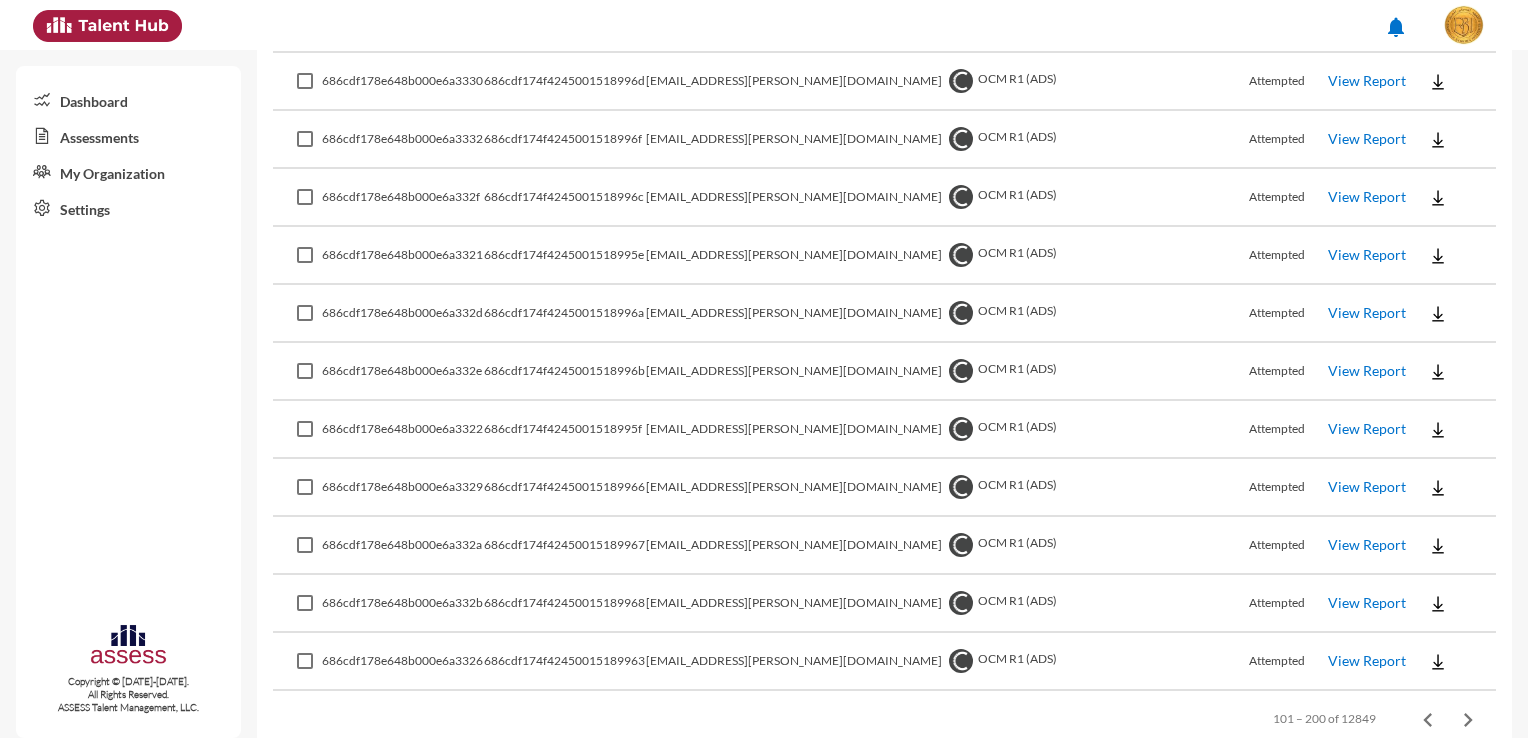 click 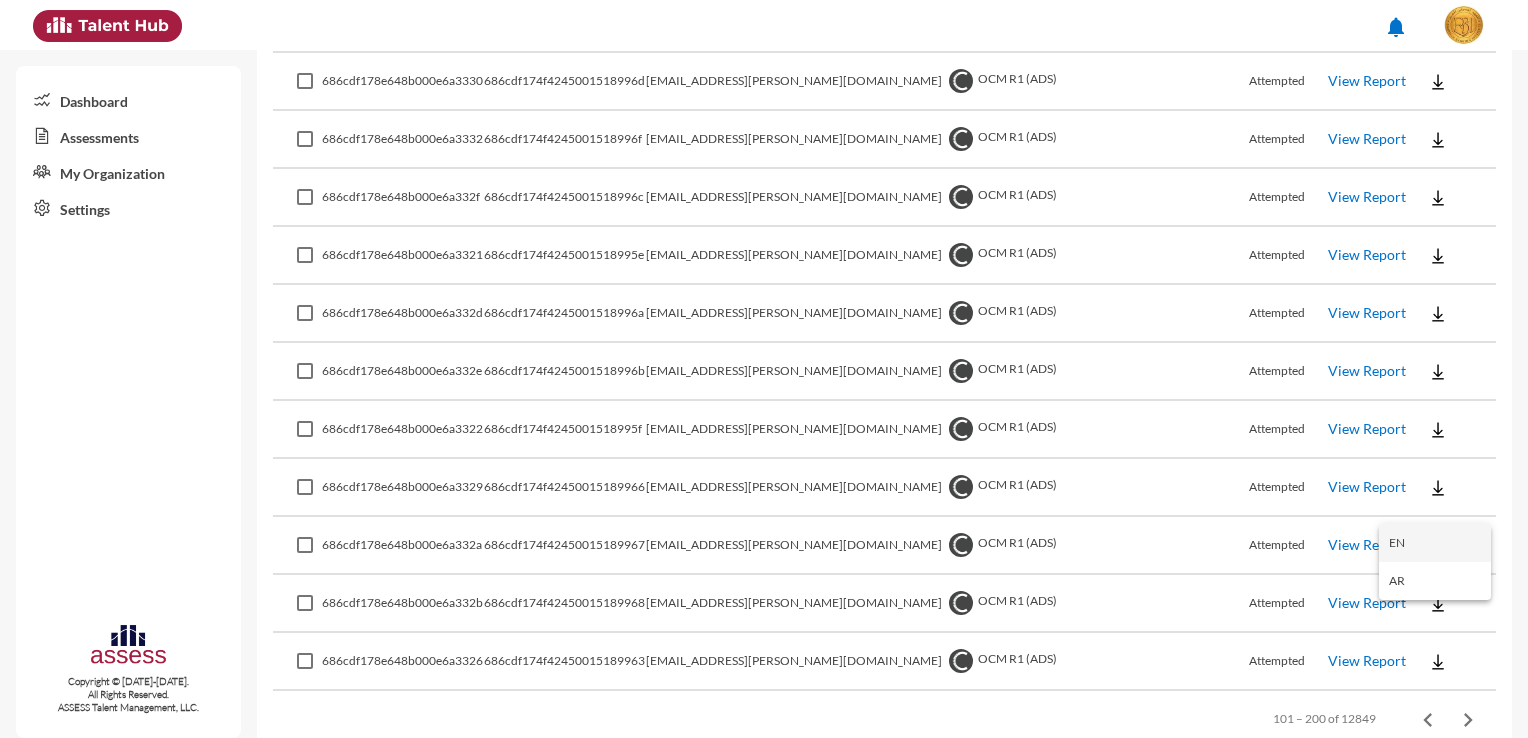 click on "EN" at bounding box center [1435, 543] 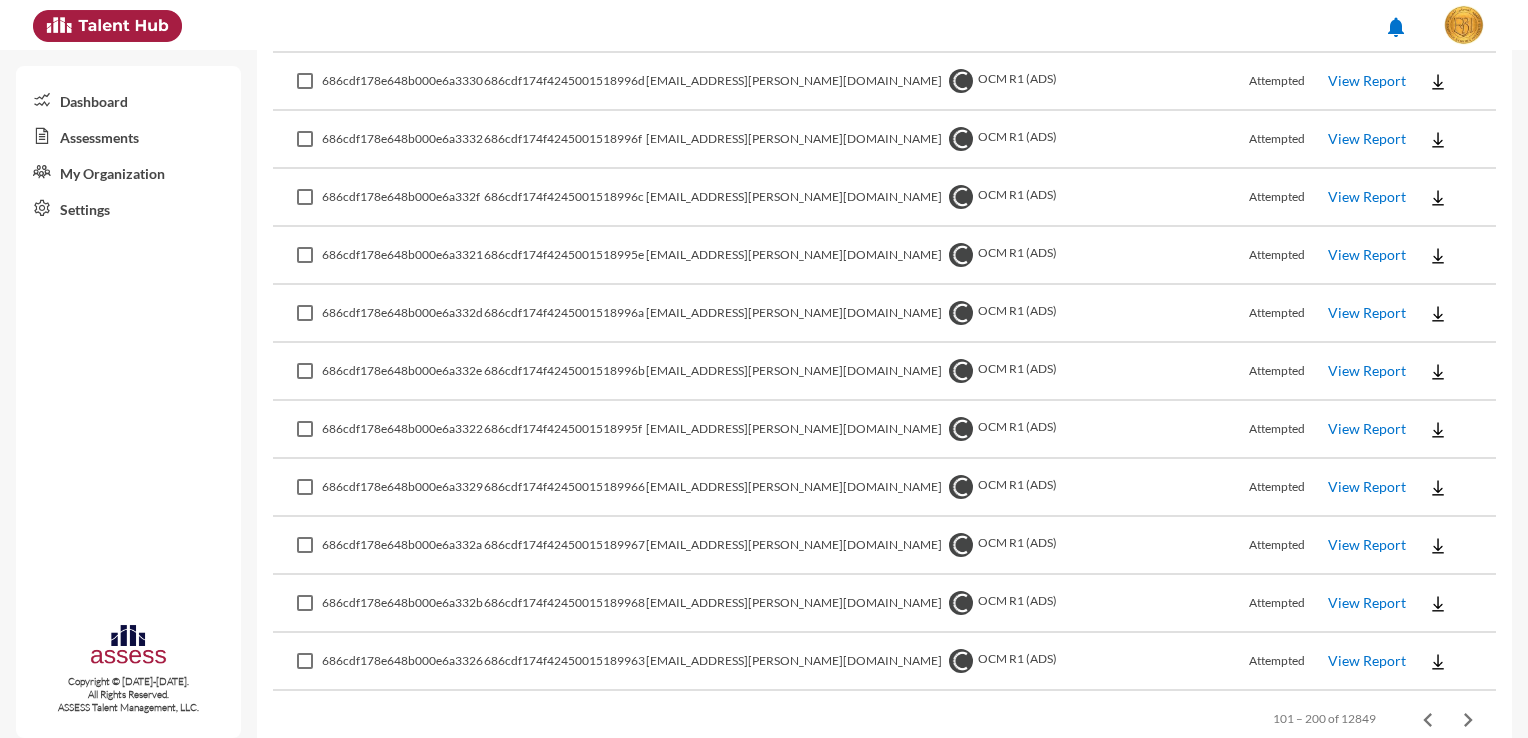 click 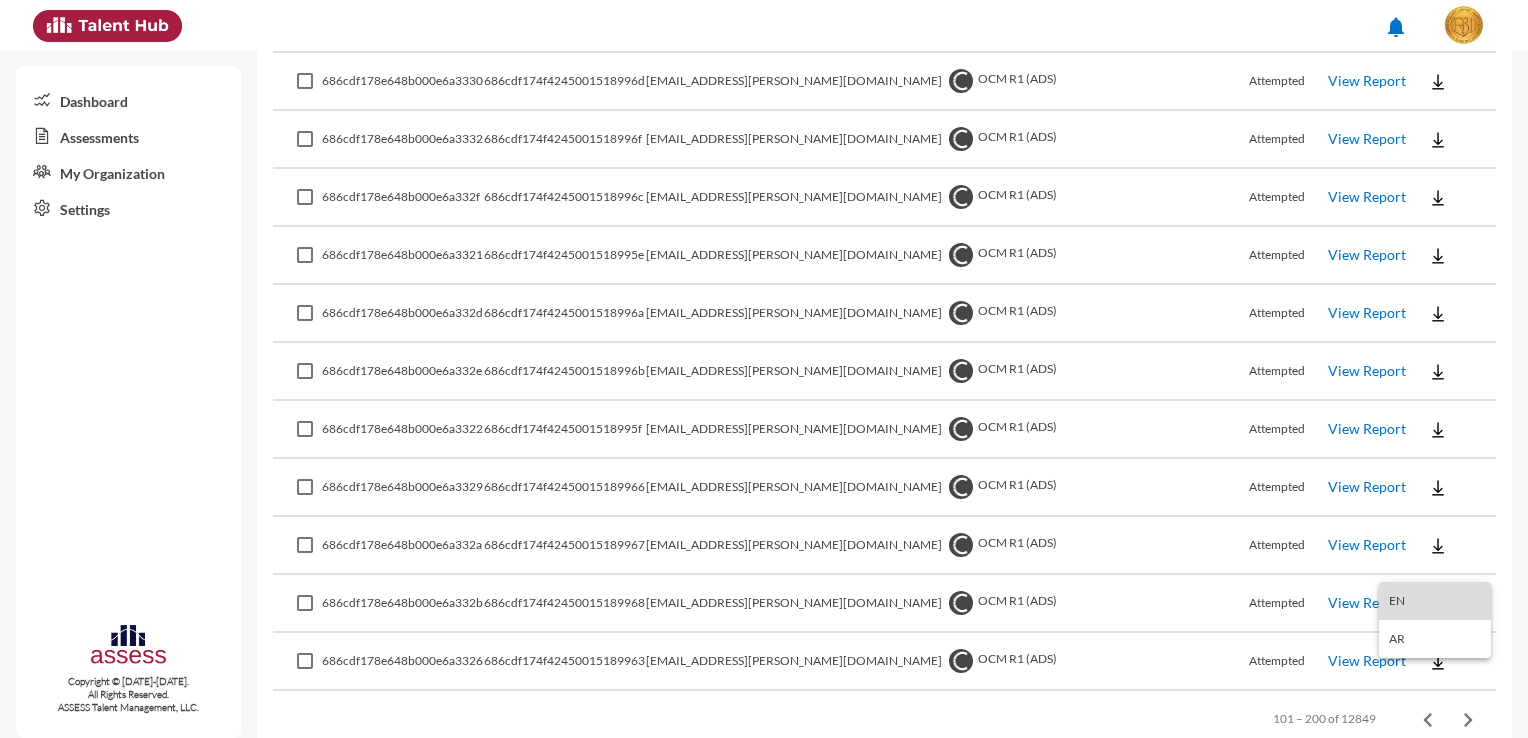click on "EN" at bounding box center (1435, 601) 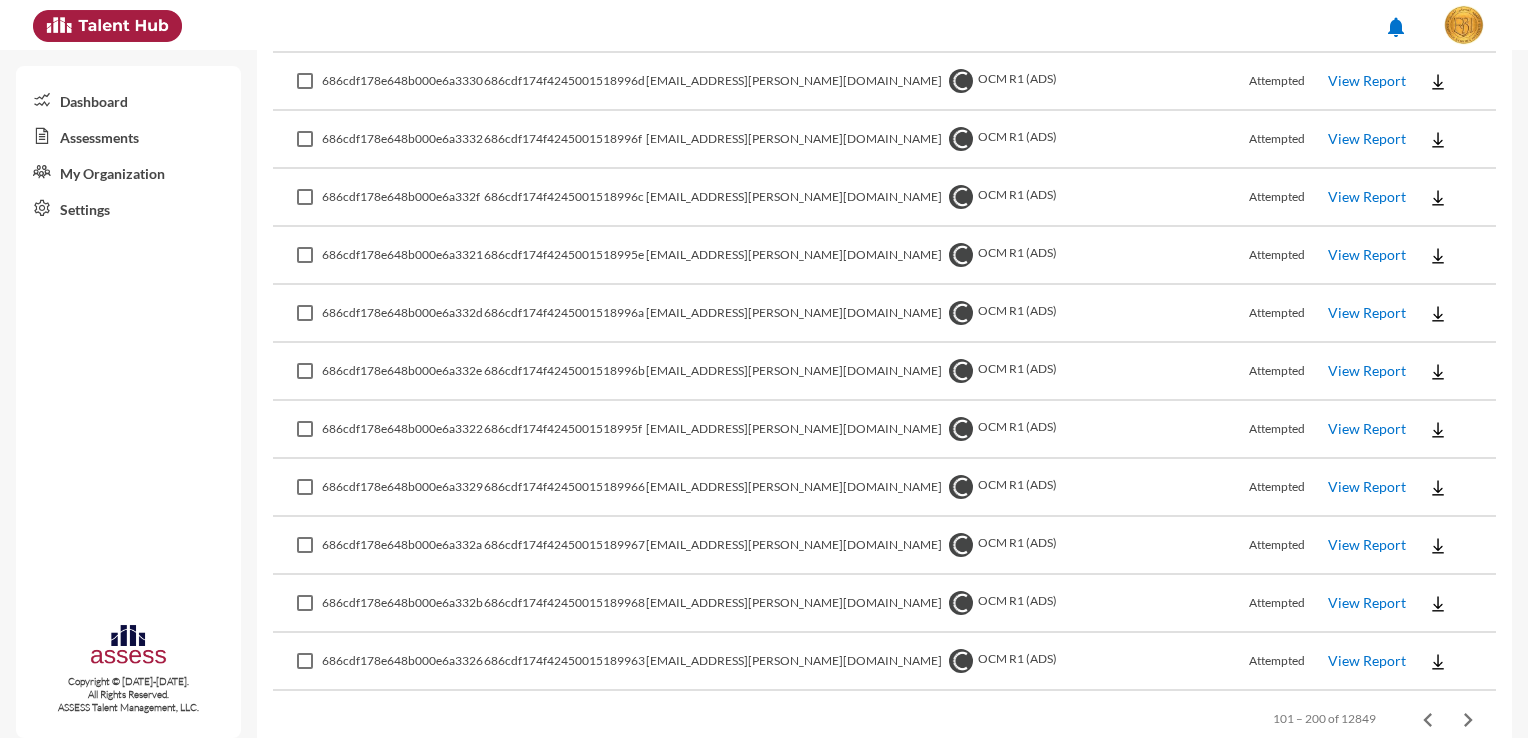 click 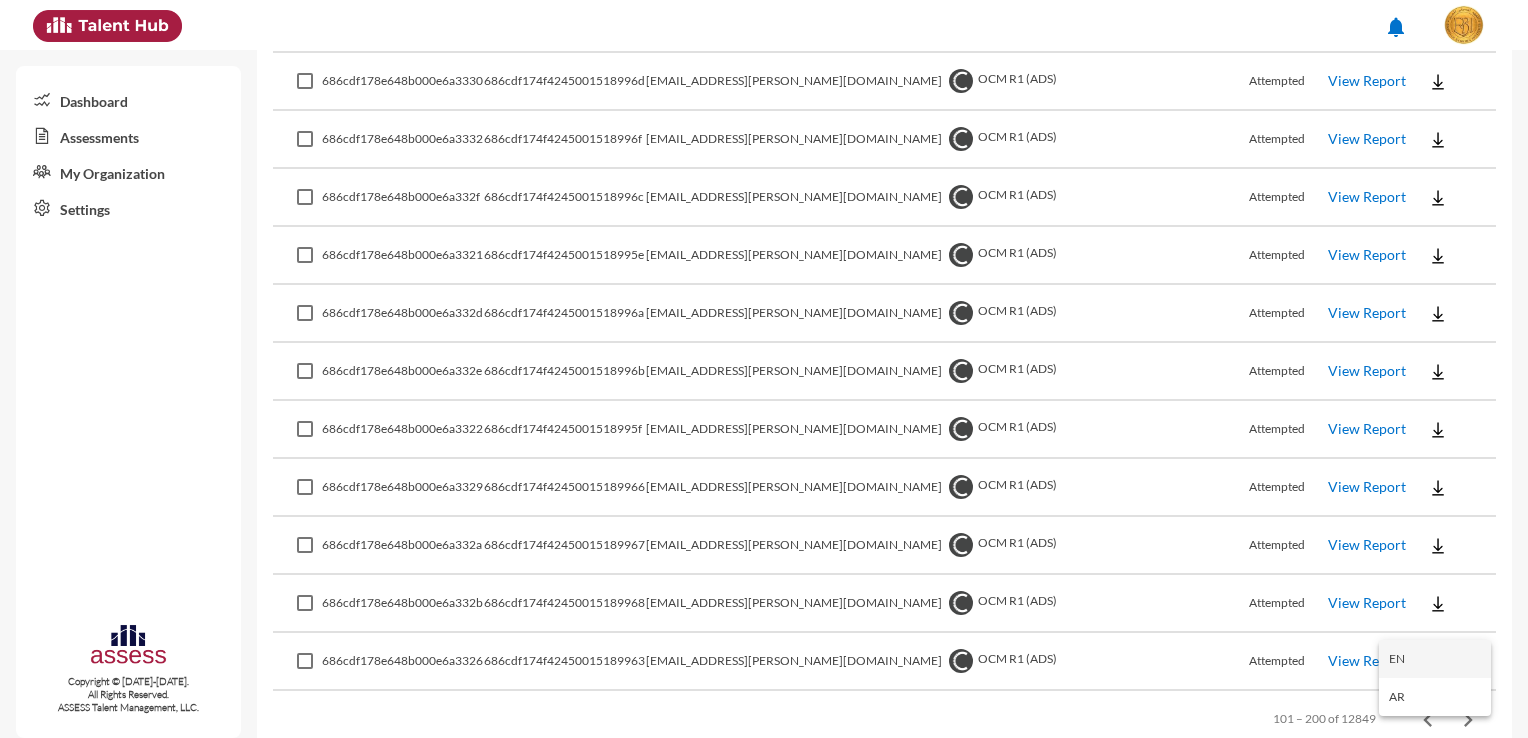 click on "EN" at bounding box center (1435, 659) 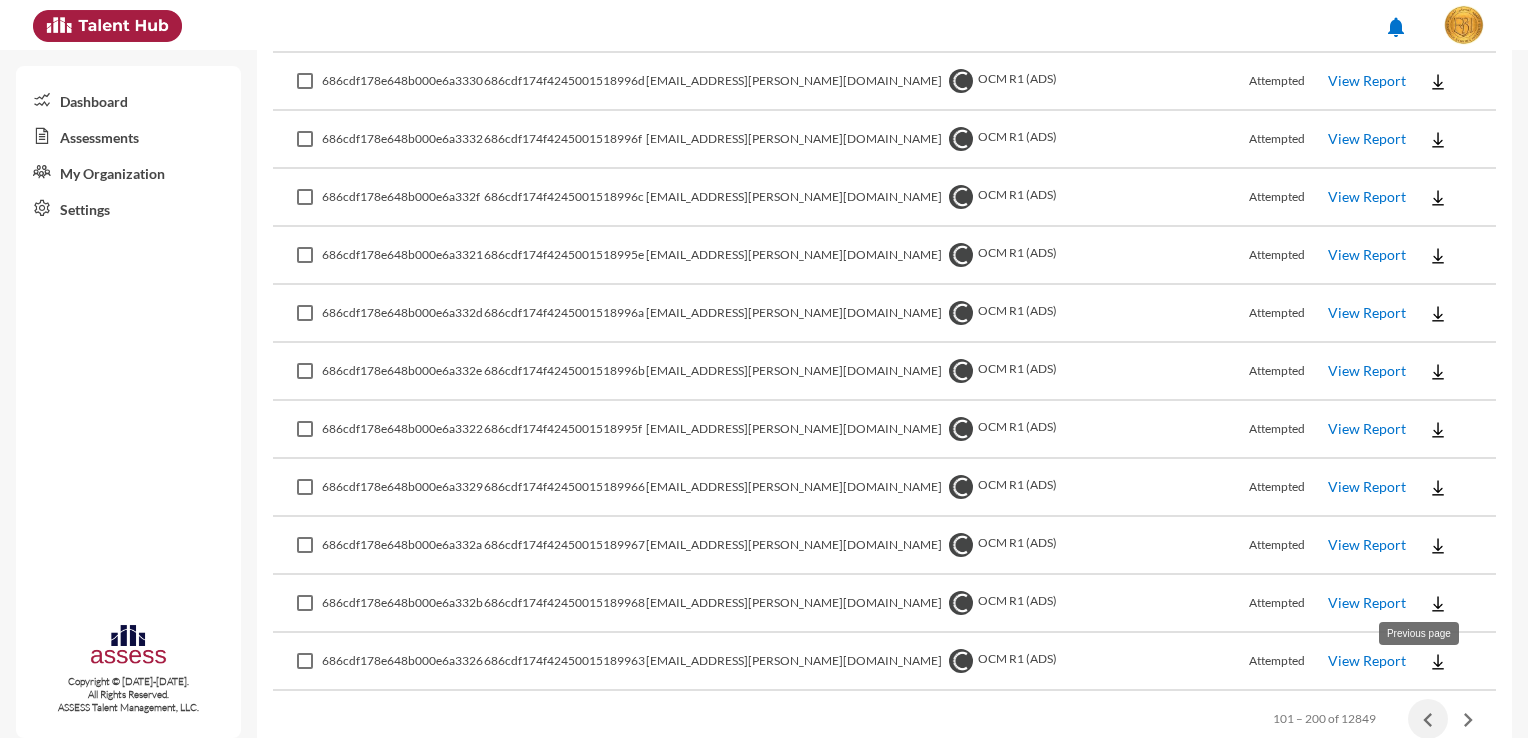 click 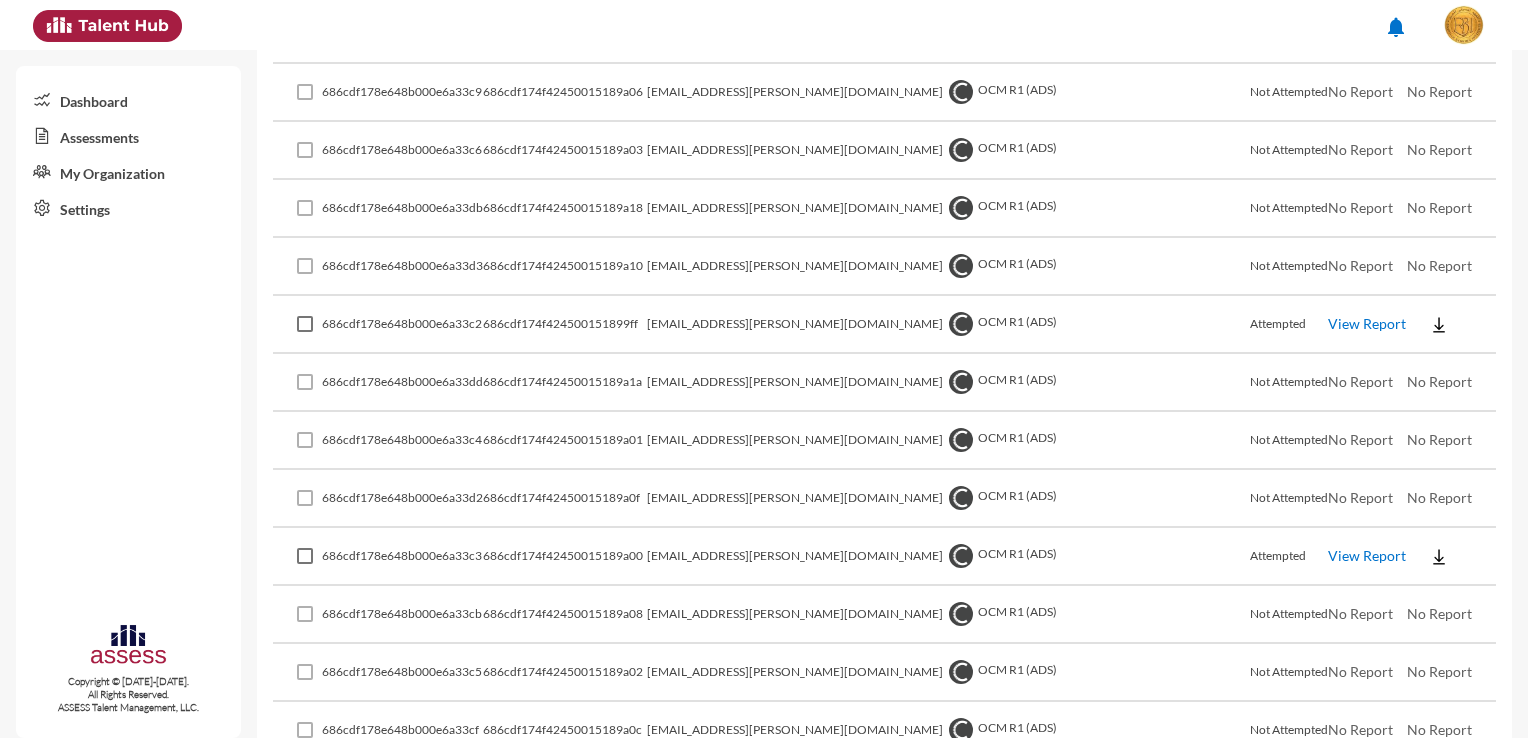 scroll, scrollTop: 1400, scrollLeft: 0, axis: vertical 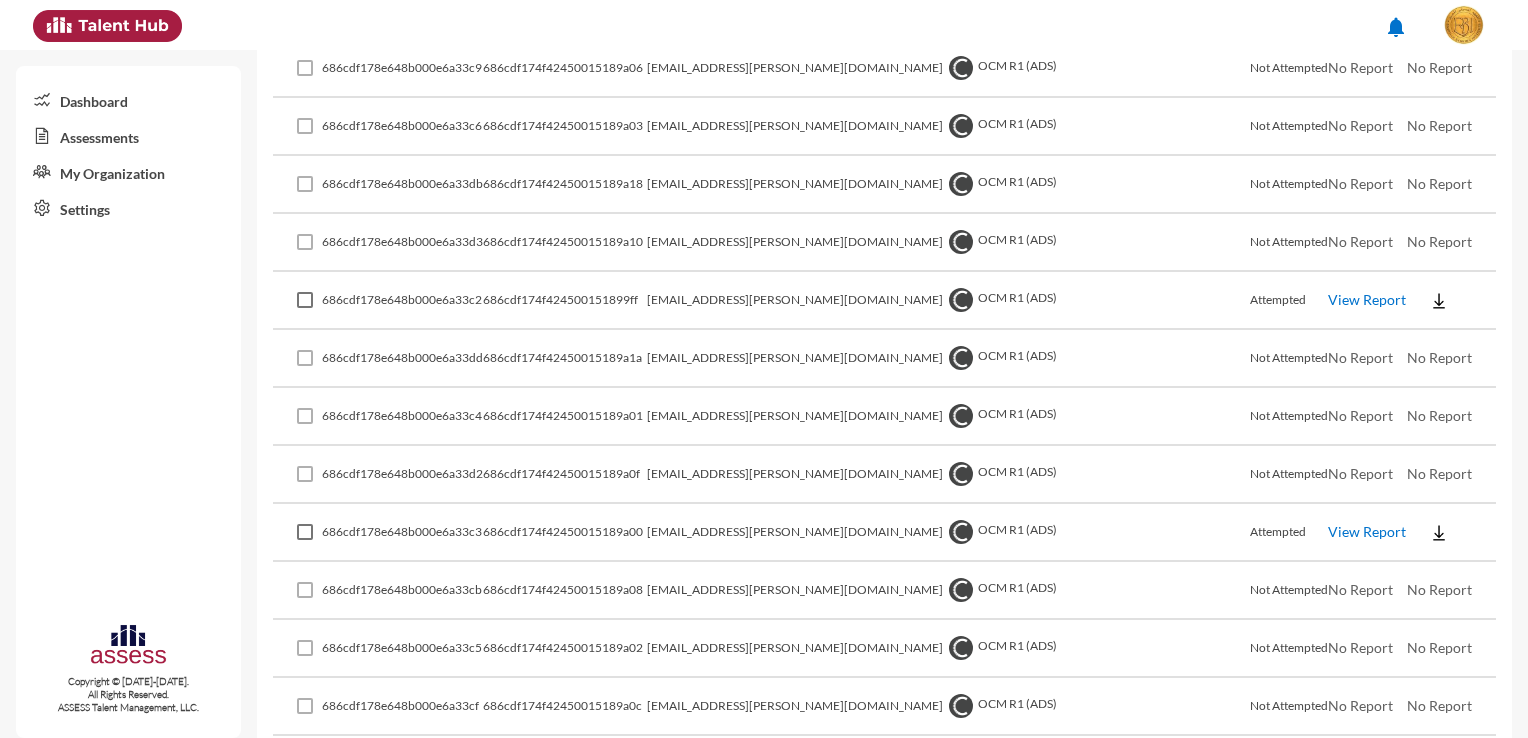 click 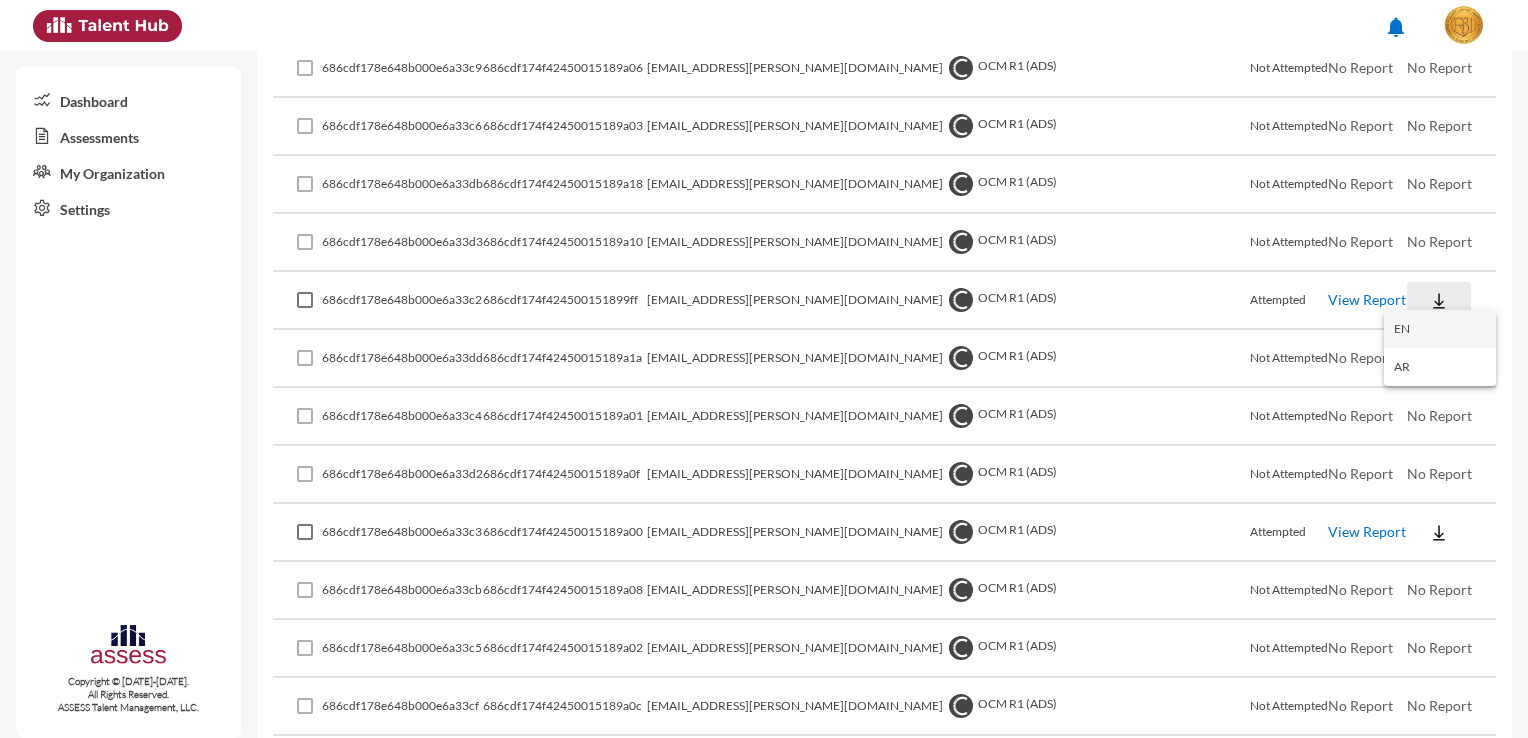 click on "EN" at bounding box center (1440, 329) 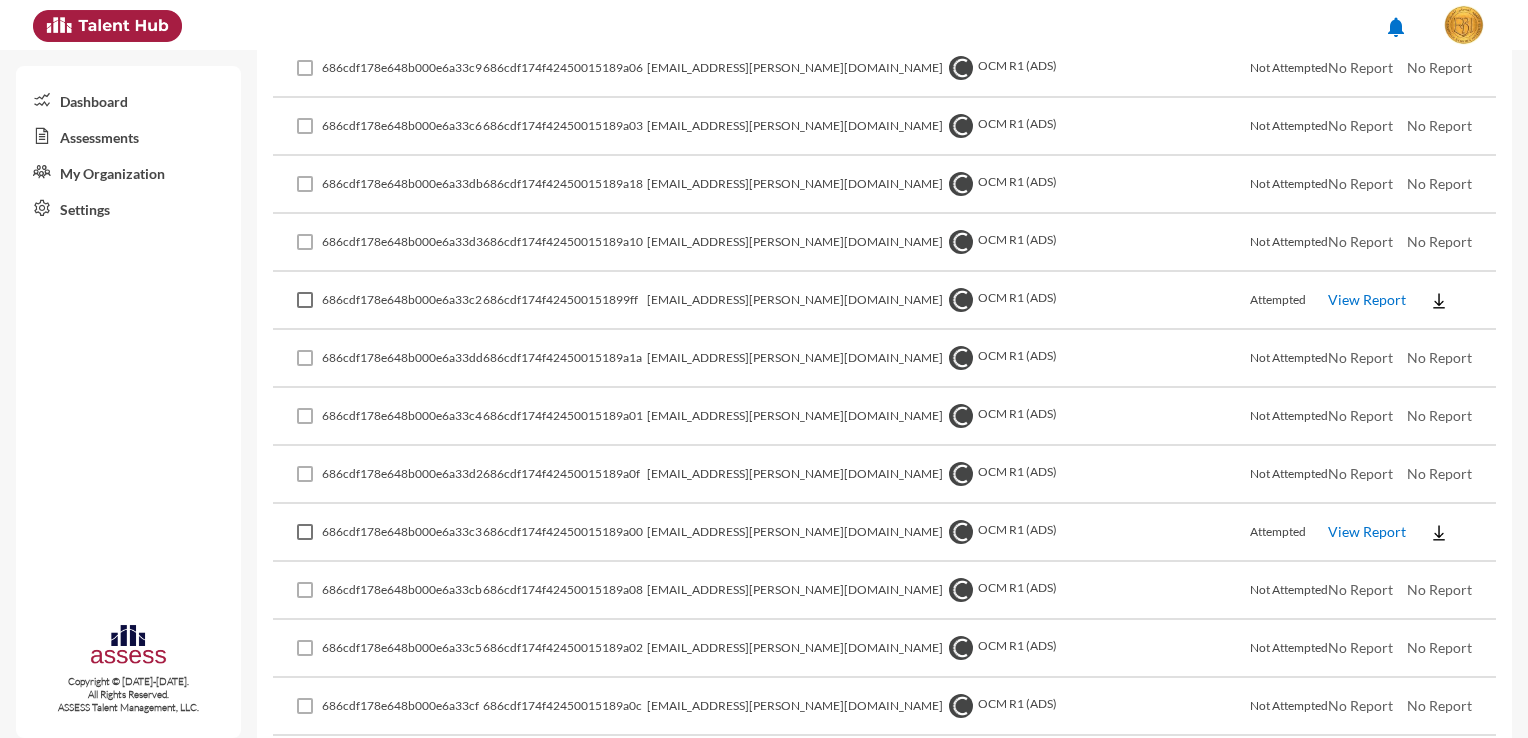 click 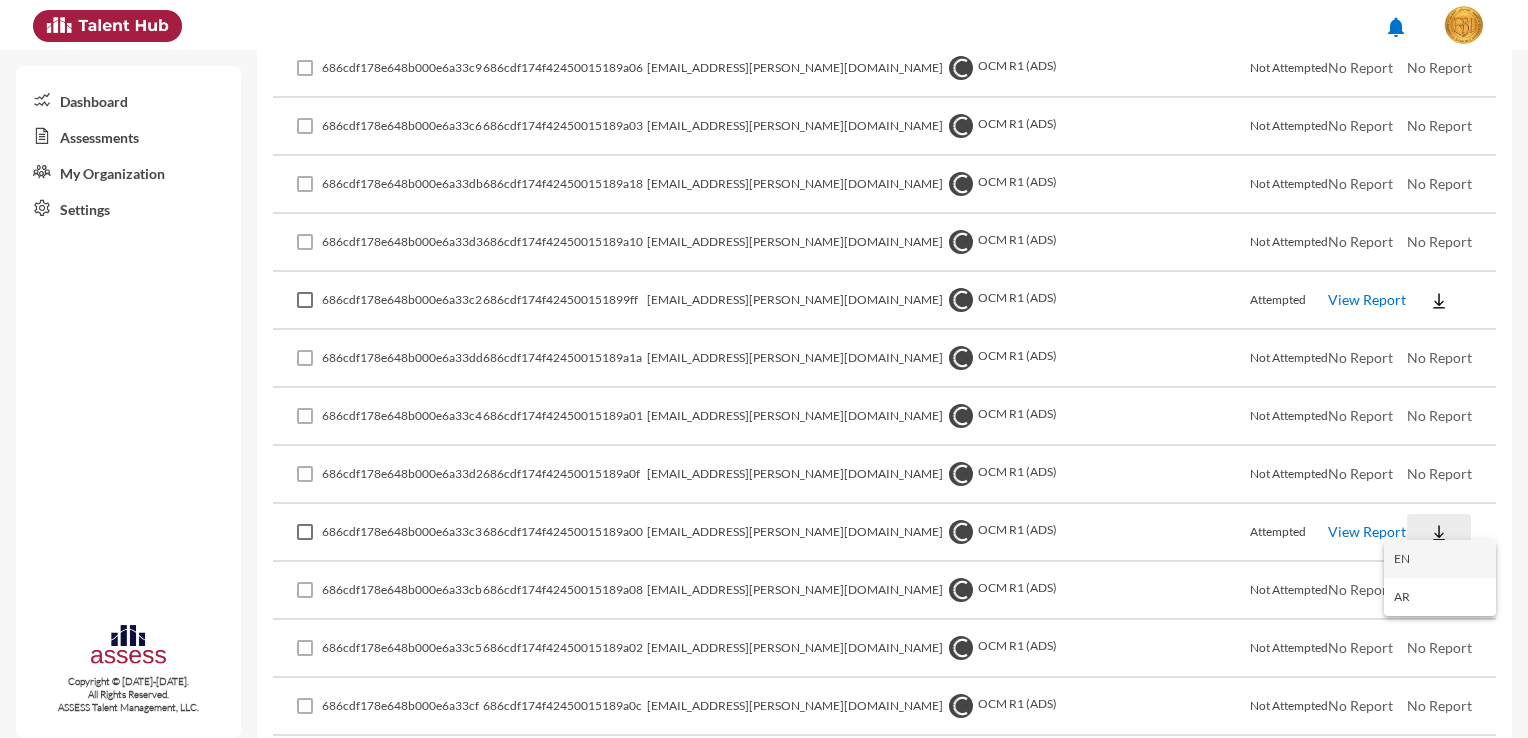 click on "EN" at bounding box center [1440, 559] 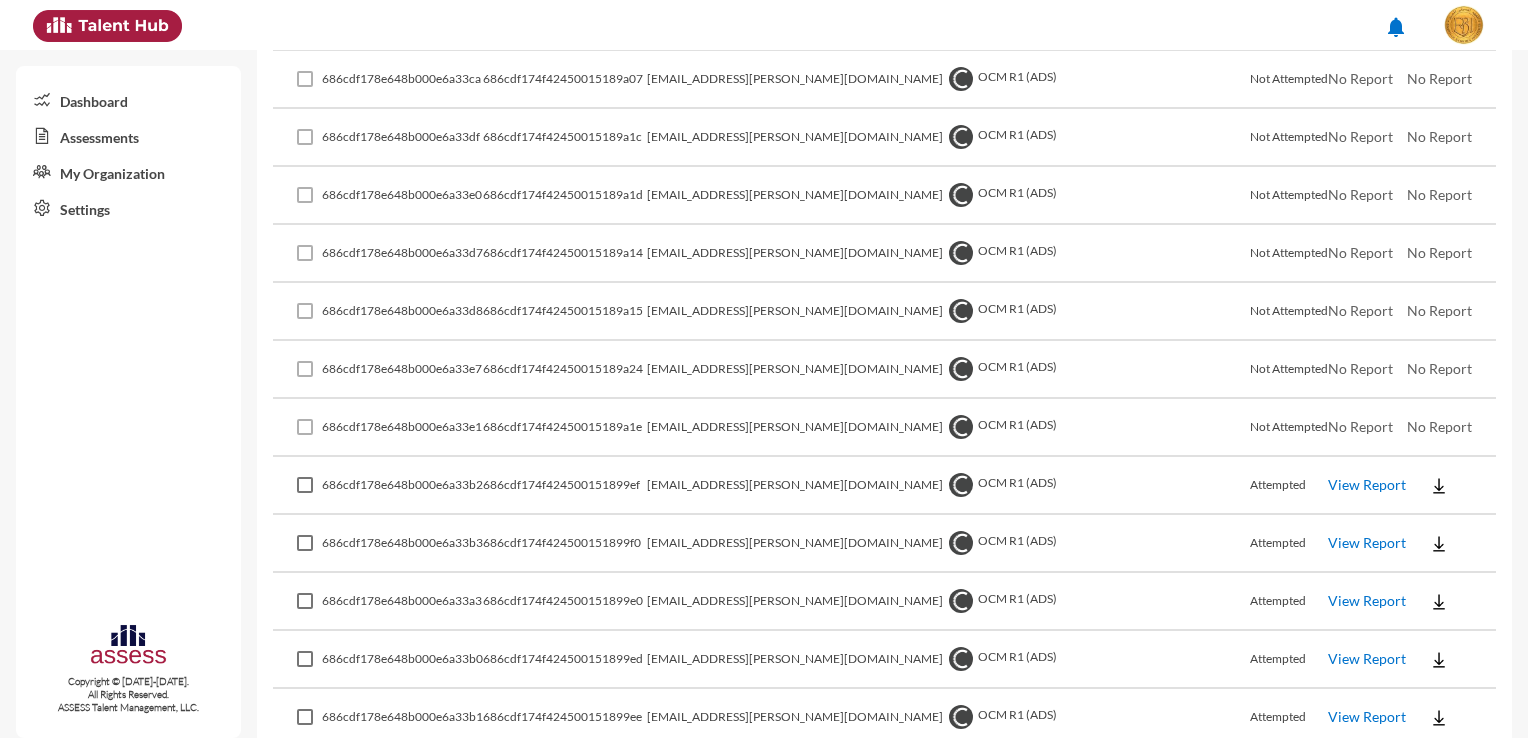 scroll, scrollTop: 2700, scrollLeft: 0, axis: vertical 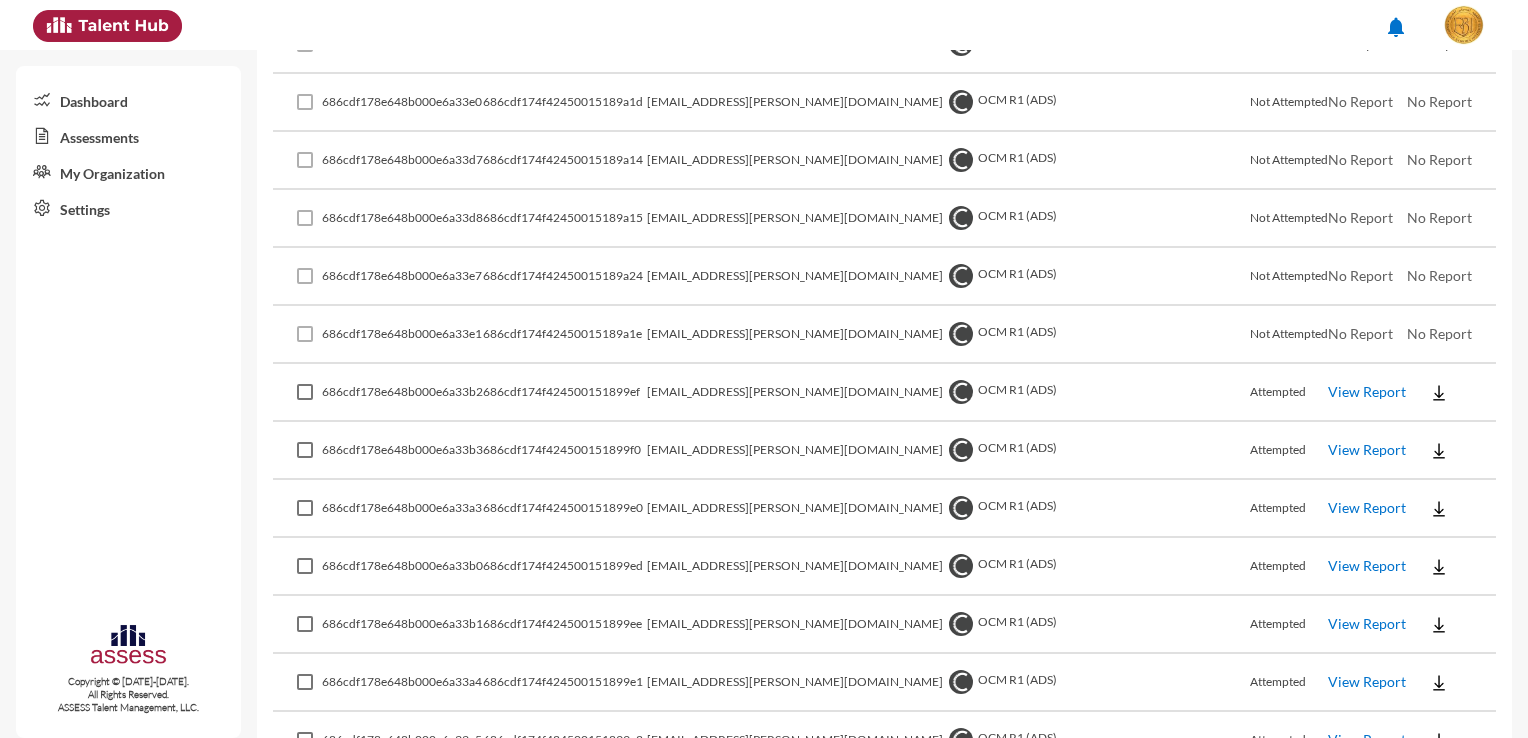 click 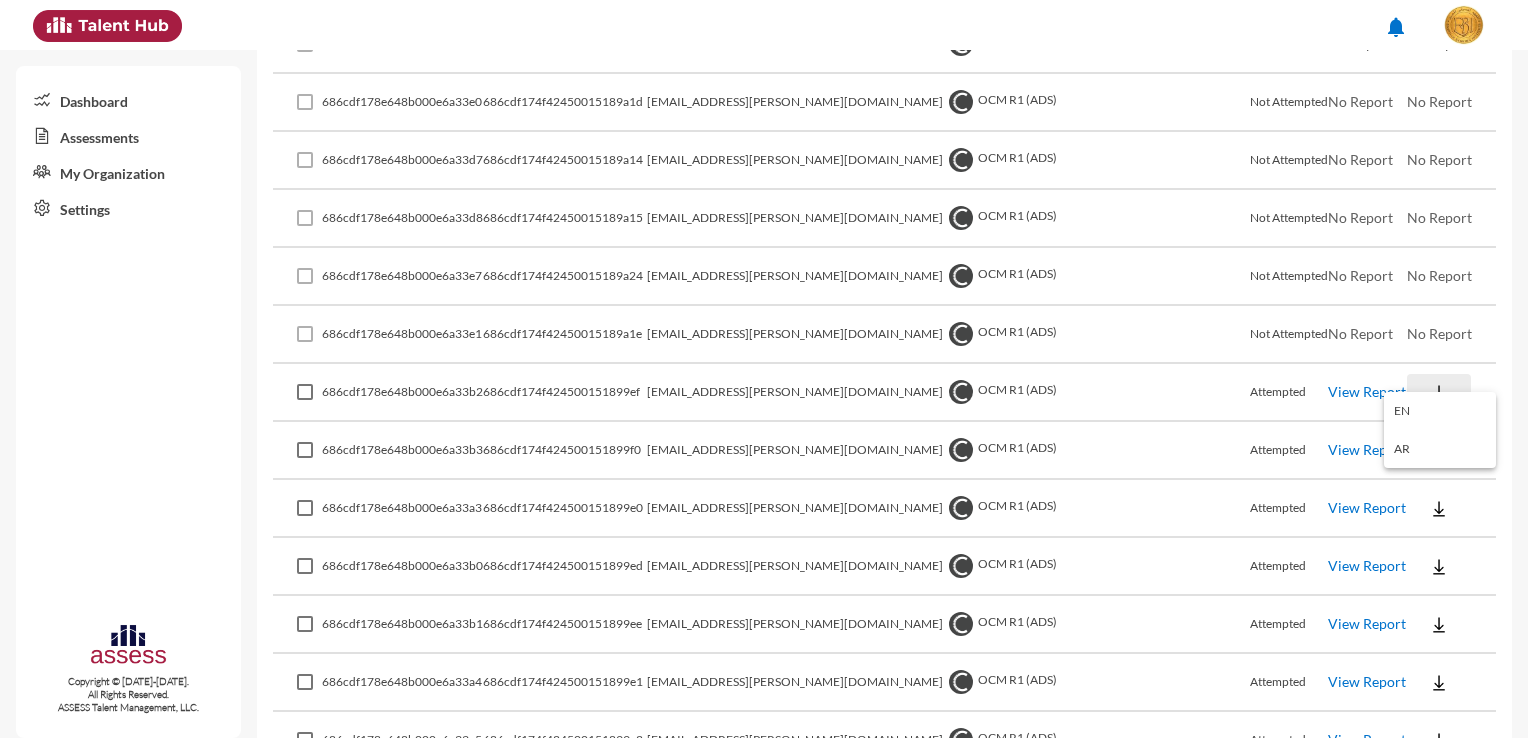 click on "EN" at bounding box center [1440, 411] 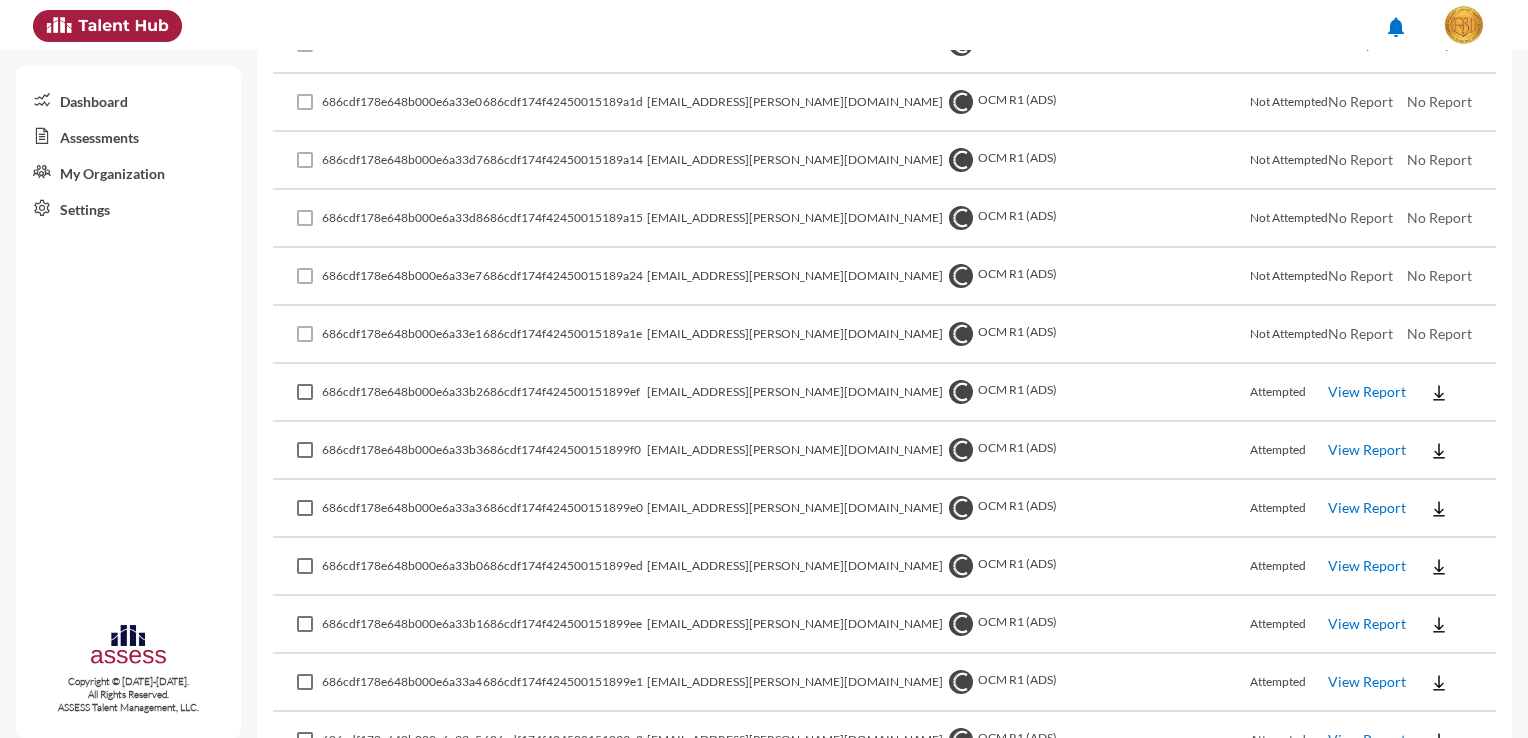 click 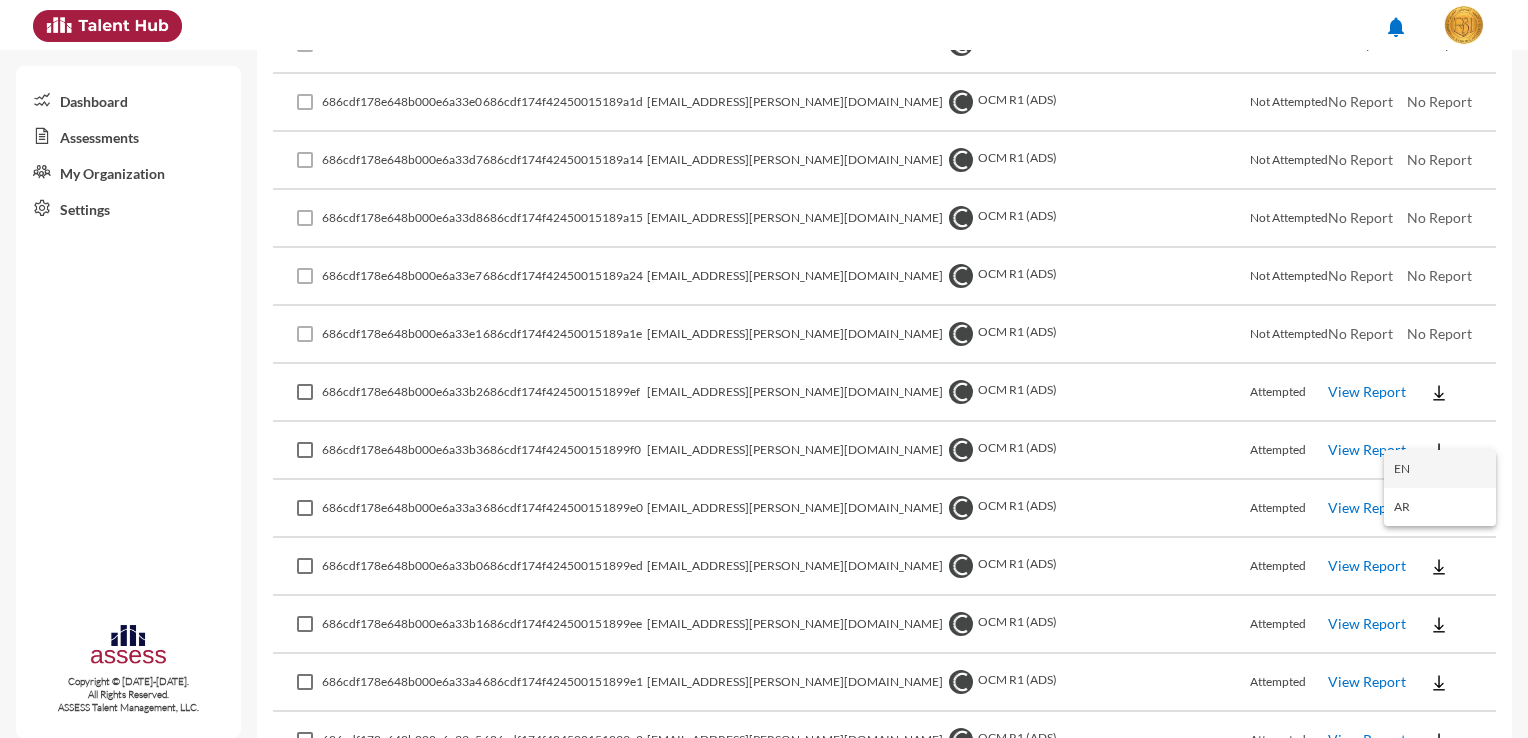 click on "EN" at bounding box center [1440, 469] 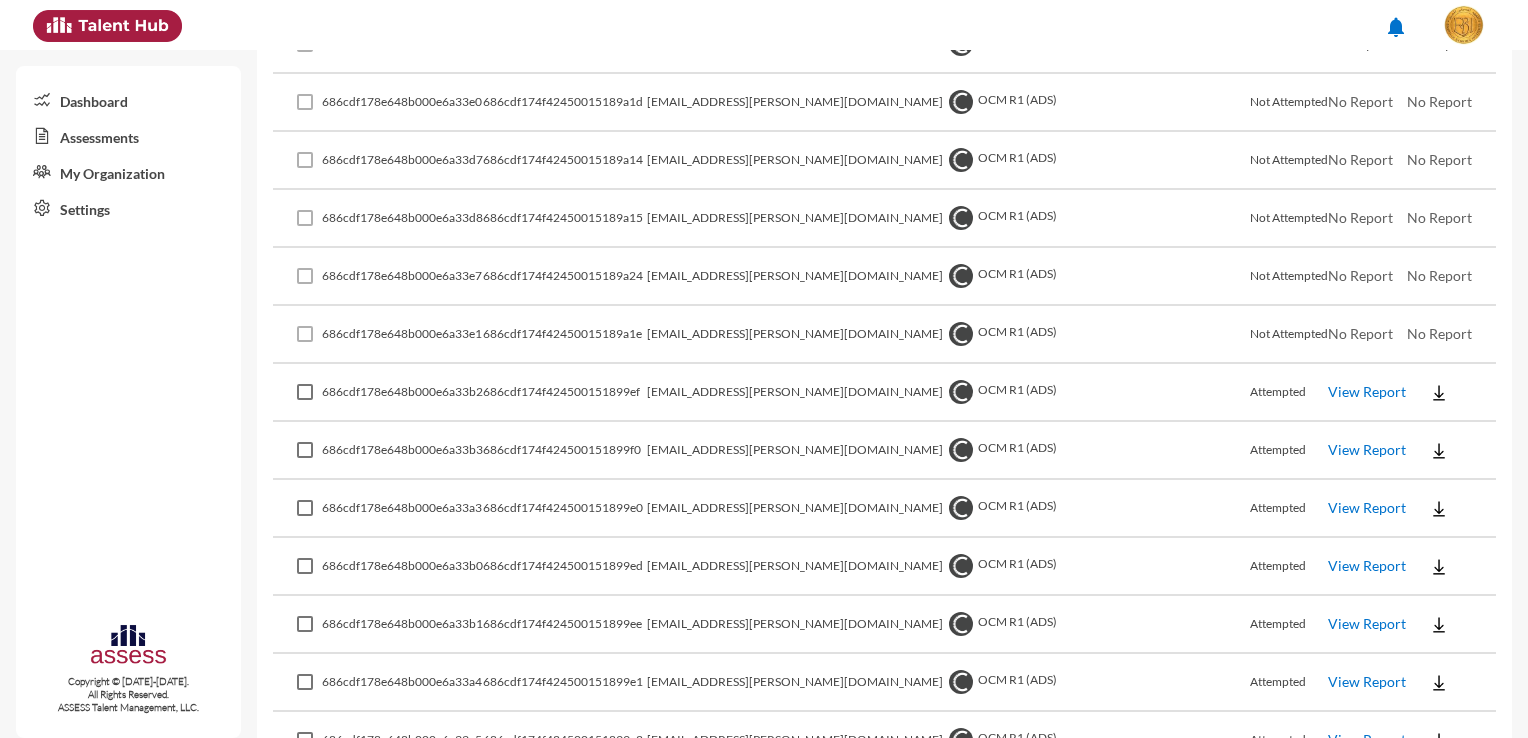 click 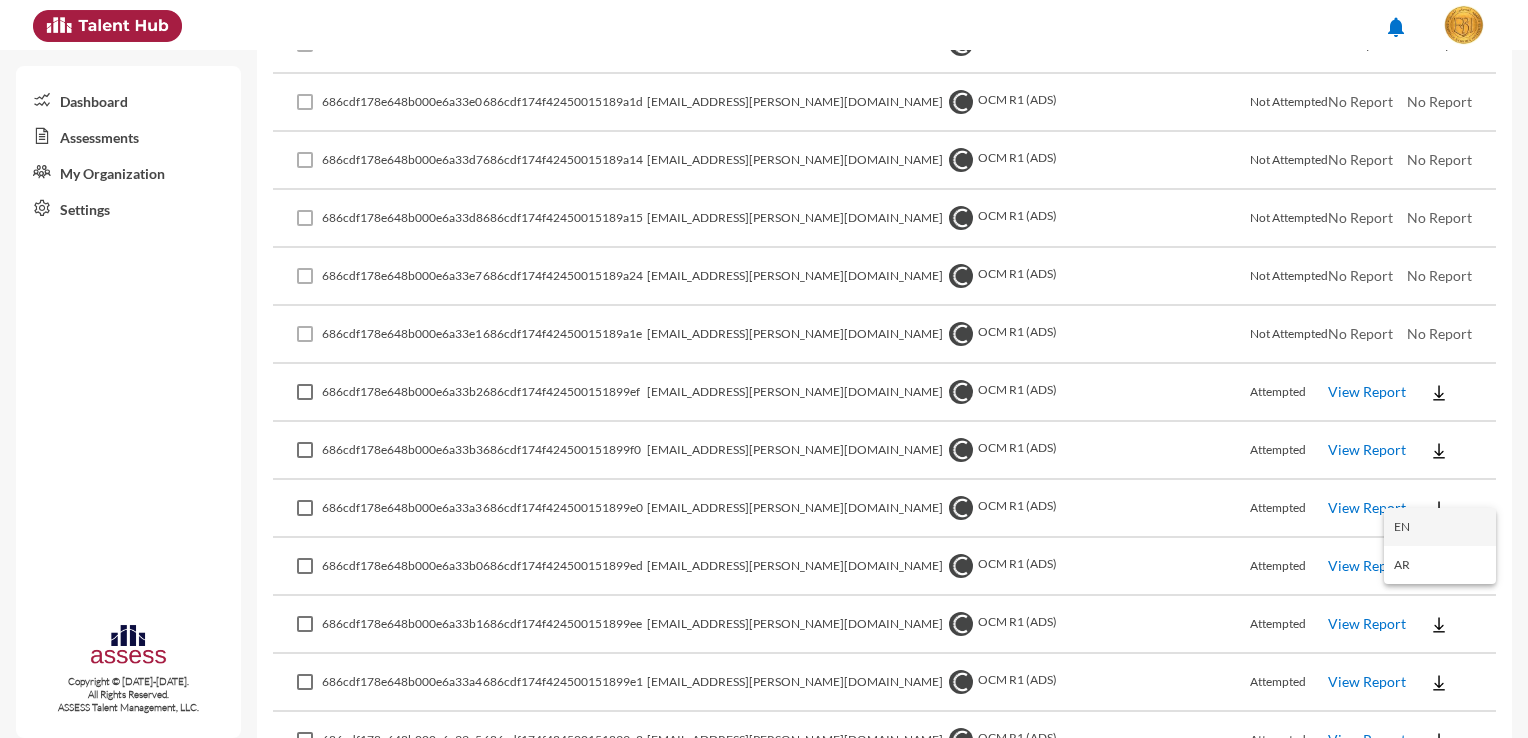 click on "EN" at bounding box center [1440, 527] 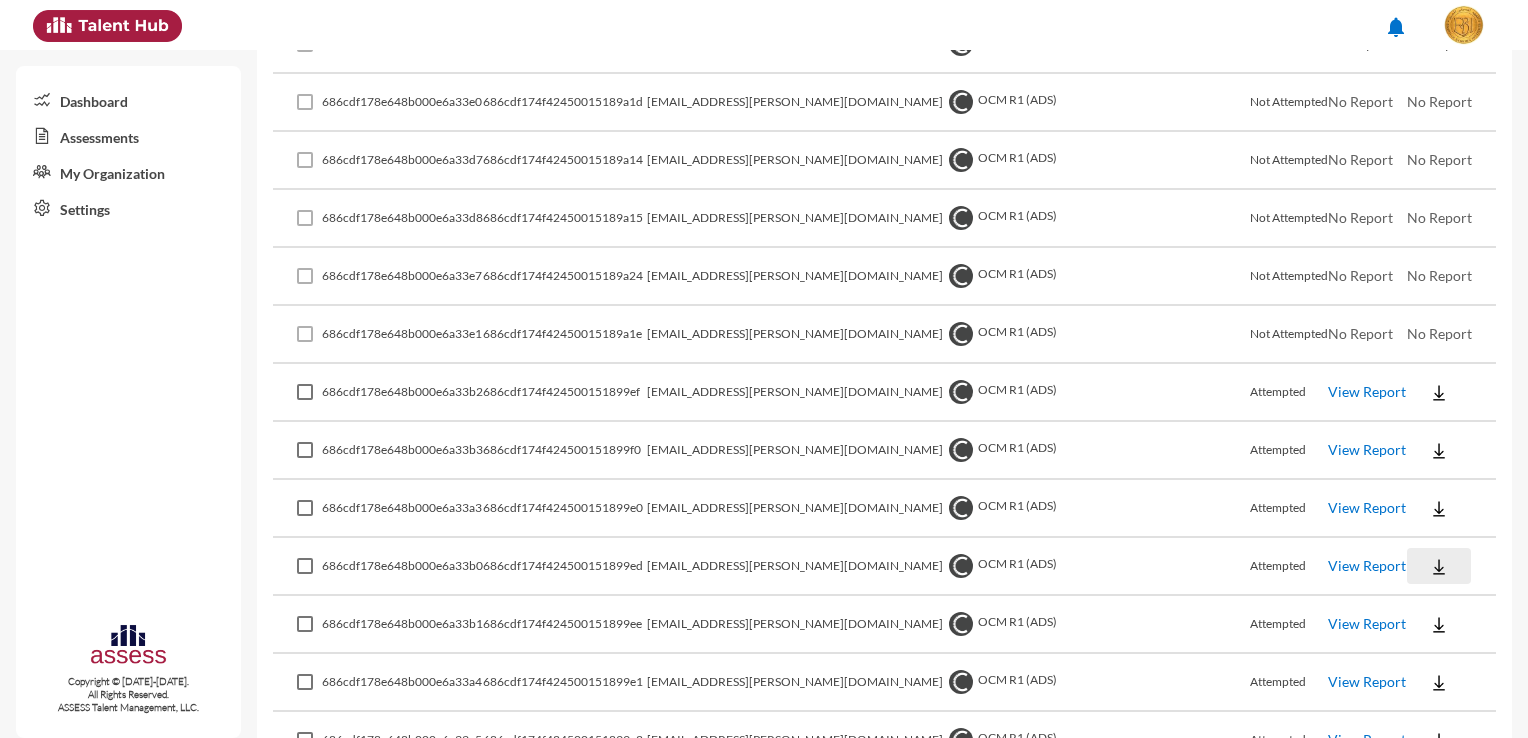 click 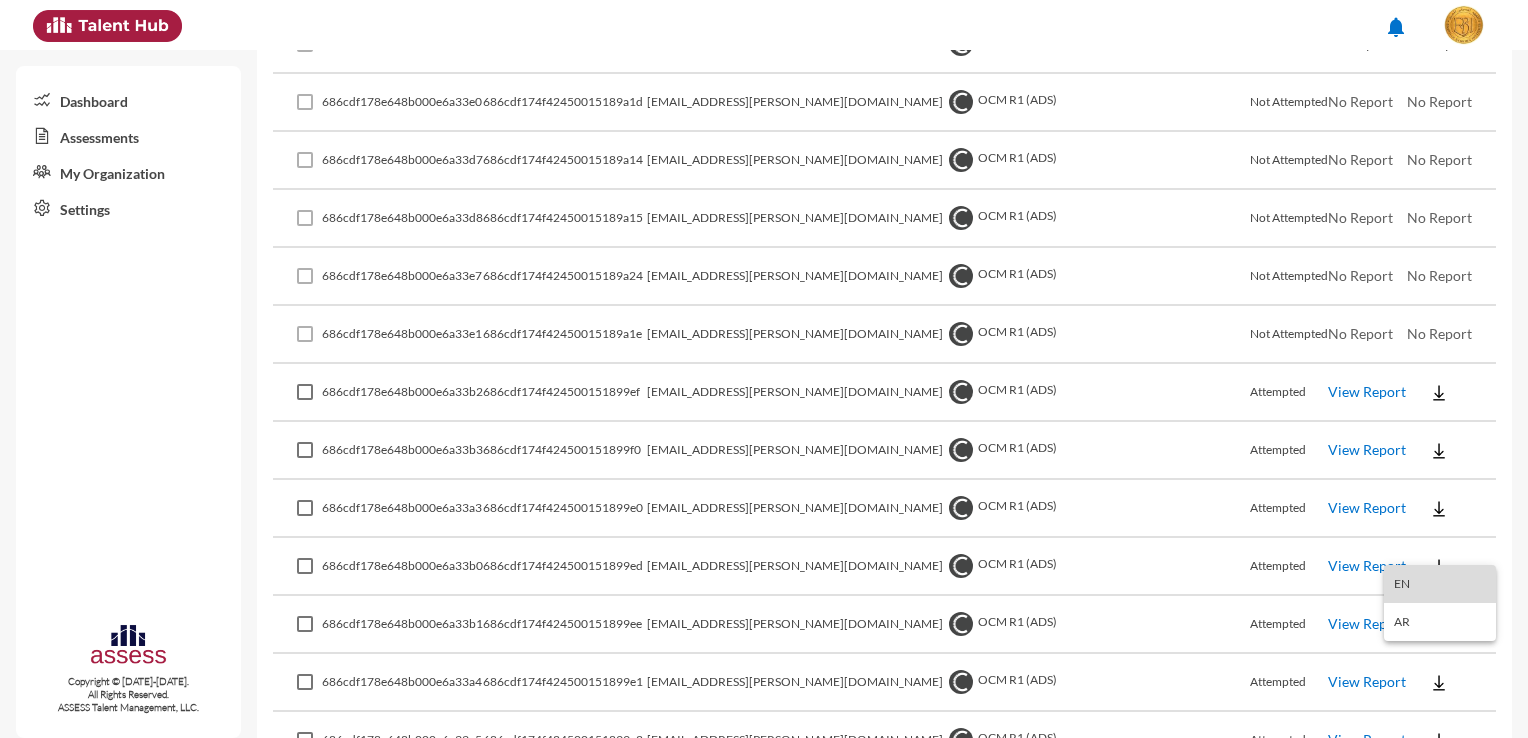 click on "EN" at bounding box center [1440, 584] 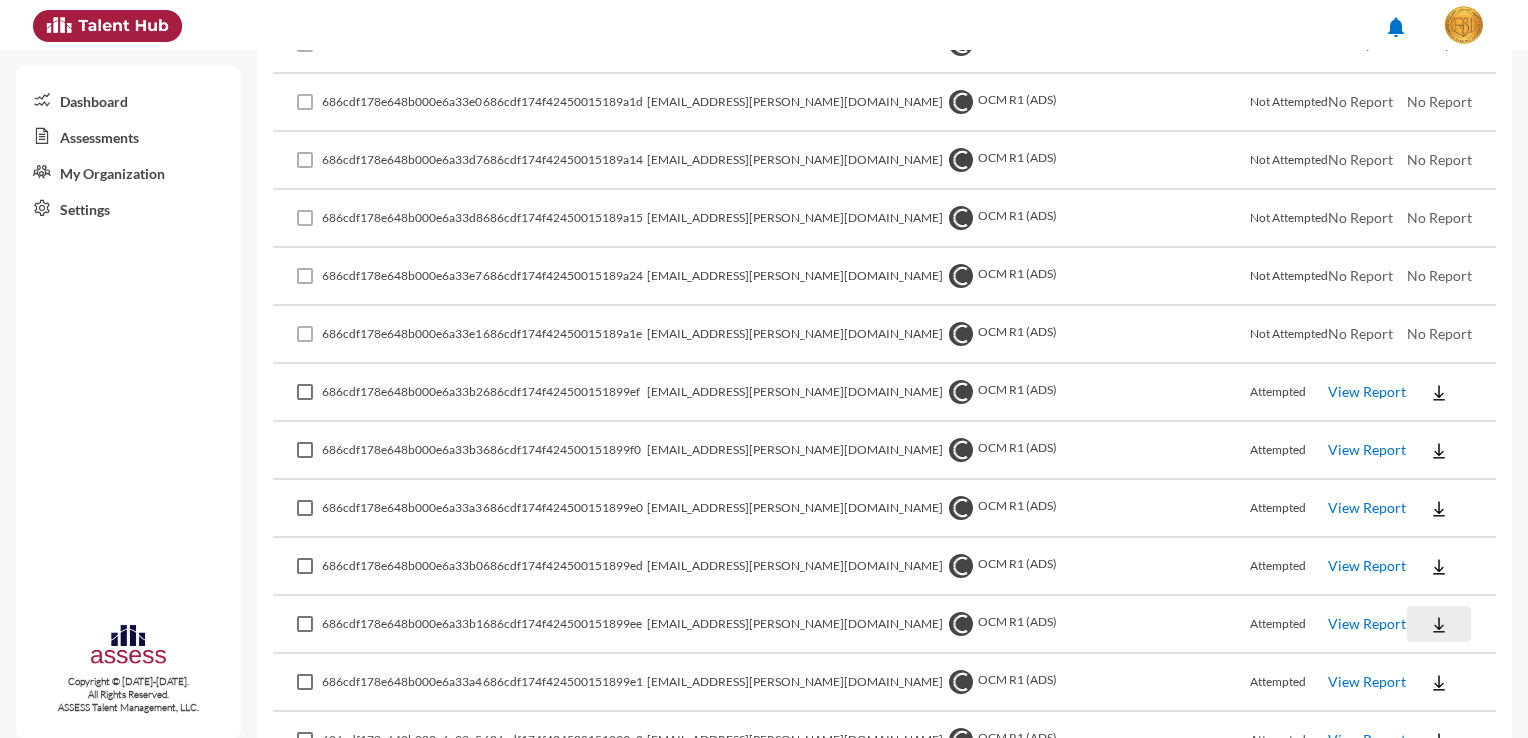 click 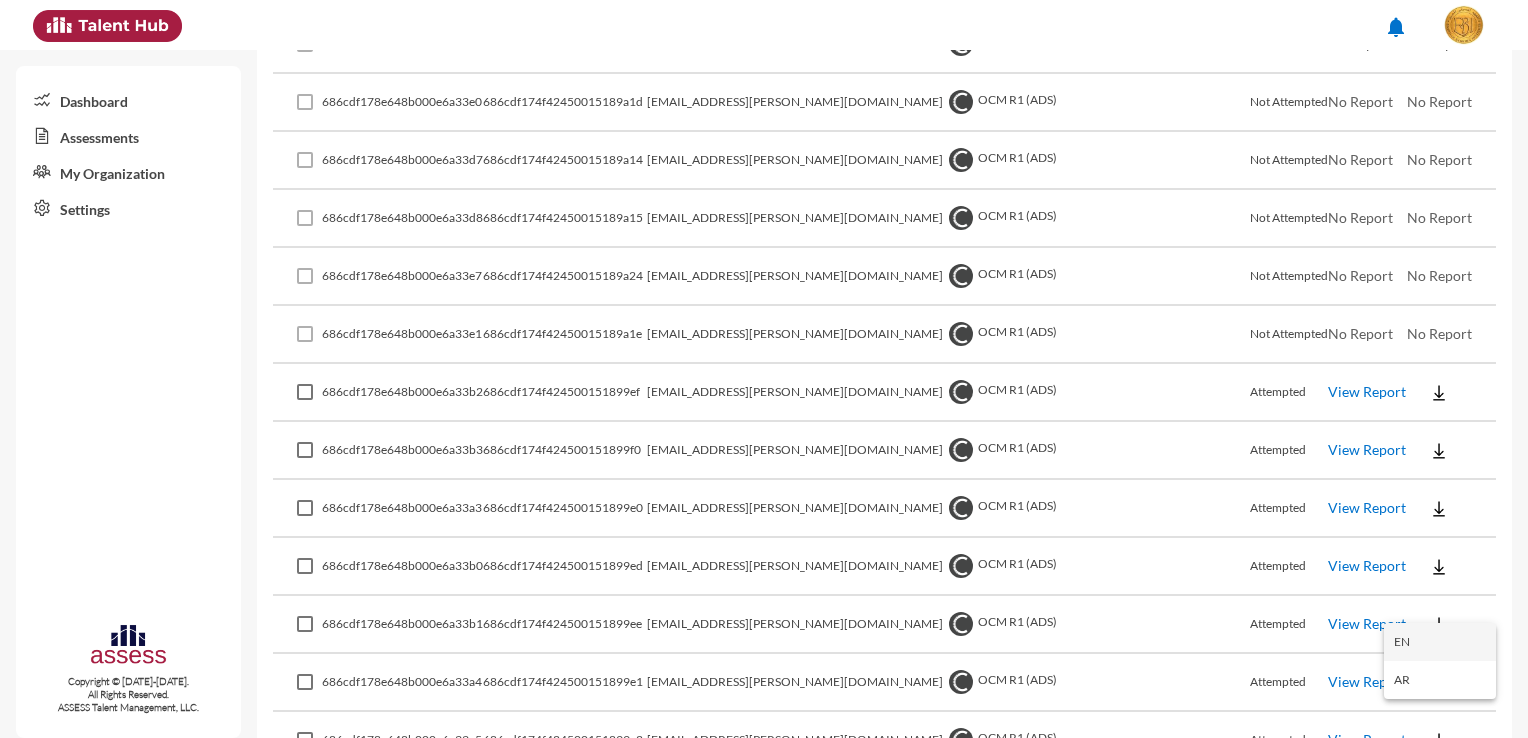 click on "EN" at bounding box center [1440, 642] 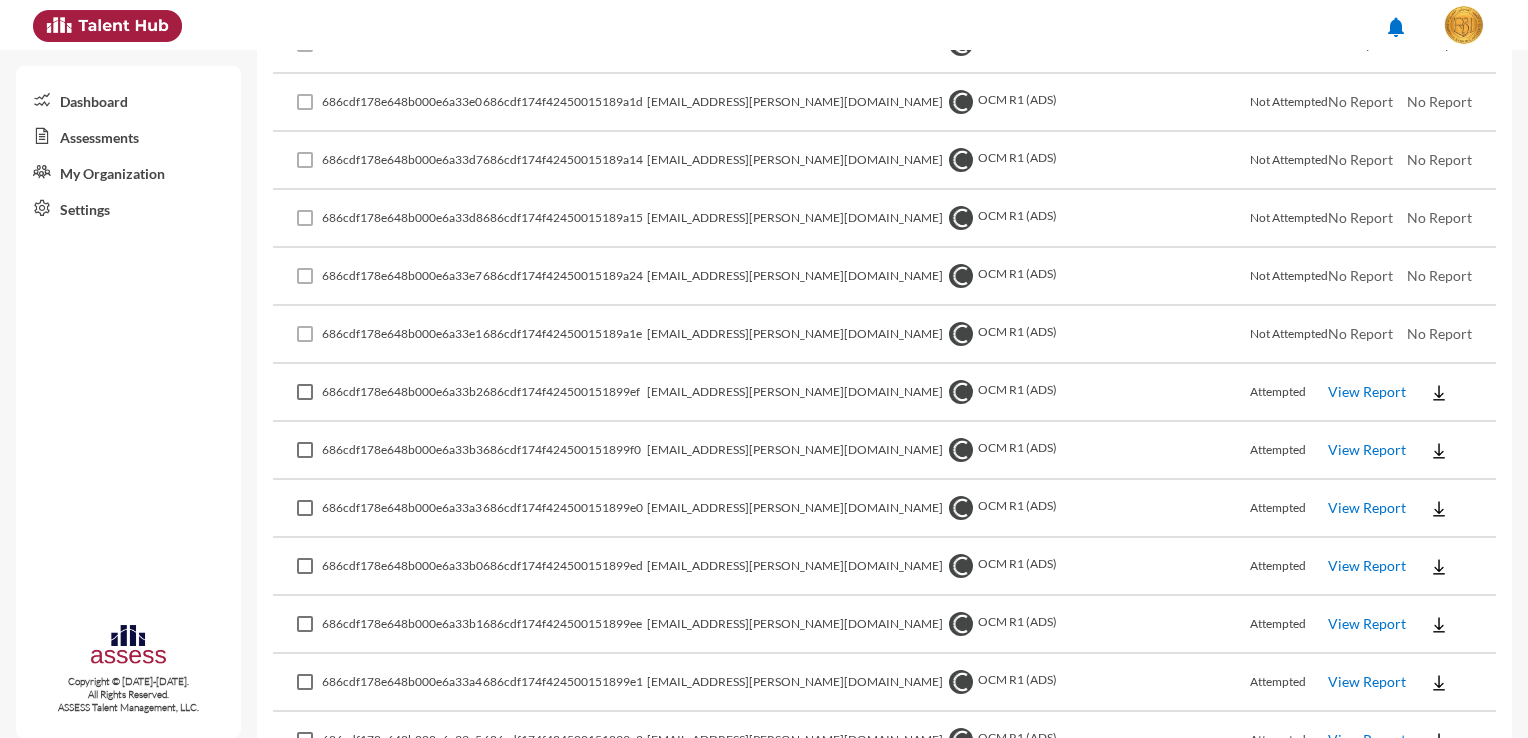 click 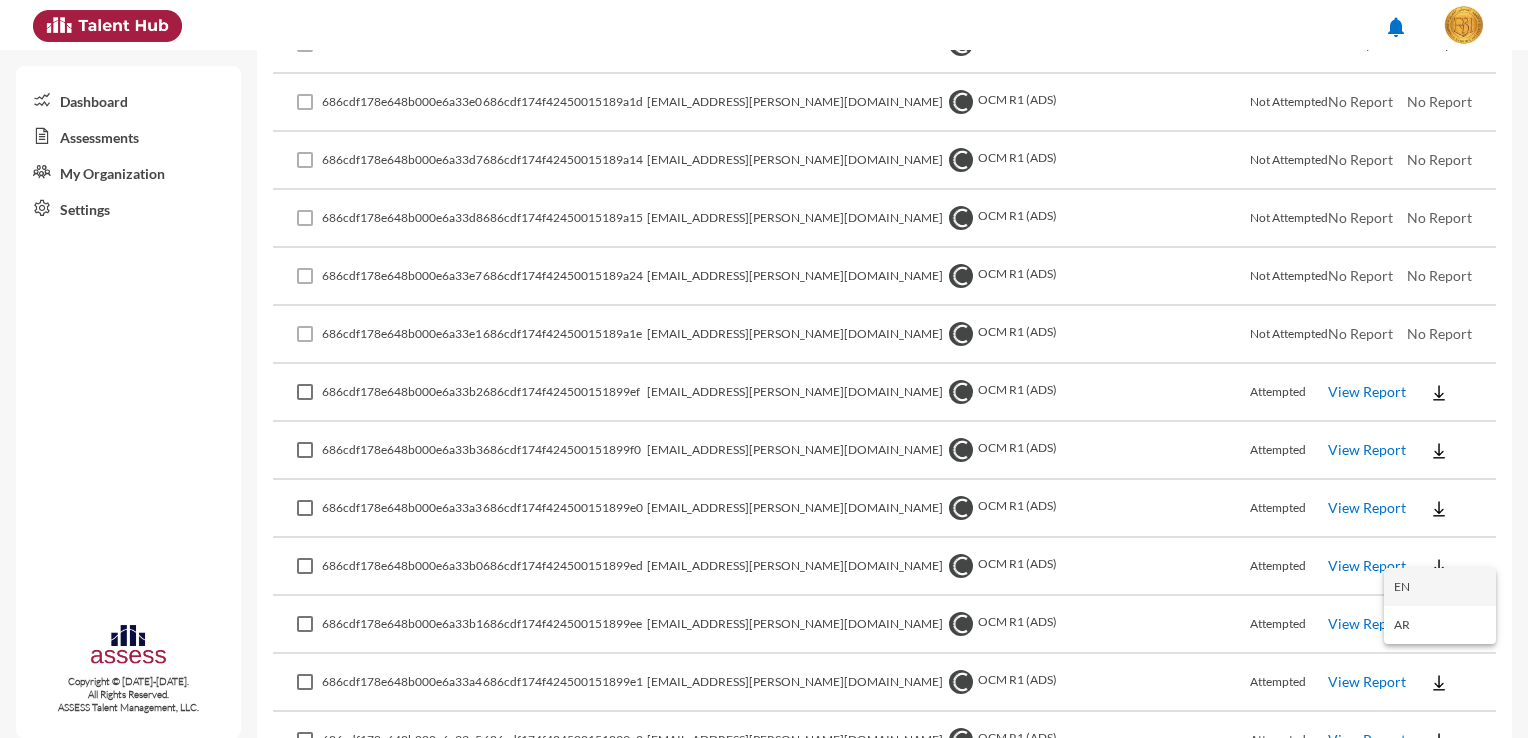click on "EN" at bounding box center [1440, 587] 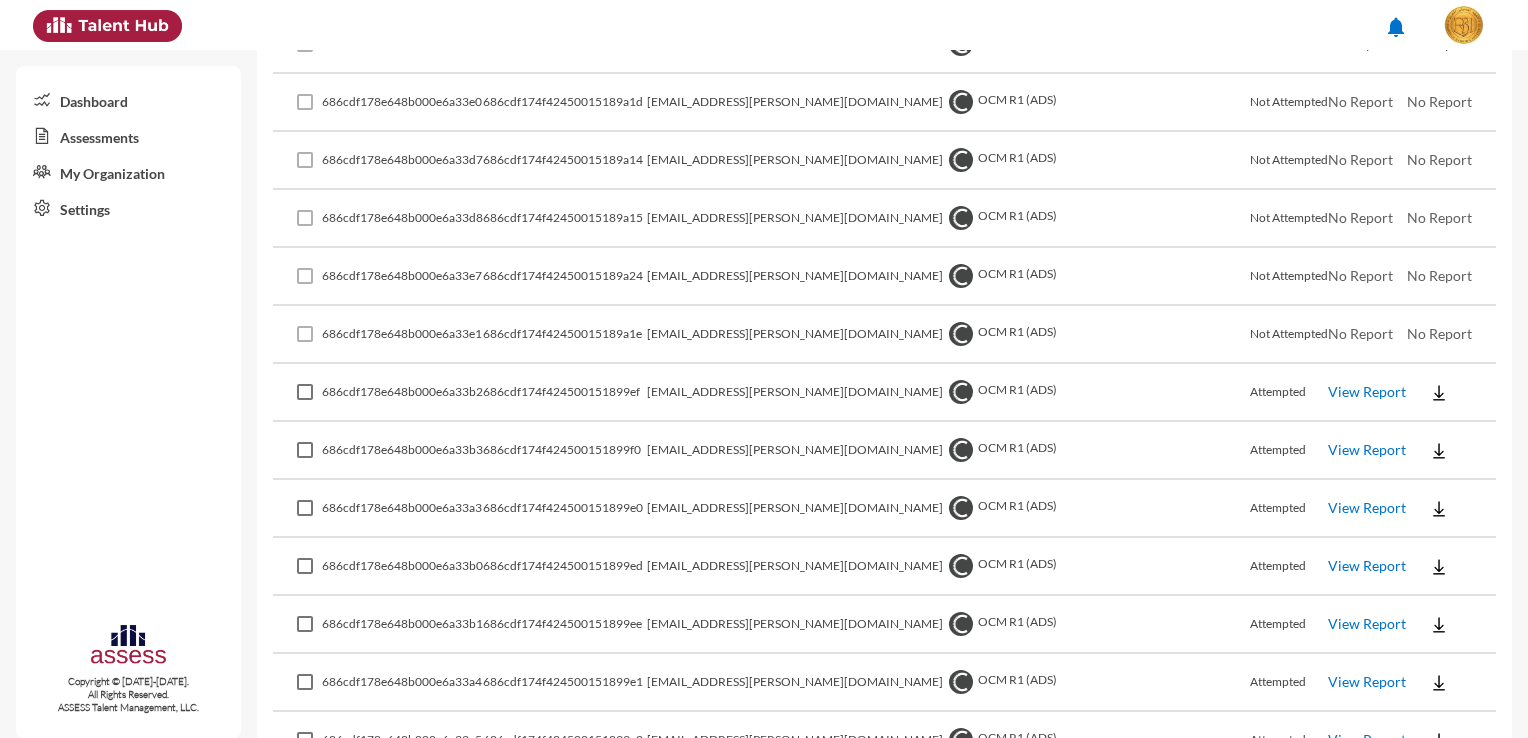 click 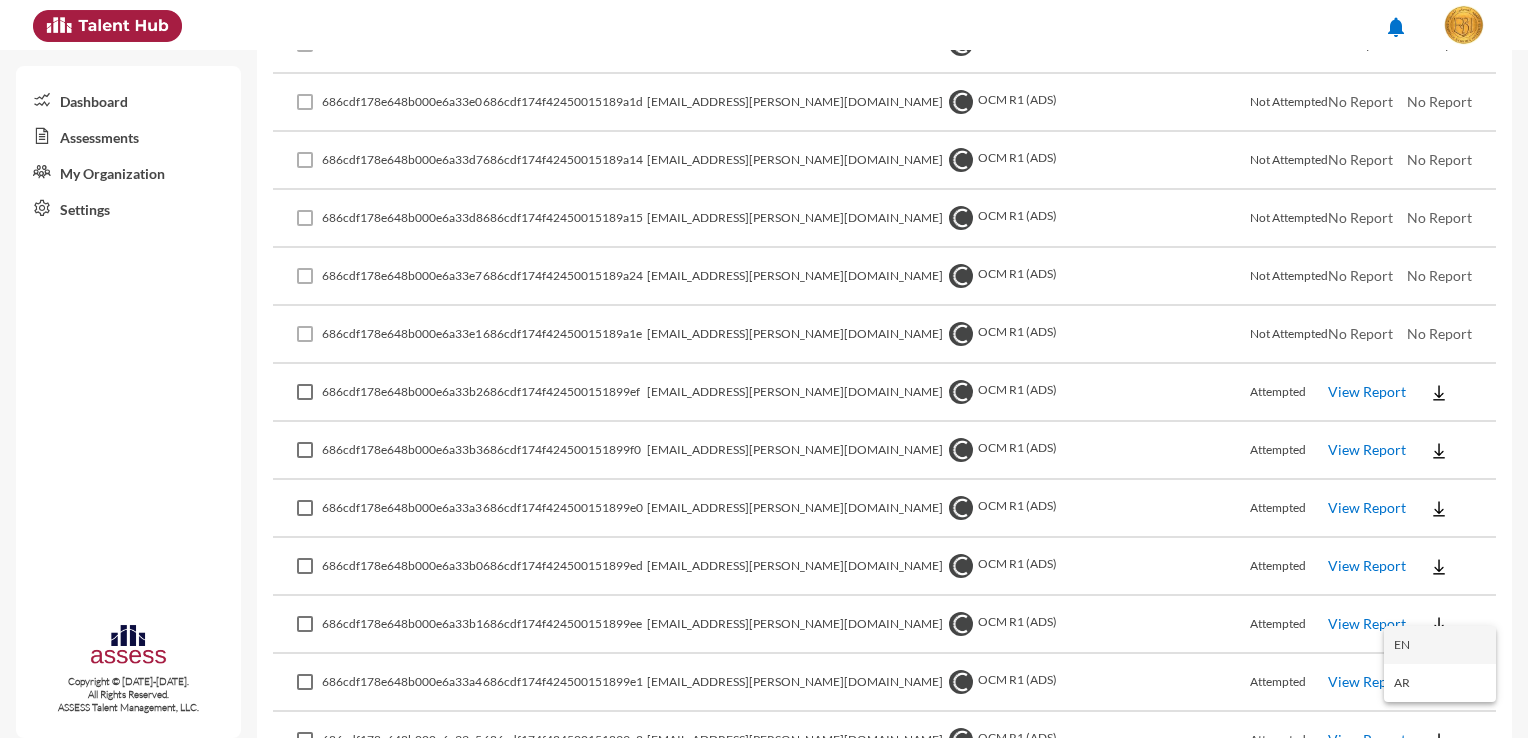 click on "EN" at bounding box center (1440, 645) 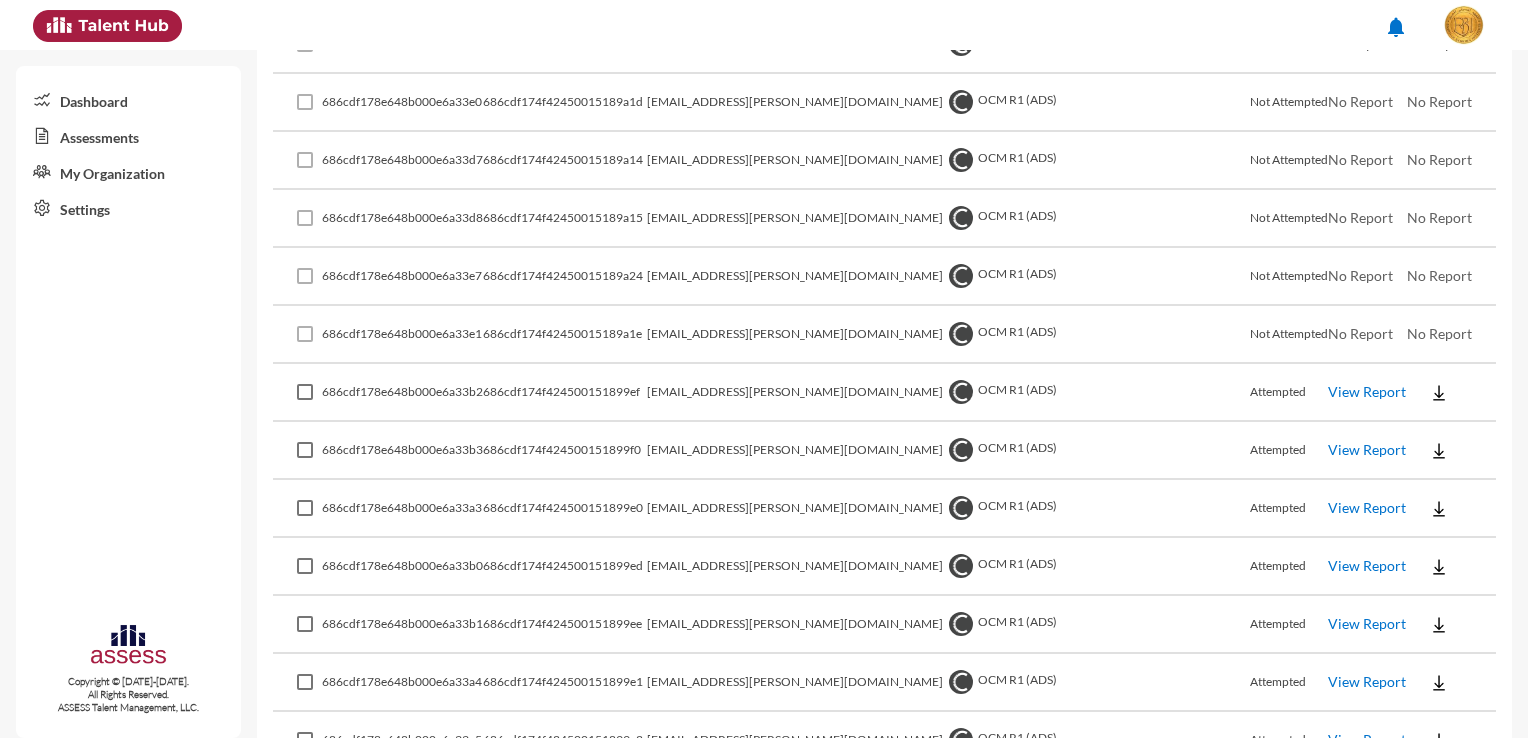 scroll, scrollTop: 2710, scrollLeft: 0, axis: vertical 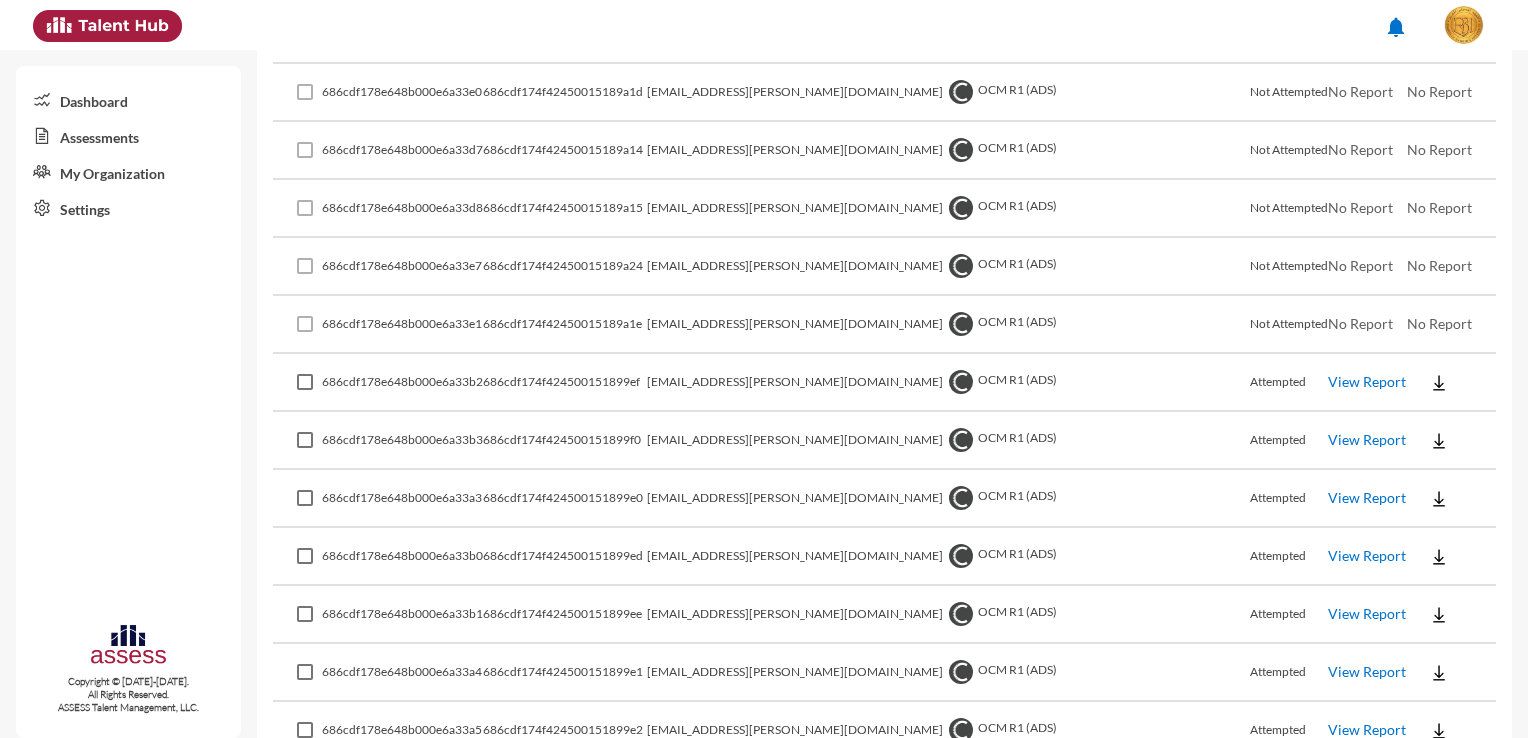 drag, startPoint x: 641, startPoint y: 725, endPoint x: 536, endPoint y: 703, distance: 107.28001 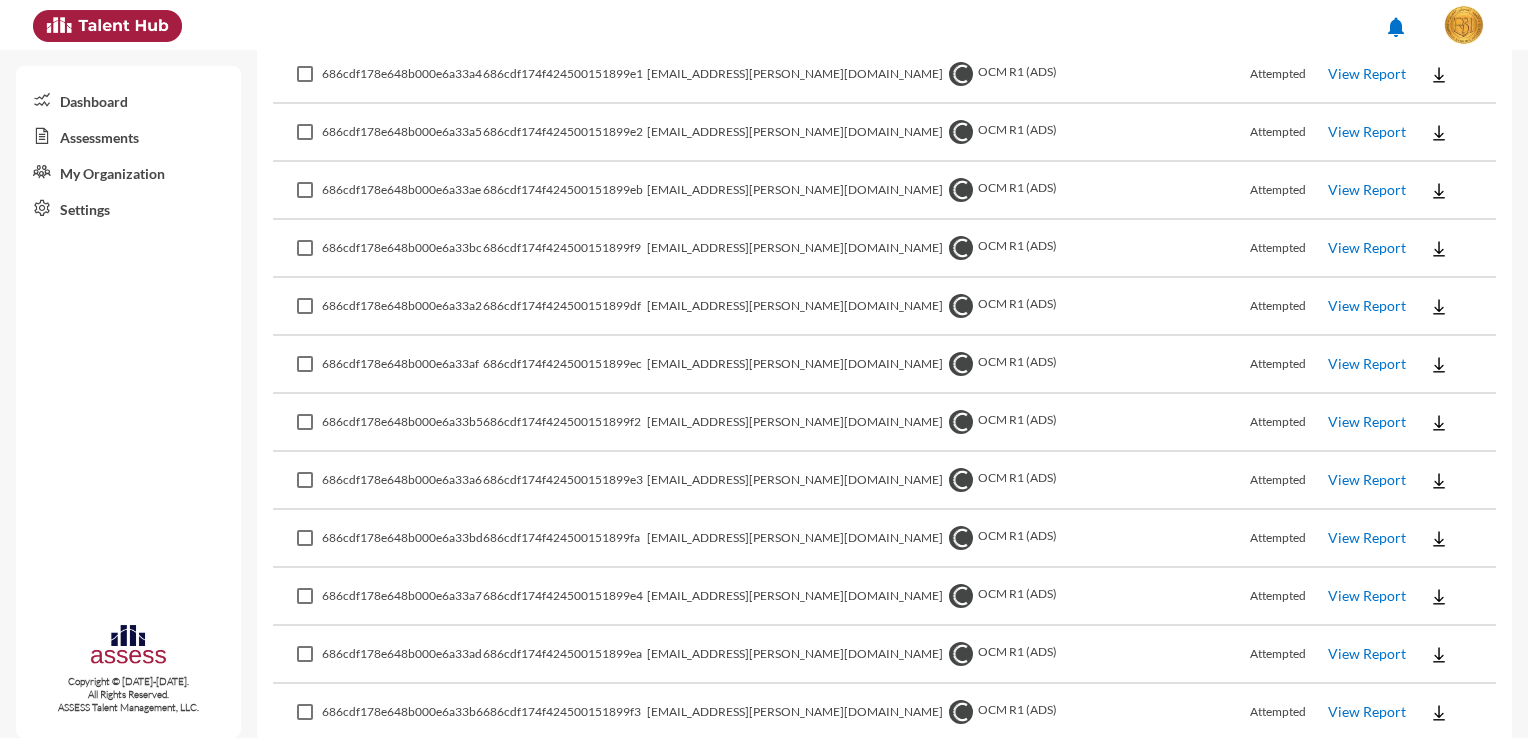 scroll, scrollTop: 3310, scrollLeft: 0, axis: vertical 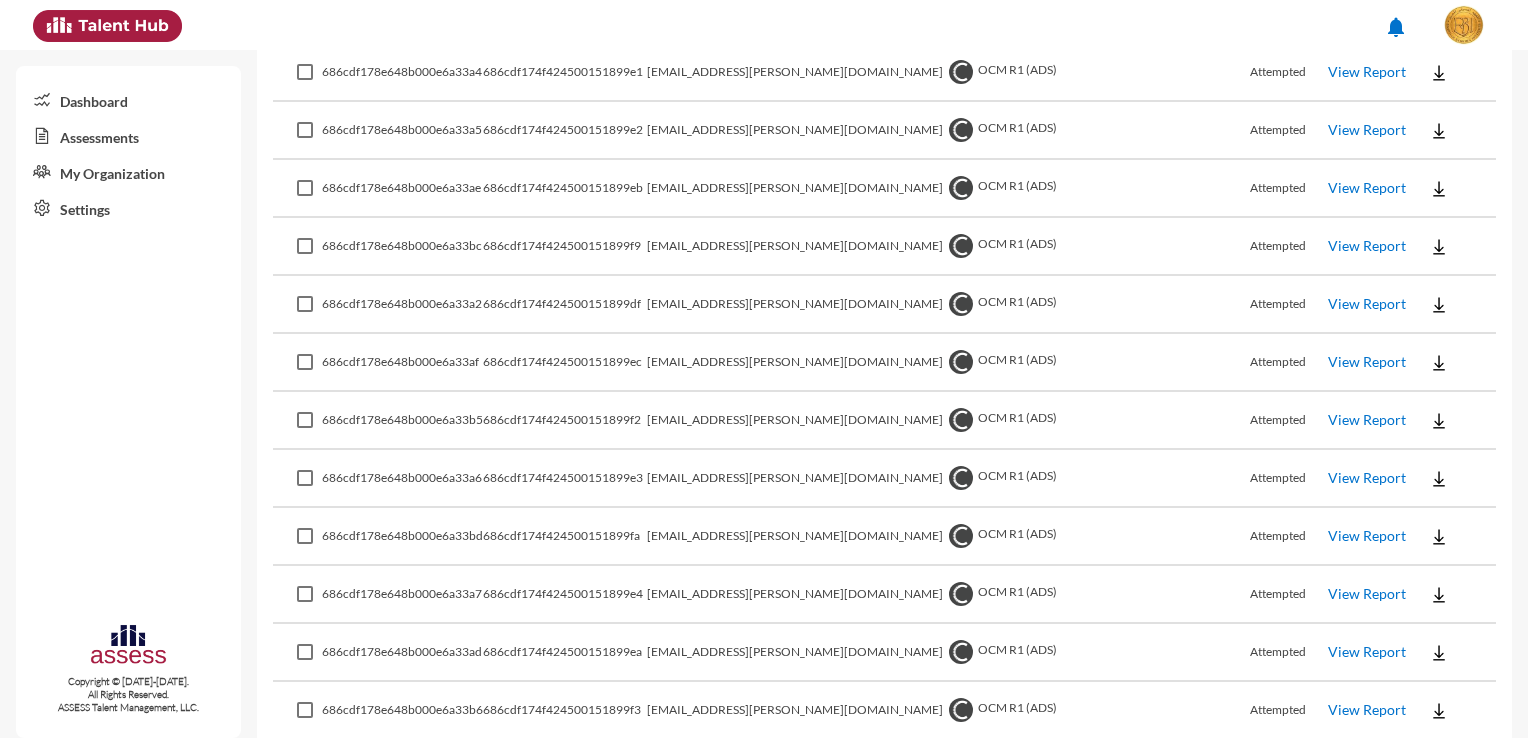 click 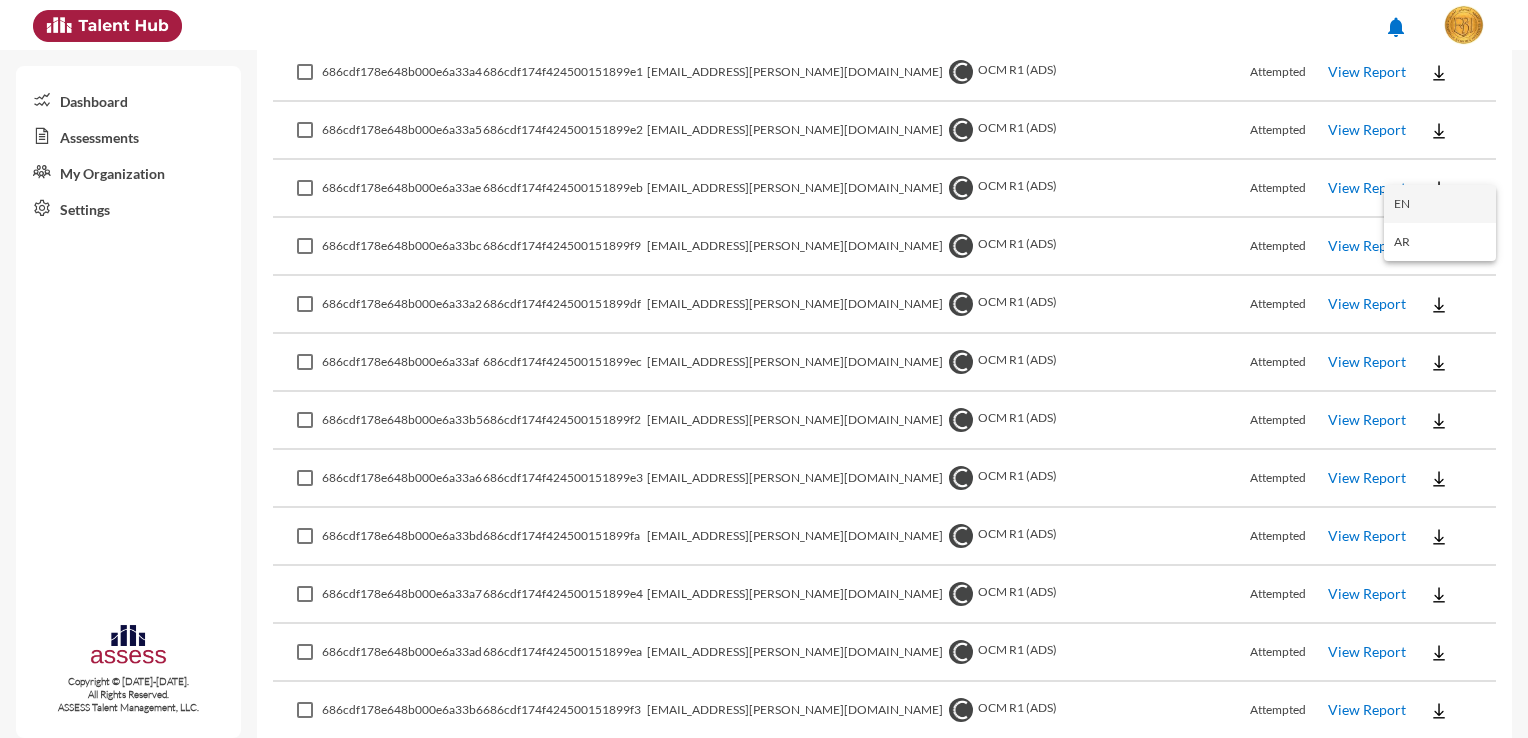 click on "EN" at bounding box center (1440, 204) 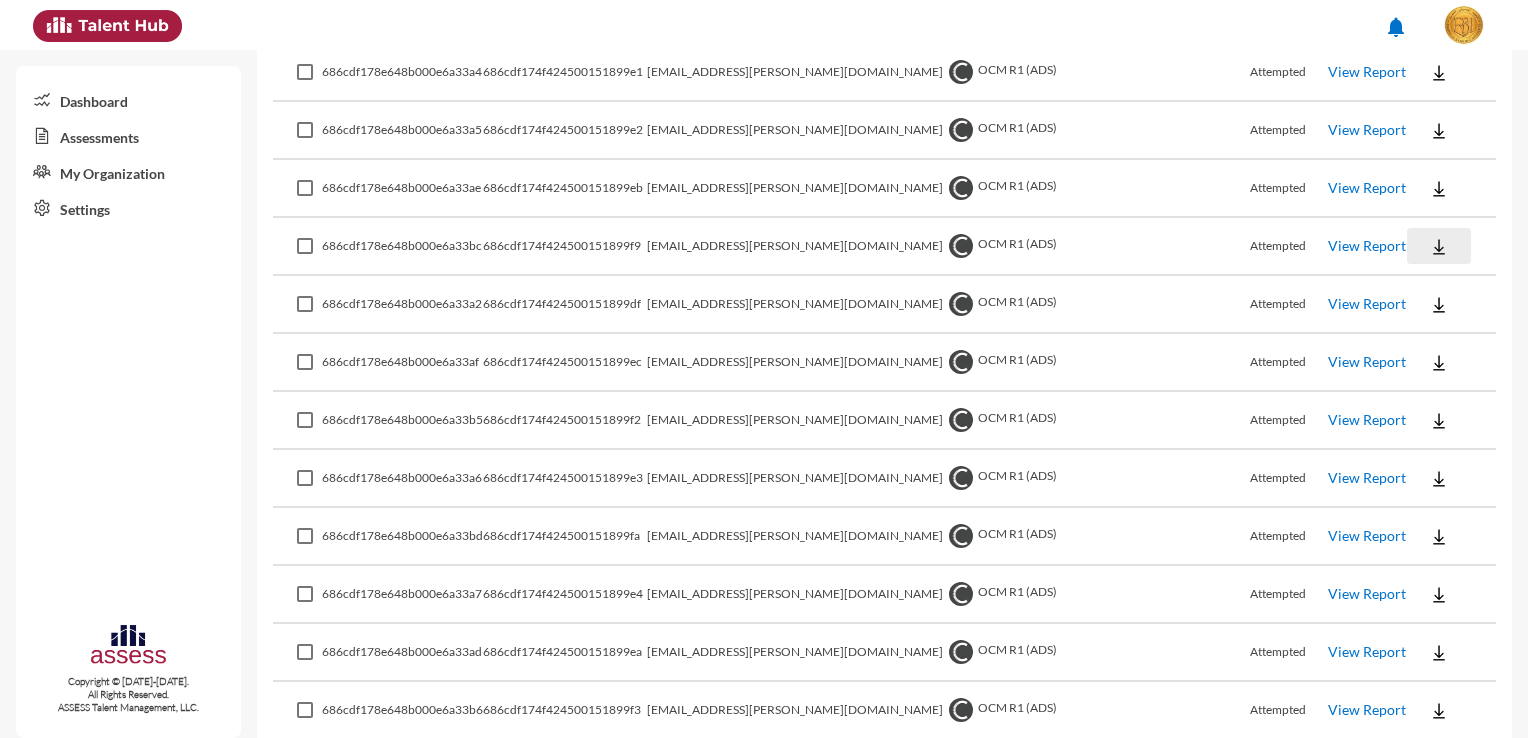 click 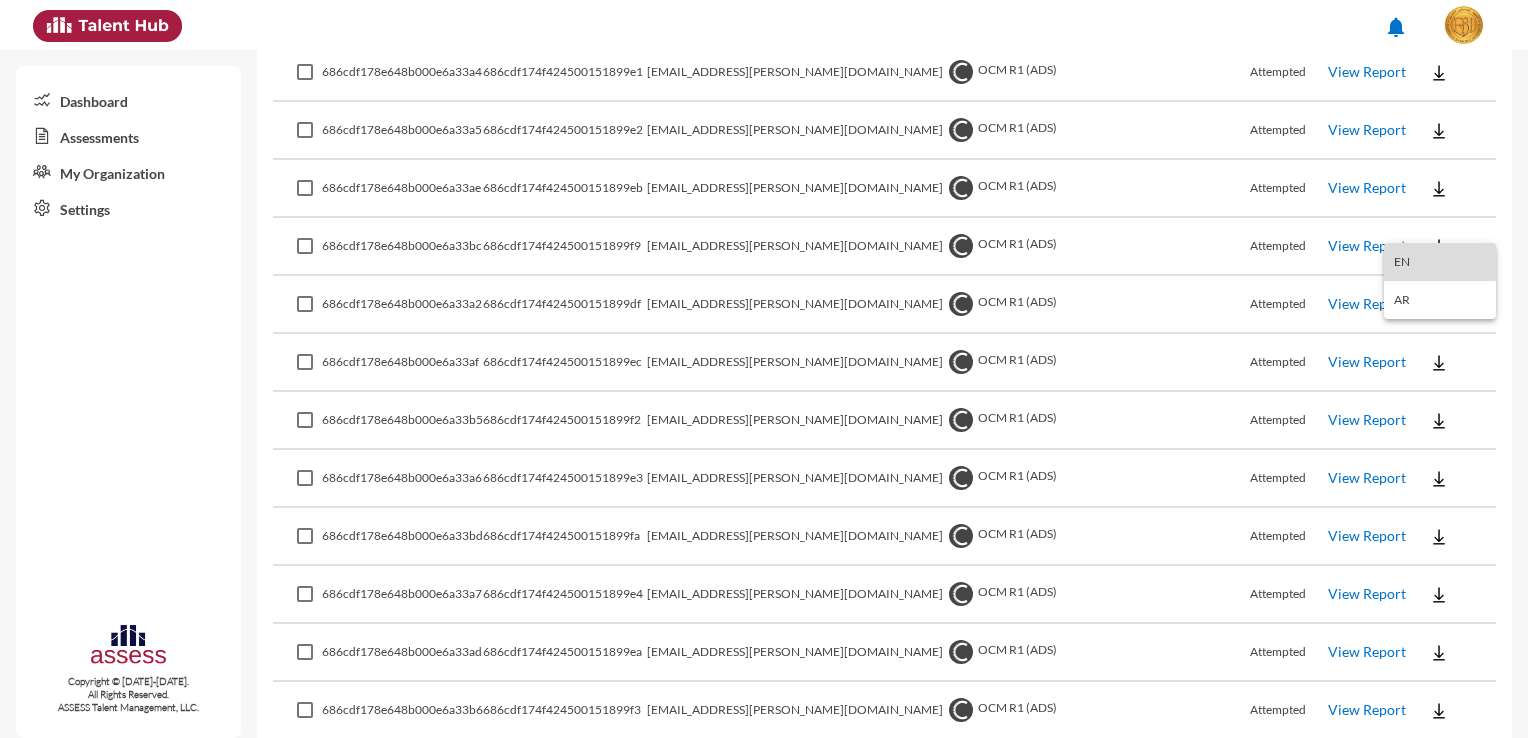 click on "EN" at bounding box center (1440, 262) 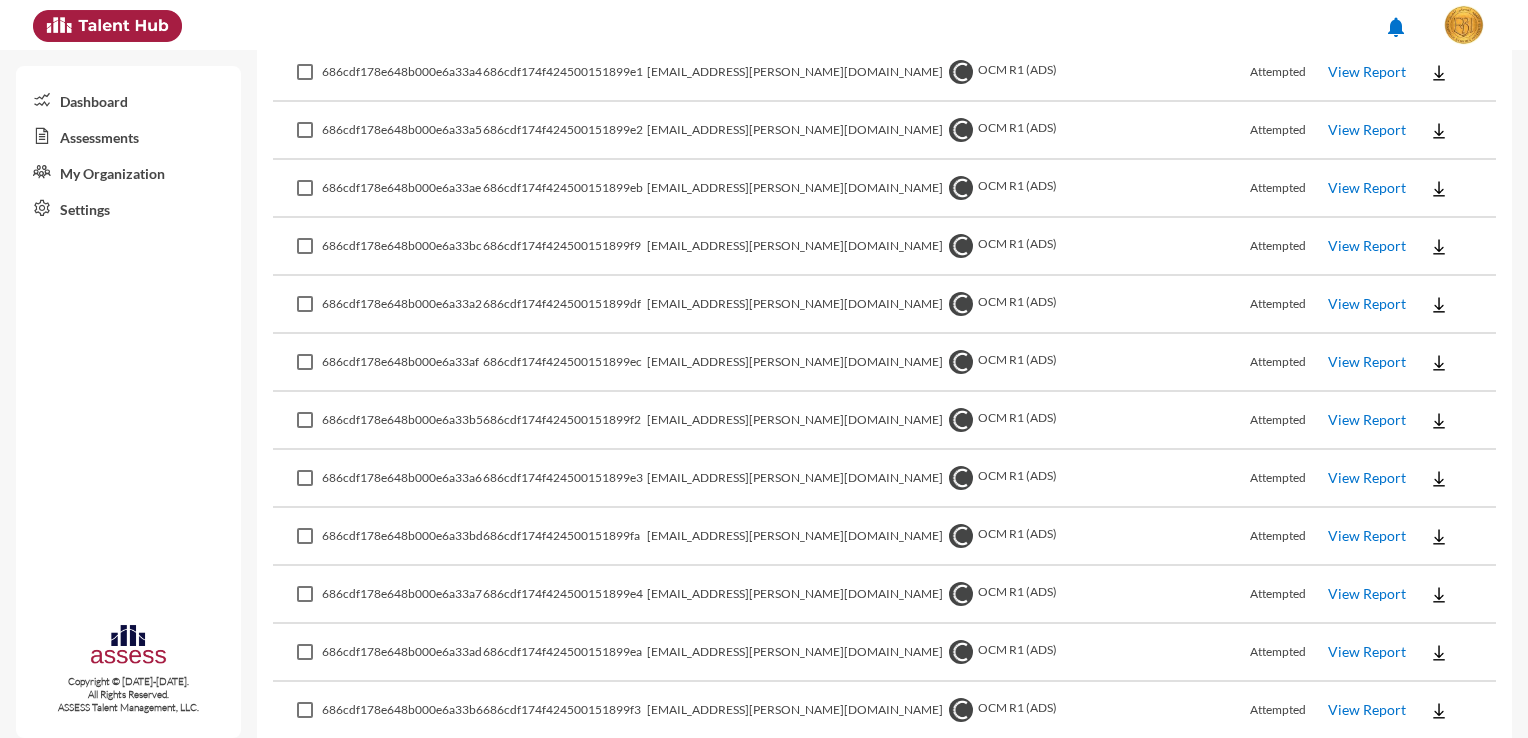 click 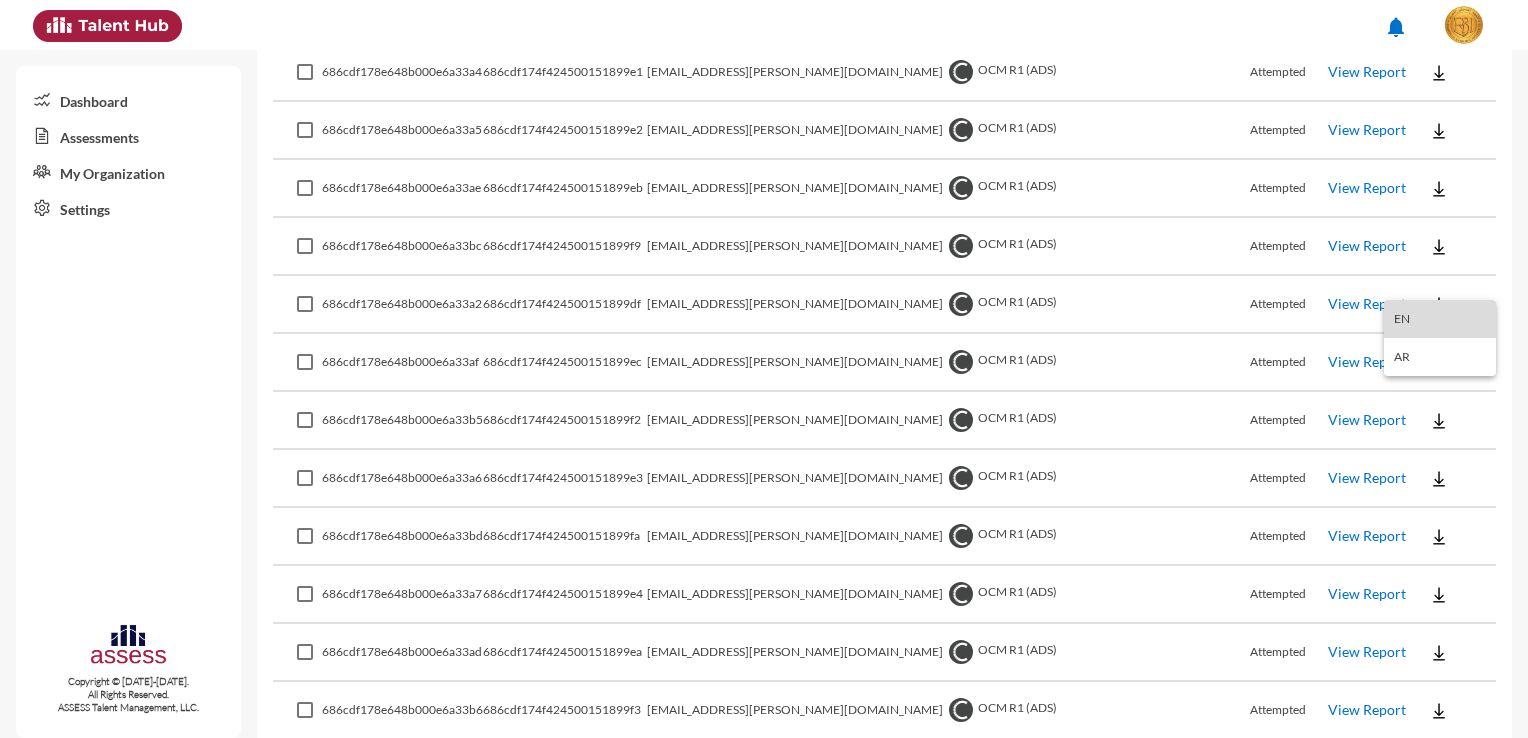 click on "EN" at bounding box center [1440, 319] 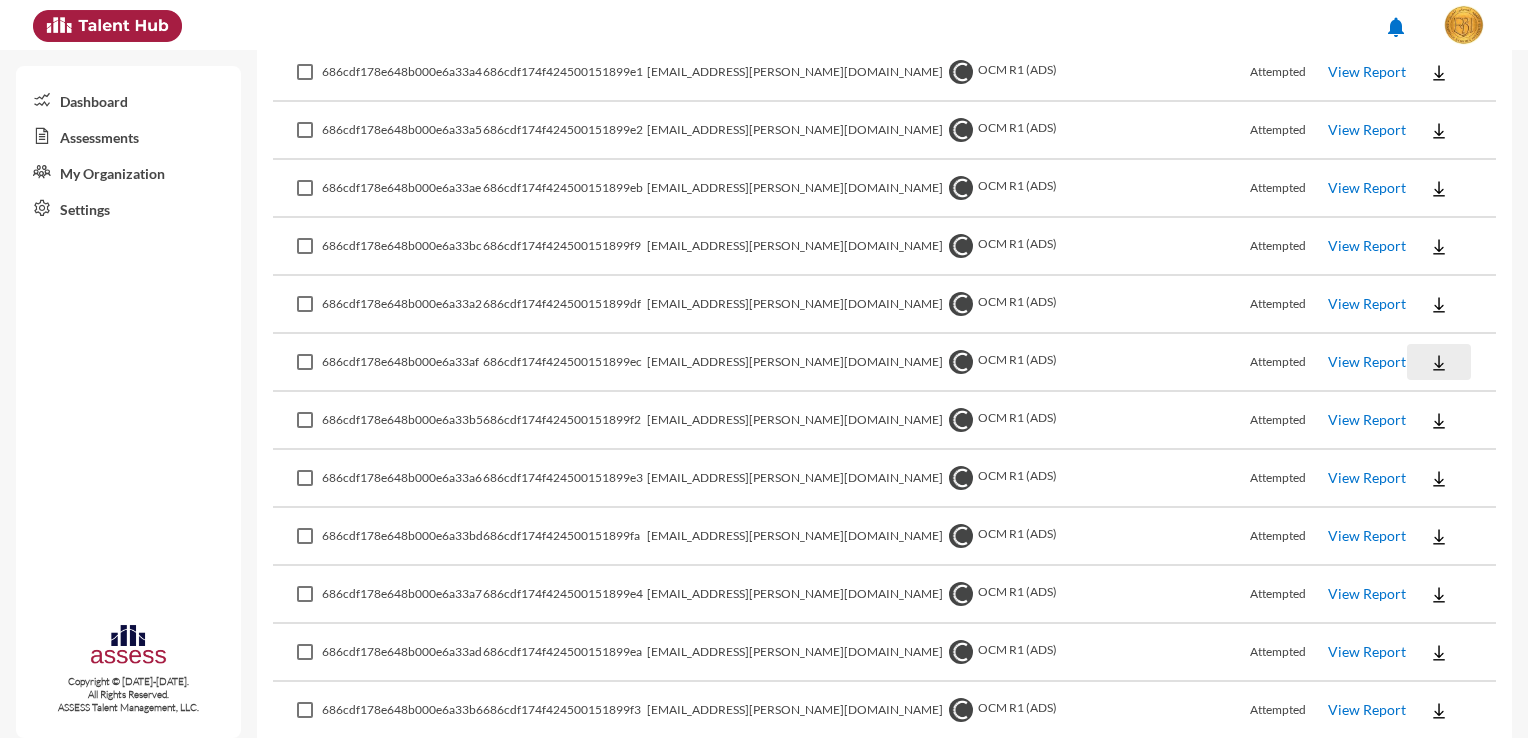 click 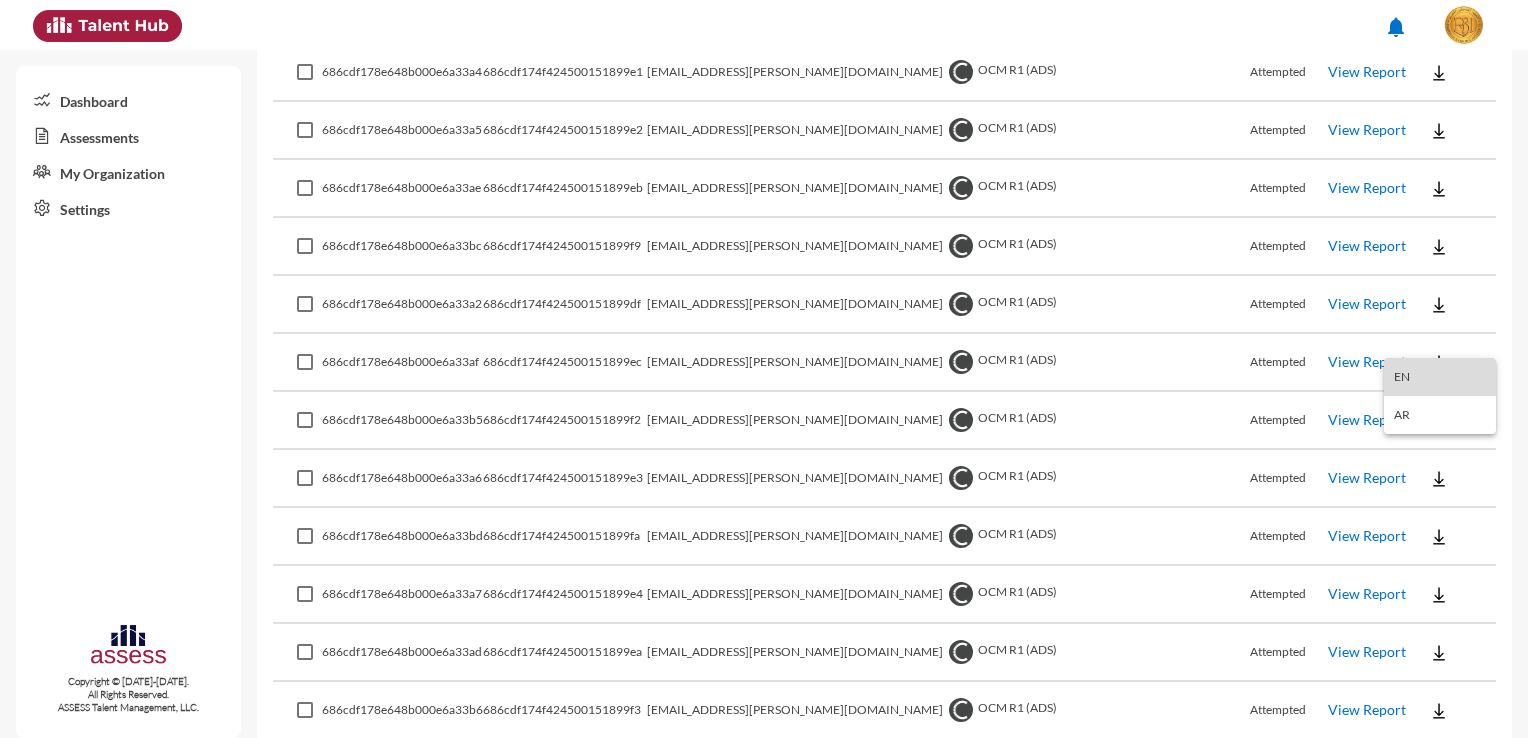 click on "EN" at bounding box center (1440, 377) 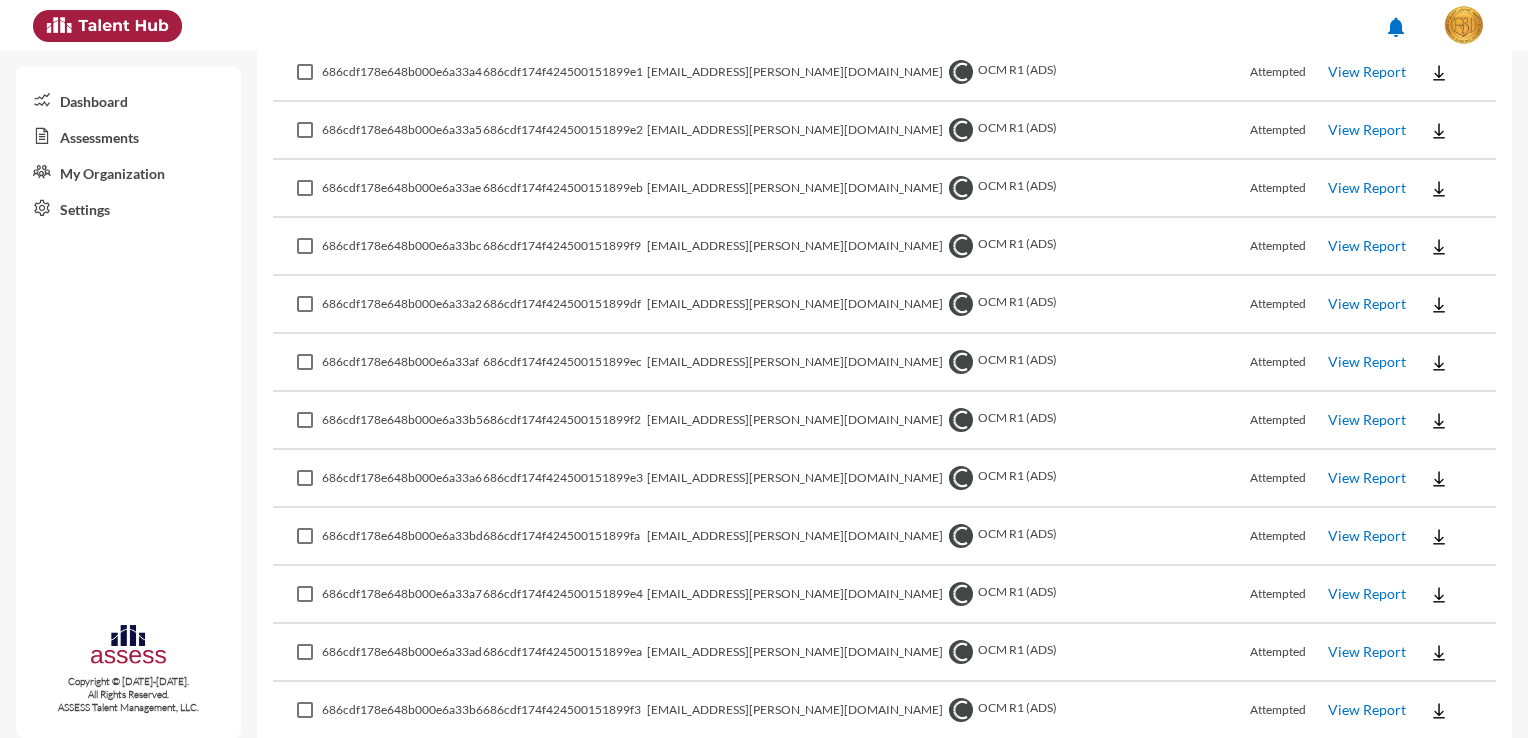 click 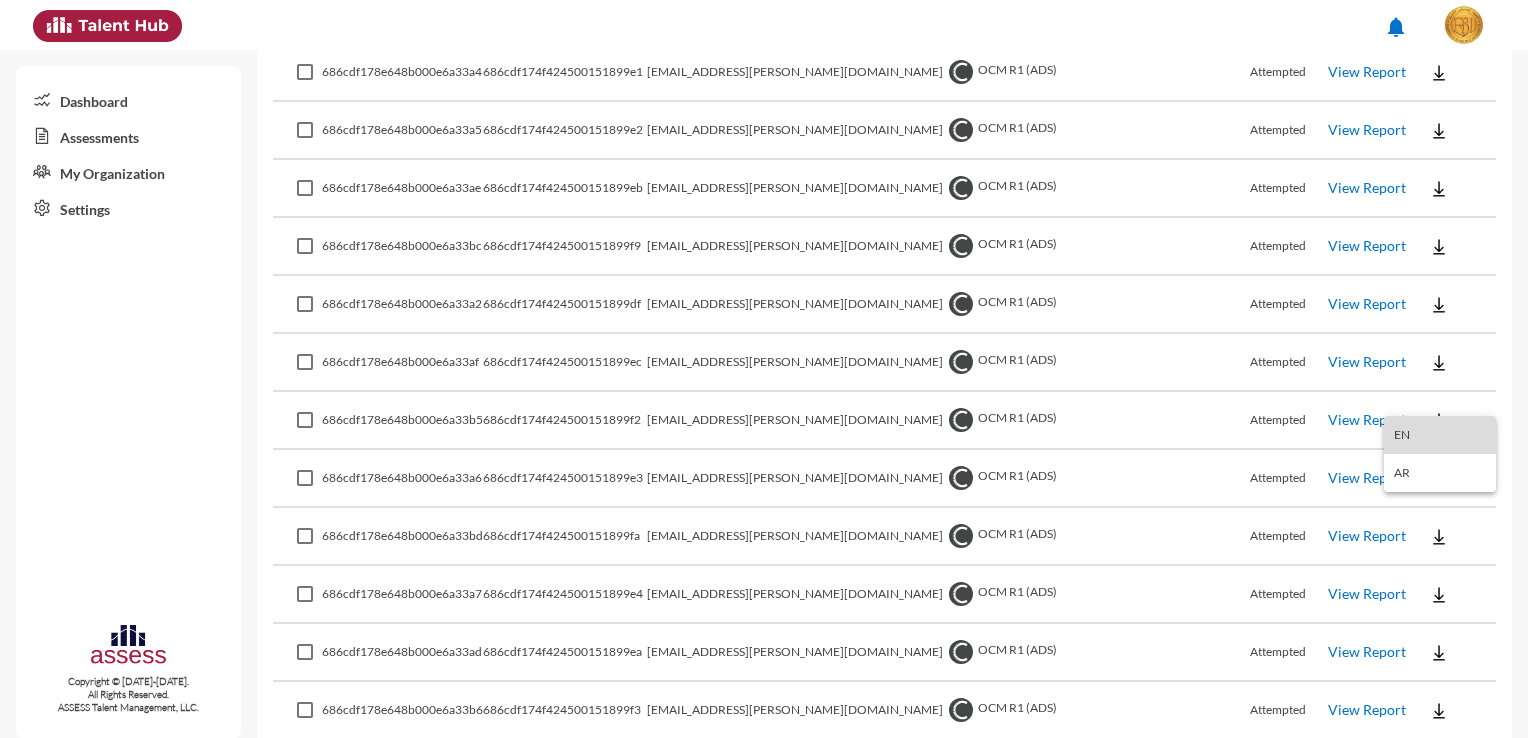 click on "EN" at bounding box center (1440, 435) 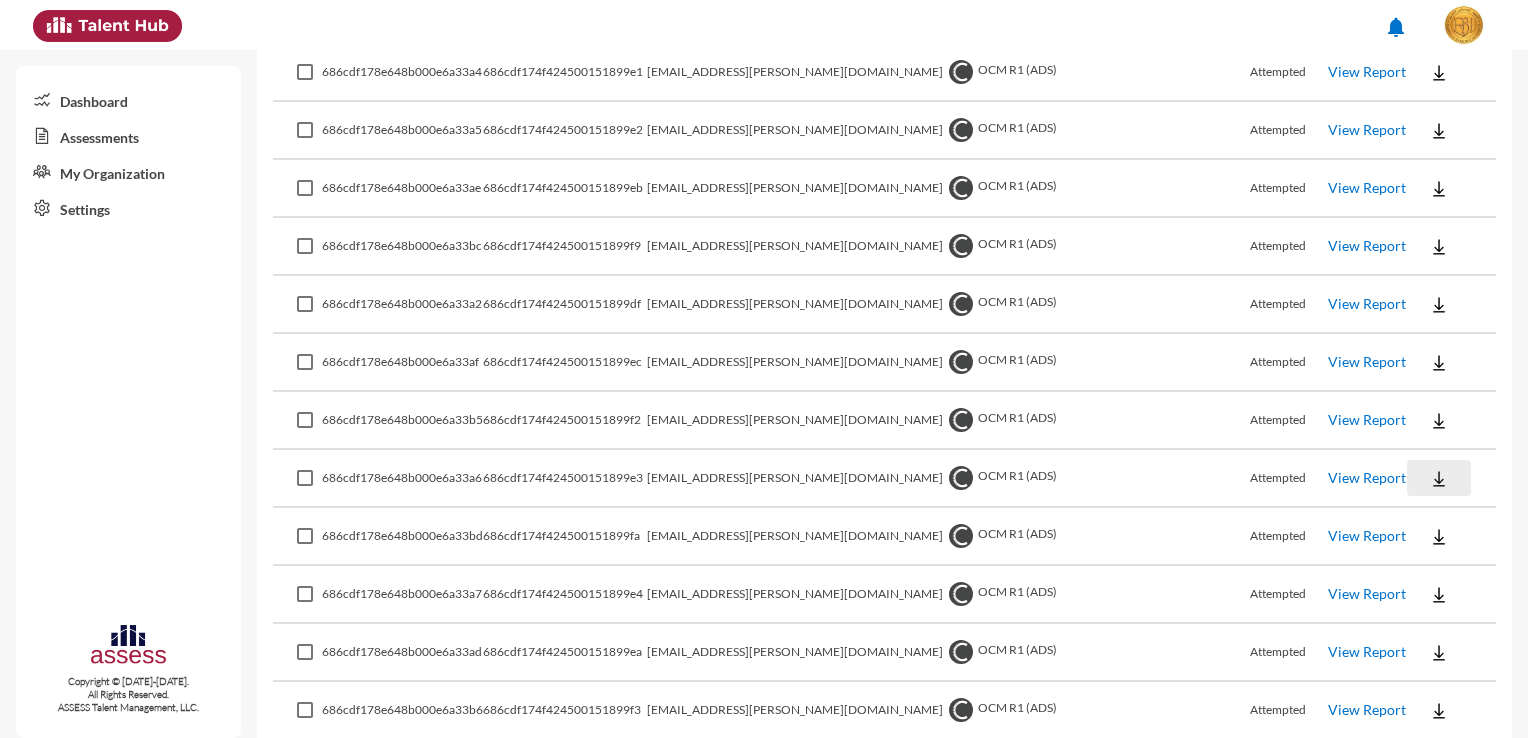click 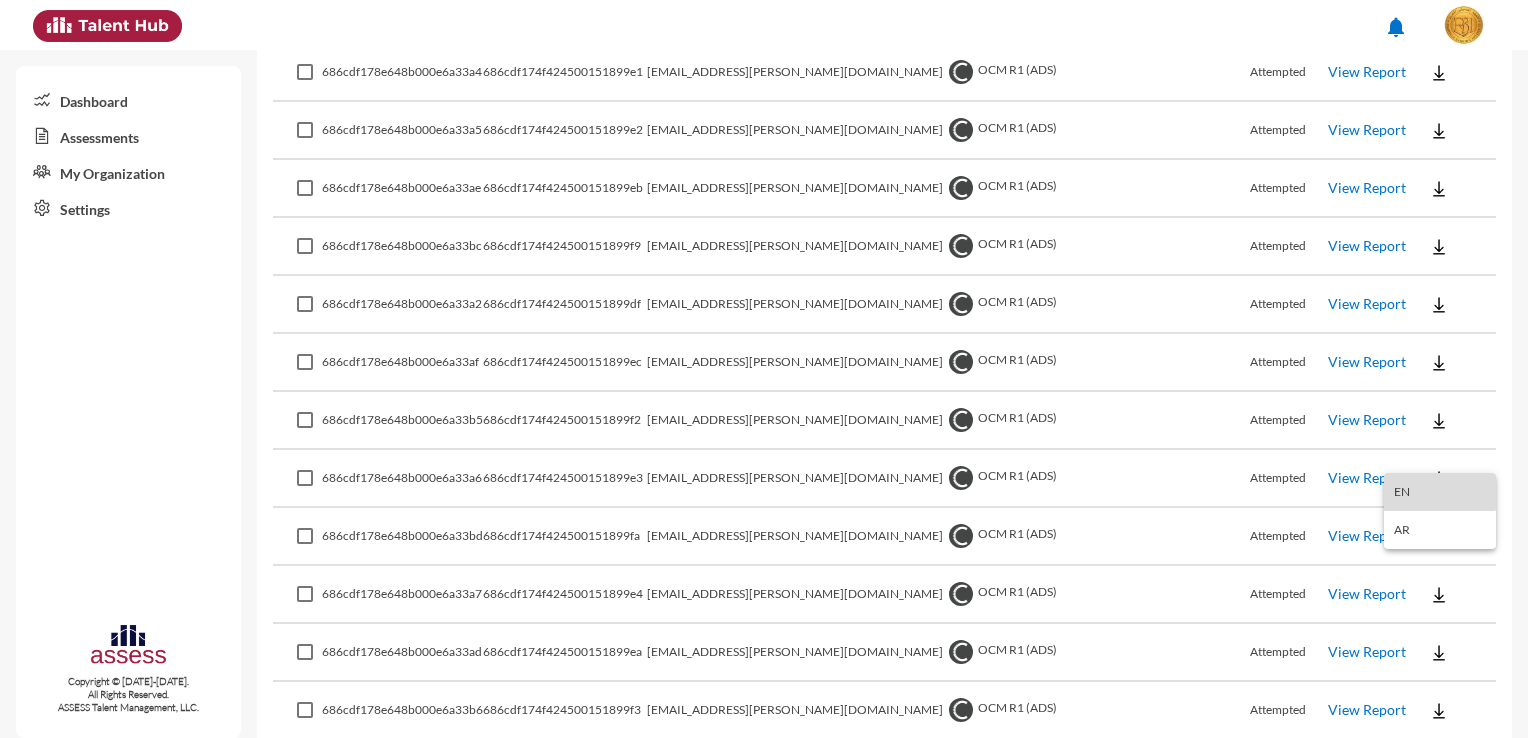 click on "EN" at bounding box center (1440, 492) 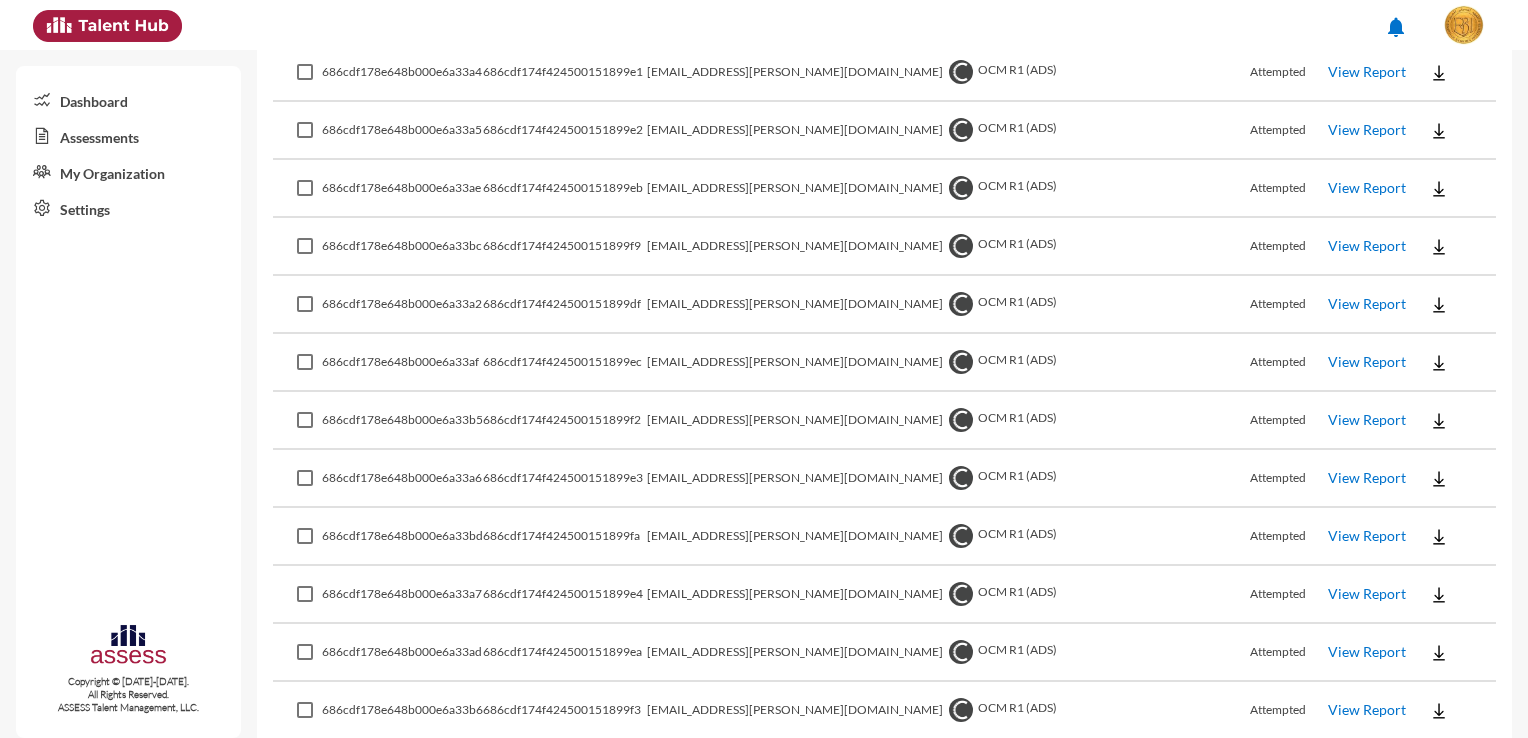 click 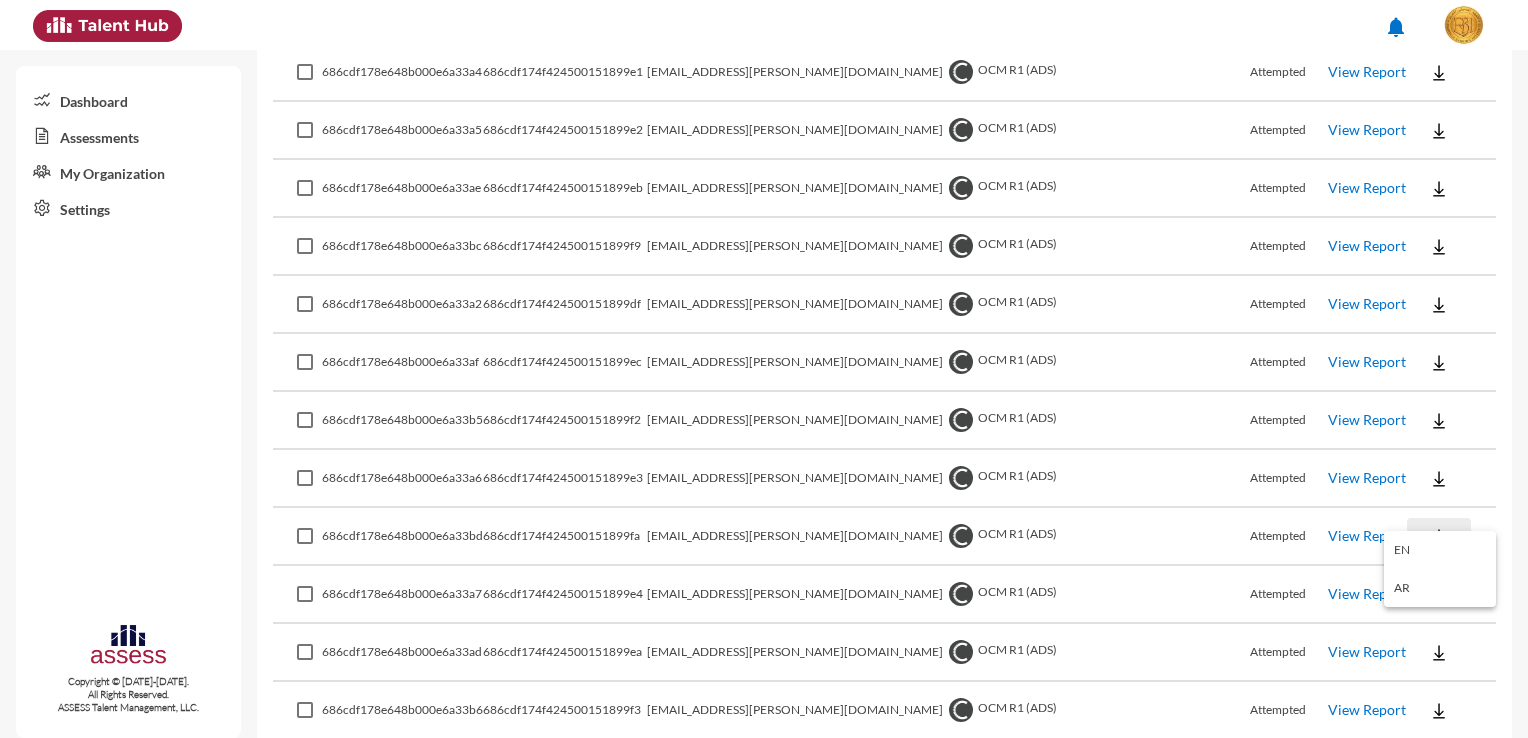 click on "EN" at bounding box center [1440, 550] 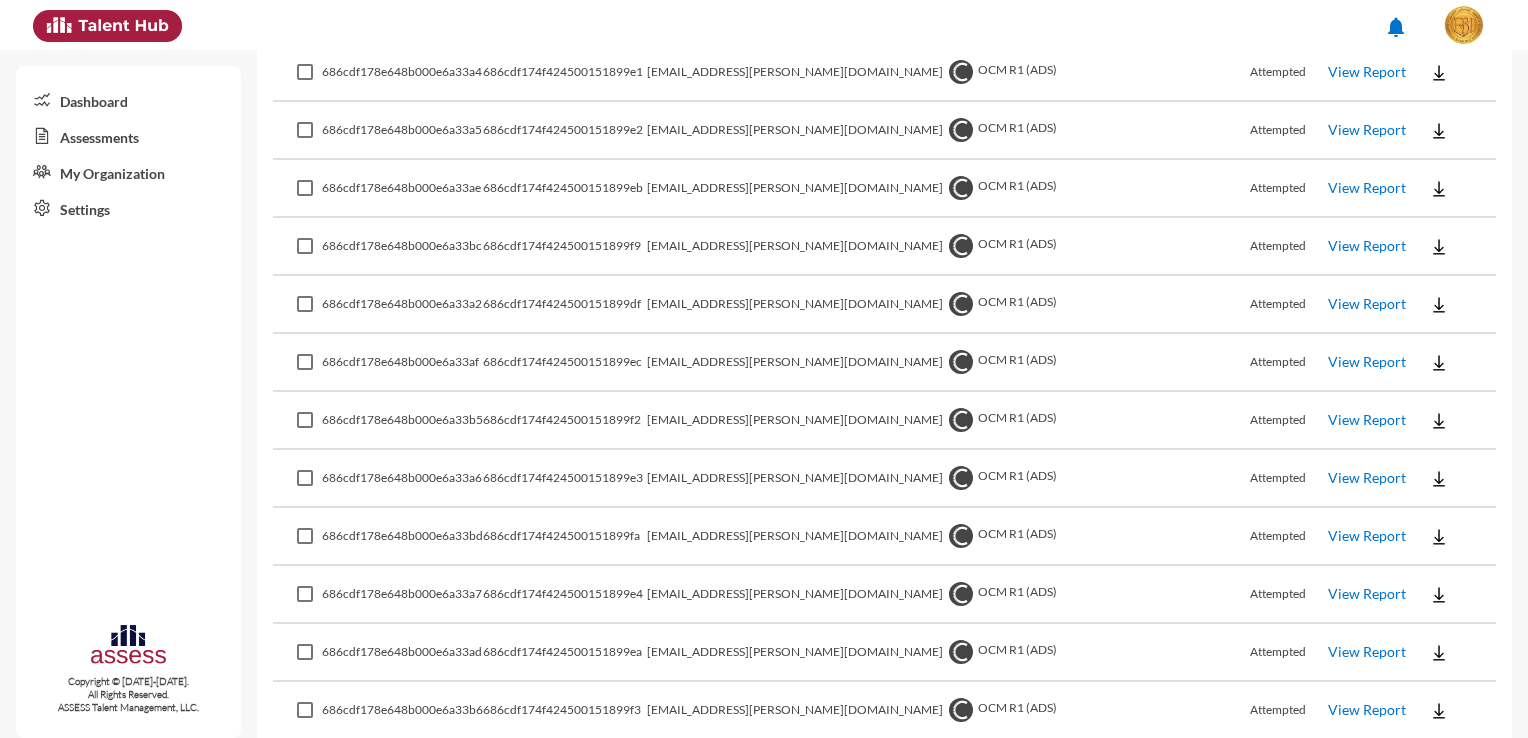 click 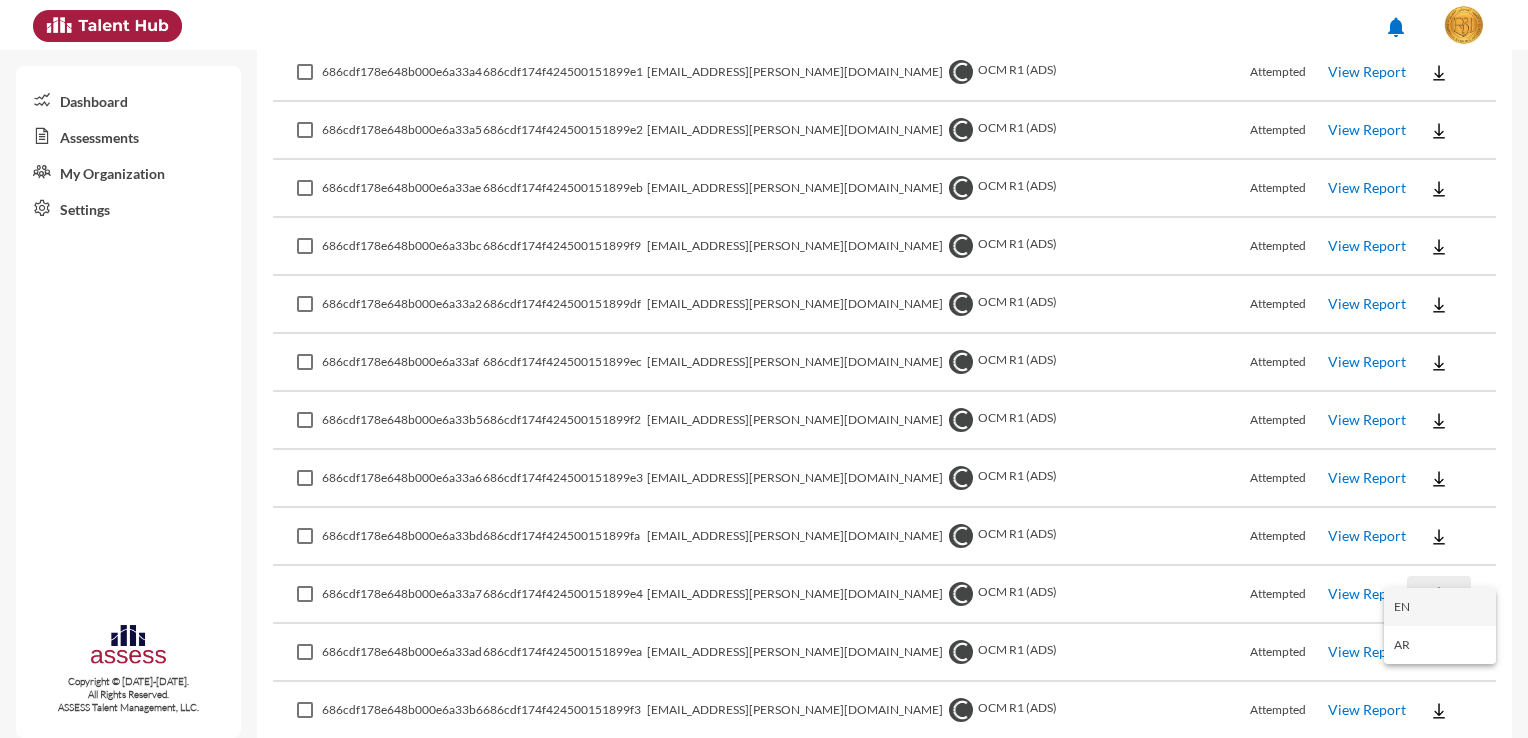 click on "EN" at bounding box center [1440, 607] 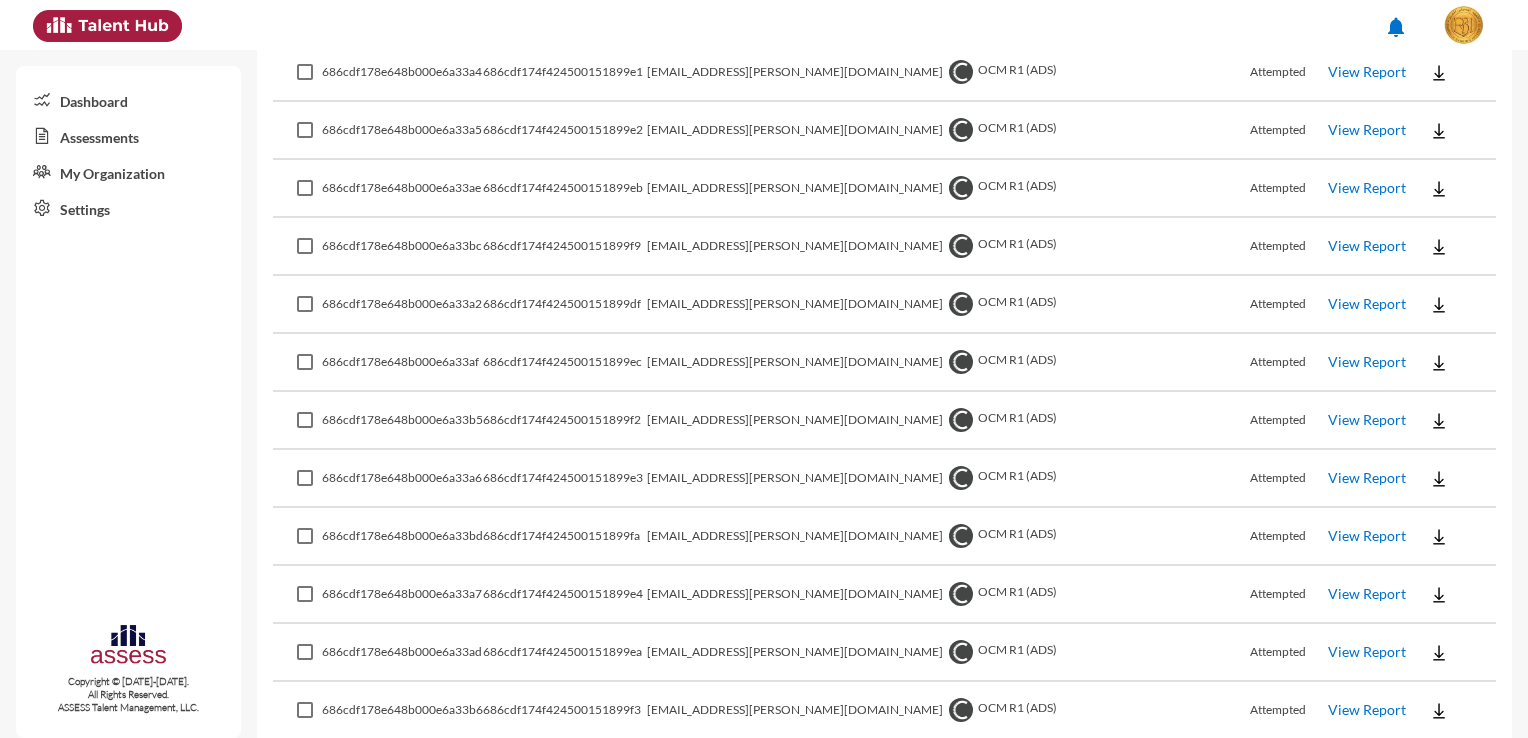 click 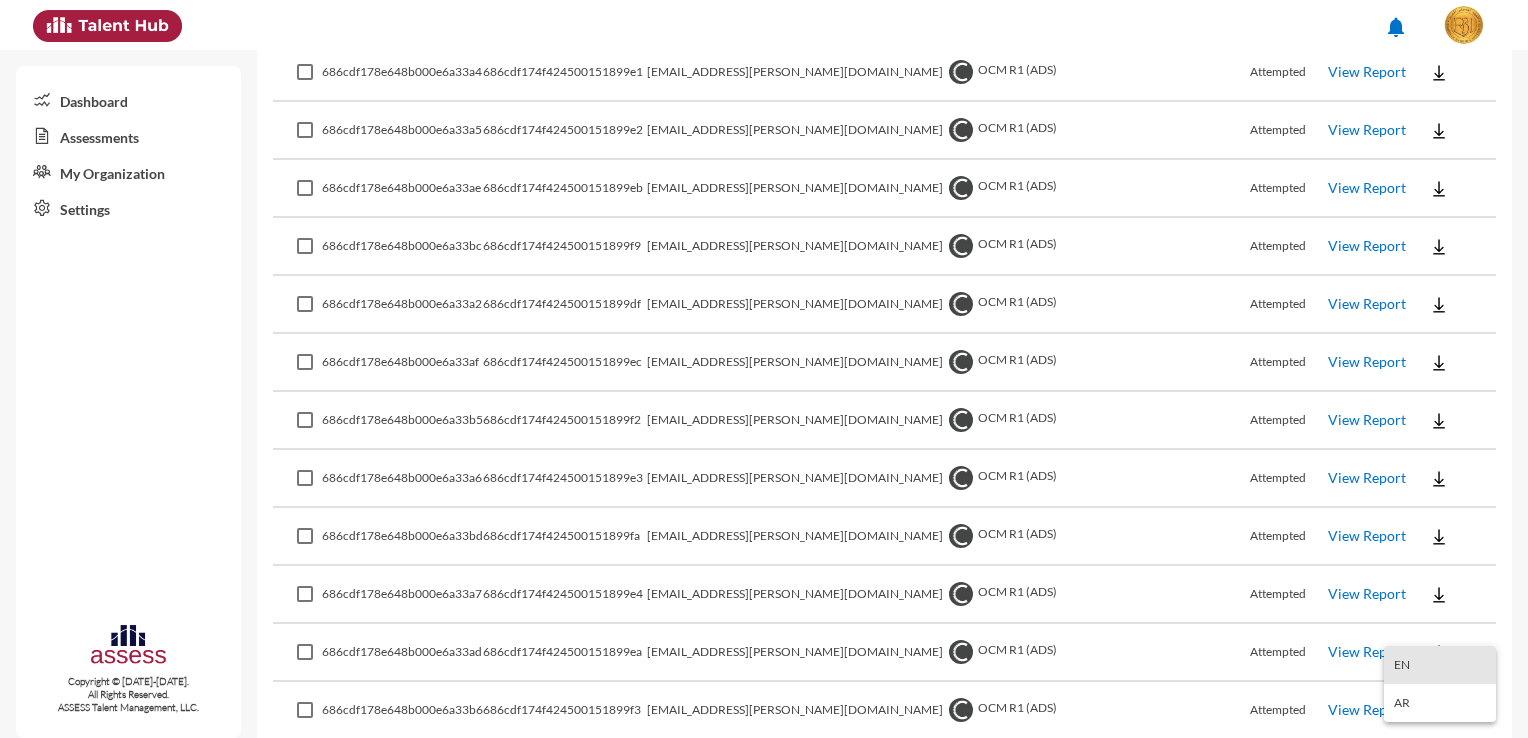 click on "EN" at bounding box center [1440, 665] 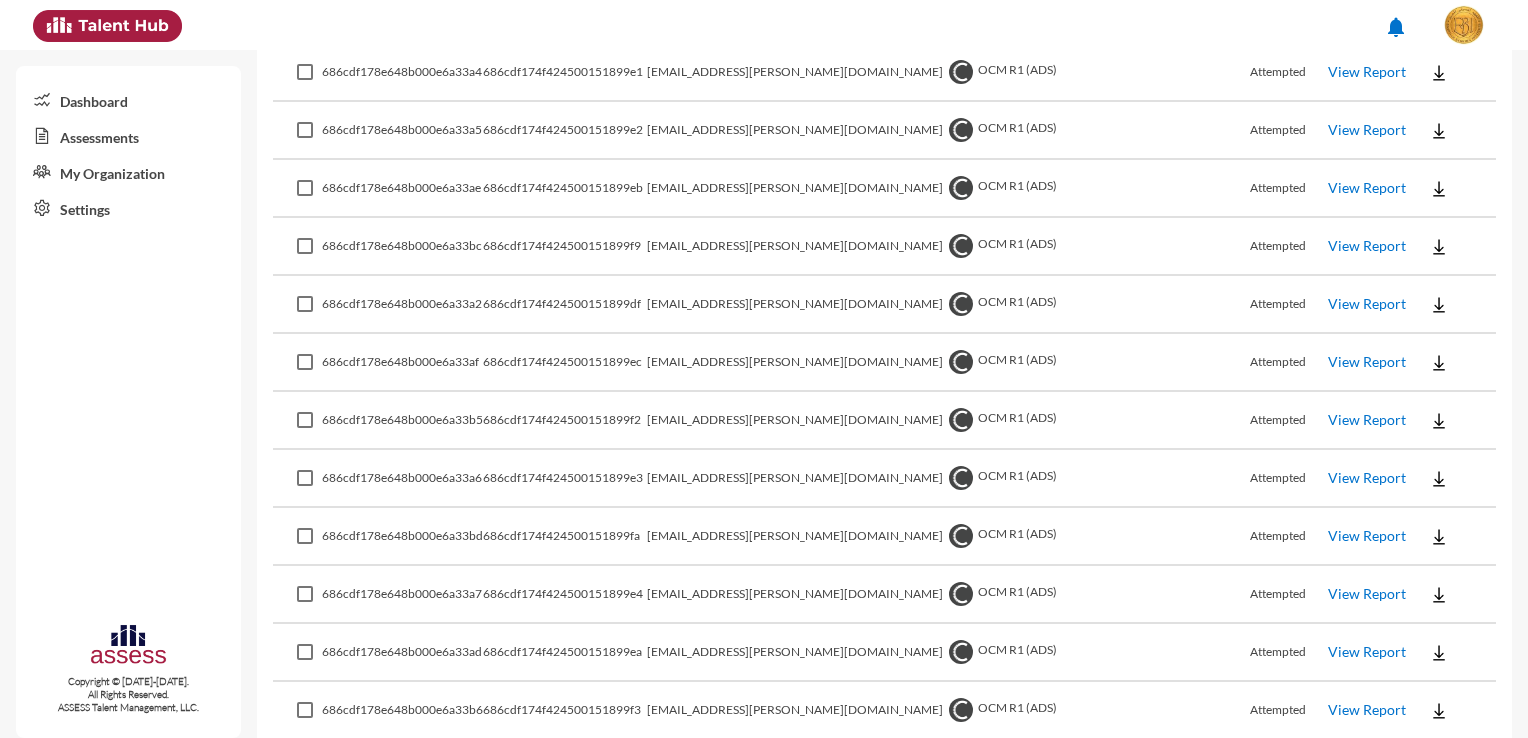 click 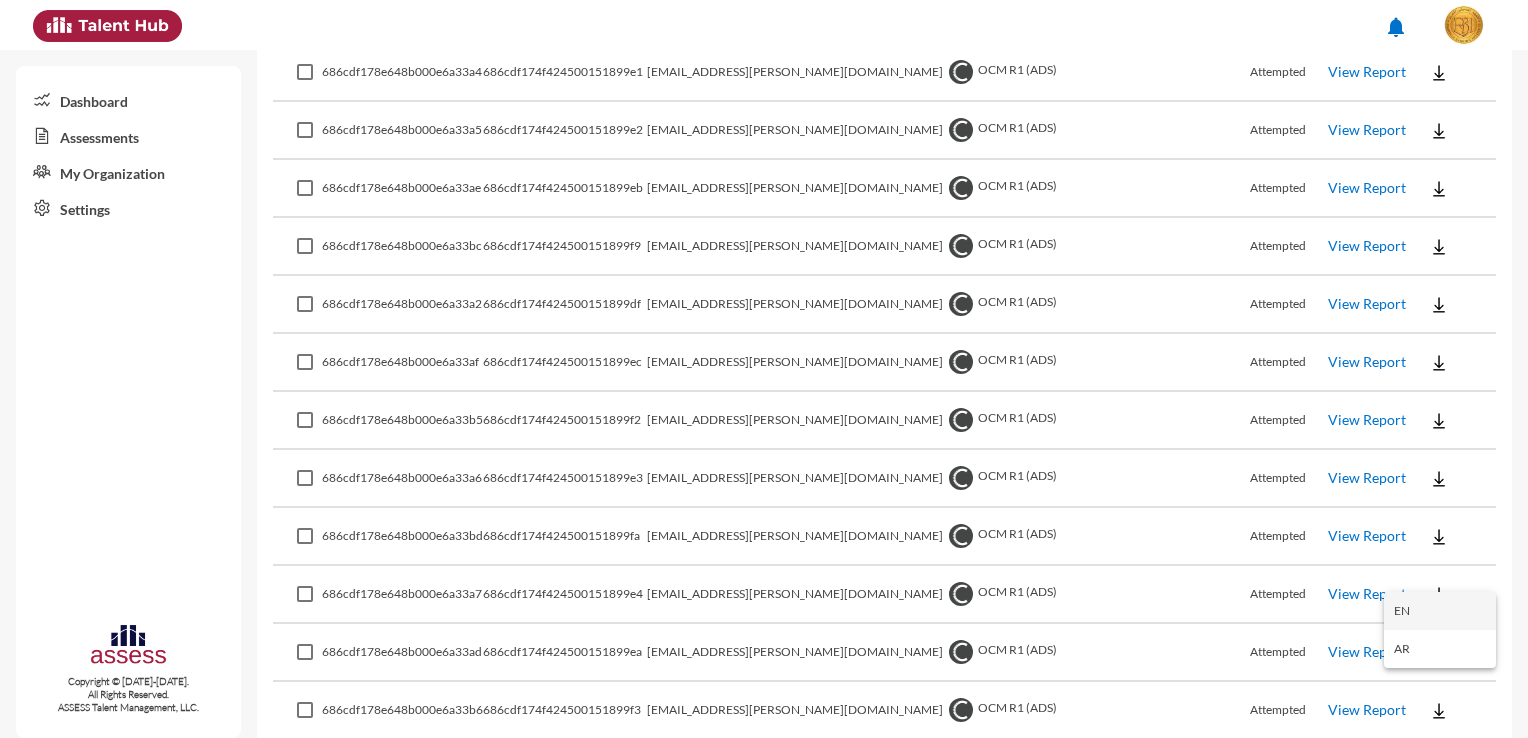 click on "EN" at bounding box center [1440, 611] 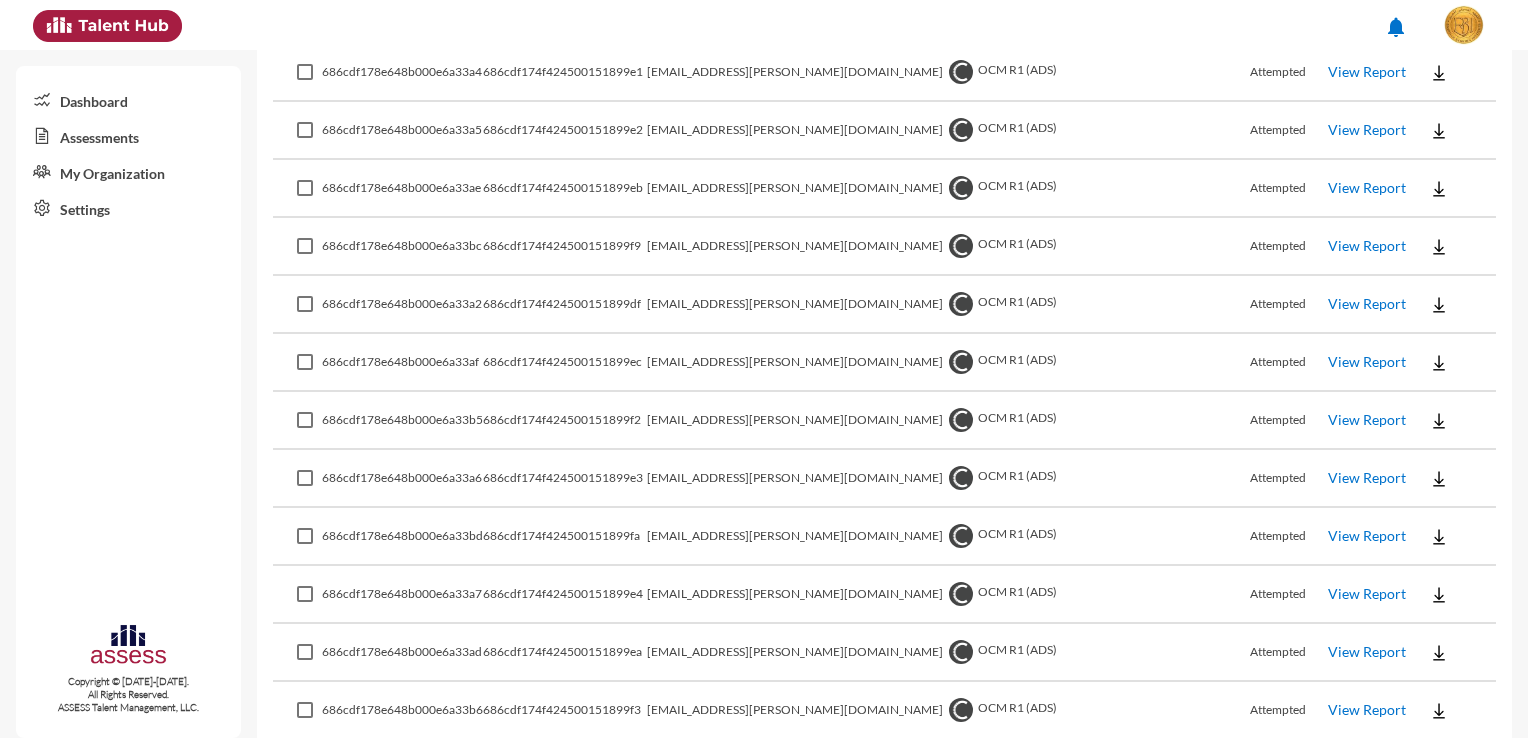 drag, startPoint x: 639, startPoint y: 688, endPoint x: 570, endPoint y: 682, distance: 69.260376 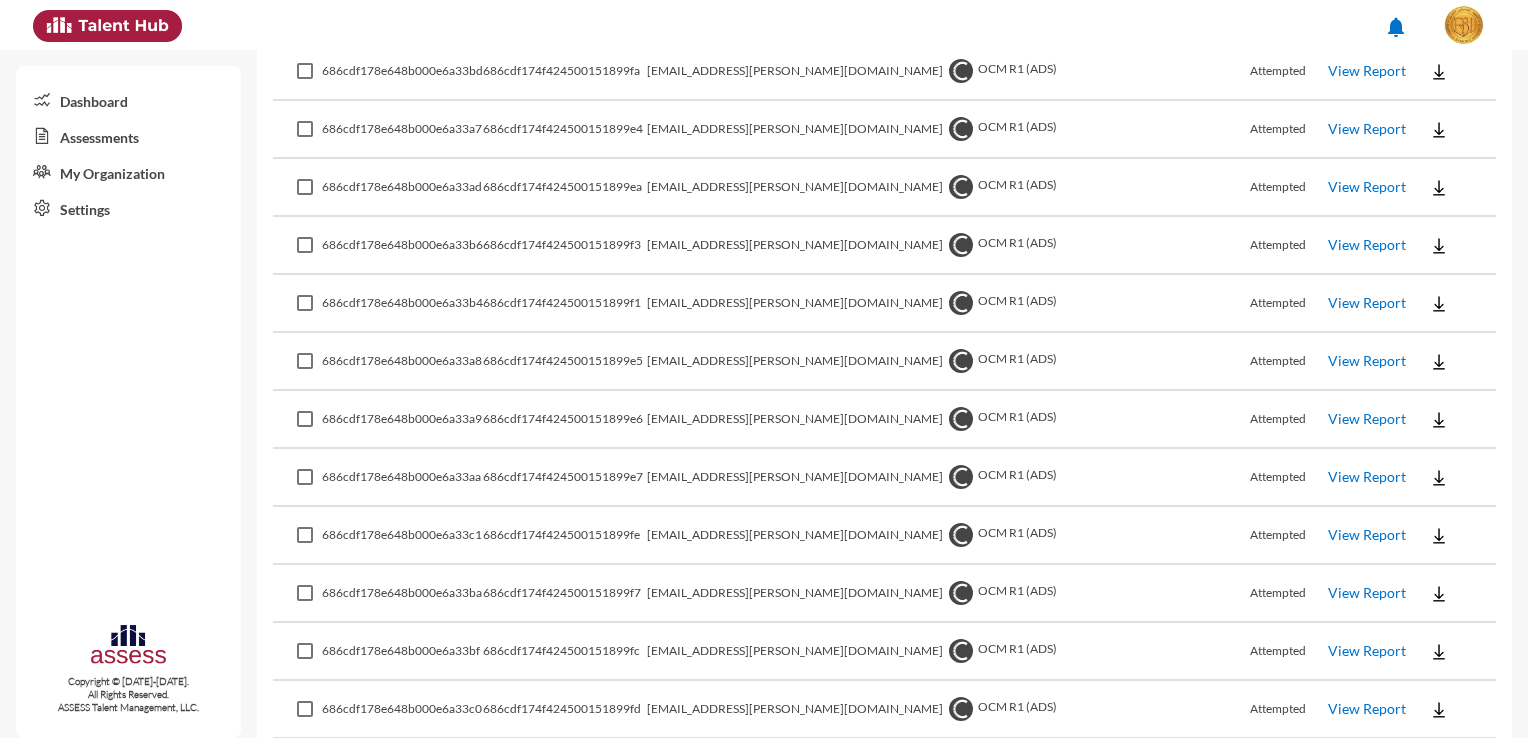 scroll, scrollTop: 3810, scrollLeft: 0, axis: vertical 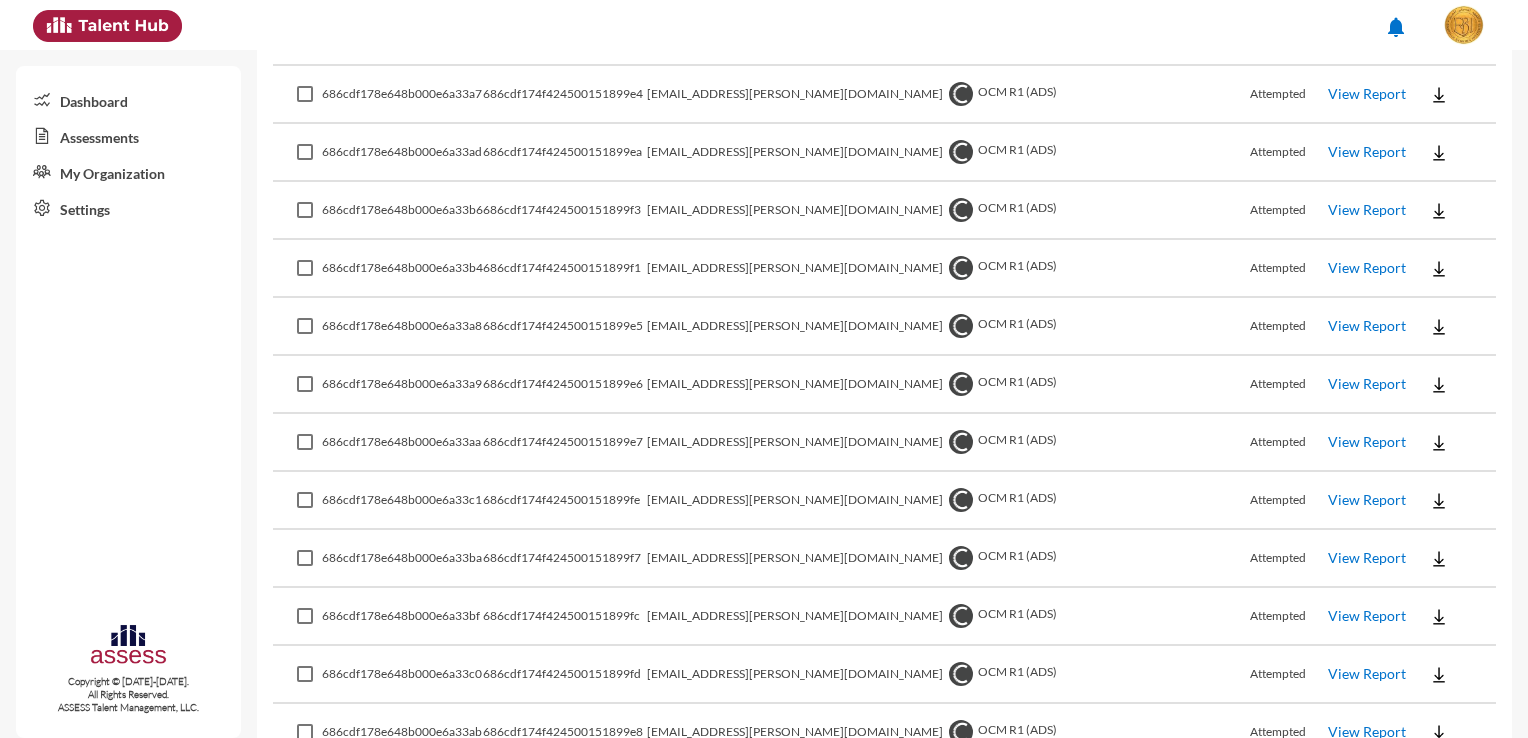 click 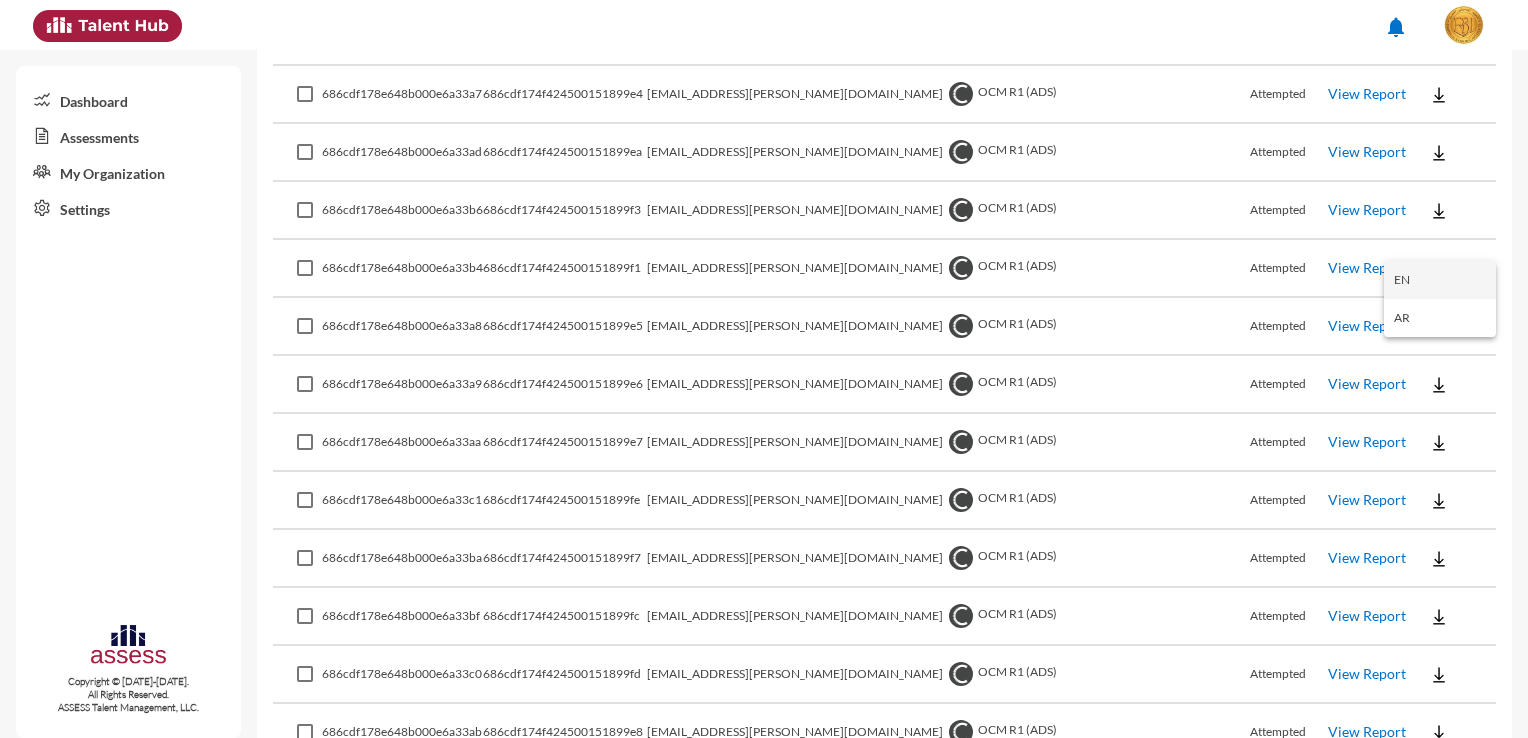 click on "EN" at bounding box center [1440, 280] 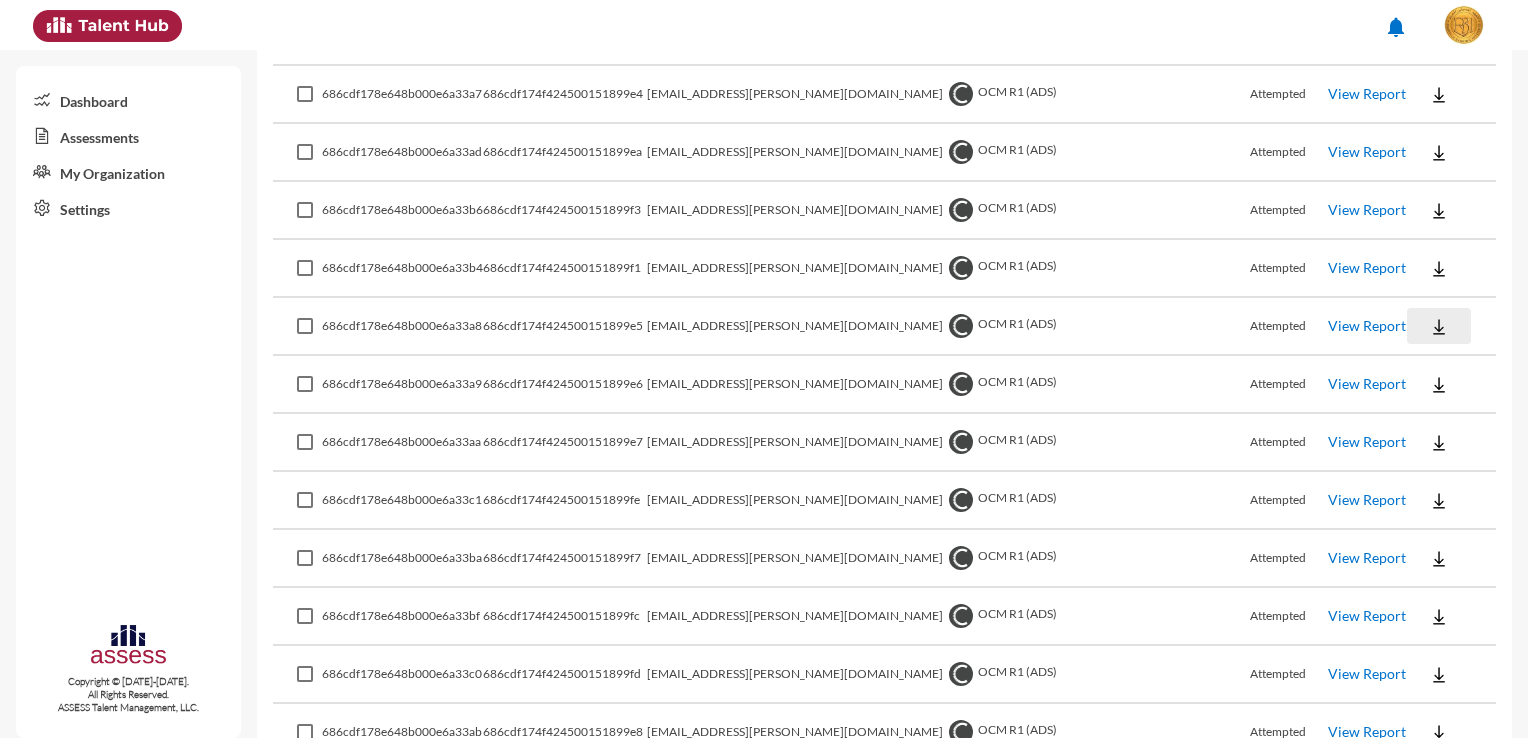 click 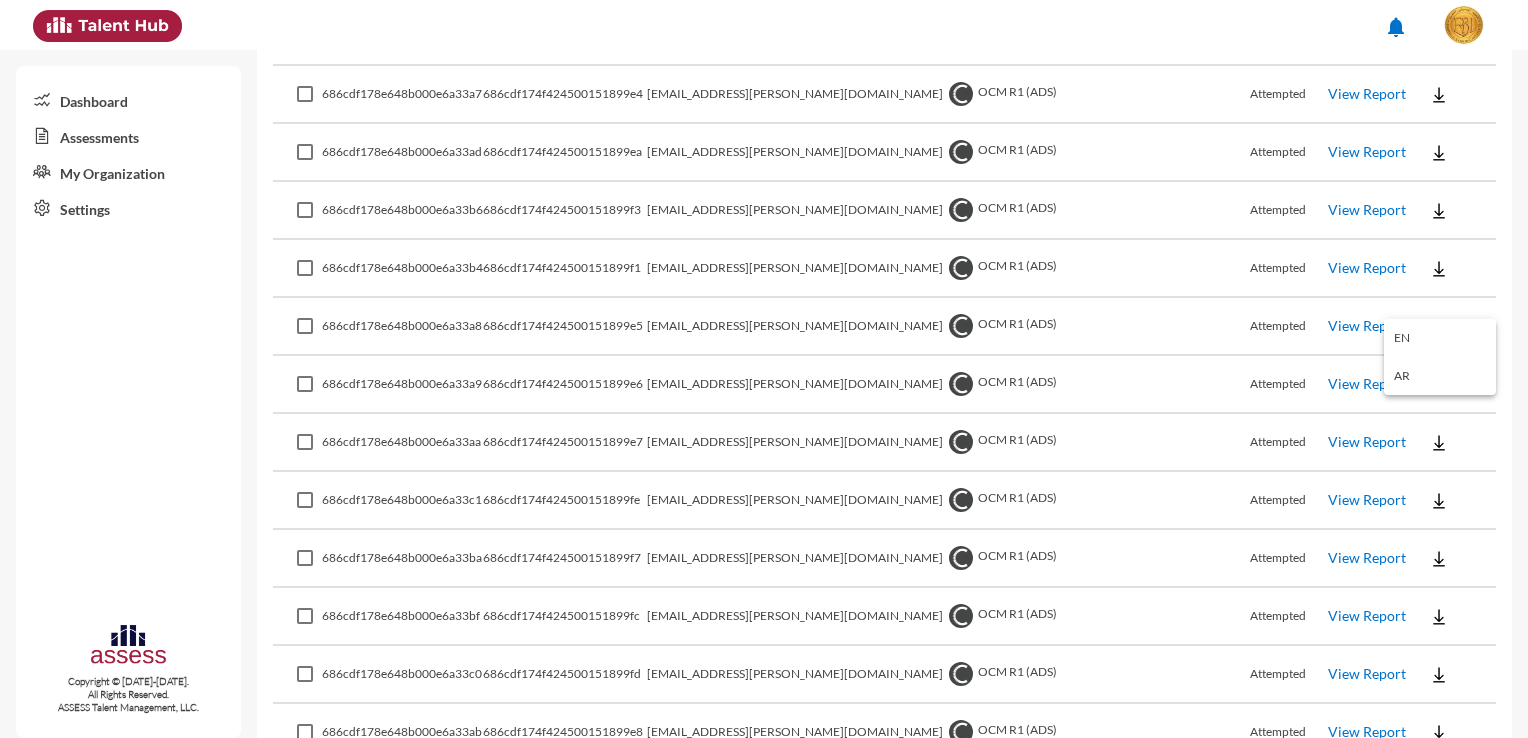 click on "EN" at bounding box center (1440, 338) 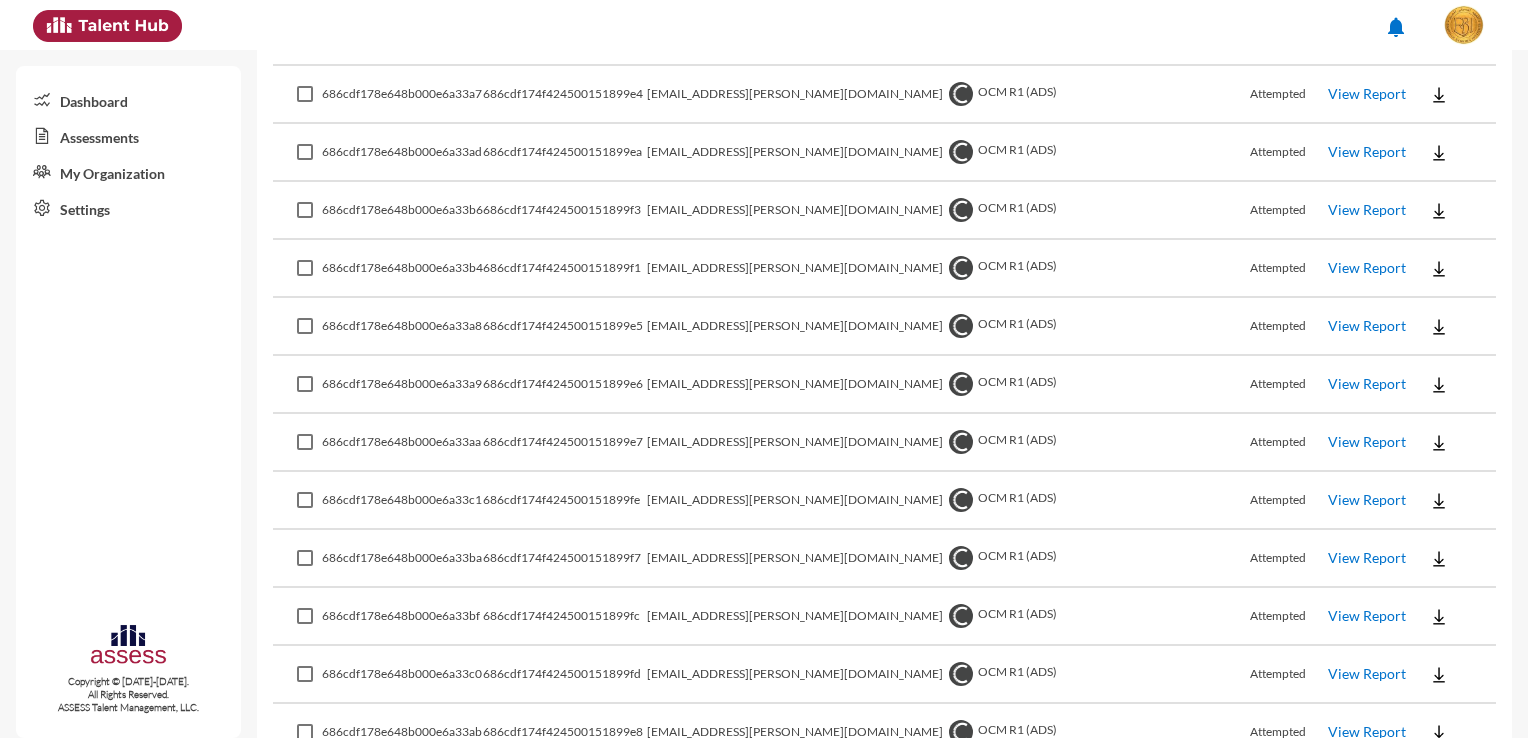 click 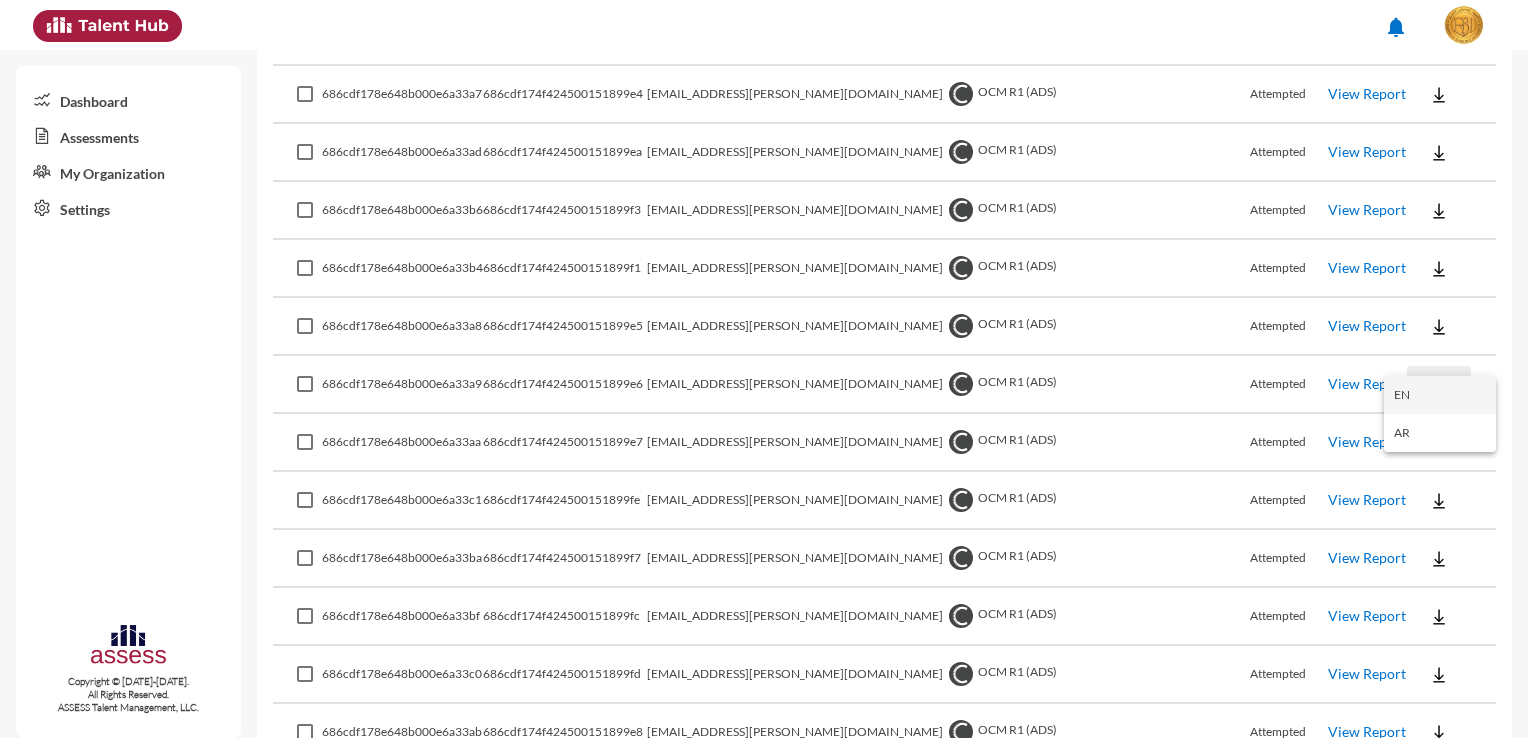 click on "EN" at bounding box center (1440, 395) 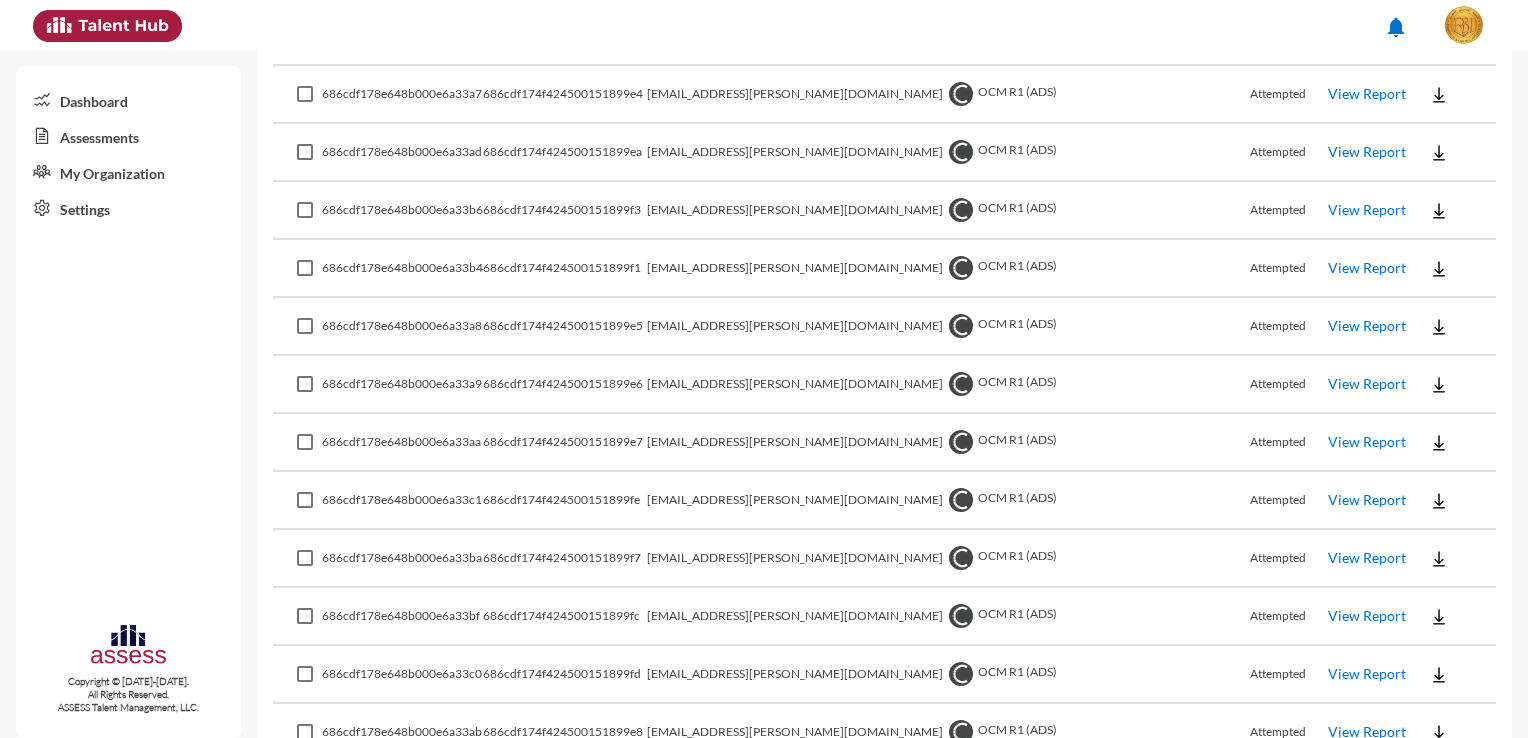 click 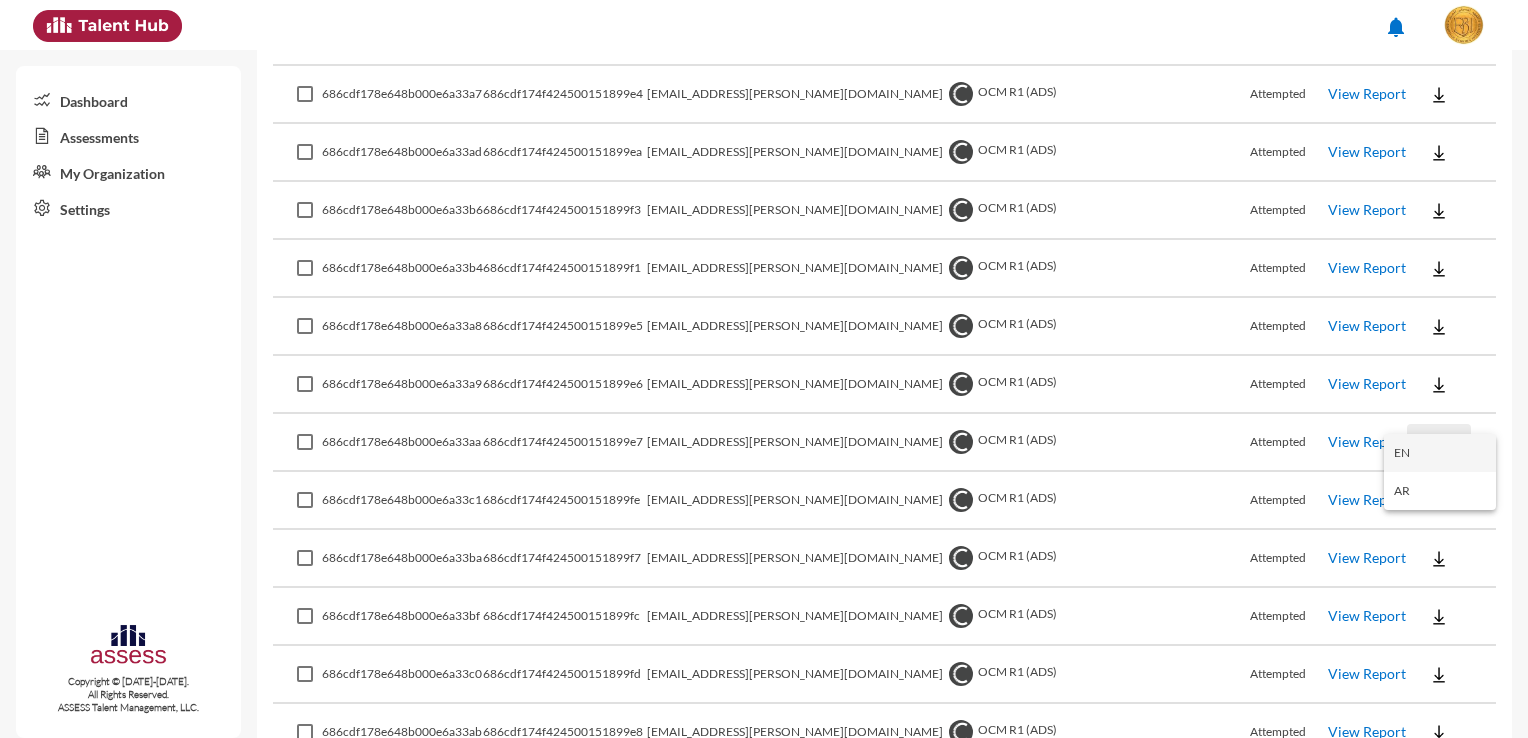 click on "EN" at bounding box center [1440, 453] 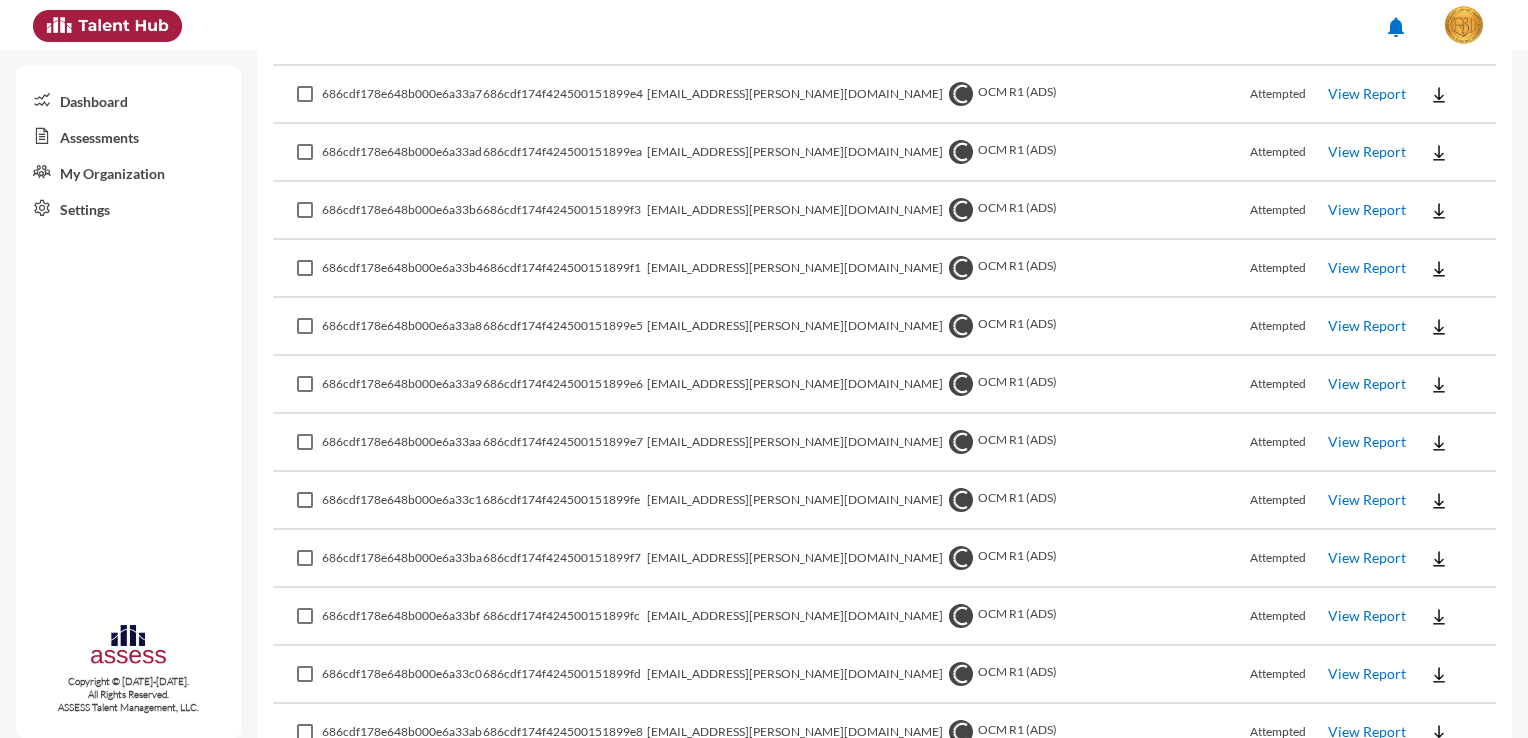 click 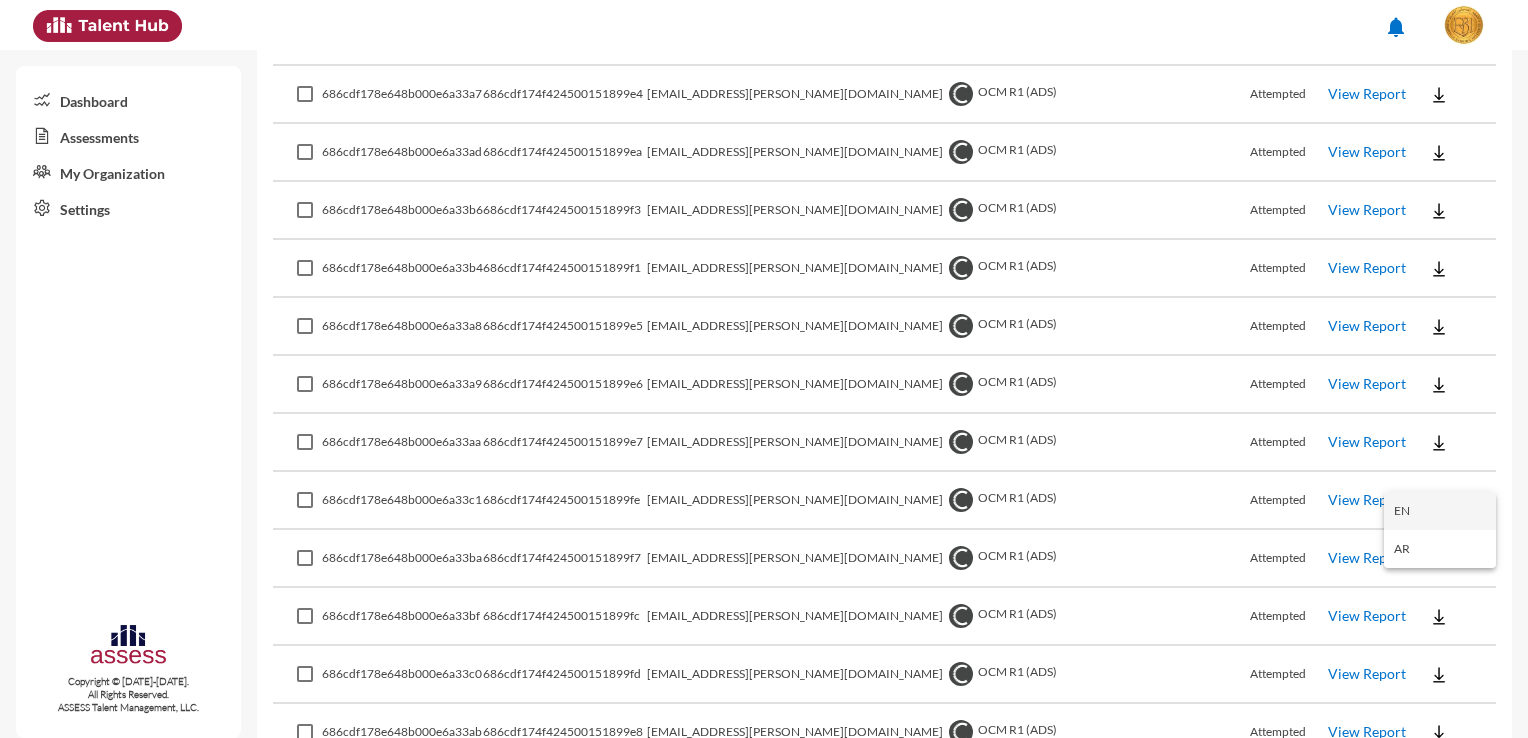 click on "EN" at bounding box center (1440, 511) 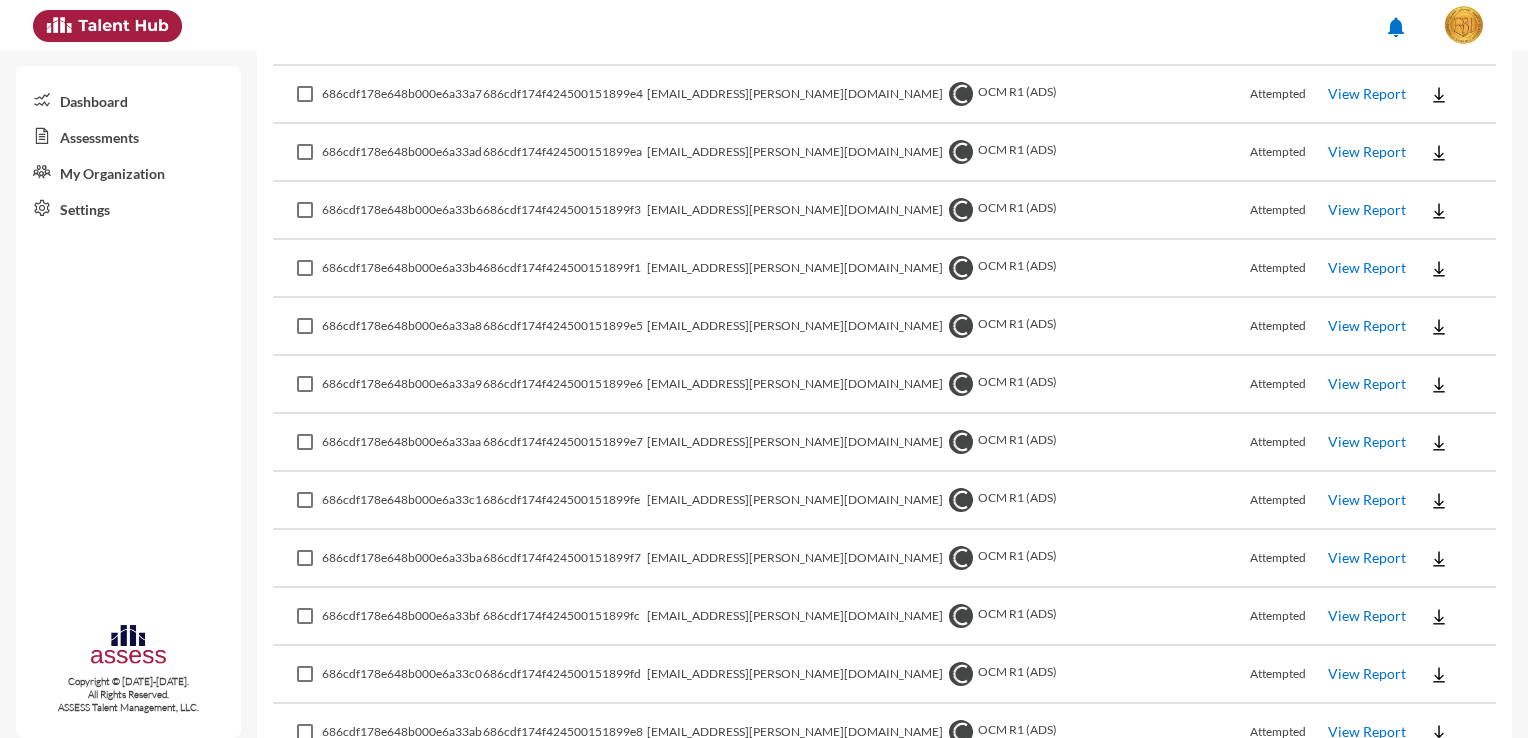 click 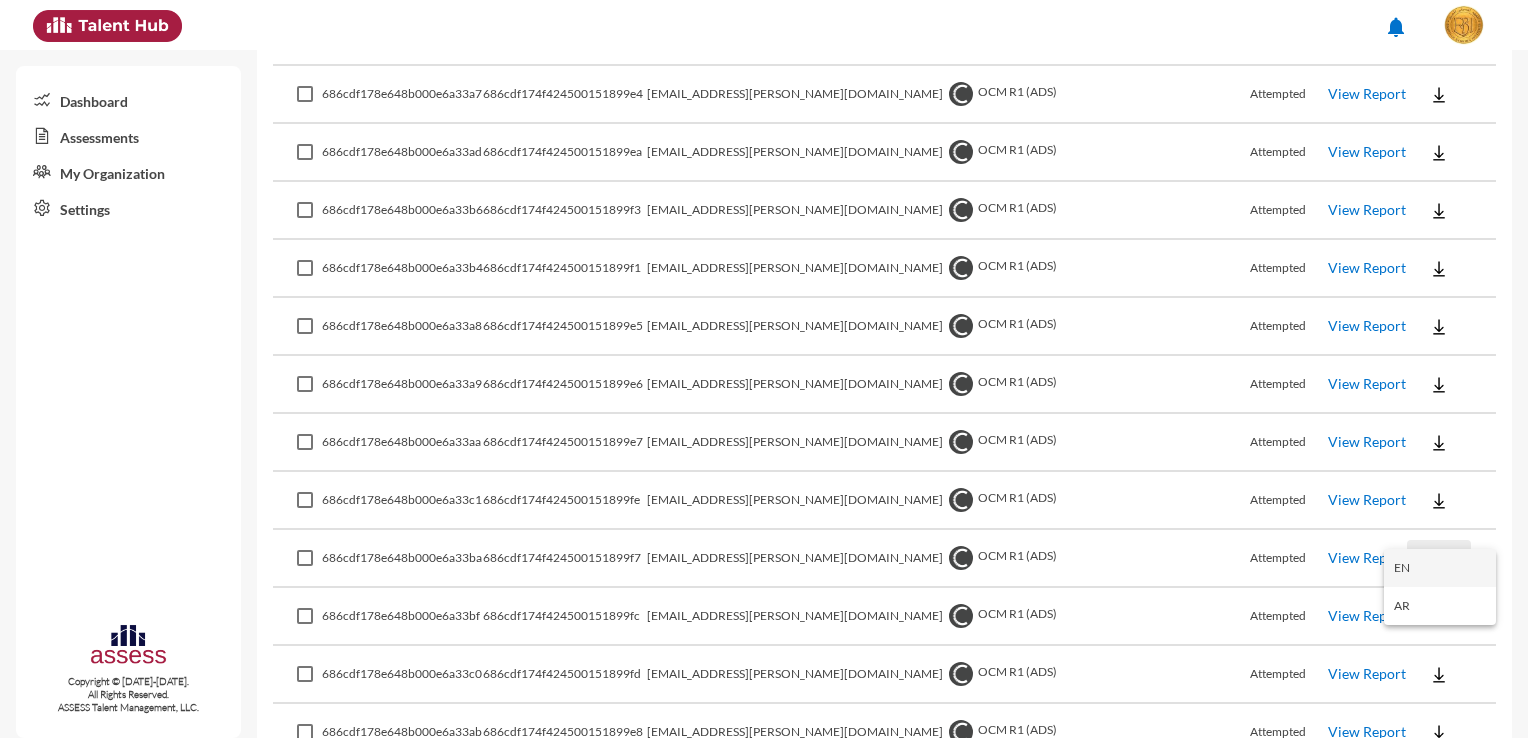 click on "EN" at bounding box center [1440, 568] 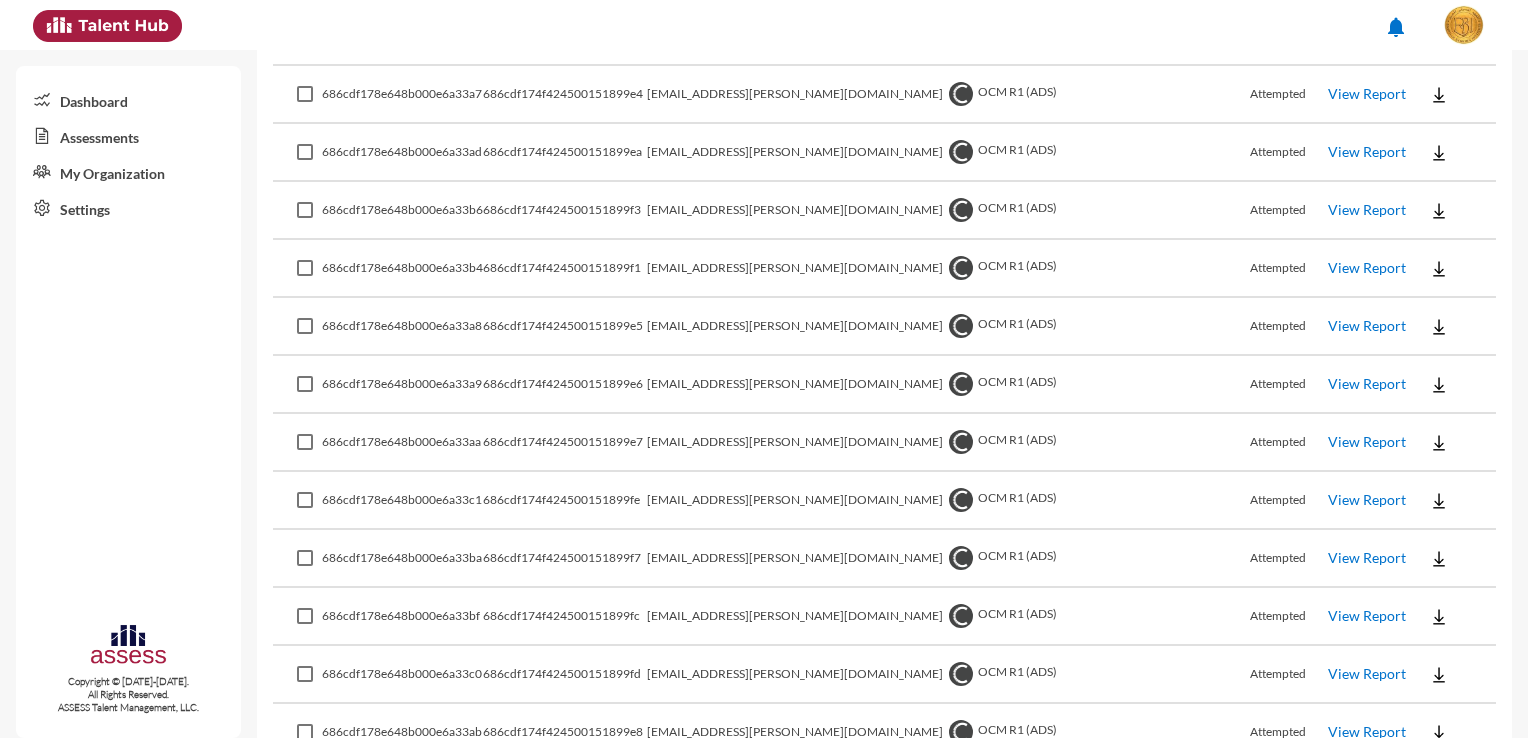 click 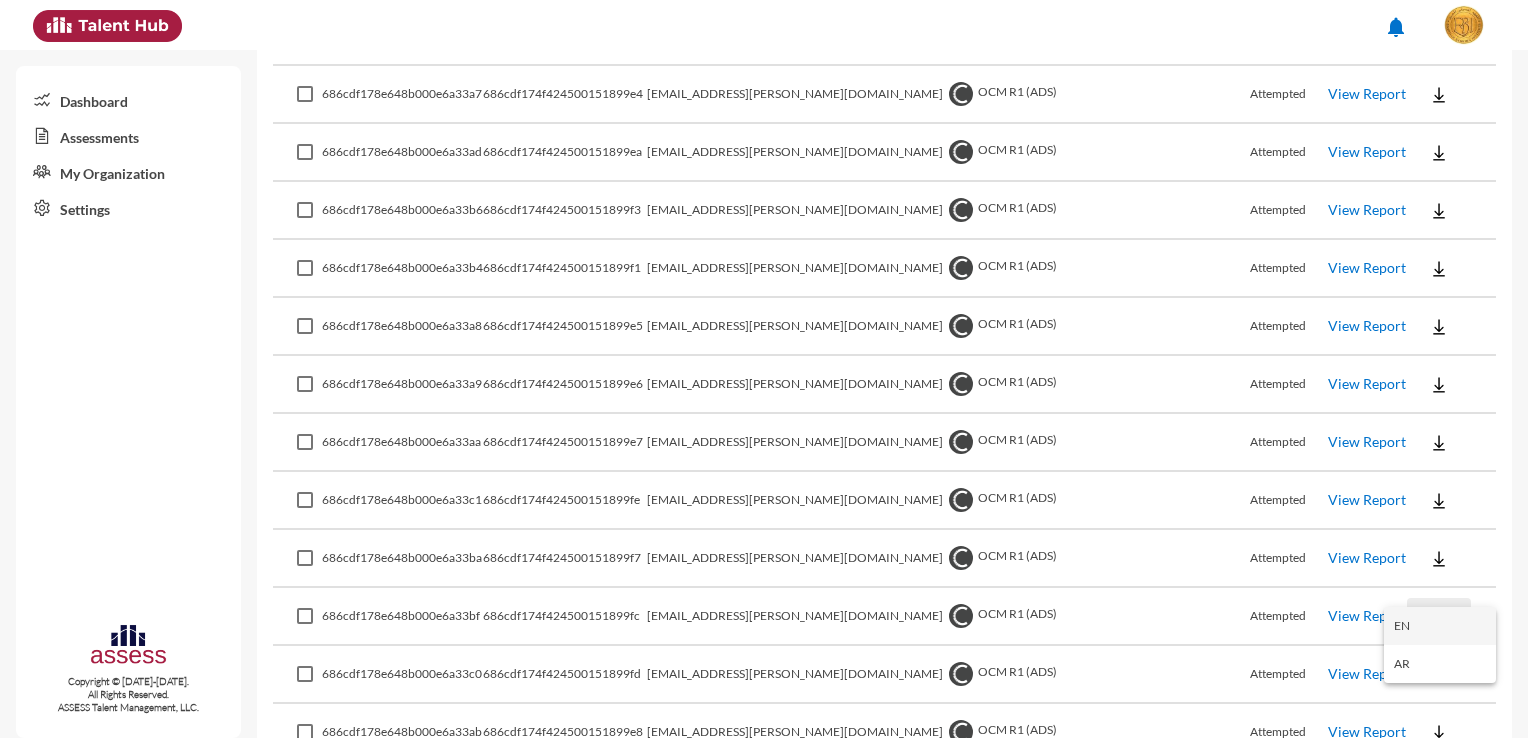 click on "EN" at bounding box center (1440, 626) 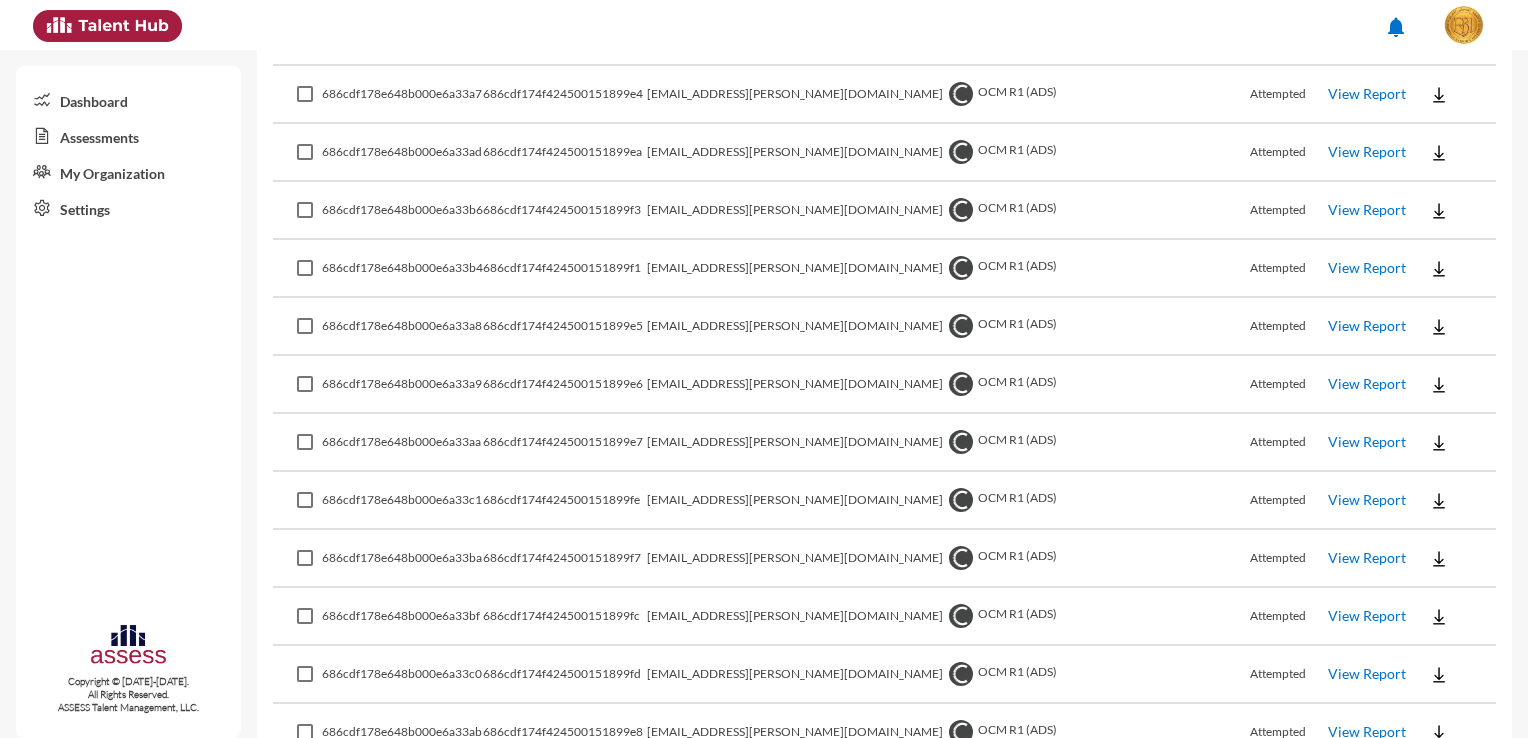 click 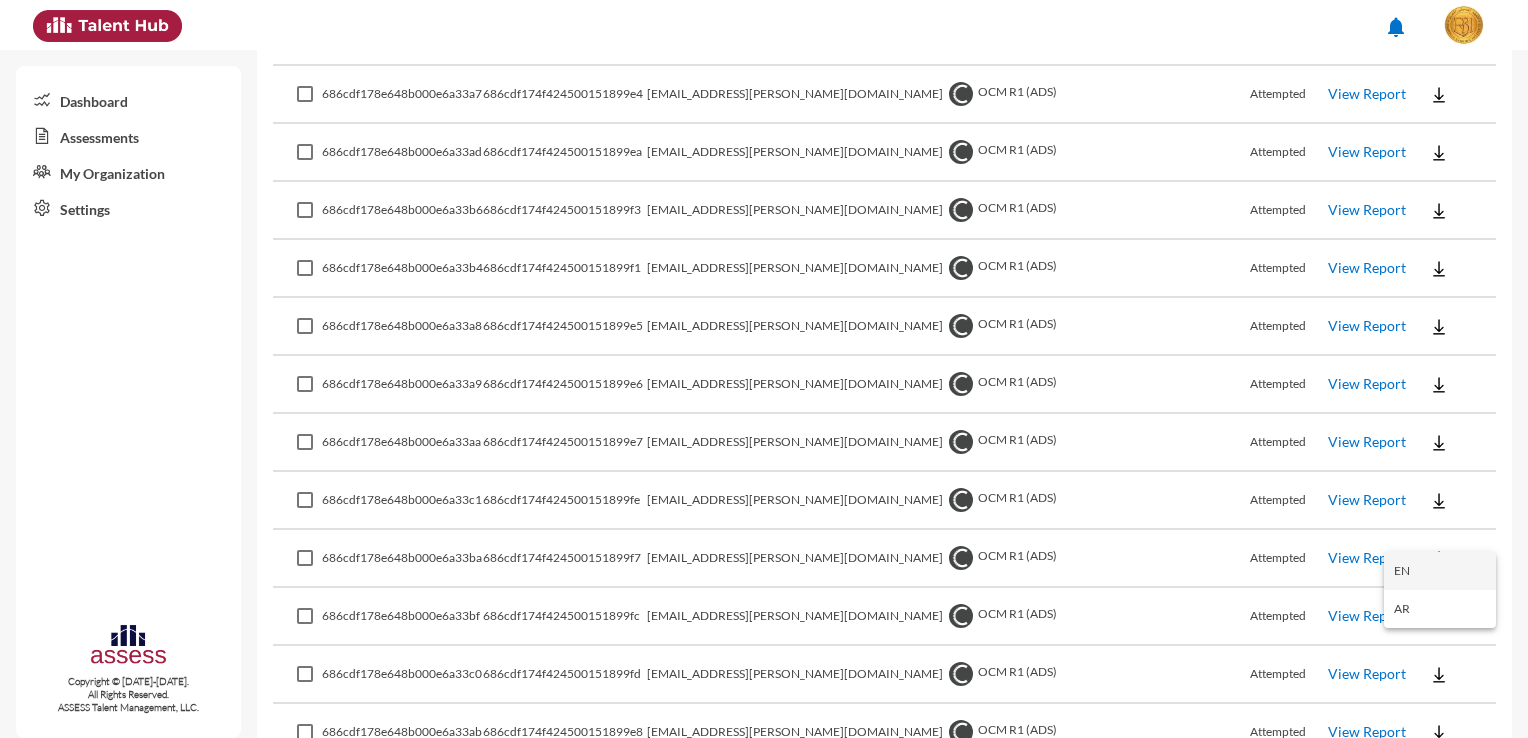 click on "EN" at bounding box center [1440, 571] 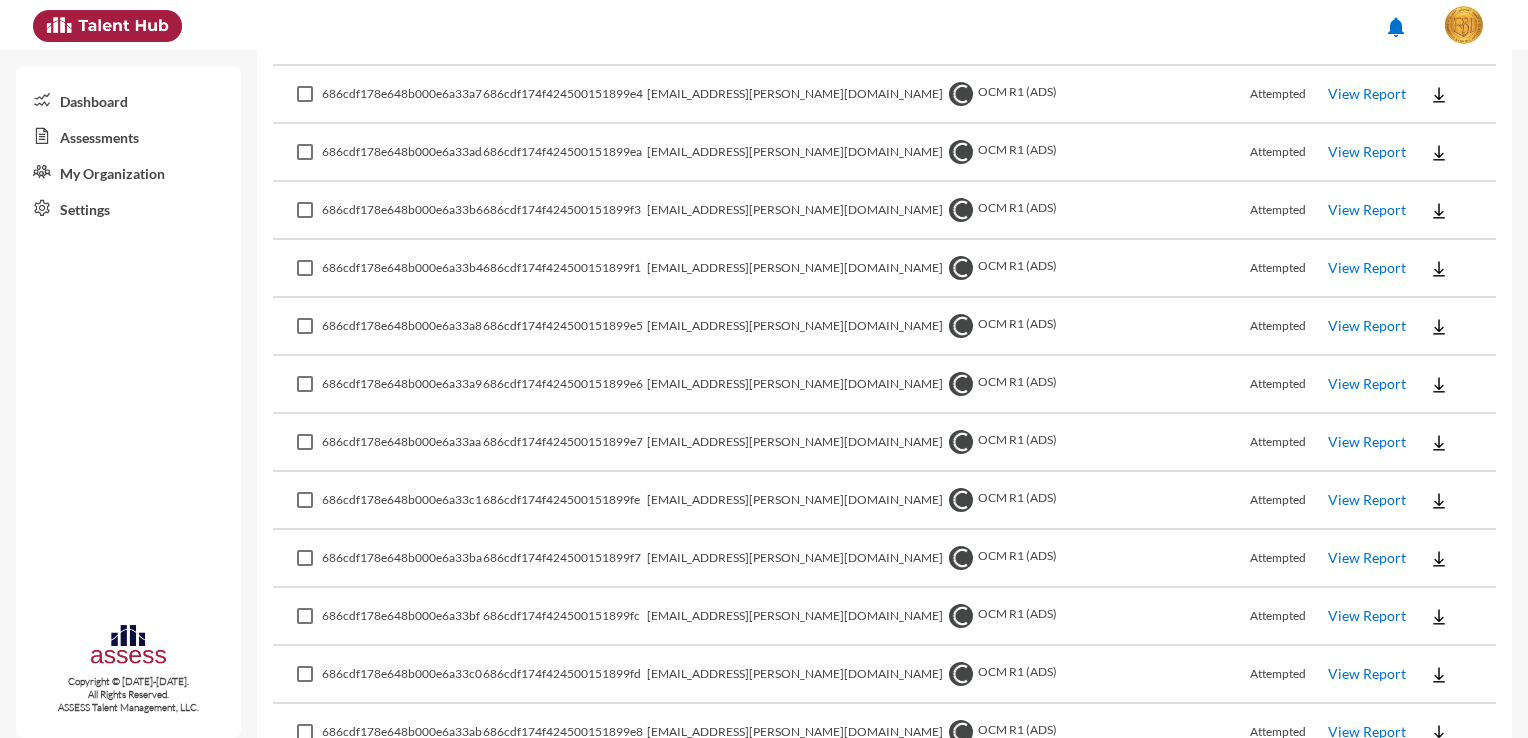 click 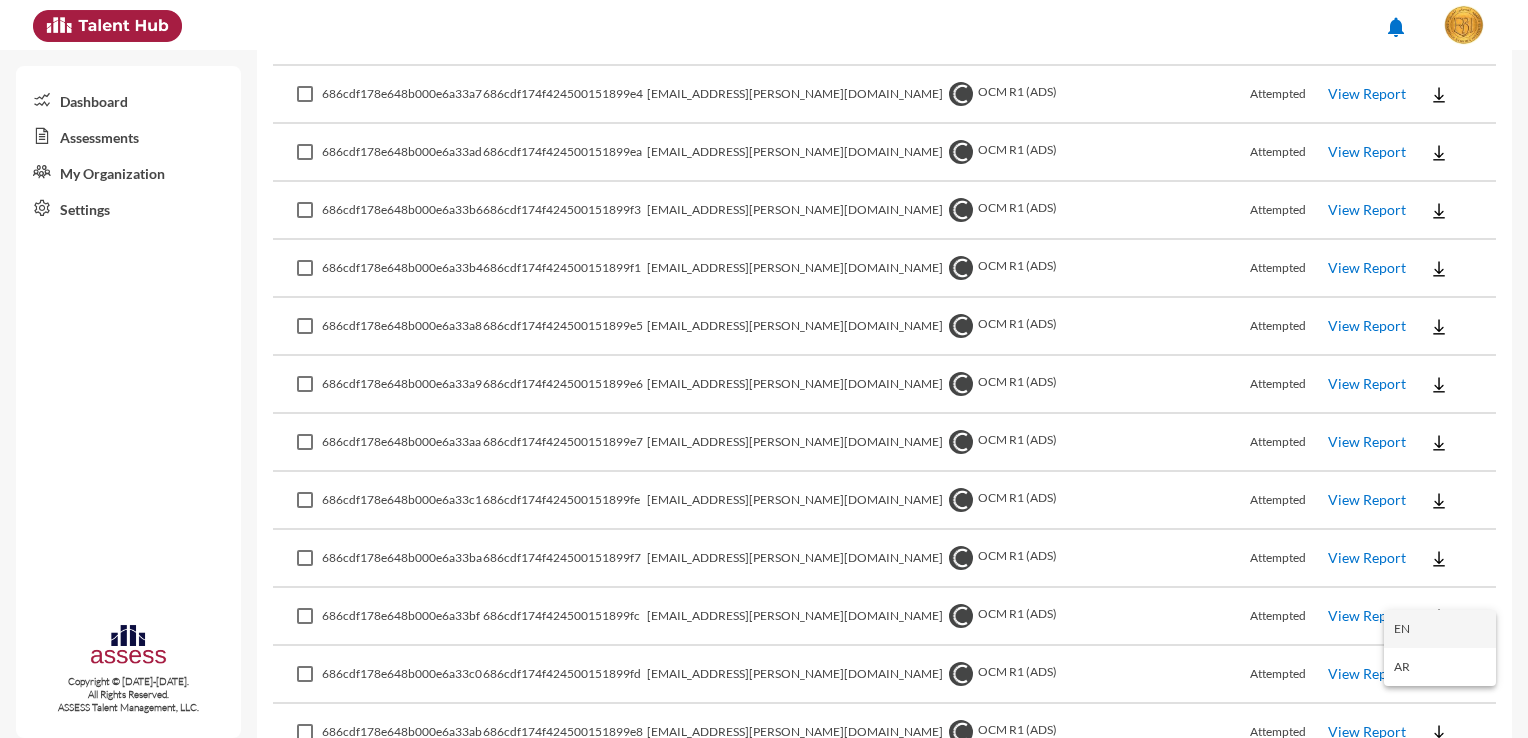 click on "EN" at bounding box center [1440, 629] 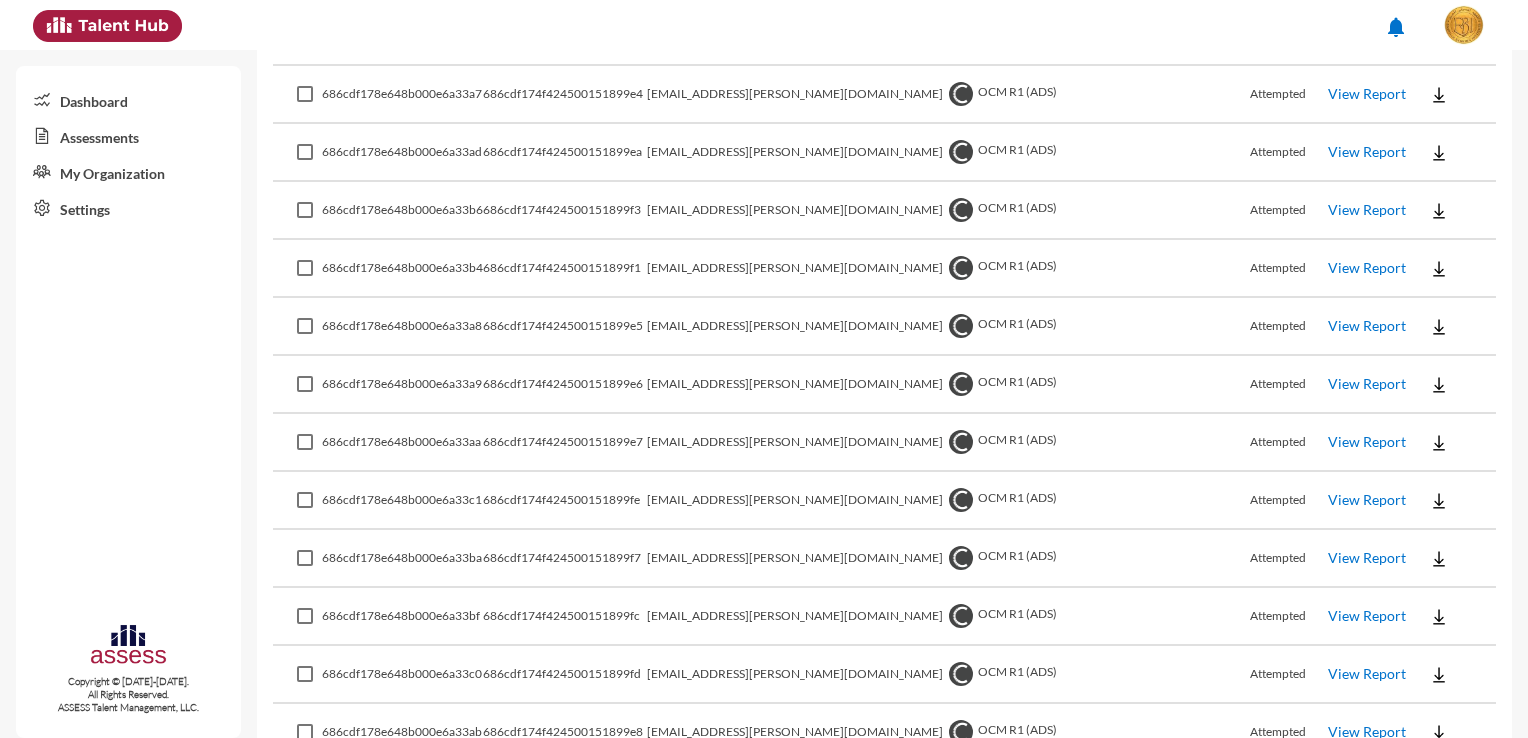 drag, startPoint x: 609, startPoint y: 707, endPoint x: 516, endPoint y: 702, distance: 93.13431 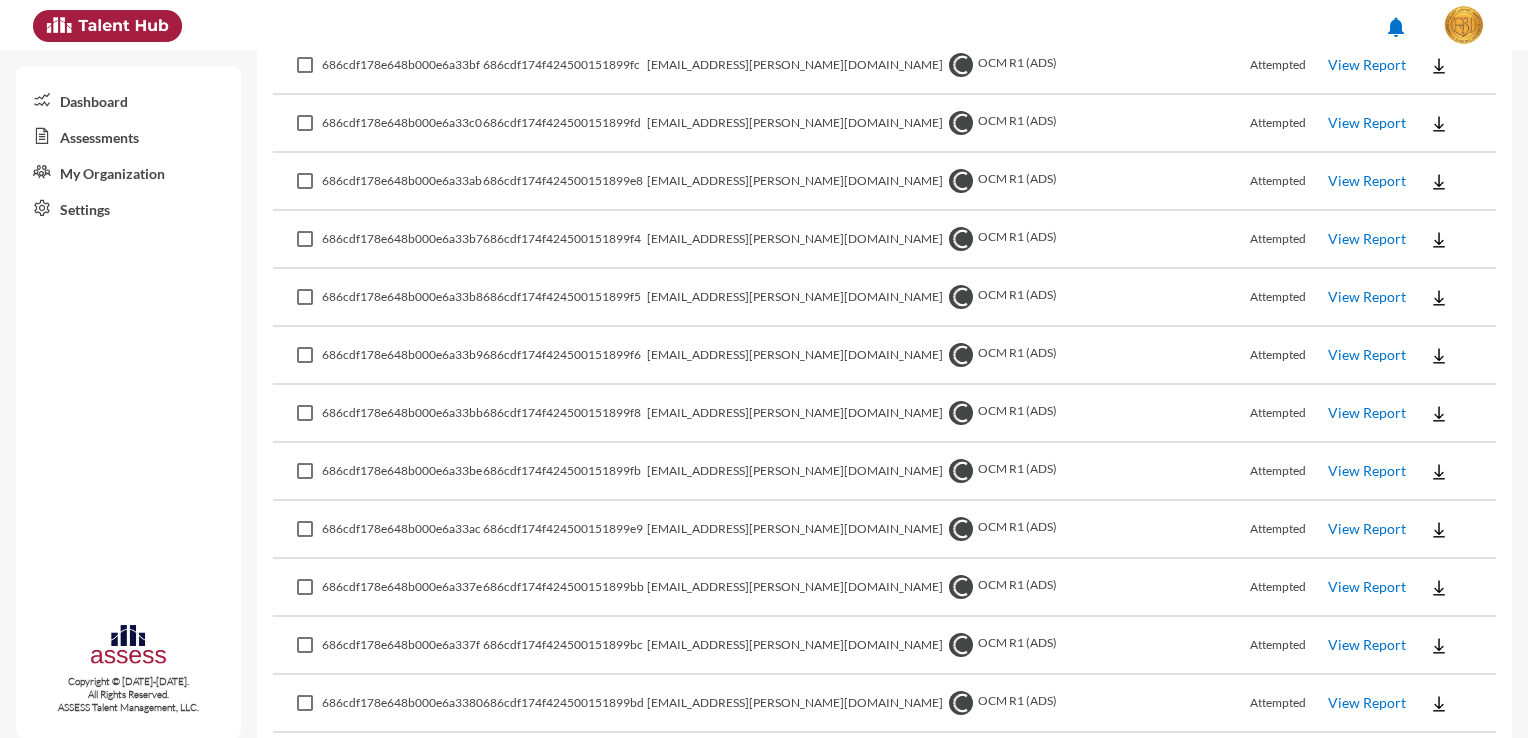 scroll, scrollTop: 4410, scrollLeft: 0, axis: vertical 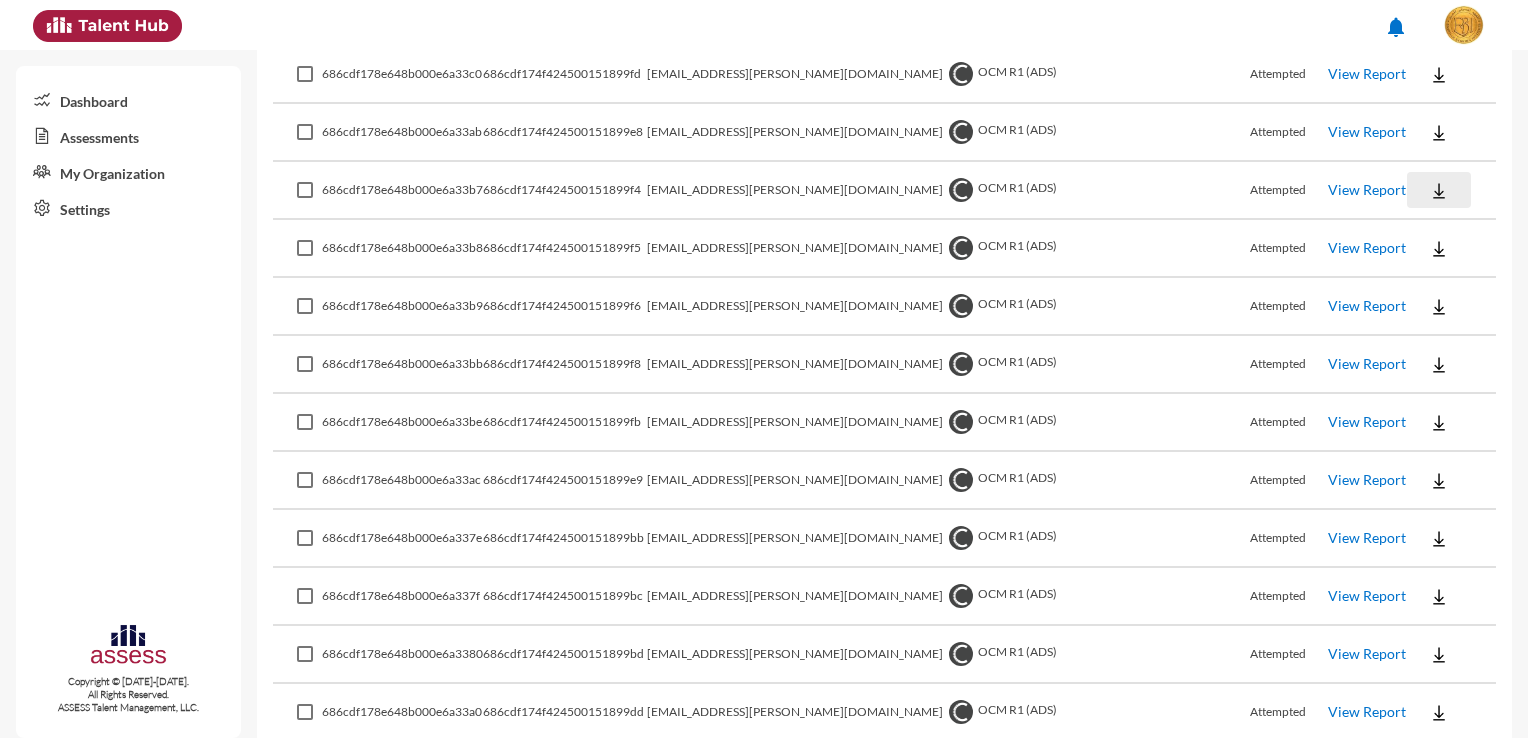click 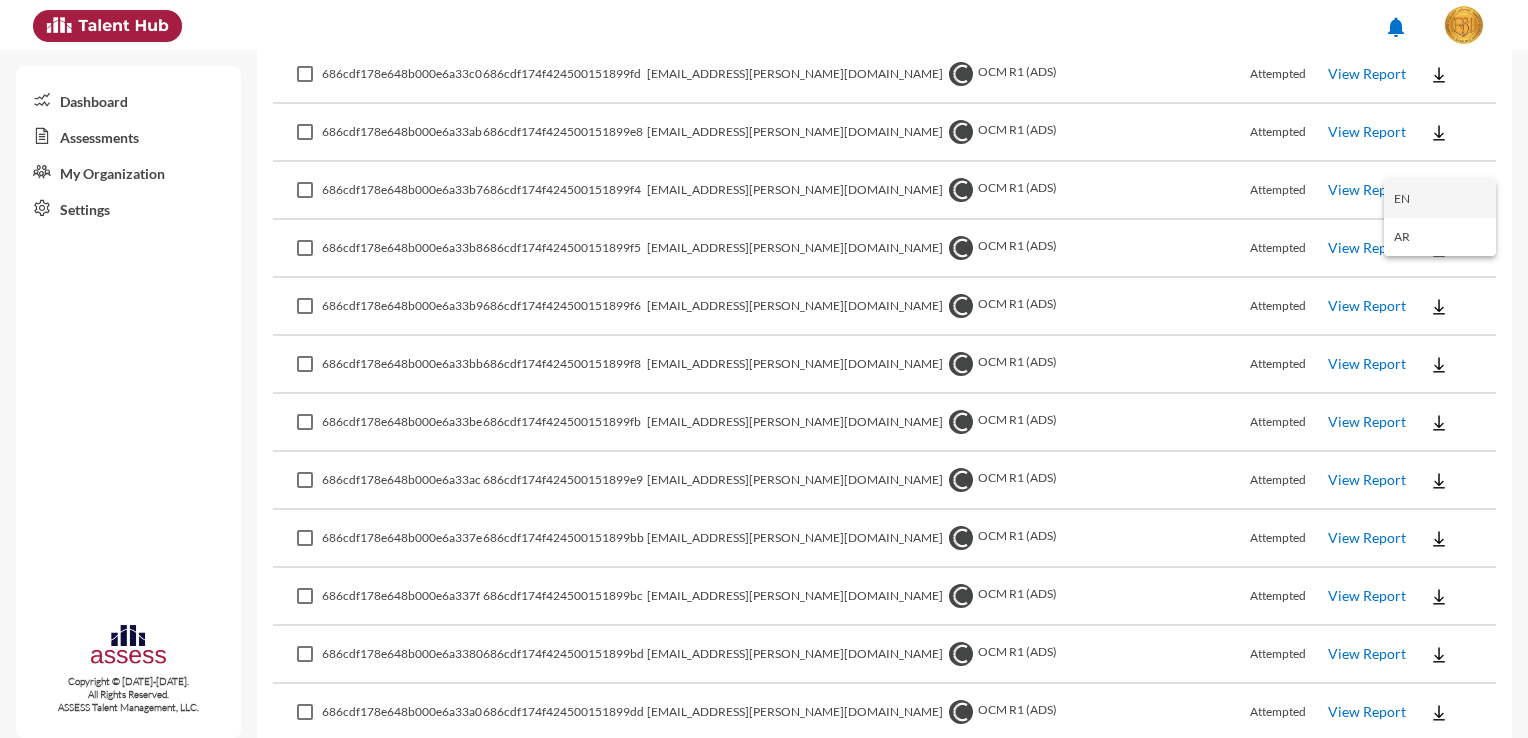 click on "EN" at bounding box center (1440, 199) 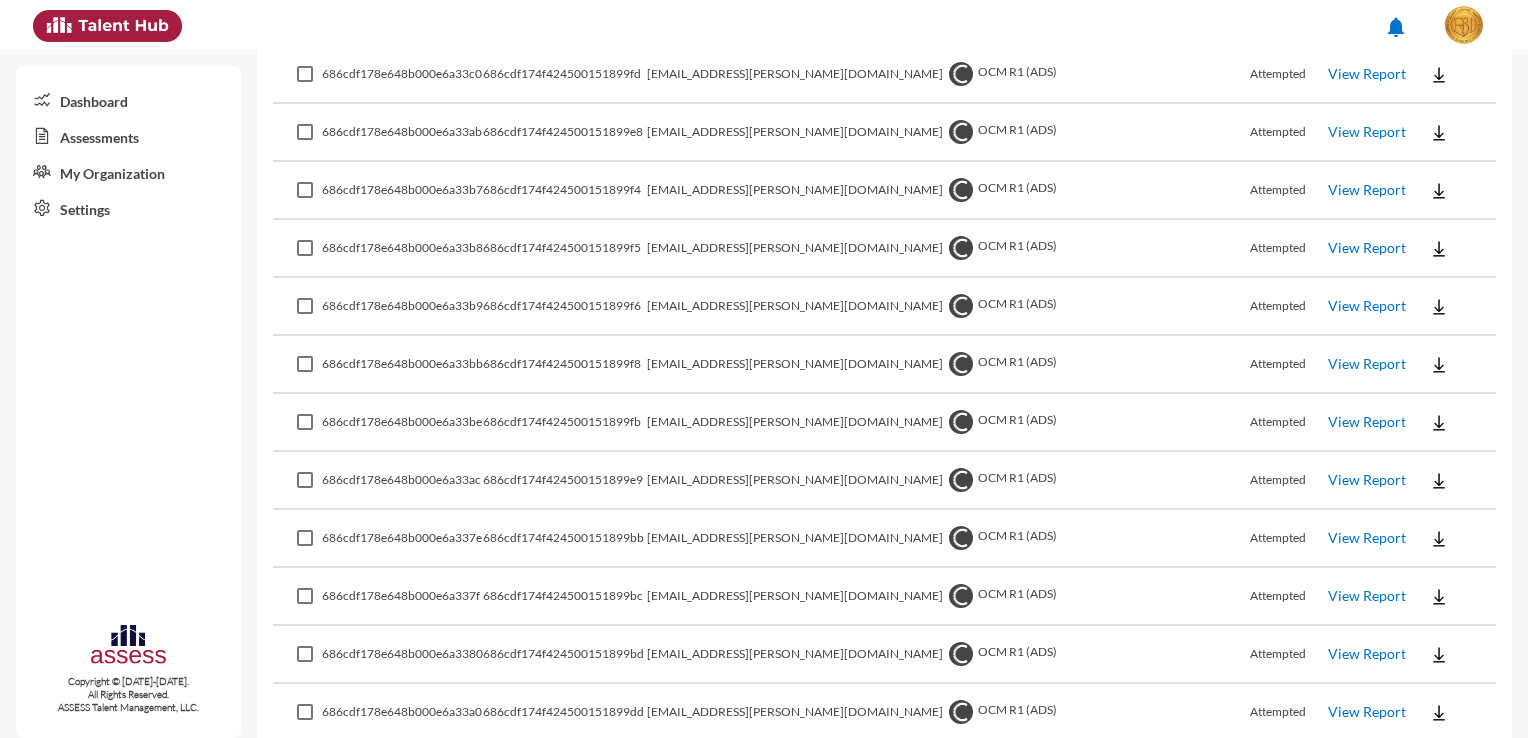 click 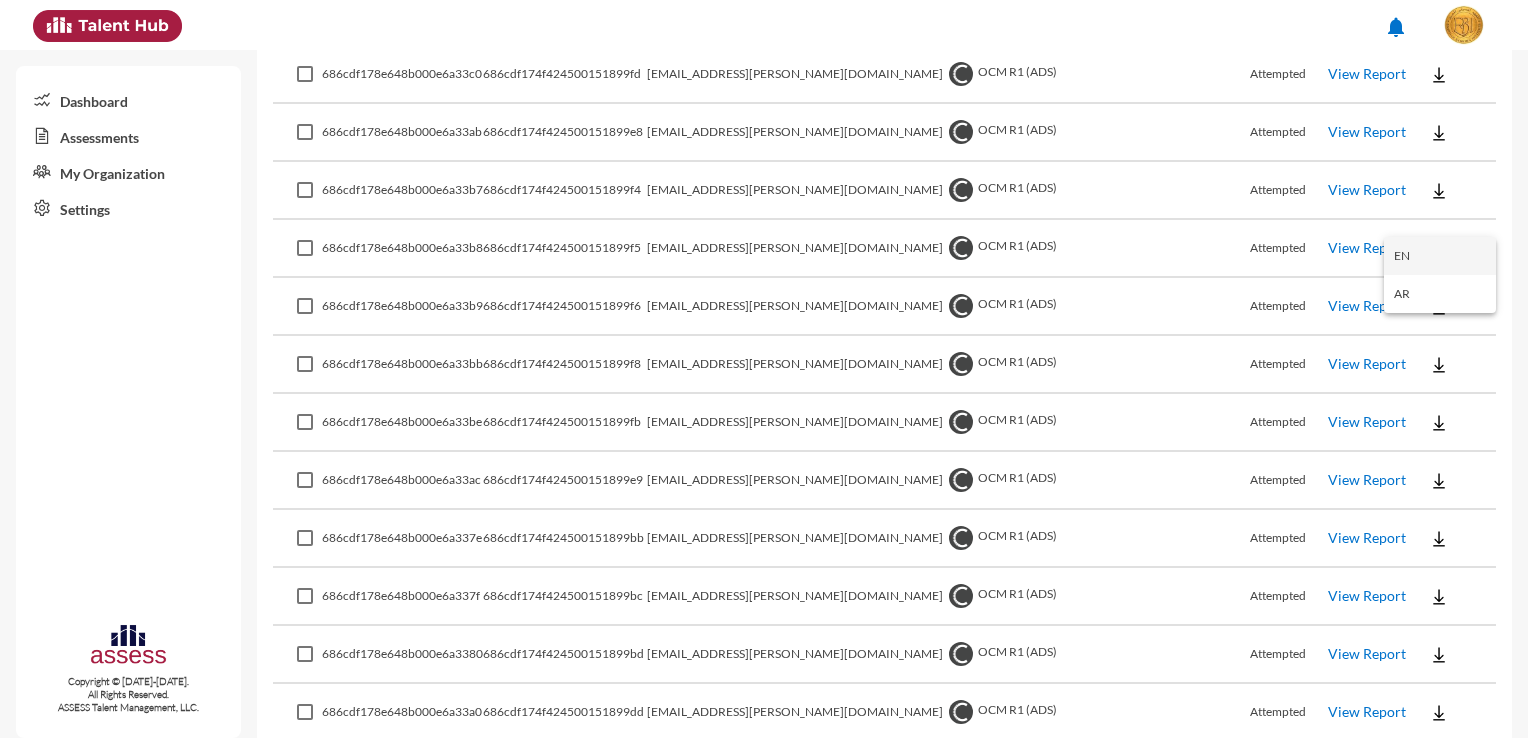 click on "EN" at bounding box center [1440, 256] 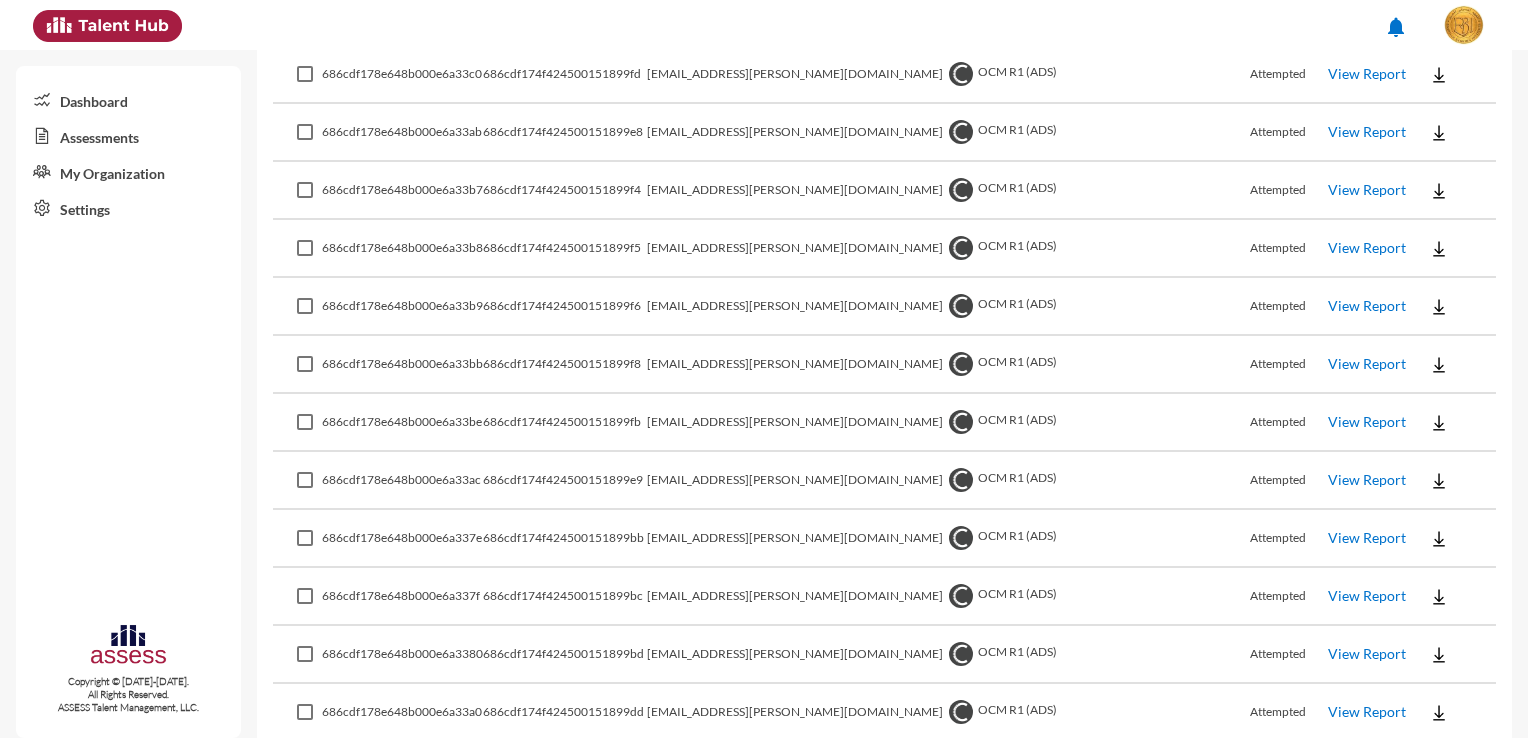 click 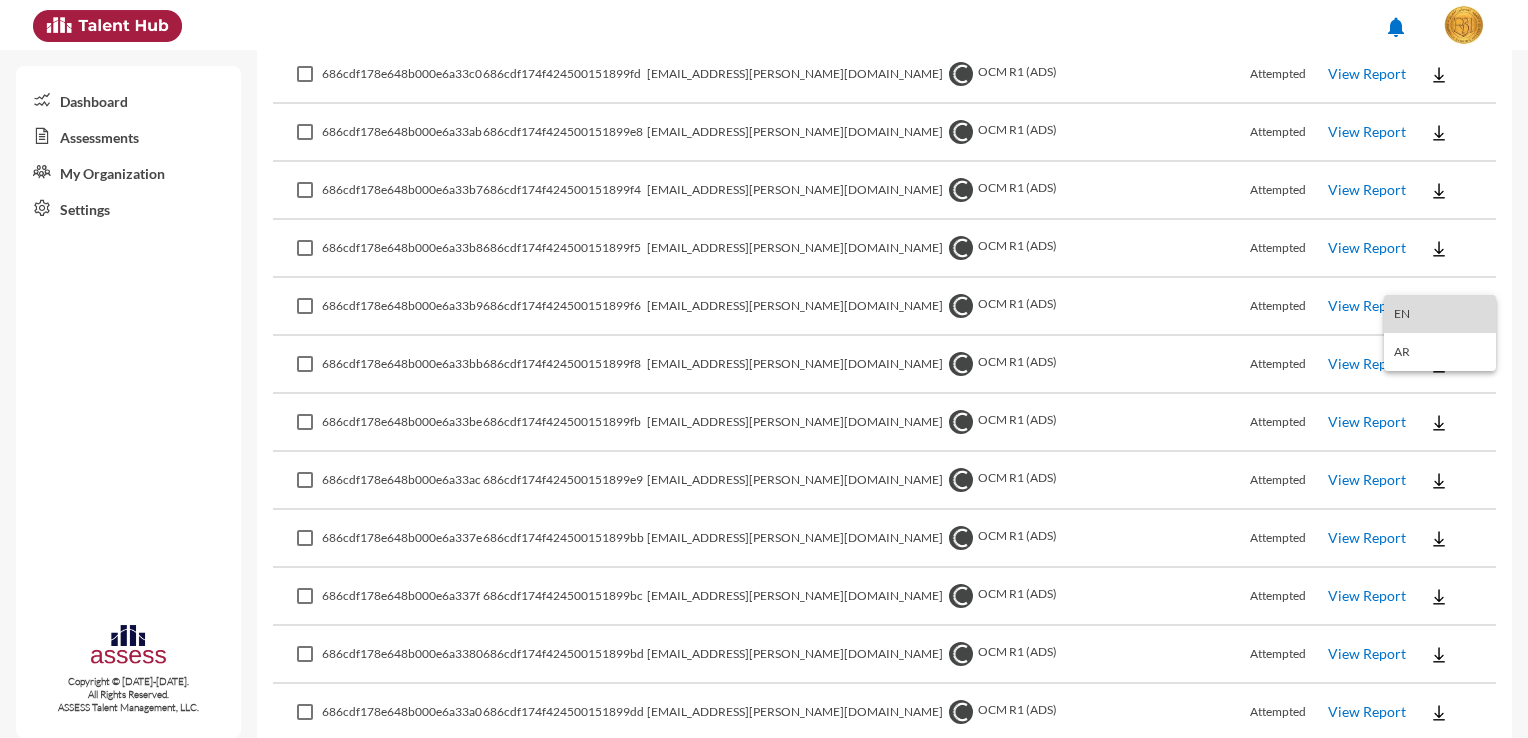 click on "EN" at bounding box center [1440, 314] 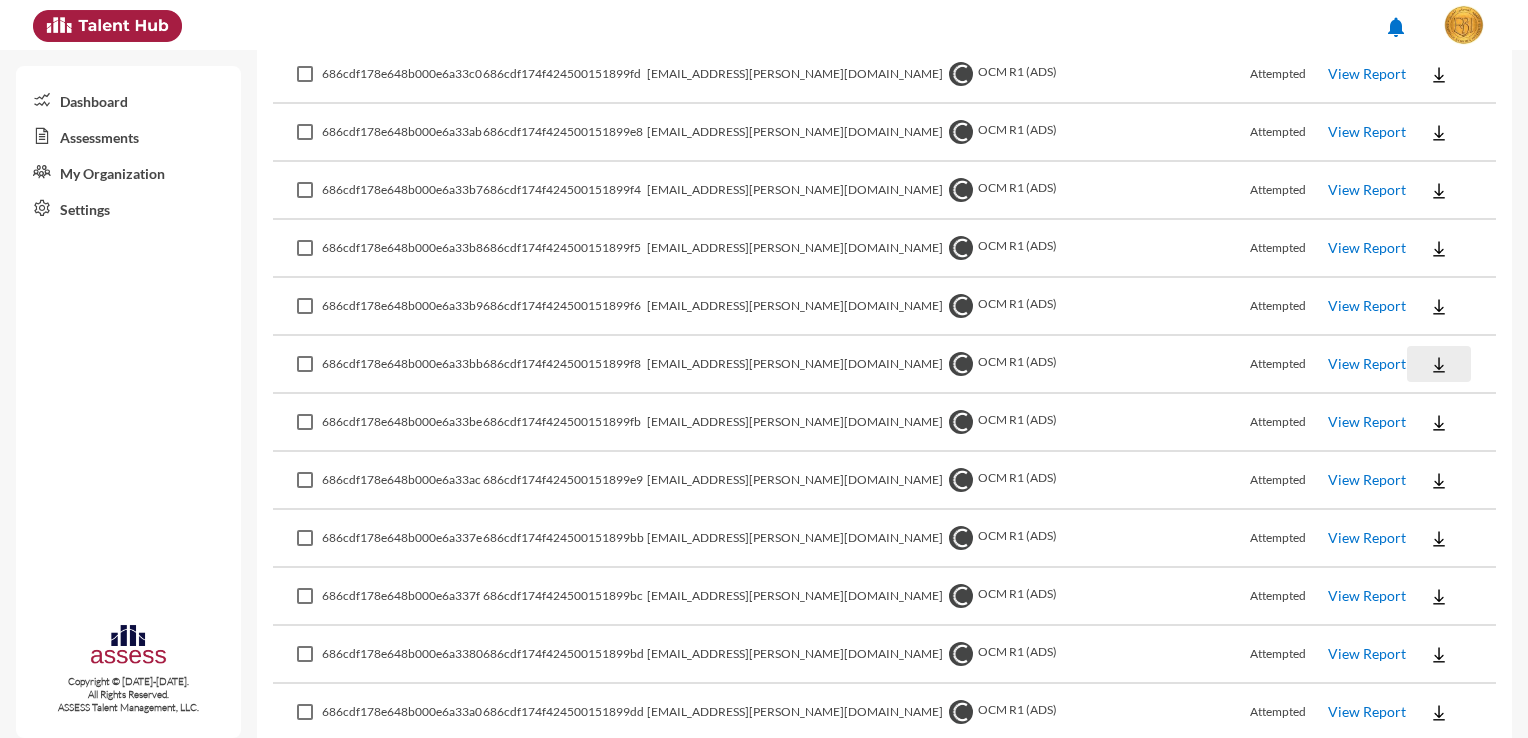 click 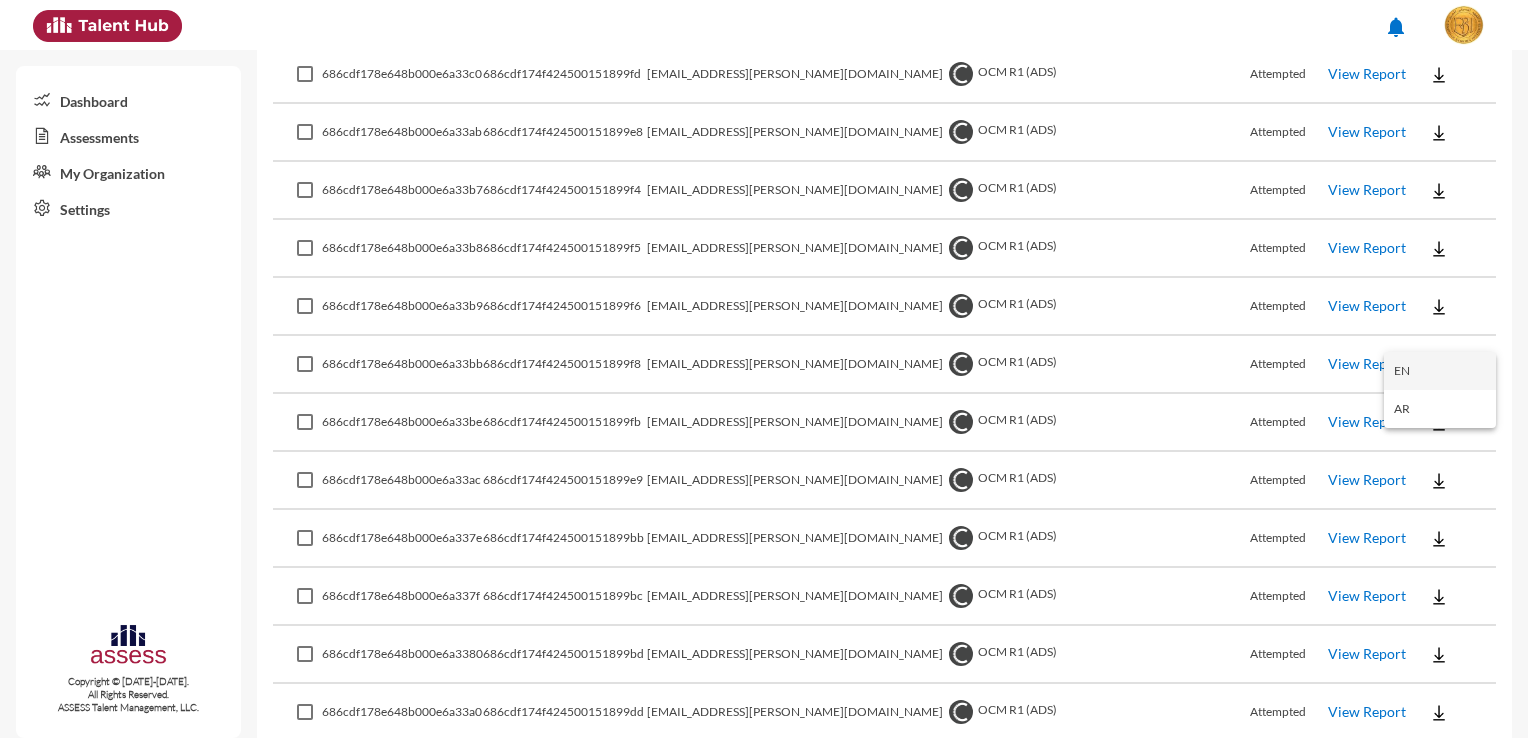 click on "EN" at bounding box center [1440, 371] 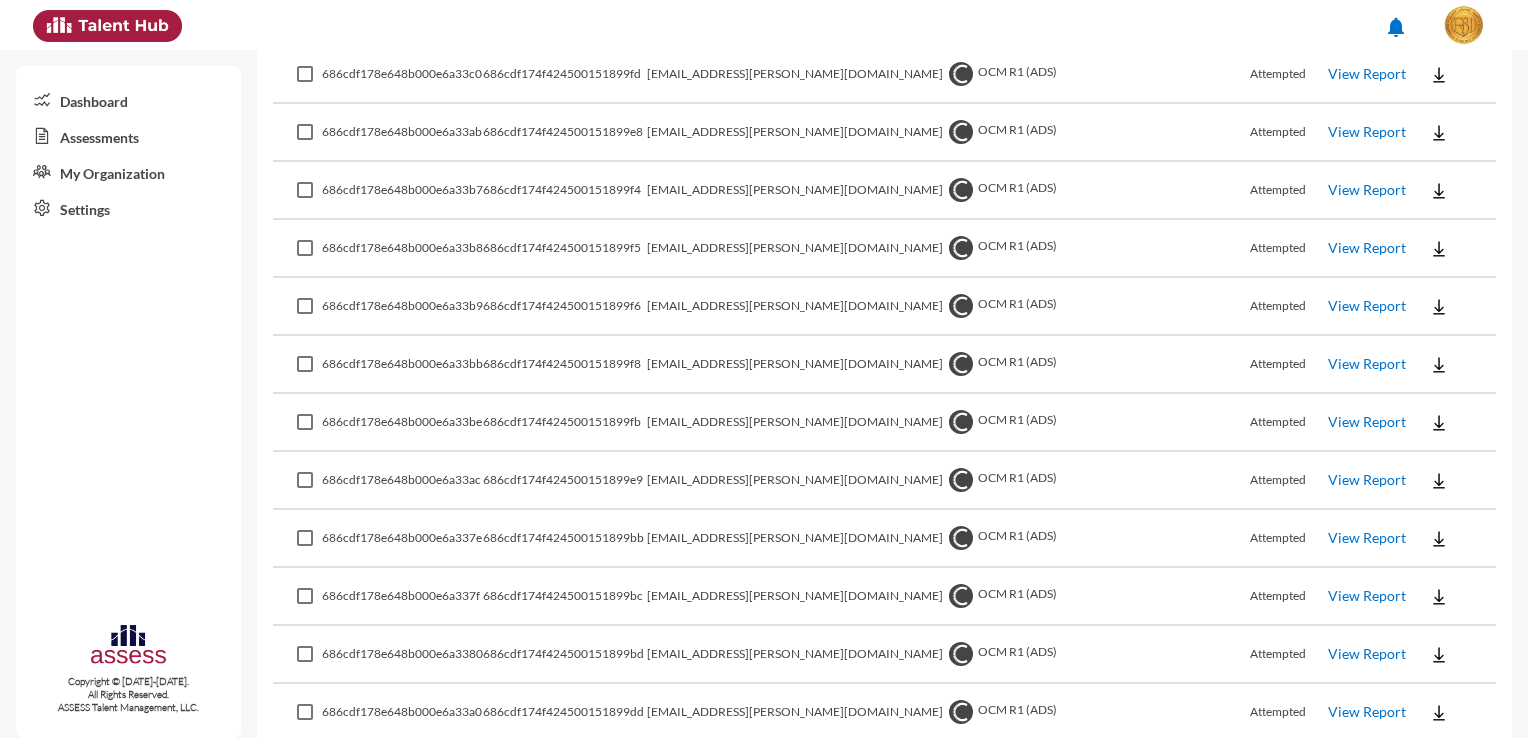 click 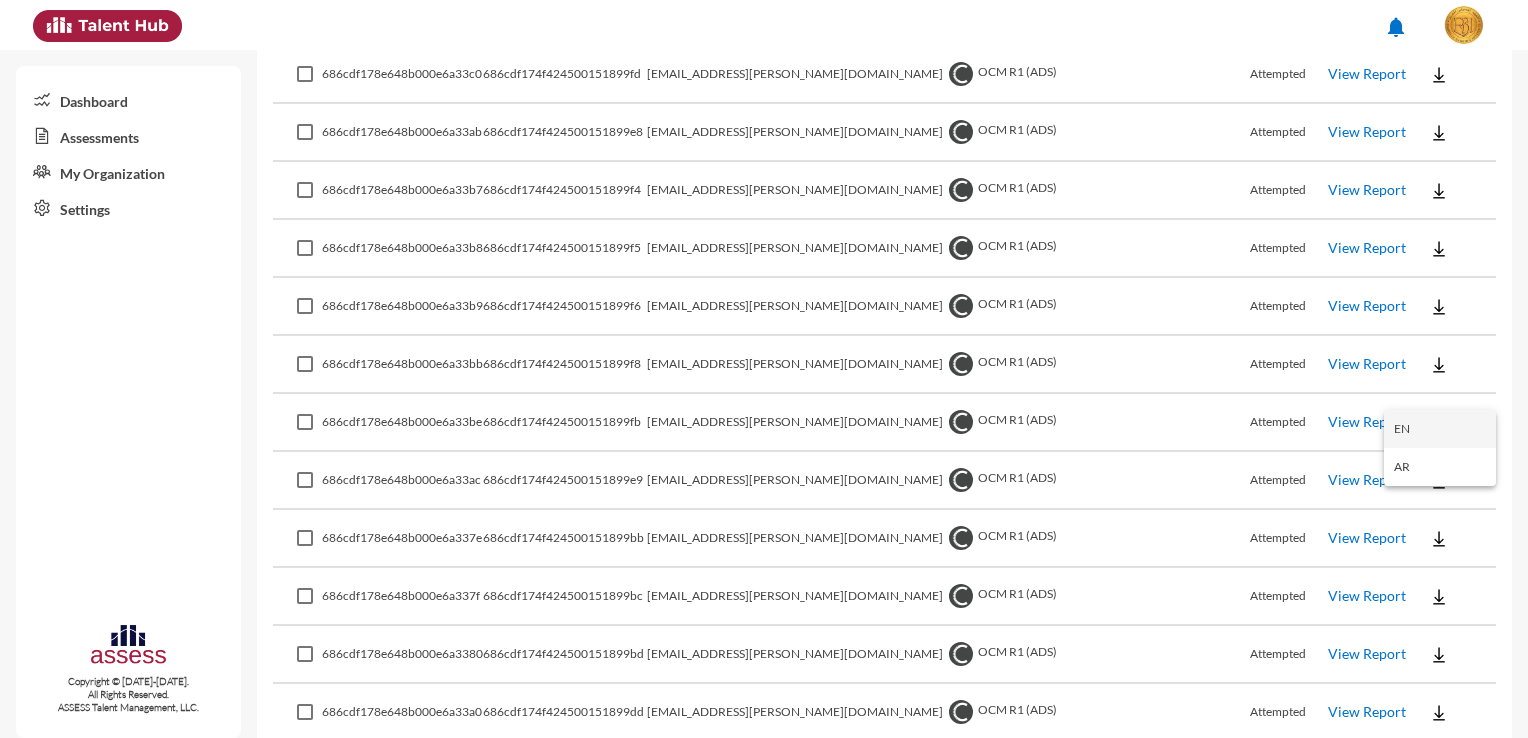 click on "EN" at bounding box center (1440, 429) 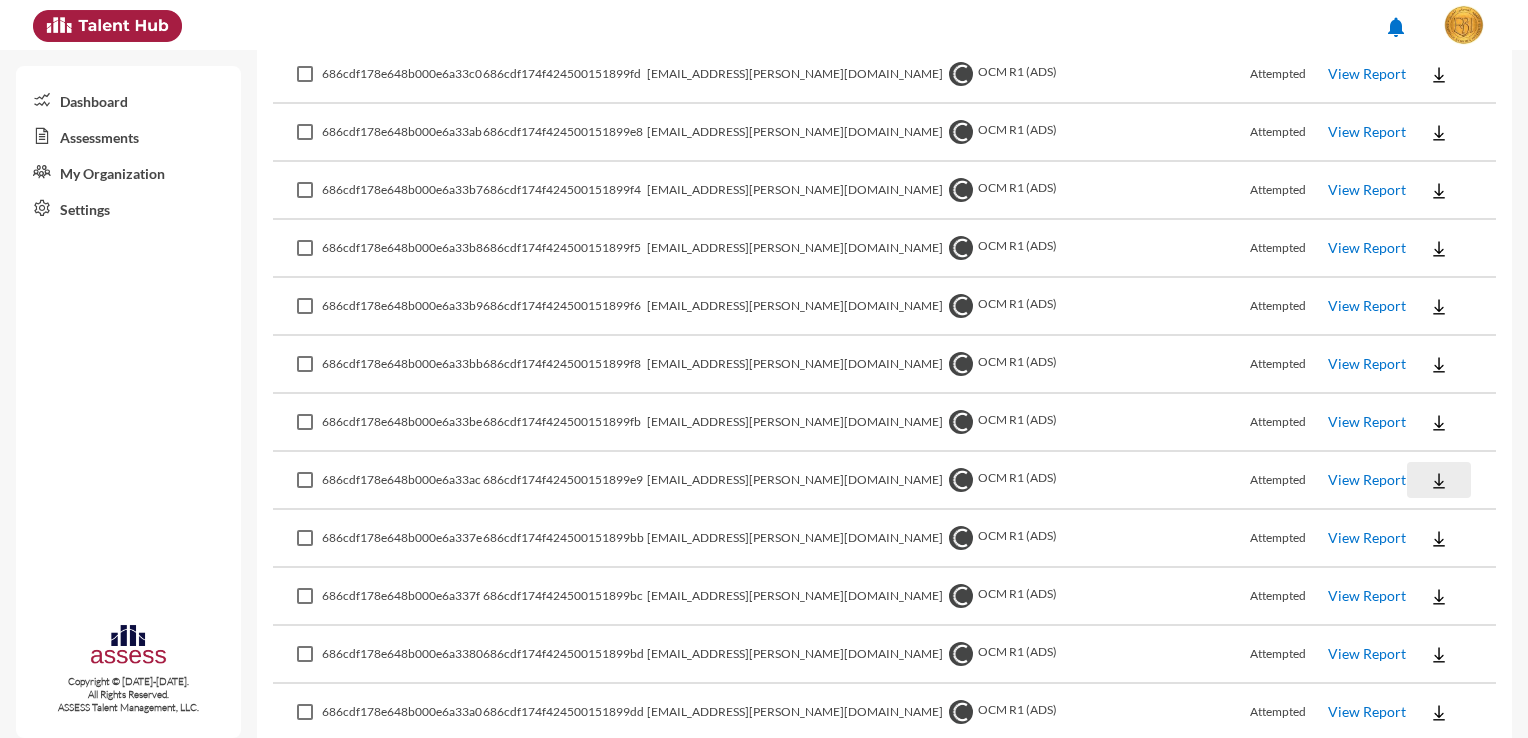 click 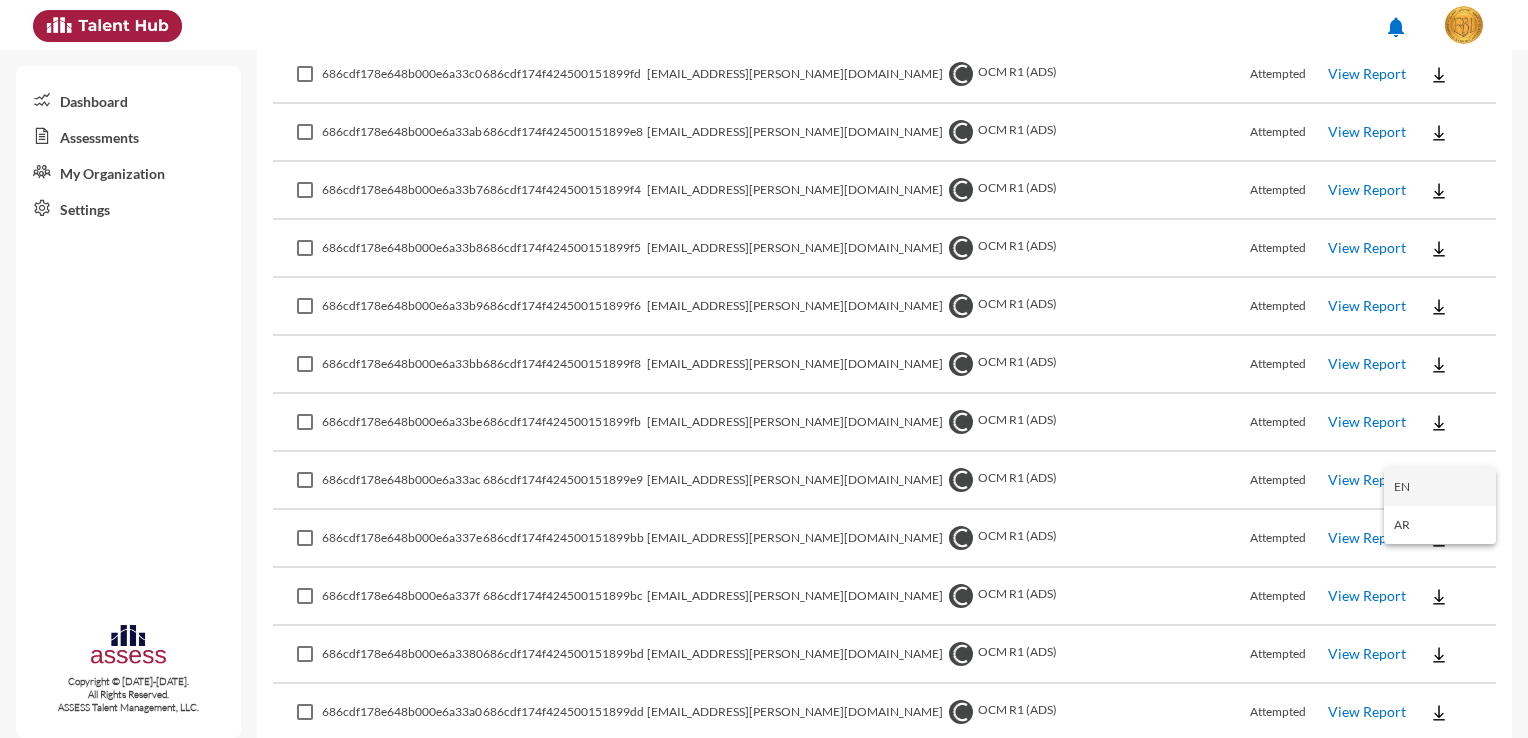 click on "EN" at bounding box center (1440, 487) 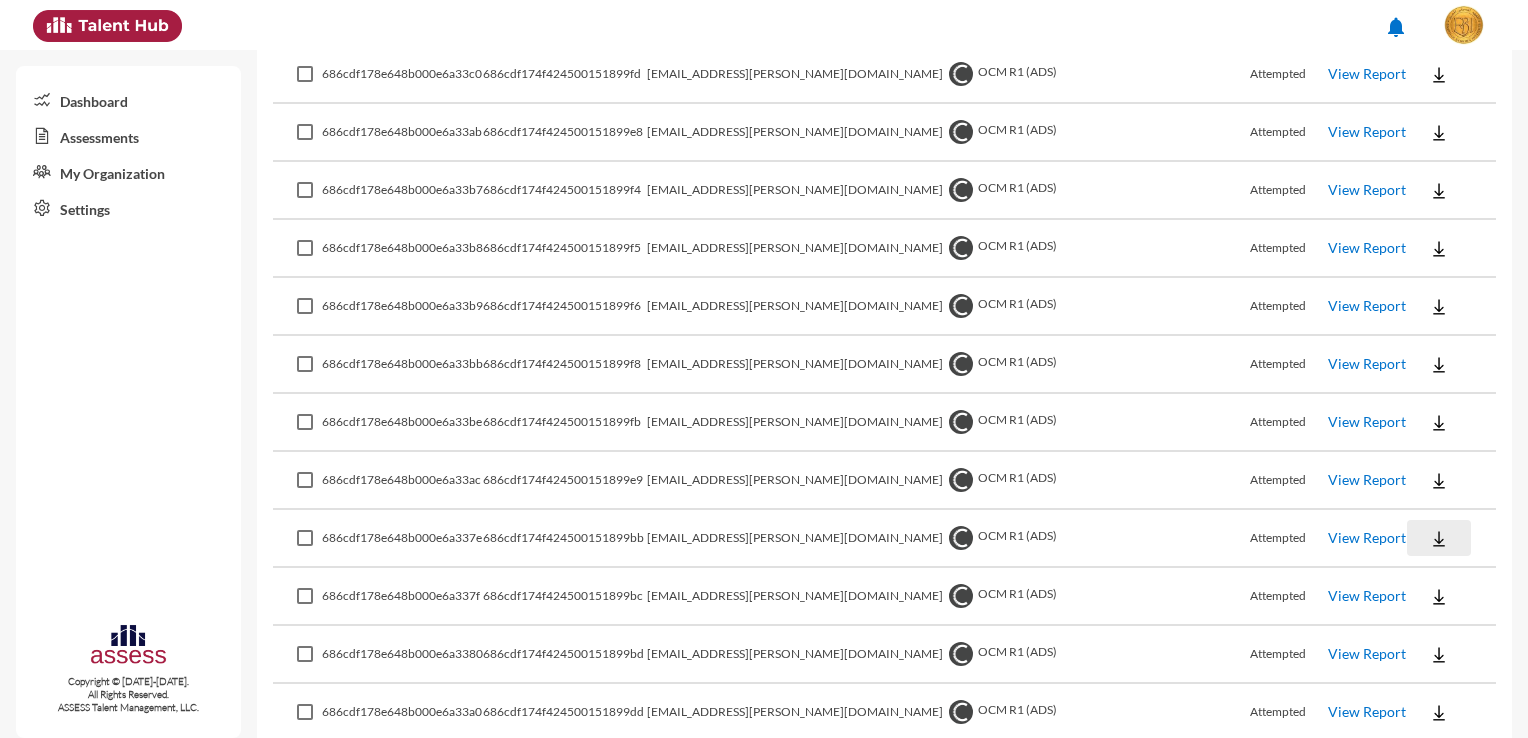 click 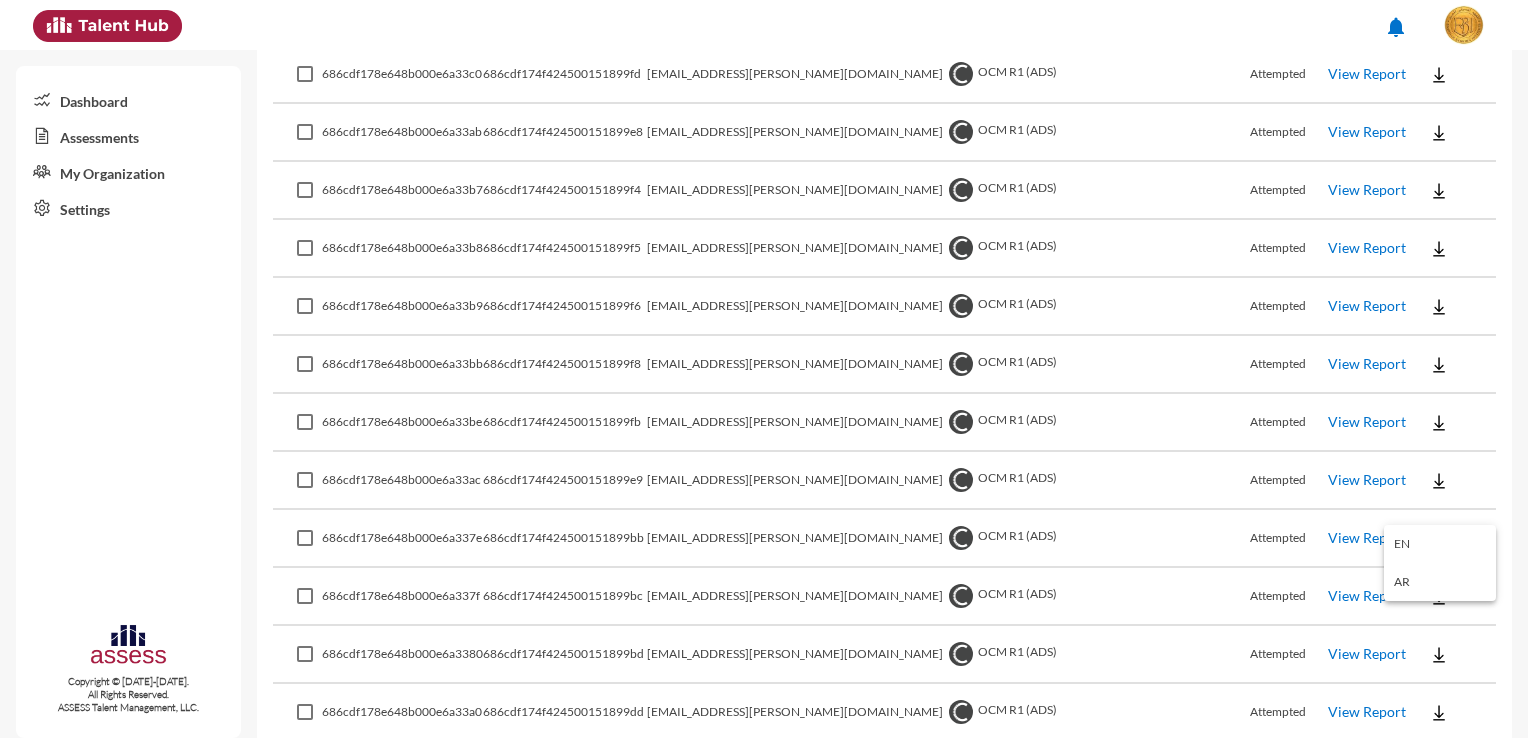 click on "EN" at bounding box center [1440, 544] 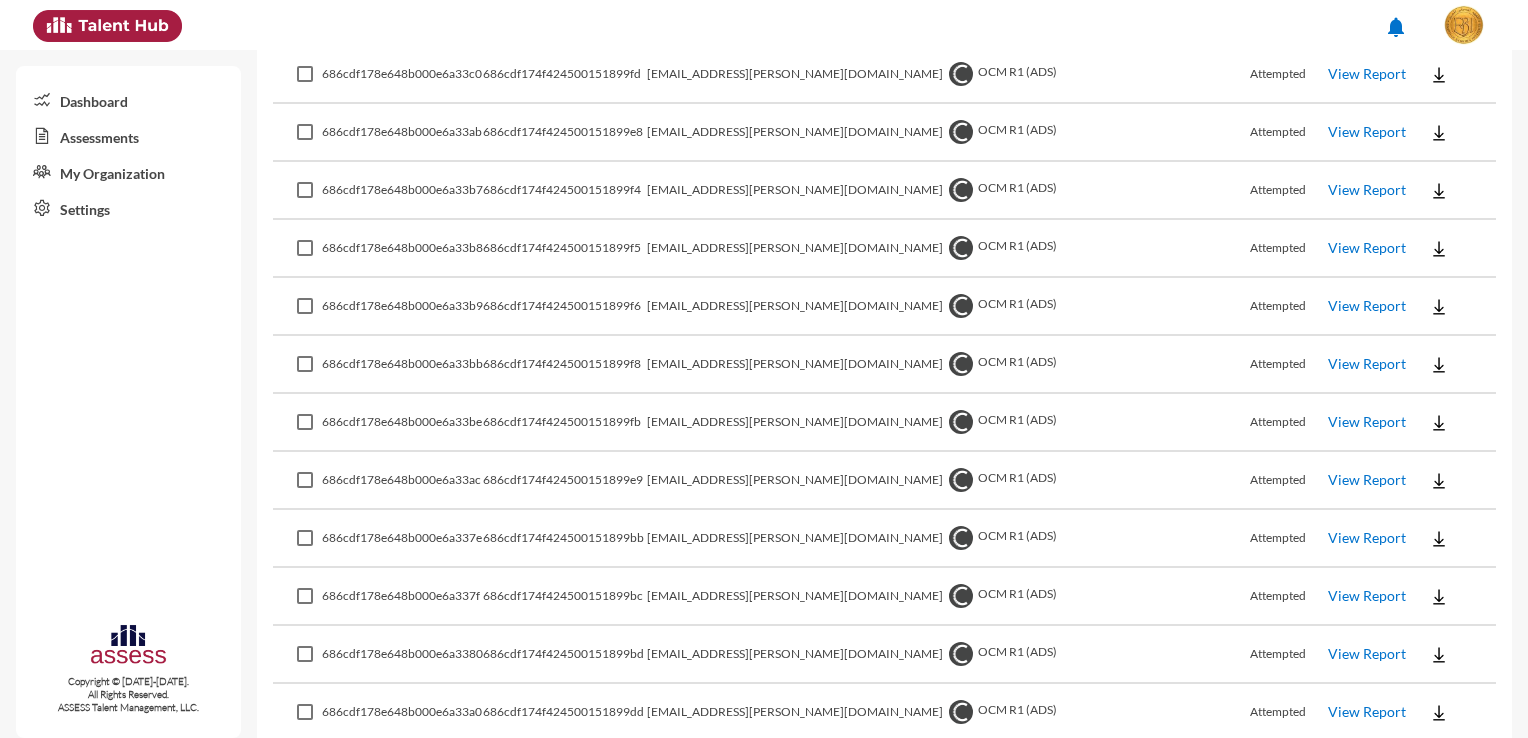click 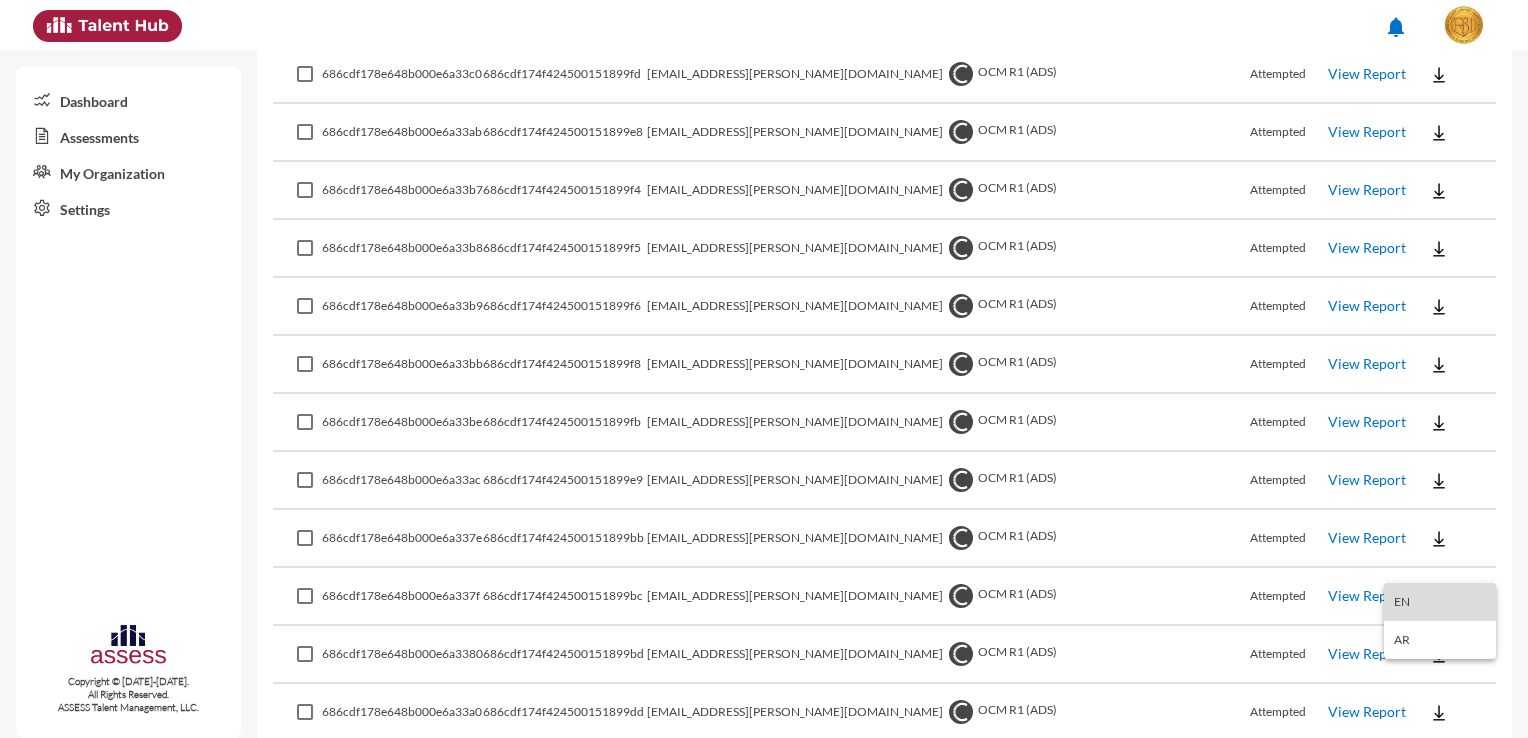 click on "EN" at bounding box center [1440, 602] 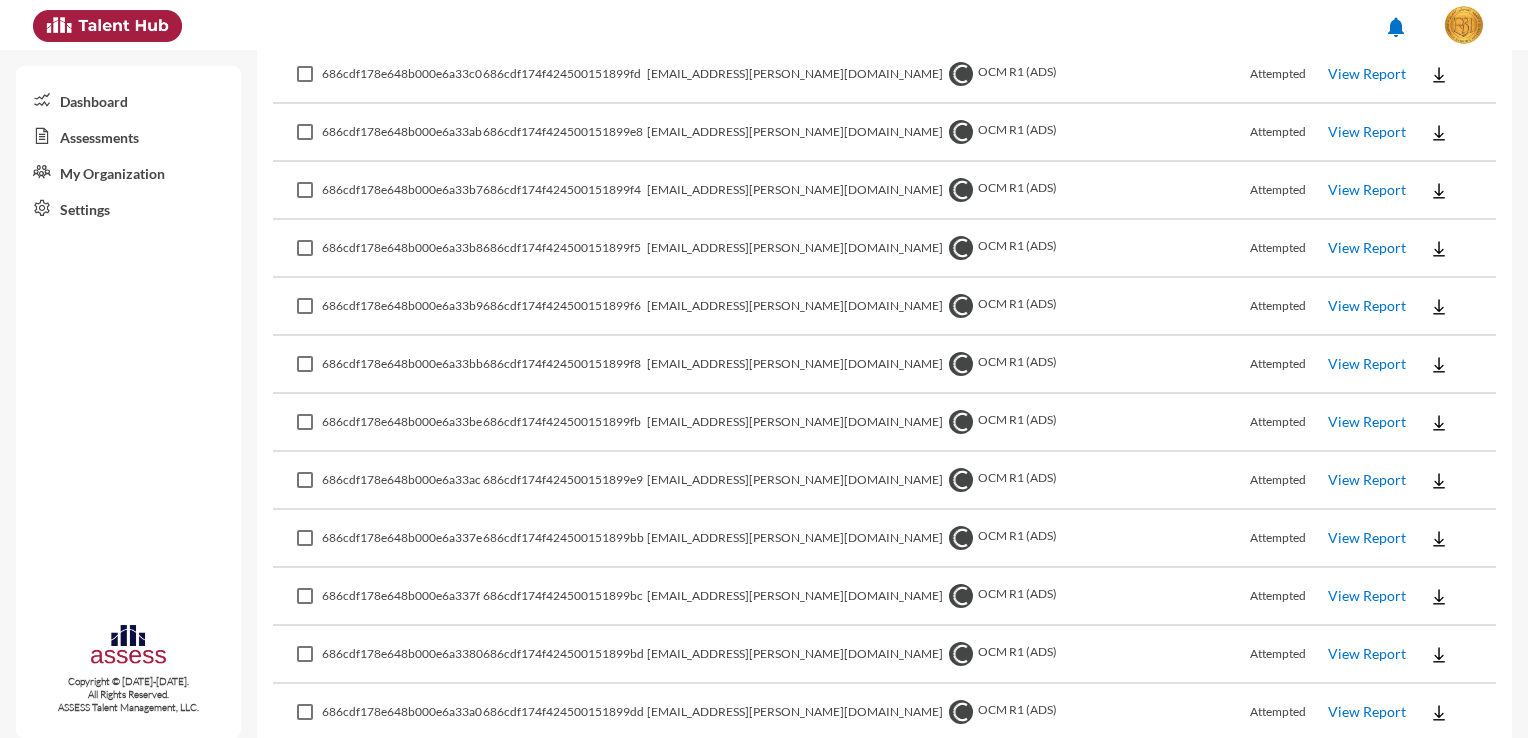 click 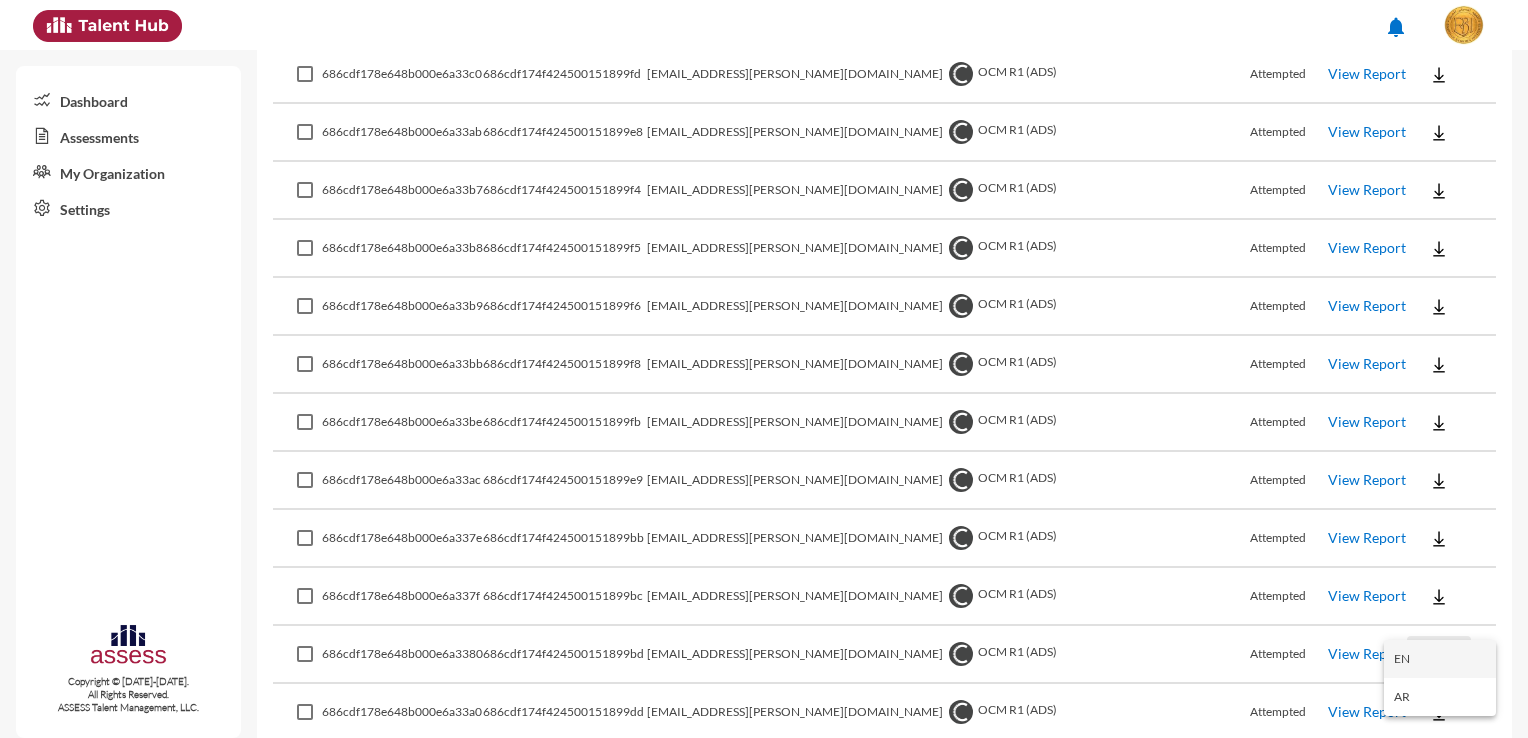 click on "EN" at bounding box center [1440, 659] 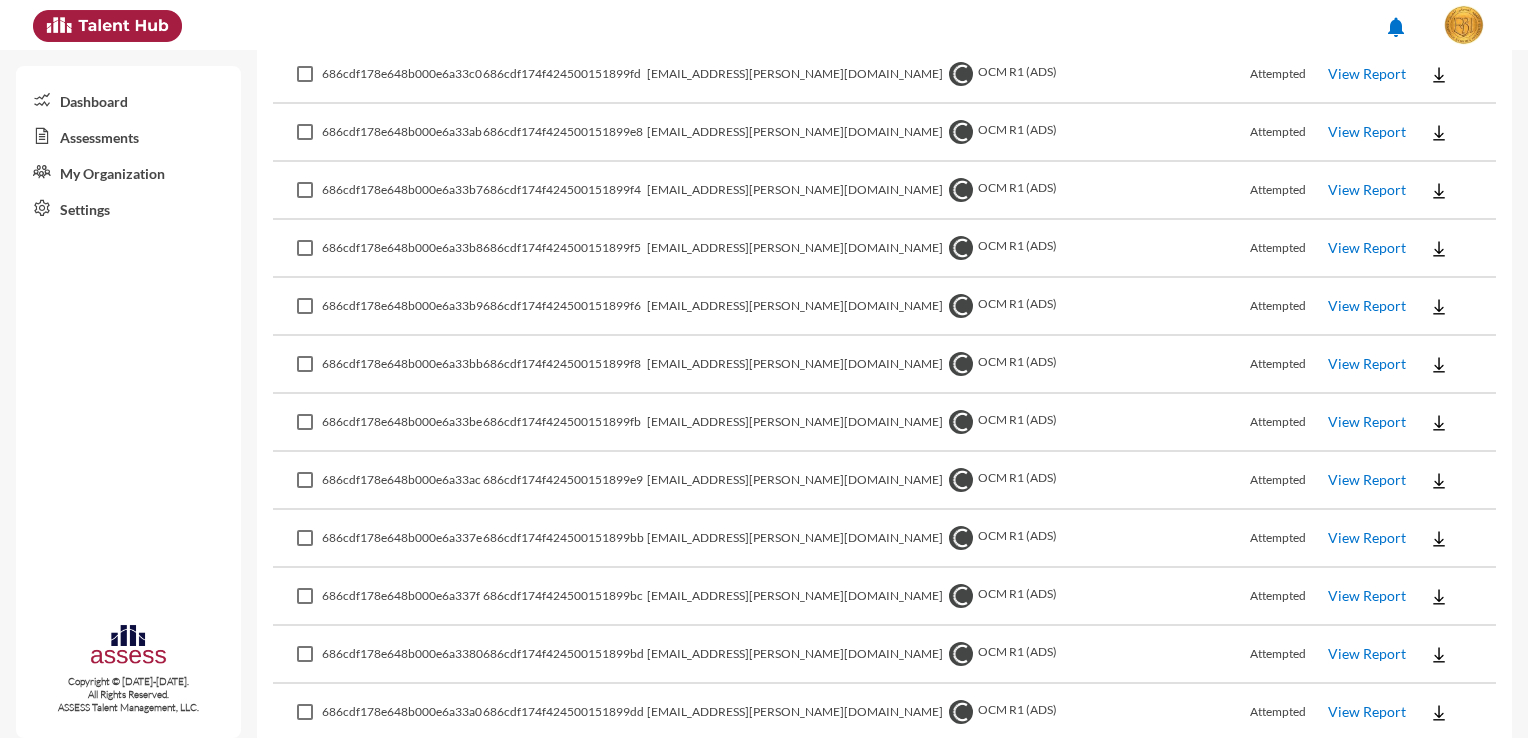 click 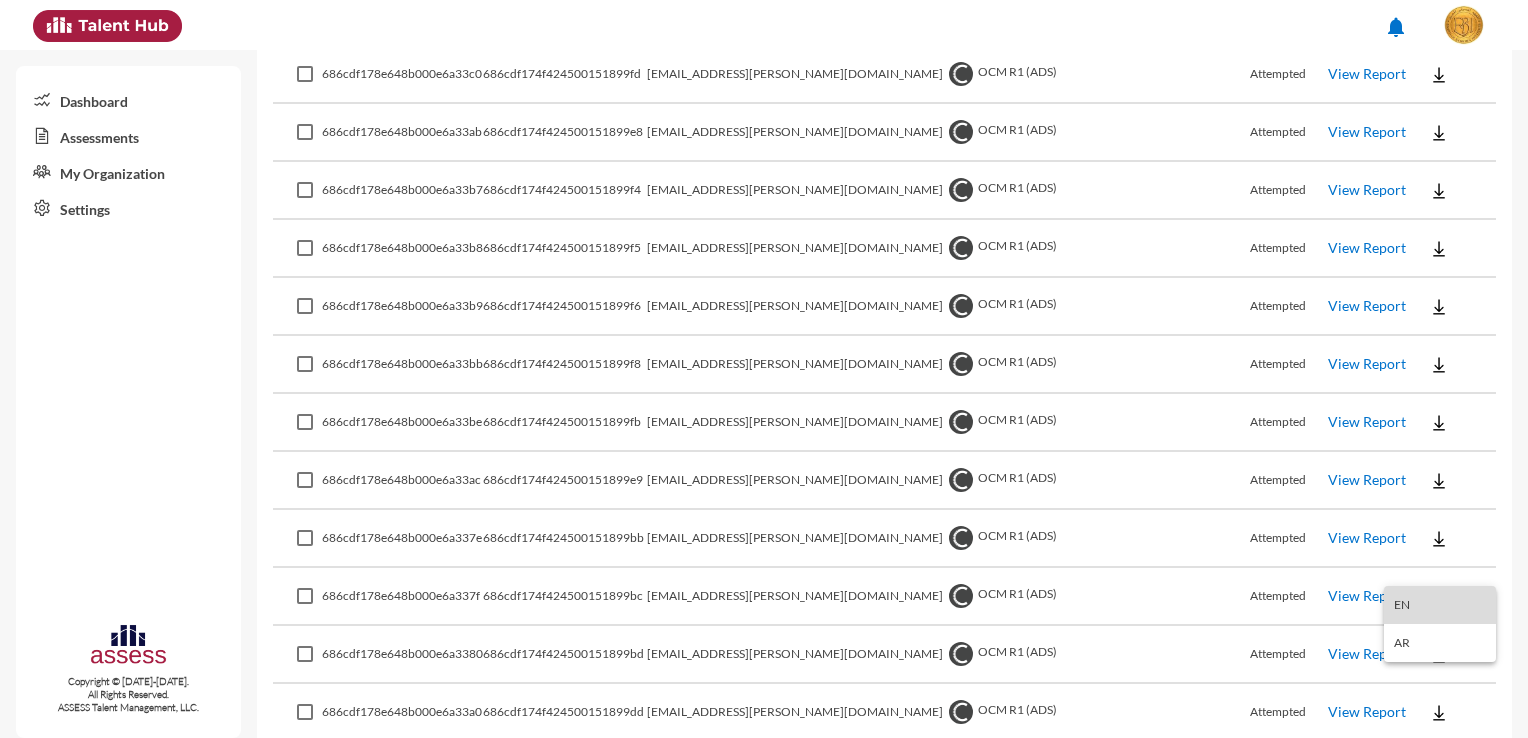 click on "EN" at bounding box center (1440, 605) 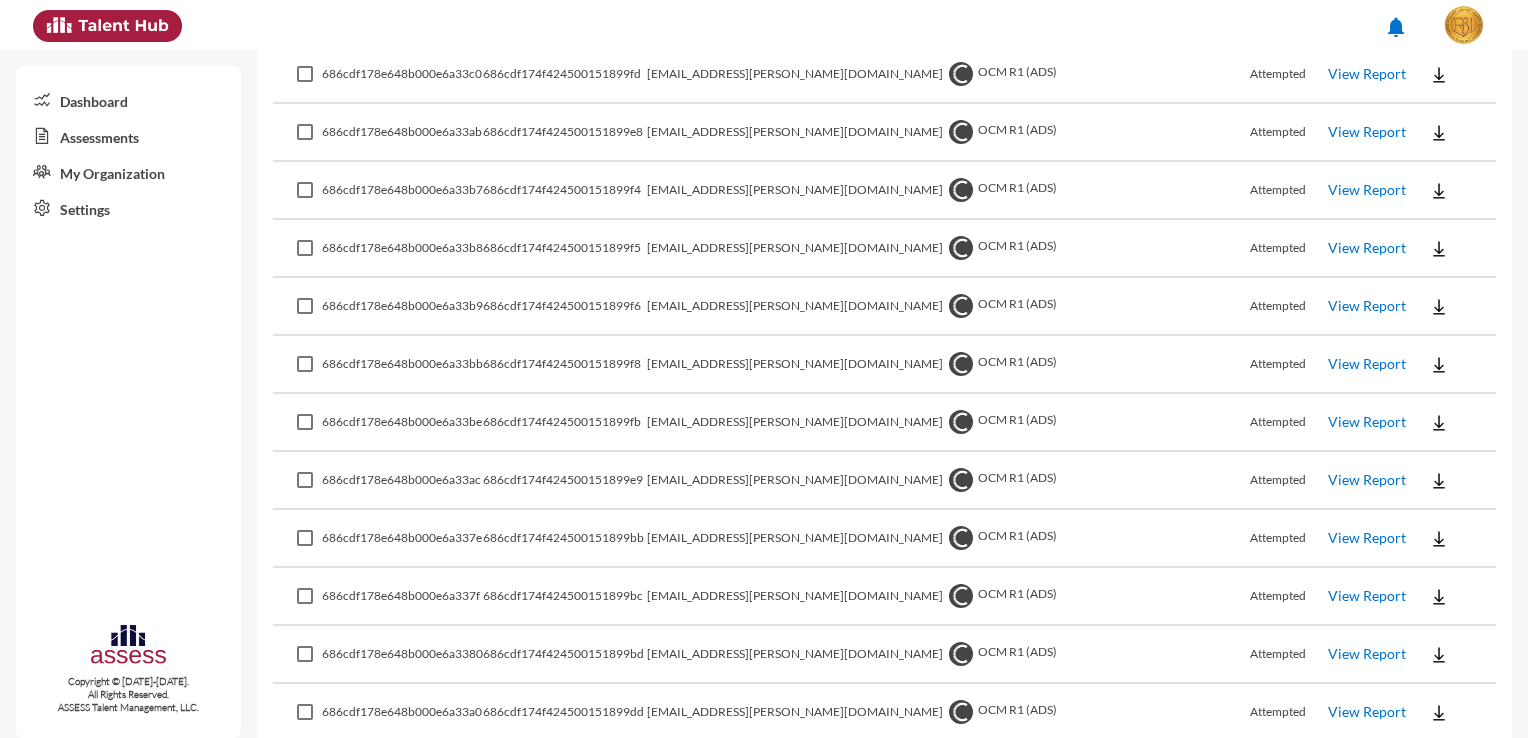 drag, startPoint x: 652, startPoint y: 684, endPoint x: 552, endPoint y: 677, distance: 100.2447 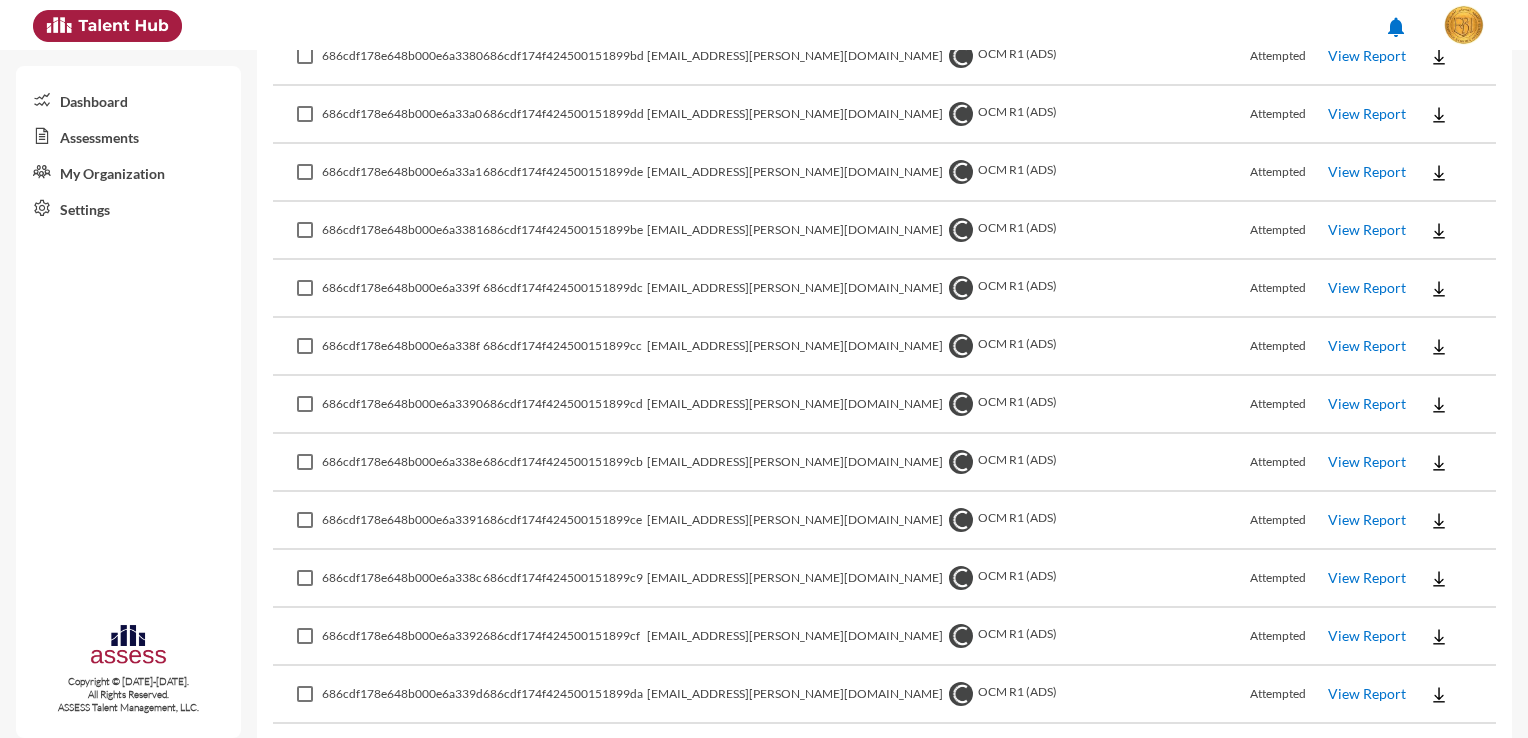 scroll, scrollTop: 5010, scrollLeft: 0, axis: vertical 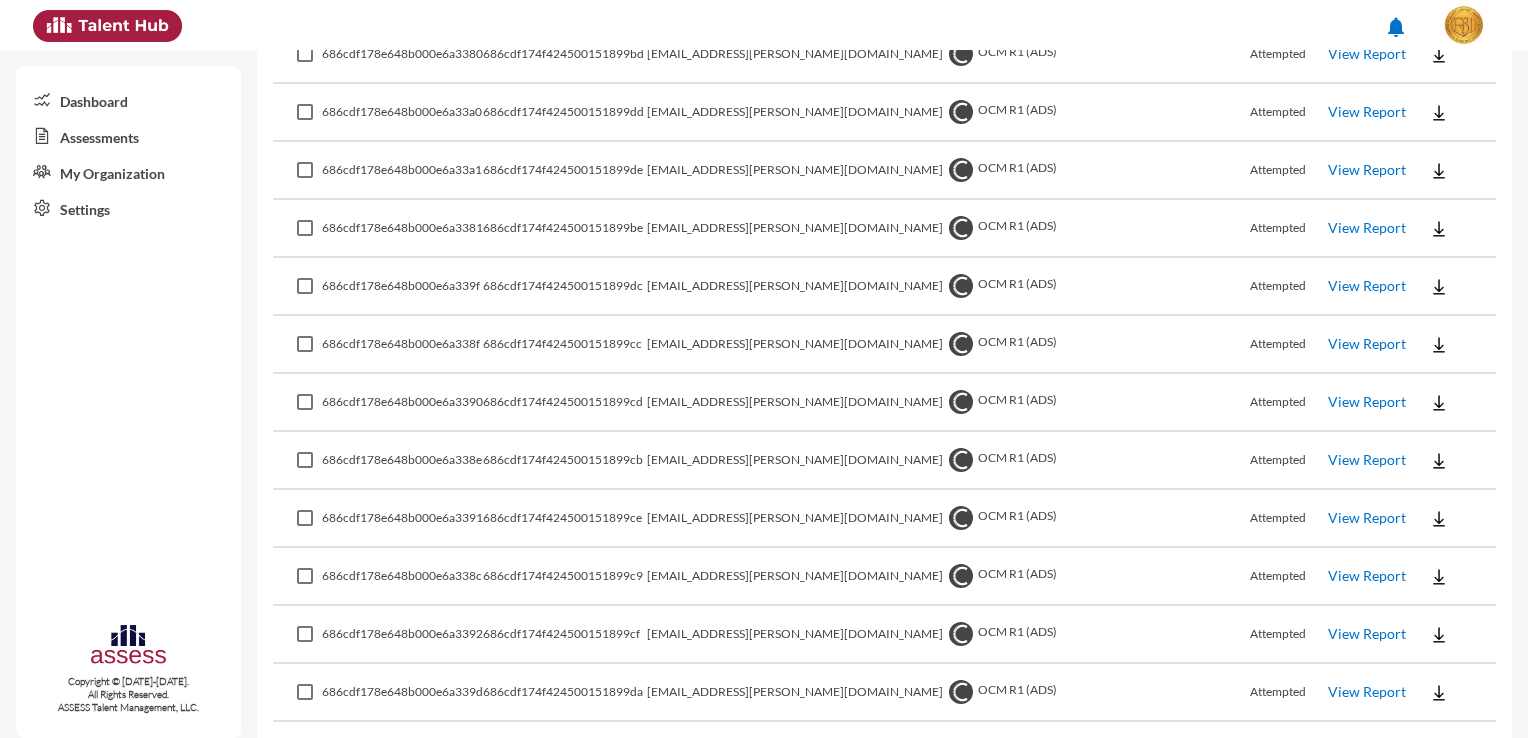 click 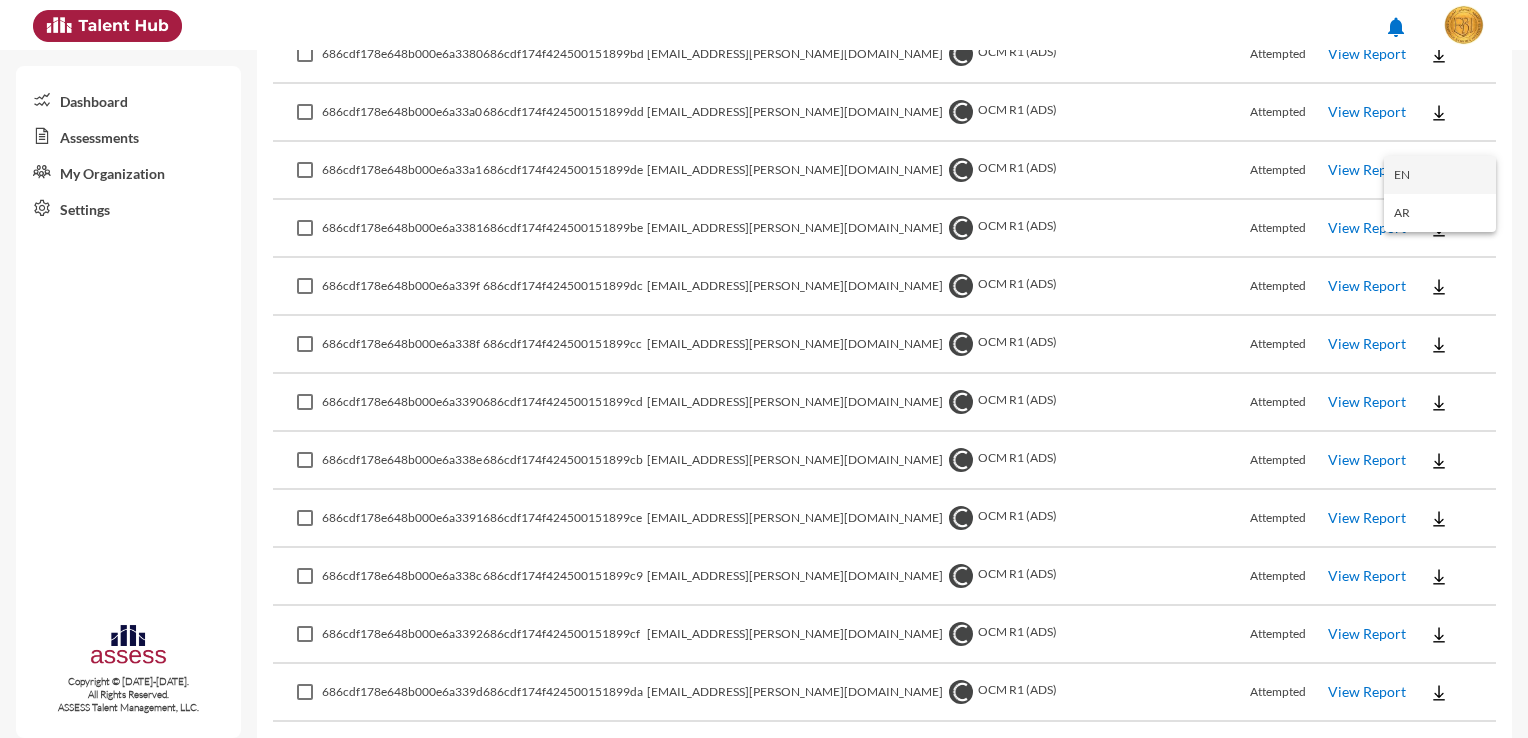 click on "EN" at bounding box center (1440, 175) 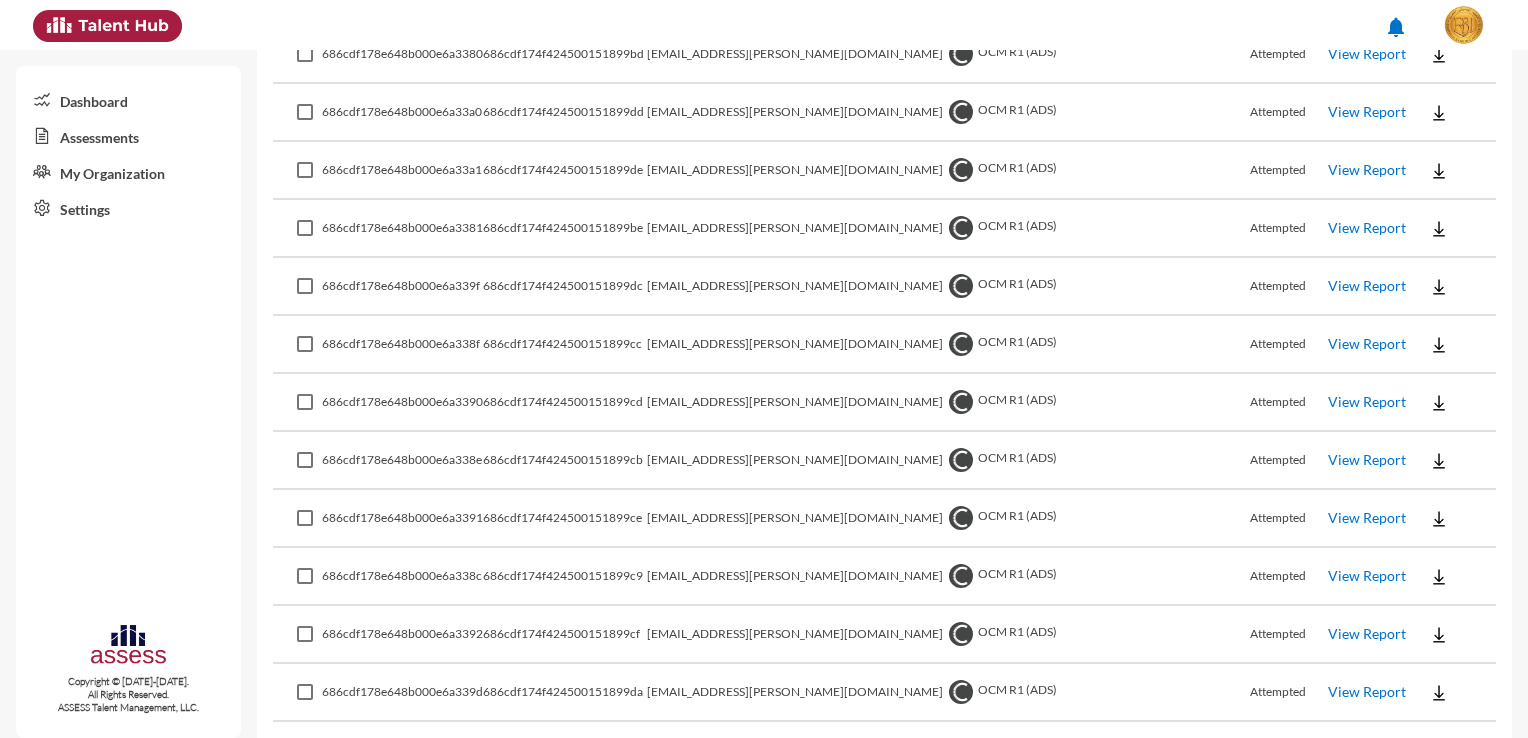 click 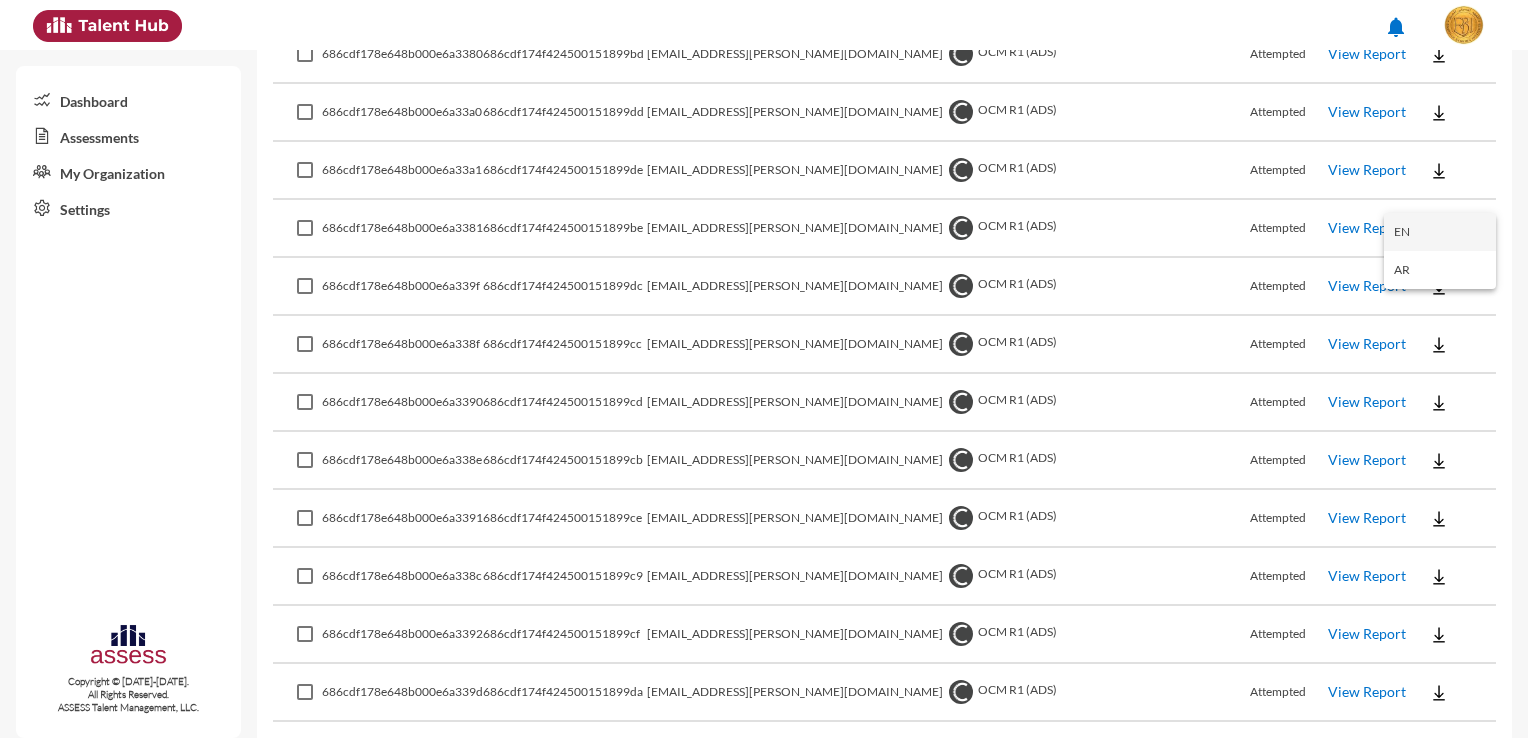 click on "EN" at bounding box center [1440, 232] 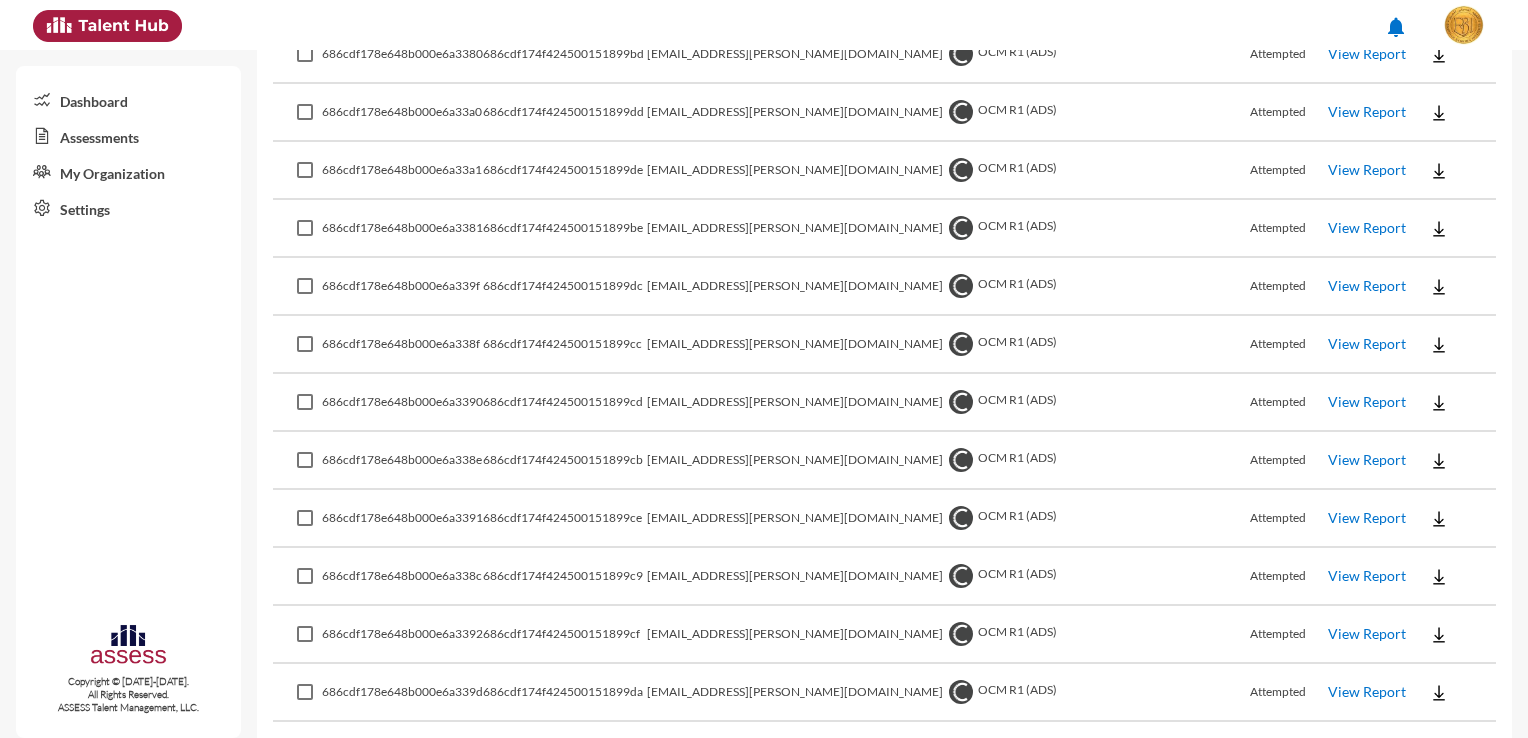 click 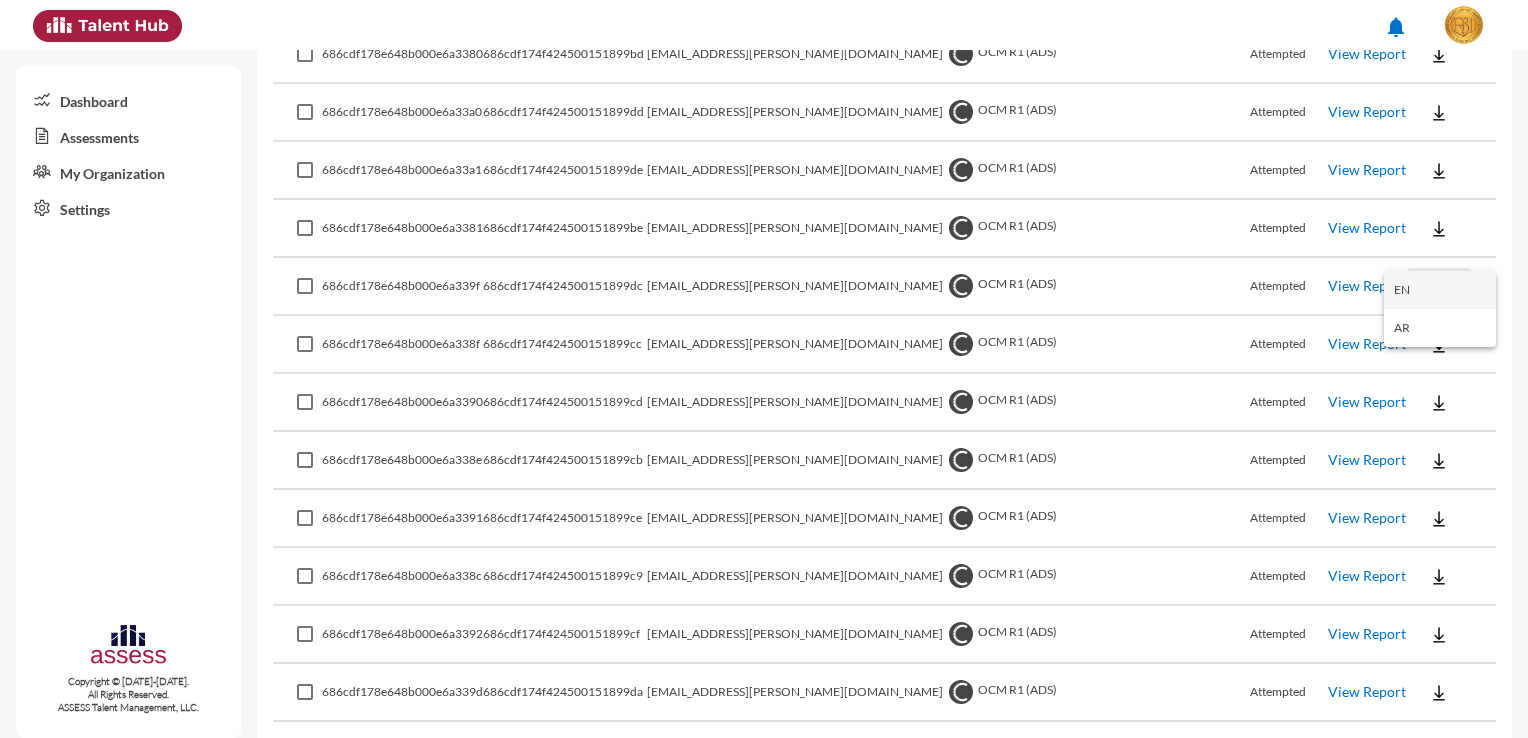 click on "EN" at bounding box center (1440, 290) 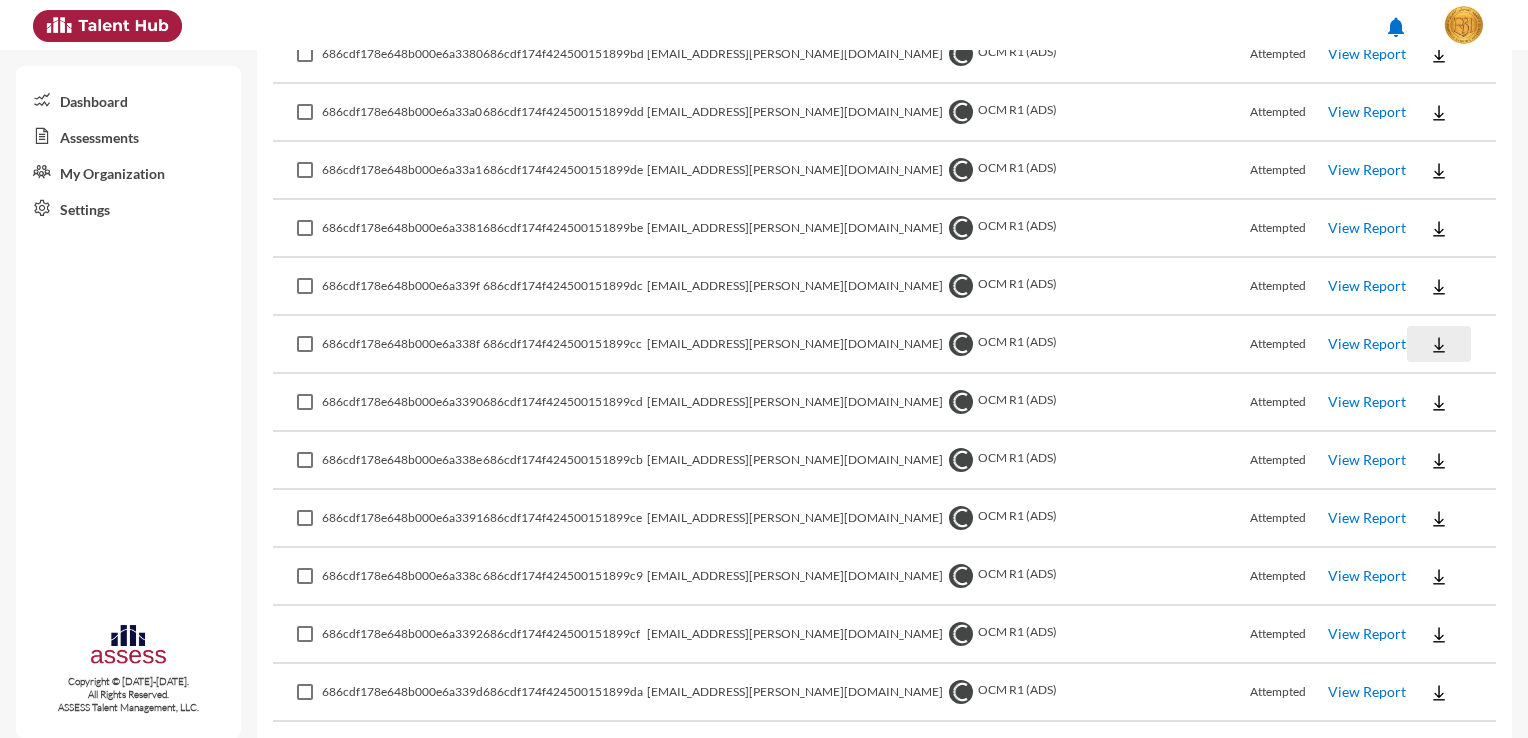 click 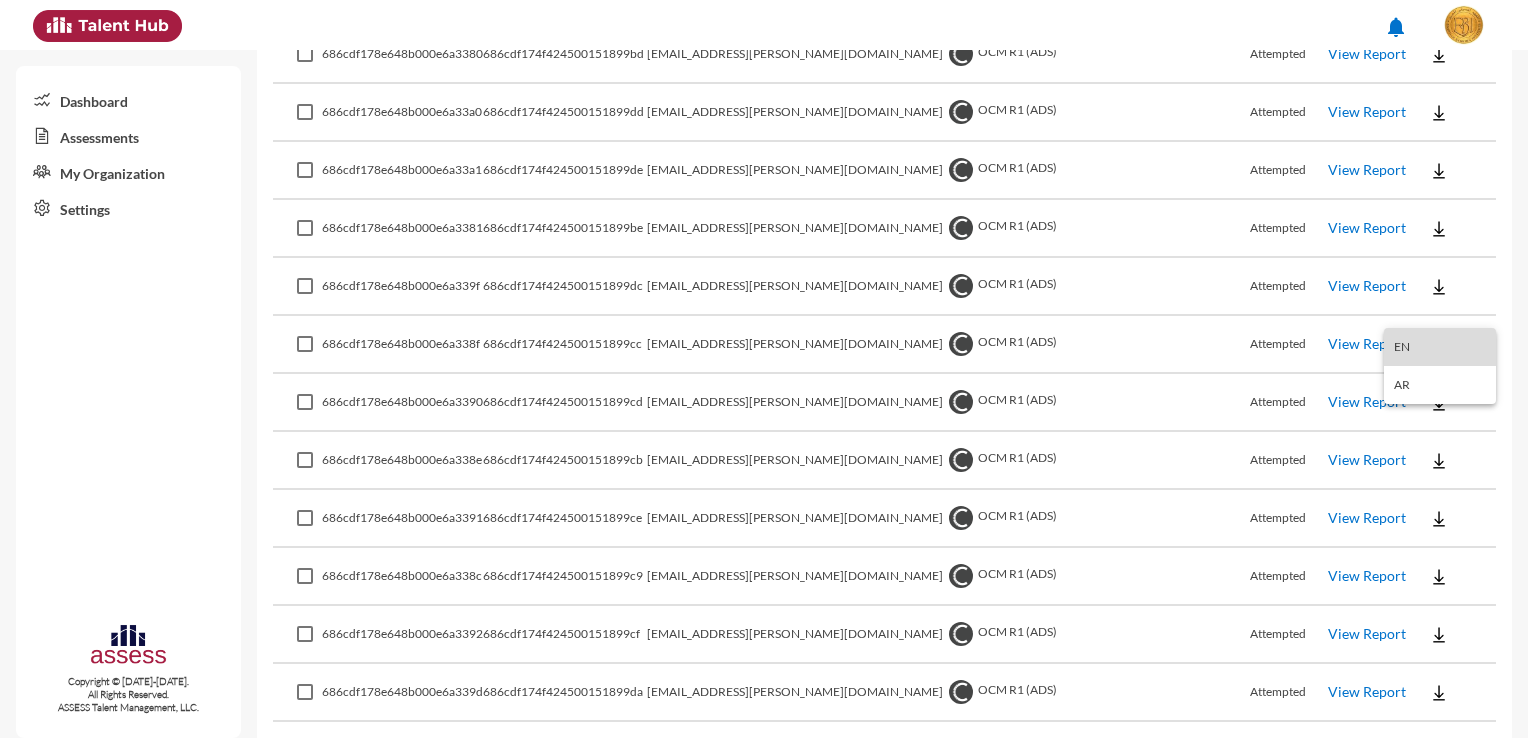 click on "EN" at bounding box center (1440, 347) 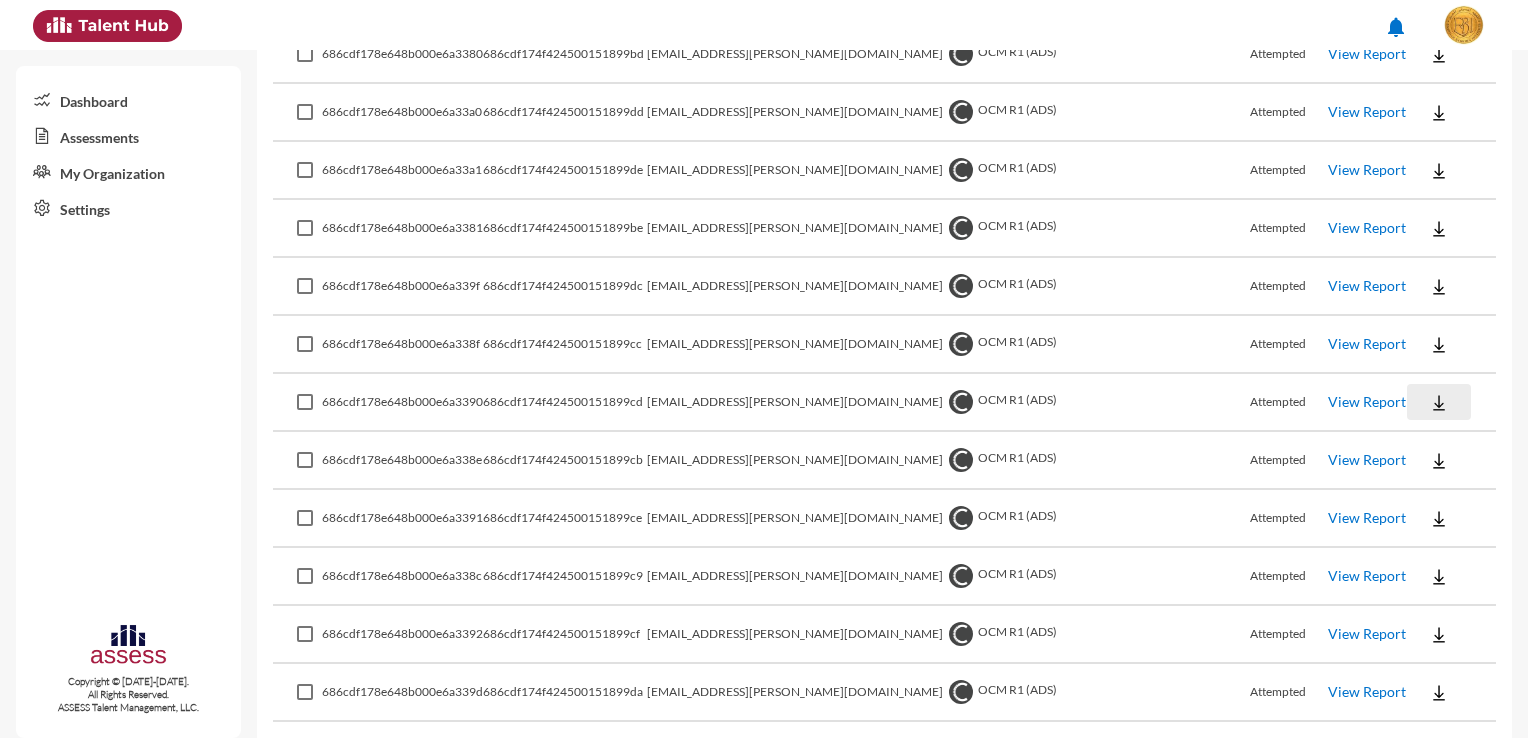 click 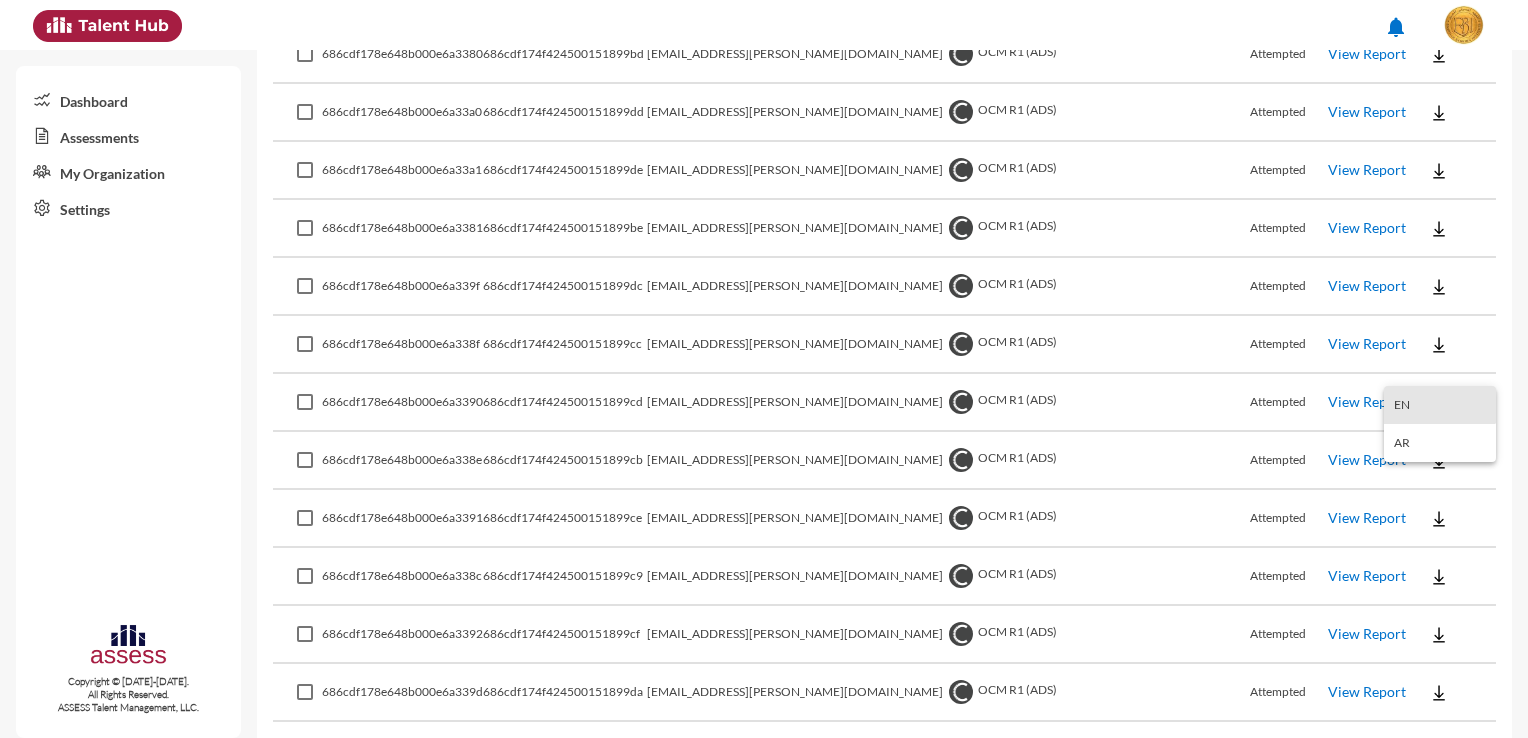 drag, startPoint x: 1434, startPoint y: 378, endPoint x: 1440, endPoint y: 408, distance: 30.594116 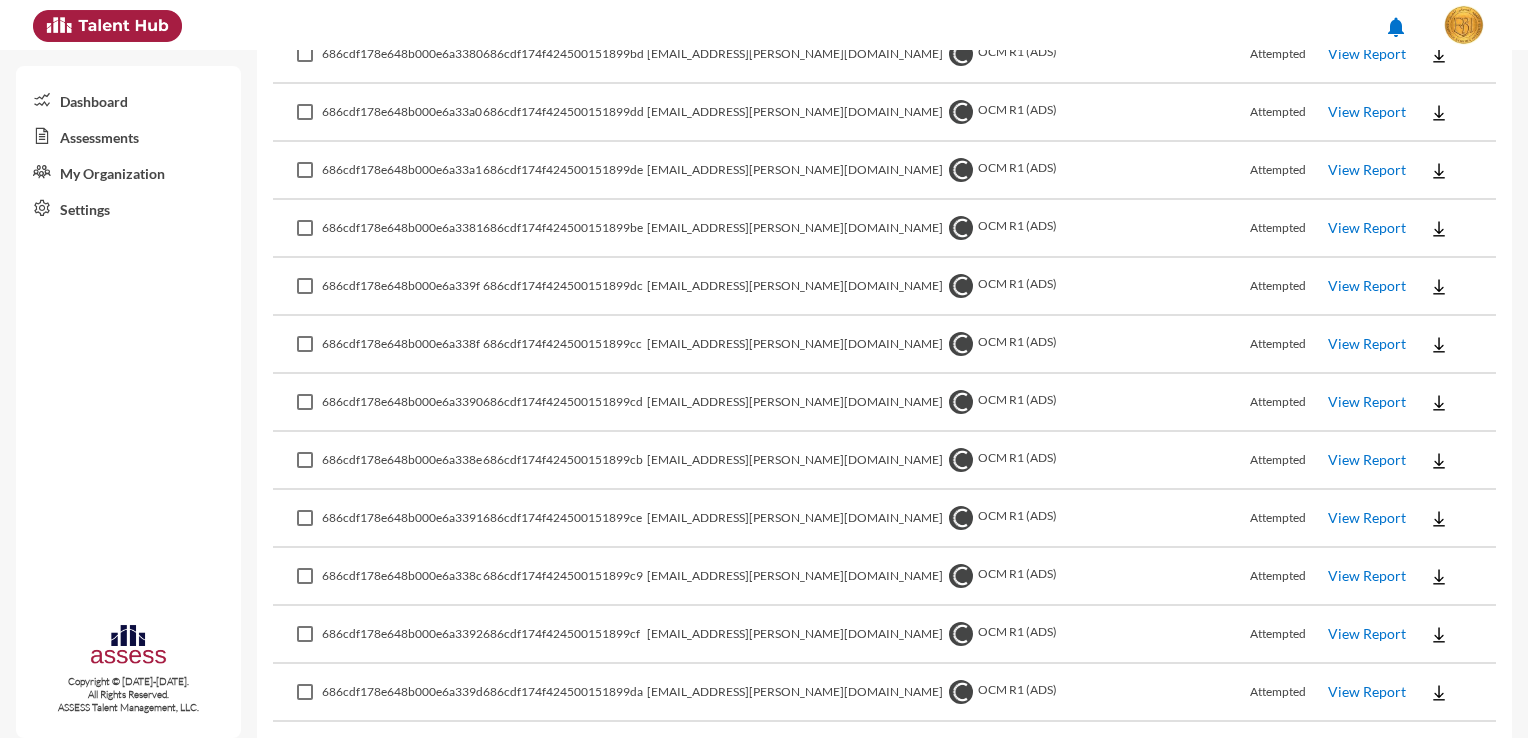 click 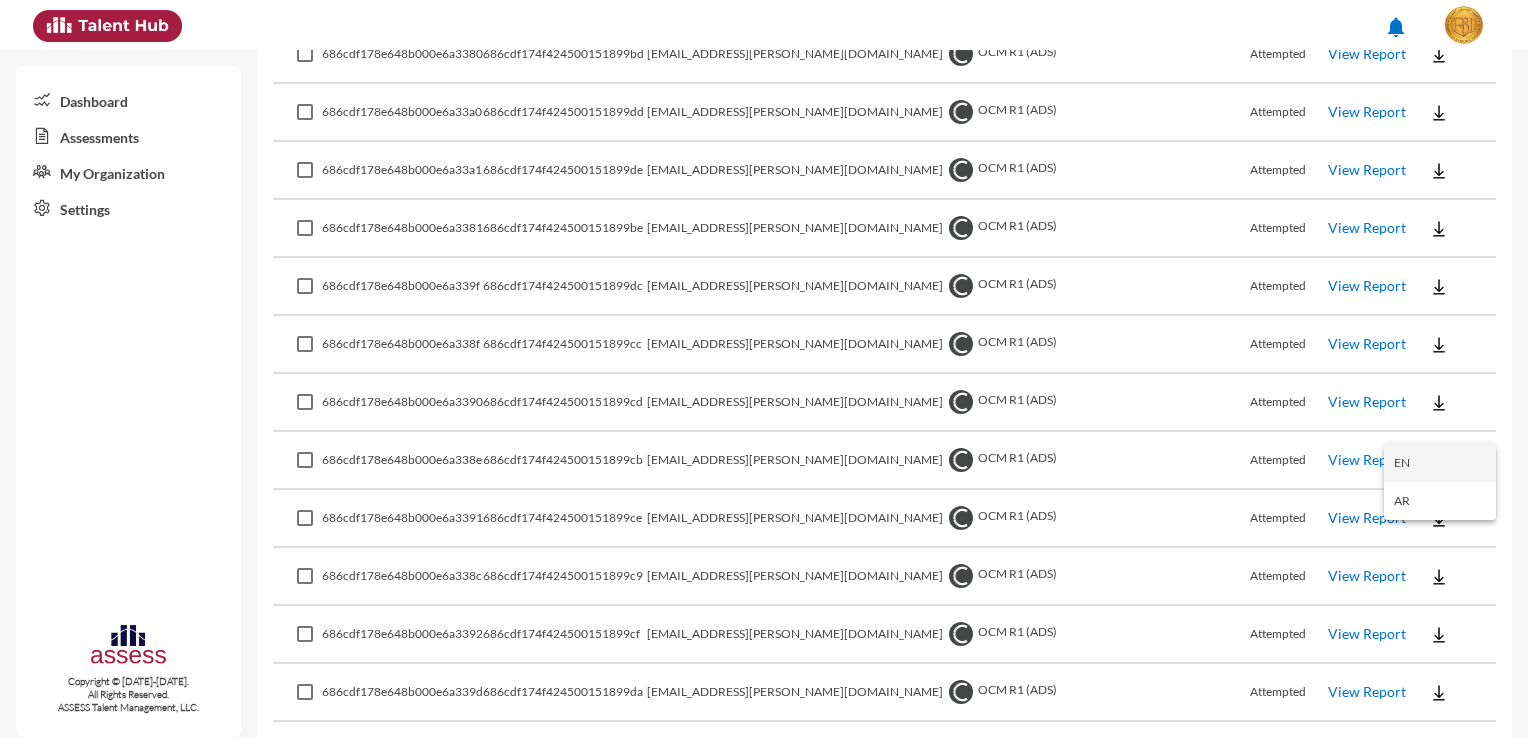 click on "EN" at bounding box center [1440, 463] 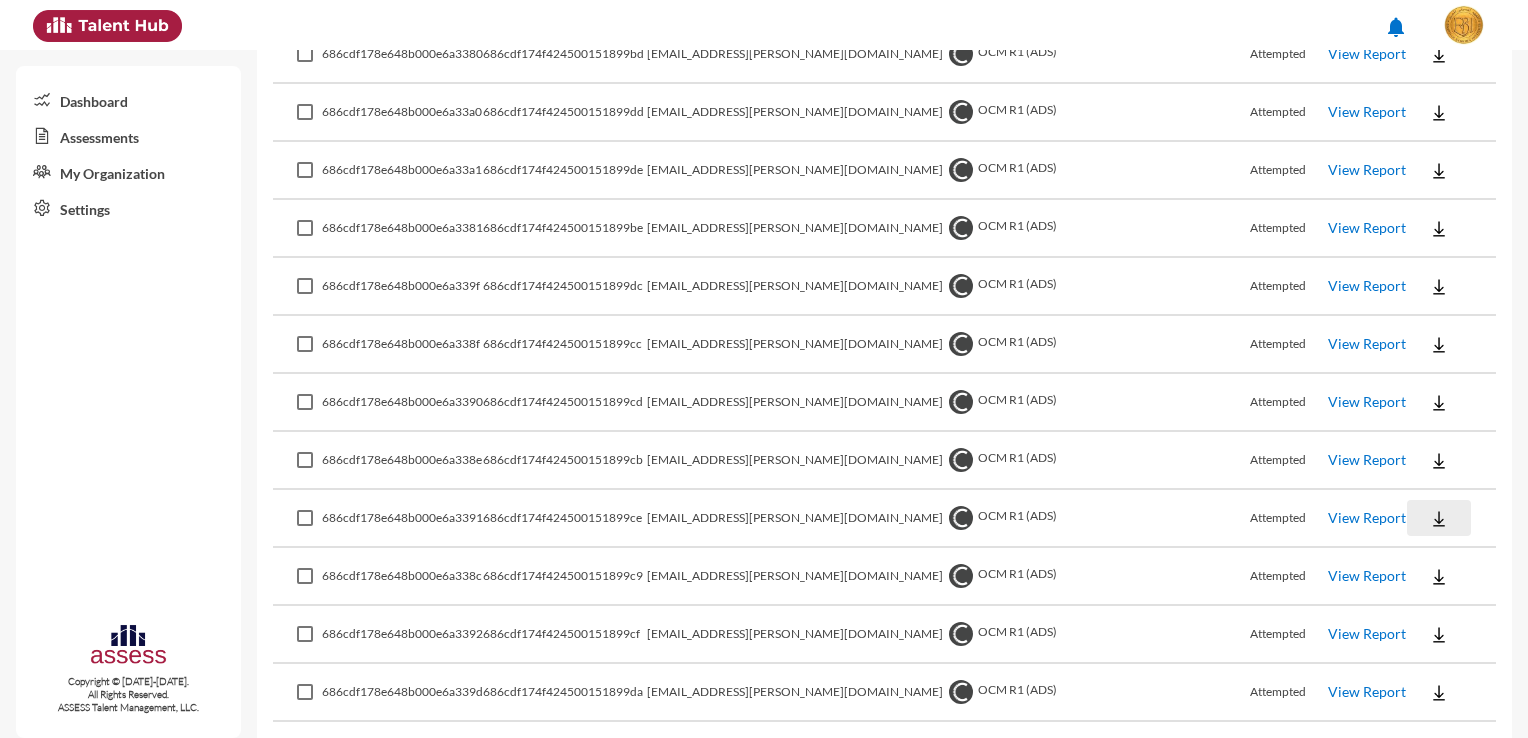 click 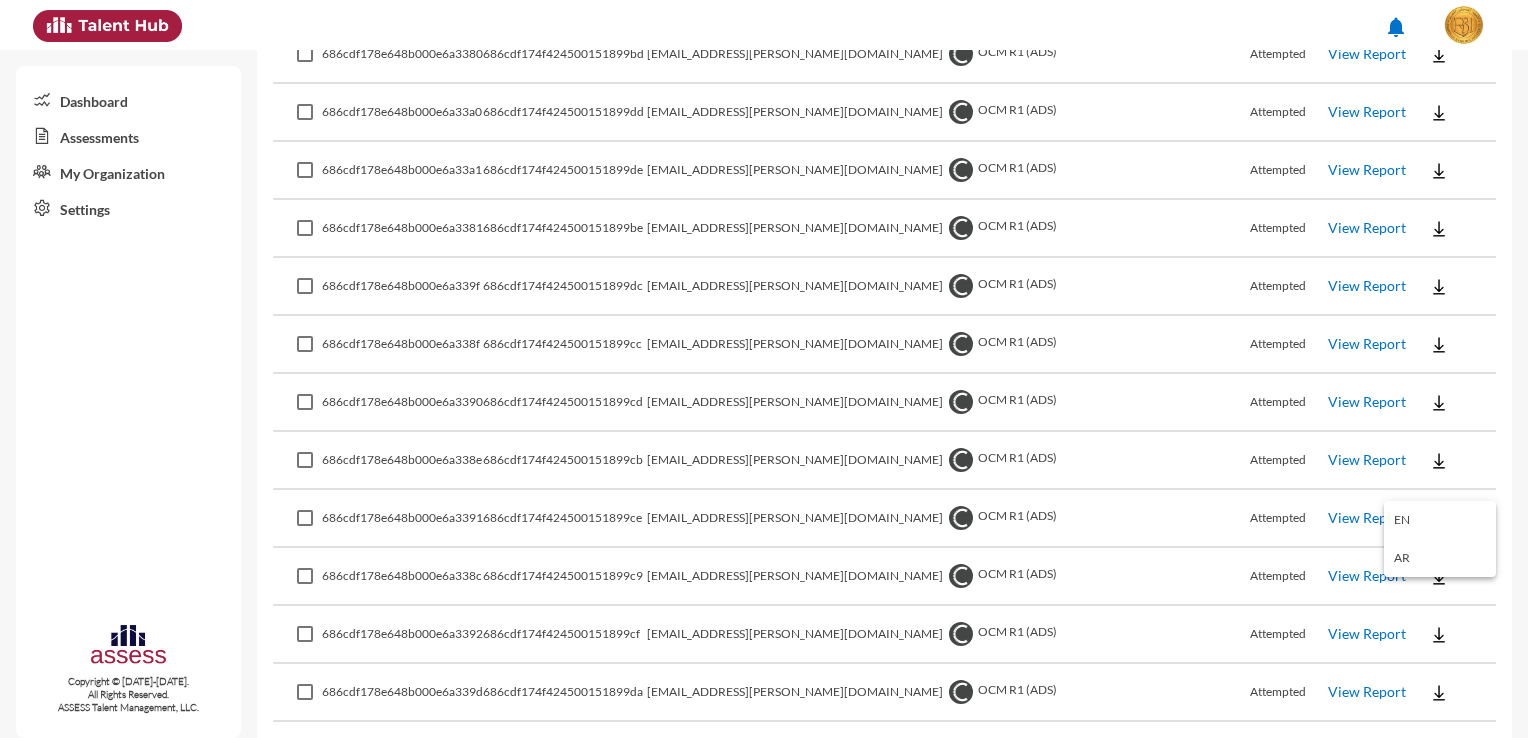 click on "EN" at bounding box center (1440, 520) 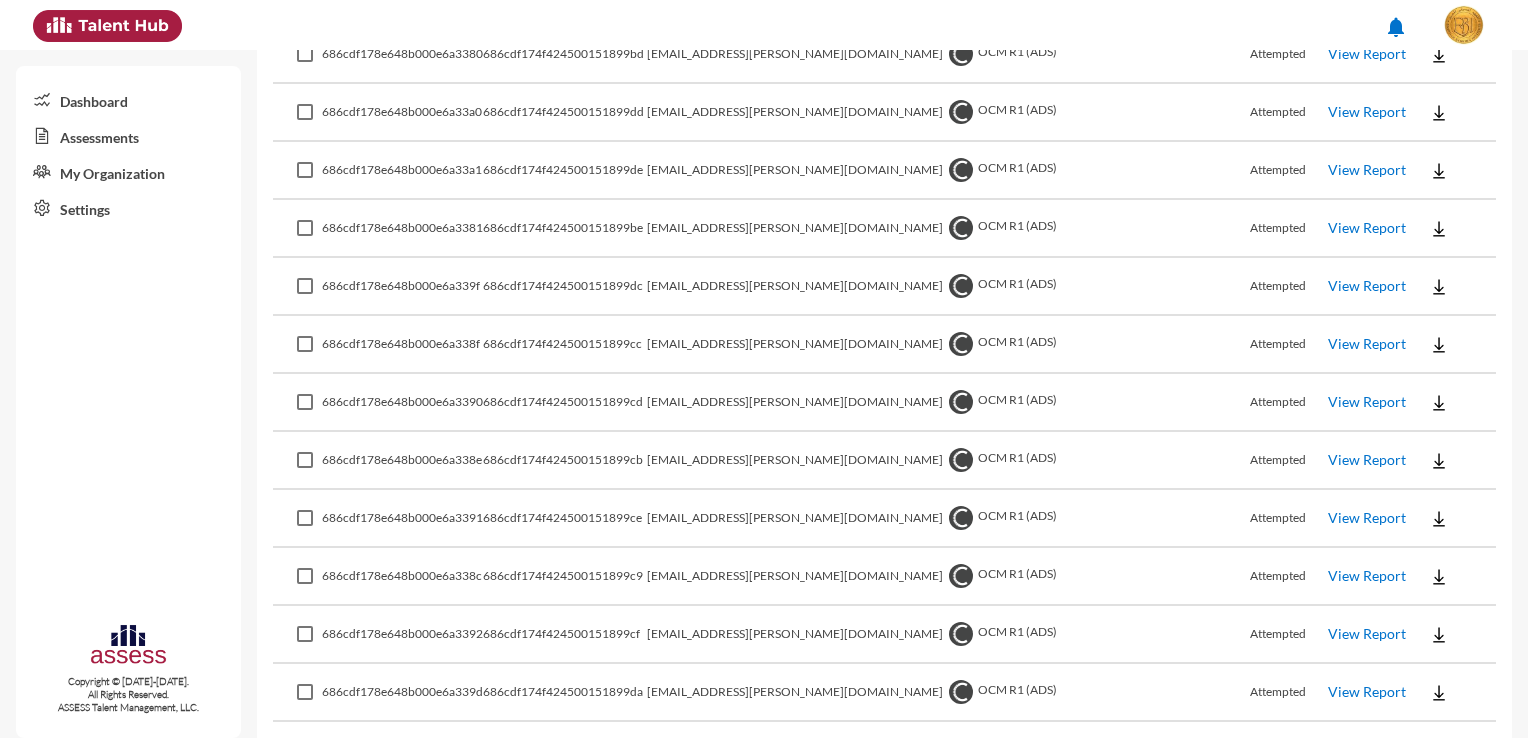 click 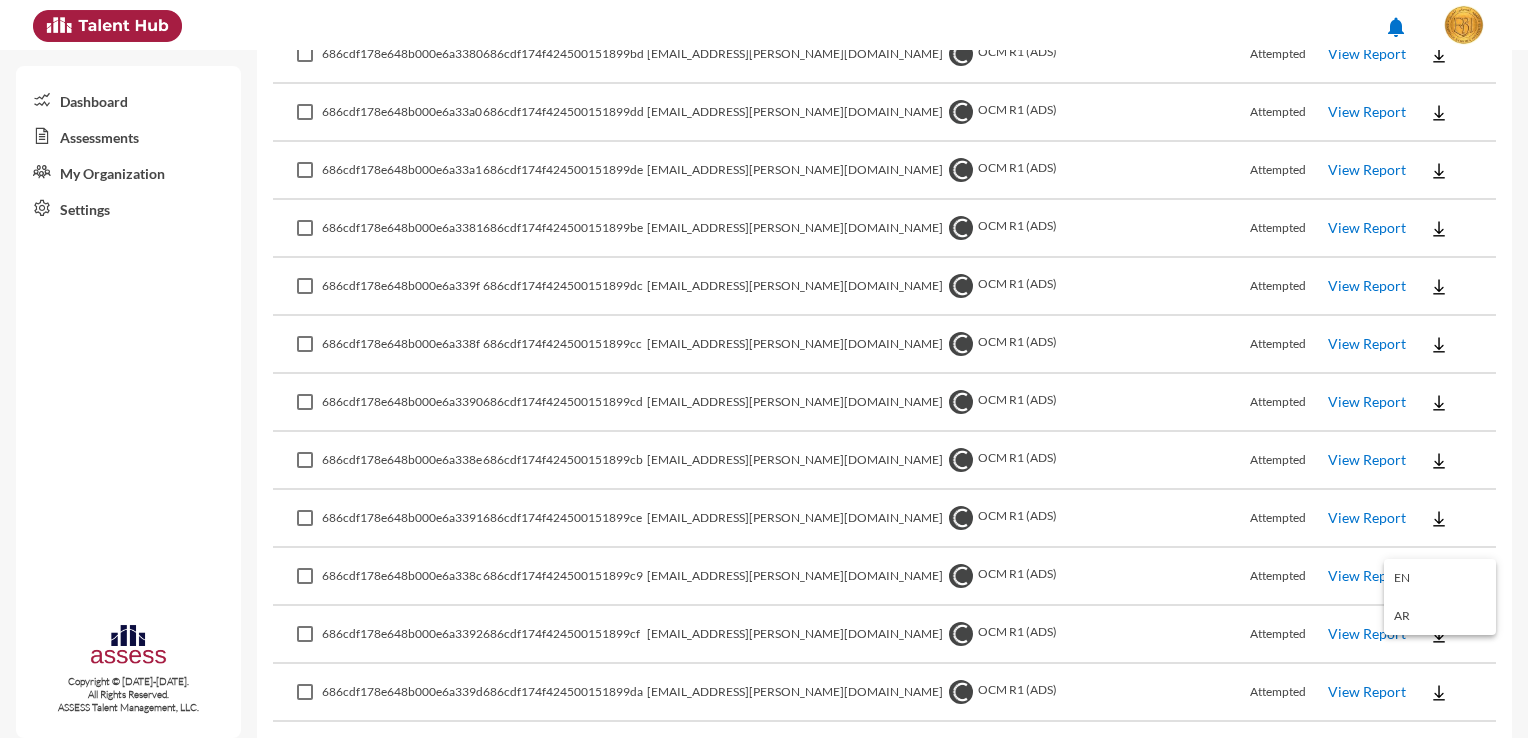 click on "EN" at bounding box center [1440, 578] 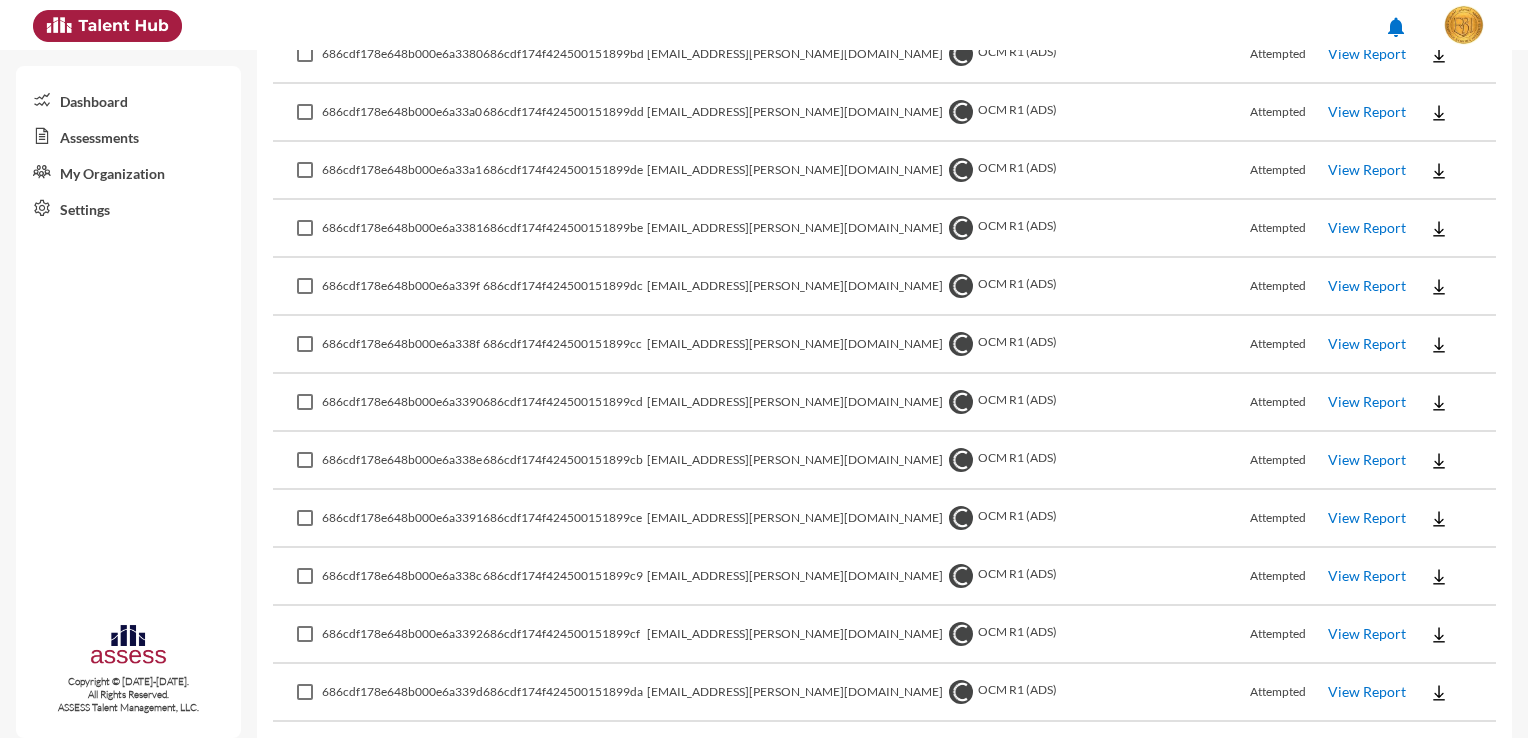 click 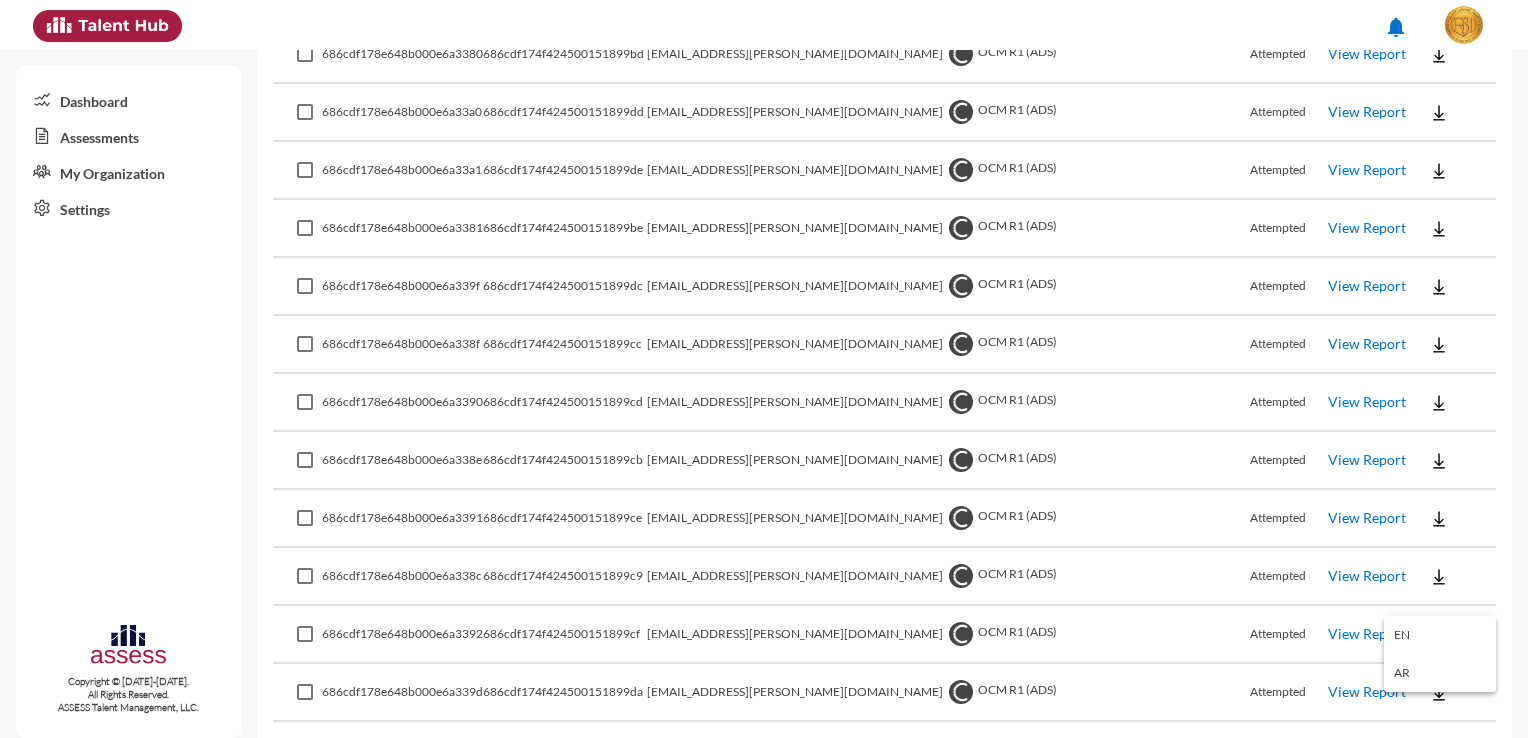 click on "EN" at bounding box center [1440, 635] 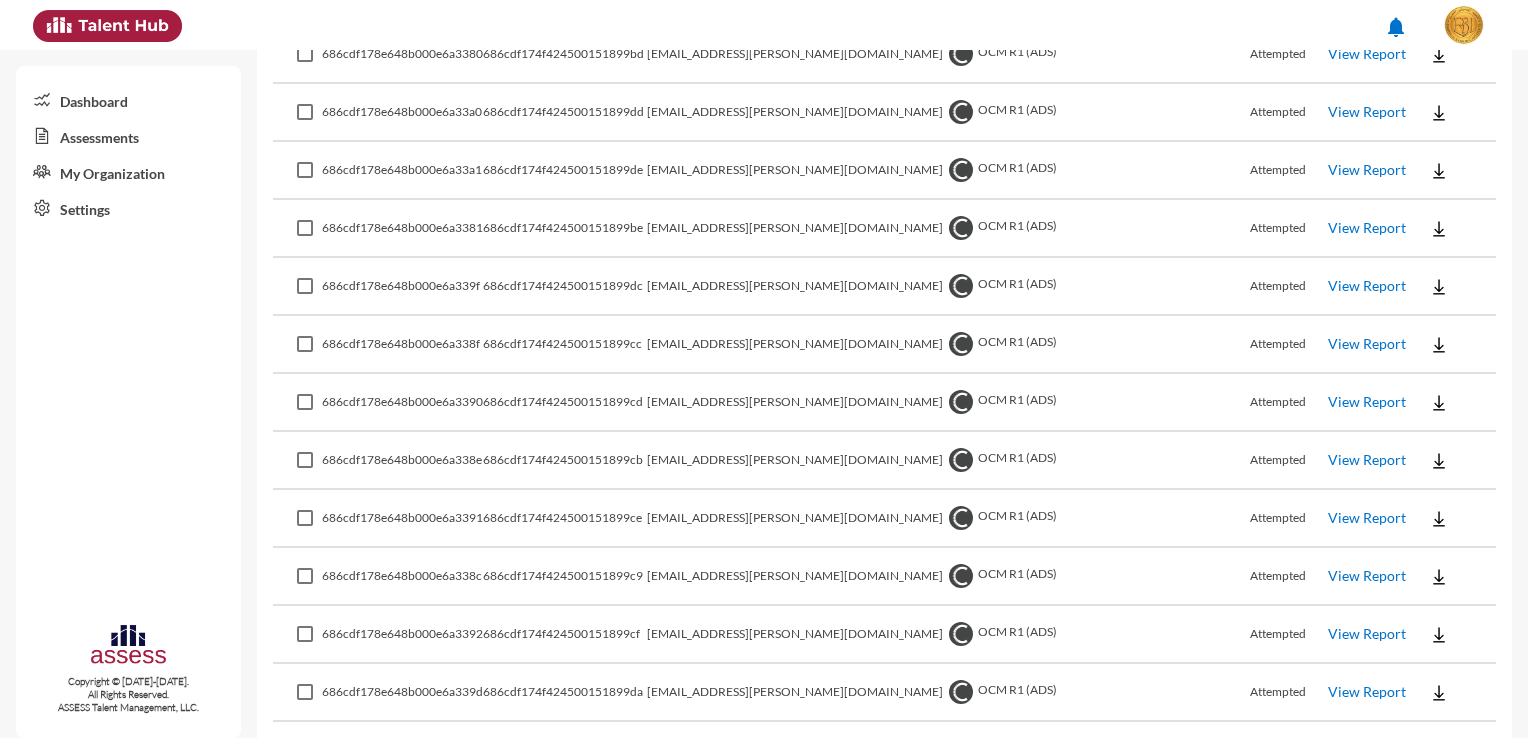 click 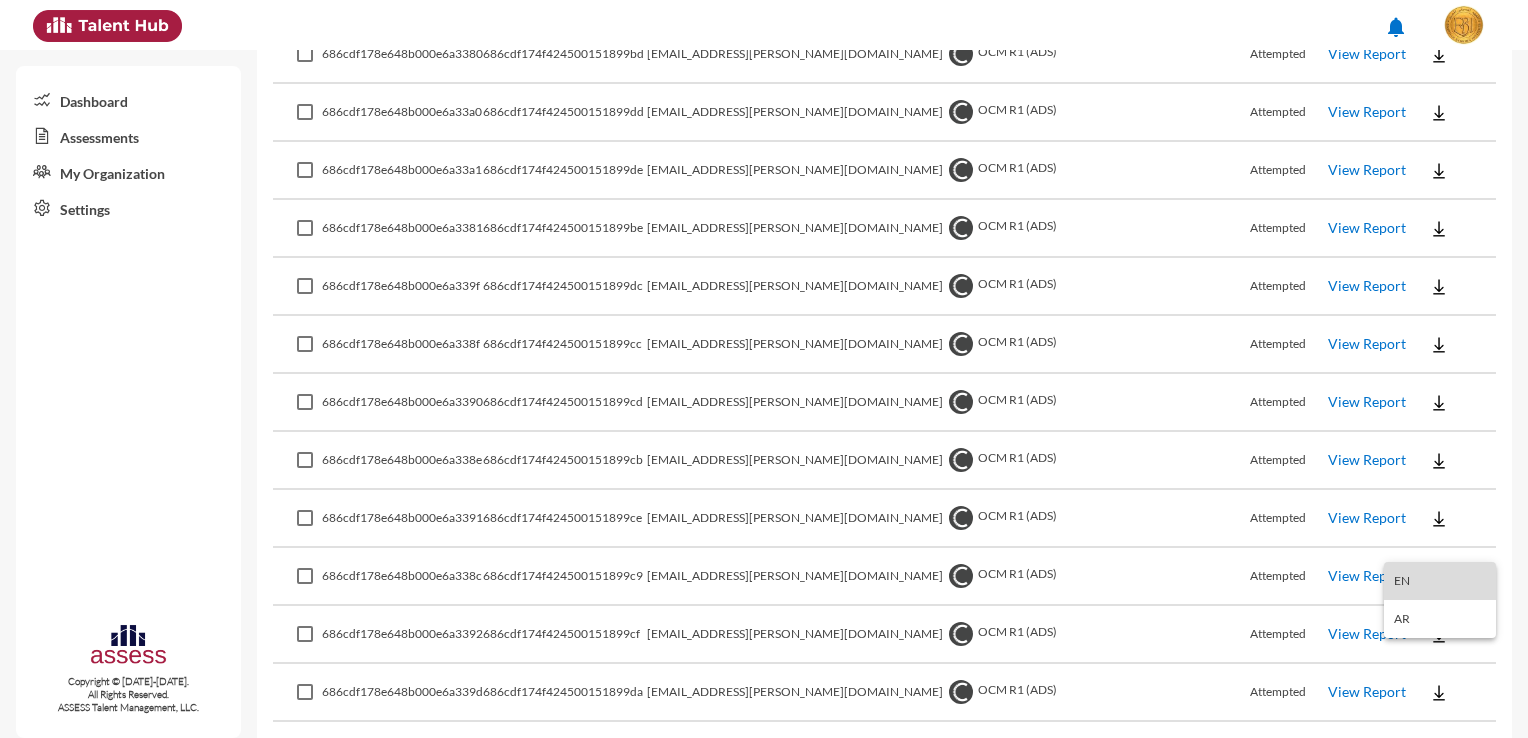 click on "EN" at bounding box center [1440, 581] 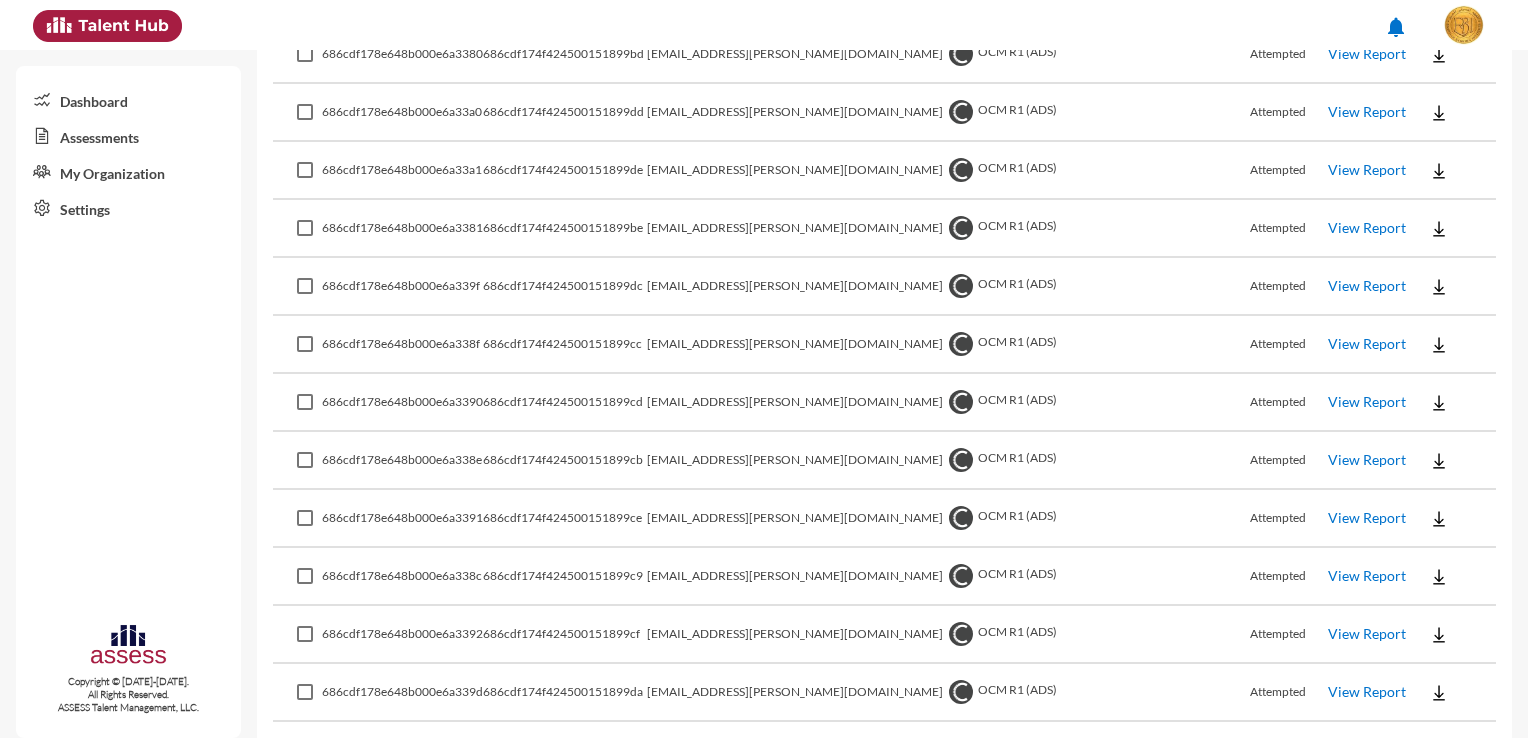 click 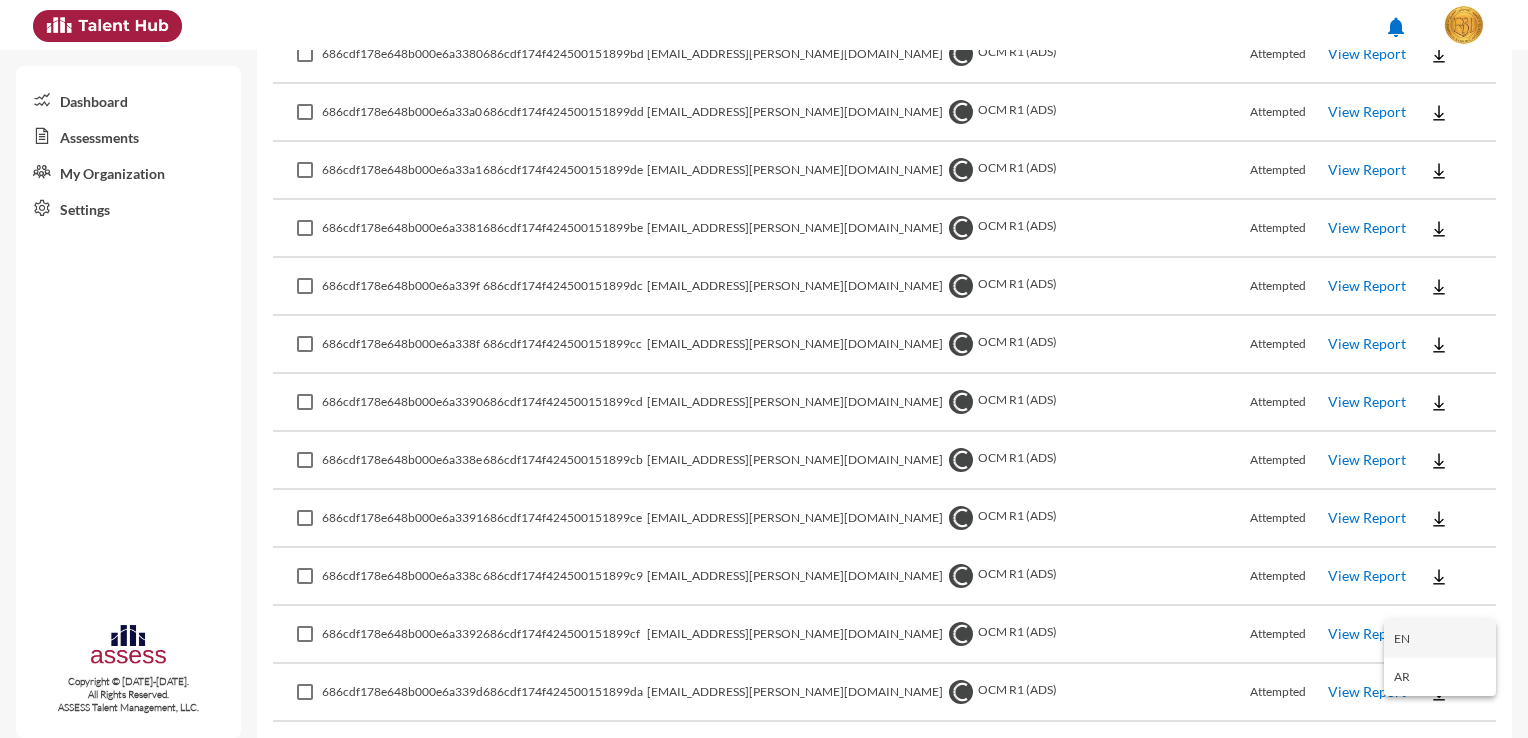 click on "EN" at bounding box center (1440, 639) 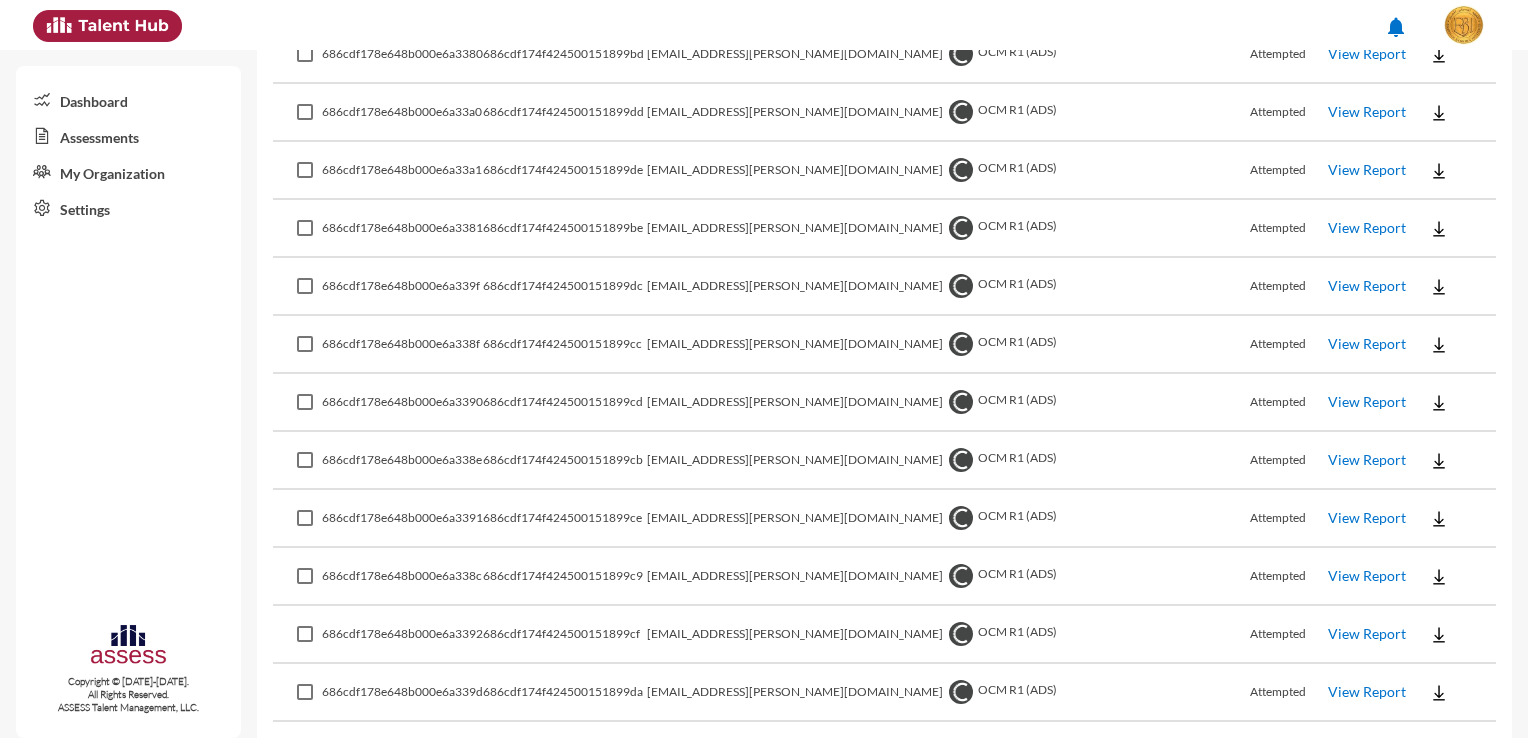 drag, startPoint x: 632, startPoint y: 719, endPoint x: 552, endPoint y: 711, distance: 80.399 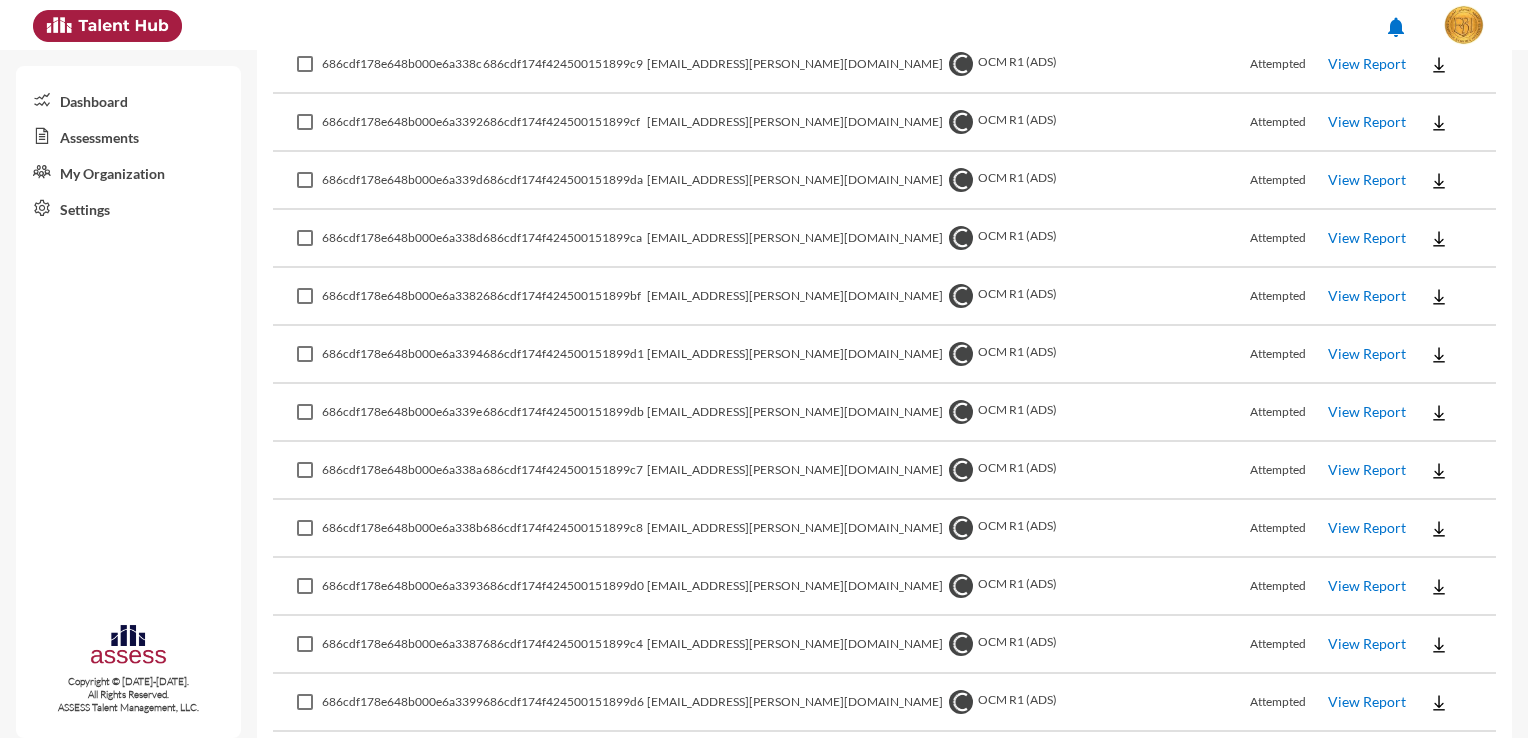 scroll, scrollTop: 5563, scrollLeft: 0, axis: vertical 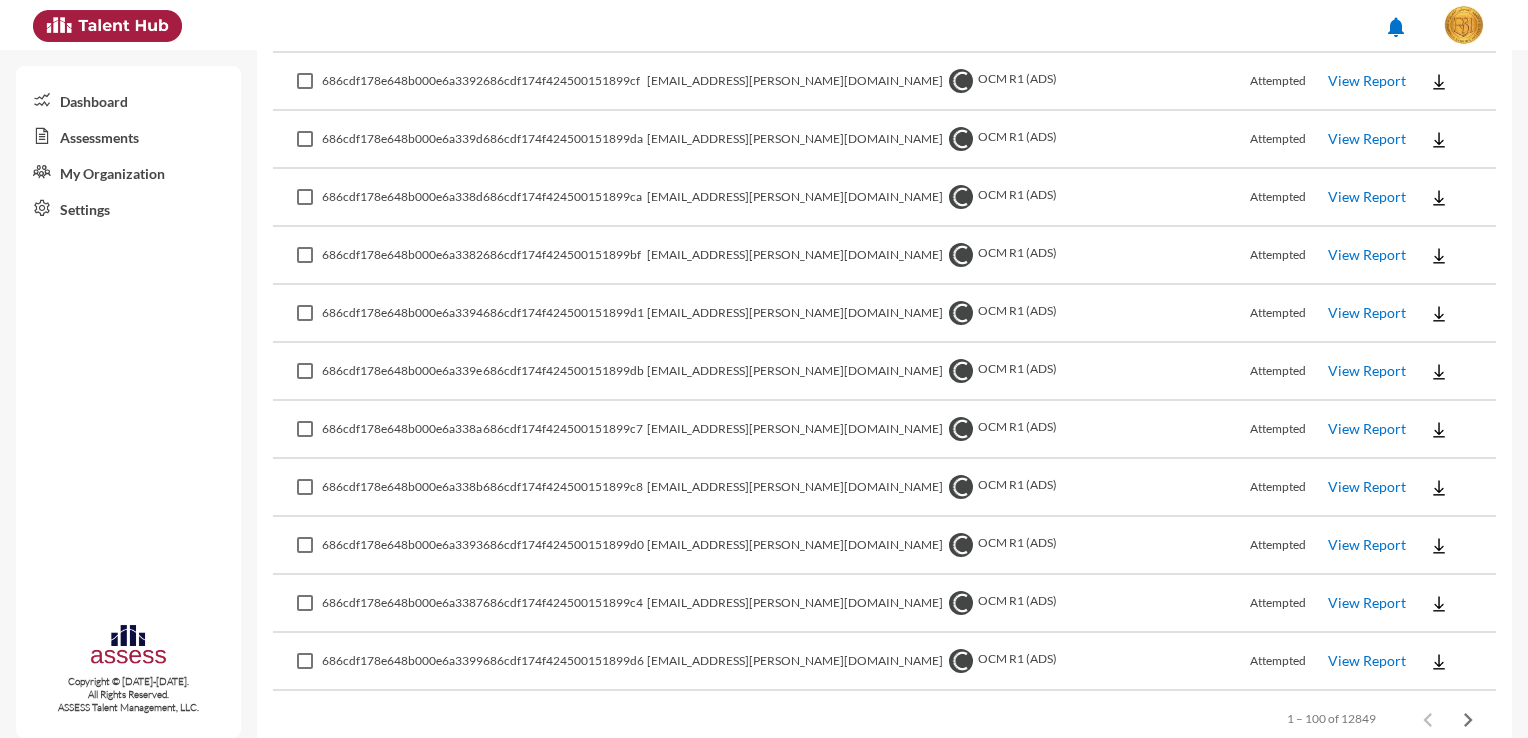 click 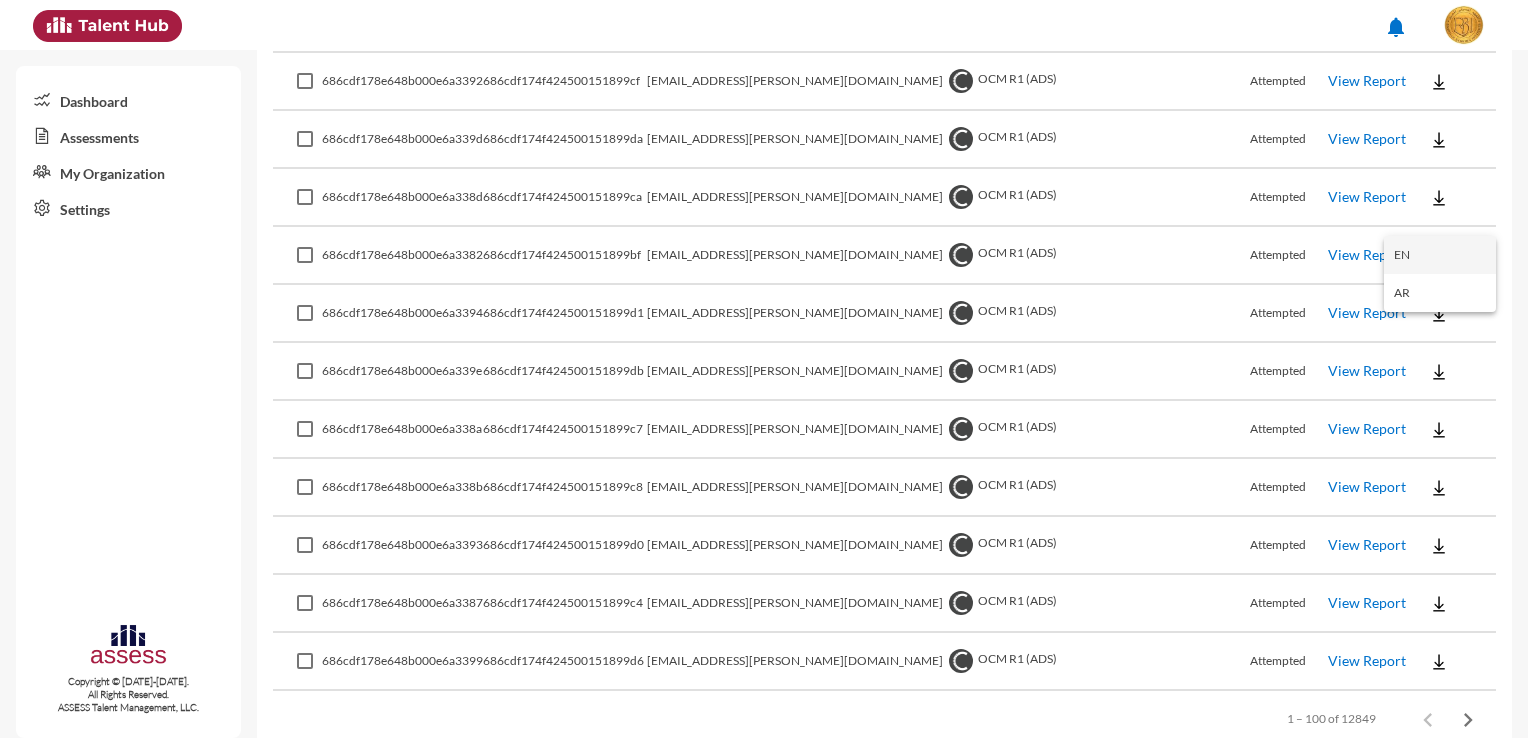 click on "EN" at bounding box center (1440, 255) 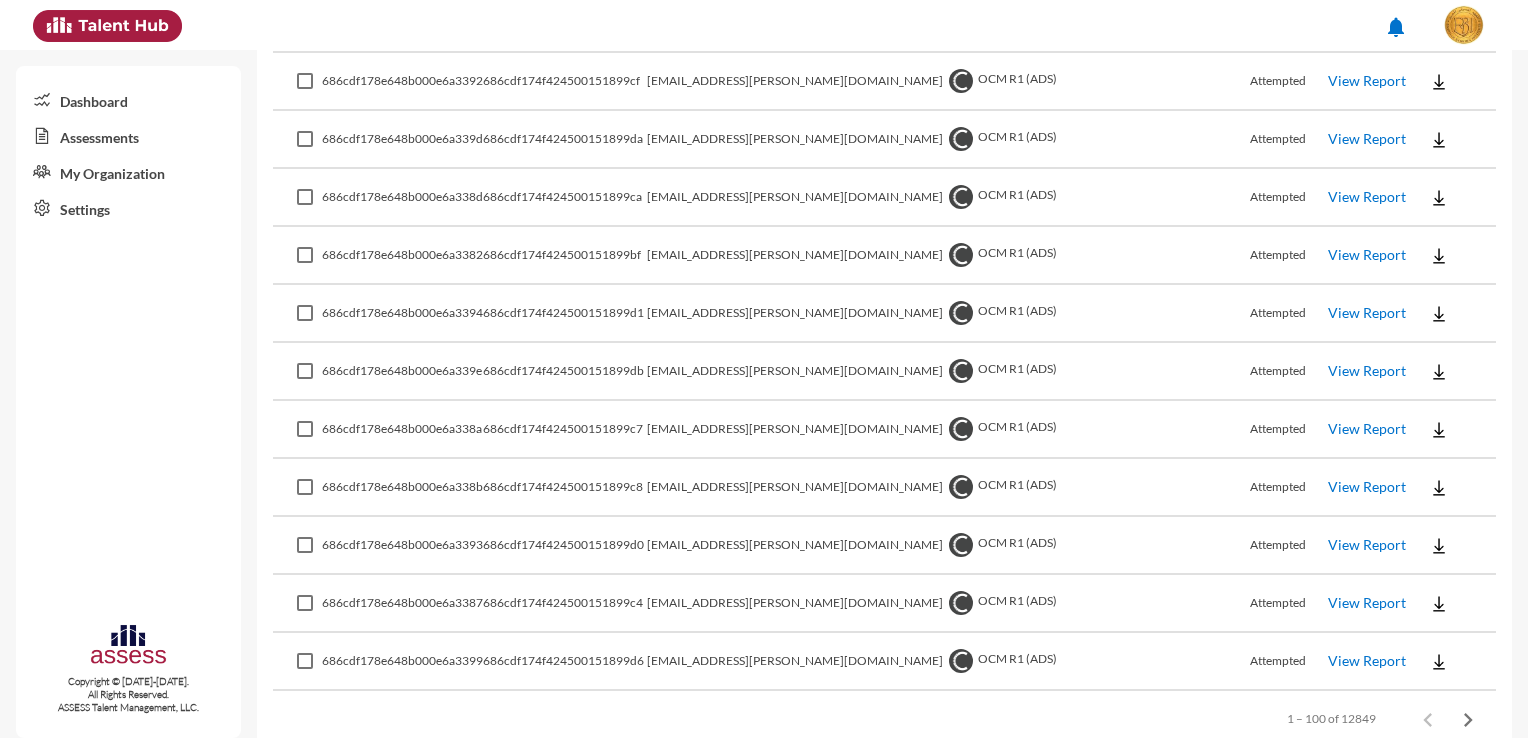 click 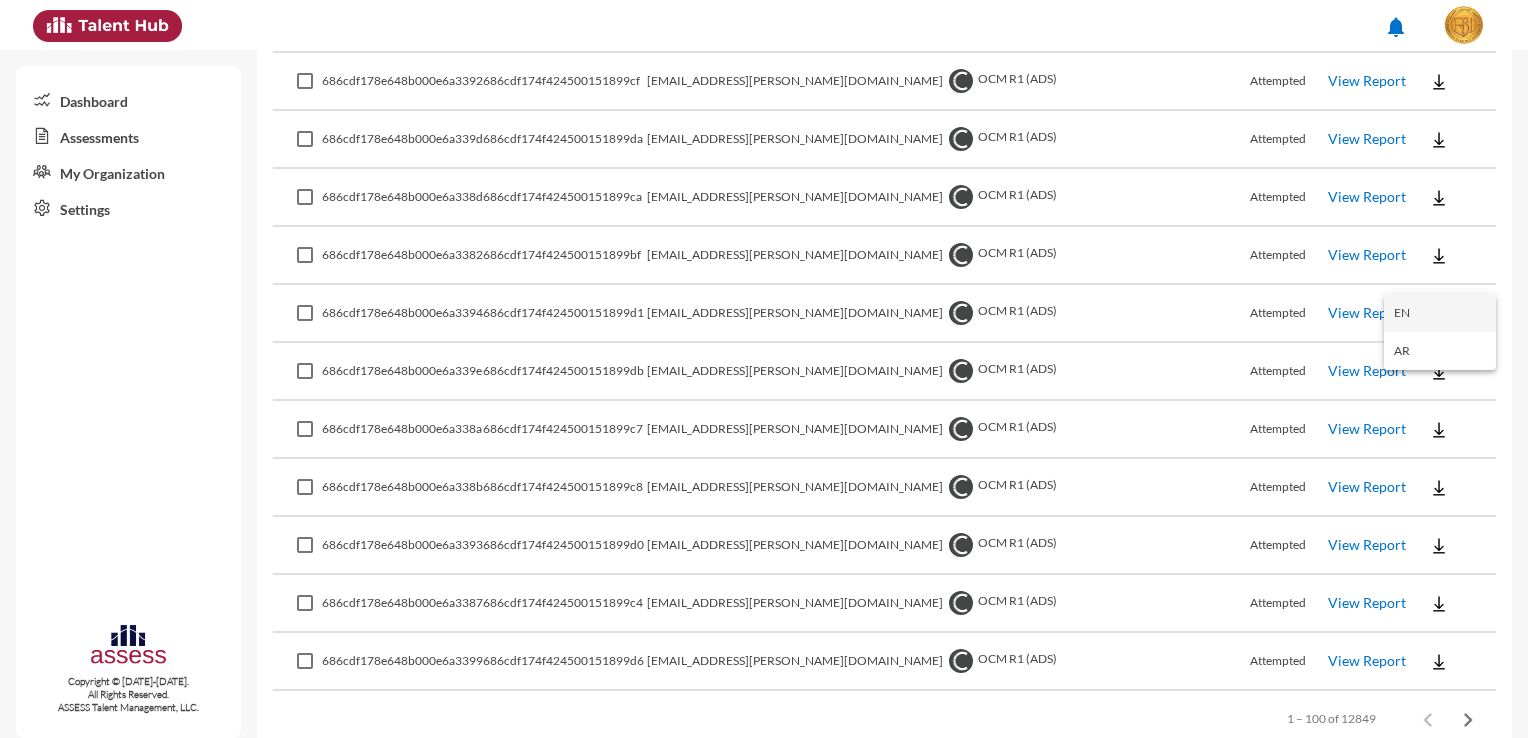 click on "EN" at bounding box center [1440, 313] 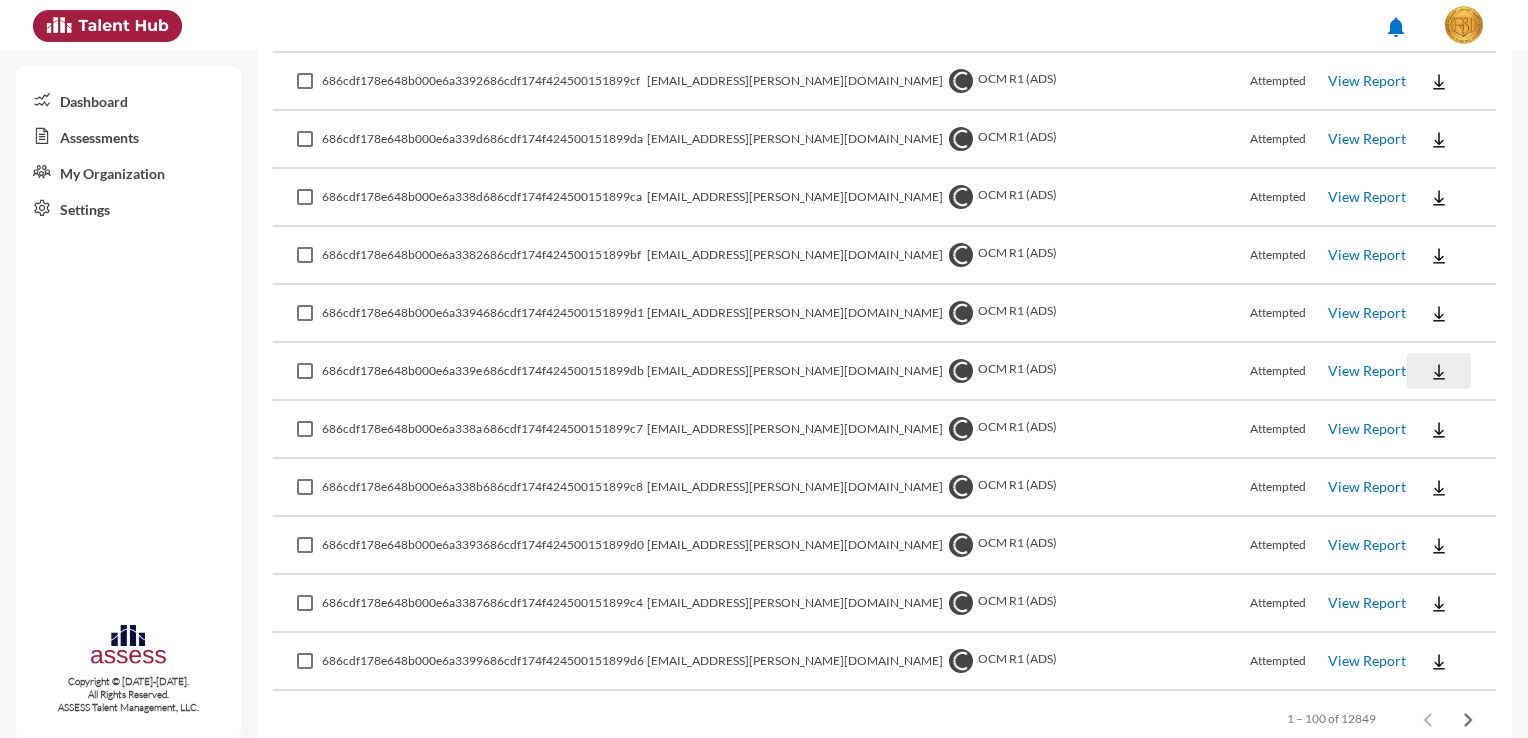 click 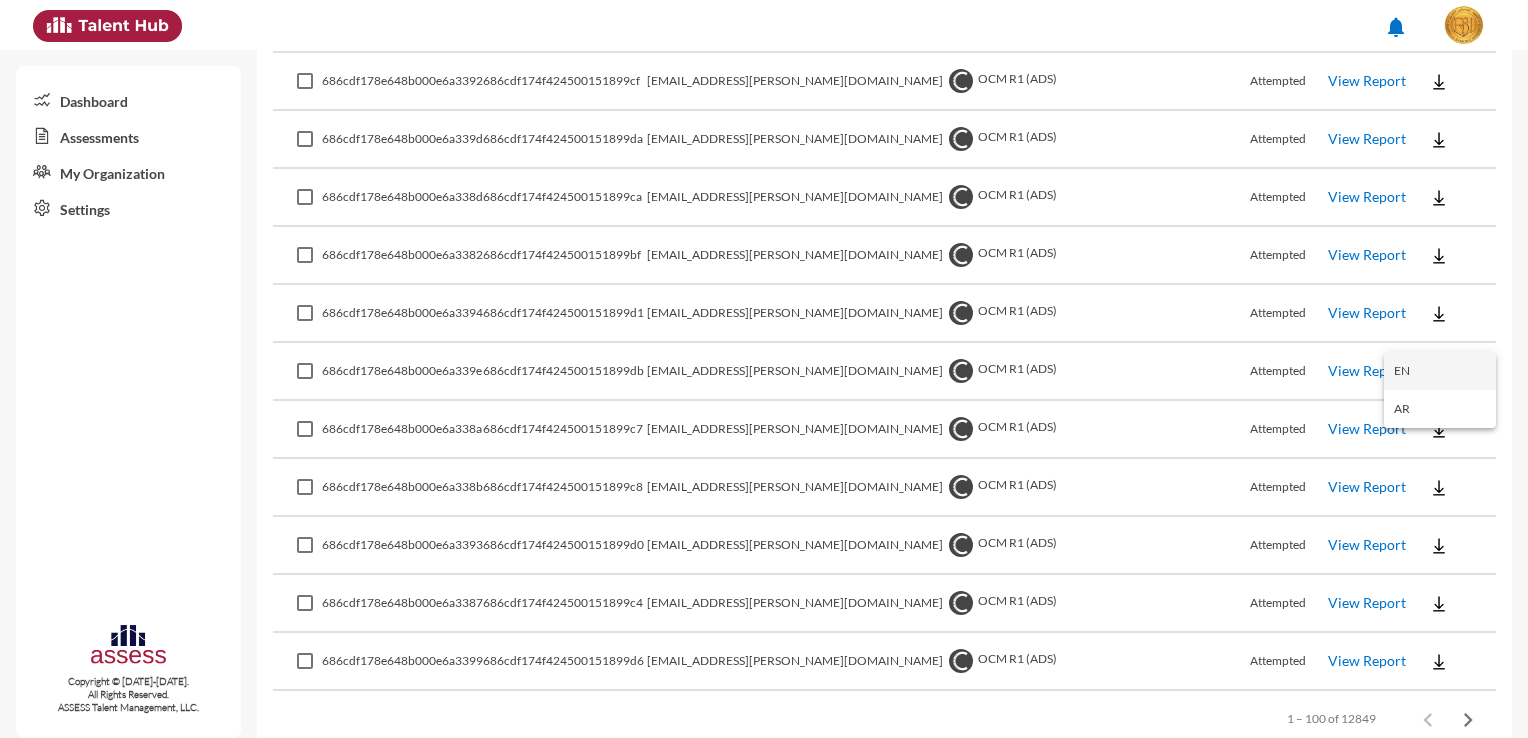 click on "EN" at bounding box center (1440, 371) 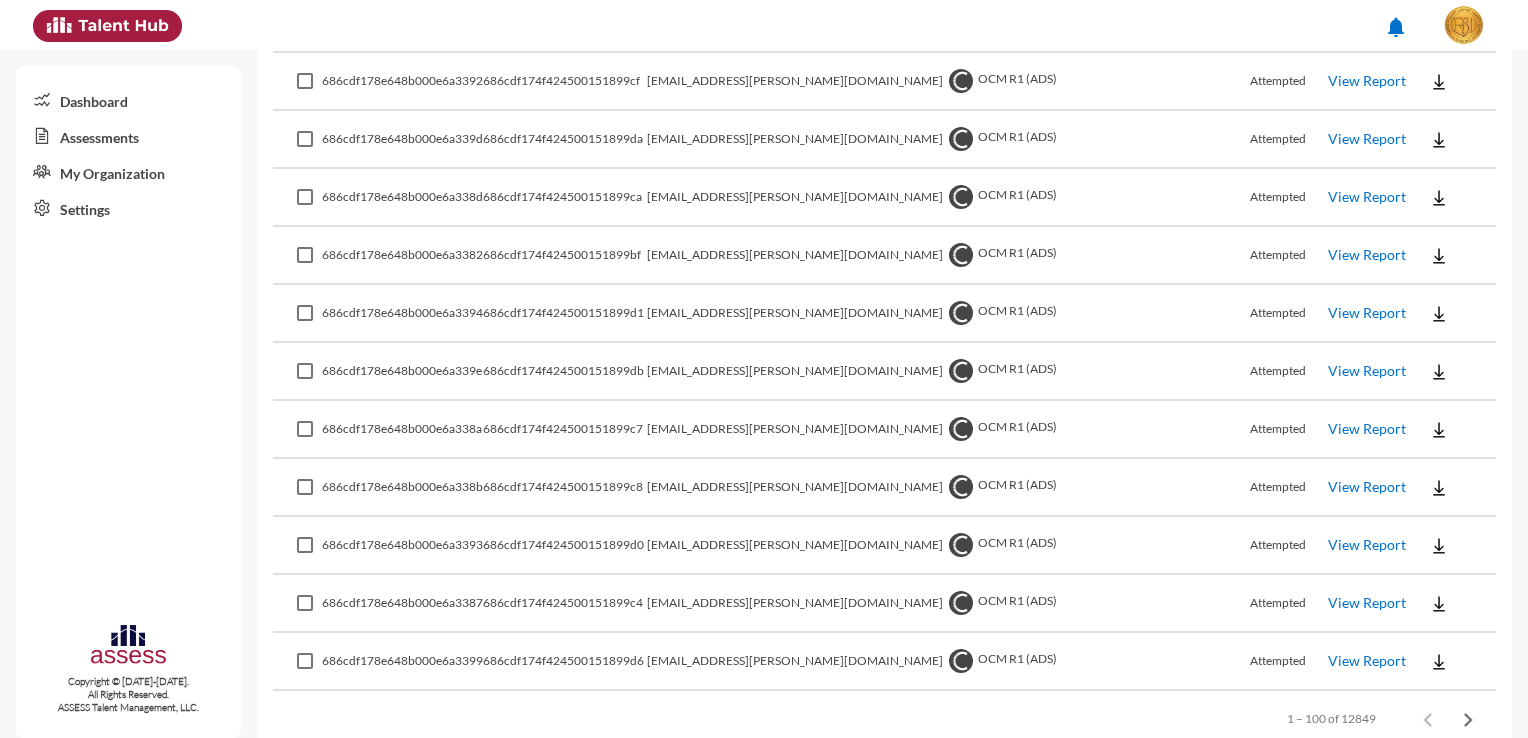 click 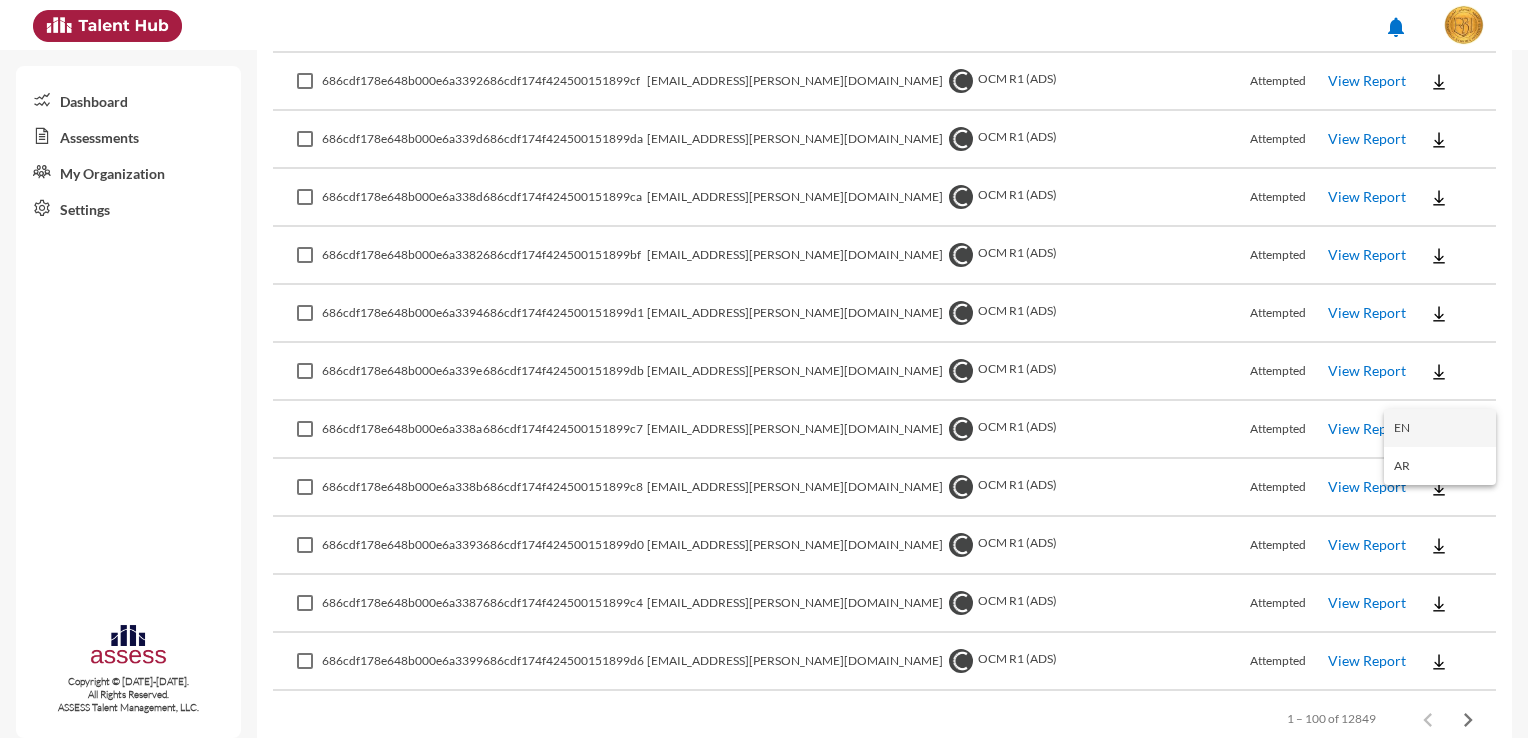 click on "EN" at bounding box center (1440, 428) 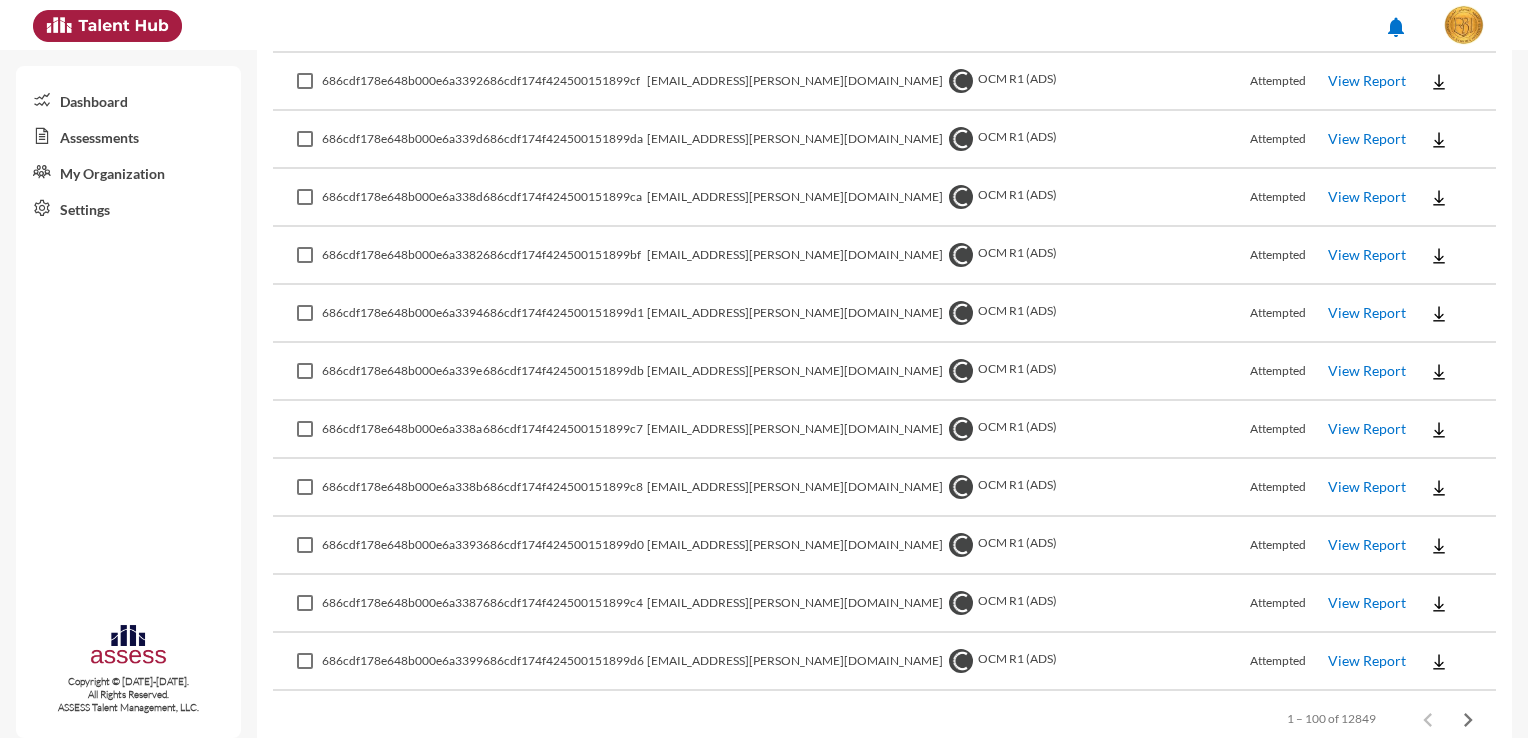 click 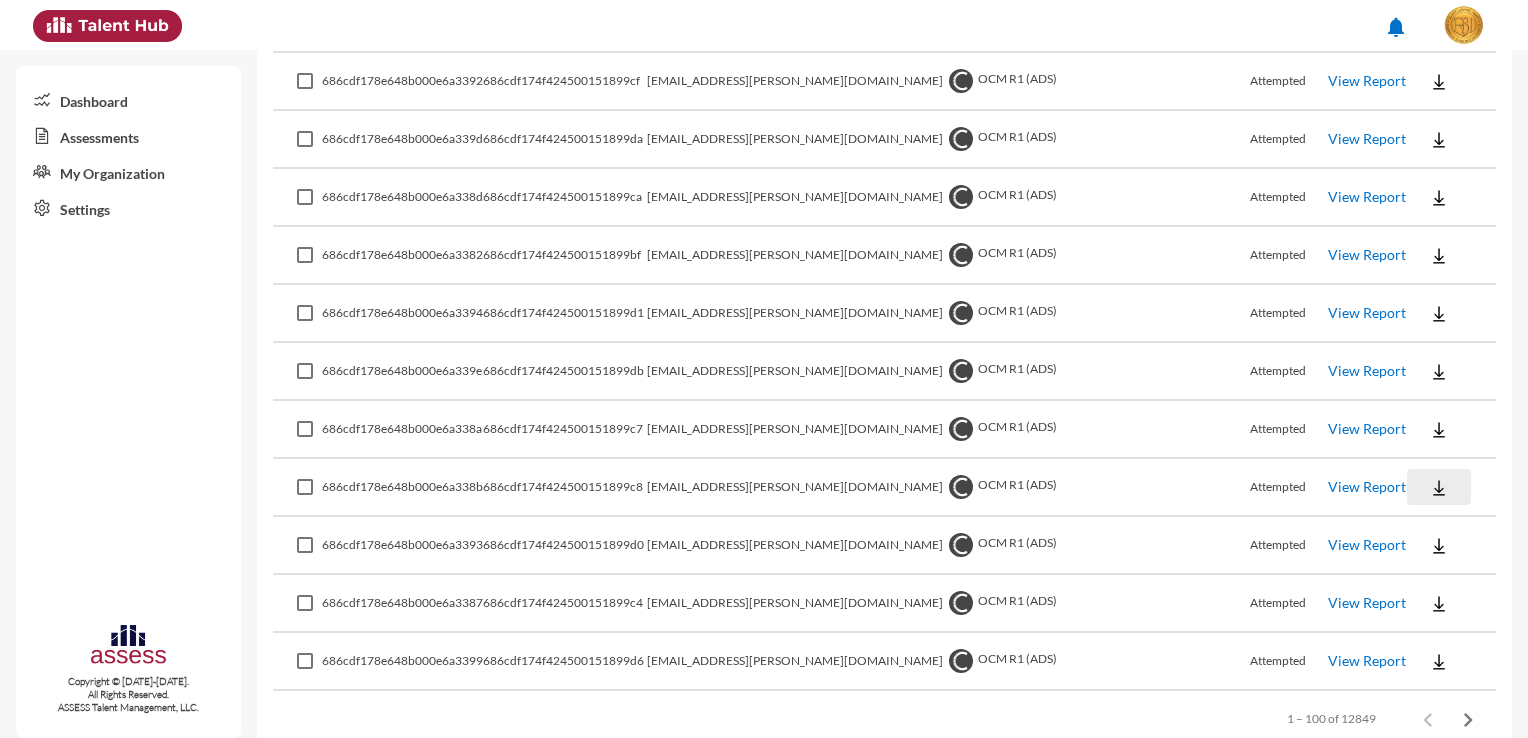 click 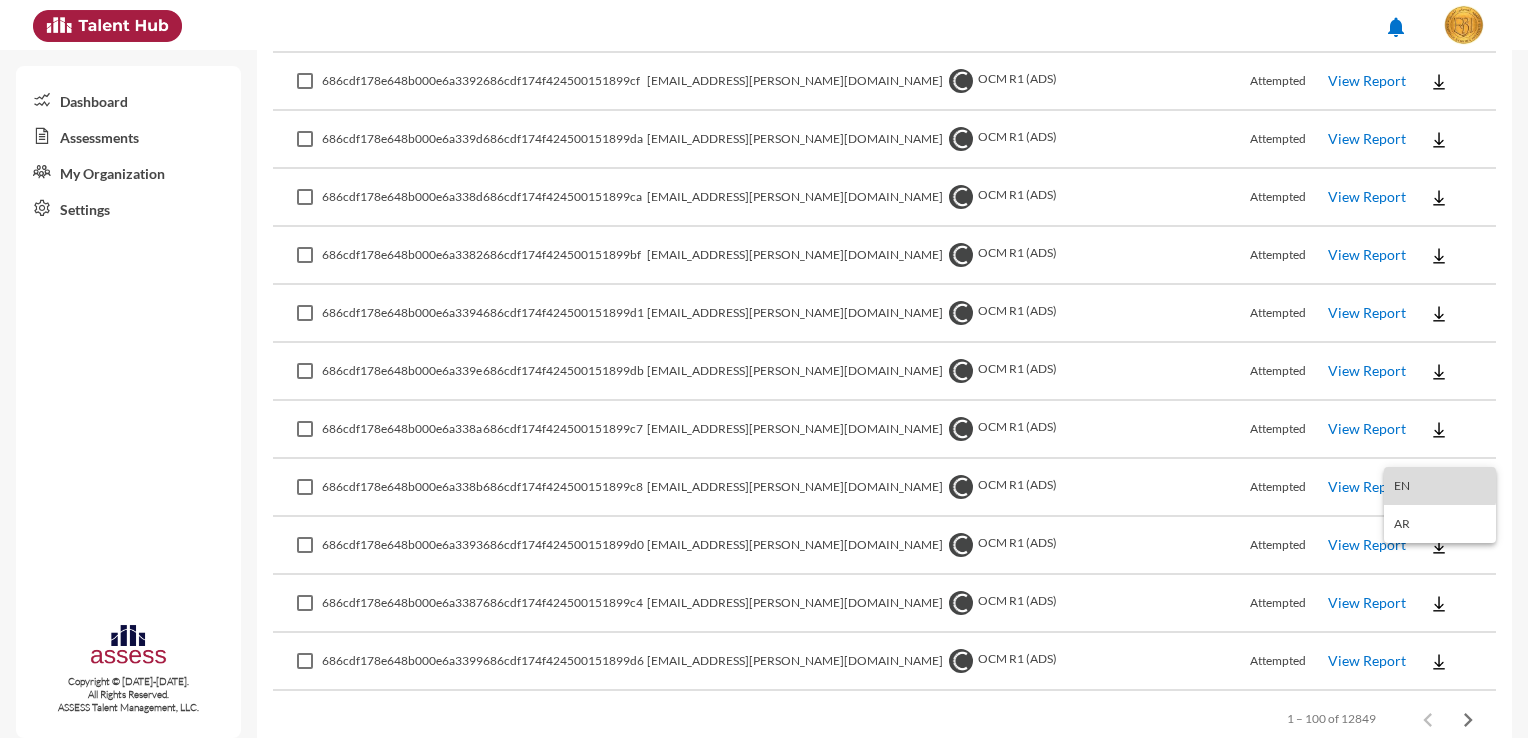 click on "EN" at bounding box center [1440, 486] 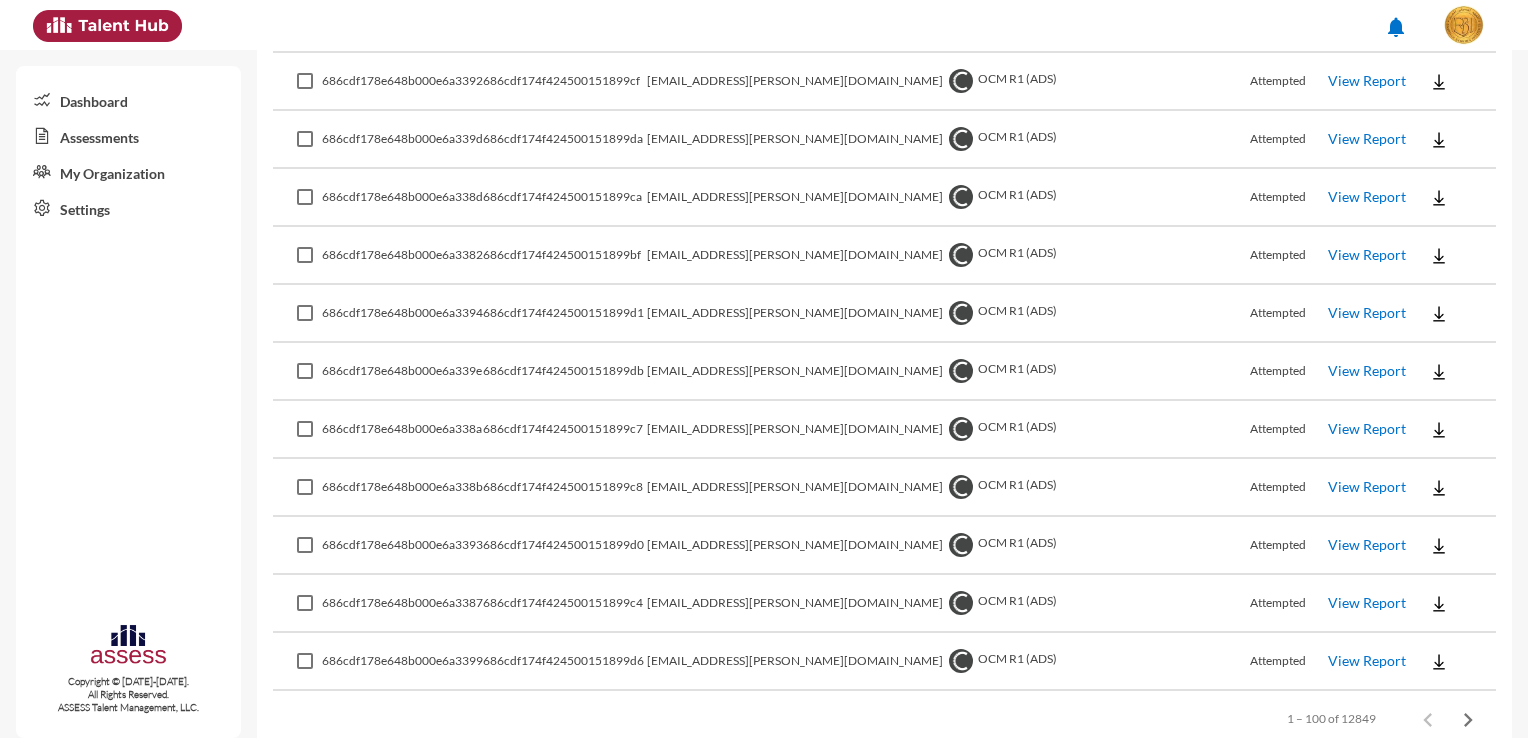click 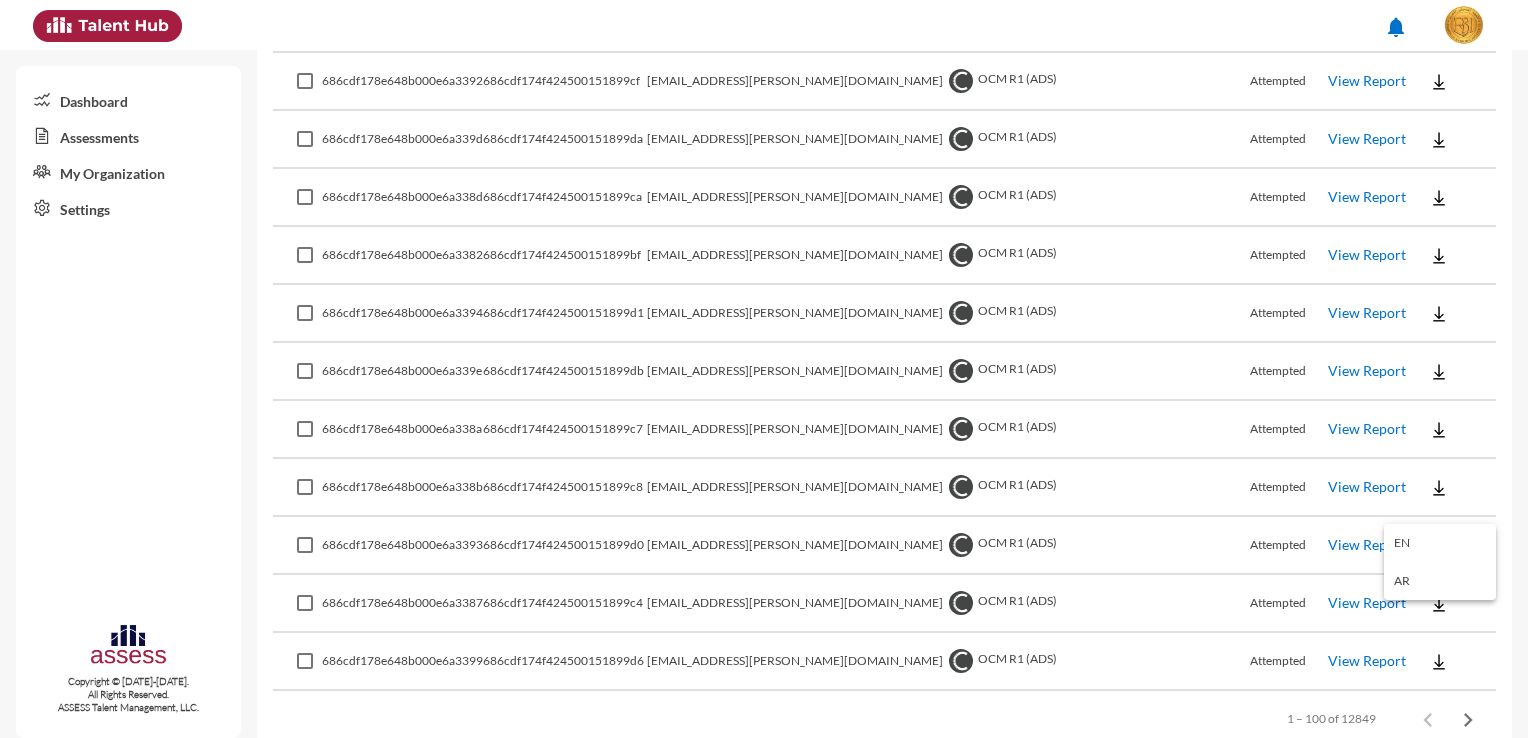 click on "EN" at bounding box center [1440, 543] 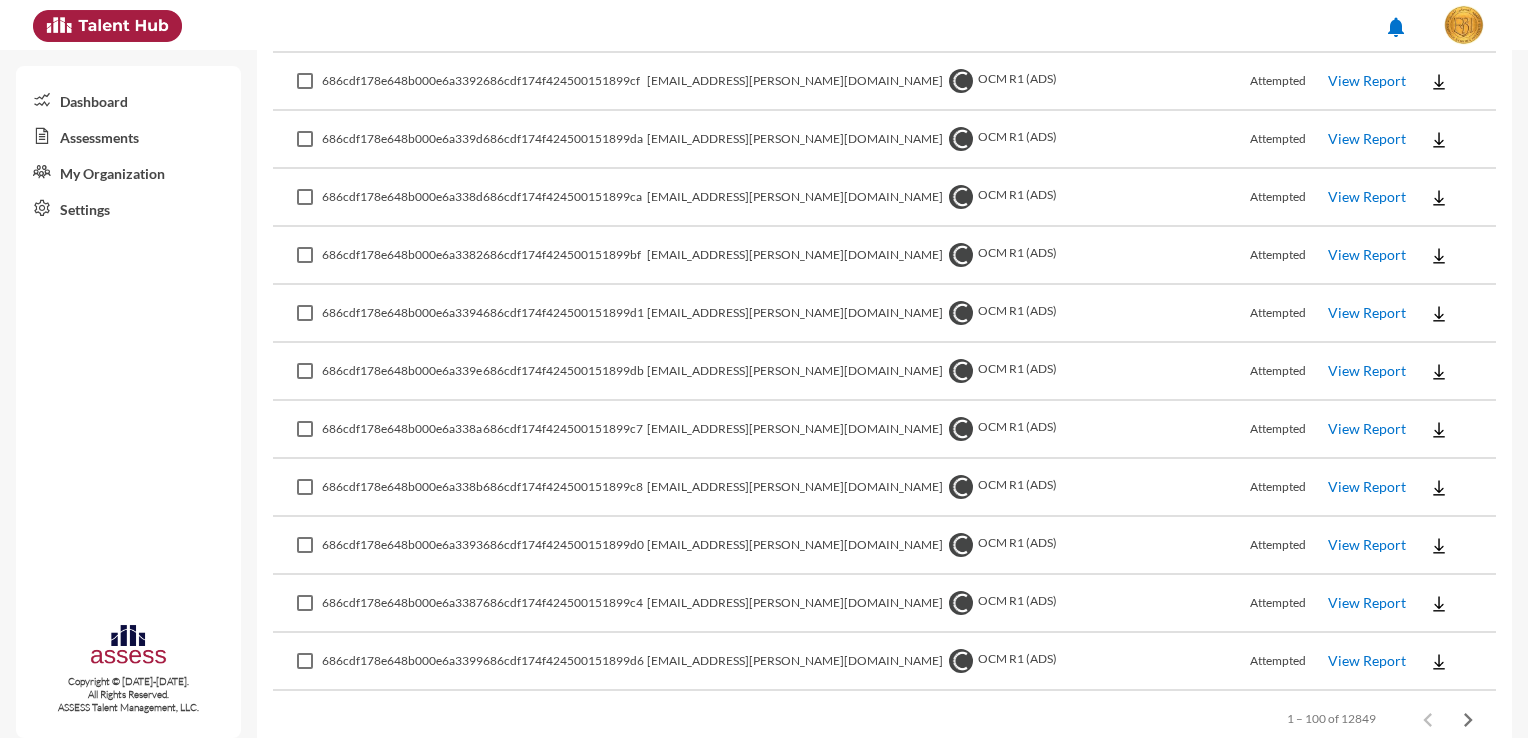 click 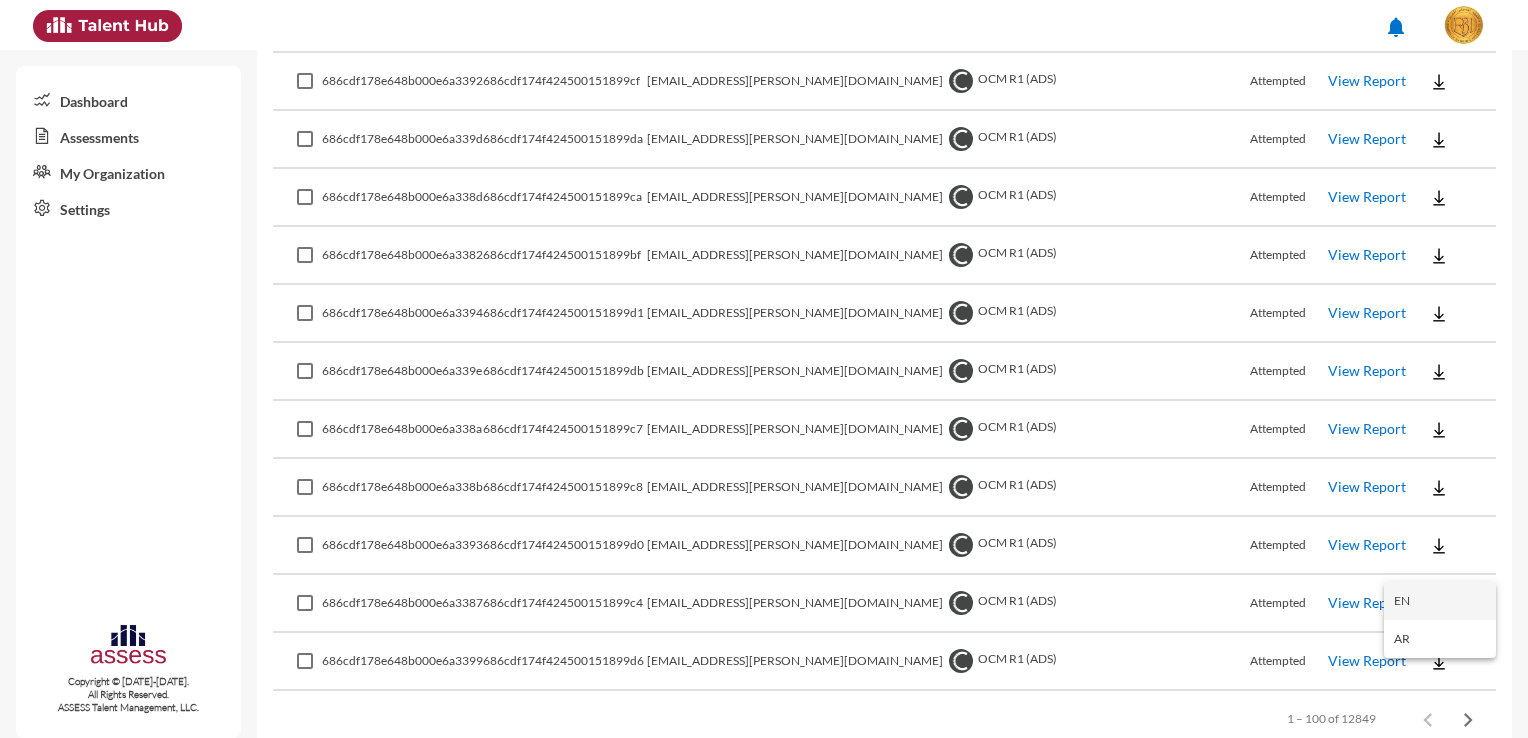 click on "EN" at bounding box center (1440, 601) 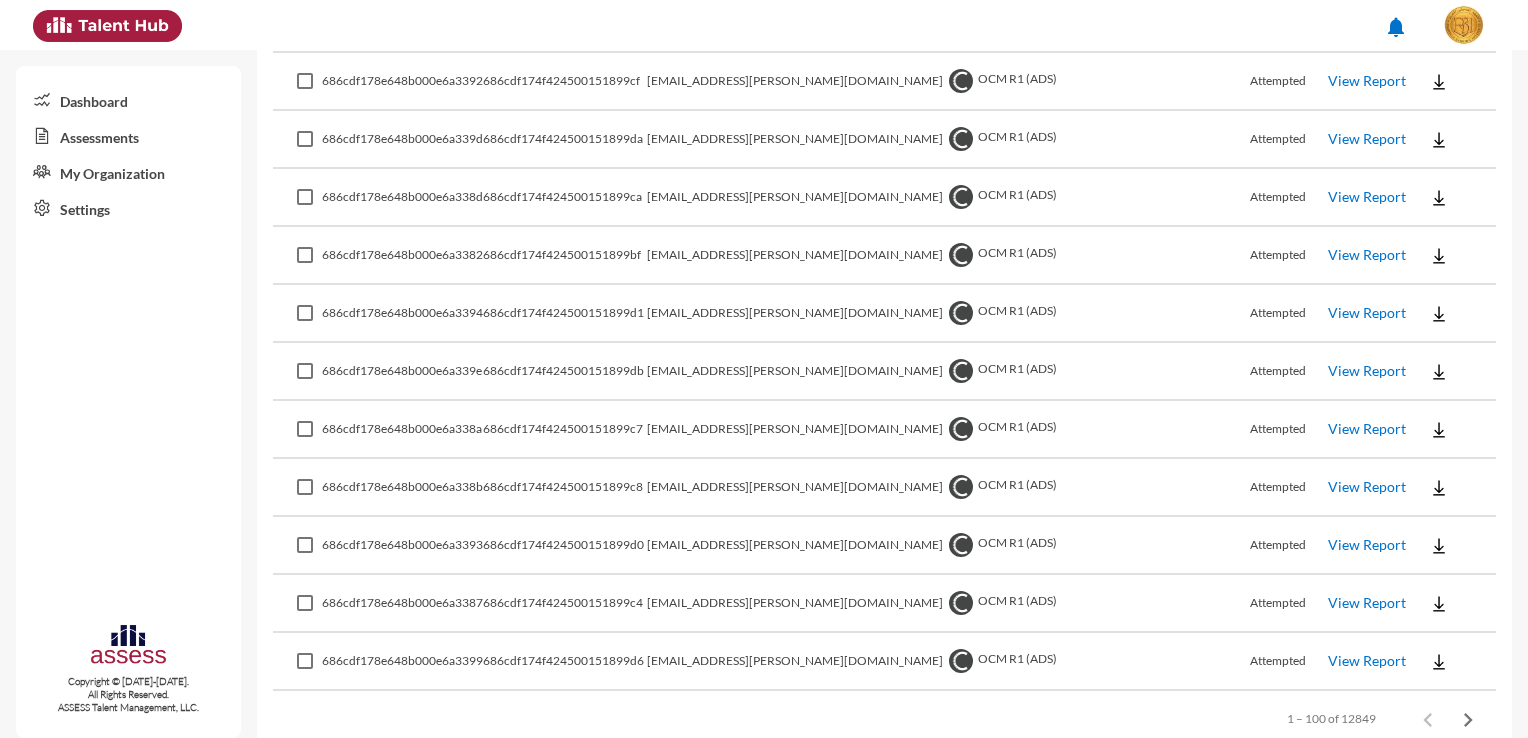 click 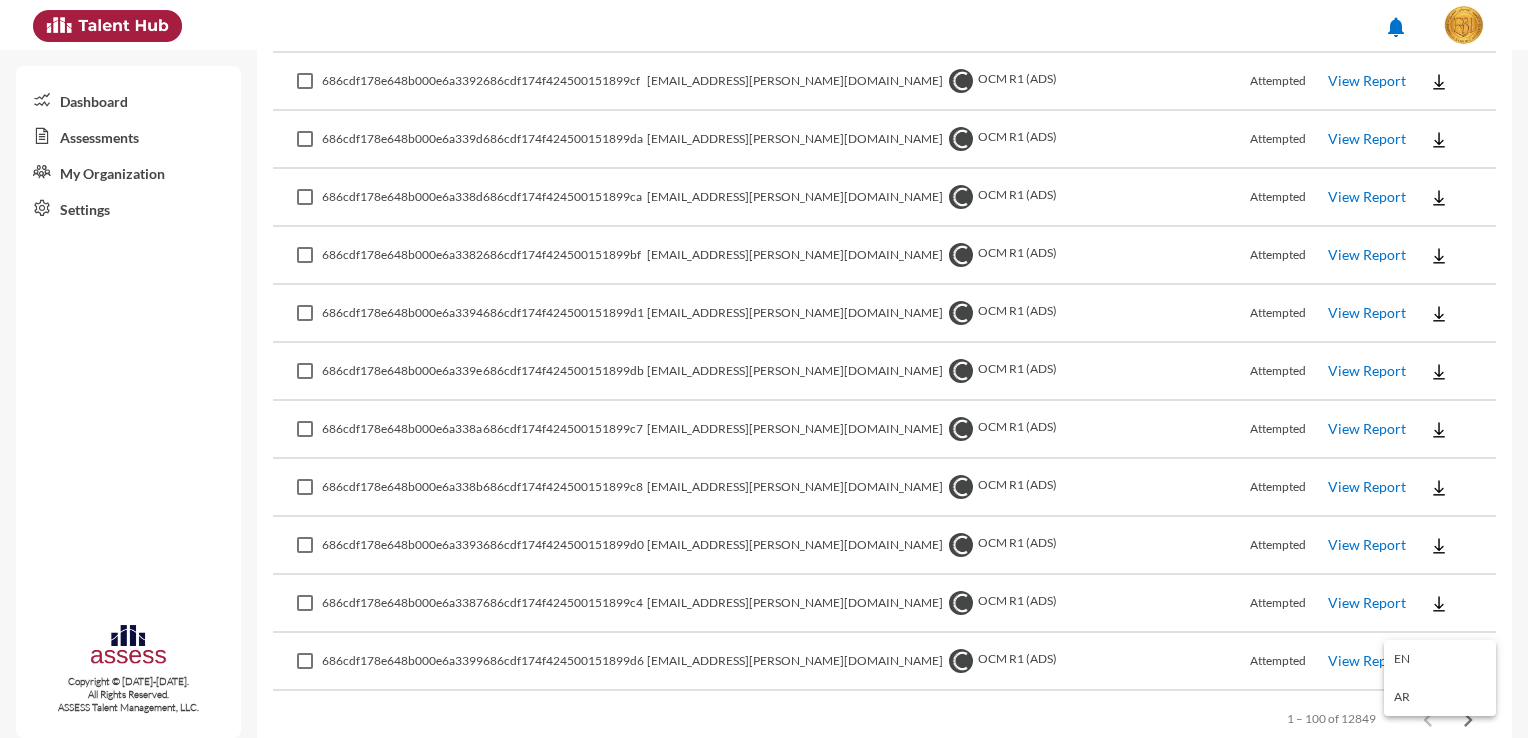 click on "EN" at bounding box center [1440, 659] 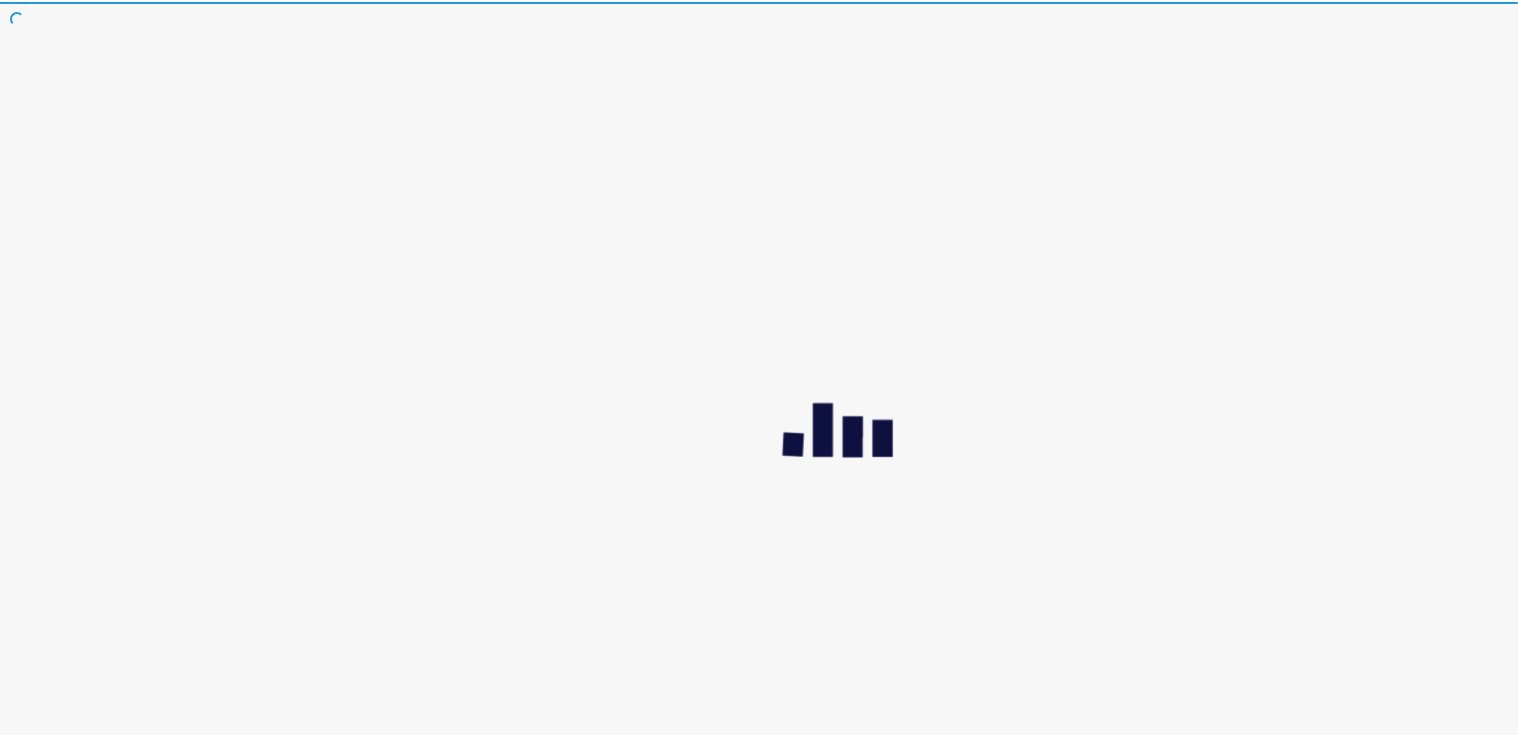 scroll, scrollTop: 0, scrollLeft: 0, axis: both 